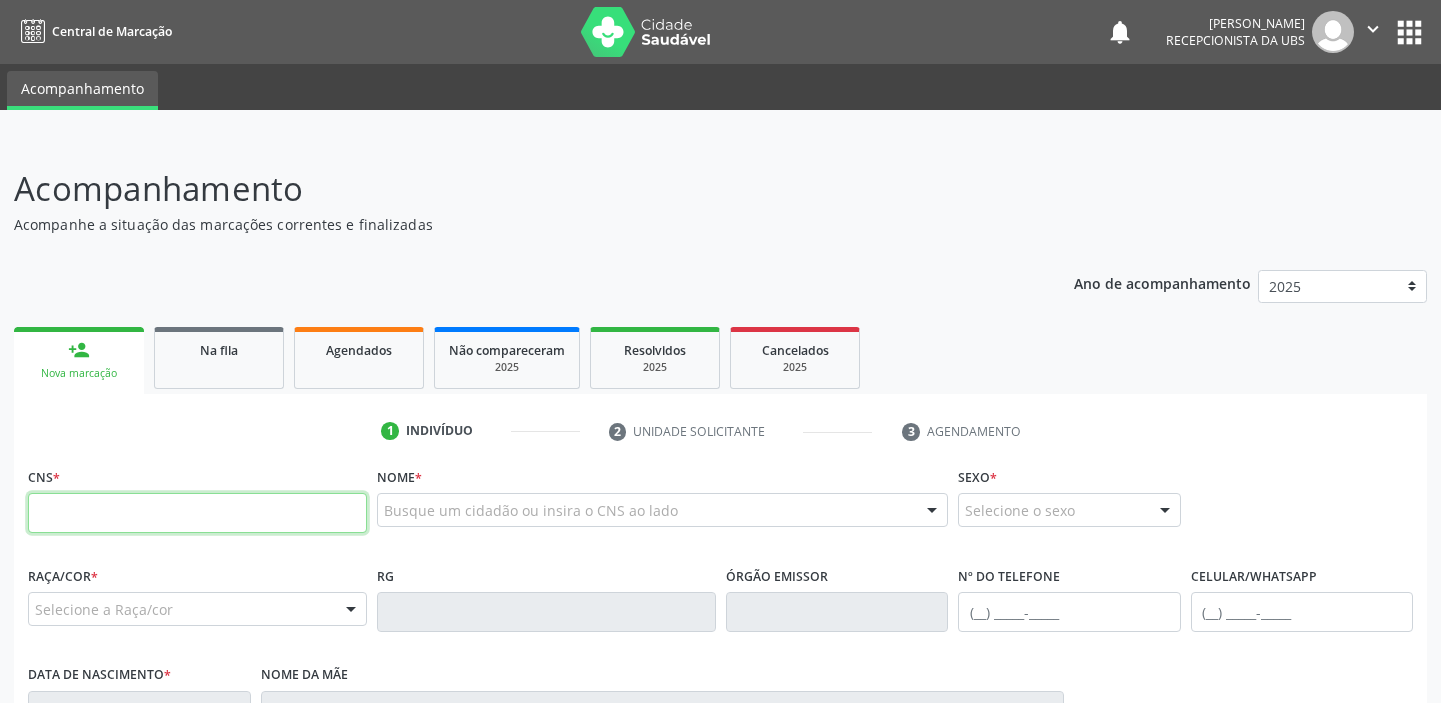 scroll, scrollTop: 0, scrollLeft: 0, axis: both 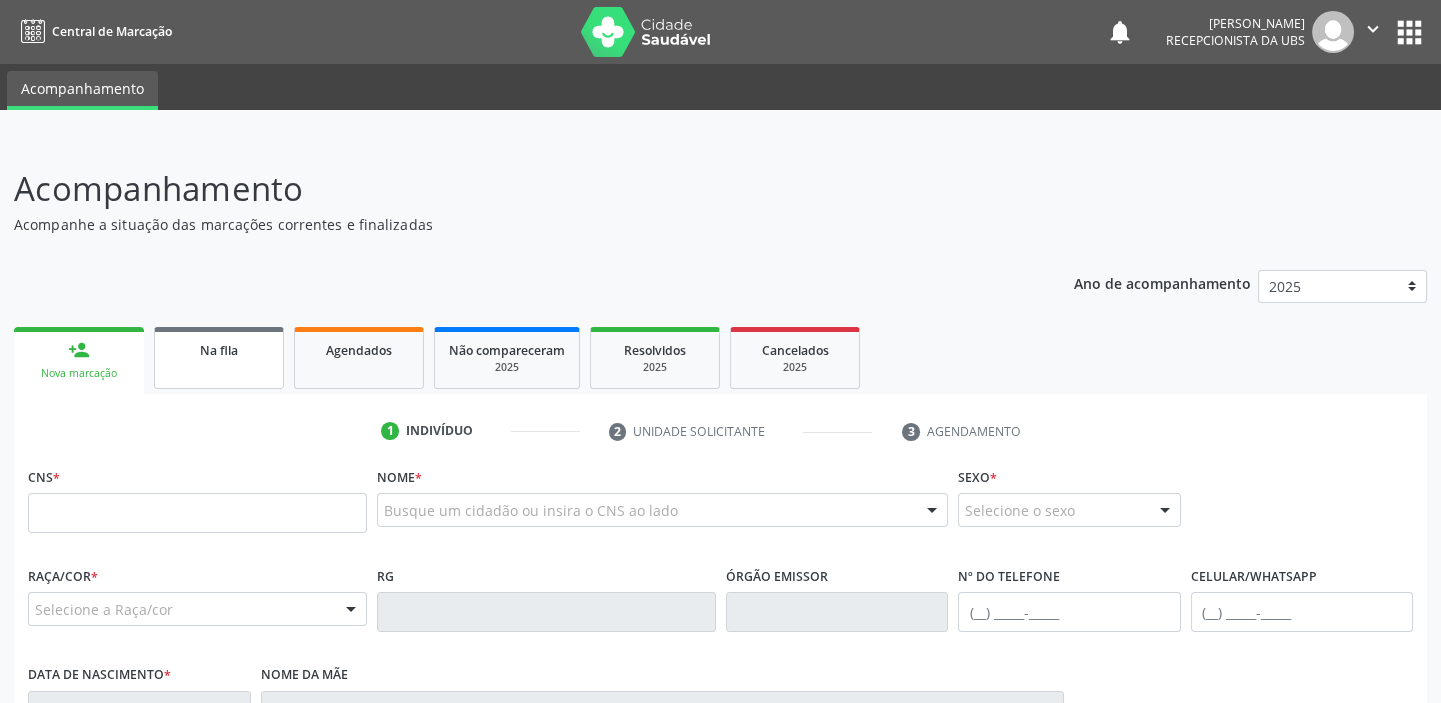 click on "Na fila" at bounding box center [219, 358] 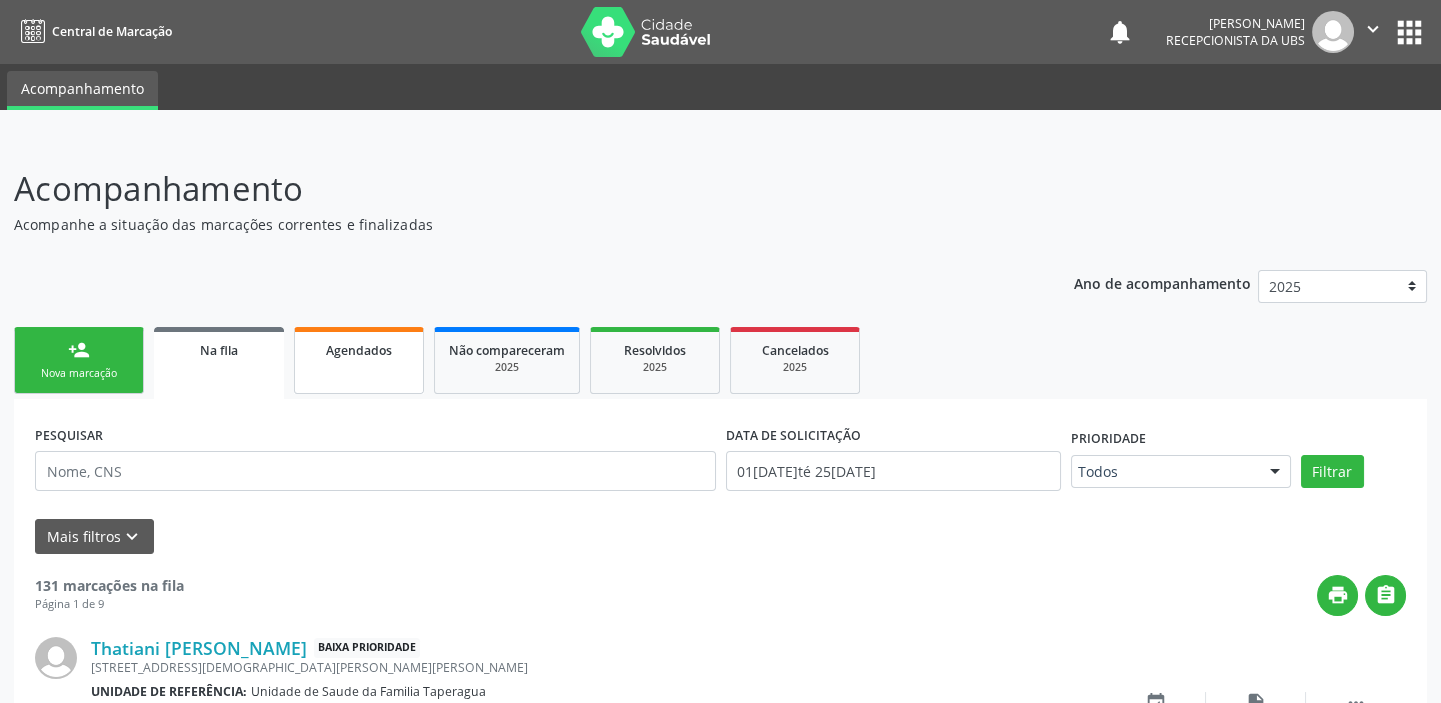 click on "Agendados" at bounding box center (359, 350) 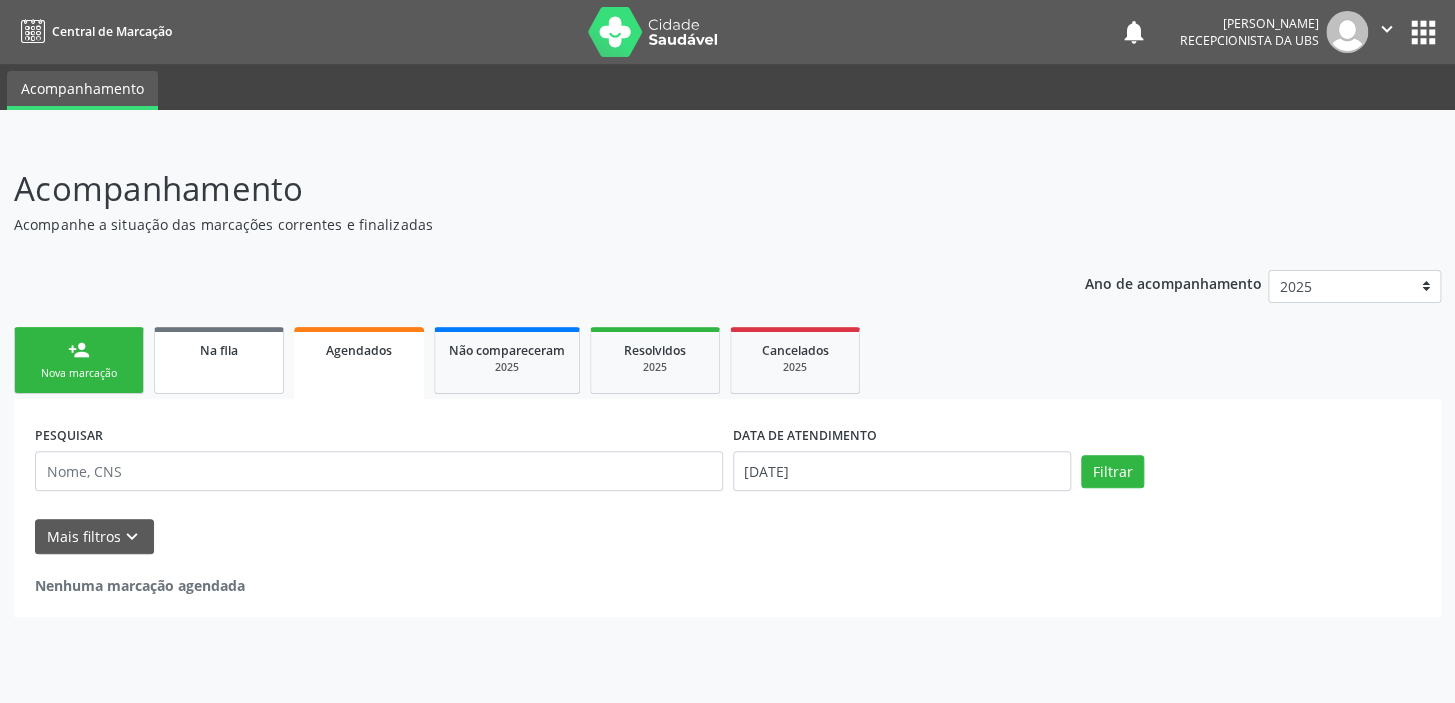 click on "Na fila" at bounding box center [219, 360] 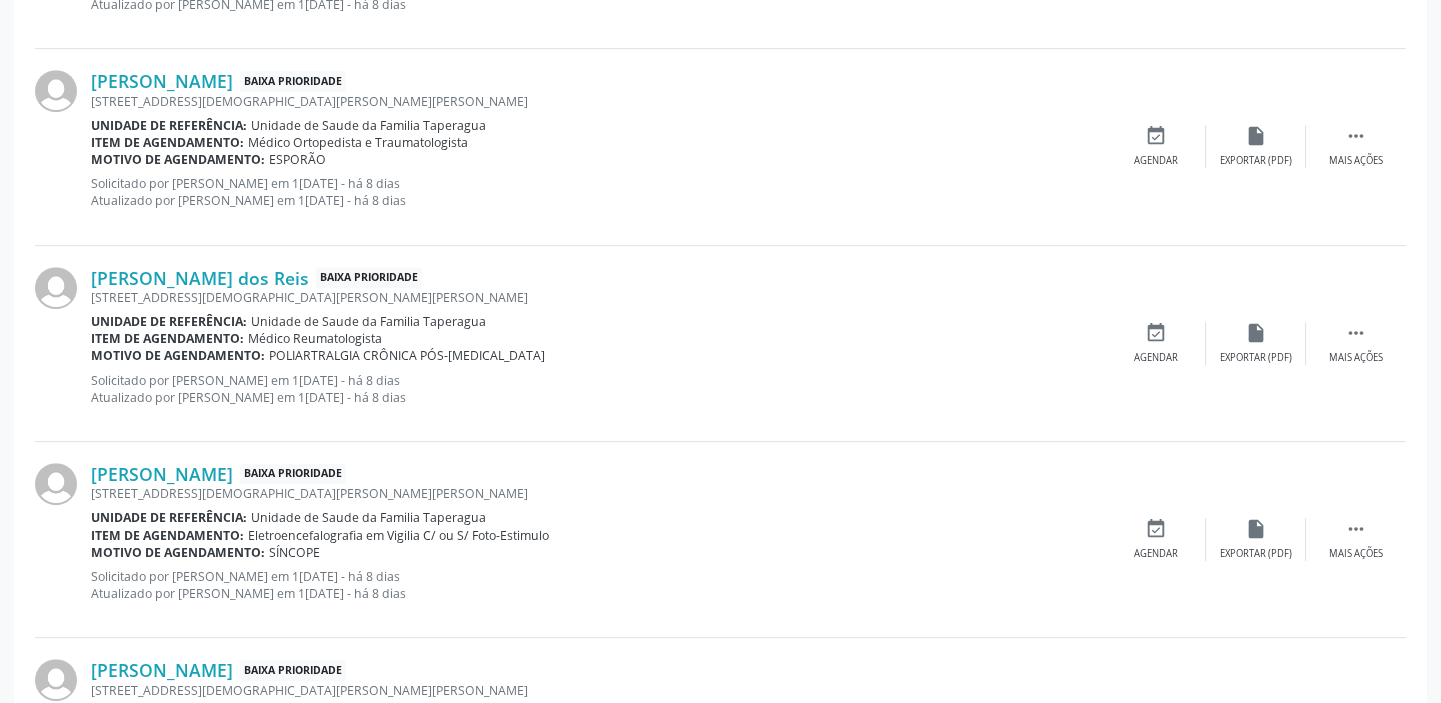 scroll, scrollTop: 2928, scrollLeft: 0, axis: vertical 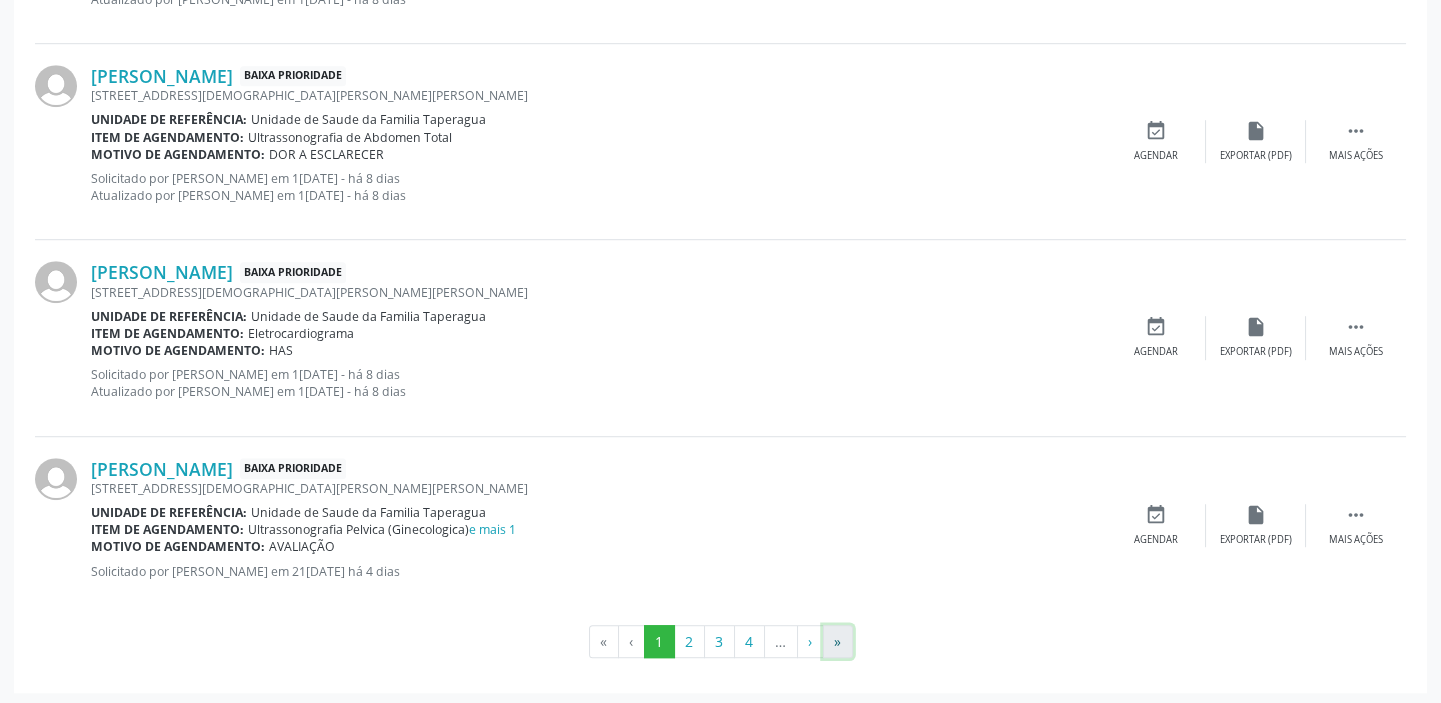 click on "»" at bounding box center [838, 642] 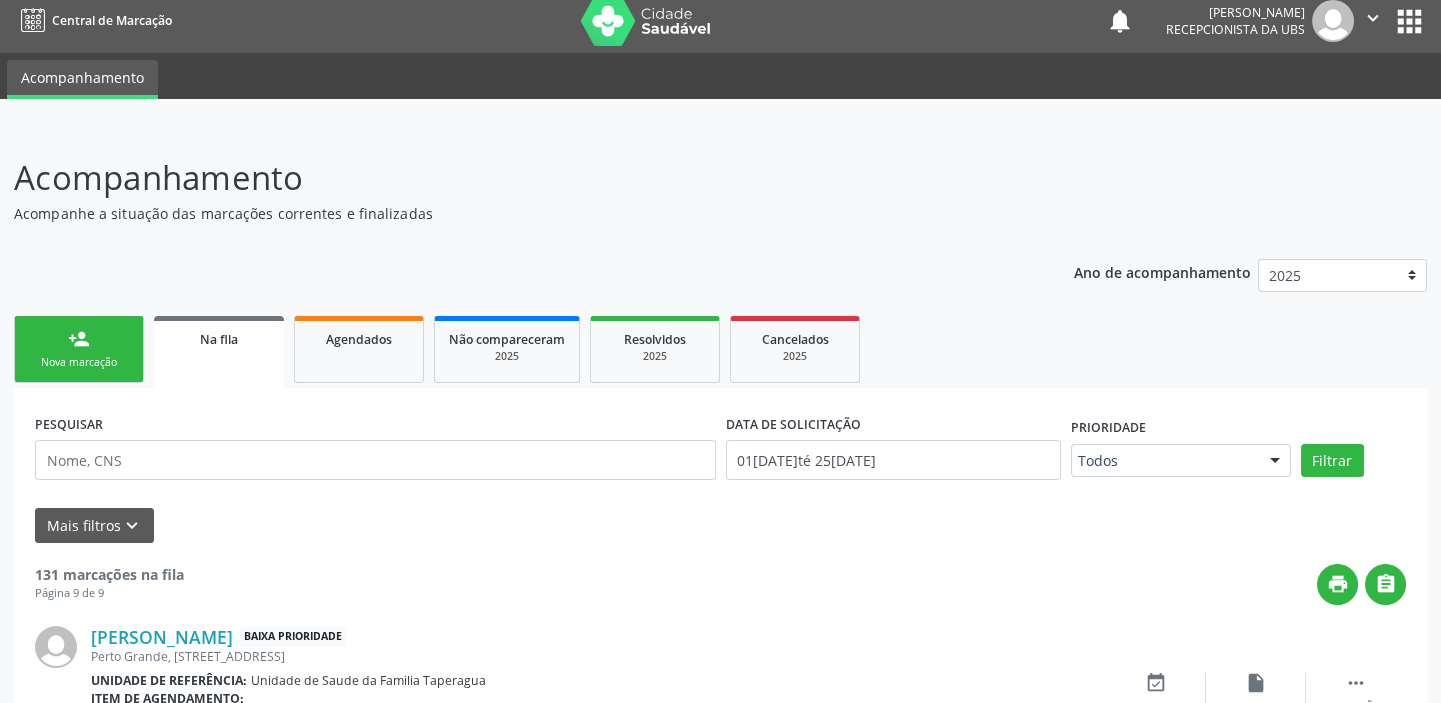 scroll, scrollTop: 2006, scrollLeft: 0, axis: vertical 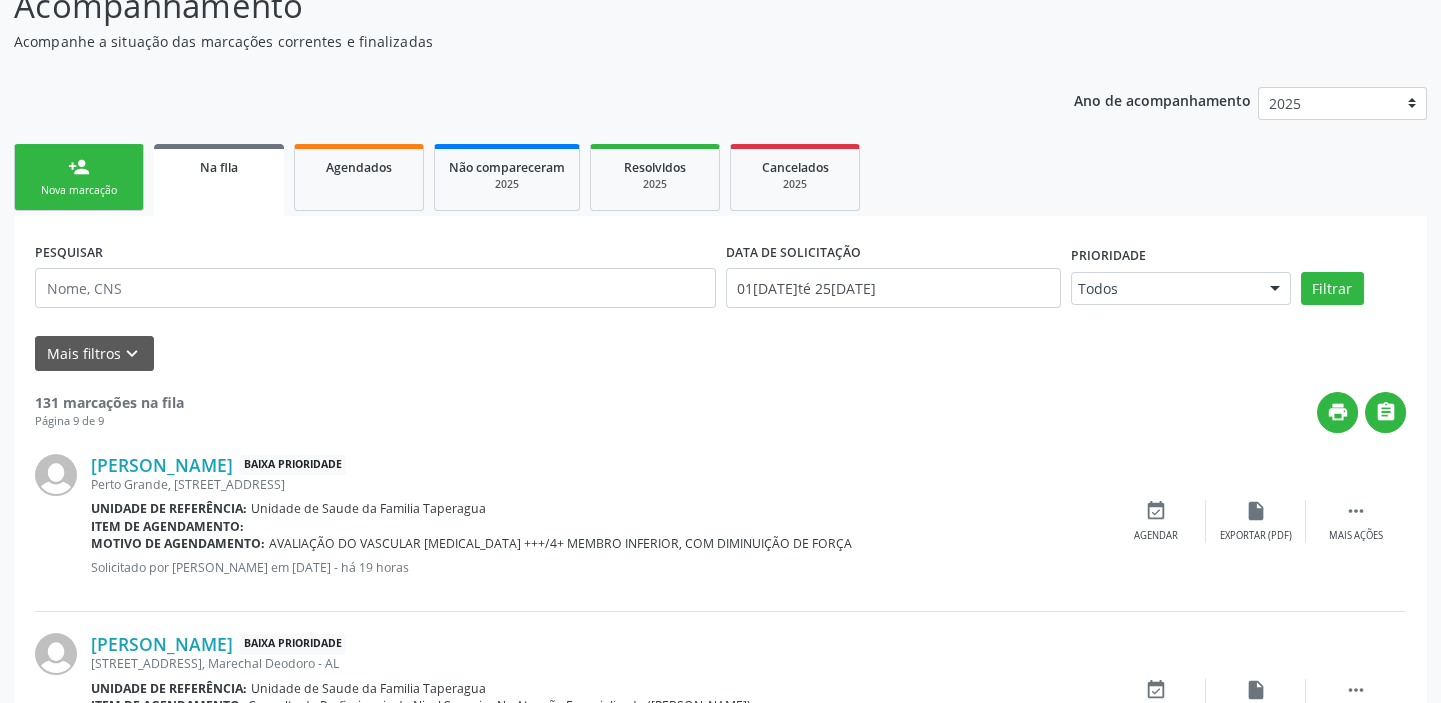 click on "Nova marcação" at bounding box center (79, 190) 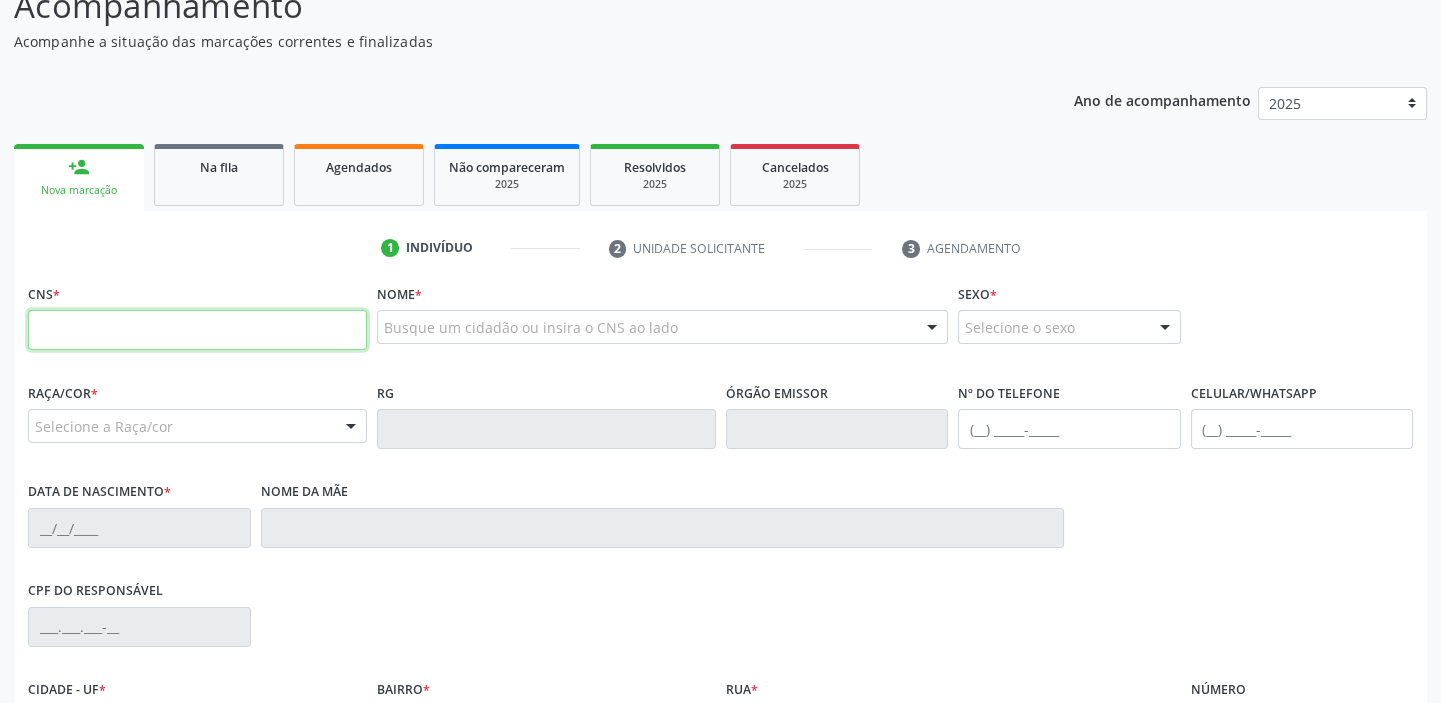 click at bounding box center (197, 330) 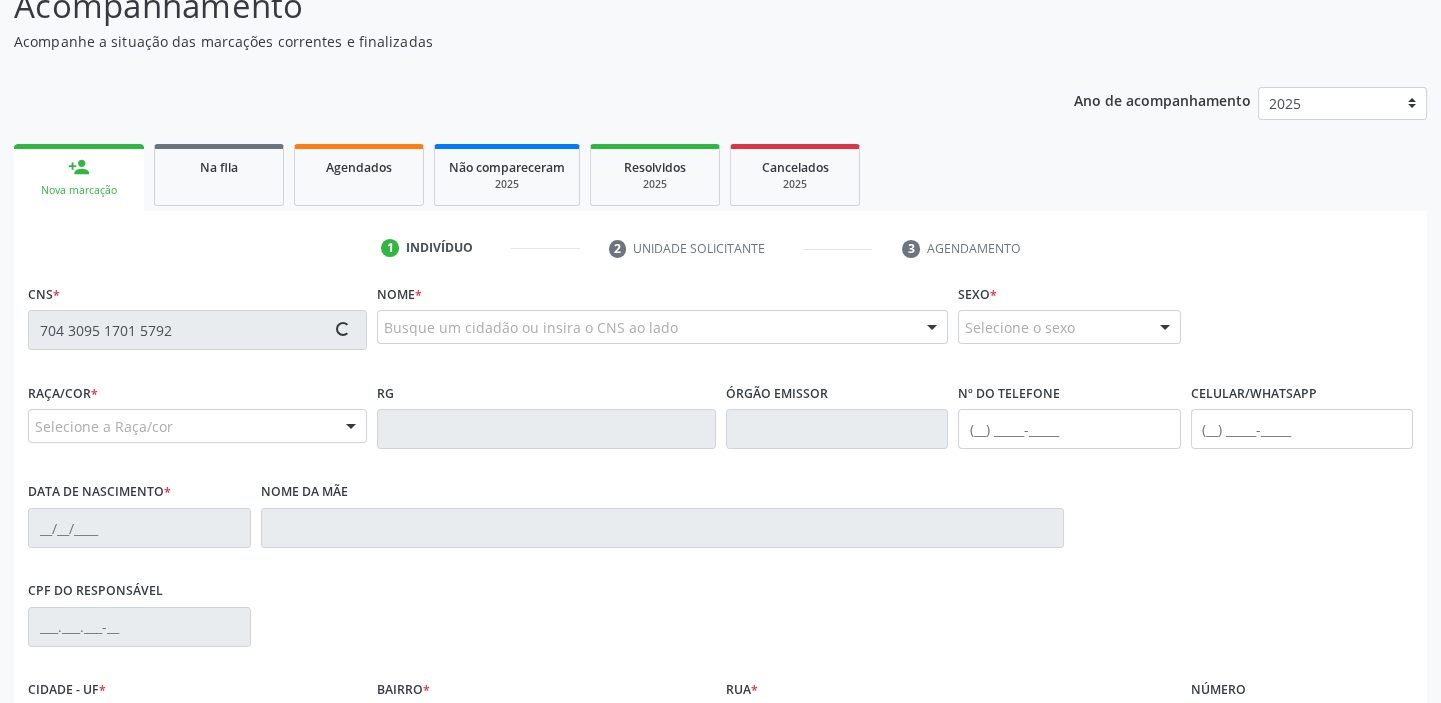 type on "704 3095 1701 5792" 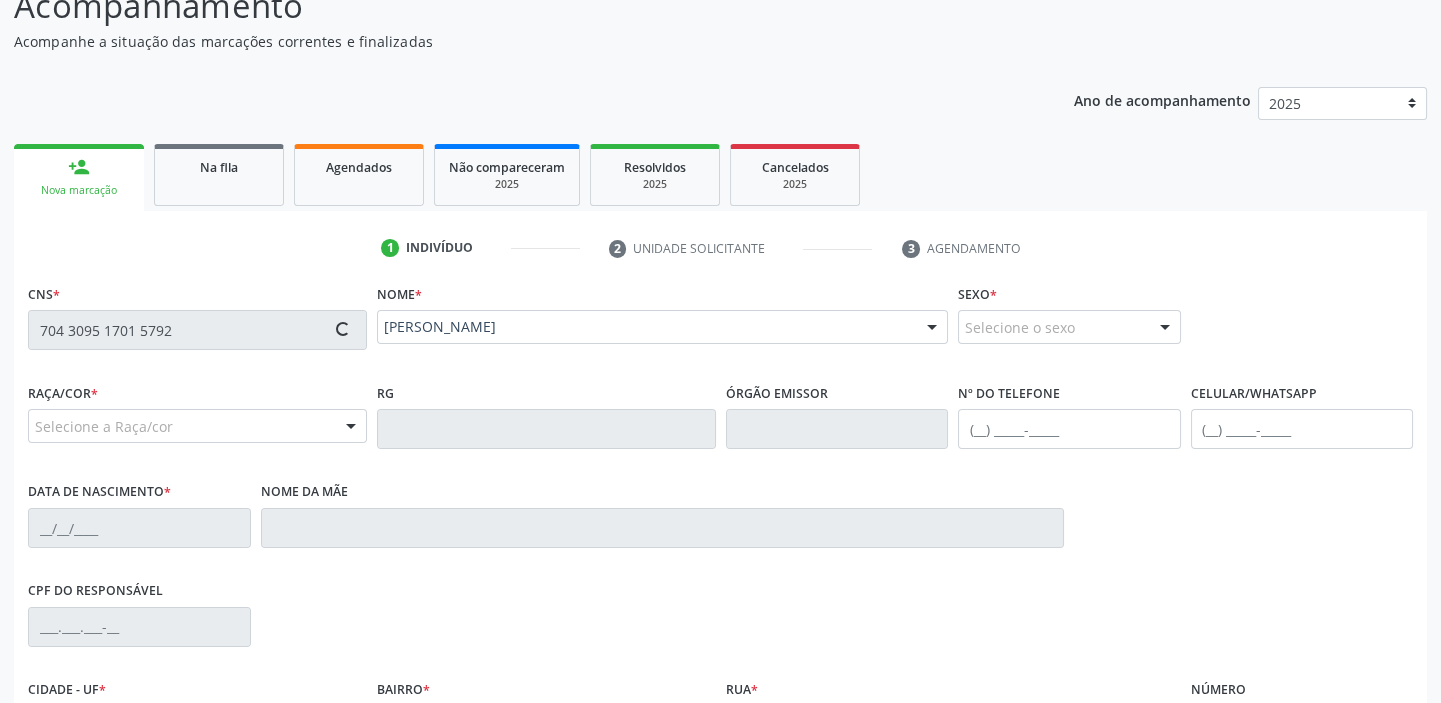 type on "(82) 99305-2578" 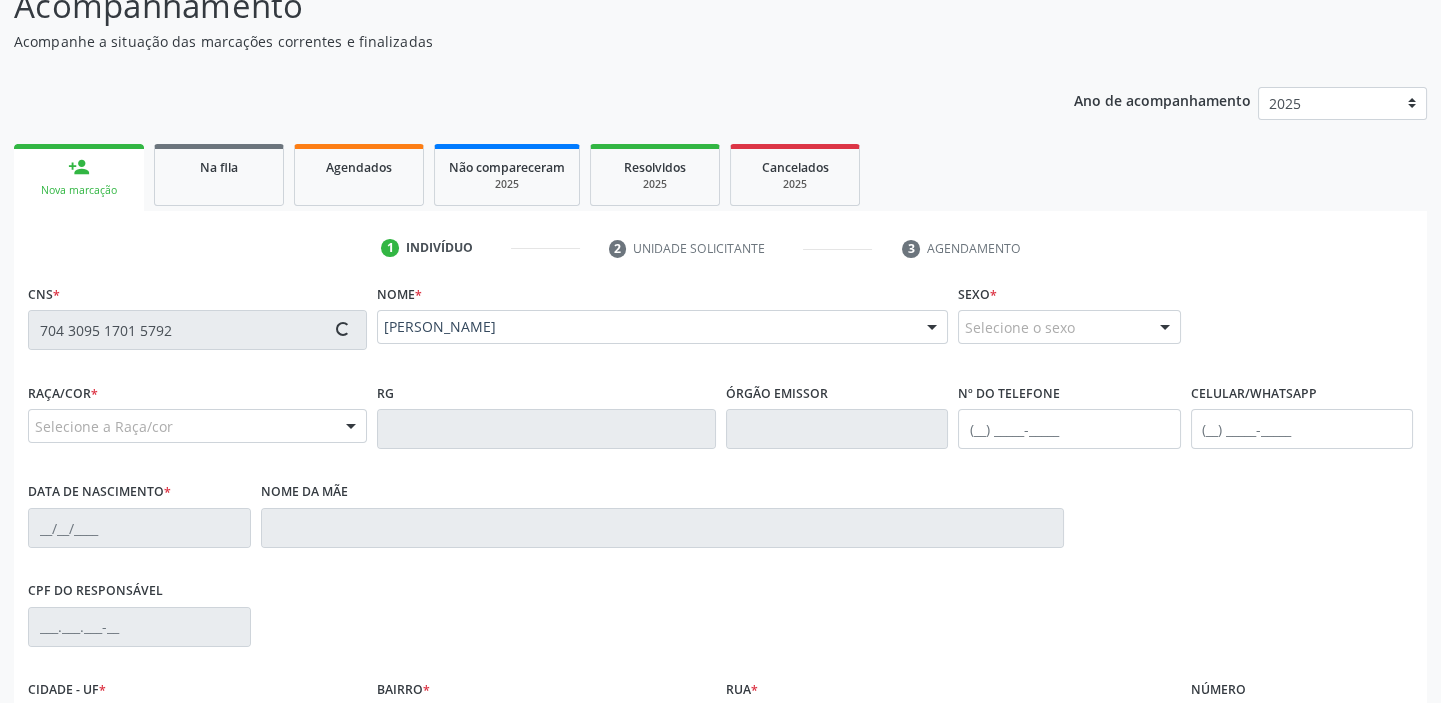 type on "08/08/1977" 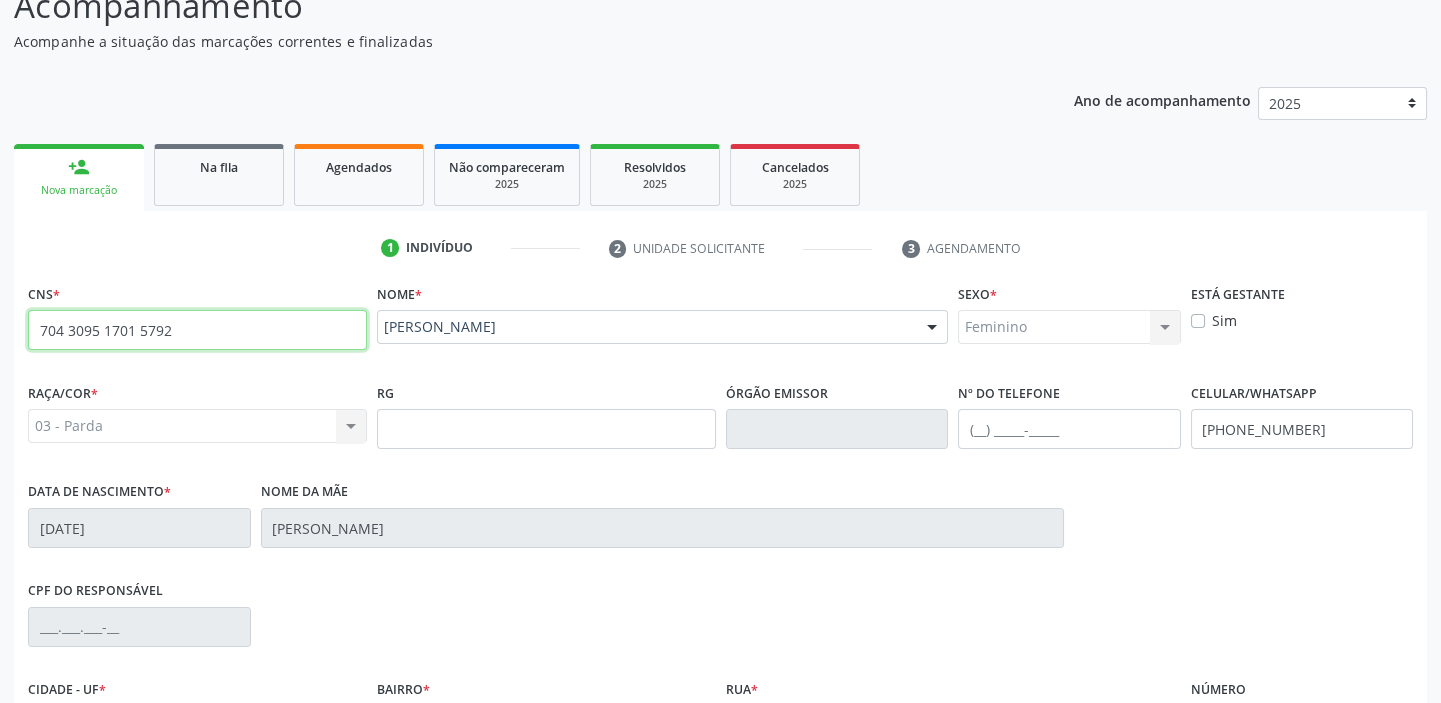 click on "704 3095 1701 5792" at bounding box center (197, 330) 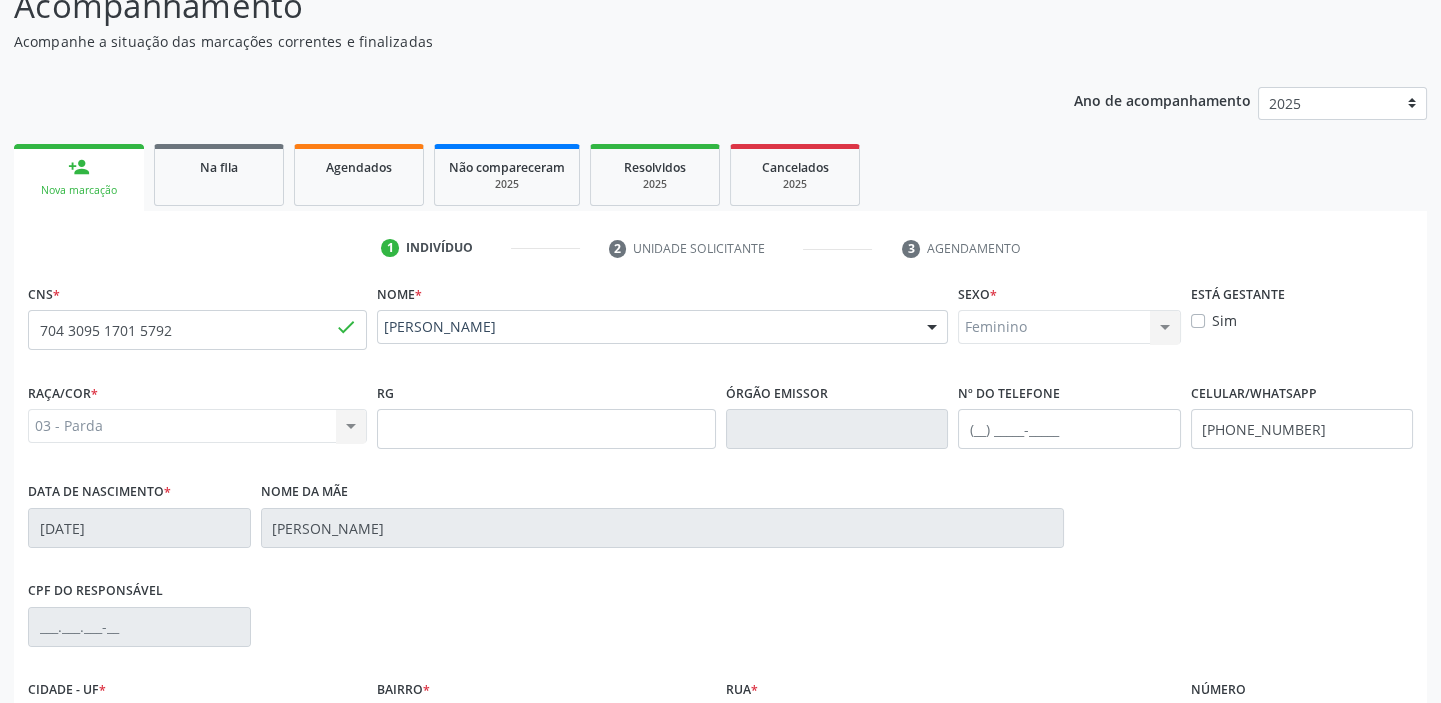 click on "person_add
Nova marcação
Na fila   Agendados   Não compareceram
2025
Resolvidos
2025
Cancelados
2025" at bounding box center (720, 175) 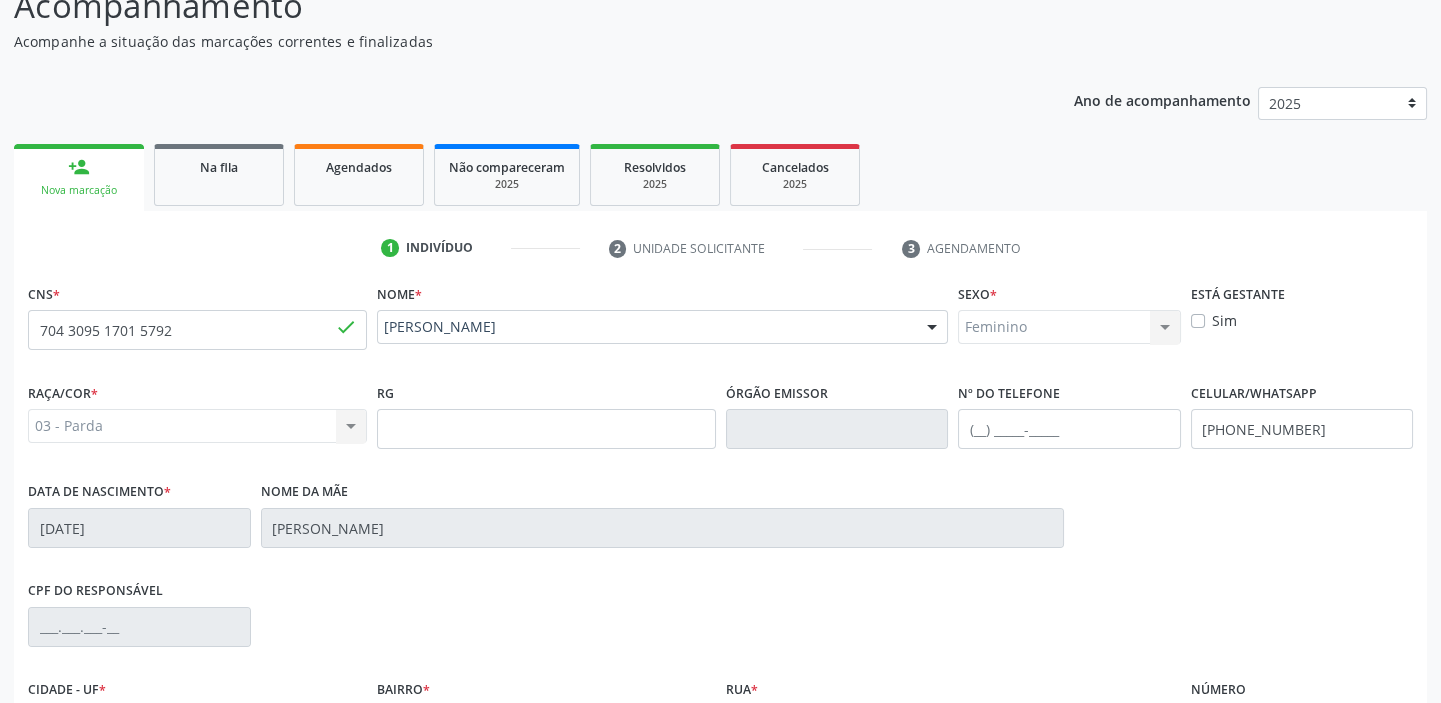 scroll, scrollTop: 408, scrollLeft: 0, axis: vertical 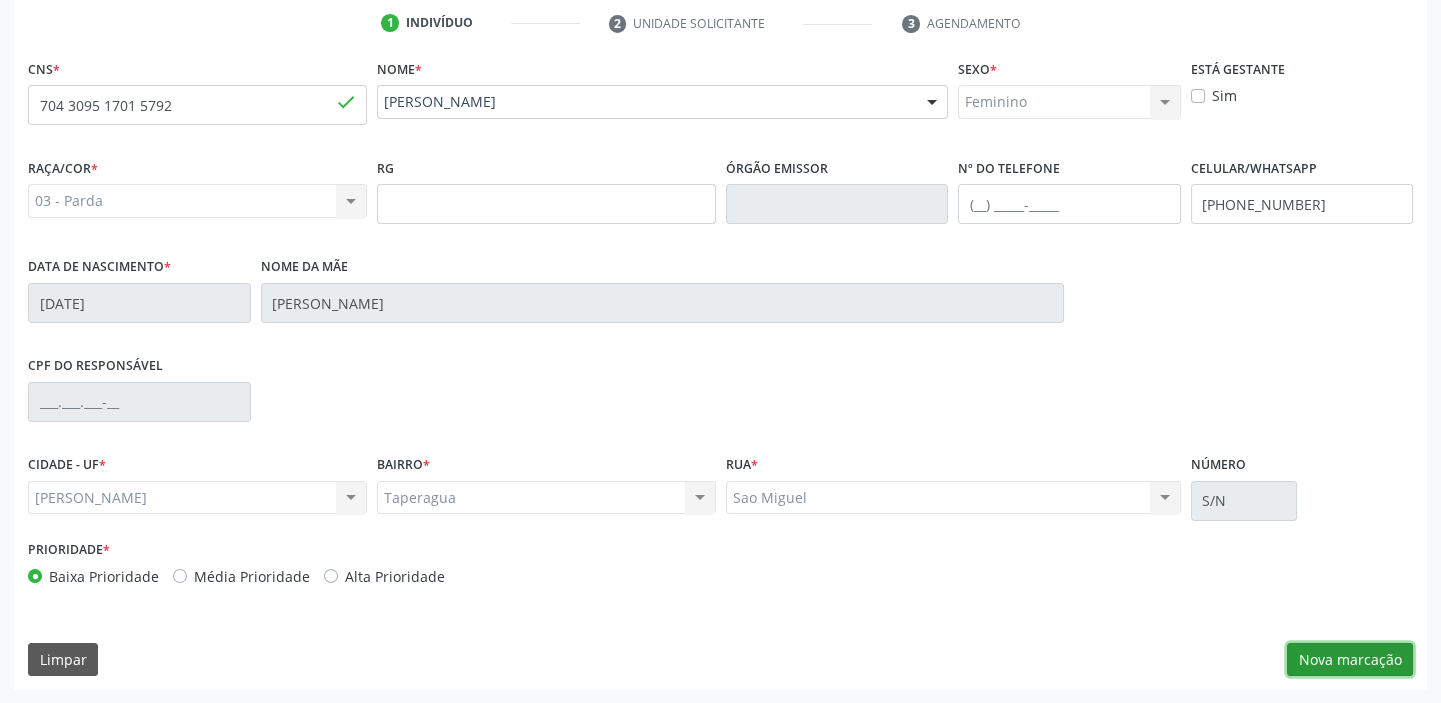click on "Nova marcação" at bounding box center [1350, 660] 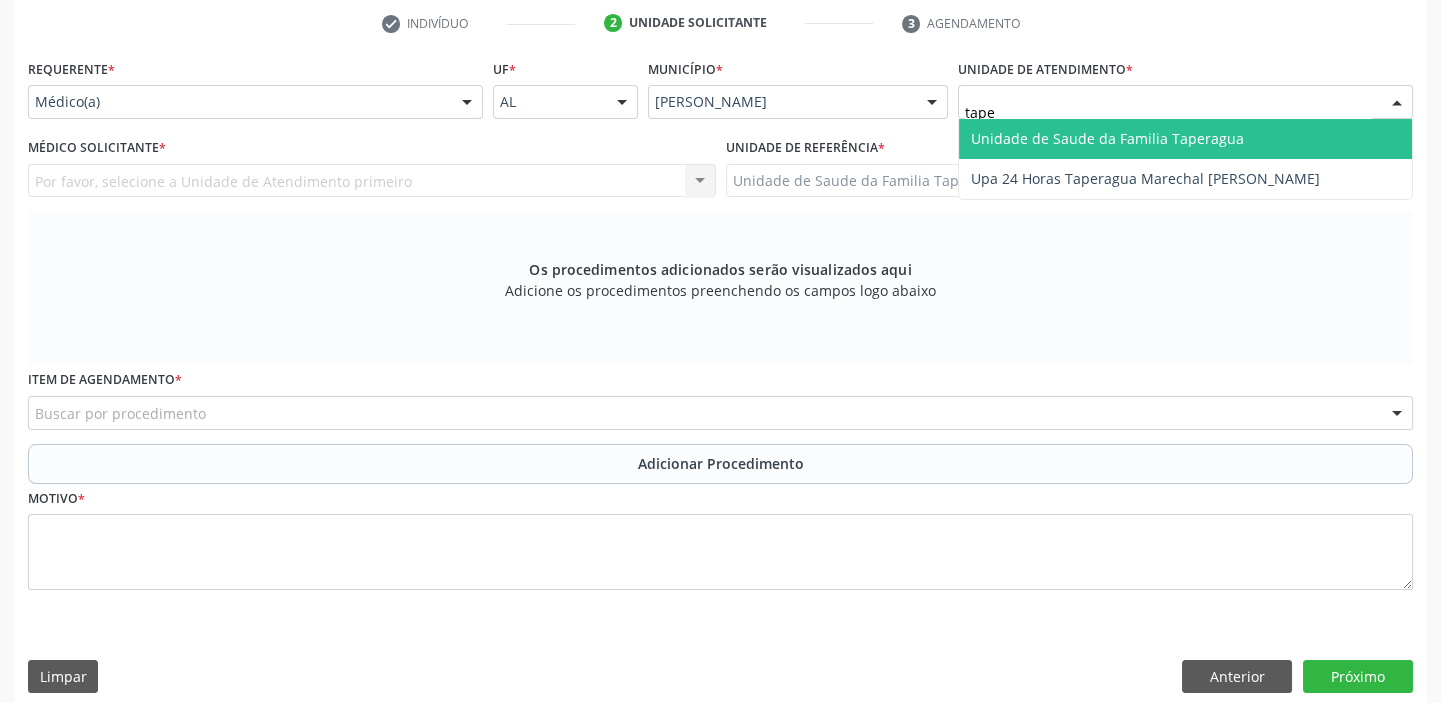 type on "taper" 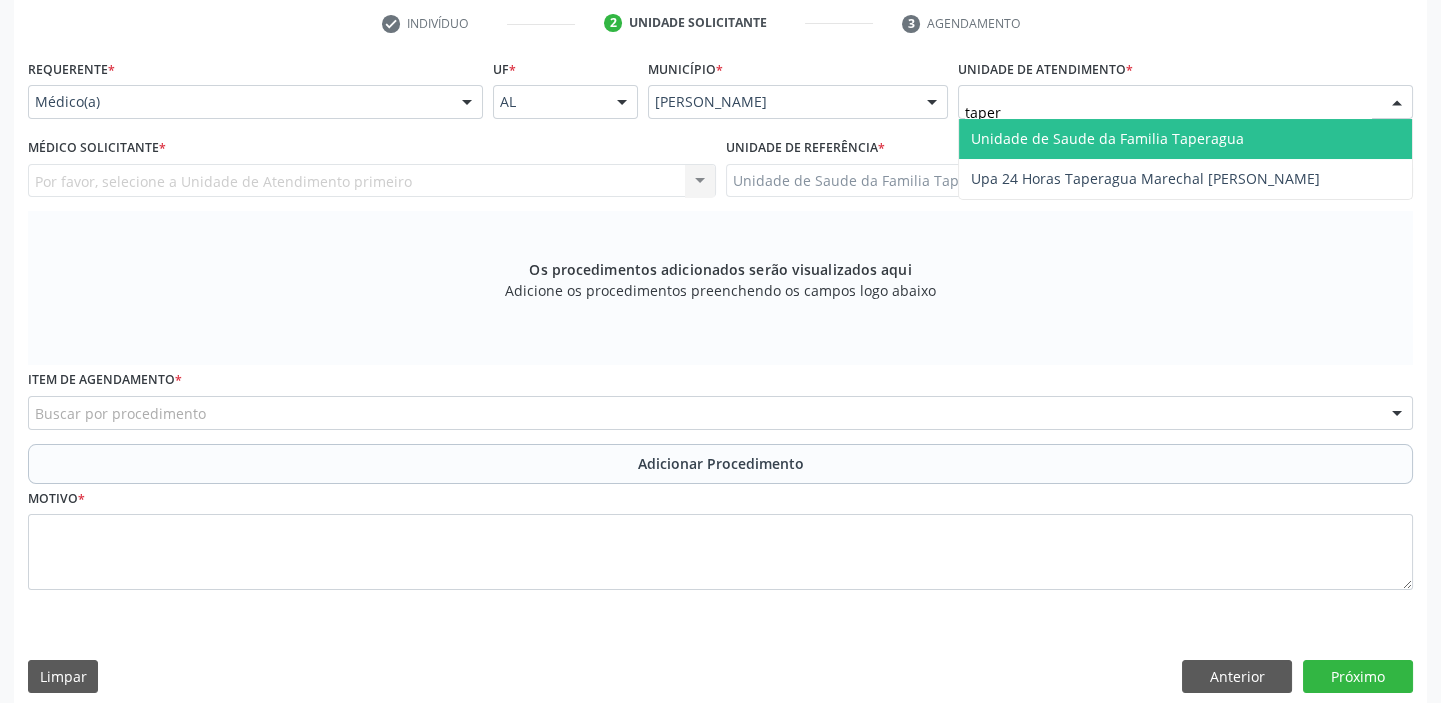 click on "Unidade de Saude da Familia Taperagua" at bounding box center [1107, 138] 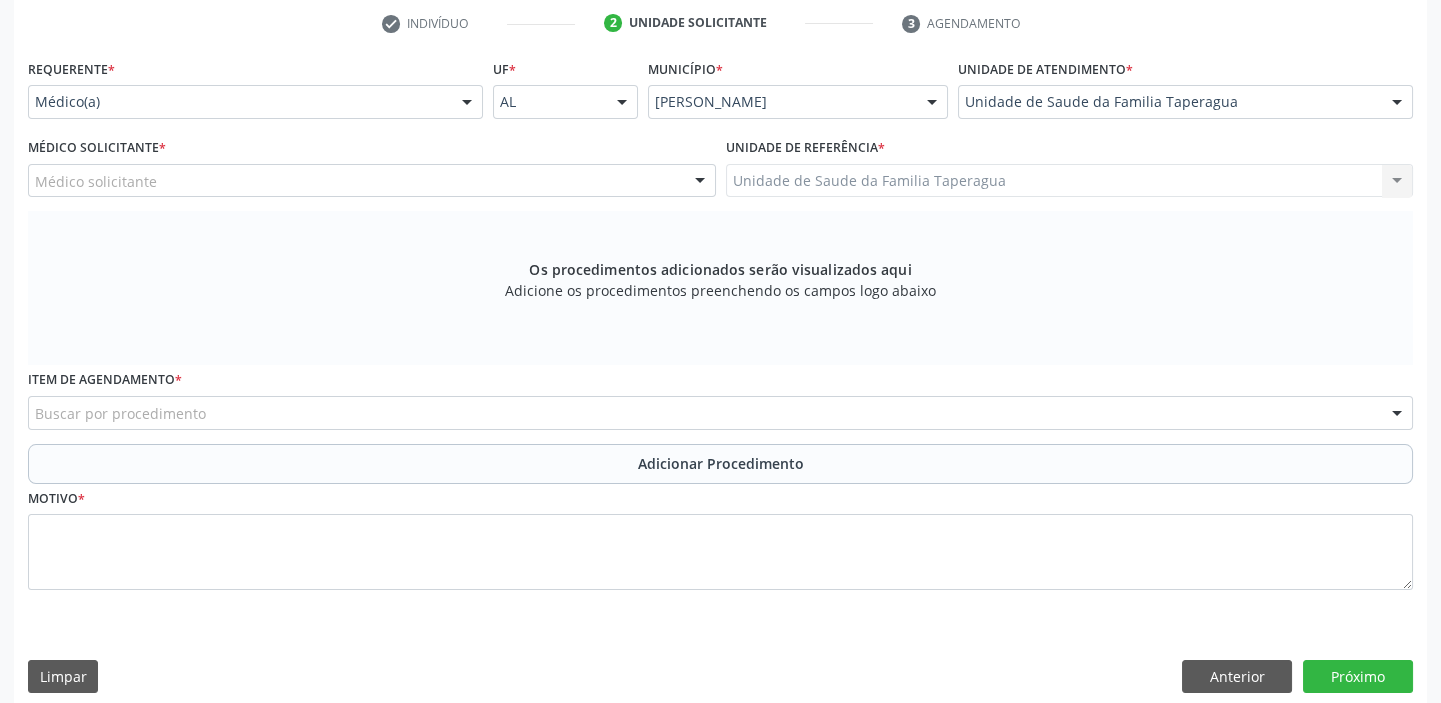 click on "Médico solicitante" at bounding box center [372, 181] 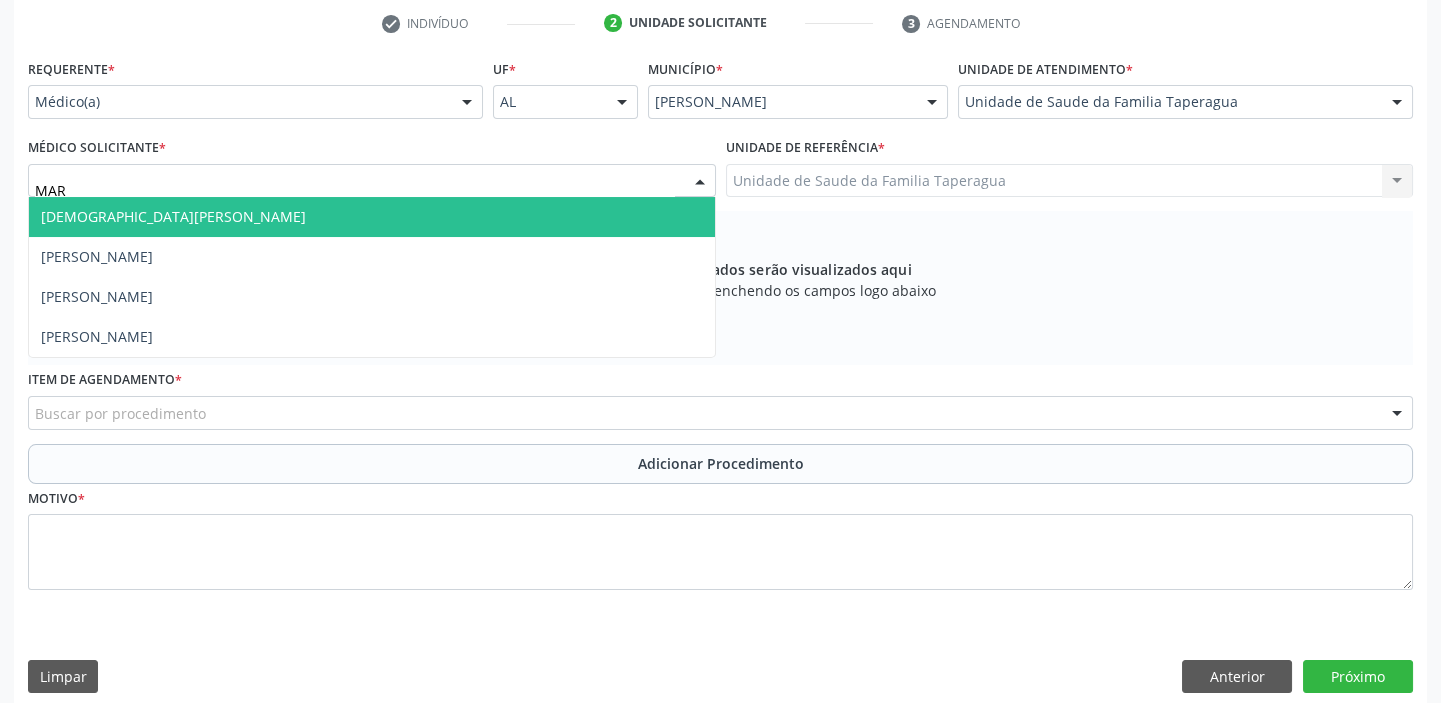 type on "MART" 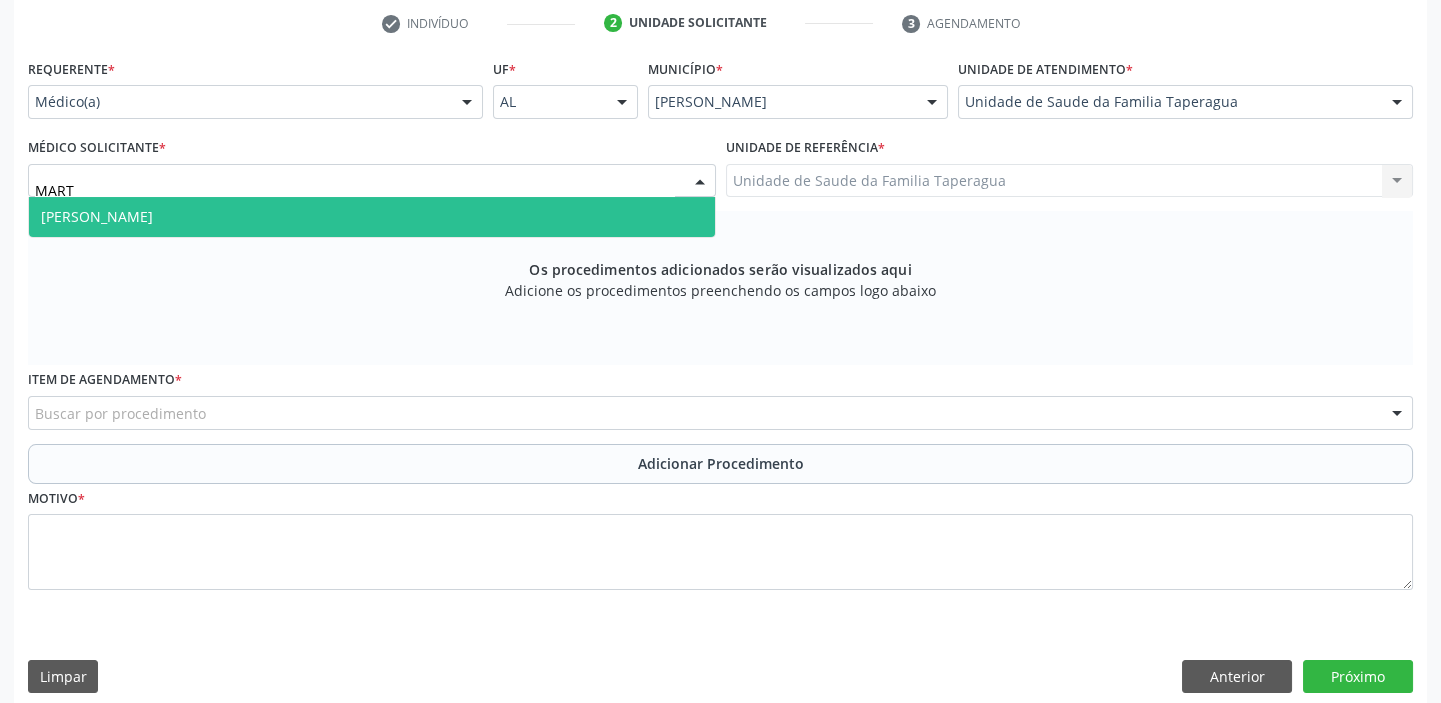 click on "[PERSON_NAME]" at bounding box center [372, 217] 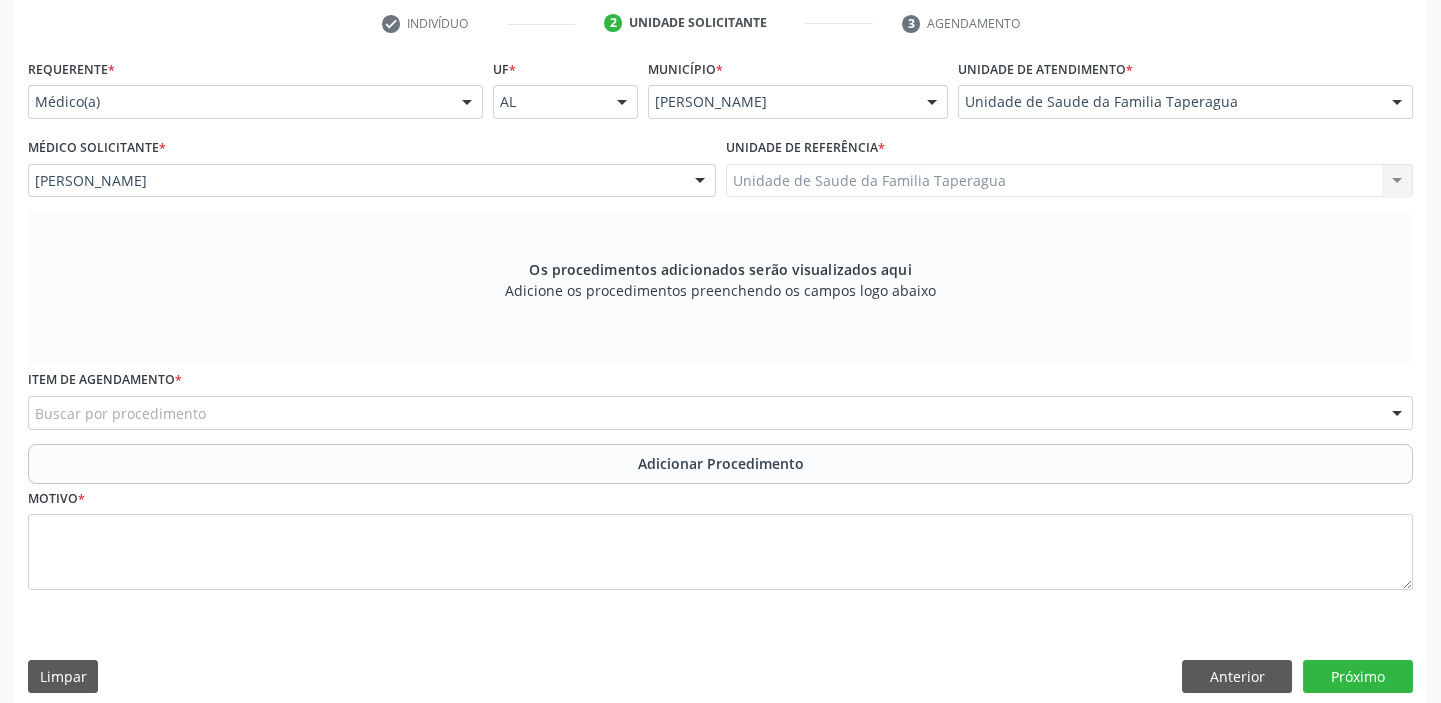 click on "Buscar por procedimento" at bounding box center [720, 413] 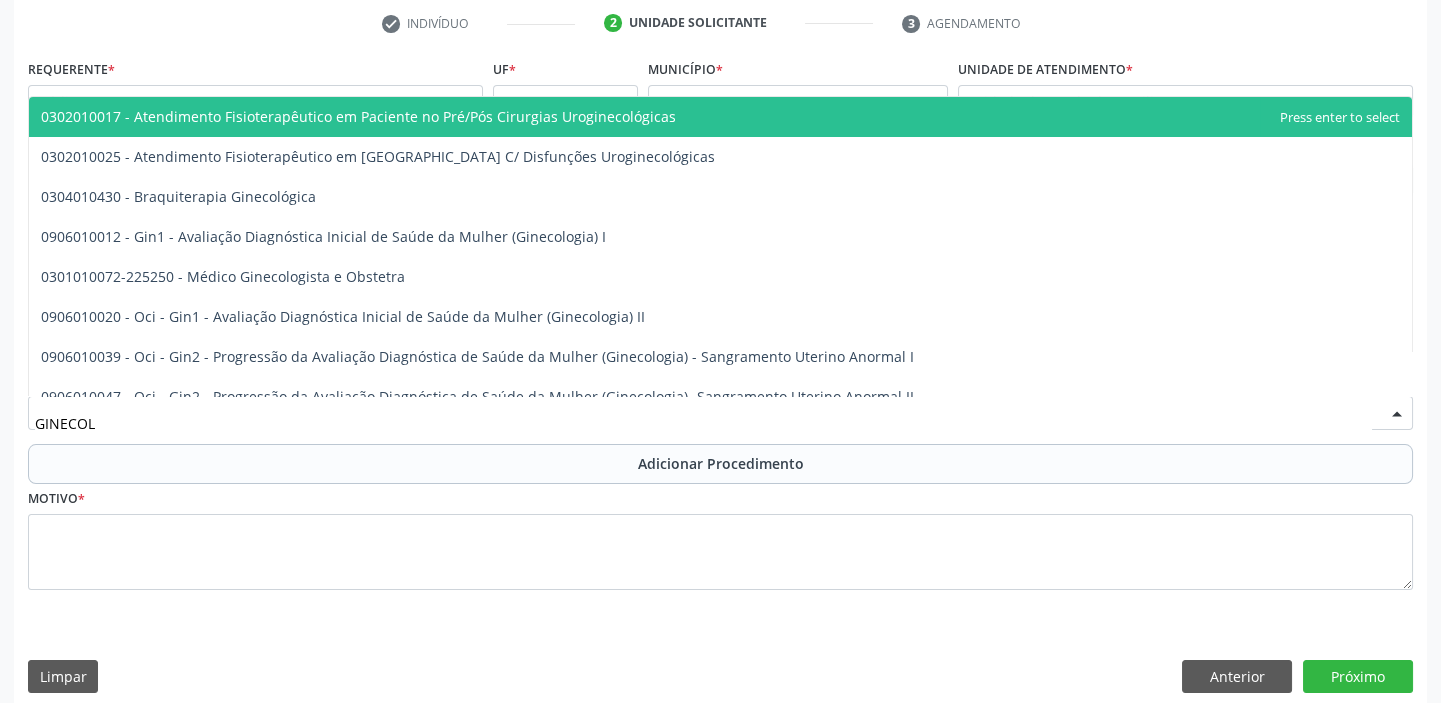 type on "GINECOLO" 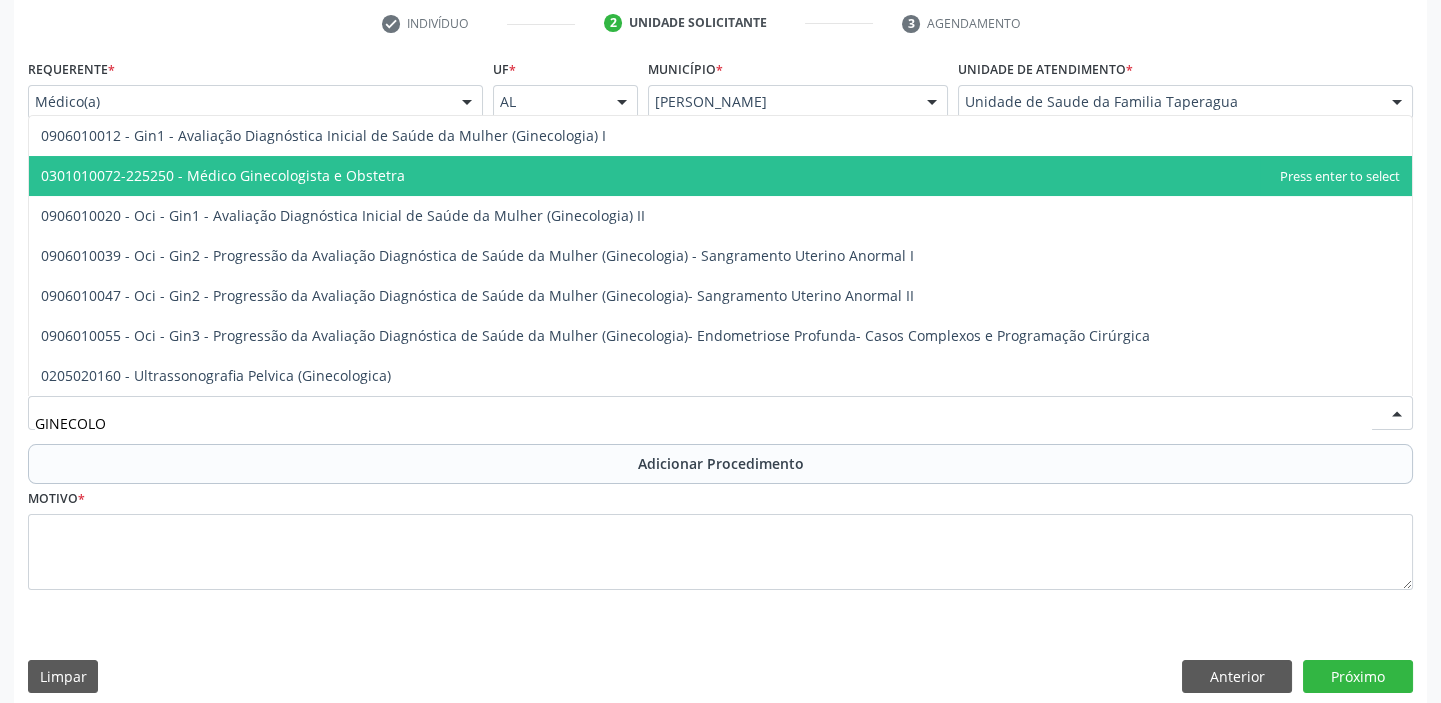 click on "0301010072-225250 - Médico Ginecologista e Obstetra" at bounding box center (720, 176) 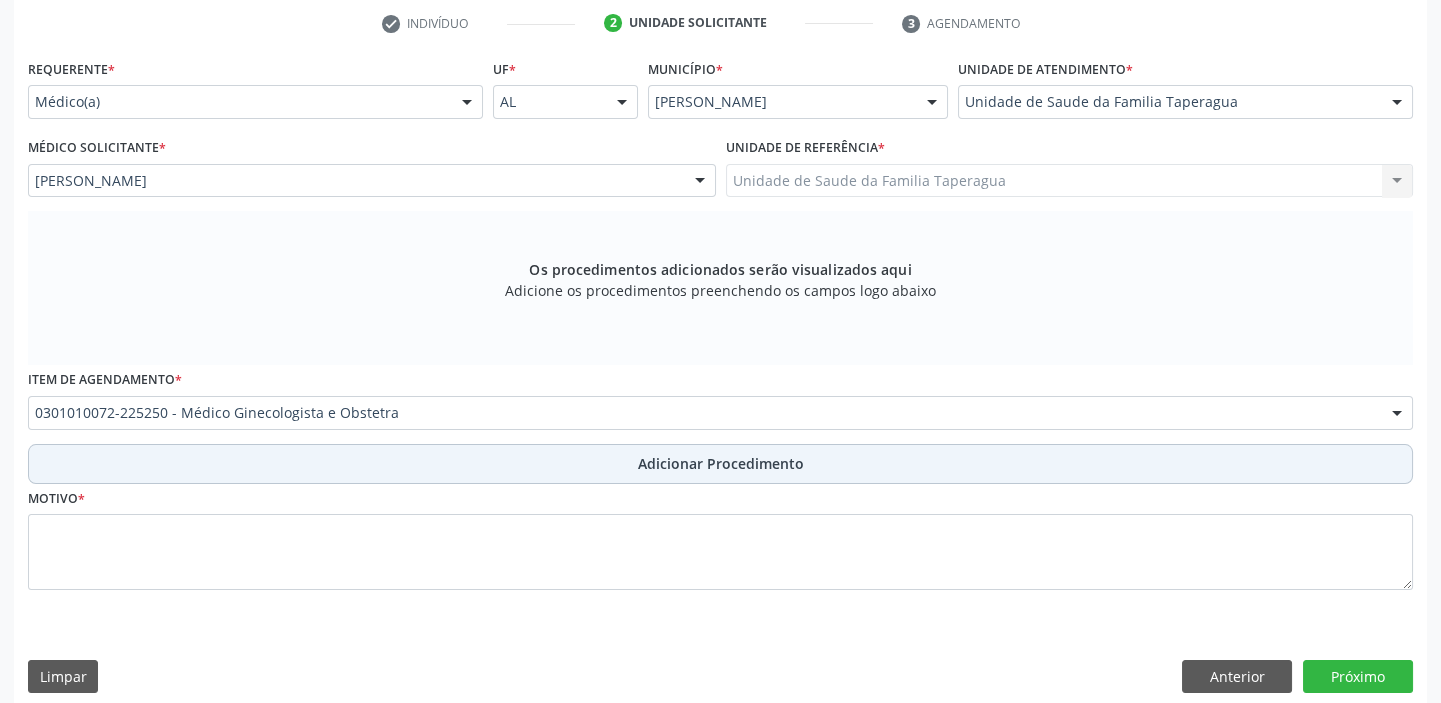 click on "Adicionar Procedimento" at bounding box center (720, 464) 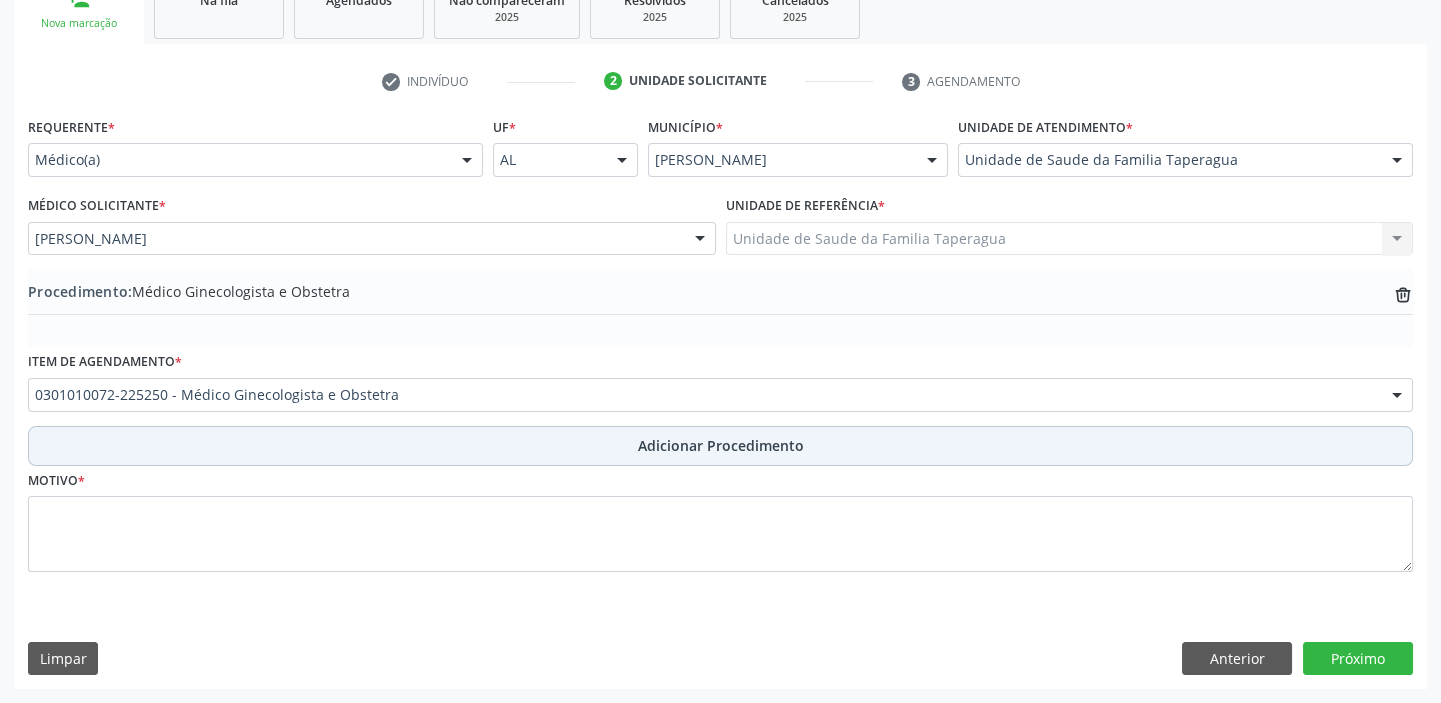 scroll, scrollTop: 349, scrollLeft: 0, axis: vertical 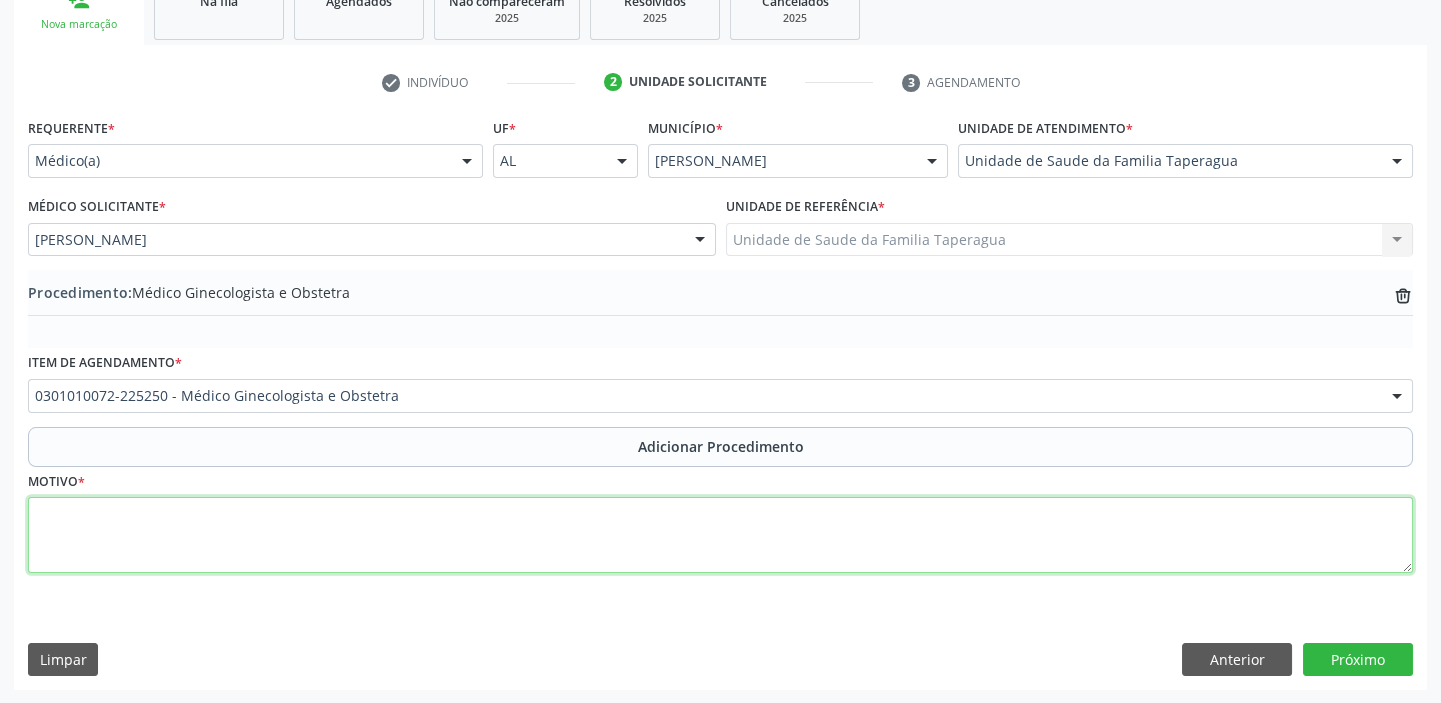 click at bounding box center [720, 535] 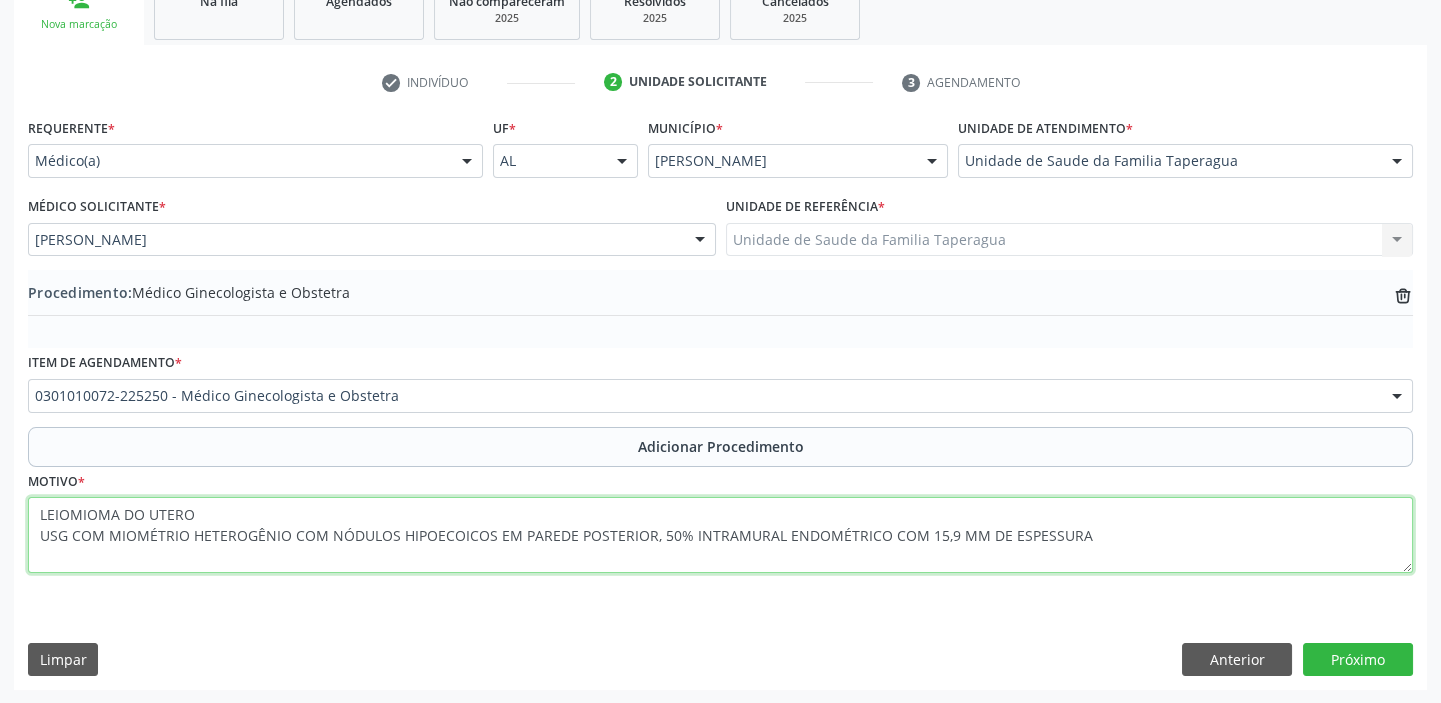 drag, startPoint x: 206, startPoint y: 518, endPoint x: 7, endPoint y: 512, distance: 199.09044 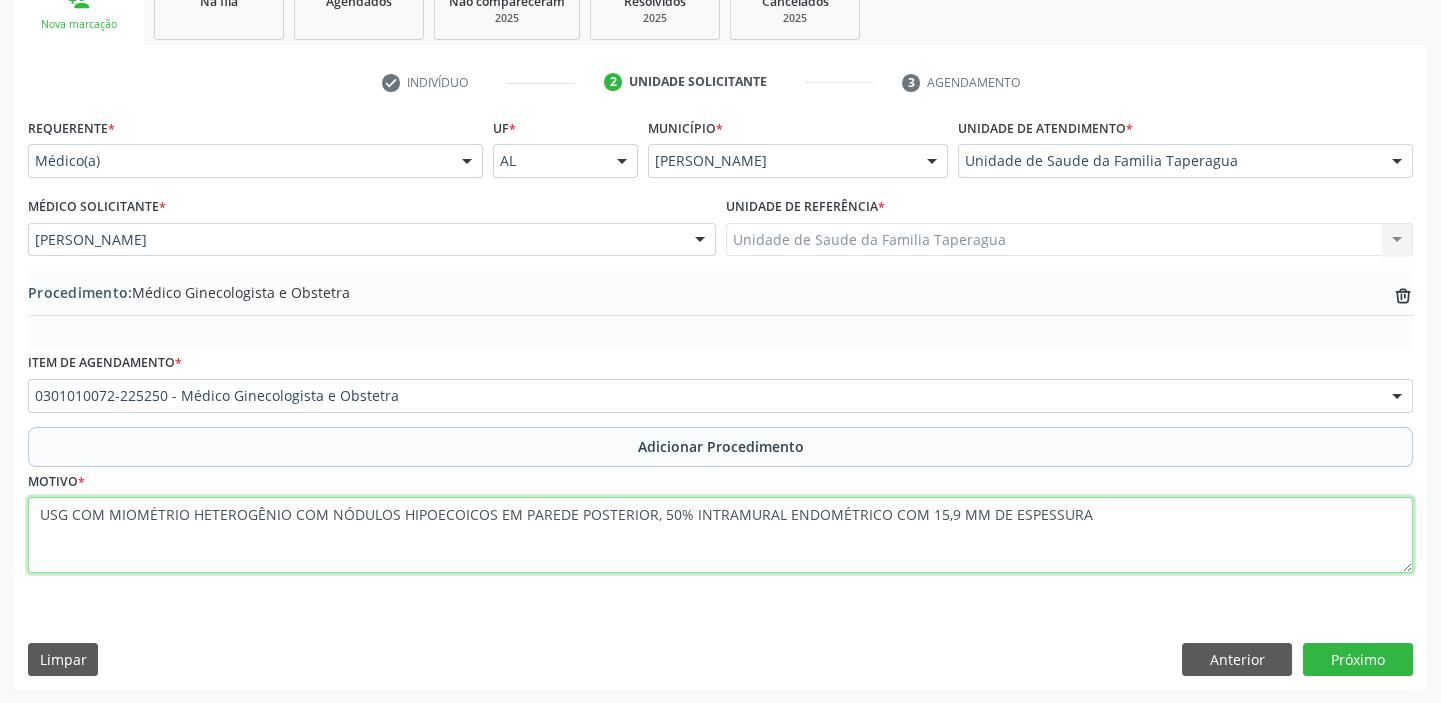 click on "USG COM MIOMÉTRIO HETEROGÊNIO COM NÓDULOS HIPOECOICOS EM PAREDE POSTERIOR, 50% INTRAMURAL ENDOMÉTRICO COM 15,9 MM DE ESPESSURA" at bounding box center [720, 535] 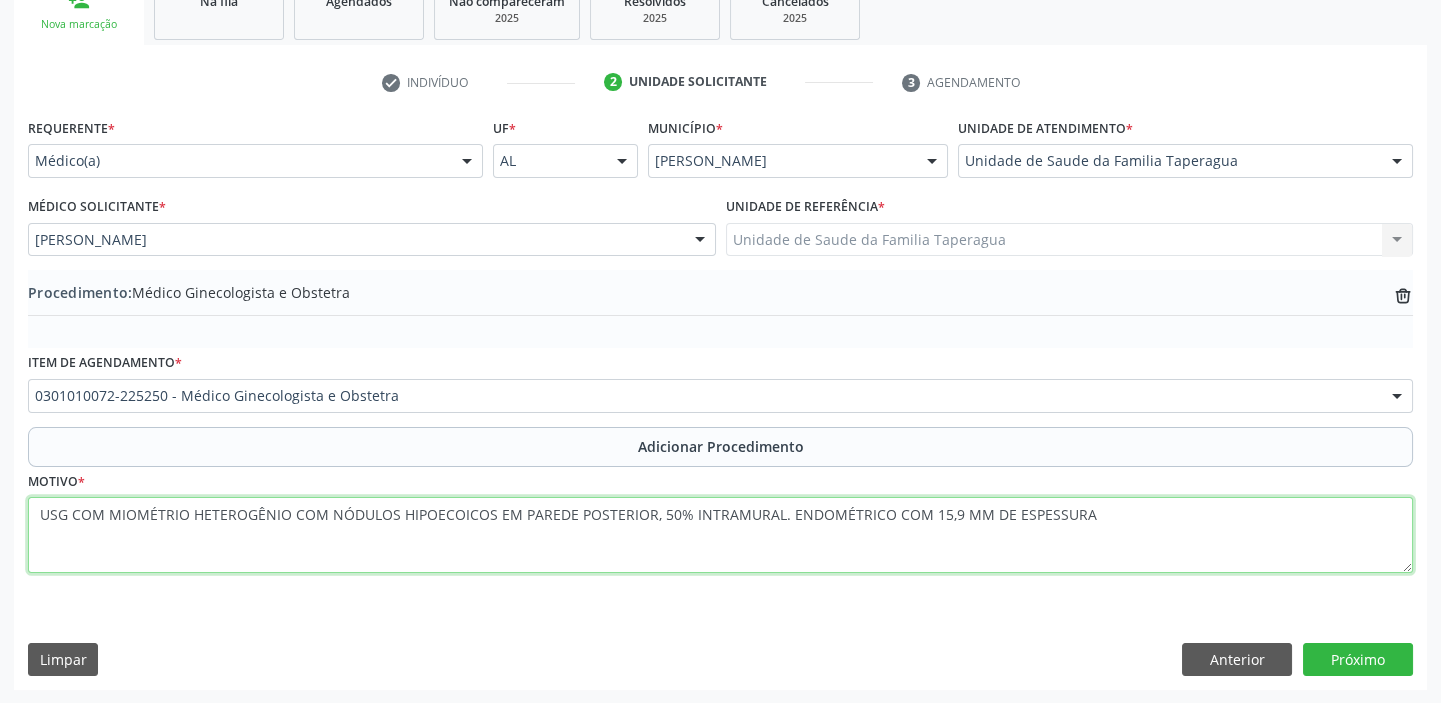 click on "USG COM MIOMÉTRIO HETEROGÊNIO COM NÓDULOS HIPOECOICOS EM PAREDE POSTERIOR, 50% INTRAMURAL. ENDOMÉTRICO COM 15,9 MM DE ESPESSURA" at bounding box center (720, 535) 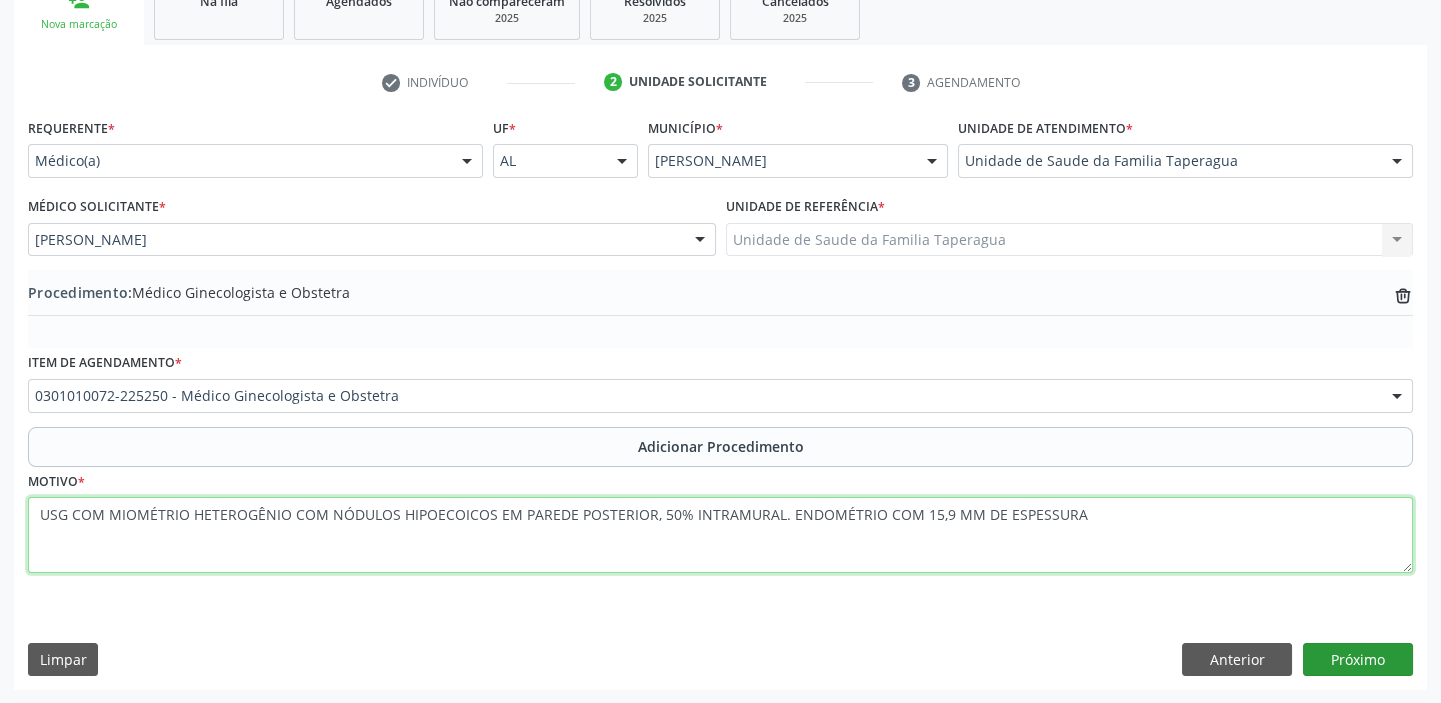 type on "USG COM MIOMÉTRIO HETEROGÊNIO COM NÓDULOS HIPOECOICOS EM PAREDE POSTERIOR, 50% INTRAMURAL. ENDOMÉTRIO COM 15,9 MM DE ESPESSURA" 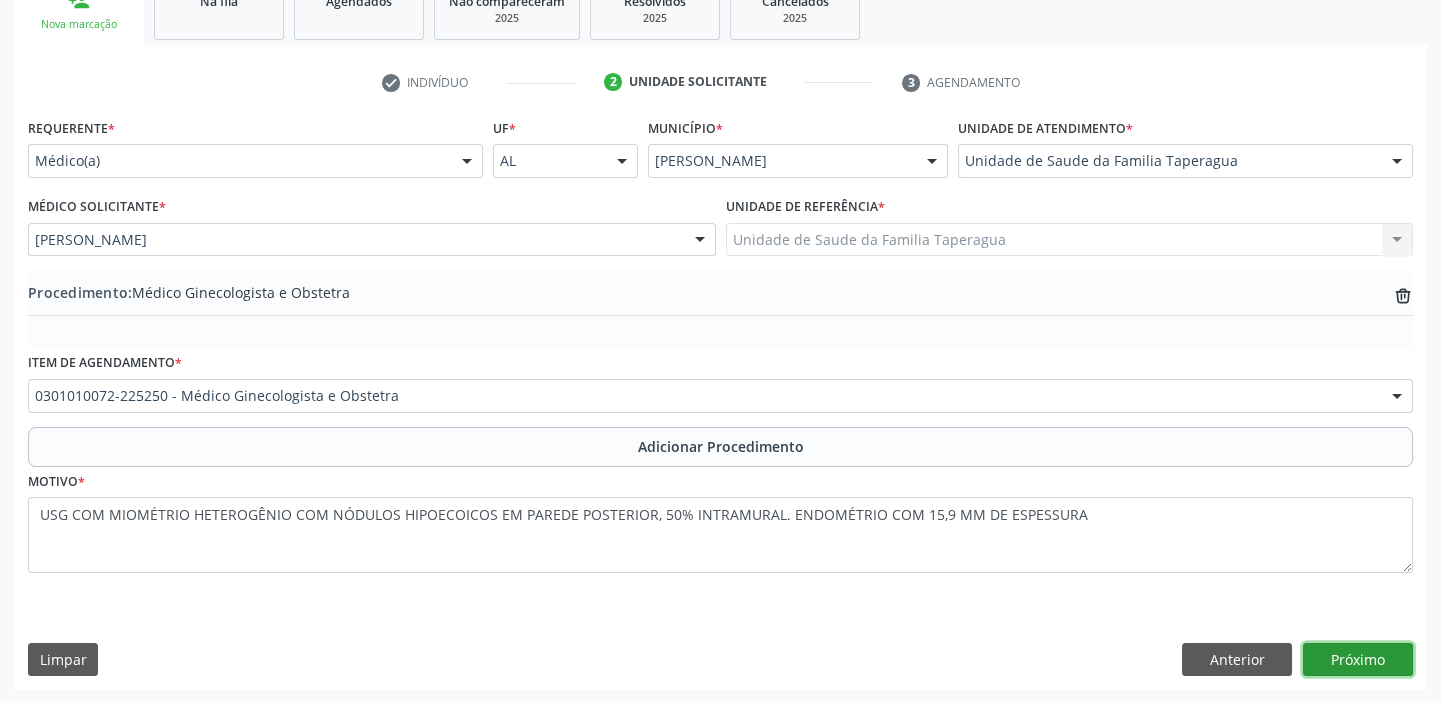 click on "Próximo" at bounding box center (1358, 660) 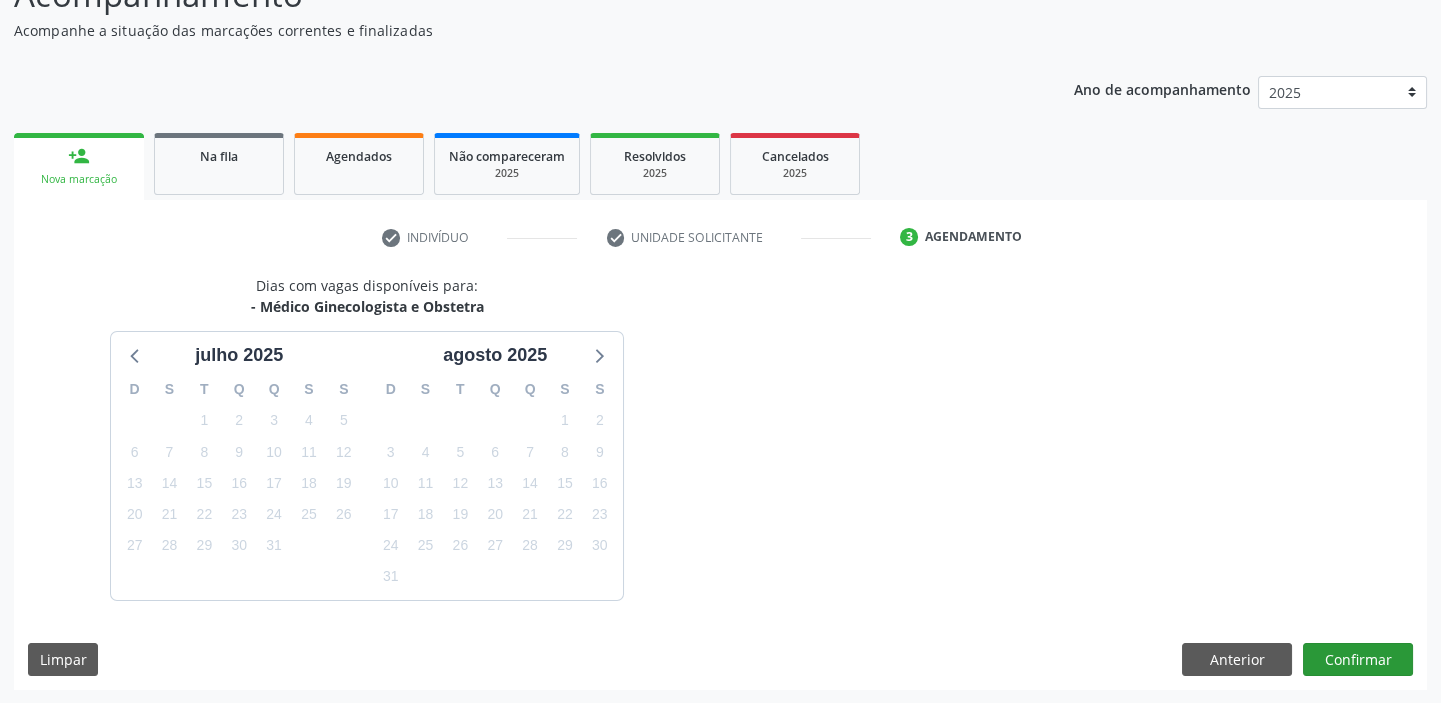 scroll, scrollTop: 252, scrollLeft: 0, axis: vertical 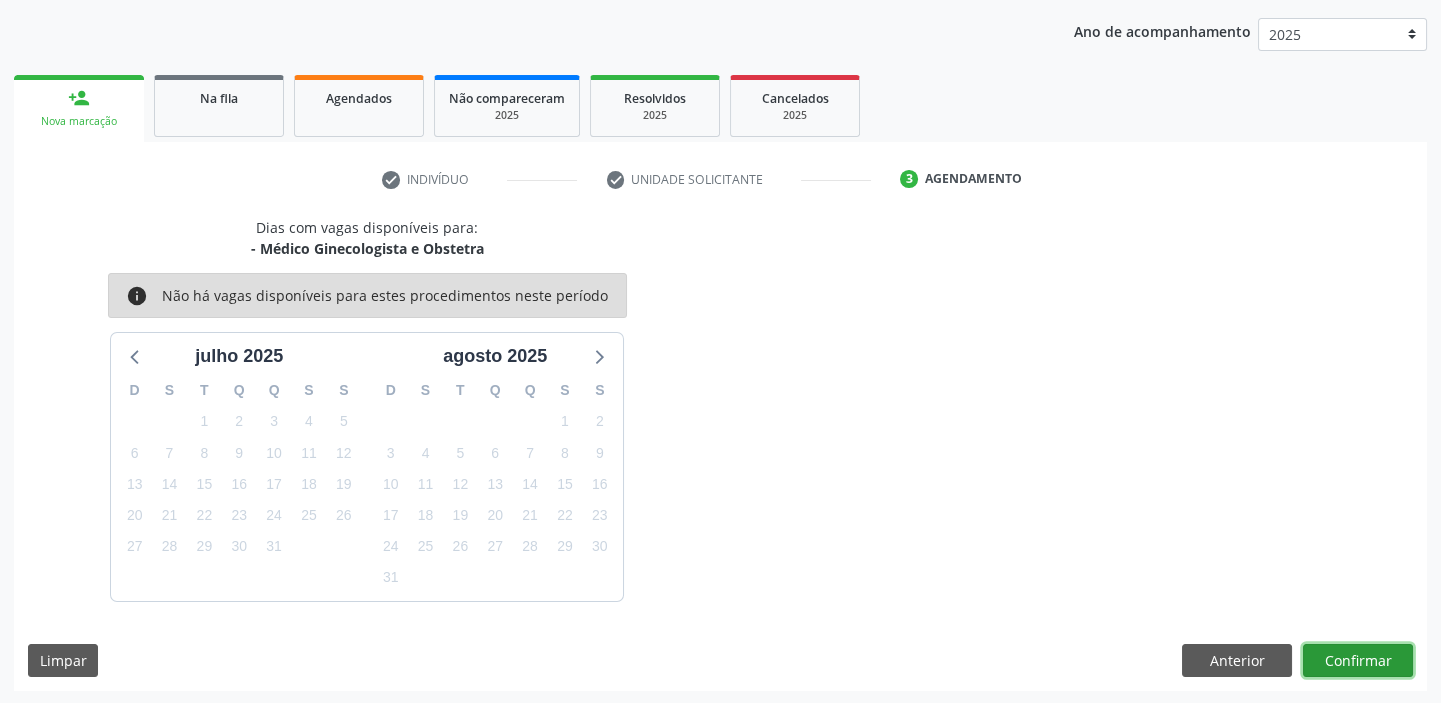click on "Confirmar" at bounding box center [1358, 661] 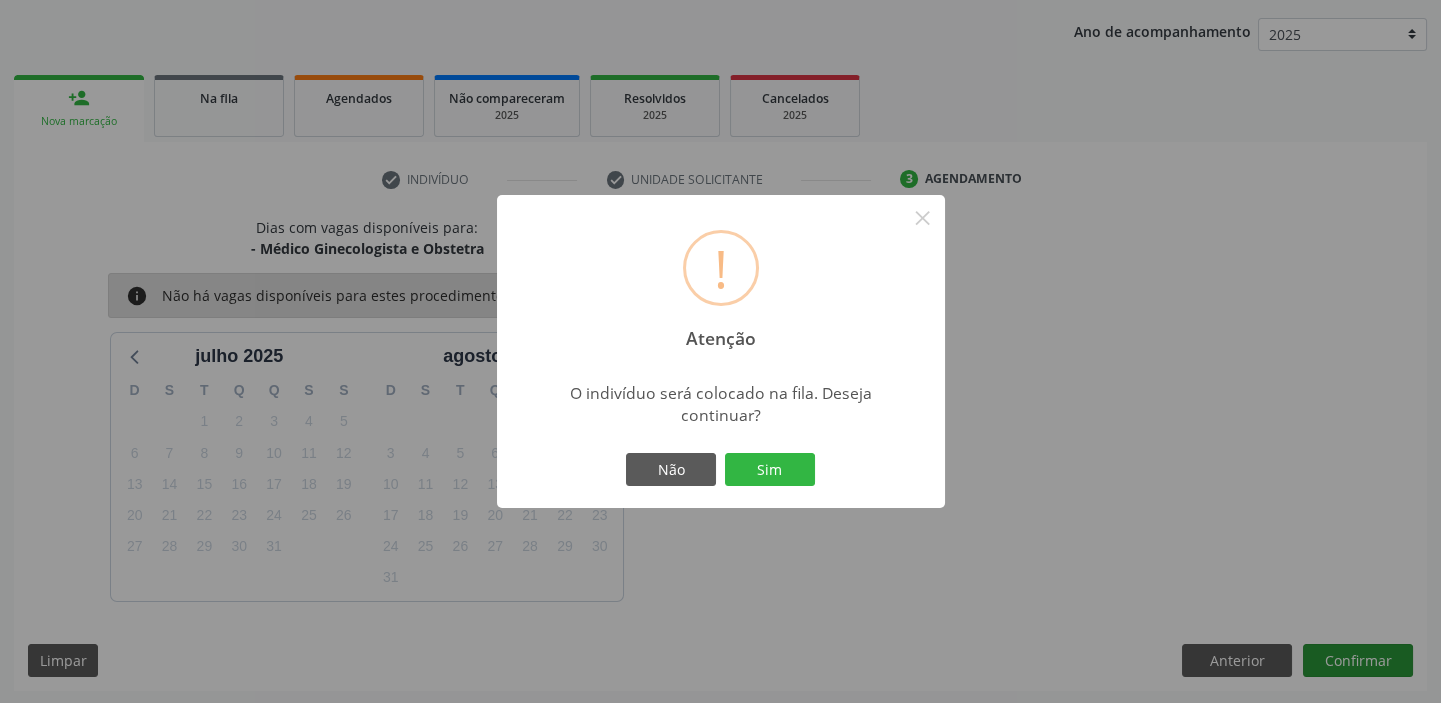 type 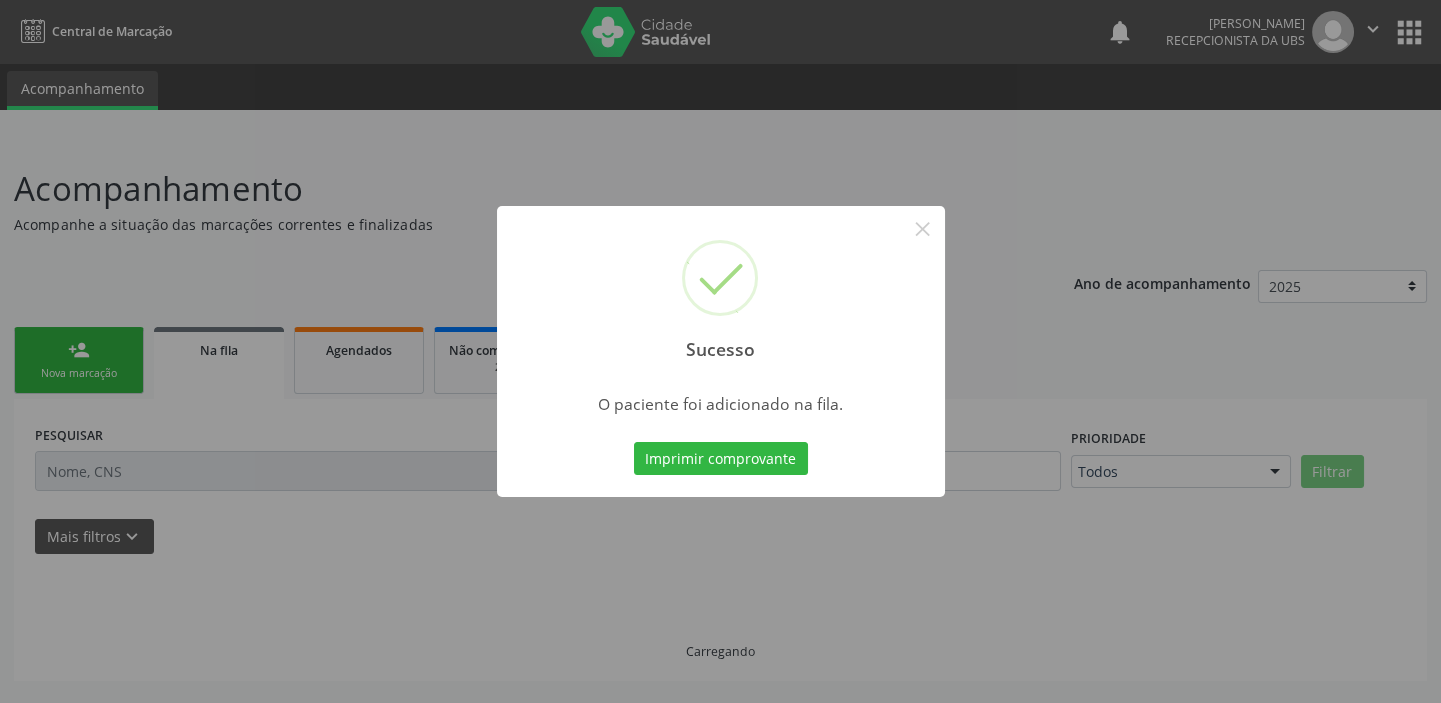 scroll, scrollTop: 0, scrollLeft: 0, axis: both 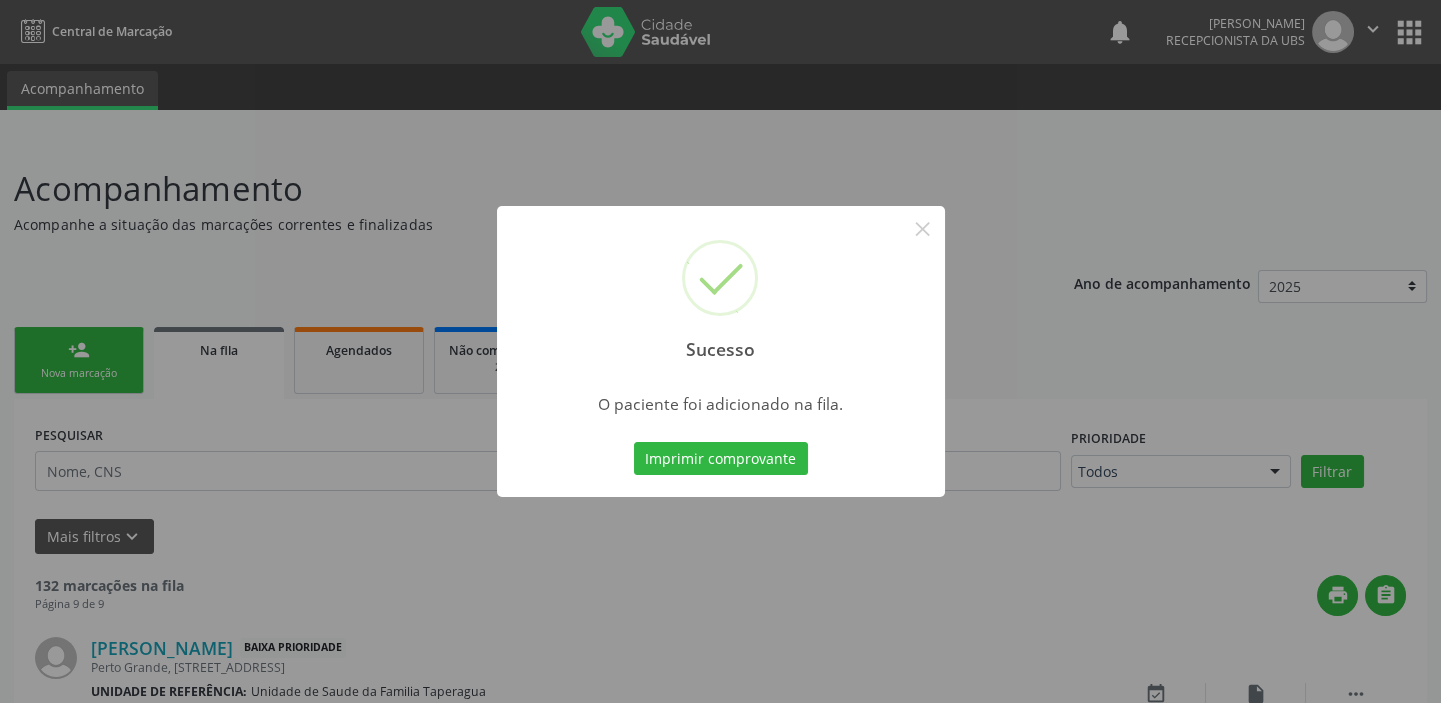click on "Sucesso × O paciente foi adicionado na fila. Imprimir comprovante Cancel" at bounding box center (720, 351) 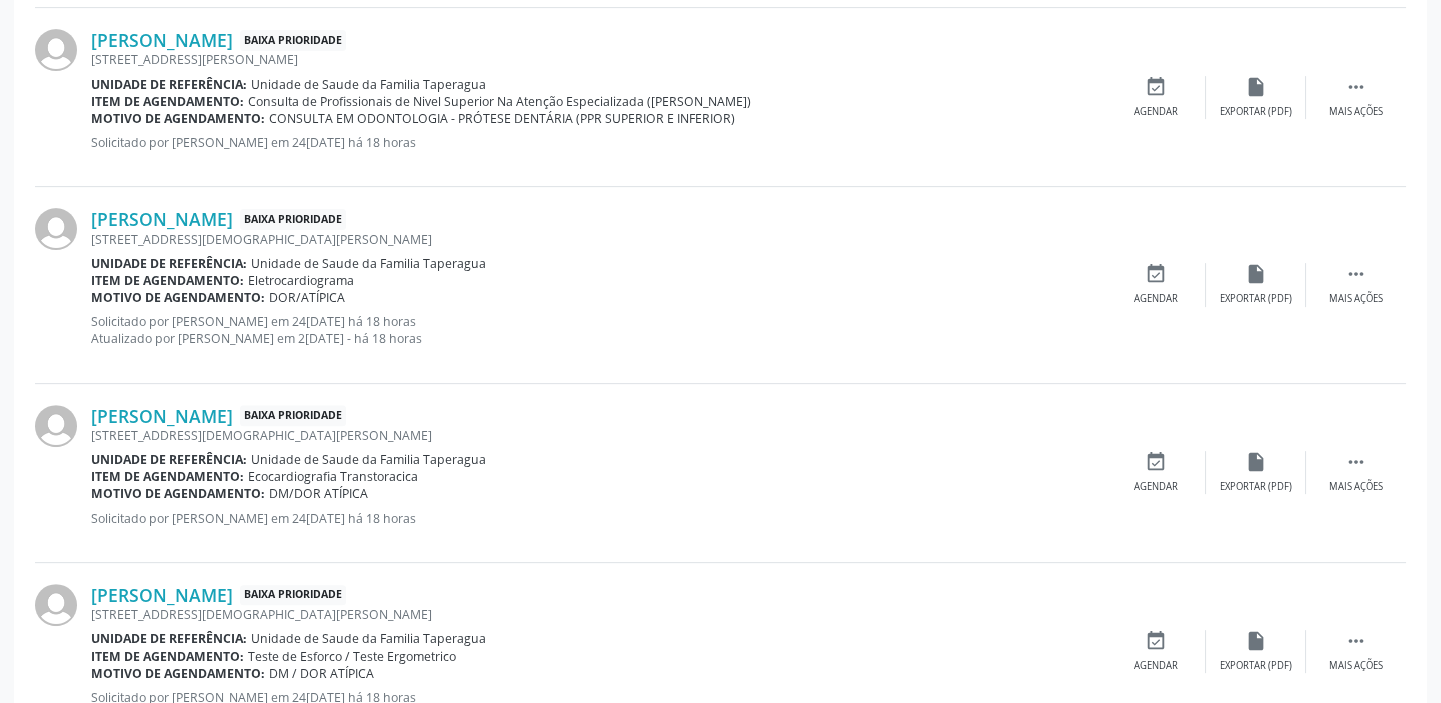 scroll, scrollTop: 0, scrollLeft: 0, axis: both 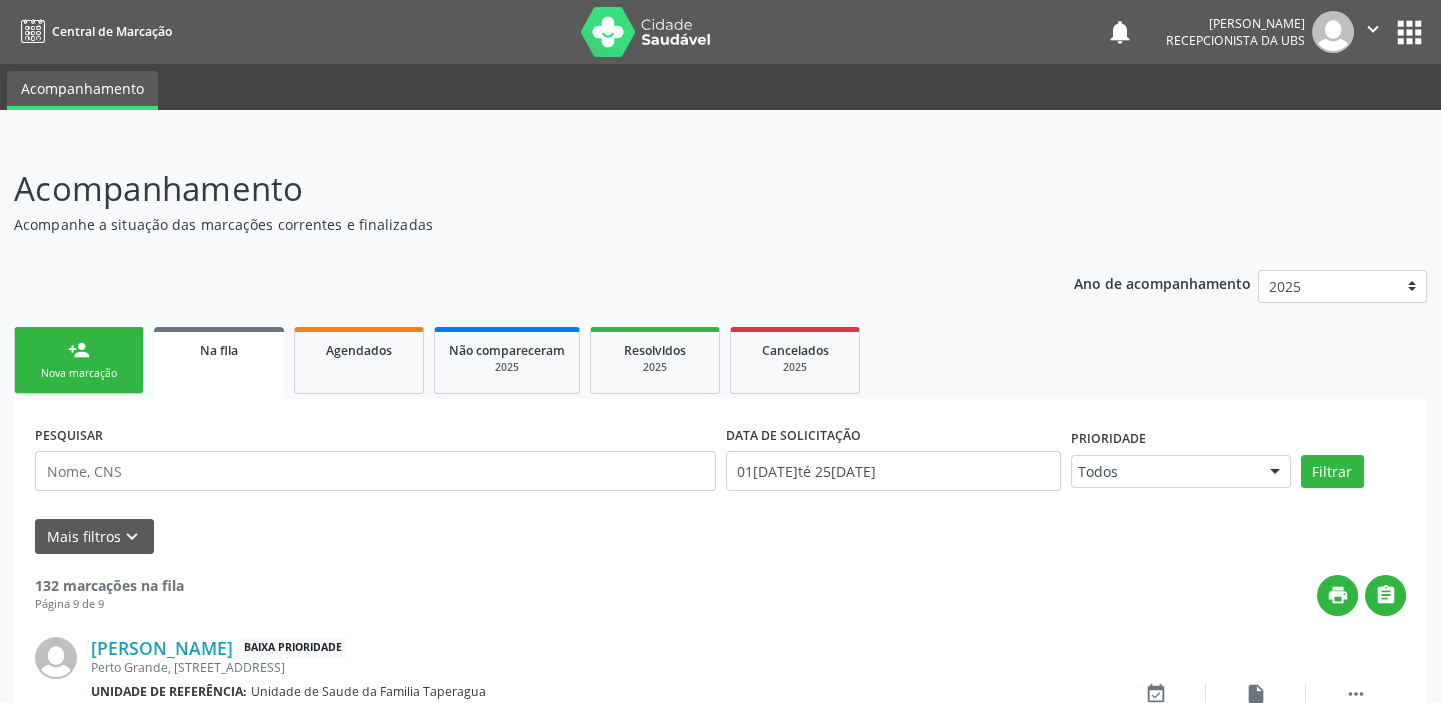 click on "person_add" at bounding box center [79, 350] 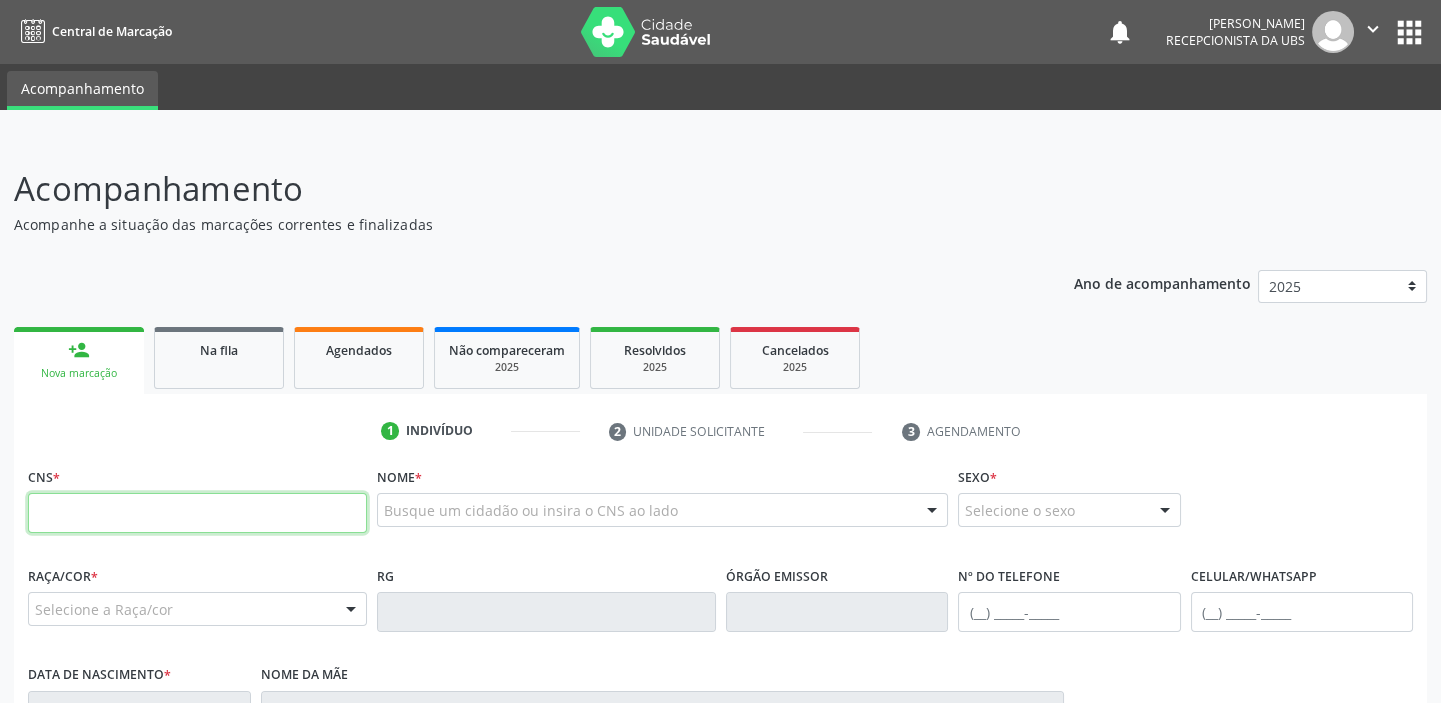 click at bounding box center (197, 513) 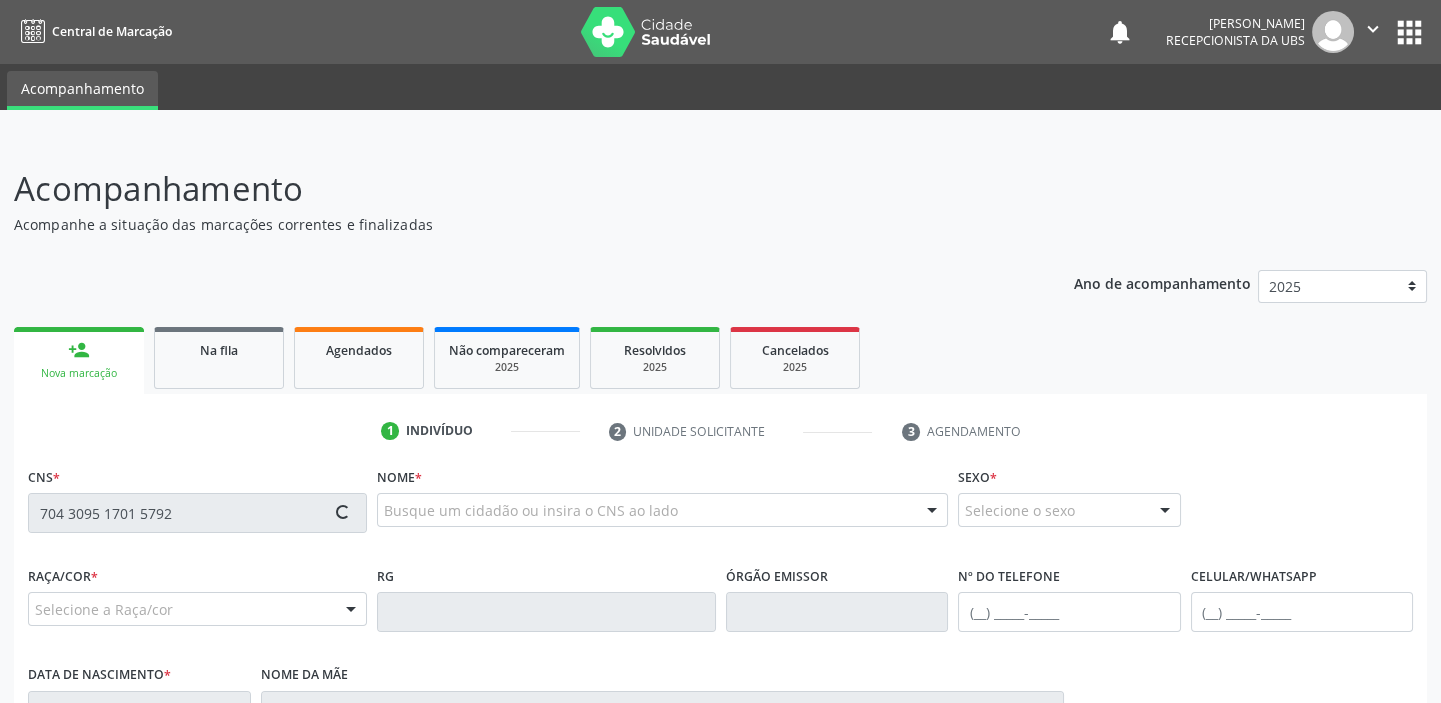 type on "704 3095 1701 5792" 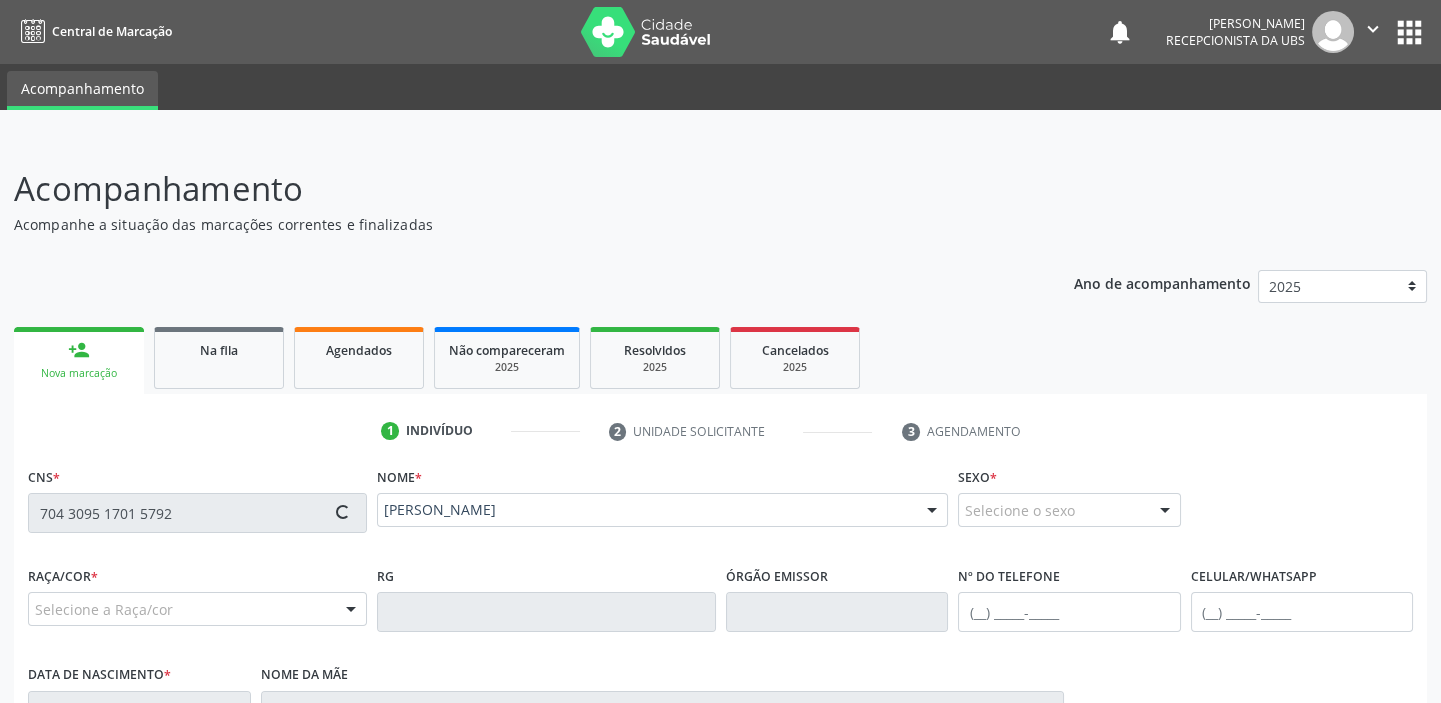 type on "(82) 99305-2578" 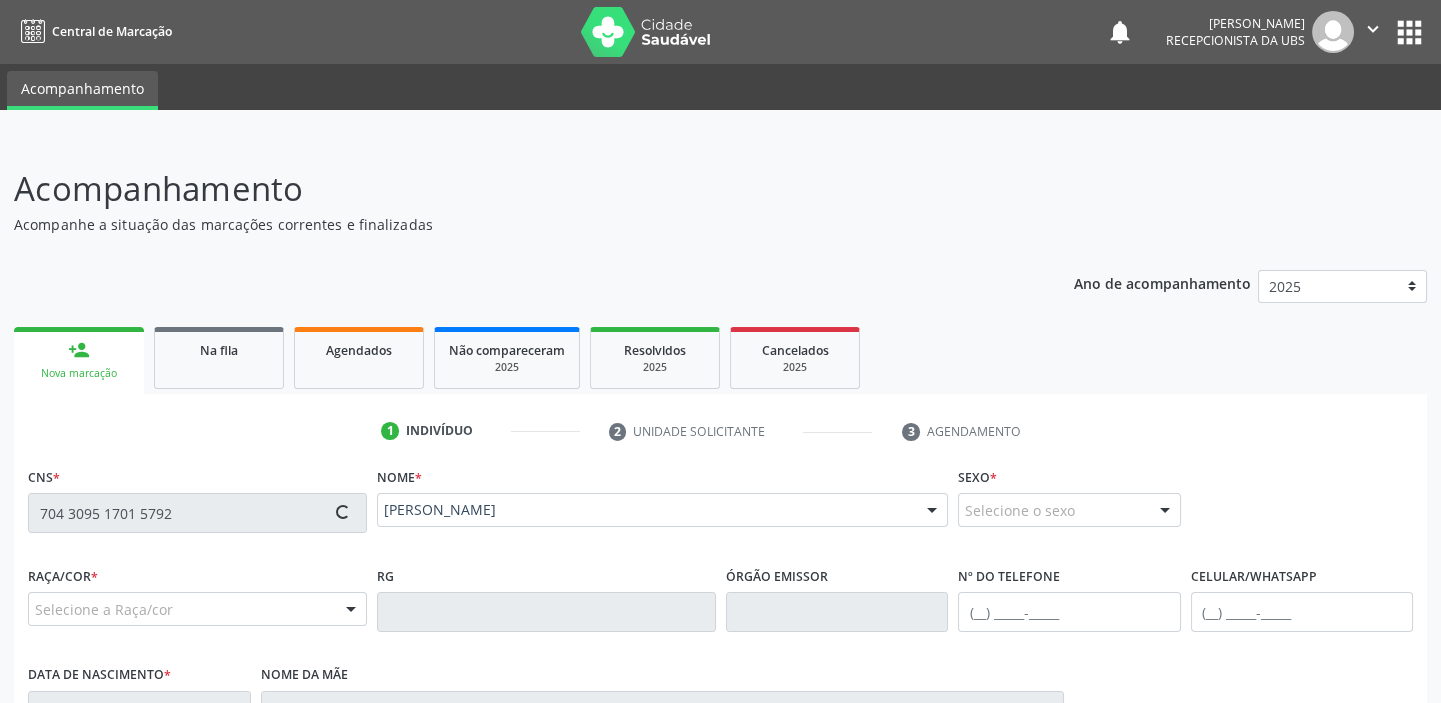 type on "08/08/1977" 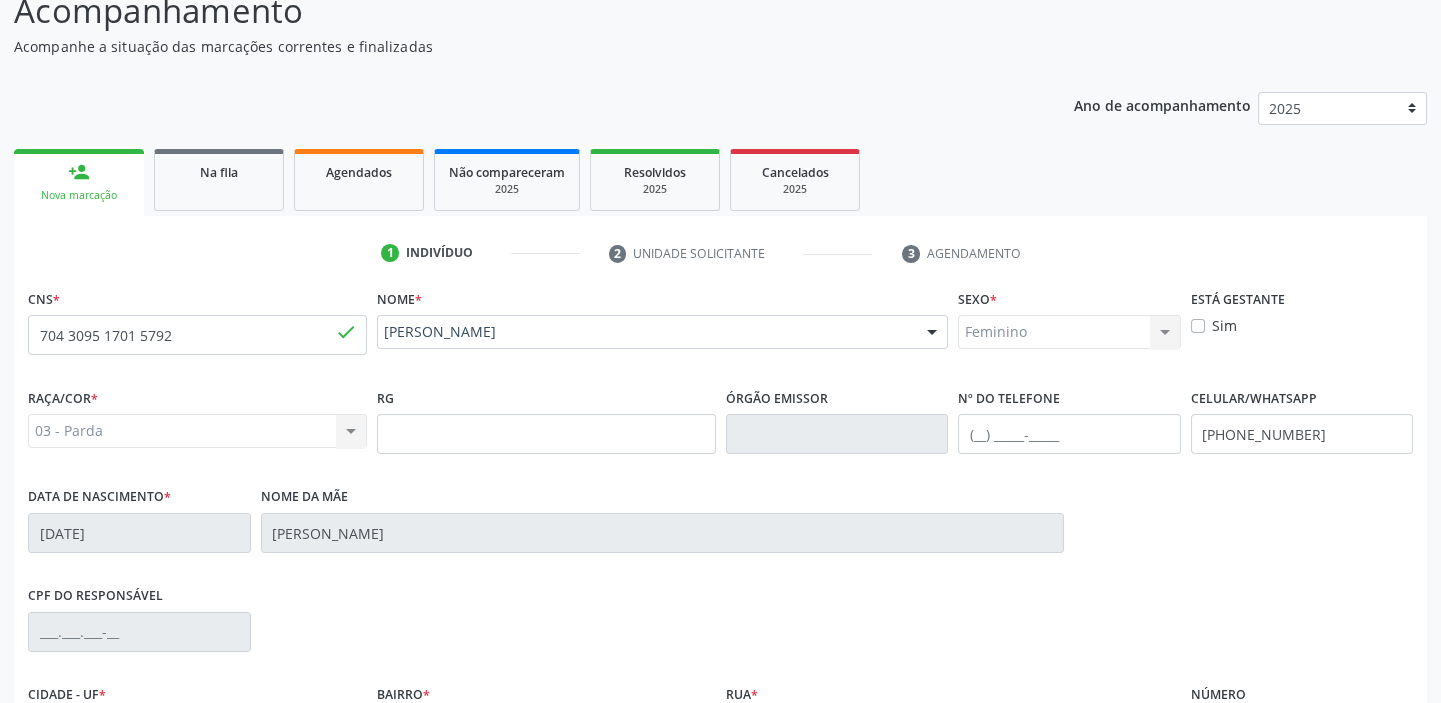 scroll, scrollTop: 192, scrollLeft: 0, axis: vertical 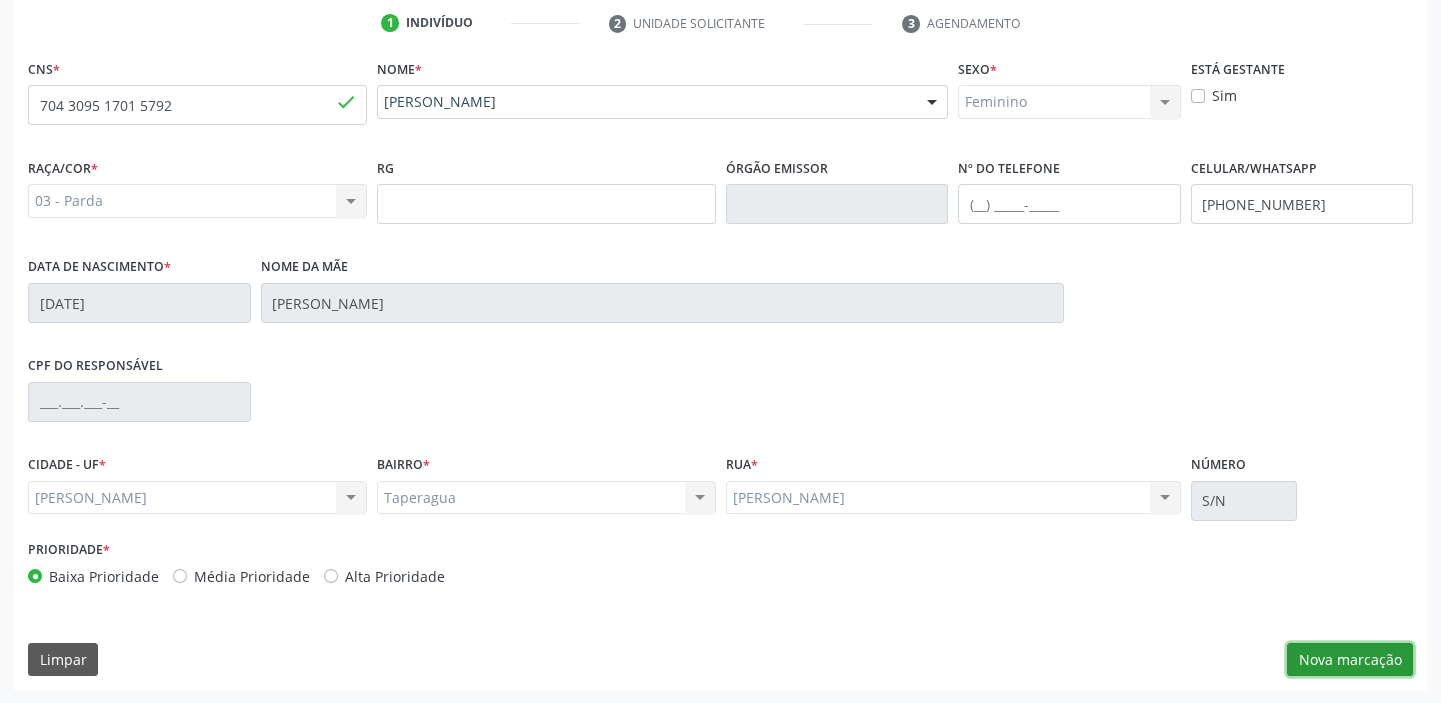 click on "Nova marcação" at bounding box center [1350, 660] 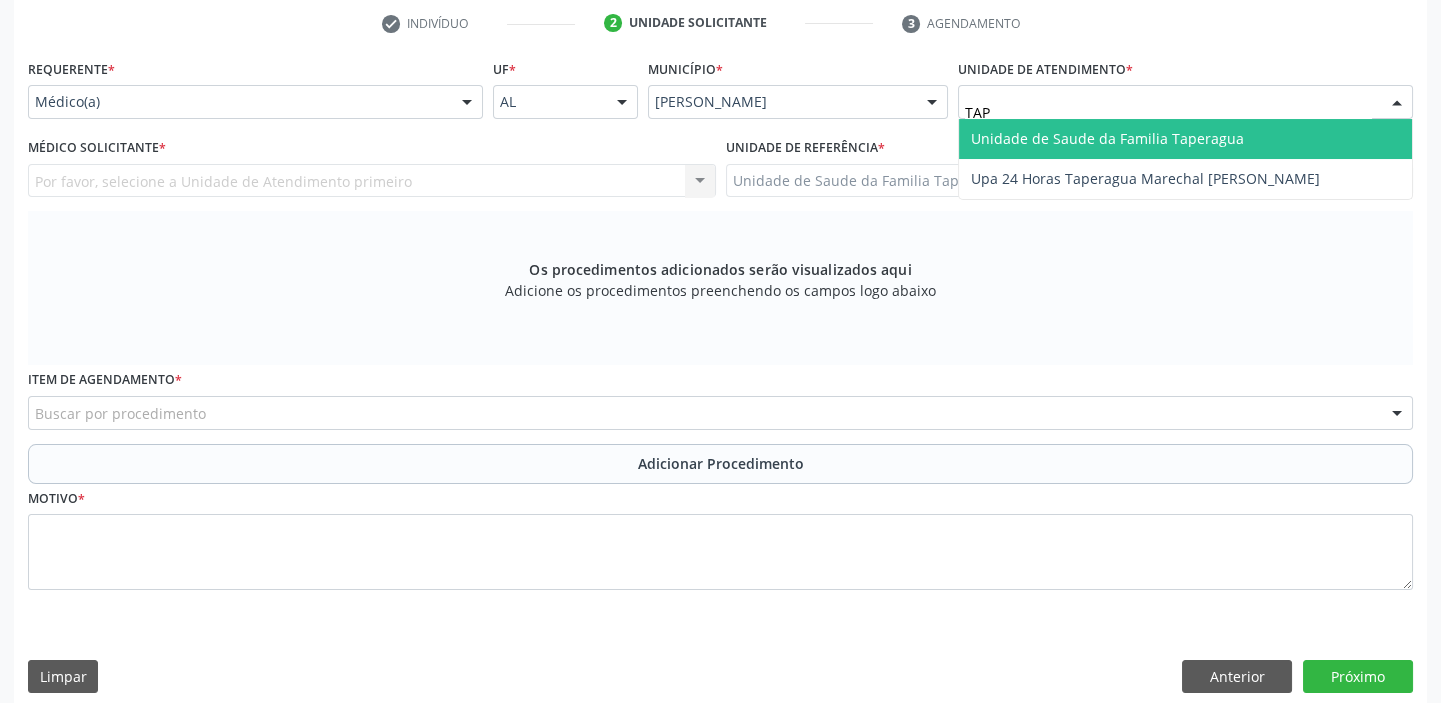 type on "TAPE" 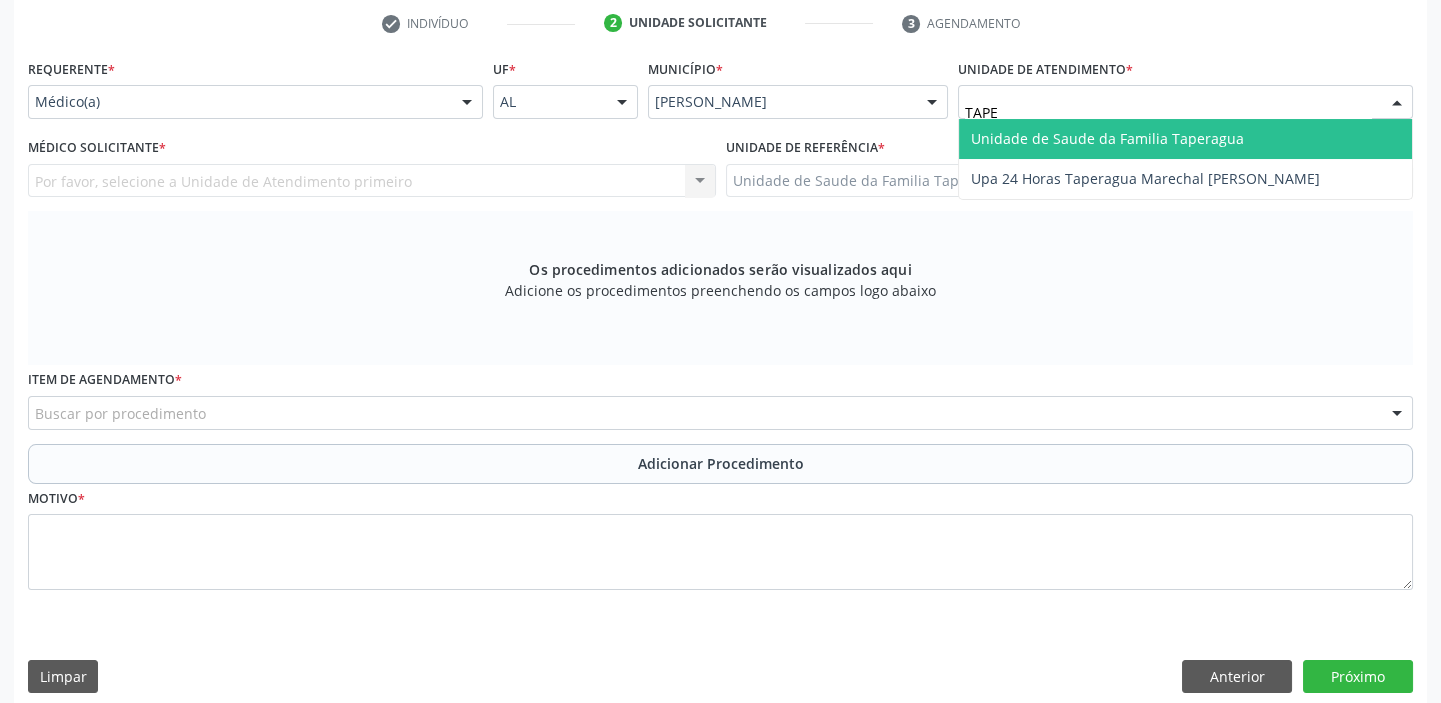 click on "Unidade de Saude da Familia Taperagua" at bounding box center [1107, 138] 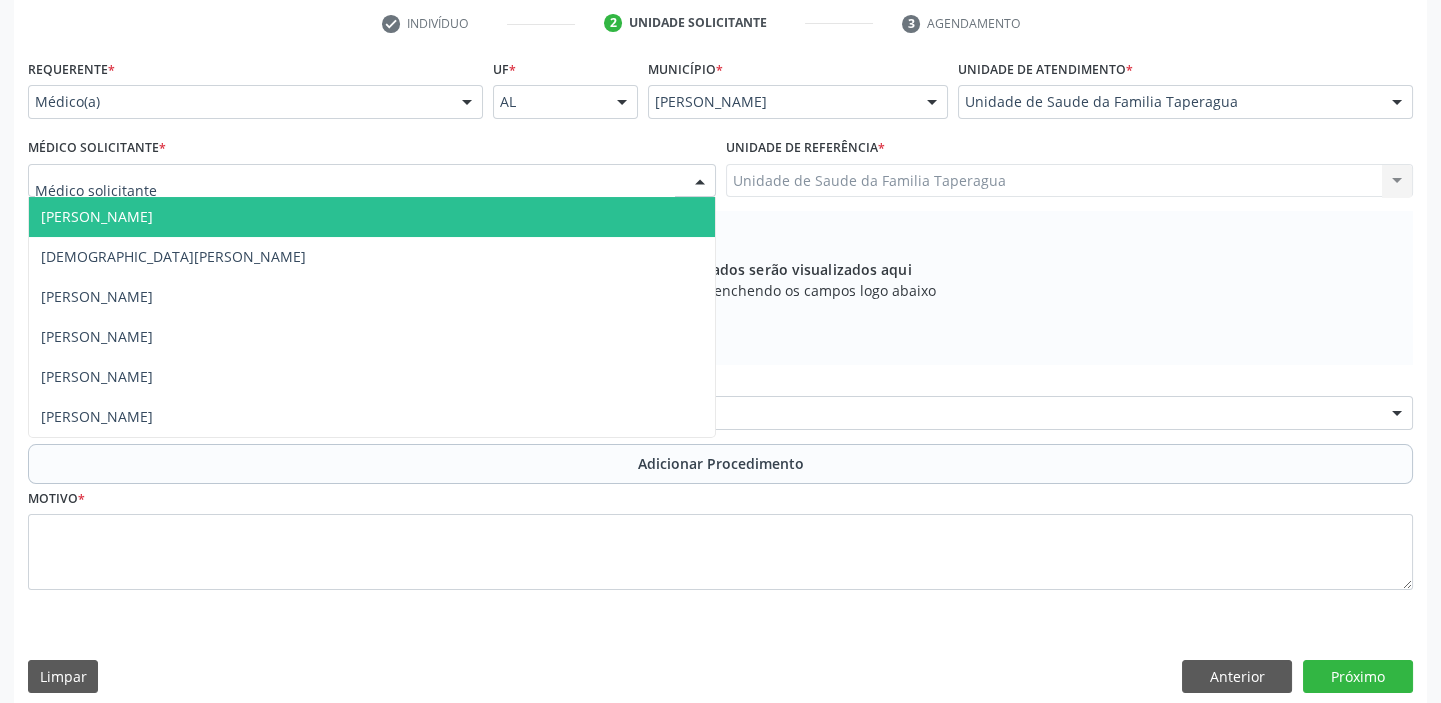 click at bounding box center [372, 181] 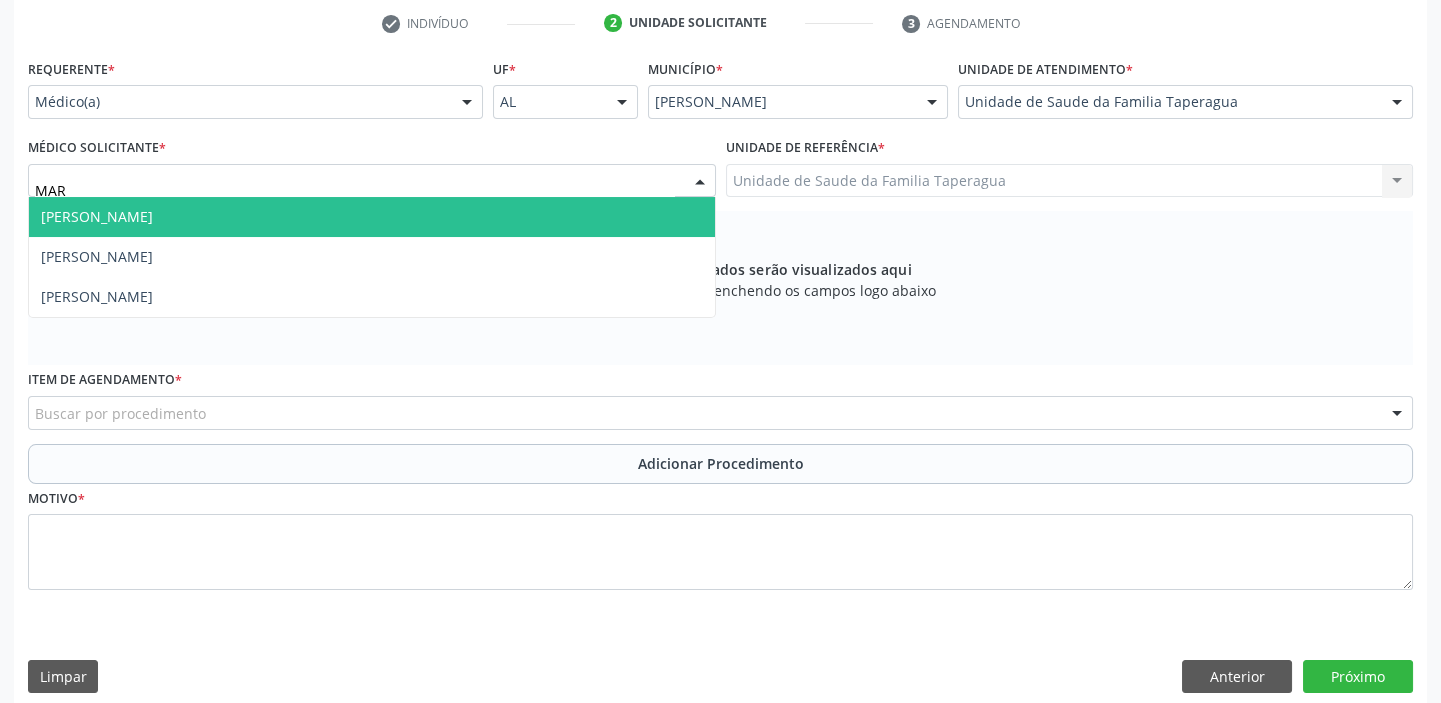 type on "MART" 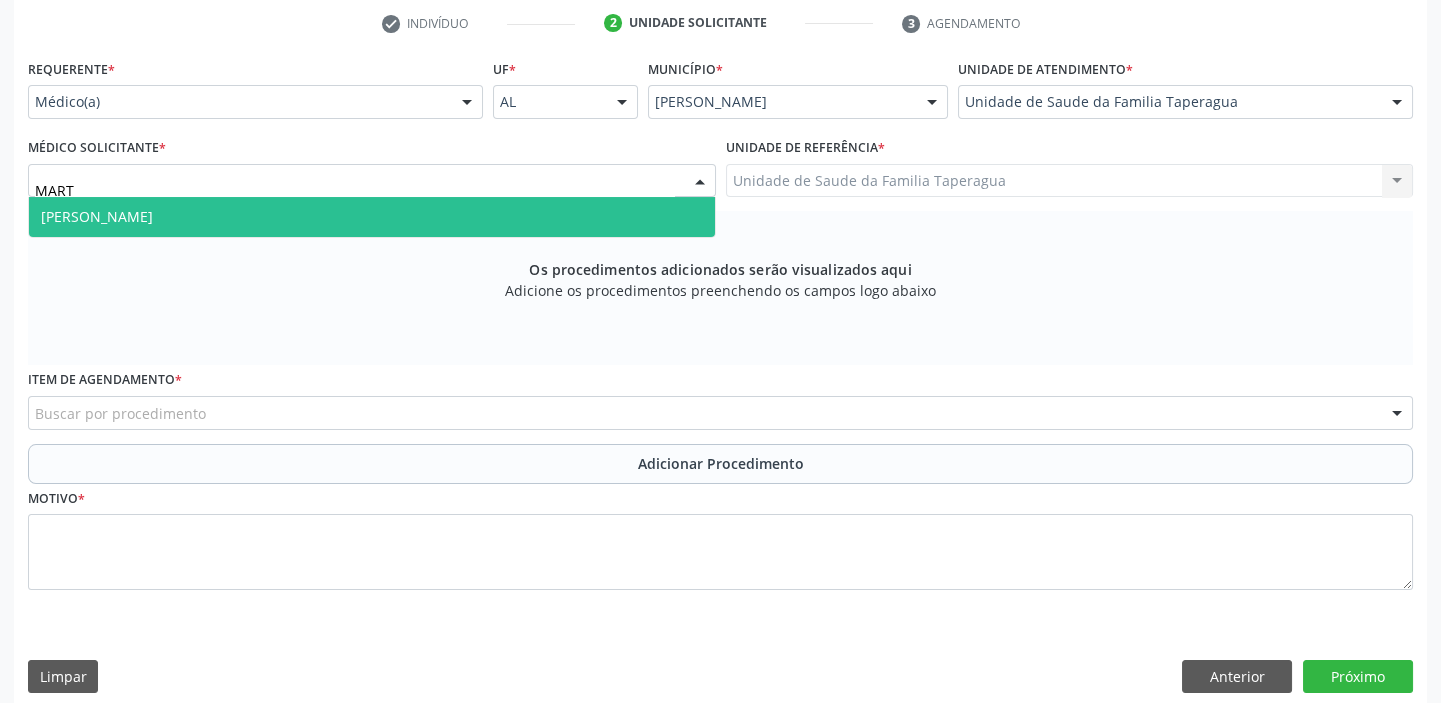 click on "[PERSON_NAME]" at bounding box center (372, 217) 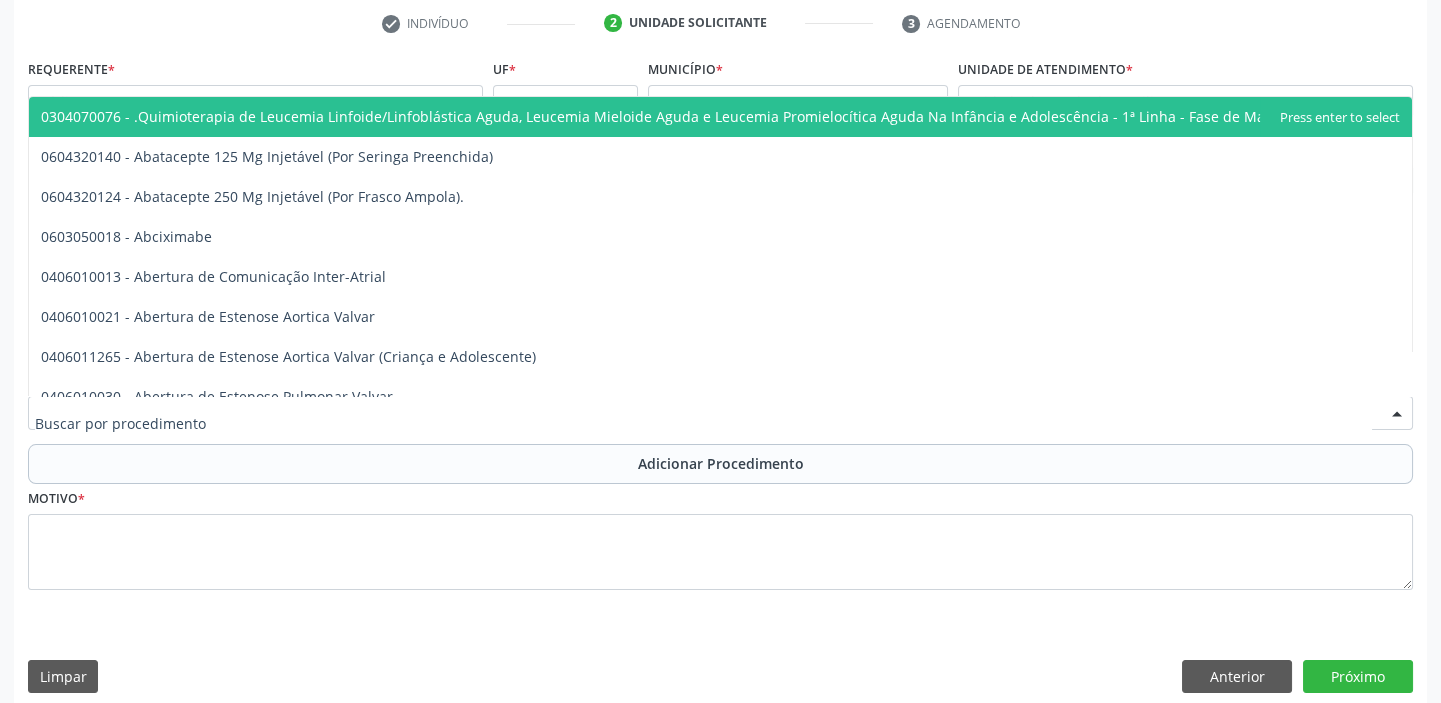 click at bounding box center (720, 413) 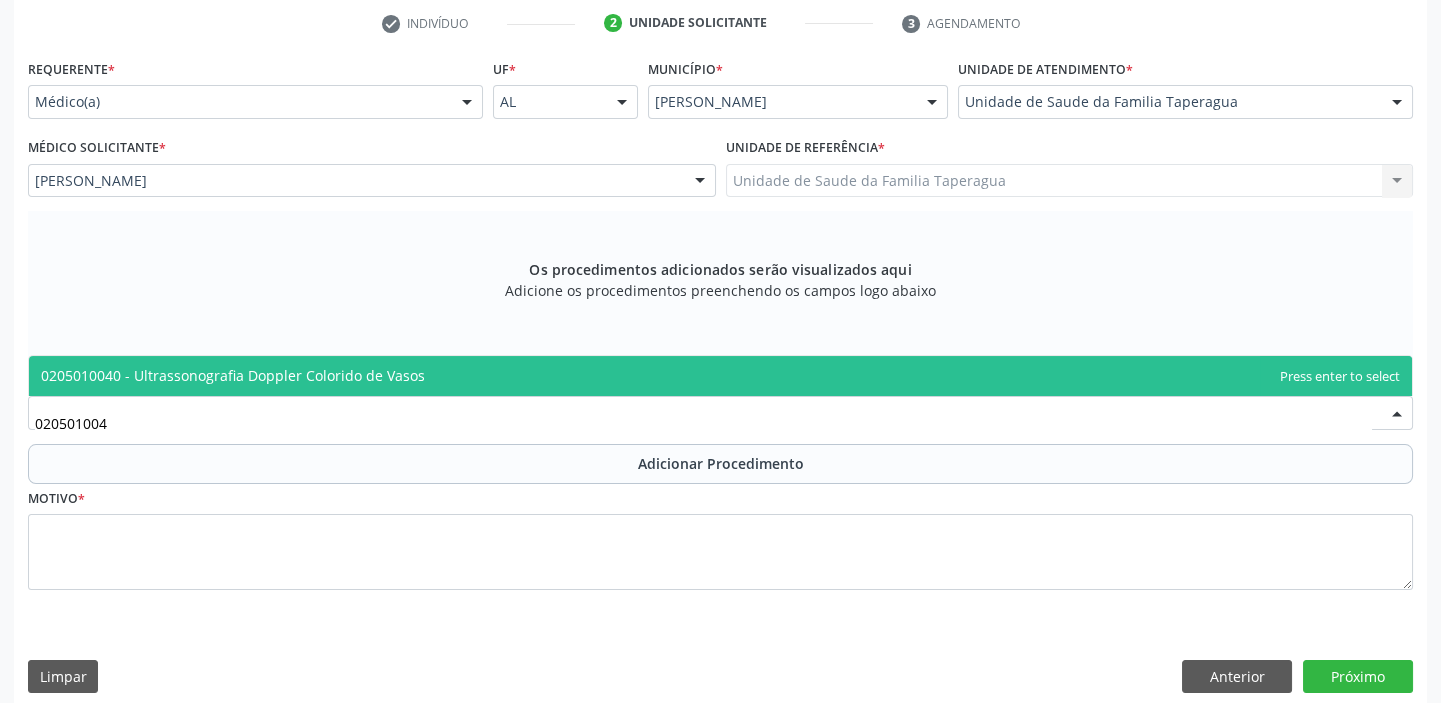 type on "0205010040" 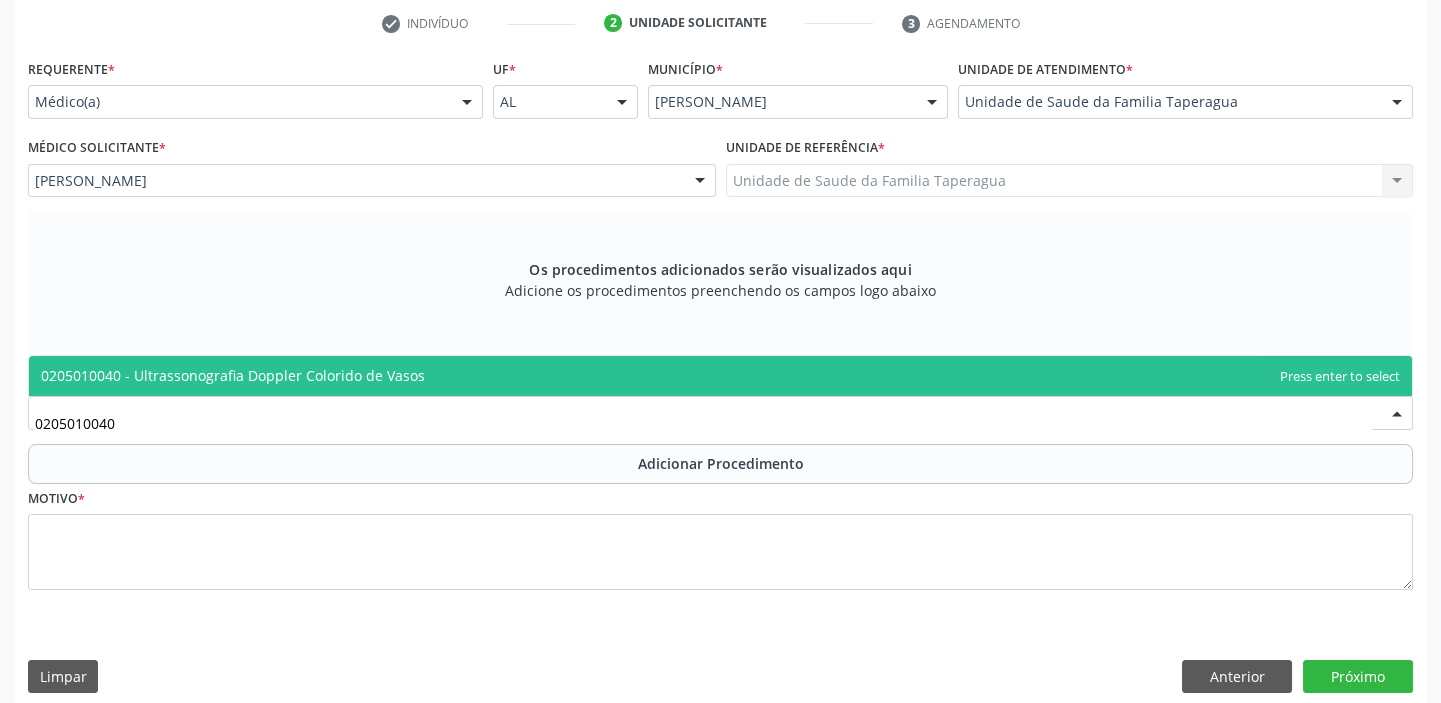 click on "0205010040 - Ultrassonografia Doppler Colorido de Vasos" at bounding box center (720, 376) 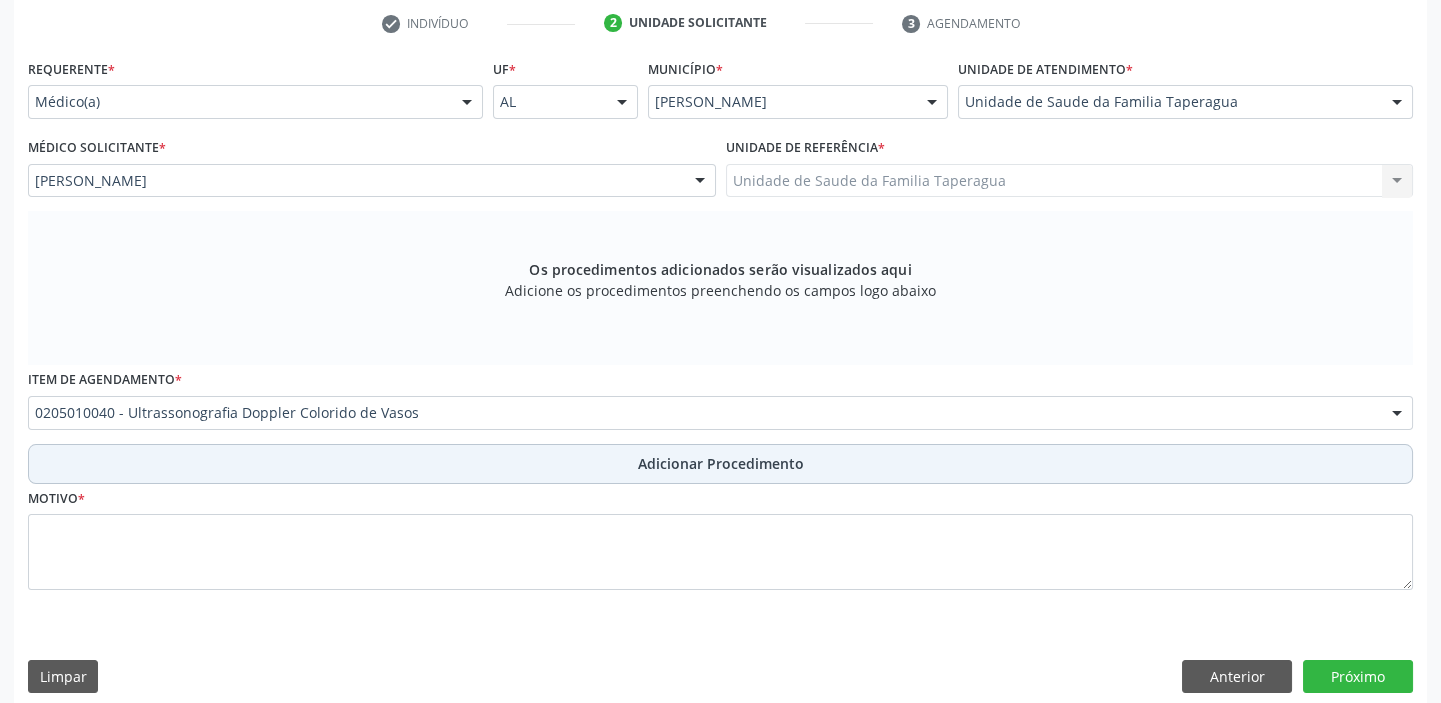click on "Adicionar Procedimento" at bounding box center [720, 464] 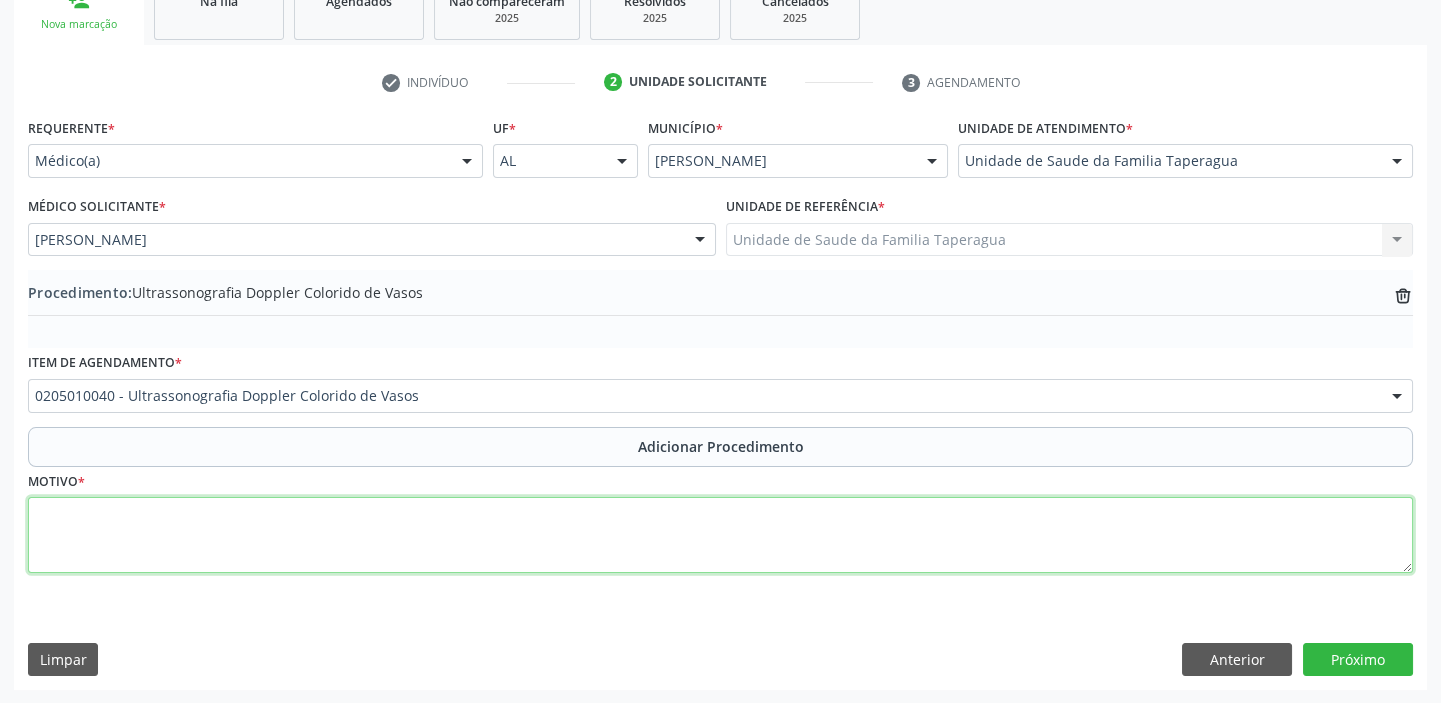 click at bounding box center (720, 535) 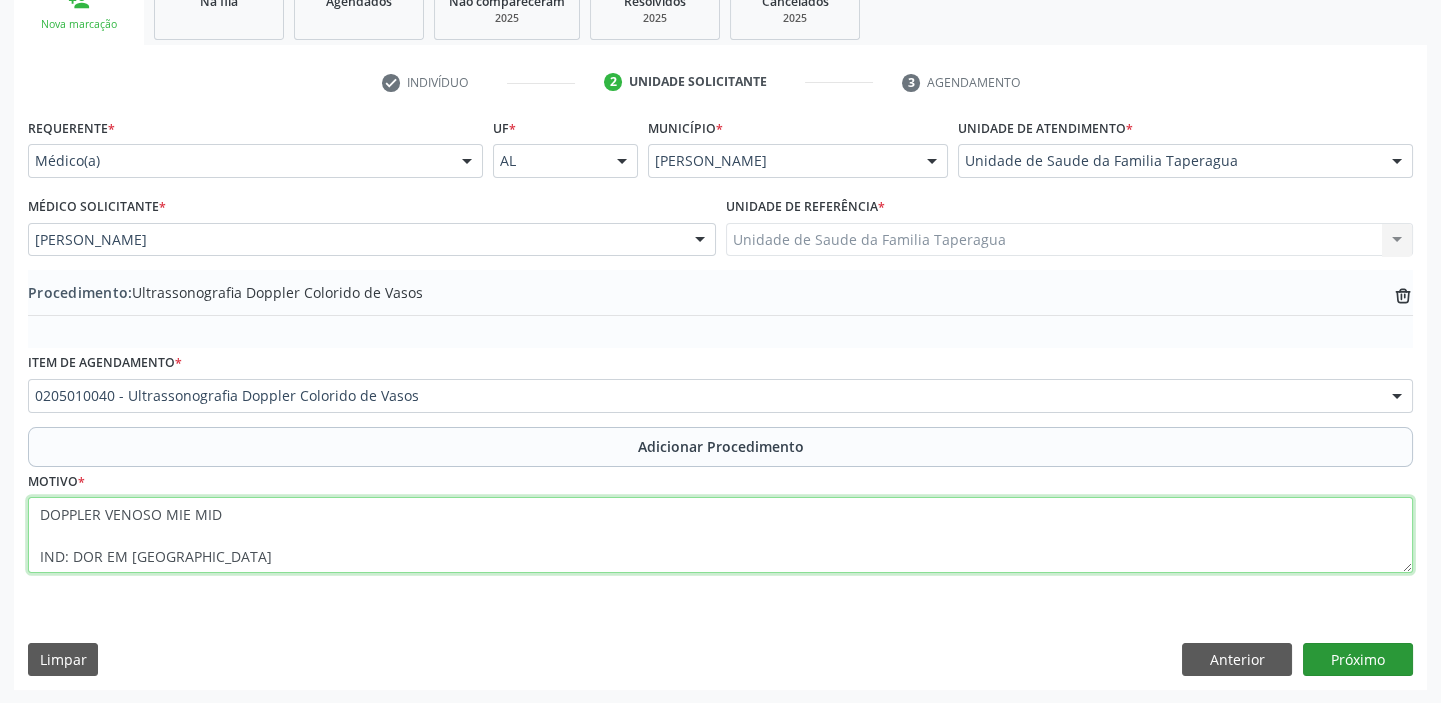 type on "DOPPLER VENOSO MIE MID
IND: DOR EM PERNAS" 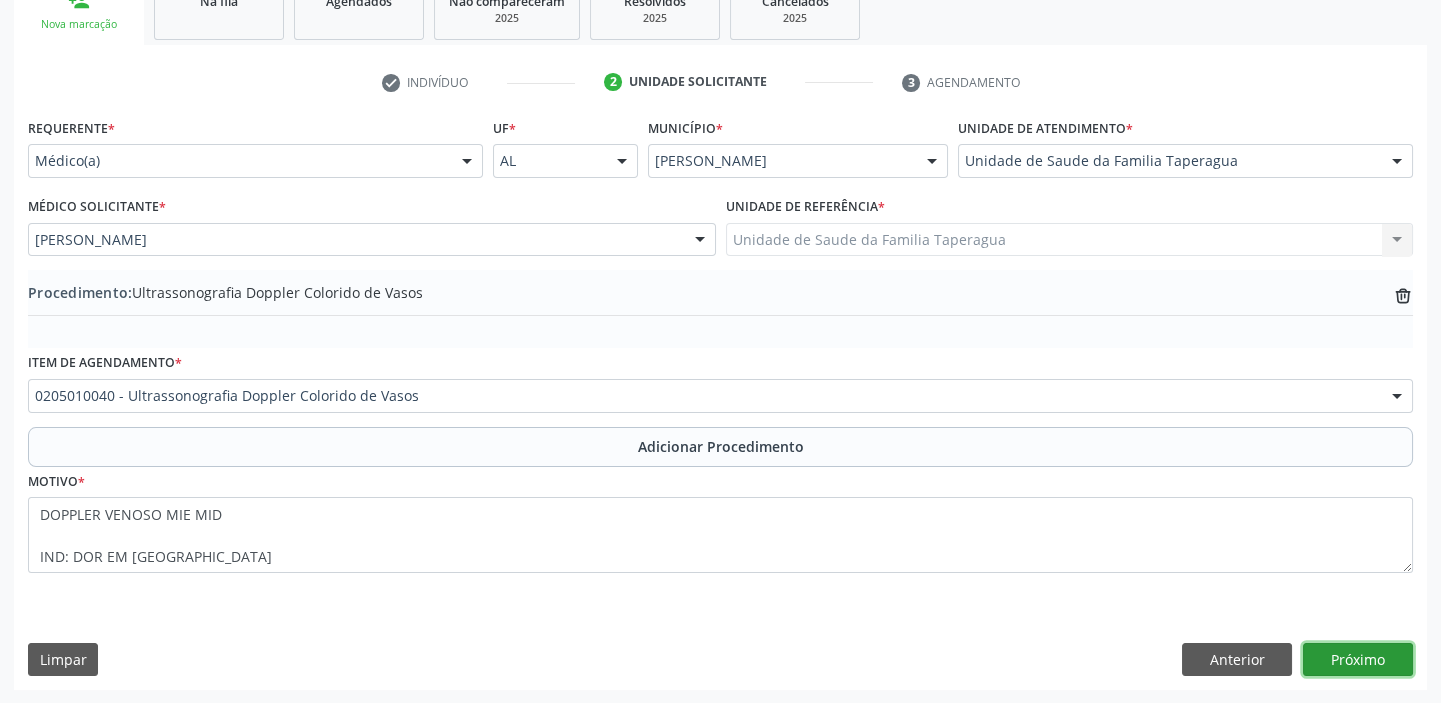 click on "Próximo" at bounding box center [1358, 660] 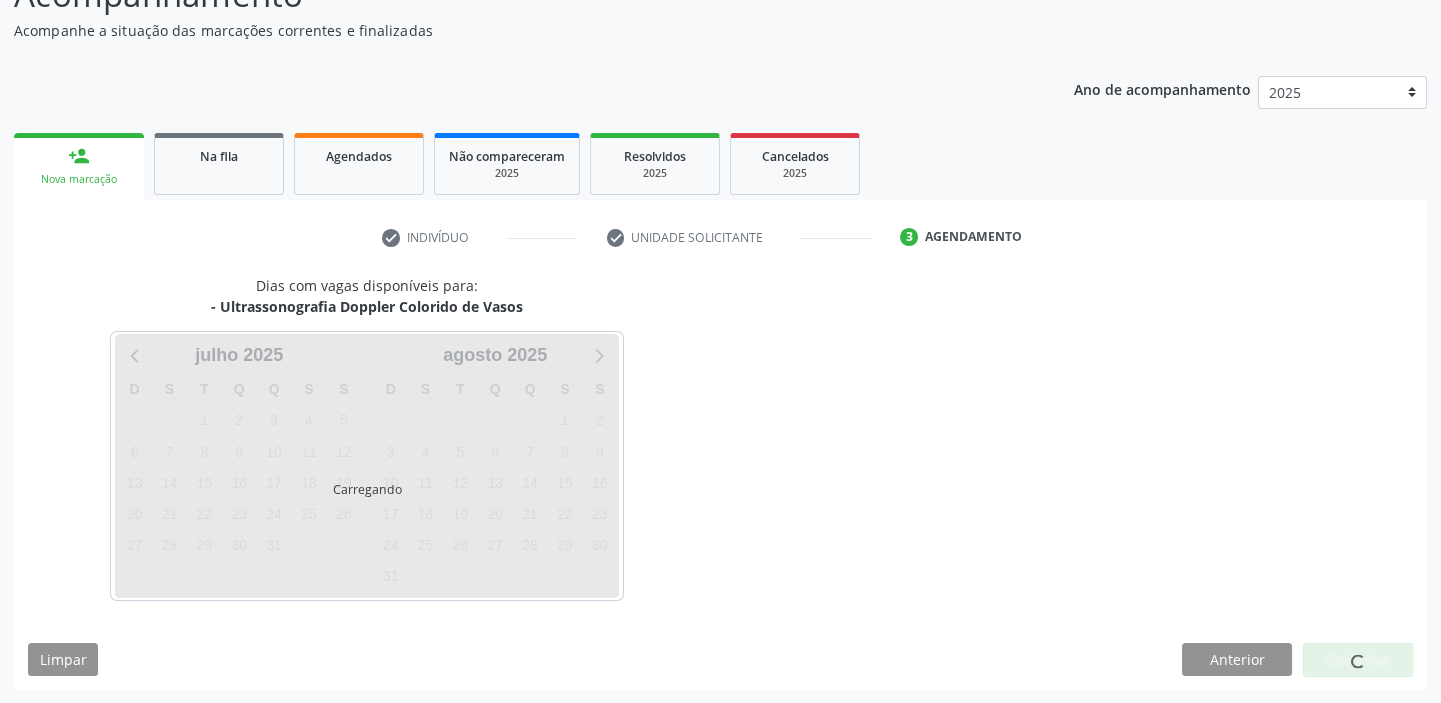 scroll, scrollTop: 252, scrollLeft: 0, axis: vertical 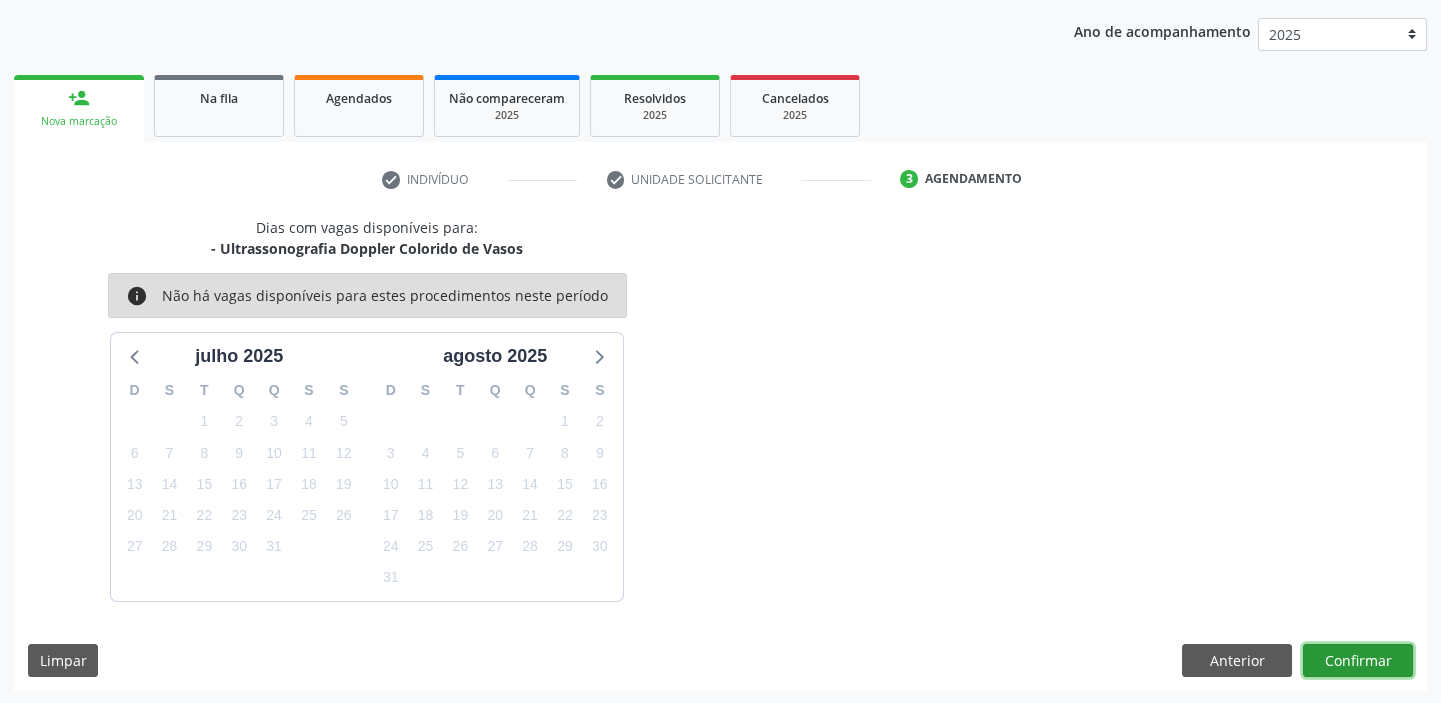 click on "Confirmar" at bounding box center (1358, 661) 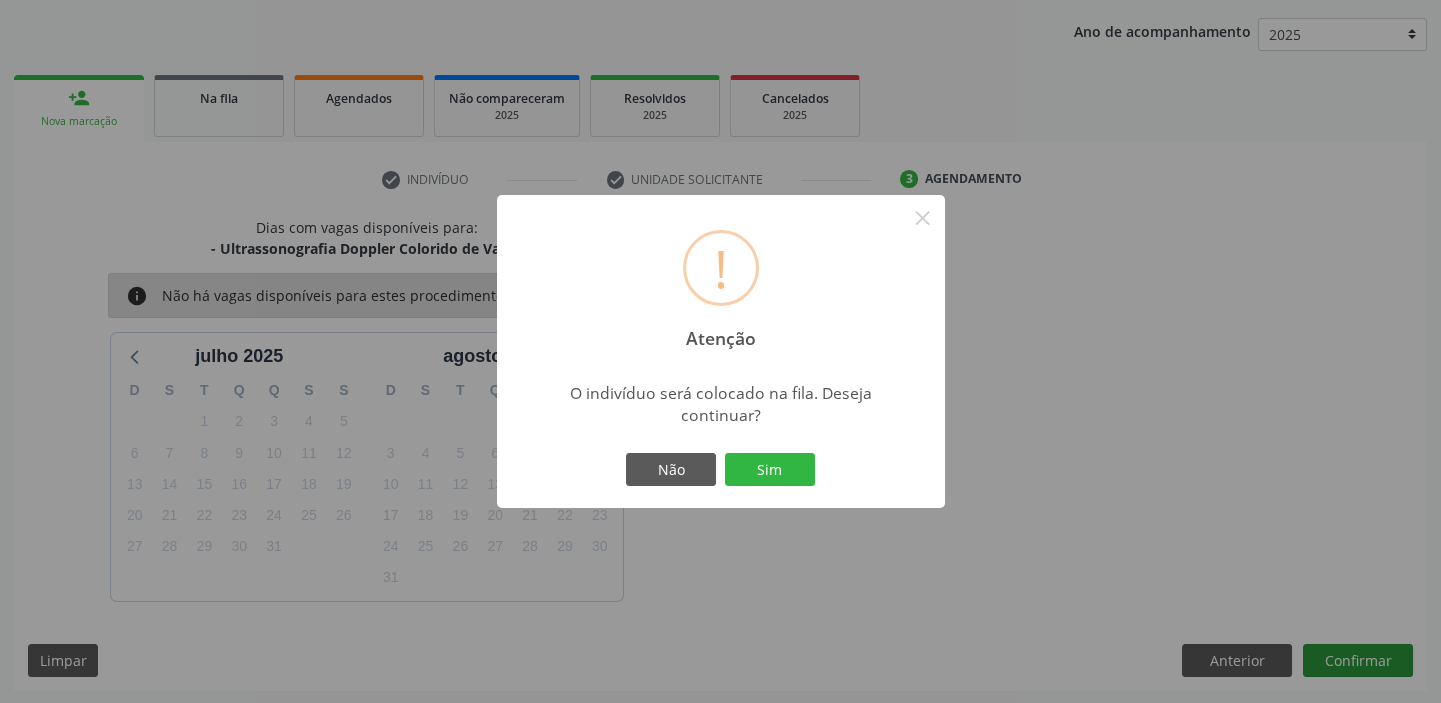 type 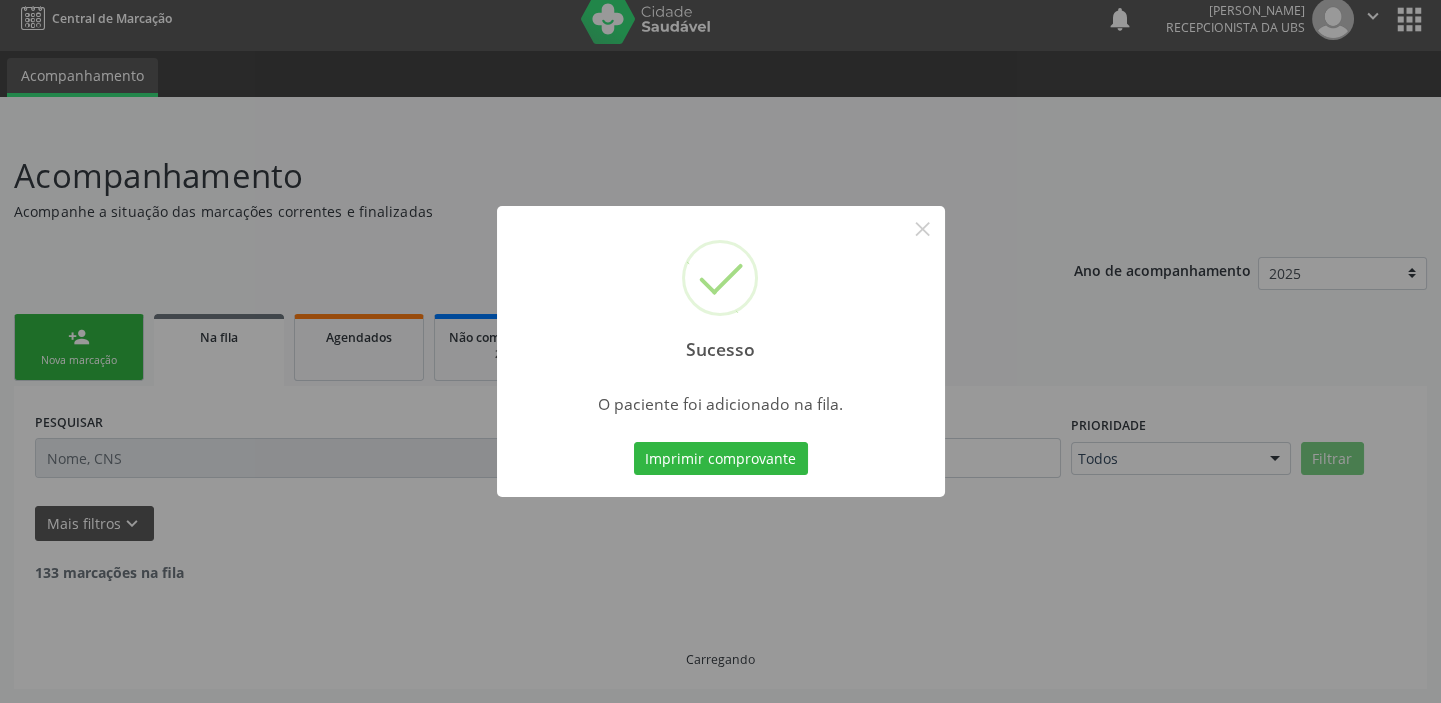 scroll, scrollTop: 0, scrollLeft: 0, axis: both 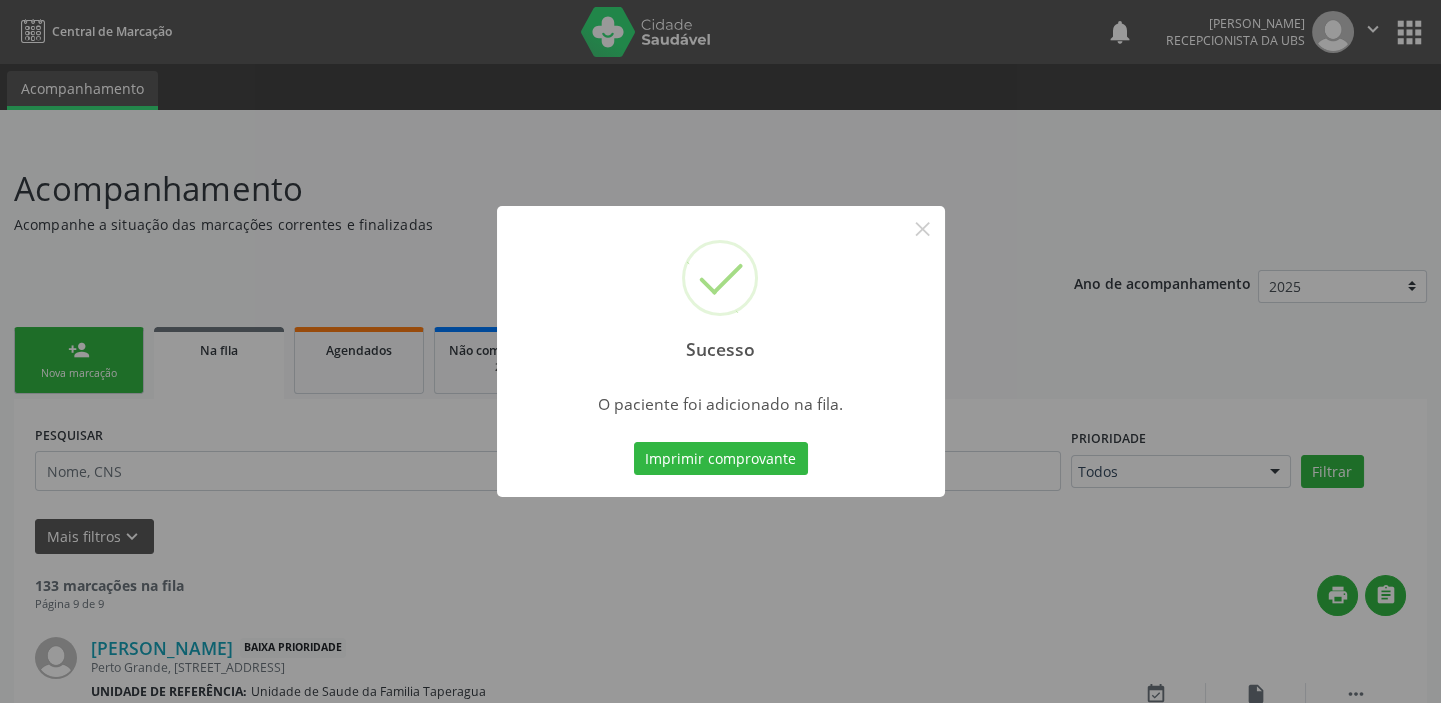 click on "Sucesso × O paciente foi adicionado na fila. Imprimir comprovante Cancel" at bounding box center [720, 351] 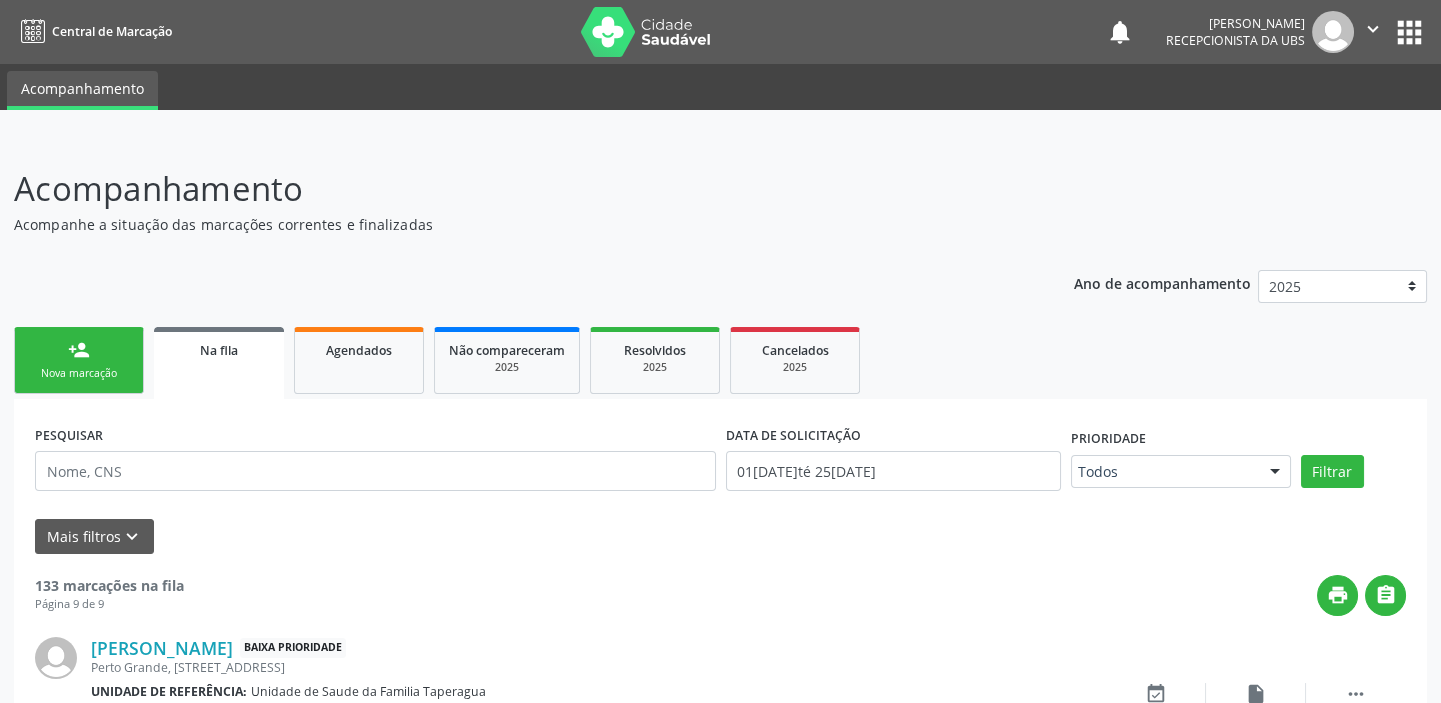click on "person_add" at bounding box center (79, 350) 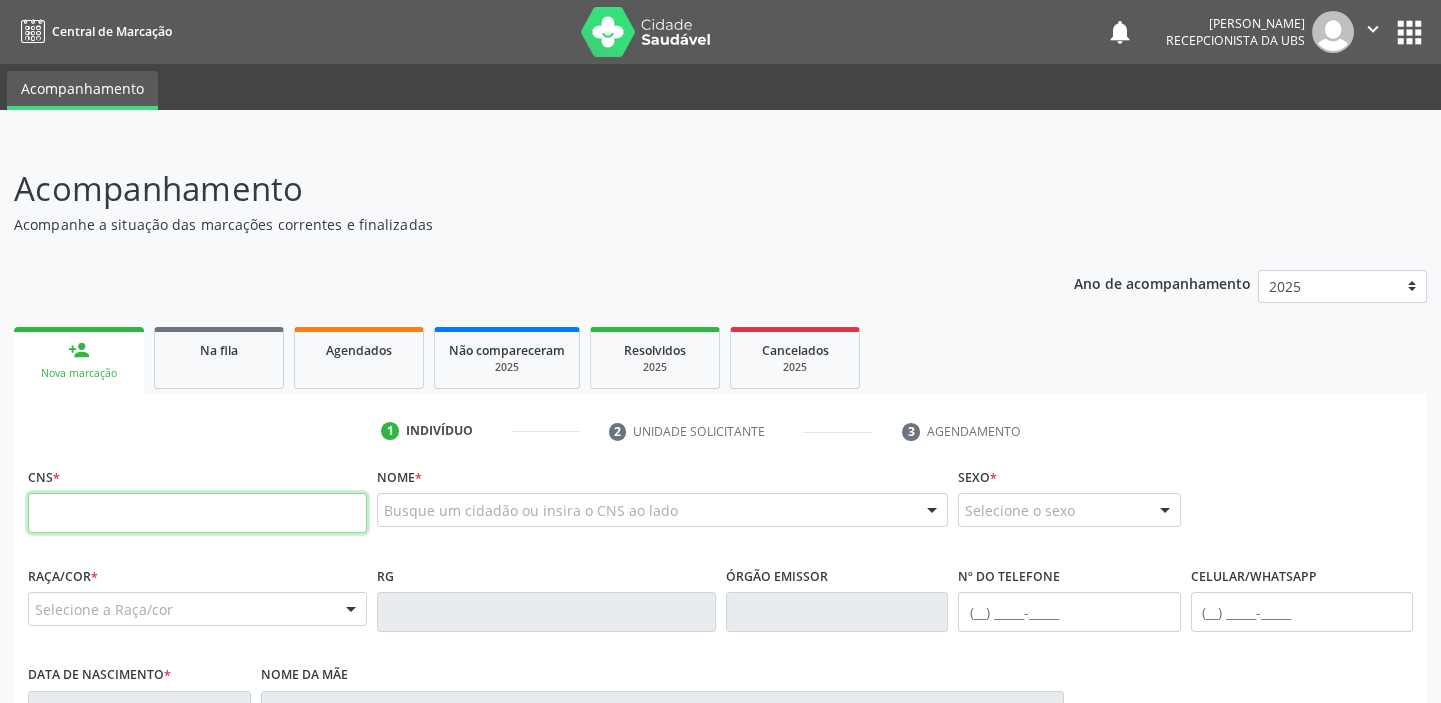 click at bounding box center [197, 513] 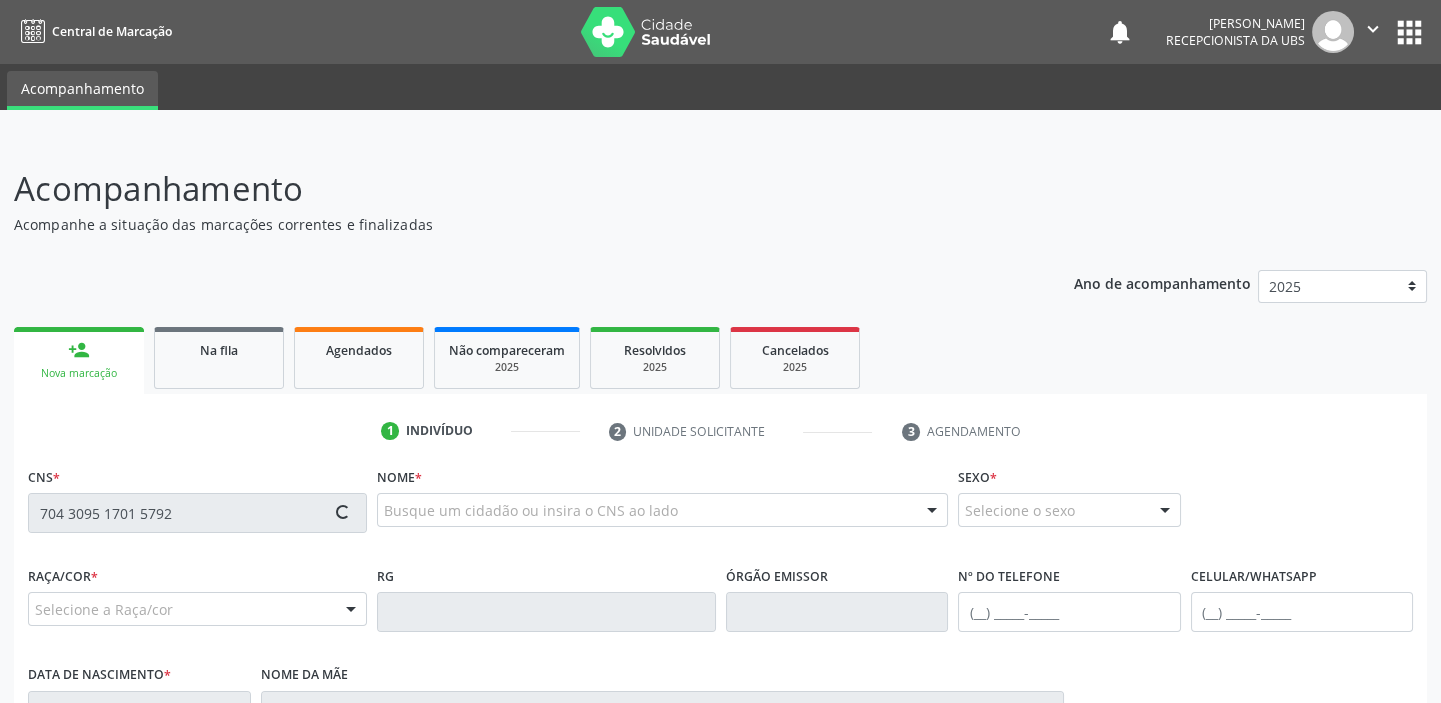 type on "704 3095 1701 5792" 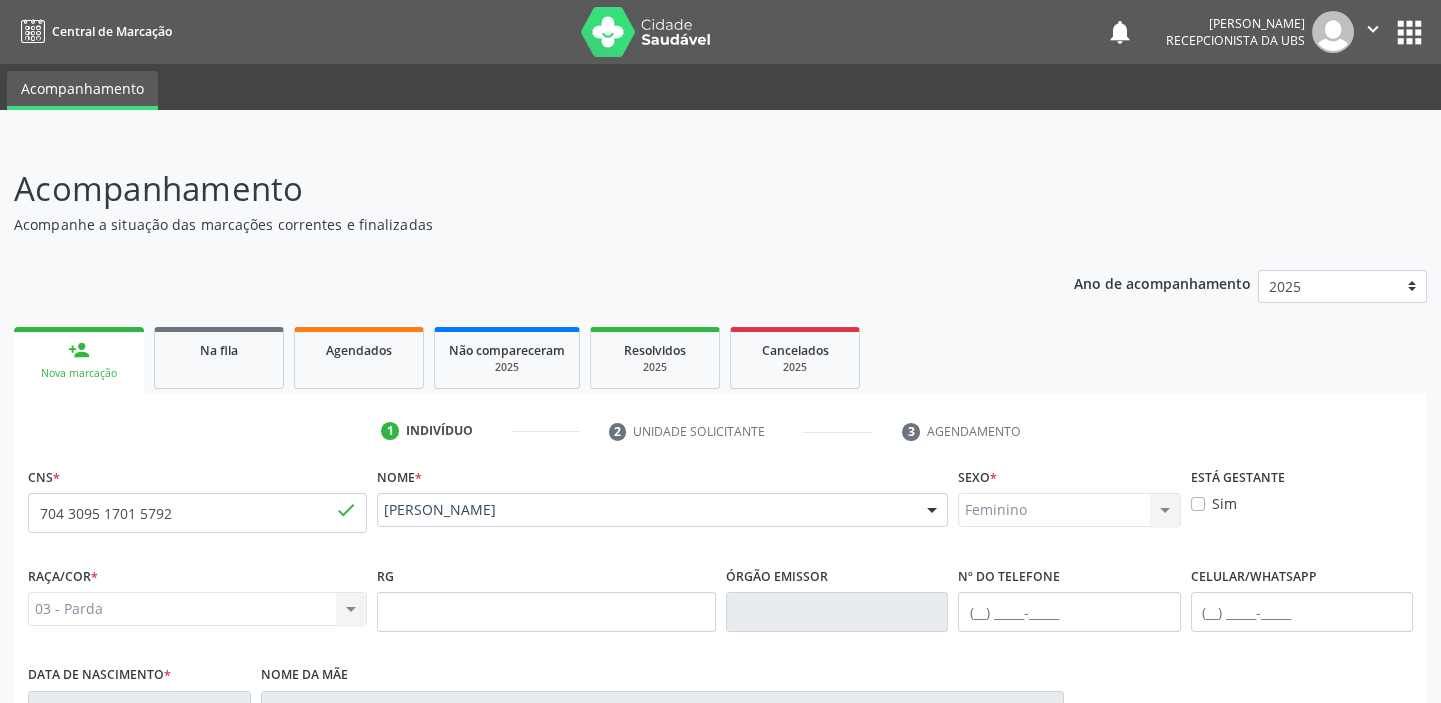 type on "(82) 99305-2578" 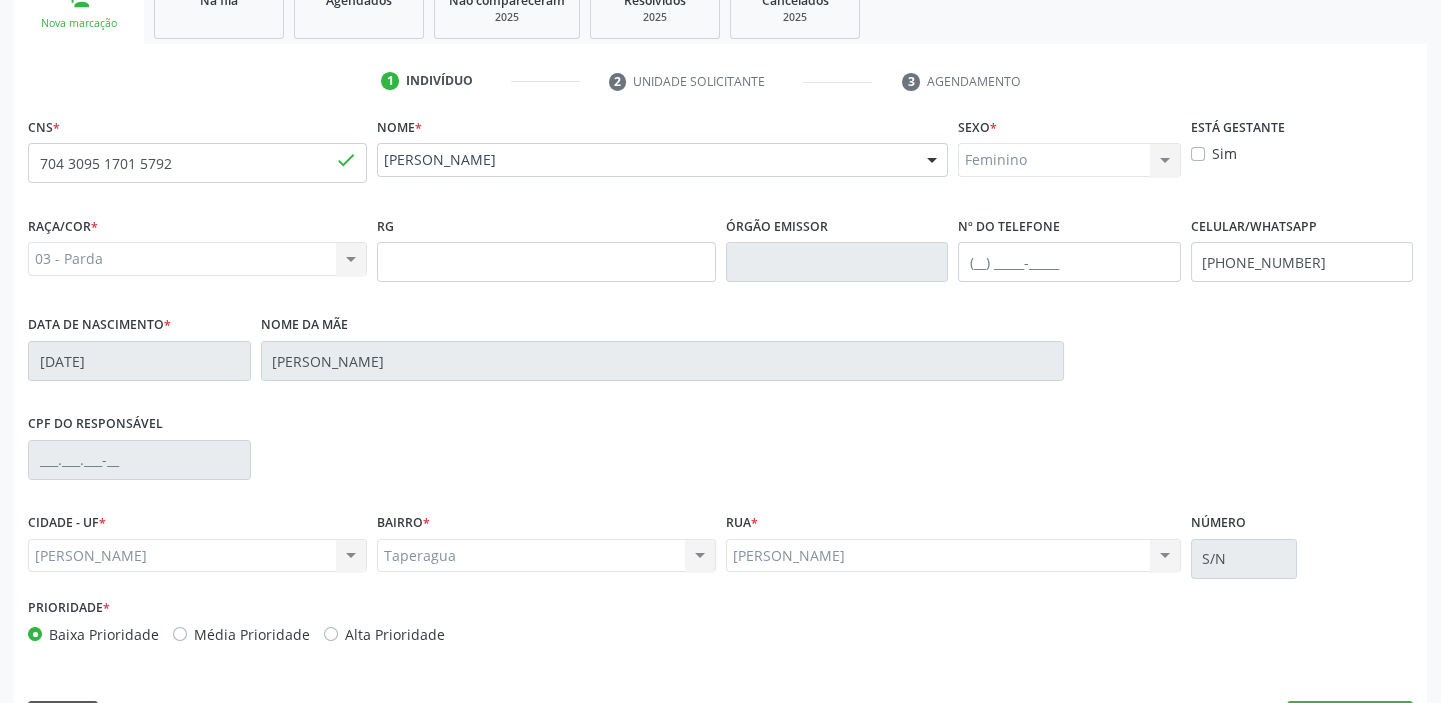 scroll, scrollTop: 408, scrollLeft: 0, axis: vertical 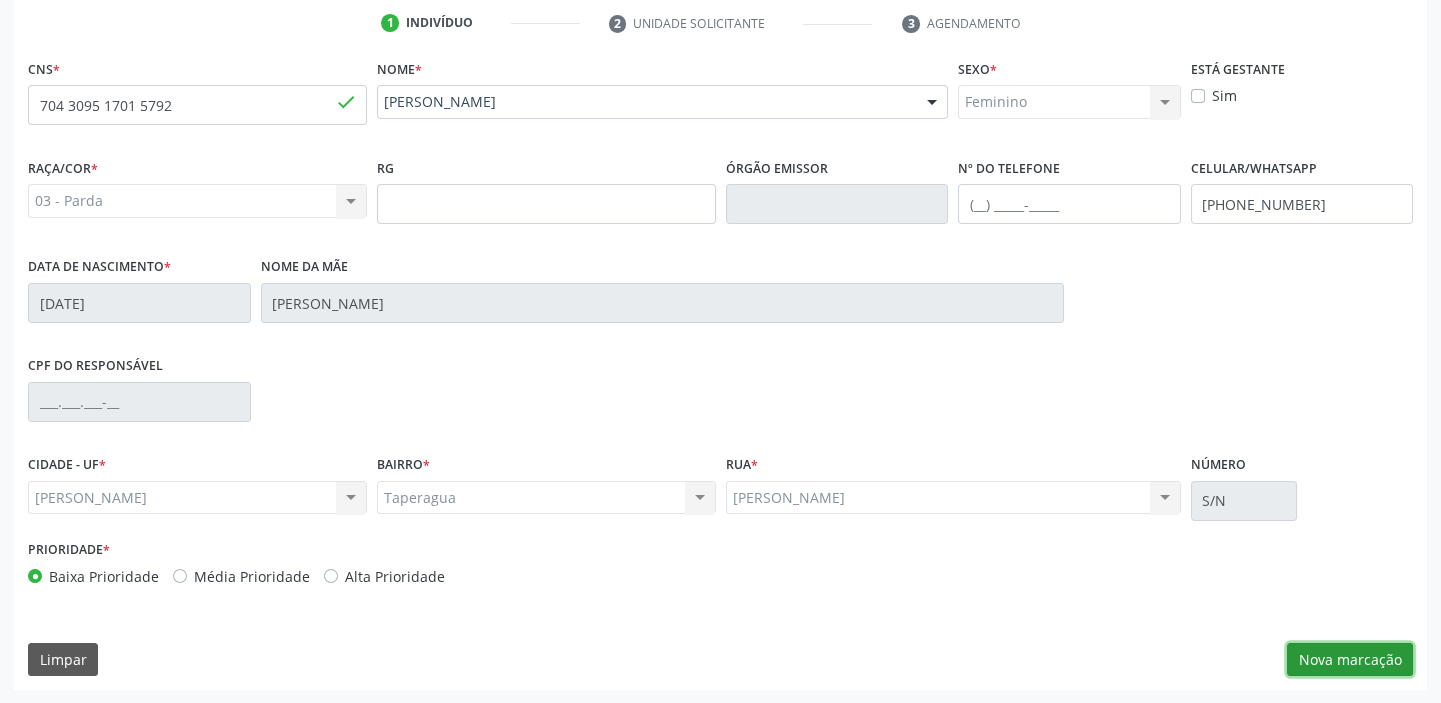 click on "Nova marcação" at bounding box center [1350, 660] 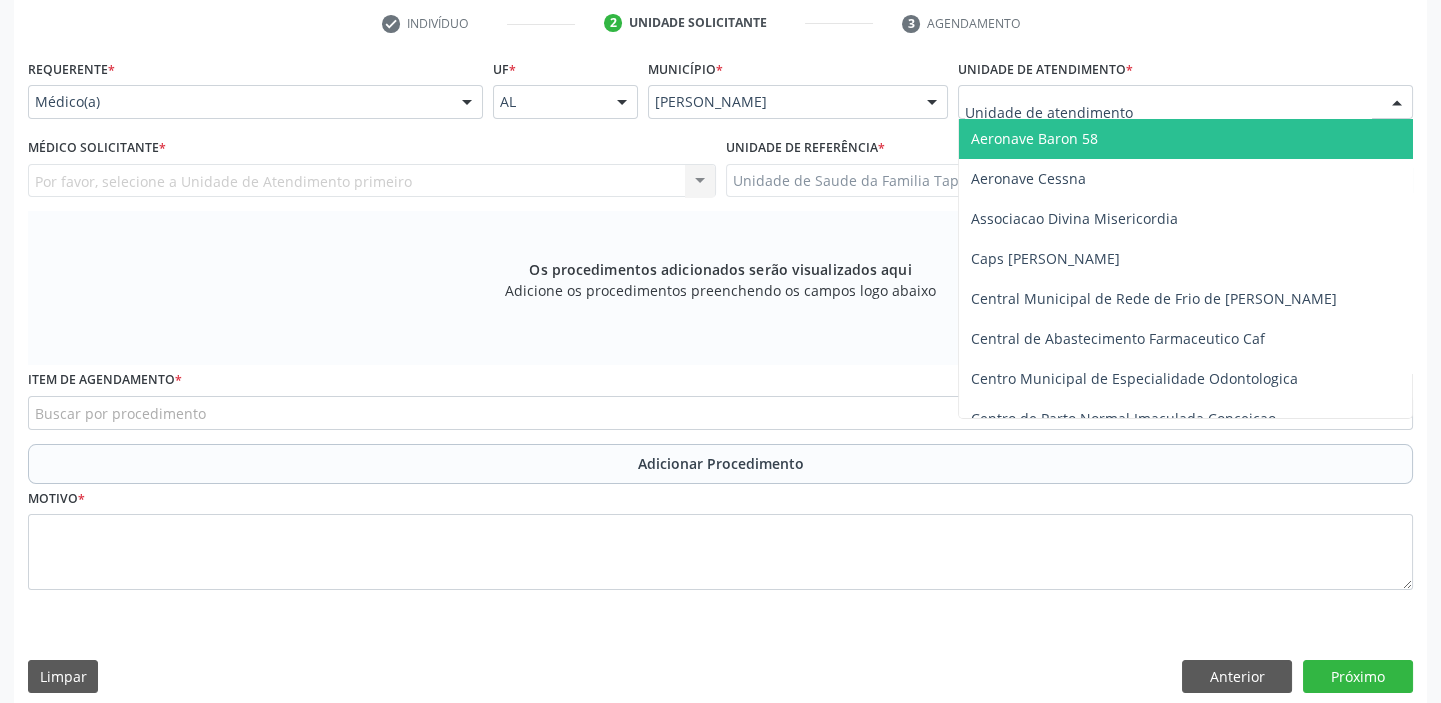 click at bounding box center (1185, 102) 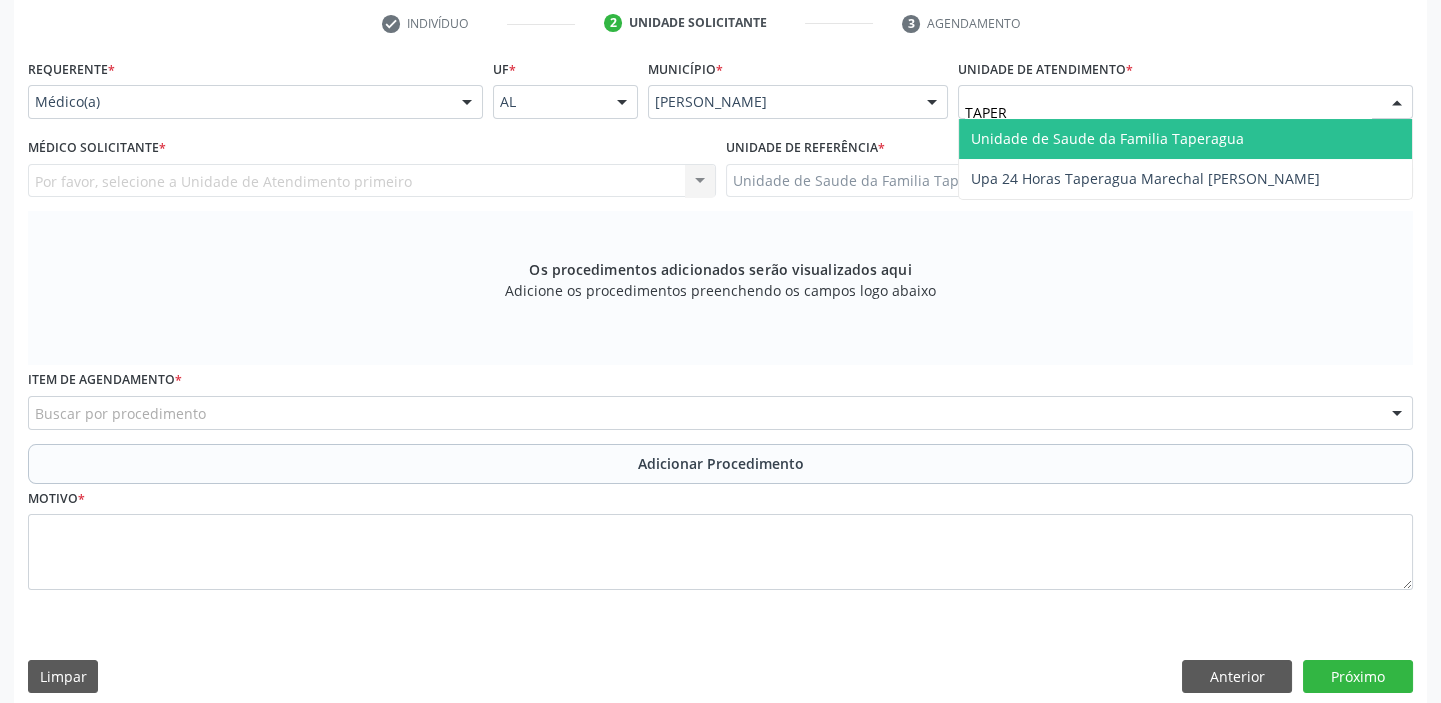 type on "TAPERA" 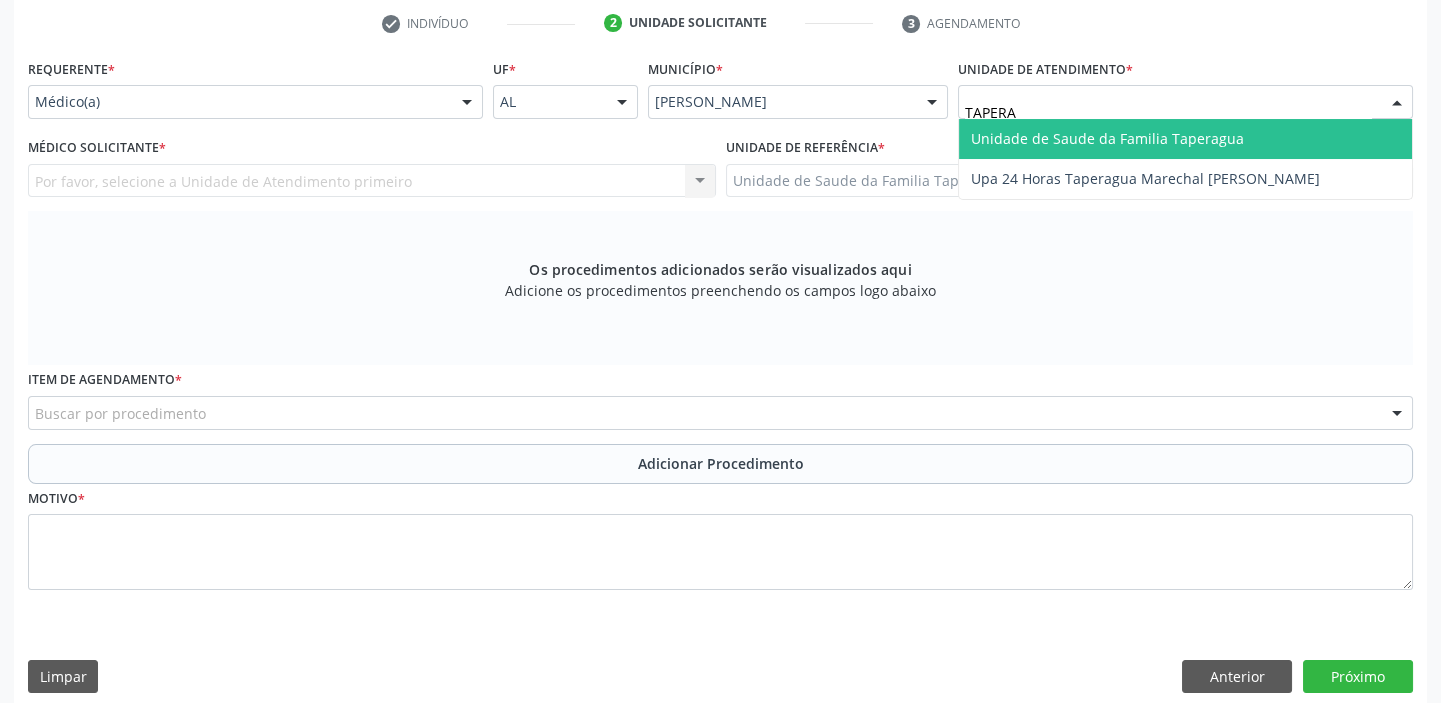 click on "Unidade de Saude da Familia Taperagua" at bounding box center [1107, 138] 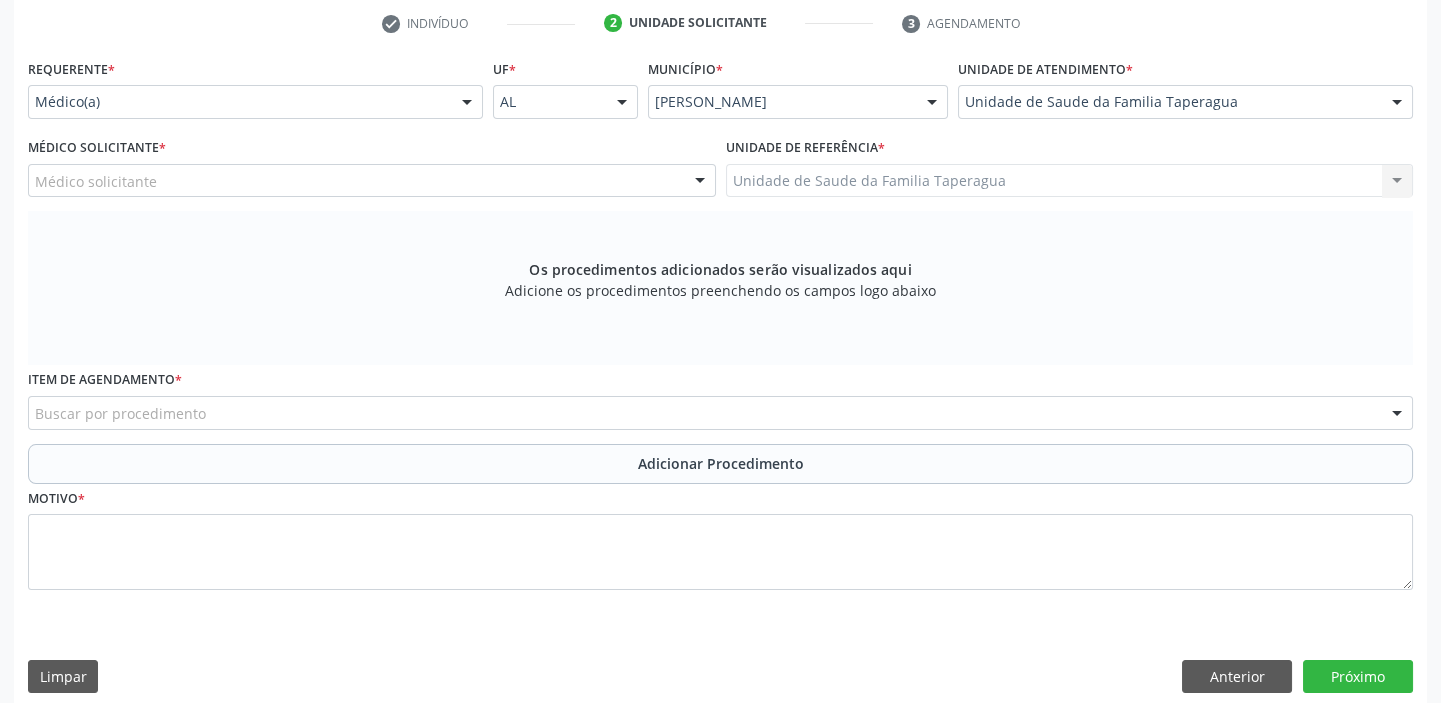 click on "Médico solicitante" at bounding box center (372, 181) 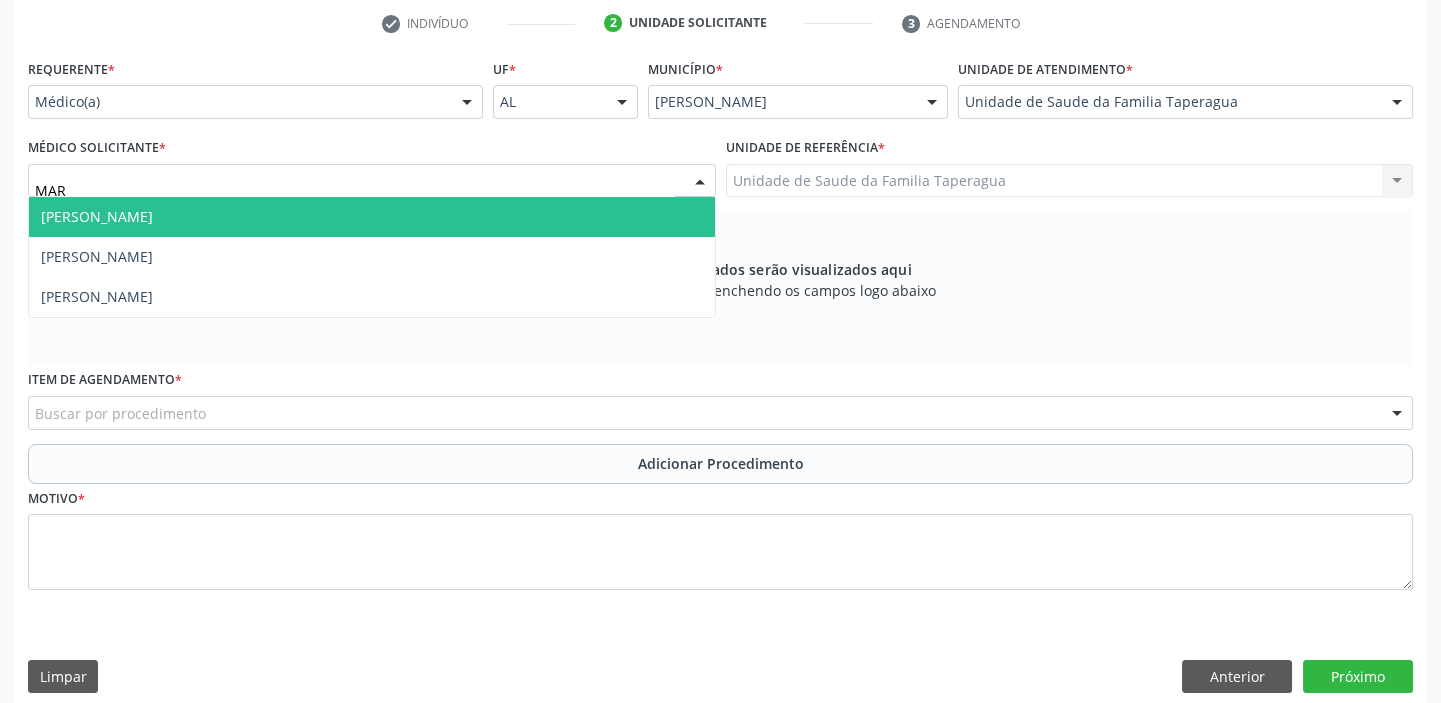 type on "MART" 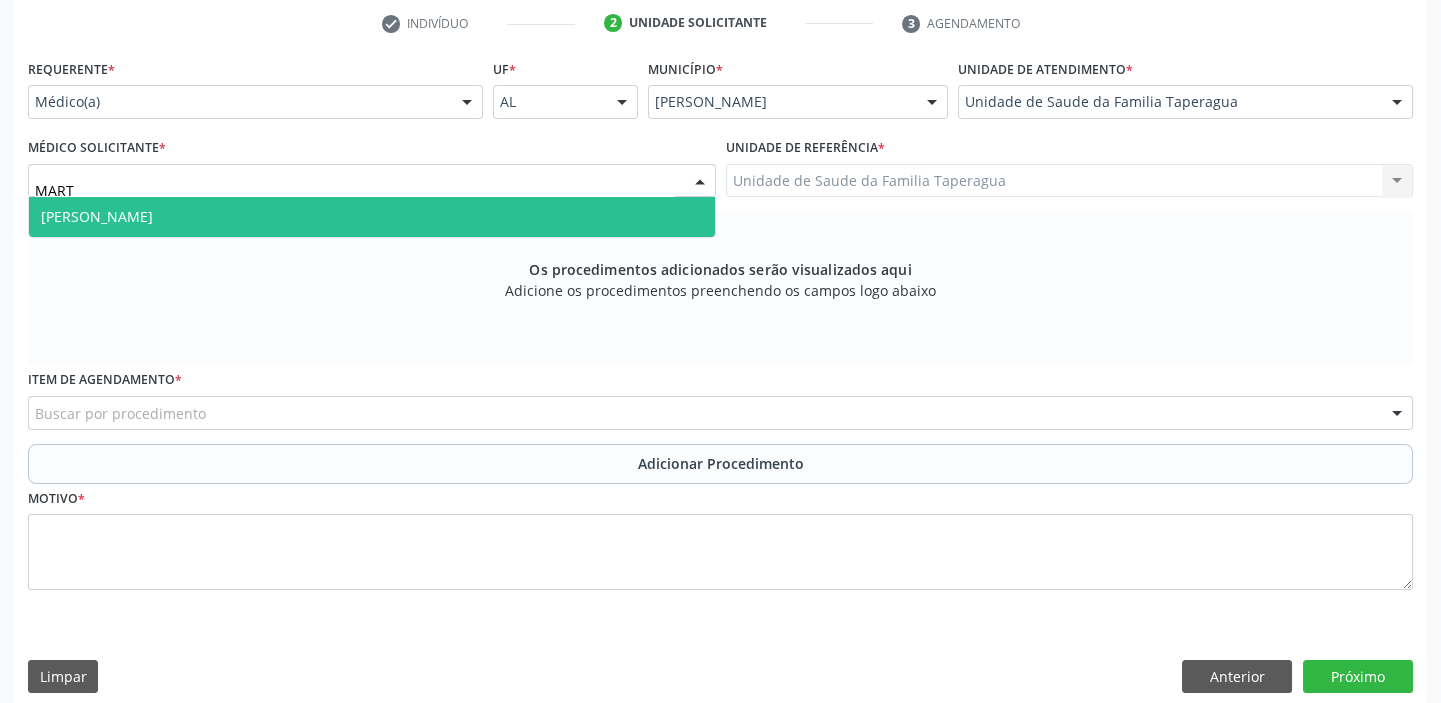 click on "[PERSON_NAME]" at bounding box center (372, 217) 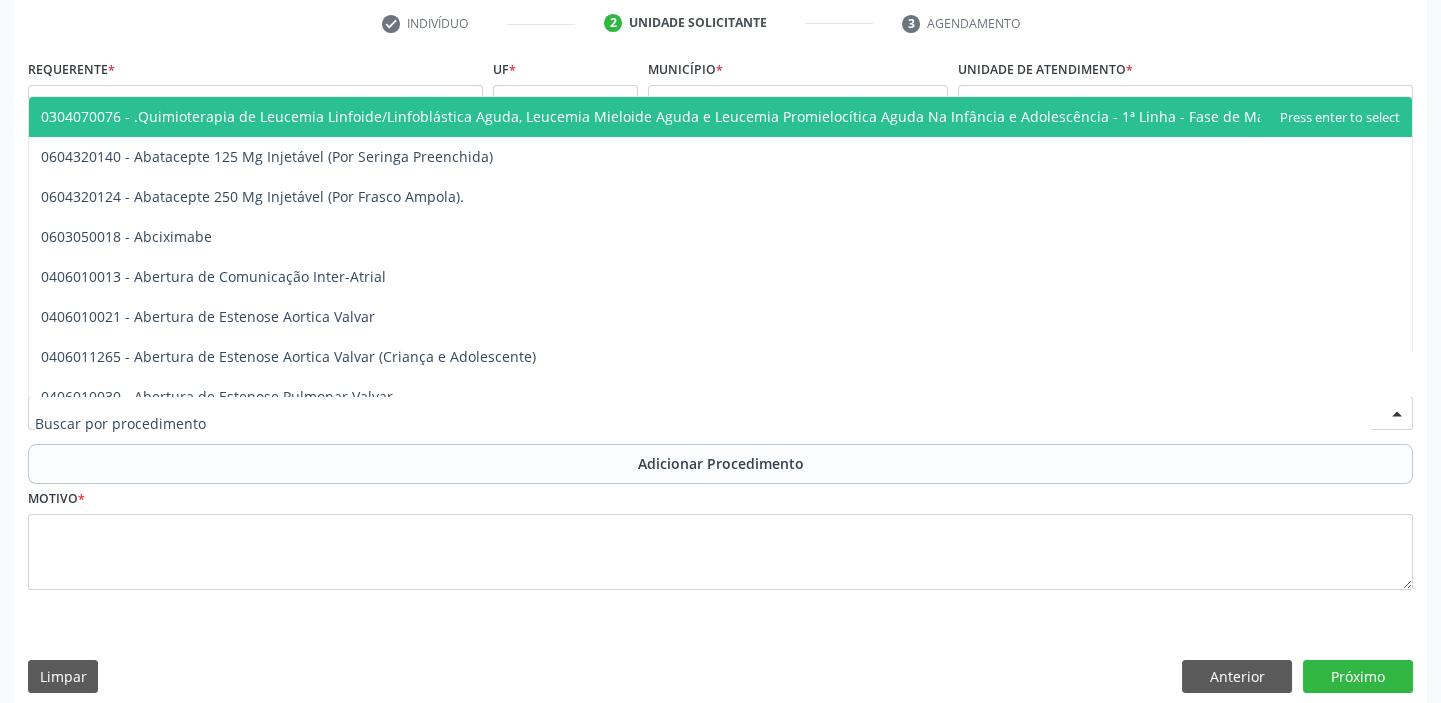 click at bounding box center [720, 413] 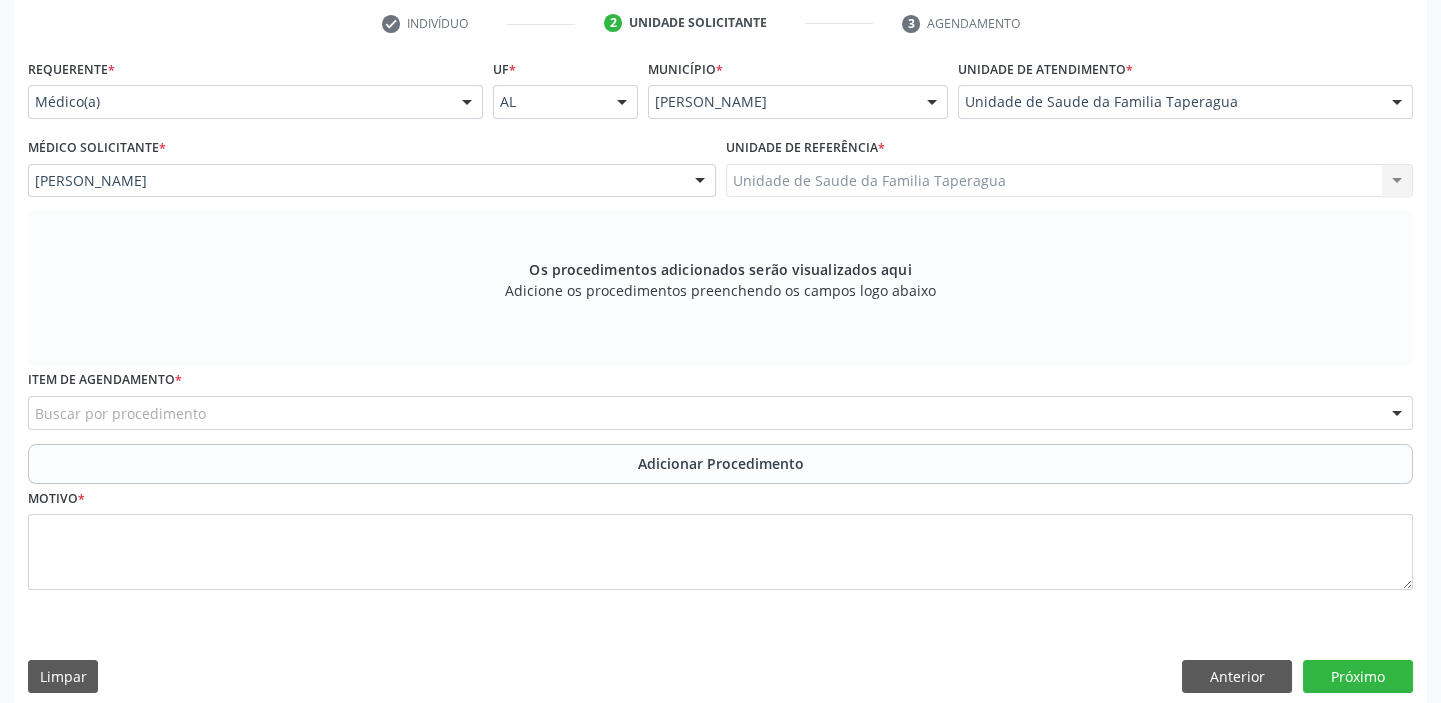 click on "Buscar por procedimento" at bounding box center (720, 413) 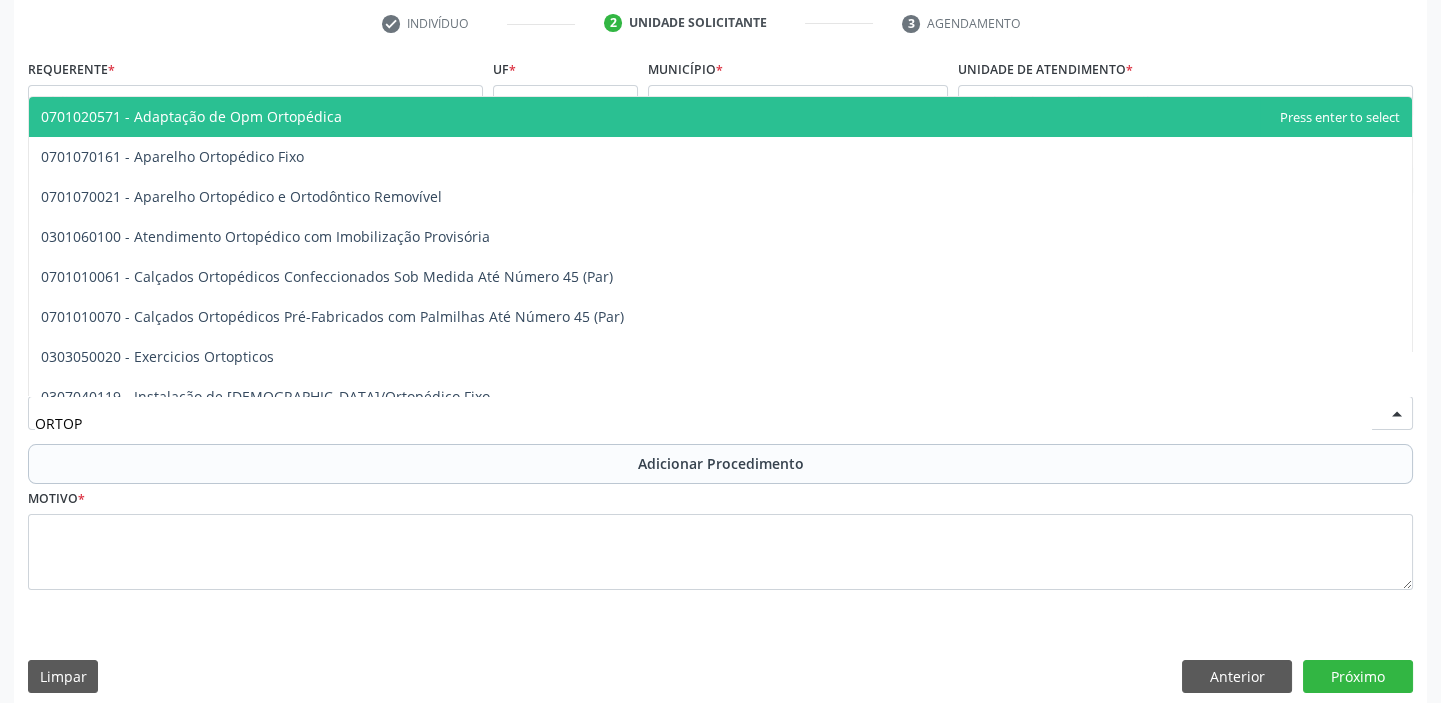 type on "ORTOPE" 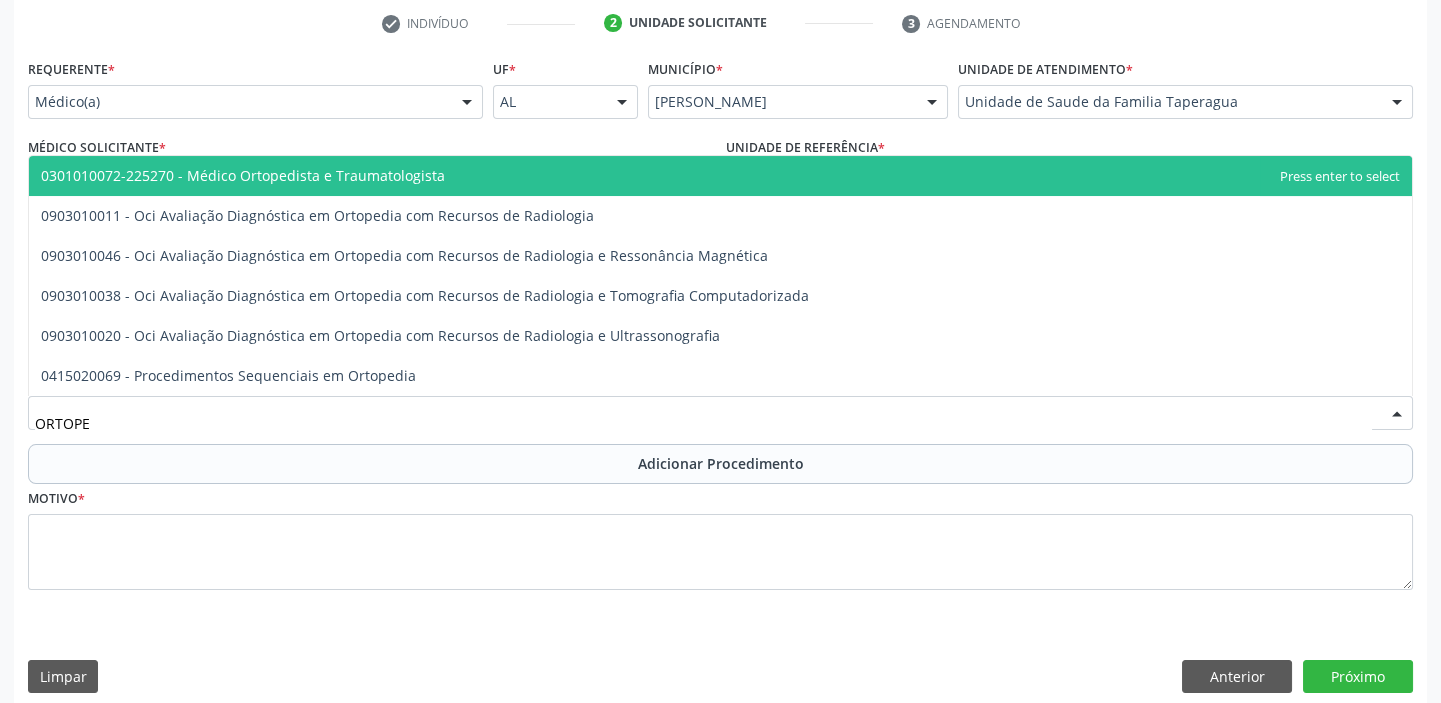 click on "0301010072-225270 - Médico Ortopedista e Traumatologista" at bounding box center (243, 175) 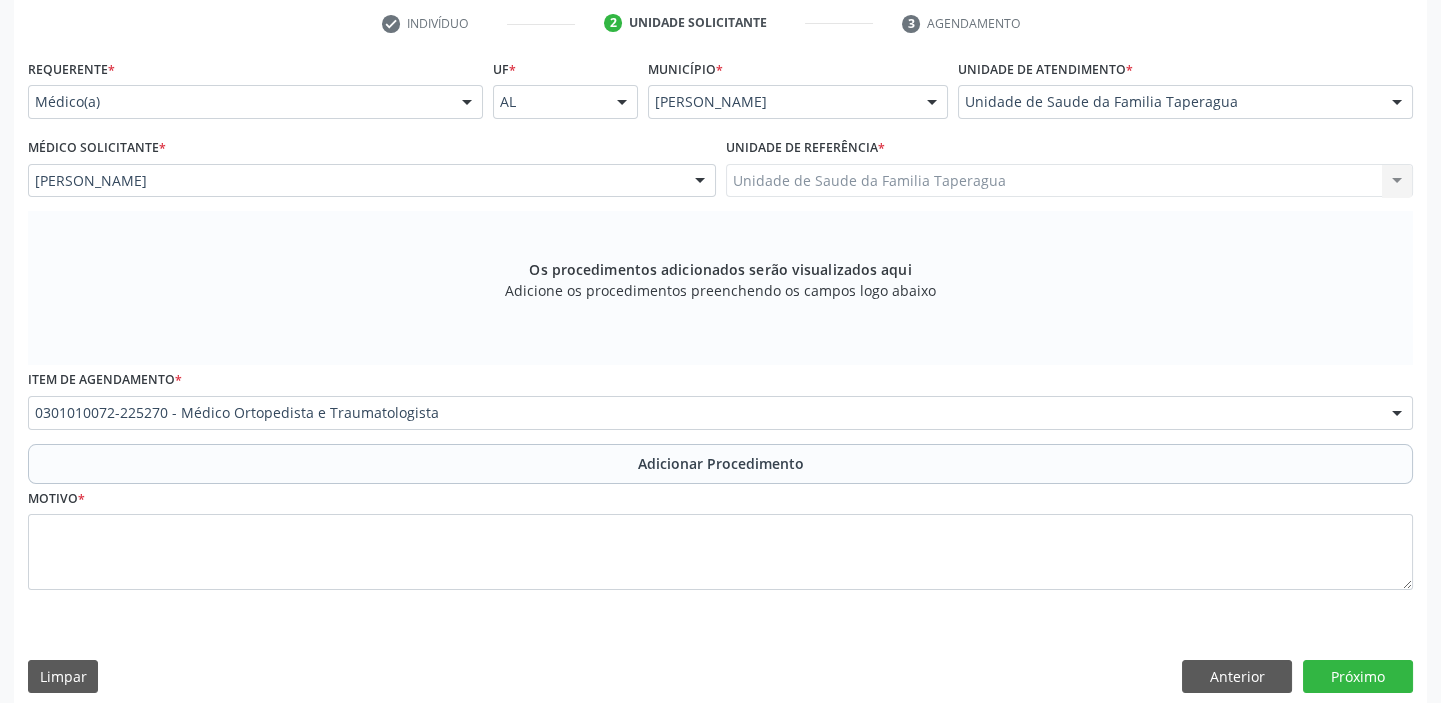 click on "Item de agendamento
*
0301010072-225270 - Médico Ortopedista e Traumatologista         0304070076 - .Quimioterapia de Leucemia Linfoide/Linfoblástica Aguda, Leucemia Mieloide Aguda e Leucemia Promielocítica Aguda Na Infância e Adolescência - 1ª Linha - Fase de Manutenção   0604320140 - Abatacepte 125 Mg Injetável (Por Seringa Preenchida)   0604320124 - Abatacepte 250 Mg Injetável (Por Frasco Ampola).   0603050018 - Abciximabe   0406010013 - Abertura de Comunicação Inter-Atrial   0406010021 - Abertura de Estenose Aortica Valvar   0406011265 - Abertura de Estenose Aortica Valvar (Criança e Adolescente)   0406010030 - Abertura de Estenose Pulmonar Valvar   0406011273 - Abertura de Estenose Pulmonar Valvar (Criança e Adolescente)   0301080011 - Abordagem Cognitiva Comportamental do Fumante (Por Atendimento / Paciente)   0307020010 - Acesso A Polpa Dentaria e Medicacao (Por Dente)   0604660030 - Acetazolamida 250 Mg (Por Comprimido)" at bounding box center [720, 404] 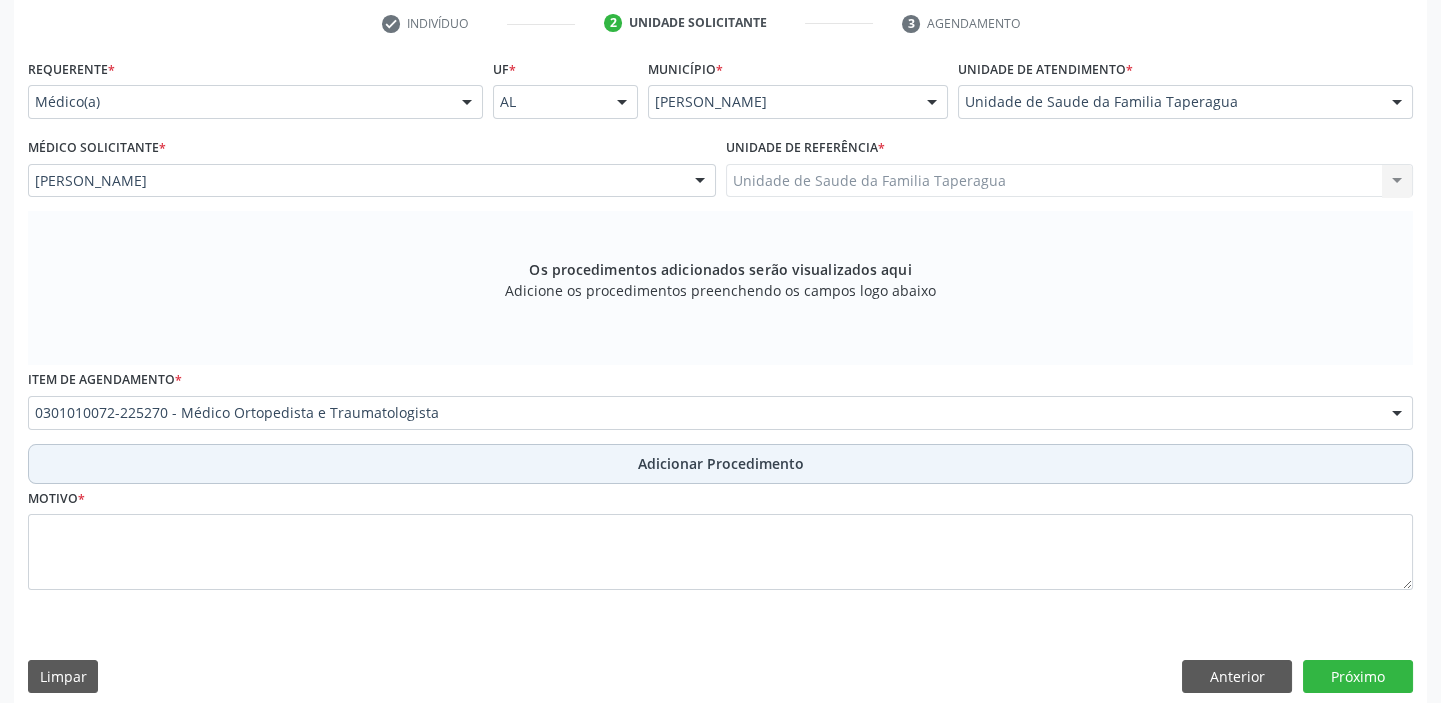 click on "Adicionar Procedimento" at bounding box center (720, 464) 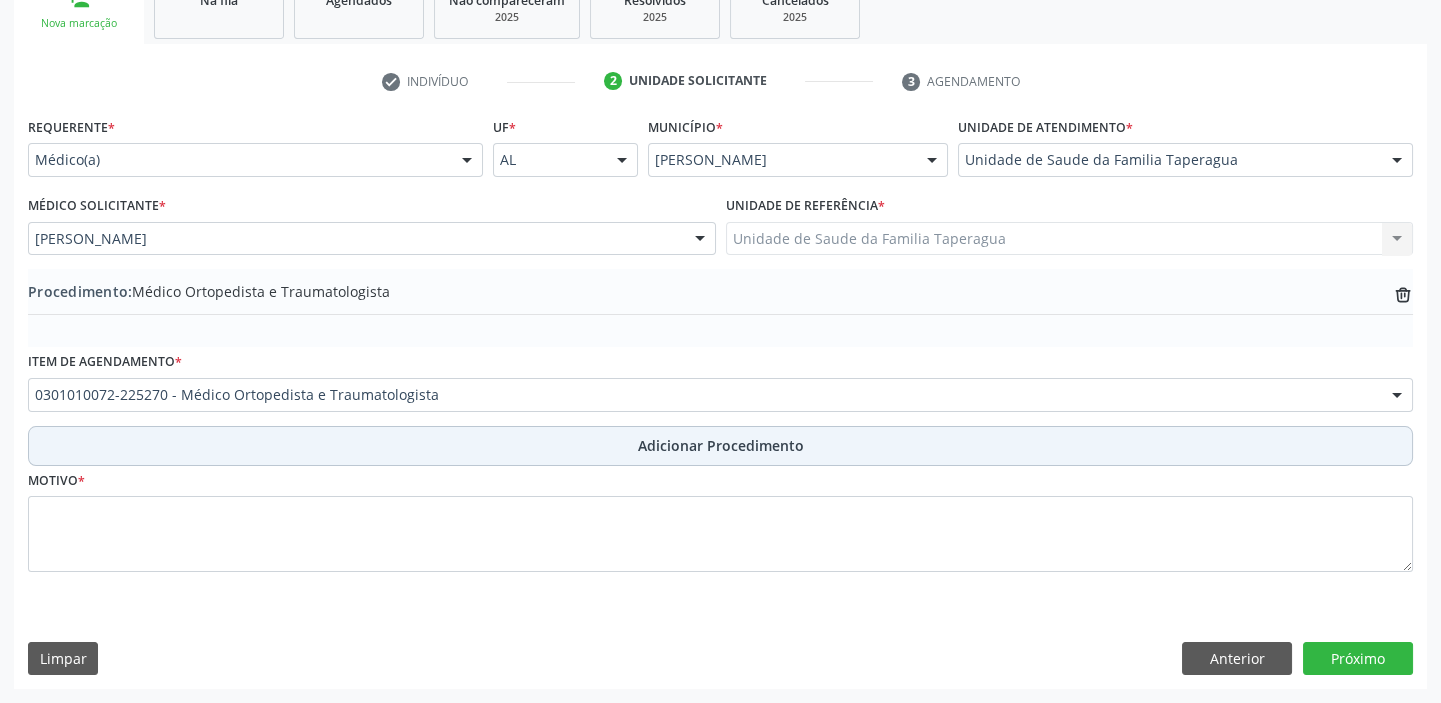 scroll, scrollTop: 349, scrollLeft: 0, axis: vertical 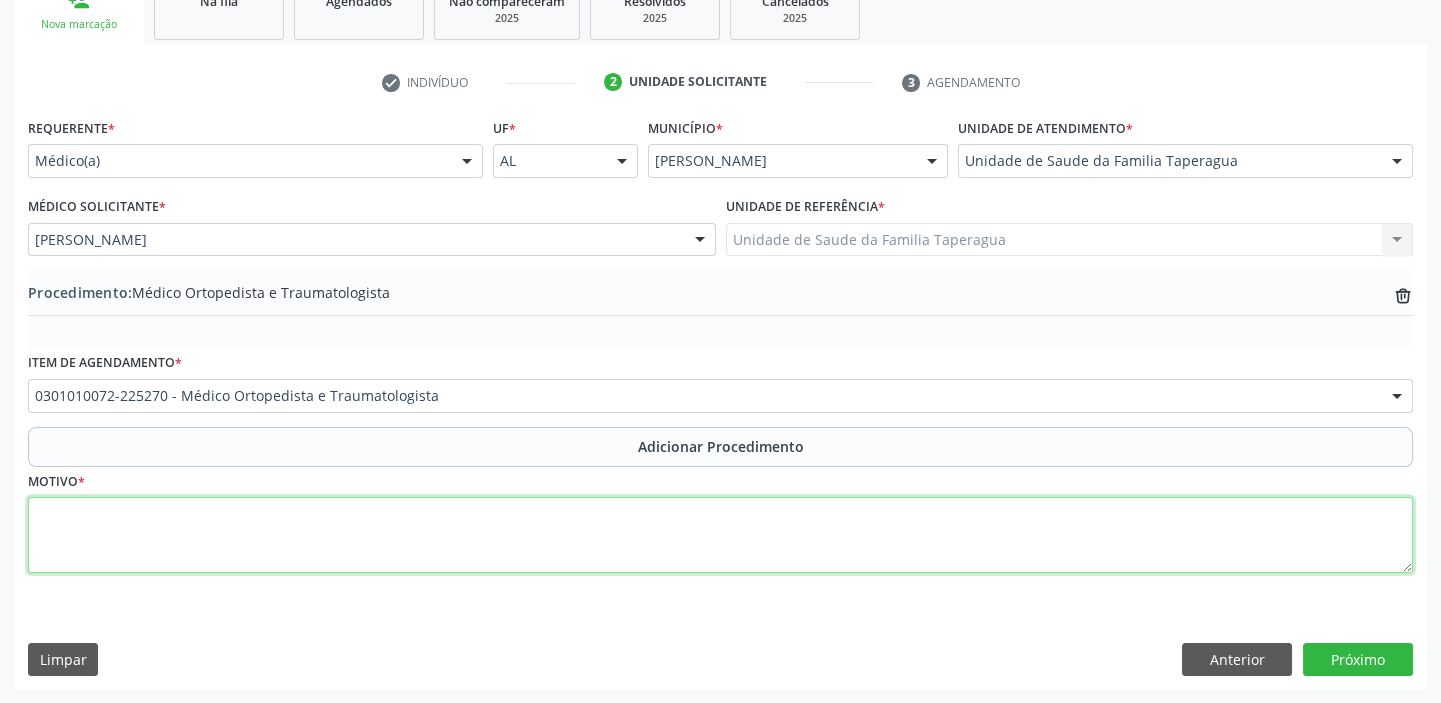 click at bounding box center [720, 535] 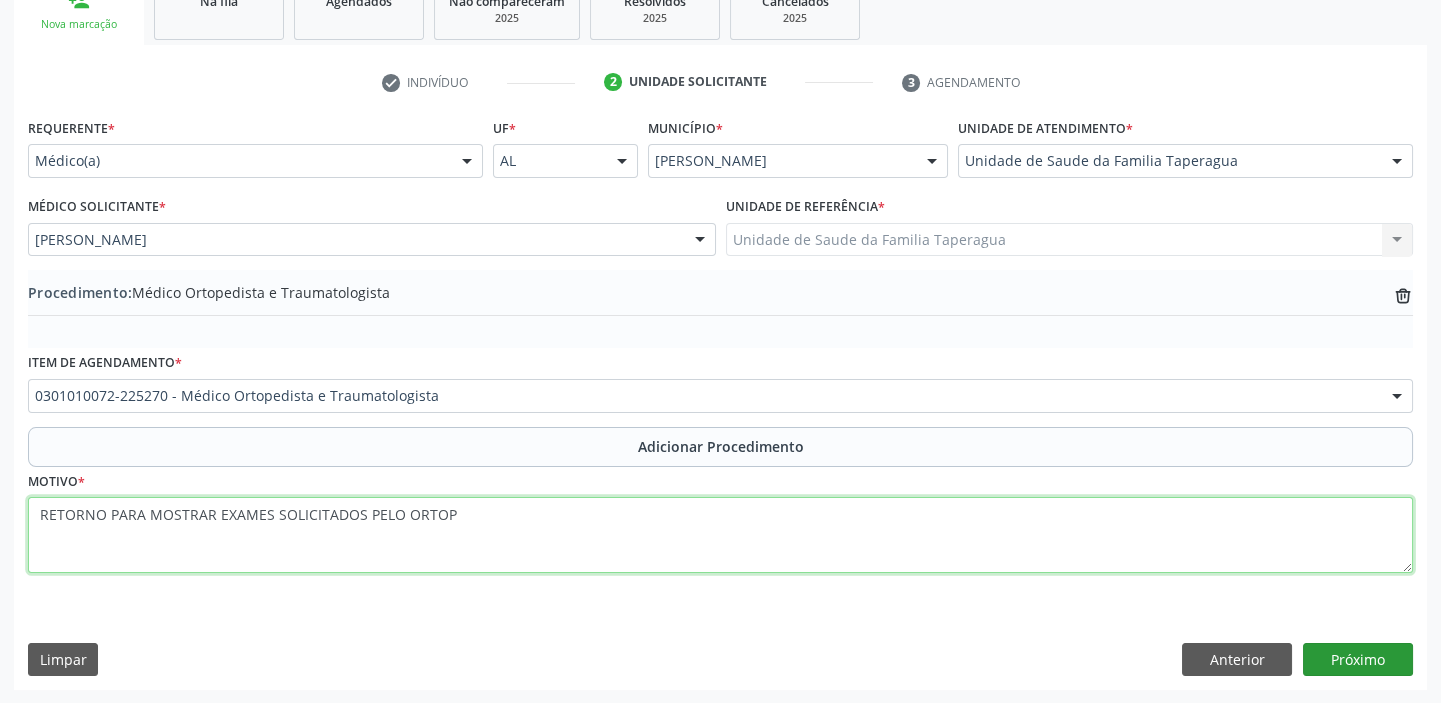 type on "RETORNO PARA MOSTRAR EXAMES SOLICITADOS PELO ORTOP" 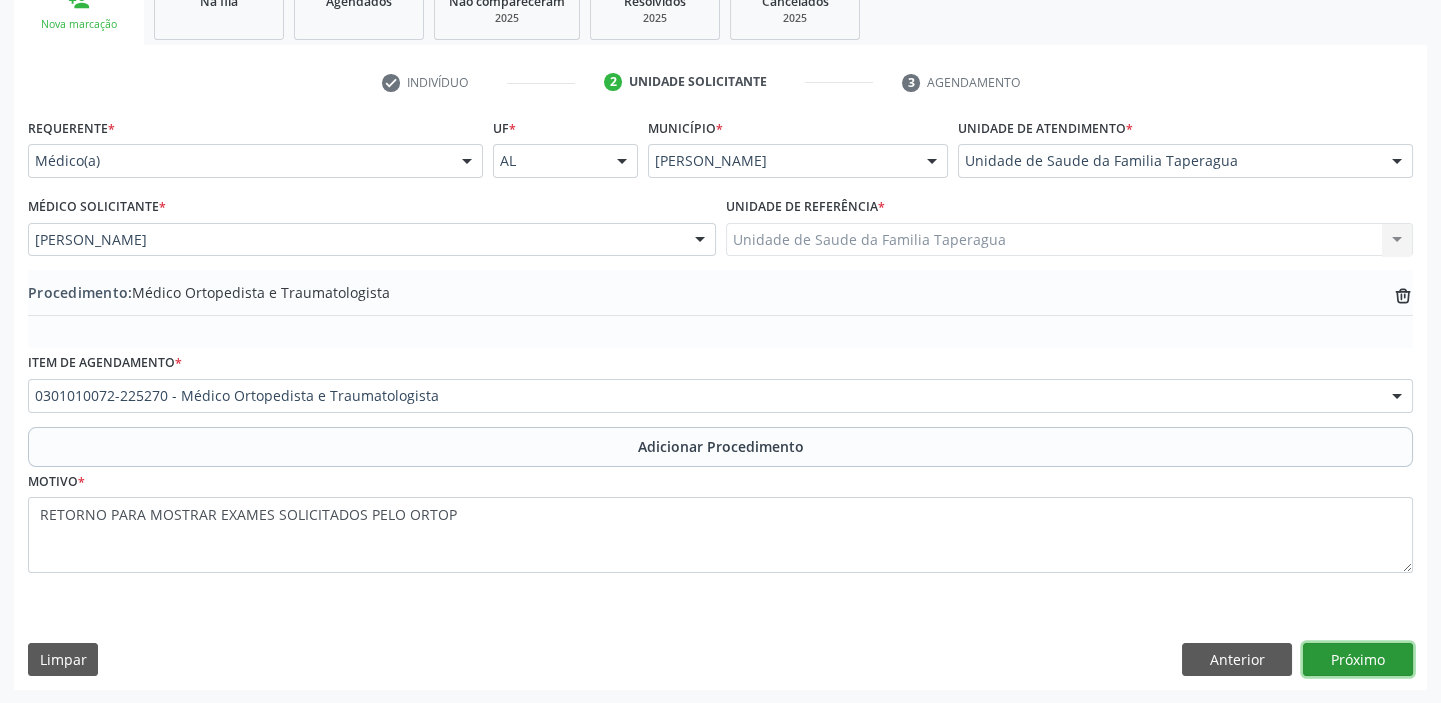 click on "Próximo" at bounding box center (1358, 660) 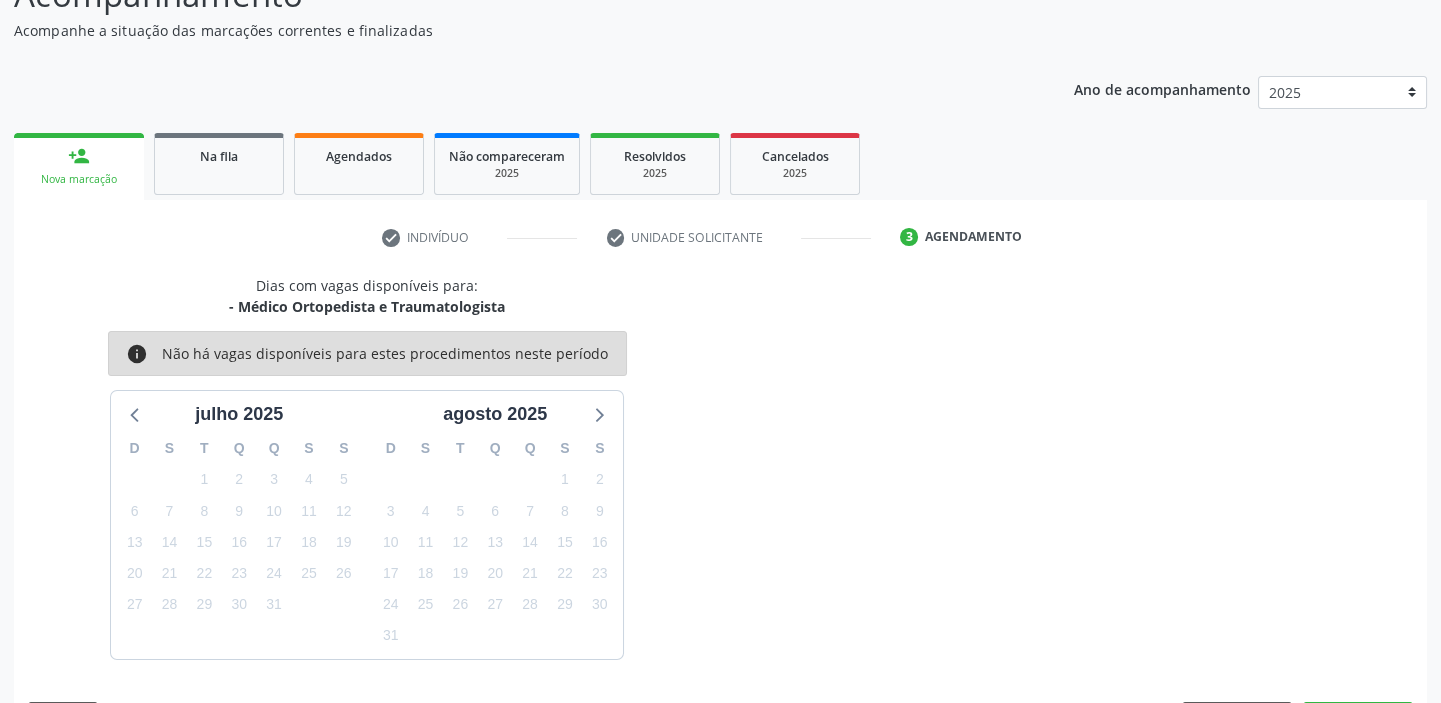 scroll, scrollTop: 252, scrollLeft: 0, axis: vertical 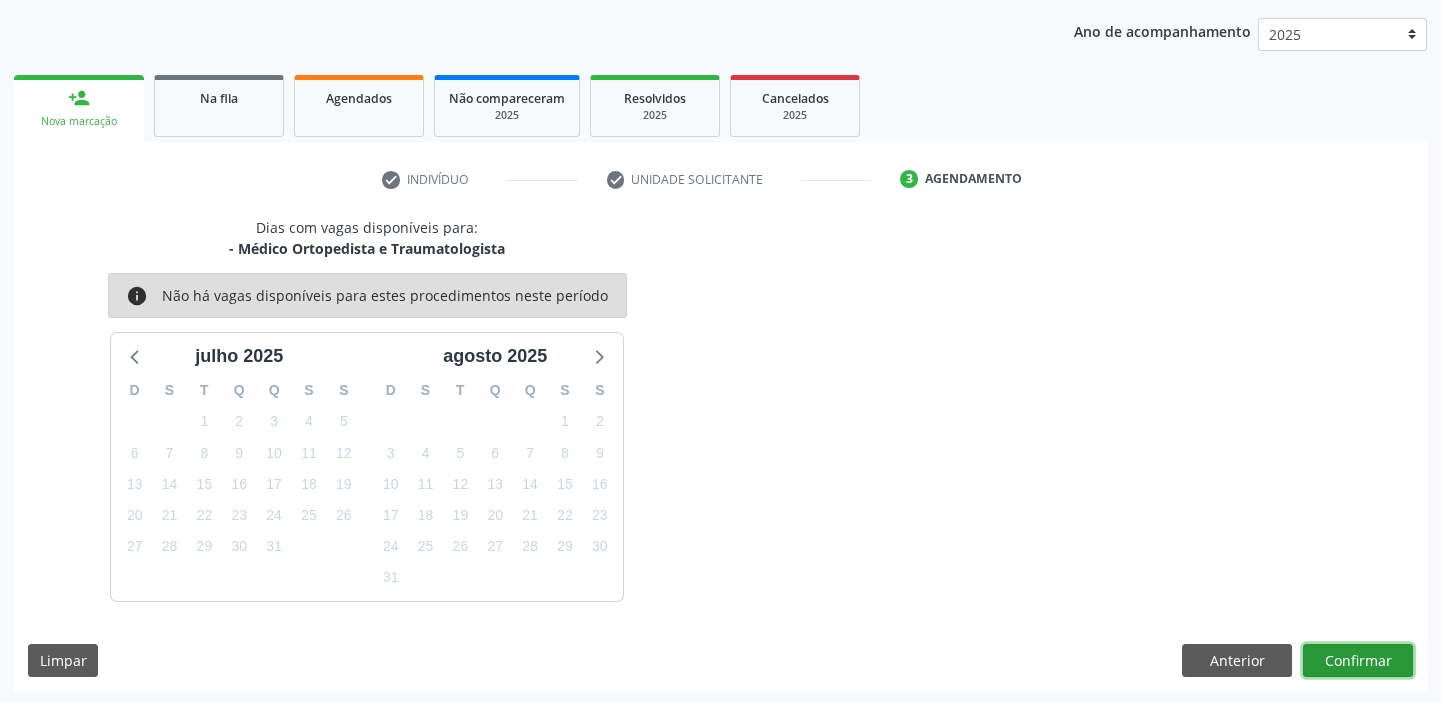 click on "Confirmar" at bounding box center (1358, 661) 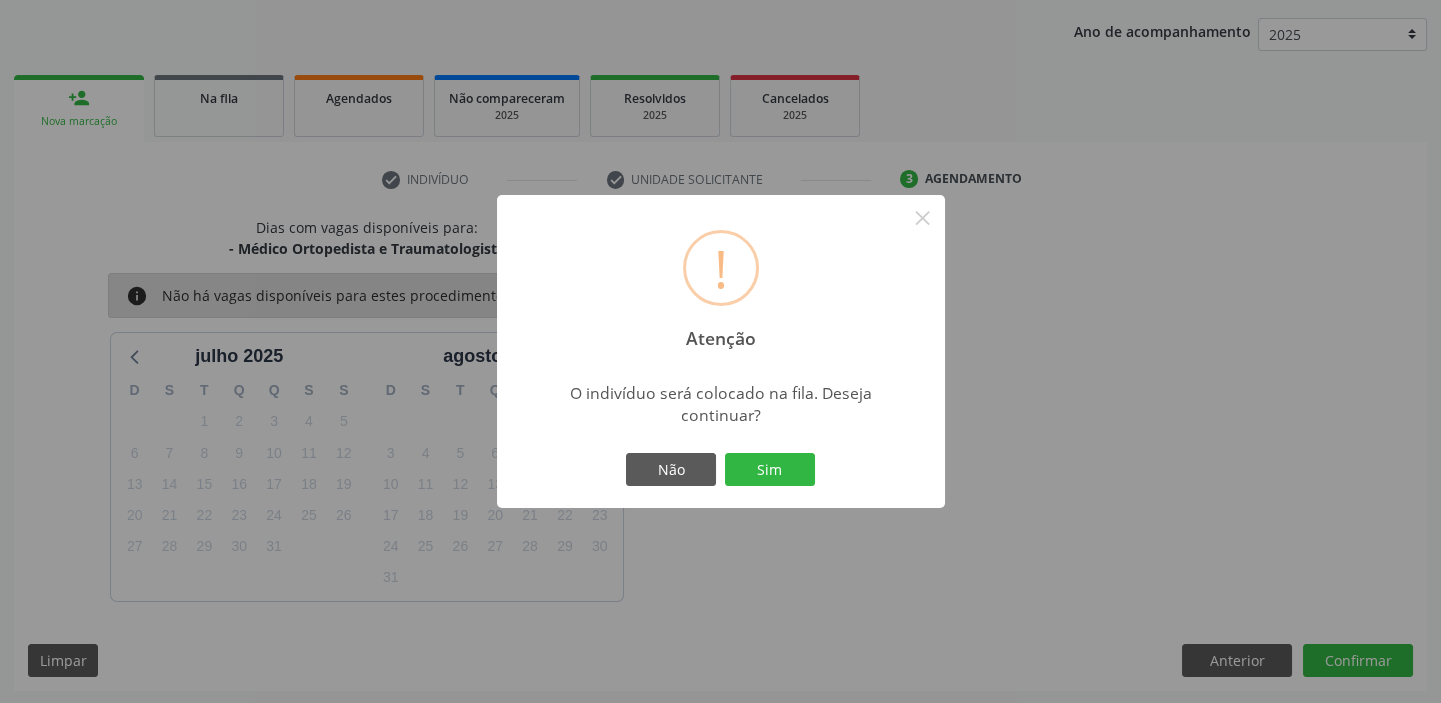 click on "! Atenção × O indivíduo será colocado na fila. Deseja continuar? Não Sim" at bounding box center (720, 351) 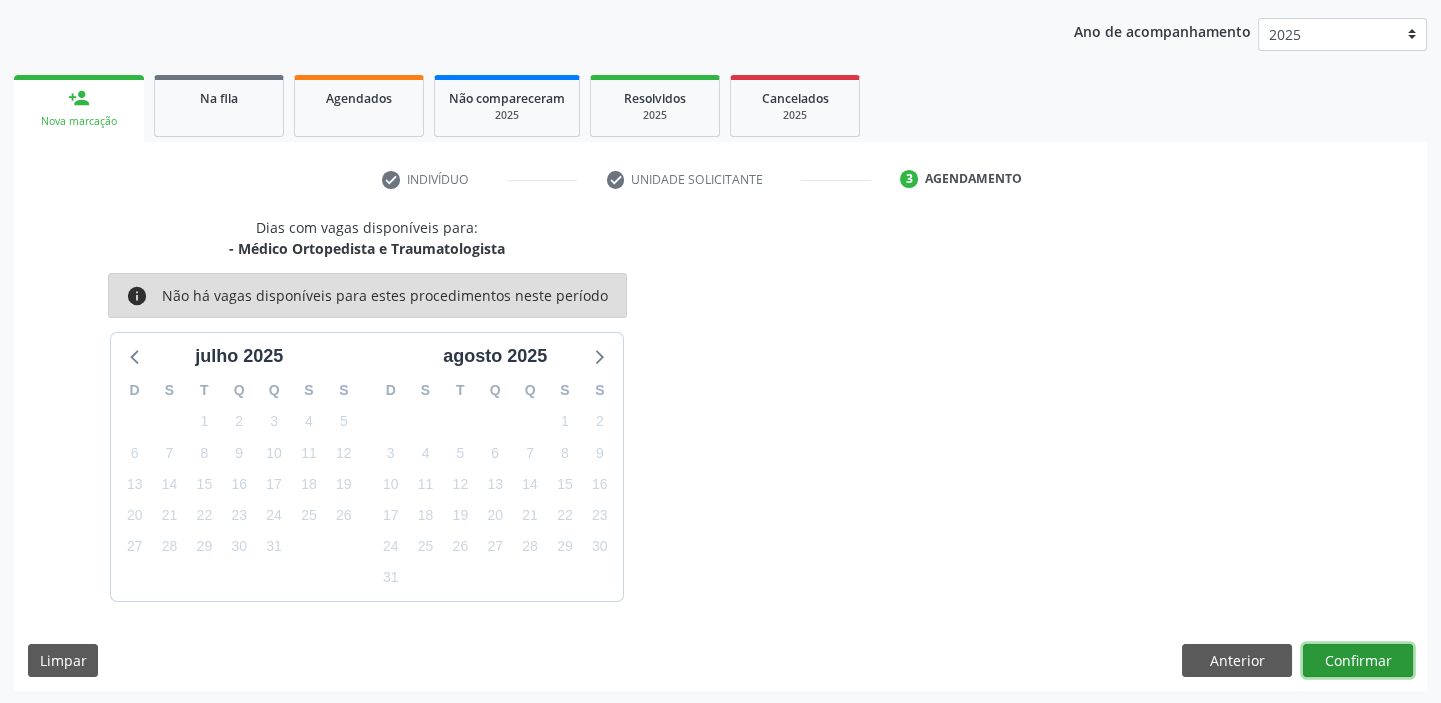 click on "Confirmar" at bounding box center (1358, 661) 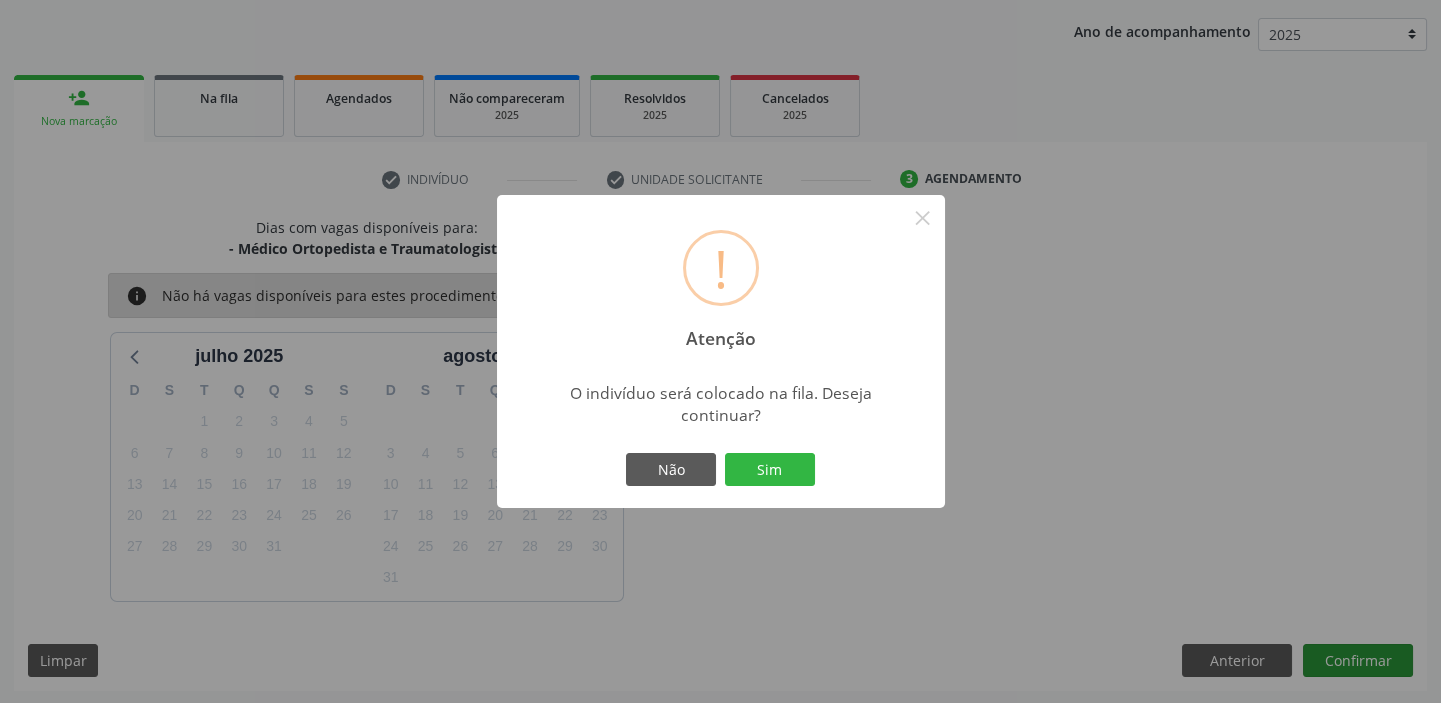 type 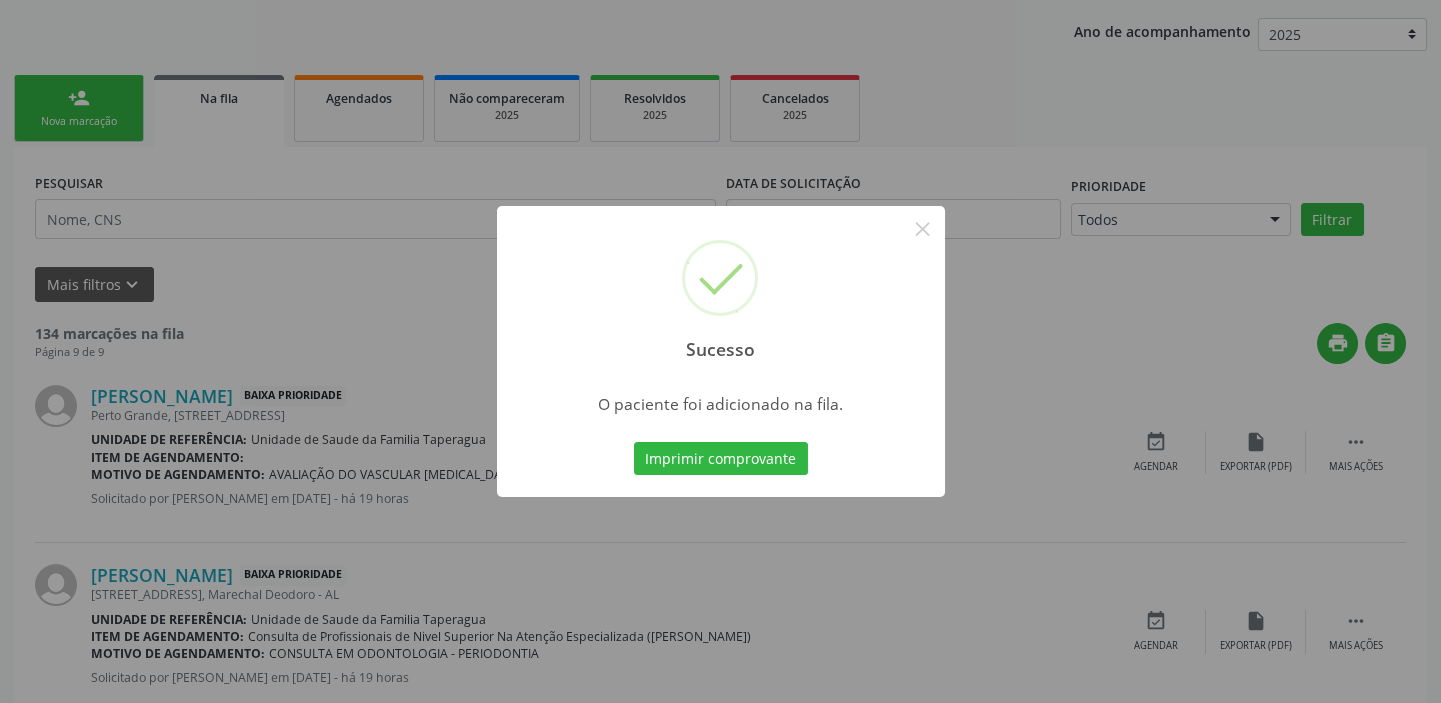 scroll, scrollTop: 0, scrollLeft: 0, axis: both 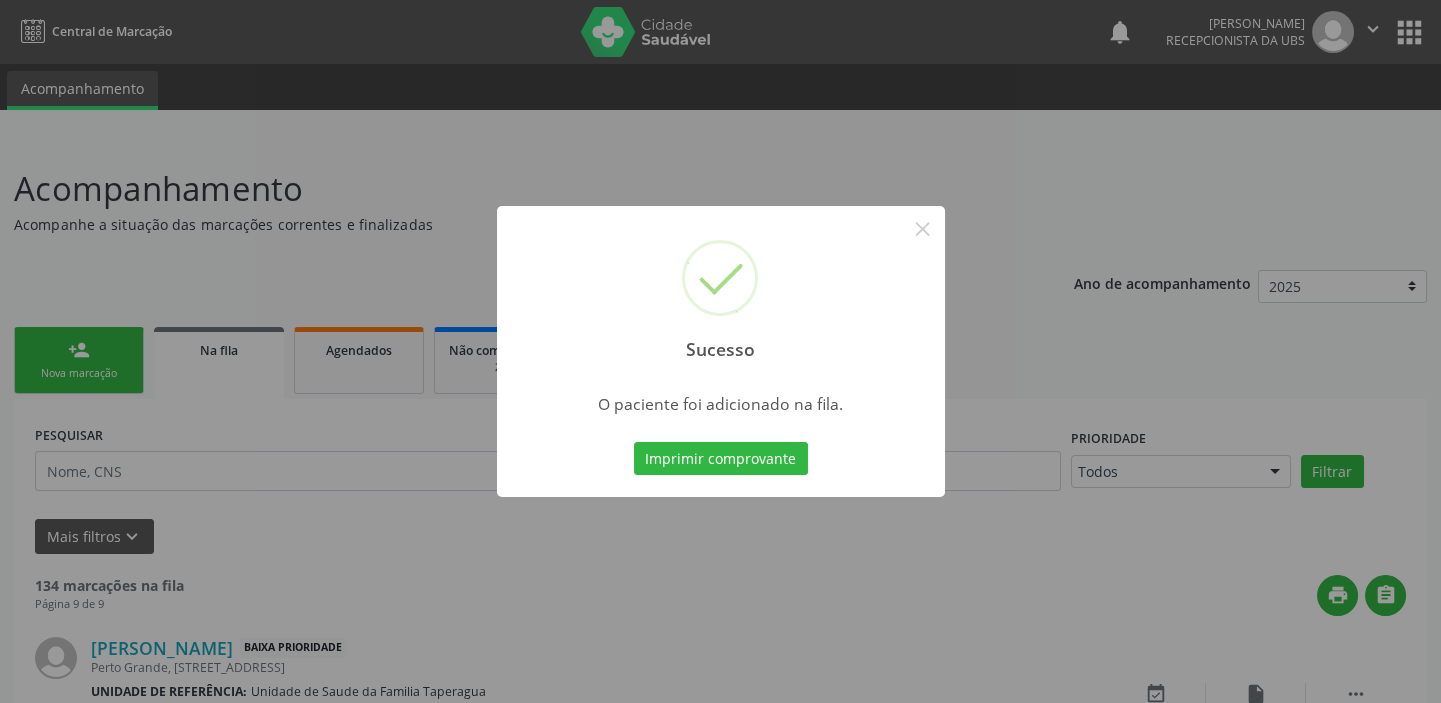 click on "Sucesso × O paciente foi adicionado na fila. Imprimir comprovante Cancel" at bounding box center (720, 351) 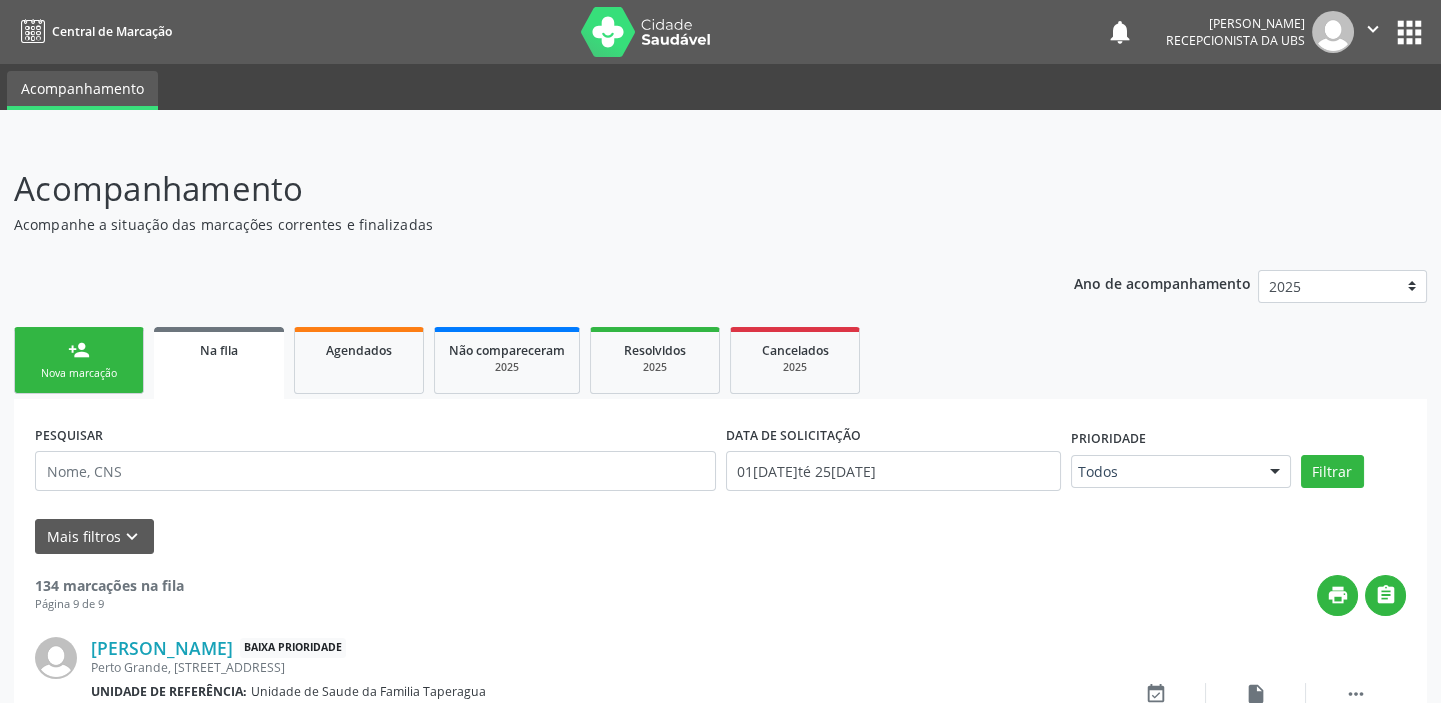 click on "person_add
Nova marcação" at bounding box center (79, 360) 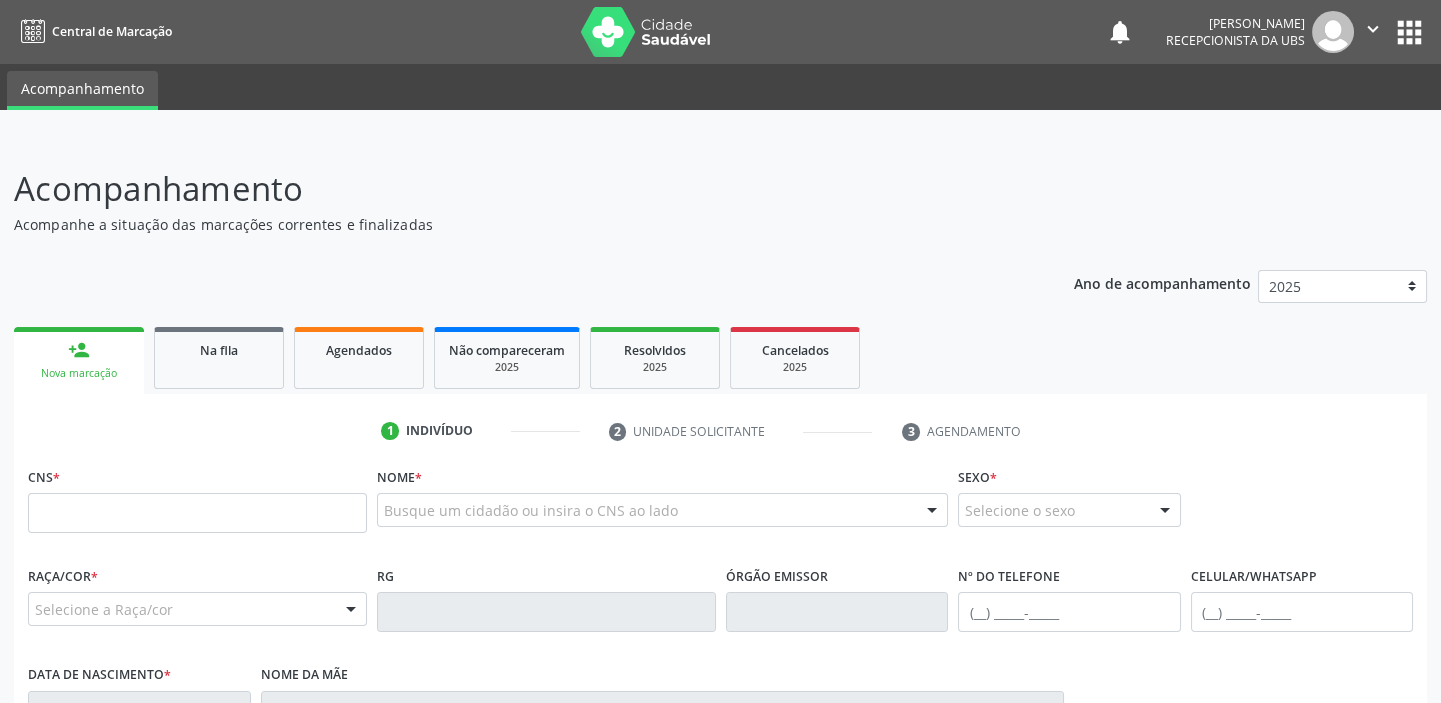click on "CNS
*" at bounding box center (197, 504) 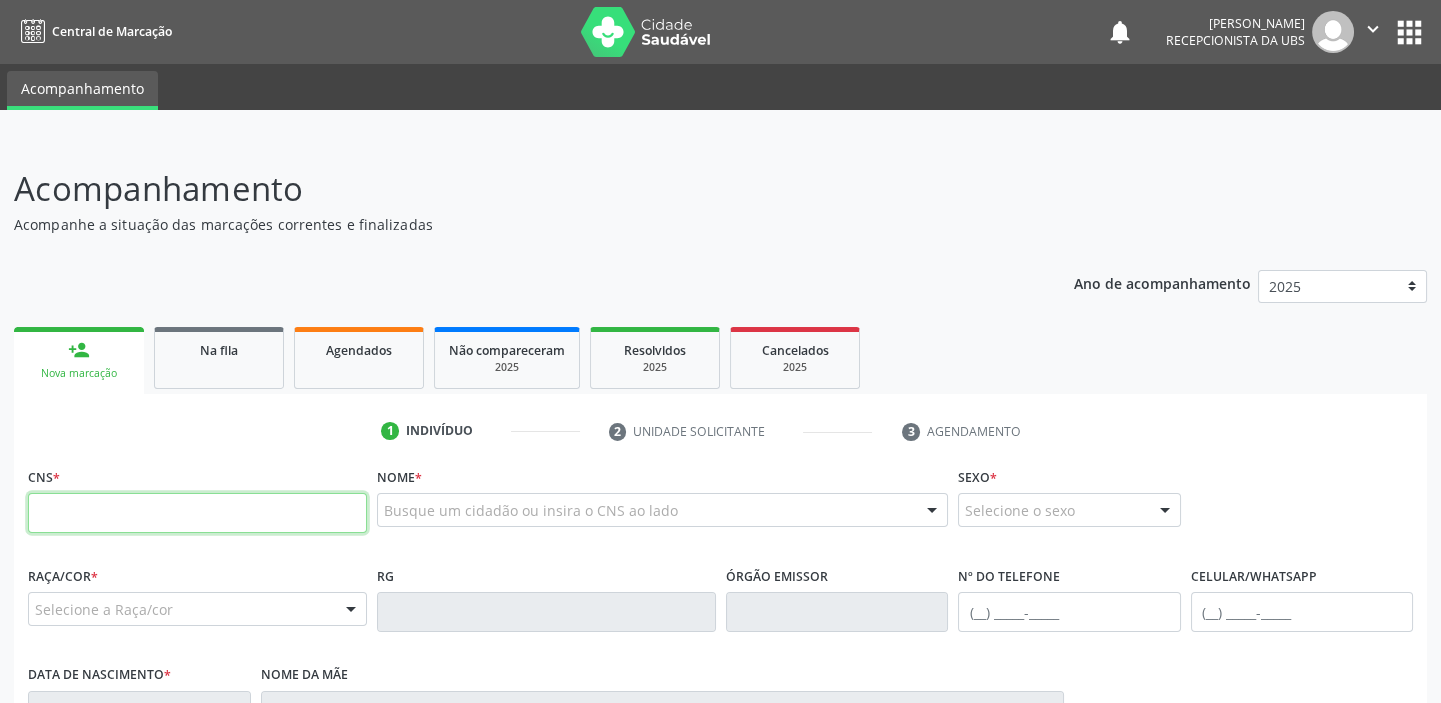 click at bounding box center (197, 513) 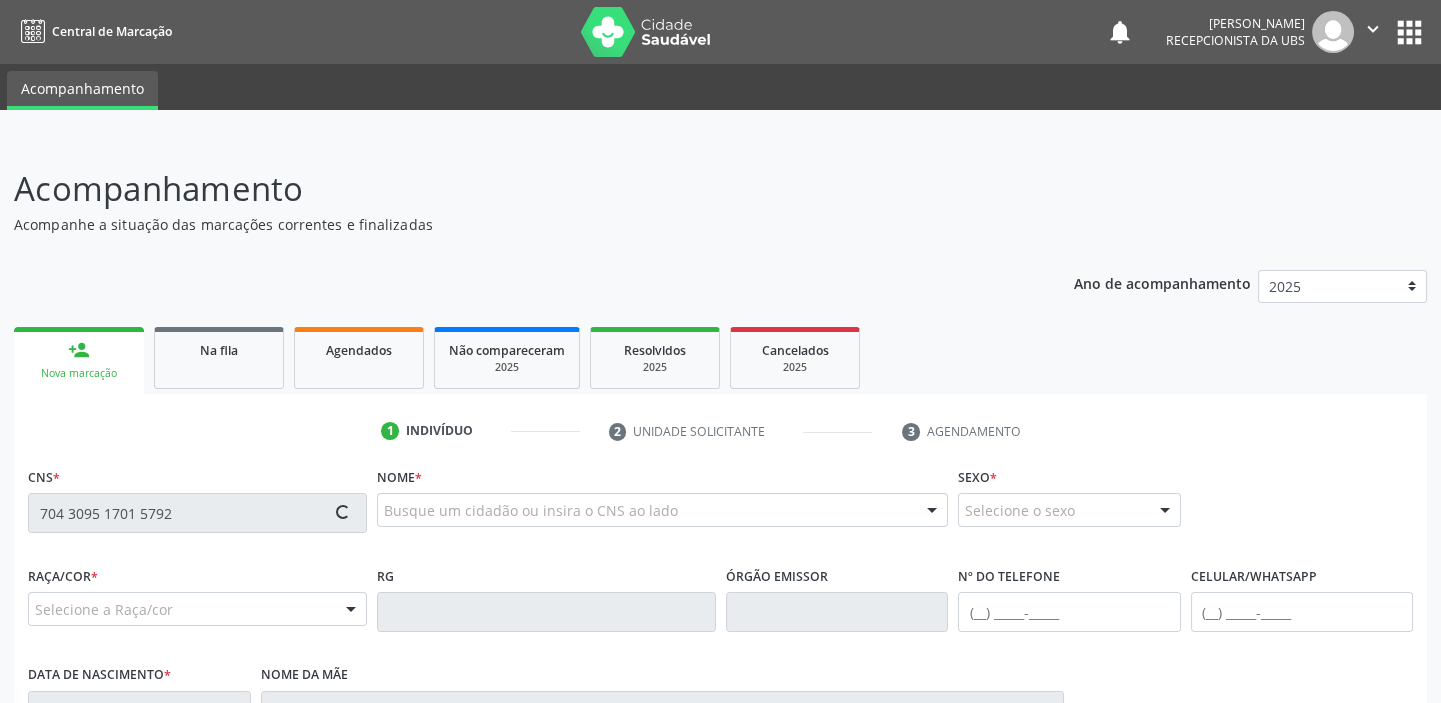 type on "704 3095 1701 5792" 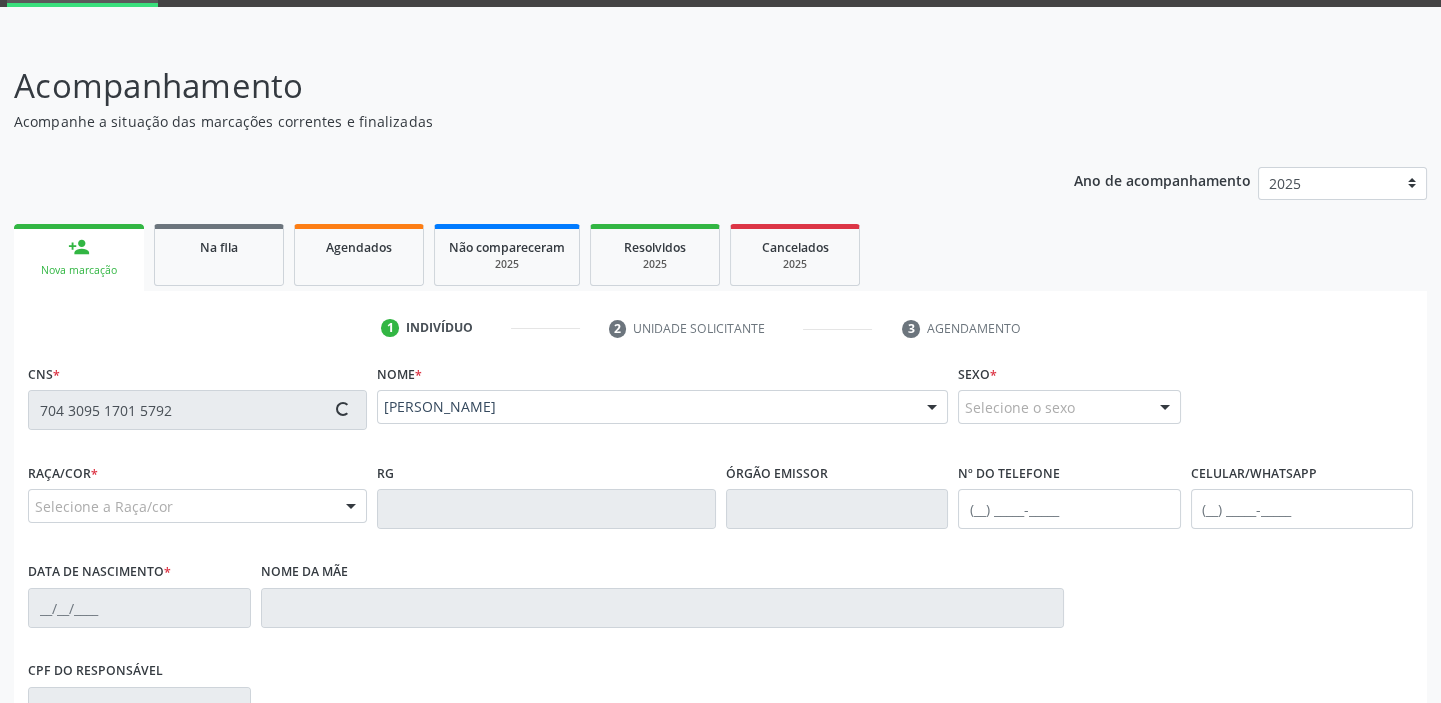 type on "(82) 99305-2578" 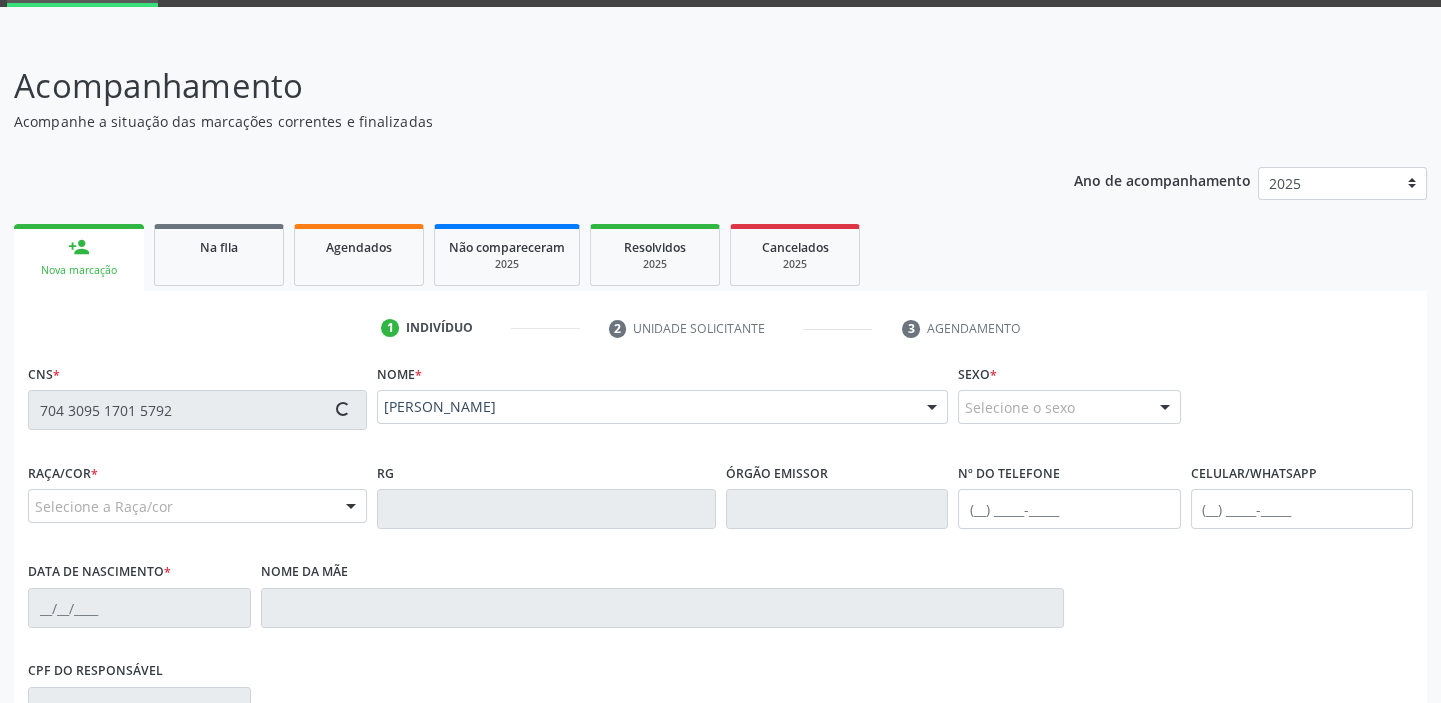 type on "Josefa Maria da Conceicao" 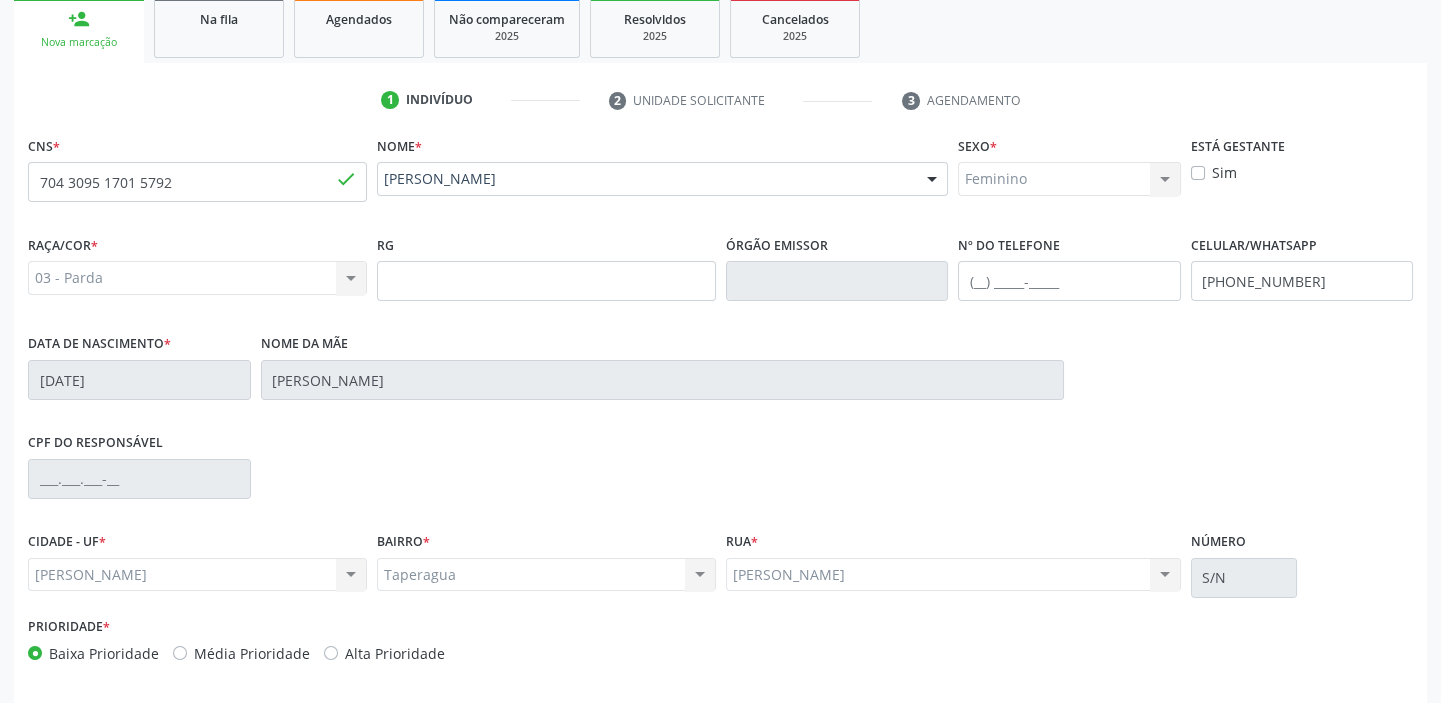 scroll, scrollTop: 408, scrollLeft: 0, axis: vertical 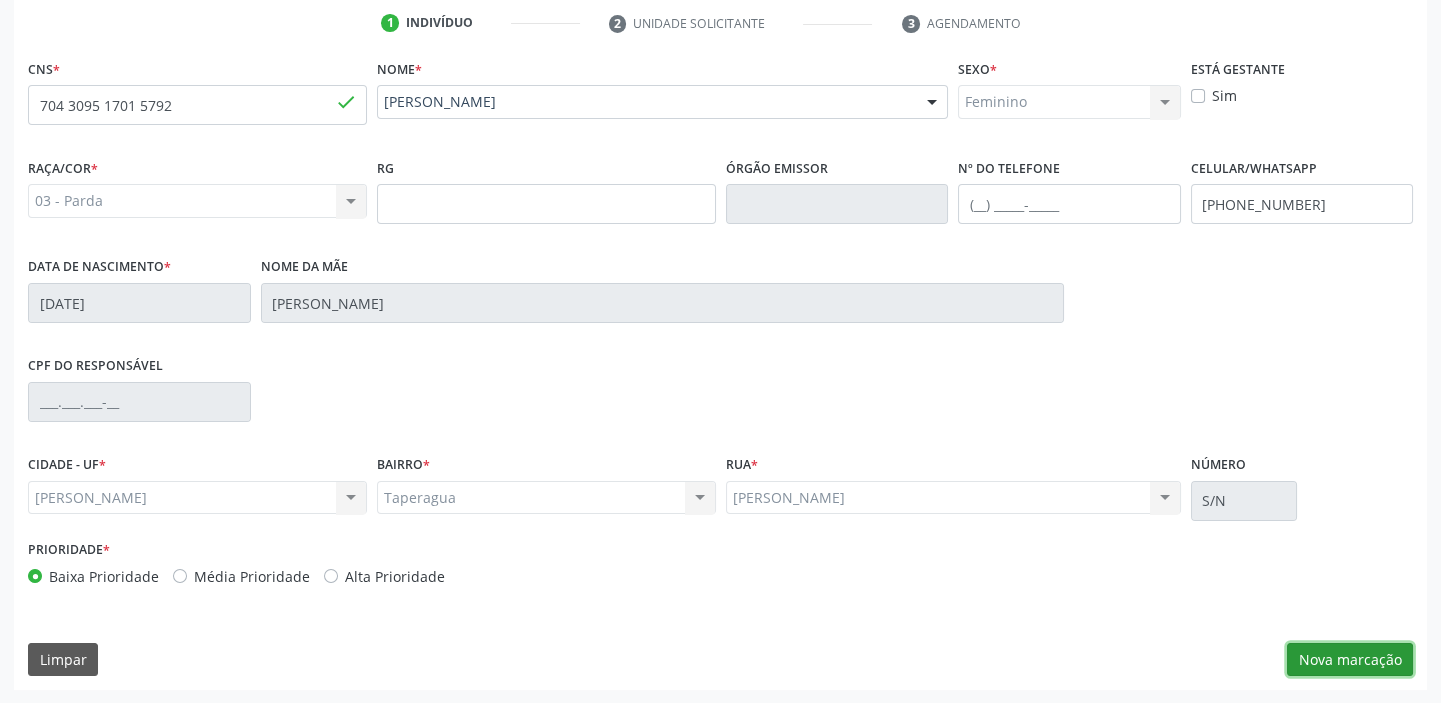 click on "Nova marcação" at bounding box center [1350, 660] 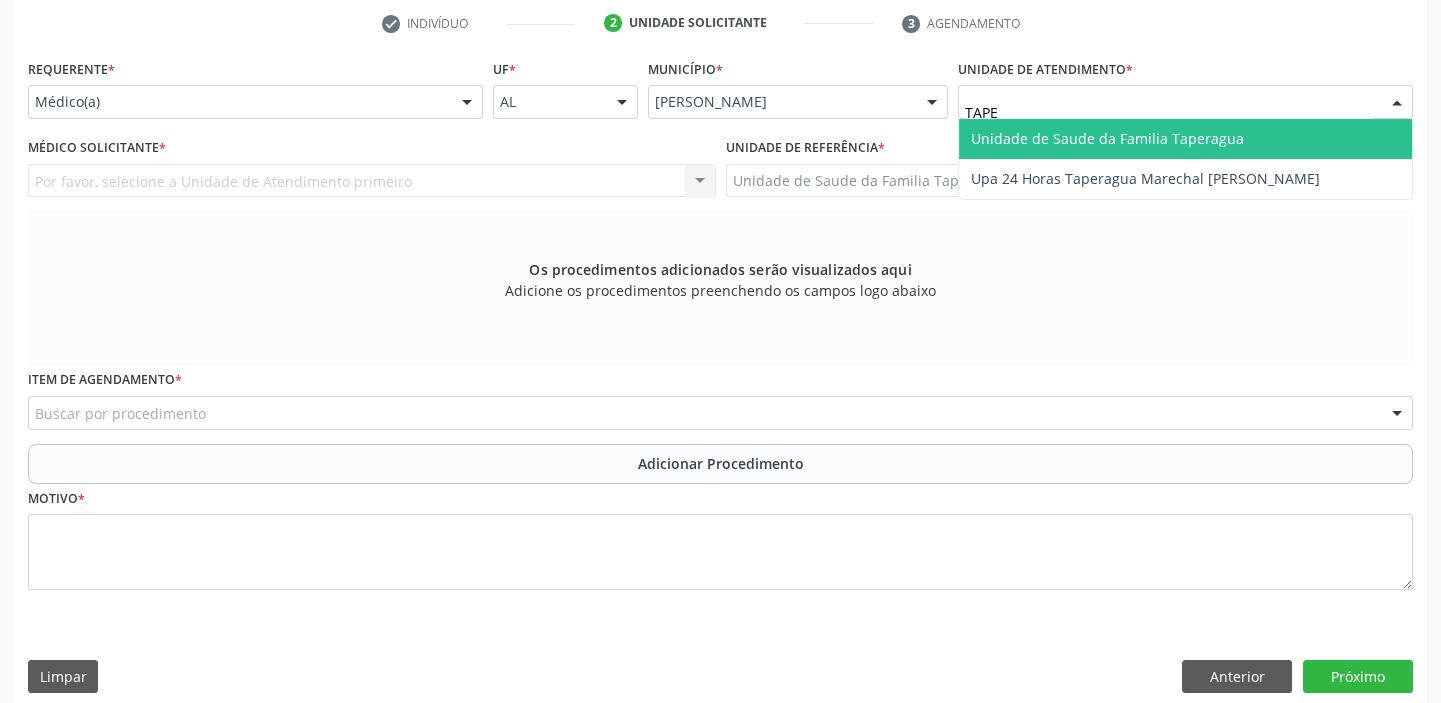 type on "TAPER" 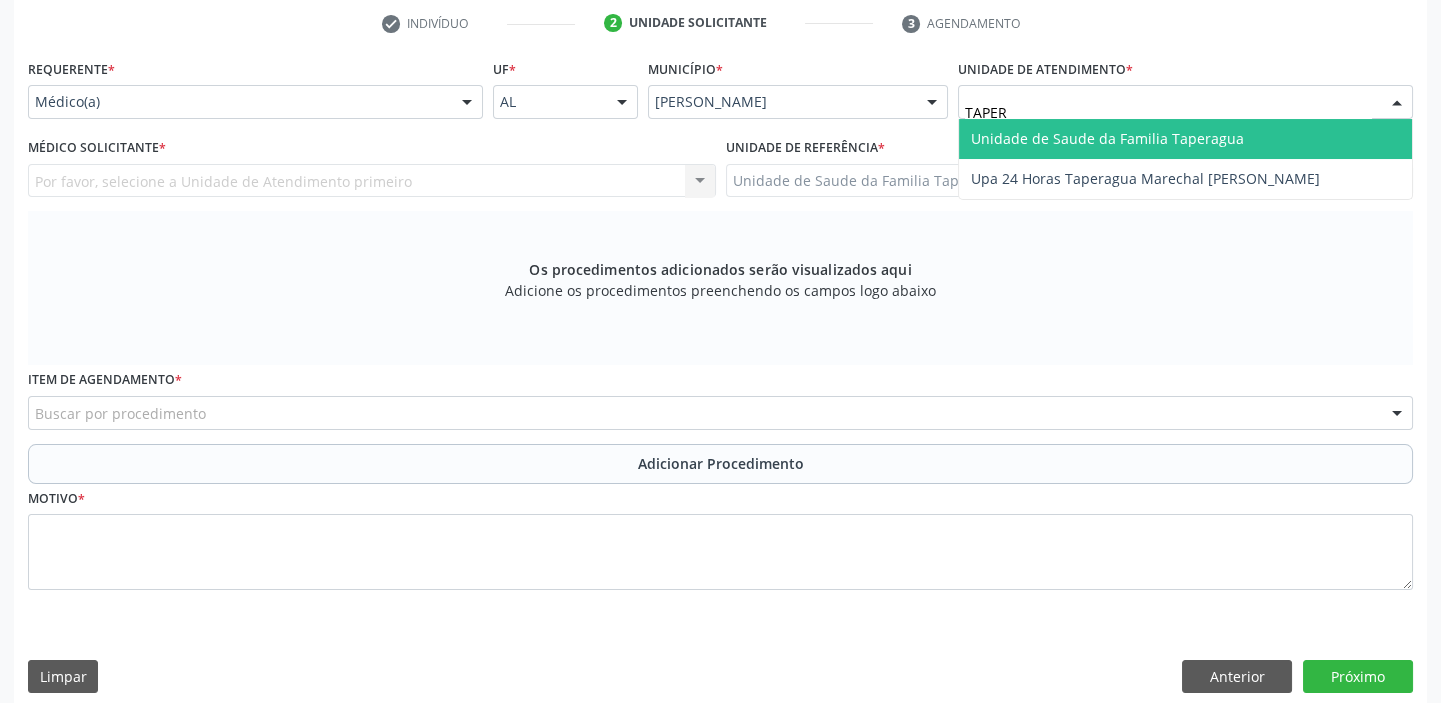 click on "Unidade de Saude da Familia Taperagua" at bounding box center [1107, 138] 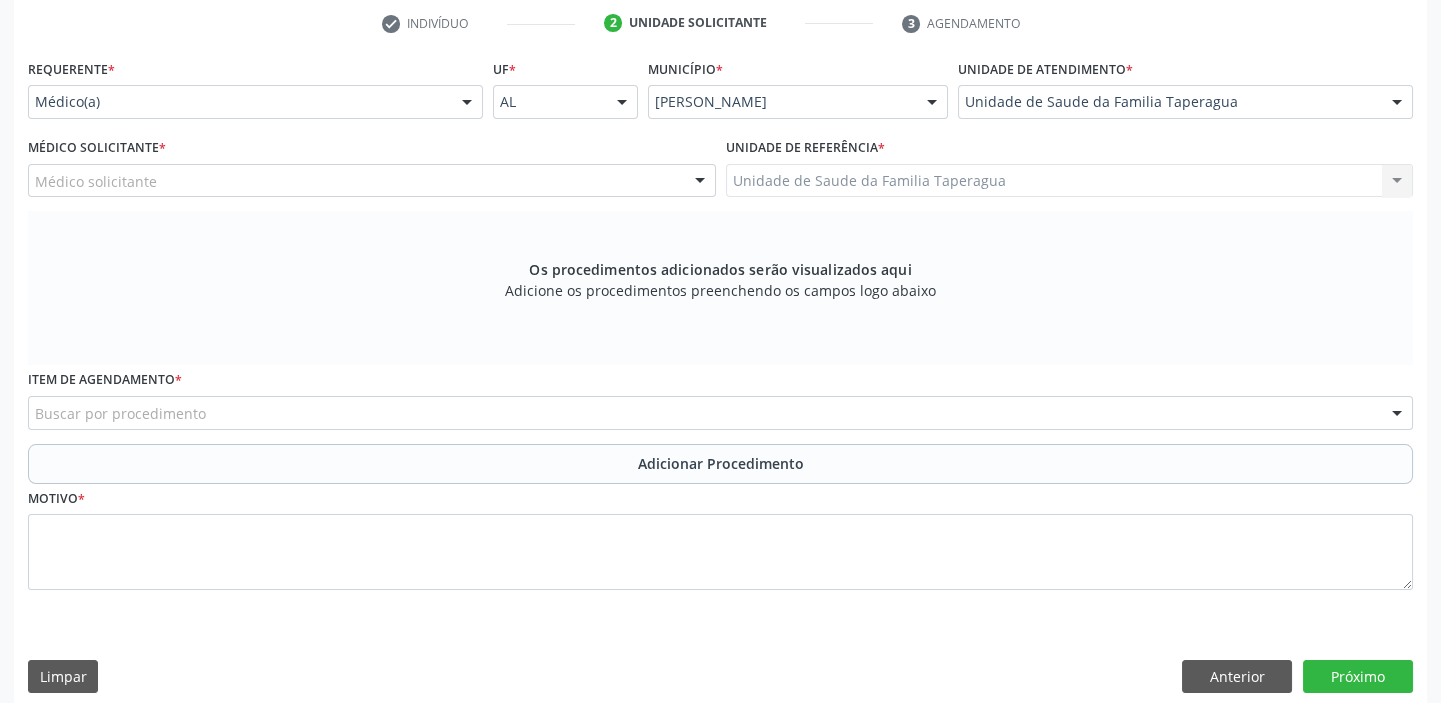 click on "Médico solicitante" at bounding box center [372, 181] 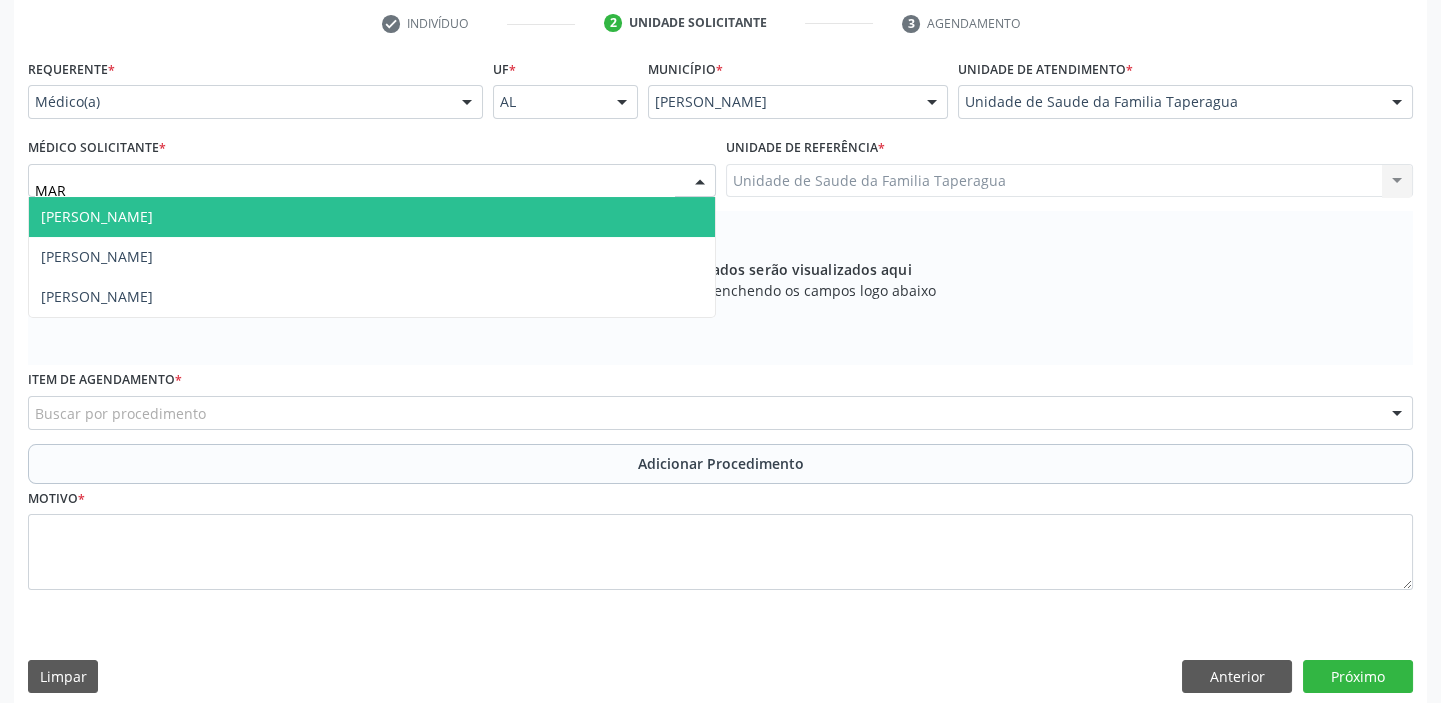type on "MART" 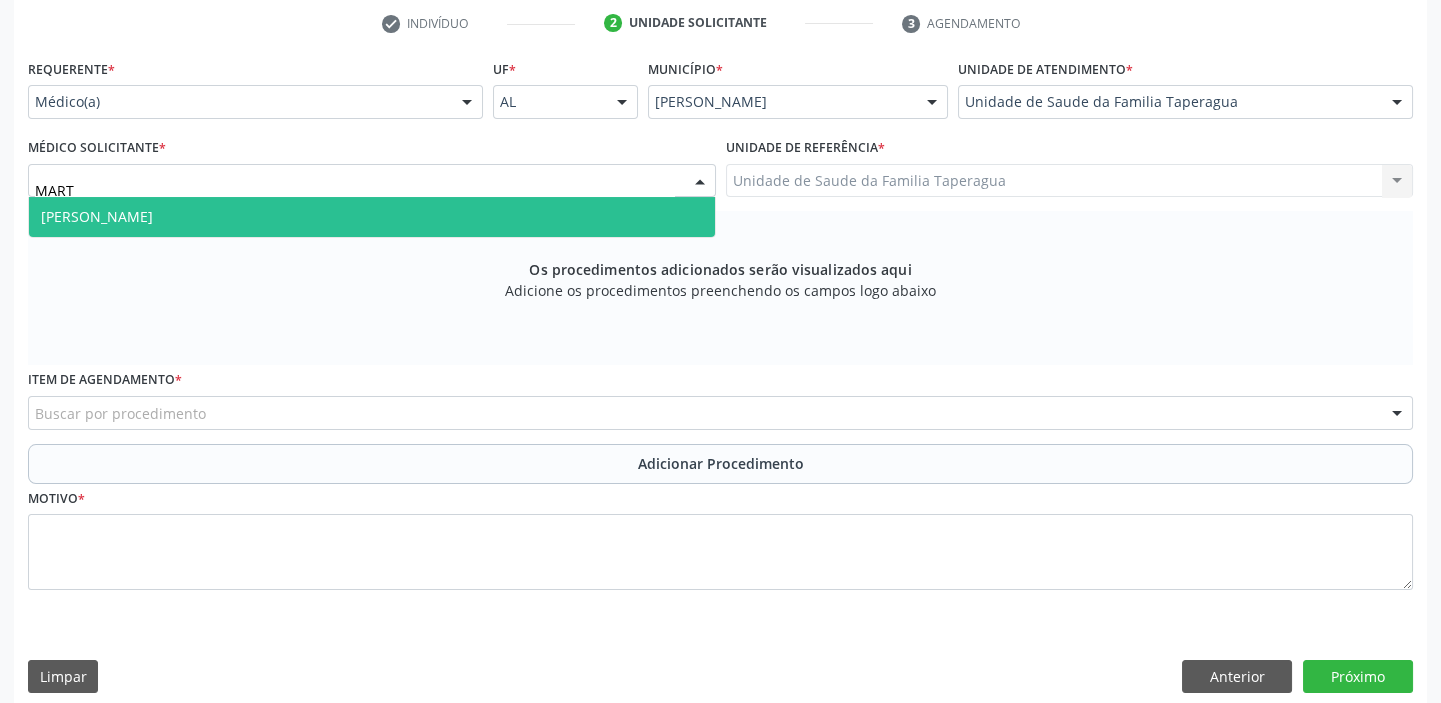 click on "[PERSON_NAME]" at bounding box center (372, 217) 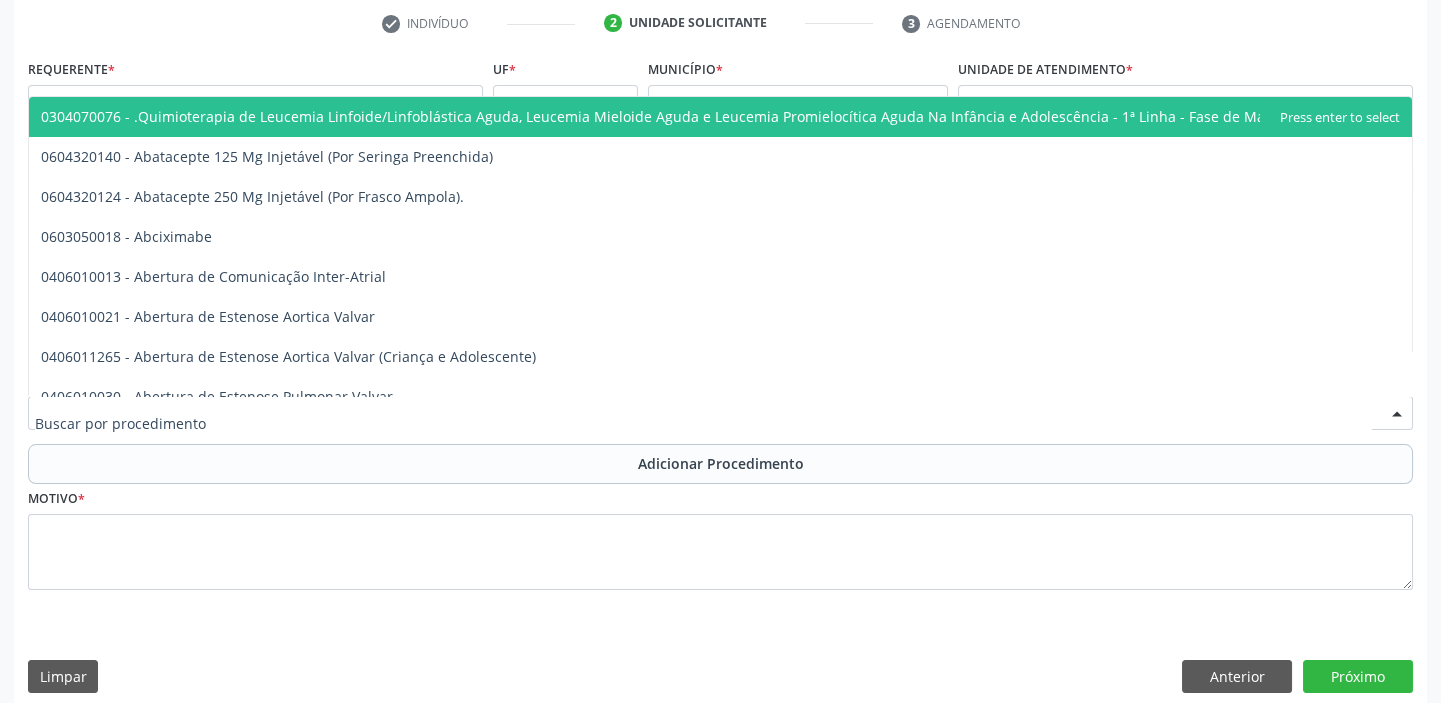 click at bounding box center (720, 413) 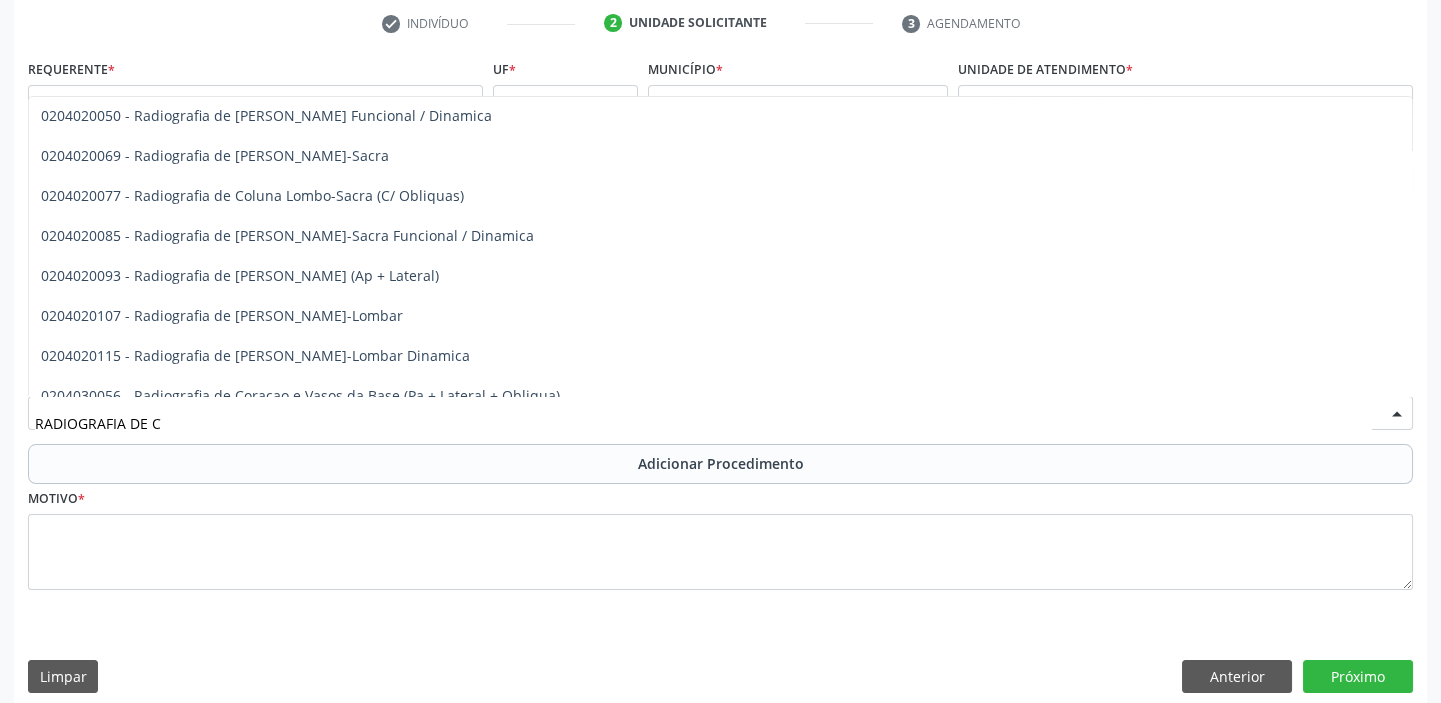 scroll, scrollTop: 199, scrollLeft: 0, axis: vertical 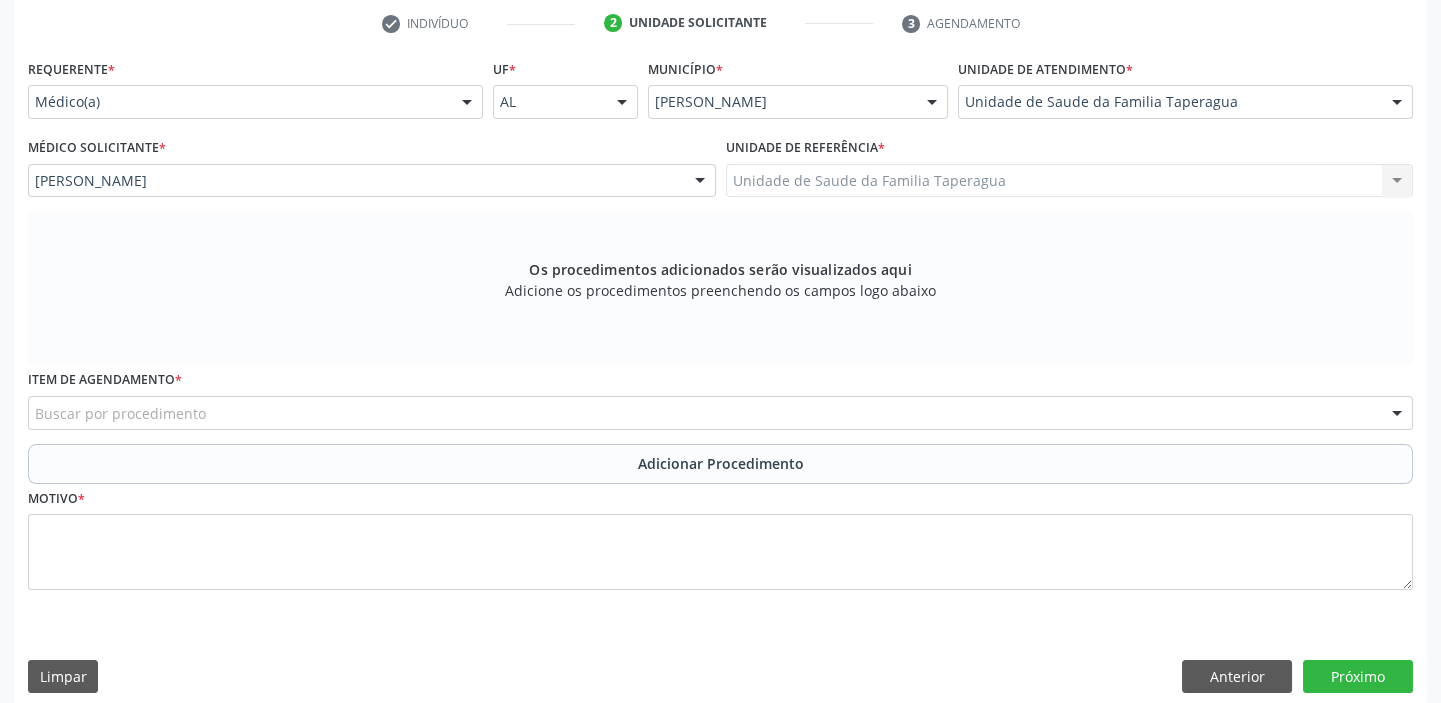 click on "Buscar por procedimento" at bounding box center (720, 413) 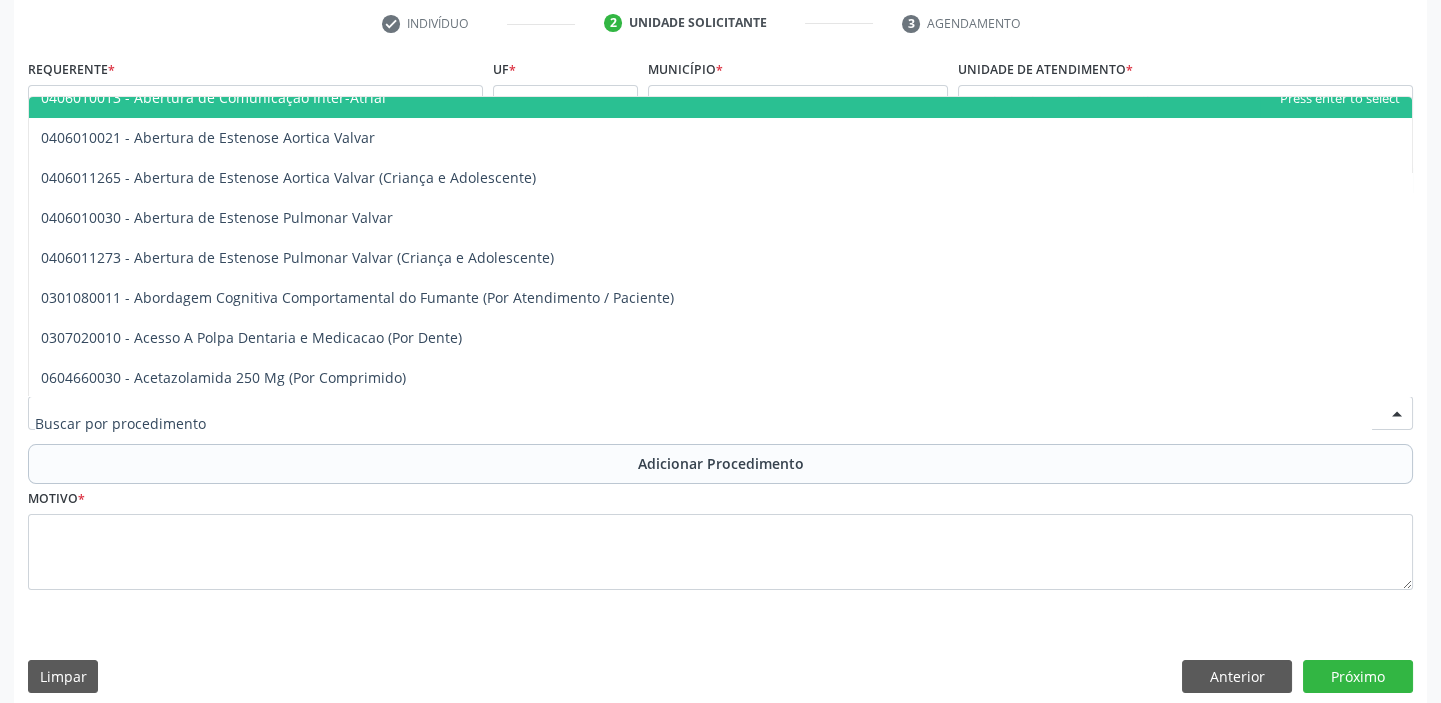 paste on "02.02.03.017-7" 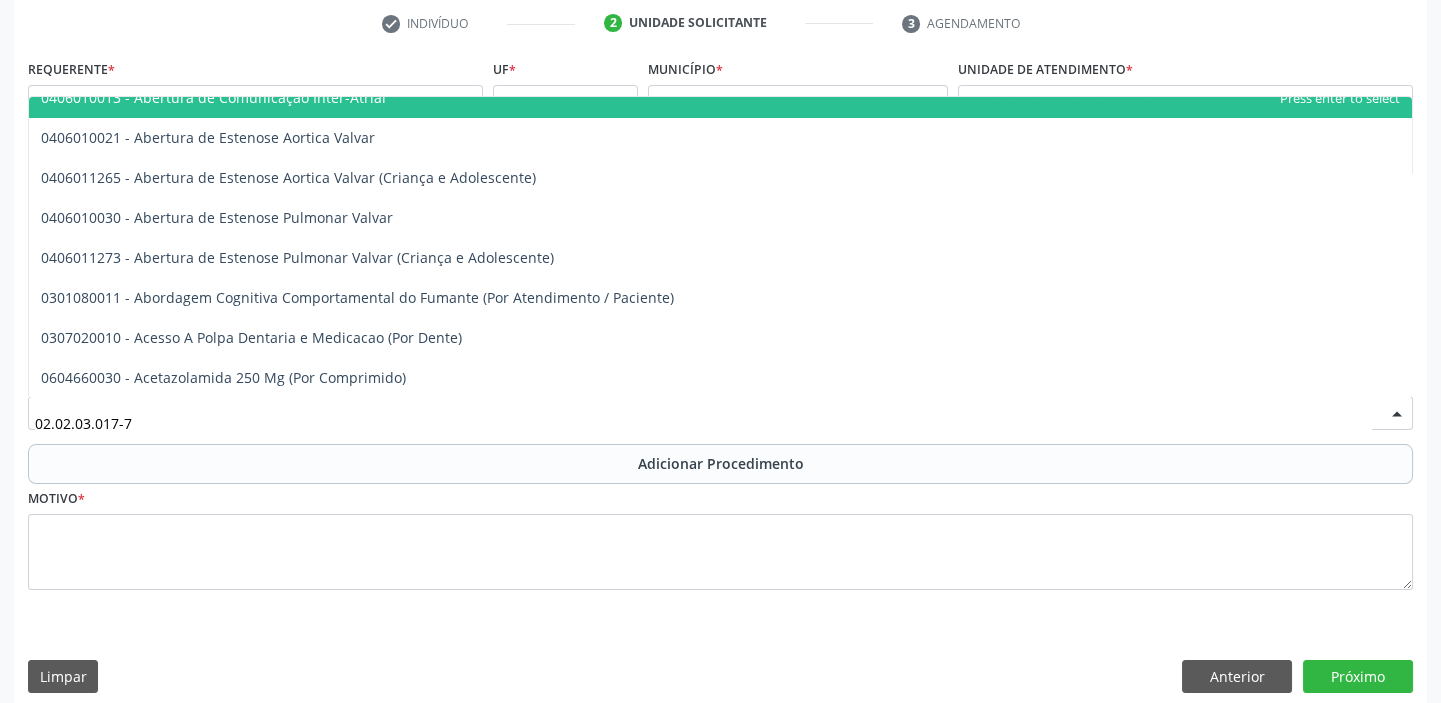 scroll, scrollTop: 0, scrollLeft: 0, axis: both 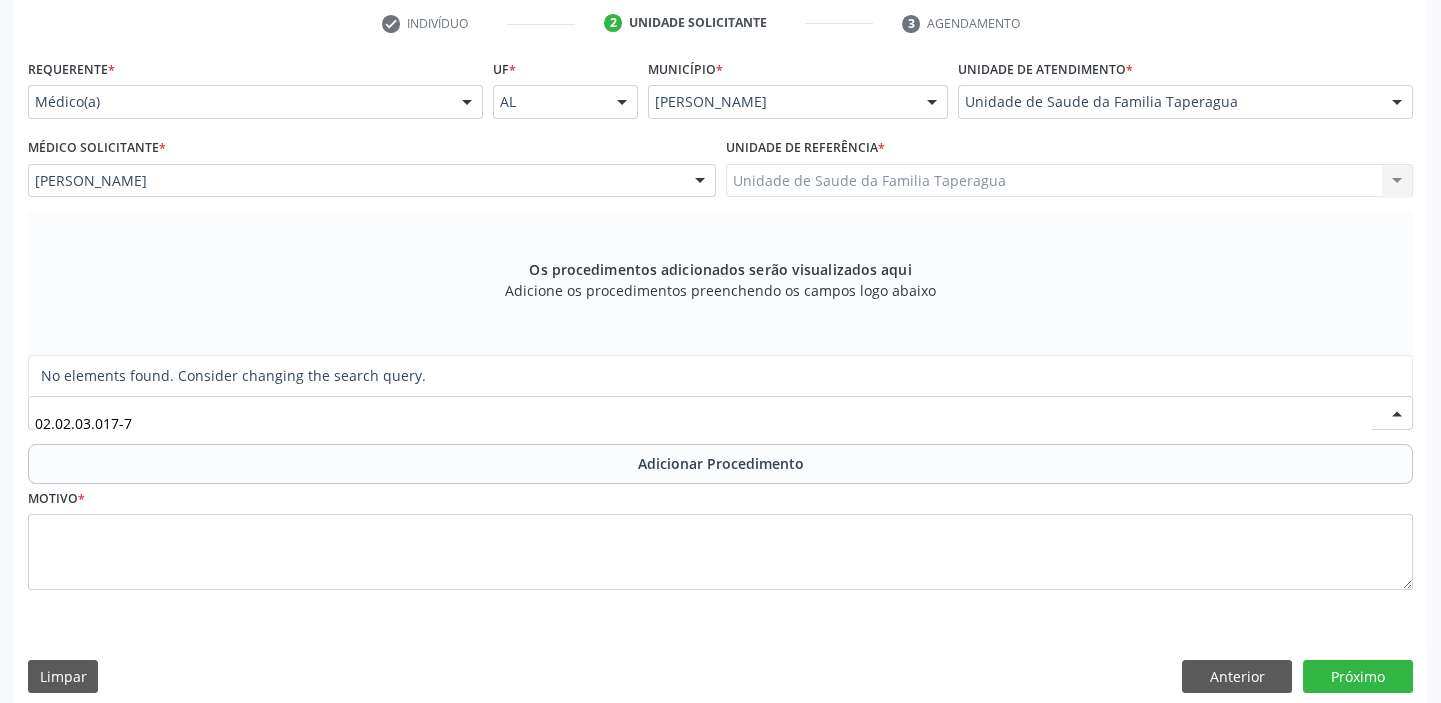 click on "02.02.03.017-7" at bounding box center (703, 423) 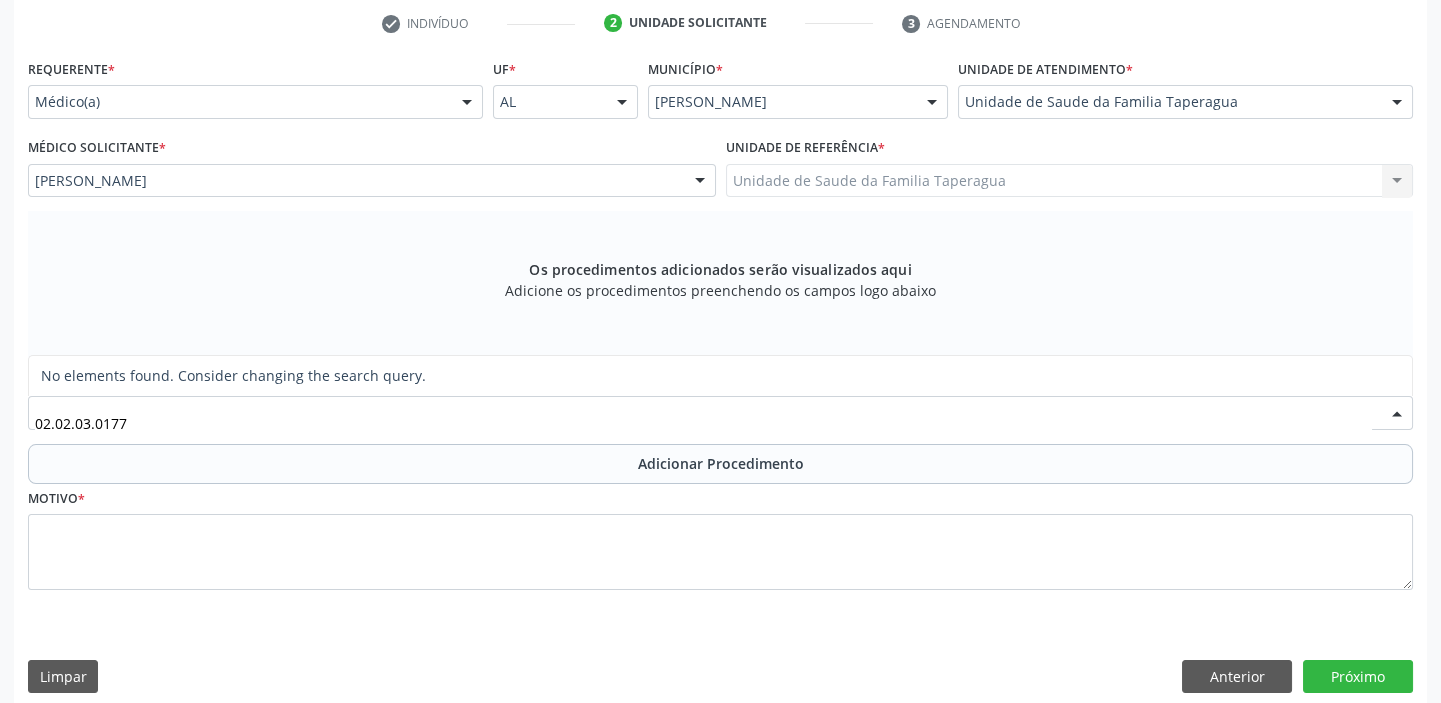 click on "02.02.03.0177" at bounding box center (703, 423) 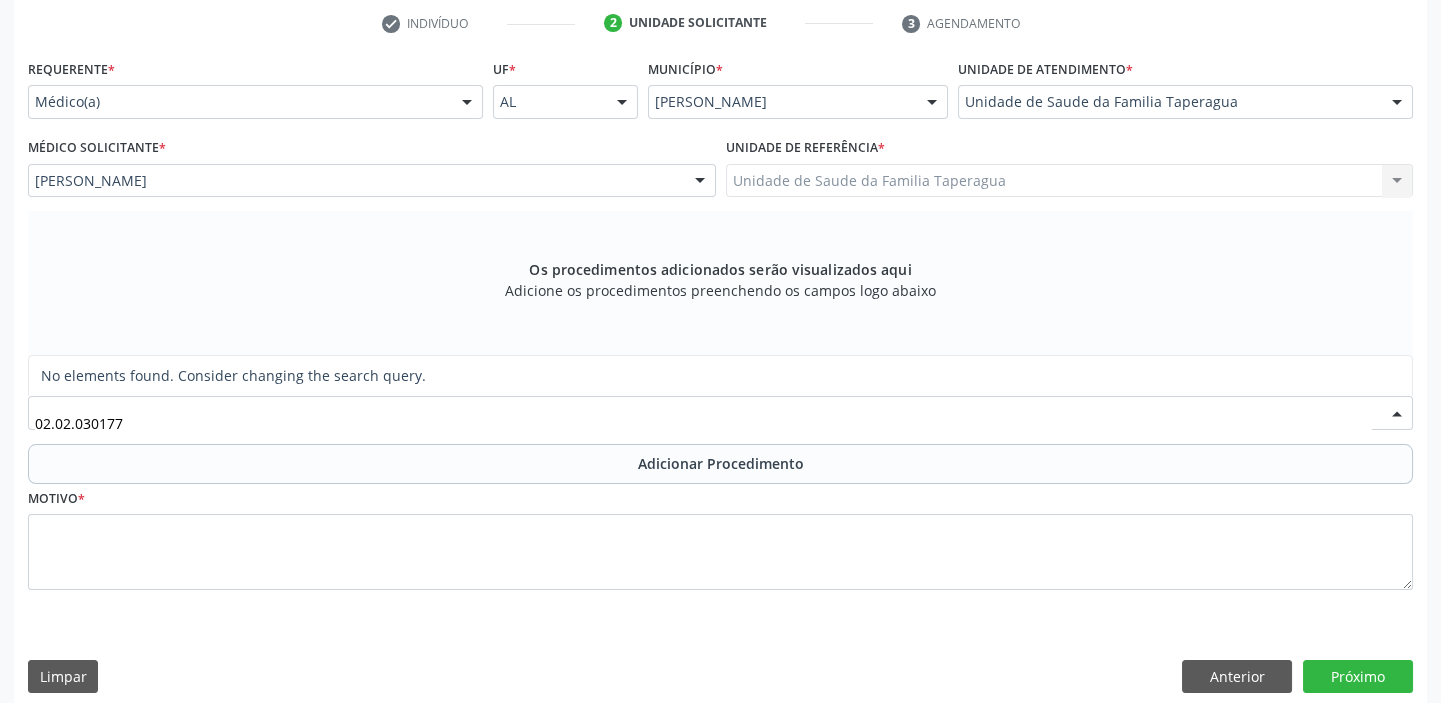 click on "02.02.030177" at bounding box center [703, 423] 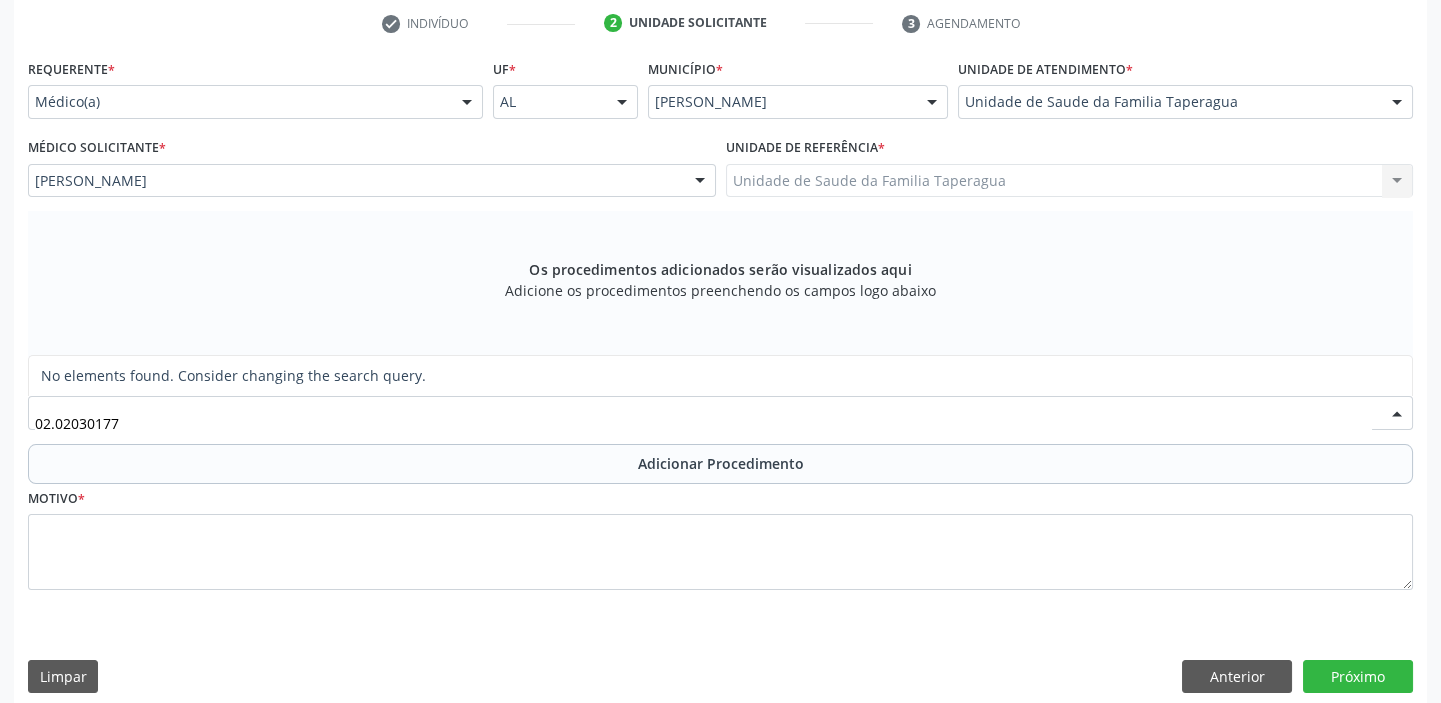 click on "02.02030177" at bounding box center (703, 423) 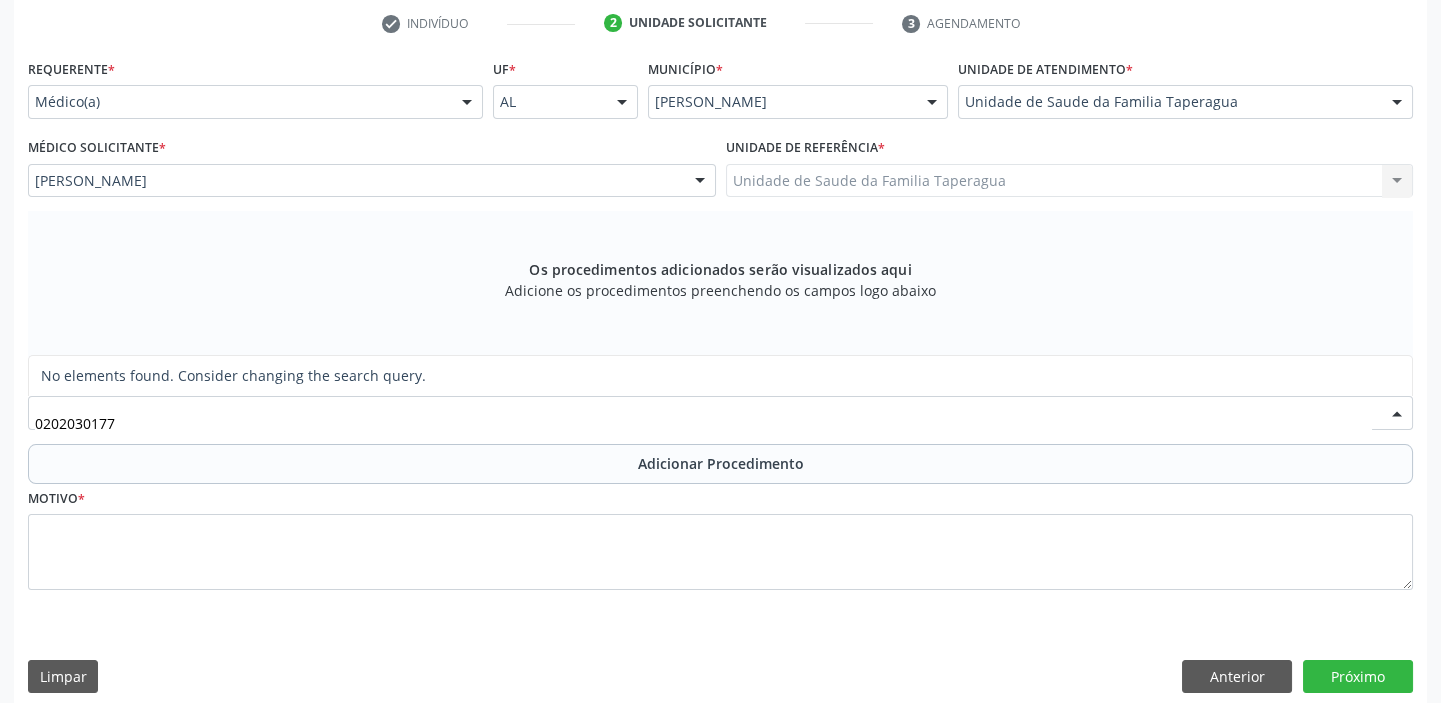 click on "0202030177" at bounding box center (703, 423) 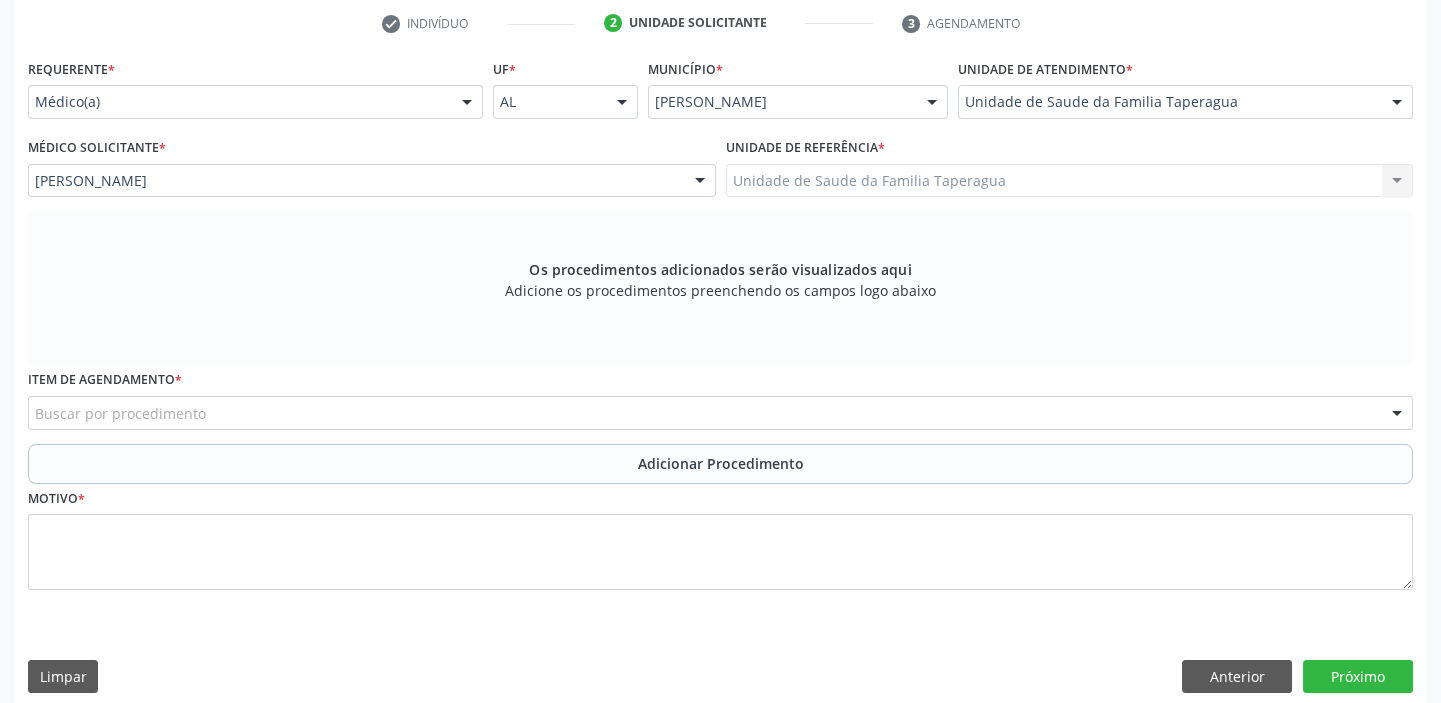 click on "Buscar por procedimento" at bounding box center (720, 413) 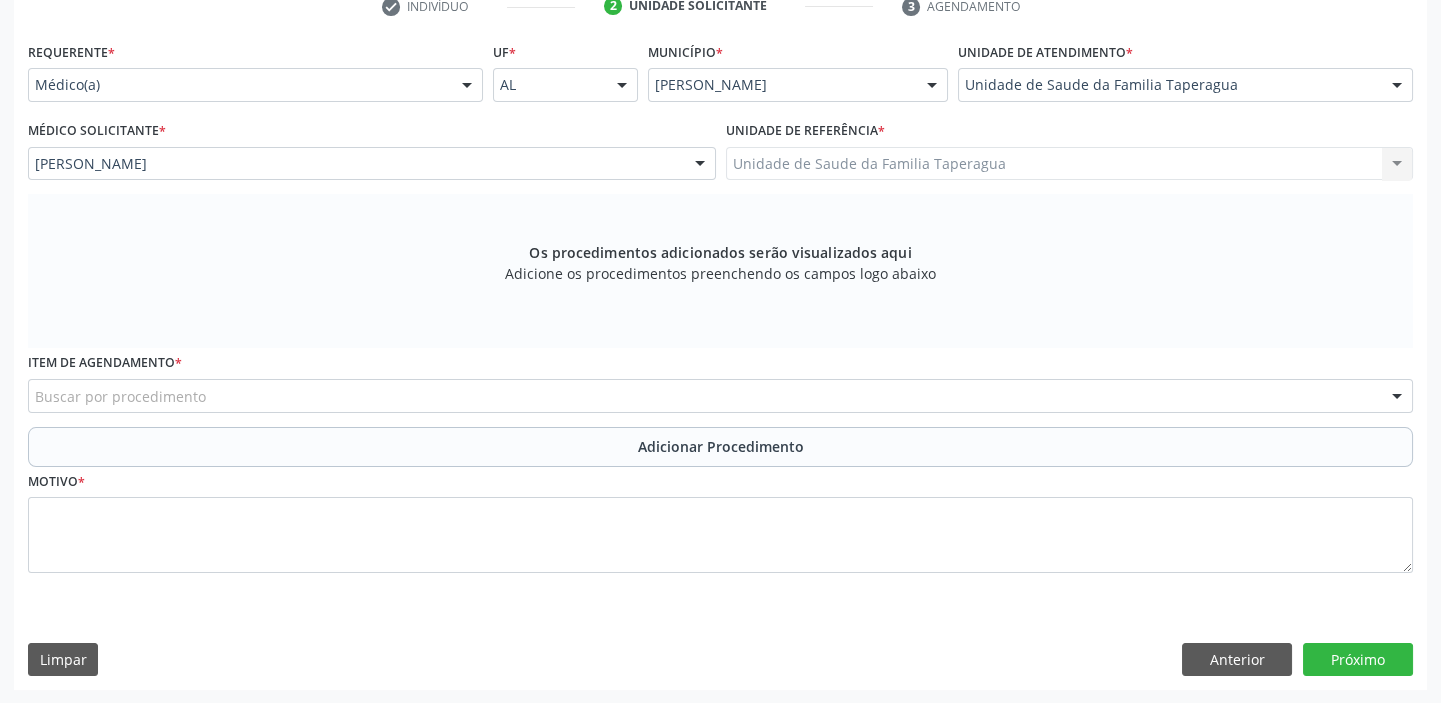 click on "Buscar por procedimento" at bounding box center (720, 396) 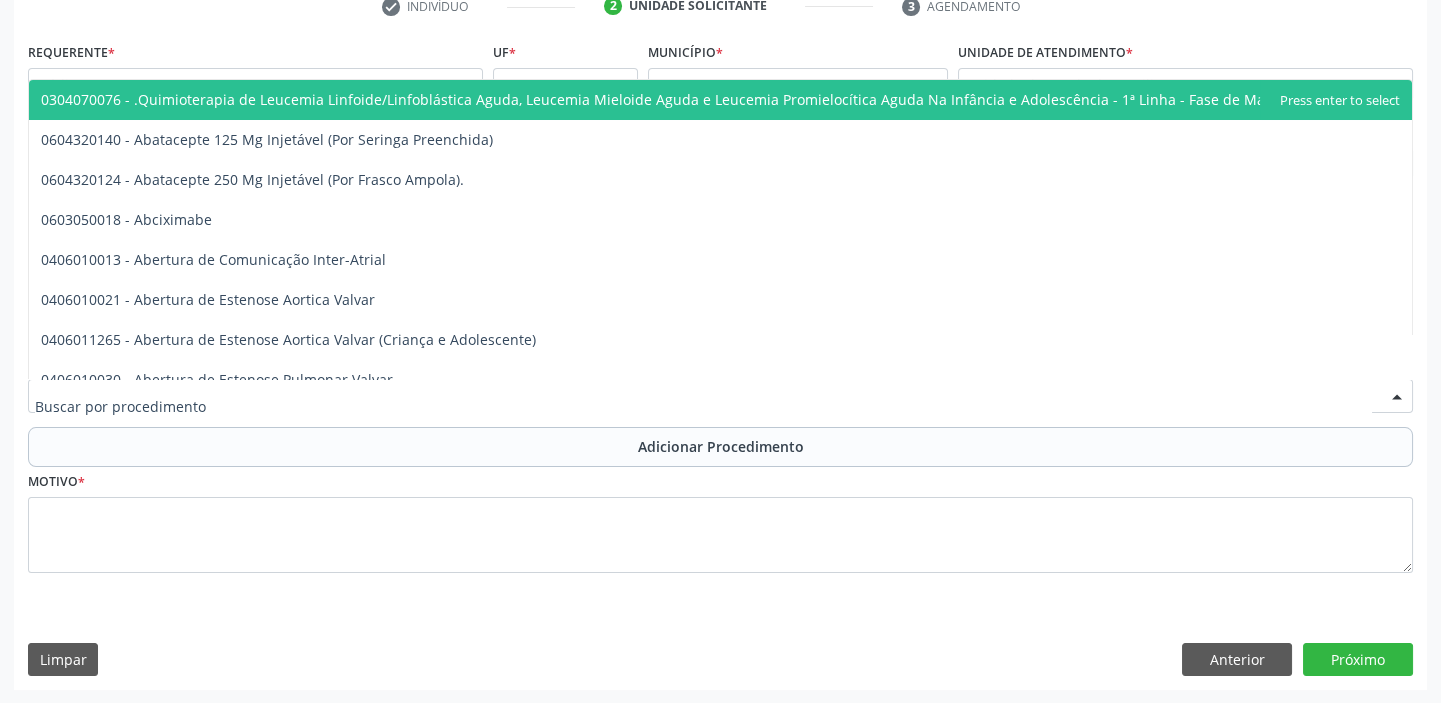 click at bounding box center [703, 406] 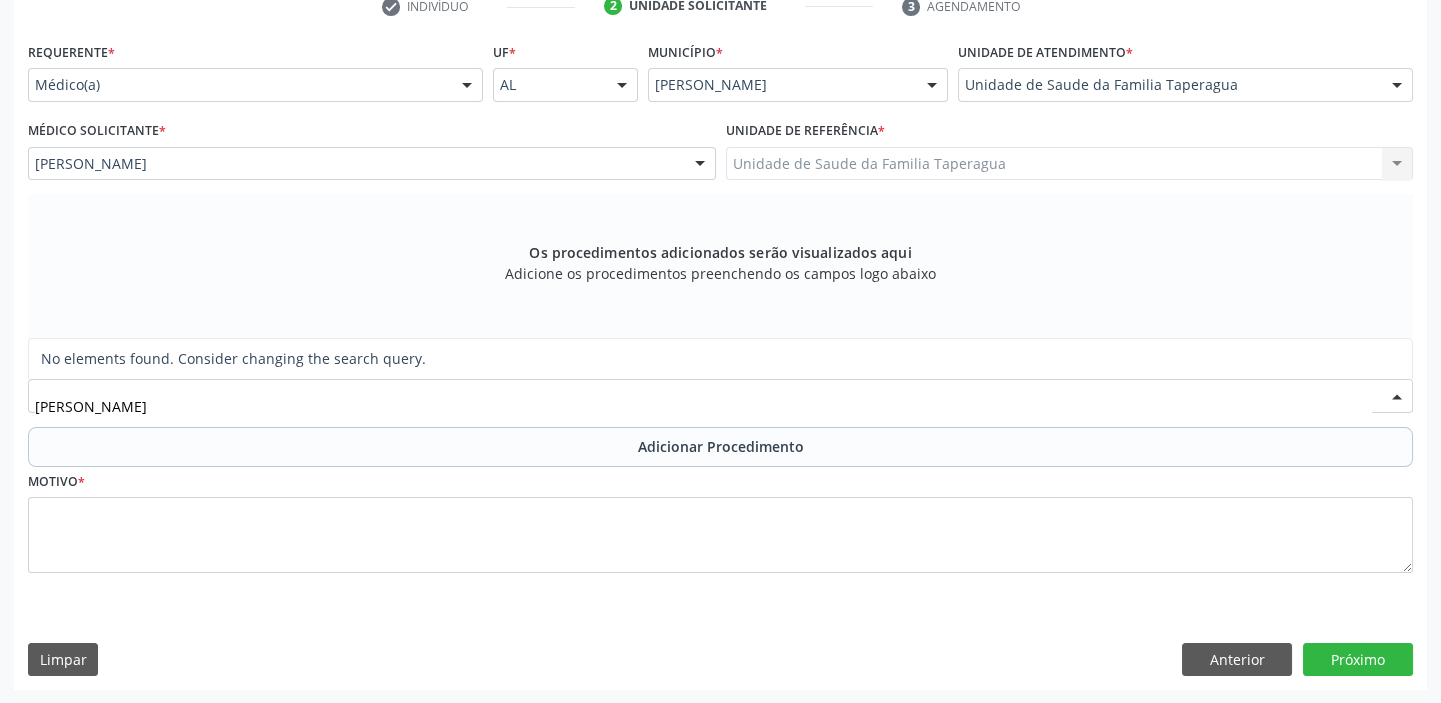 drag, startPoint x: 167, startPoint y: 404, endPoint x: 0, endPoint y: 435, distance: 169.85287 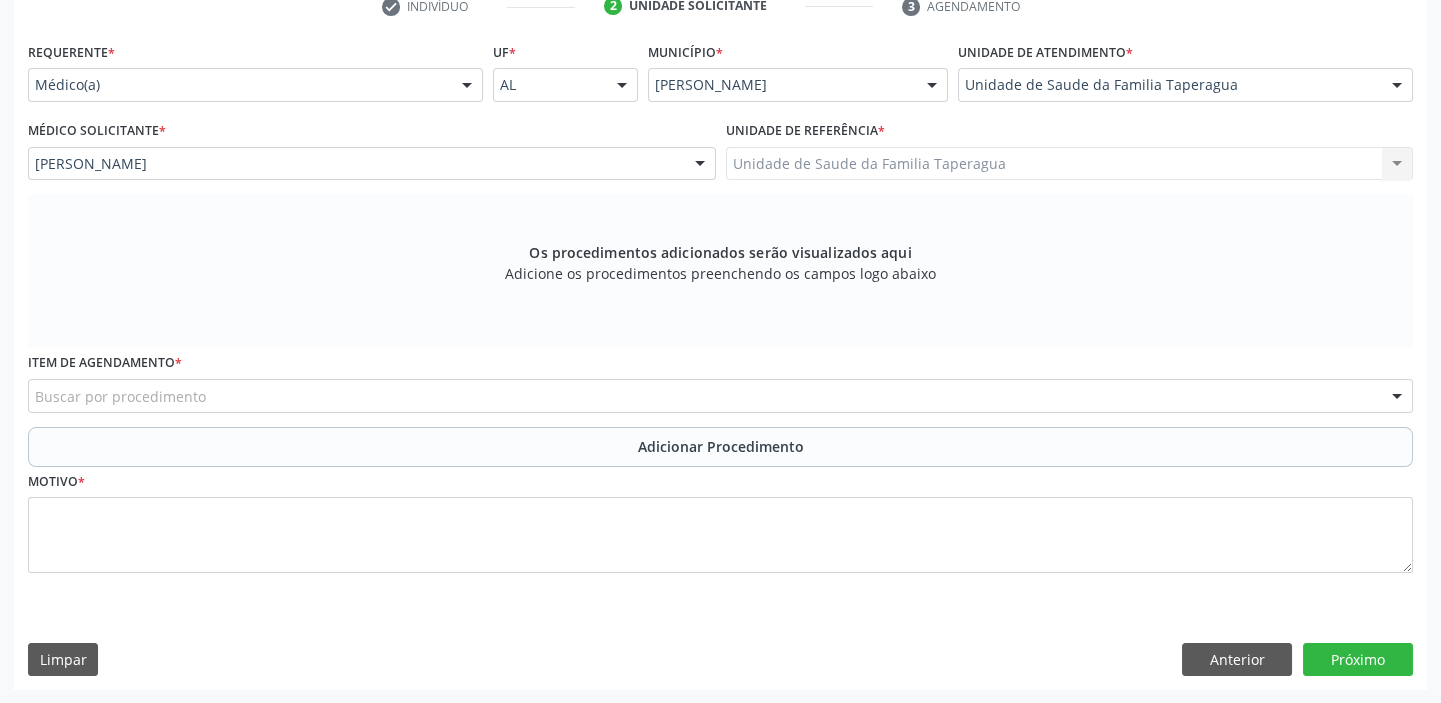 click on "Buscar por procedimento
0304070076 - .Quimioterapia de Leucemia Linfoide/Linfoblástica Aguda, Leucemia Mieloide Aguda e Leucemia Promielocítica Aguda Na Infância e Adolescência - 1ª Linha - Fase de Manutenção   0604320140 - Abatacepte 125 Mg Injetável (Por Seringa Preenchida)   0604320124 - Abatacepte 250 Mg Injetável (Por Frasco Ampola).   0603050018 - Abciximabe   0406010013 - Abertura de Comunicação Inter-Atrial   0406010021 - Abertura de Estenose Aortica Valvar   0406011265 - Abertura de Estenose Aortica Valvar (Criança e Adolescente)   0406010030 - Abertura de Estenose Pulmonar Valvar   0406011273 - Abertura de Estenose Pulmonar Valvar (Criança e Adolescente)   0301080011 - Abordagem Cognitiva Comportamental do Fumante (Por Atendimento / Paciente)   0307020010 - Acesso A Polpa Dentaria e Medicacao (Por Dente)   0604660030 - Acetazolamida 250 Mg (Por Comprimido)   0202010783 - Acidez Titulável no Leite Humano (Dornic)" at bounding box center [720, 396] 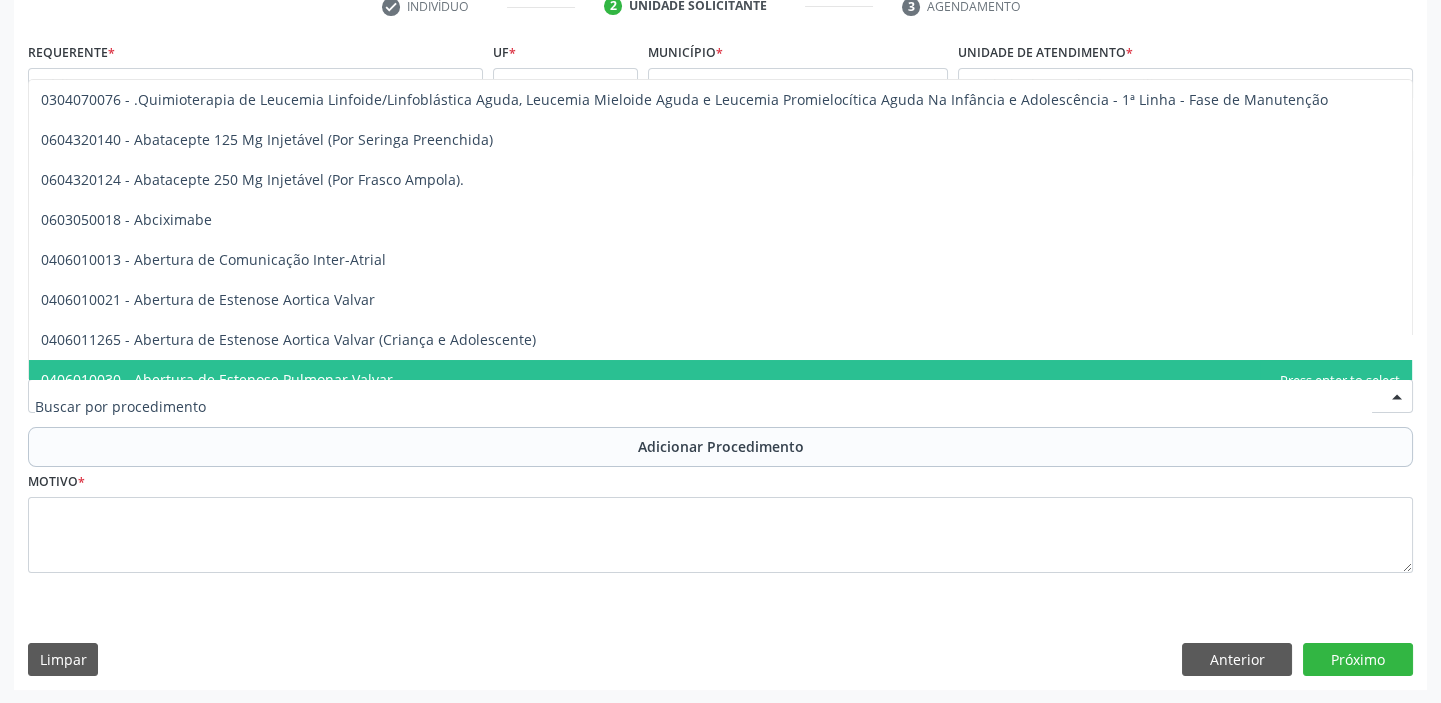click at bounding box center (703, 406) 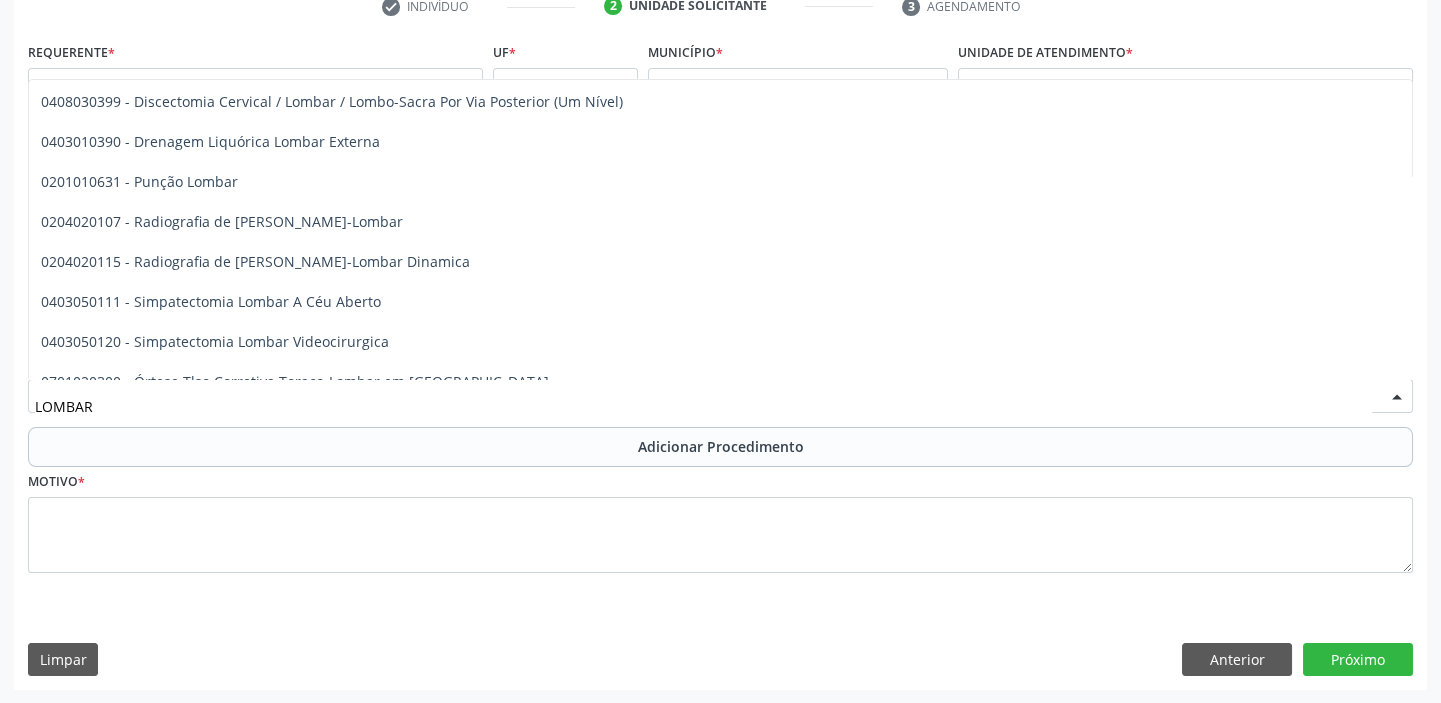scroll, scrollTop: 180, scrollLeft: 0, axis: vertical 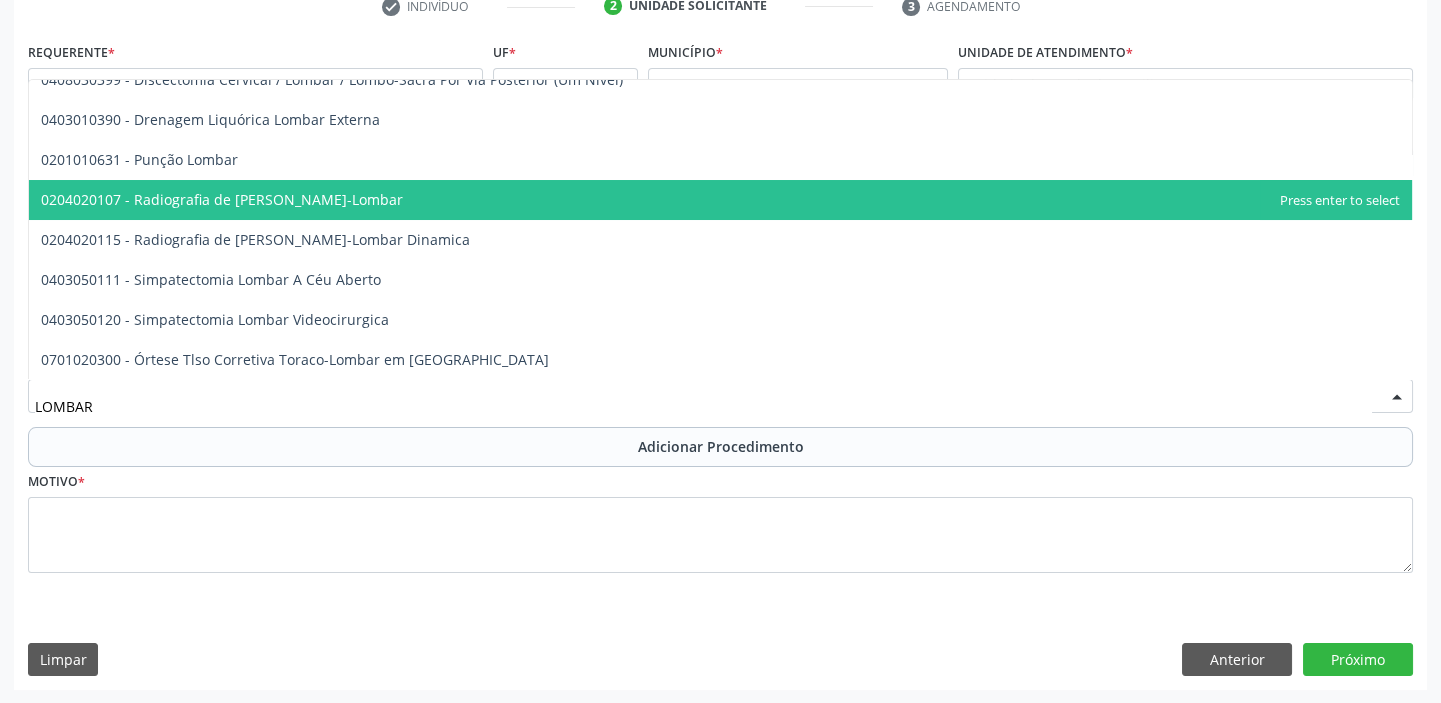 click on "0204020107 - Radiografia de [PERSON_NAME]-Lombar" at bounding box center [720, 200] 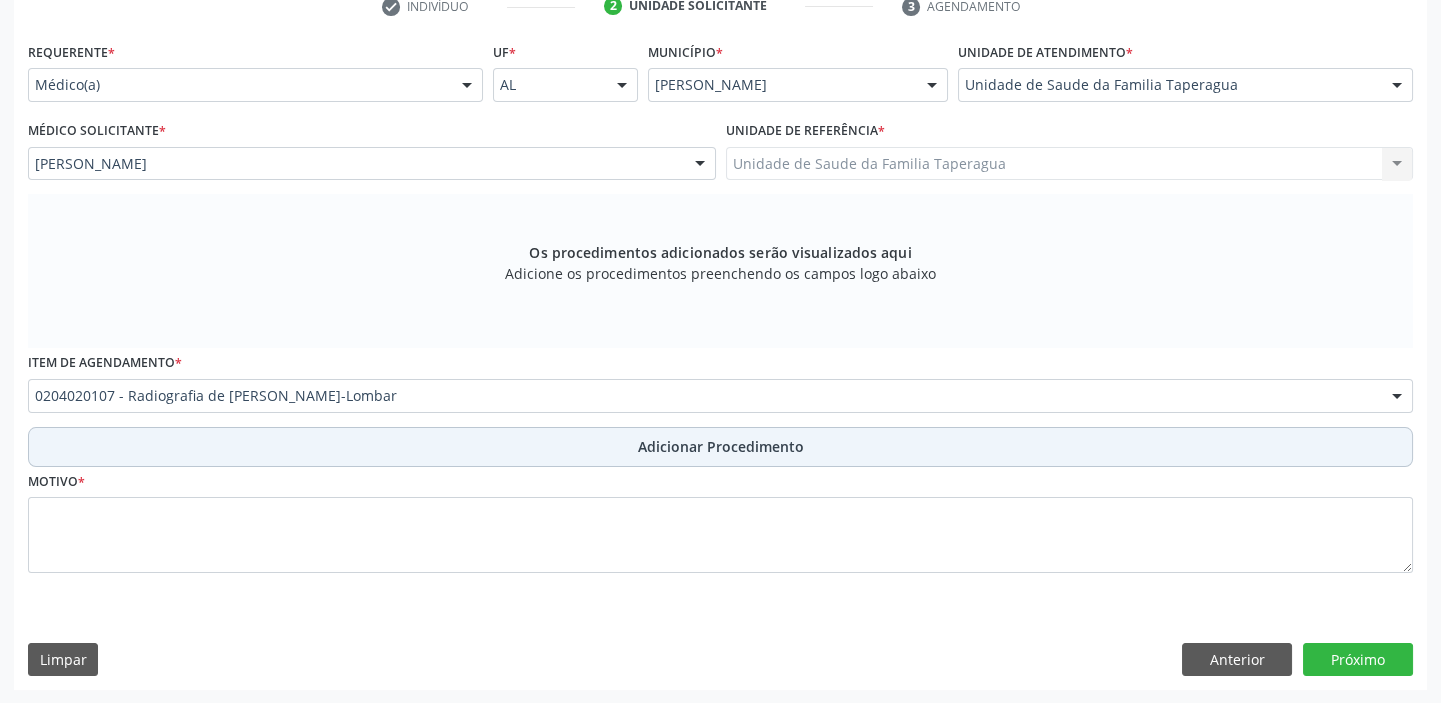 click on "Adicionar Procedimento" at bounding box center [720, 447] 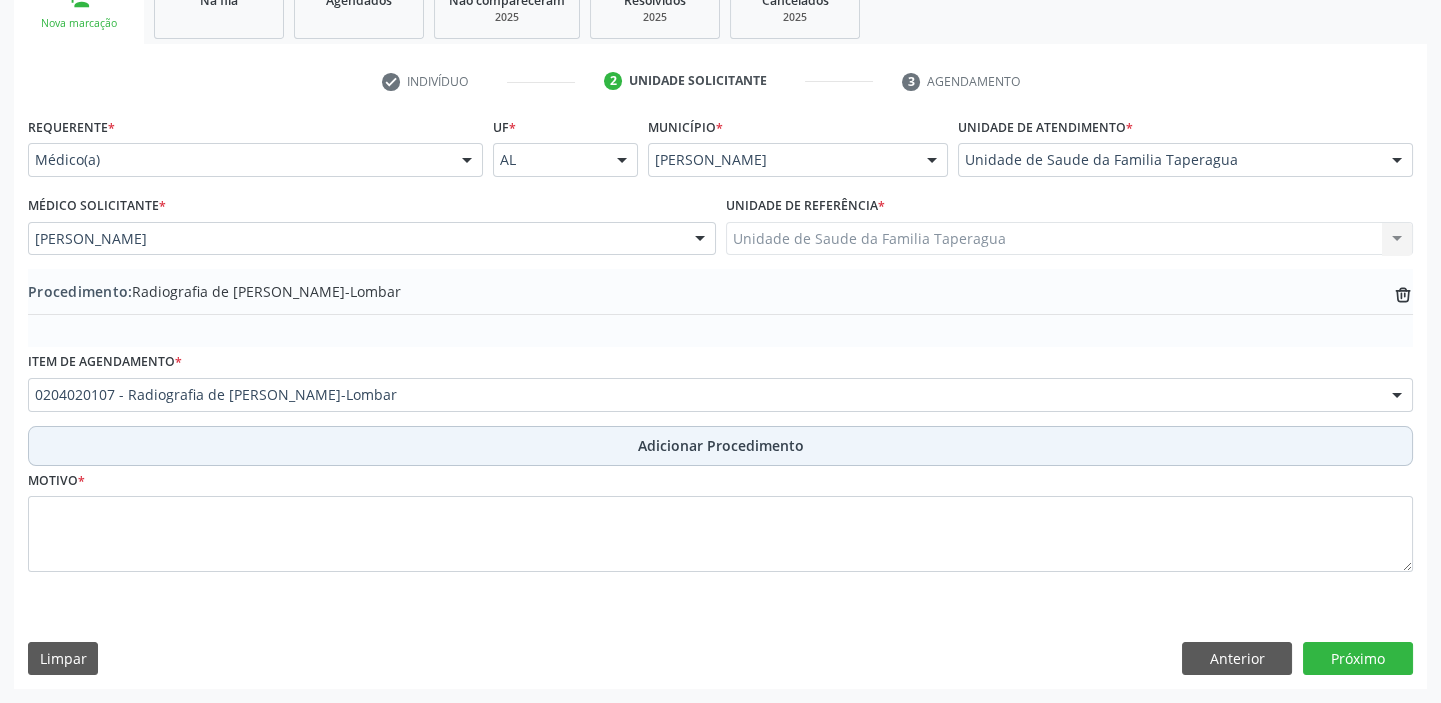 scroll, scrollTop: 349, scrollLeft: 0, axis: vertical 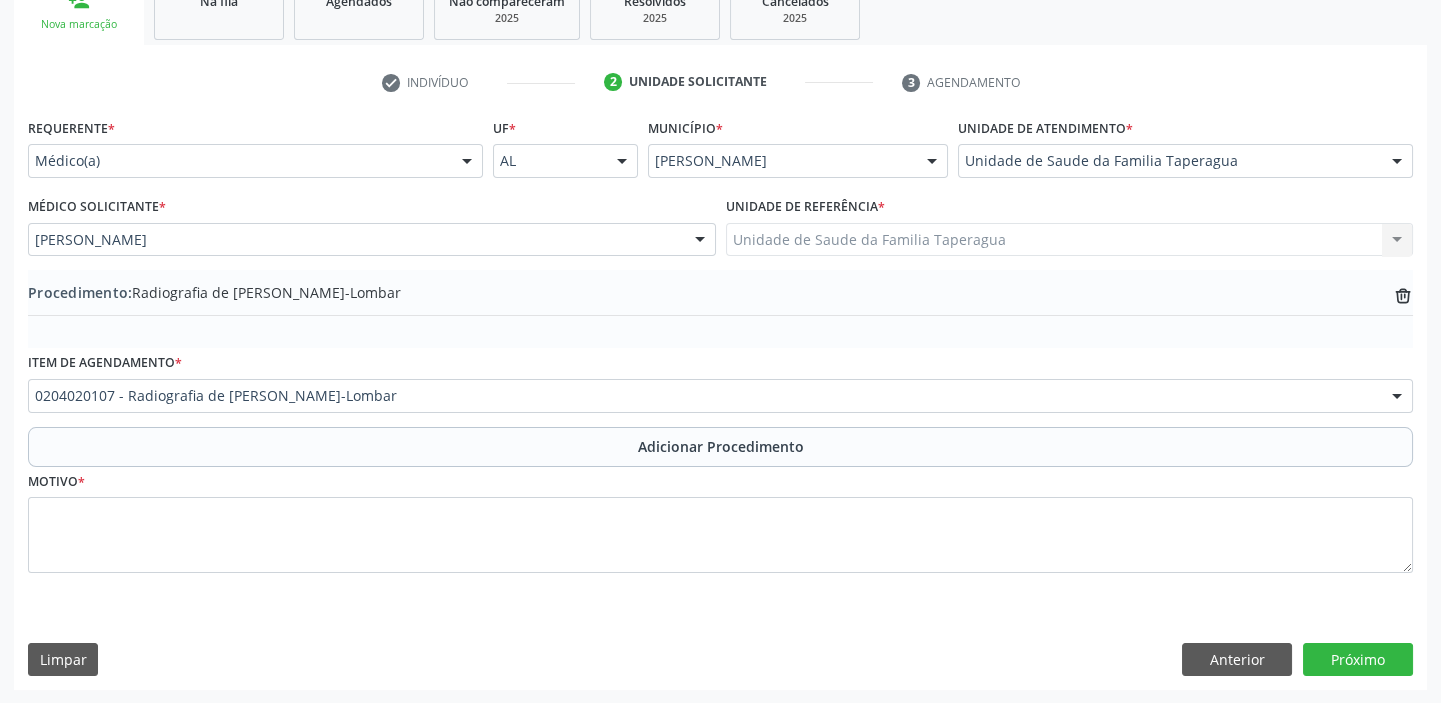 click on "Item de agendamento
*
0204020107 - Radiografia de Coluna Toraco-Lombar         0304070076 - .Quimioterapia de Leucemia Linfoide/Linfoblástica Aguda, Leucemia Mieloide Aguda e Leucemia Promielocítica Aguda Na Infância e Adolescência - 1ª Linha - Fase de Manutenção   0604320140 - Abatacepte 125 Mg Injetável (Por Seringa Preenchida)   0604320124 - Abatacepte 250 Mg Injetável (Por Frasco Ampola).   0603050018 - Abciximabe   0406010013 - Abertura de Comunicação Inter-Atrial   0406010021 - Abertura de Estenose Aortica Valvar   0406011265 - Abertura de Estenose Aortica Valvar (Criança e Adolescente)   0406010030 - Abertura de Estenose Pulmonar Valvar   0406011273 - Abertura de Estenose Pulmonar Valvar (Criança e Adolescente)   0301080011 - Abordagem Cognitiva Comportamental do Fumante (Por Atendimento / Paciente)   0307020010 - Acesso A Polpa Dentaria e Medicacao (Por Dente)   0604660030 - Acetazolamida 250 Mg (Por Comprimido)     0604600011 - Acitretina 10 Mg (Por Capsula)" at bounding box center (720, 387) 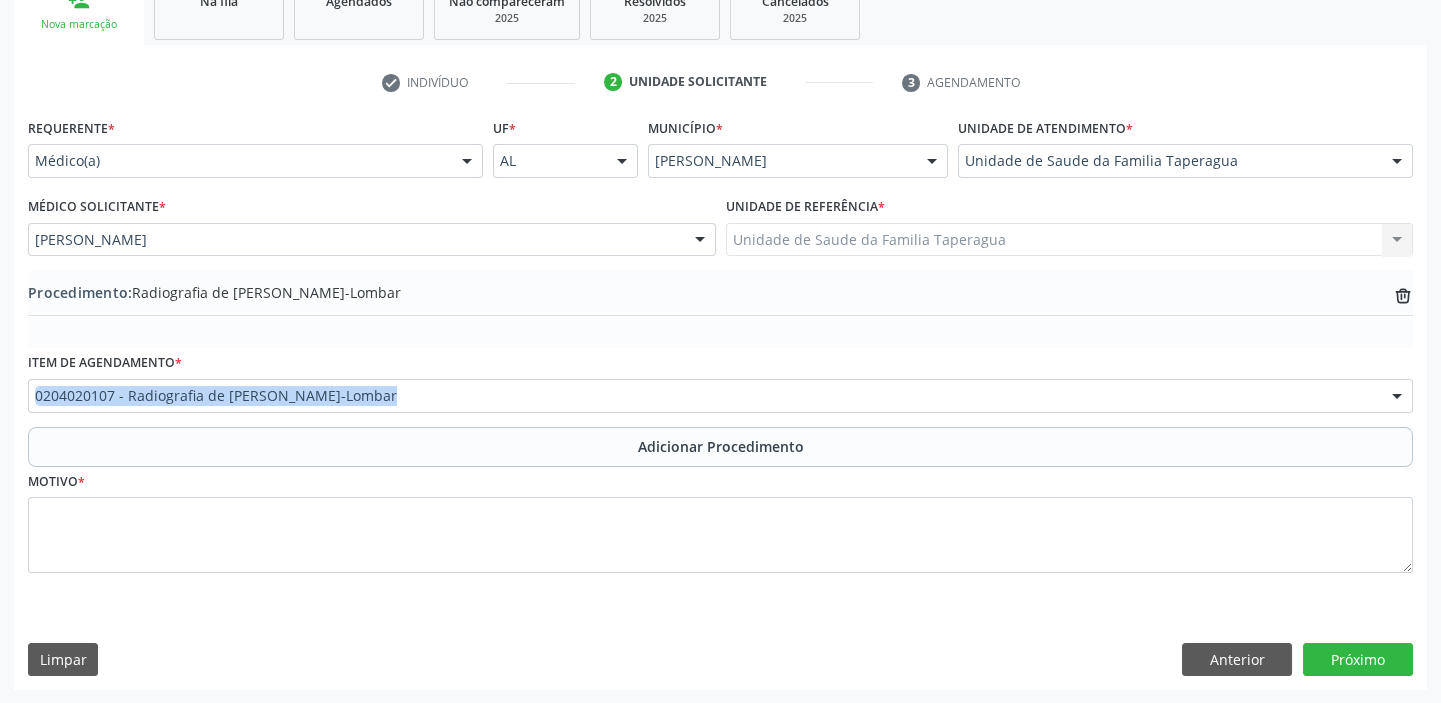 click on "Item de agendamento
*
0204020107 - Radiografia de Coluna Toraco-Lombar         0304070076 - .Quimioterapia de Leucemia Linfoide/Linfoblástica Aguda, Leucemia Mieloide Aguda e Leucemia Promielocítica Aguda Na Infância e Adolescência - 1ª Linha - Fase de Manutenção   0604320140 - Abatacepte 125 Mg Injetável (Por Seringa Preenchida)   0604320124 - Abatacepte 250 Mg Injetável (Por Frasco Ampola).   0603050018 - Abciximabe   0406010013 - Abertura de Comunicação Inter-Atrial   0406010021 - Abertura de Estenose Aortica Valvar   0406011265 - Abertura de Estenose Aortica Valvar (Criança e Adolescente)   0406010030 - Abertura de Estenose Pulmonar Valvar   0406011273 - Abertura de Estenose Pulmonar Valvar (Criança e Adolescente)   0301080011 - Abordagem Cognitiva Comportamental do Fumante (Por Atendimento / Paciente)   0307020010 - Acesso A Polpa Dentaria e Medicacao (Por Dente)   0604660030 - Acetazolamida 250 Mg (Por Comprimido)     0604600011 - Acitretina 10 Mg (Por Capsula)" at bounding box center [720, 387] 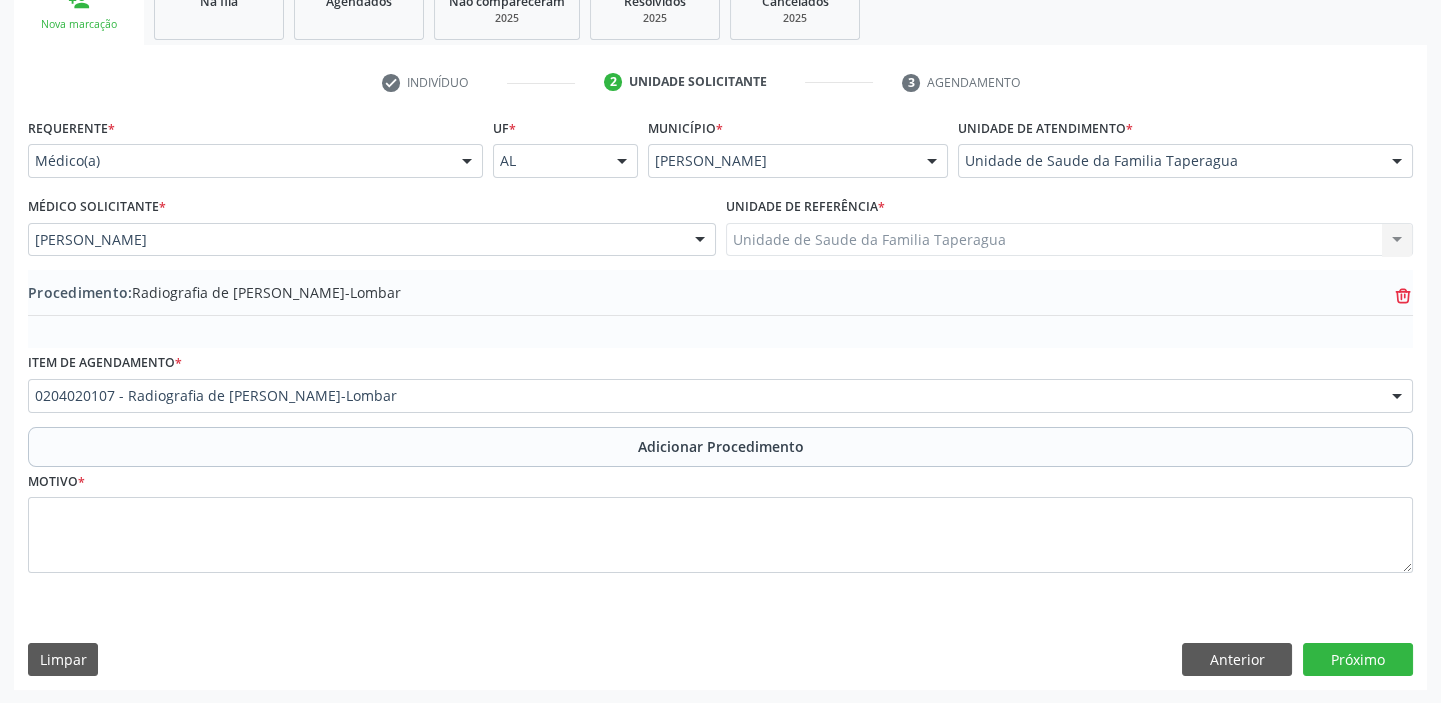 click on "trash-outline icon" 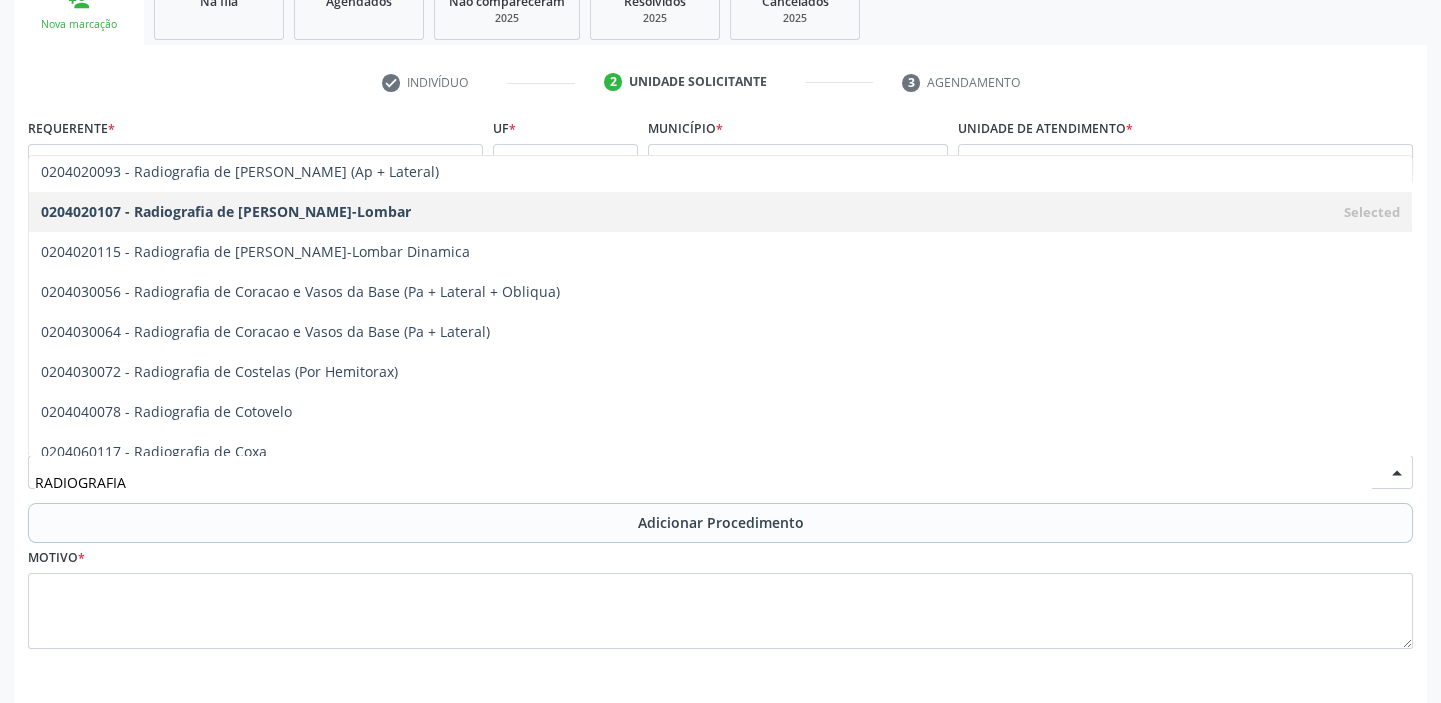 scroll, scrollTop: 999, scrollLeft: 0, axis: vertical 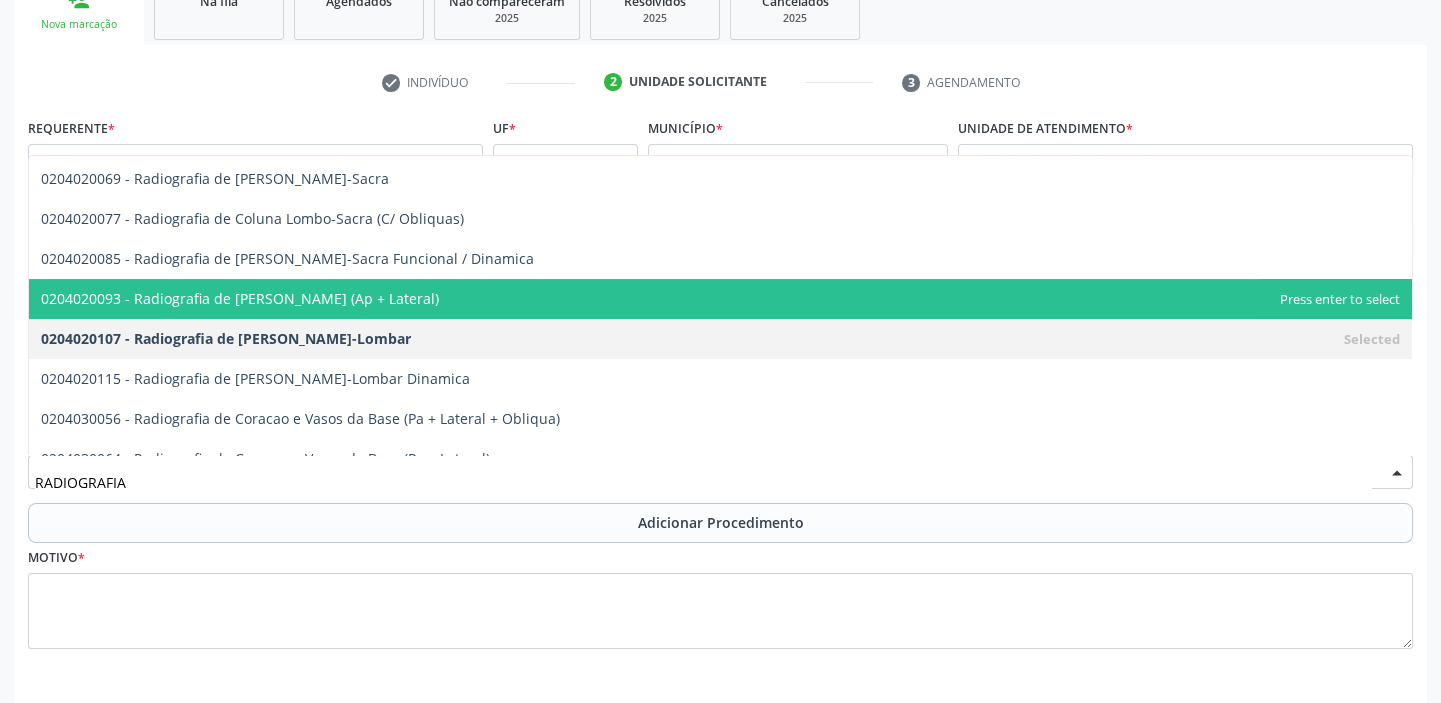 click on "0204020093 - Radiografia de [PERSON_NAME] (Ap + Lateral)" at bounding box center [720, 299] 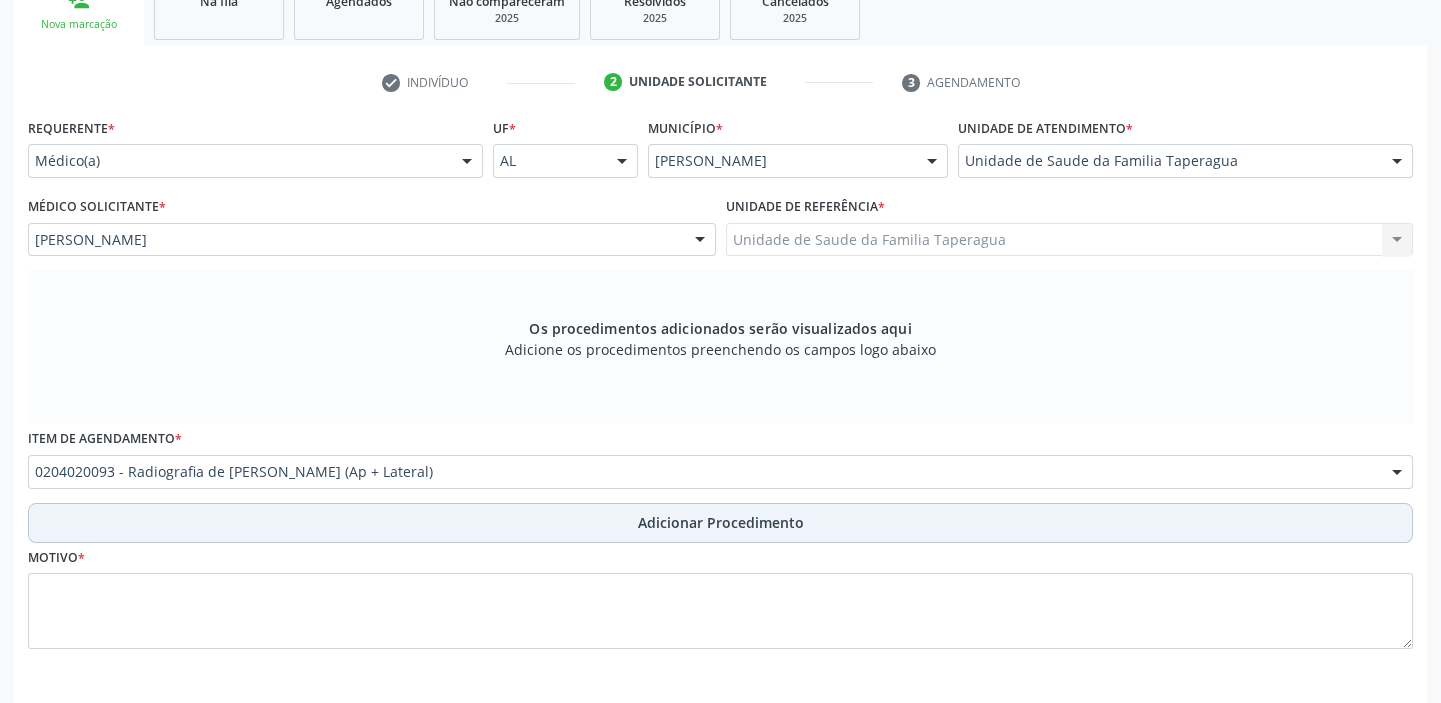 click on "Adicionar Procedimento" at bounding box center [720, 523] 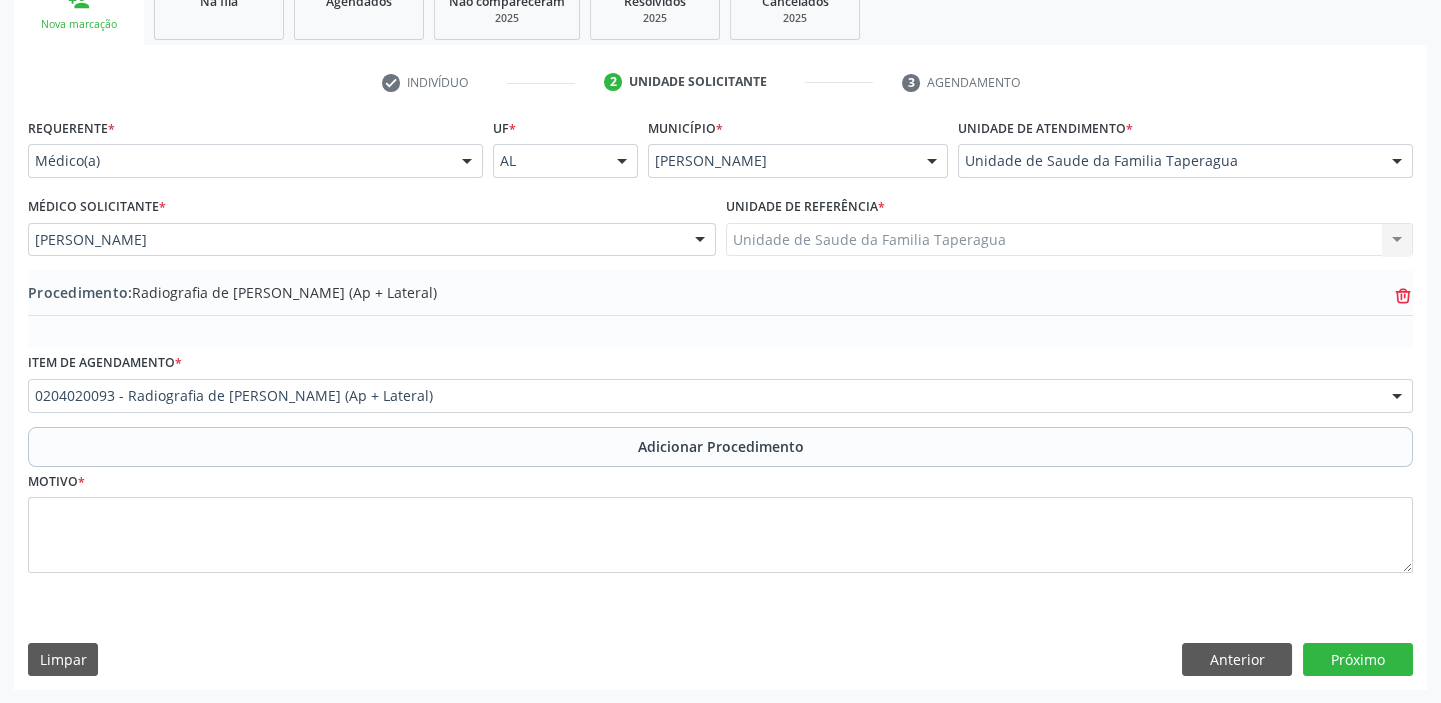 click on "trash-outline icon" 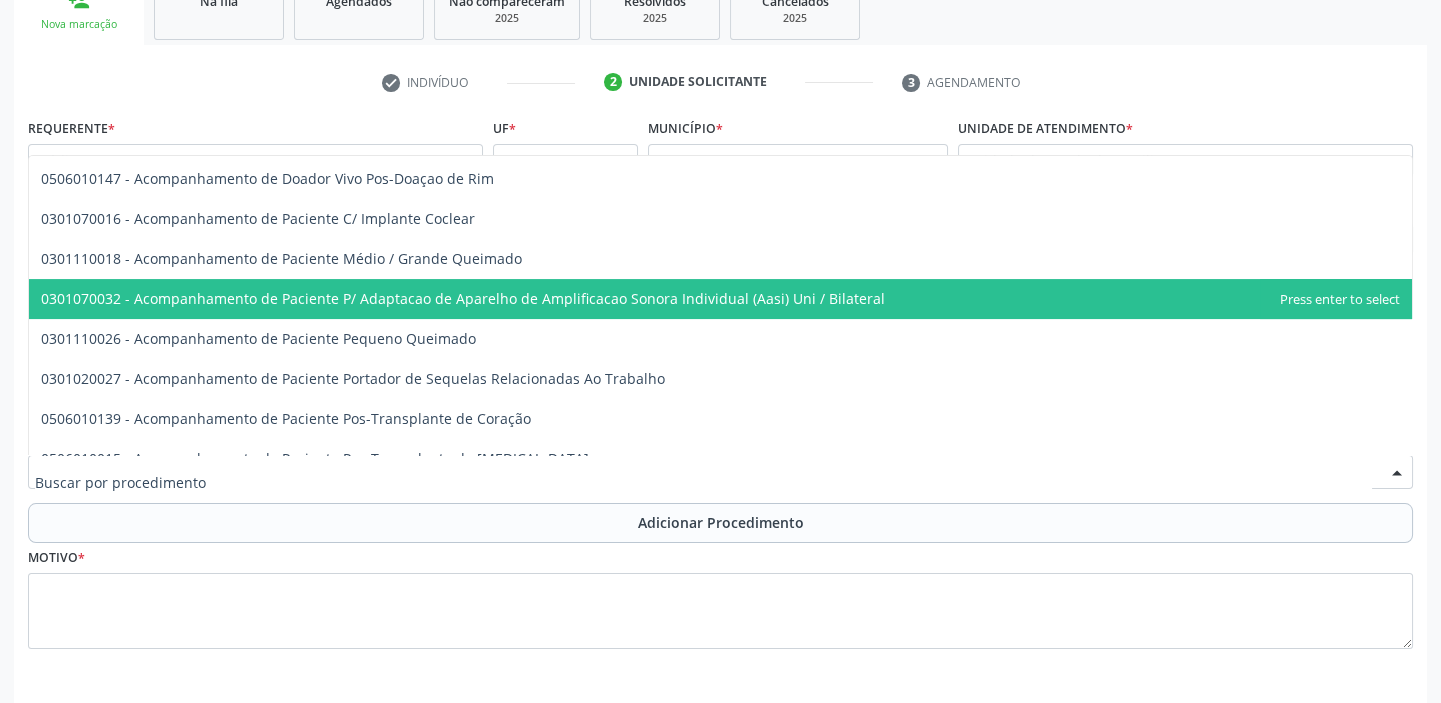 click at bounding box center [720, 472] 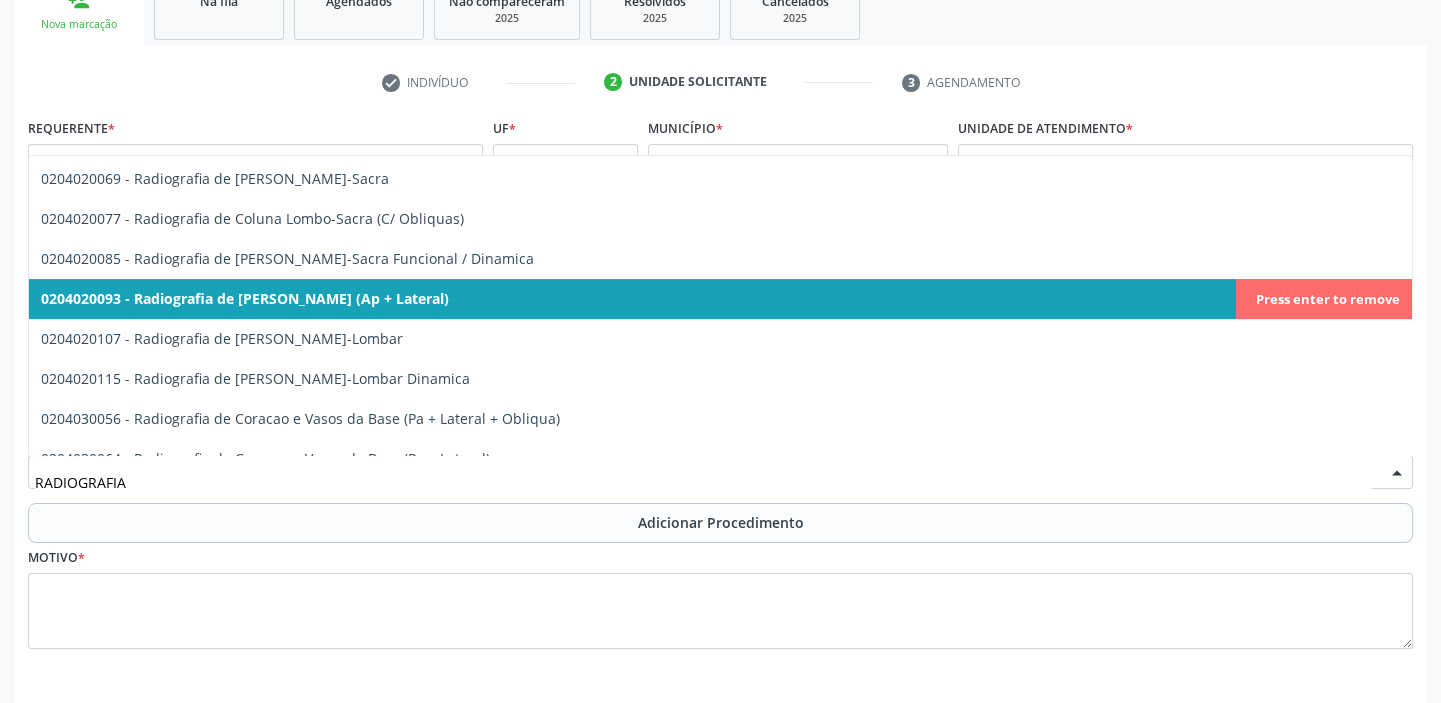 click on "0204020093 - Radiografia de [PERSON_NAME] (Ap + Lateral)" at bounding box center (720, 299) 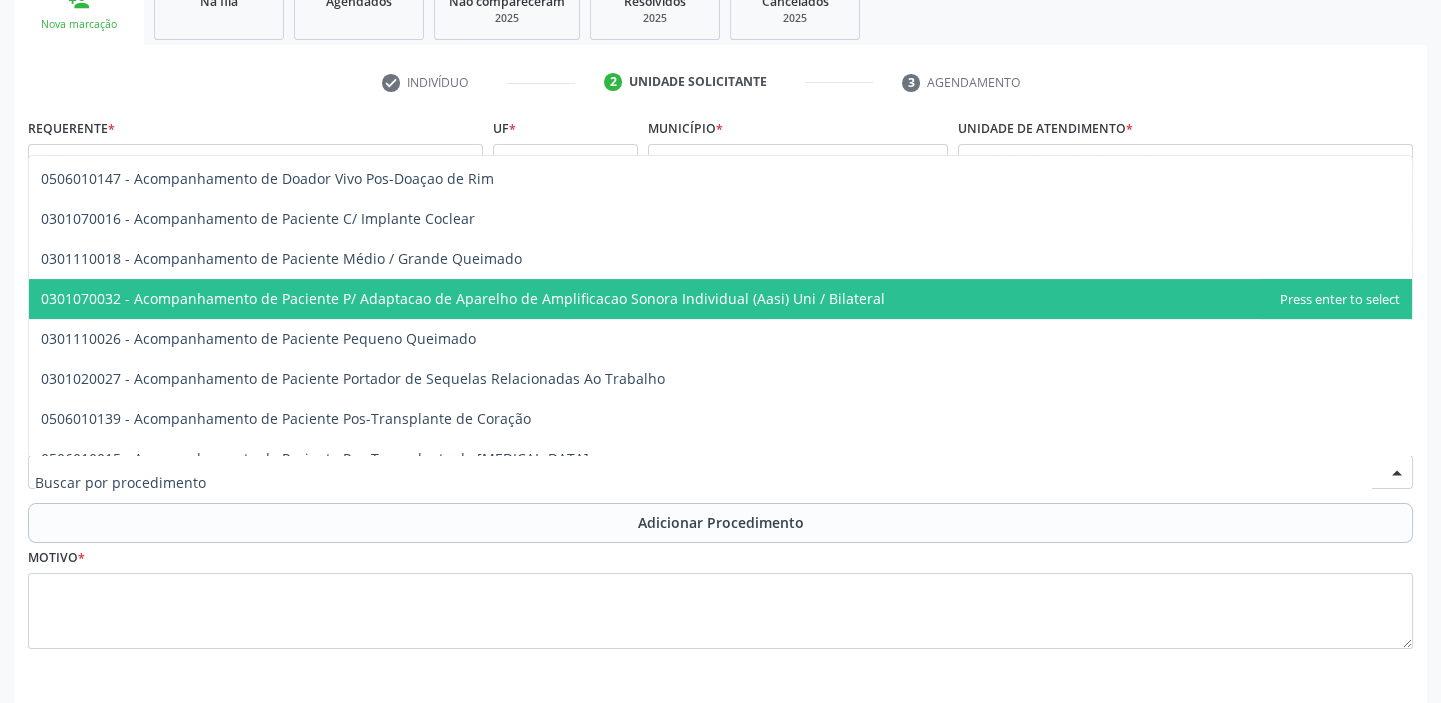 click at bounding box center (720, 472) 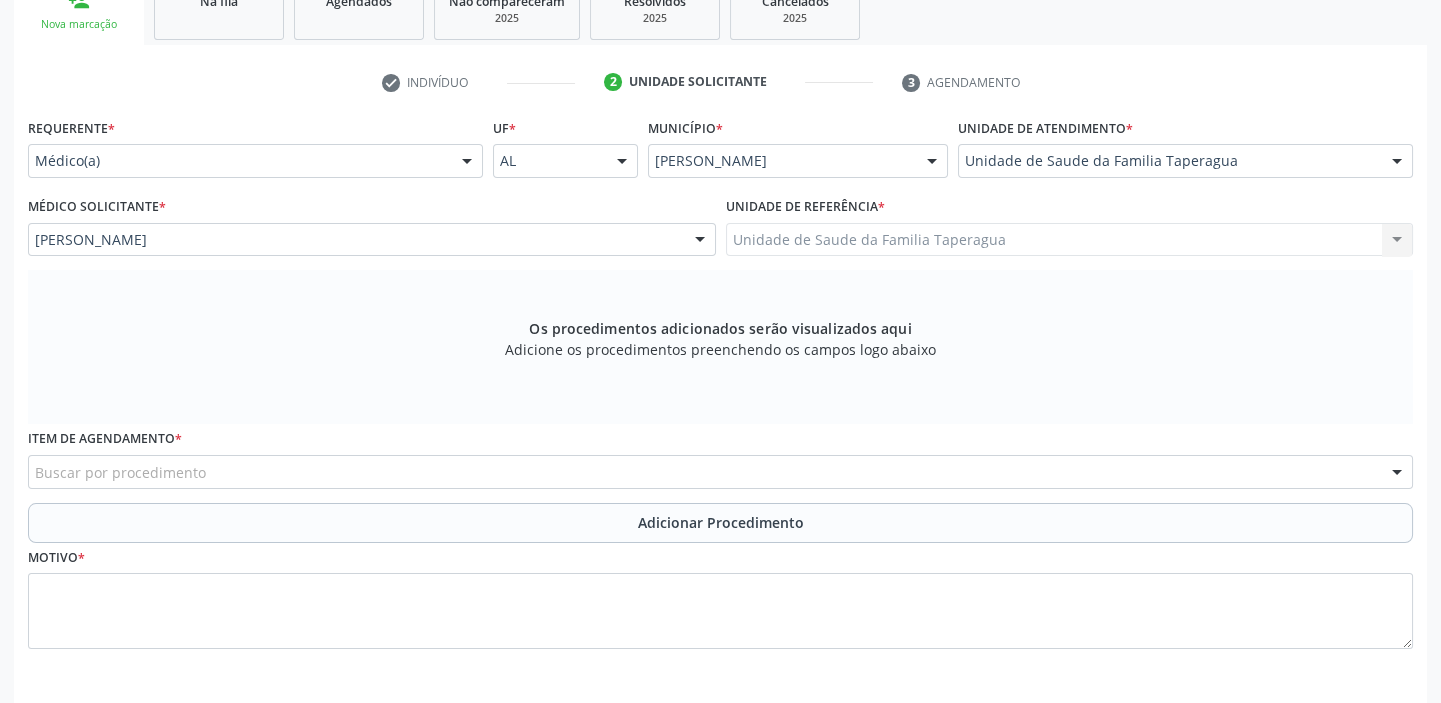click on "Buscar por procedimento" at bounding box center (720, 472) 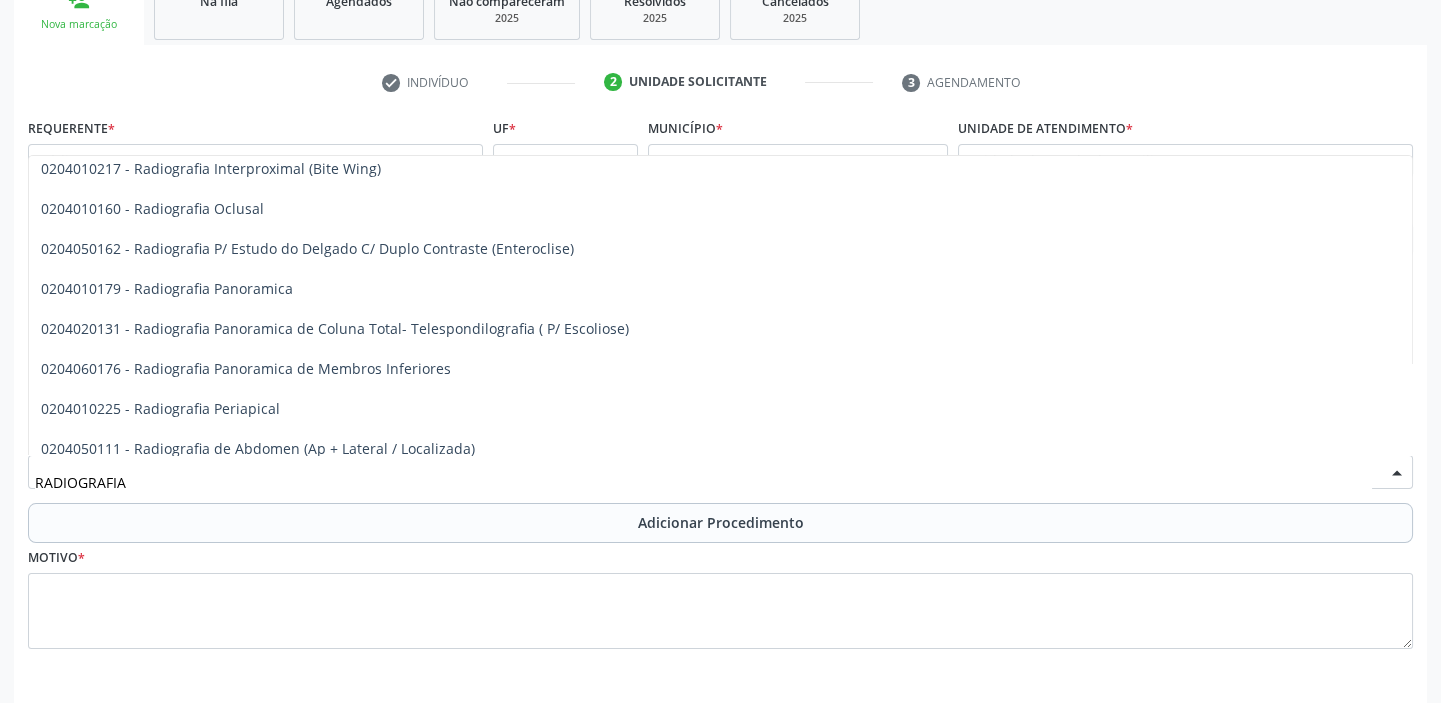 scroll, scrollTop: 0, scrollLeft: 0, axis: both 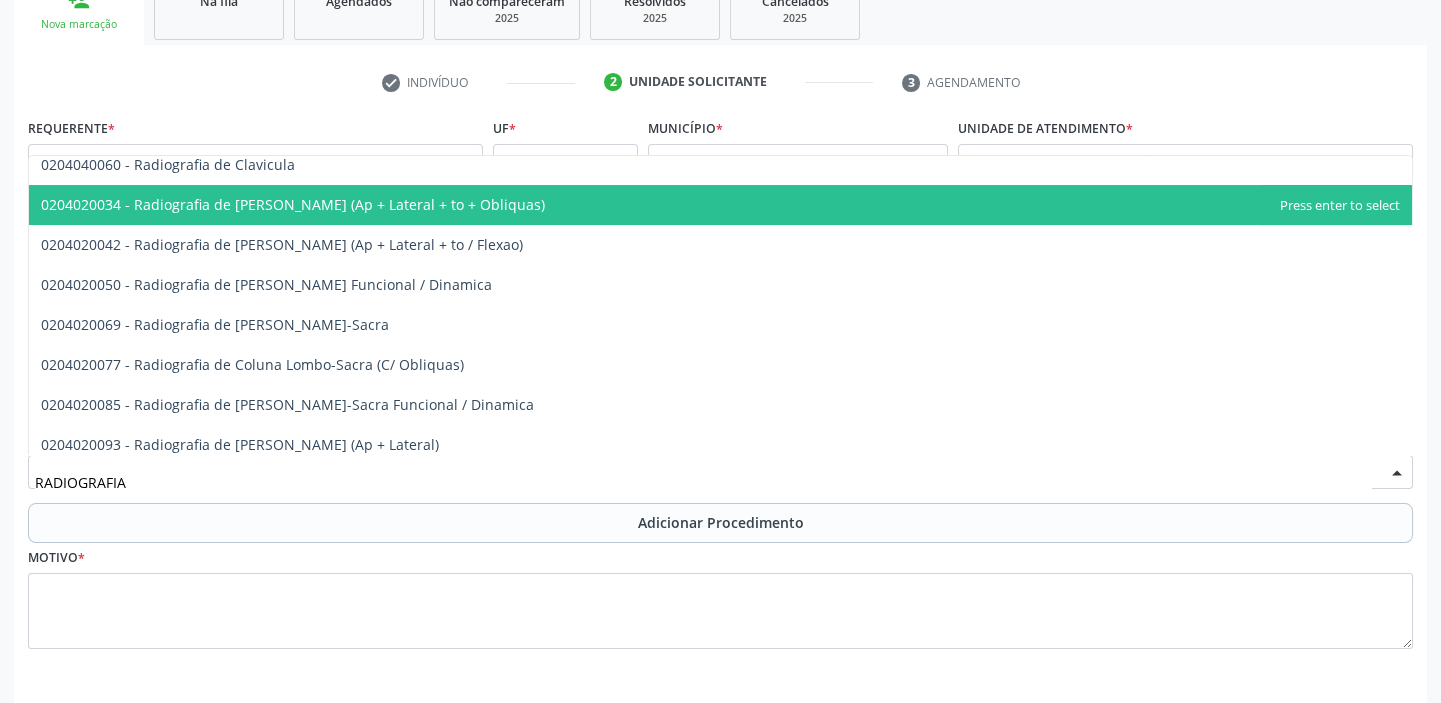 click on "0204020034 - Radiografia de [PERSON_NAME] (Ap + Lateral + to + Obliquas)" at bounding box center (720, 205) 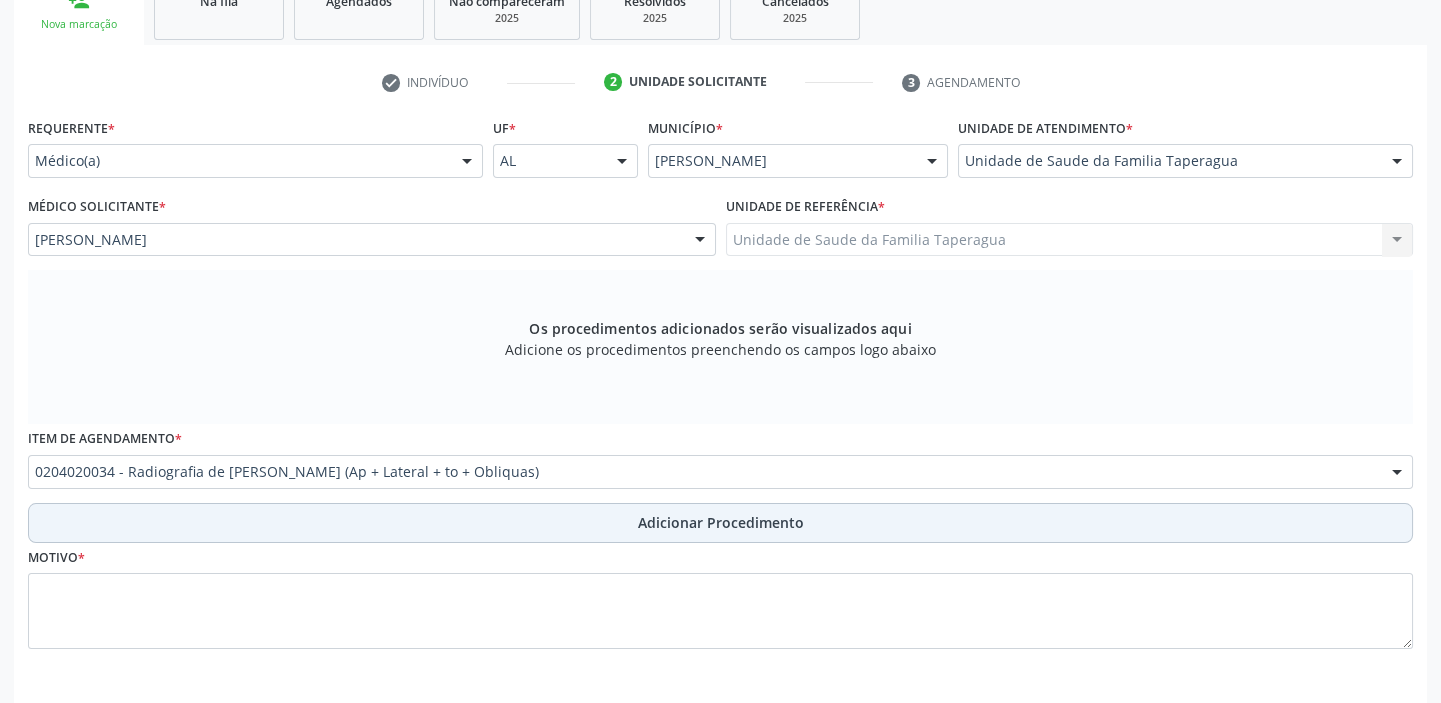 click on "Adicionar Procedimento" at bounding box center [720, 523] 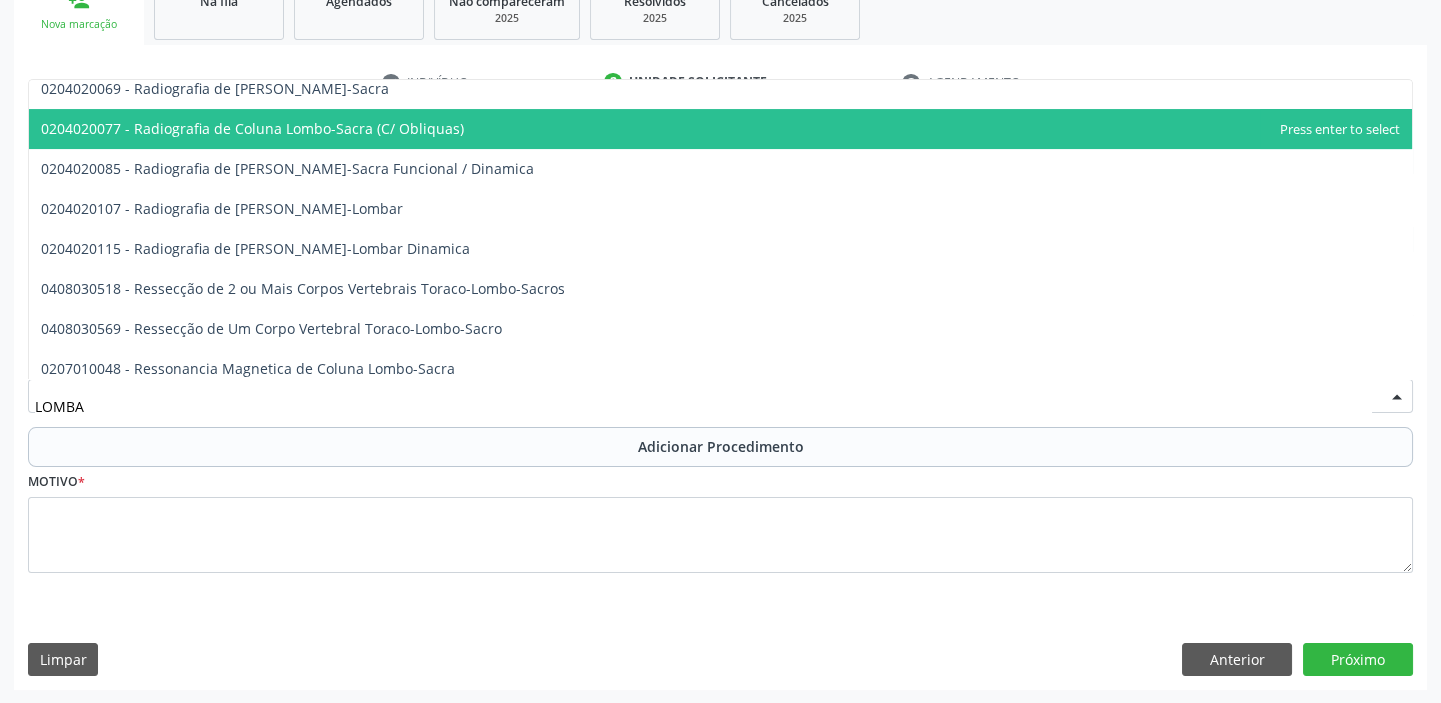 scroll, scrollTop: 180, scrollLeft: 0, axis: vertical 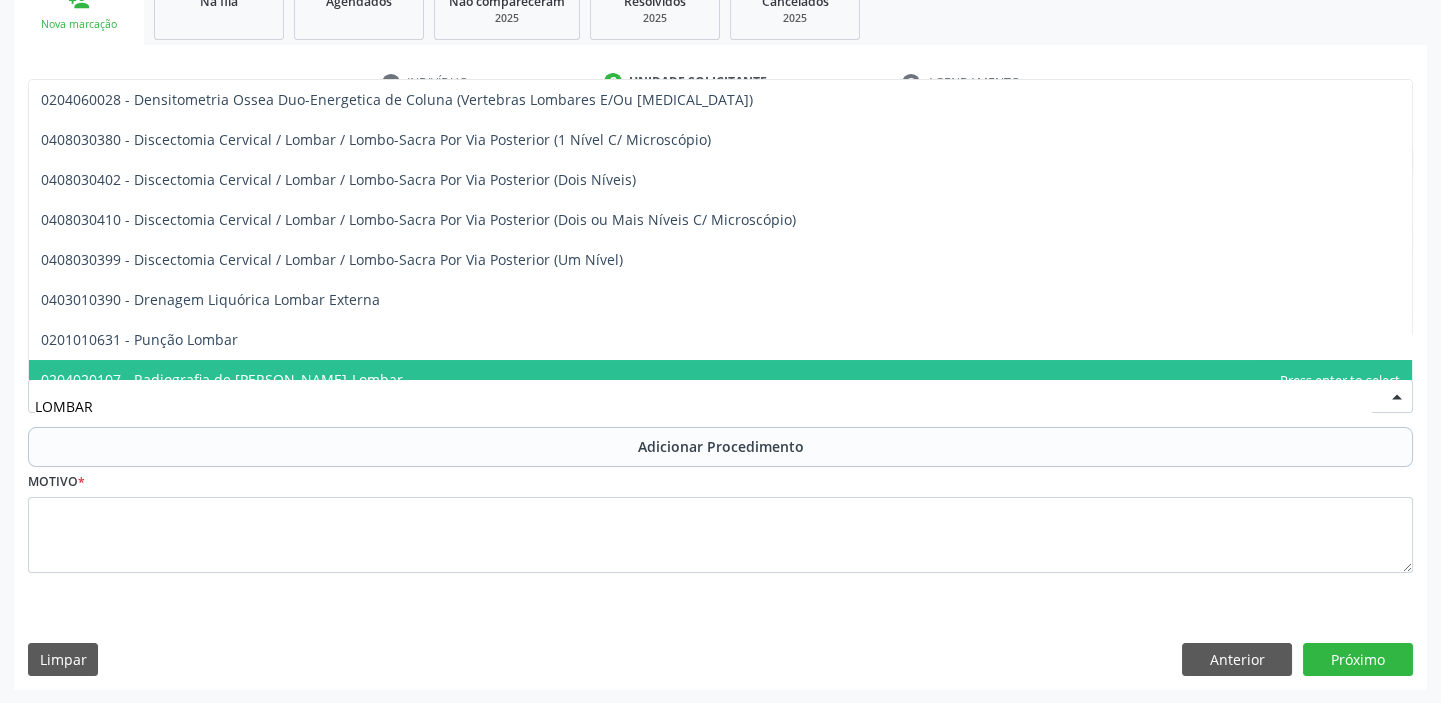 click on "LOMBAR" at bounding box center (703, 406) 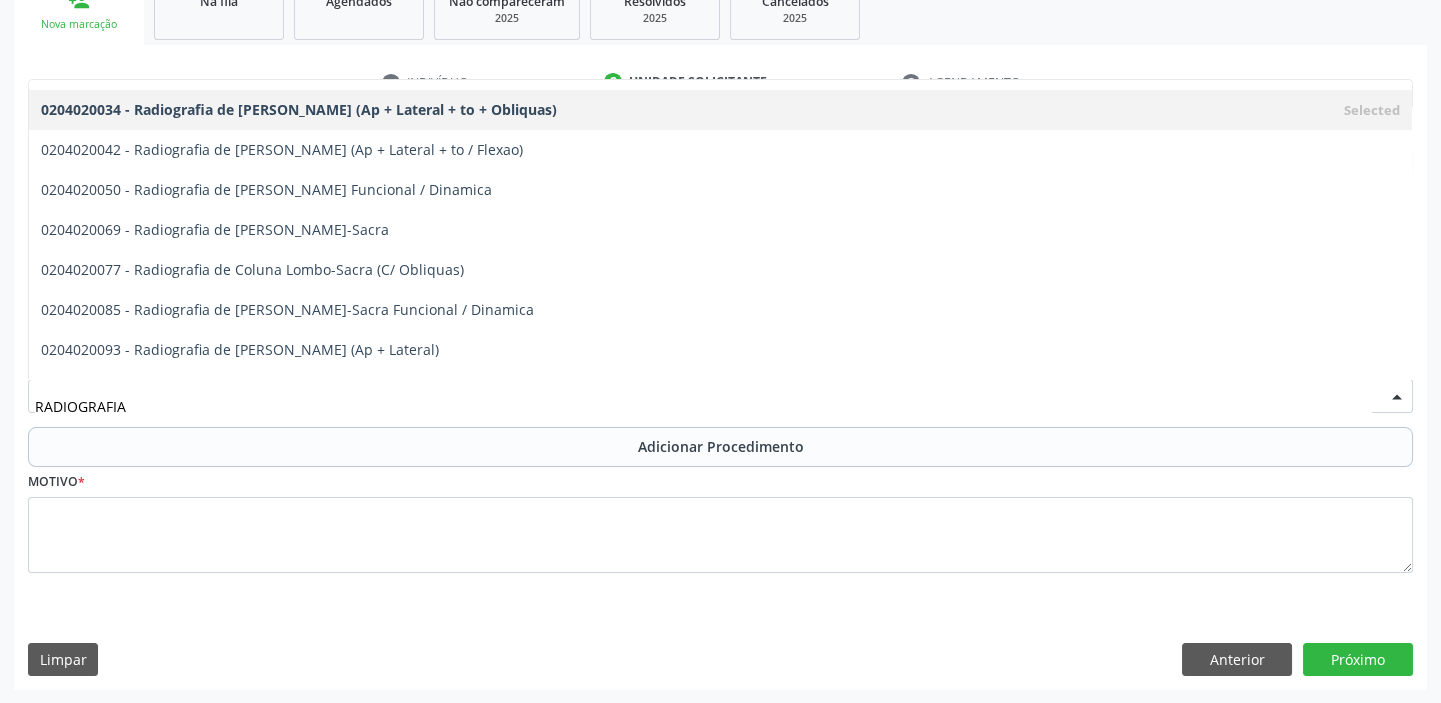 scroll, scrollTop: 1000, scrollLeft: 0, axis: vertical 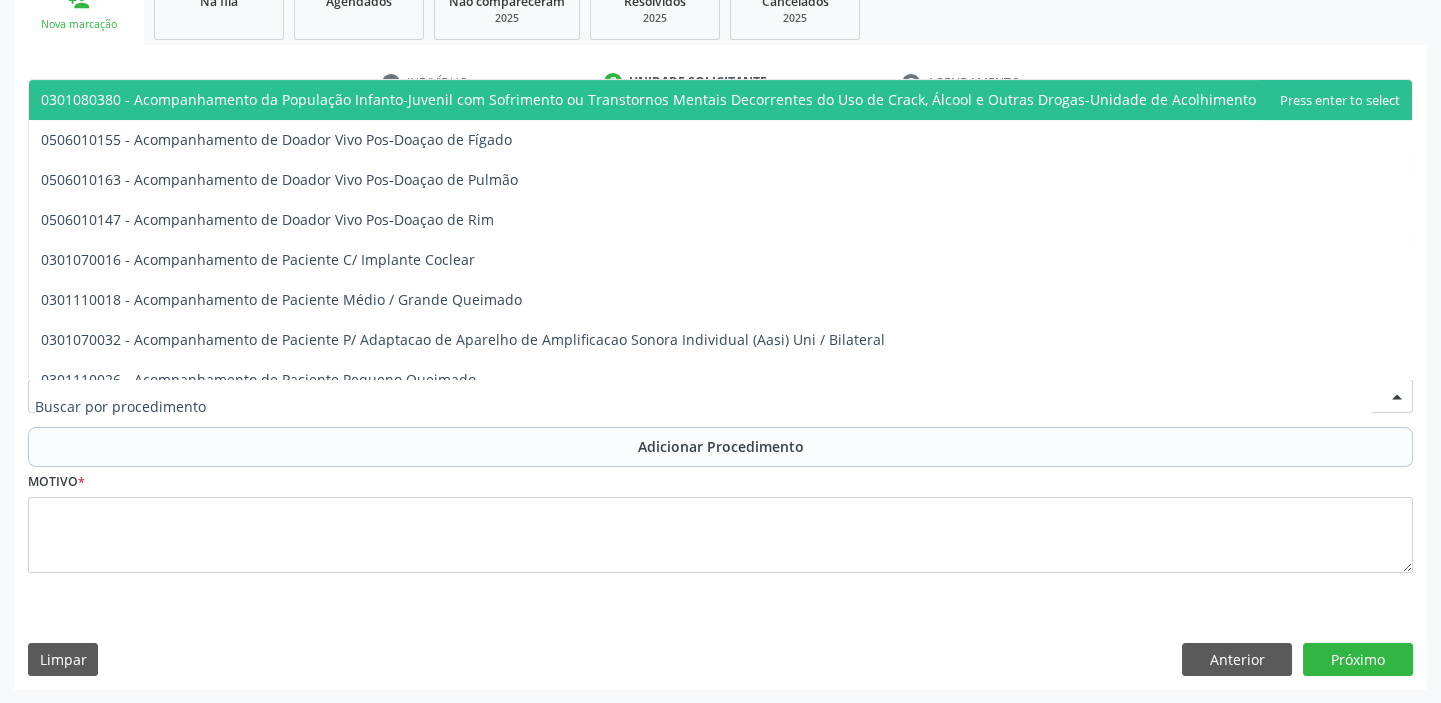 paste on "0204020069" 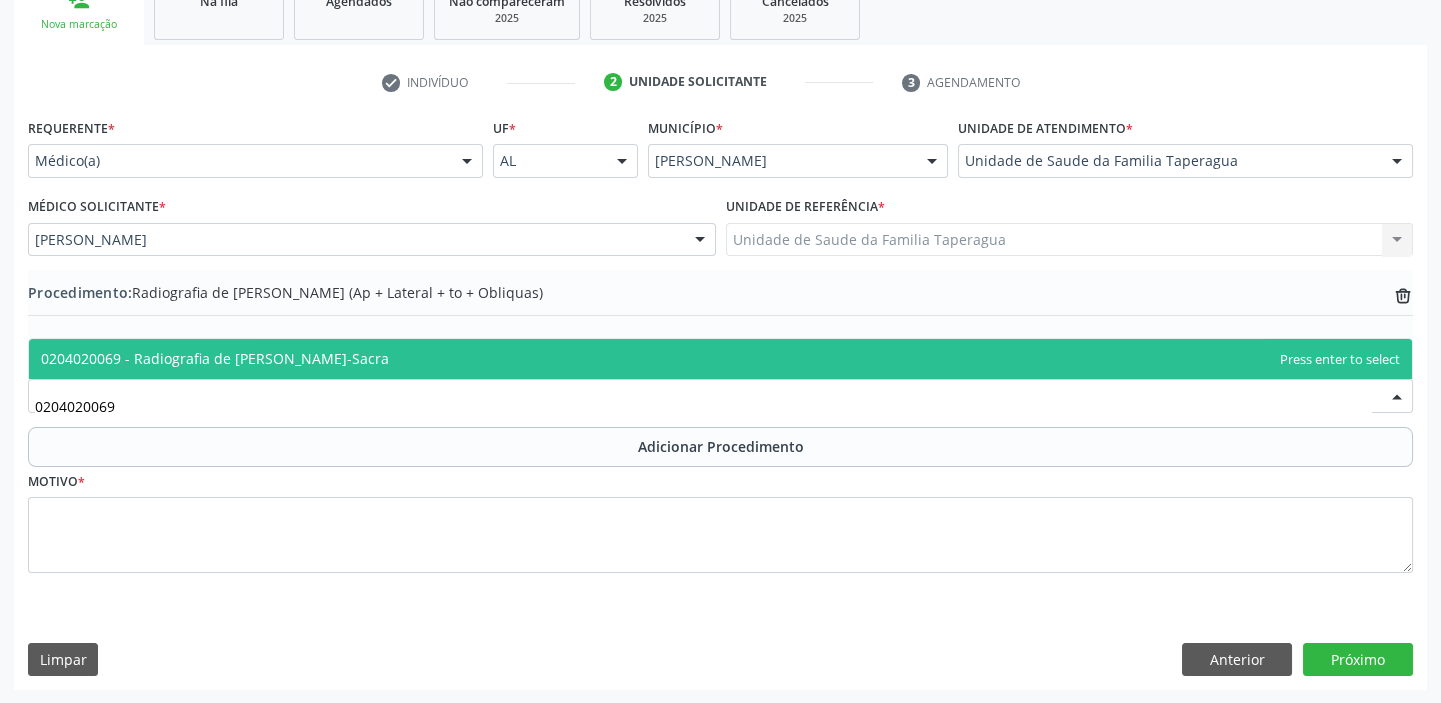 scroll, scrollTop: 0, scrollLeft: 0, axis: both 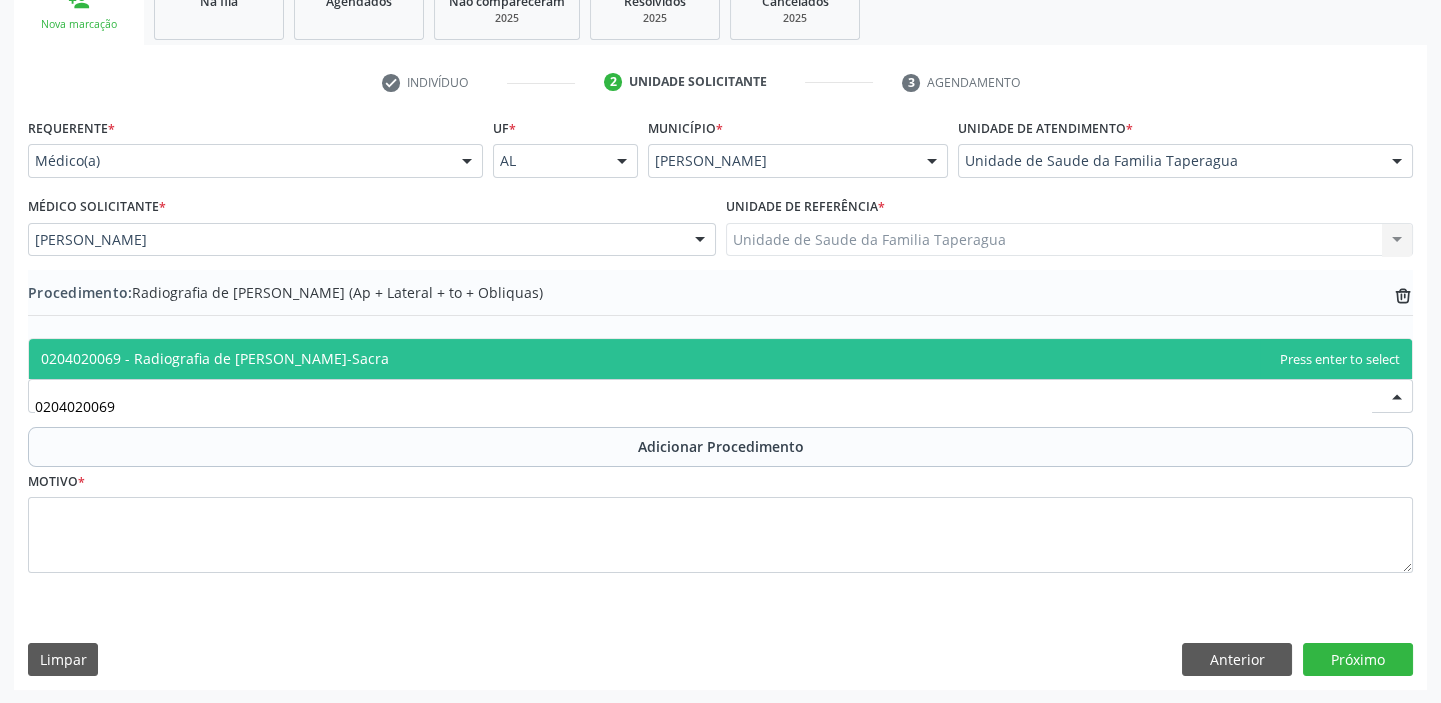 click on "0204020069 - Radiografia de Coluna Lombo-Sacra" at bounding box center (720, 359) 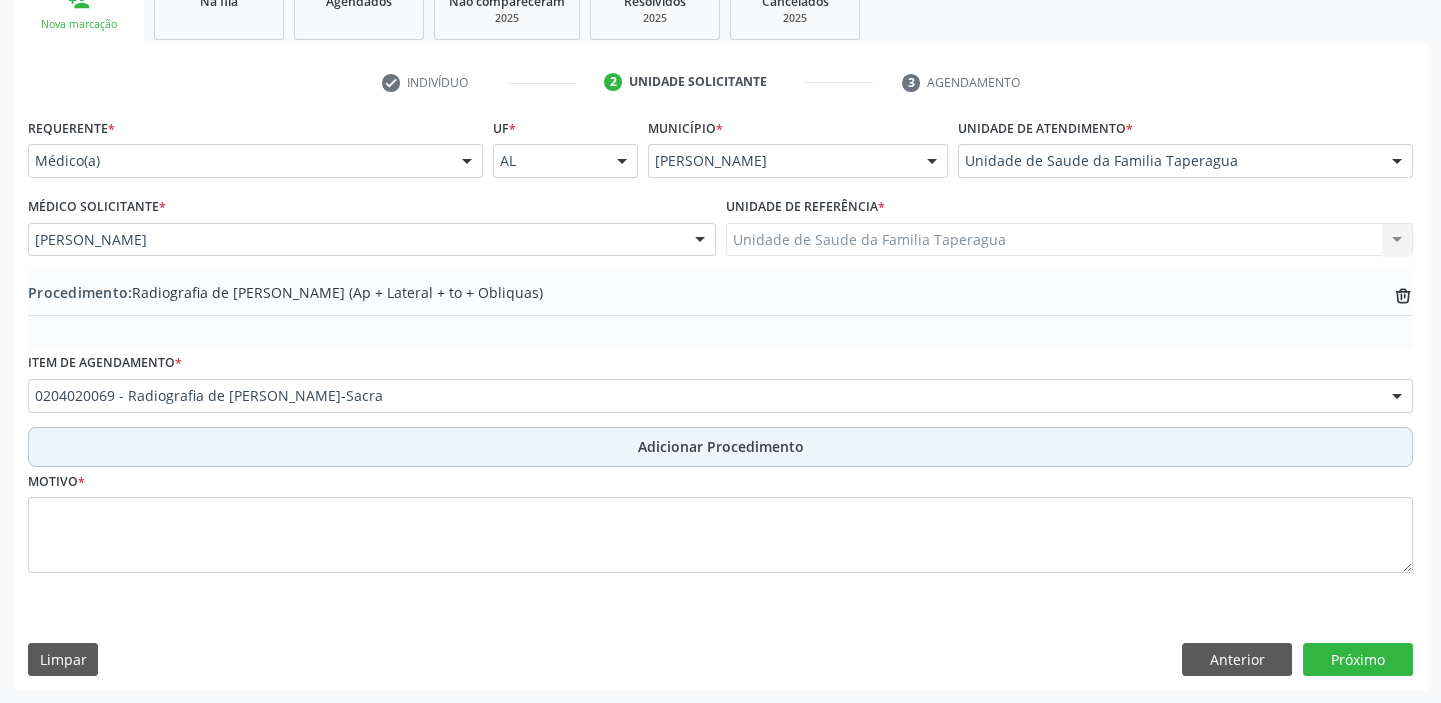click on "Adicionar Procedimento" at bounding box center [721, 446] 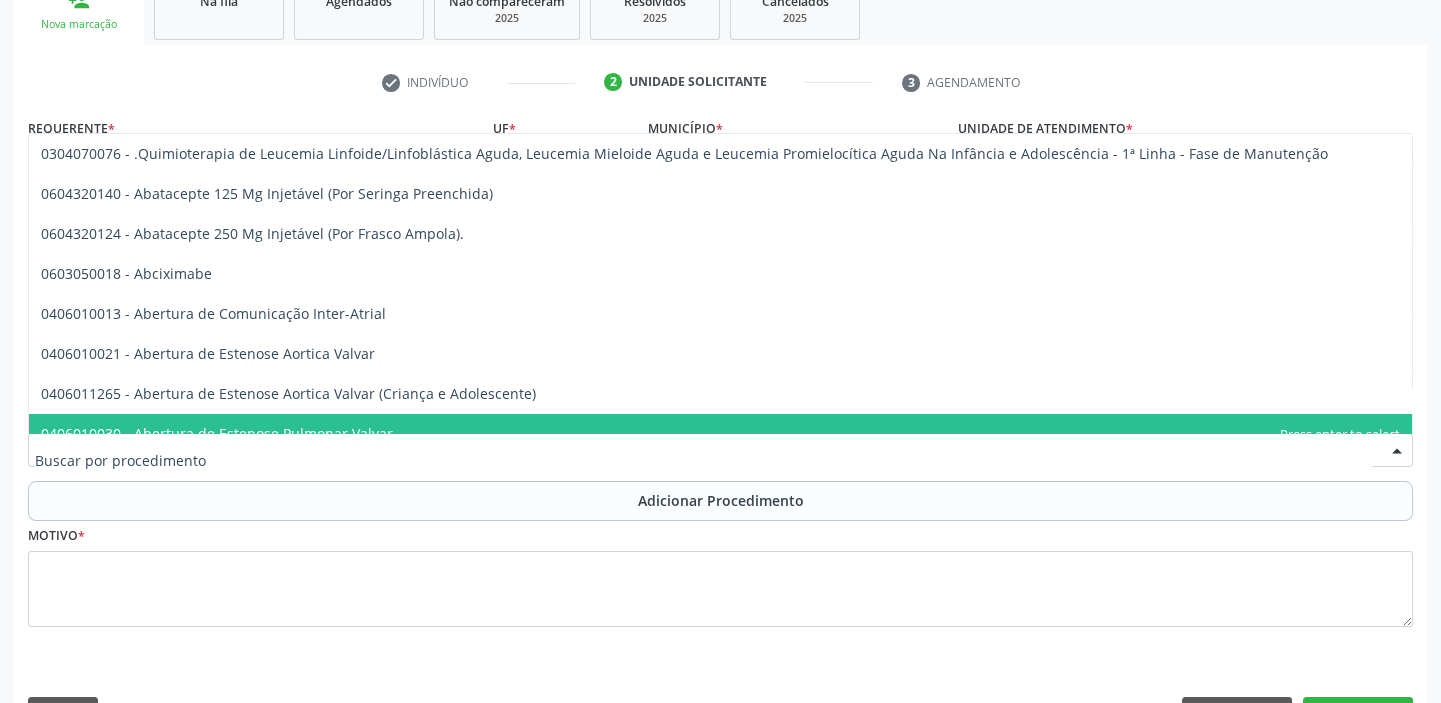 paste on "02.04.02.004-2" 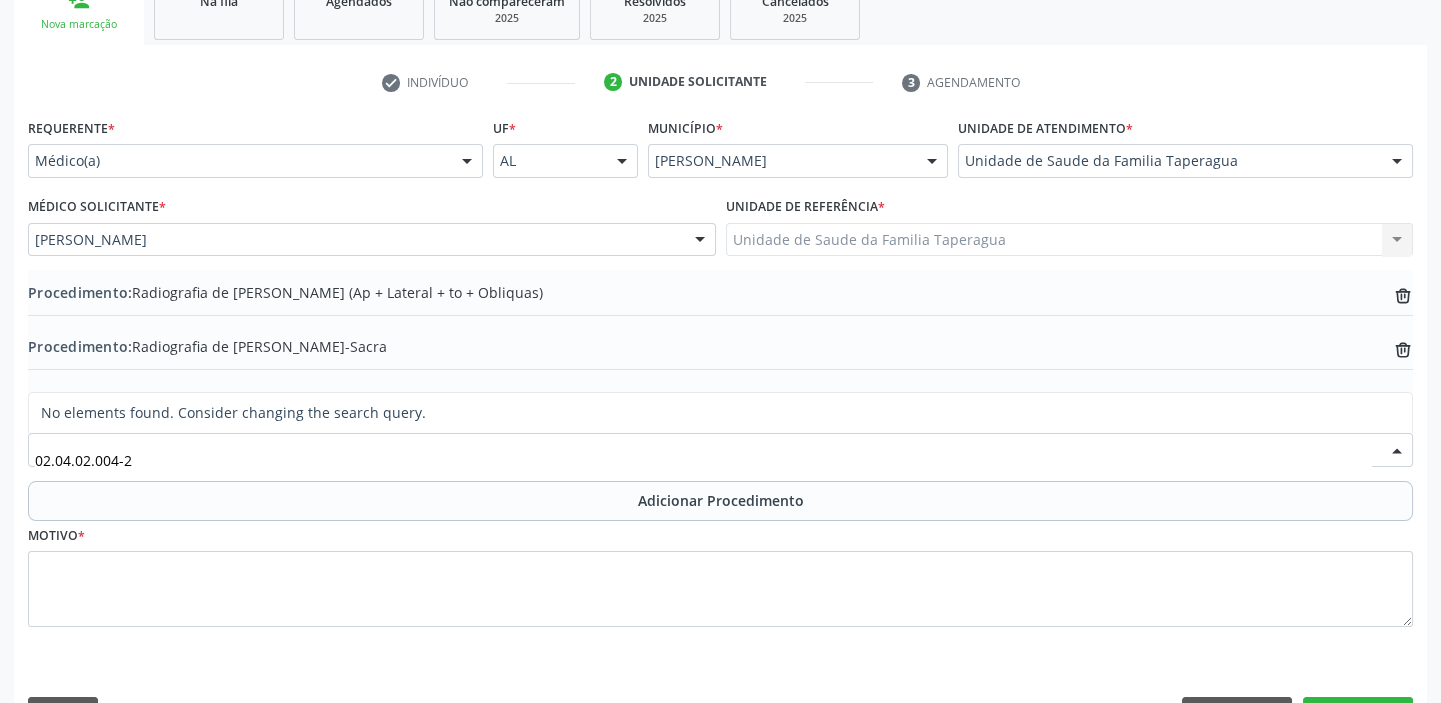 click on "02.04.02.004-2" at bounding box center [703, 460] 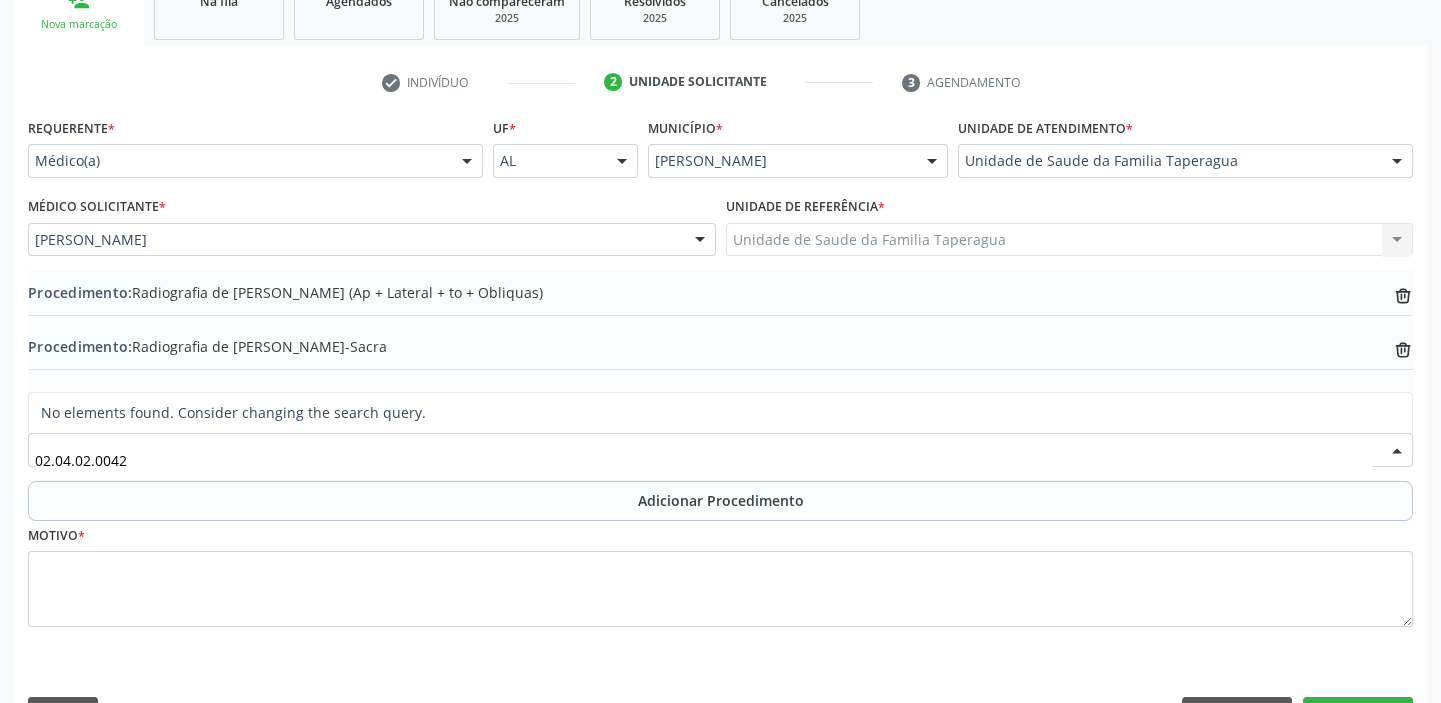 click on "02.04.02.0042" at bounding box center [703, 460] 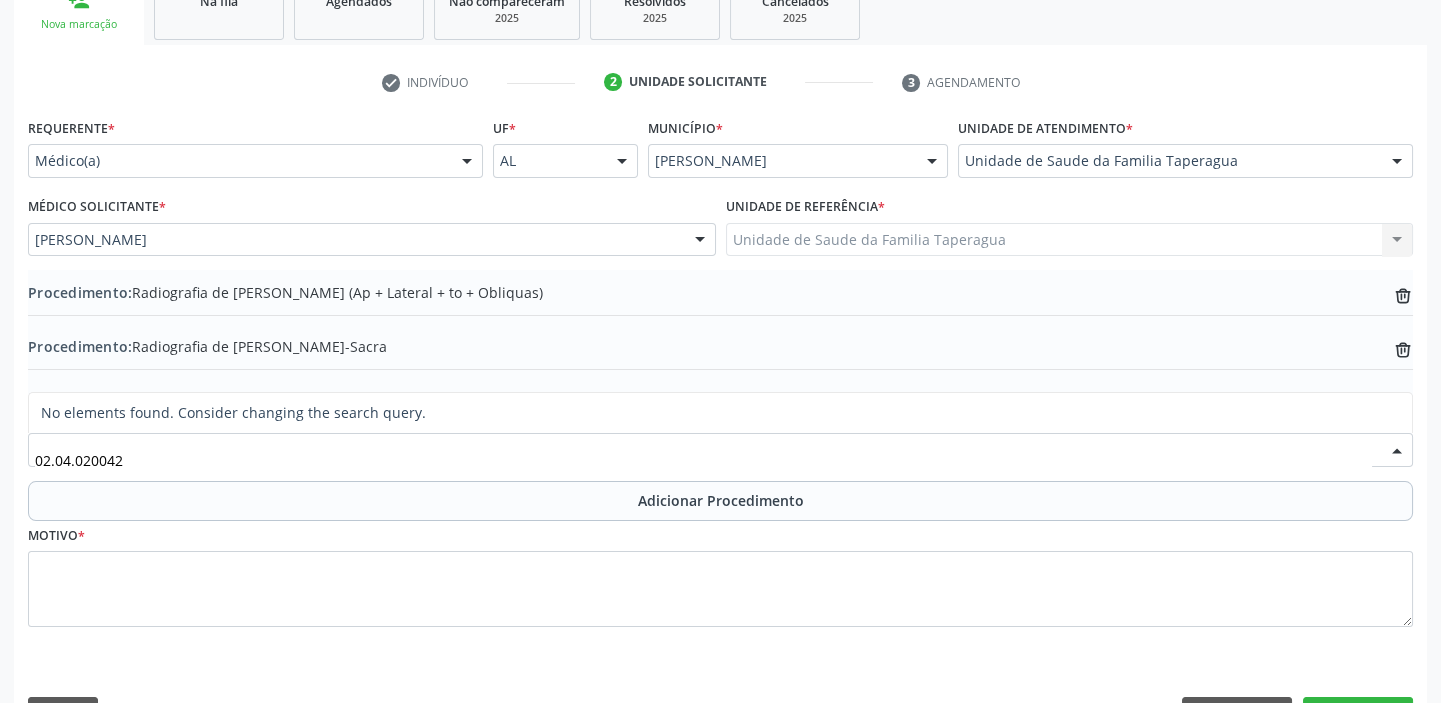 click on "02.04.020042" at bounding box center [703, 460] 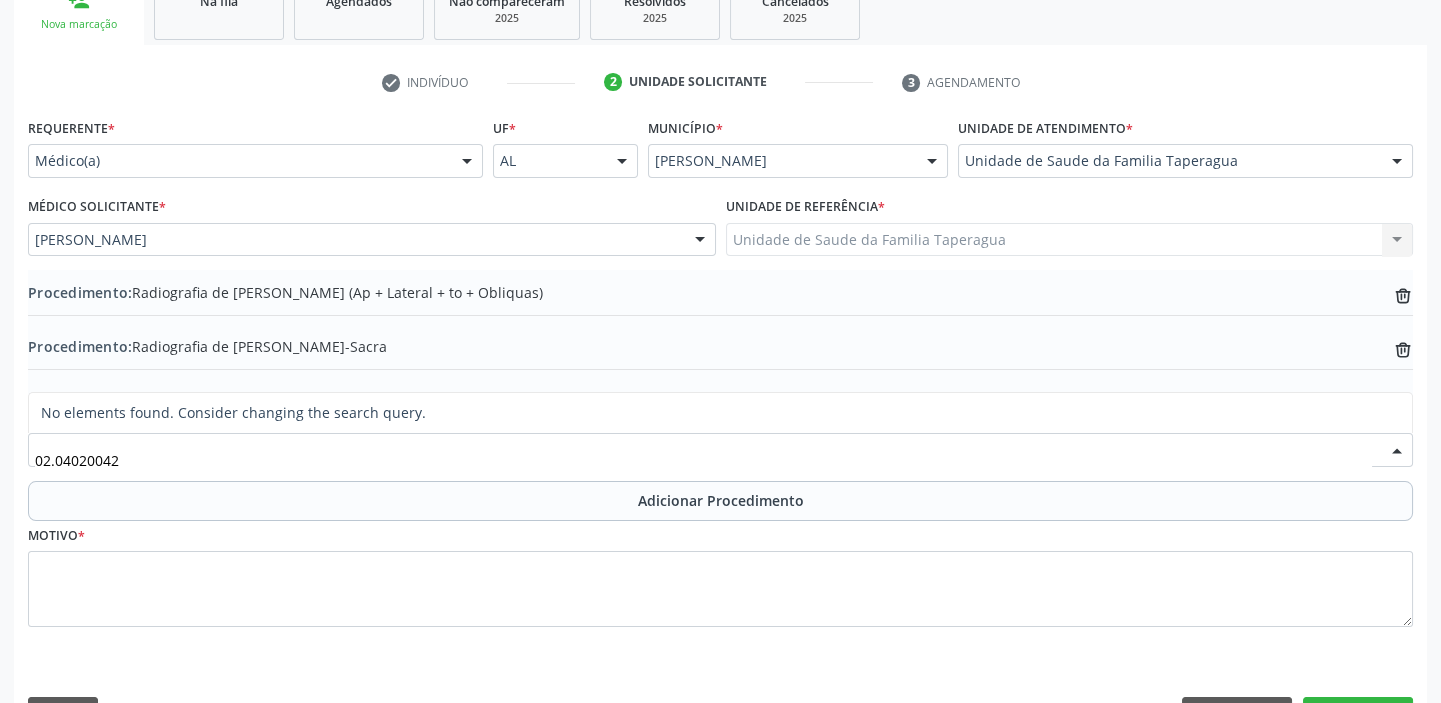 click on "02.04020042" at bounding box center (703, 460) 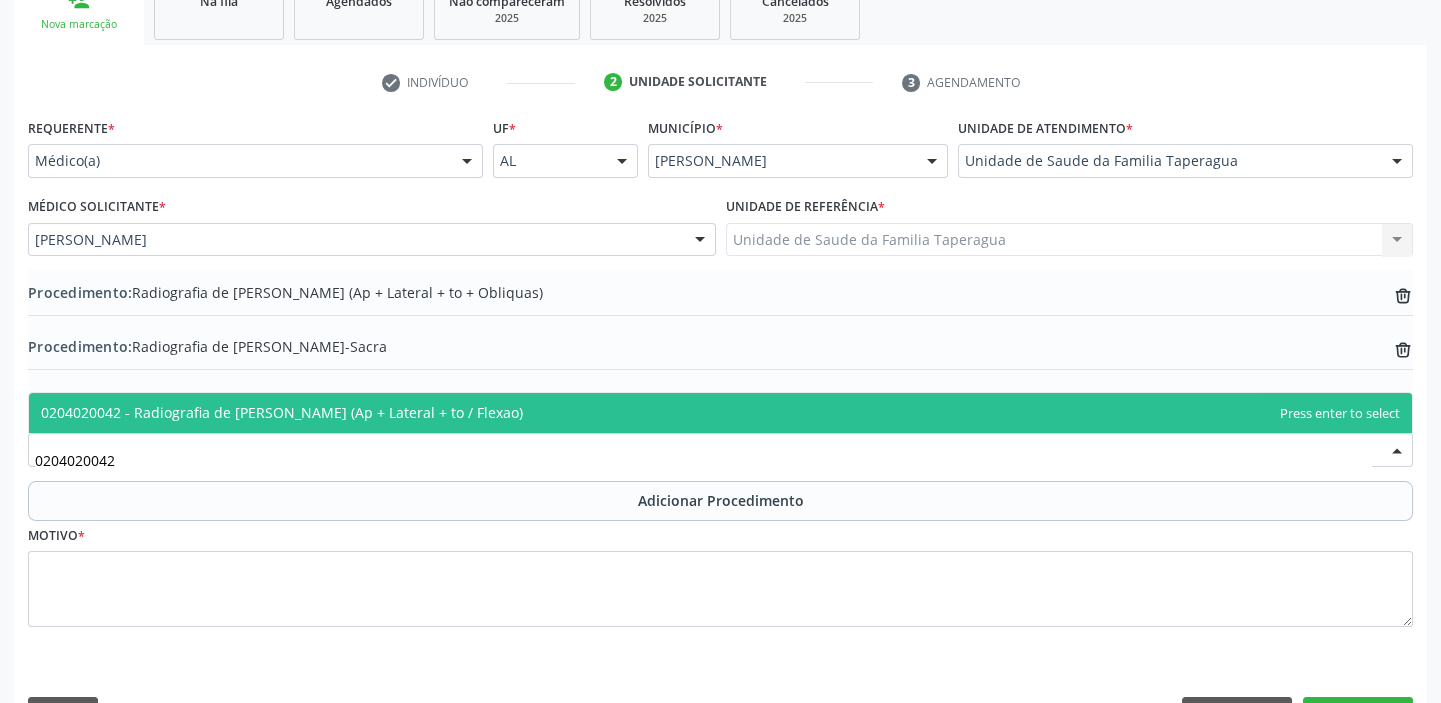 click on "0204020042" at bounding box center (703, 460) 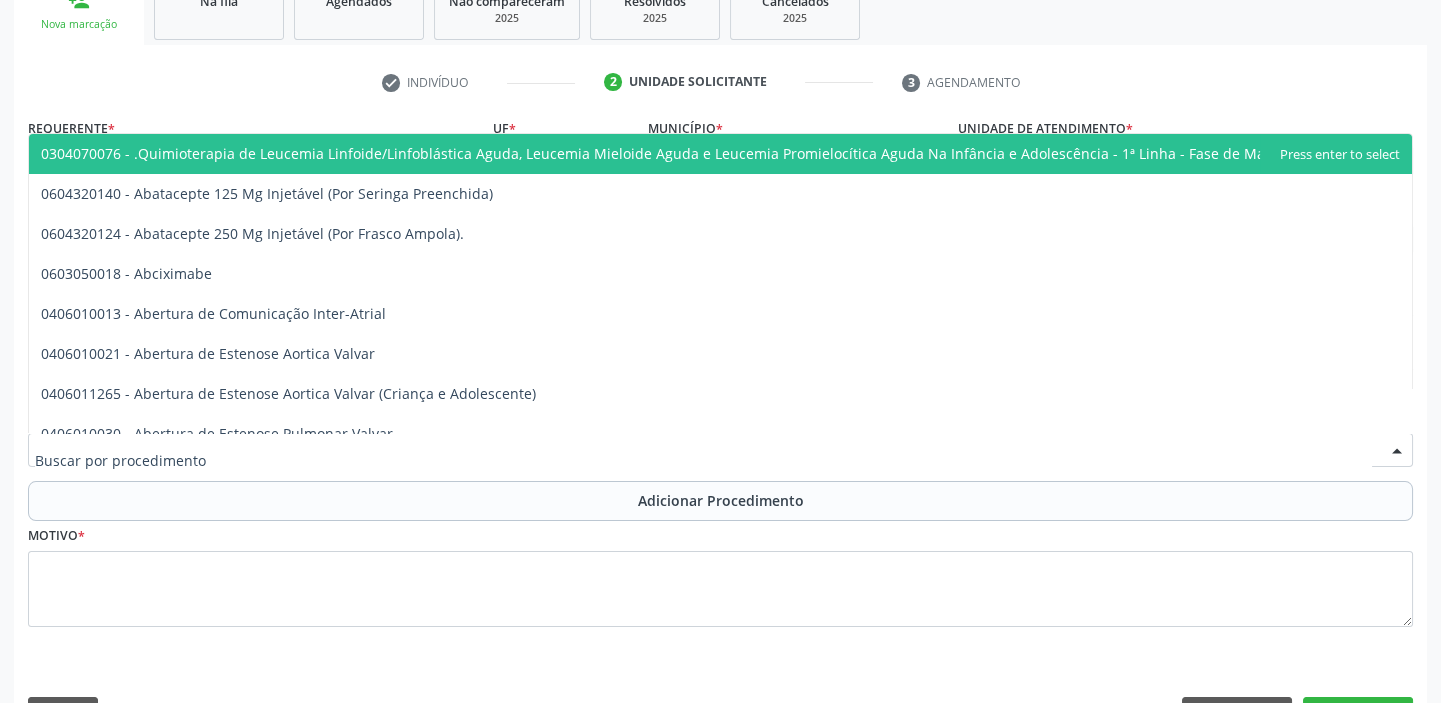 paste on "0204020042" 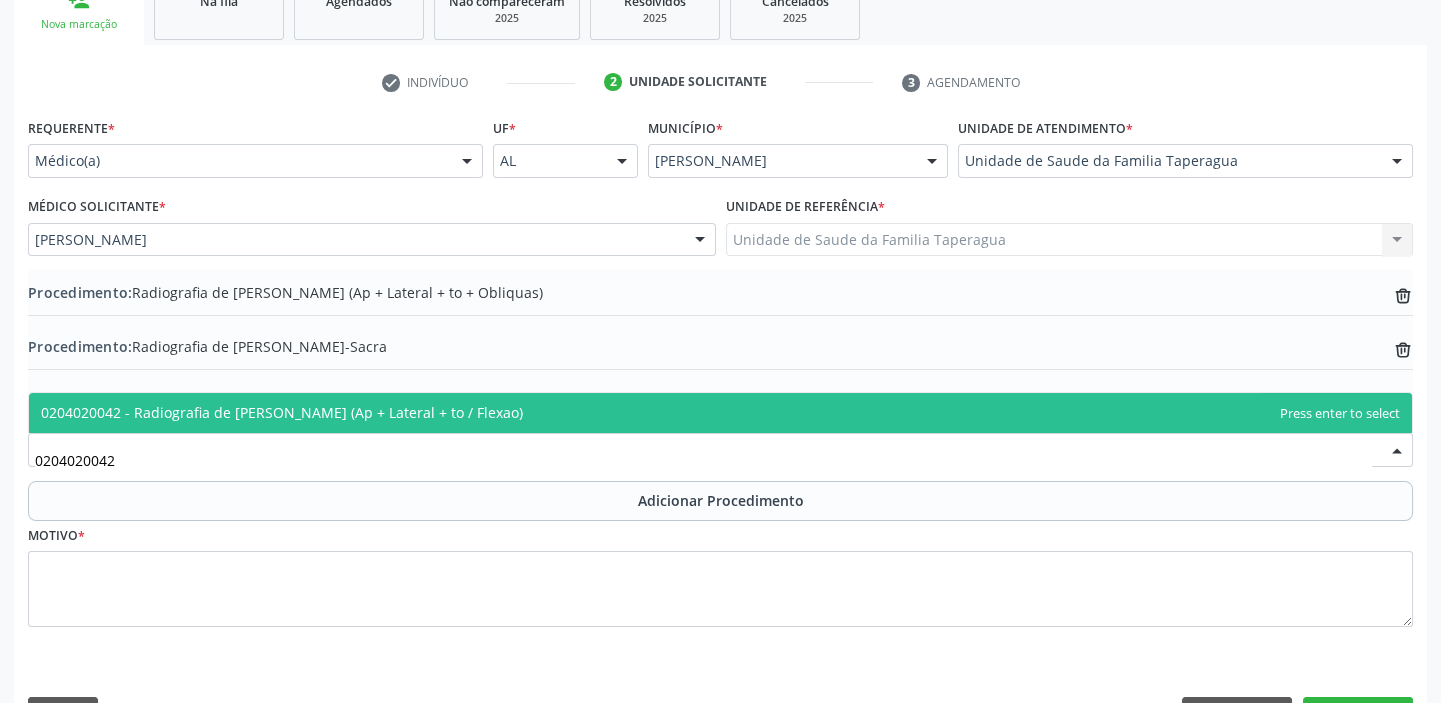 click on "0204020042 - Radiografia de [PERSON_NAME] (Ap + Lateral + to / Flexao)" at bounding box center (720, 413) 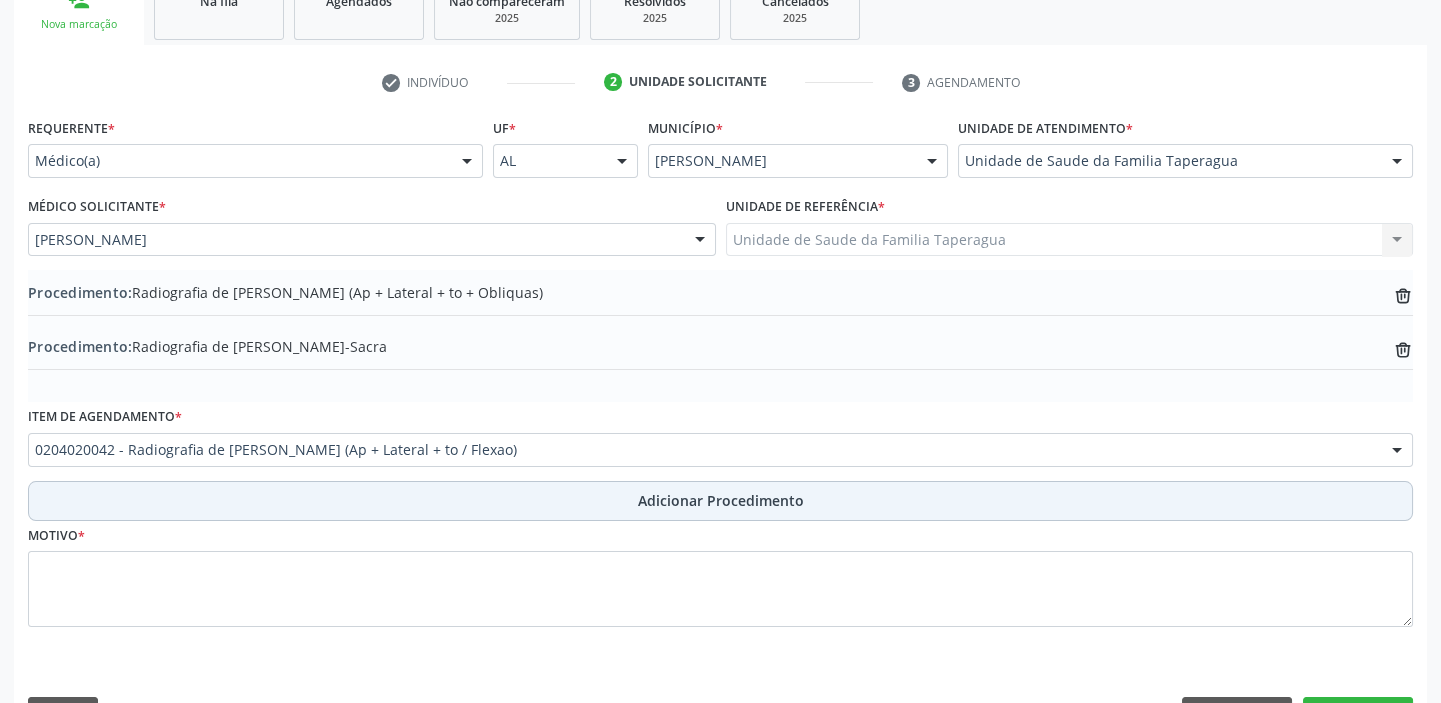 click on "Adicionar Procedimento" at bounding box center [720, 501] 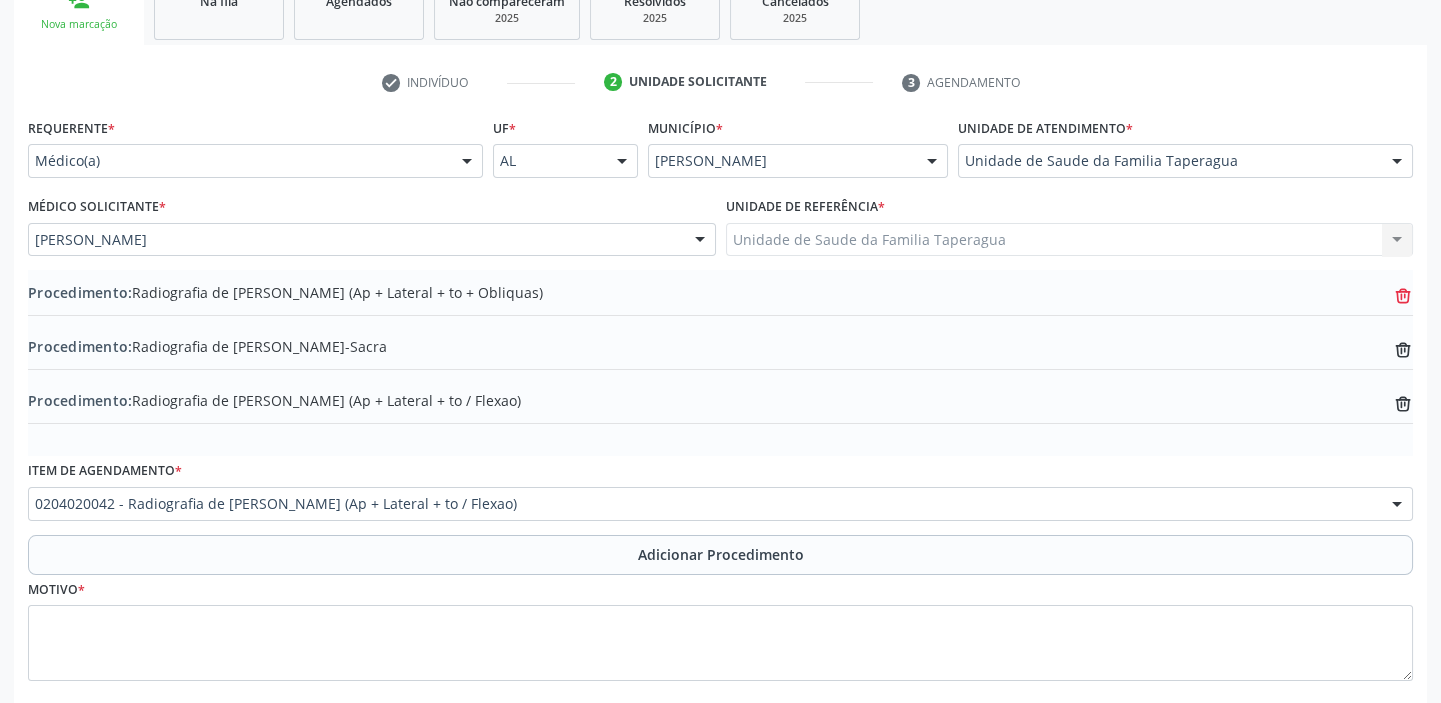 click 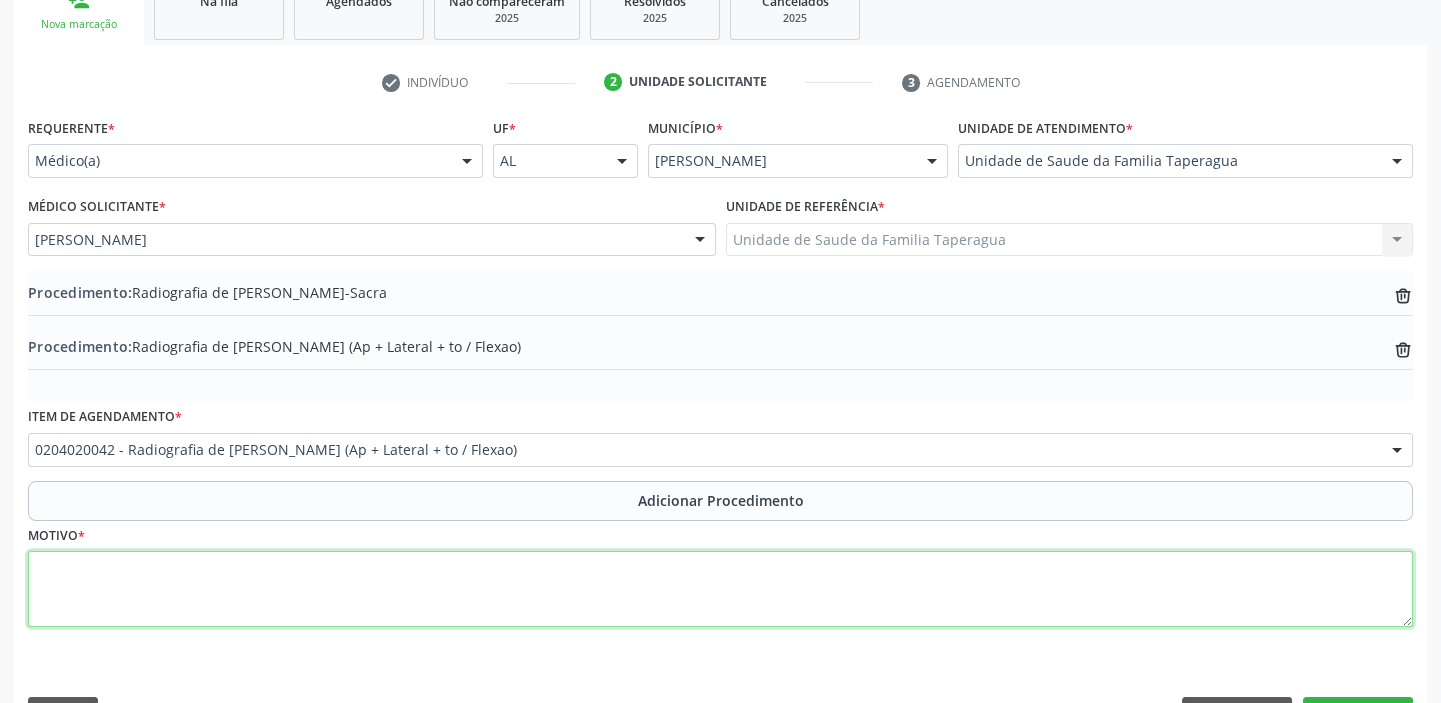 click at bounding box center (720, 589) 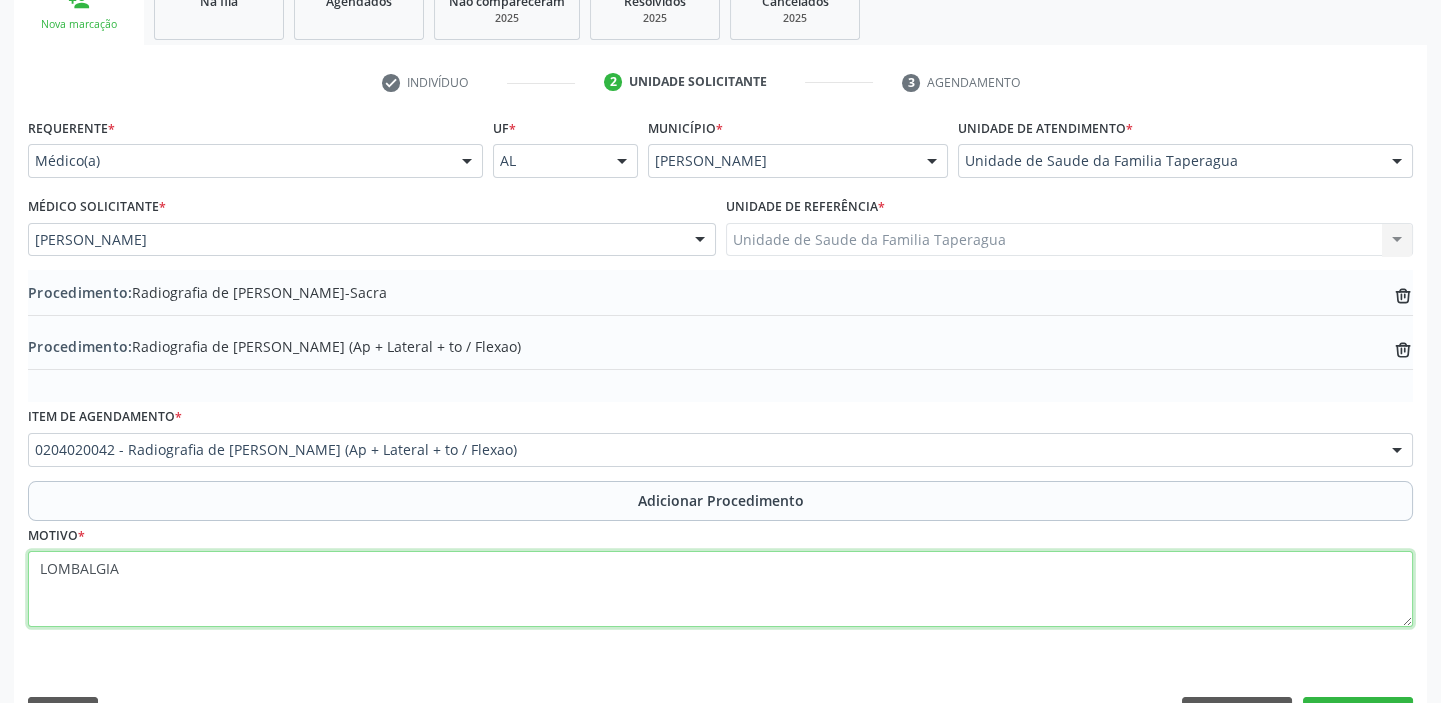 type on "LOMBALGIA" 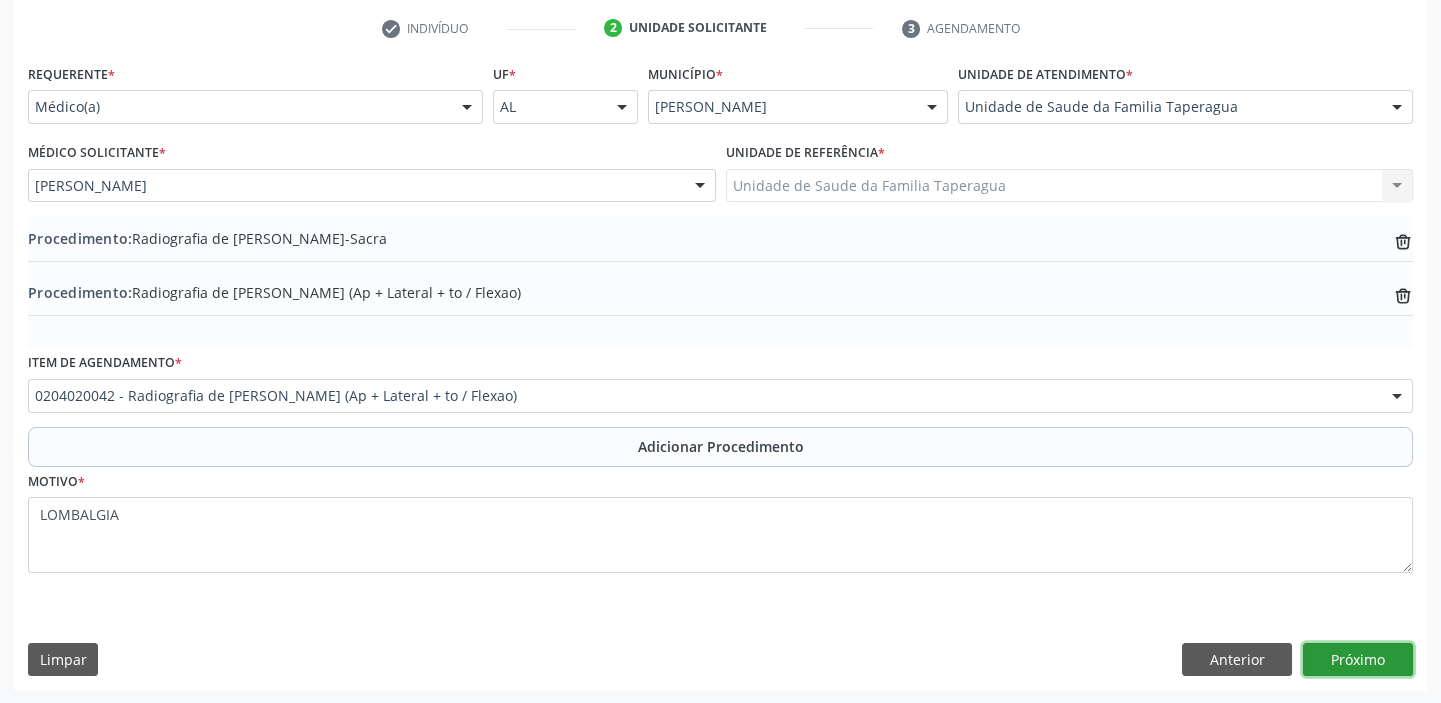 click on "Próximo" at bounding box center (1358, 660) 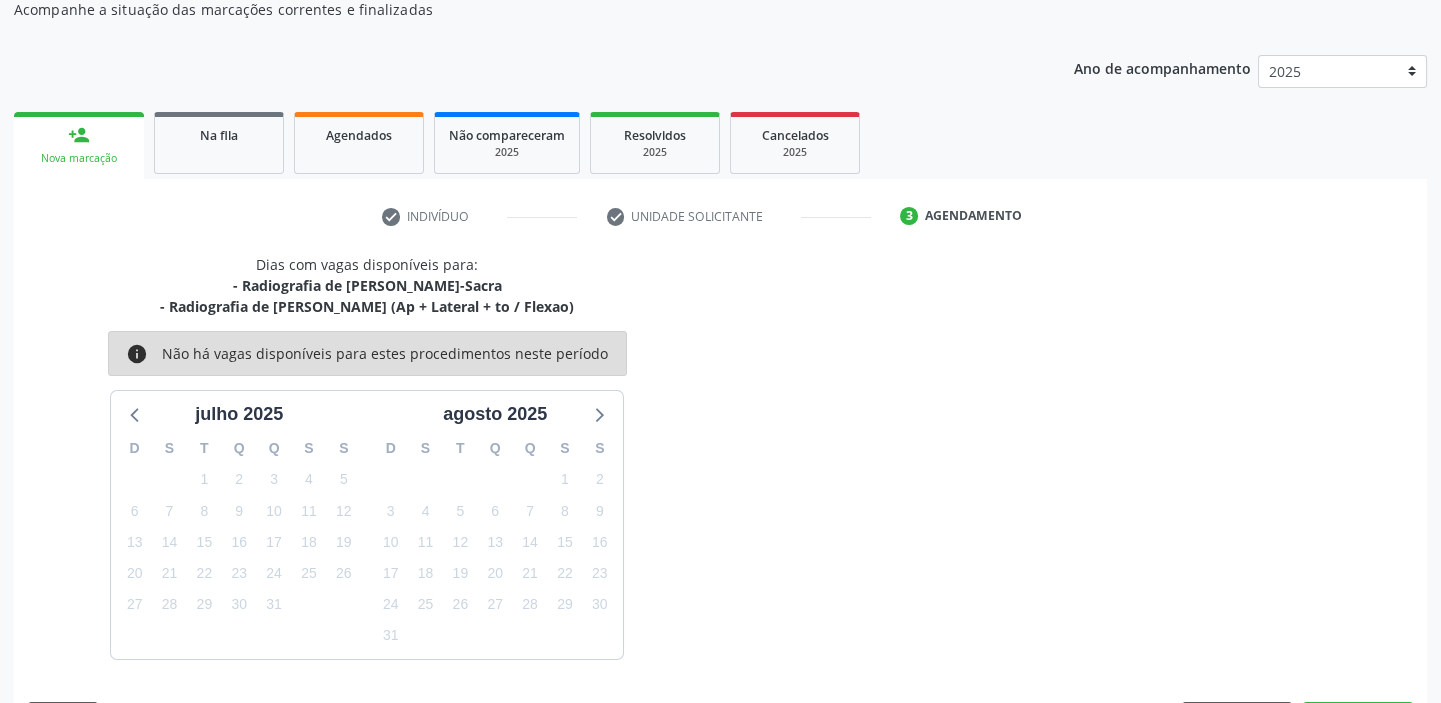 scroll, scrollTop: 274, scrollLeft: 0, axis: vertical 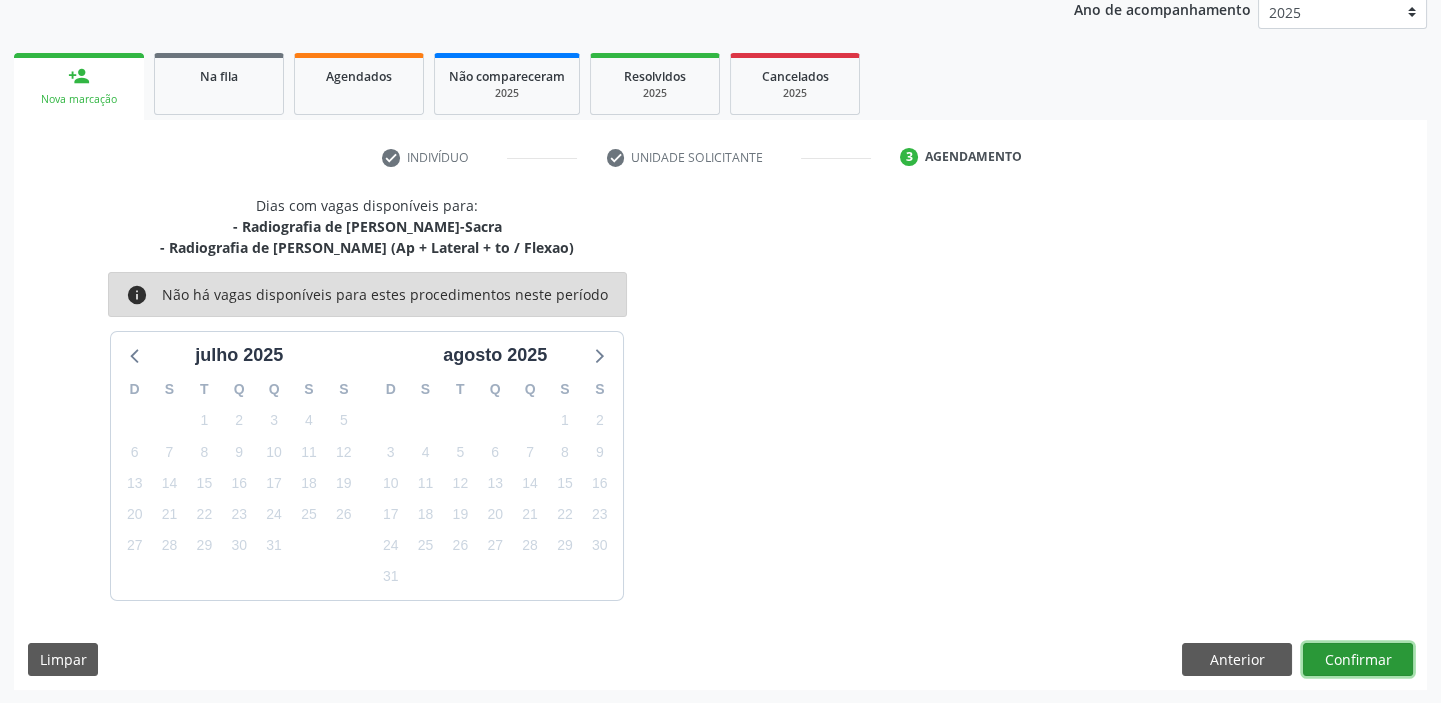 click on "Confirmar" at bounding box center (1358, 660) 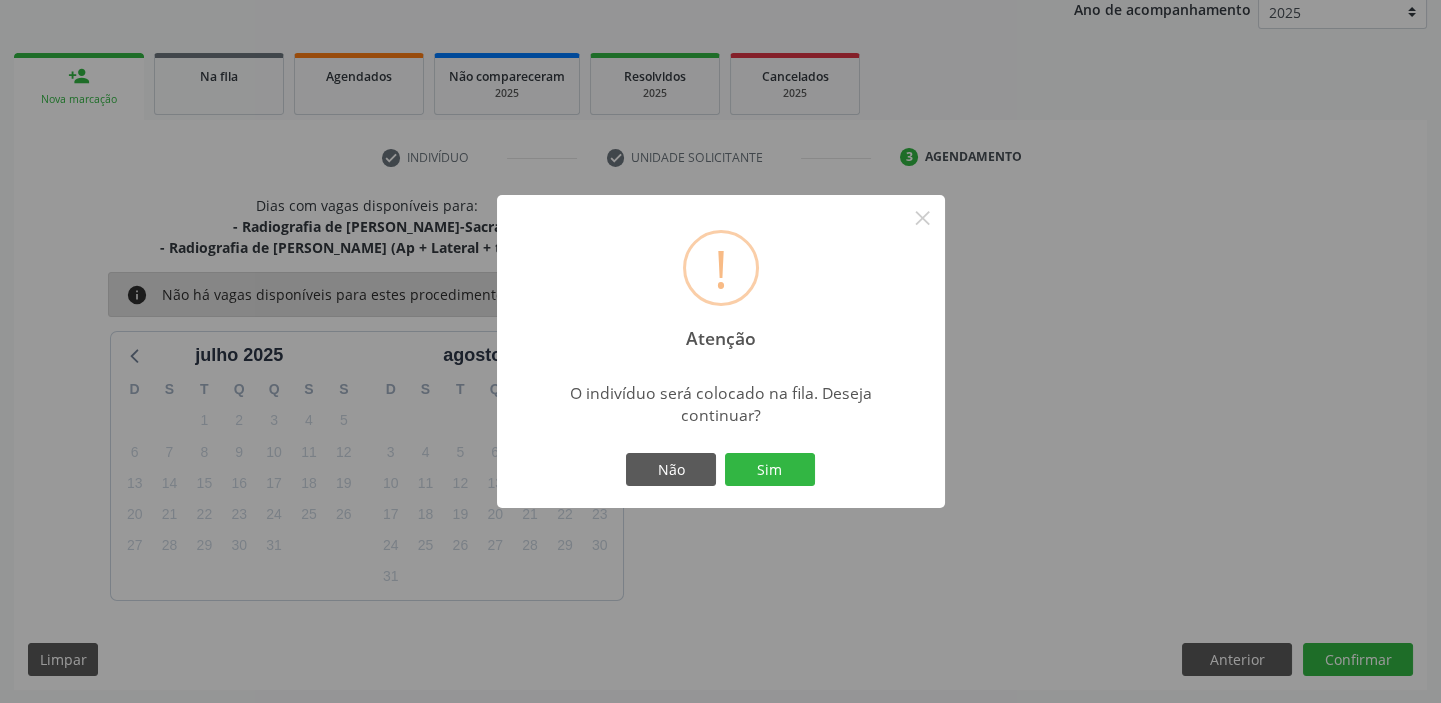type 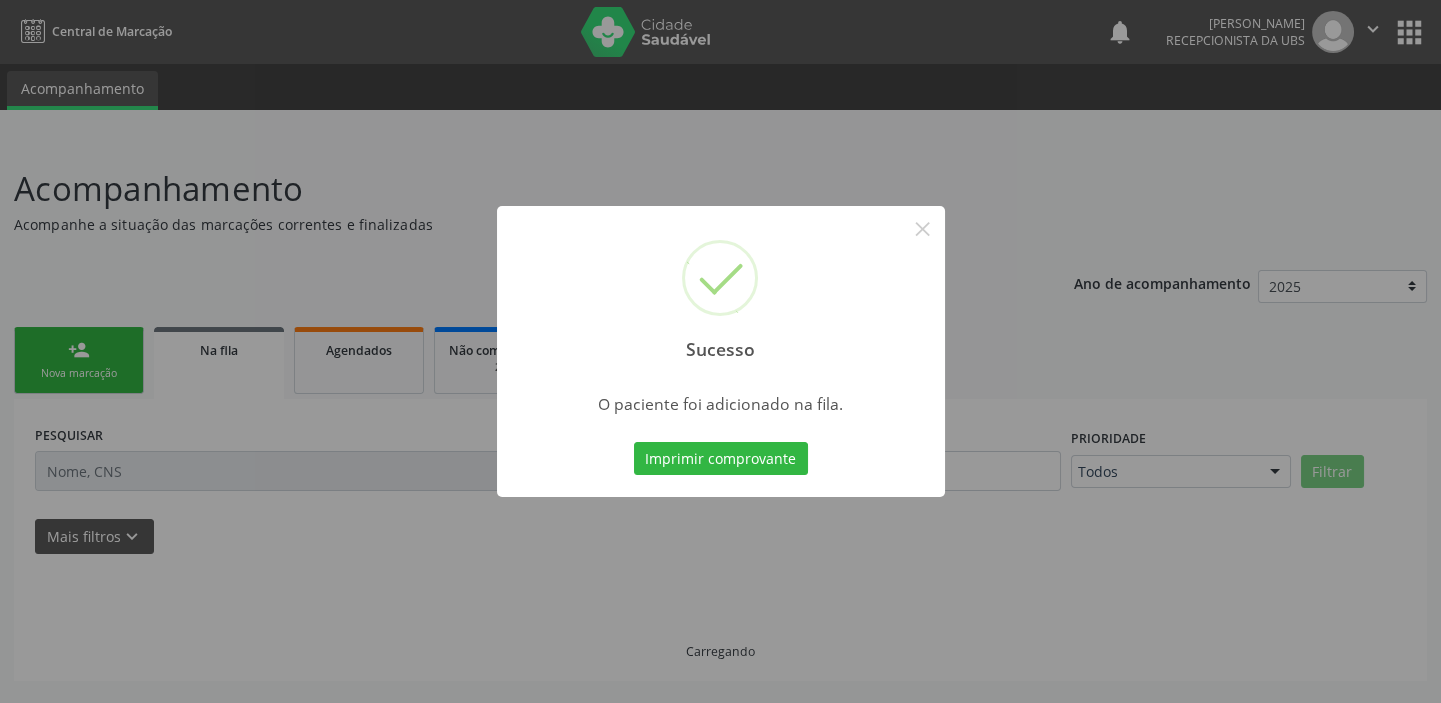 scroll, scrollTop: 0, scrollLeft: 0, axis: both 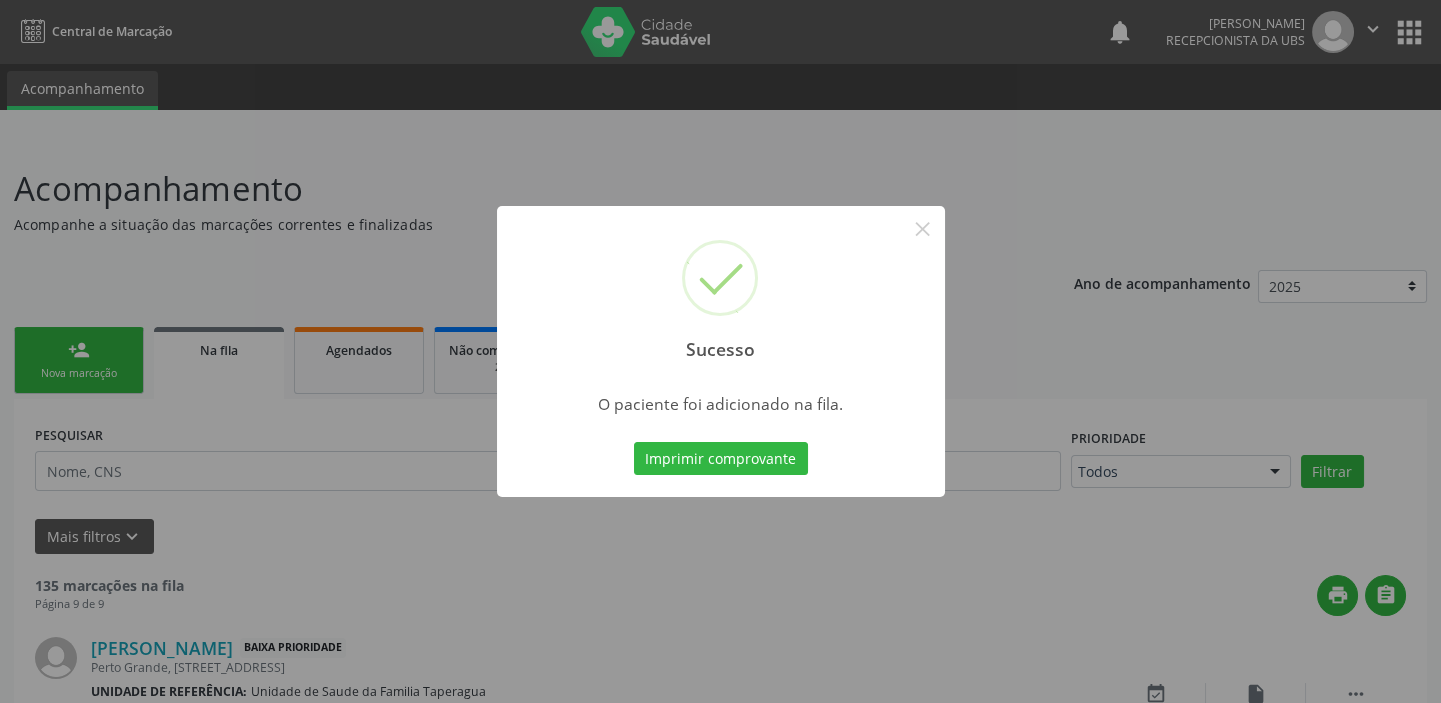click on "Sucesso × O paciente foi adicionado na fila. Imprimir comprovante Cancel" at bounding box center (720, 351) 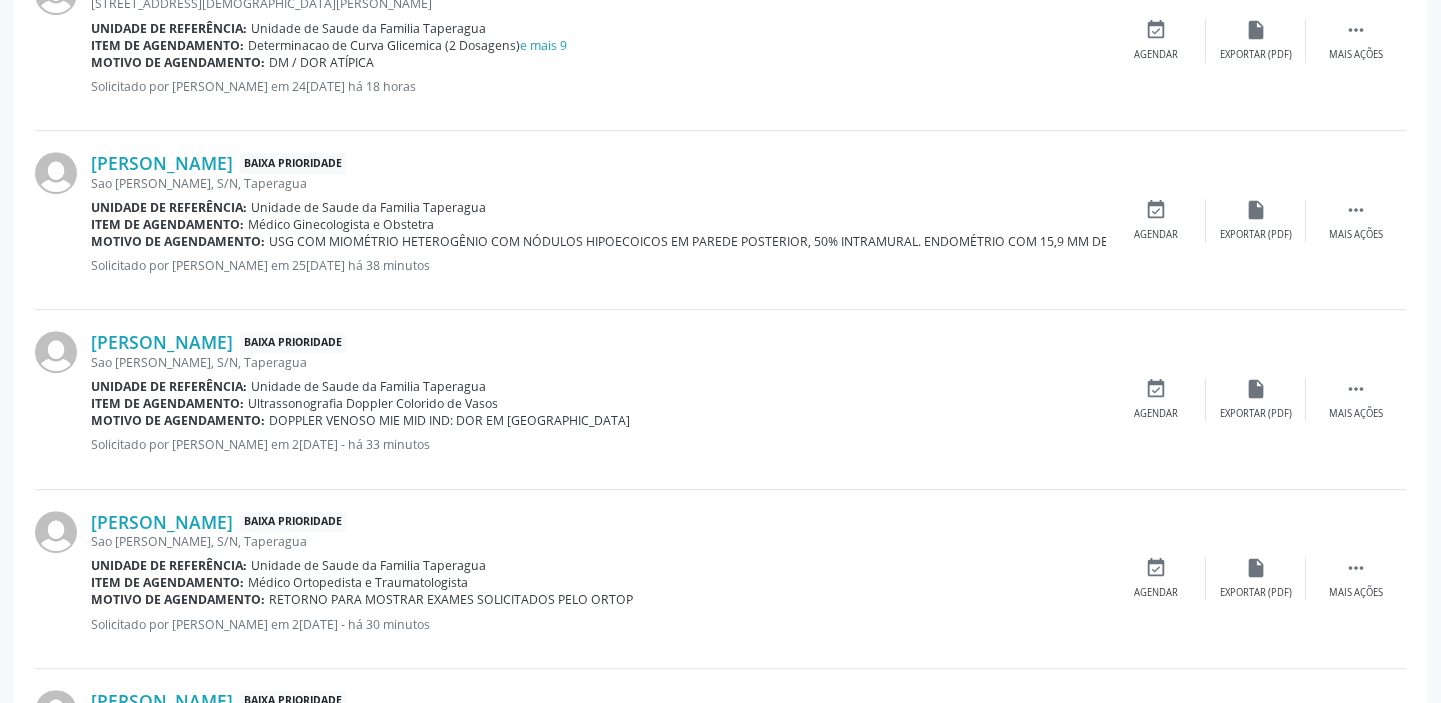 scroll, scrollTop: 2722, scrollLeft: 0, axis: vertical 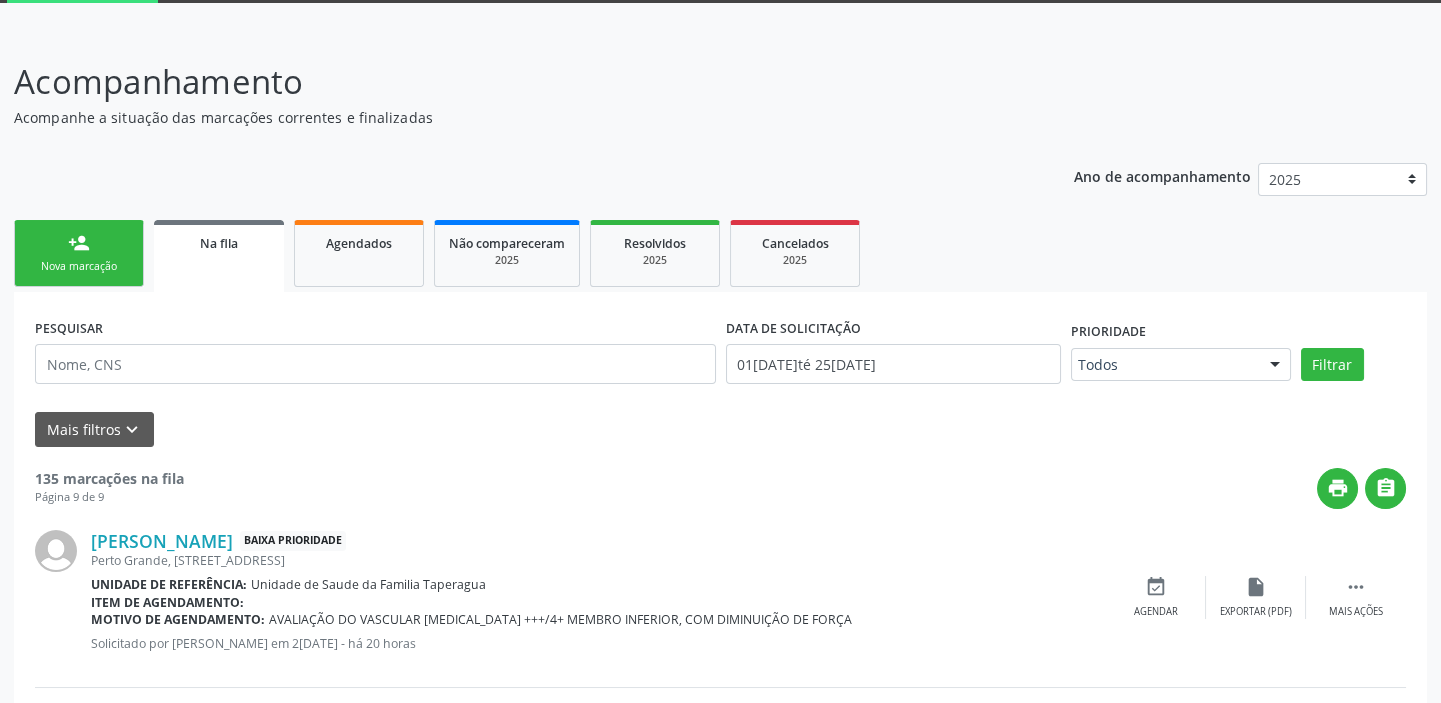 click on "Nova marcação" at bounding box center (79, 266) 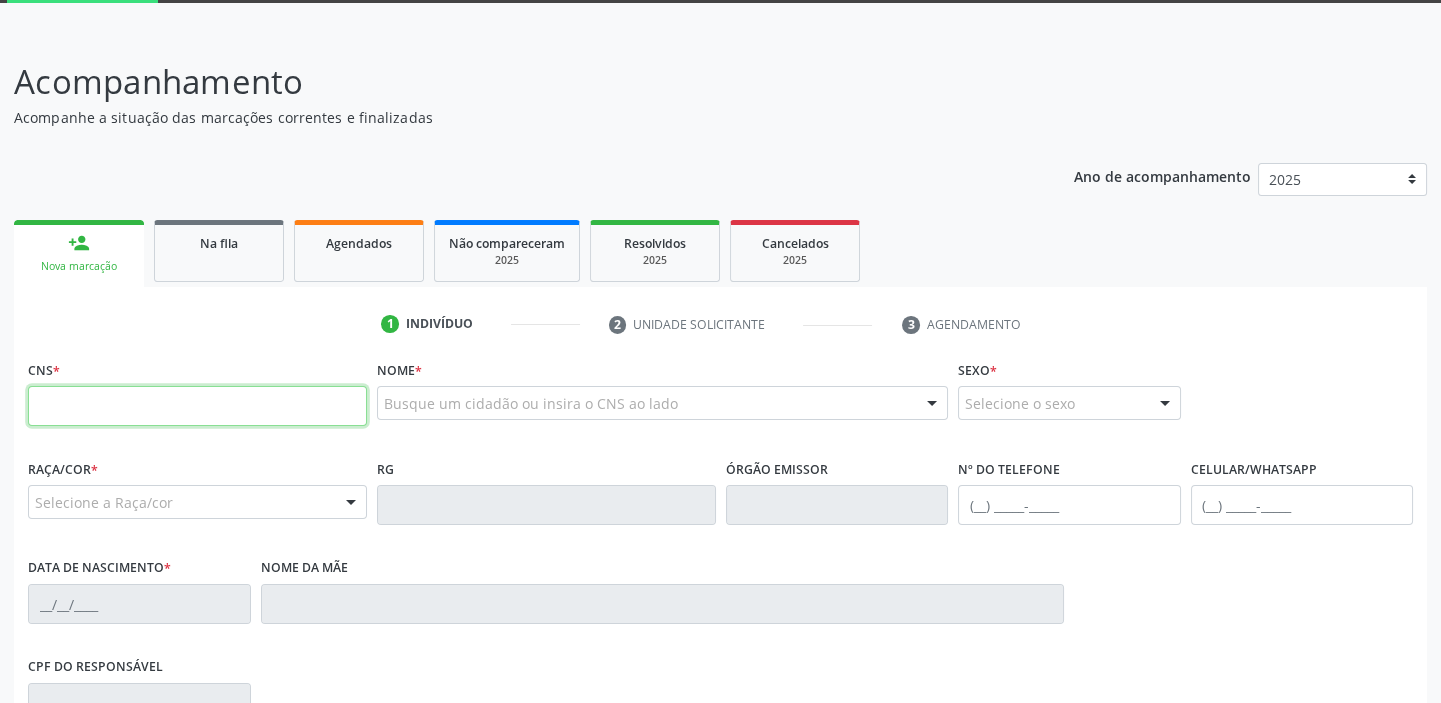 click at bounding box center (197, 406) 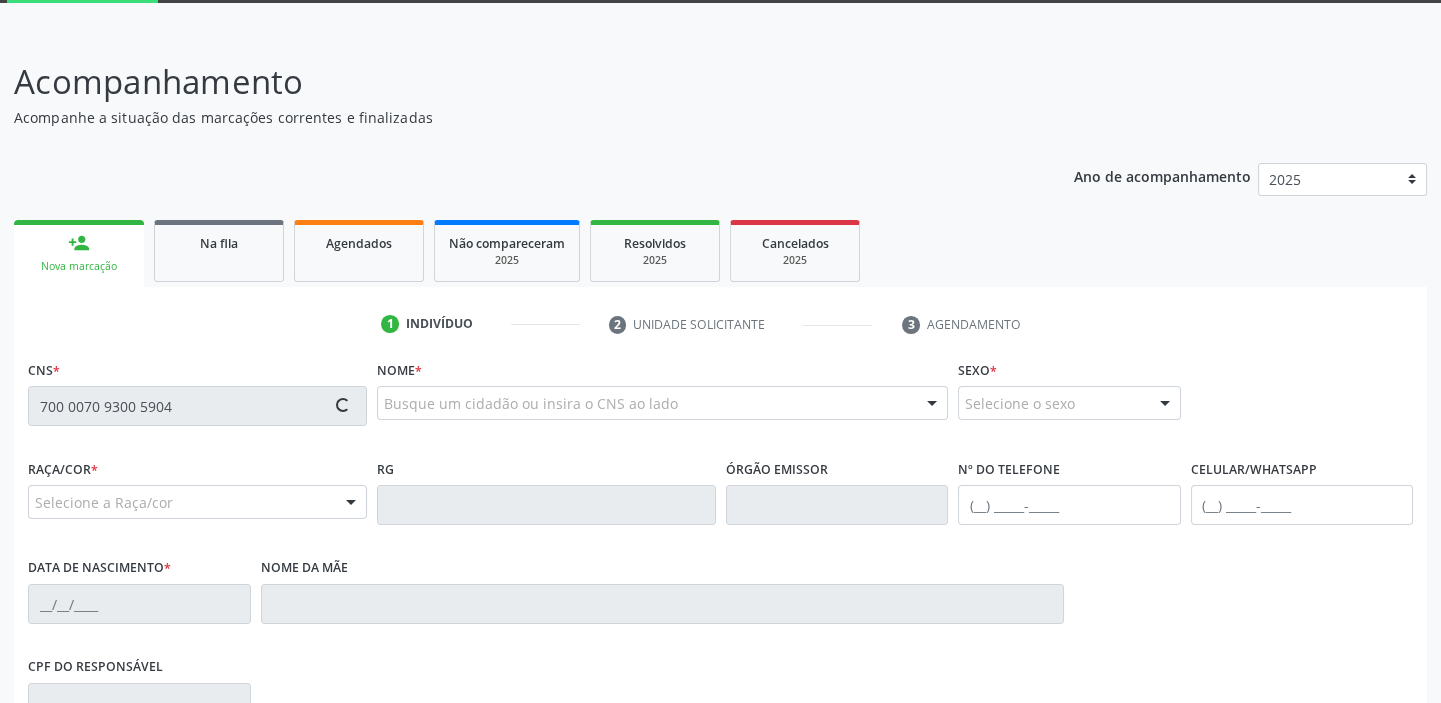type on "700 0070 9300 5904" 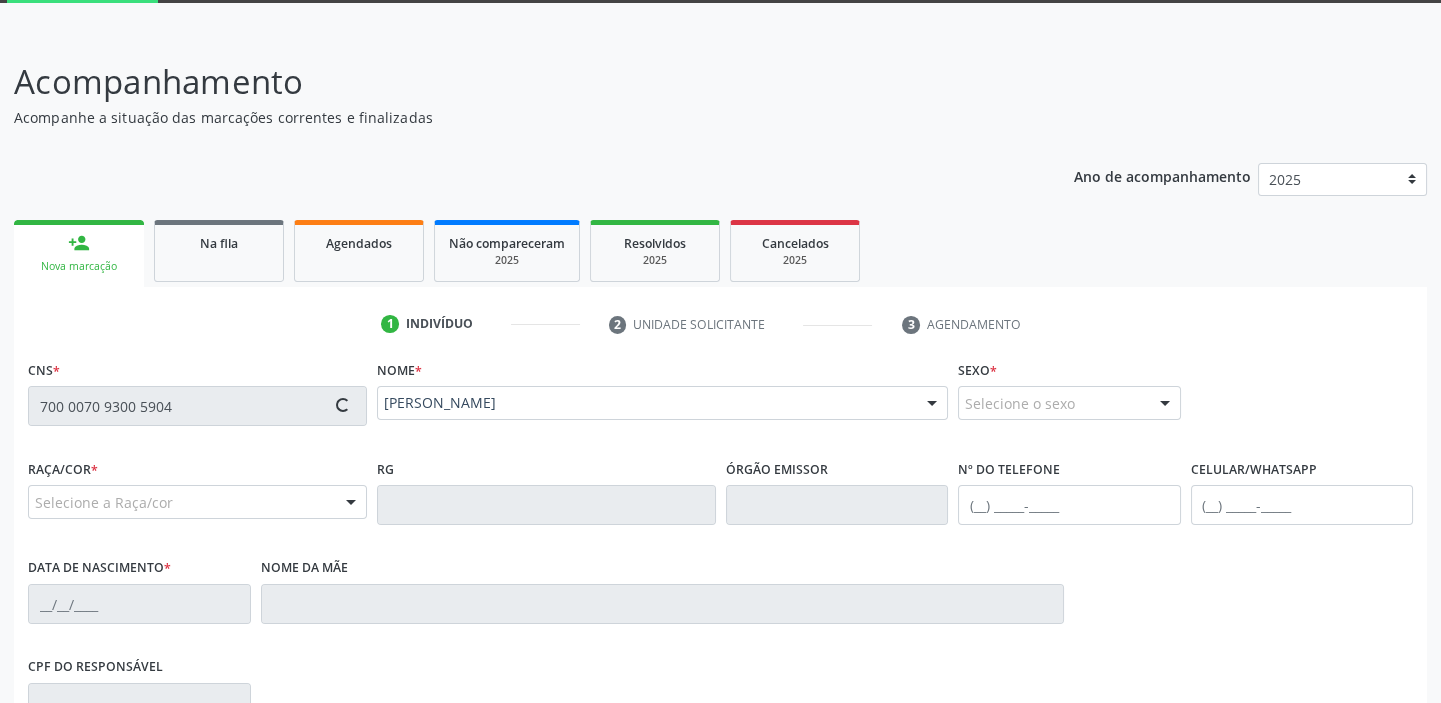 type on "(82) 99409-5048" 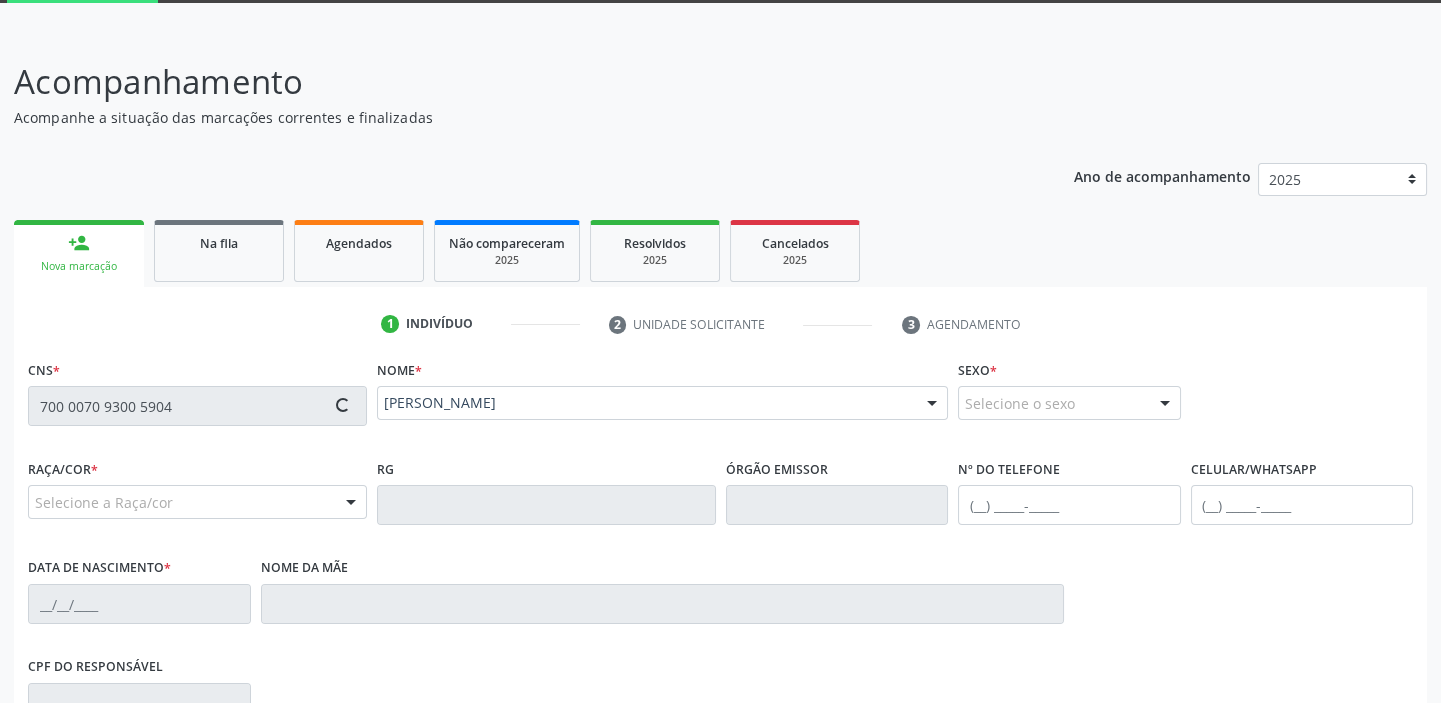 type on "05/08/1972" 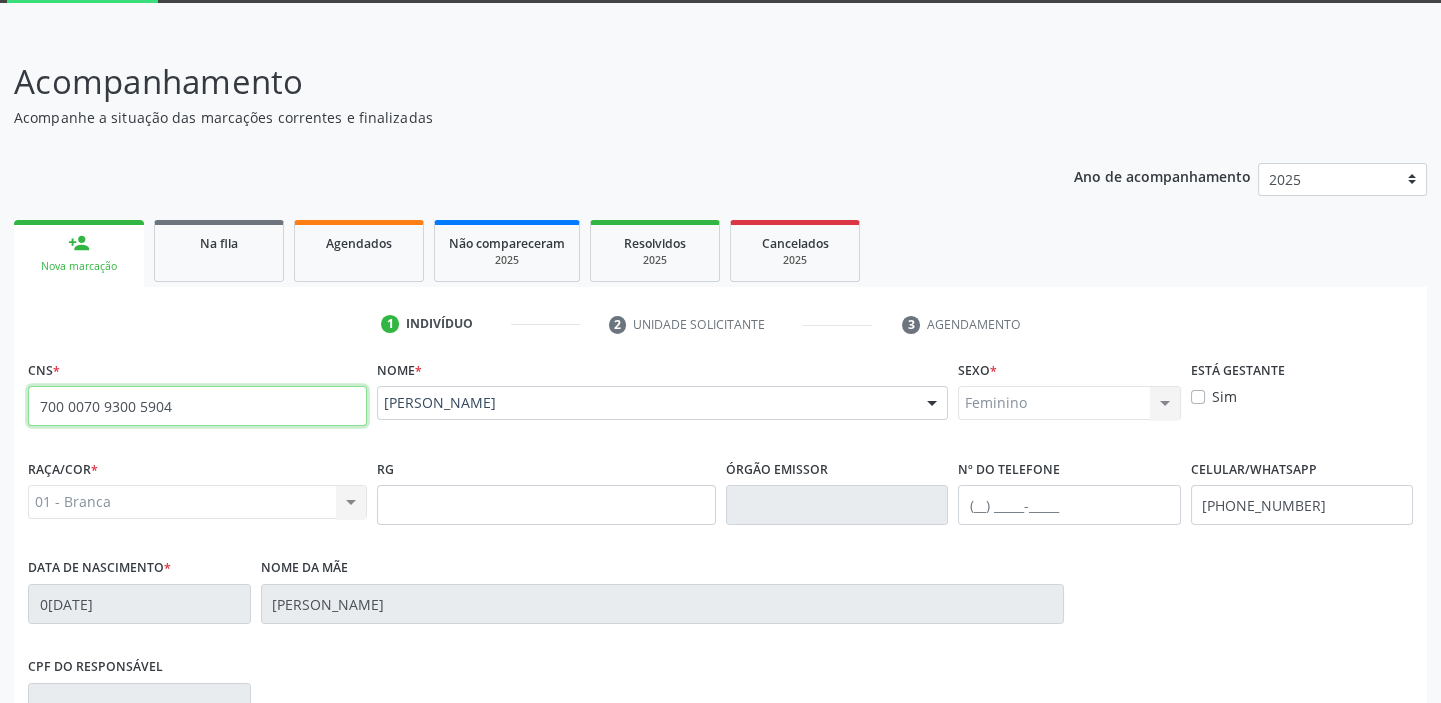 click on "700 0070 9300 5904" at bounding box center [197, 406] 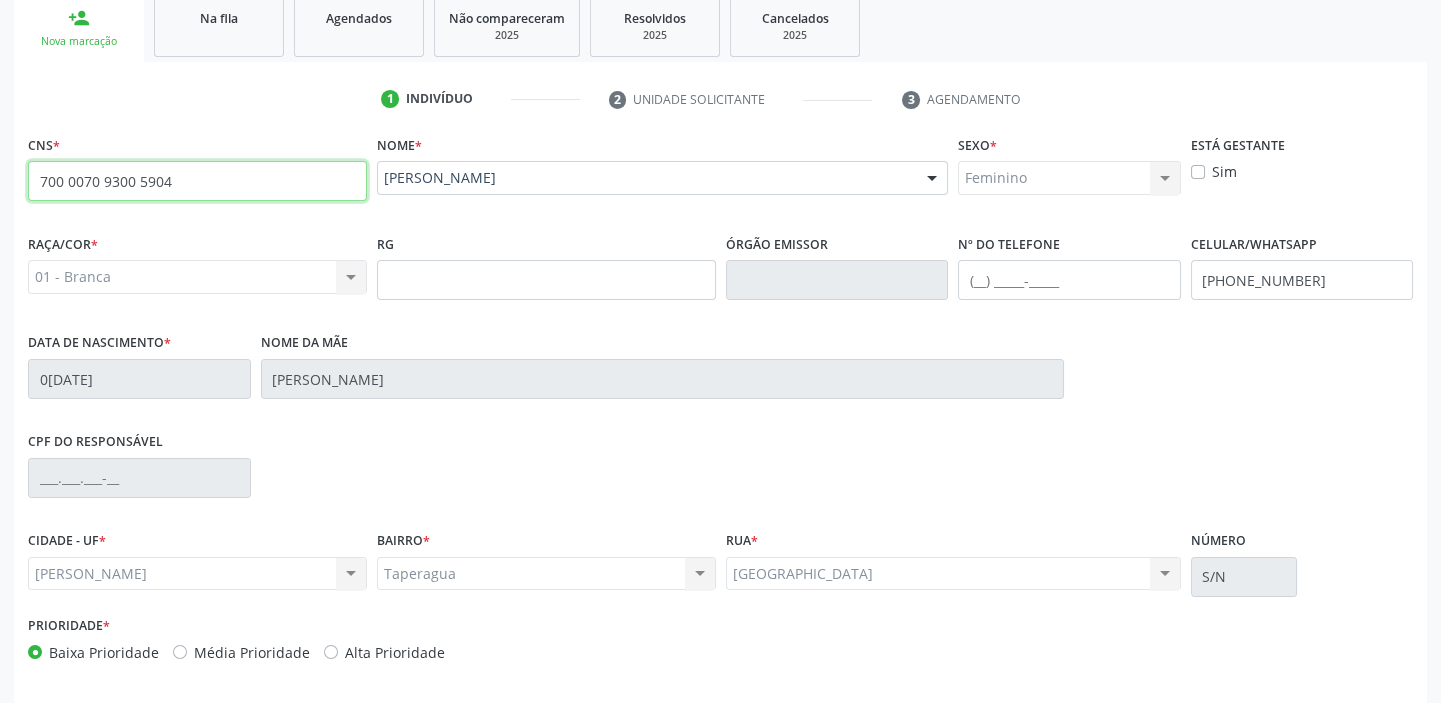 scroll, scrollTop: 335, scrollLeft: 0, axis: vertical 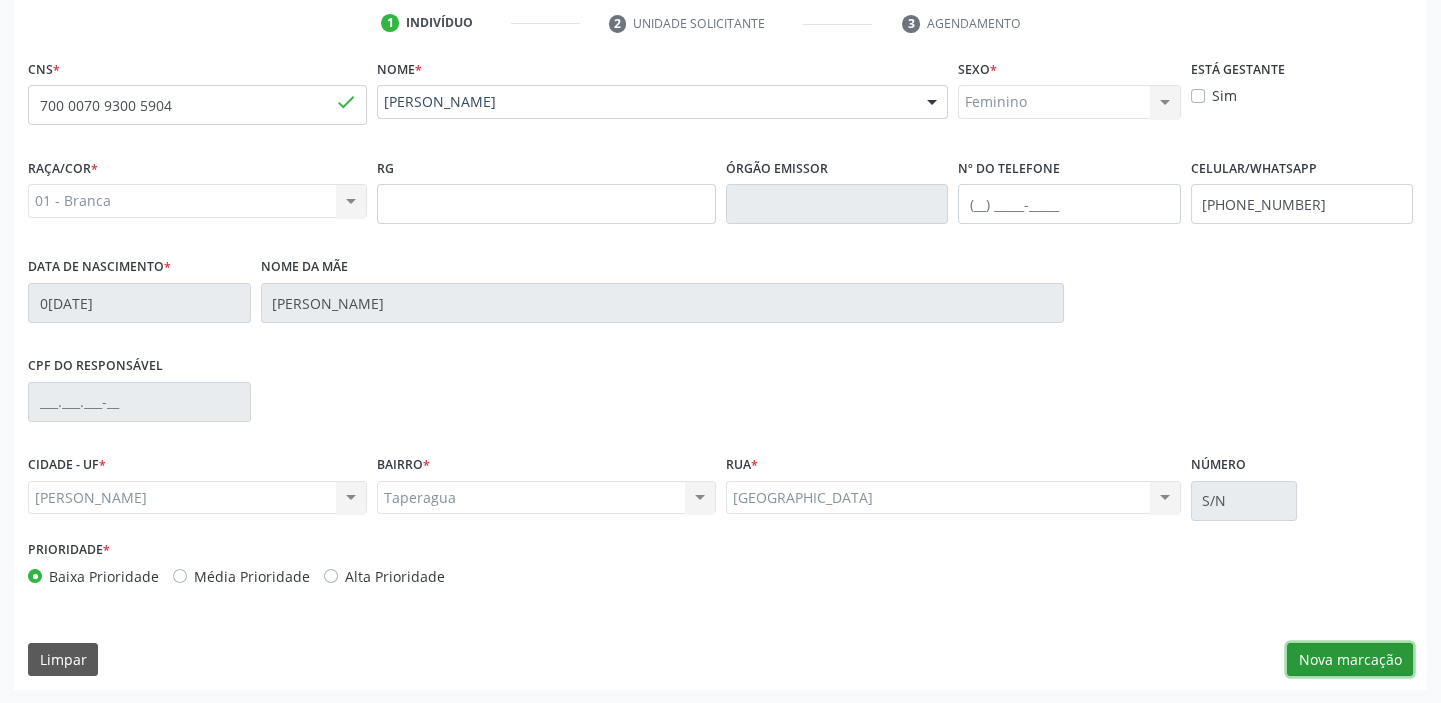 click on "Nova marcação" at bounding box center (1350, 660) 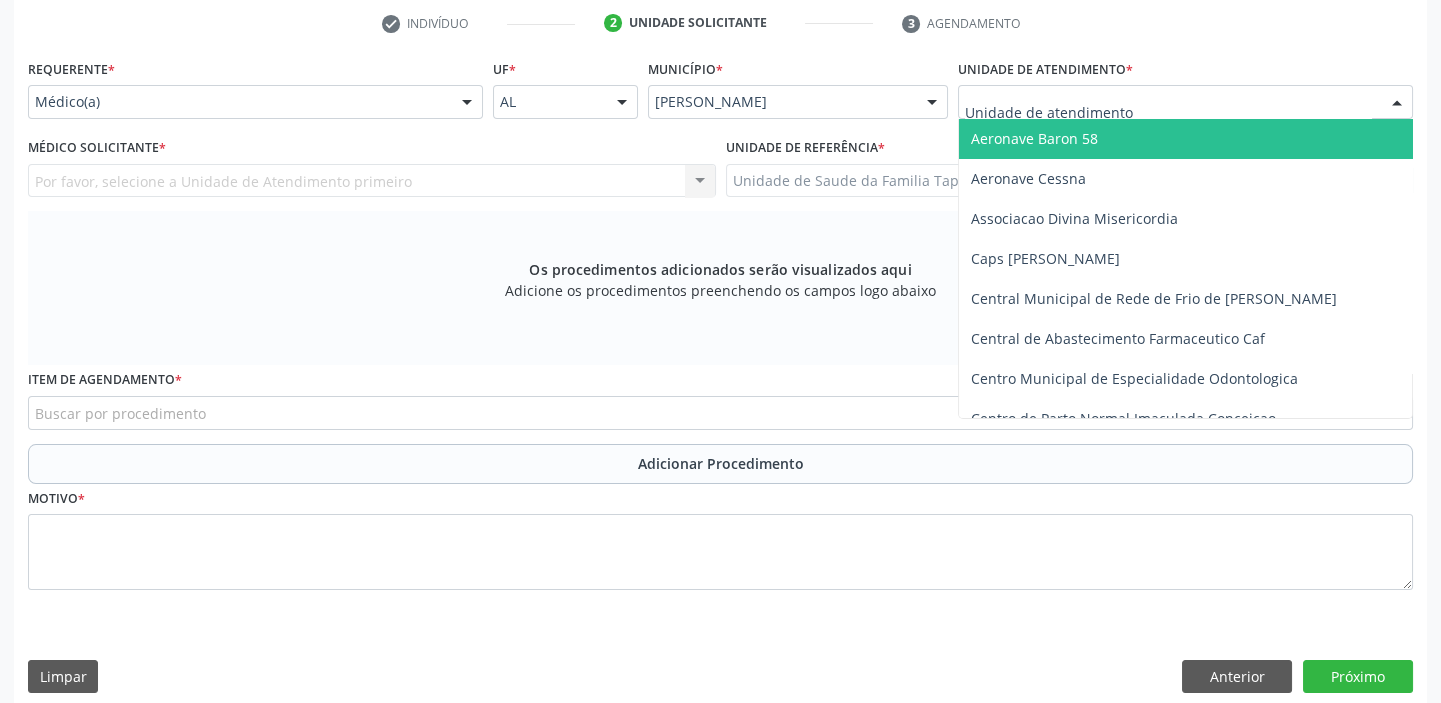 click at bounding box center (1185, 102) 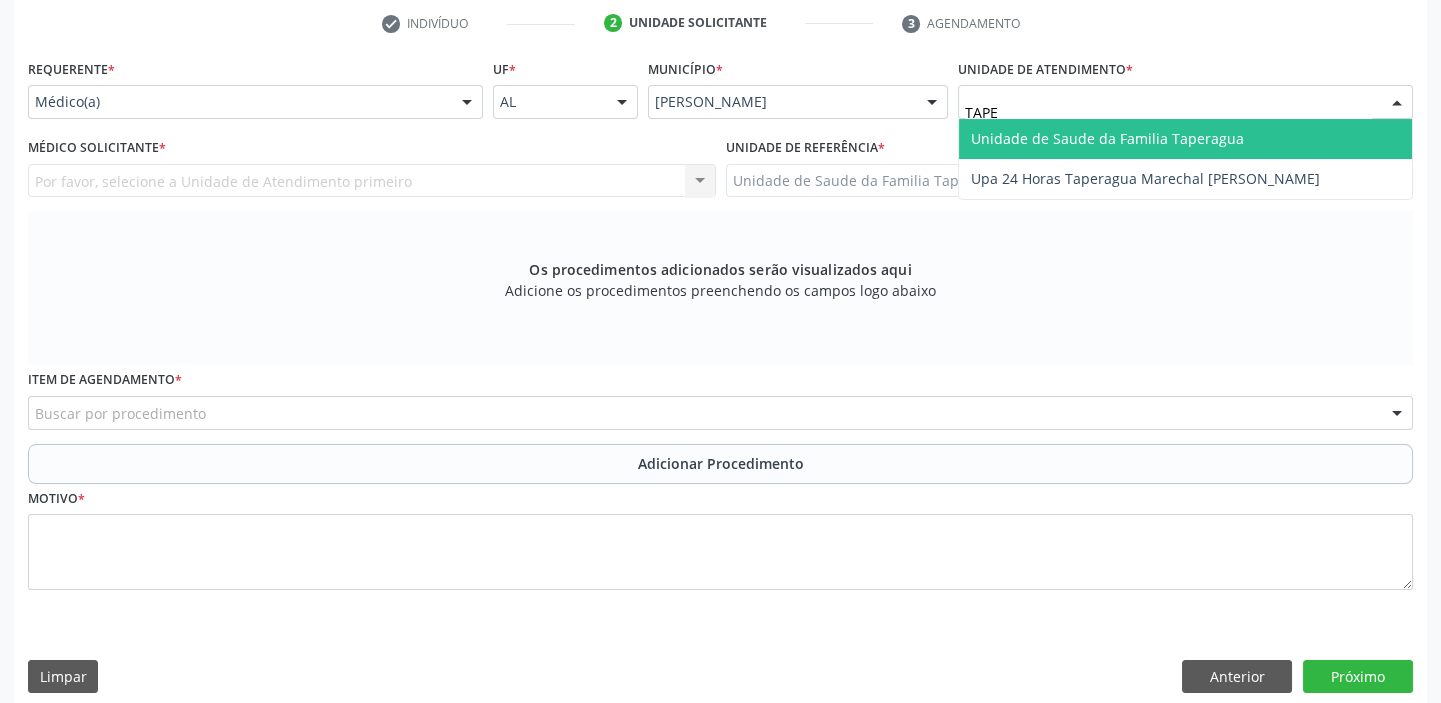 type on "TAPER" 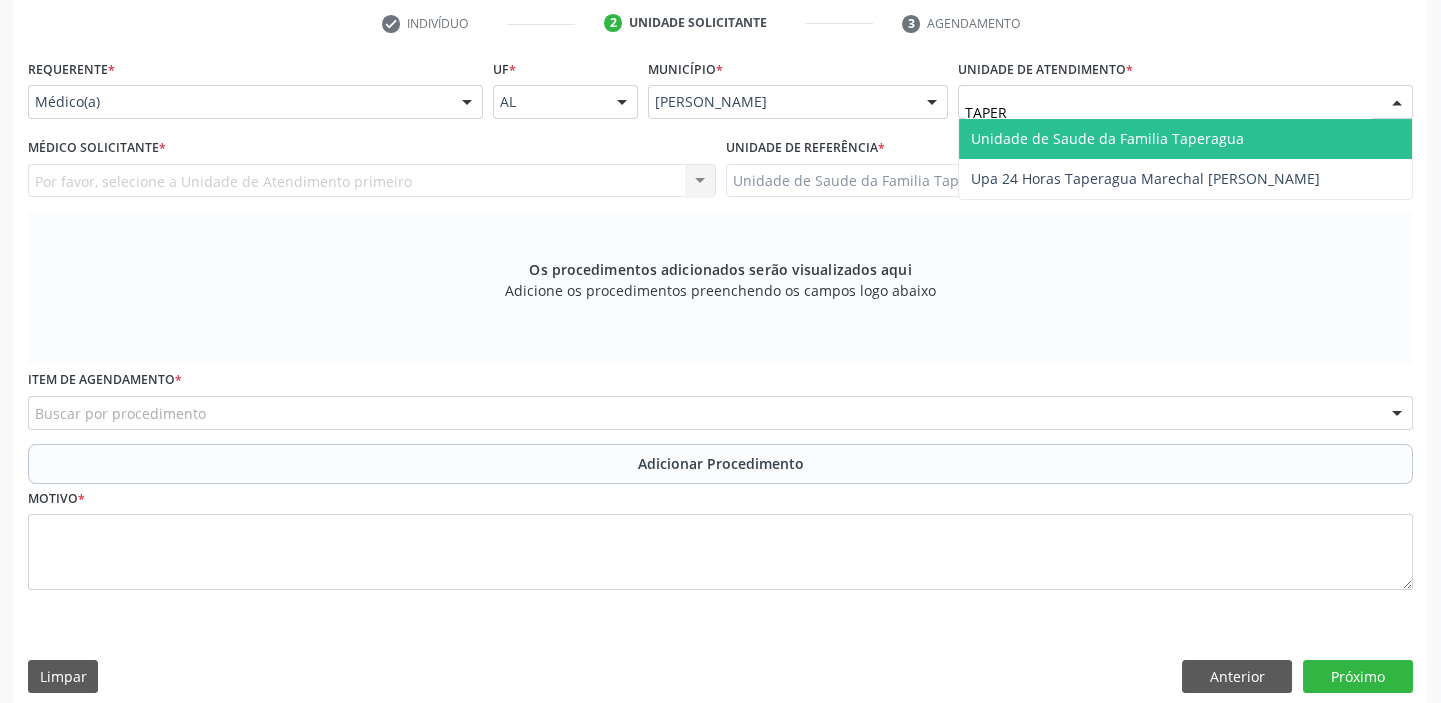 click on "Unidade de Saude da Familia Taperagua" at bounding box center (1107, 138) 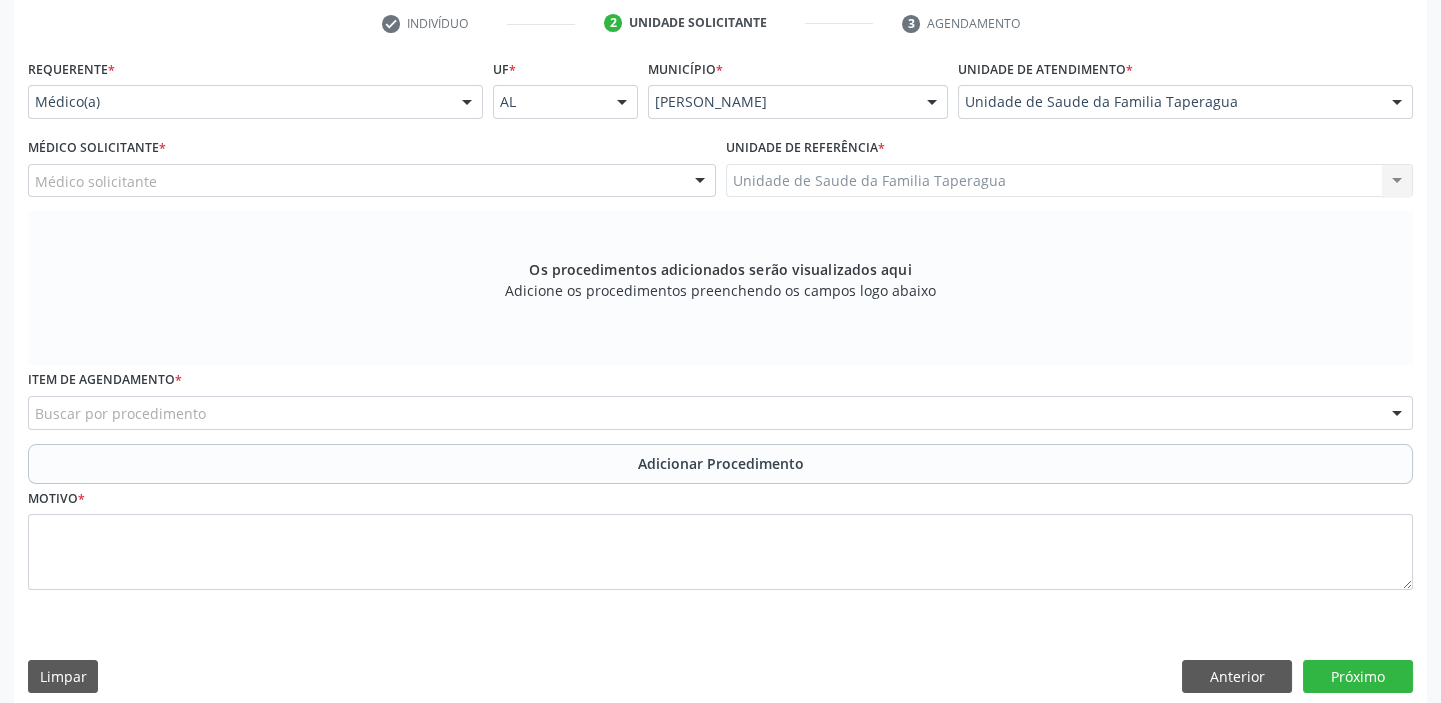click on "Médico solicitante" at bounding box center (372, 181) 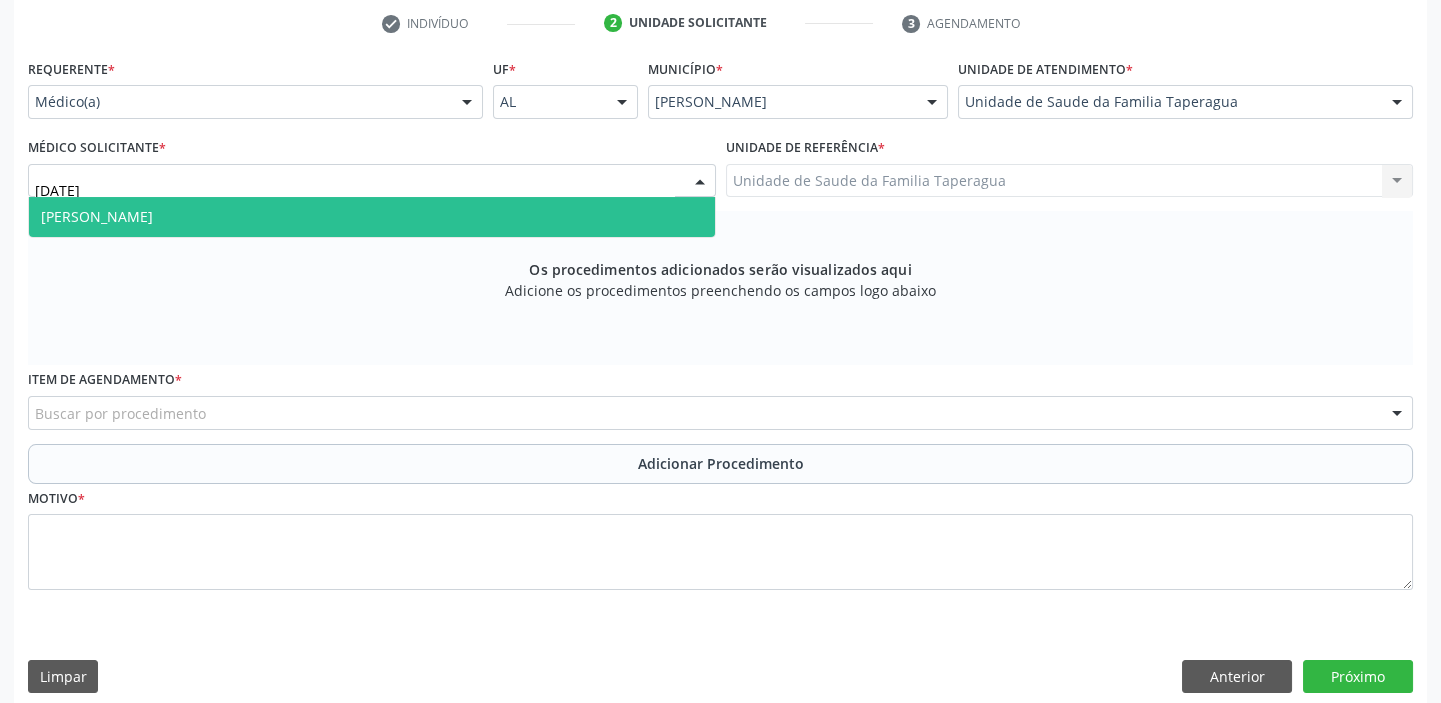 type on "JULI" 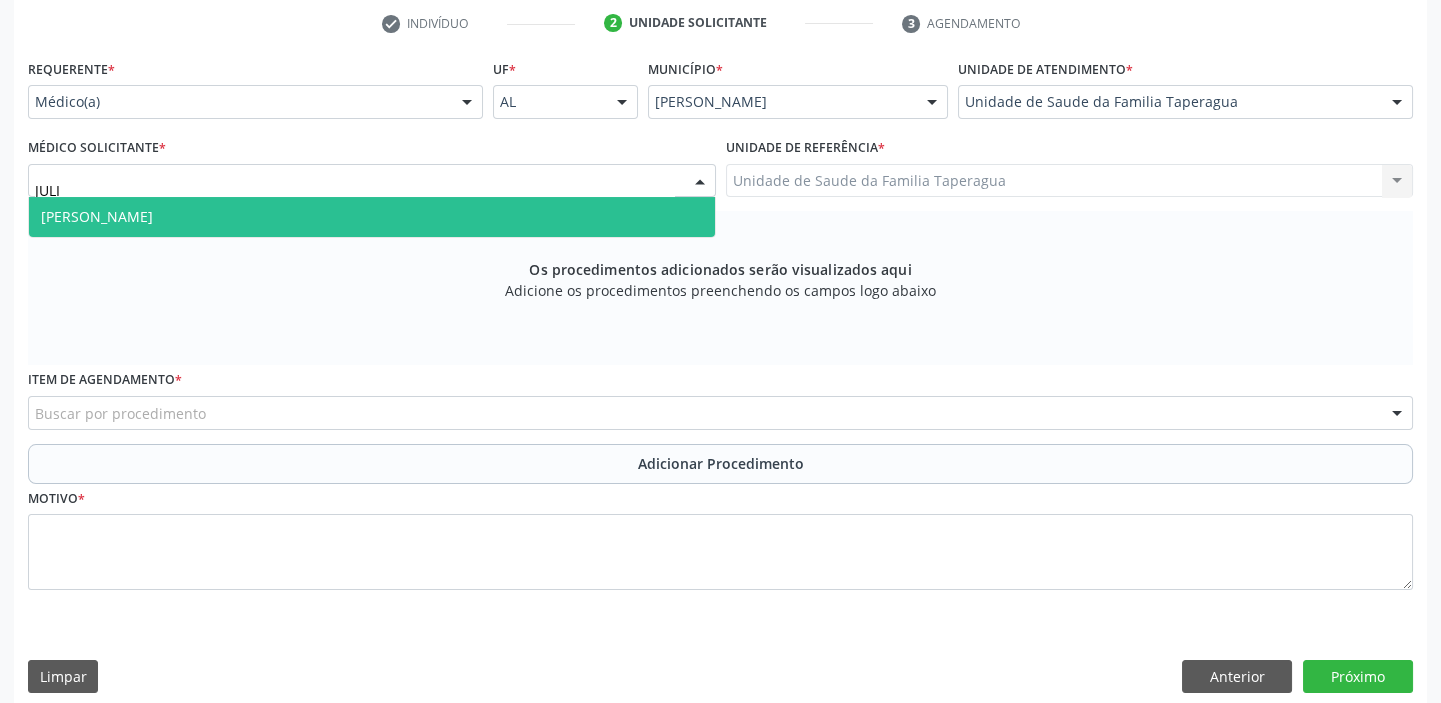 click on "[PERSON_NAME]" at bounding box center [372, 217] 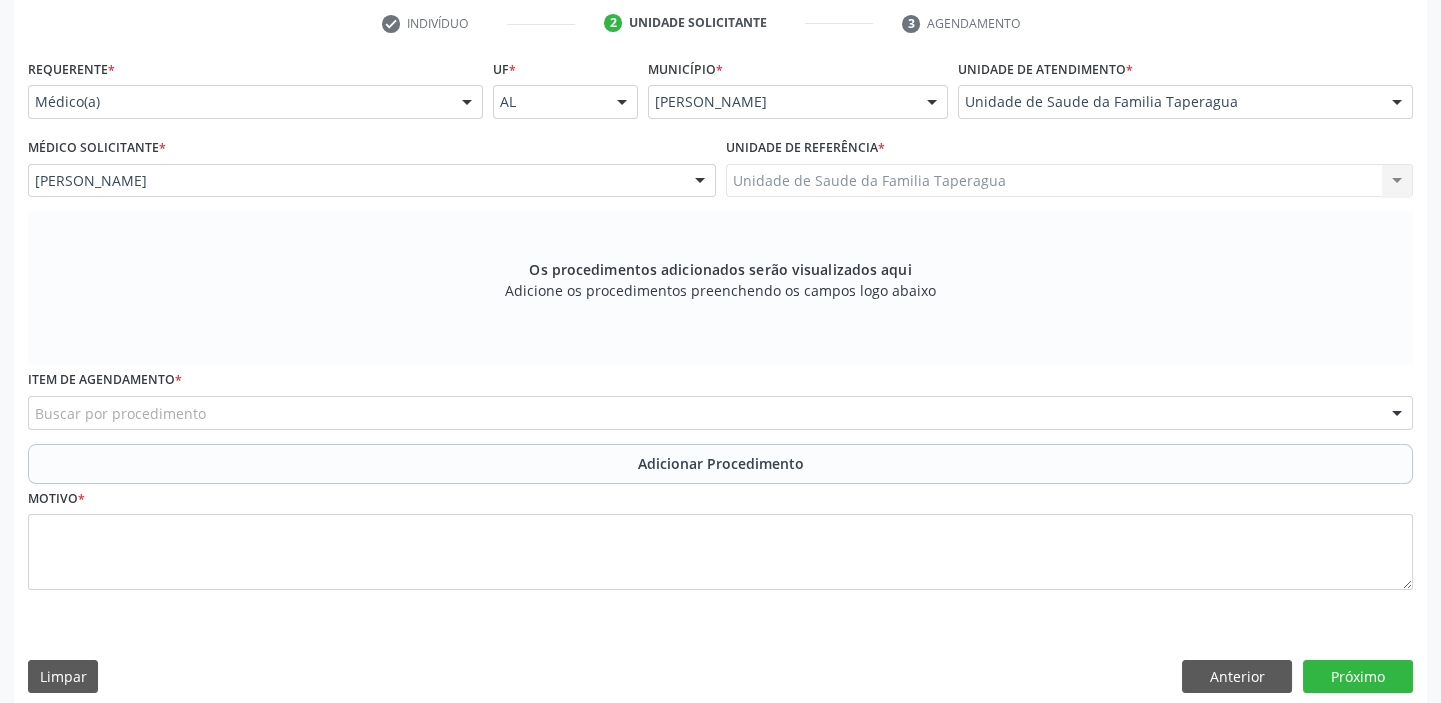 click on "Buscar por procedimento" at bounding box center (720, 413) 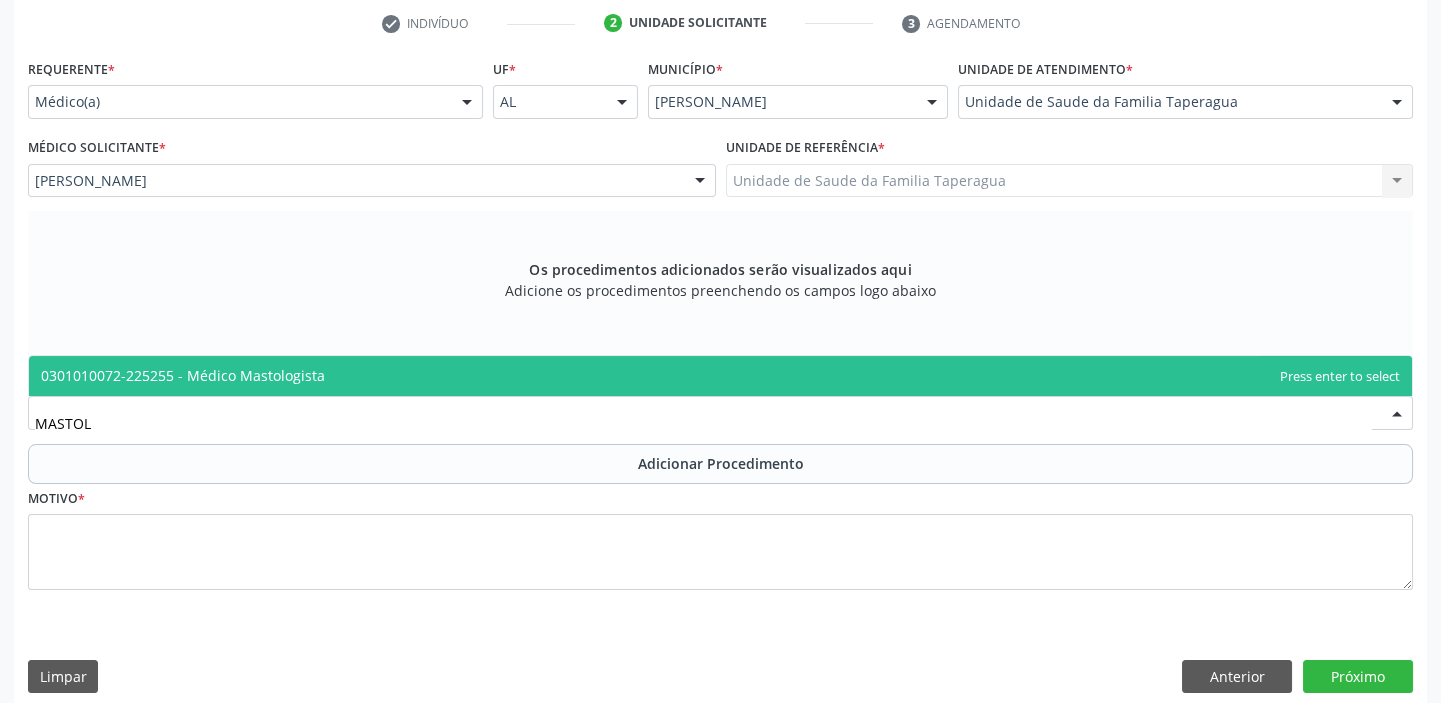 type on "MASTOLO" 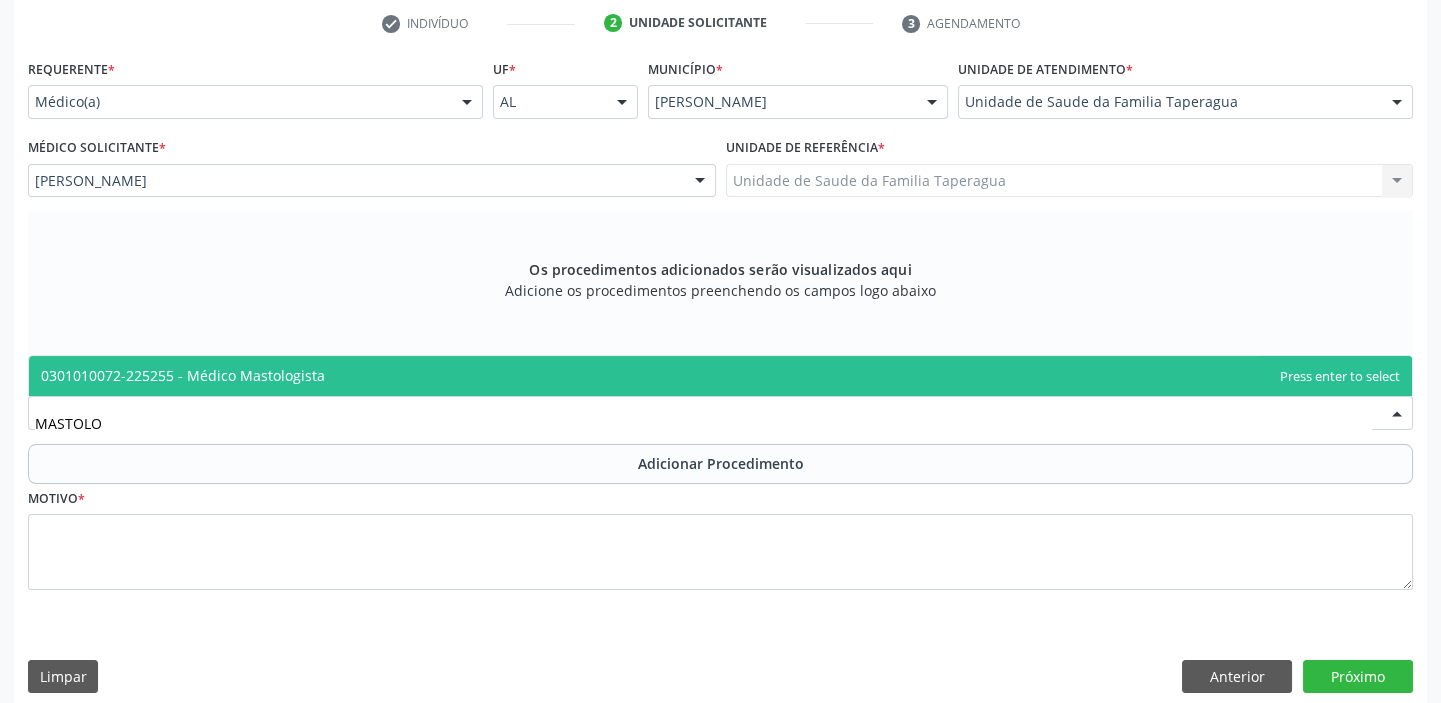 click on "0301010072-225255 - Médico Mastologista" at bounding box center [720, 376] 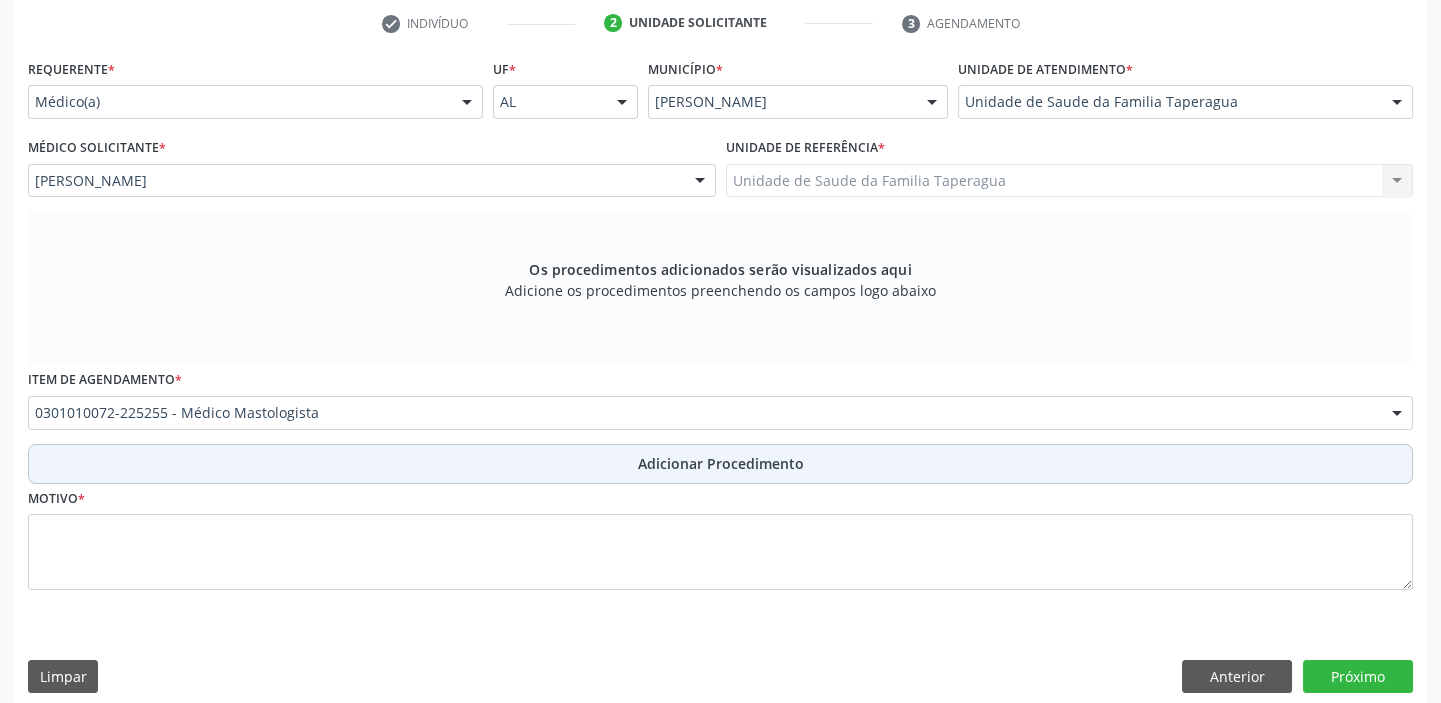 click on "Adicionar Procedimento" at bounding box center [720, 464] 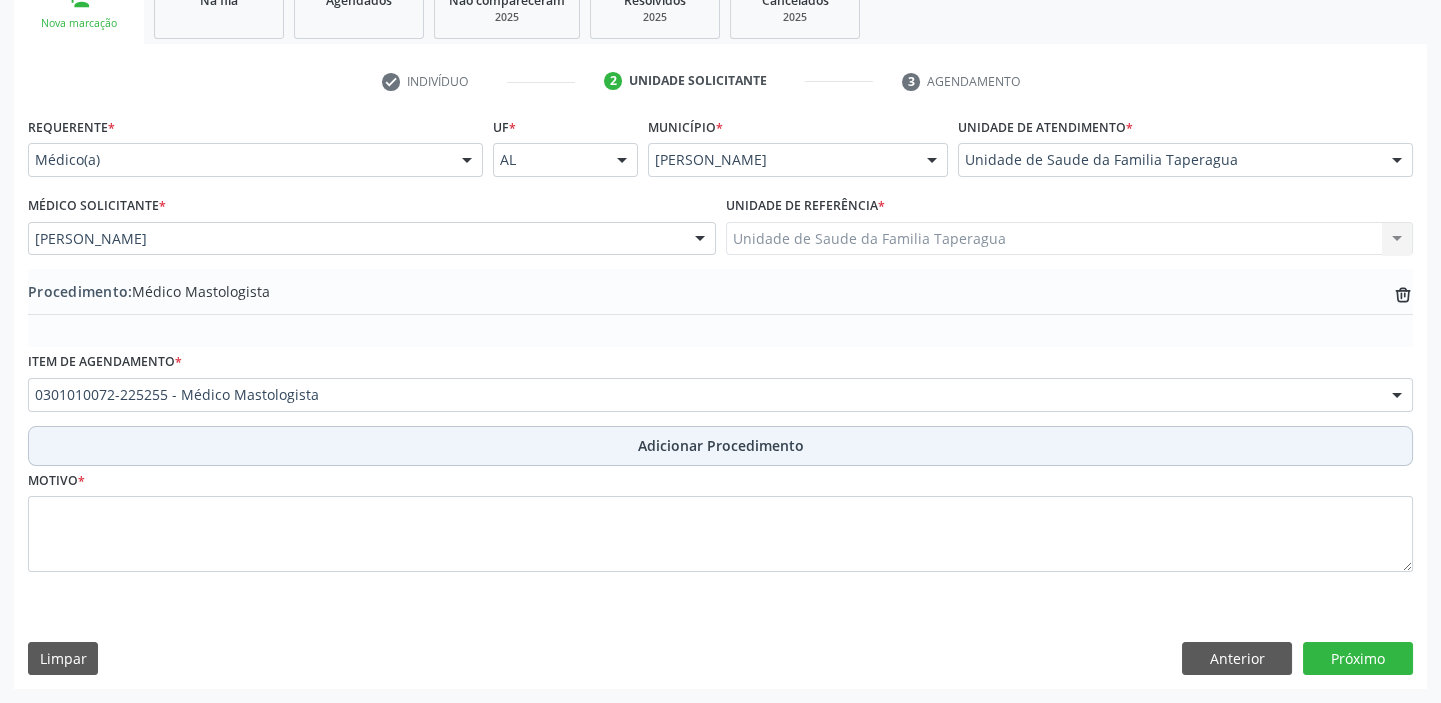 scroll, scrollTop: 349, scrollLeft: 0, axis: vertical 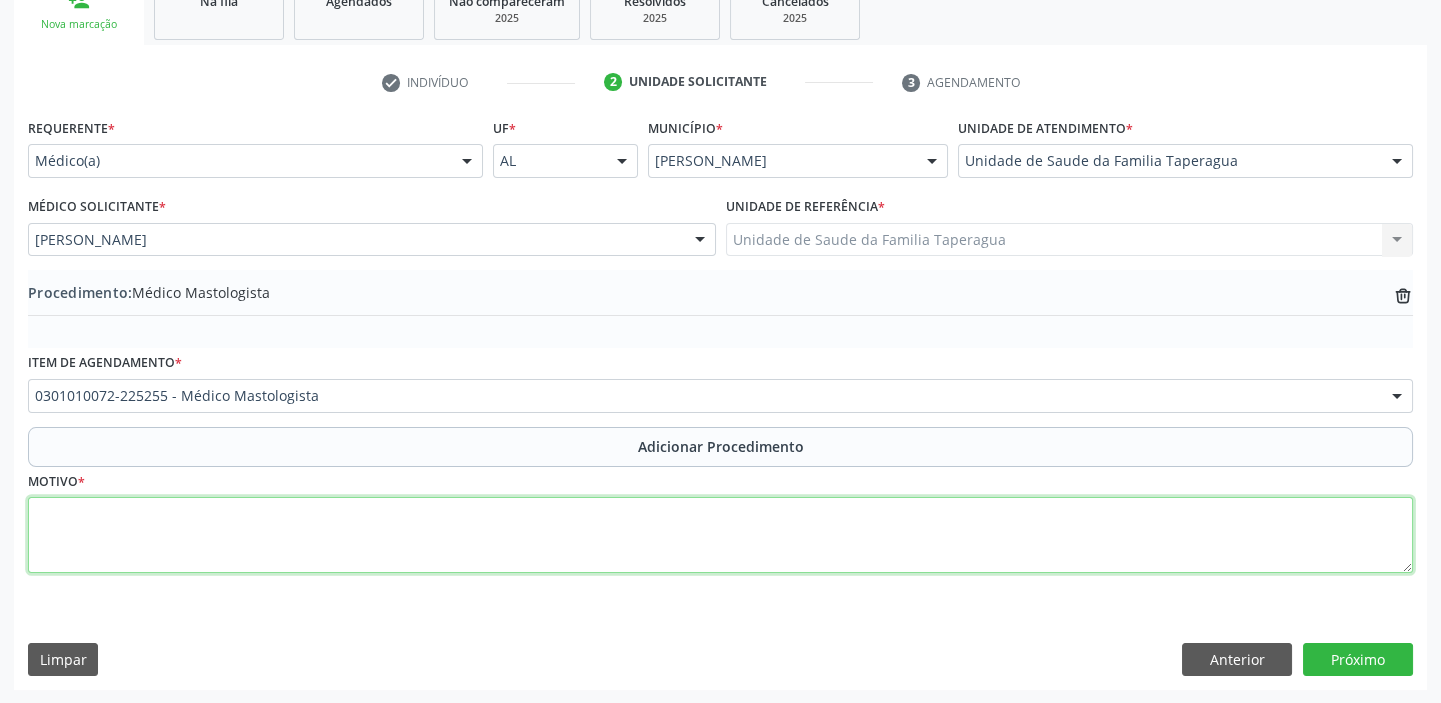 click at bounding box center [720, 535] 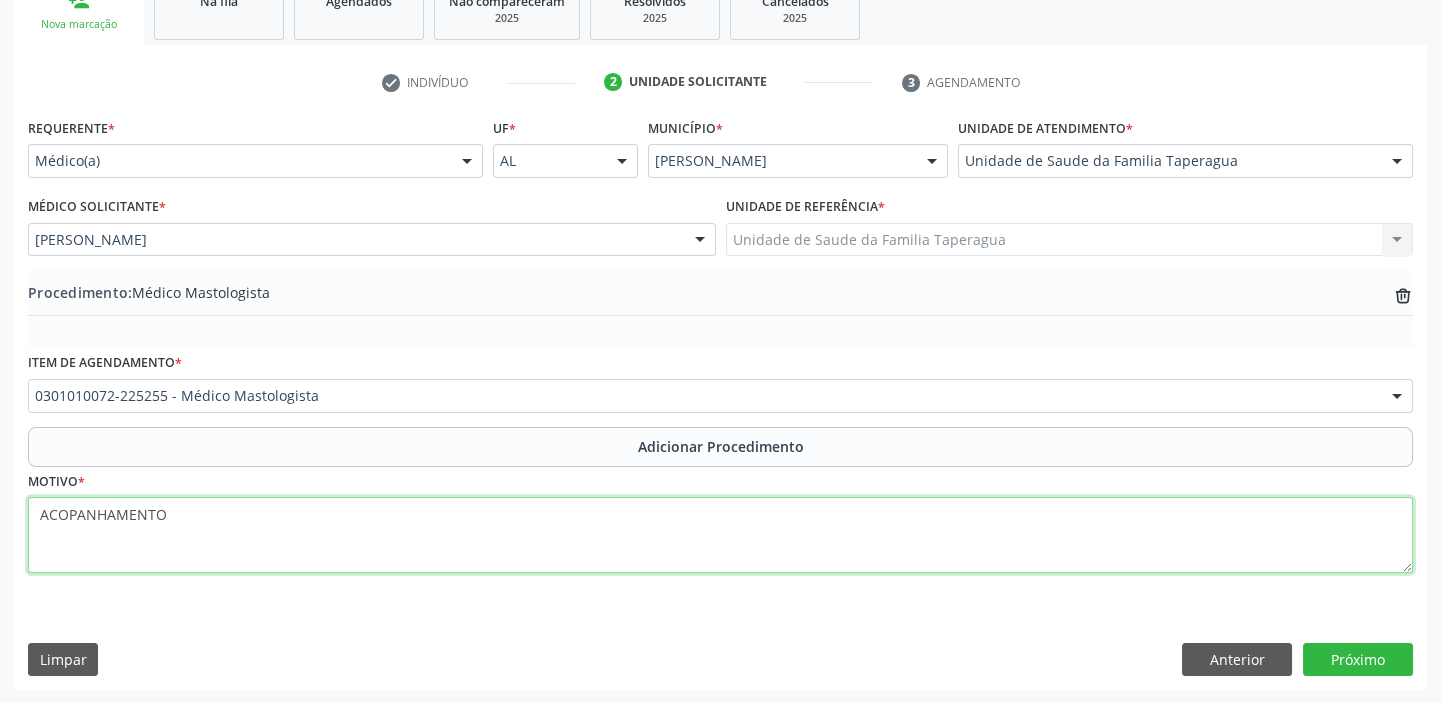 click on "ACOPANHAMENTO" at bounding box center [720, 535] 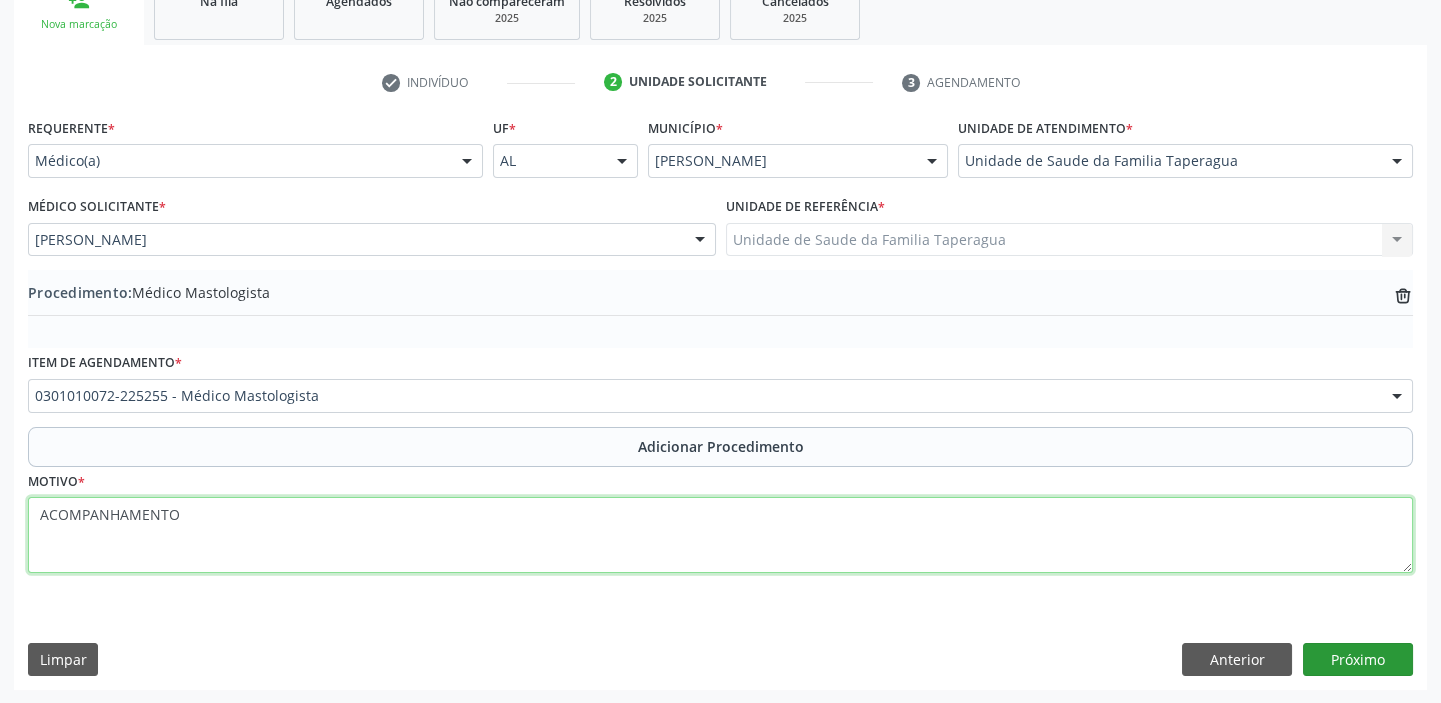 type on "ACOMPANHAMENTO" 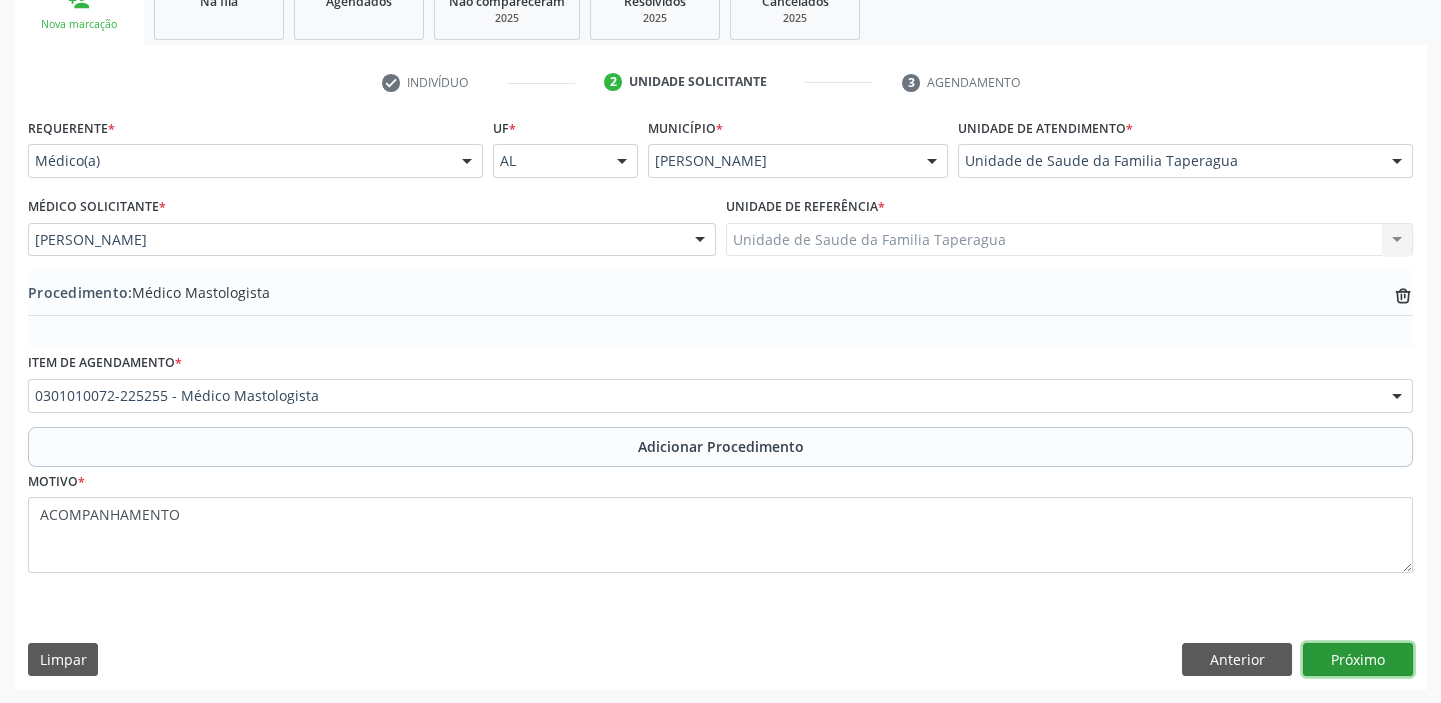 click on "Próximo" at bounding box center (1358, 660) 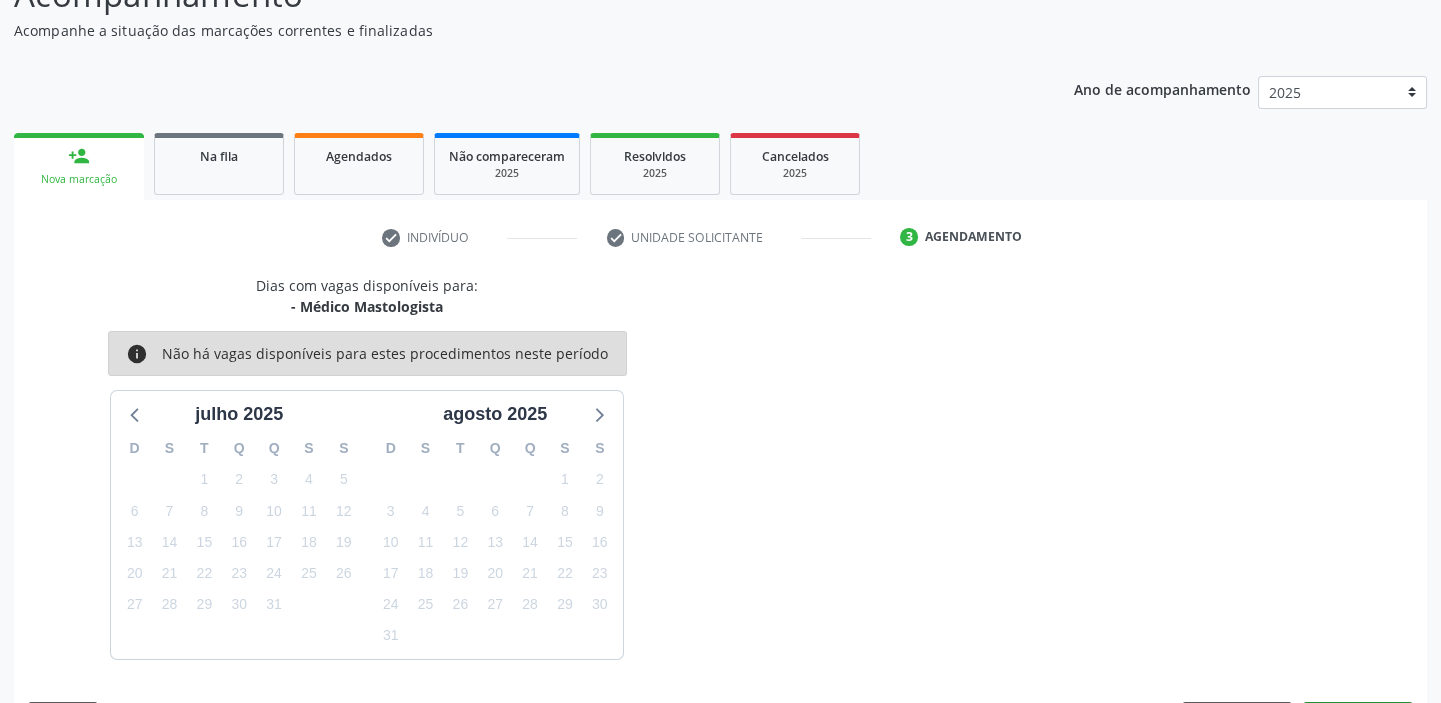 scroll, scrollTop: 252, scrollLeft: 0, axis: vertical 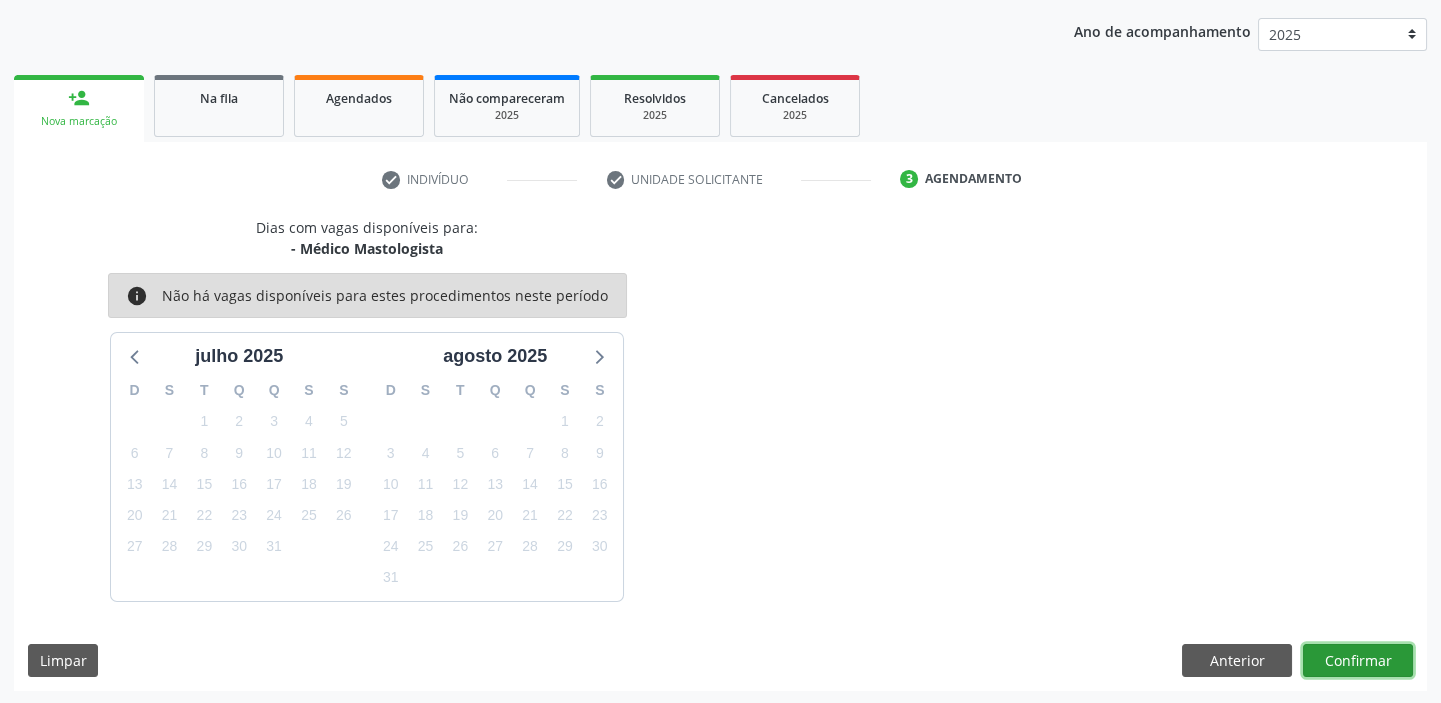 click on "Confirmar" at bounding box center (1358, 661) 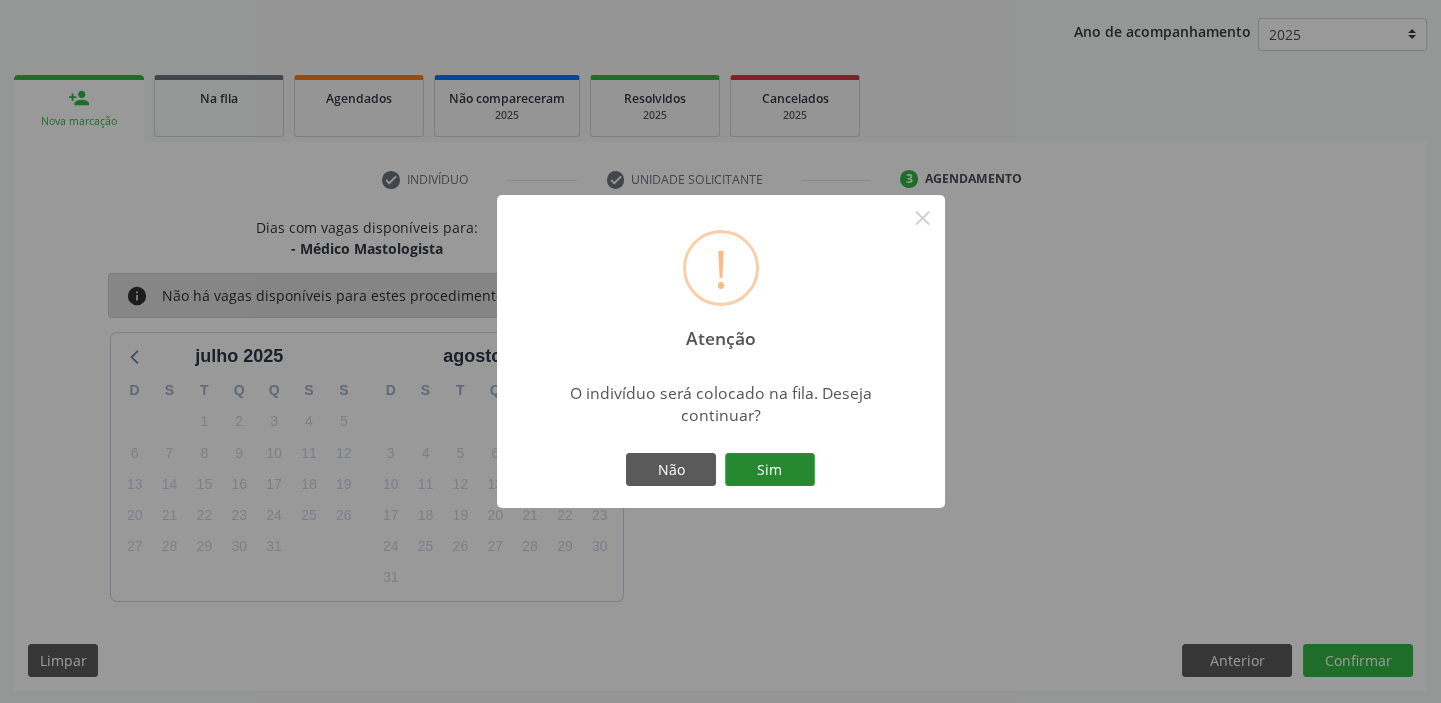 click on "Sim" at bounding box center (770, 470) 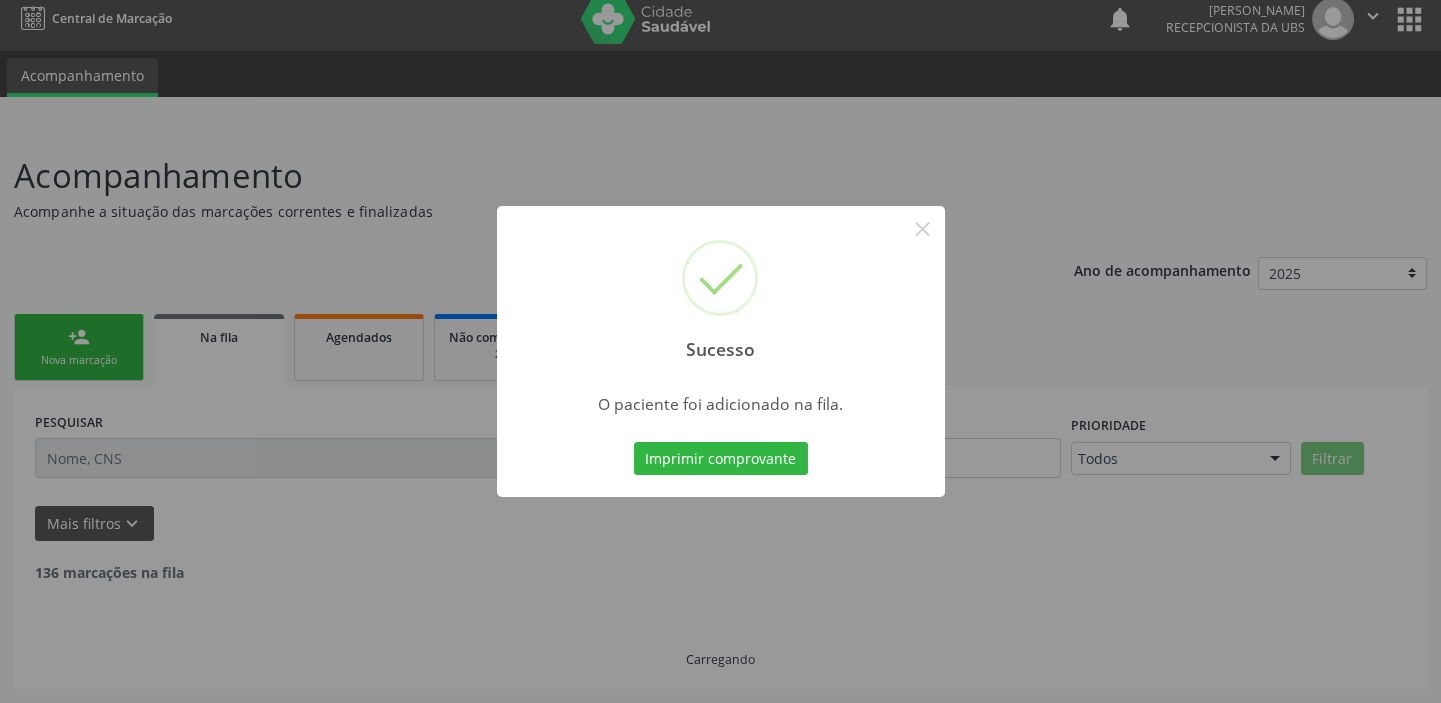 scroll, scrollTop: 0, scrollLeft: 0, axis: both 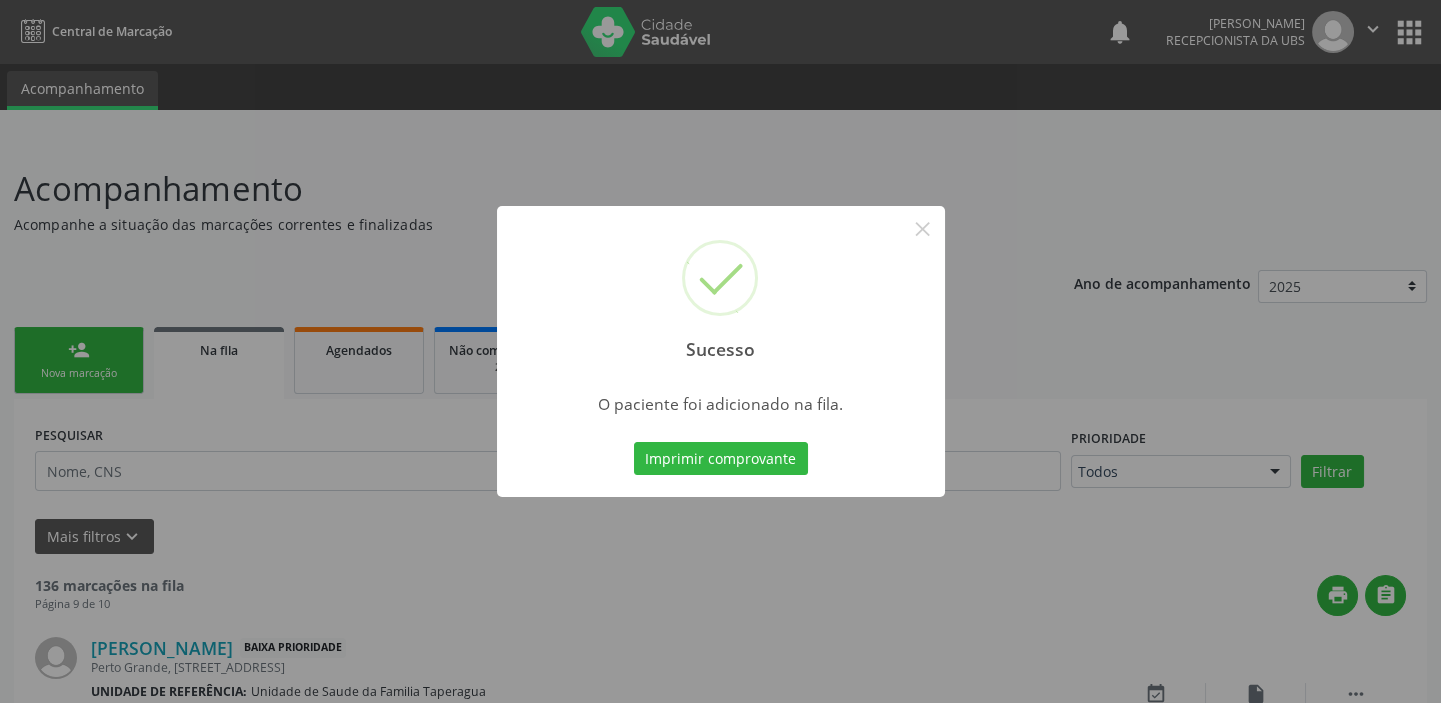 click on "Sucesso × O paciente foi adicionado na fila. Imprimir comprovante Cancel" at bounding box center (720, 351) 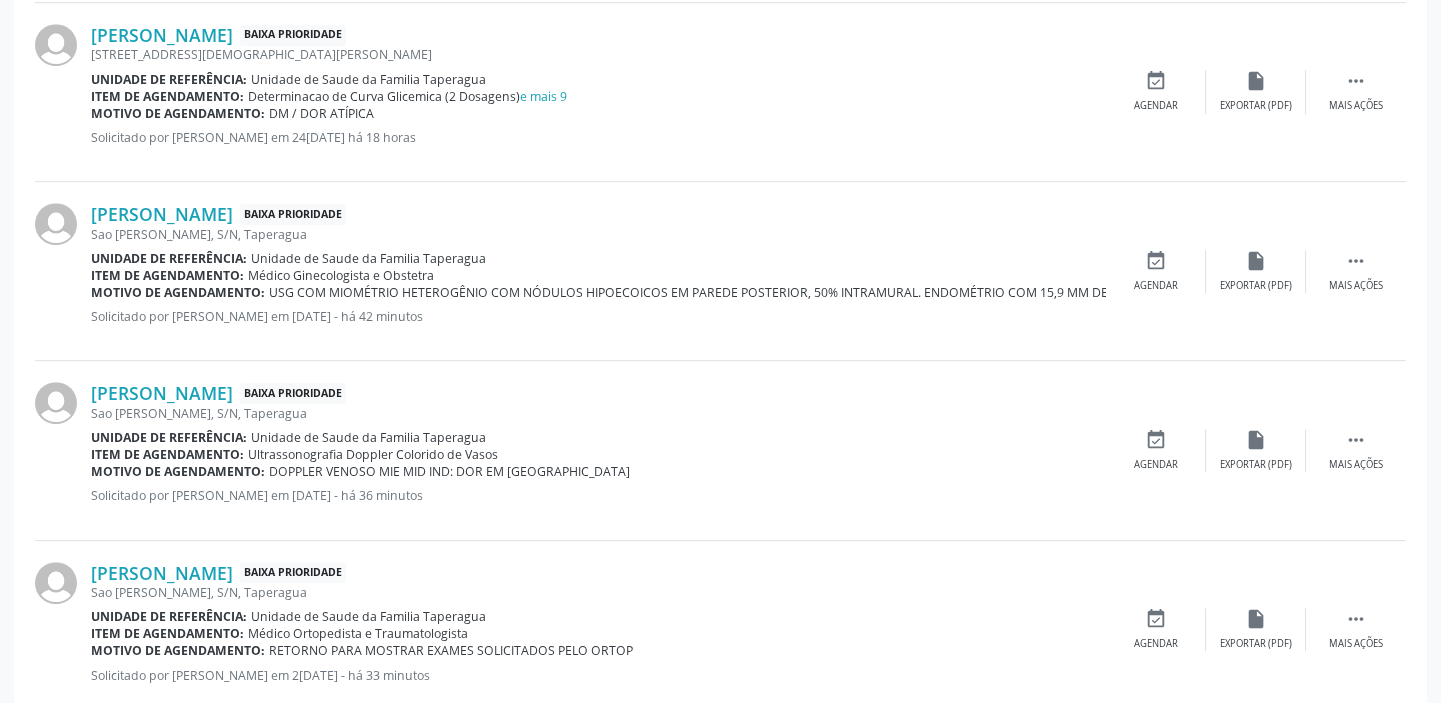 scroll, scrollTop: 2722, scrollLeft: 0, axis: vertical 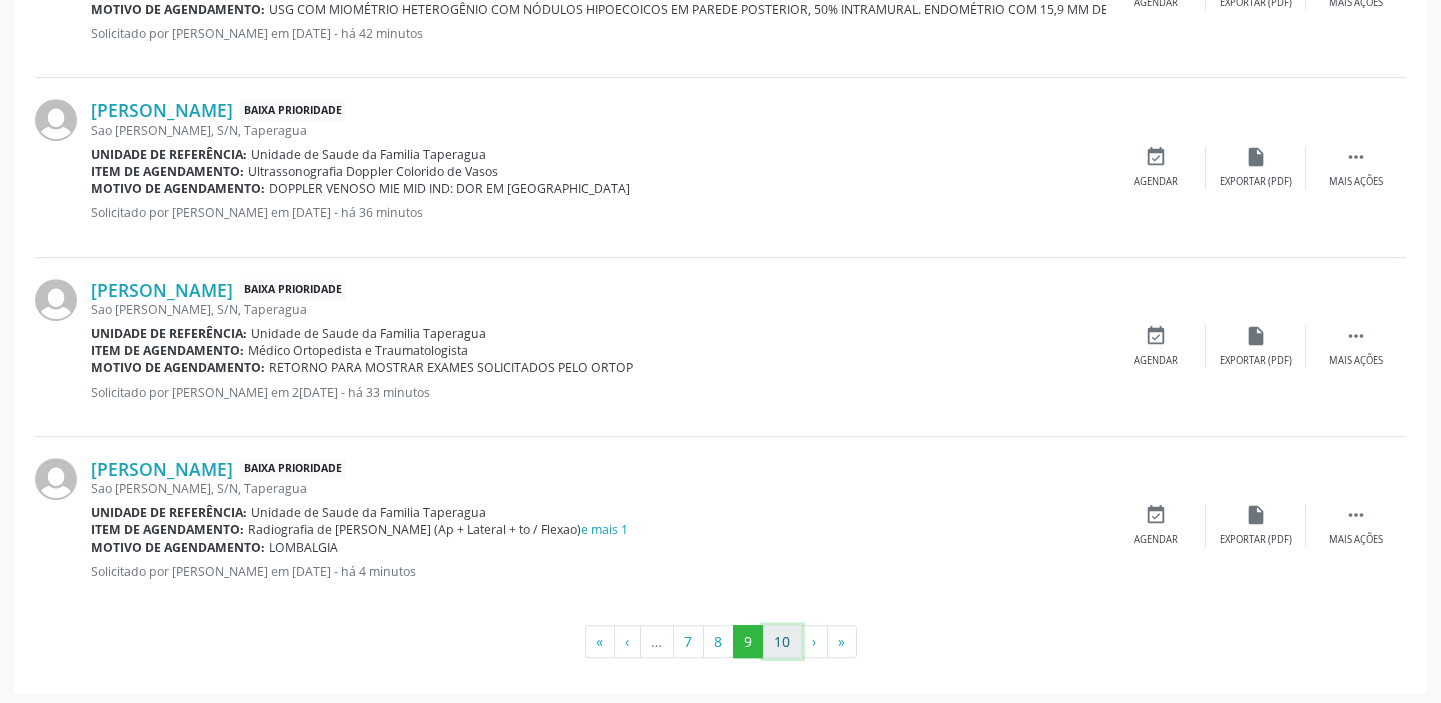 click on "10" at bounding box center [782, 642] 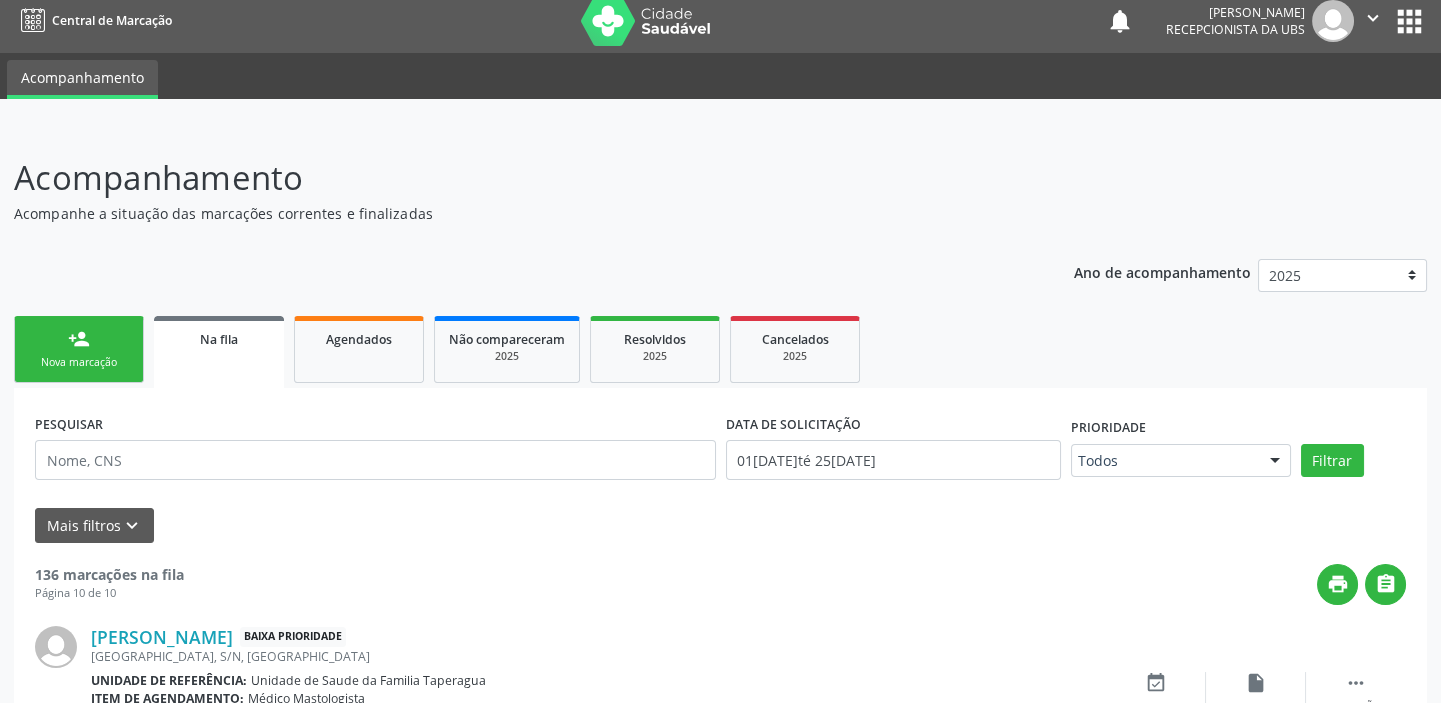 scroll, scrollTop: 182, scrollLeft: 0, axis: vertical 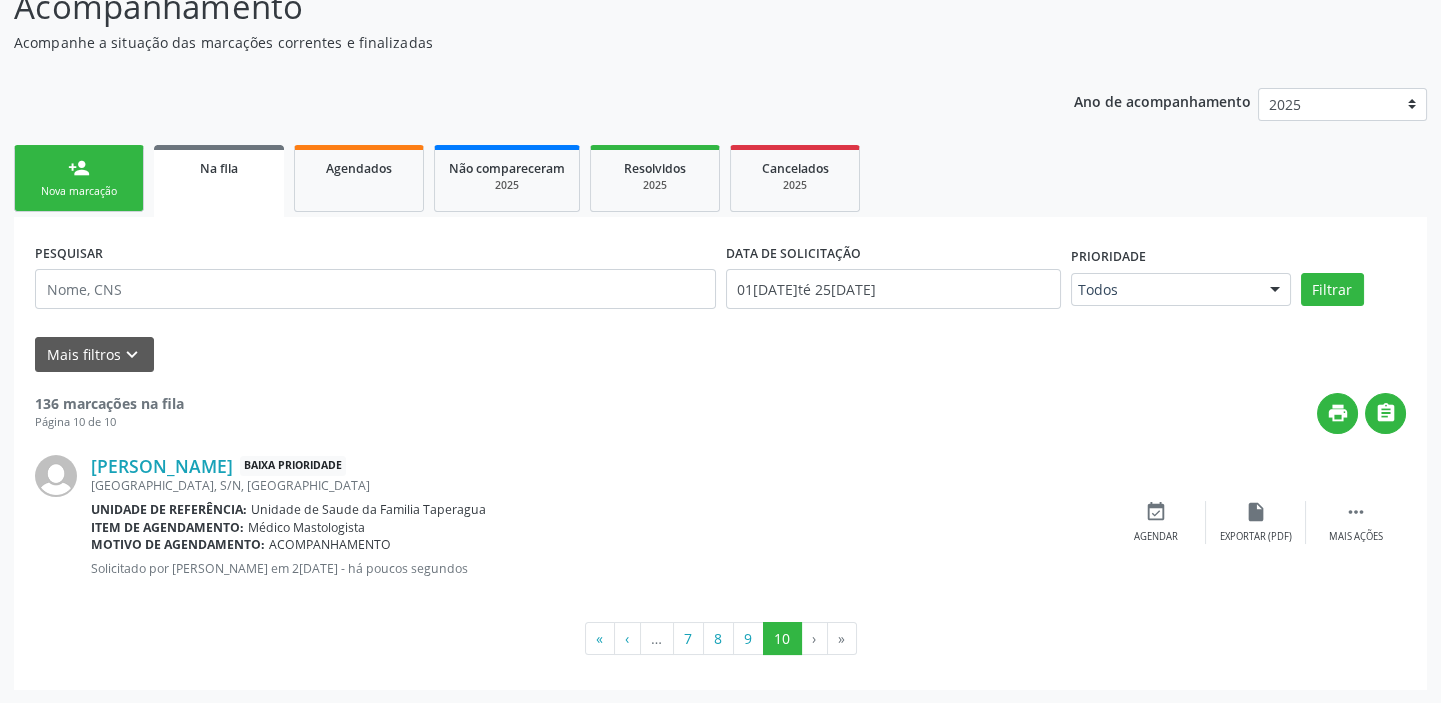 click on "person_add
Nova marcação" at bounding box center (79, 178) 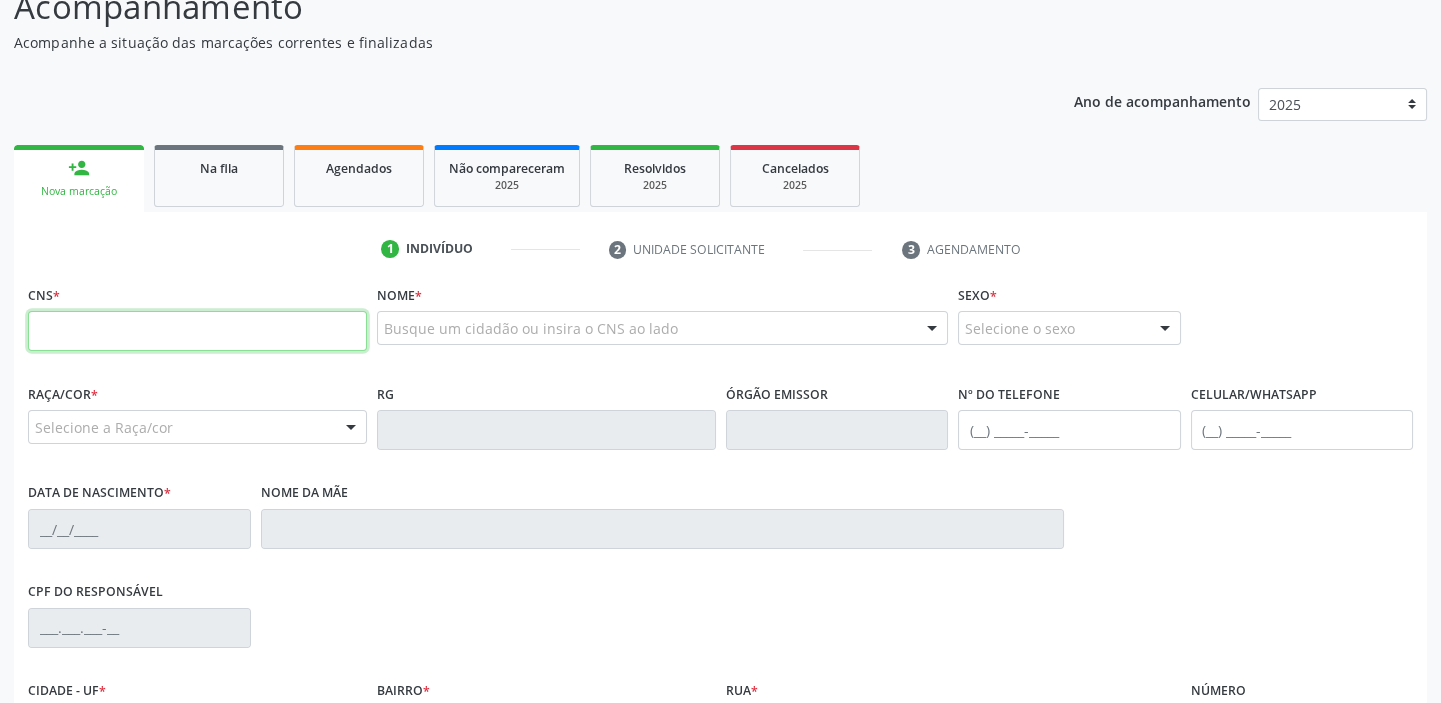 click at bounding box center [197, 331] 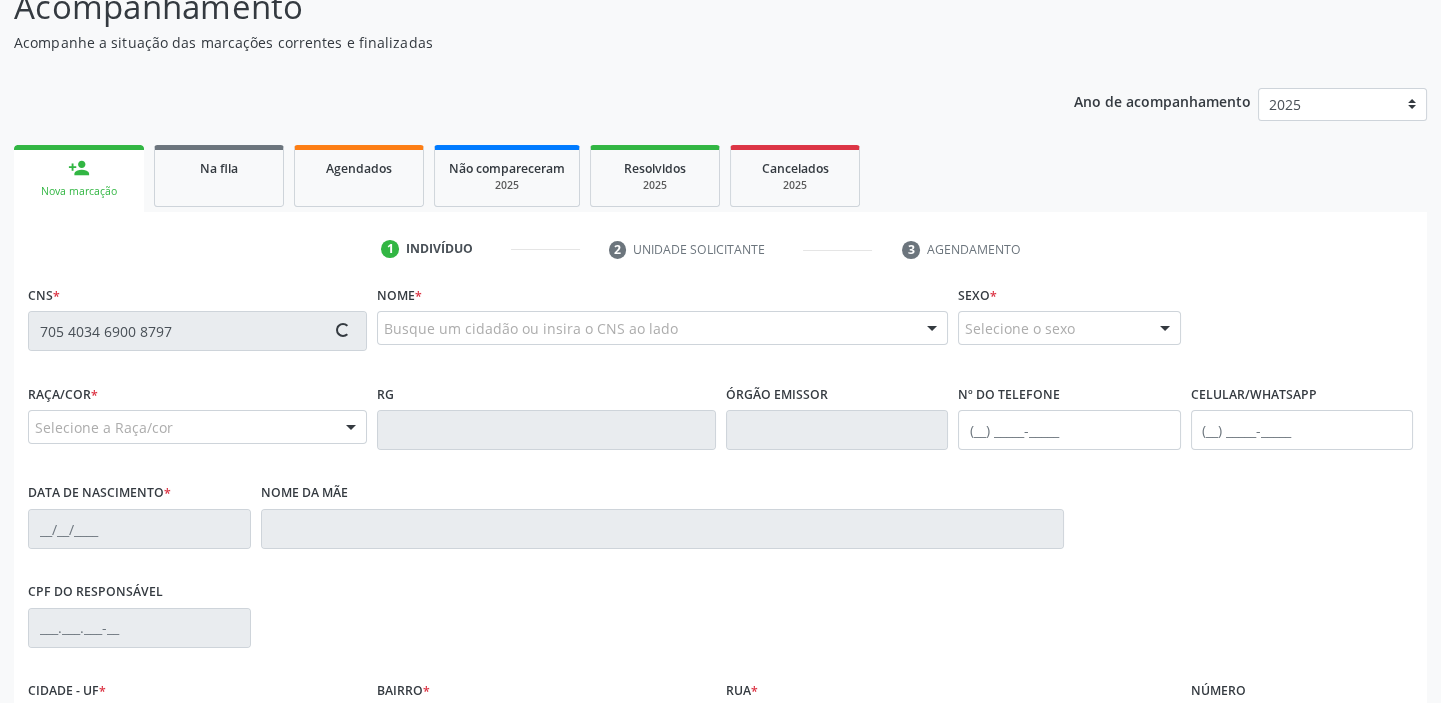 type on "705 4034 6900 8797" 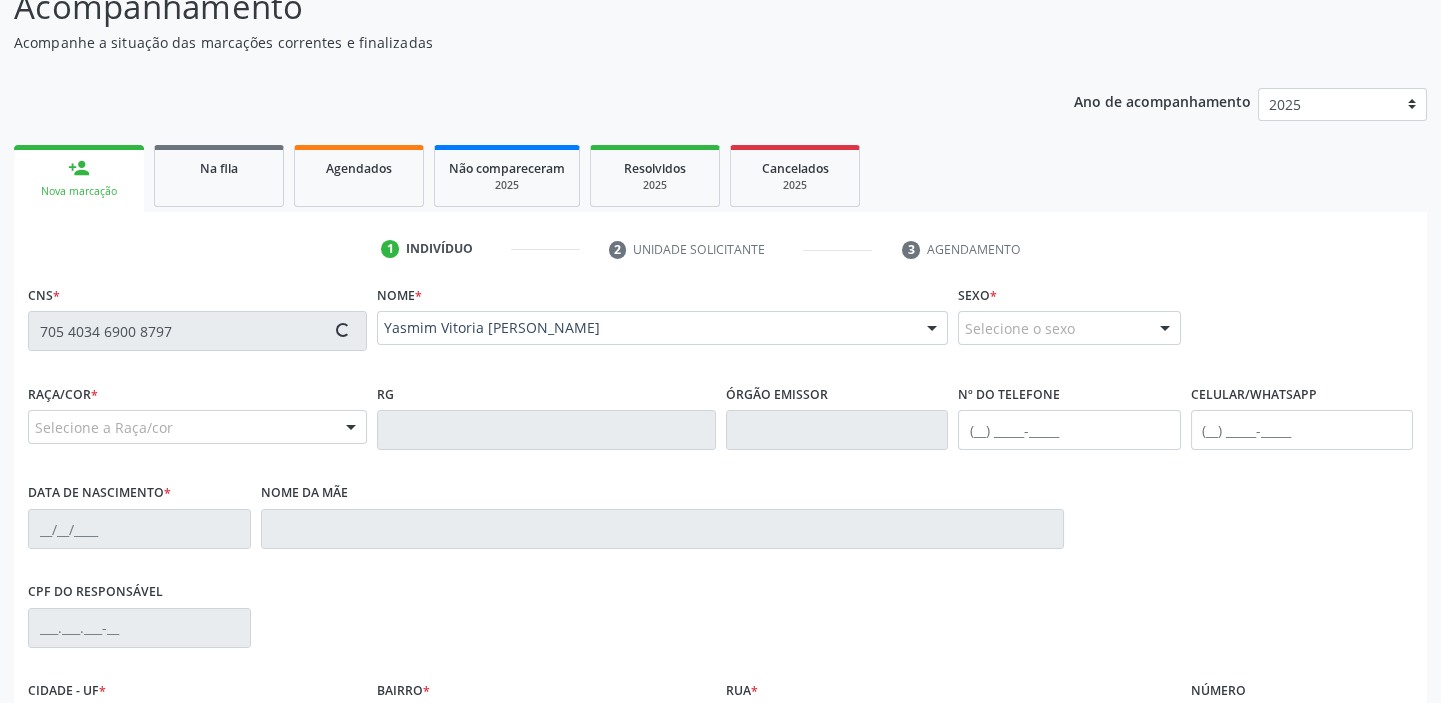 type on "(82) 99103-1079" 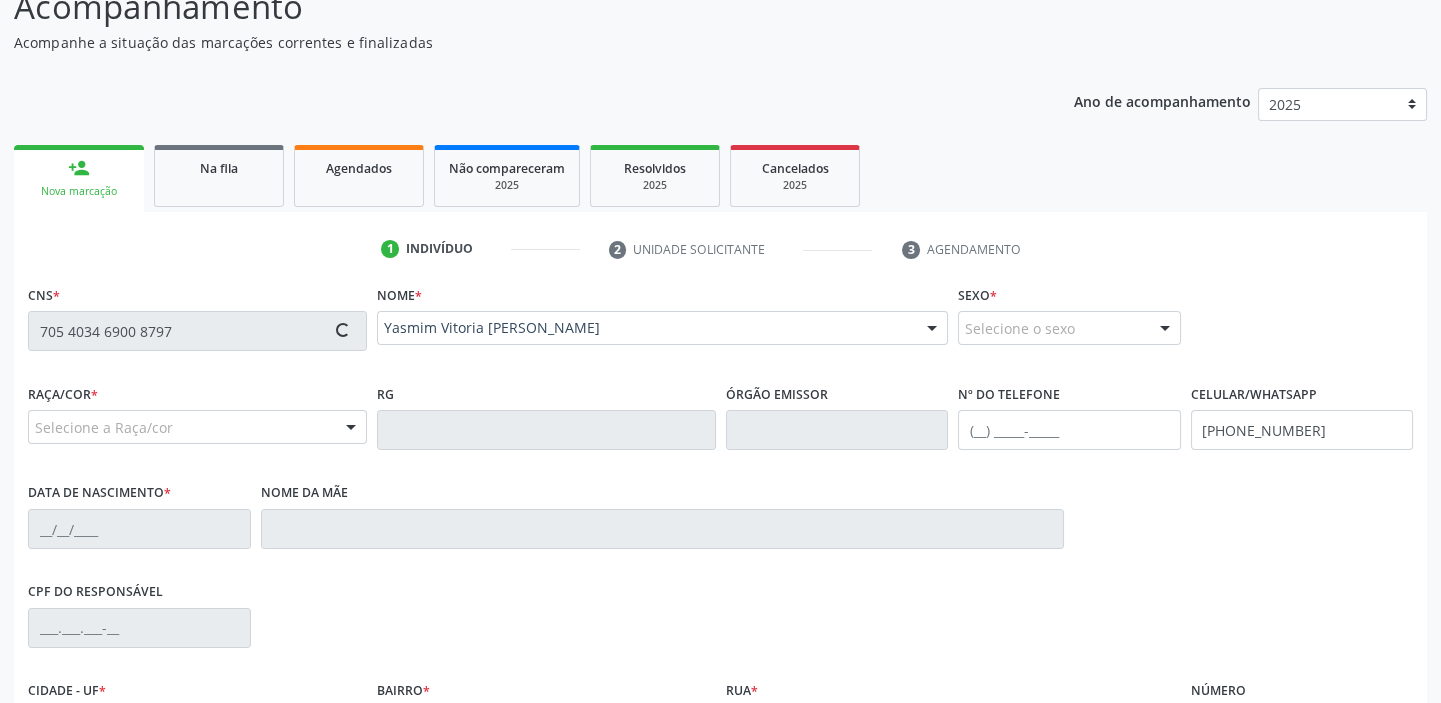 type on "25/04/2006" 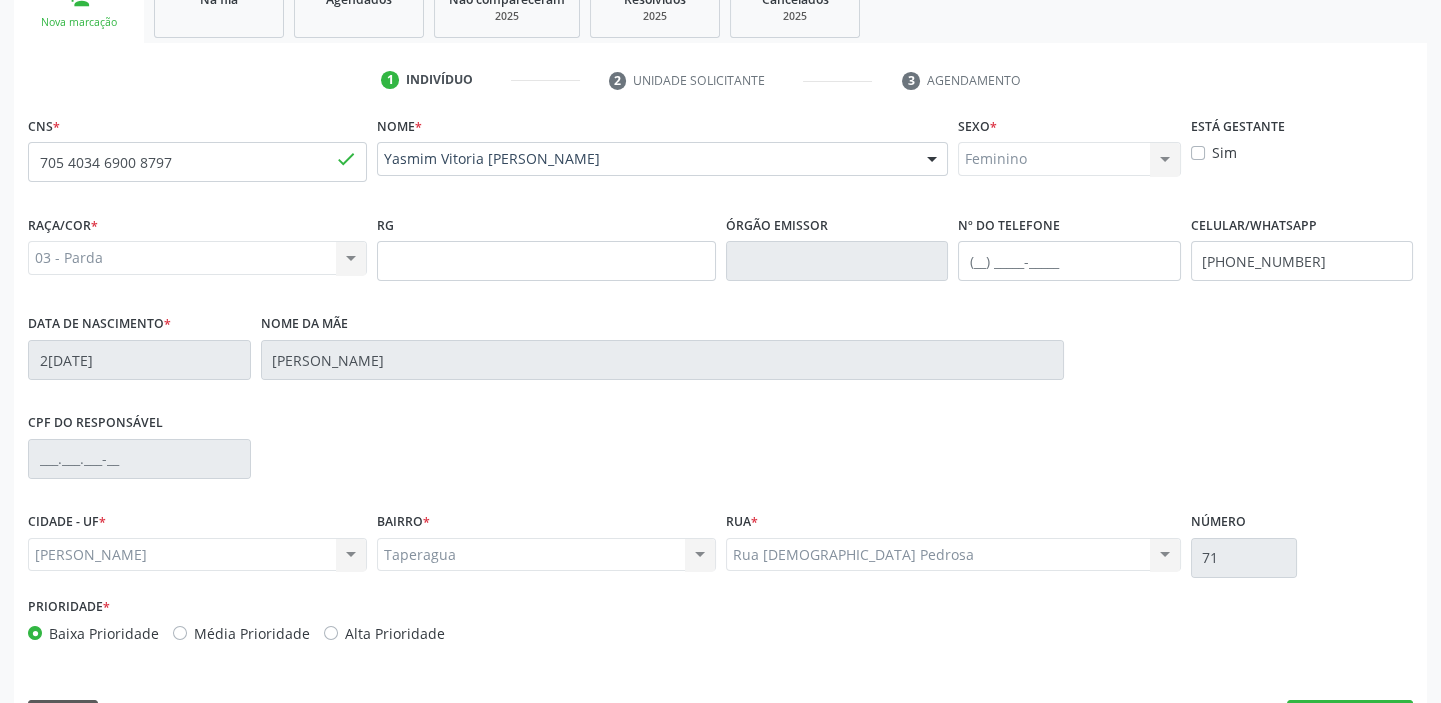 scroll, scrollTop: 408, scrollLeft: 0, axis: vertical 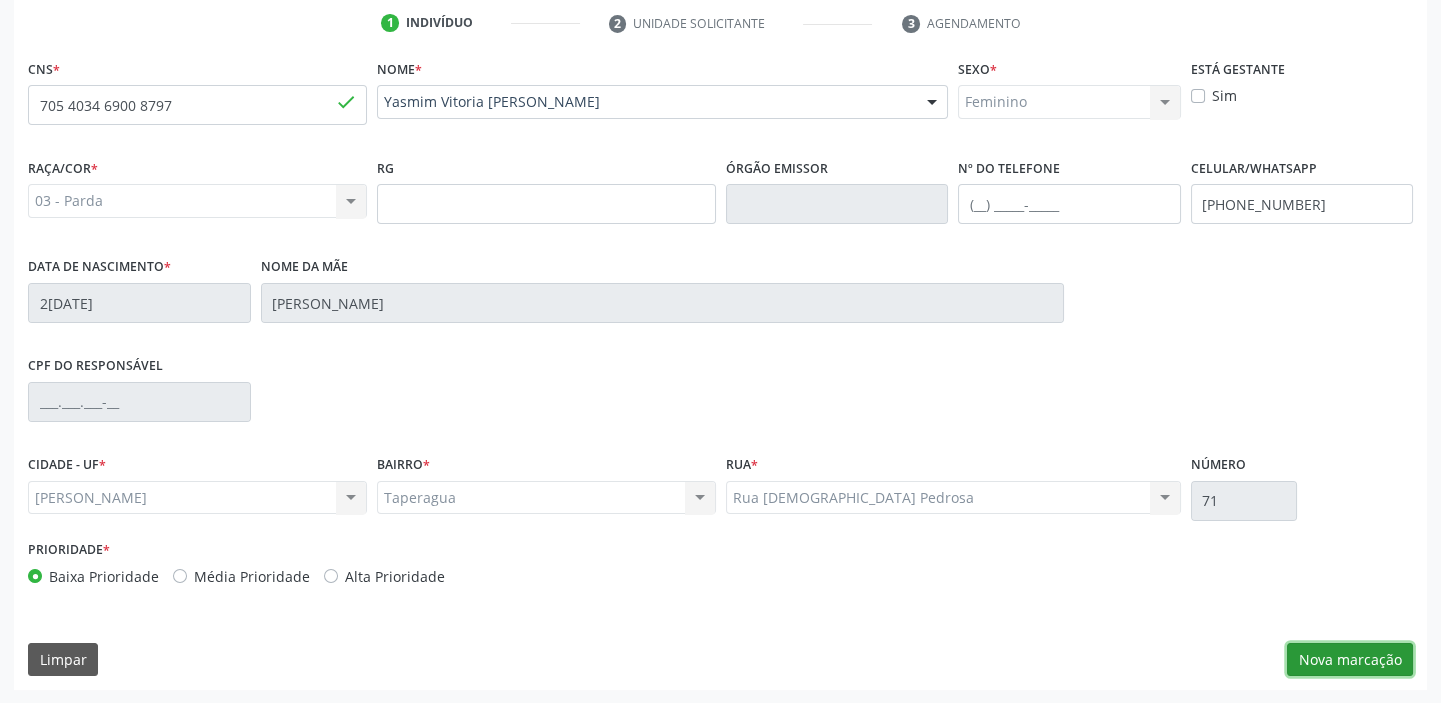 click on "Nova marcação" at bounding box center [1350, 660] 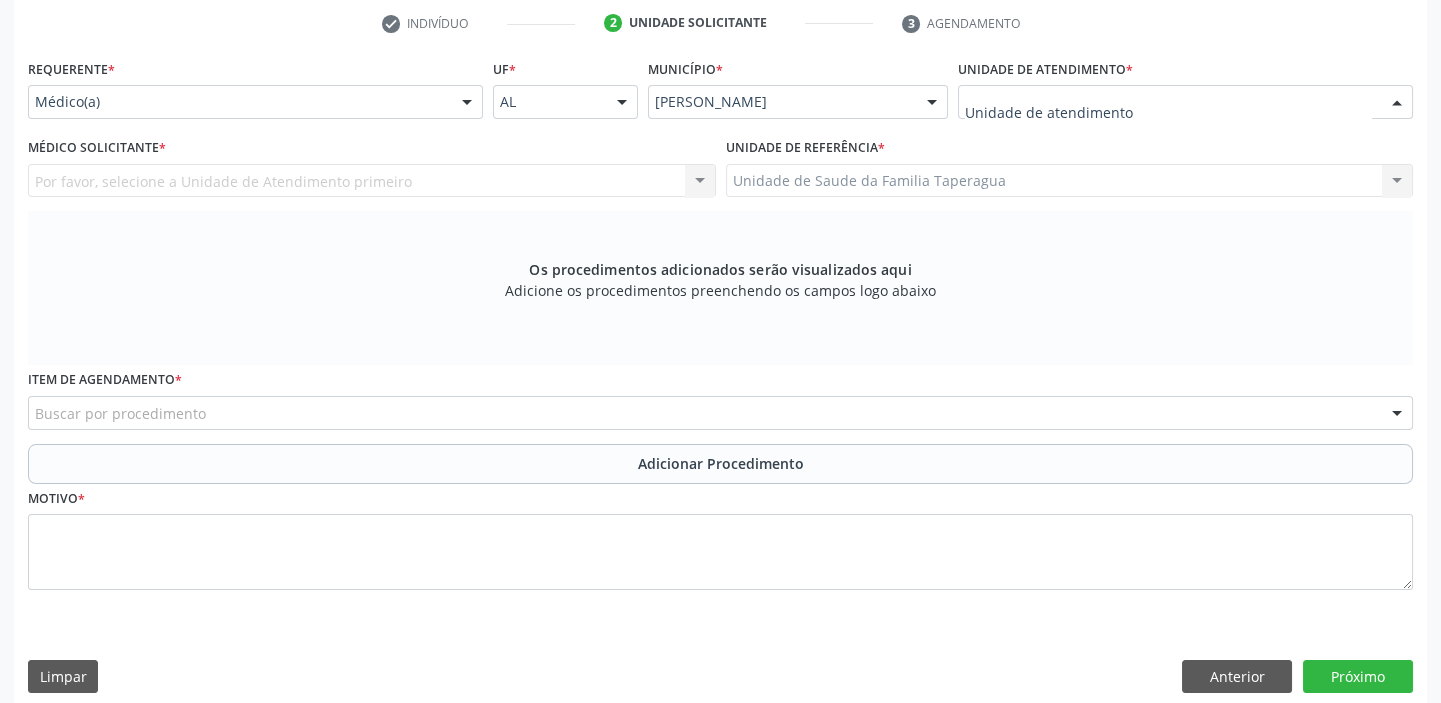 click at bounding box center [1185, 102] 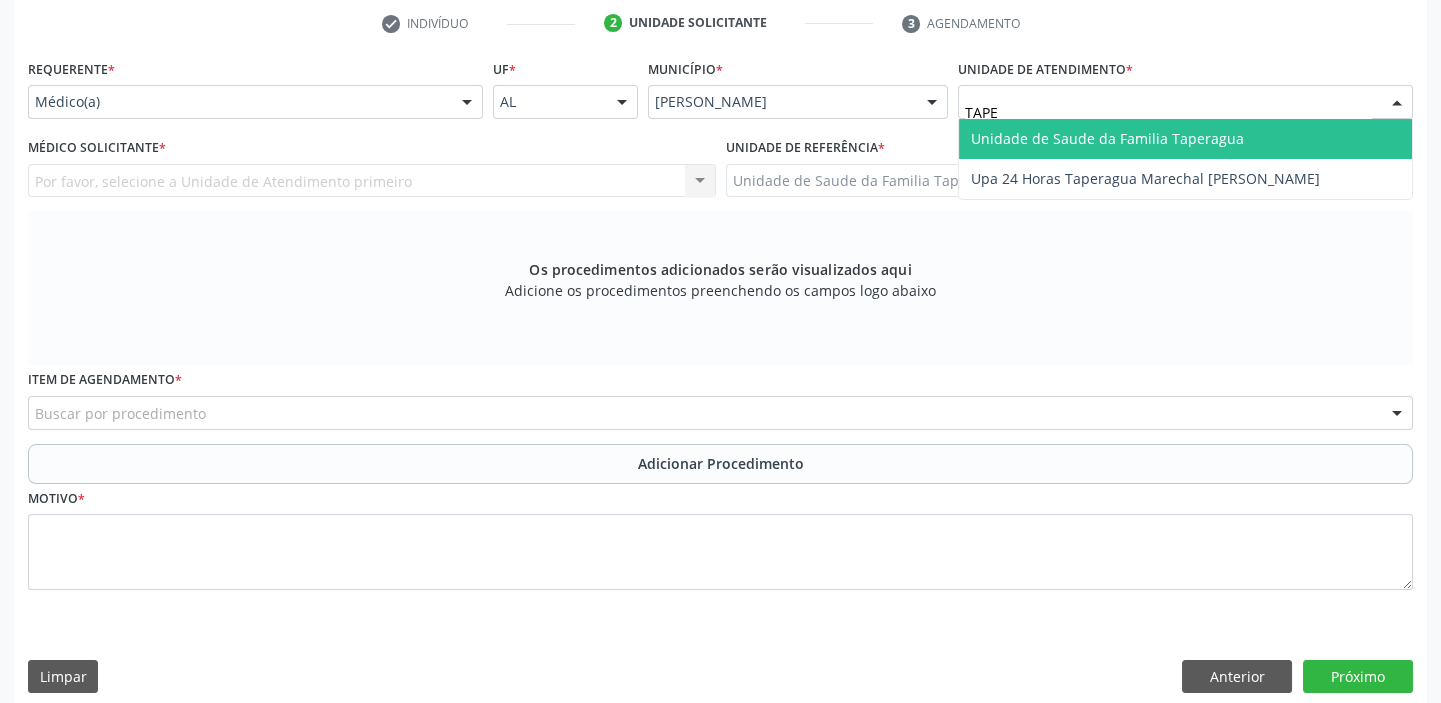 type on "TAPER" 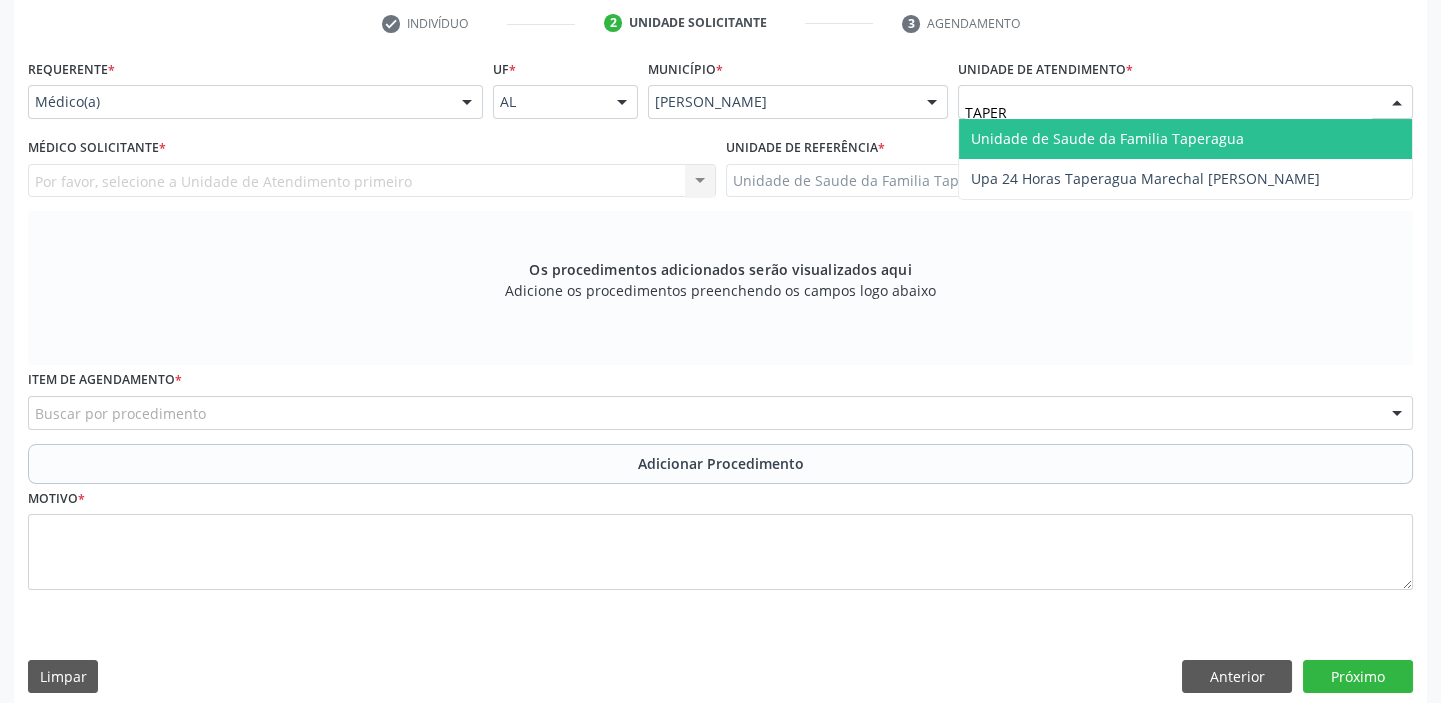 click on "Unidade de Saude da Familia Taperagua" at bounding box center [1107, 138] 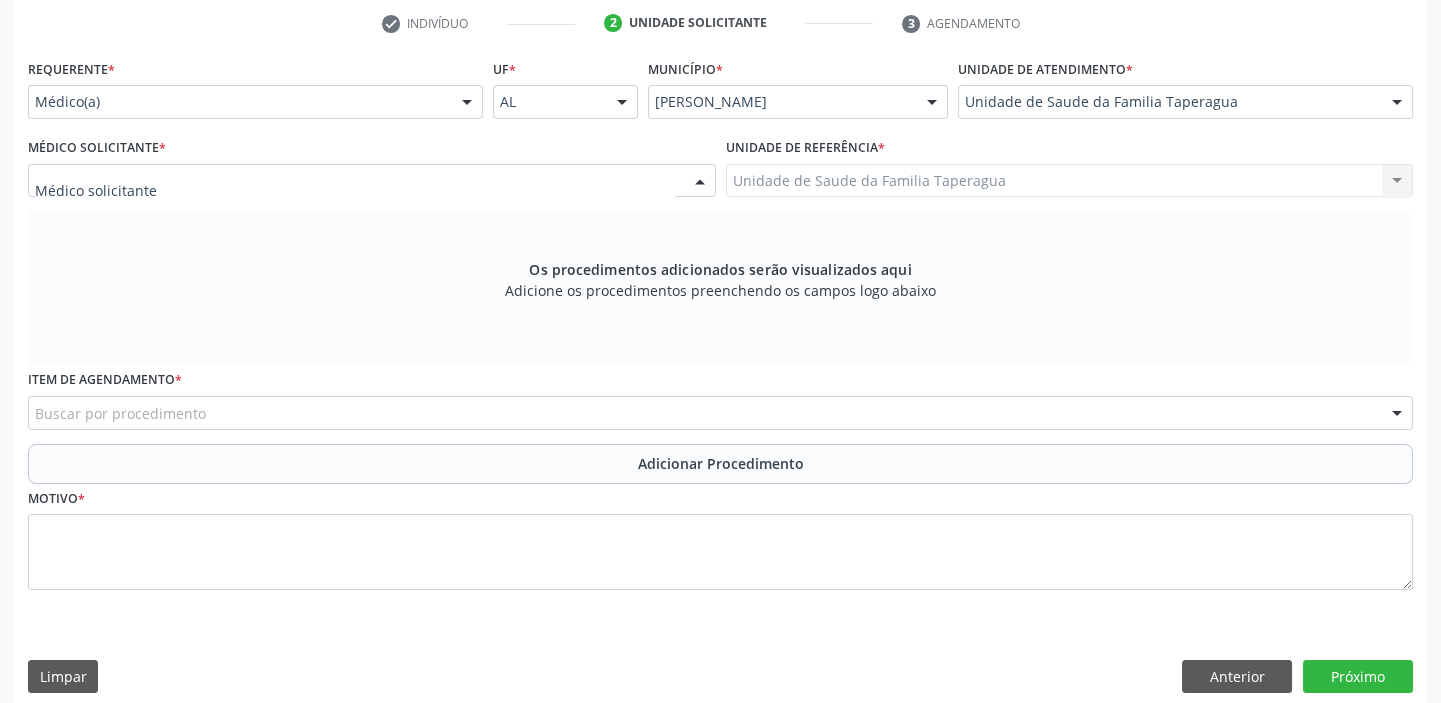click at bounding box center (372, 181) 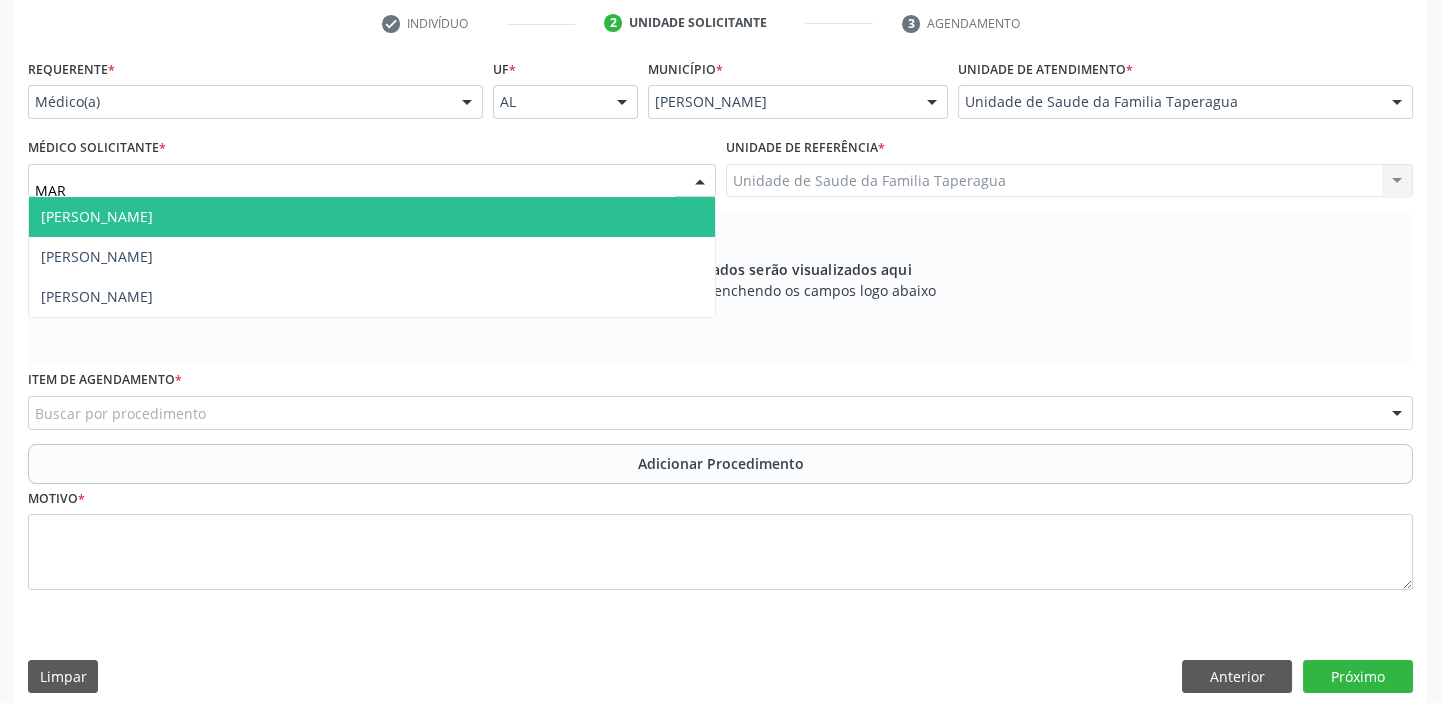 type on "MART" 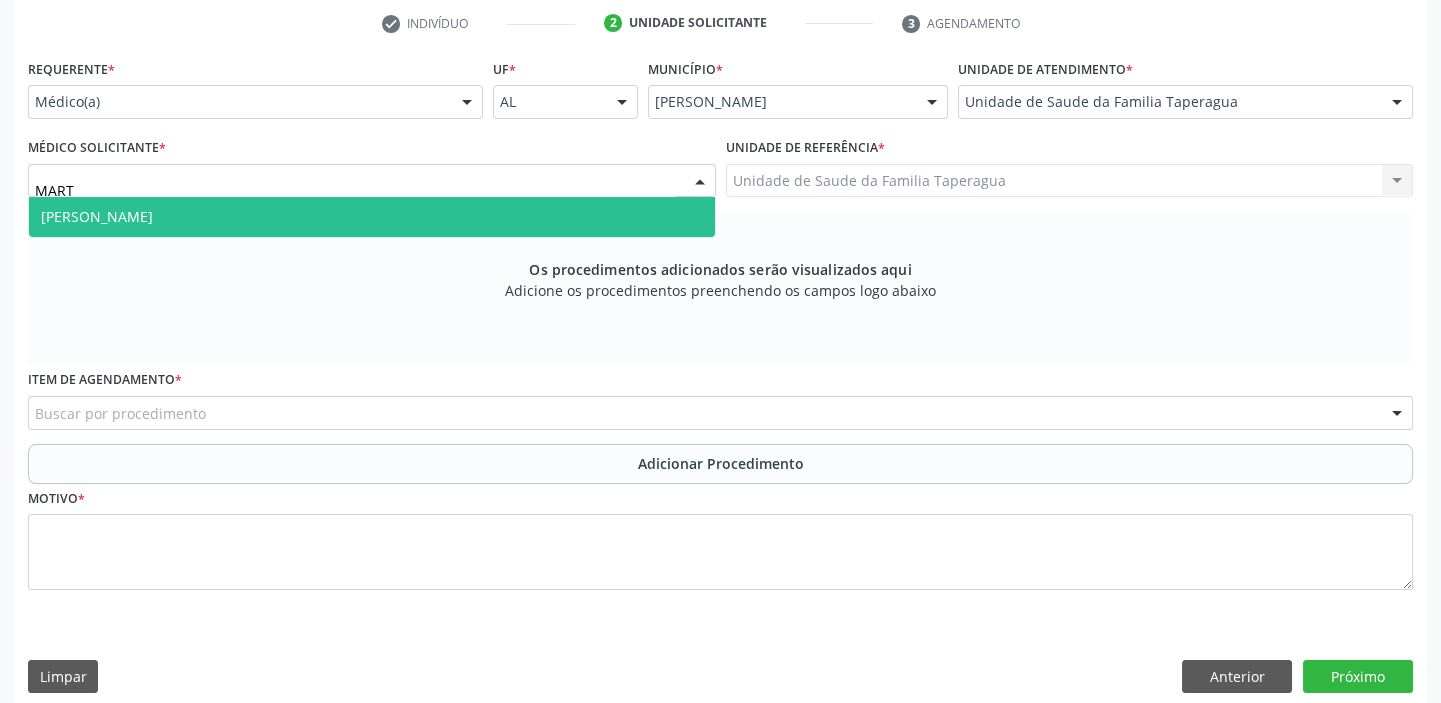 click on "[PERSON_NAME]" at bounding box center [372, 217] 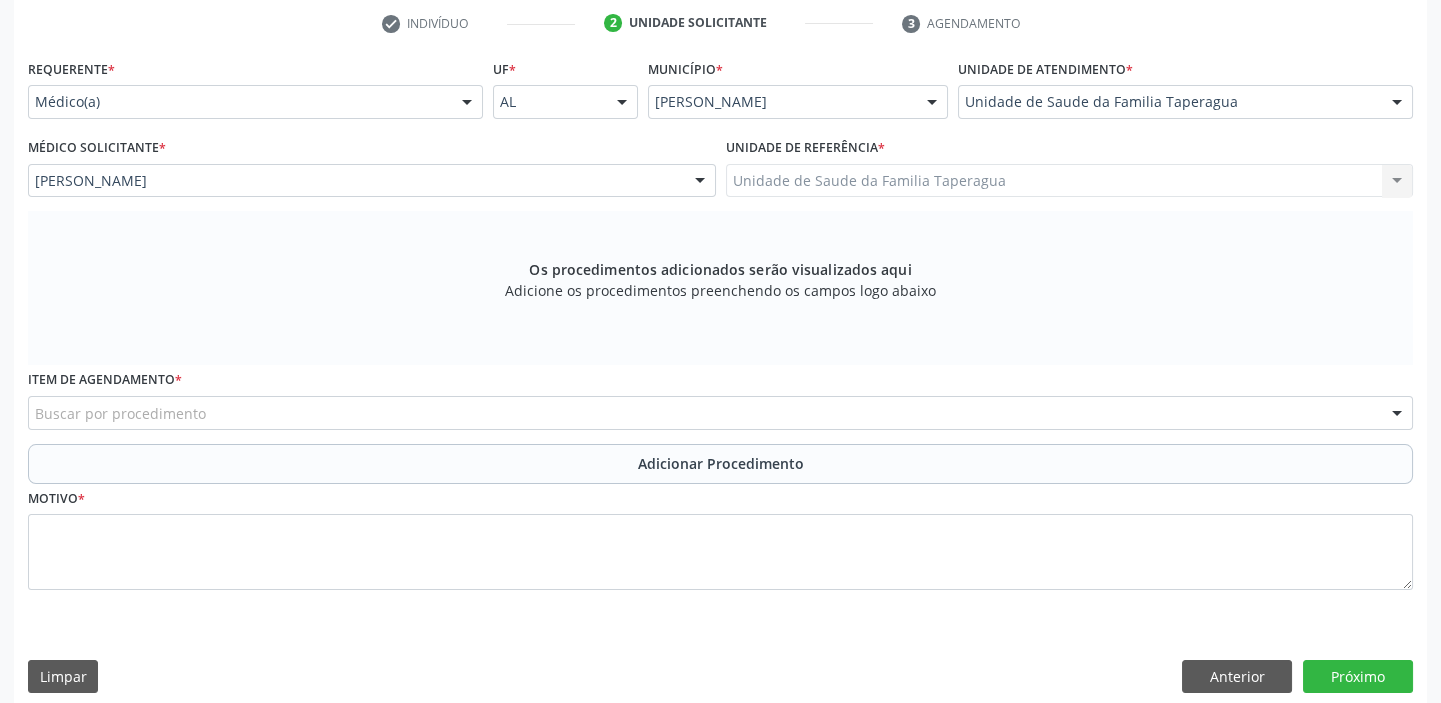 click on "Buscar por procedimento" at bounding box center (720, 413) 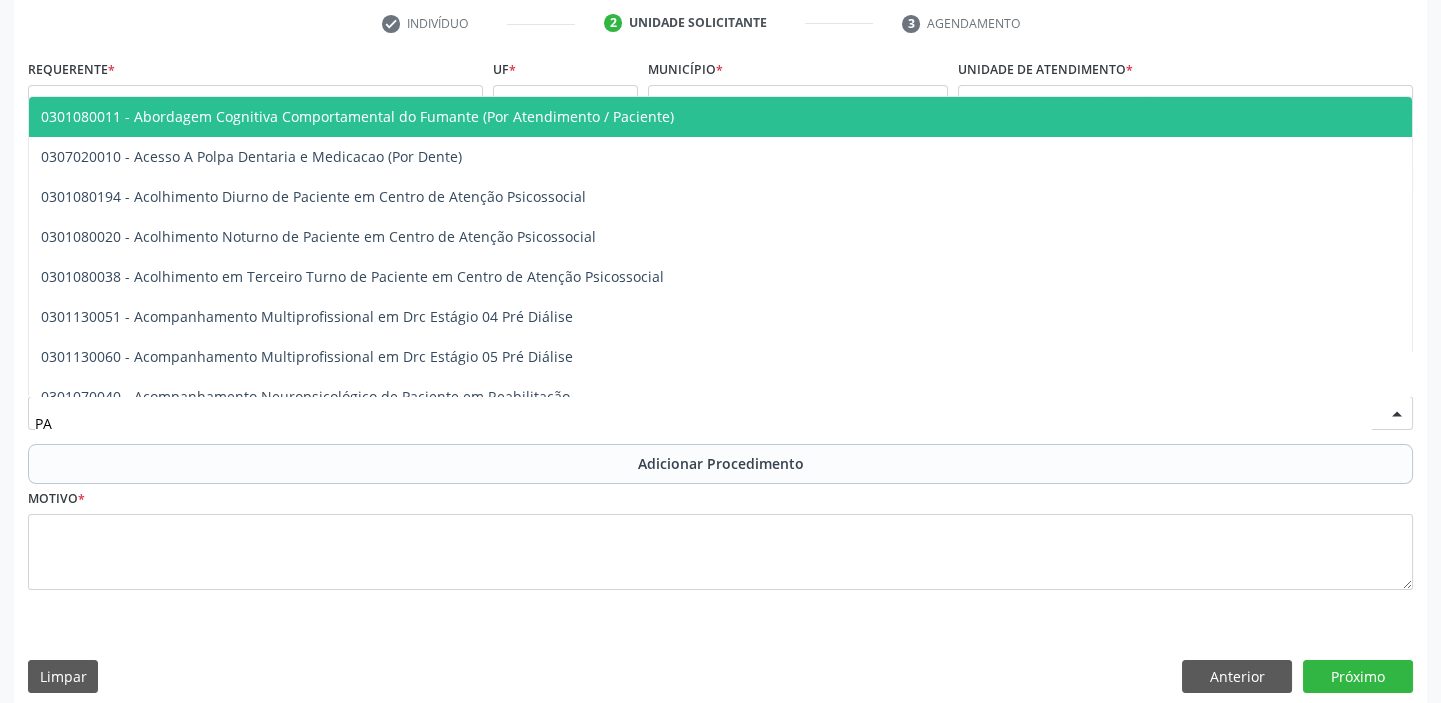 type on "P" 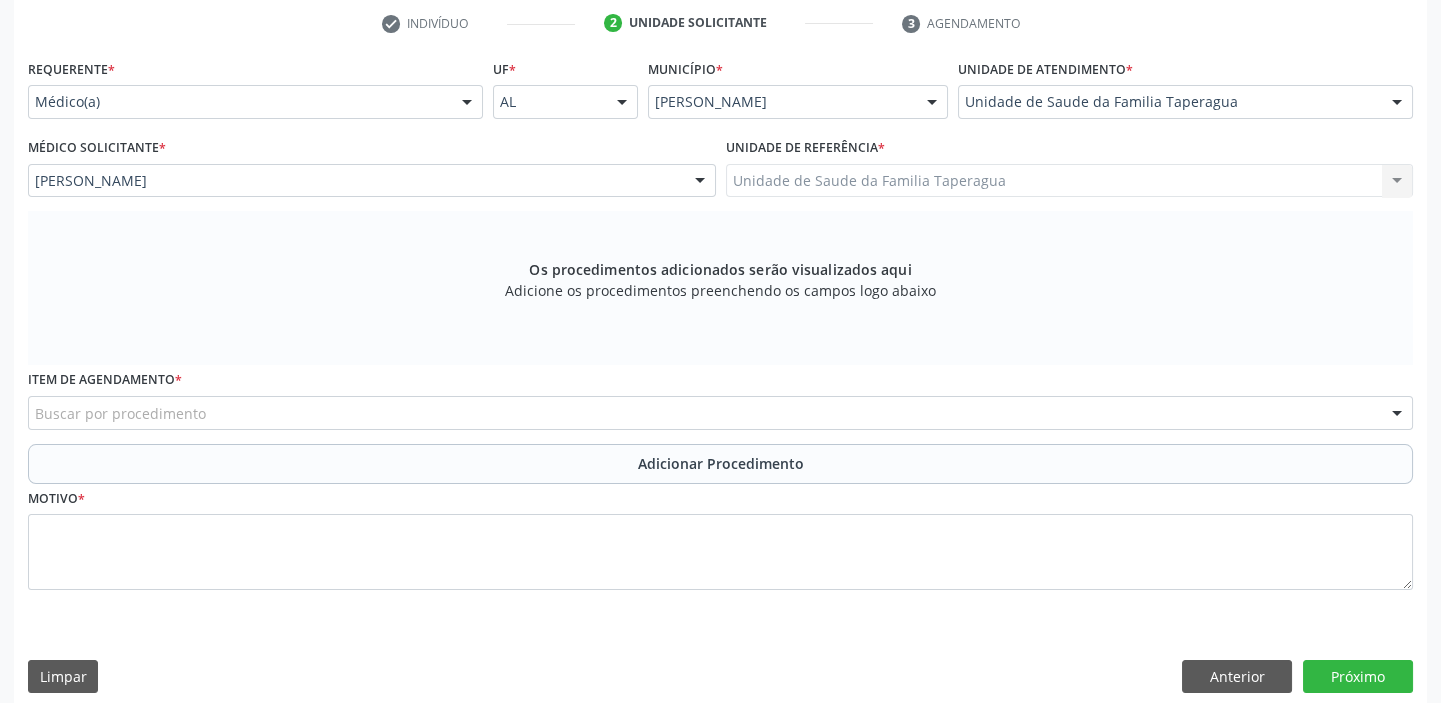 click on "Buscar por procedimento" at bounding box center [720, 413] 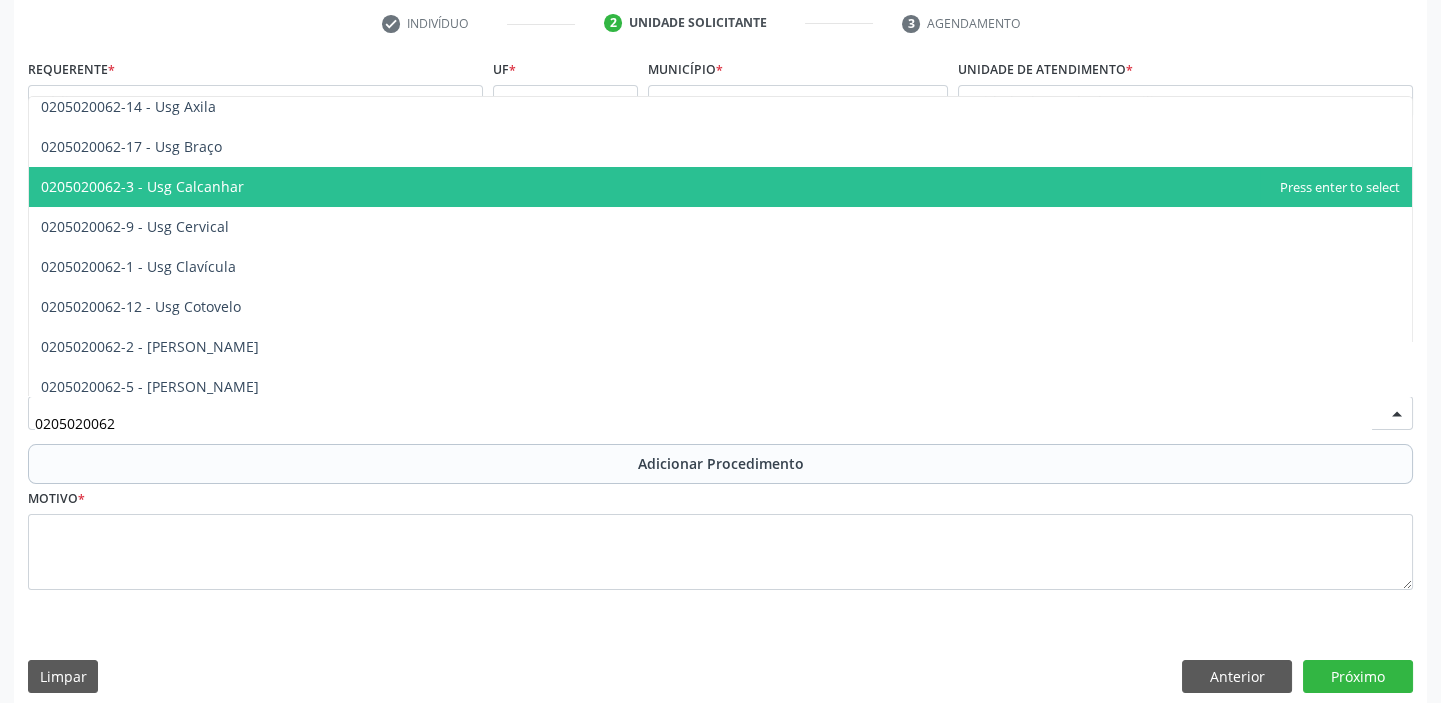 scroll, scrollTop: 0, scrollLeft: 0, axis: both 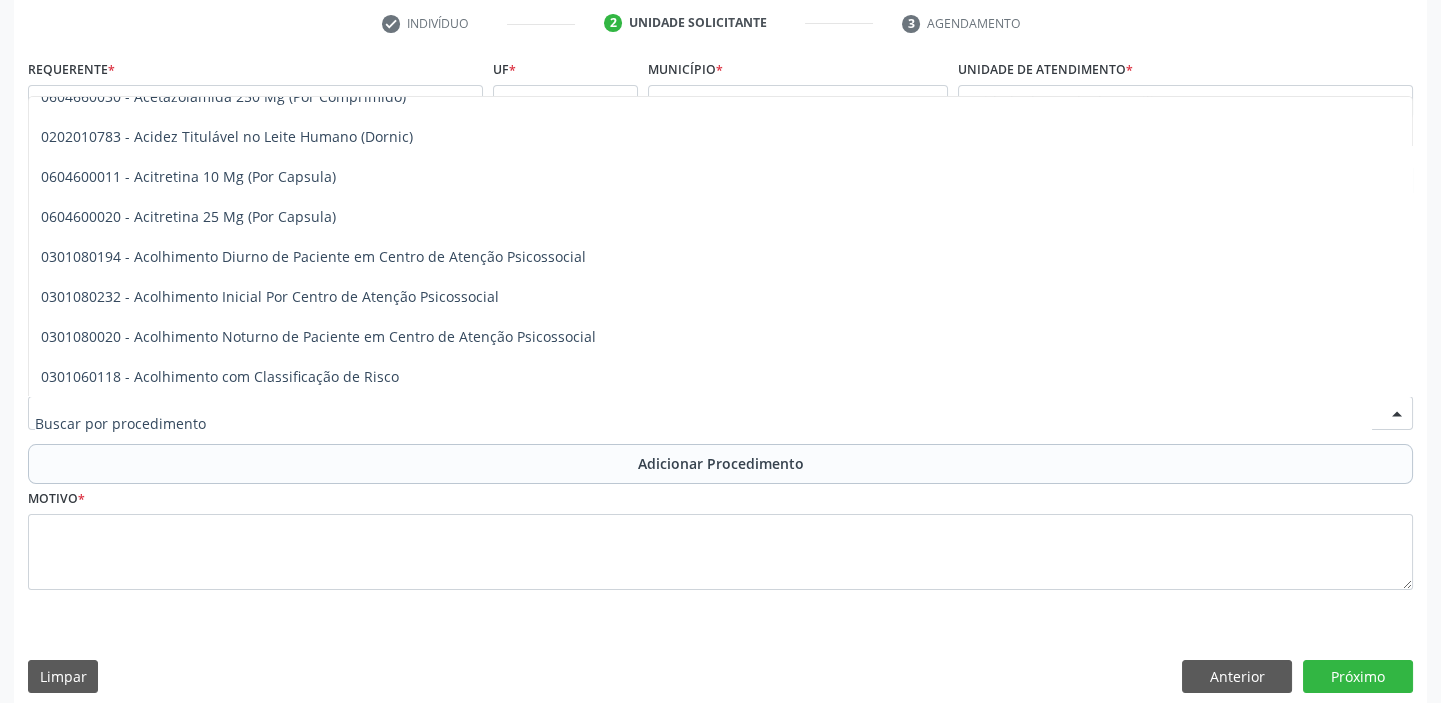 click at bounding box center [720, 413] 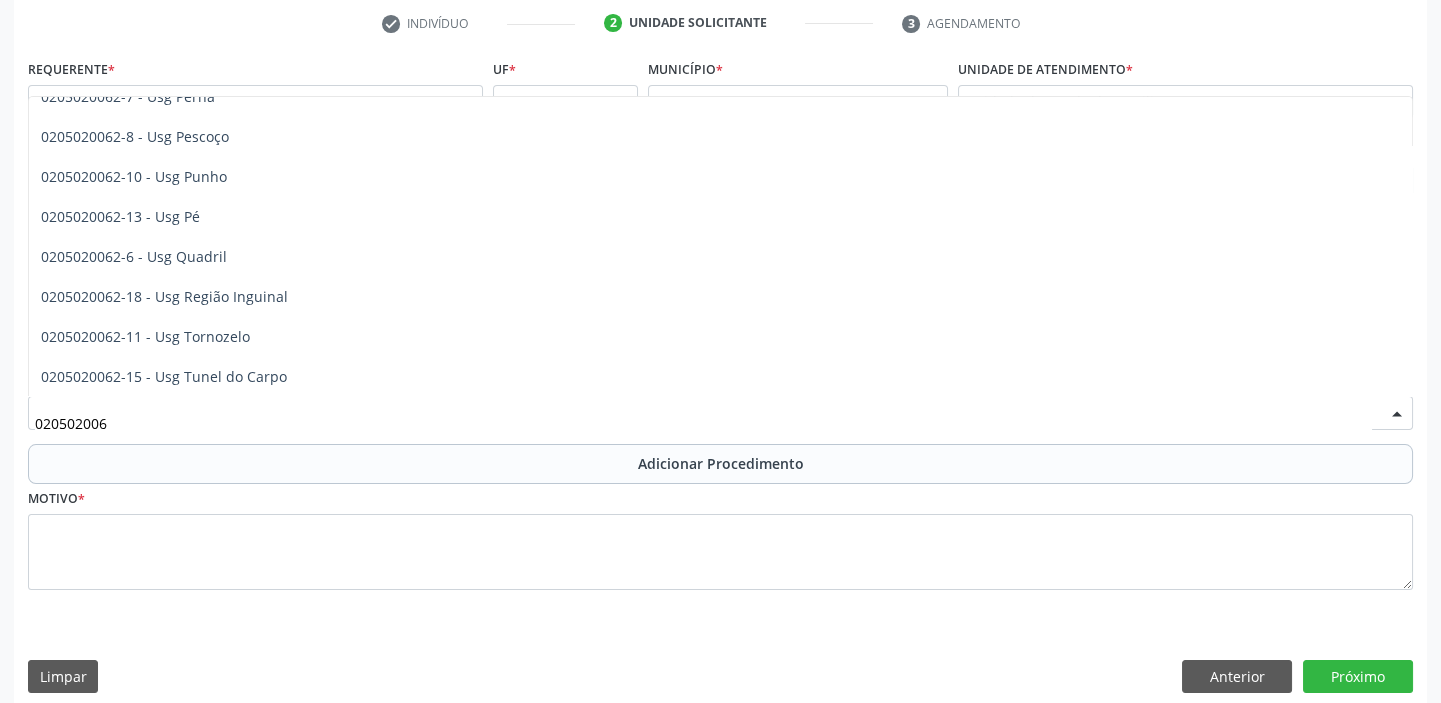 type on "0205020062" 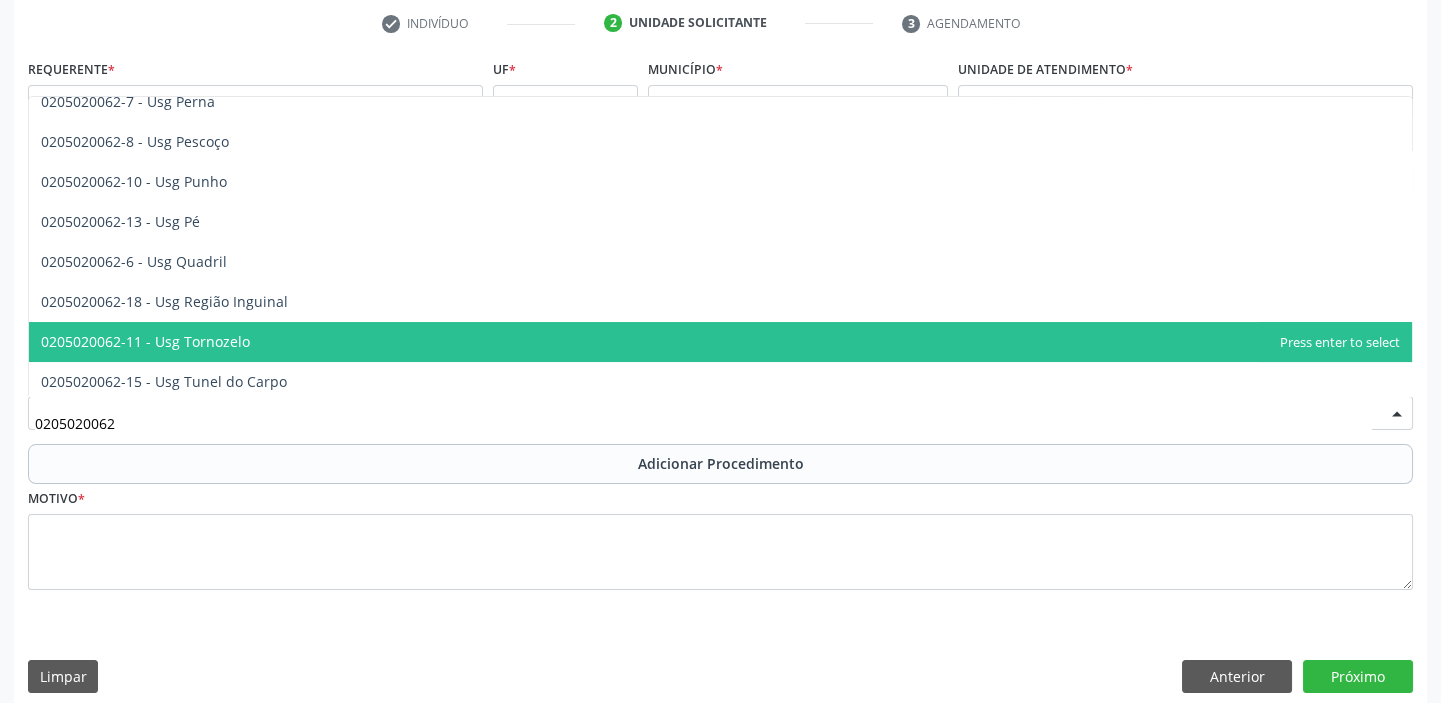 scroll, scrollTop: 460, scrollLeft: 0, axis: vertical 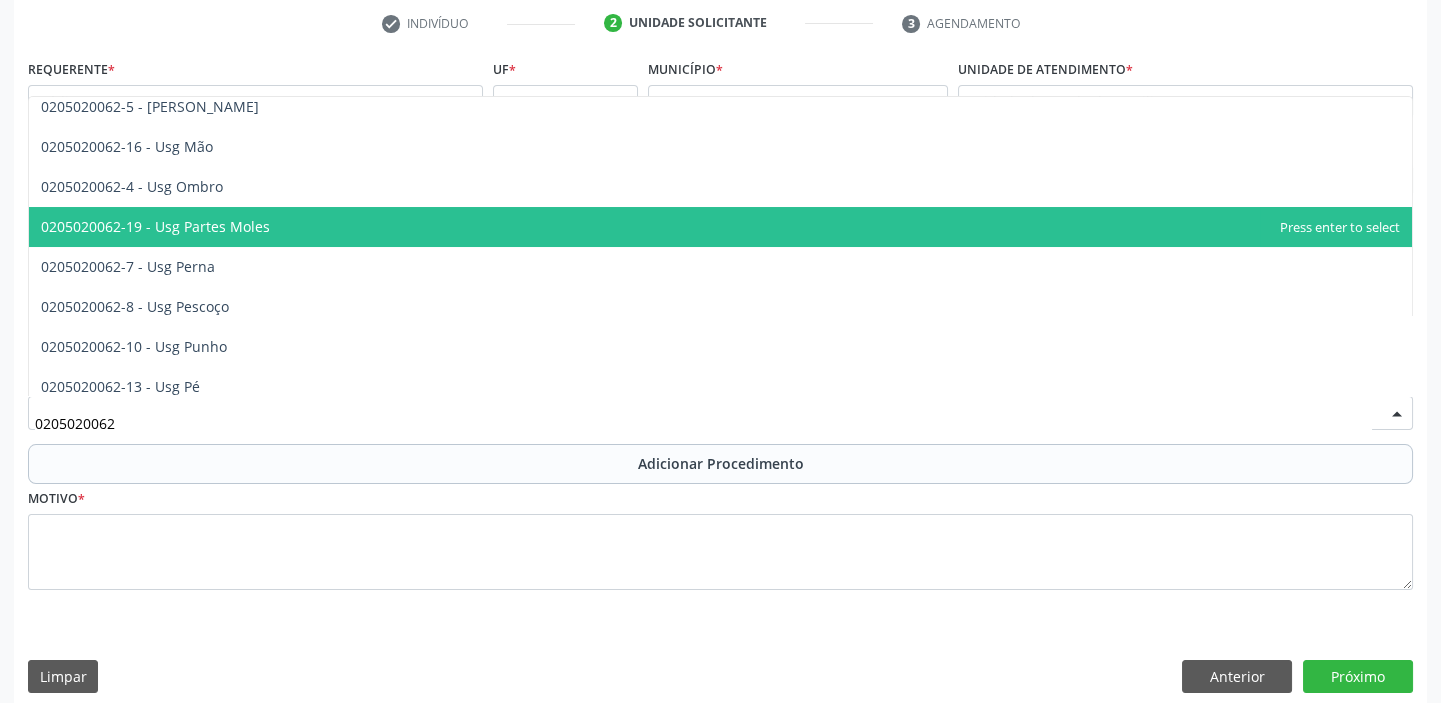 click on "0205020062-19 - Usg Partes Moles" at bounding box center [720, 227] 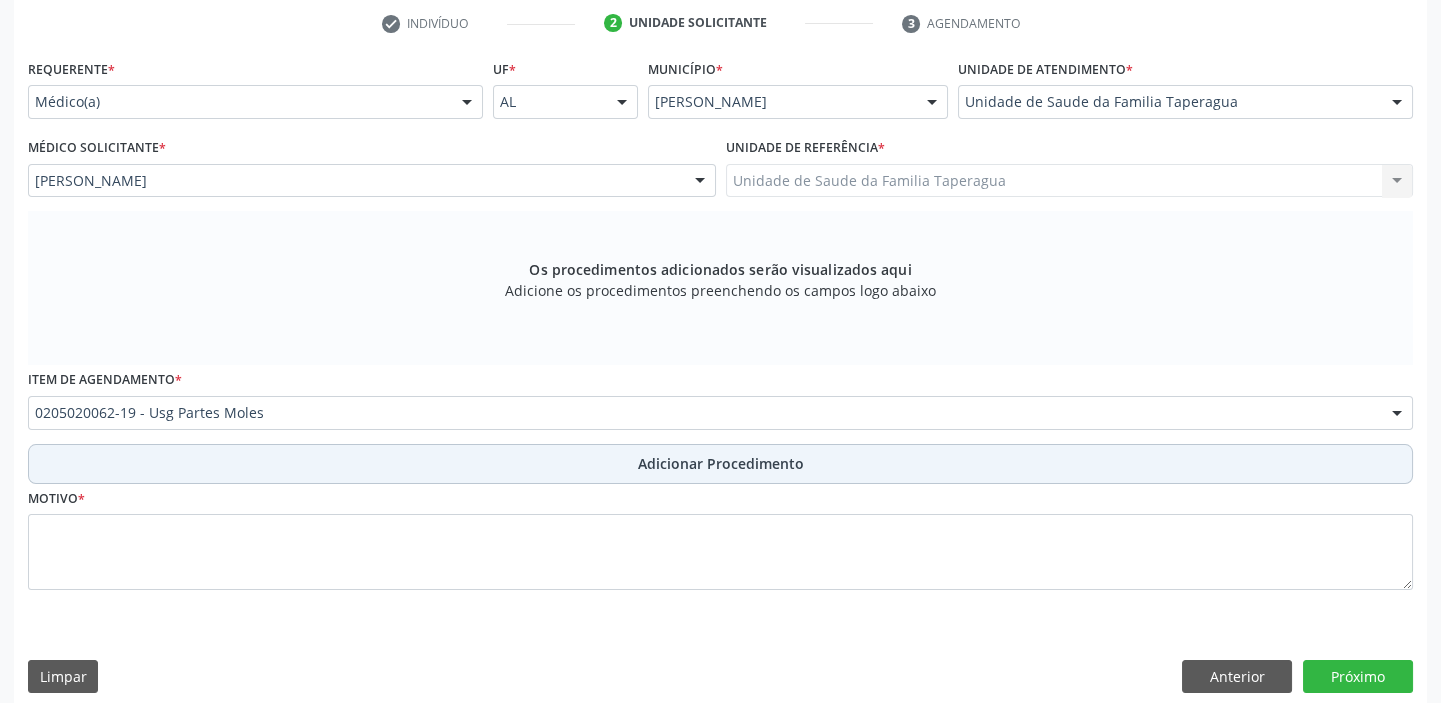 click on "Adicionar Procedimento" at bounding box center (720, 464) 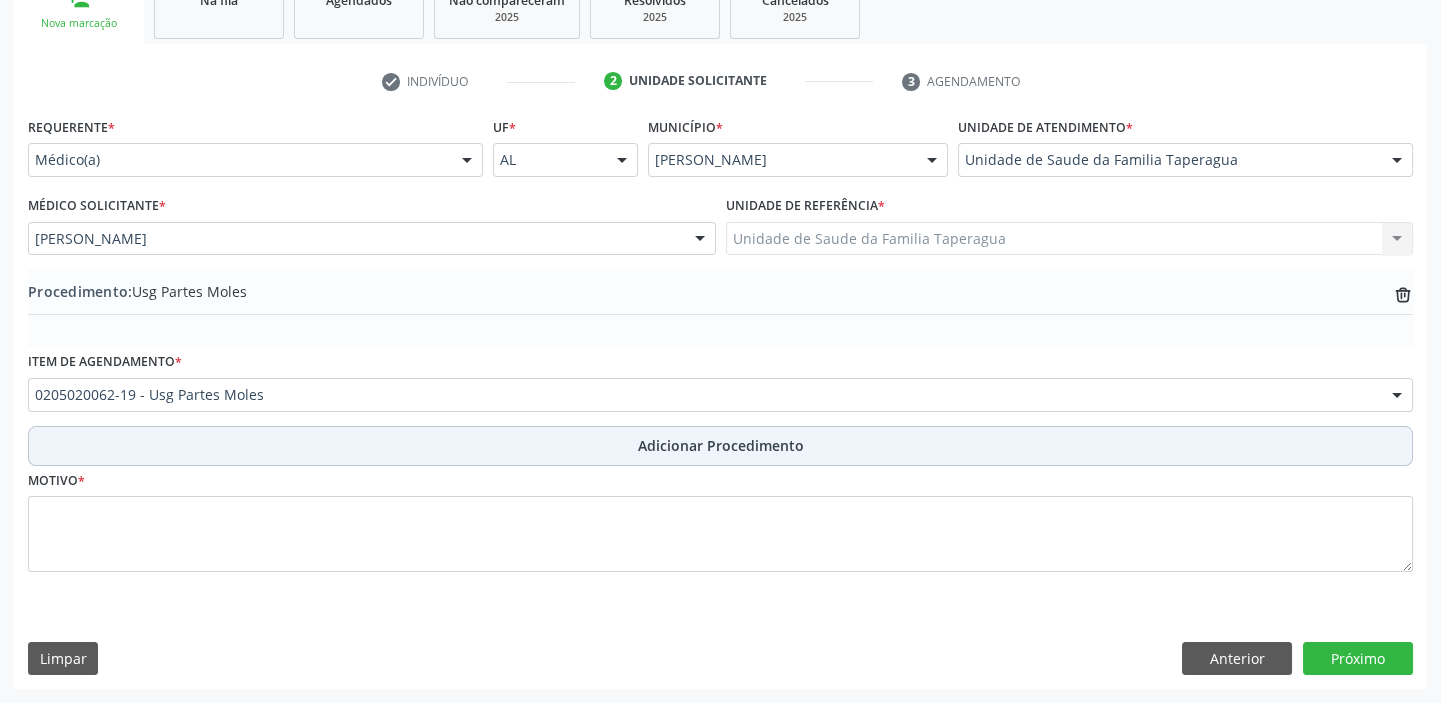 scroll, scrollTop: 349, scrollLeft: 0, axis: vertical 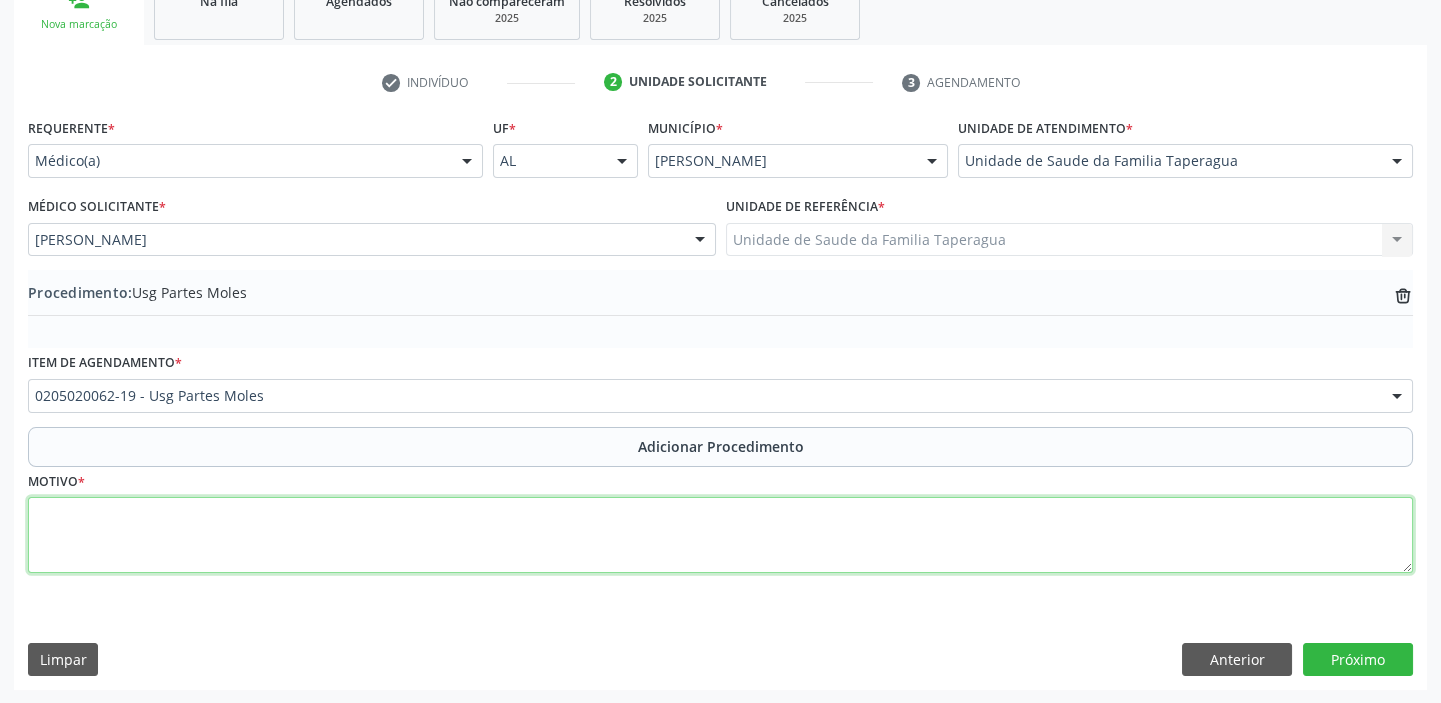 click at bounding box center [720, 535] 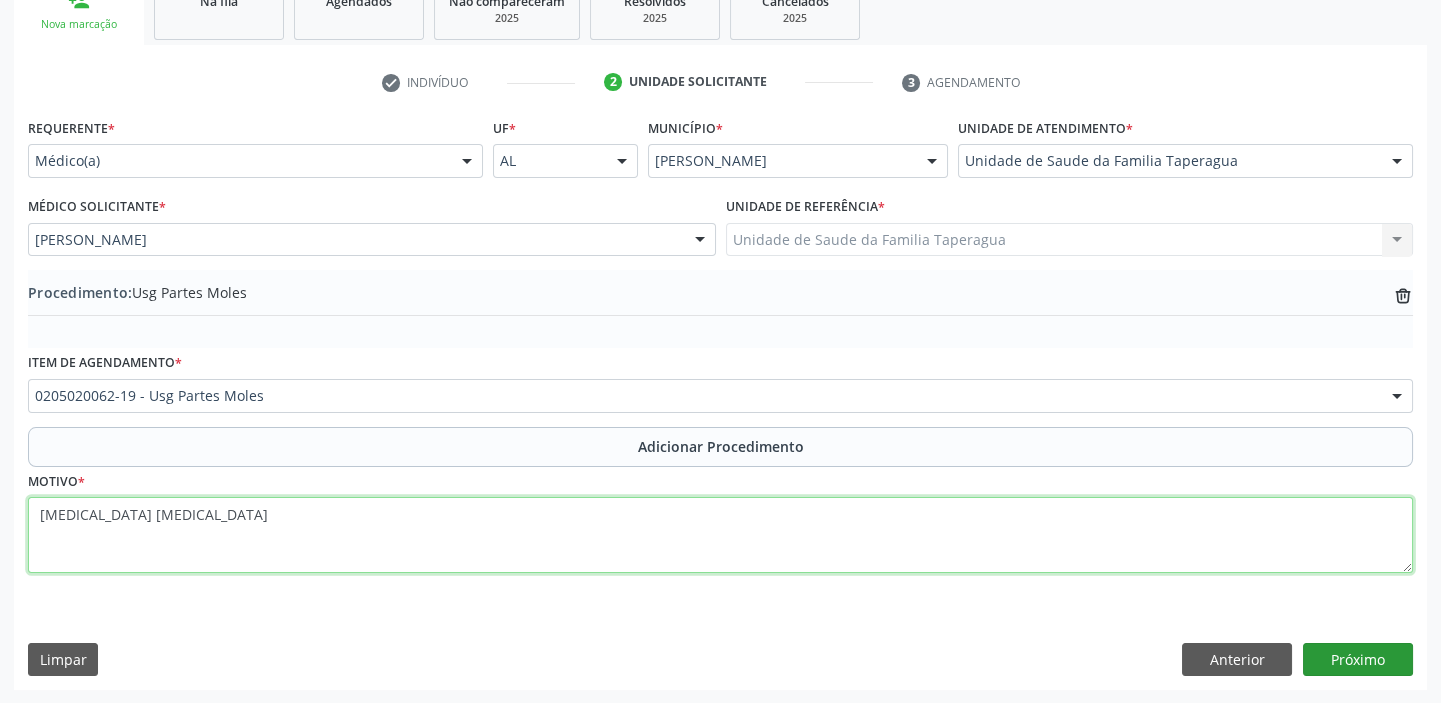 type on "[MEDICAL_DATA] [MEDICAL_DATA]" 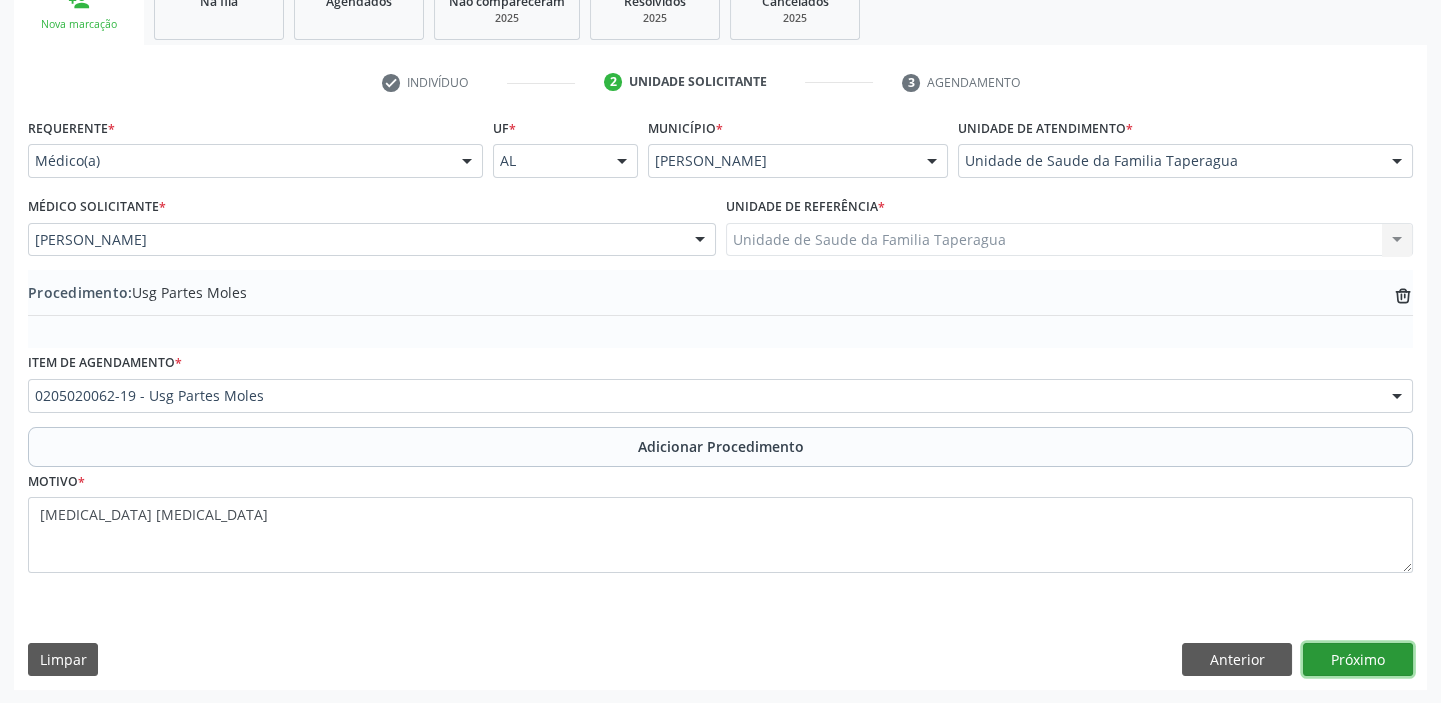 click on "Próximo" at bounding box center [1358, 660] 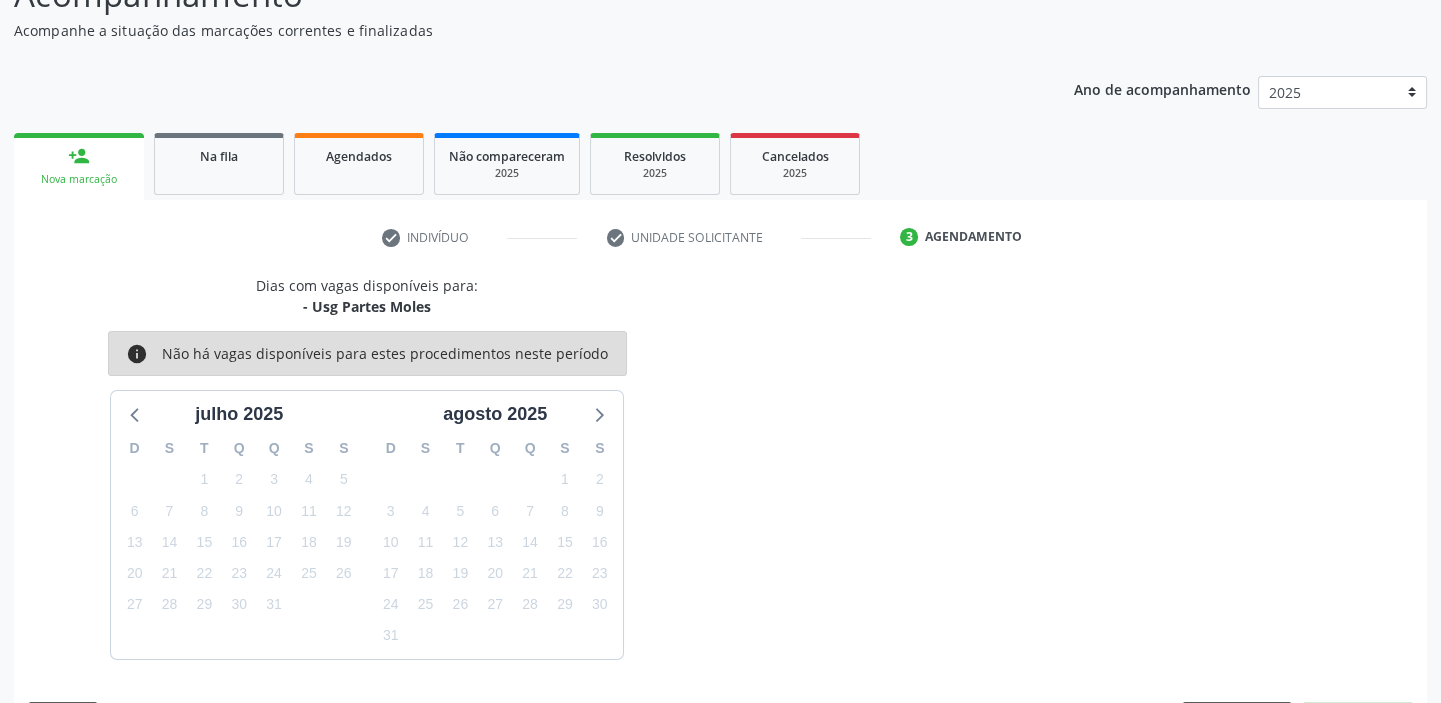 scroll, scrollTop: 252, scrollLeft: 0, axis: vertical 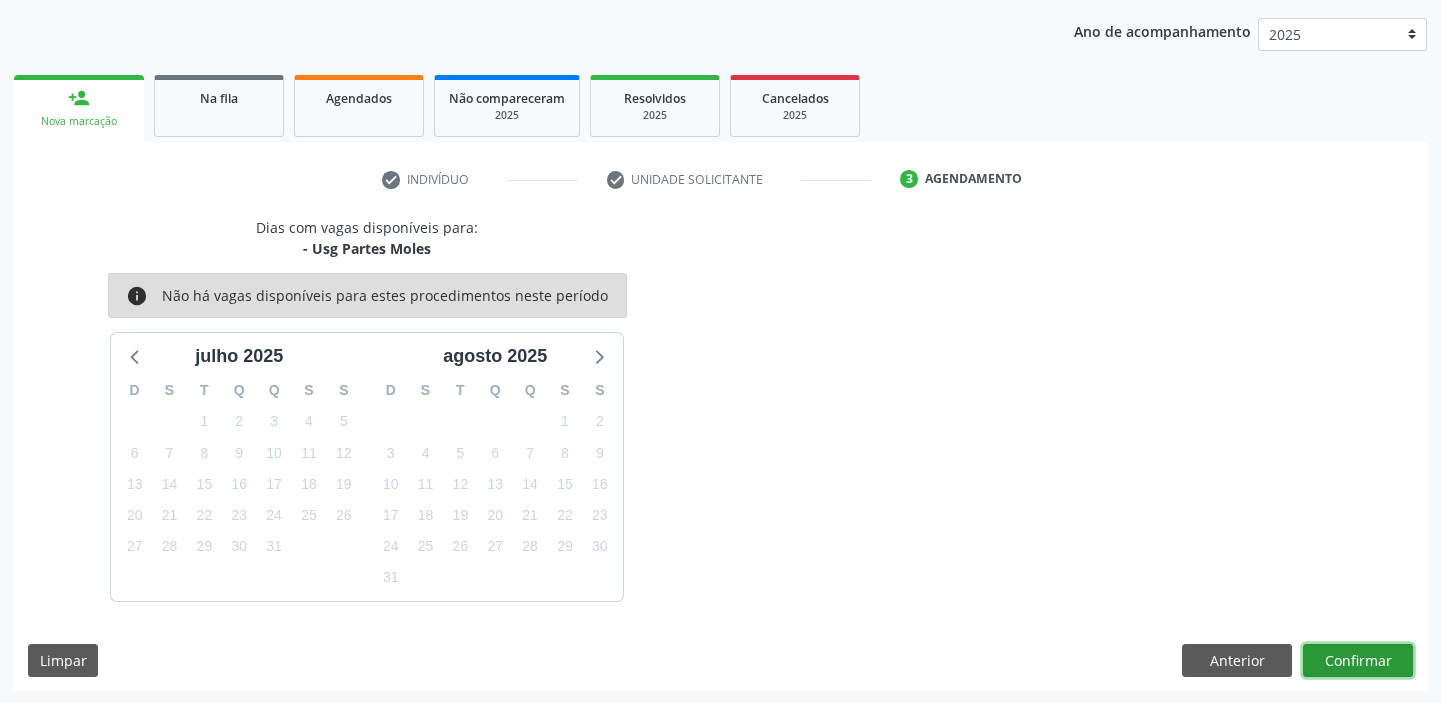 click on "Confirmar" at bounding box center [1358, 661] 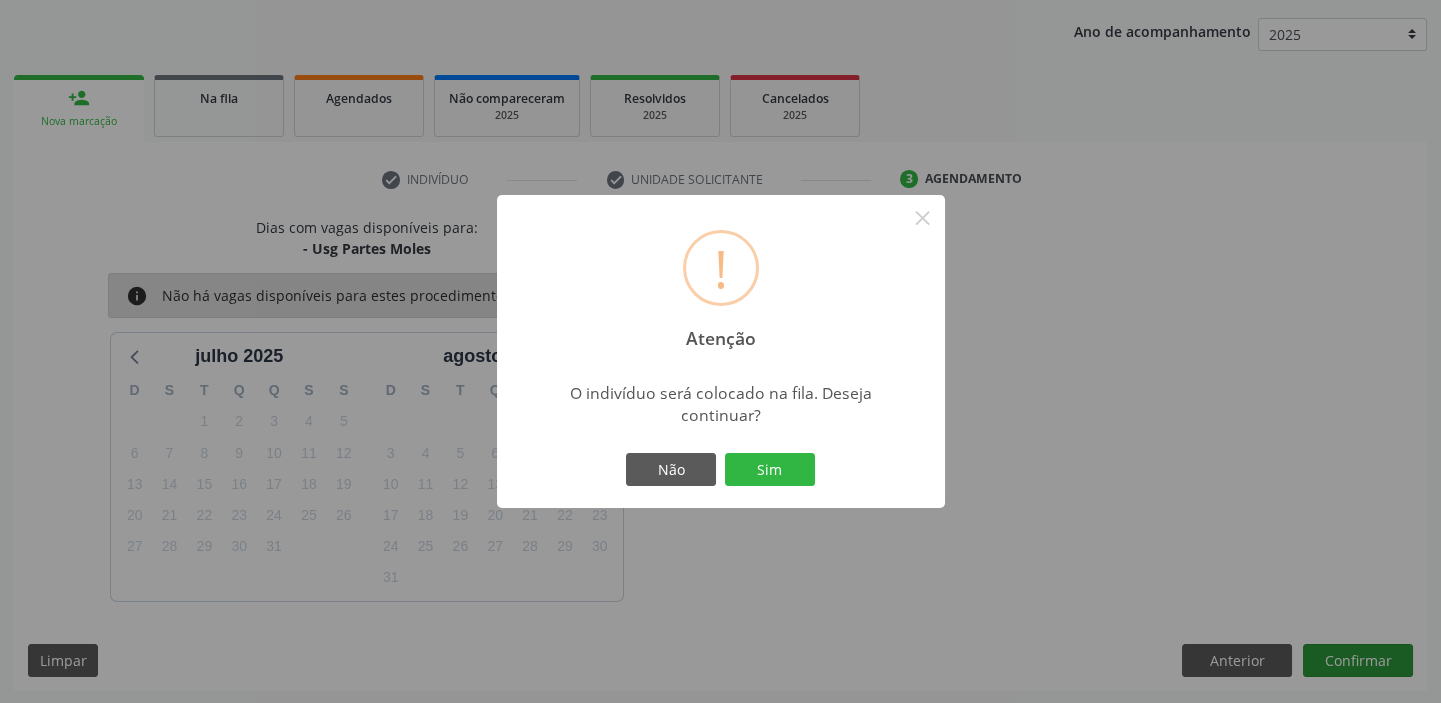 type 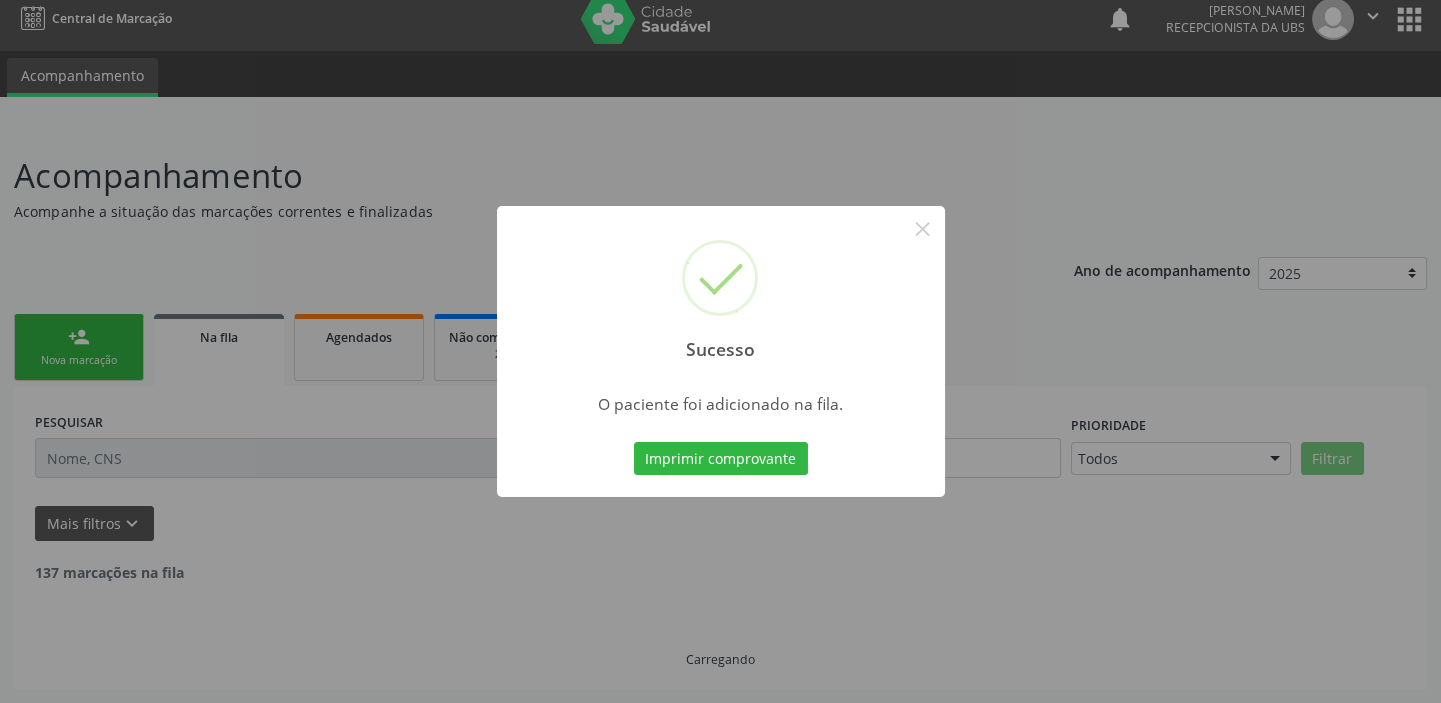 scroll, scrollTop: 0, scrollLeft: 0, axis: both 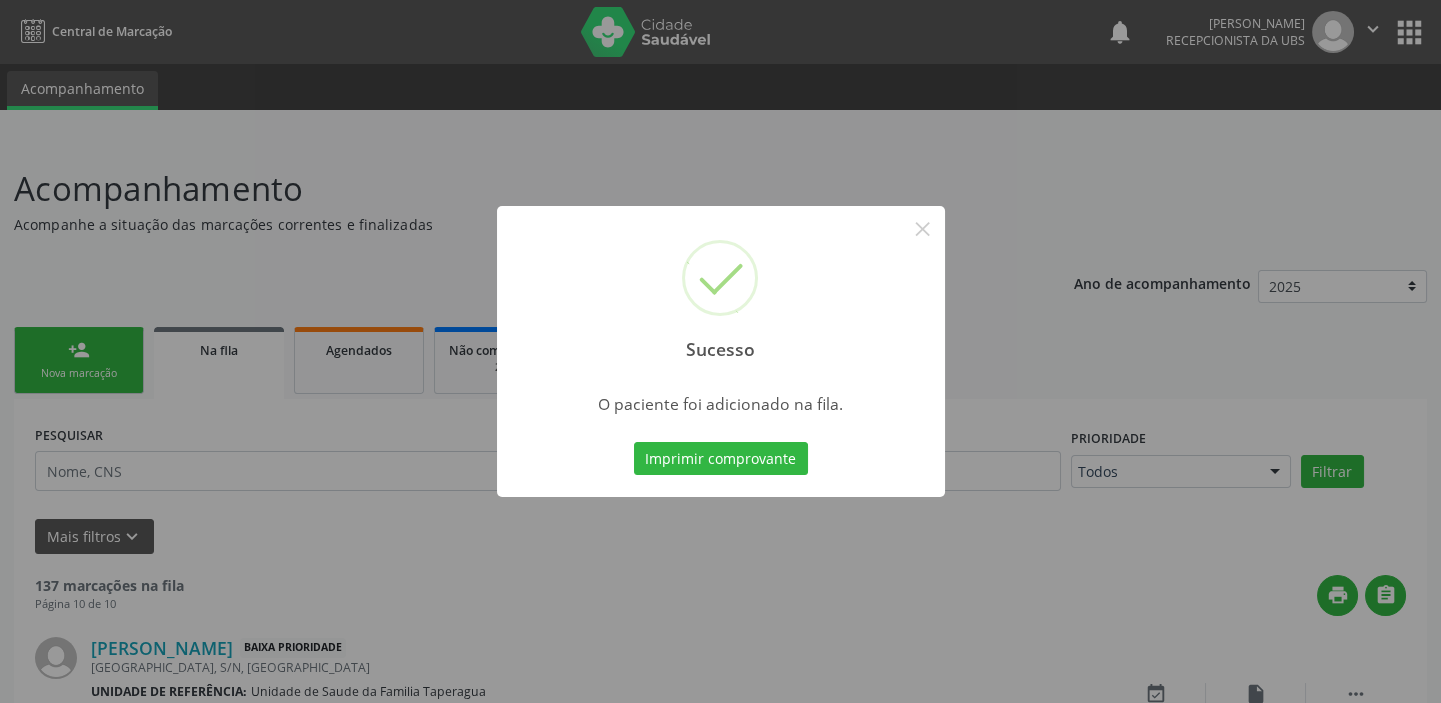 click on "Sucesso × O paciente foi adicionado na fila. Imprimir comprovante Cancel" at bounding box center [720, 351] 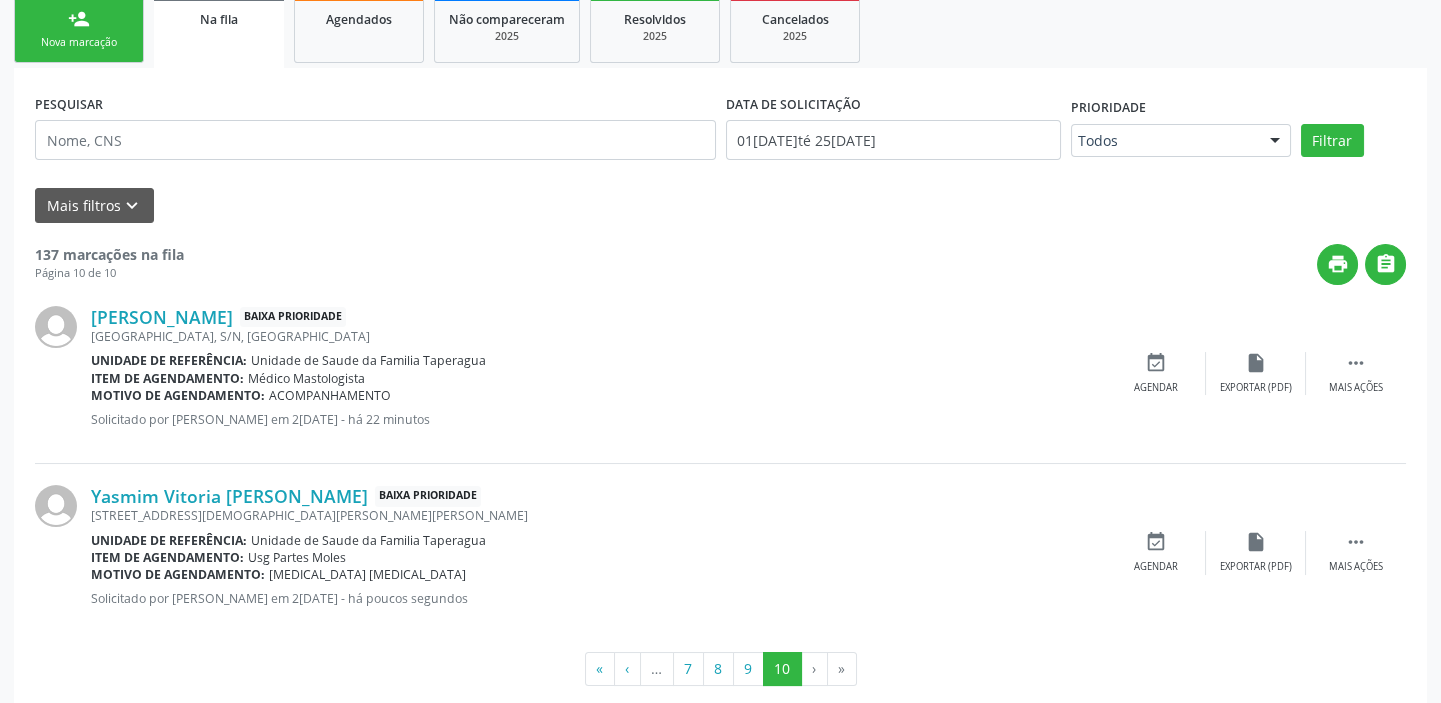 scroll, scrollTop: 361, scrollLeft: 0, axis: vertical 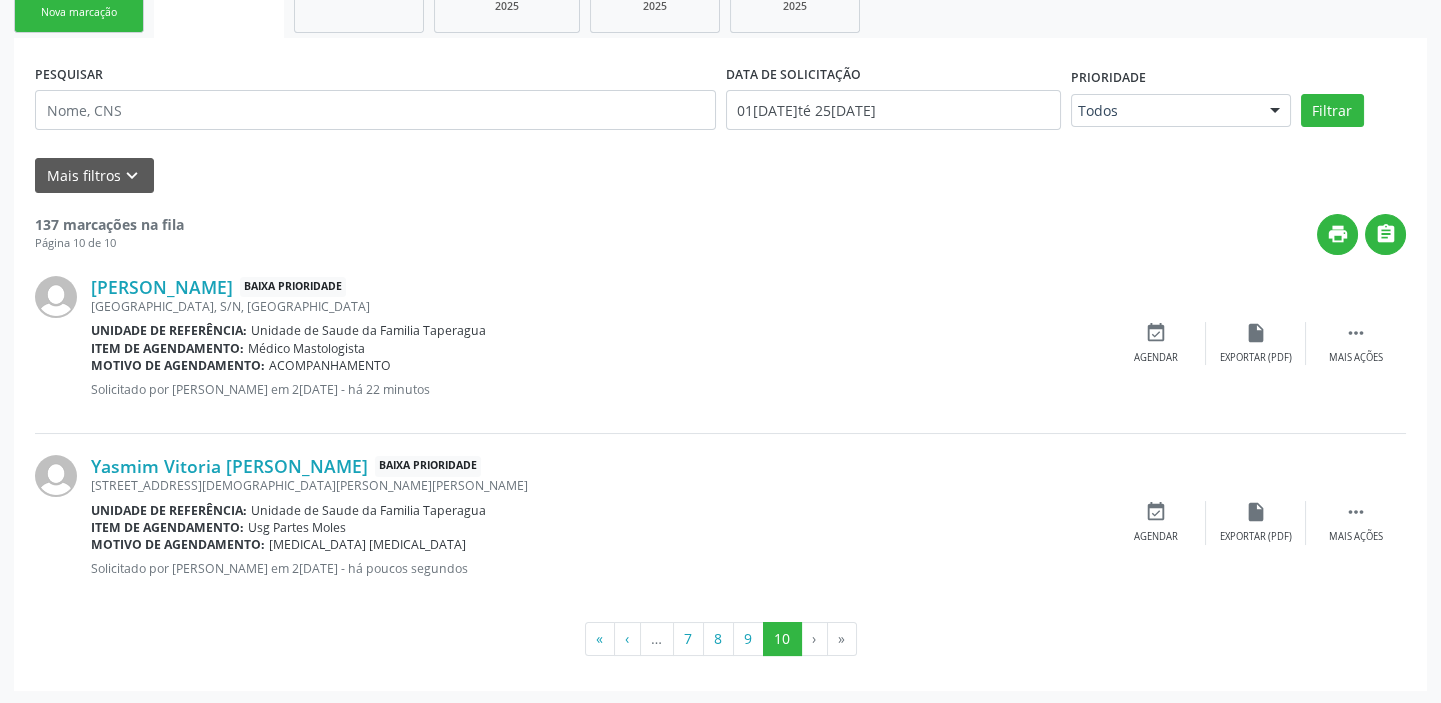 click on "person_add
Nova marcação" at bounding box center [79, -1] 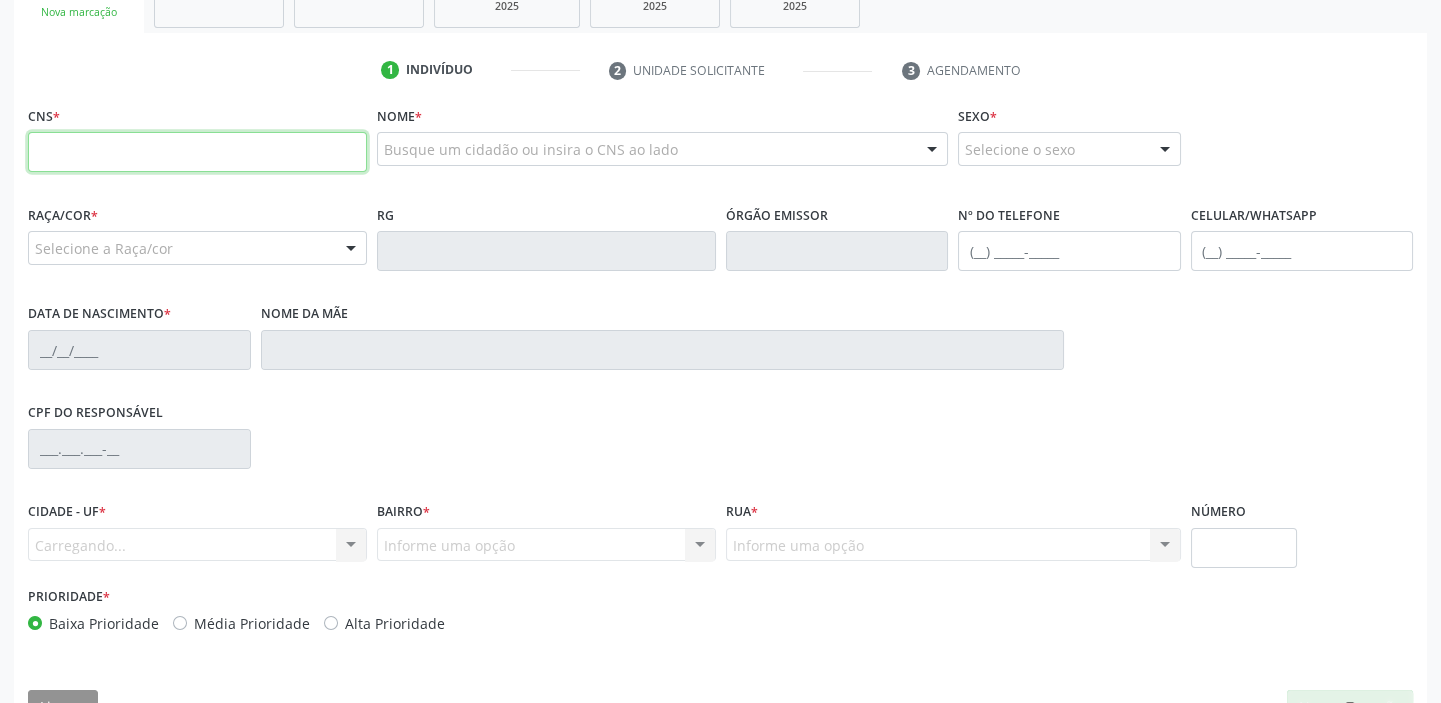 click at bounding box center (197, 152) 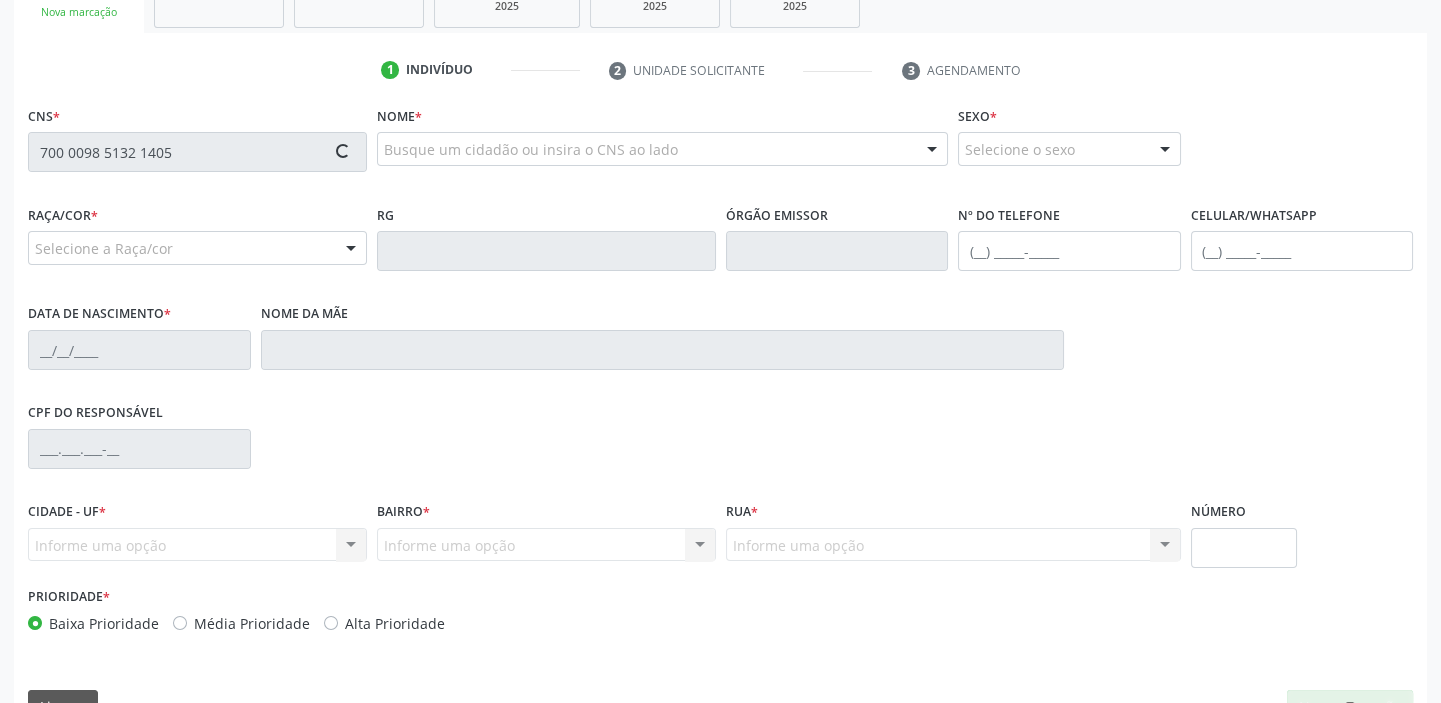 type on "700 0098 5132 1405" 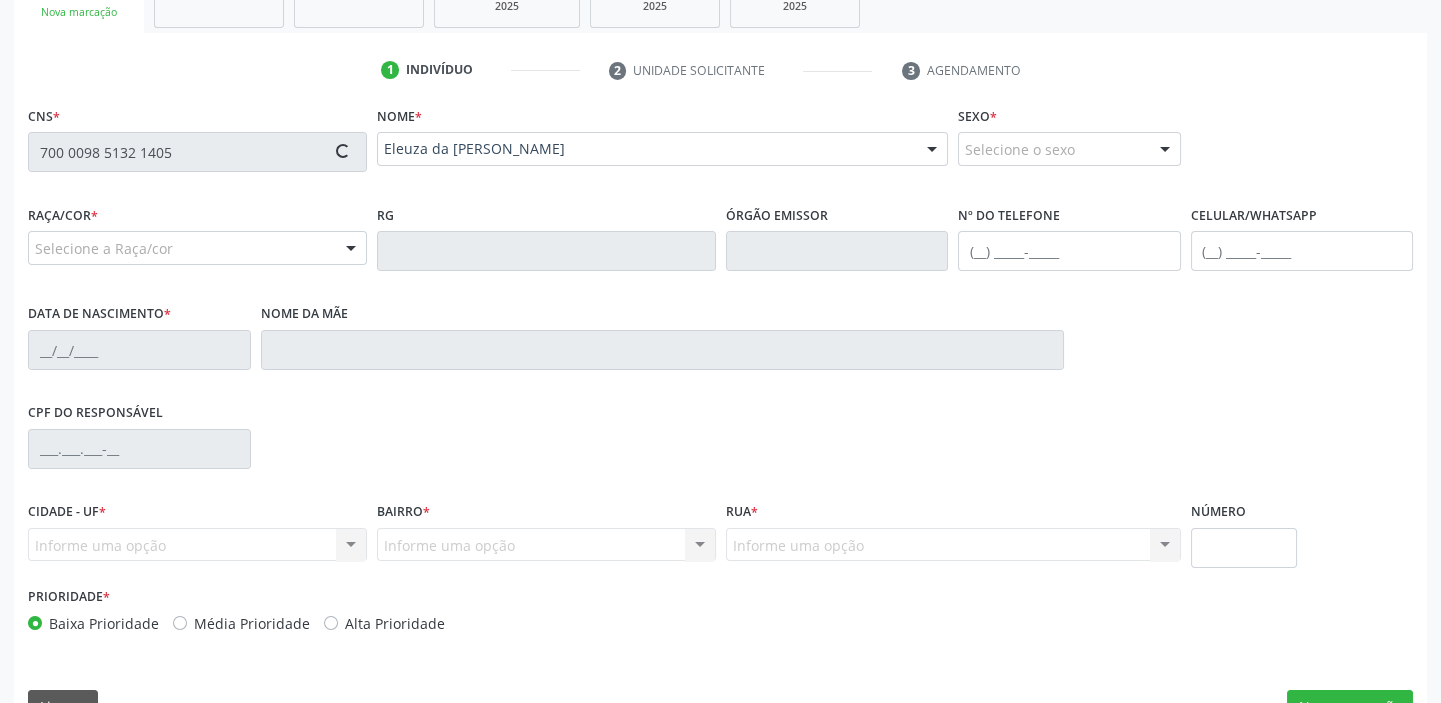 type on "(82) 99347-8481" 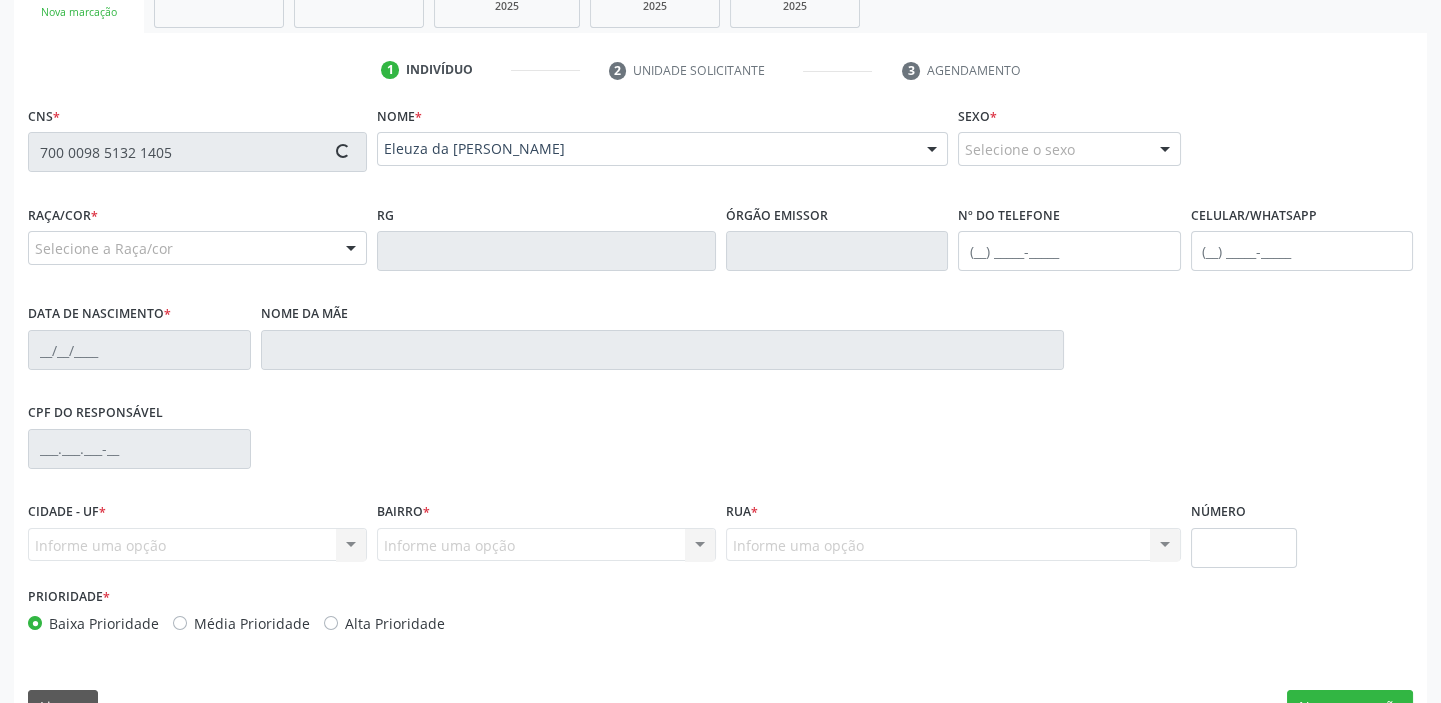 type on "18/01/1966" 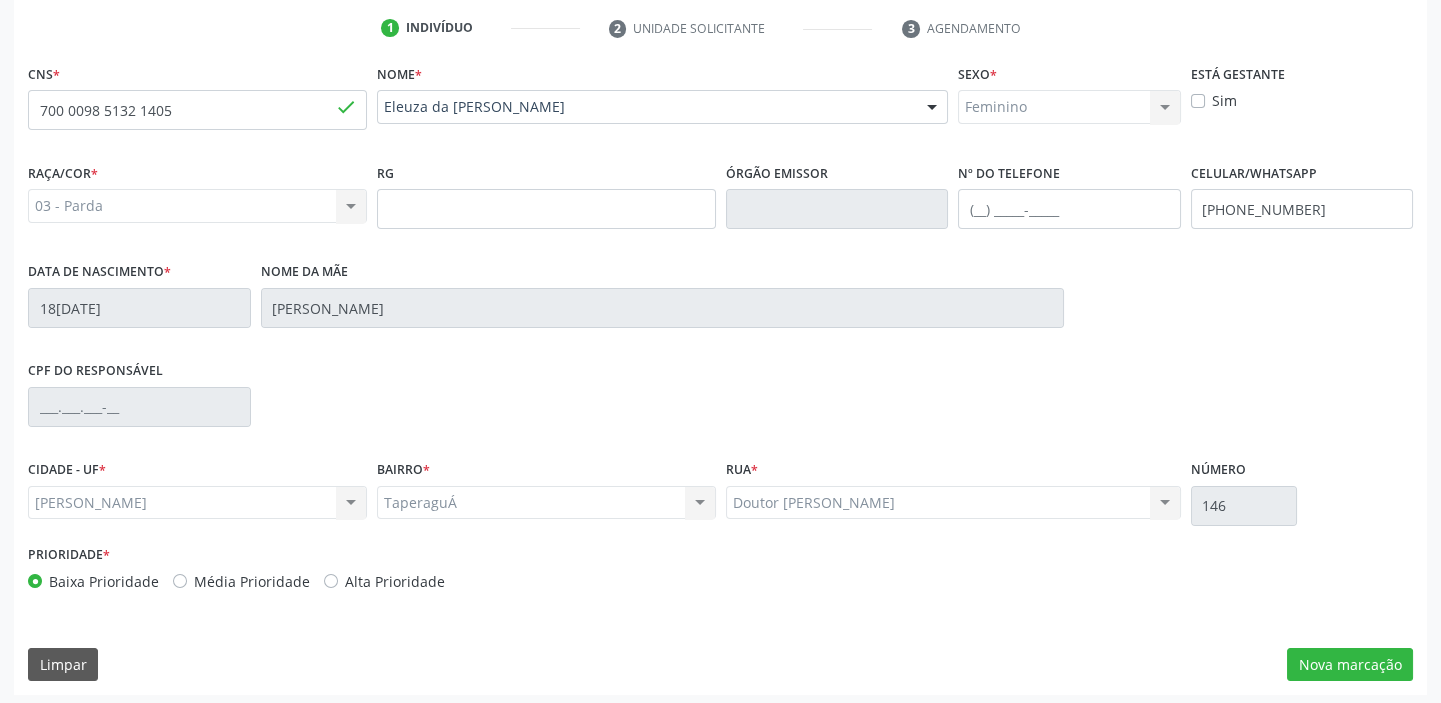 scroll, scrollTop: 408, scrollLeft: 0, axis: vertical 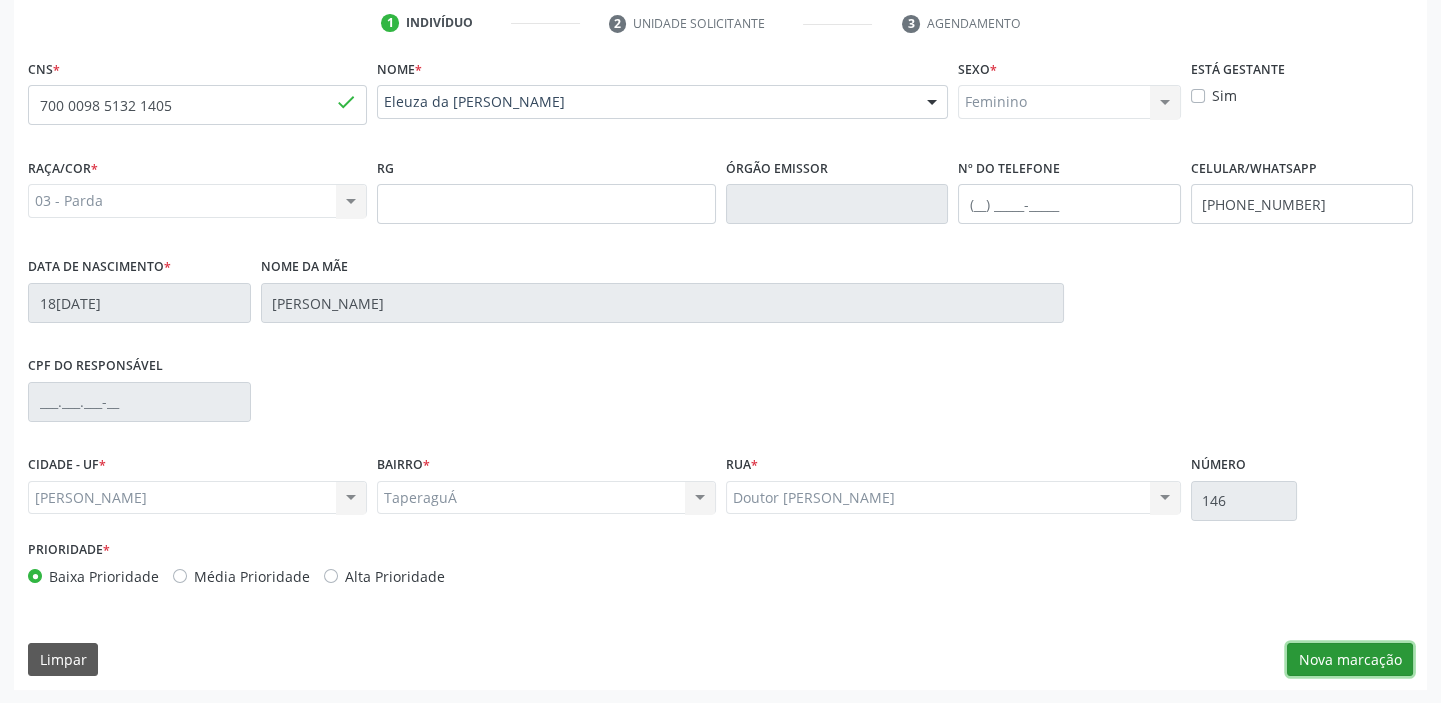 click on "Nova marcação" at bounding box center [1350, 660] 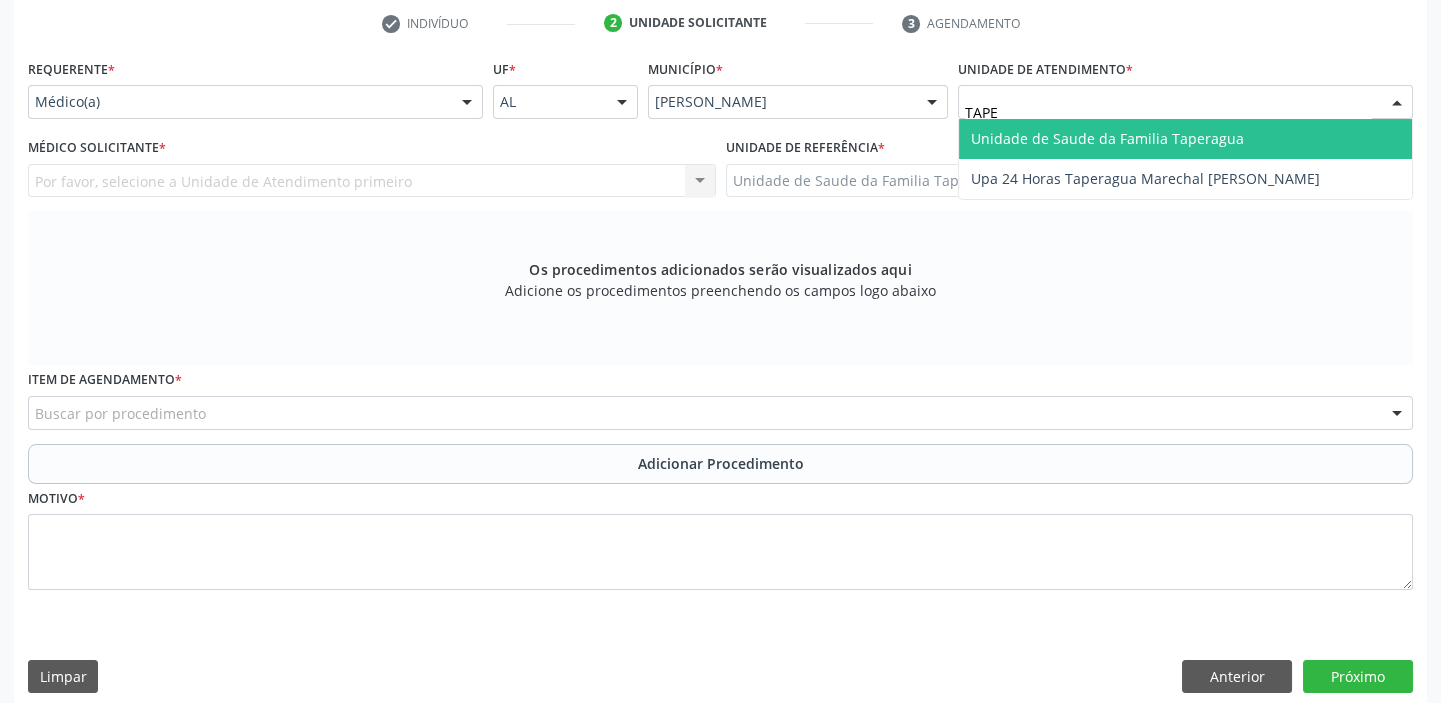type on "TAPER" 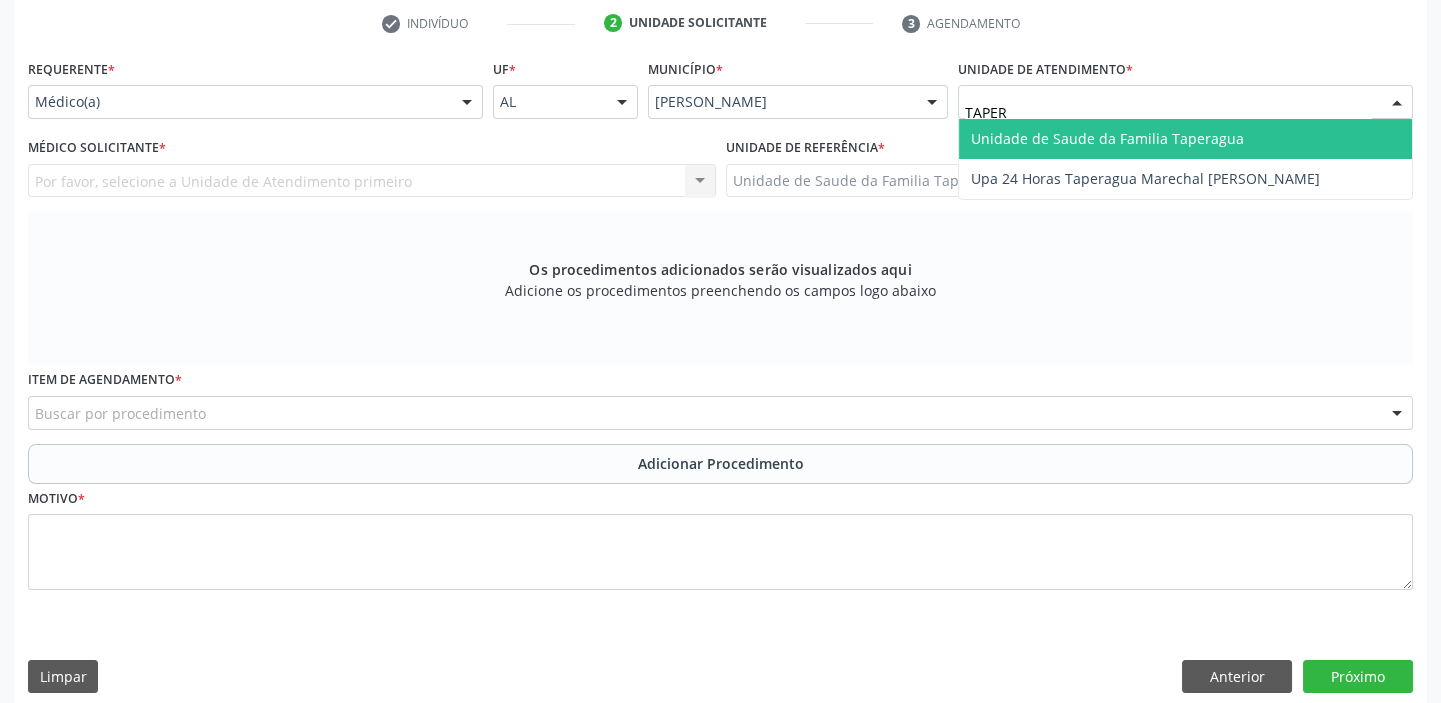 click on "Unidade de Saude da Familia Taperagua" at bounding box center [1185, 139] 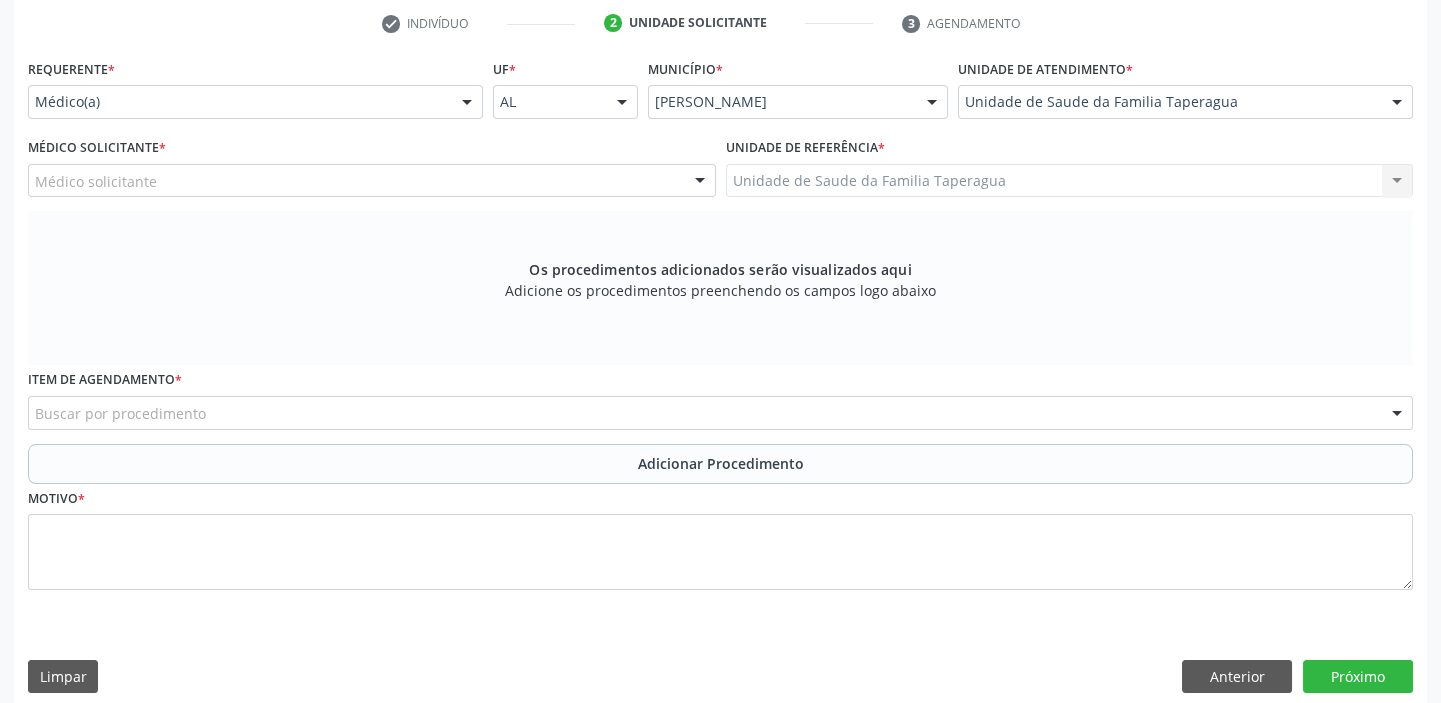 click on "Médico solicitante" at bounding box center (372, 181) 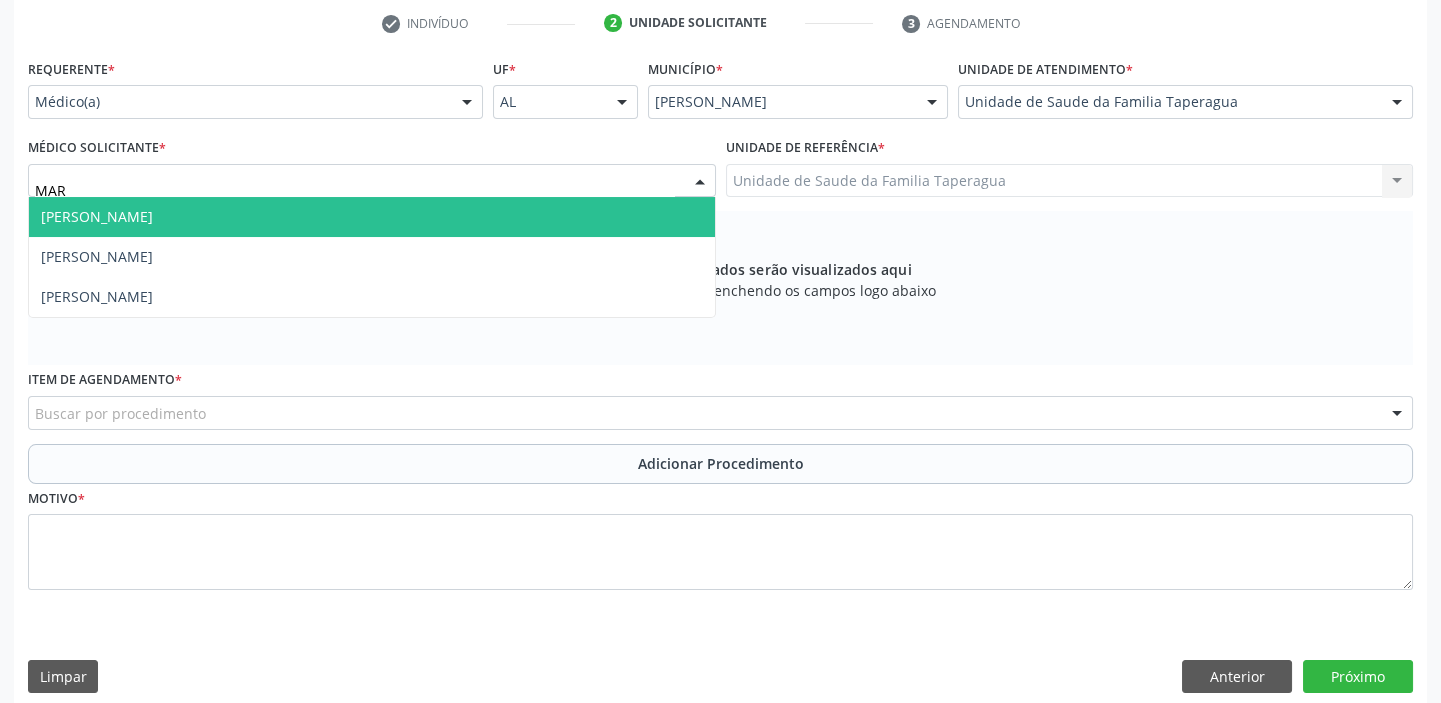 type on "MART" 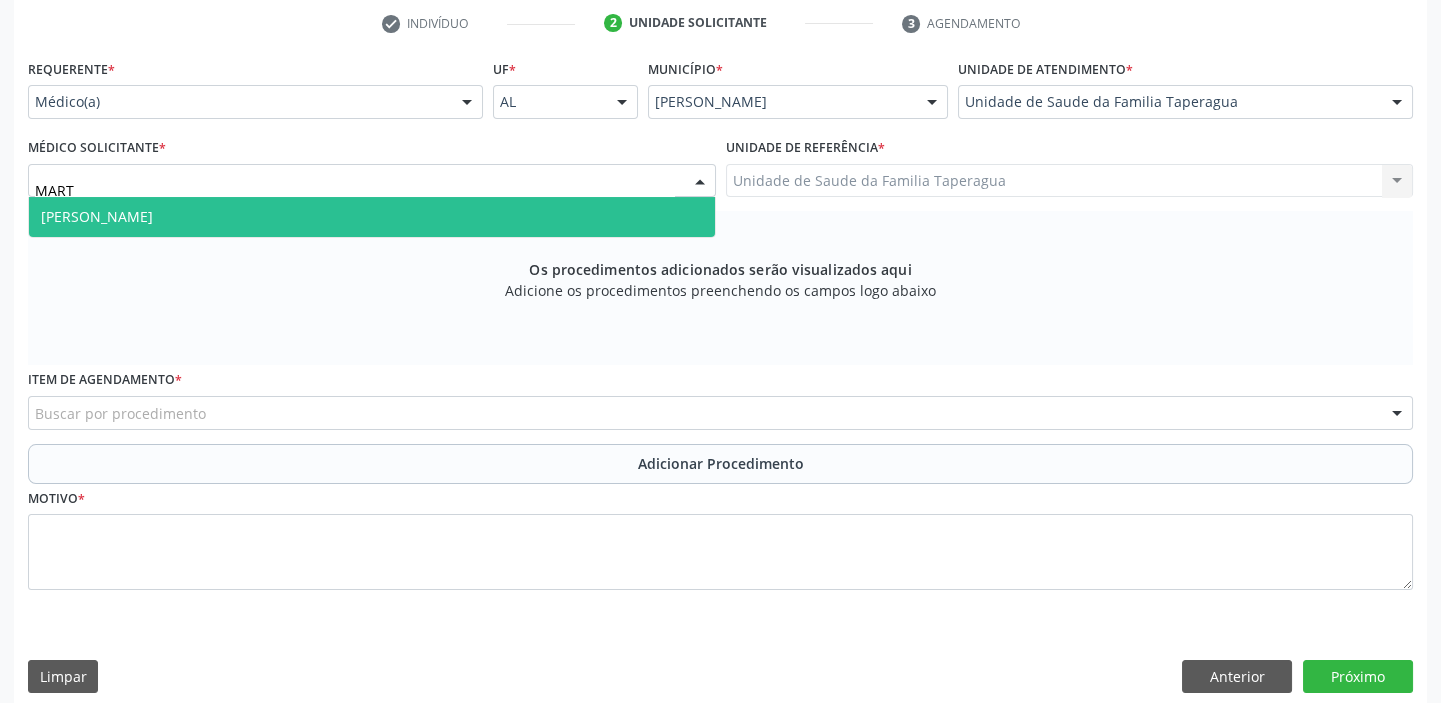 click on "[PERSON_NAME]" at bounding box center (372, 217) 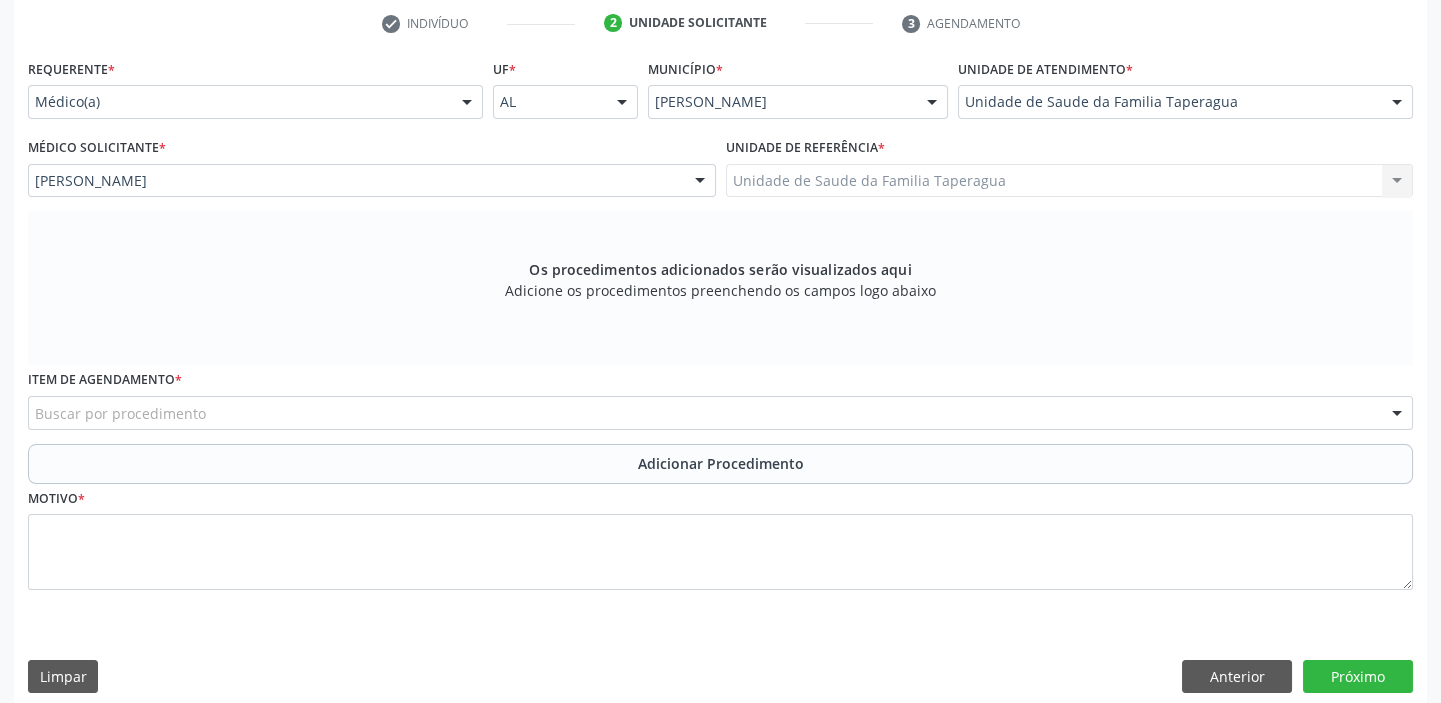 click on "Buscar por procedimento" at bounding box center [720, 413] 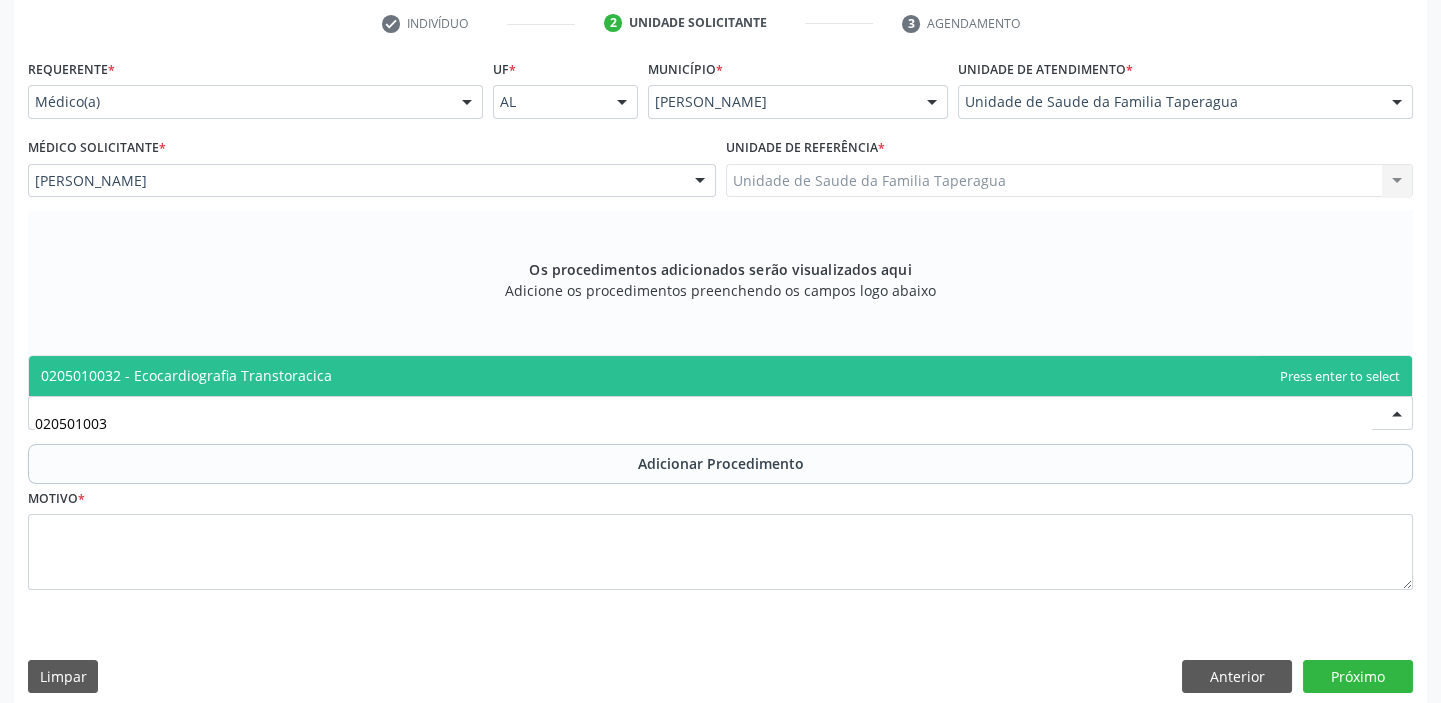 type on "0205010032" 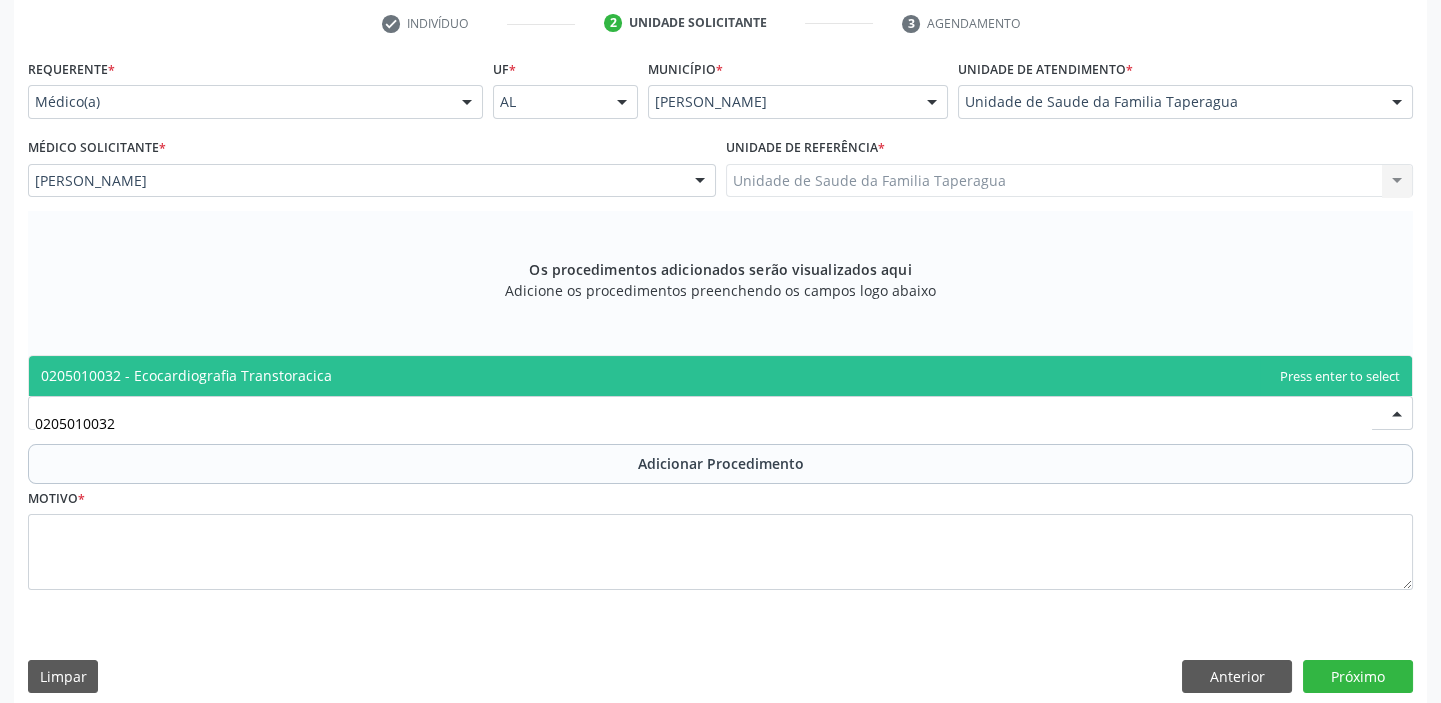 click on "0205010032 - Ecocardiografia Transtoracica" at bounding box center (720, 376) 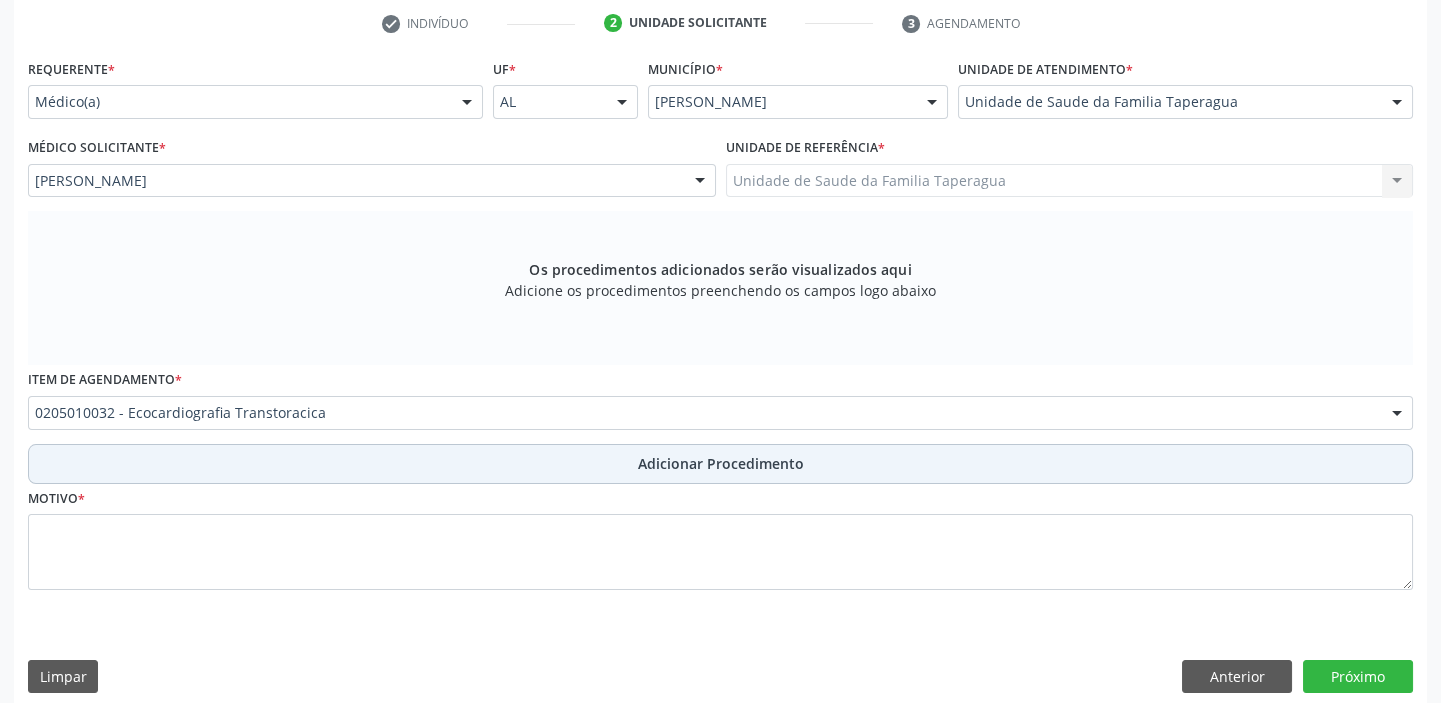 click on "Adicionar Procedimento" at bounding box center (720, 464) 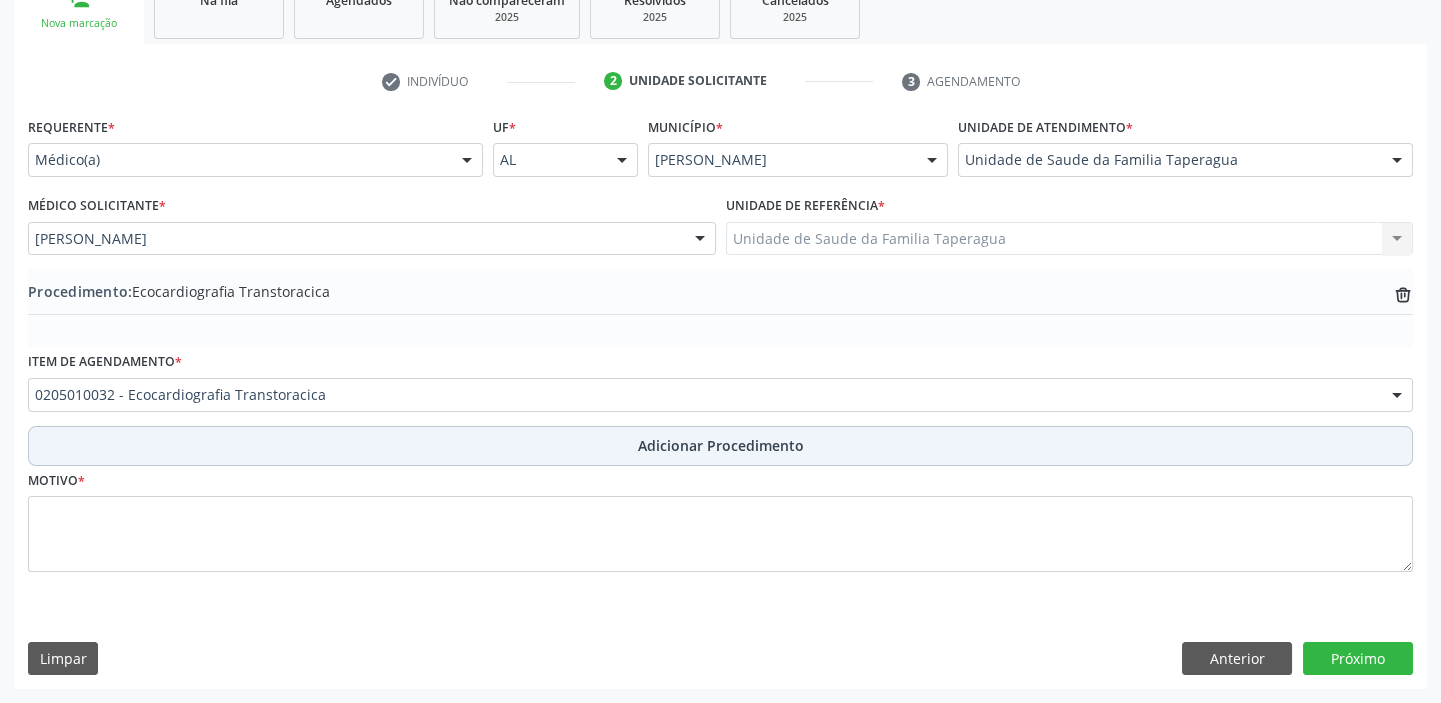 scroll, scrollTop: 349, scrollLeft: 0, axis: vertical 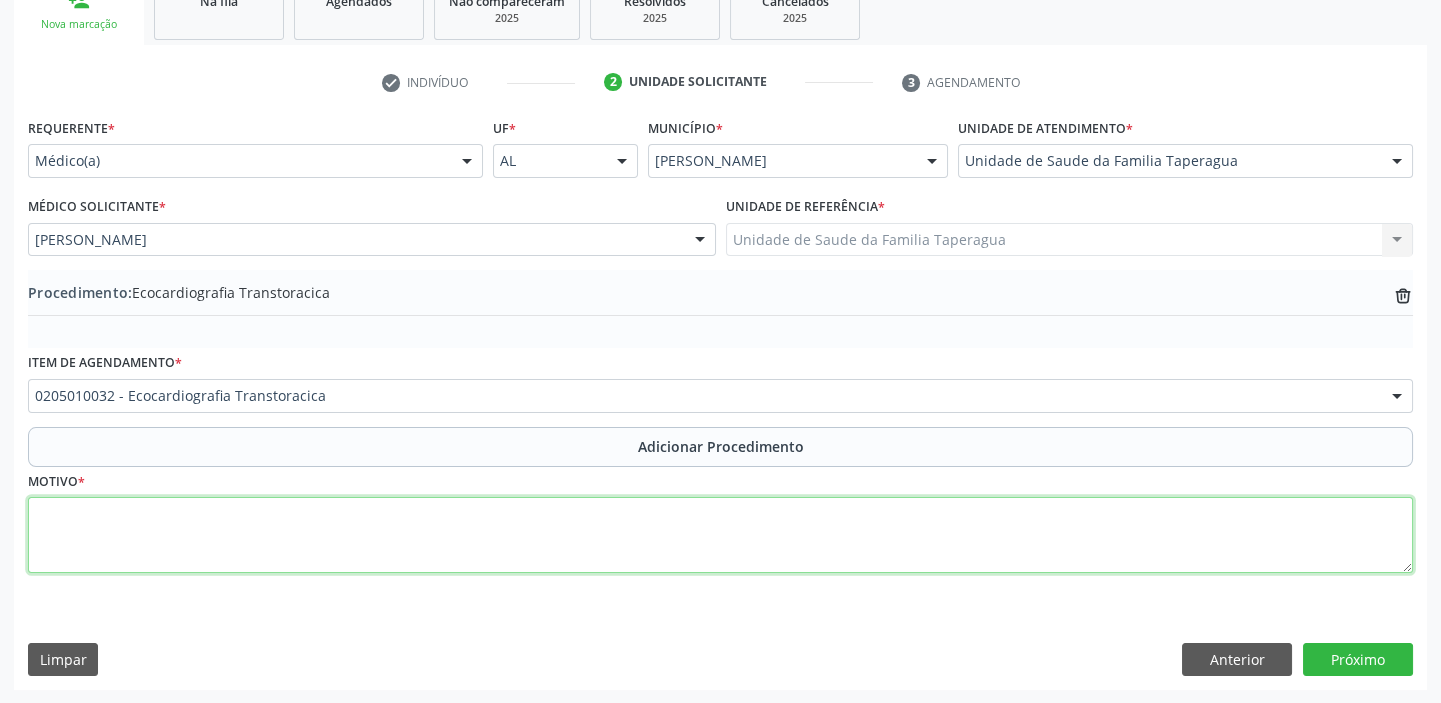click at bounding box center [720, 535] 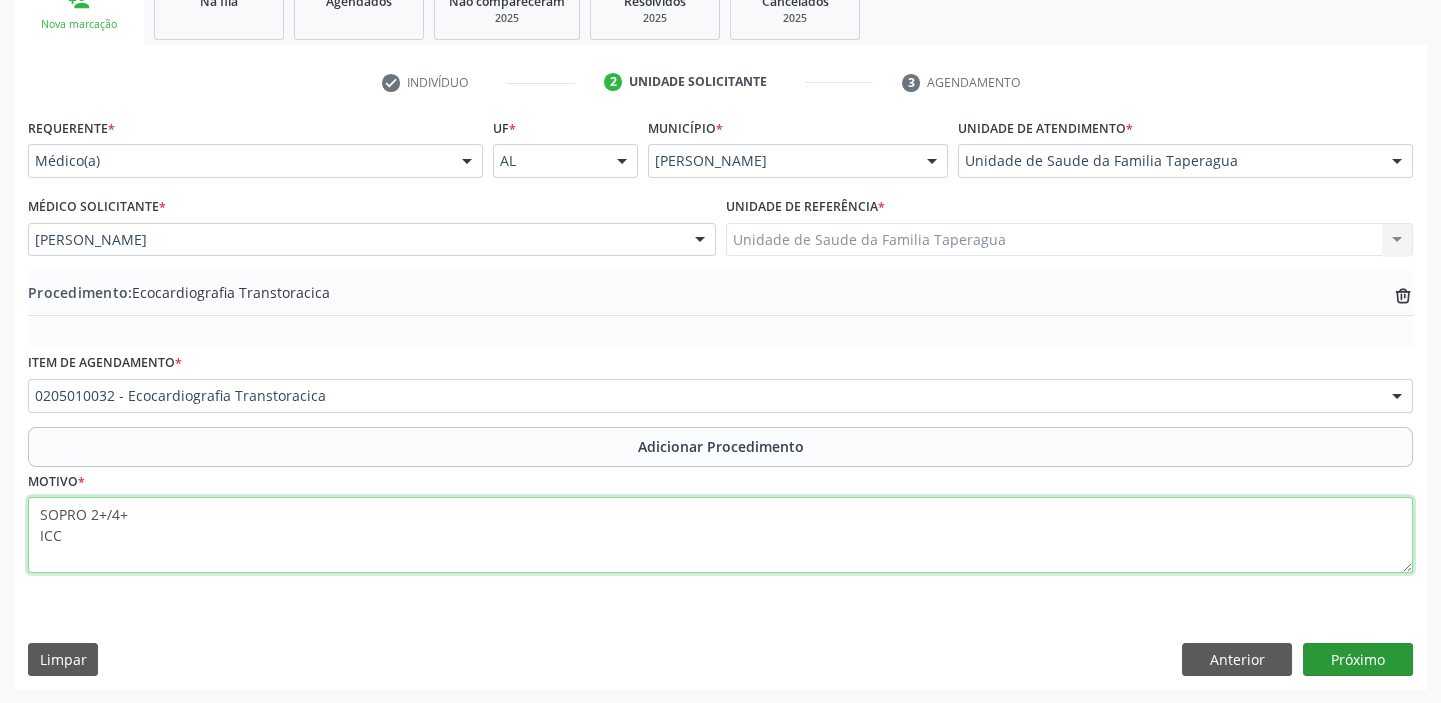 type on "SOPRO 2+/4+
ICC" 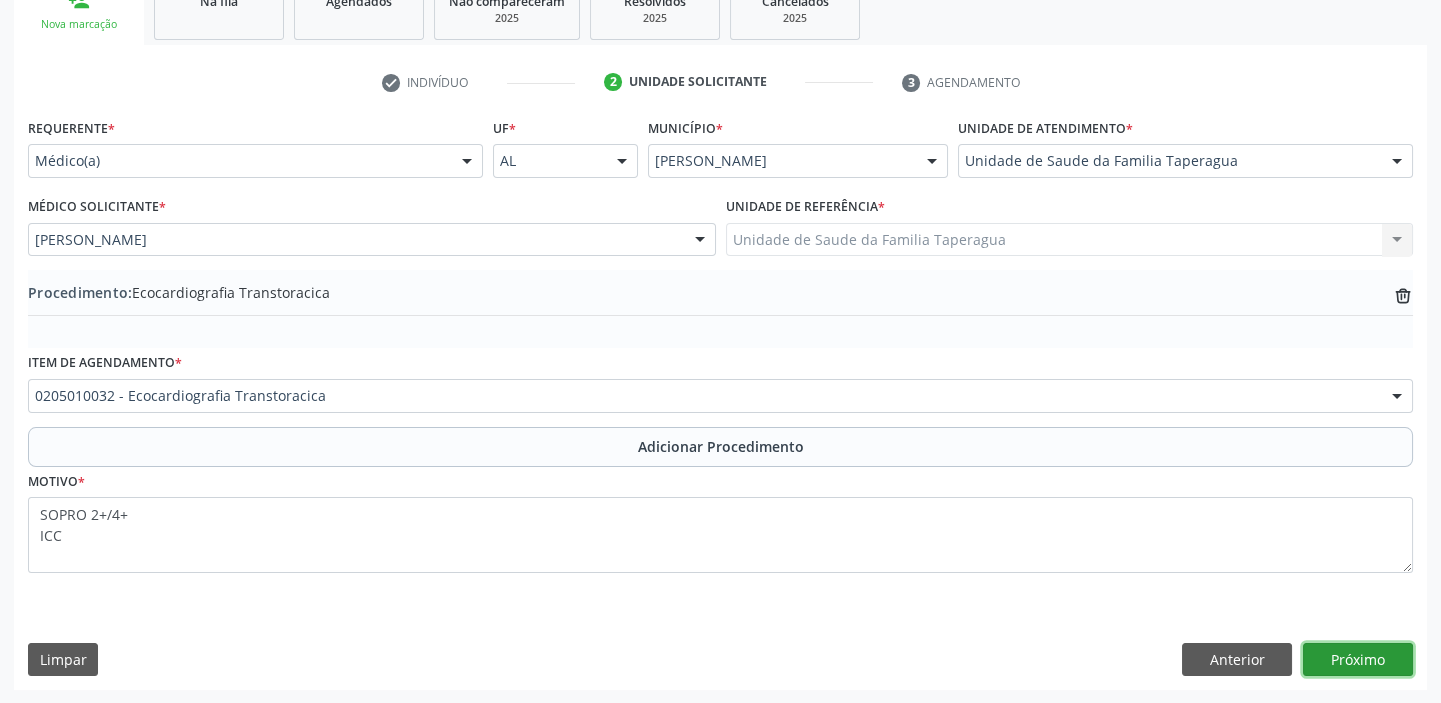 click on "Próximo" at bounding box center [1358, 660] 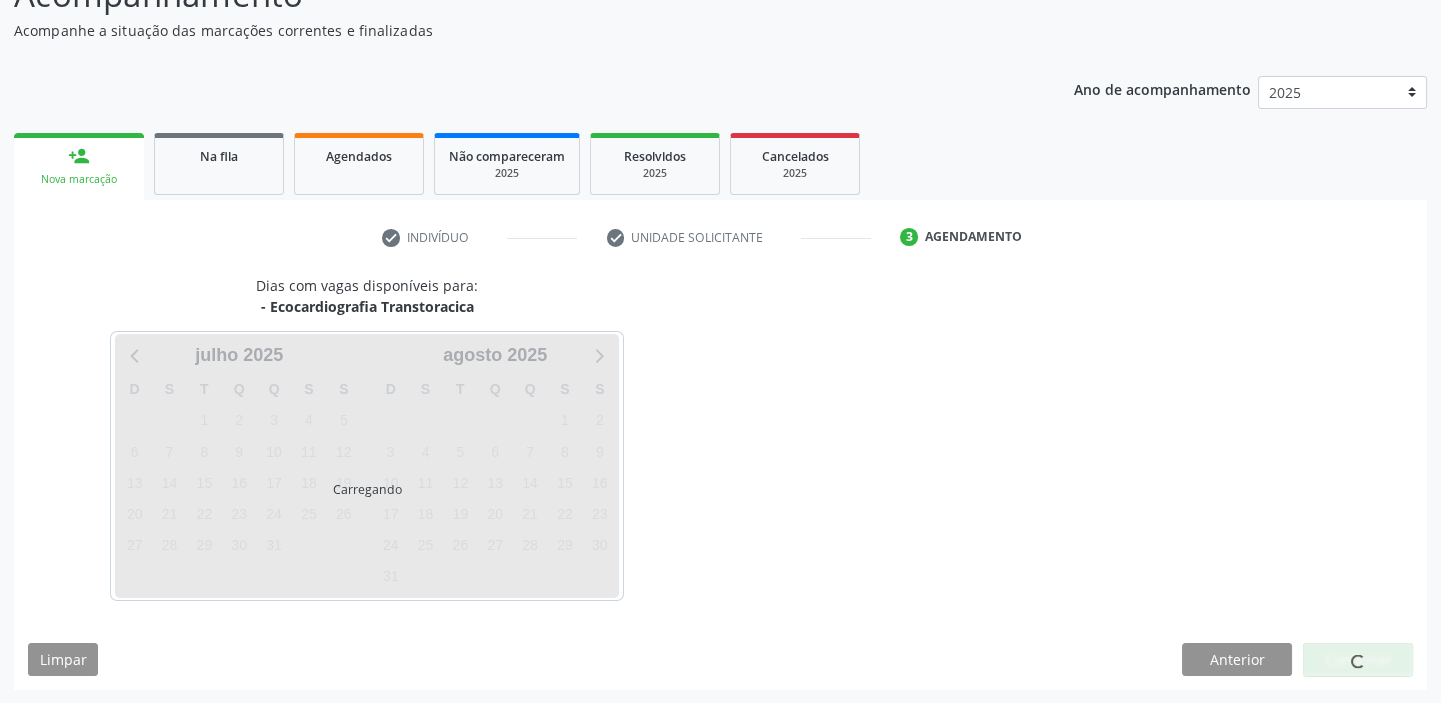 scroll, scrollTop: 252, scrollLeft: 0, axis: vertical 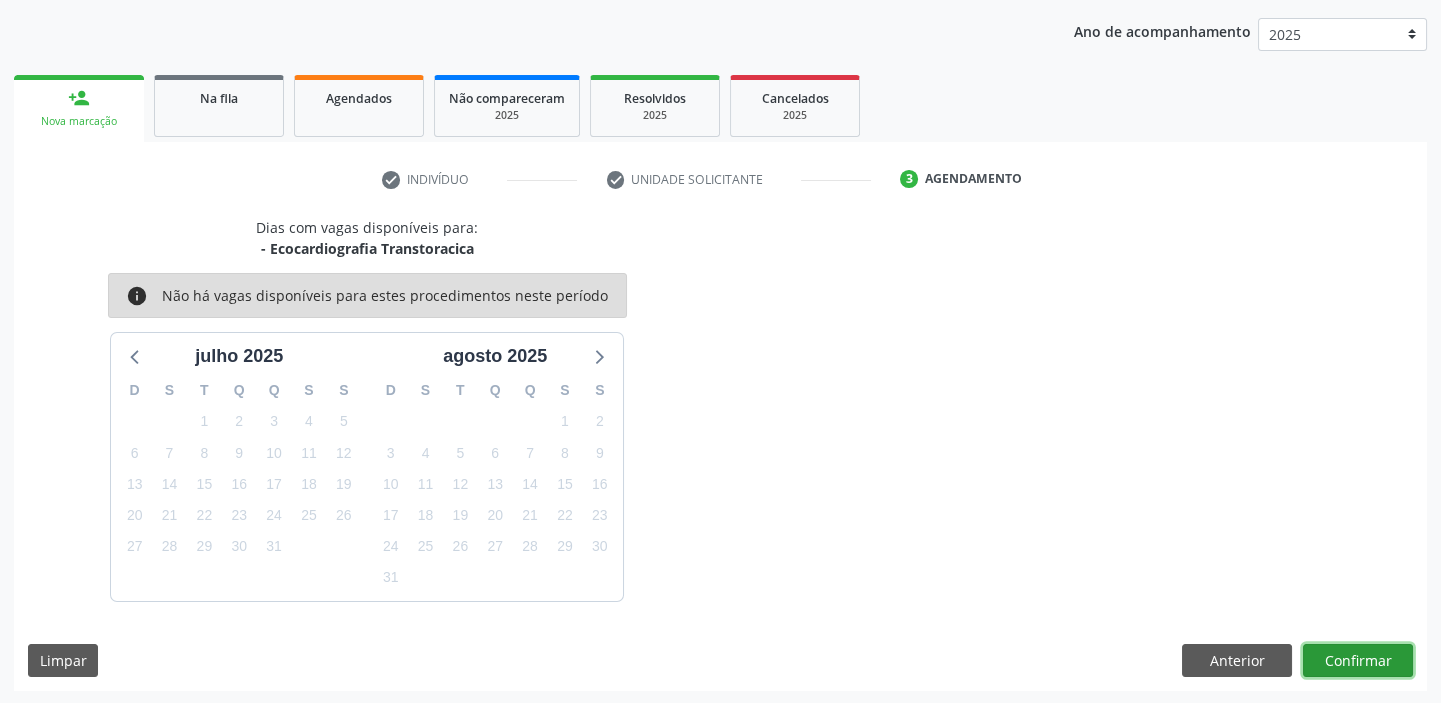 click on "Confirmar" at bounding box center (1358, 661) 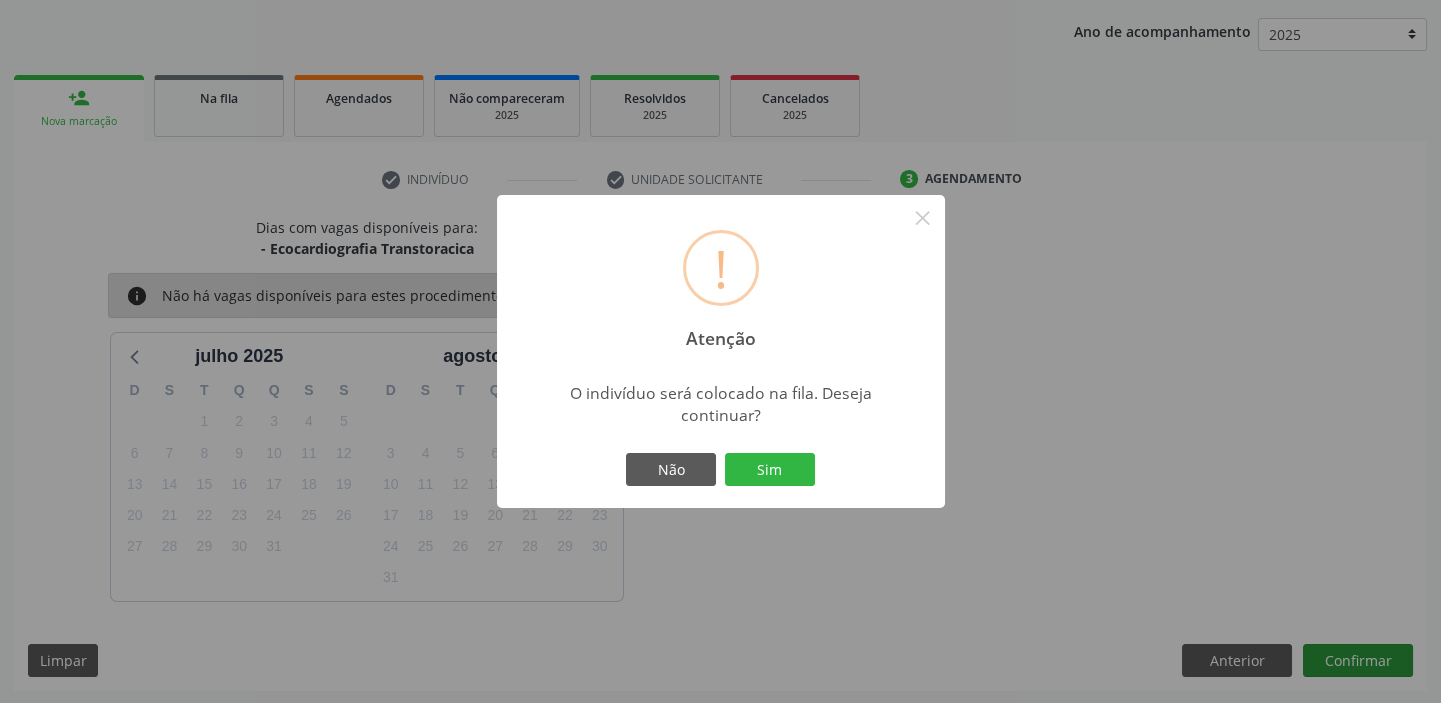 type 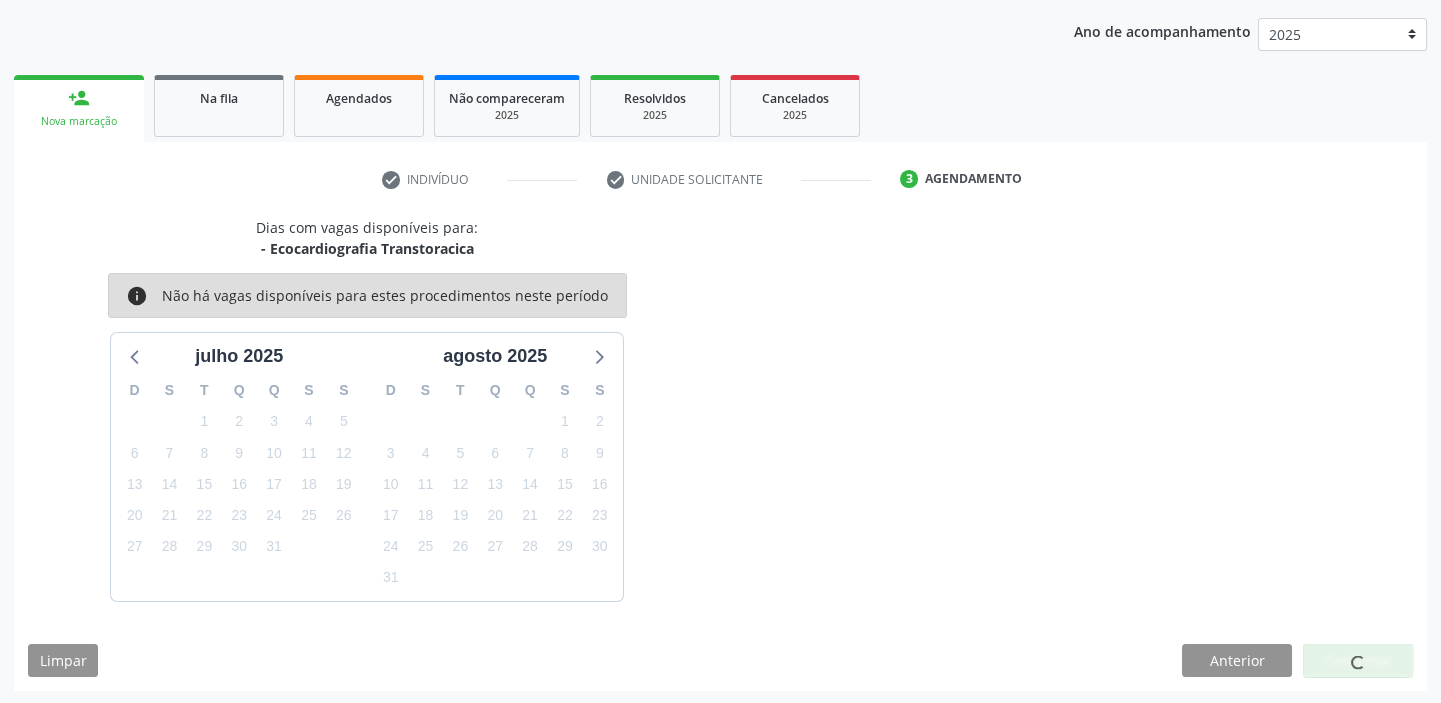 scroll, scrollTop: 0, scrollLeft: 0, axis: both 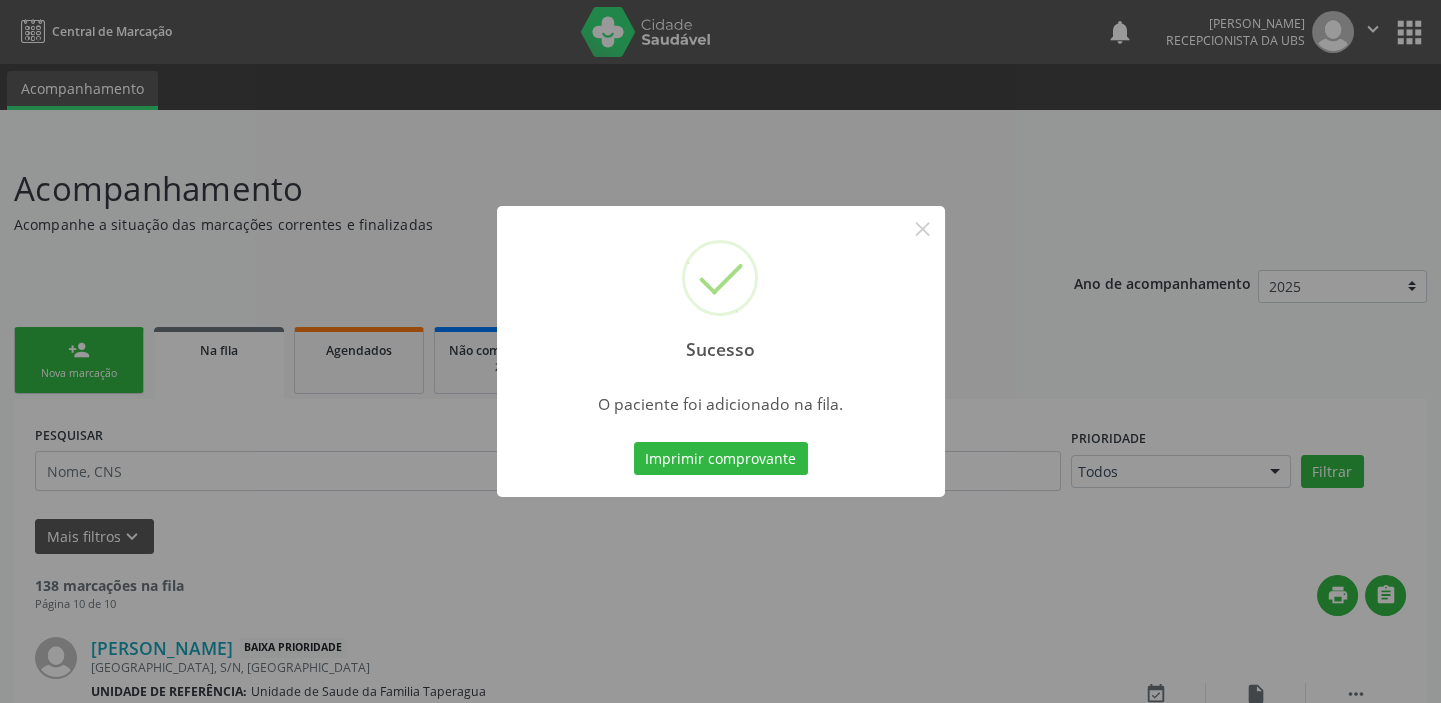 click on "Sucesso × O paciente foi adicionado na fila. Imprimir comprovante Cancel" at bounding box center (720, 351) 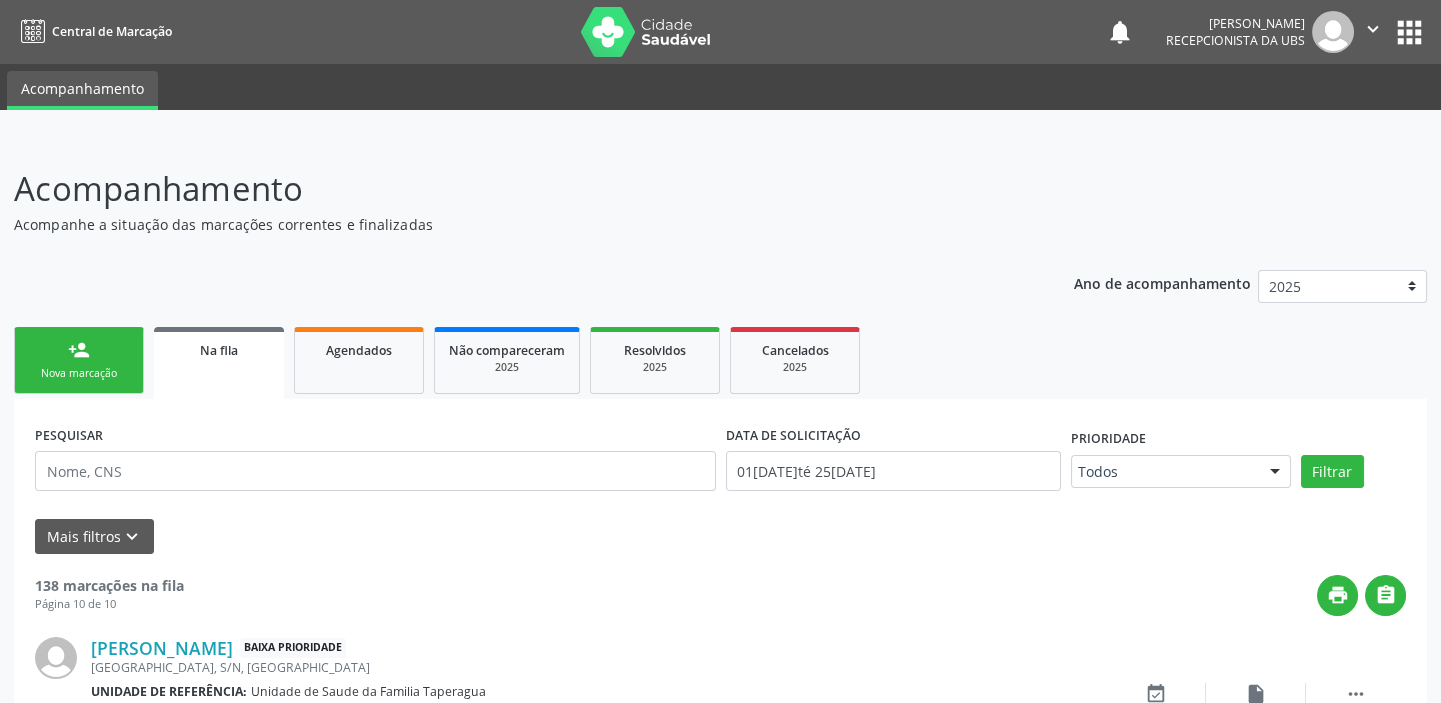click on "person_add" at bounding box center (79, 350) 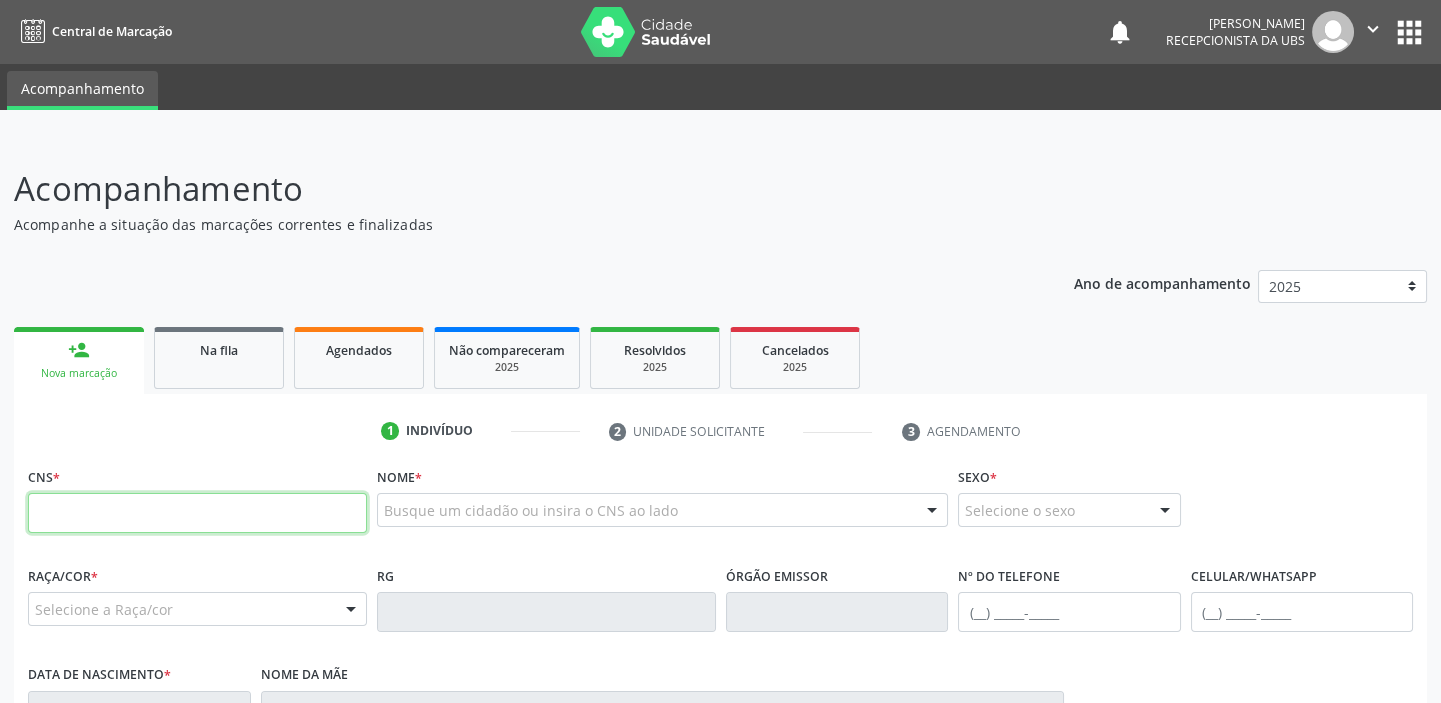 click at bounding box center [197, 513] 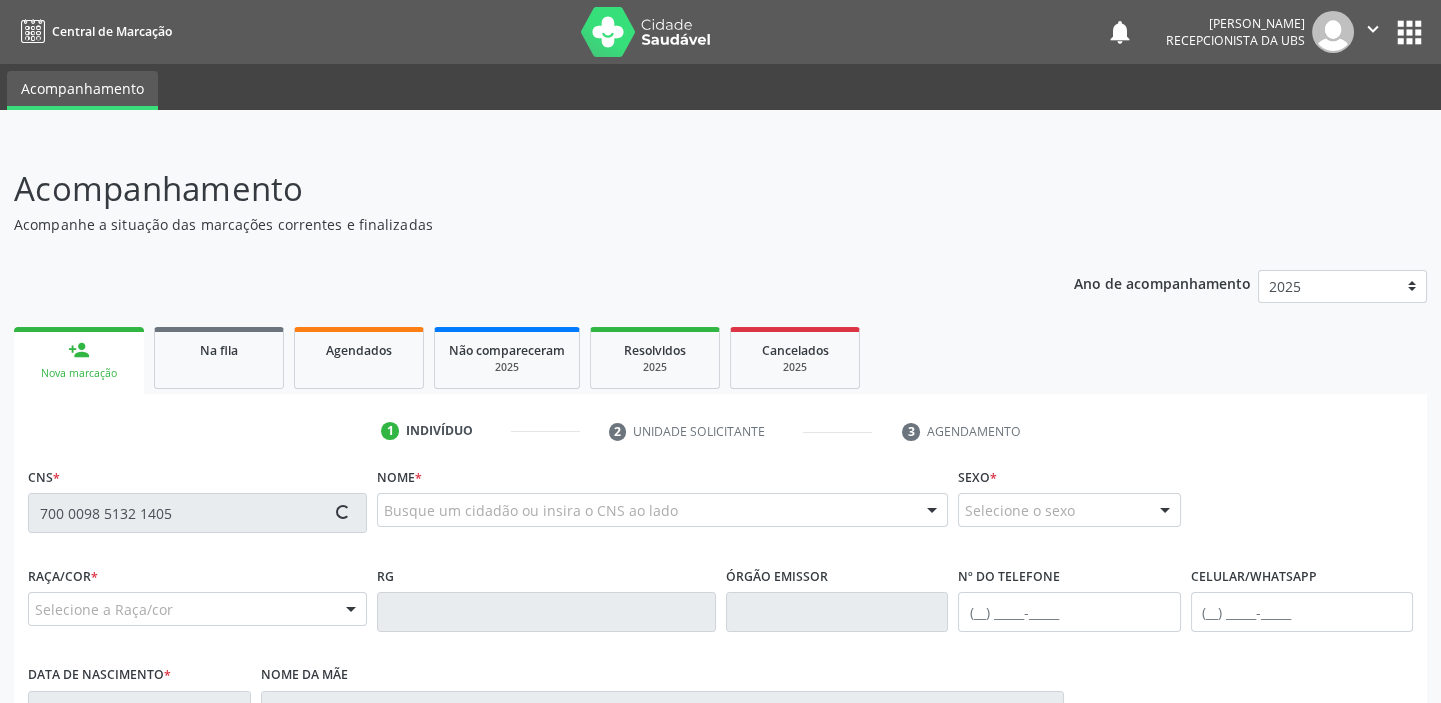 type on "700 0098 5132 1405" 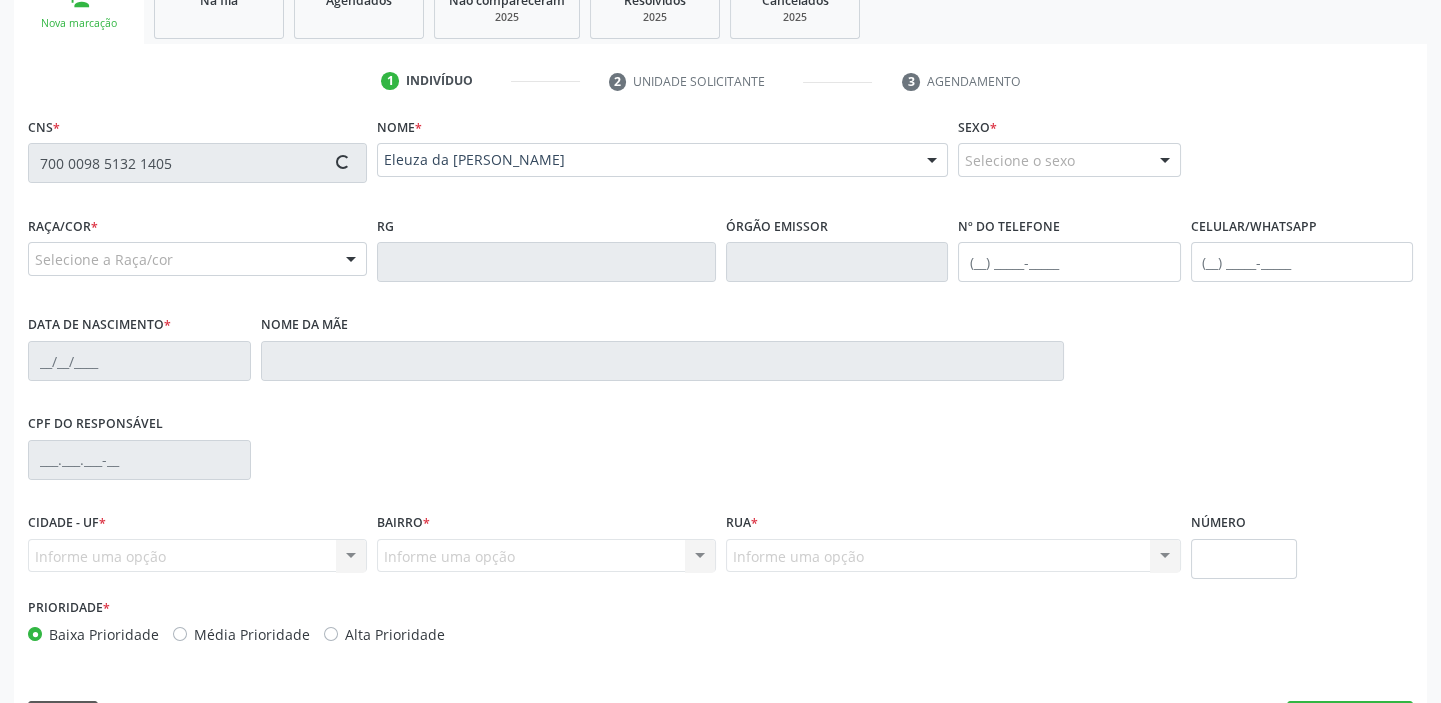 type on "(82) 99347-8481" 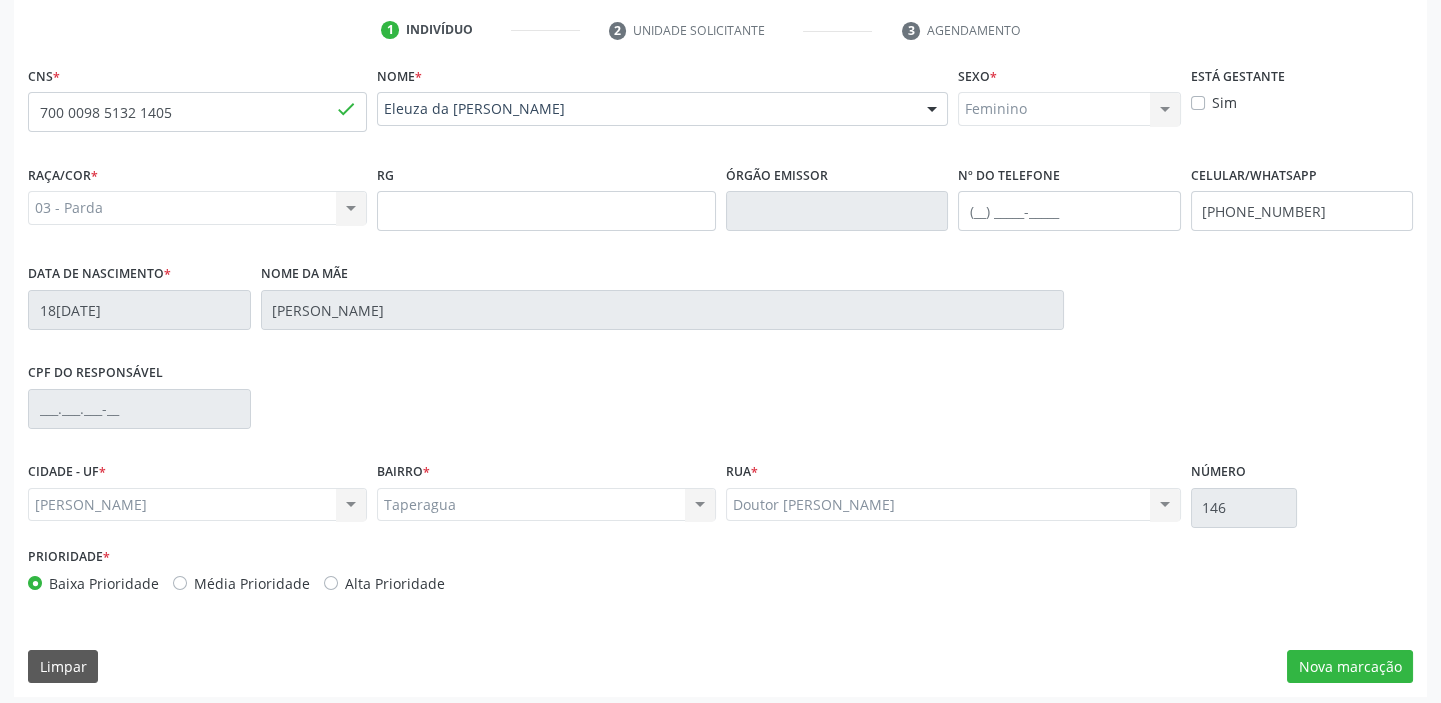 scroll, scrollTop: 408, scrollLeft: 0, axis: vertical 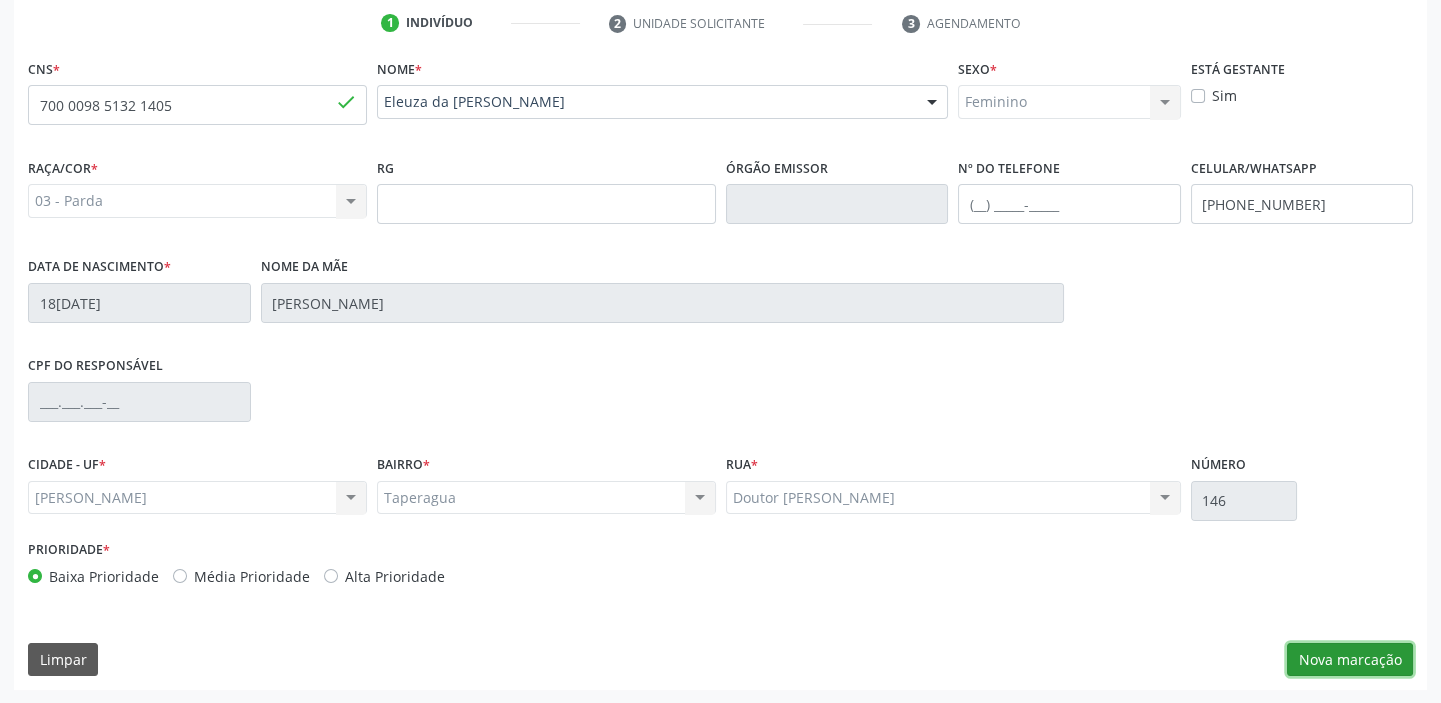 click on "Nova marcação" at bounding box center (1350, 660) 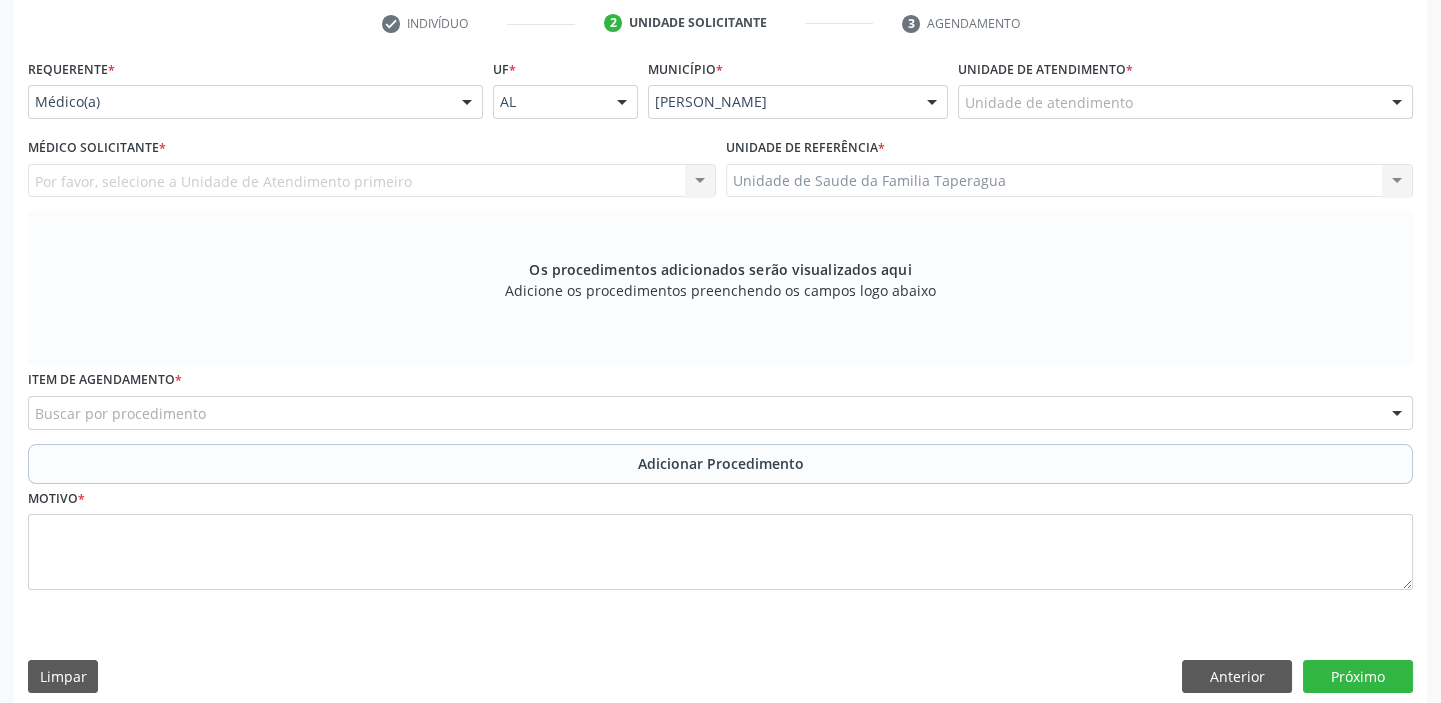 click on "Buscar por procedimento" at bounding box center (720, 413) 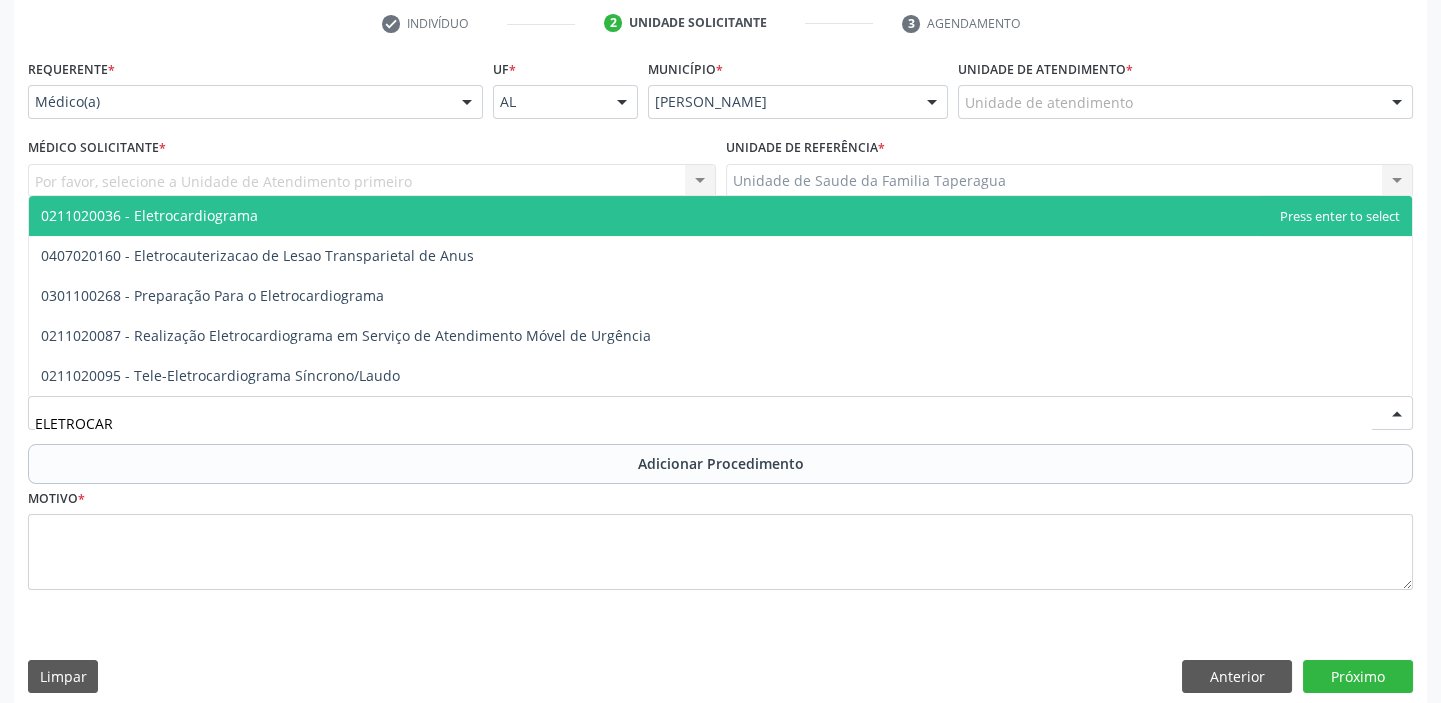 type on "ELETROCARD" 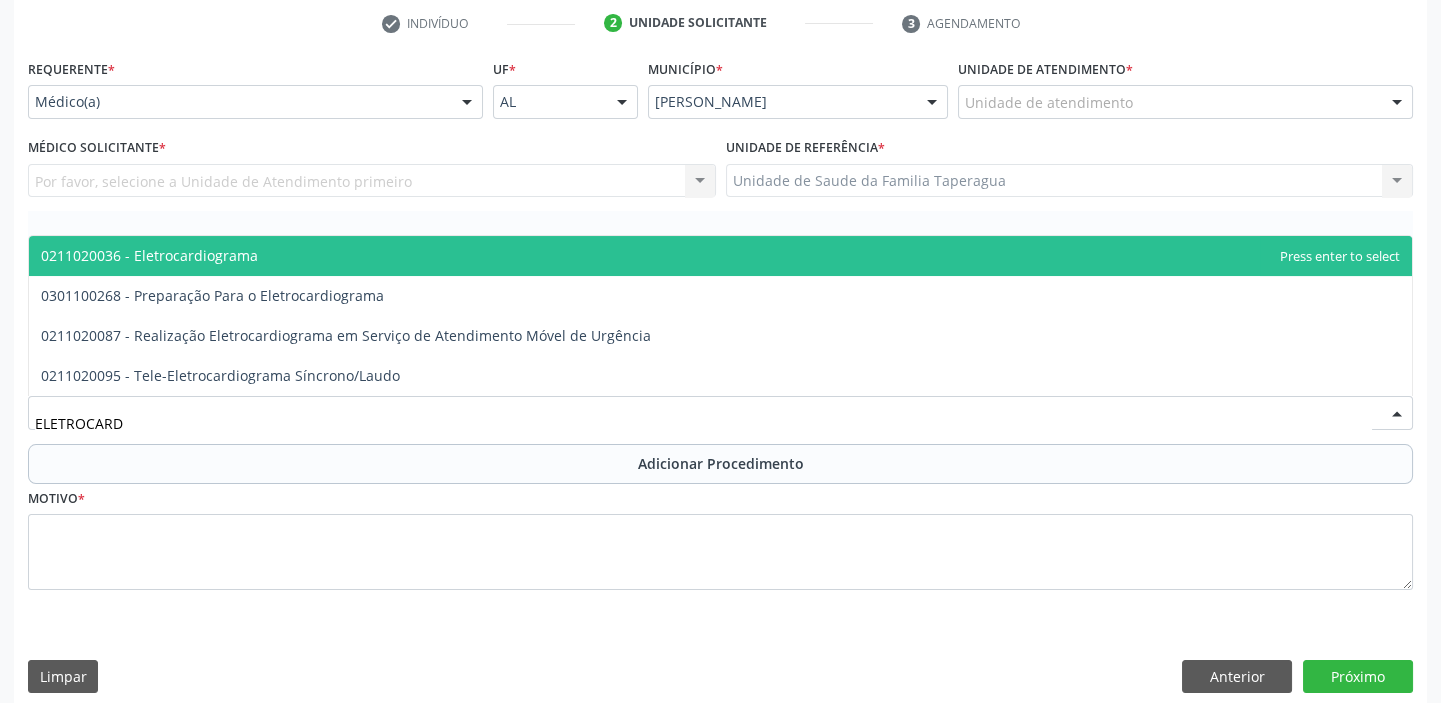 click on "0211020036 - Eletrocardiograma" at bounding box center [720, 256] 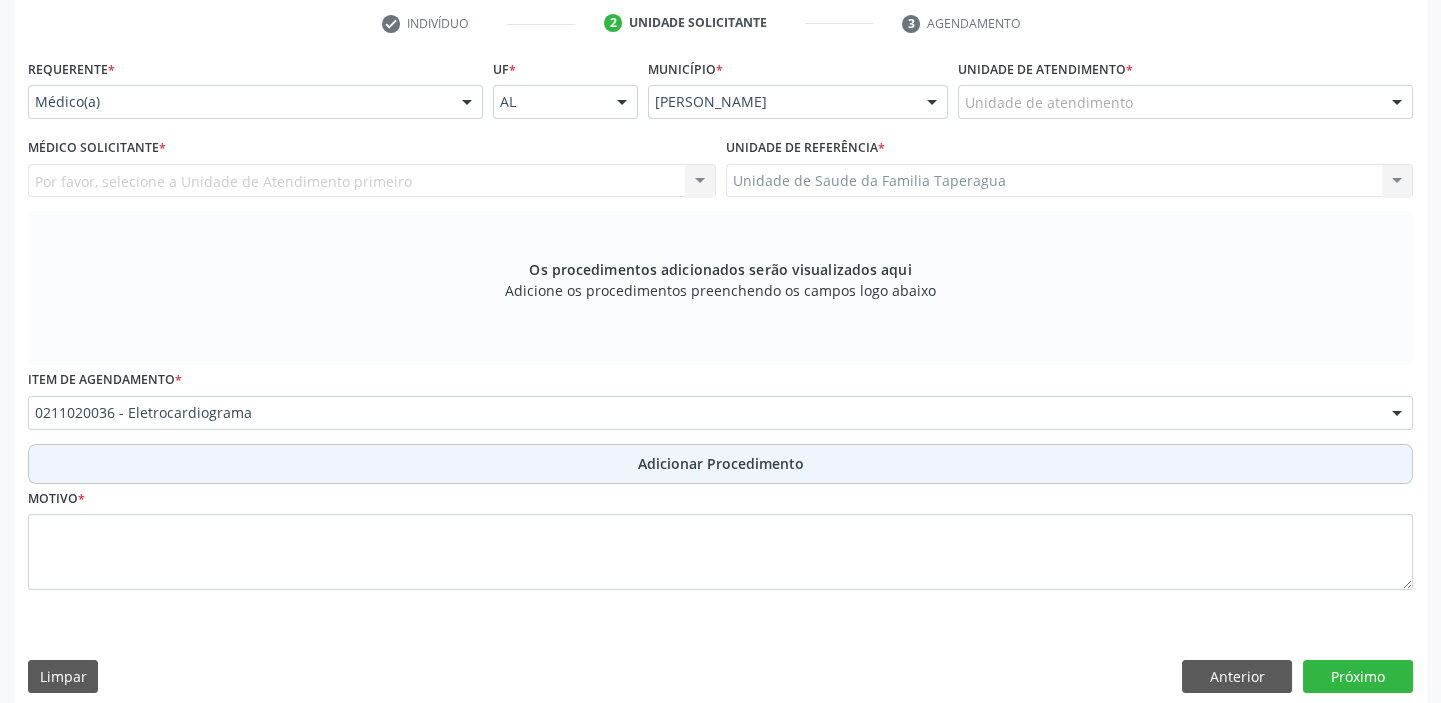 click on "Adicionar Procedimento" at bounding box center [721, 463] 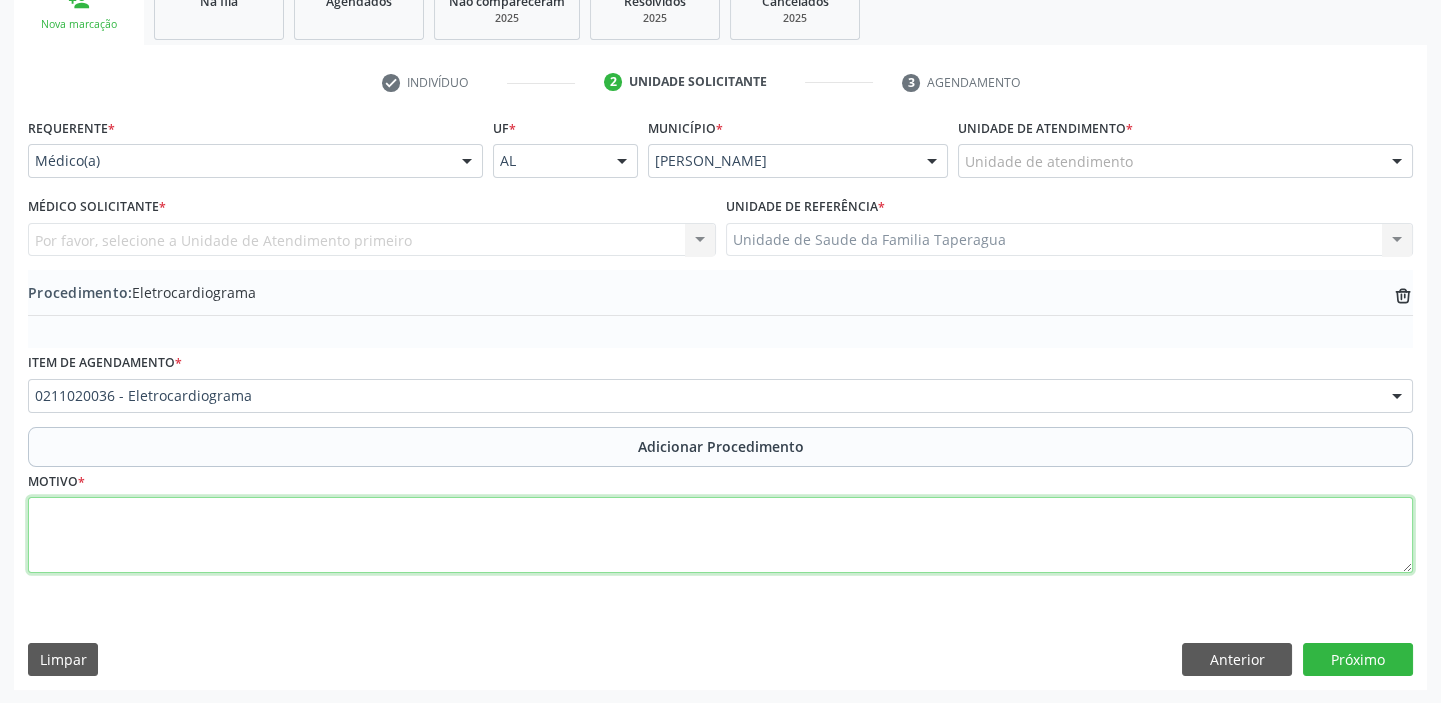 click at bounding box center [720, 535] 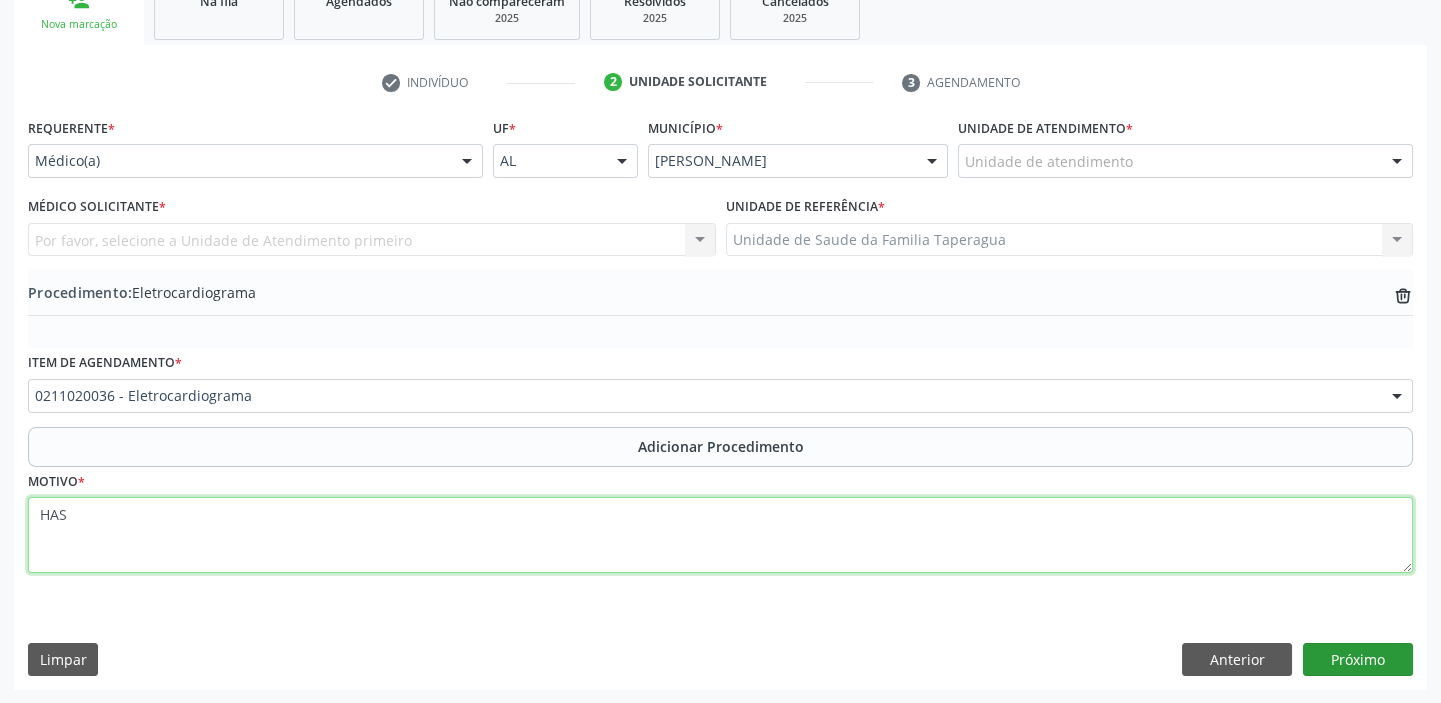 type on "HAS" 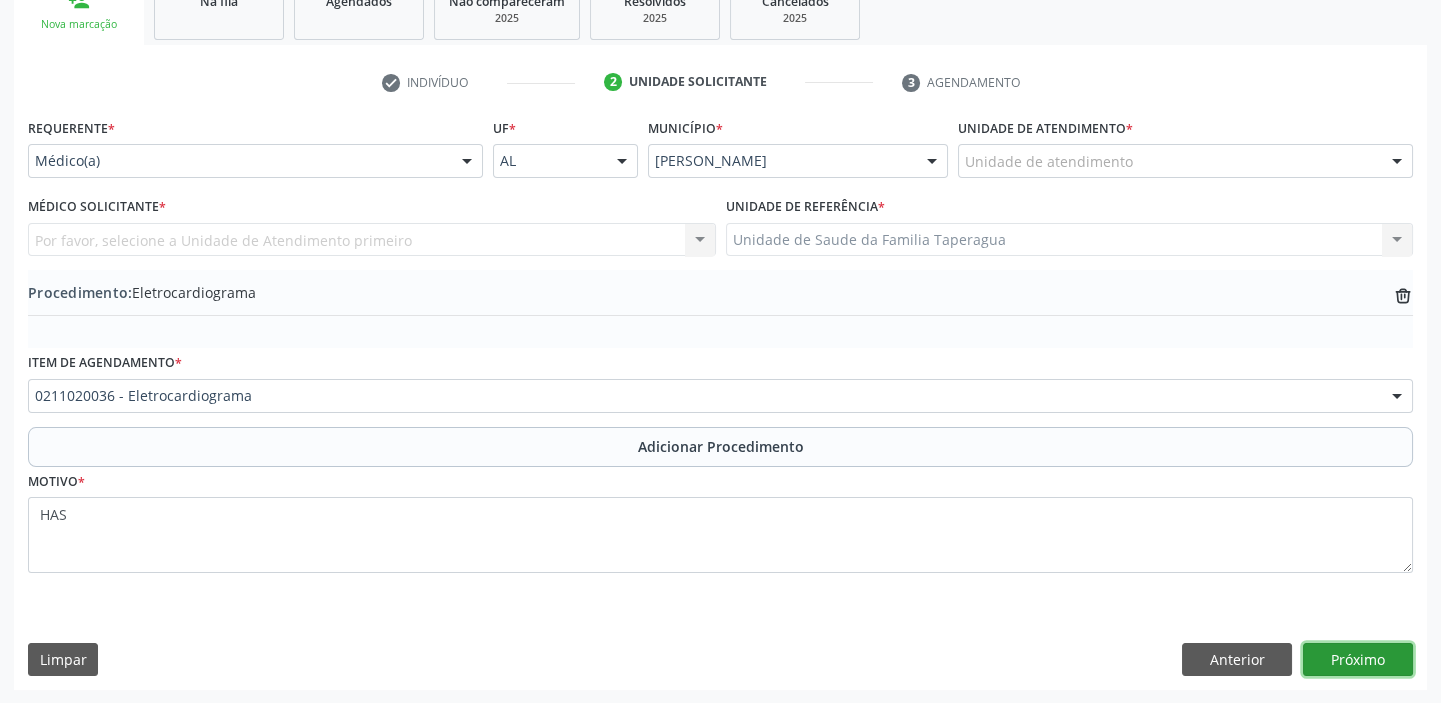 click on "Próximo" at bounding box center [1358, 660] 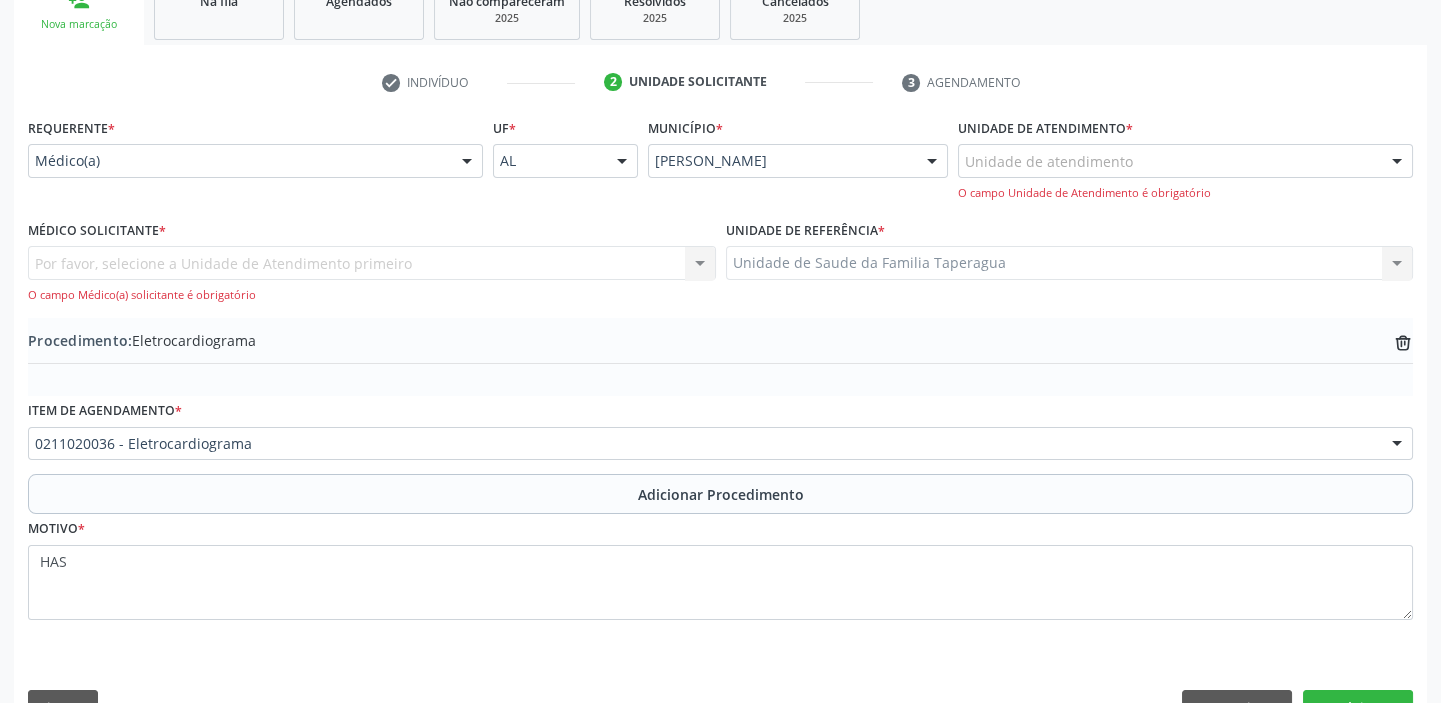 click on "Unidade de atendimento" at bounding box center [1185, 161] 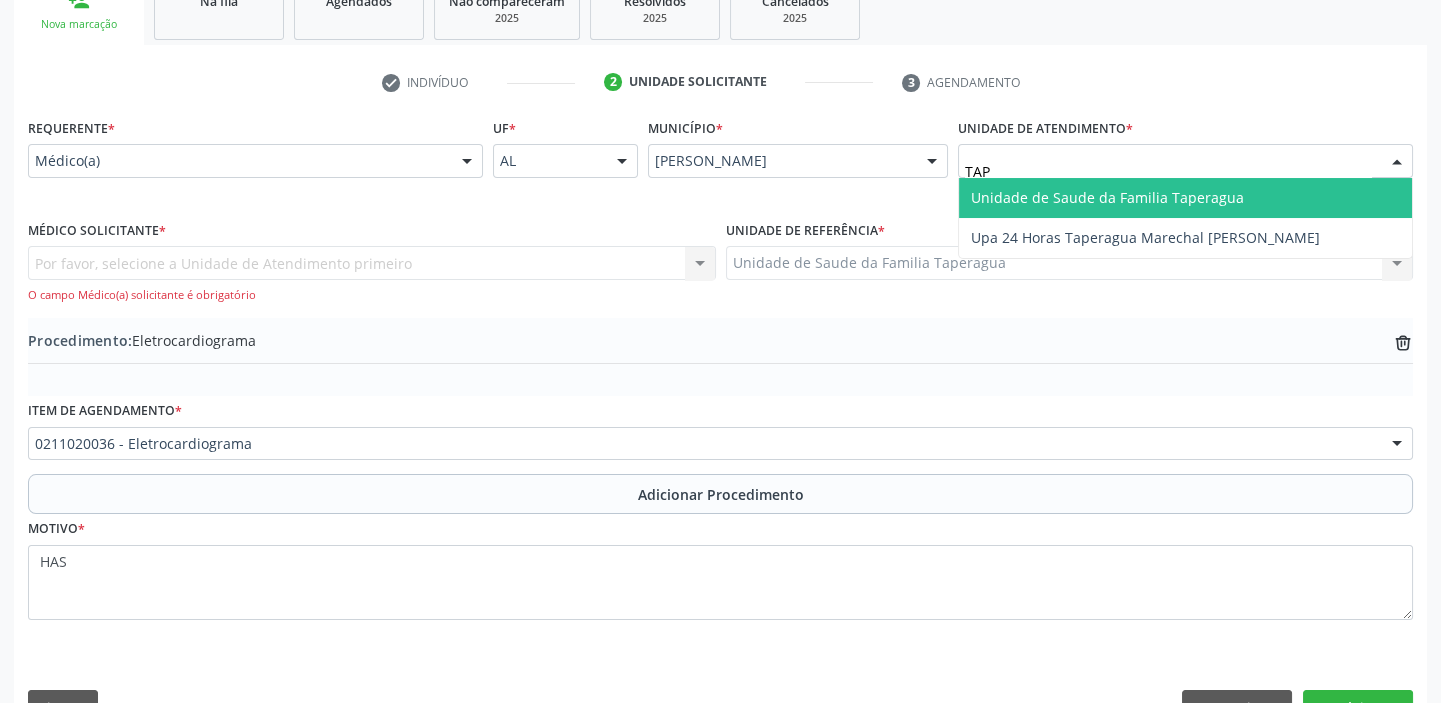 type on "TAPE" 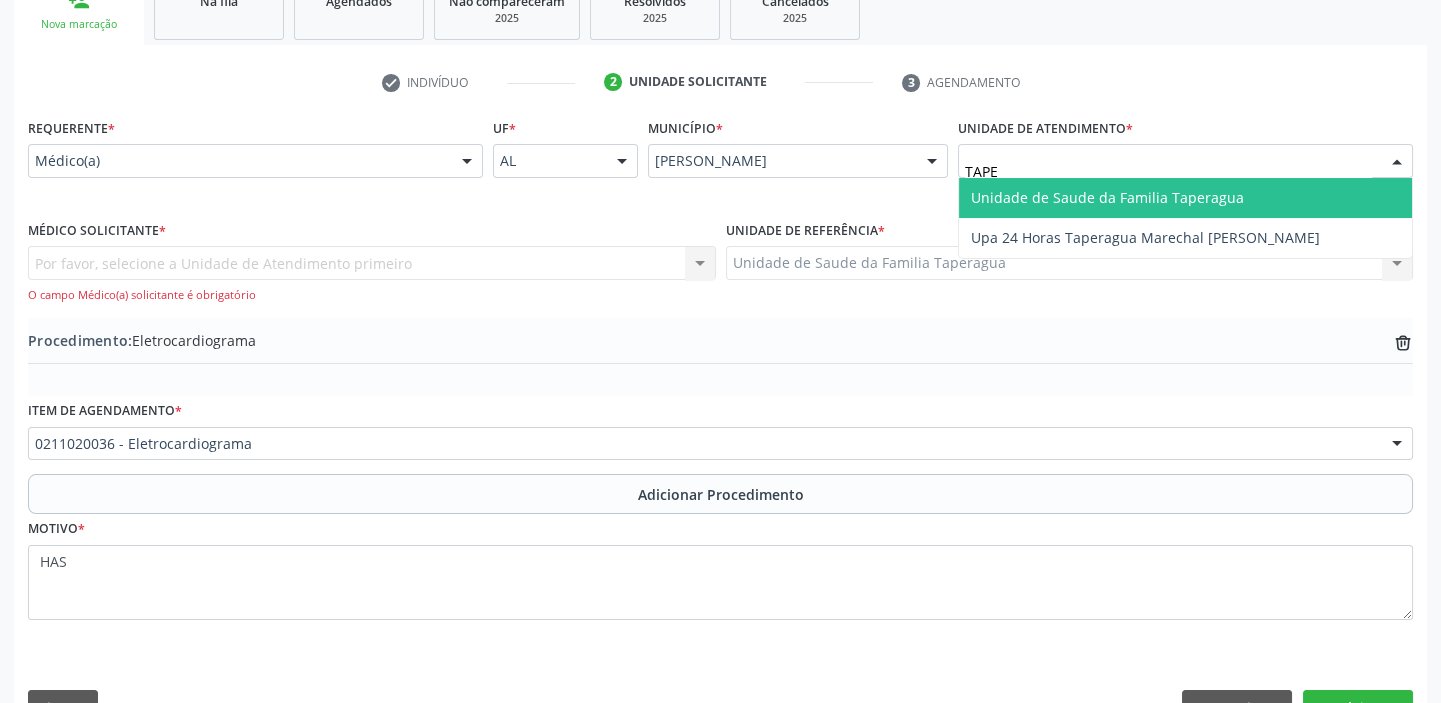 click on "Unidade de Saude da Familia Taperagua" at bounding box center [1185, 198] 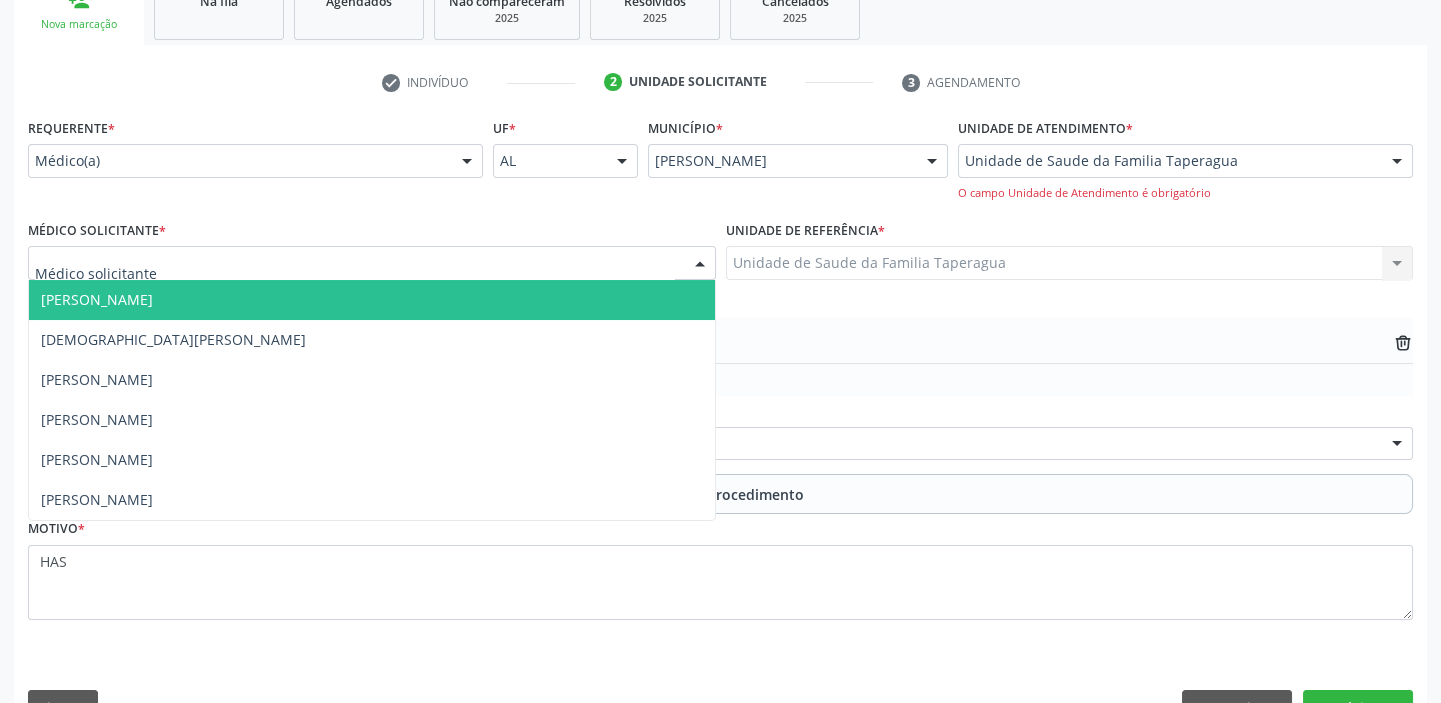 click at bounding box center (372, 263) 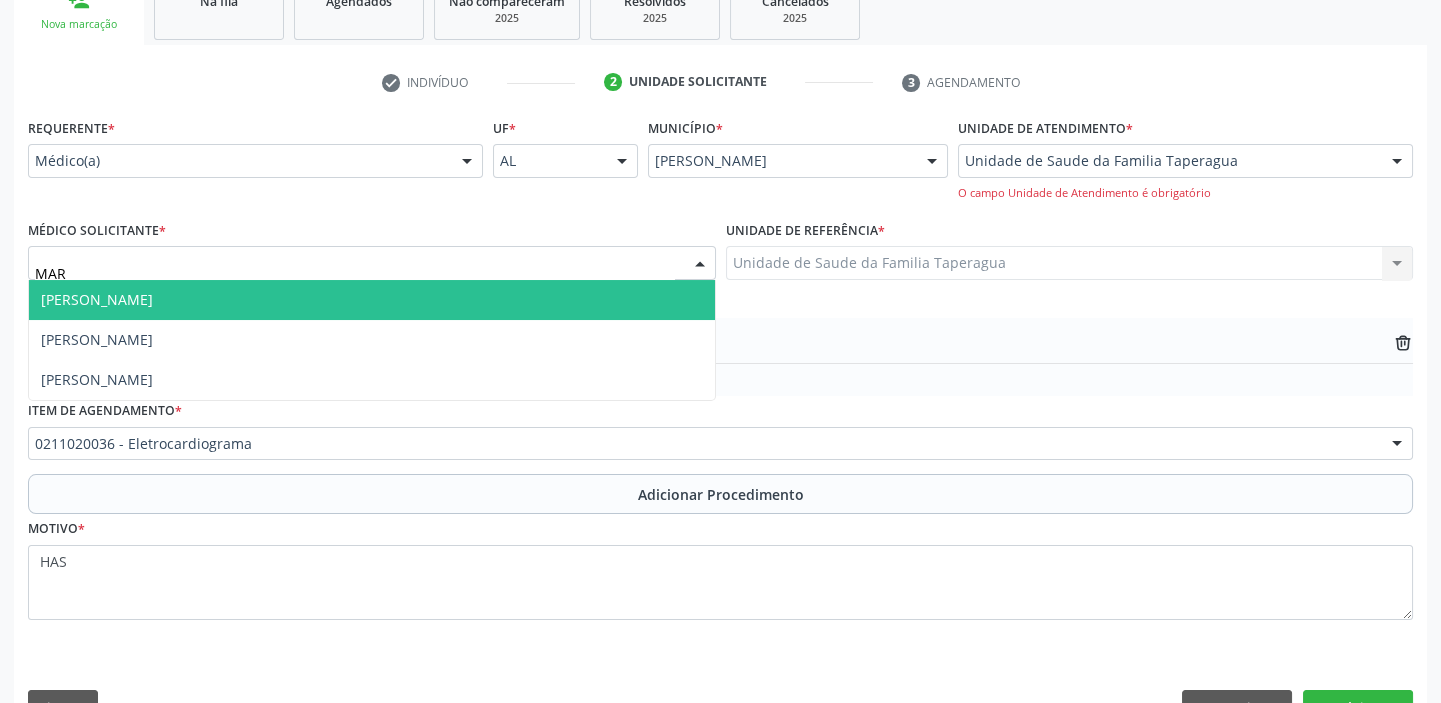 type on "MART" 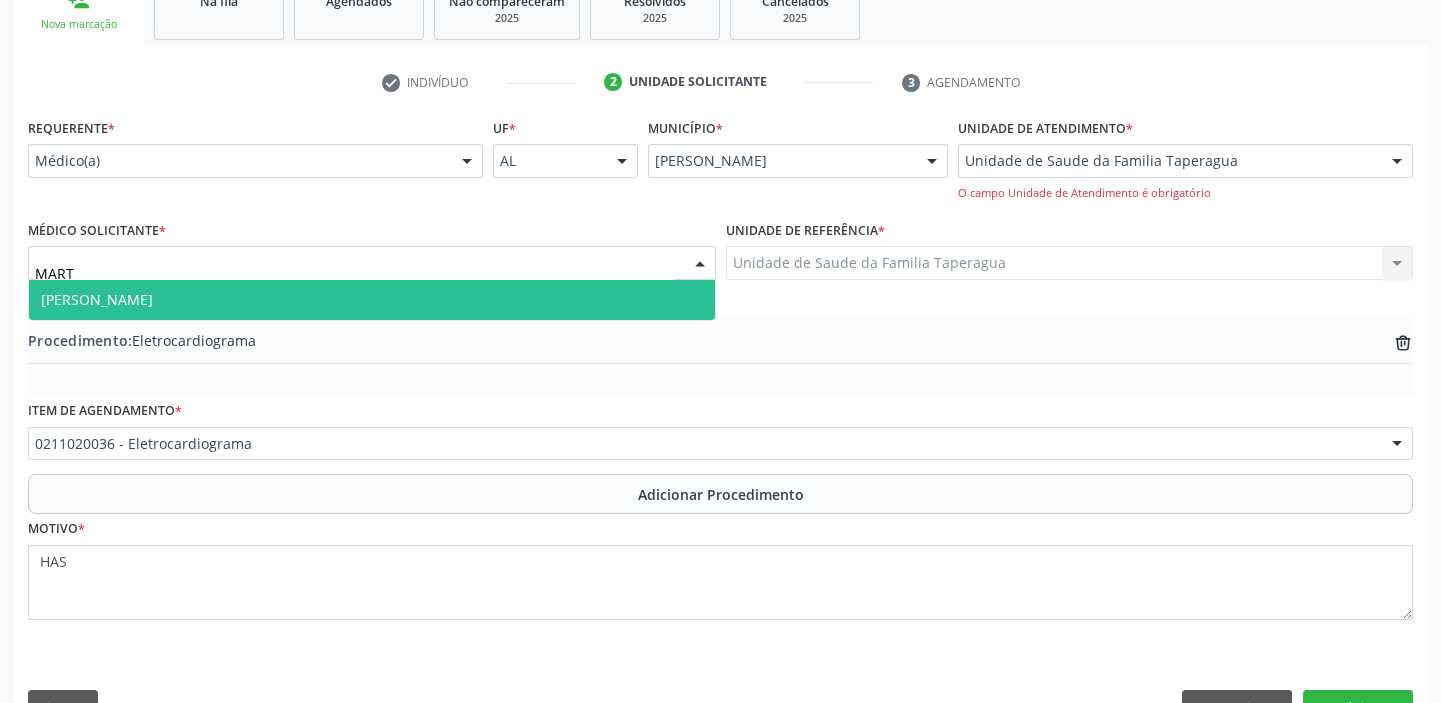 click on "[PERSON_NAME]" at bounding box center [372, 300] 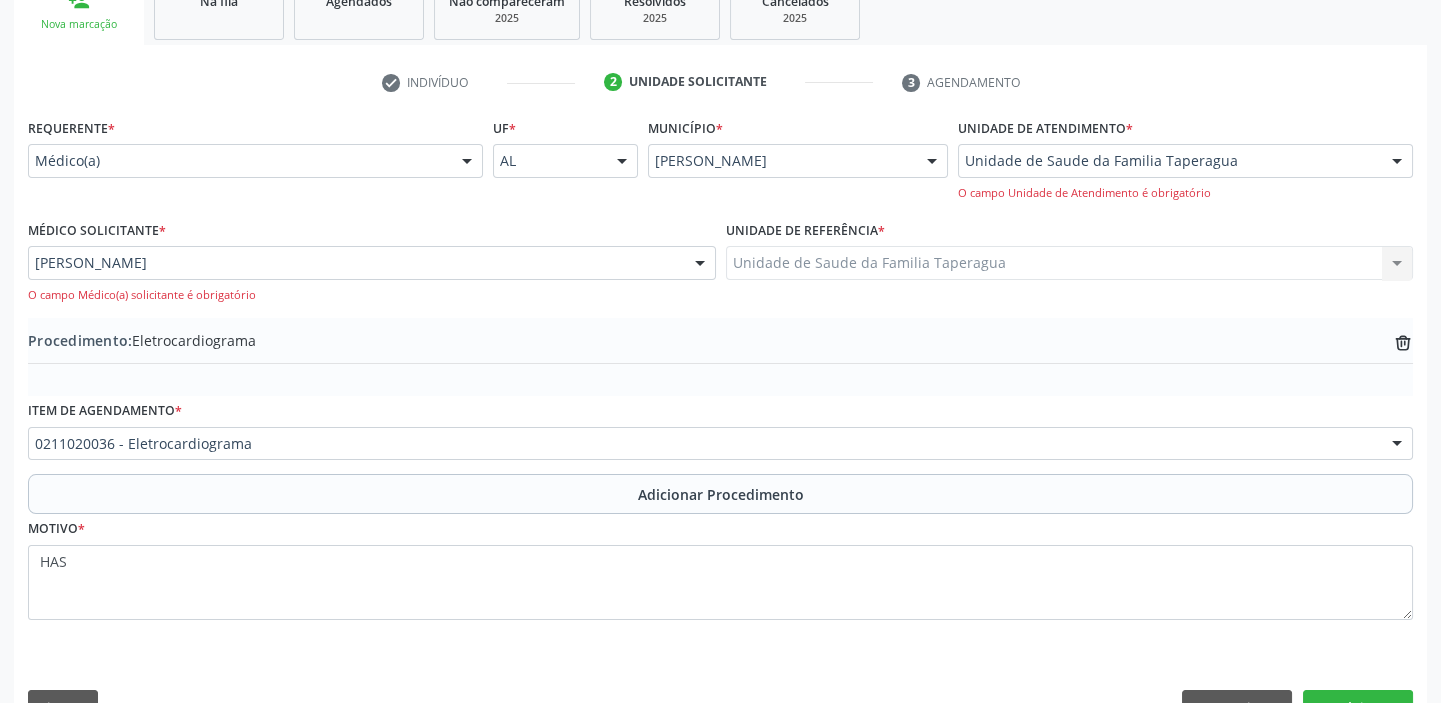 scroll, scrollTop: 397, scrollLeft: 0, axis: vertical 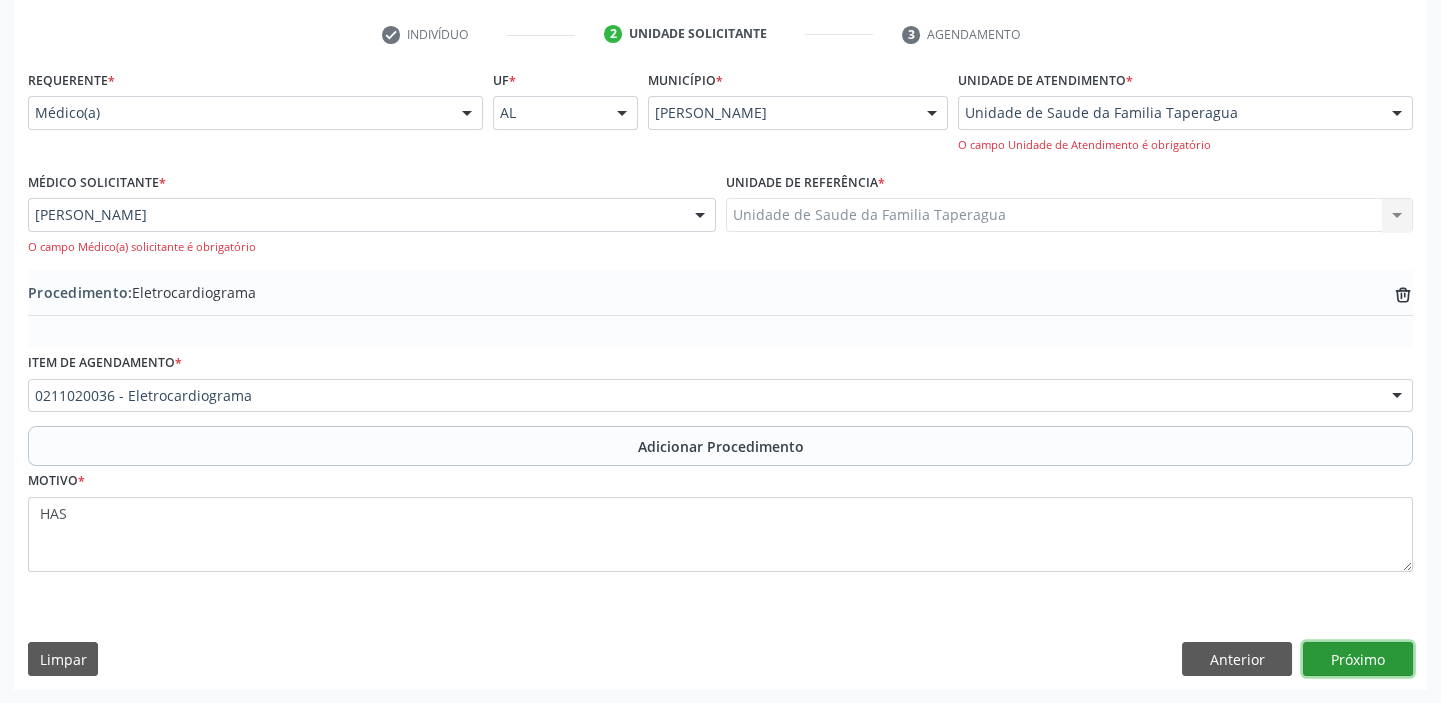 click on "Próximo" at bounding box center [1358, 659] 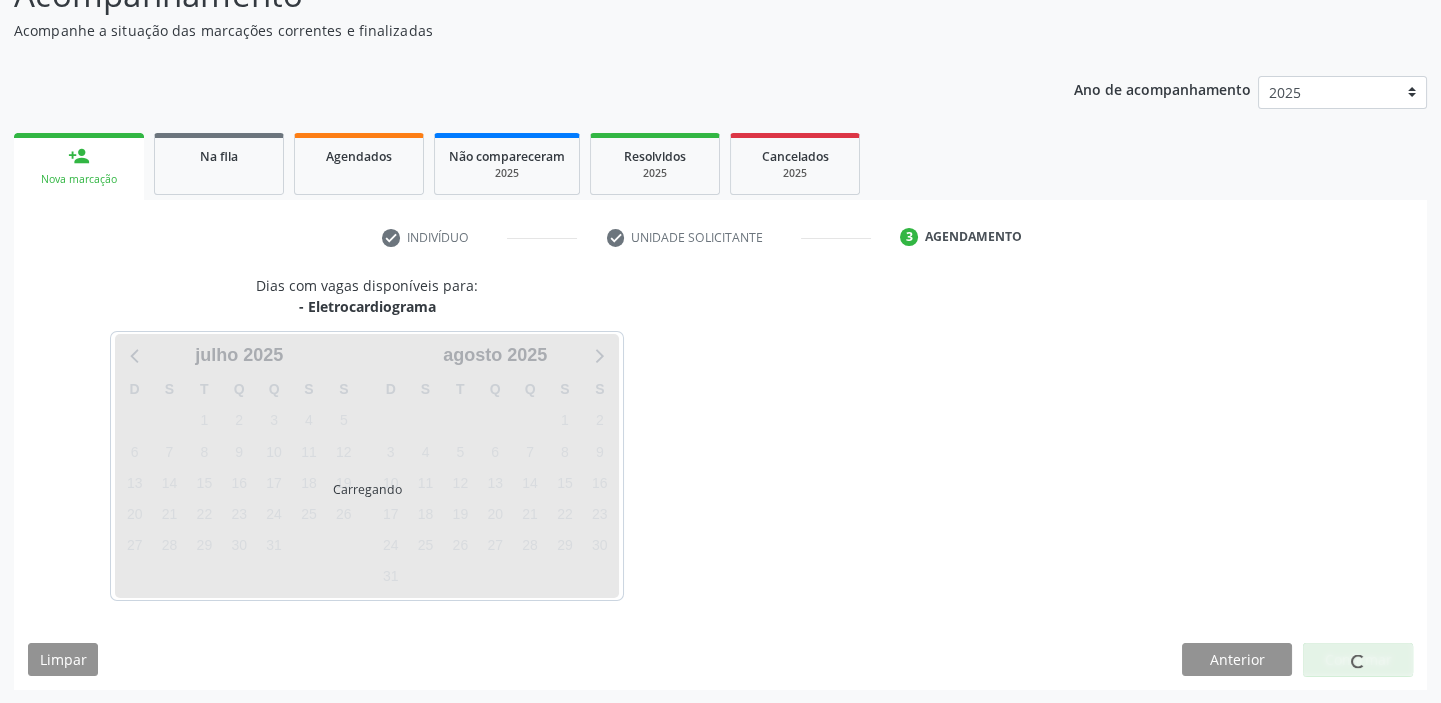 scroll, scrollTop: 252, scrollLeft: 0, axis: vertical 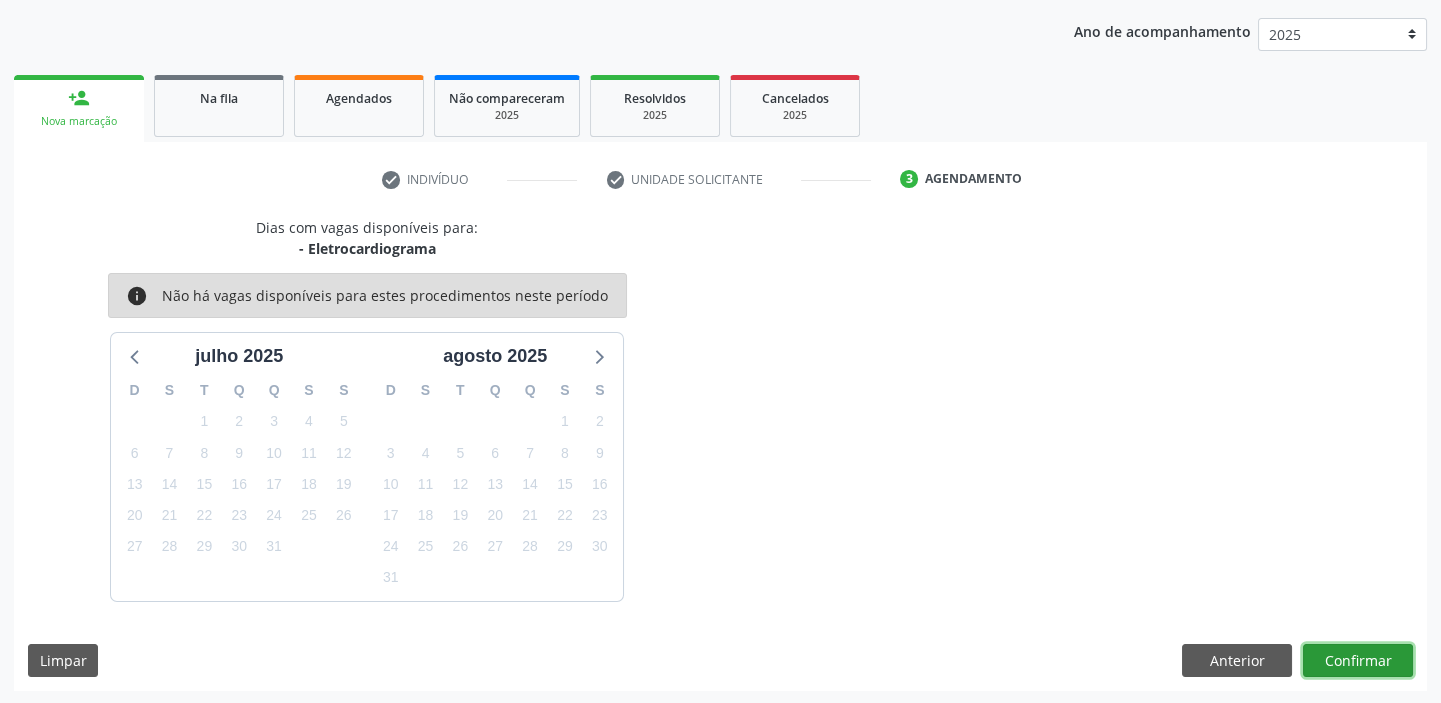 click on "Confirmar" at bounding box center [1358, 661] 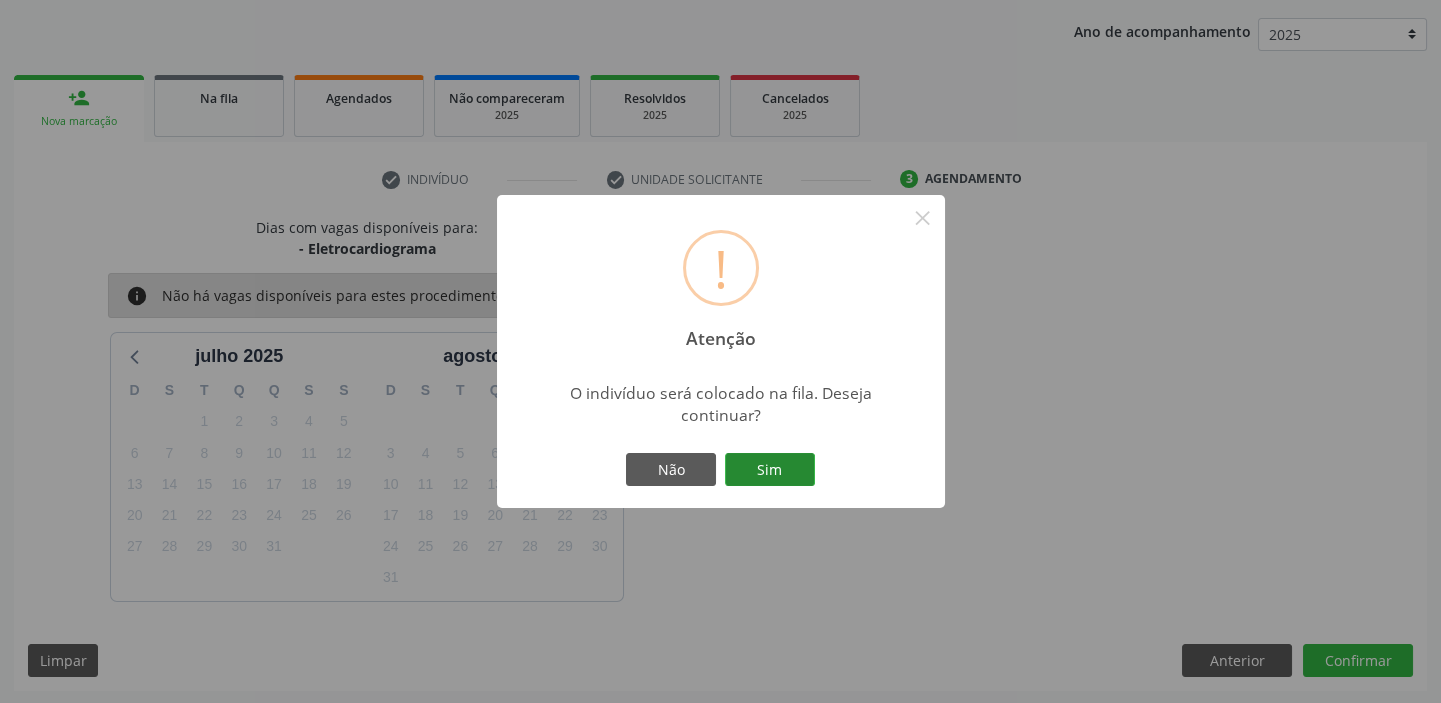 type 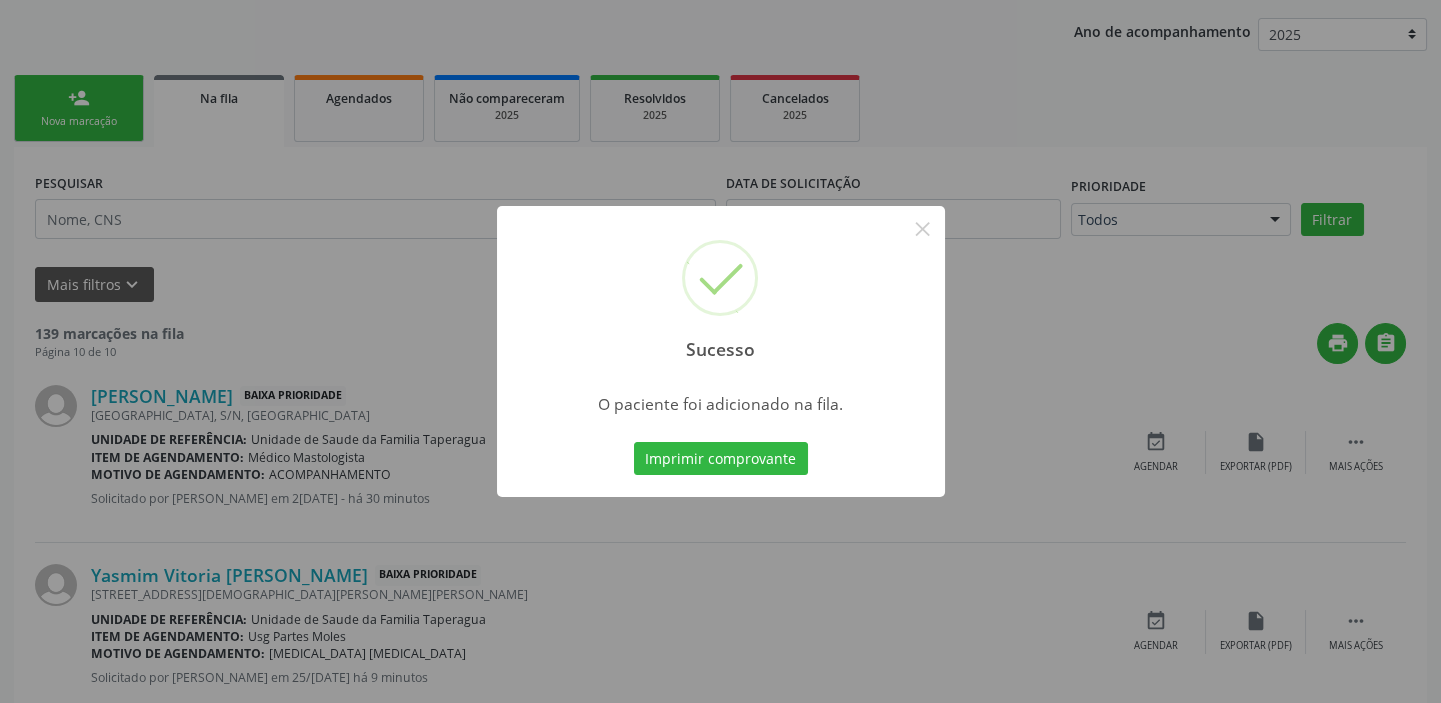 scroll, scrollTop: 0, scrollLeft: 0, axis: both 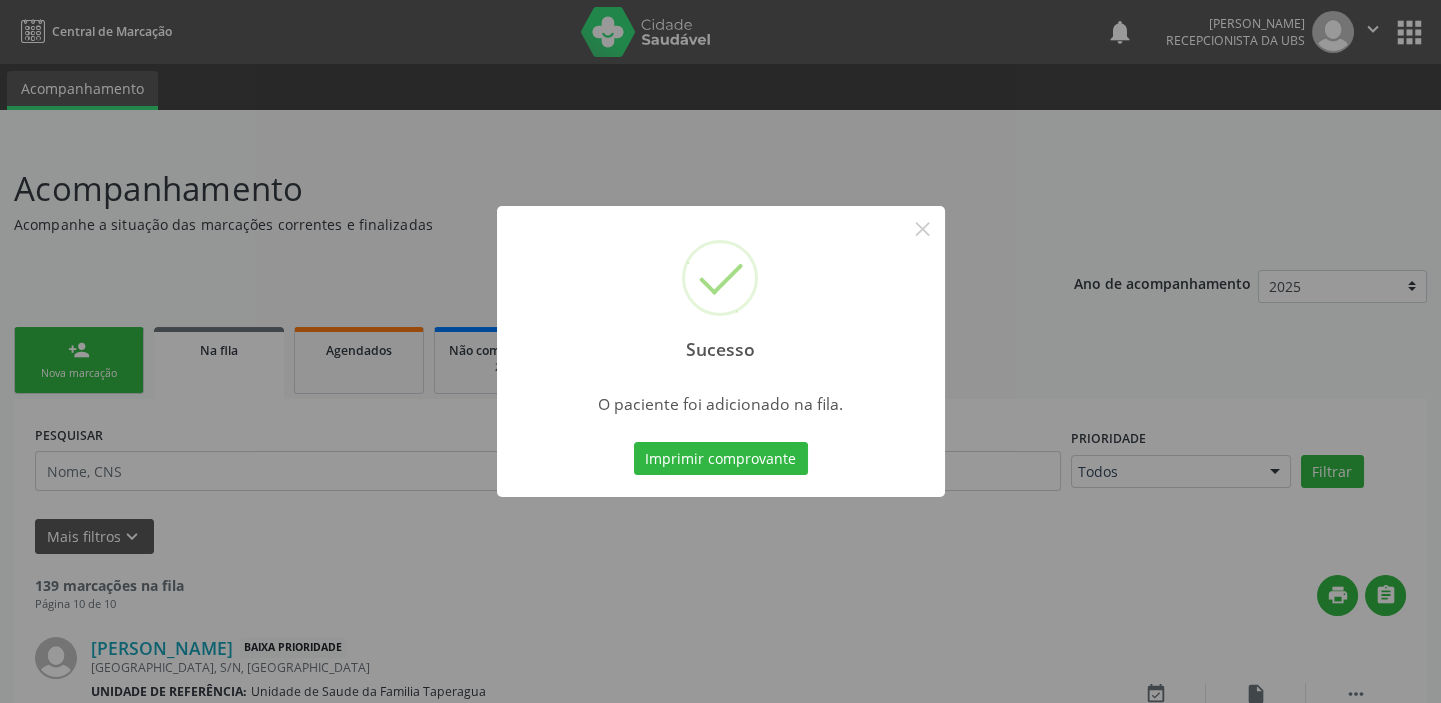 click on "Sucesso × O paciente foi adicionado na fila. Imprimir comprovante Cancel" at bounding box center (720, 351) 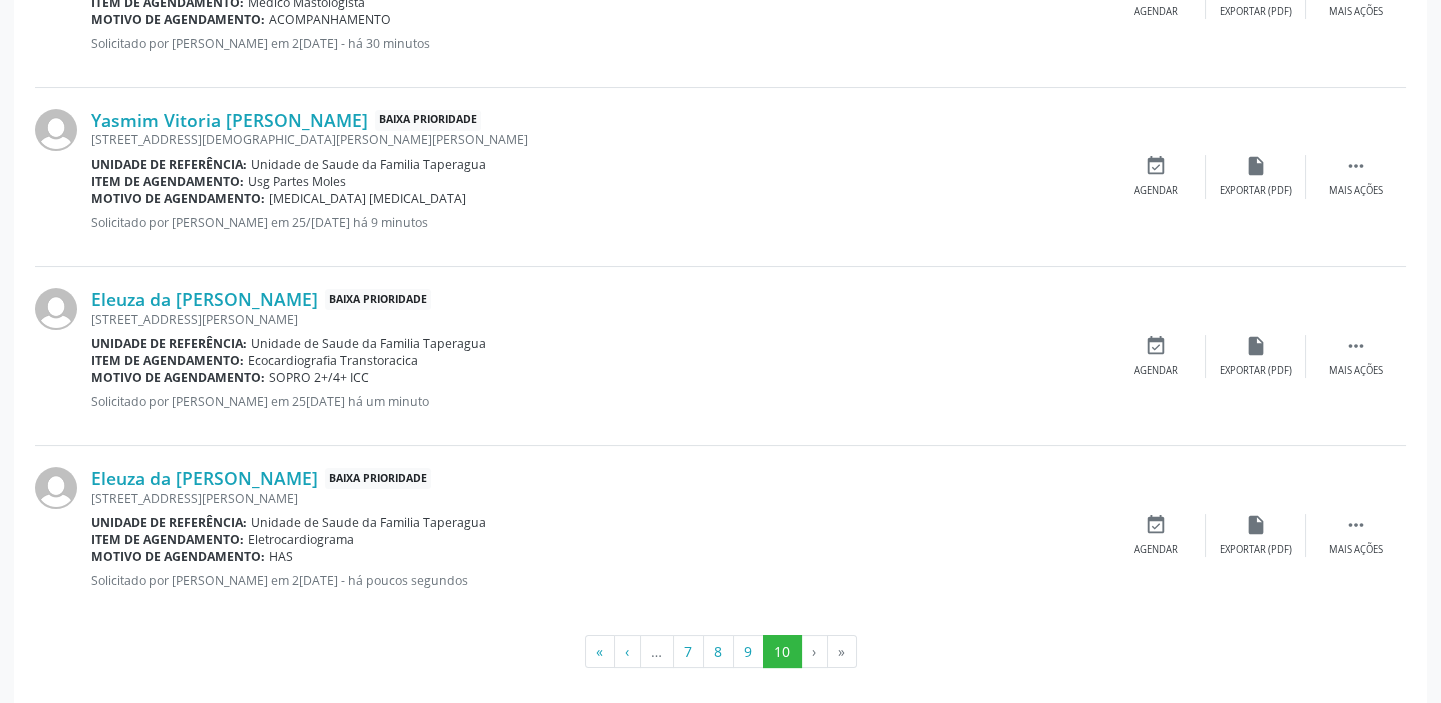 scroll, scrollTop: 719, scrollLeft: 0, axis: vertical 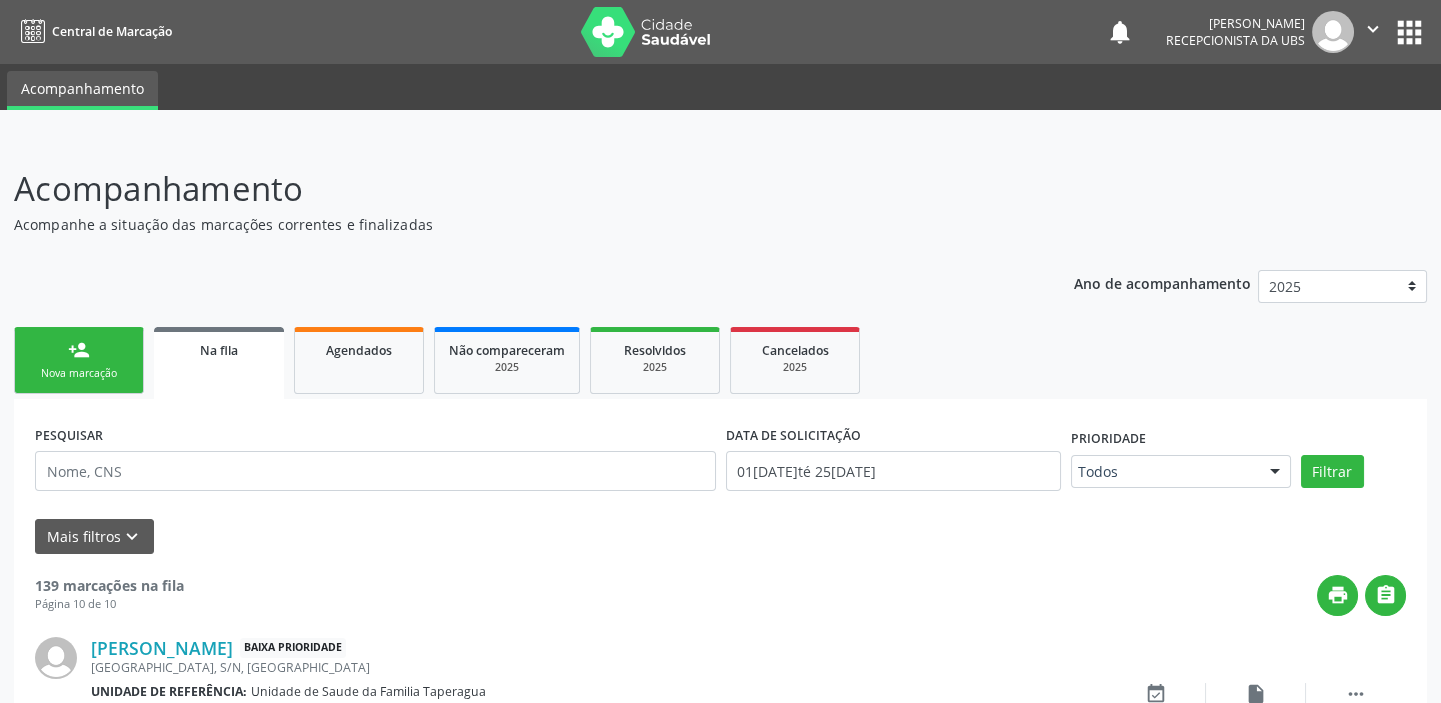 click on "person_add" at bounding box center (79, 350) 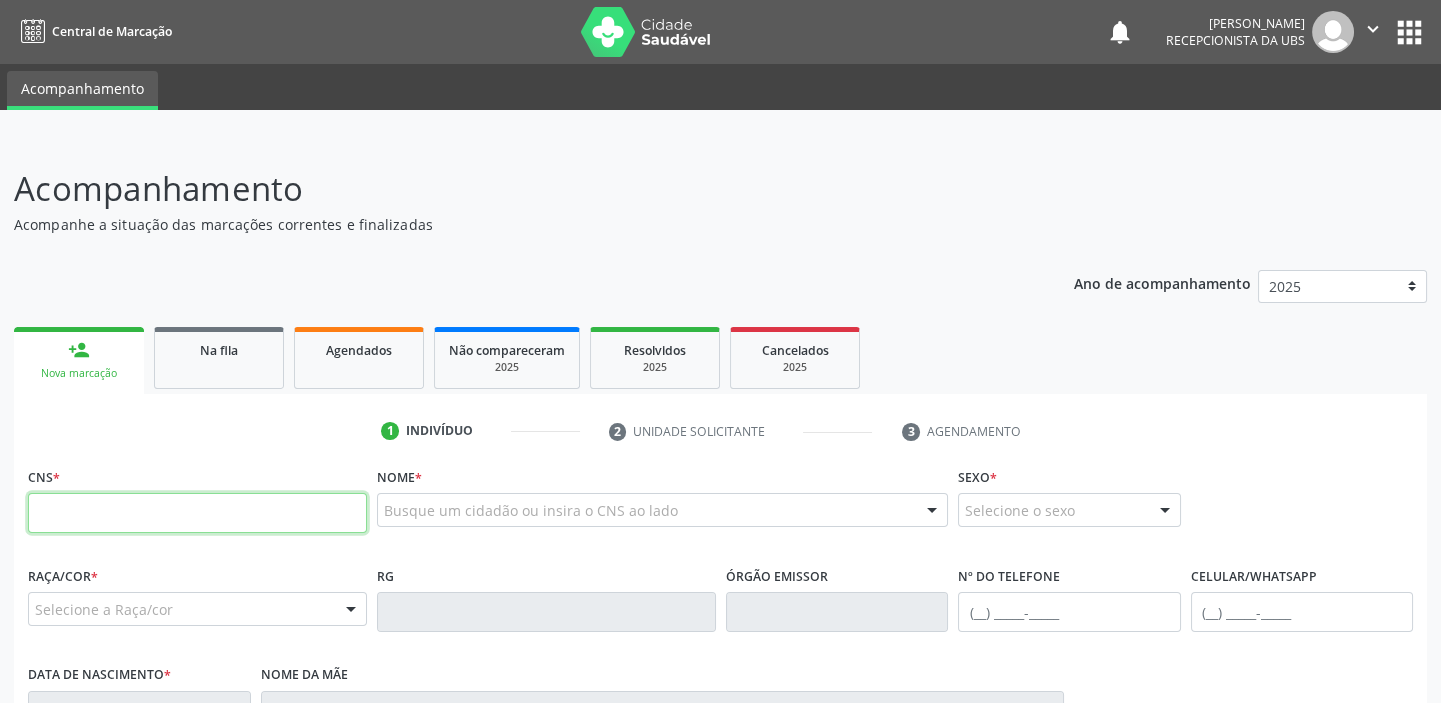 click at bounding box center (197, 513) 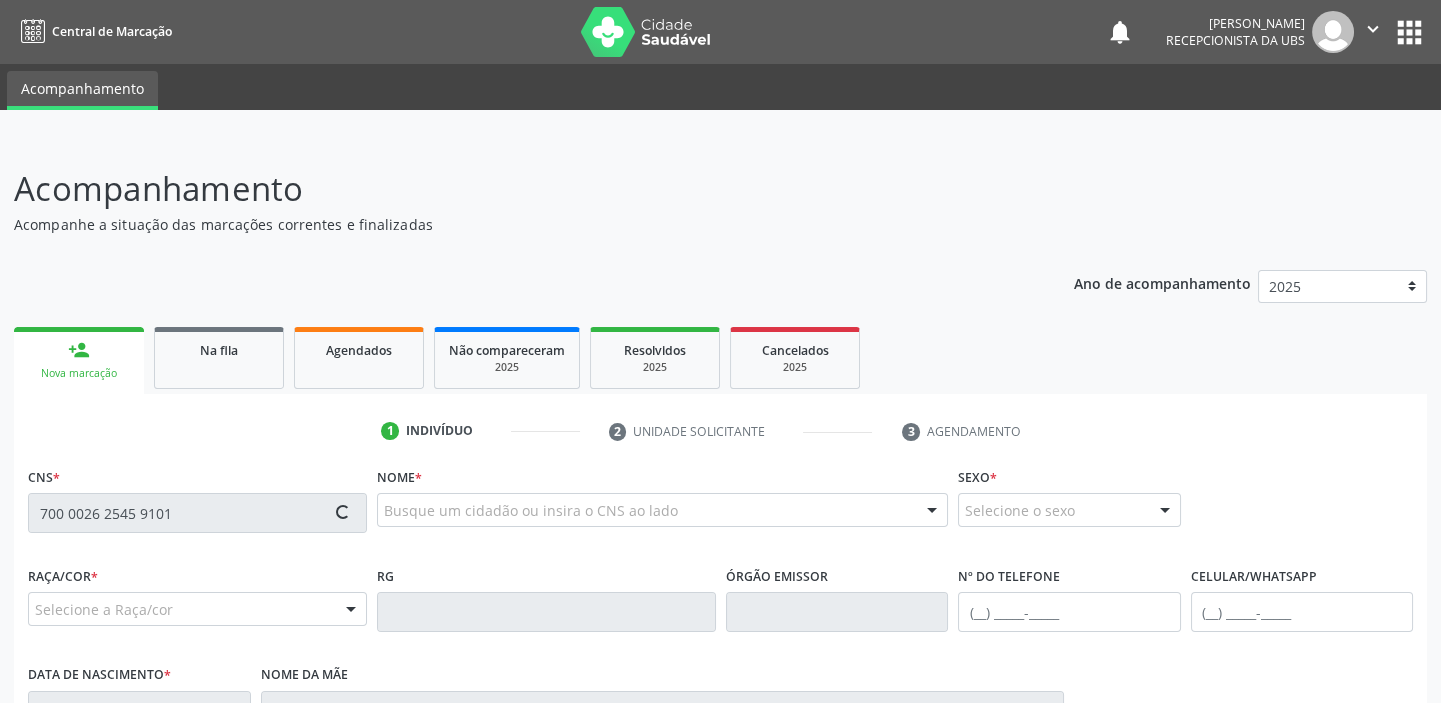 type on "700 0026 2545 9101" 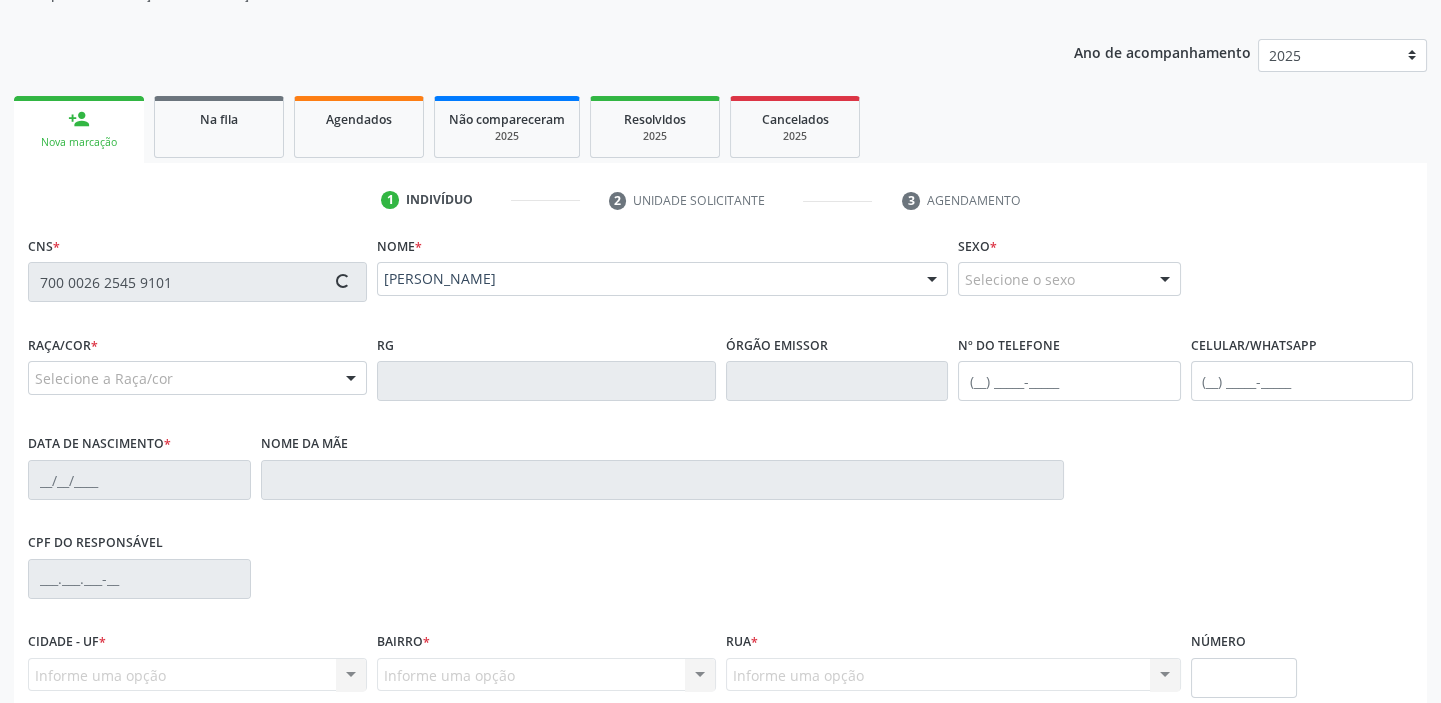 scroll, scrollTop: 239, scrollLeft: 0, axis: vertical 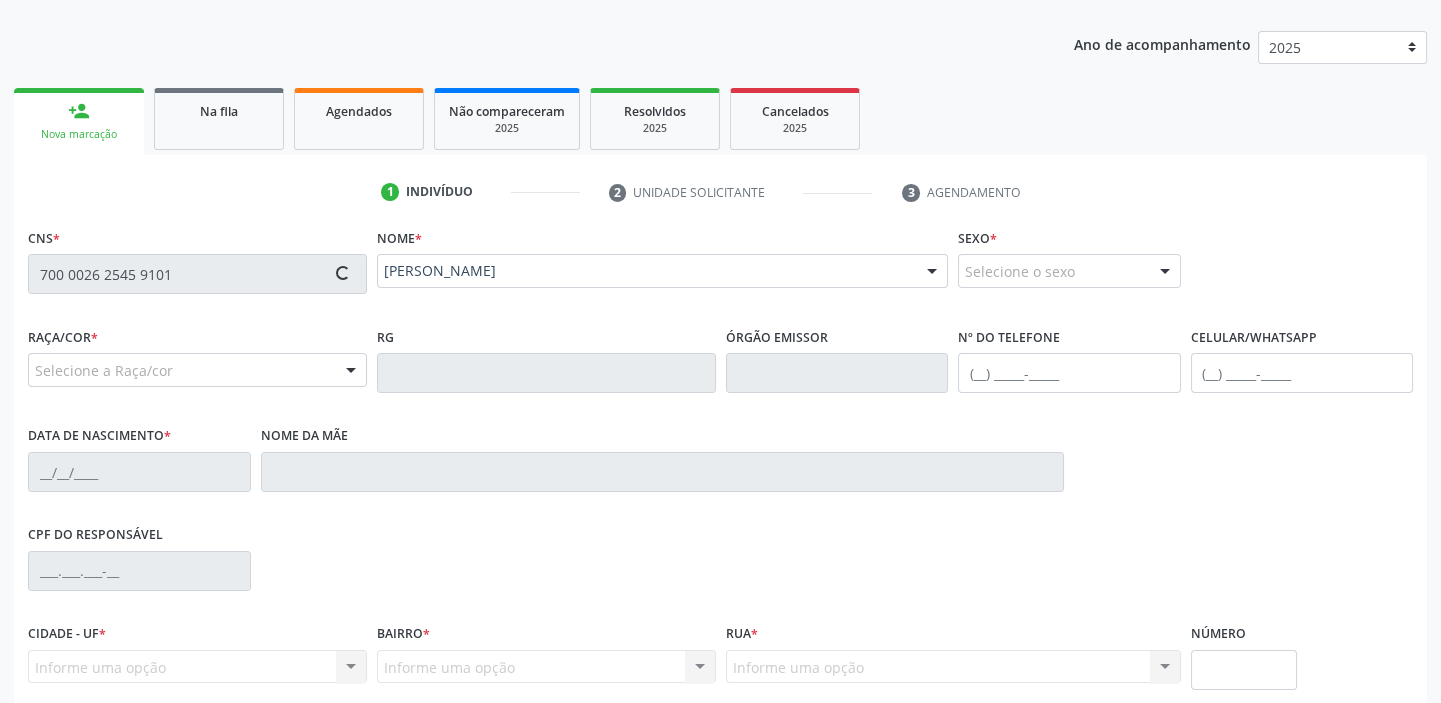 type on "(82) 99120-2397" 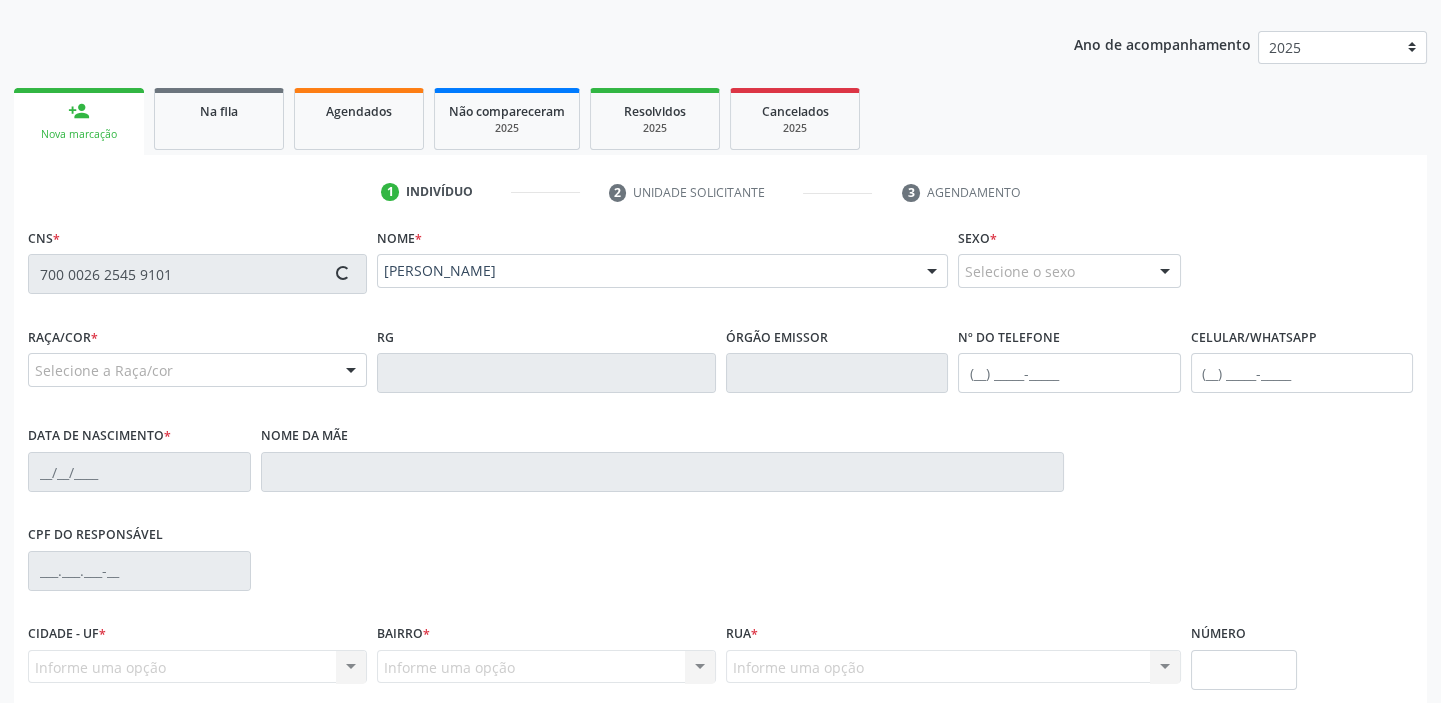 type on "12/08/1954" 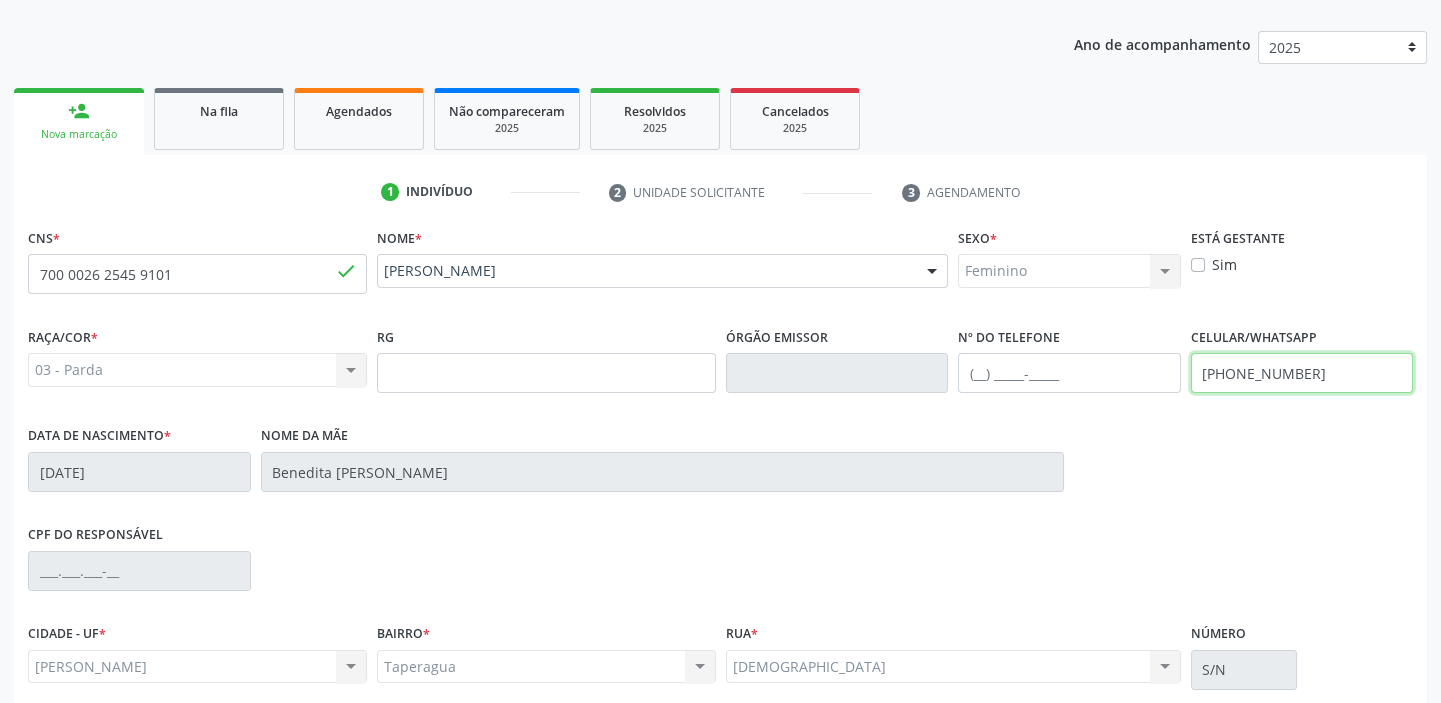 drag, startPoint x: 1306, startPoint y: 371, endPoint x: 1230, endPoint y: 371, distance: 76 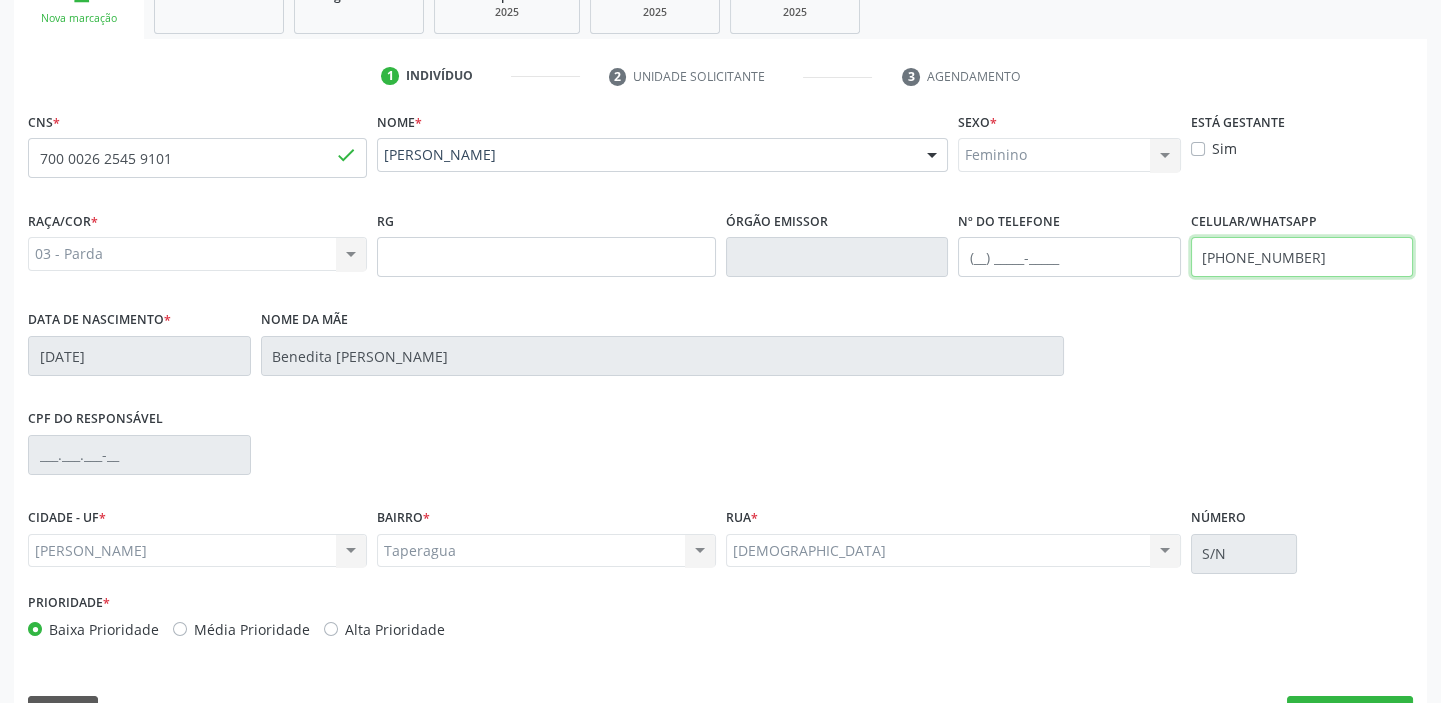scroll, scrollTop: 408, scrollLeft: 0, axis: vertical 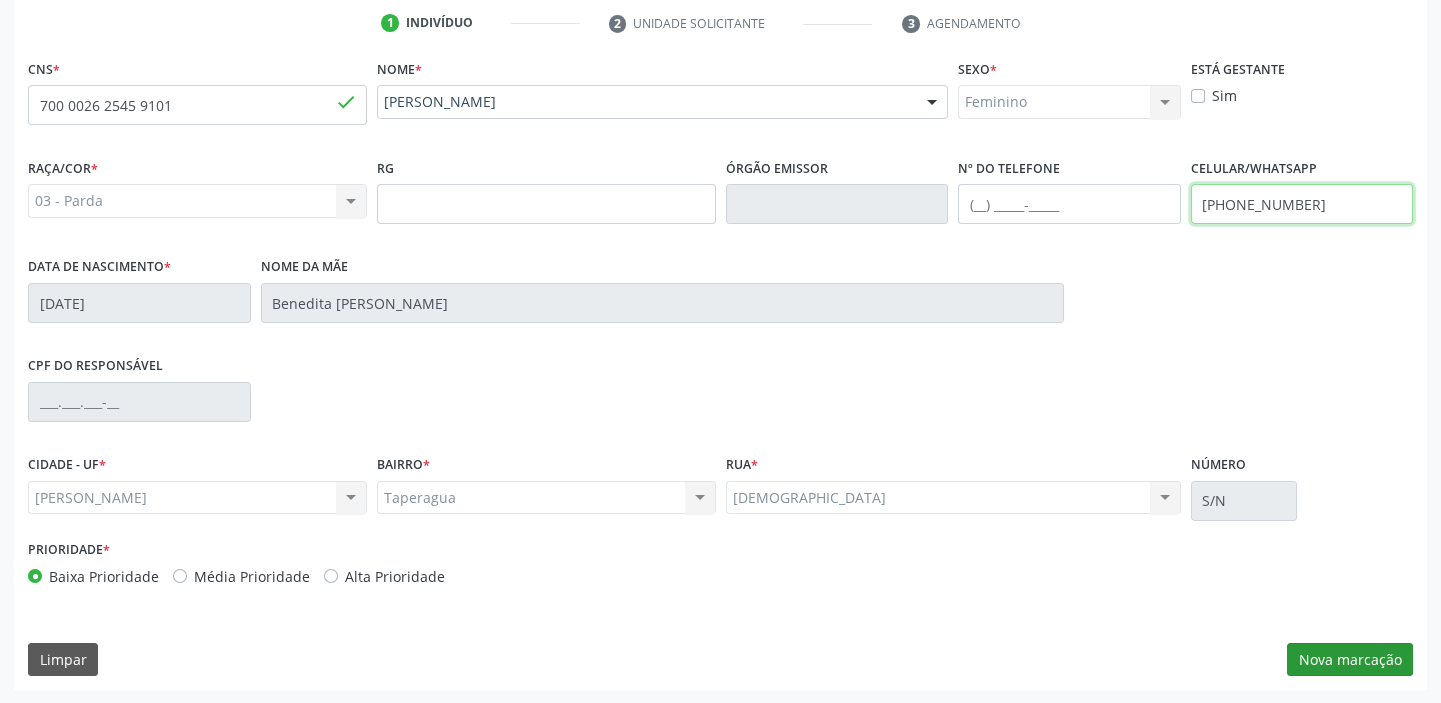 type on "(82) 99421-4771" 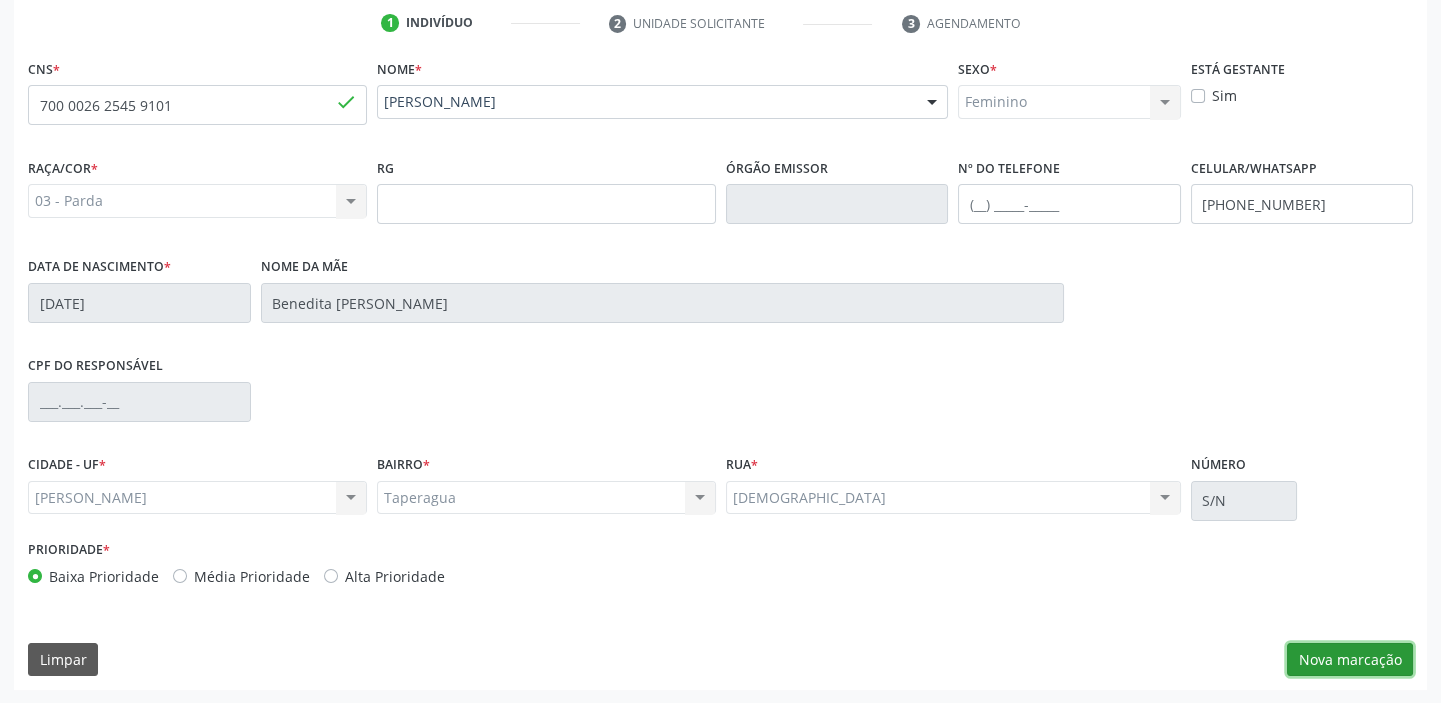 click on "Nova marcação" at bounding box center (1350, 660) 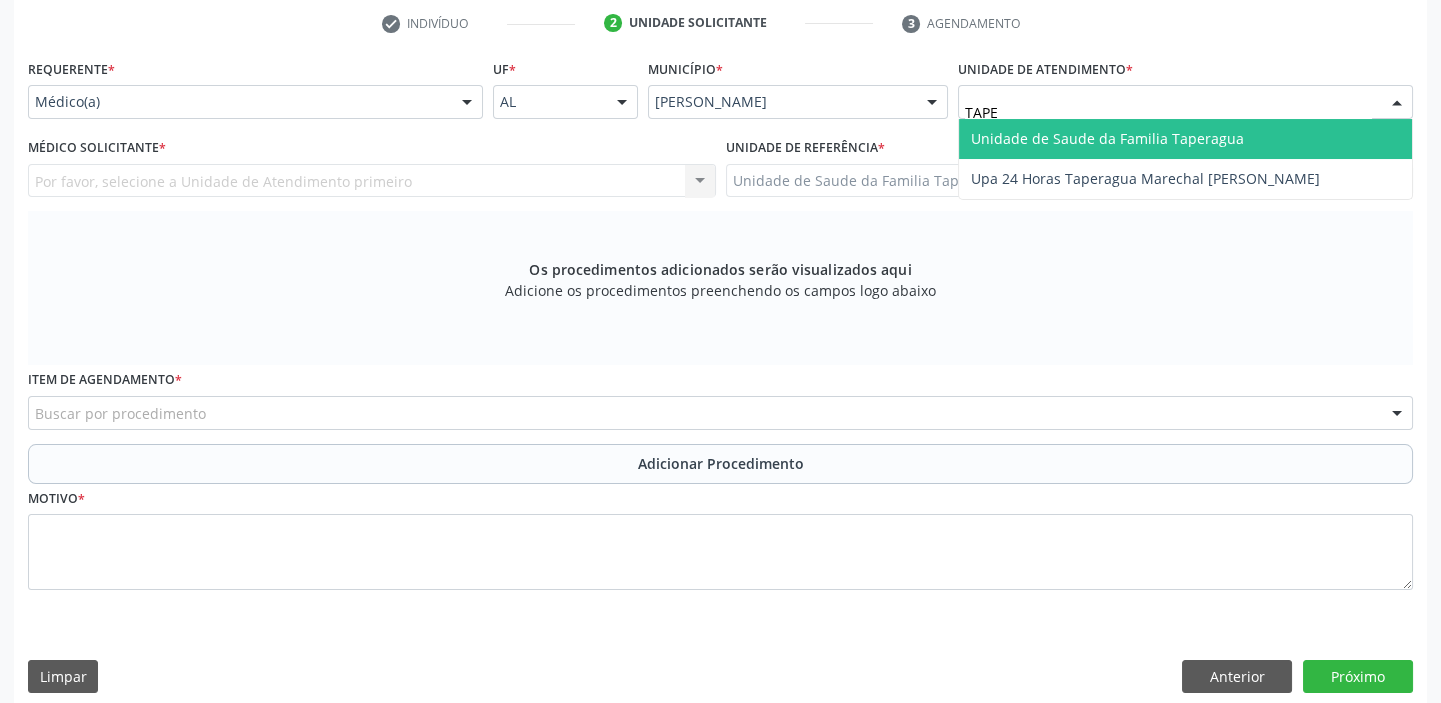type on "TAPER" 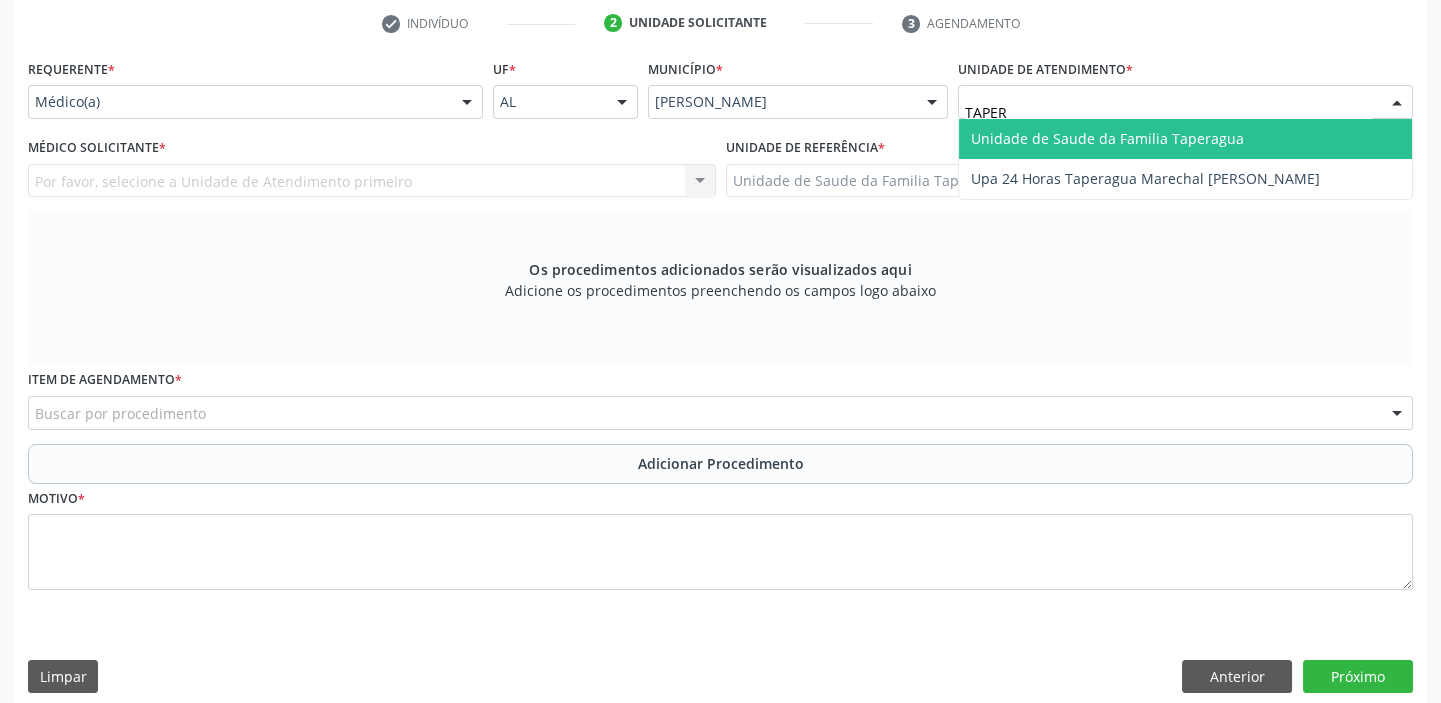 click on "Unidade de Saude da Familia Taperagua" at bounding box center [1107, 138] 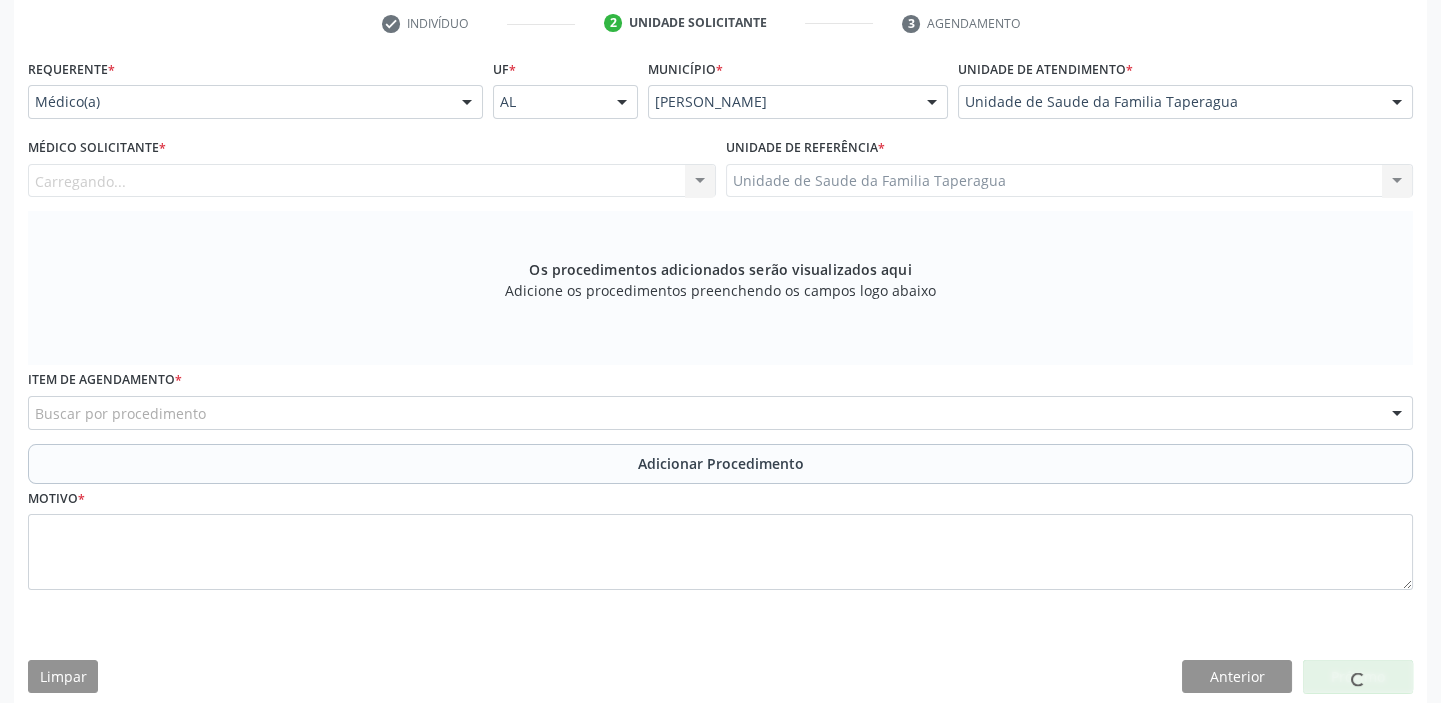 click on "Carregando...
Nenhum resultado encontrado para: "   "
Não há nenhuma opção para ser exibida." at bounding box center (372, 181) 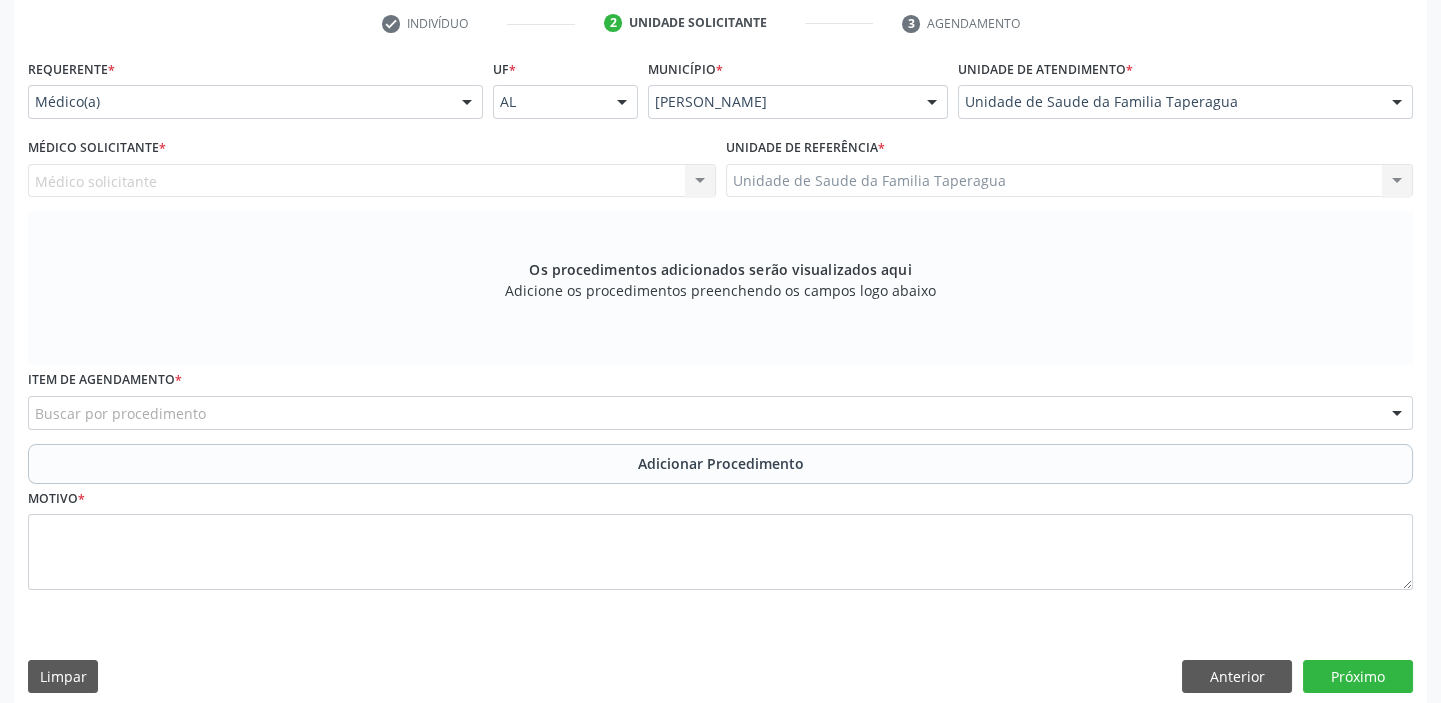 scroll, scrollTop: 0, scrollLeft: 0, axis: both 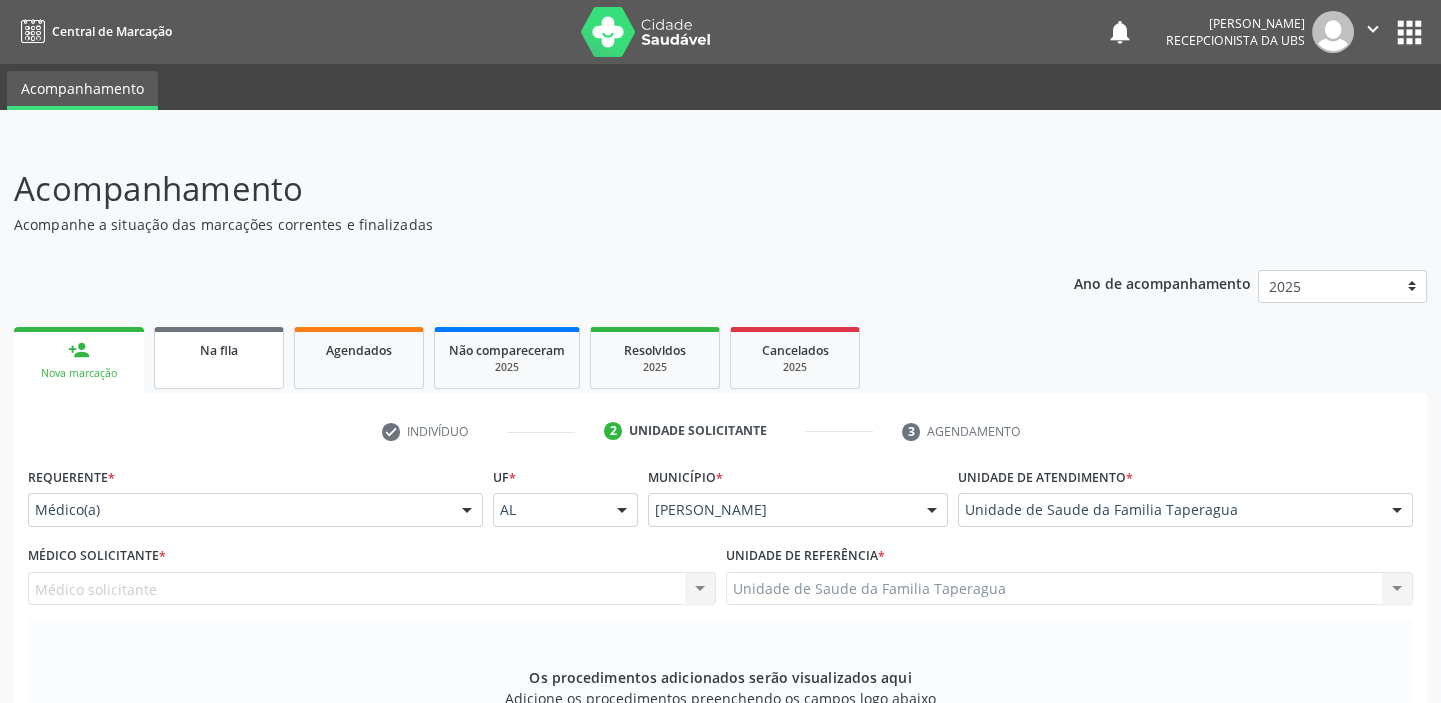 click on "Na fila" at bounding box center (219, 358) 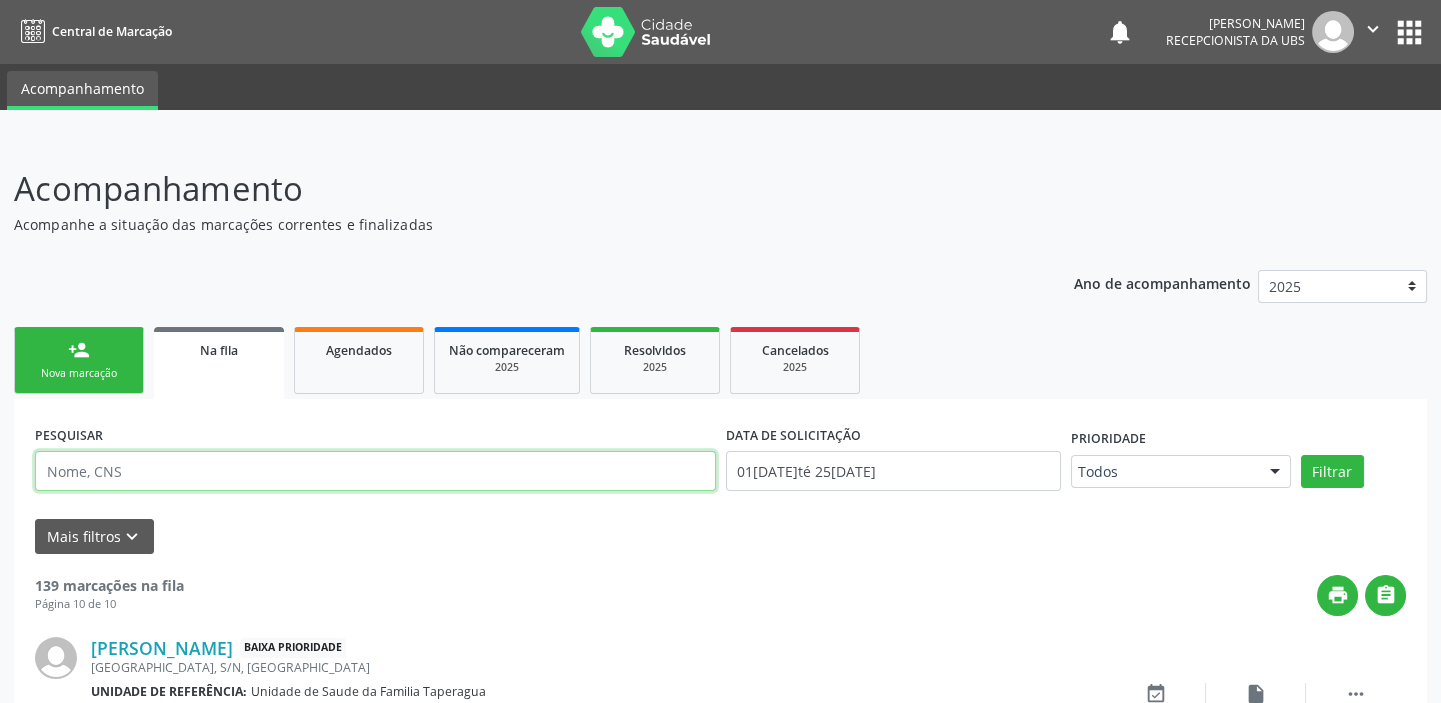 click at bounding box center (375, 471) 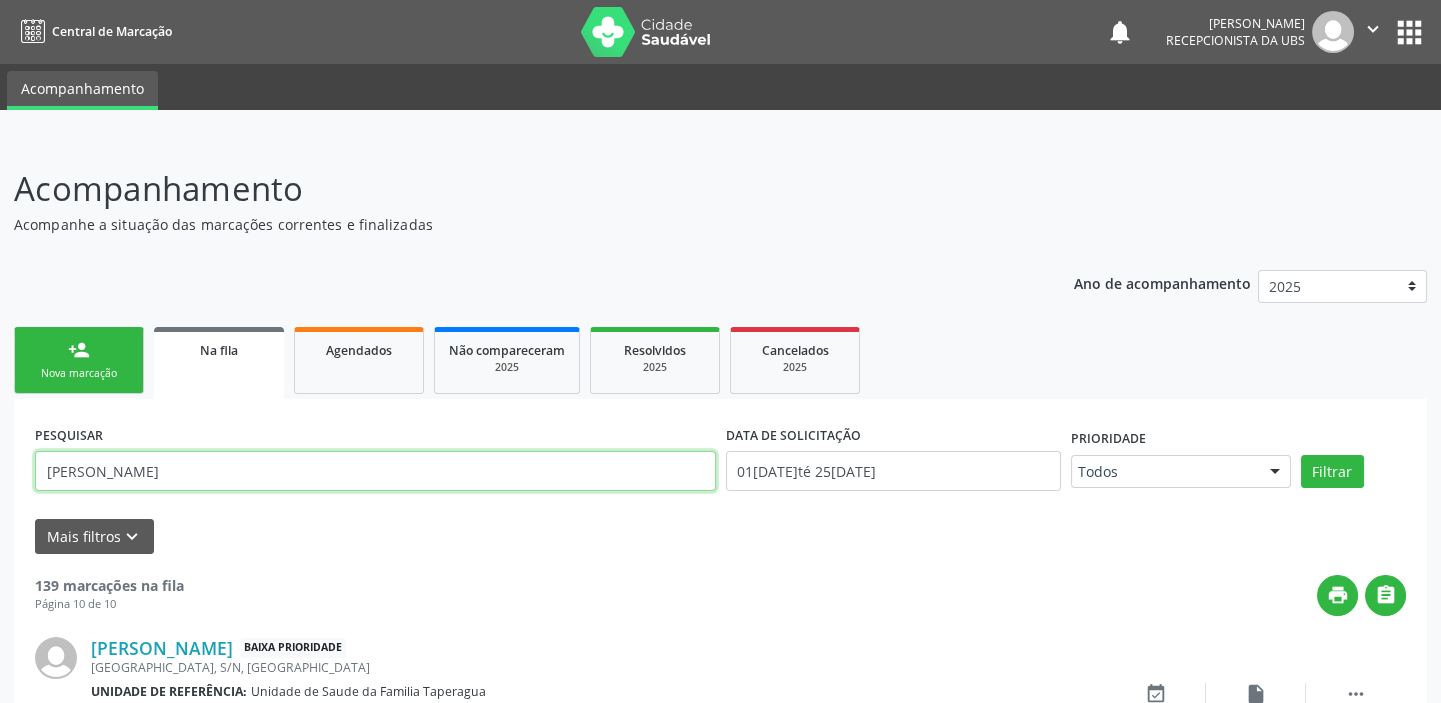 type on "MARIA JOSE DE LUNA REIS" 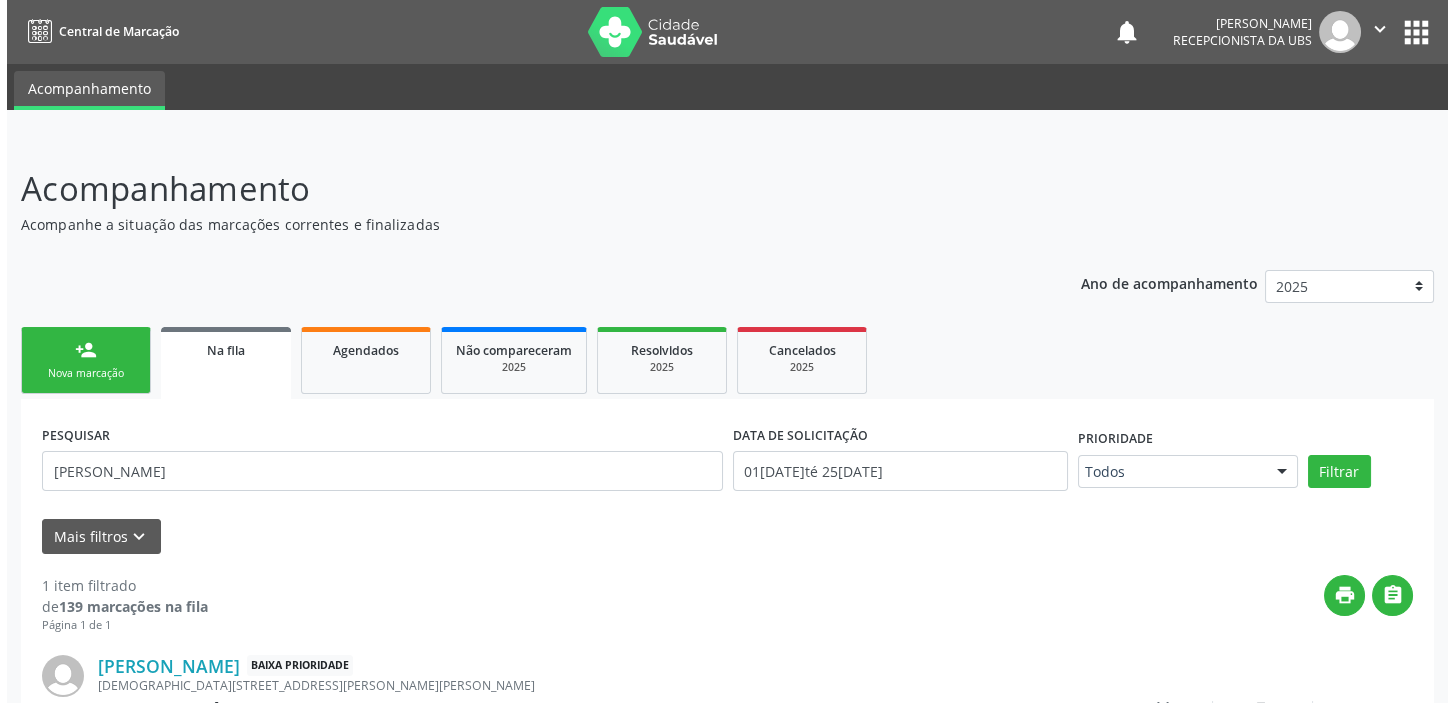 scroll, scrollTop: 142, scrollLeft: 0, axis: vertical 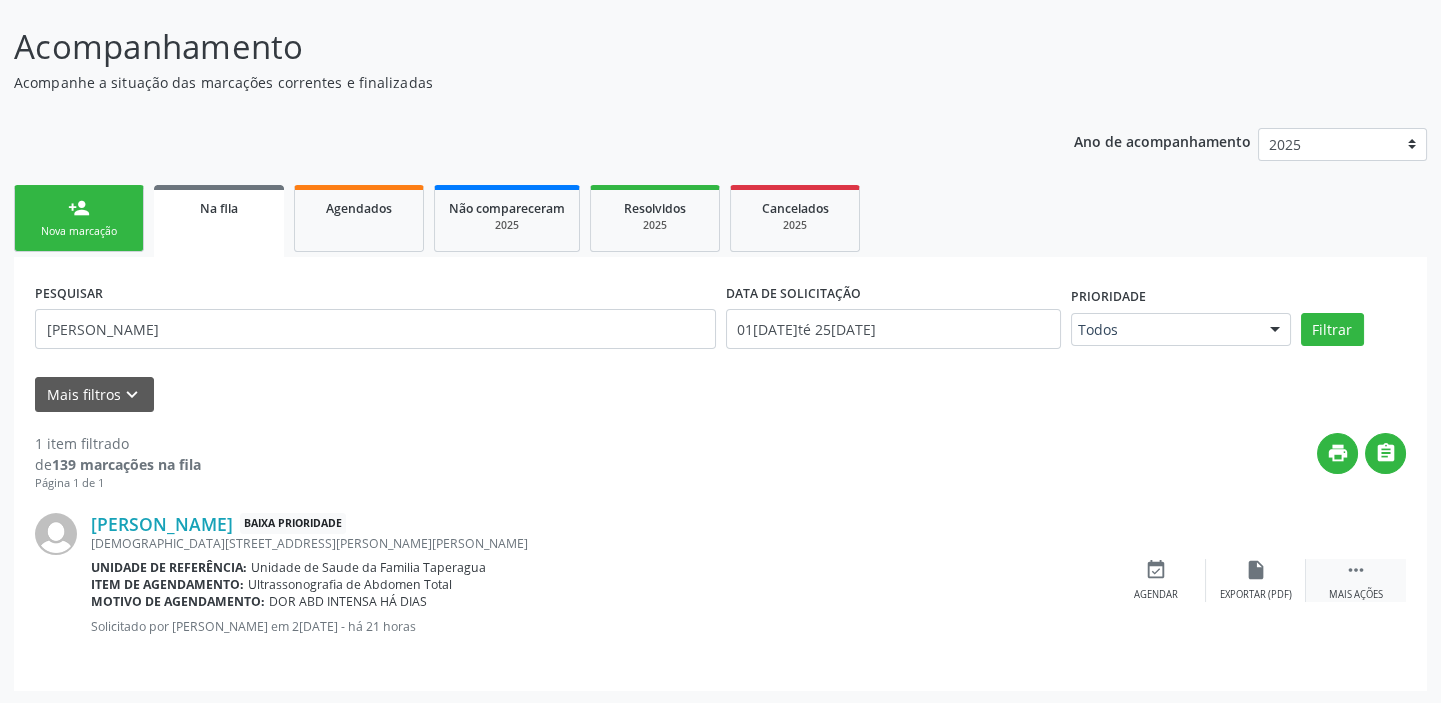 click on "Mais ações" at bounding box center [1356, 595] 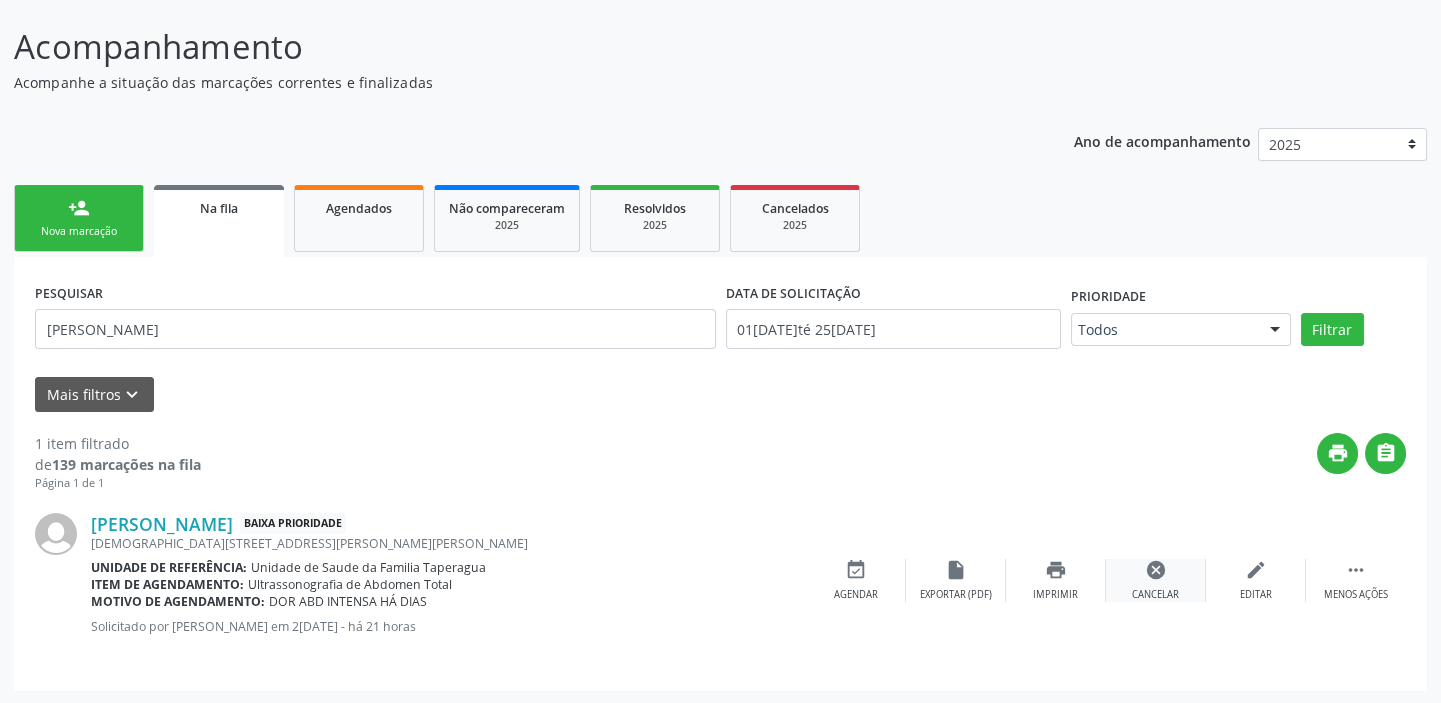 click on "cancel
Cancelar" at bounding box center [1156, 580] 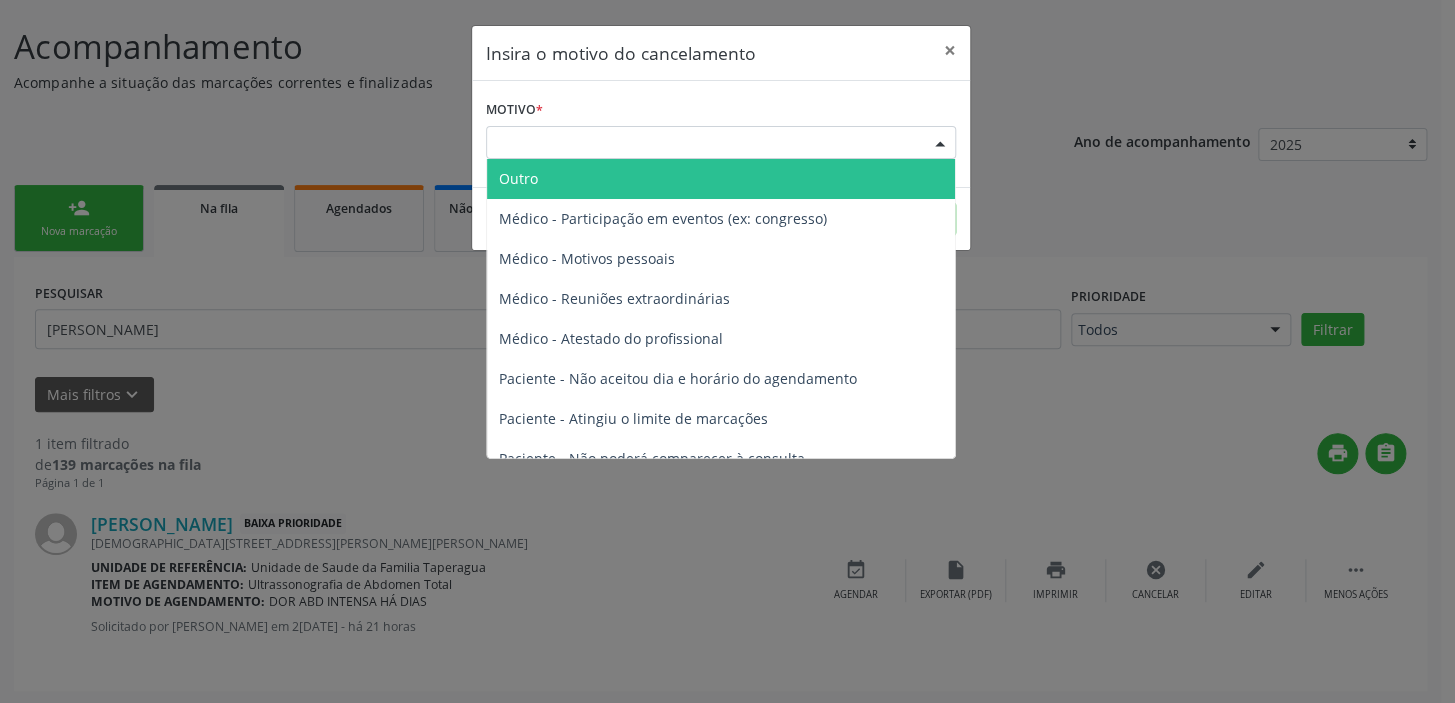 click on "Escolha o motivo" at bounding box center (721, 143) 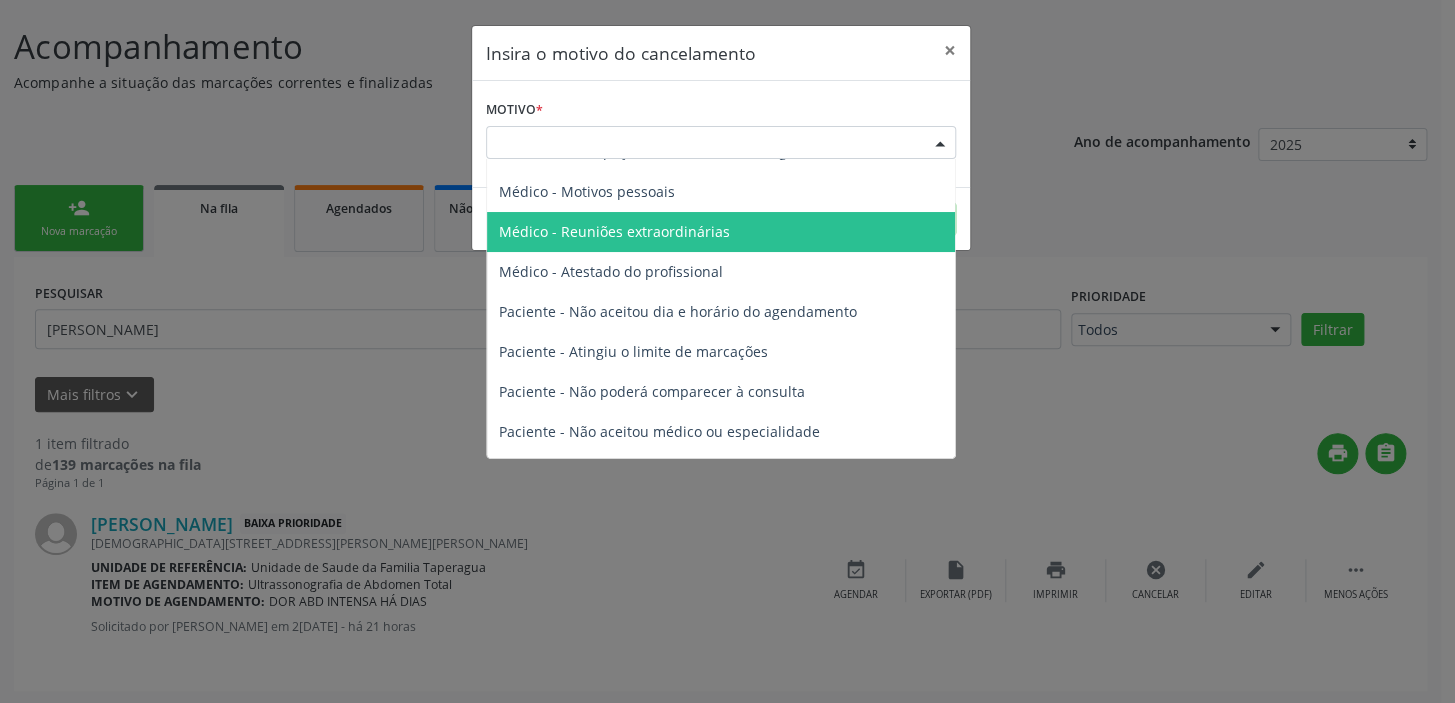 scroll, scrollTop: 100, scrollLeft: 0, axis: vertical 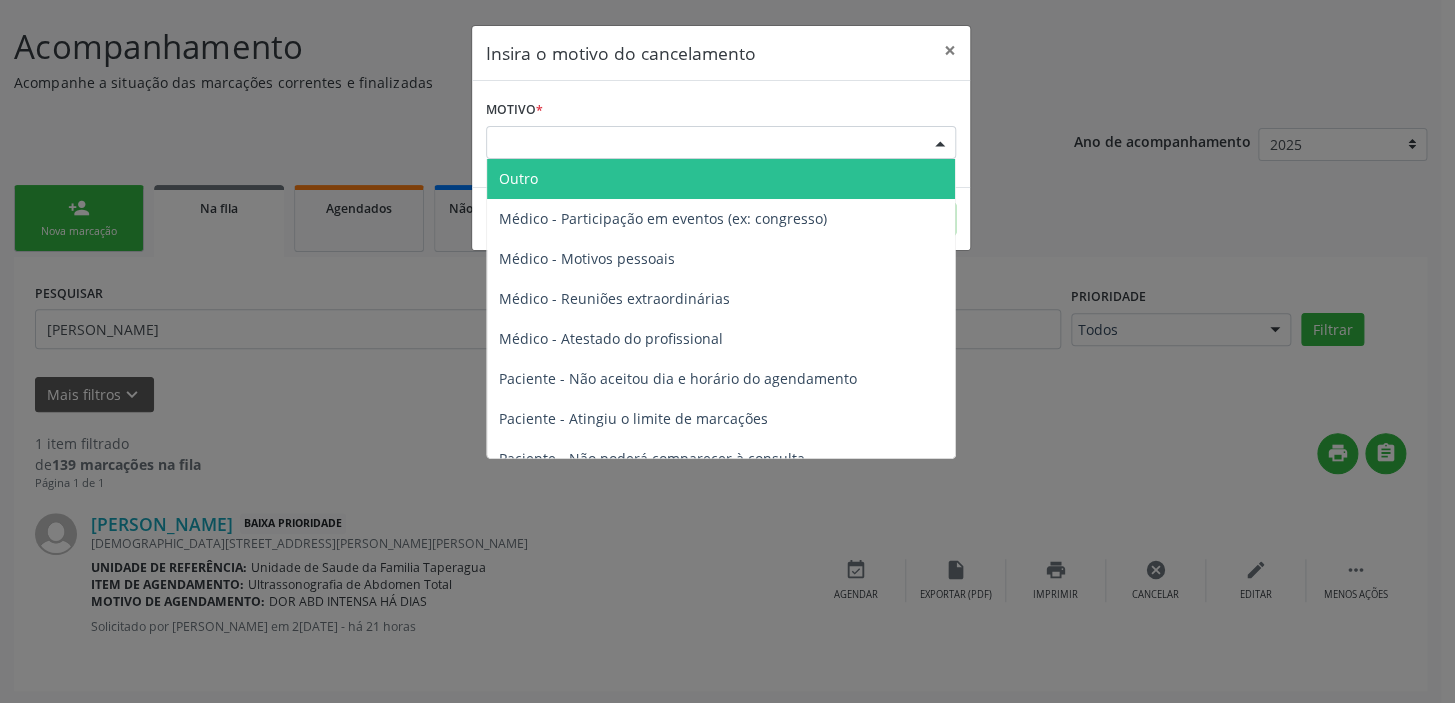 click on "Outro" at bounding box center (721, 179) 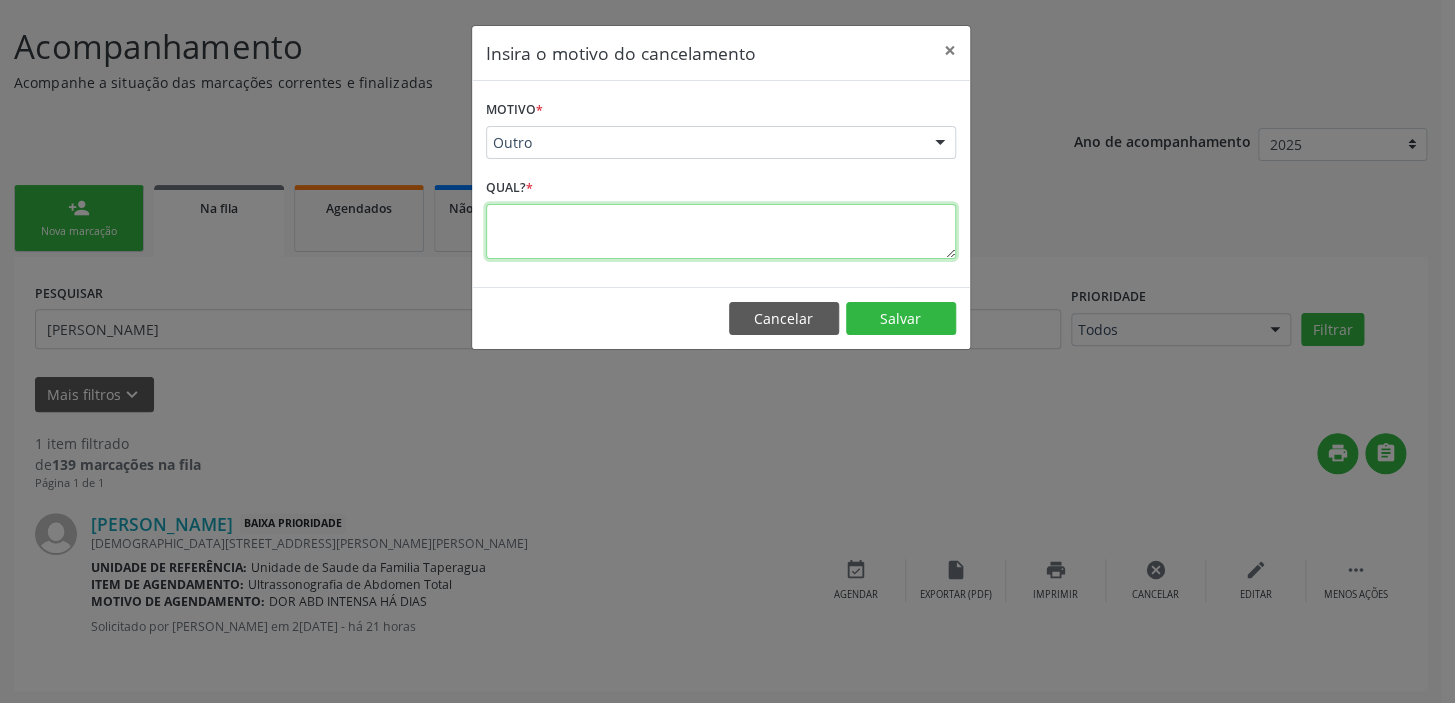 click at bounding box center (721, 231) 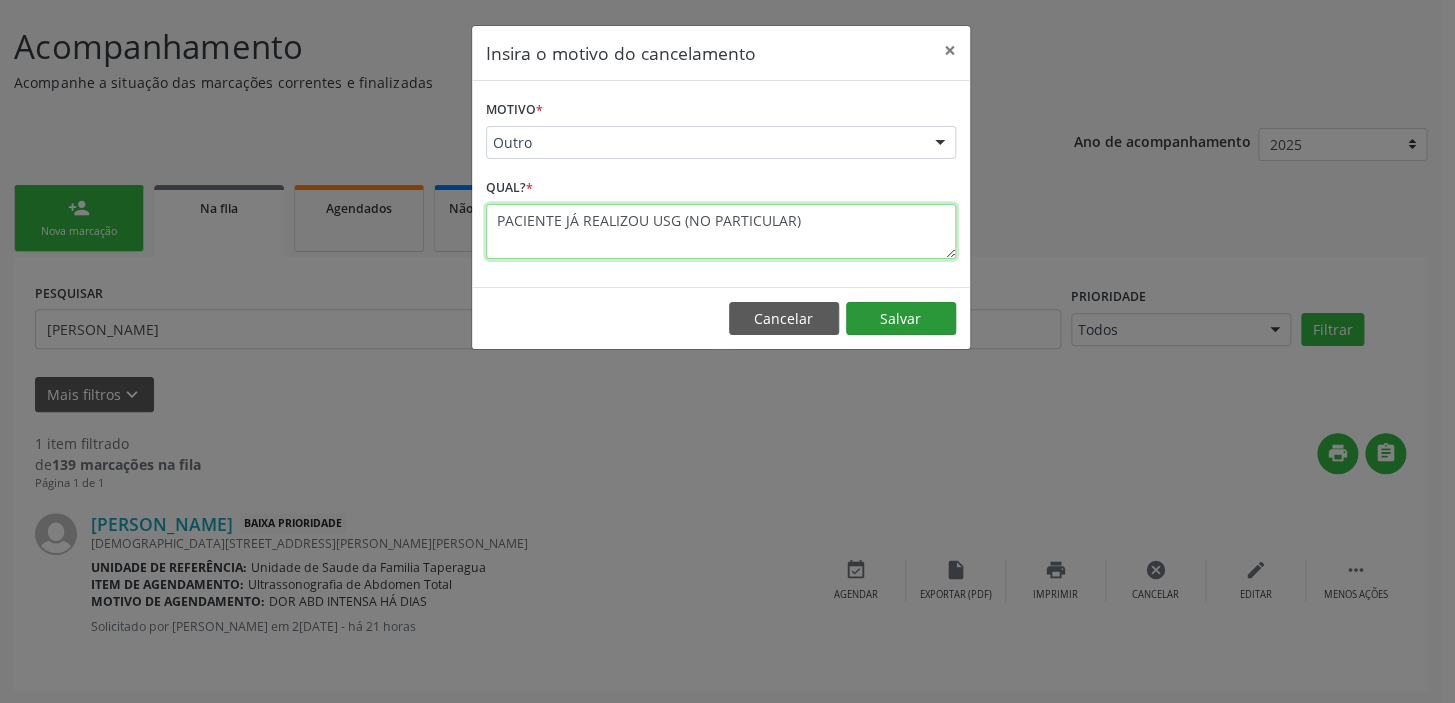 type on "PACIENTE JÁ REALIZOU USG (NO PARTICULAR)" 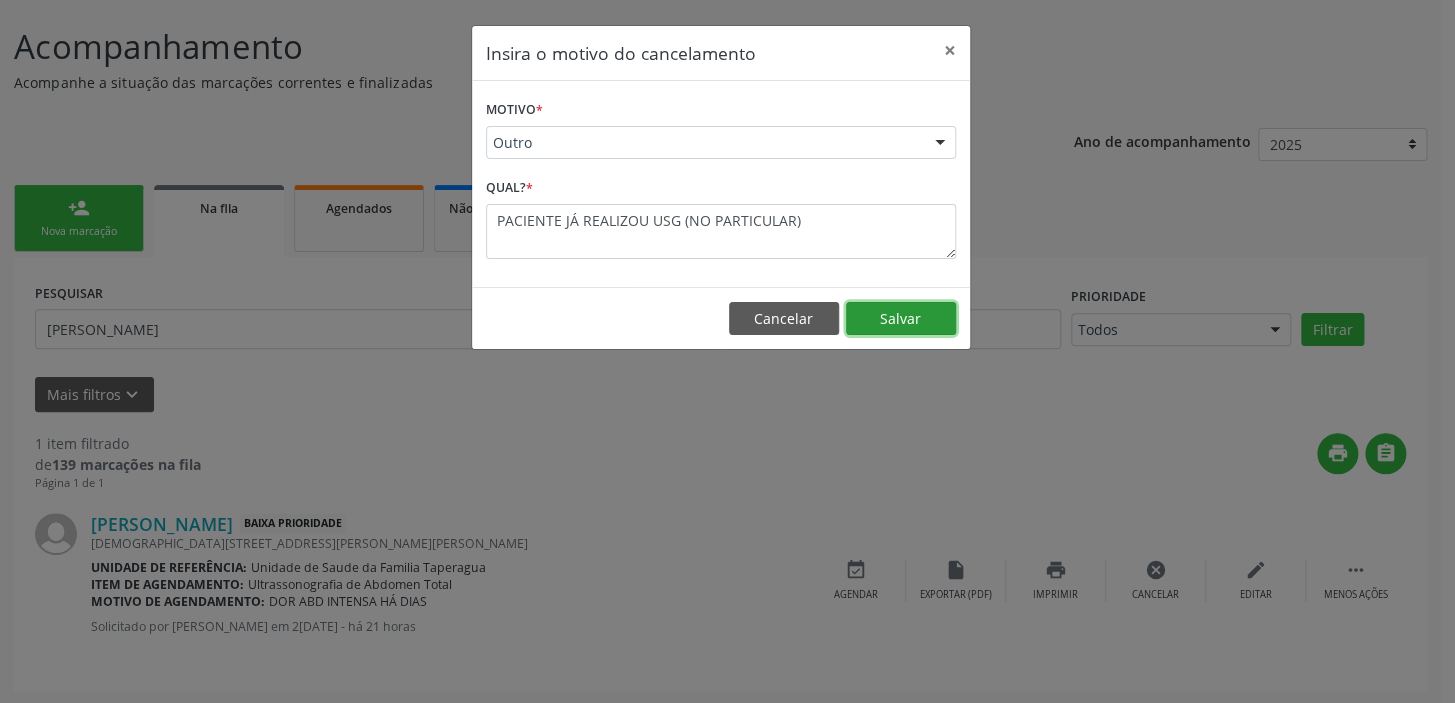 click on "Salvar" at bounding box center [901, 319] 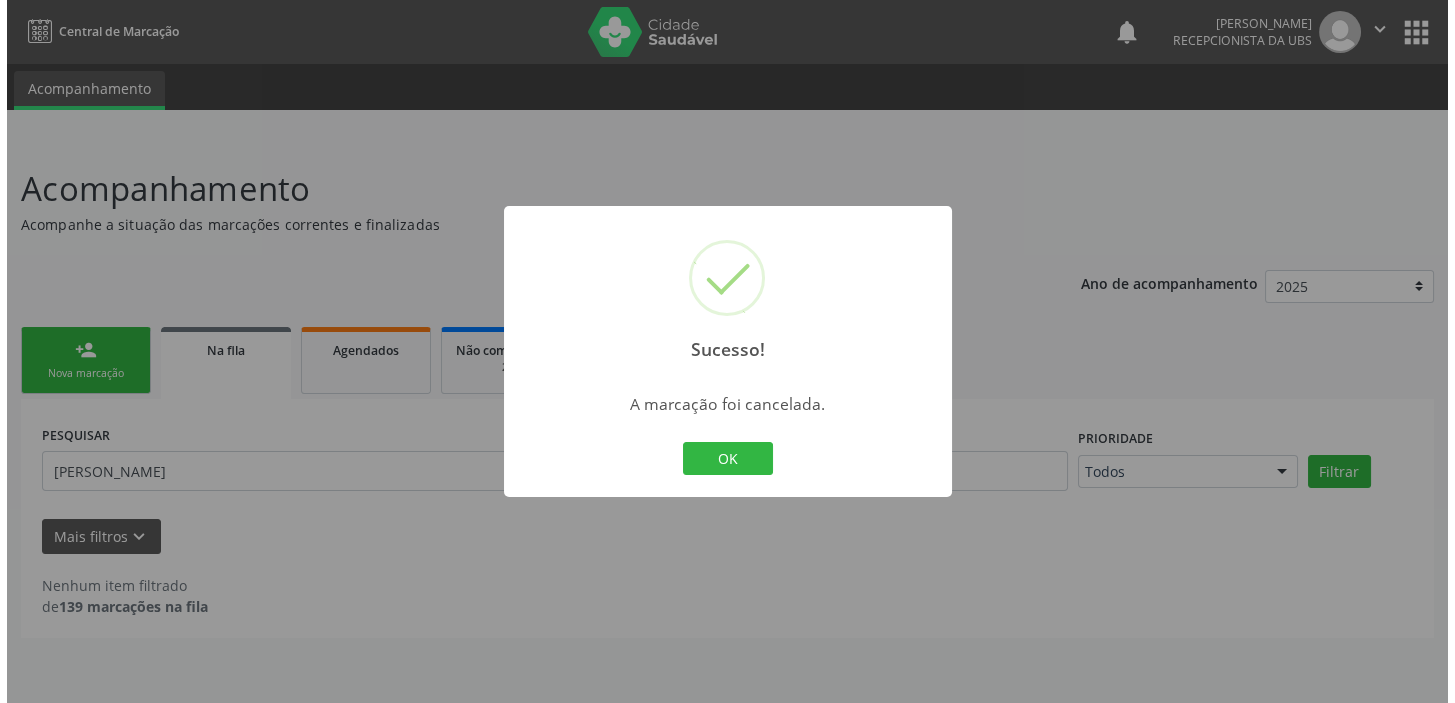 scroll, scrollTop: 0, scrollLeft: 0, axis: both 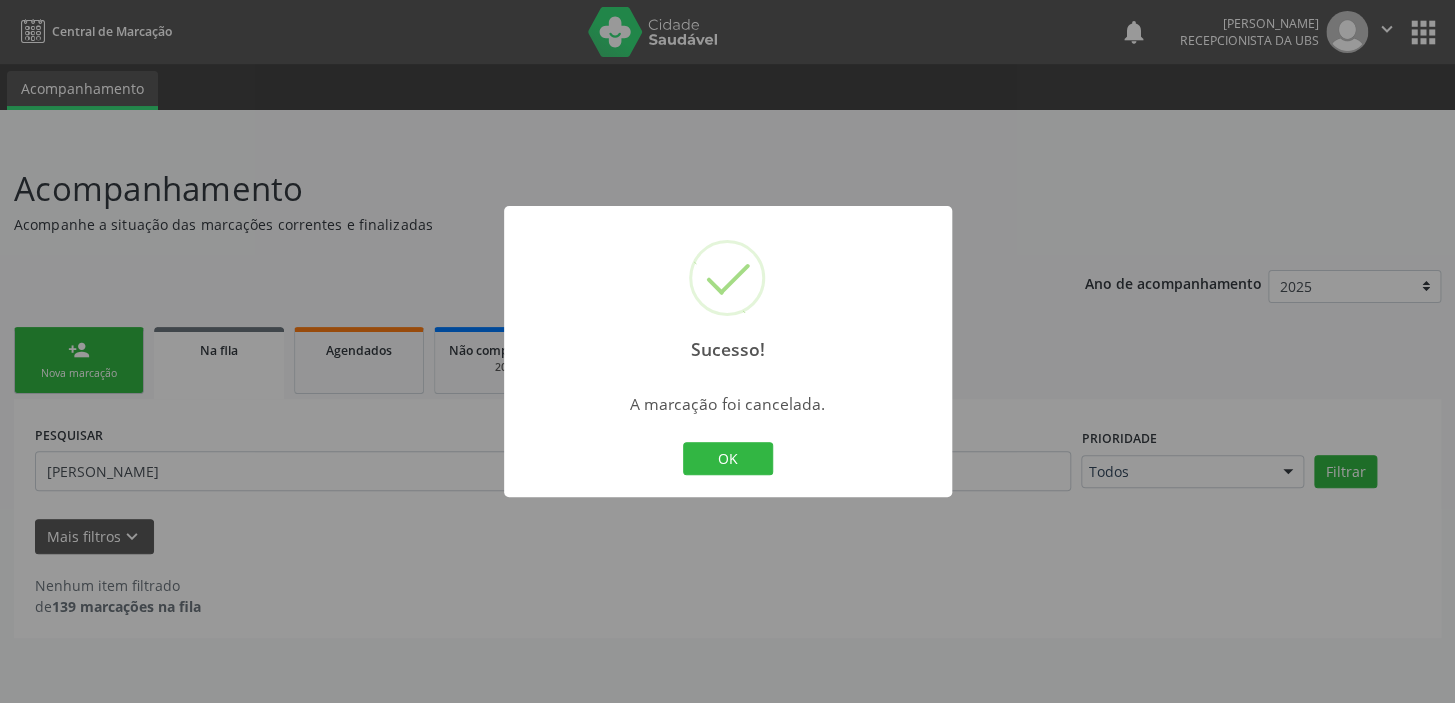 click on "Sucesso! × A marcação foi cancelada. OK Cancel" at bounding box center (727, 351) 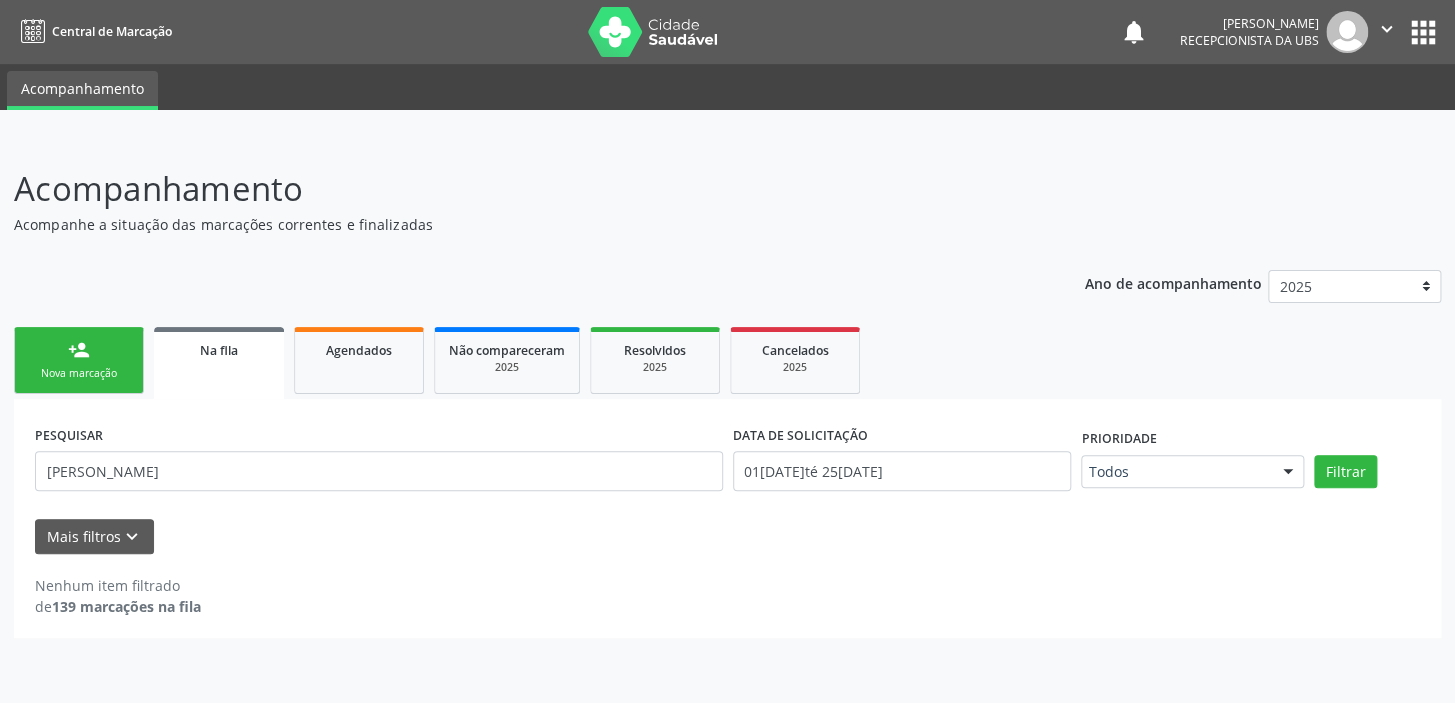 click on "Acompanhamento
Acompanhe a situação das marcações correntes e finalizadas
Relatórios" at bounding box center [727, 199] 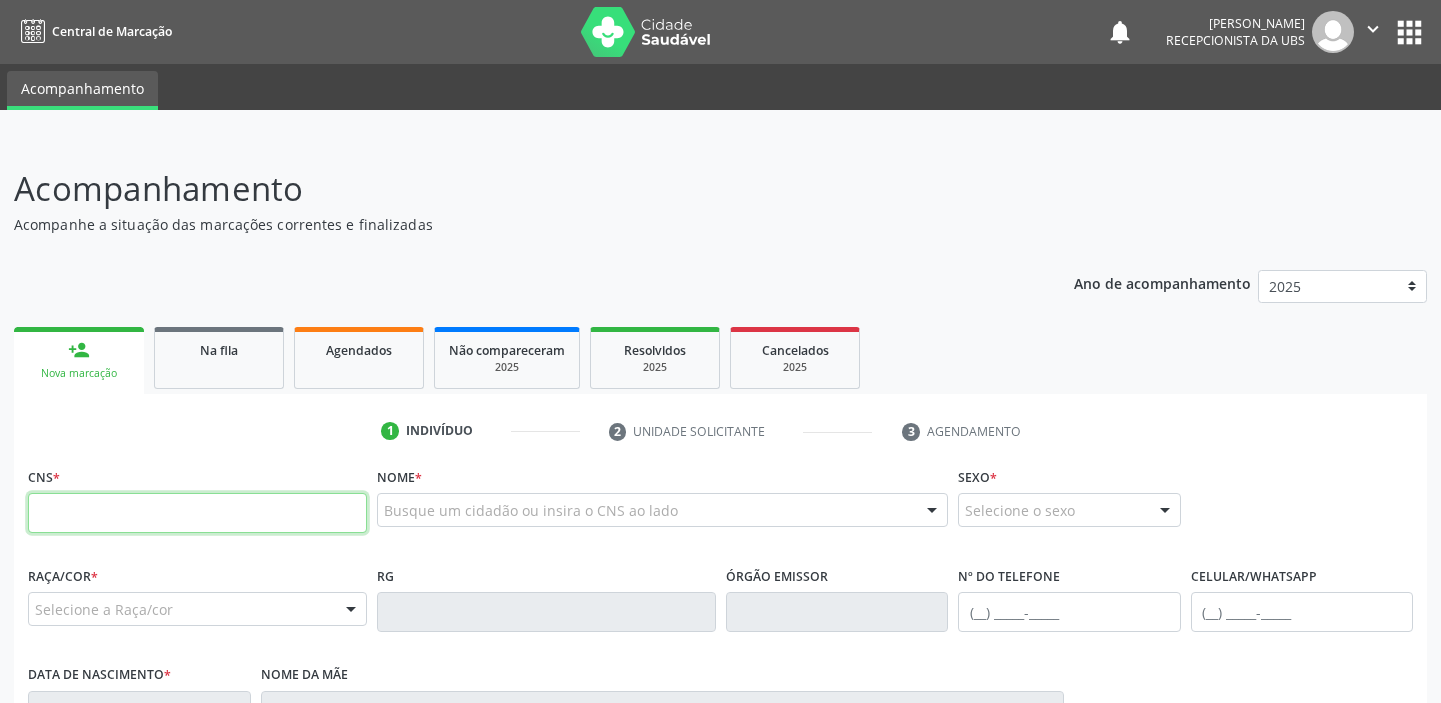 scroll, scrollTop: 0, scrollLeft: 0, axis: both 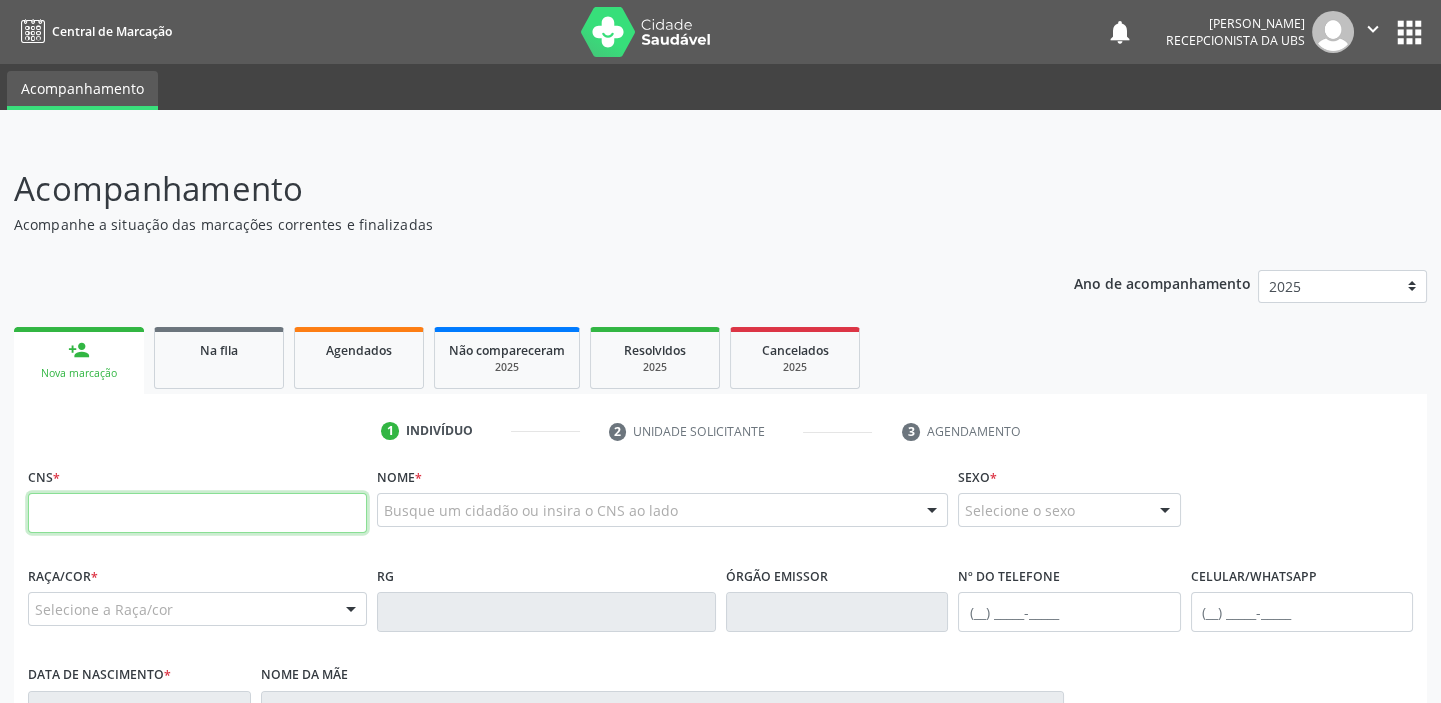 paste on "700 0026 2545 9101" 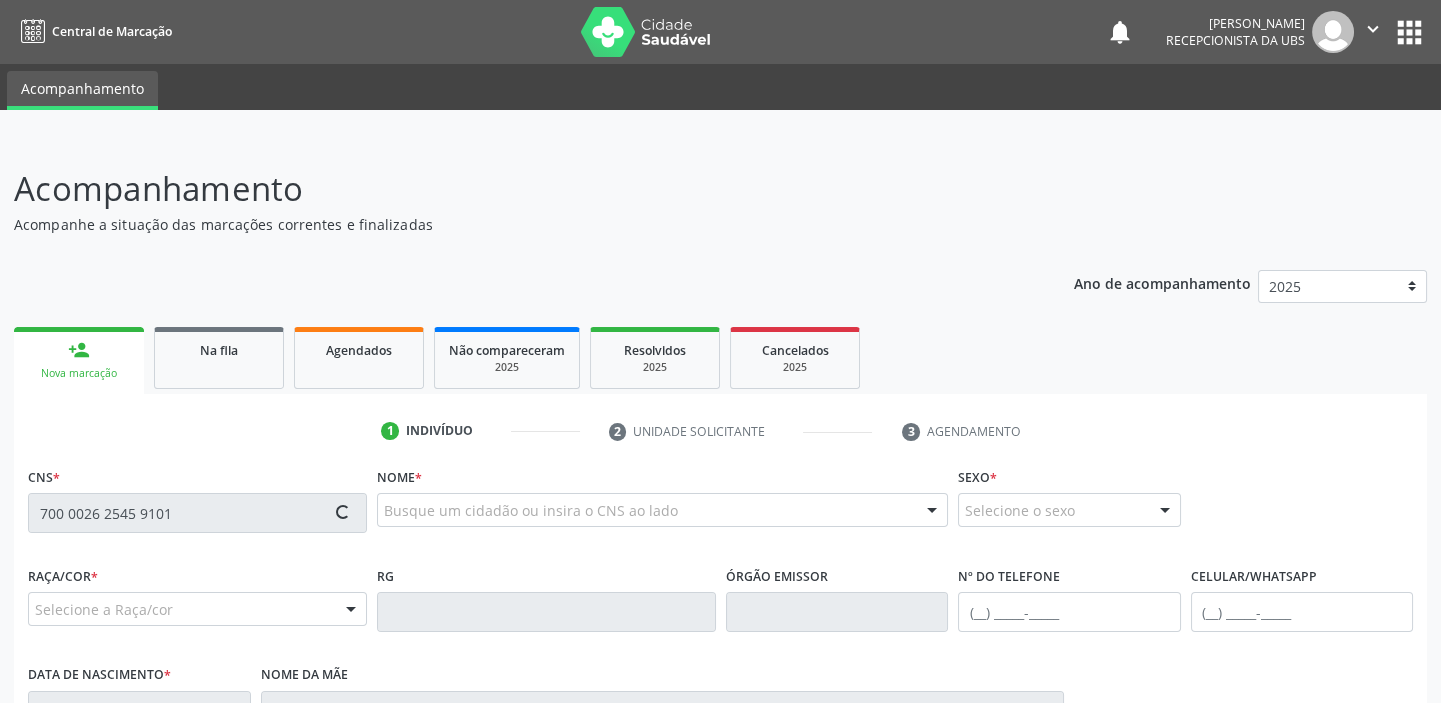 type on "700 0026 2545 9101" 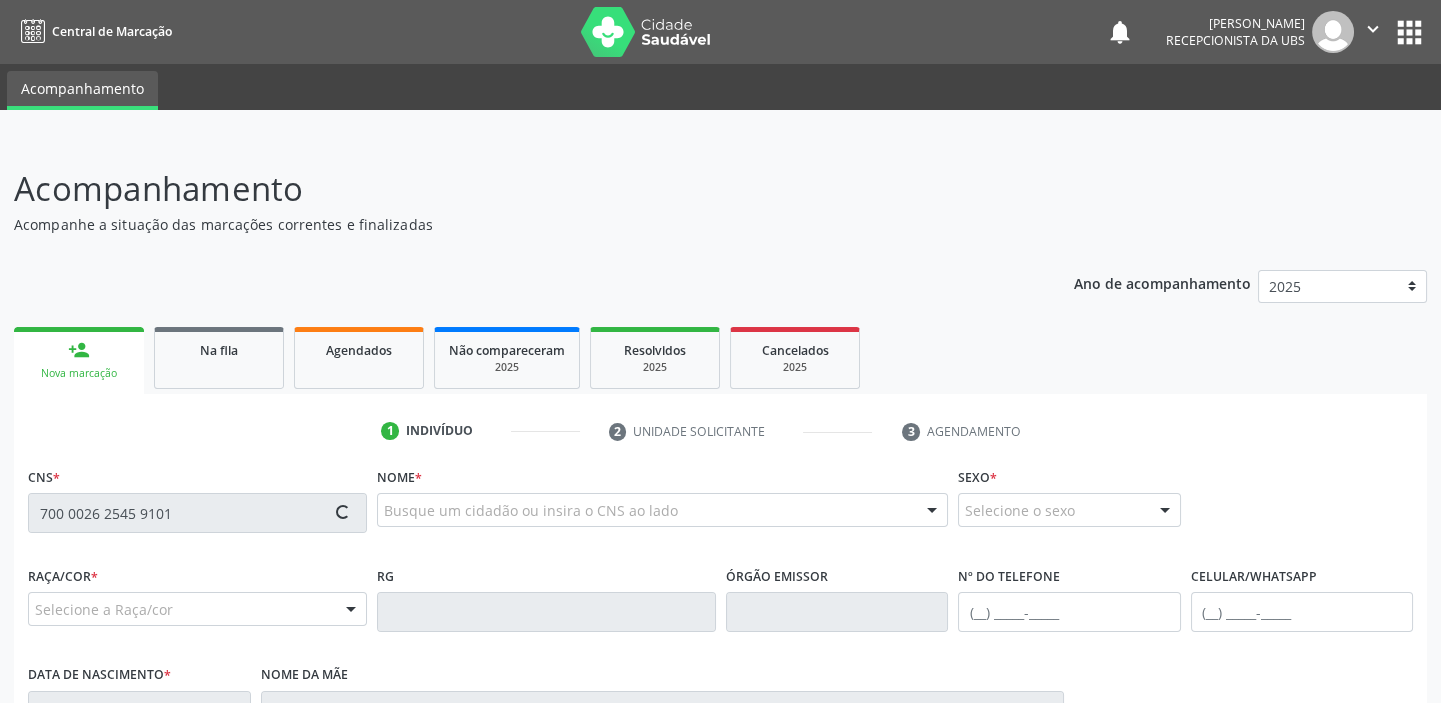 type 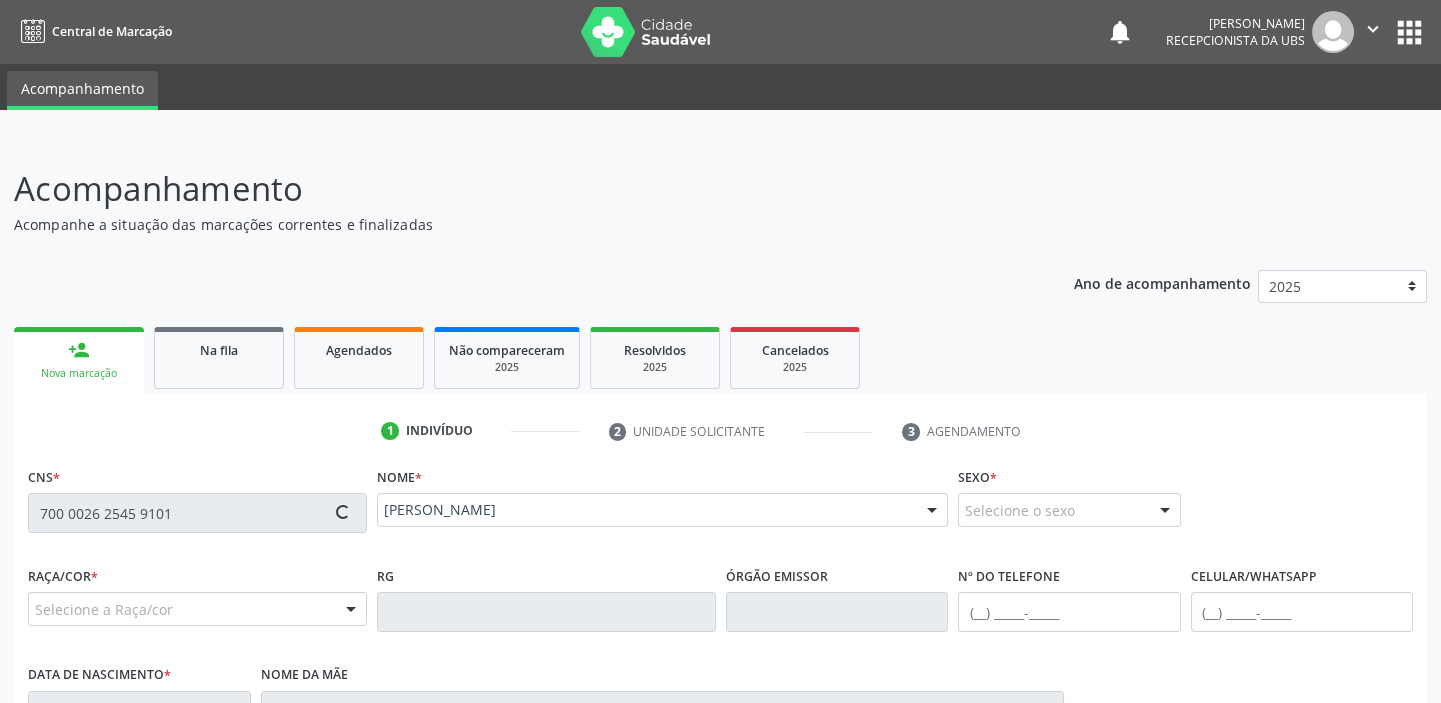 type on "[PHONE_NUMBER]" 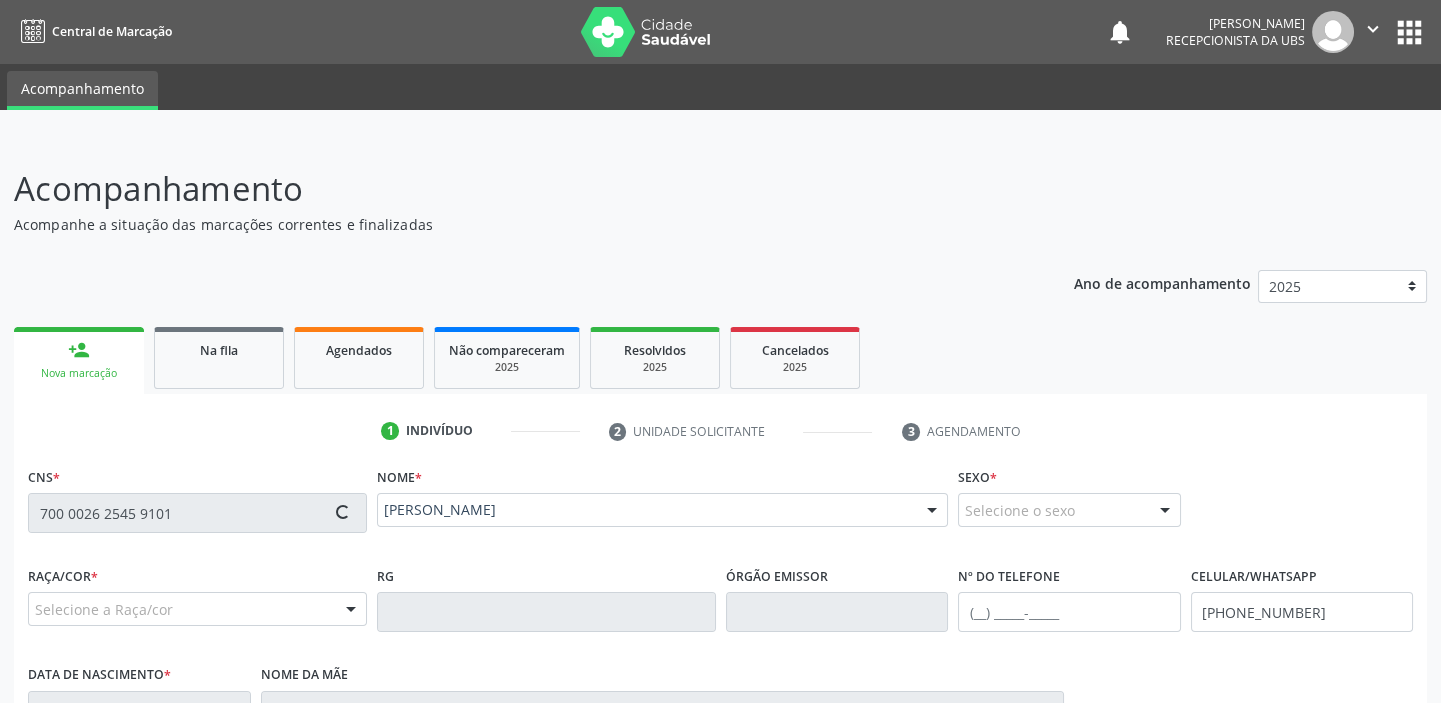 type on "[DATE]" 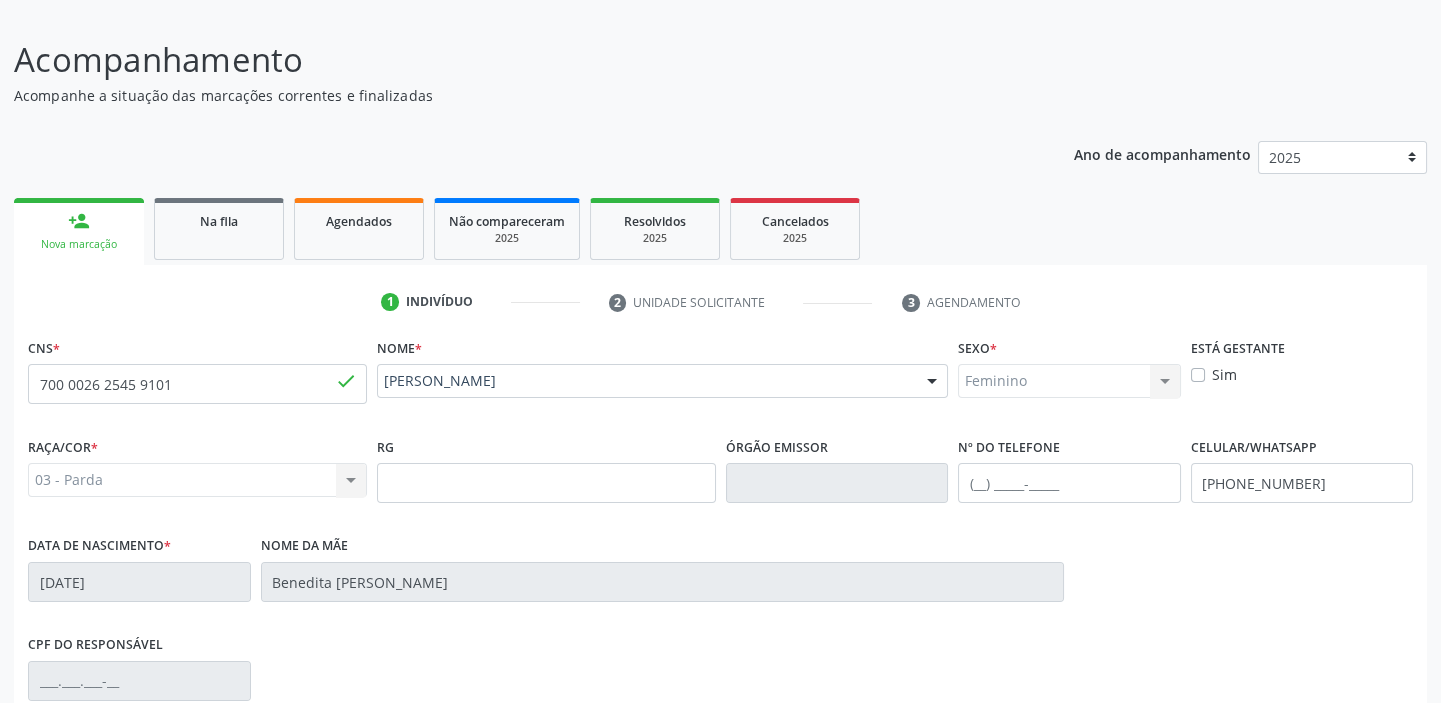 scroll, scrollTop: 0, scrollLeft: 0, axis: both 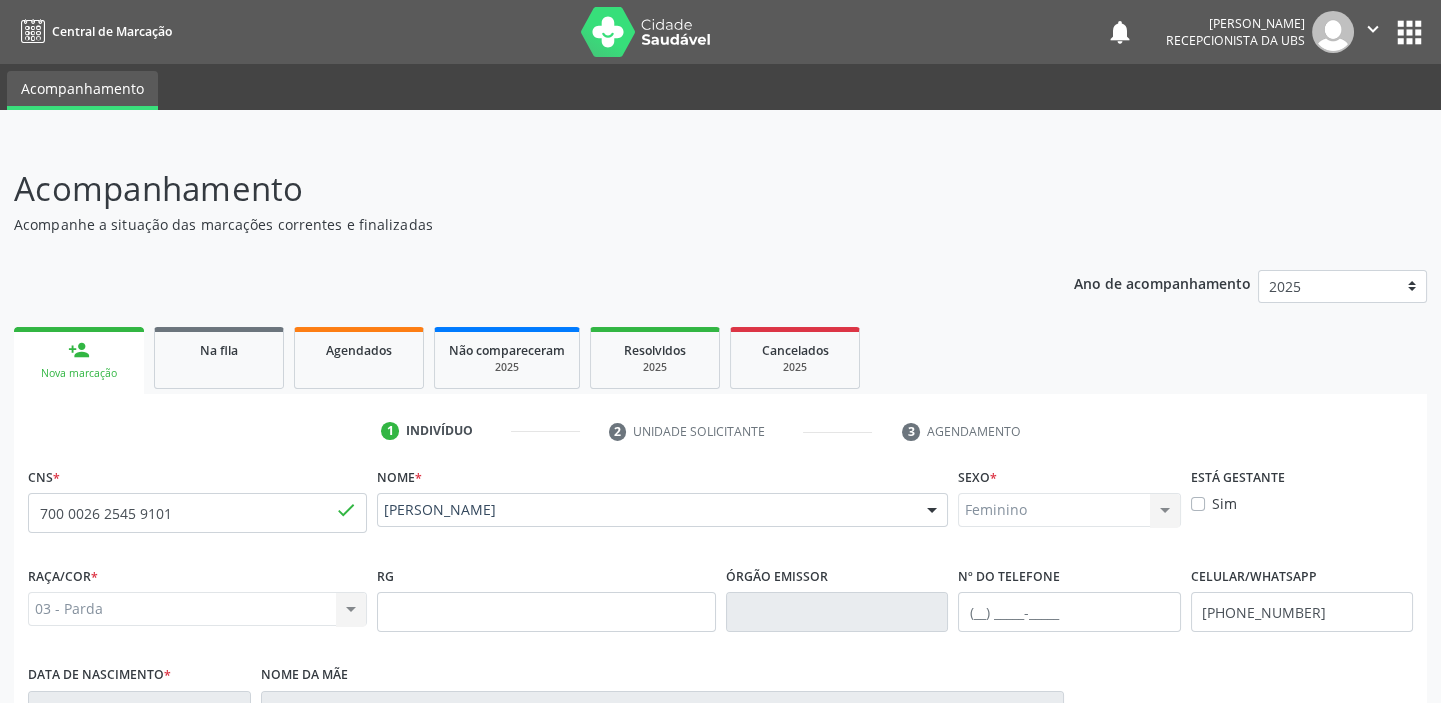 click on "" at bounding box center (1373, 32) 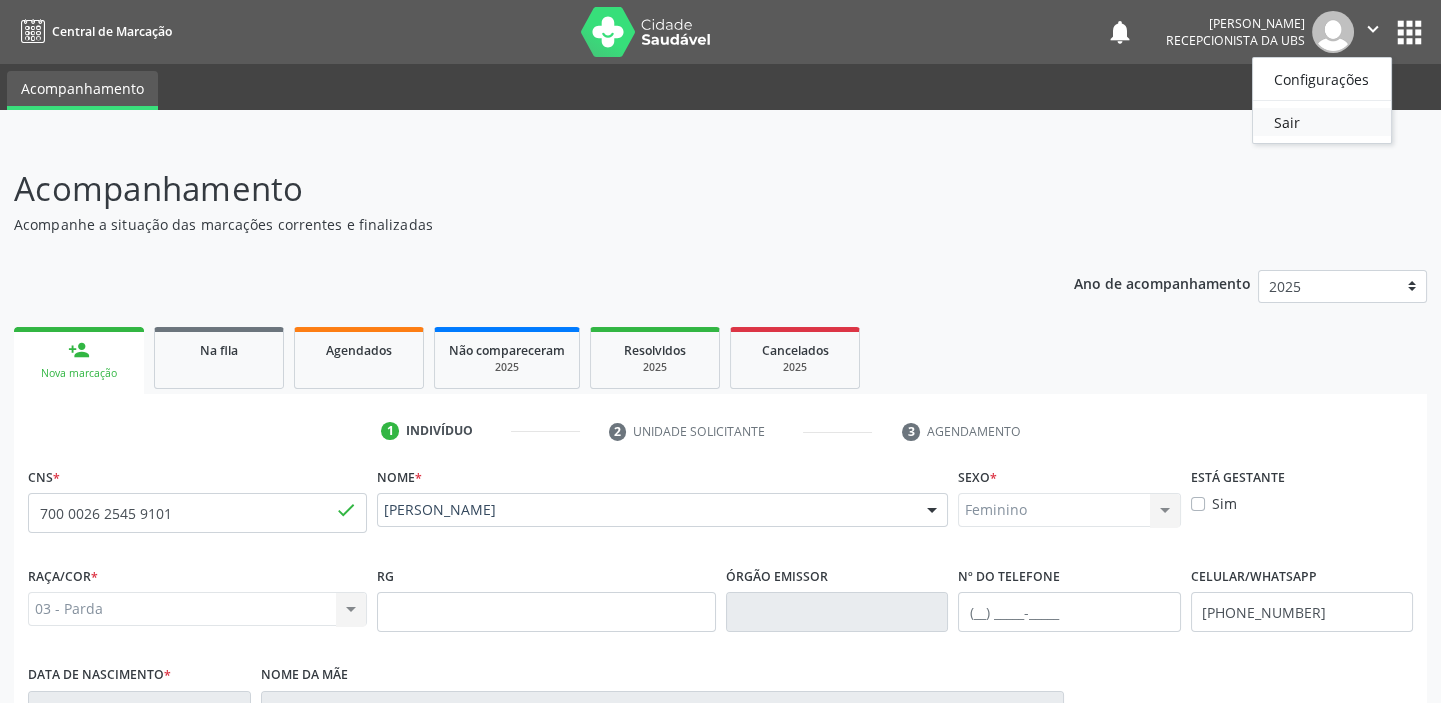click on "Sair" at bounding box center [1322, 122] 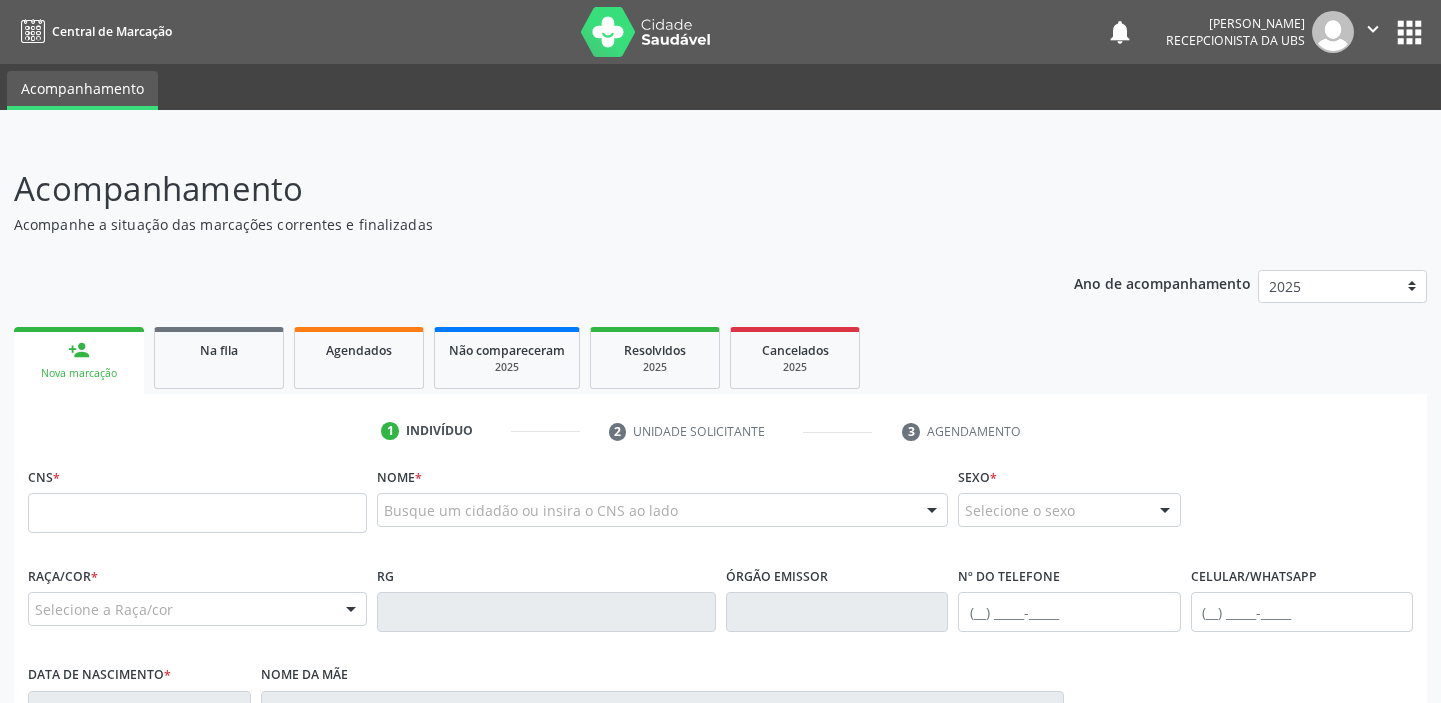 scroll, scrollTop: 0, scrollLeft: 0, axis: both 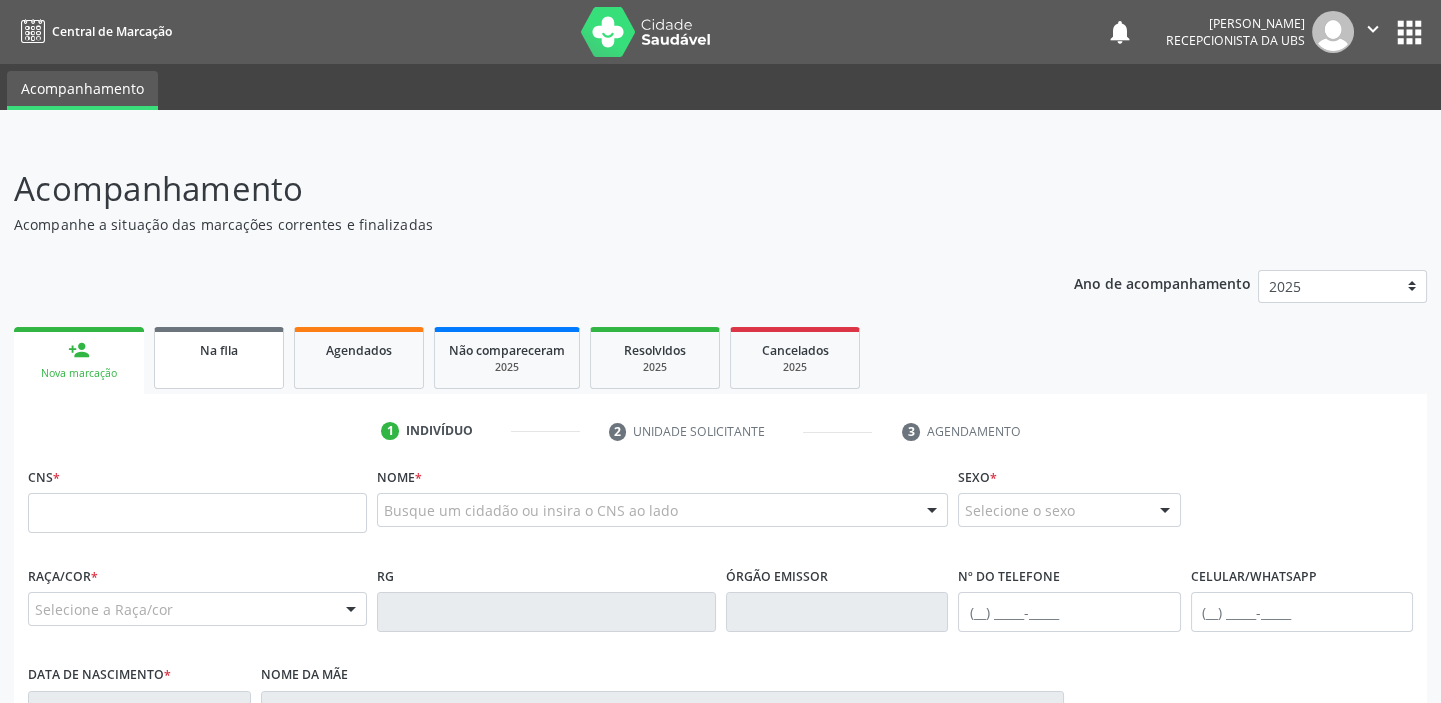 click on "Na fila" at bounding box center (219, 349) 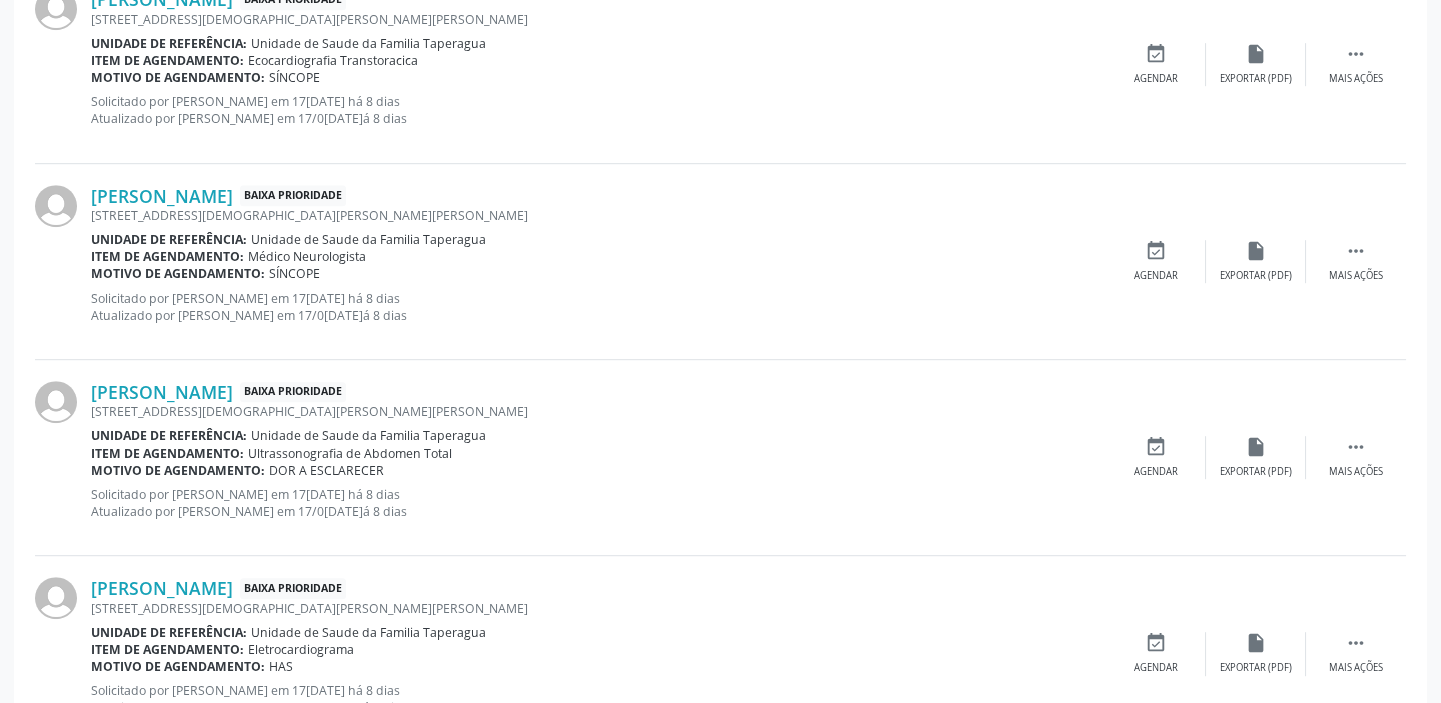 scroll, scrollTop: 2928, scrollLeft: 0, axis: vertical 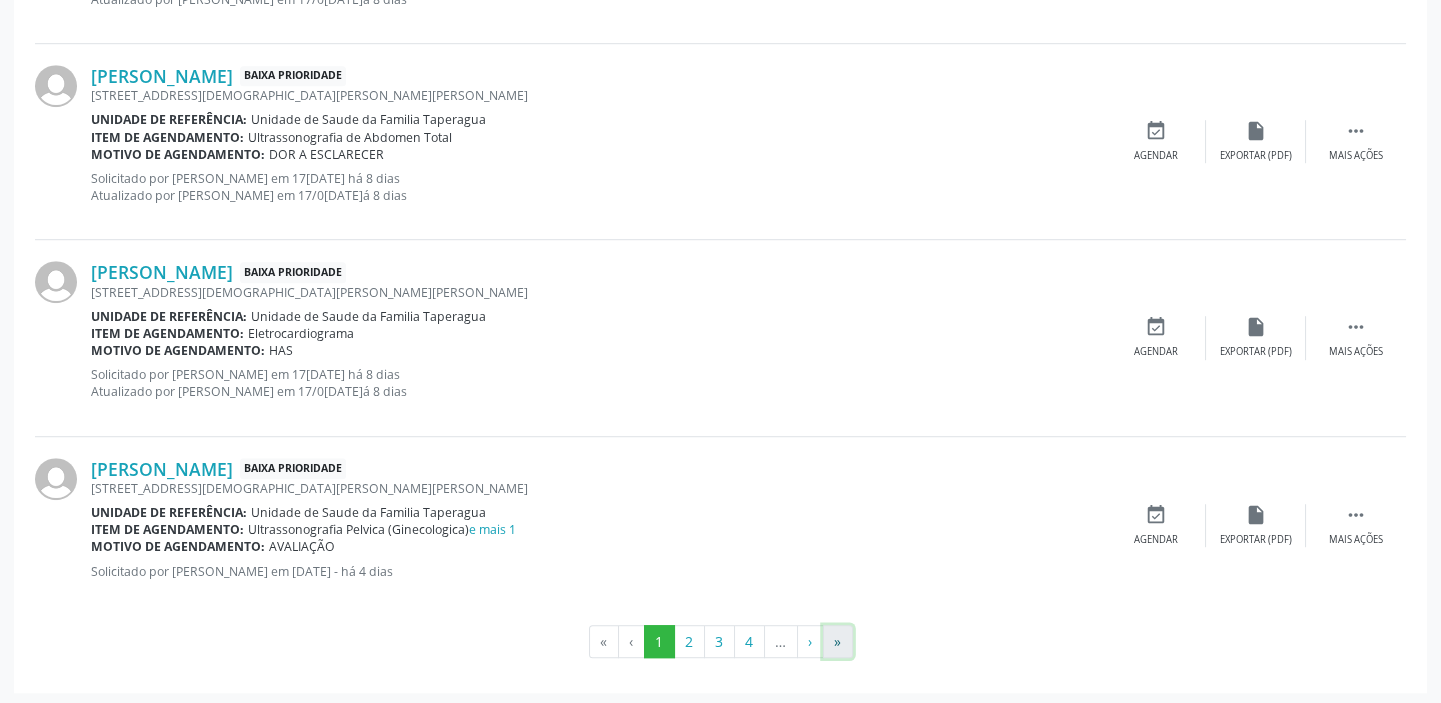 click on "»" at bounding box center [838, 642] 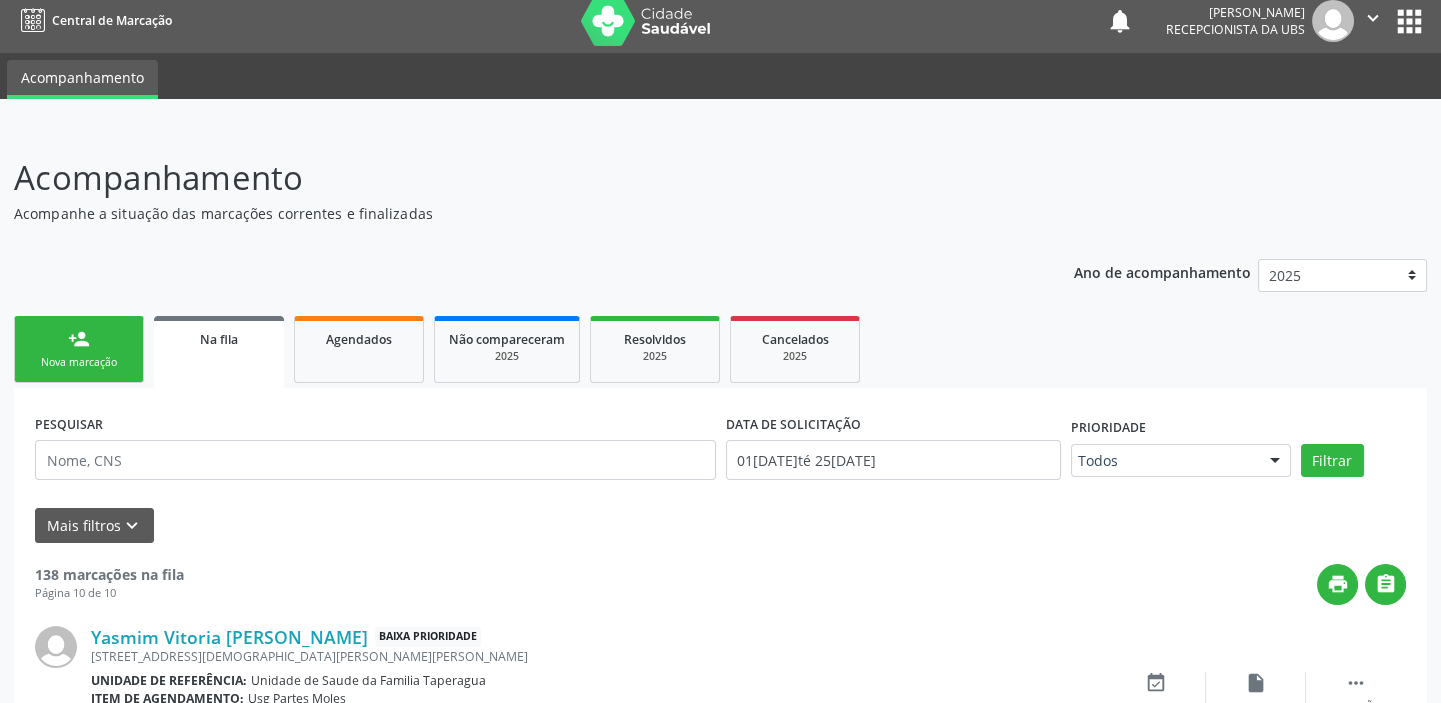 scroll, scrollTop: 540, scrollLeft: 0, axis: vertical 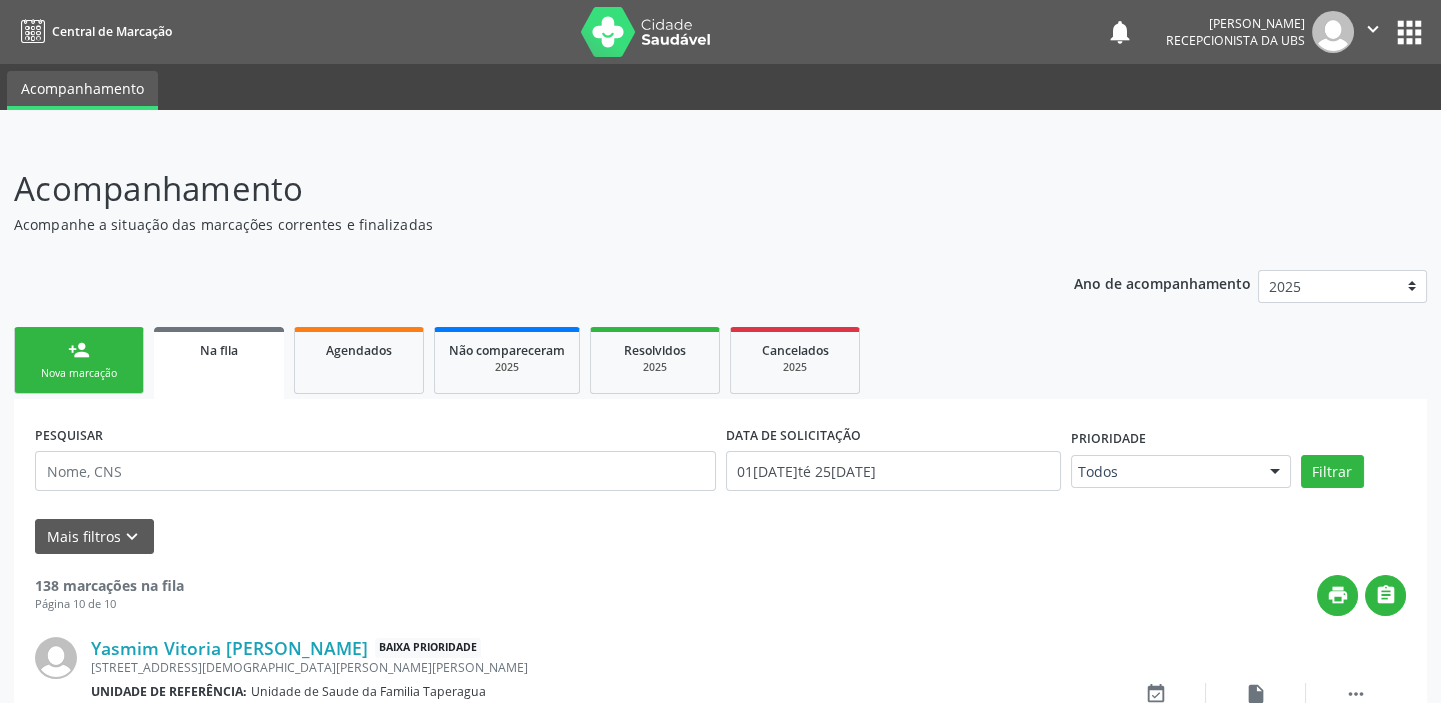 click on "Nova marcação" at bounding box center [79, 373] 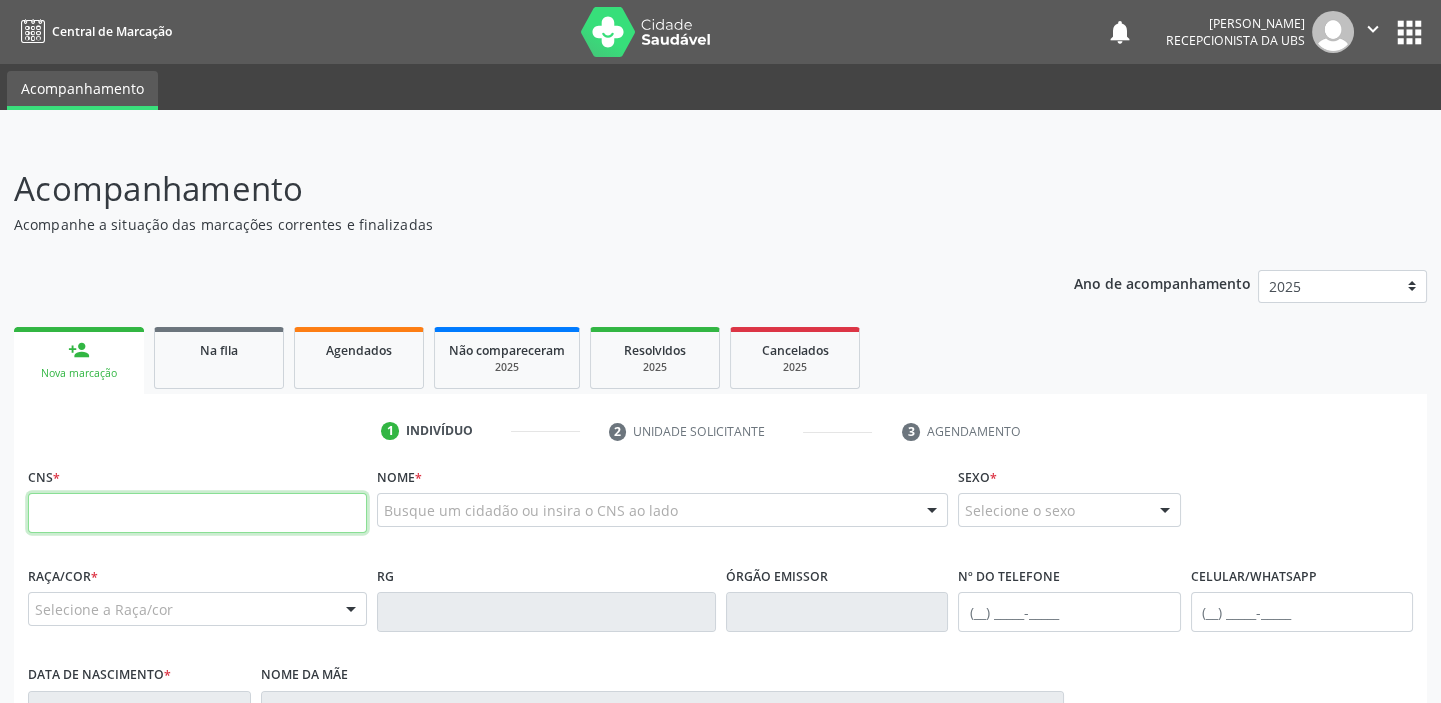 click at bounding box center (197, 513) 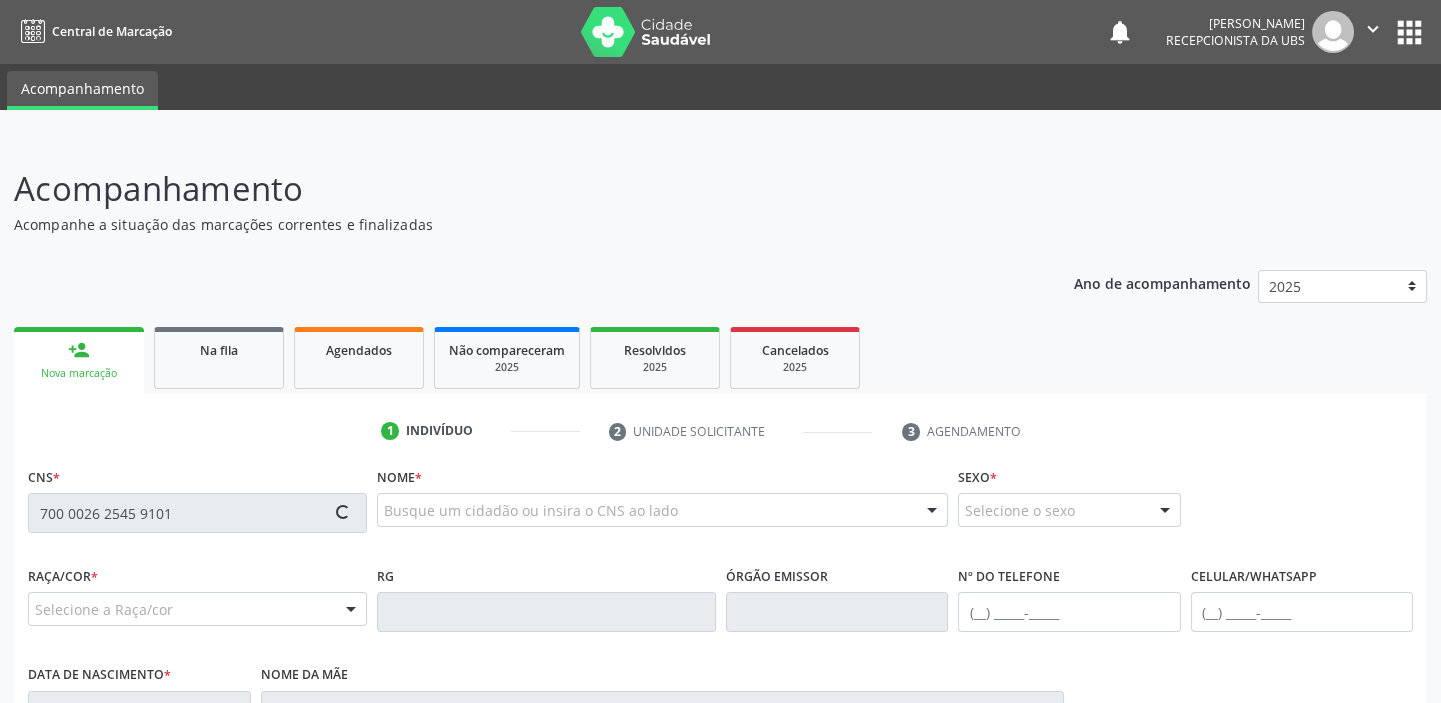 type on "700 0026 2545 9101" 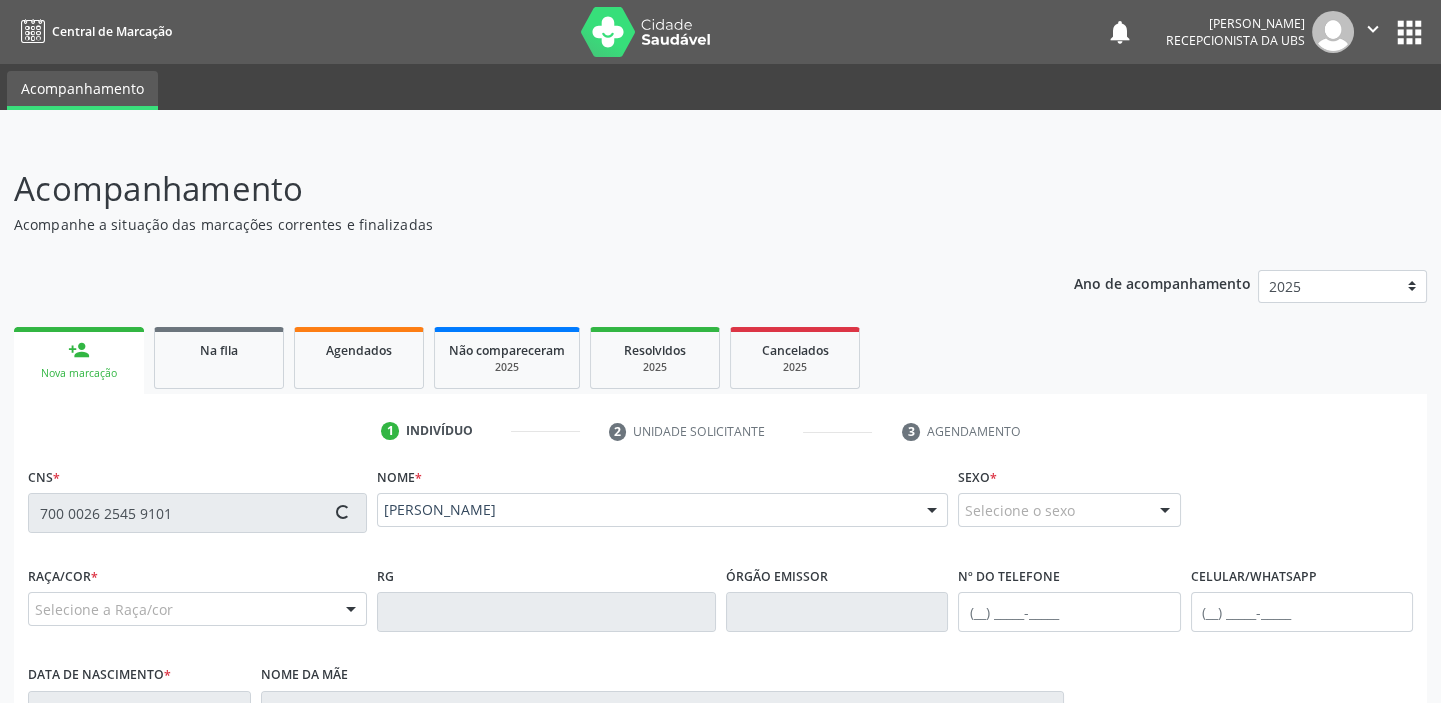 type on "(82) 99120-2397" 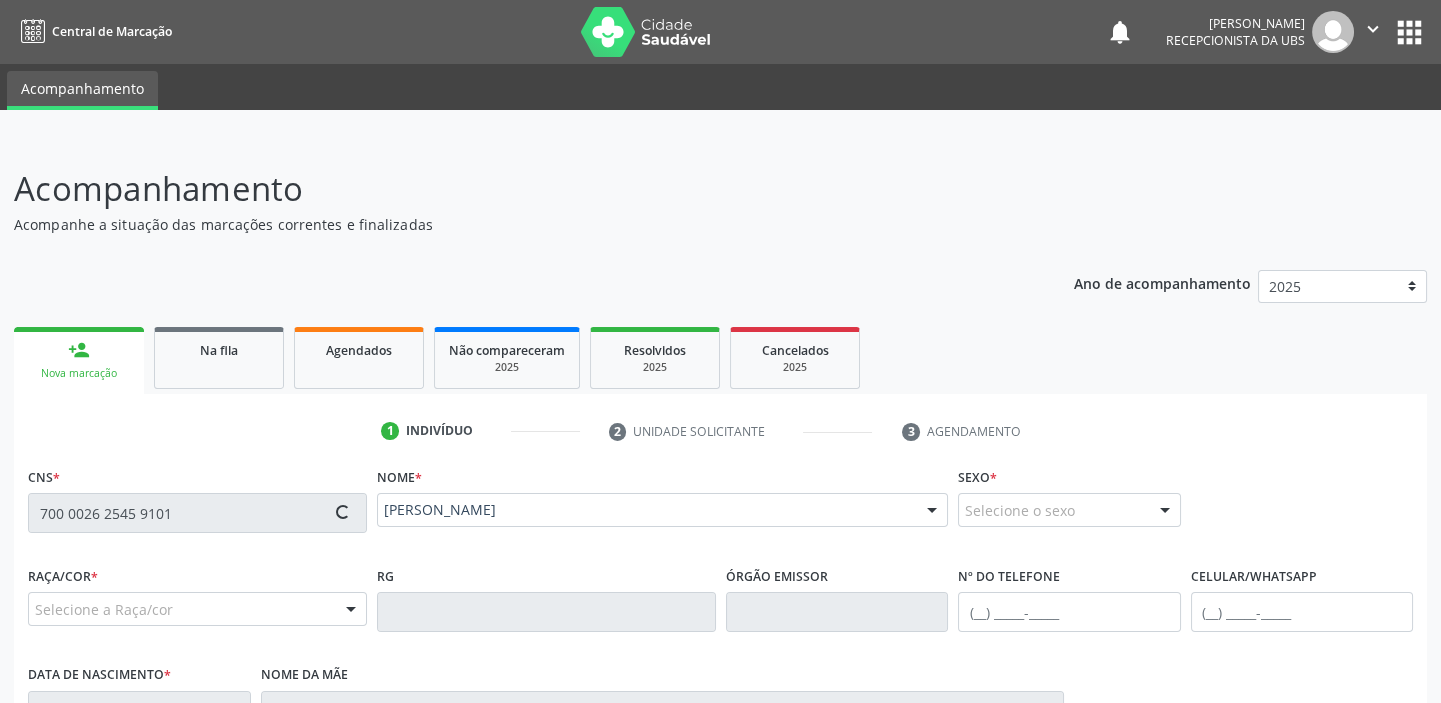 type on "12/08/1954" 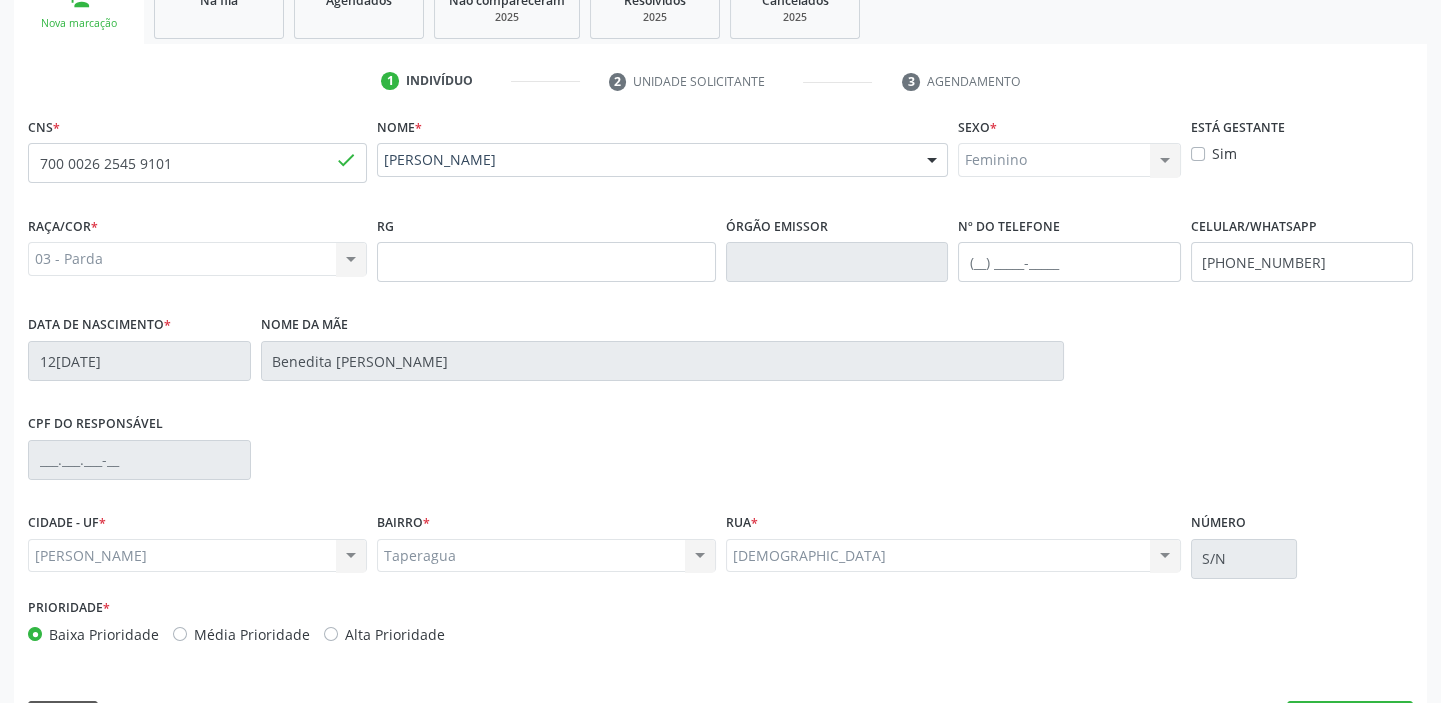 scroll, scrollTop: 353, scrollLeft: 0, axis: vertical 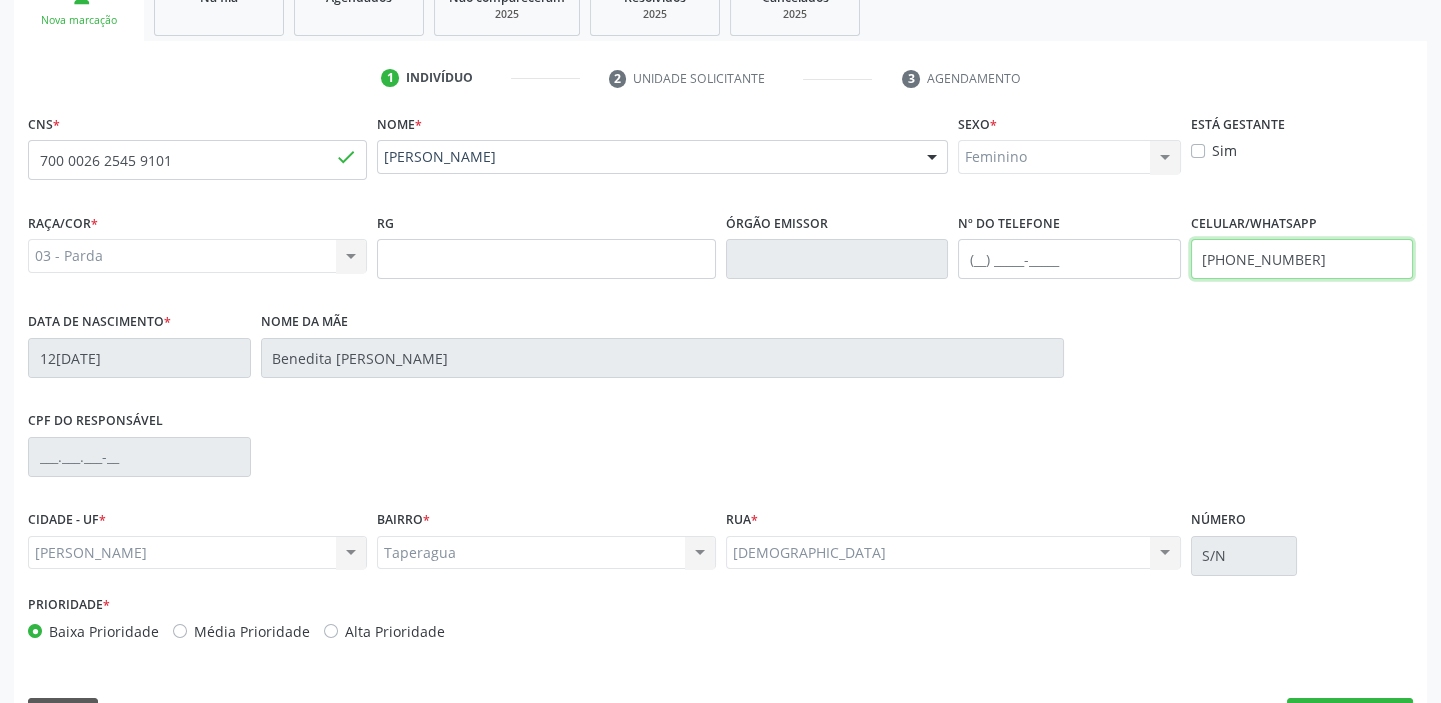 drag, startPoint x: 1308, startPoint y: 256, endPoint x: 1230, endPoint y: 256, distance: 78 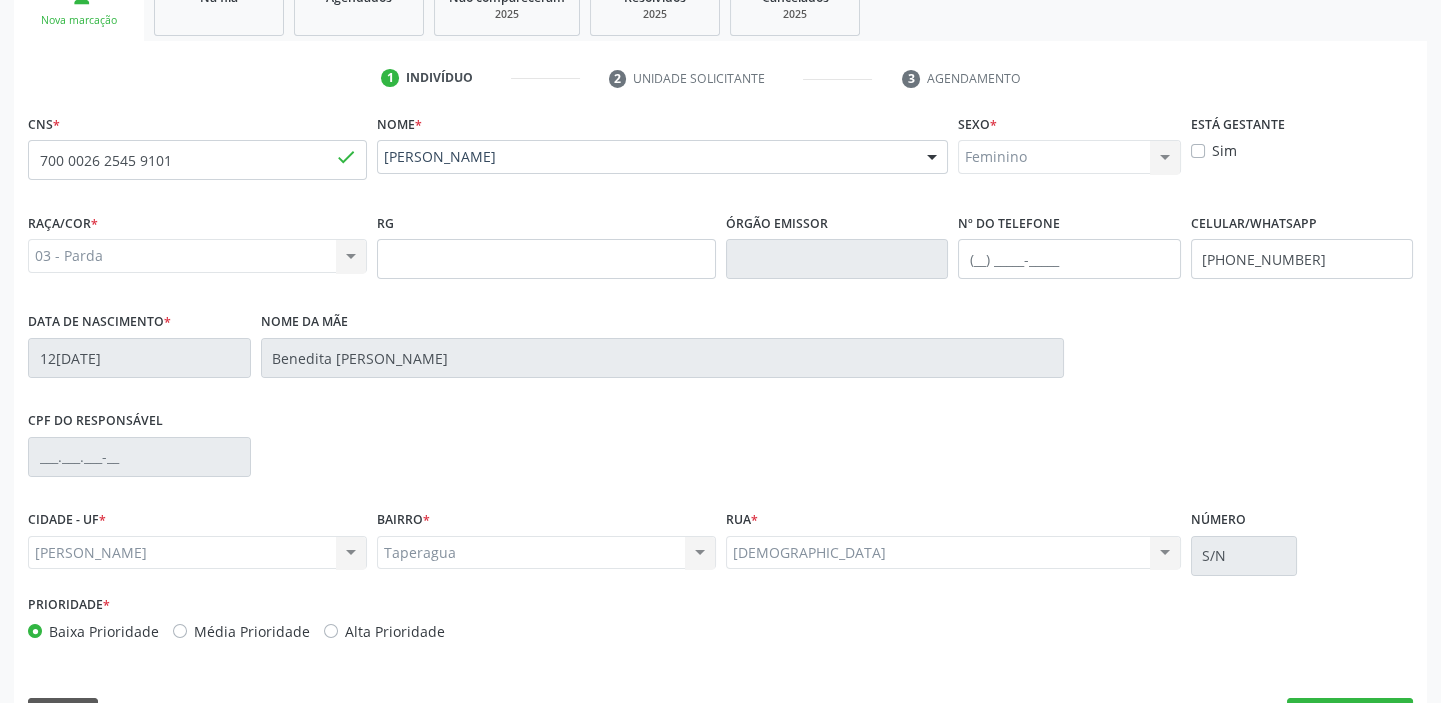 click on "CPF do responsável" at bounding box center (720, 455) 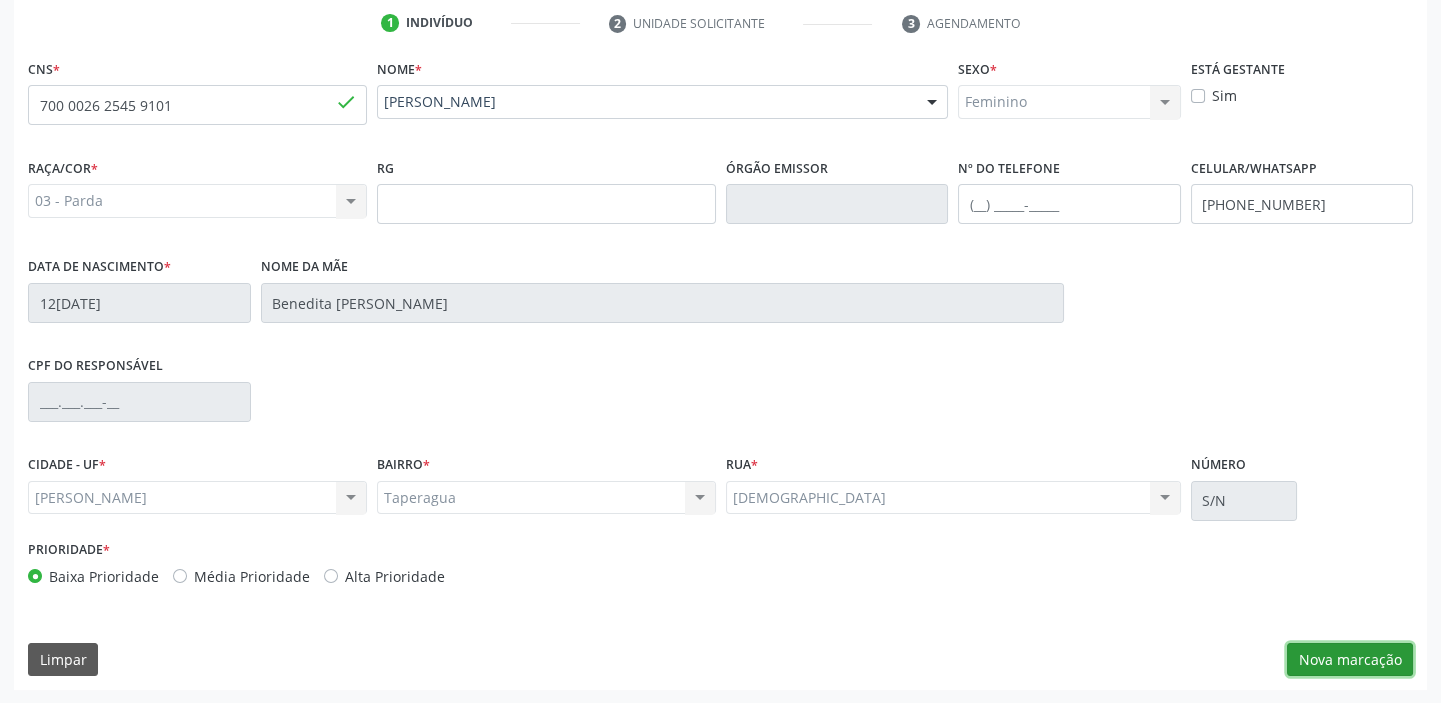 click on "Nova marcação" at bounding box center (1350, 660) 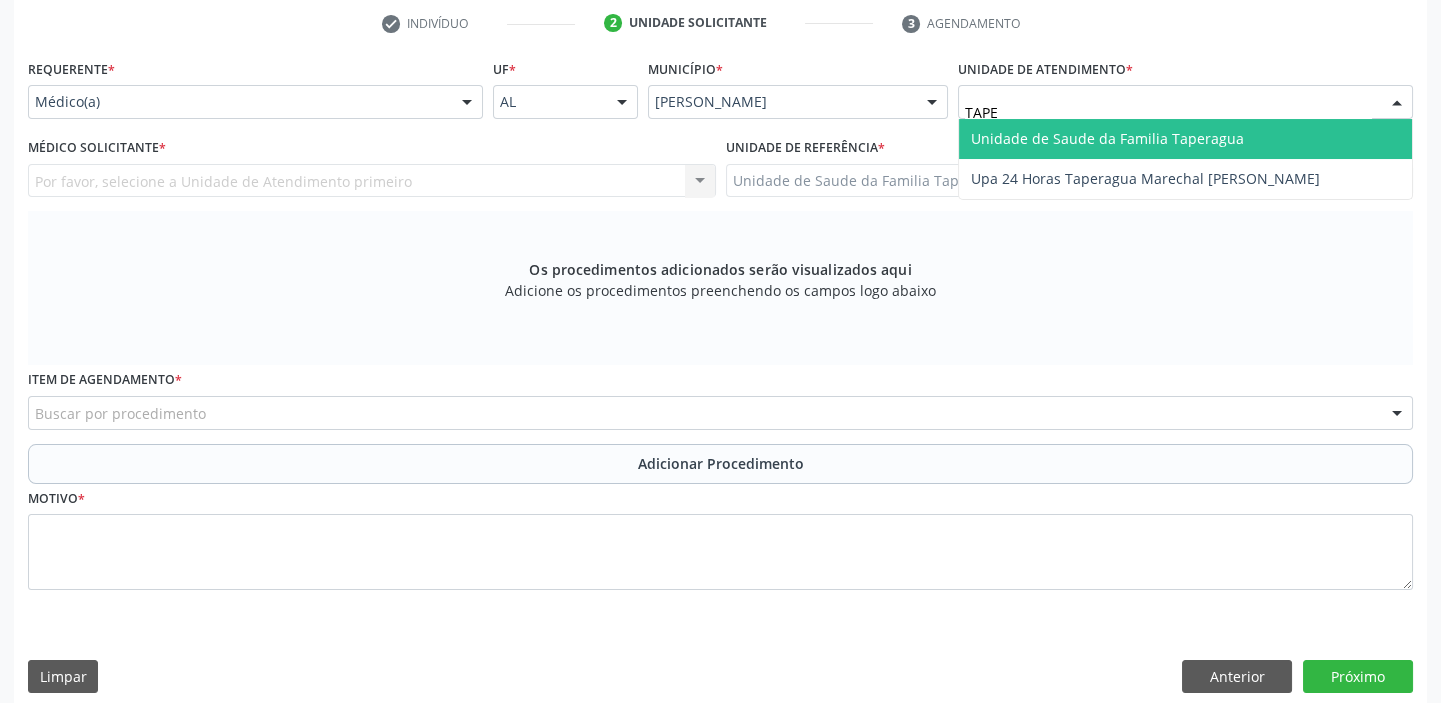 type on "TAPER" 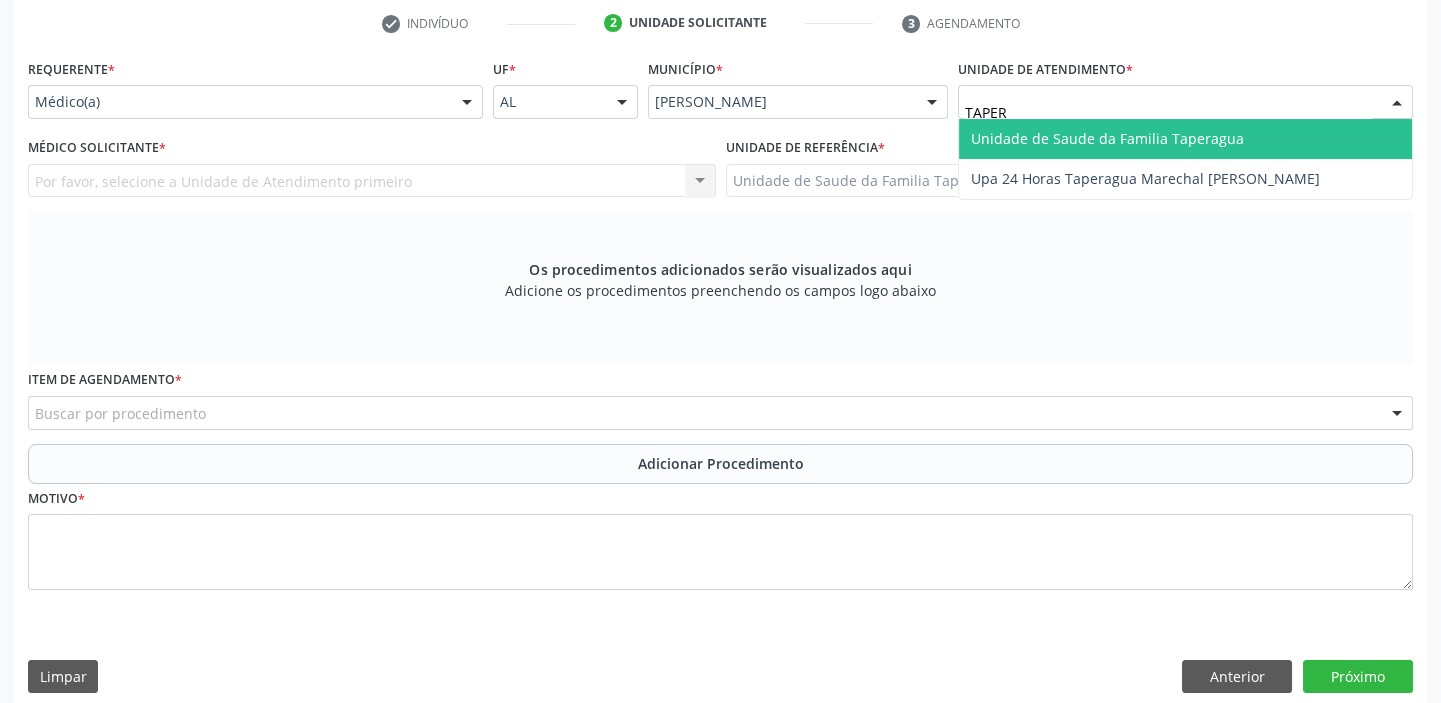 click on "Unidade de Saude da Familia Taperagua" at bounding box center [1185, 139] 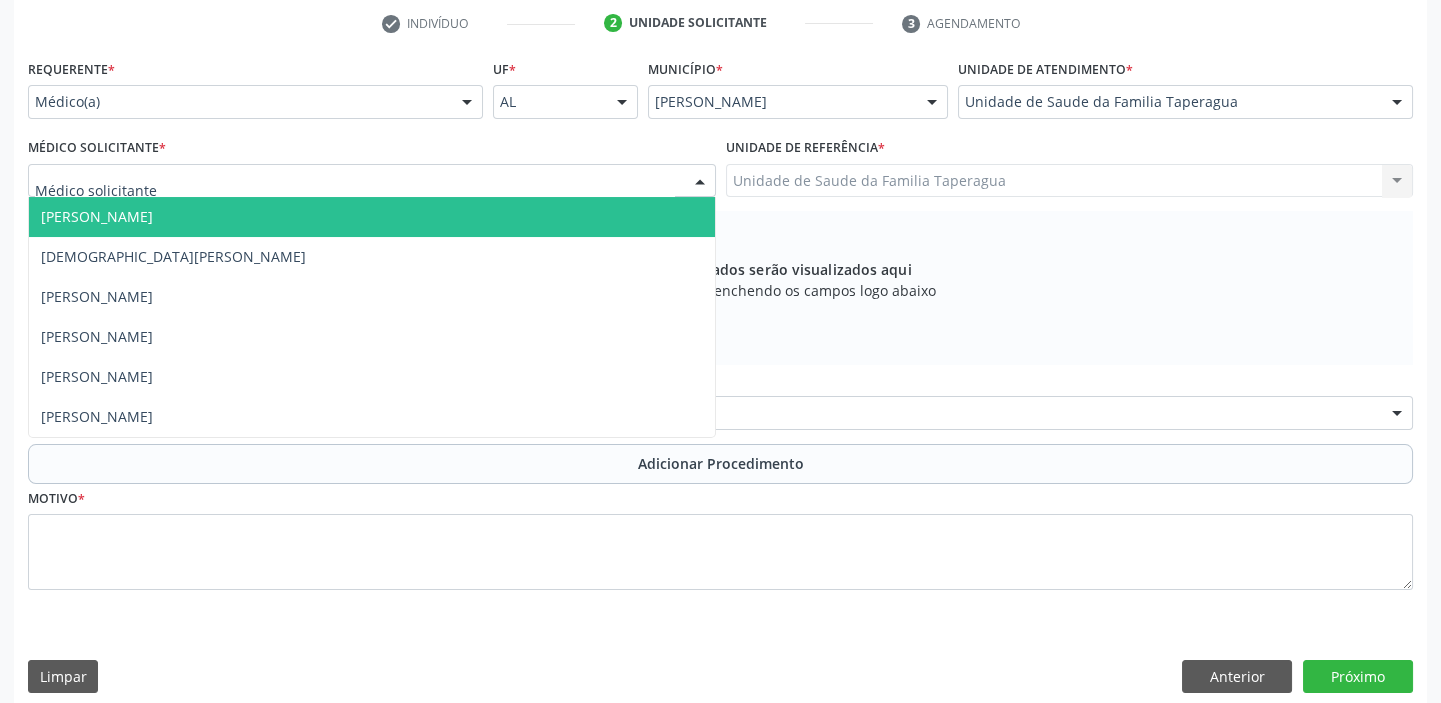 click at bounding box center [372, 181] 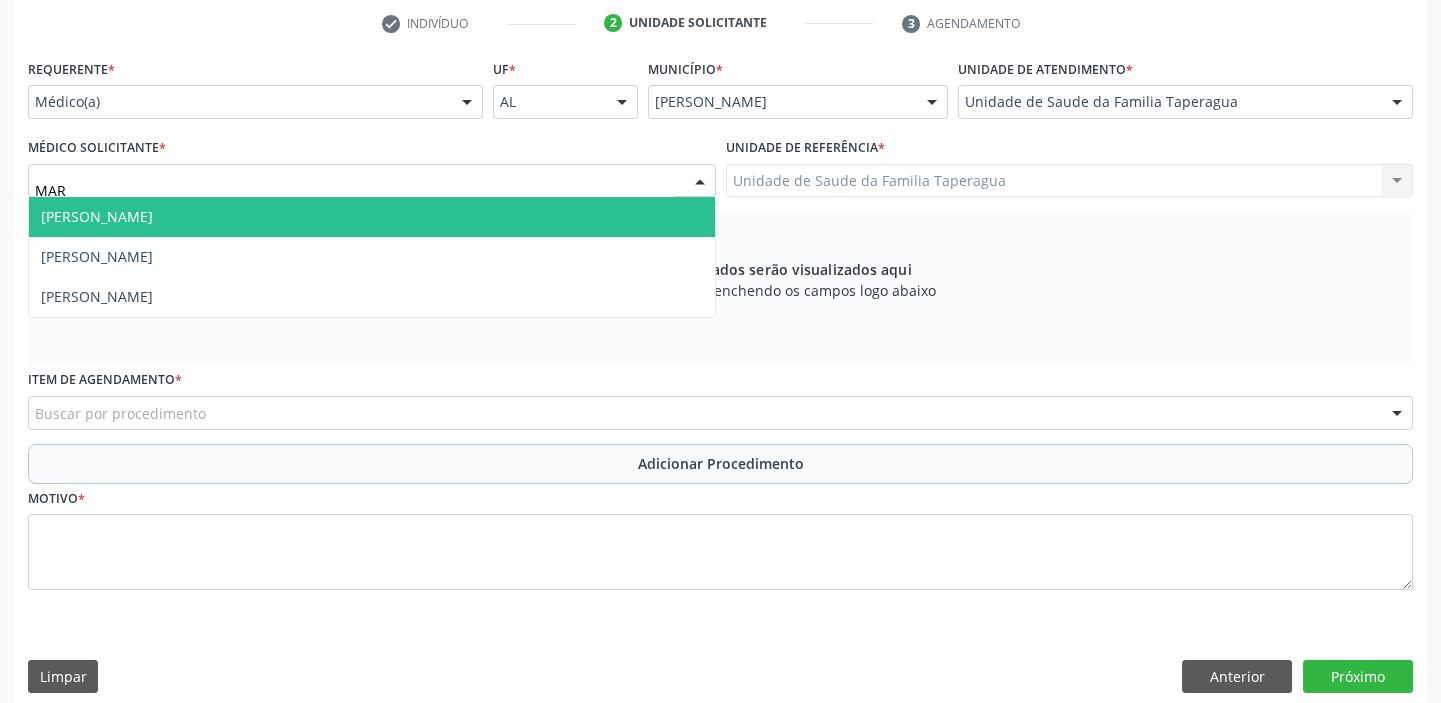 type on "MART" 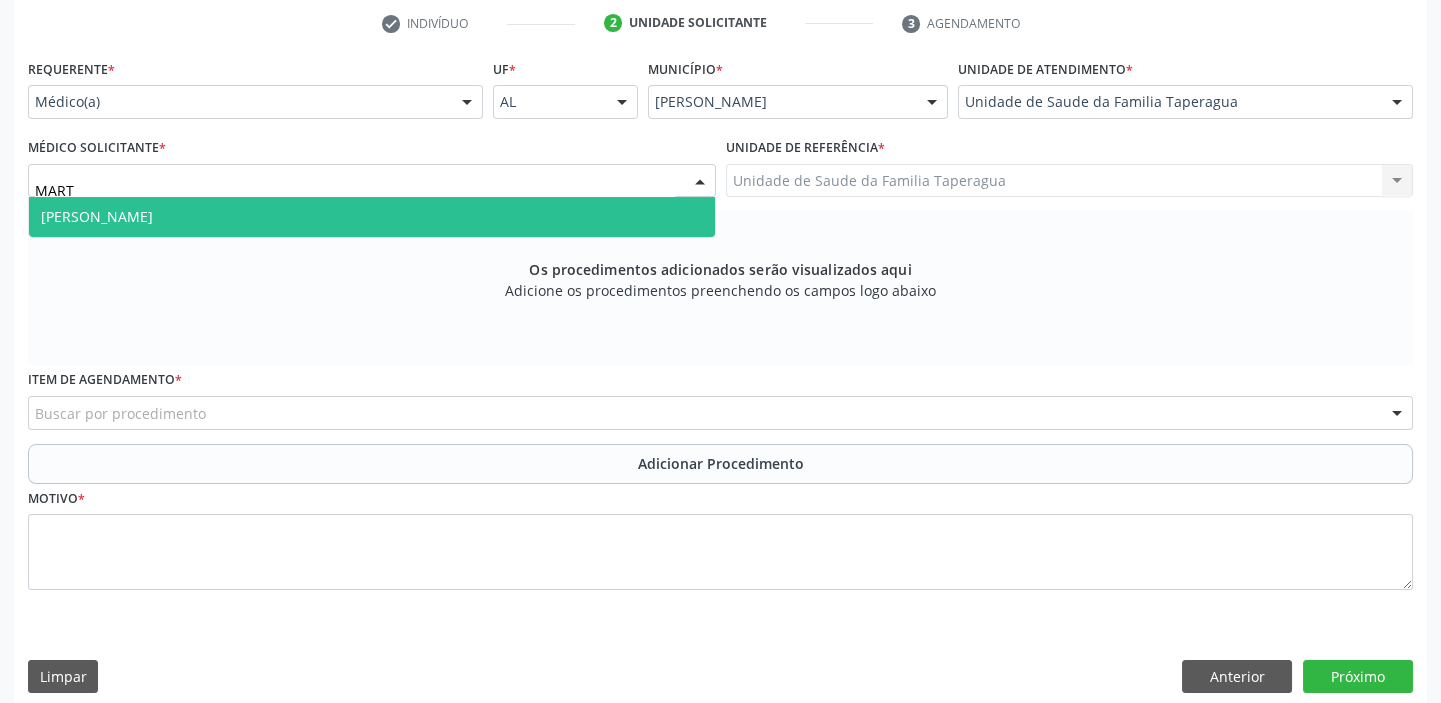 click on "[PERSON_NAME]" at bounding box center [372, 217] 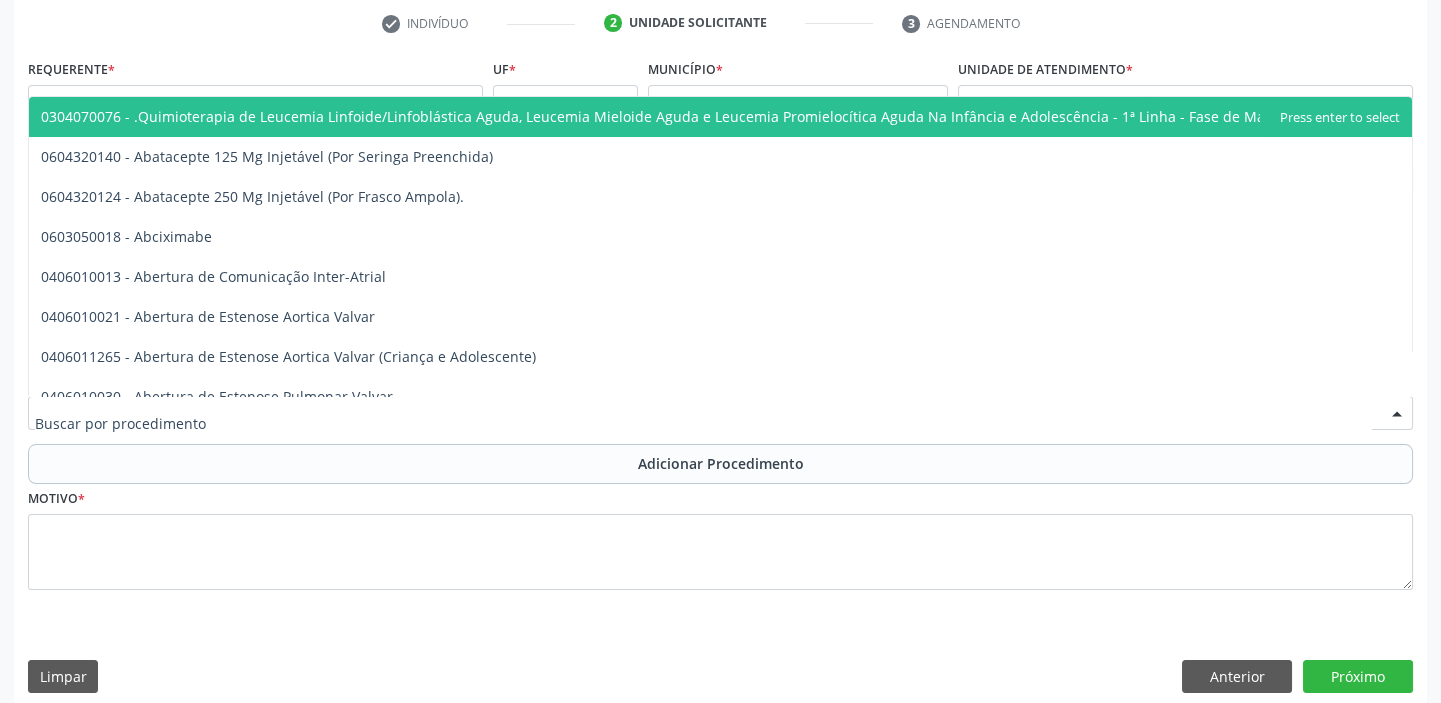 click at bounding box center (720, 413) 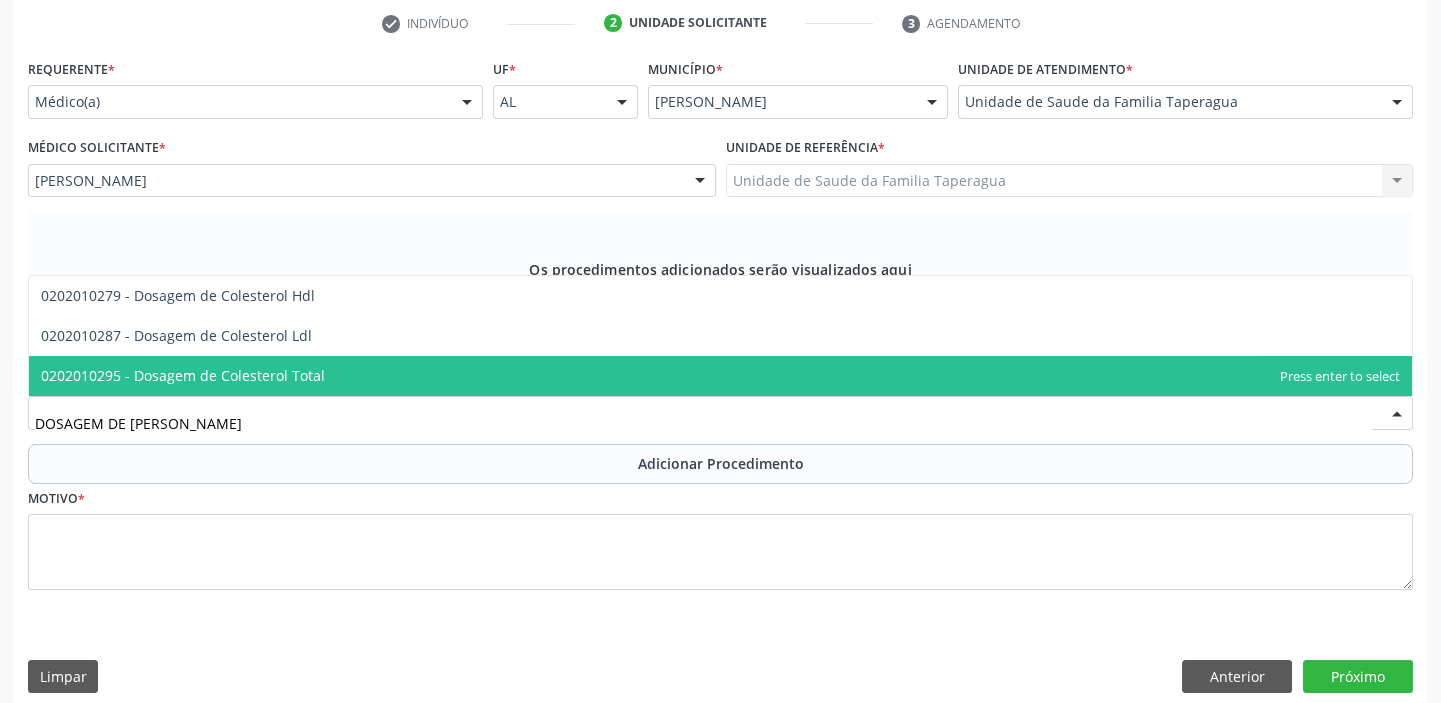 click on "0202010295 - Dosagem de Colesterol Total" at bounding box center (720, 376) 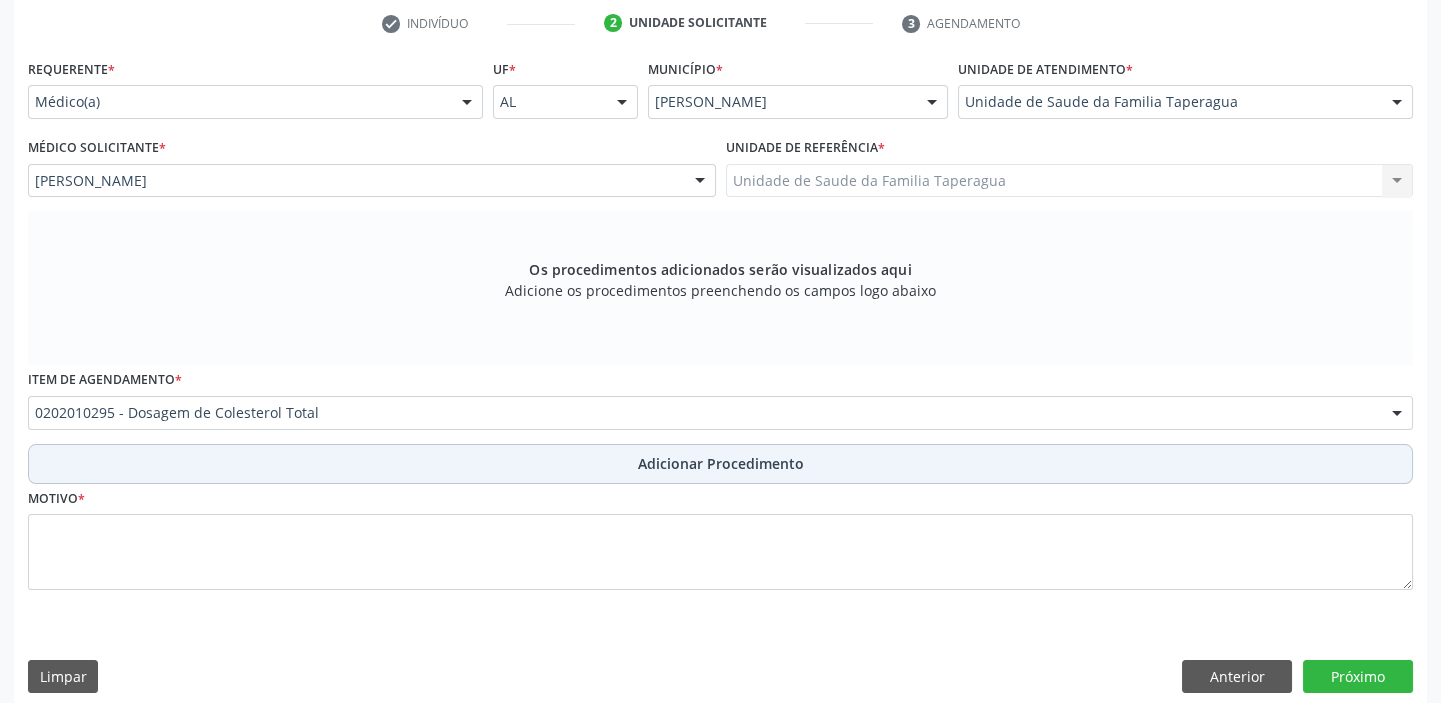 click on "Adicionar Procedimento" at bounding box center [720, 464] 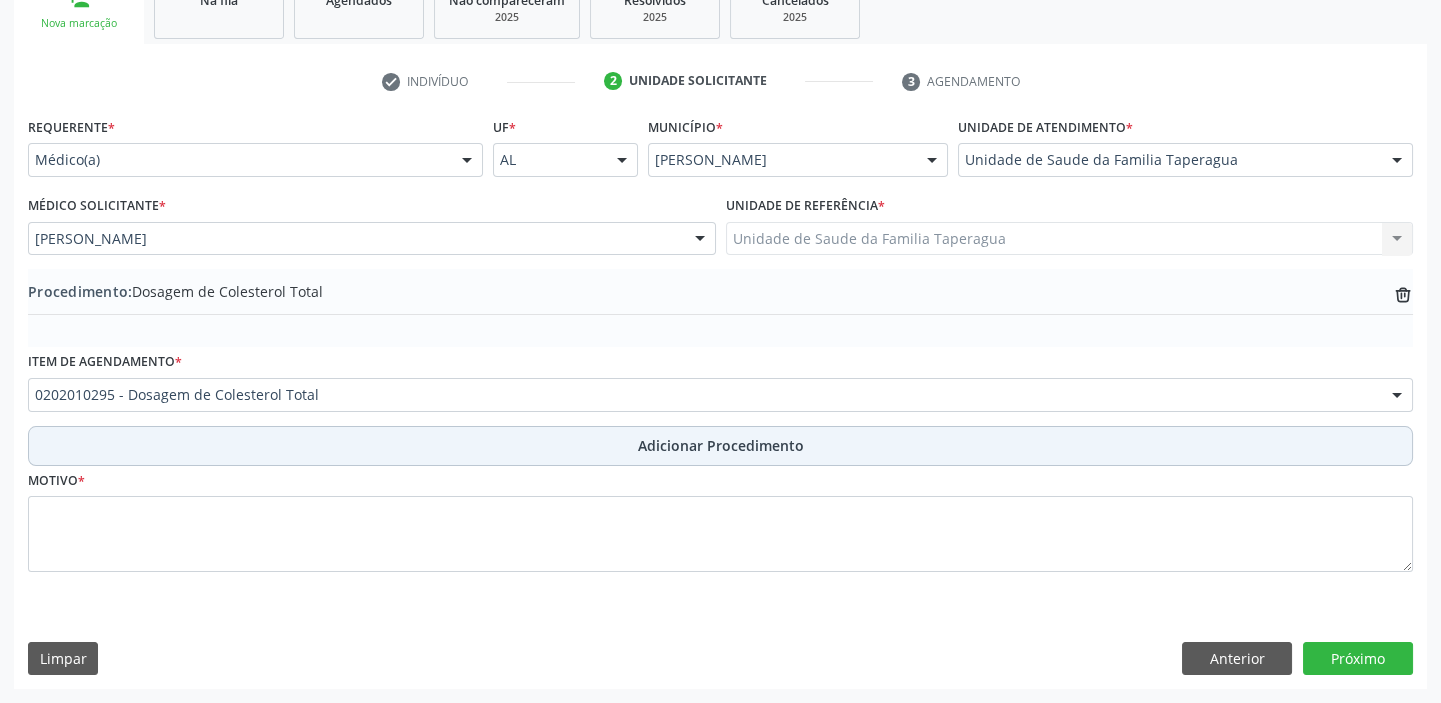 scroll, scrollTop: 349, scrollLeft: 0, axis: vertical 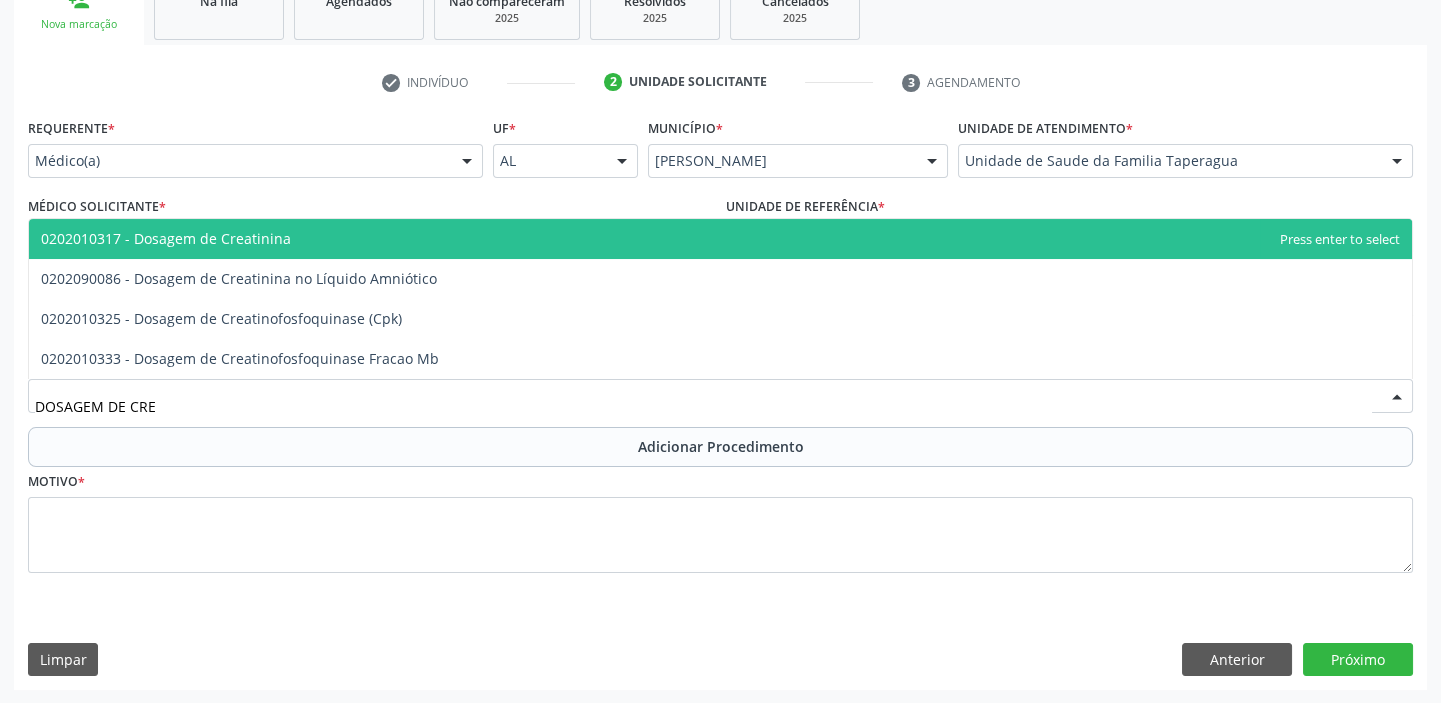 click on "0202010317 - Dosagem de Creatinina" at bounding box center [720, 239] 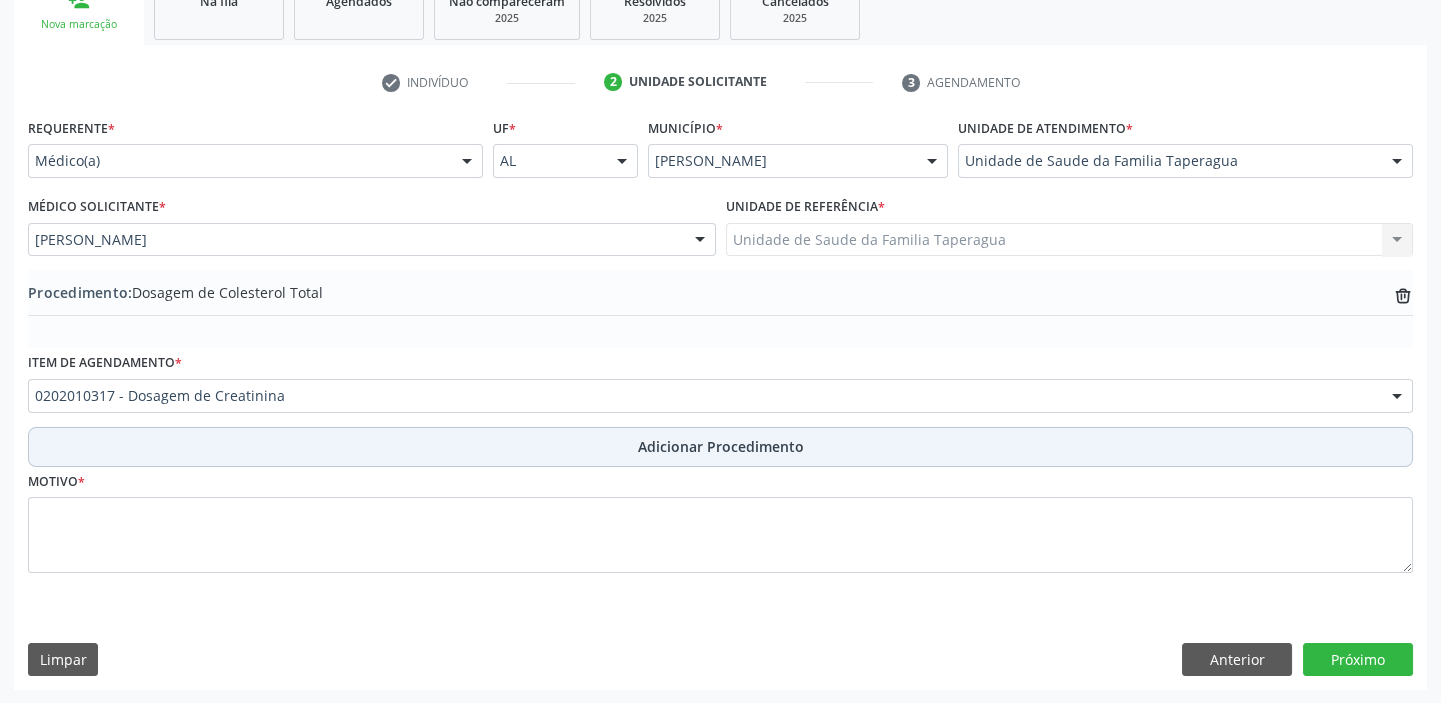 click on "Adicionar Procedimento" at bounding box center (720, 447) 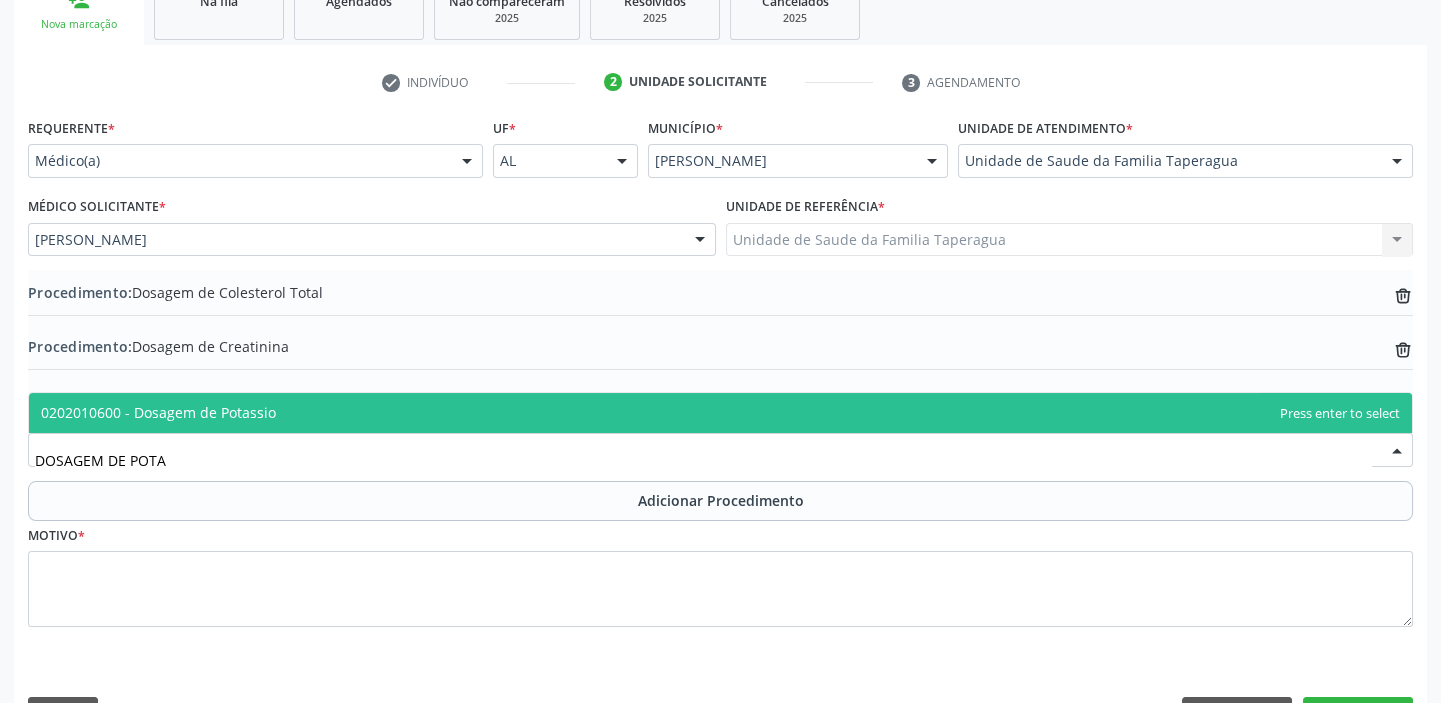 click on "0202010600 - Dosagem de Potassio" at bounding box center (720, 413) 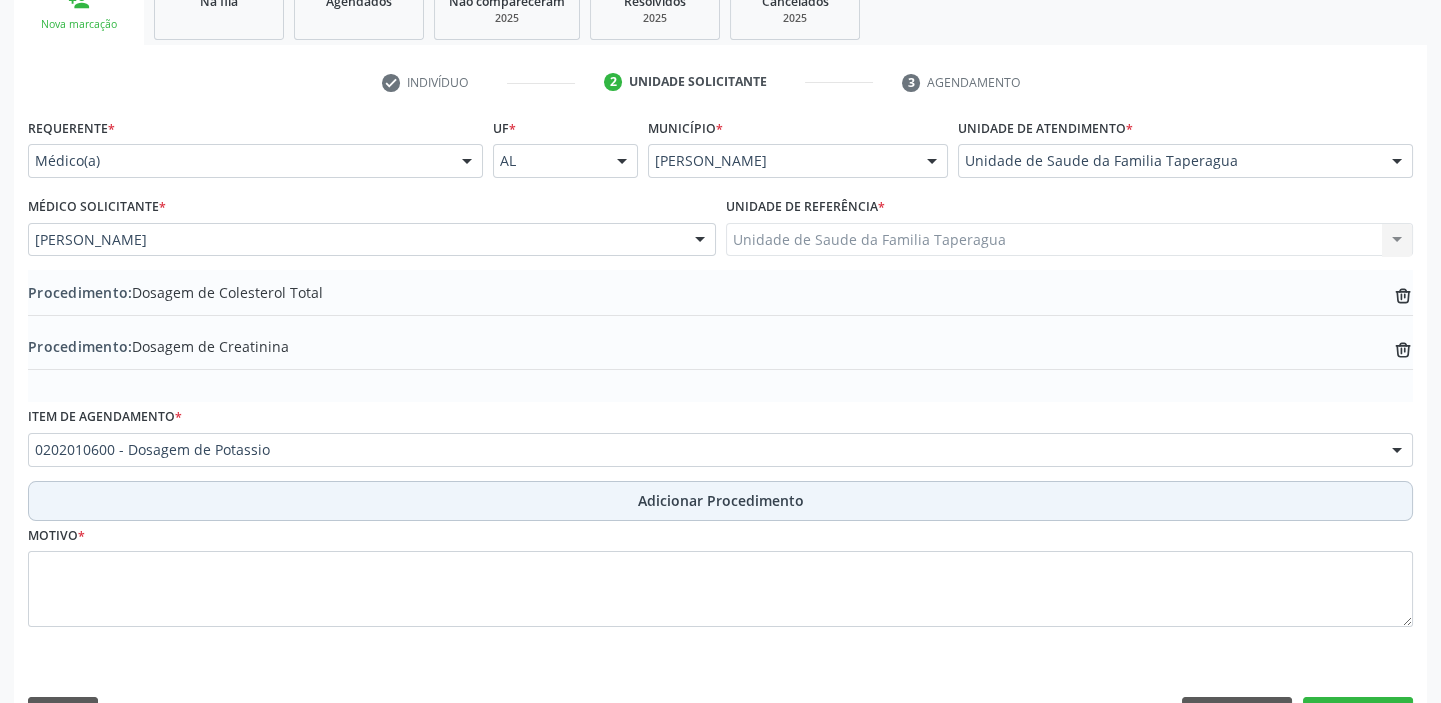 click on "Adicionar Procedimento" at bounding box center [720, 501] 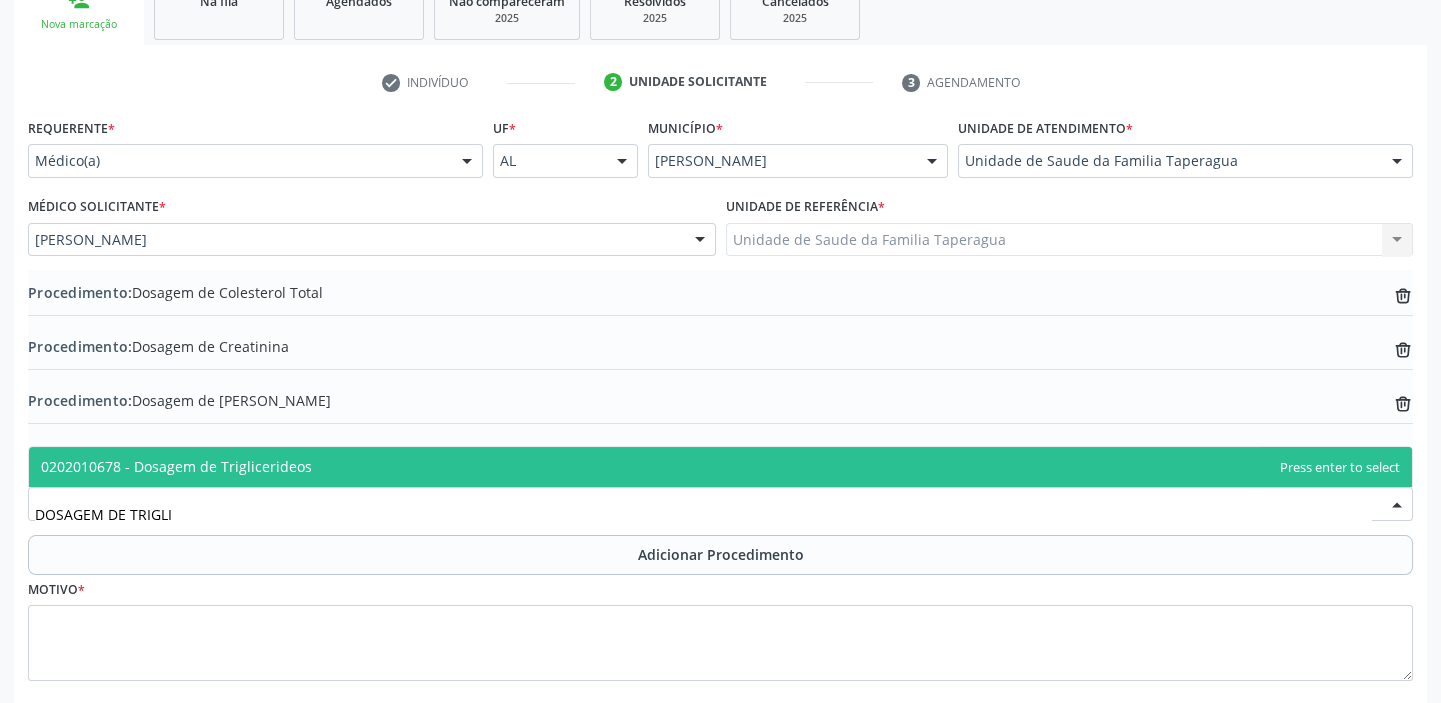 click on "0202010678 - Dosagem de Triglicerideos" at bounding box center (720, 467) 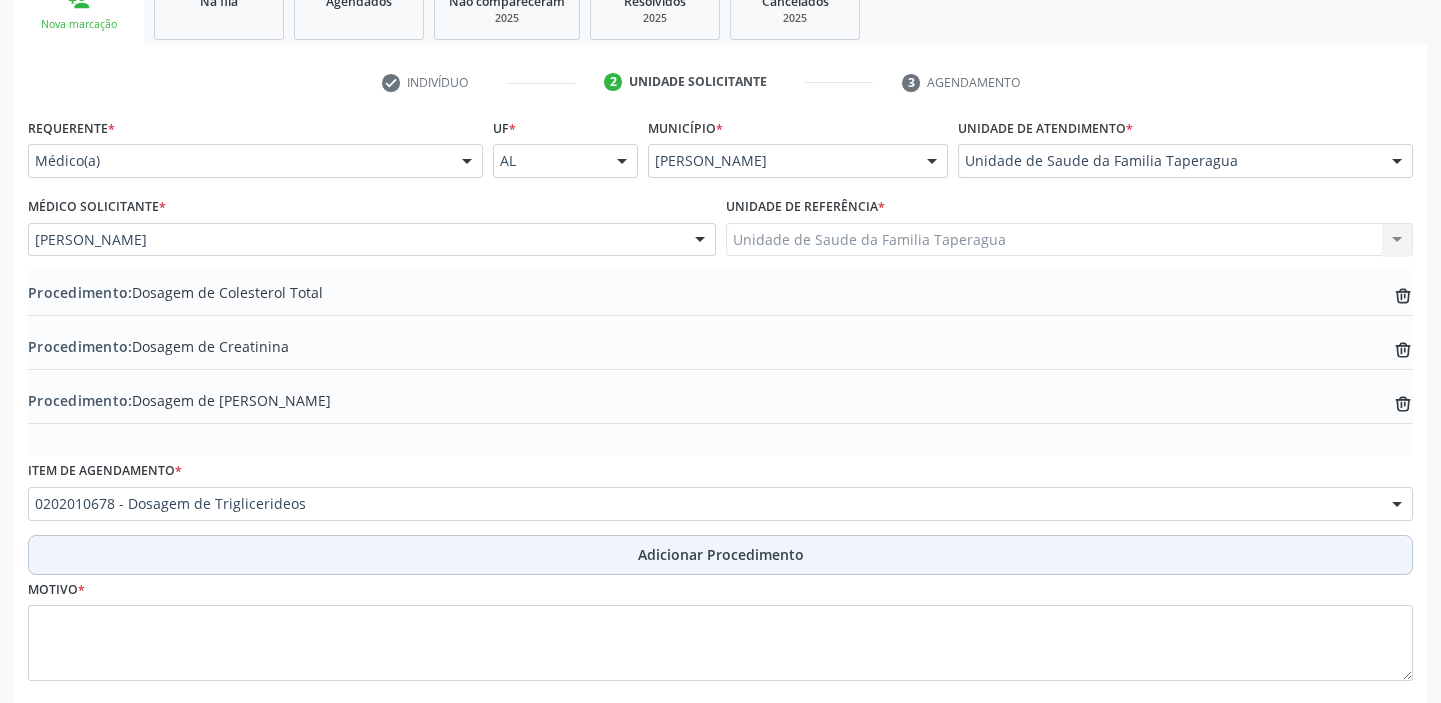 click on "Adicionar Procedimento" at bounding box center (720, 555) 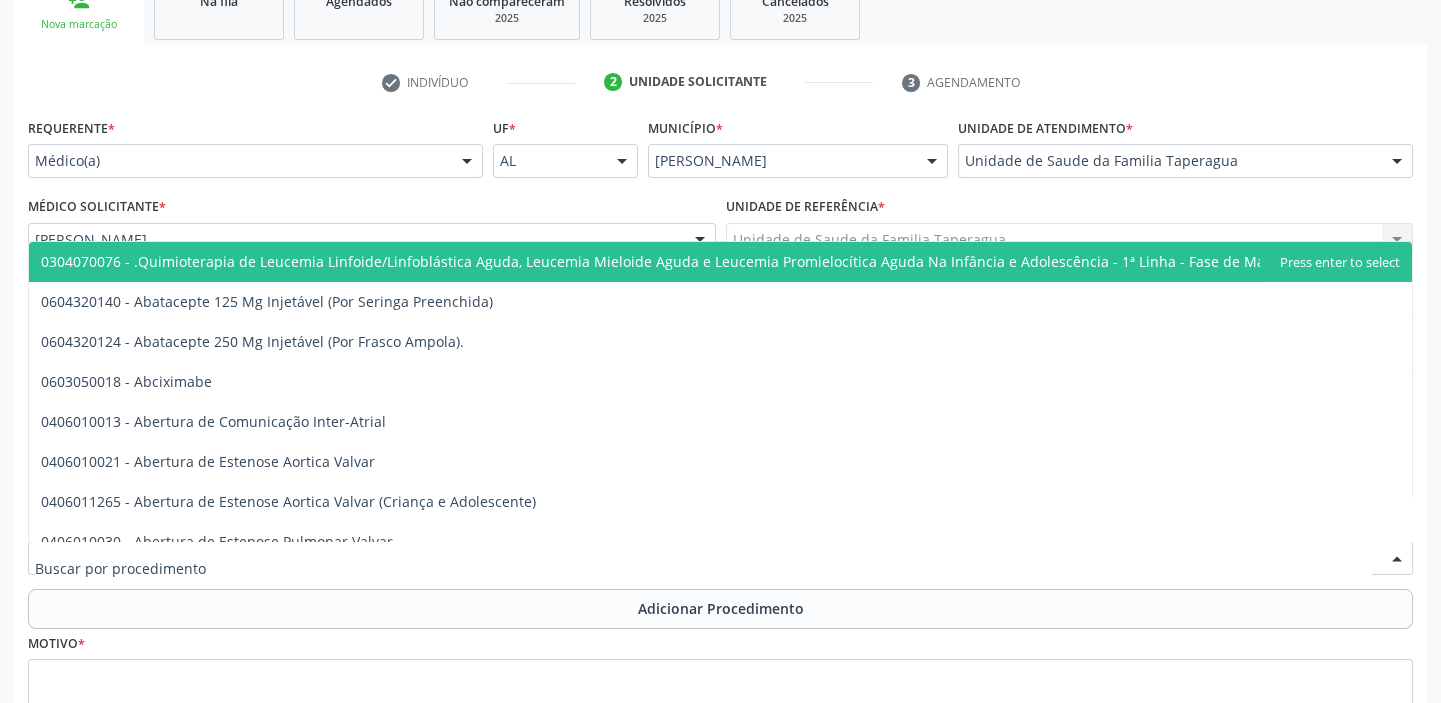 scroll, scrollTop: 510, scrollLeft: 0, axis: vertical 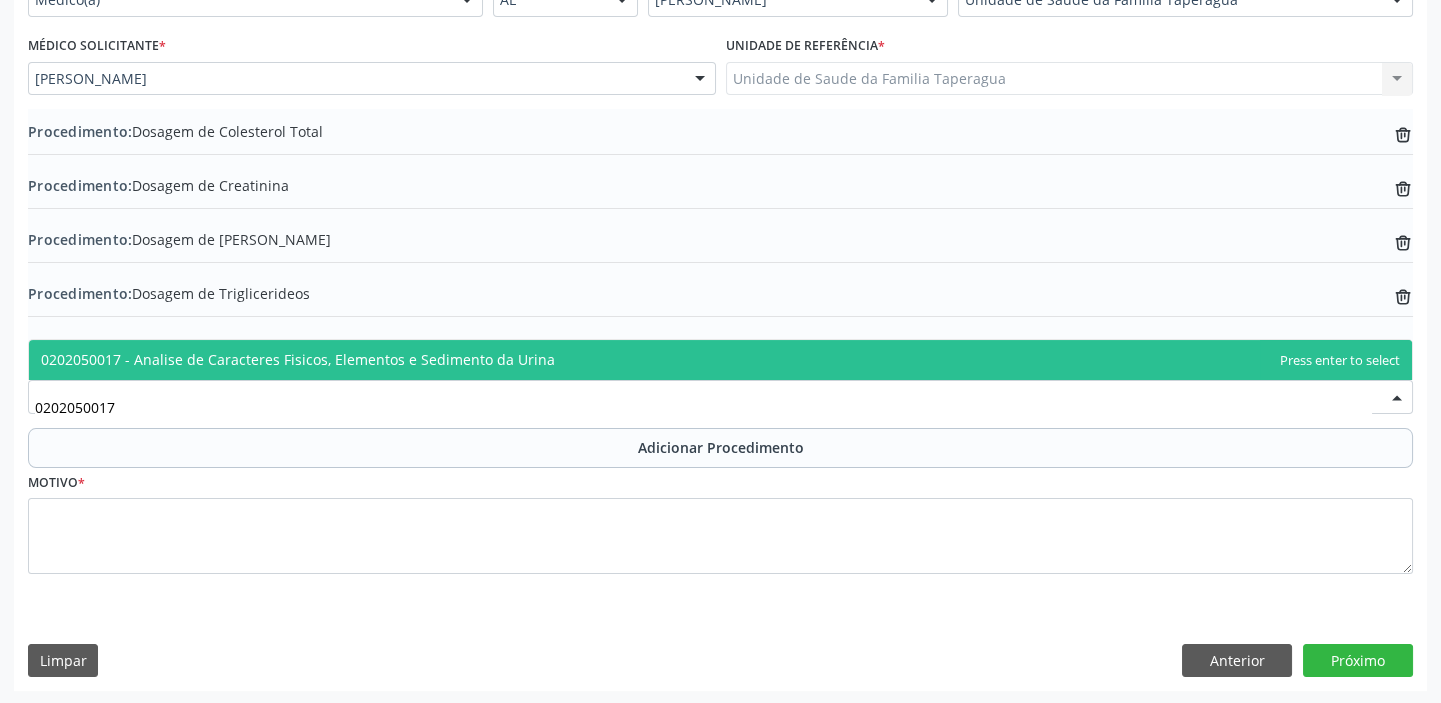 click on "0202050017 - Analise de Caracteres Fisicos, Elementos e Sedimento da Urina" at bounding box center (720, 360) 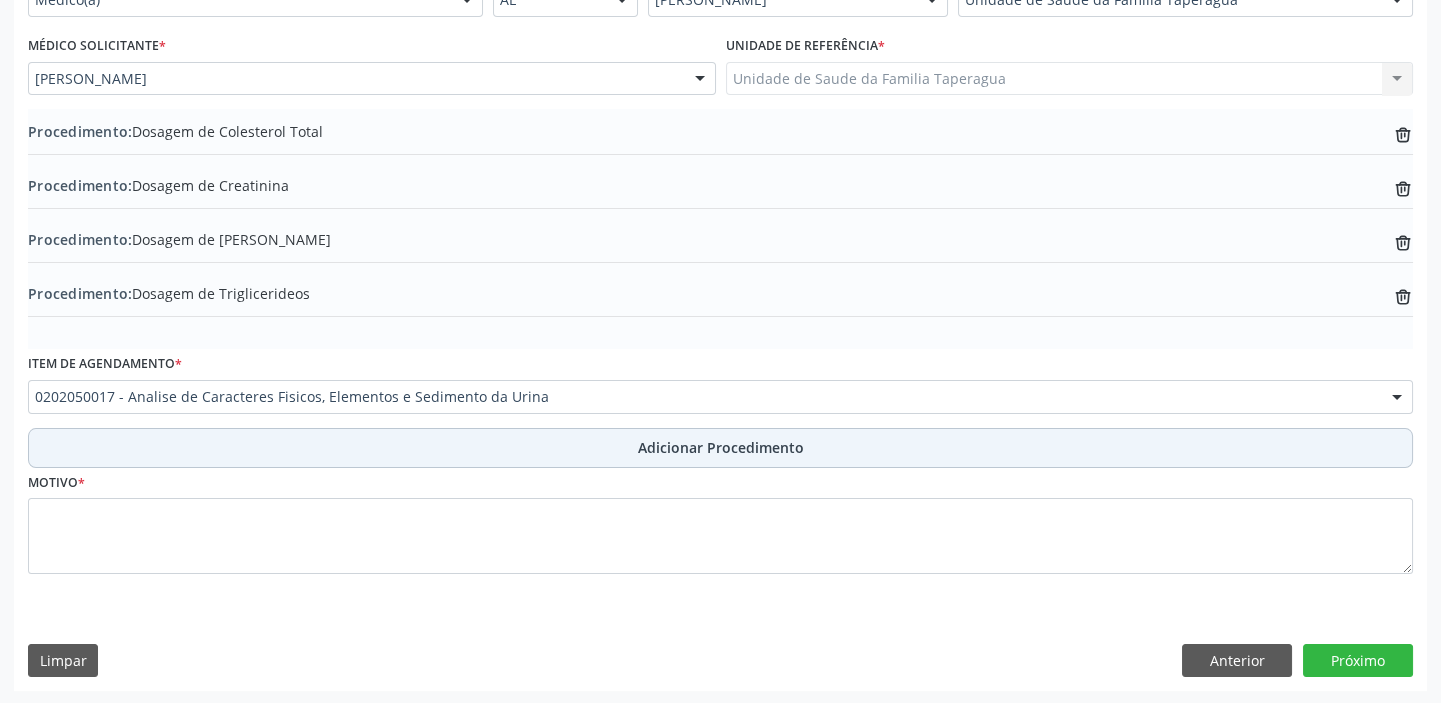 click on "Adicionar Procedimento" at bounding box center [720, 448] 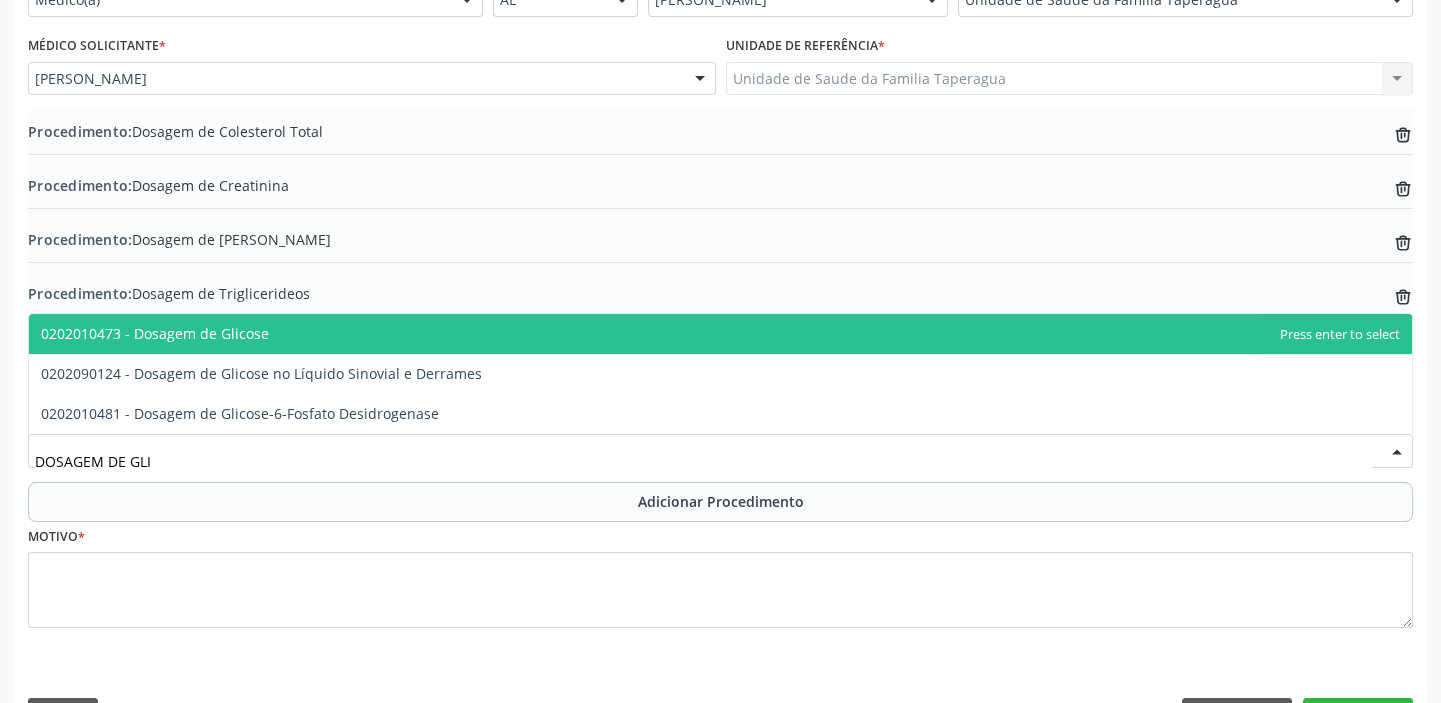 click on "0202010473 - Dosagem de Glicose" at bounding box center (720, 334) 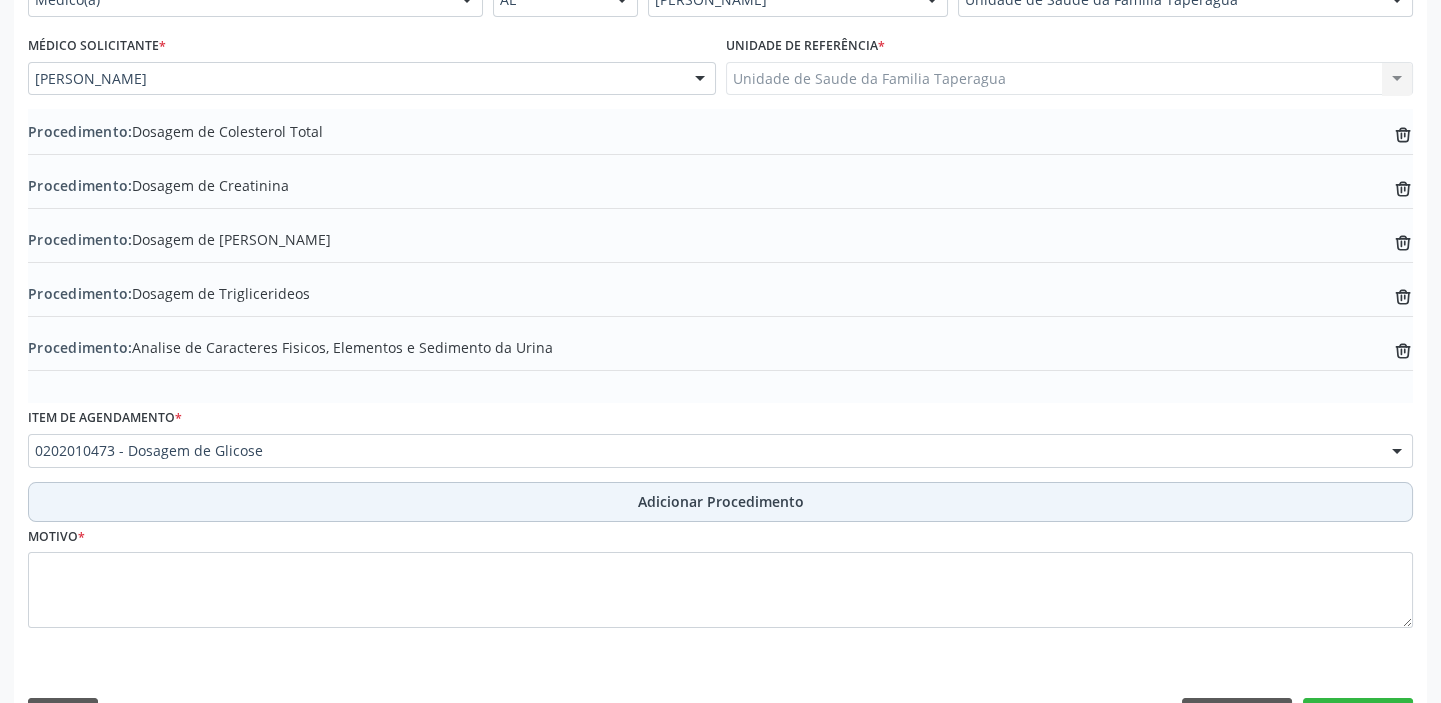 click on "Adicionar Procedimento" at bounding box center (721, 501) 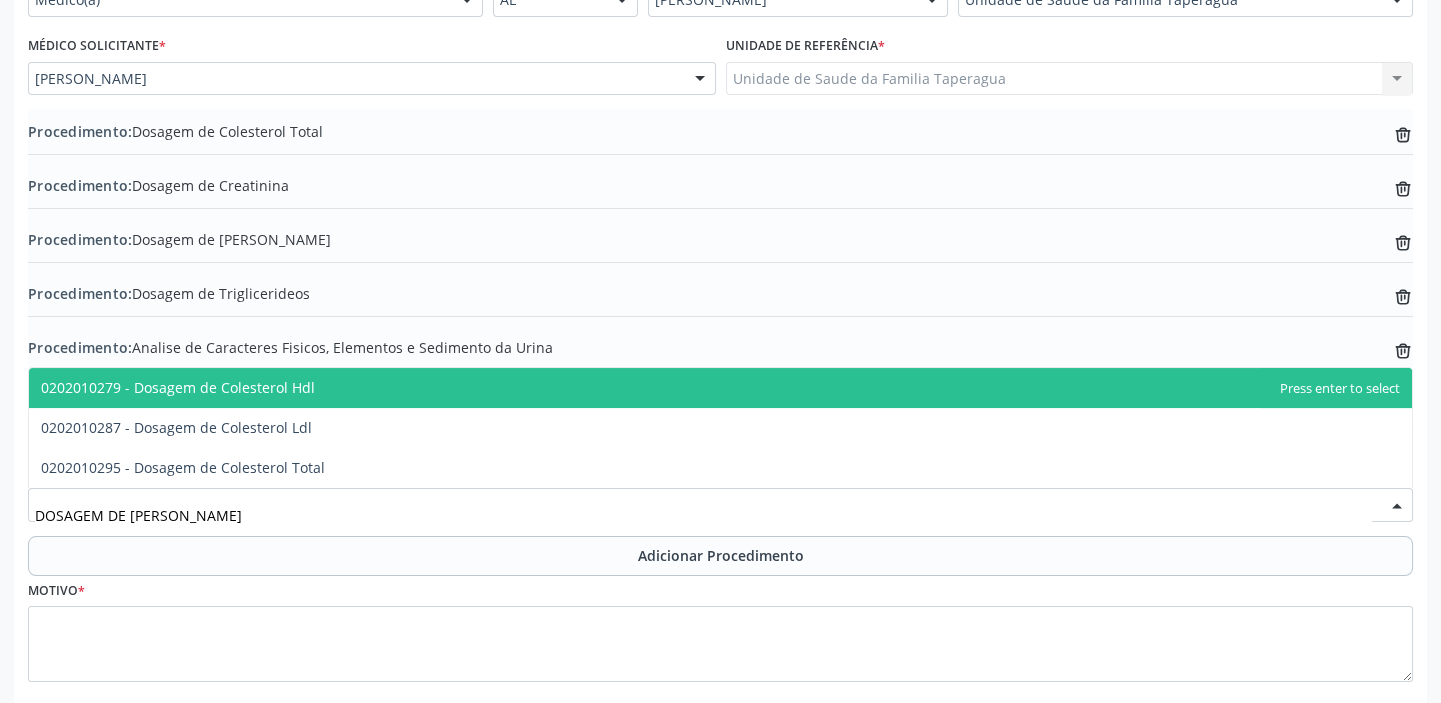 click on "0202010279 - Dosagem de Colesterol Hdl" at bounding box center [720, 388] 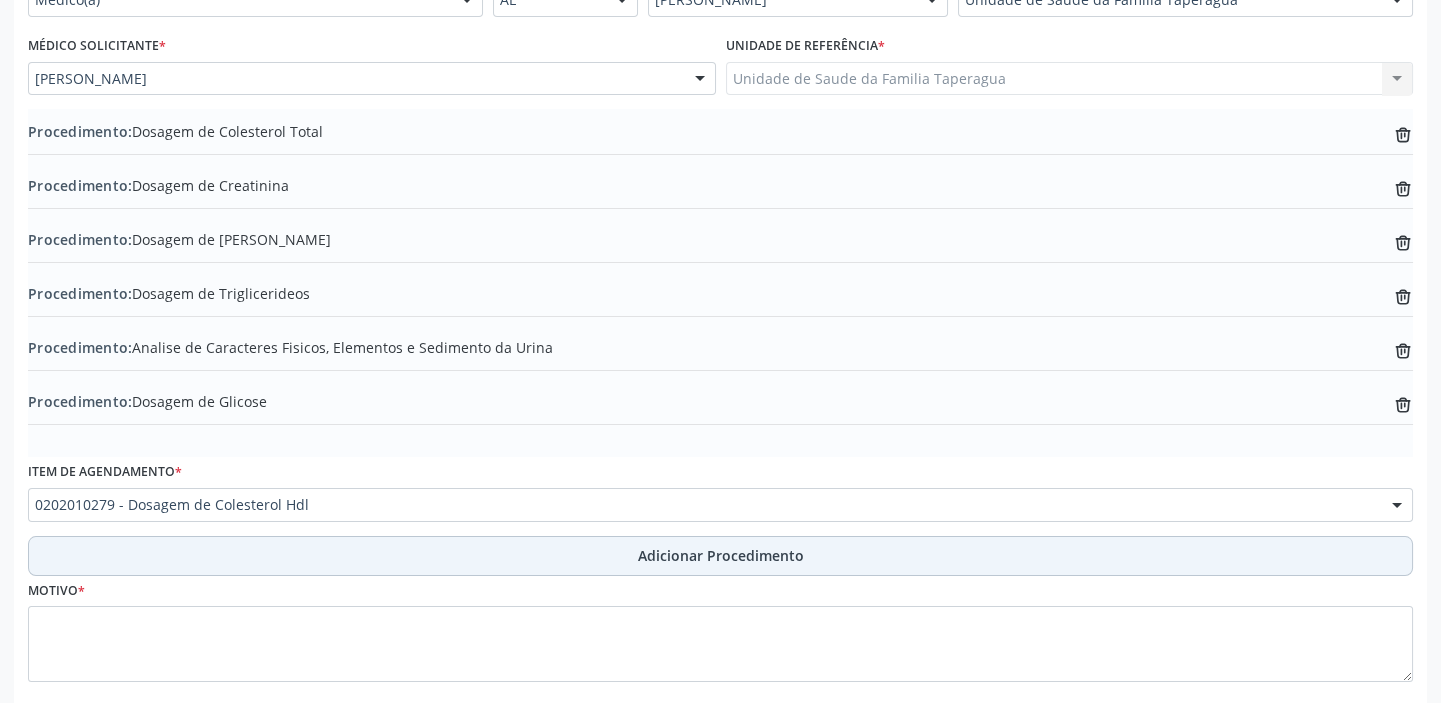 click on "Adicionar Procedimento" at bounding box center [720, 556] 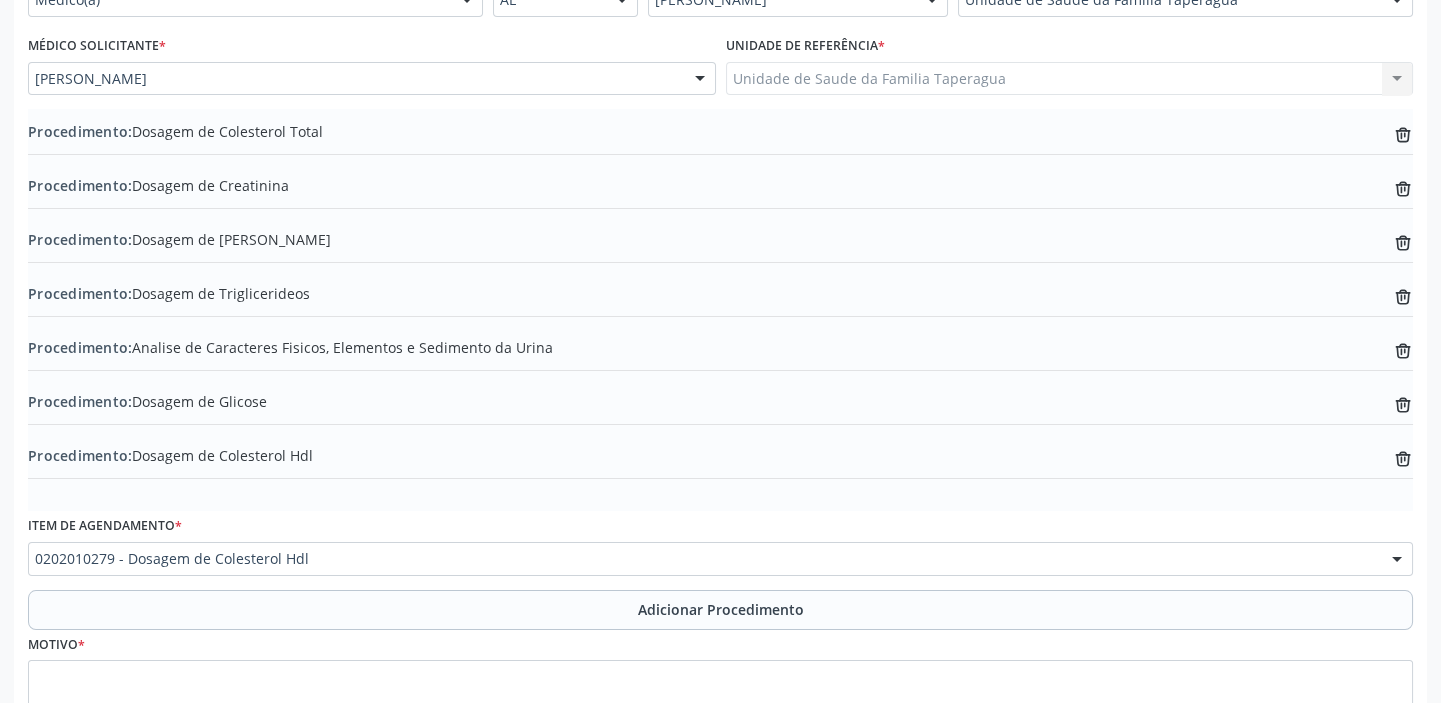 scroll, scrollTop: 672, scrollLeft: 0, axis: vertical 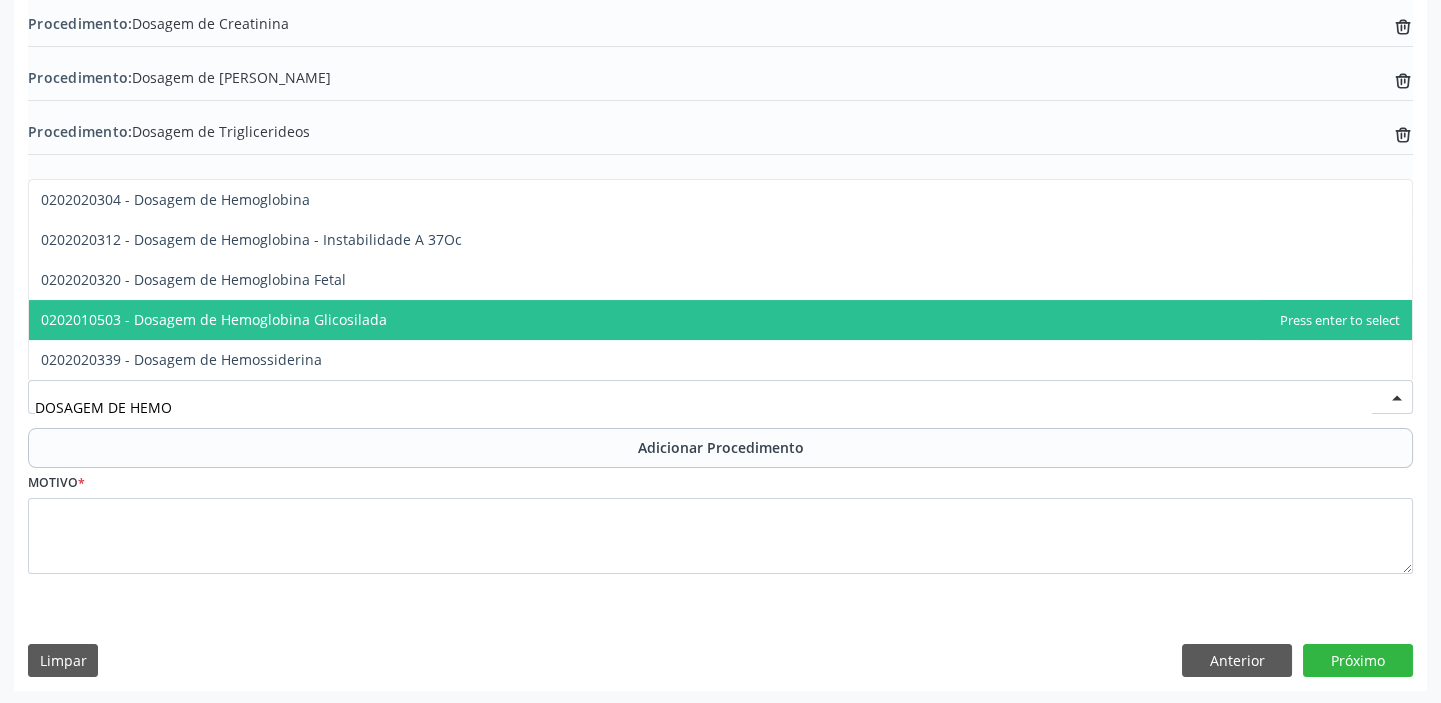click on "0202010503 - Dosagem de Hemoglobina Glicosilada" at bounding box center (720, 320) 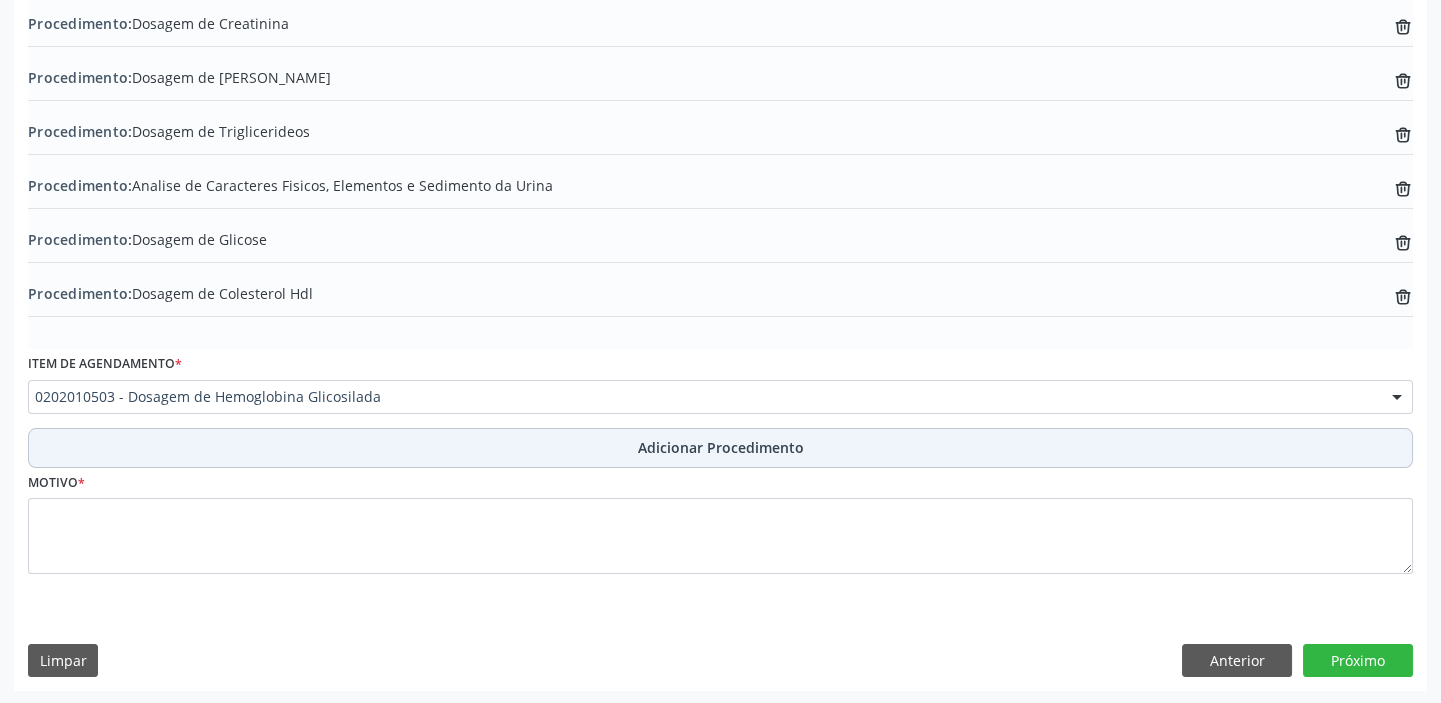 click on "Adicionar Procedimento" at bounding box center [720, 448] 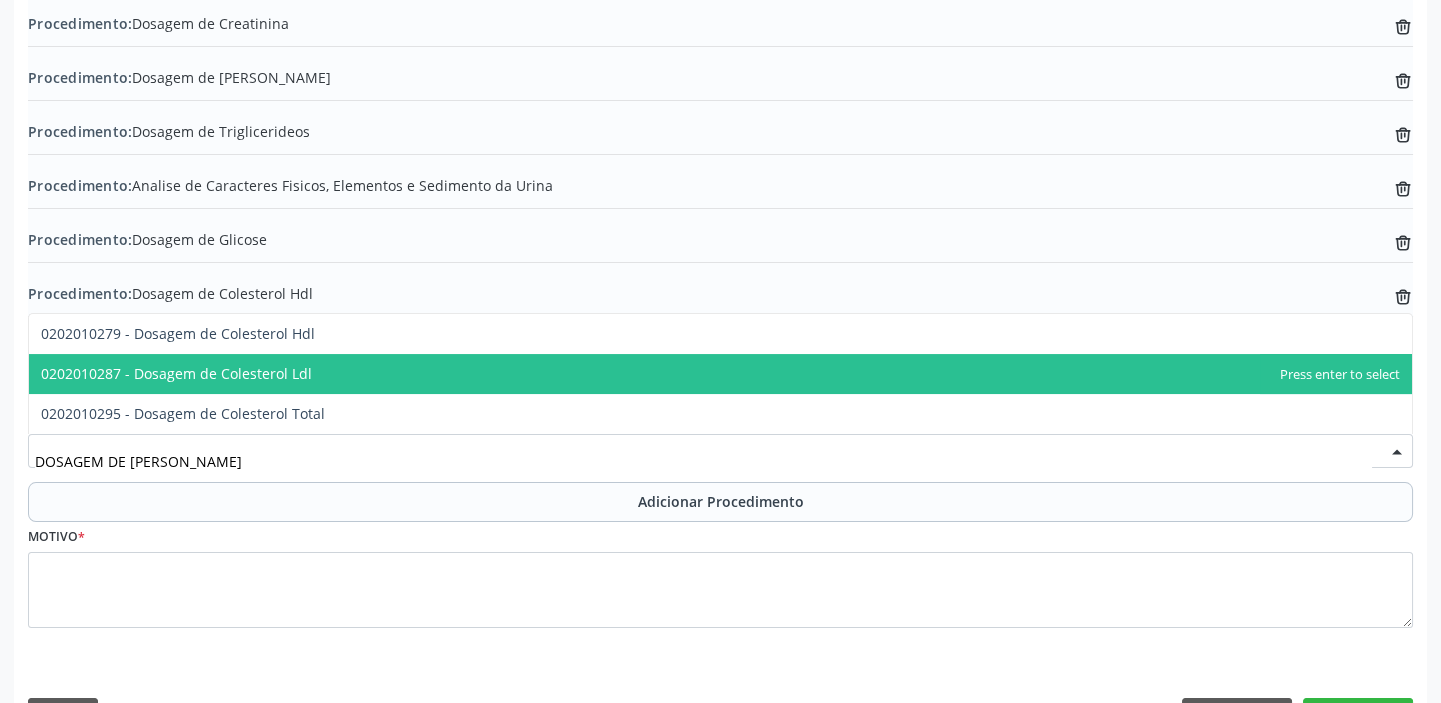 click on "0202010287 - Dosagem de Colesterol Ldl" at bounding box center [720, 374] 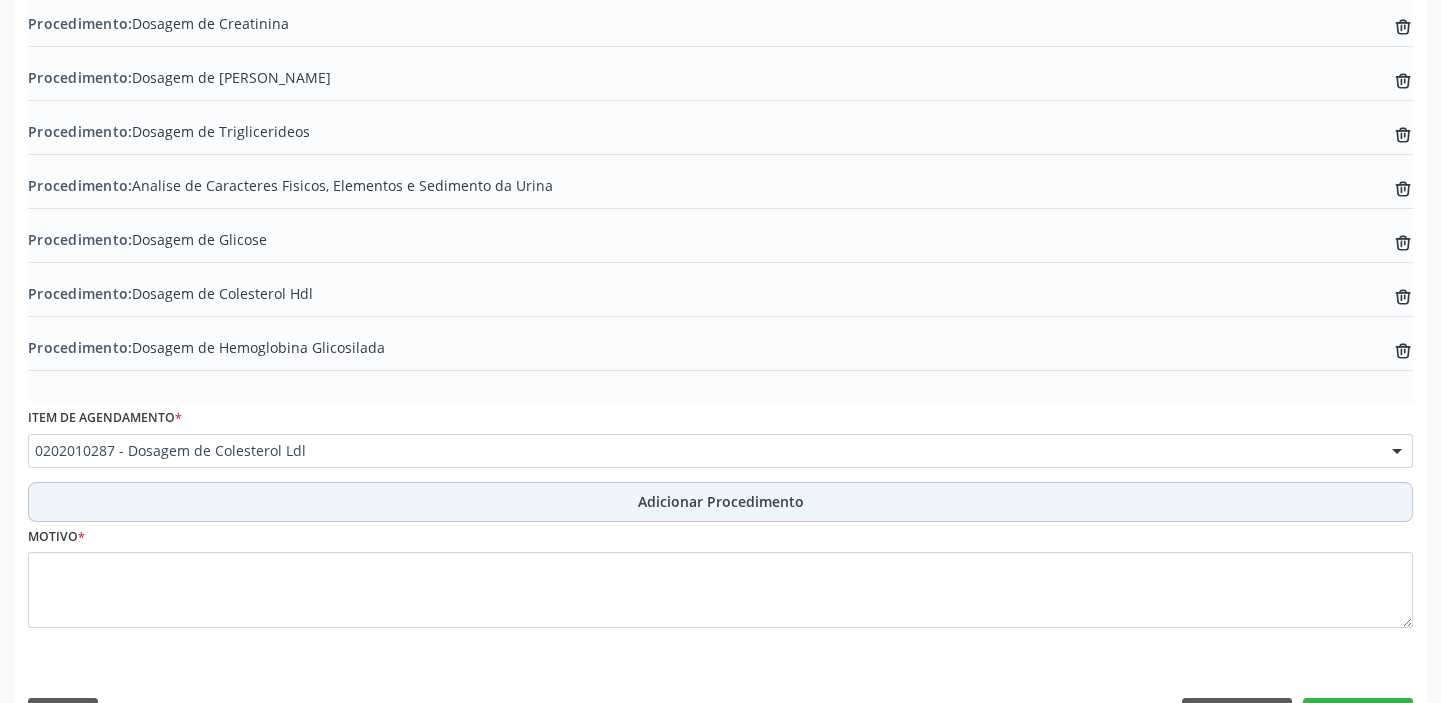 click on "Adicionar Procedimento" at bounding box center [720, 502] 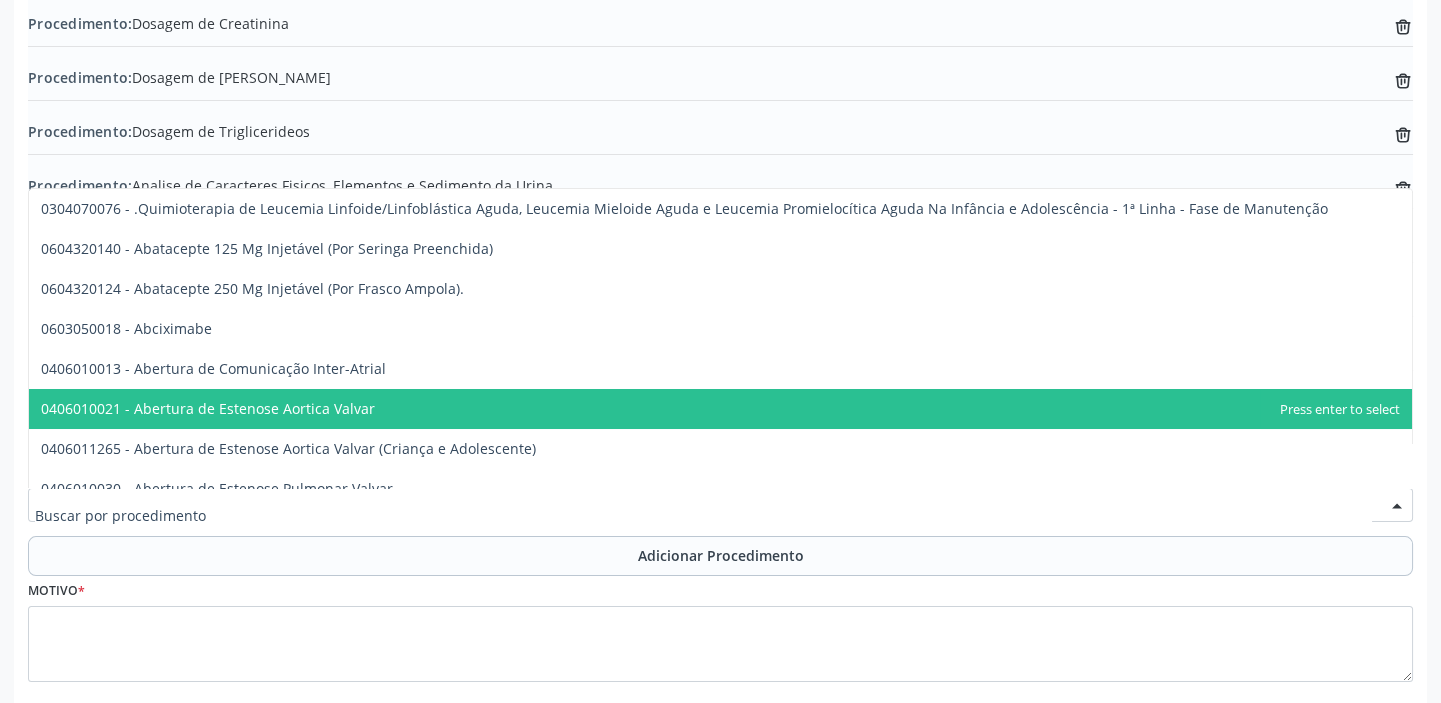 click at bounding box center [720, 505] 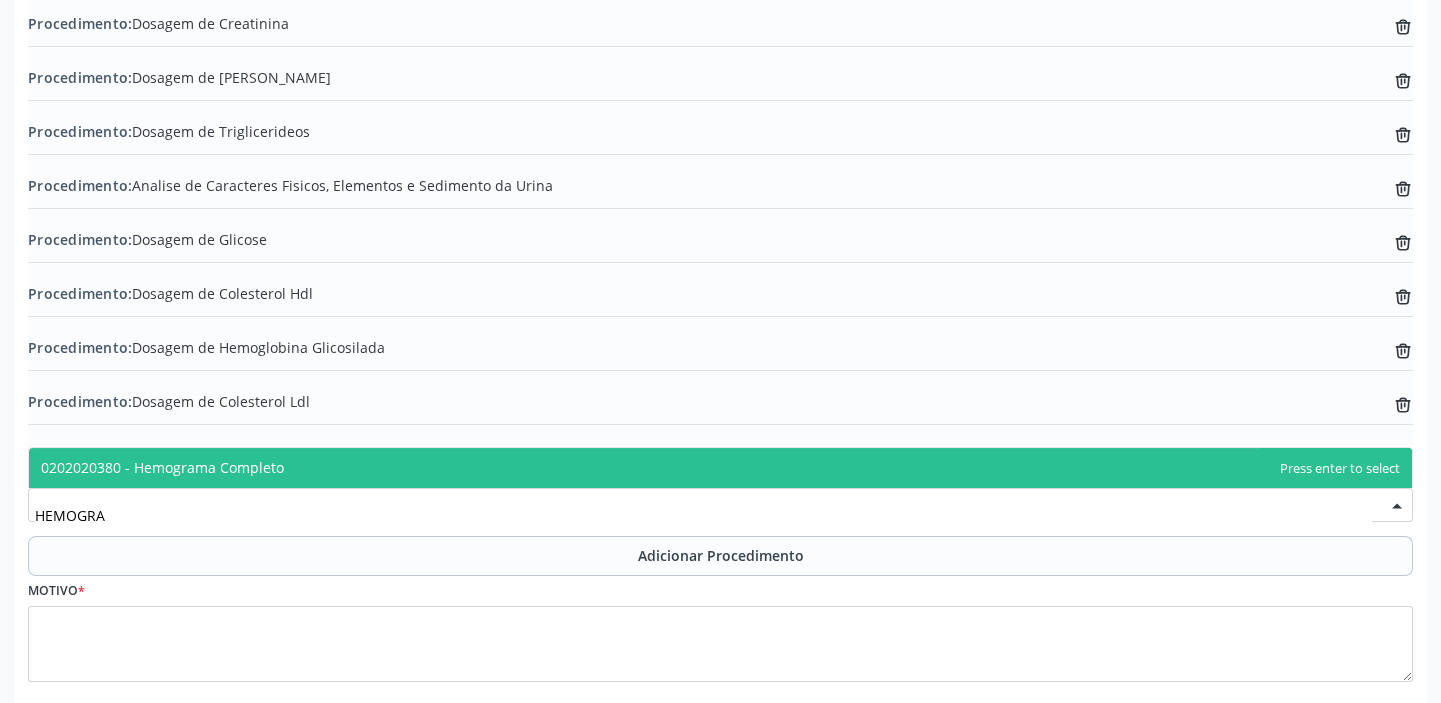 click on "0202020380 - Hemograma Completo" at bounding box center (720, 468) 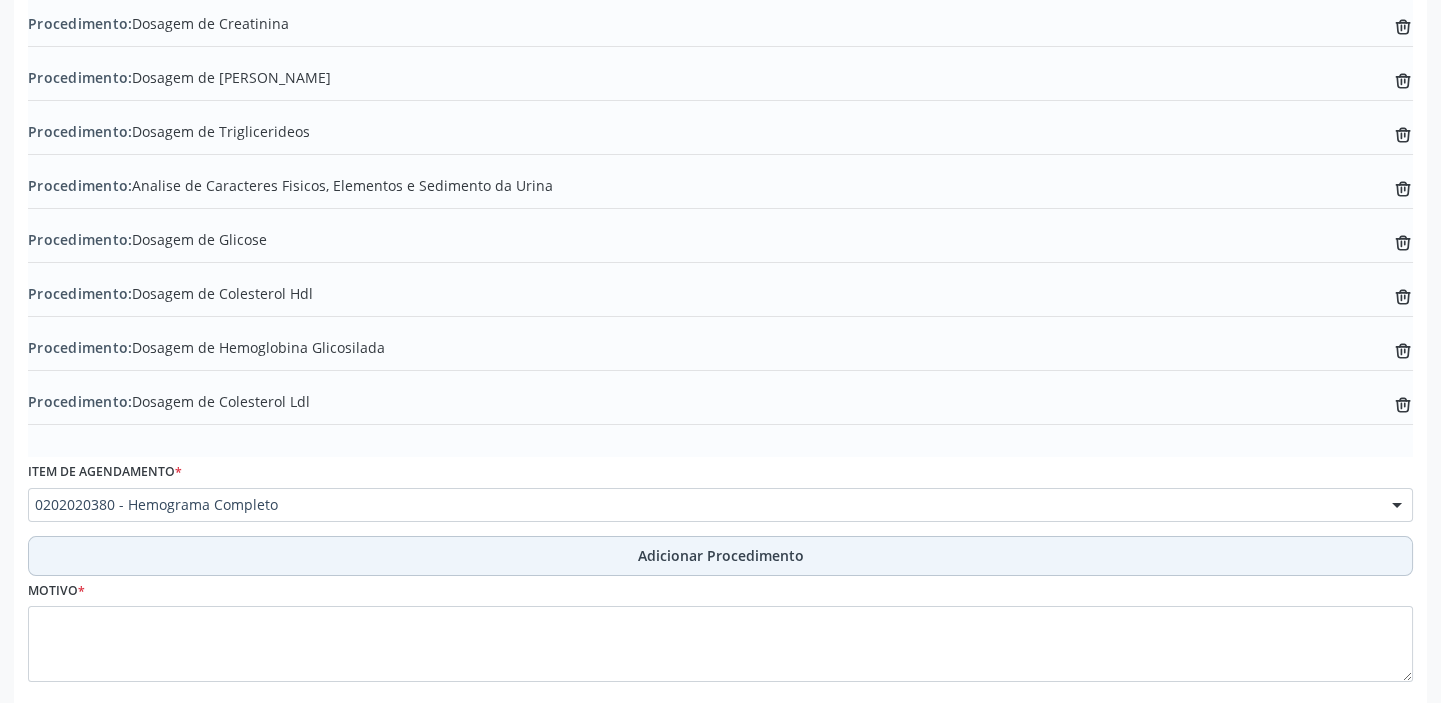 click on "Adicionar Procedimento" at bounding box center [721, 555] 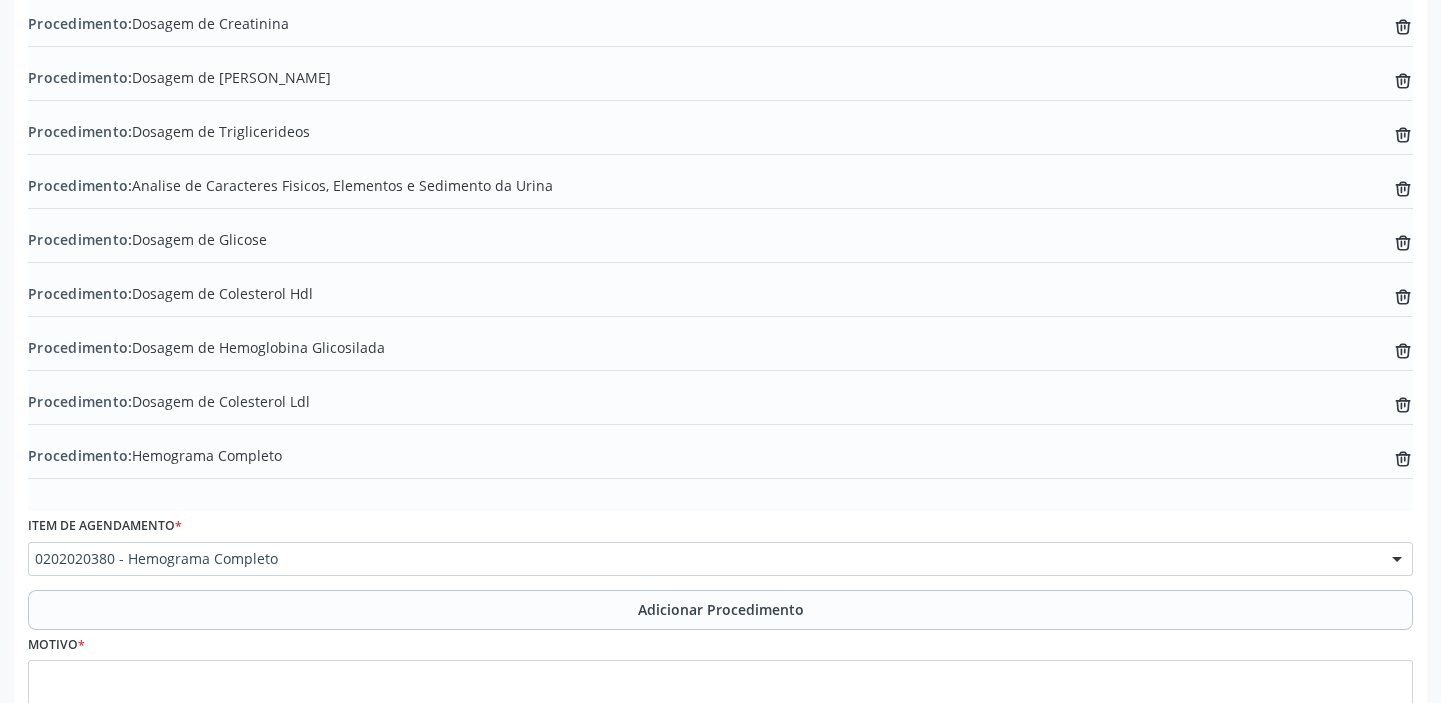 scroll, scrollTop: 834, scrollLeft: 0, axis: vertical 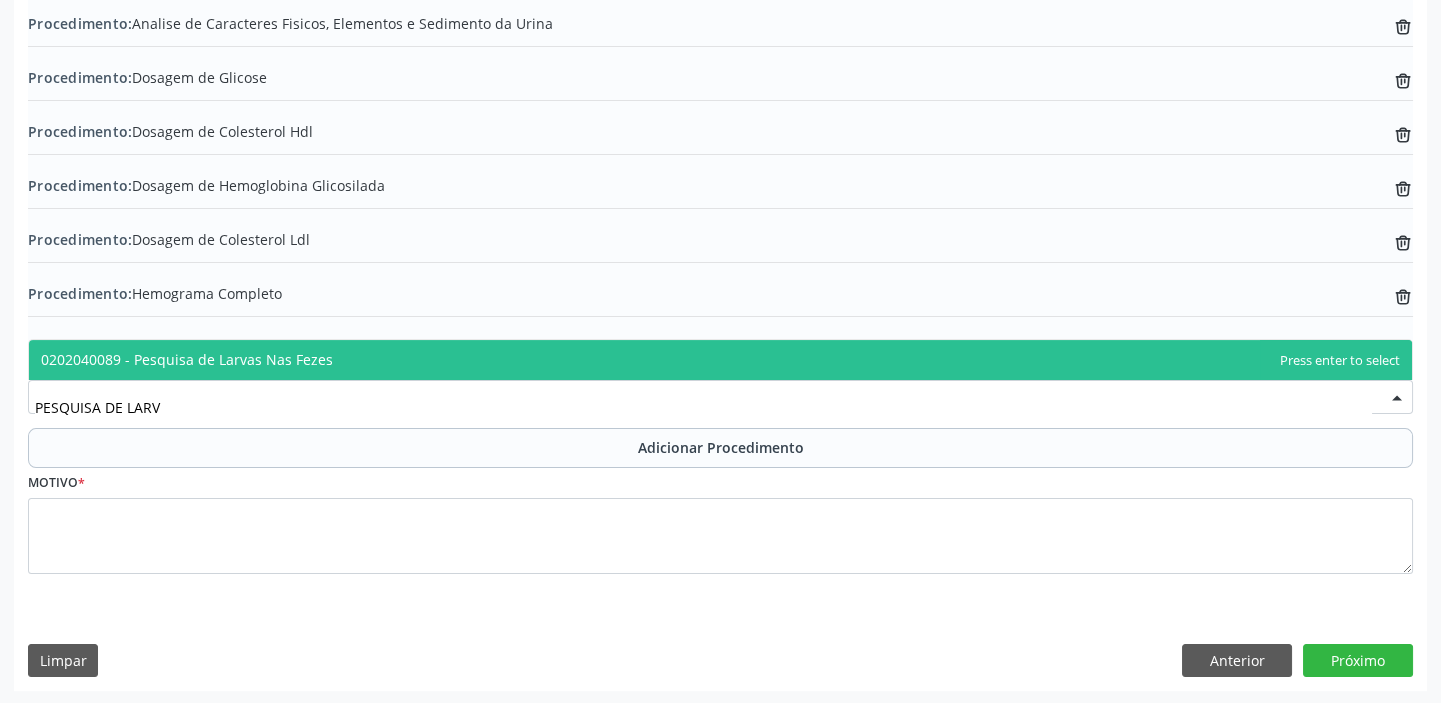 type on "PESQUISA DE LARVA" 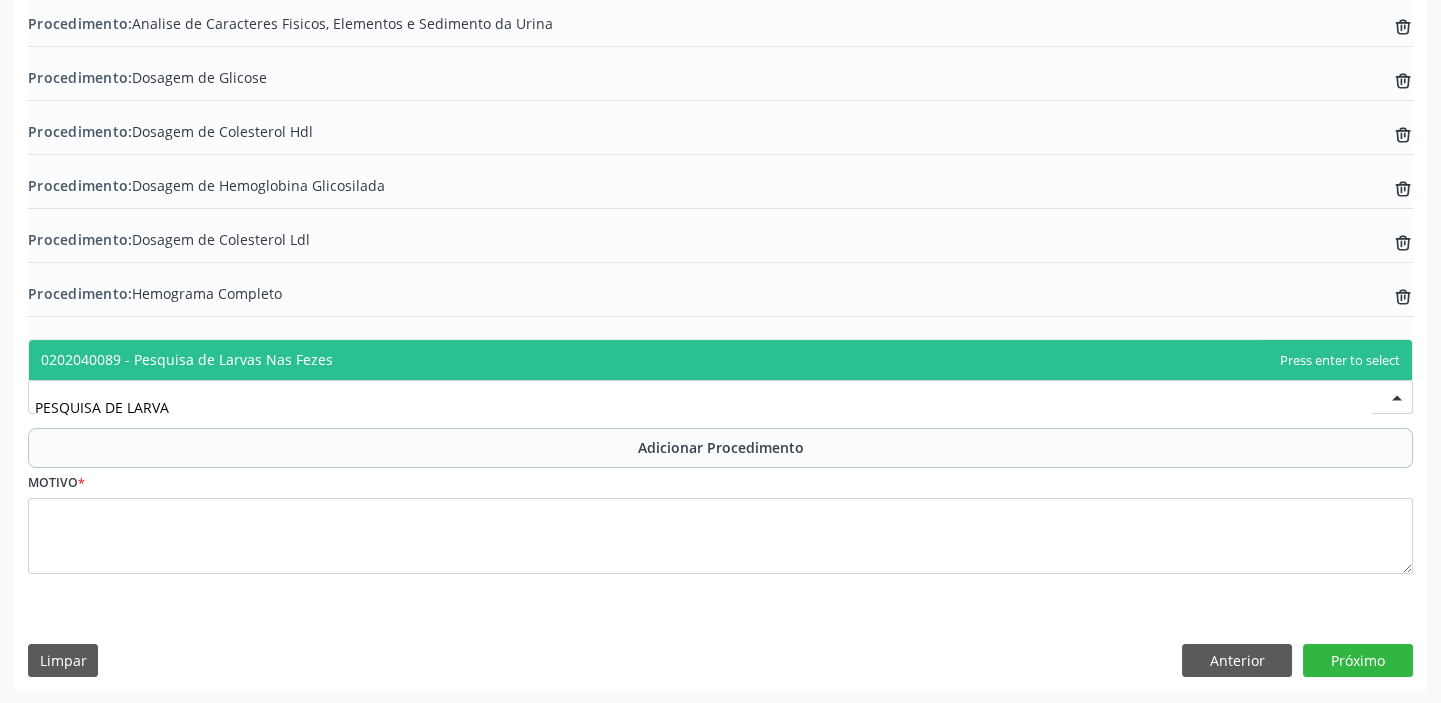 click on "0202040089 - Pesquisa de Larvas Nas Fezes" at bounding box center [720, 360] 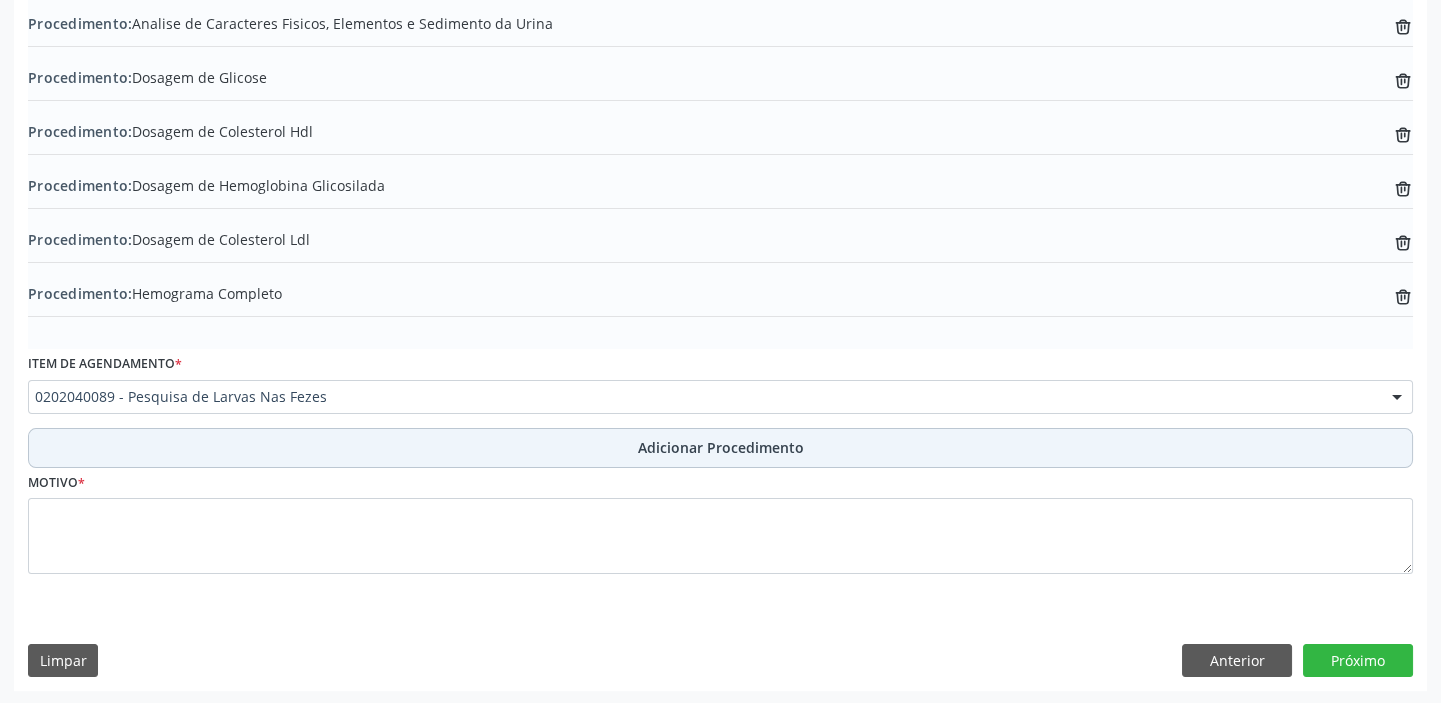 click on "Adicionar Procedimento" at bounding box center [720, 448] 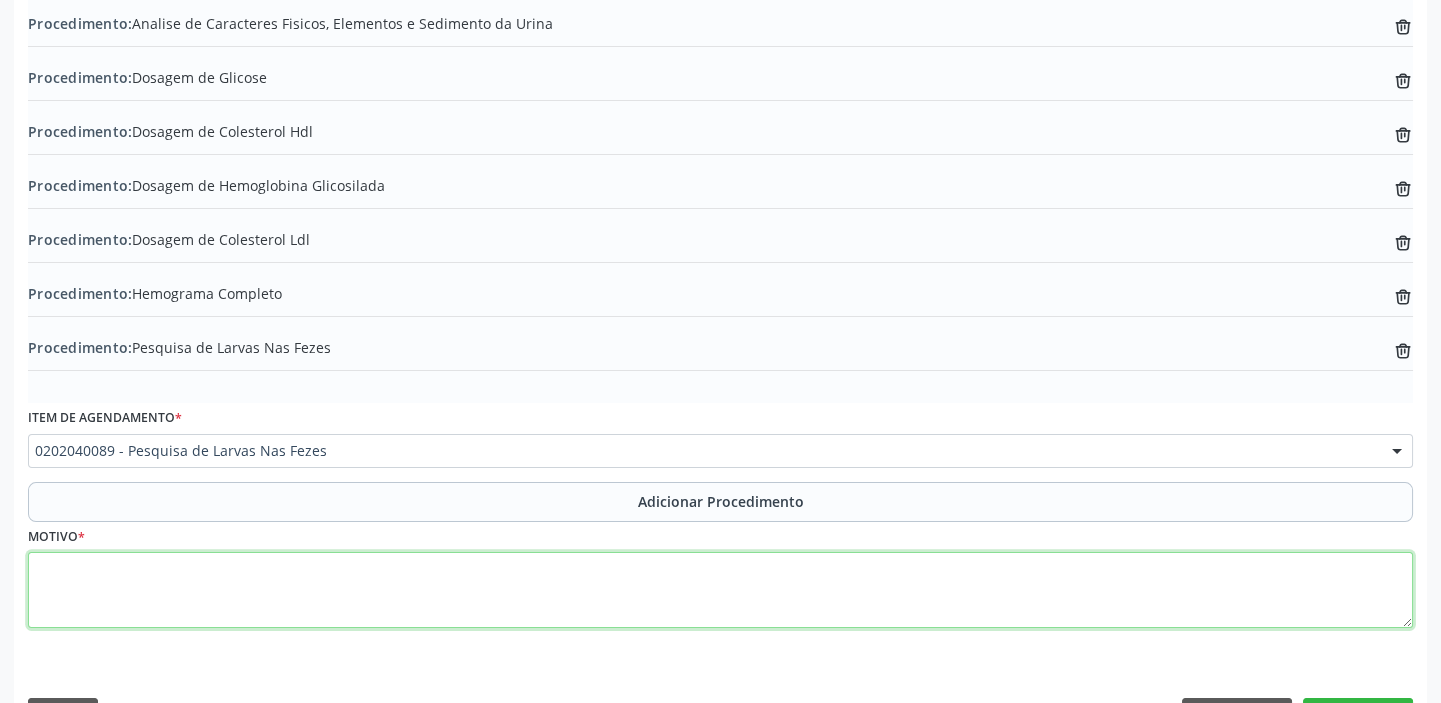click at bounding box center (720, 590) 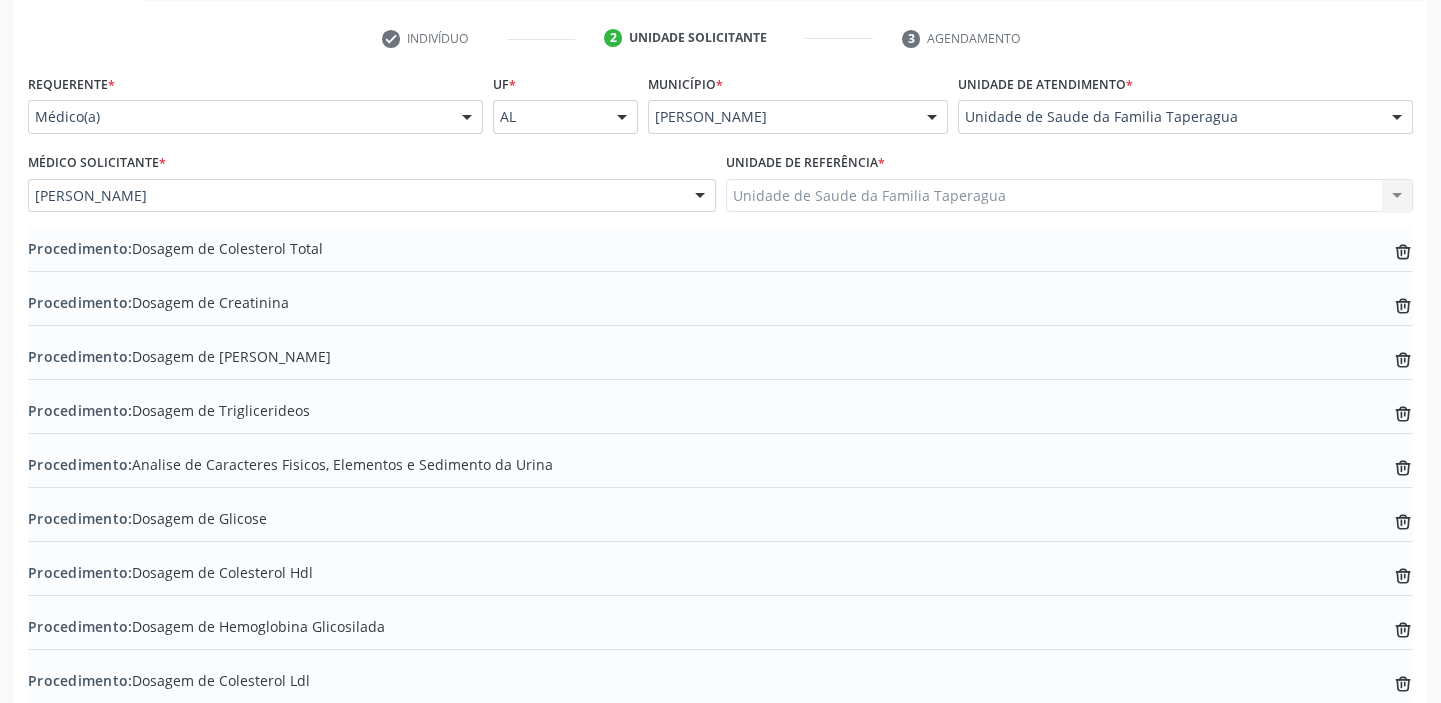 scroll, scrollTop: 360, scrollLeft: 0, axis: vertical 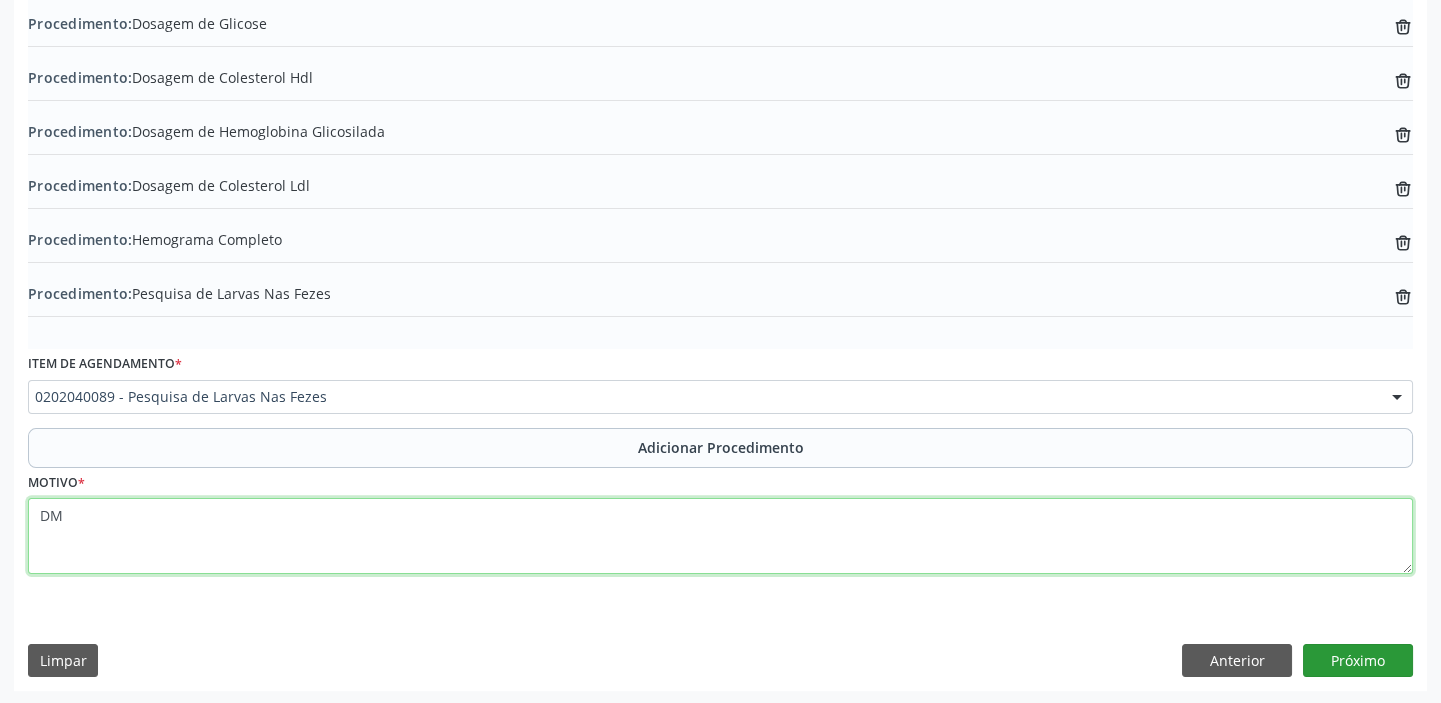 type on "DM" 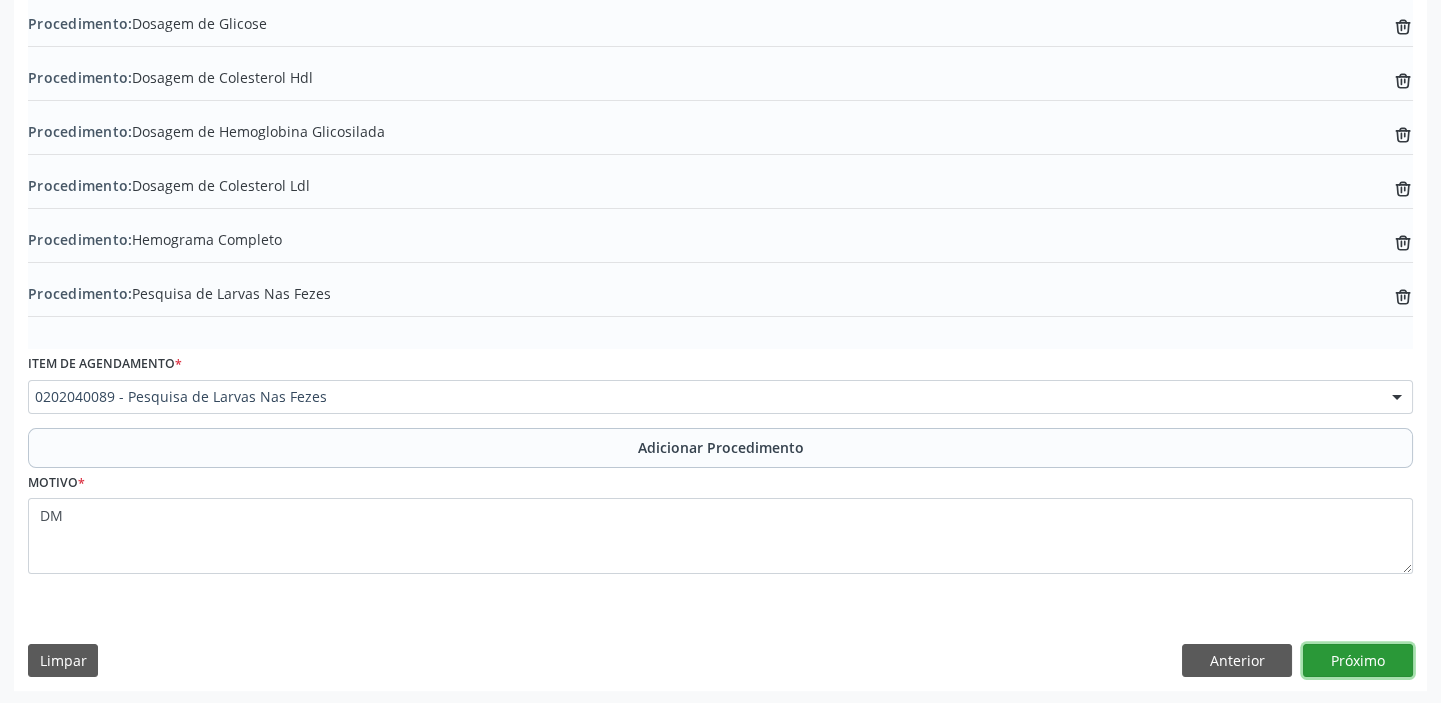 click on "Próximo" at bounding box center (1358, 661) 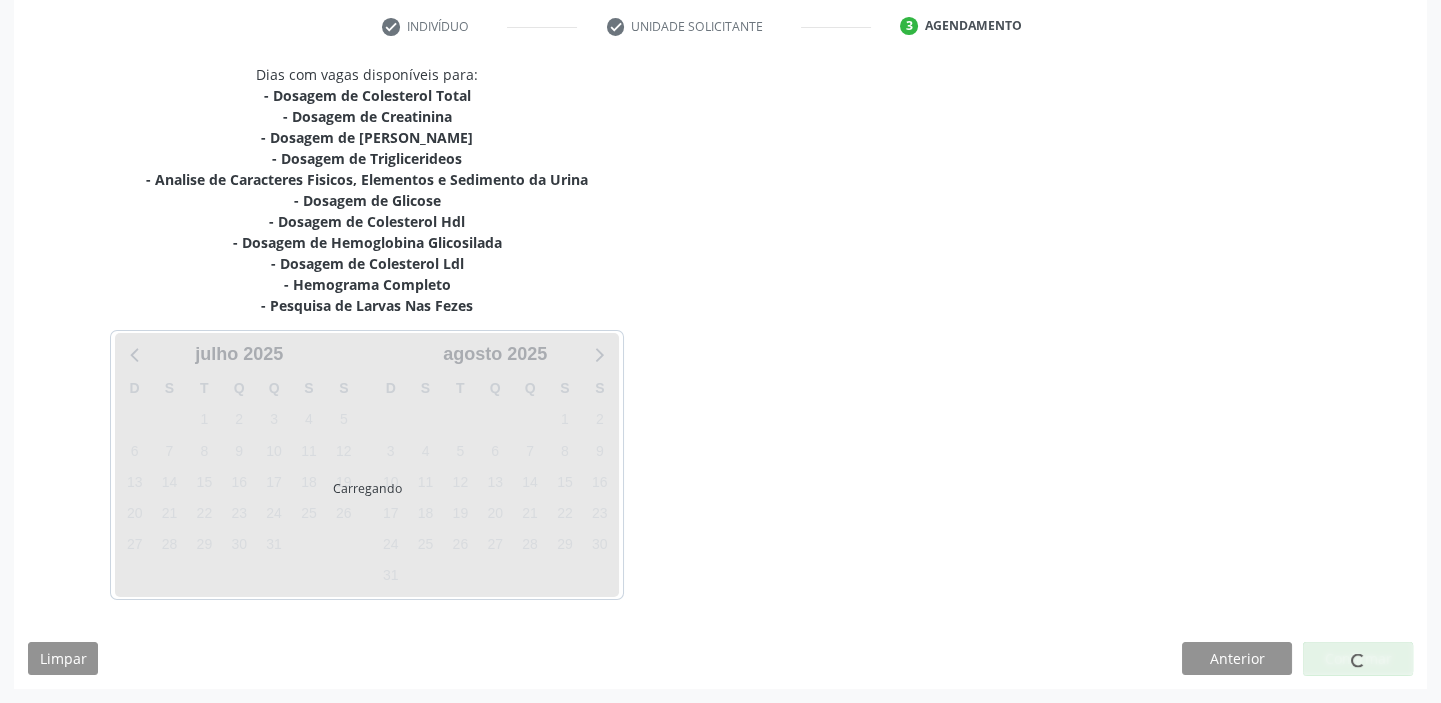 scroll, scrollTop: 404, scrollLeft: 0, axis: vertical 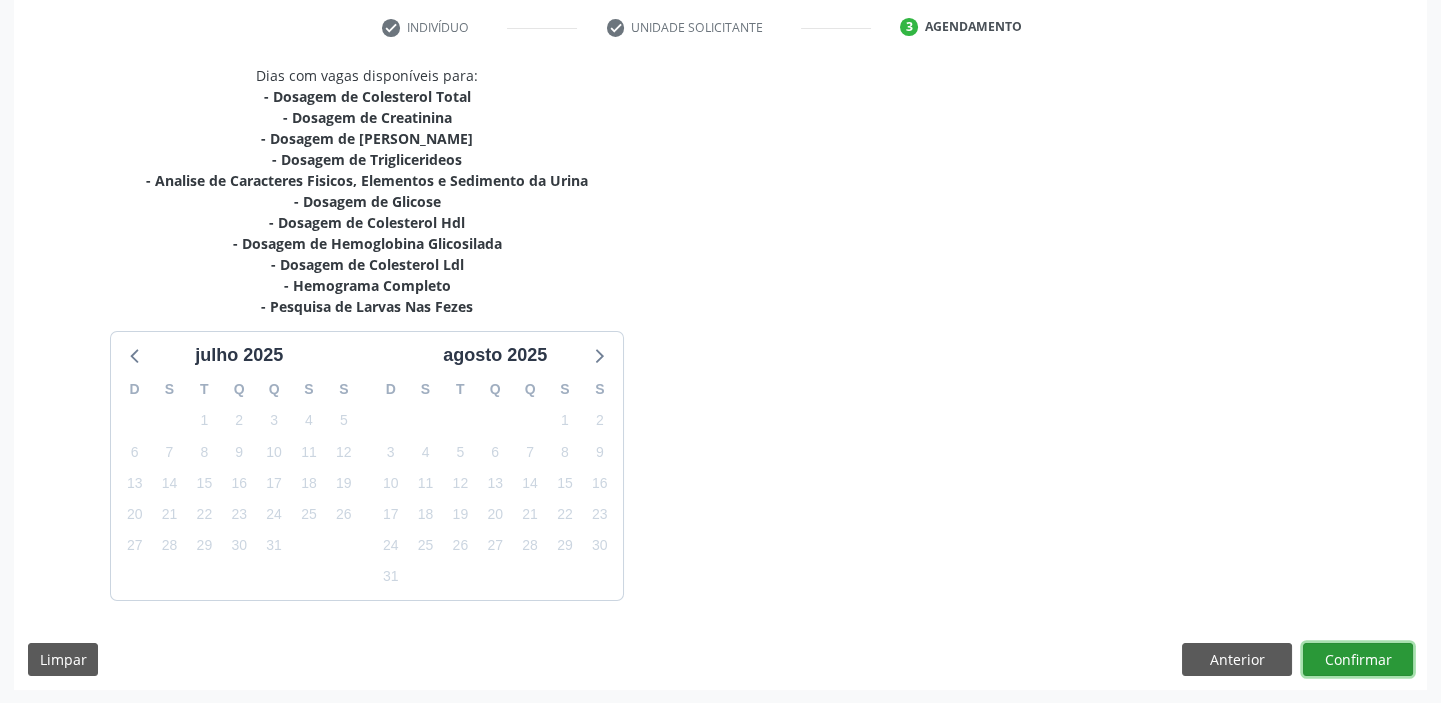 click on "Confirmar" at bounding box center (1358, 660) 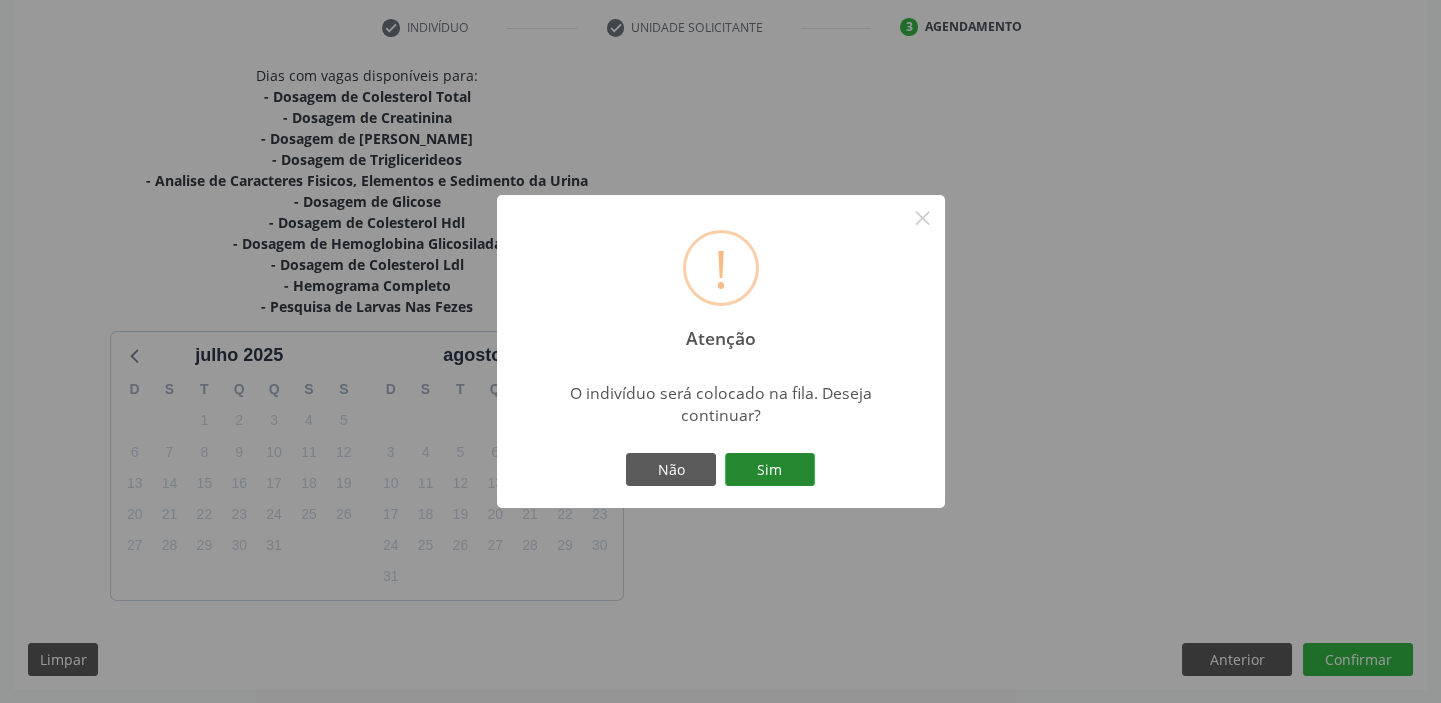 click on "Sim" at bounding box center (770, 470) 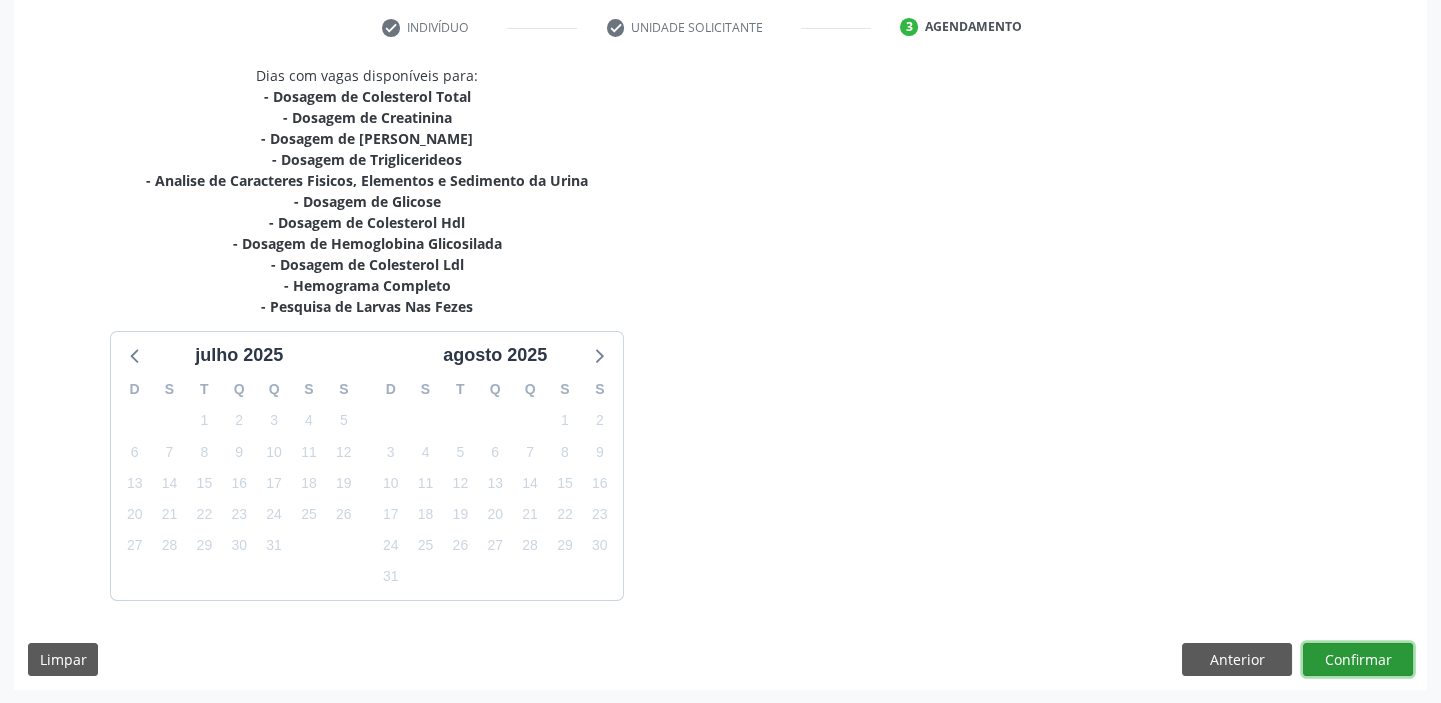 click on "Confirmar" at bounding box center (1358, 660) 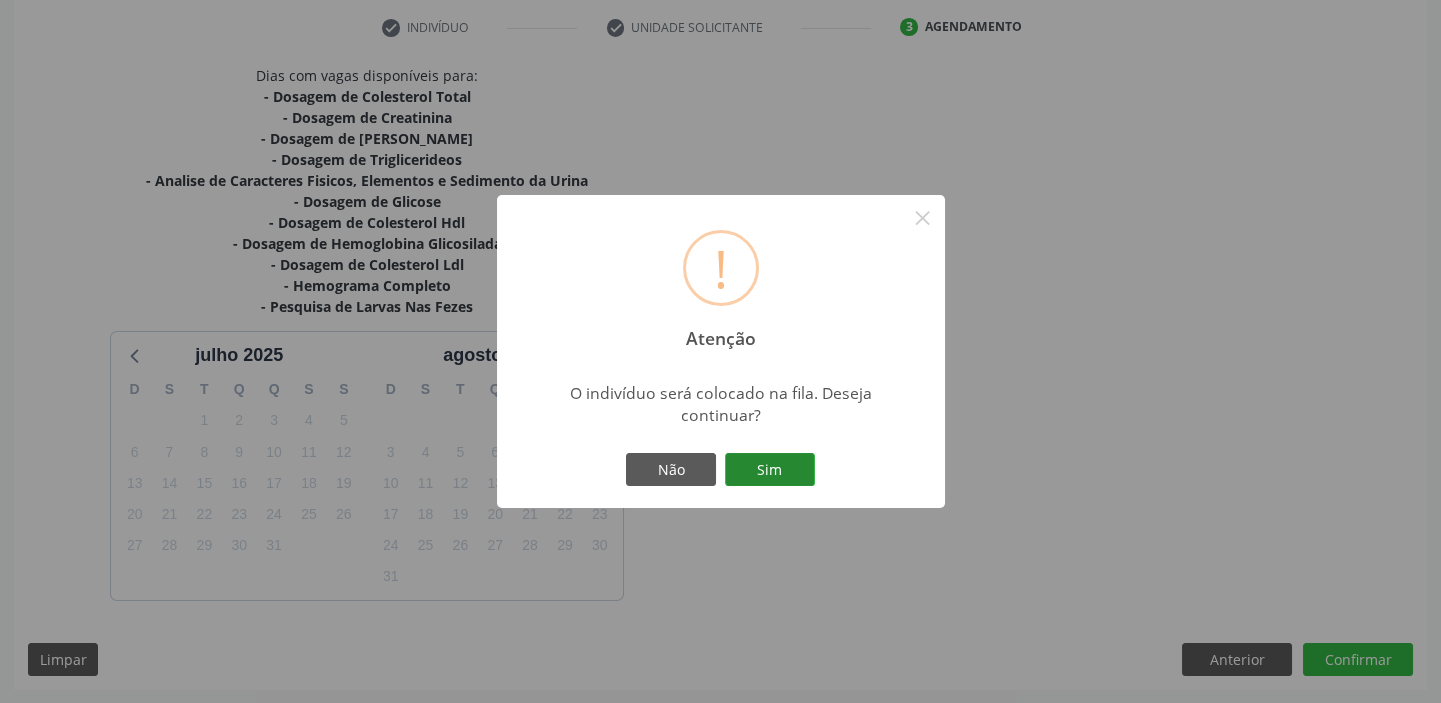 click on "Sim" at bounding box center (770, 470) 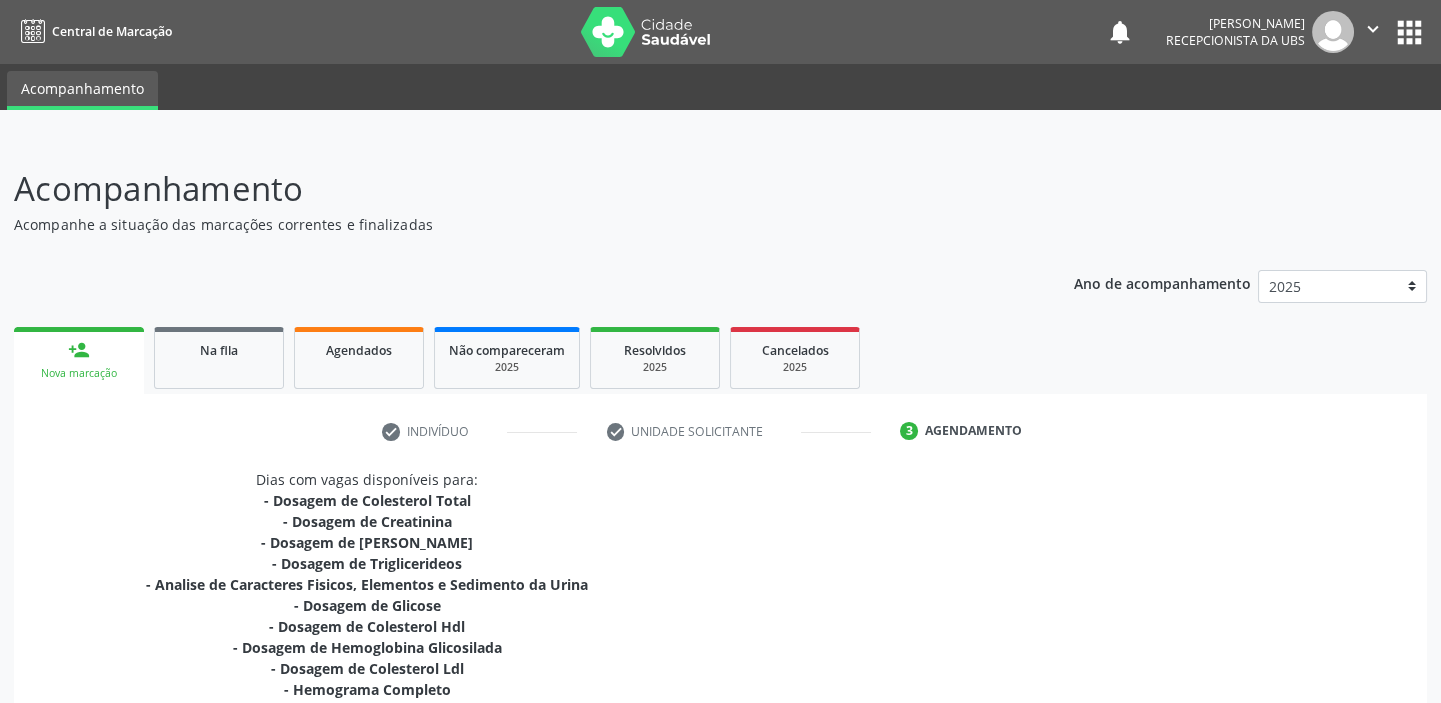 scroll, scrollTop: 404, scrollLeft: 0, axis: vertical 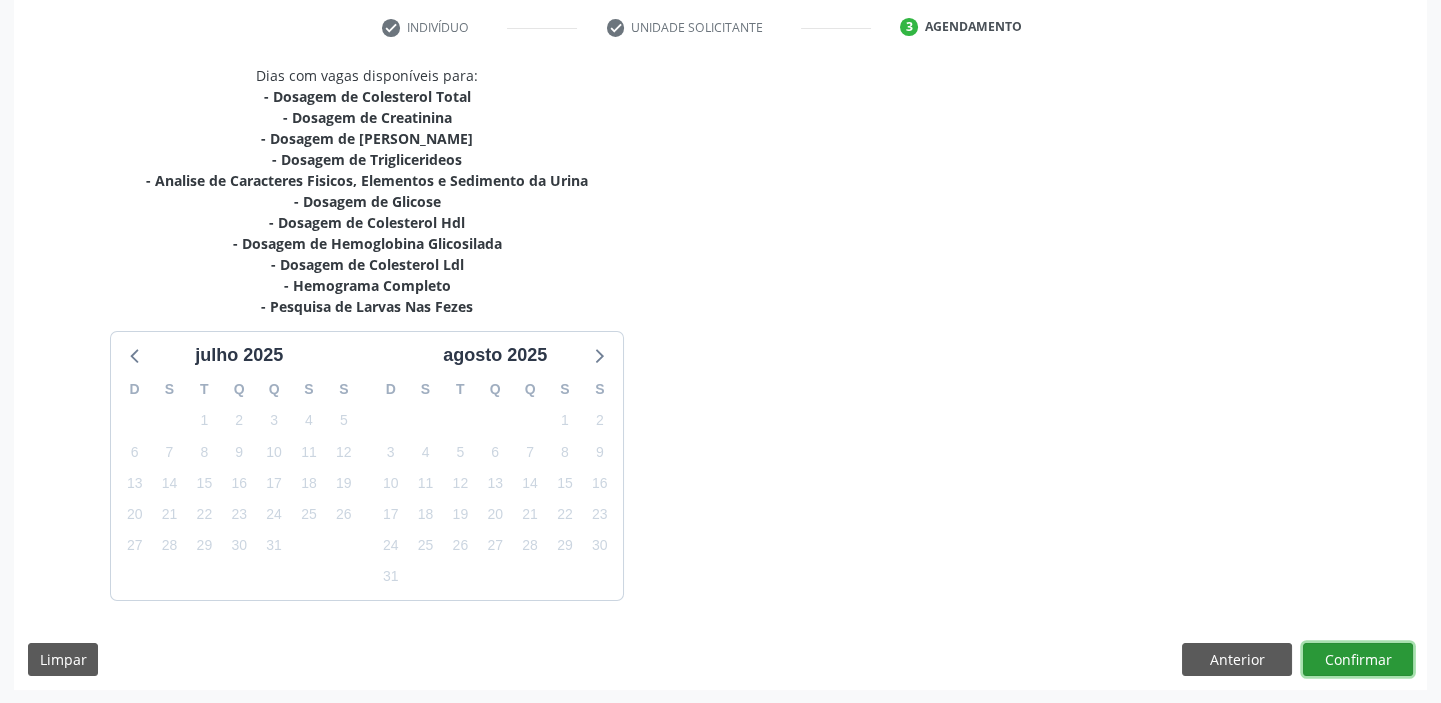 click on "Confirmar" at bounding box center (1358, 660) 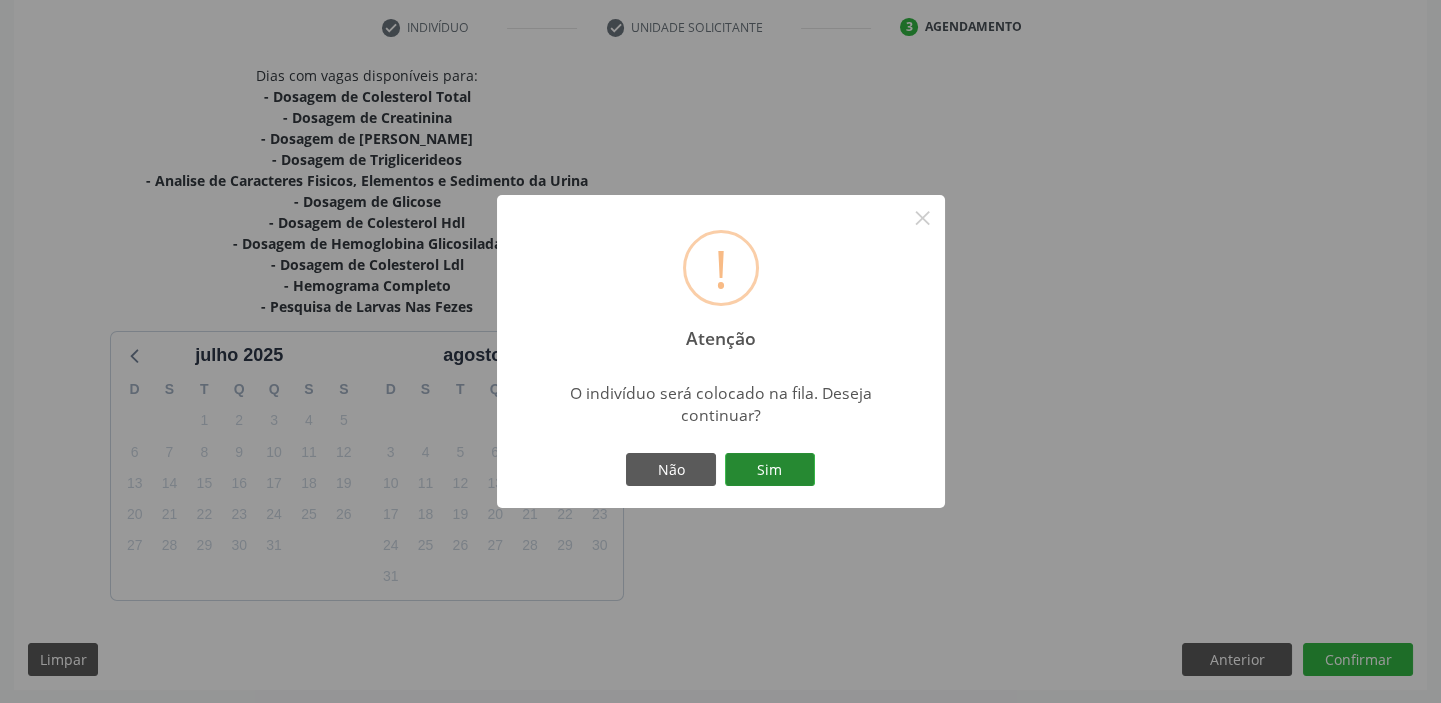 click on "Sim" at bounding box center [770, 470] 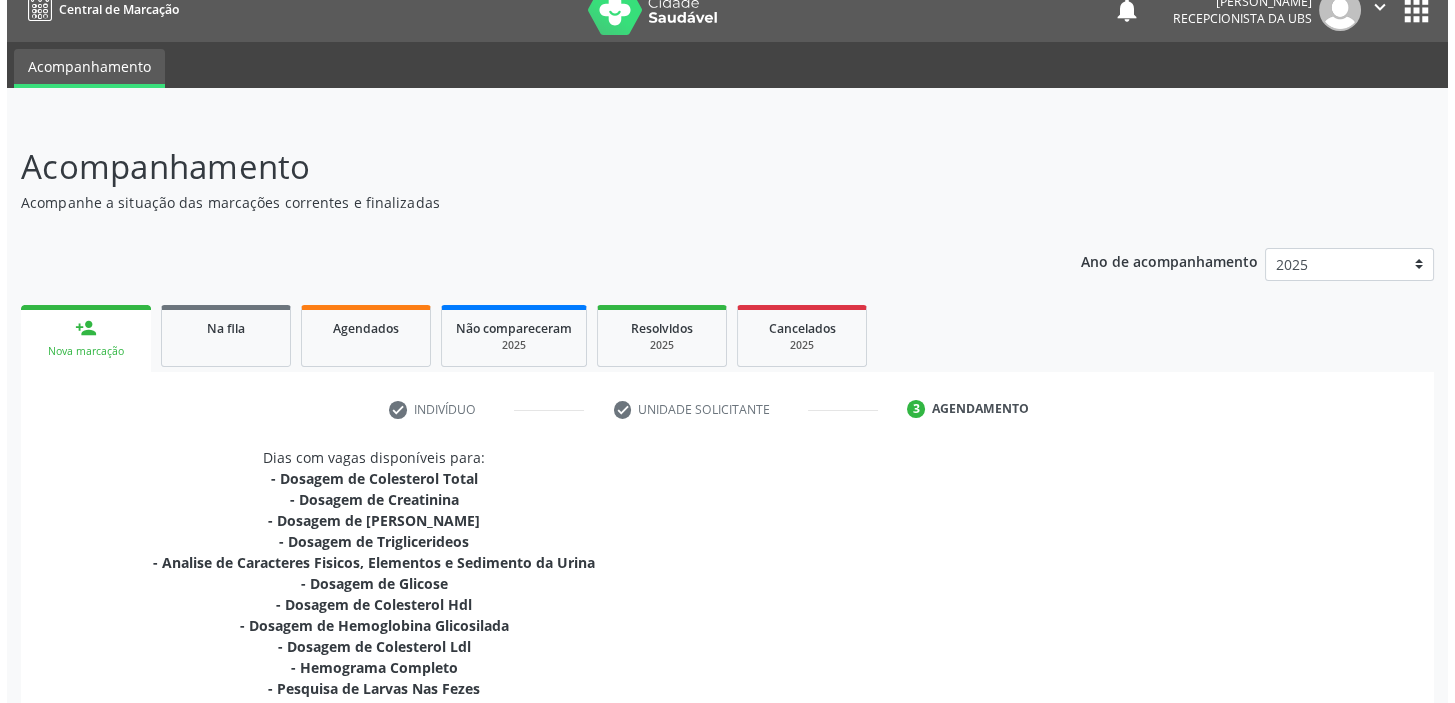 scroll, scrollTop: 0, scrollLeft: 0, axis: both 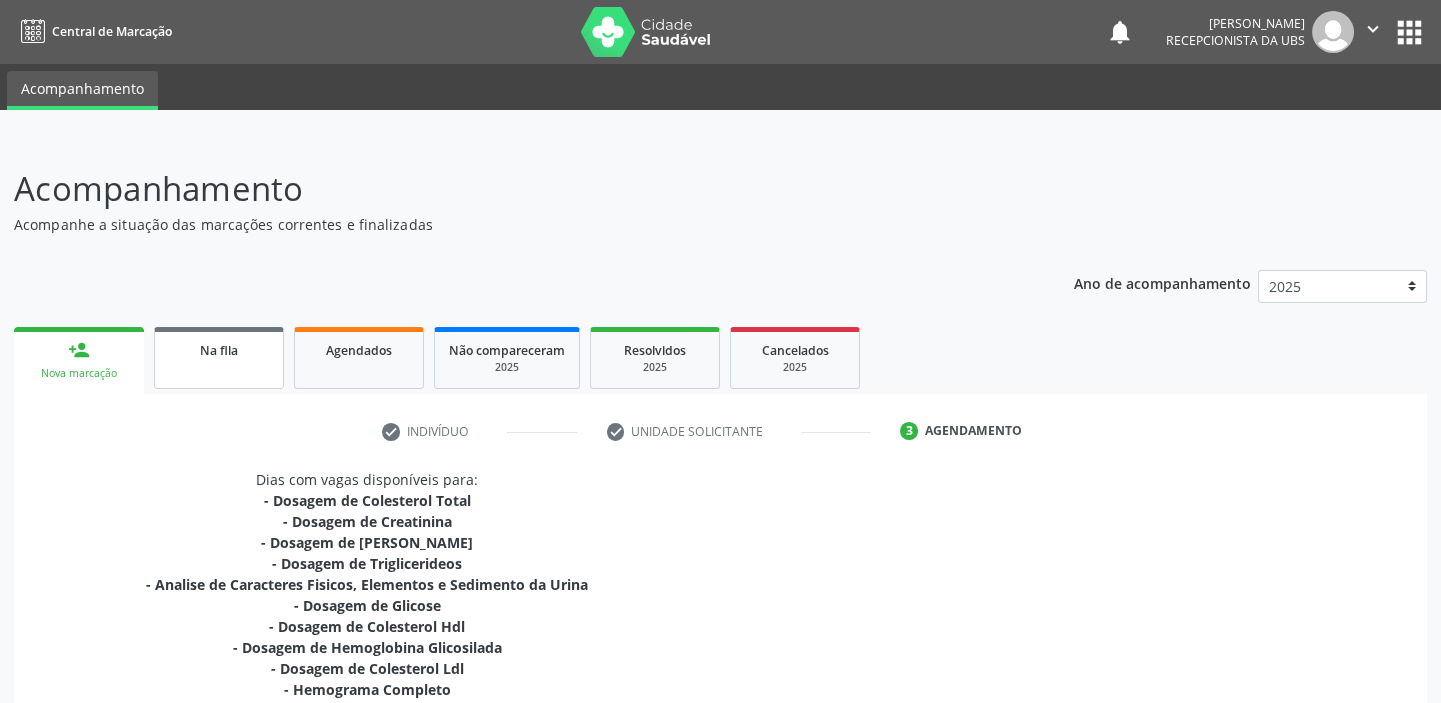 click on "Na fila" at bounding box center [219, 349] 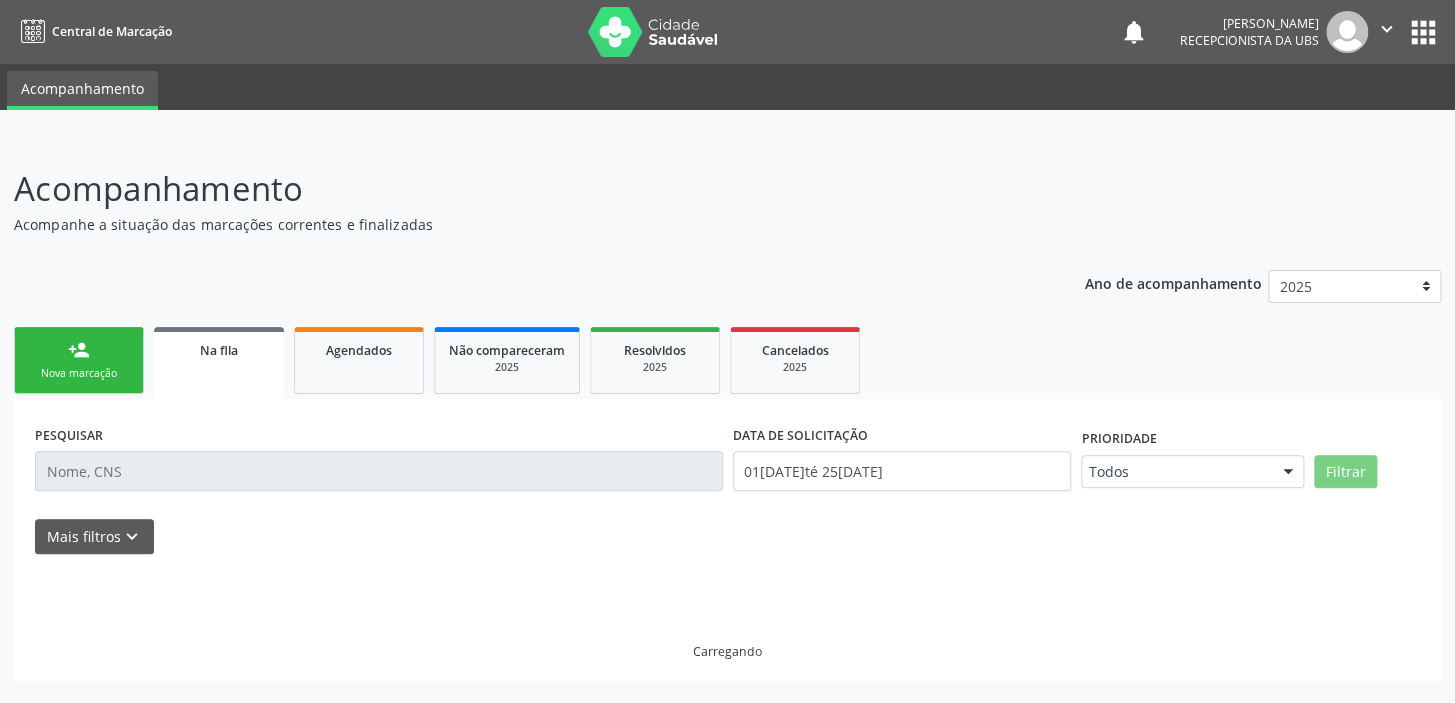 click on "person_add
Nova marcação
Na fila   Agendados   Não compareceram
2025
Resolvidos
2025
Cancelados
2025" at bounding box center (727, 360) 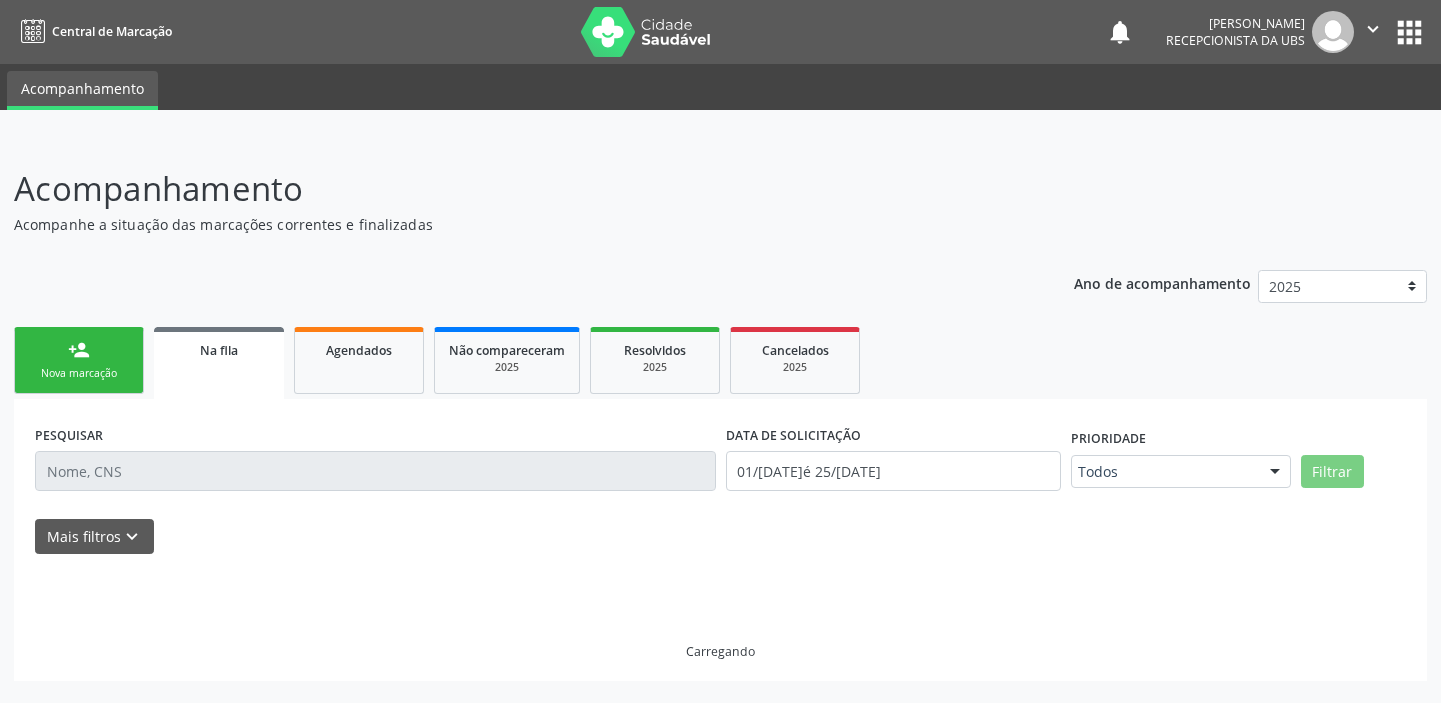 scroll, scrollTop: 0, scrollLeft: 0, axis: both 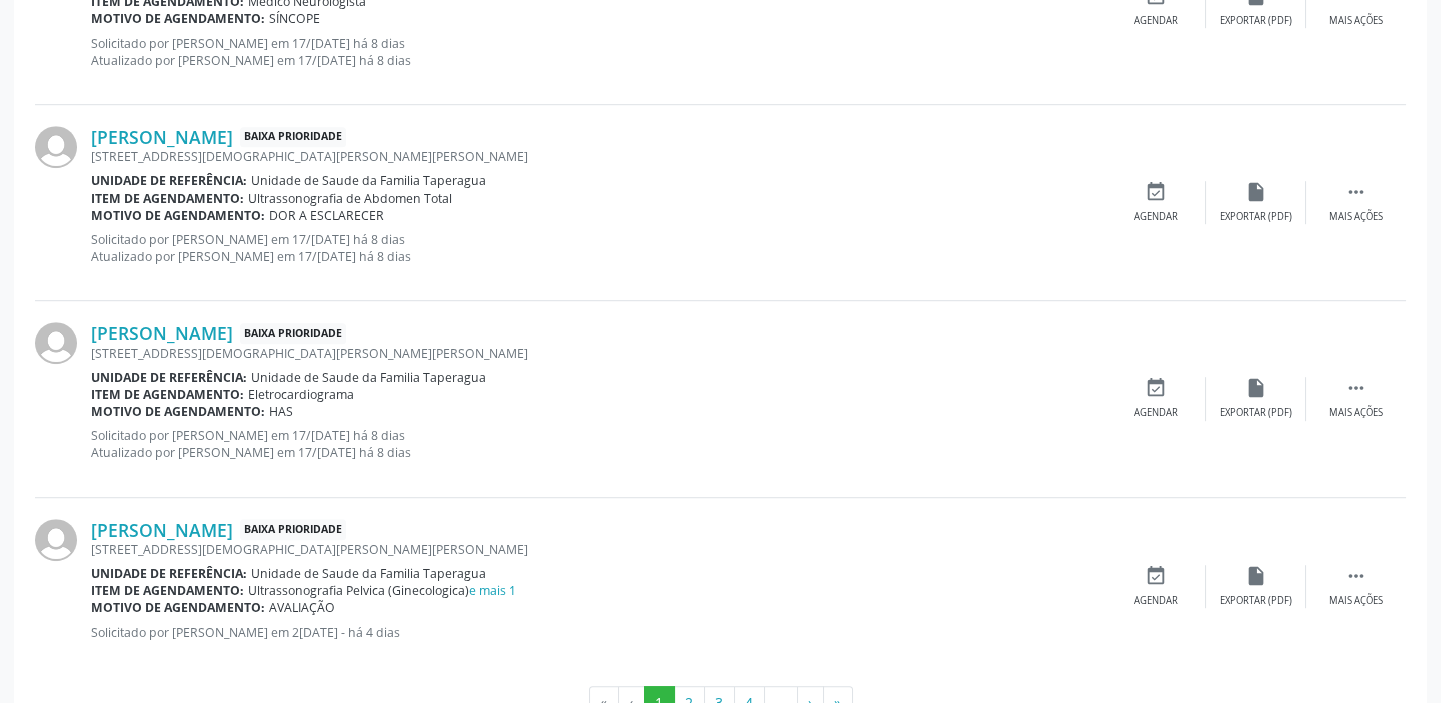 drag, startPoint x: 1453, startPoint y: 177, endPoint x: 1444, endPoint y: 310, distance: 133.30417 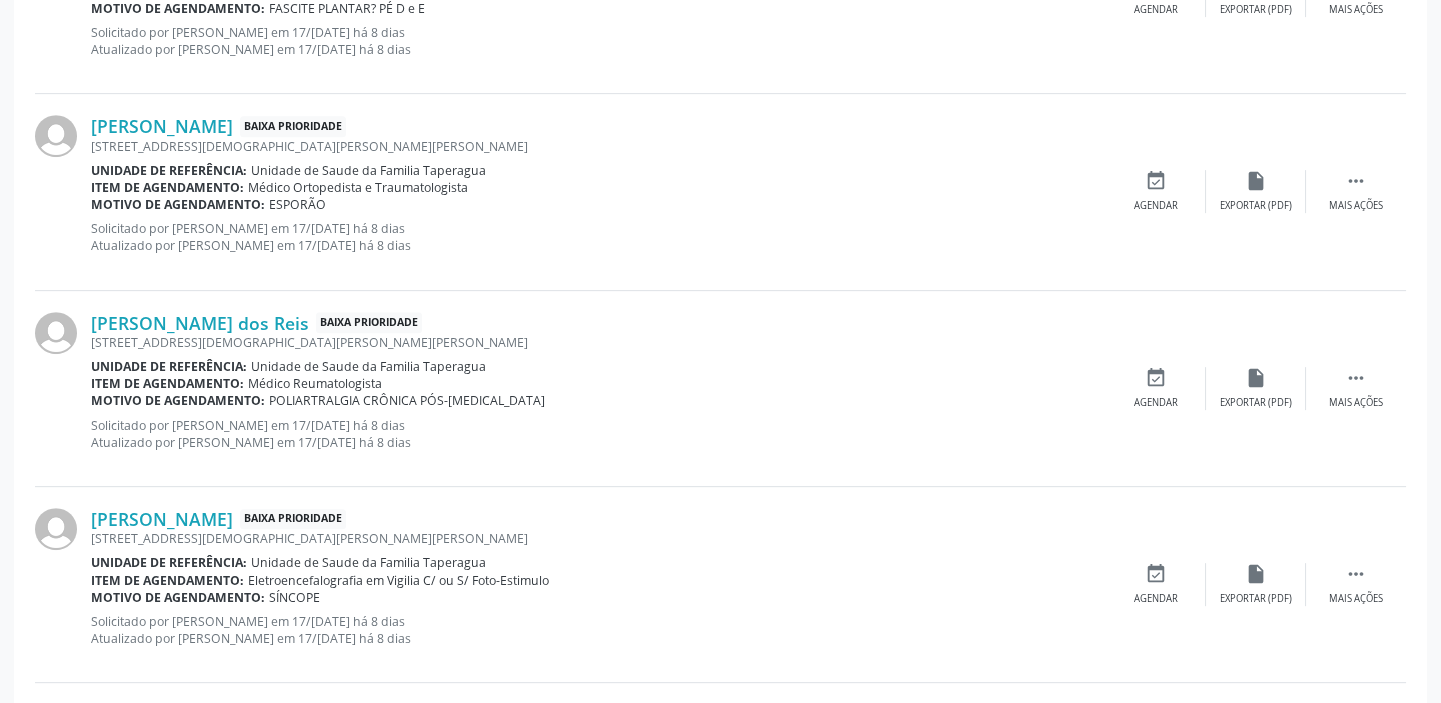 scroll, scrollTop: 2928, scrollLeft: 0, axis: vertical 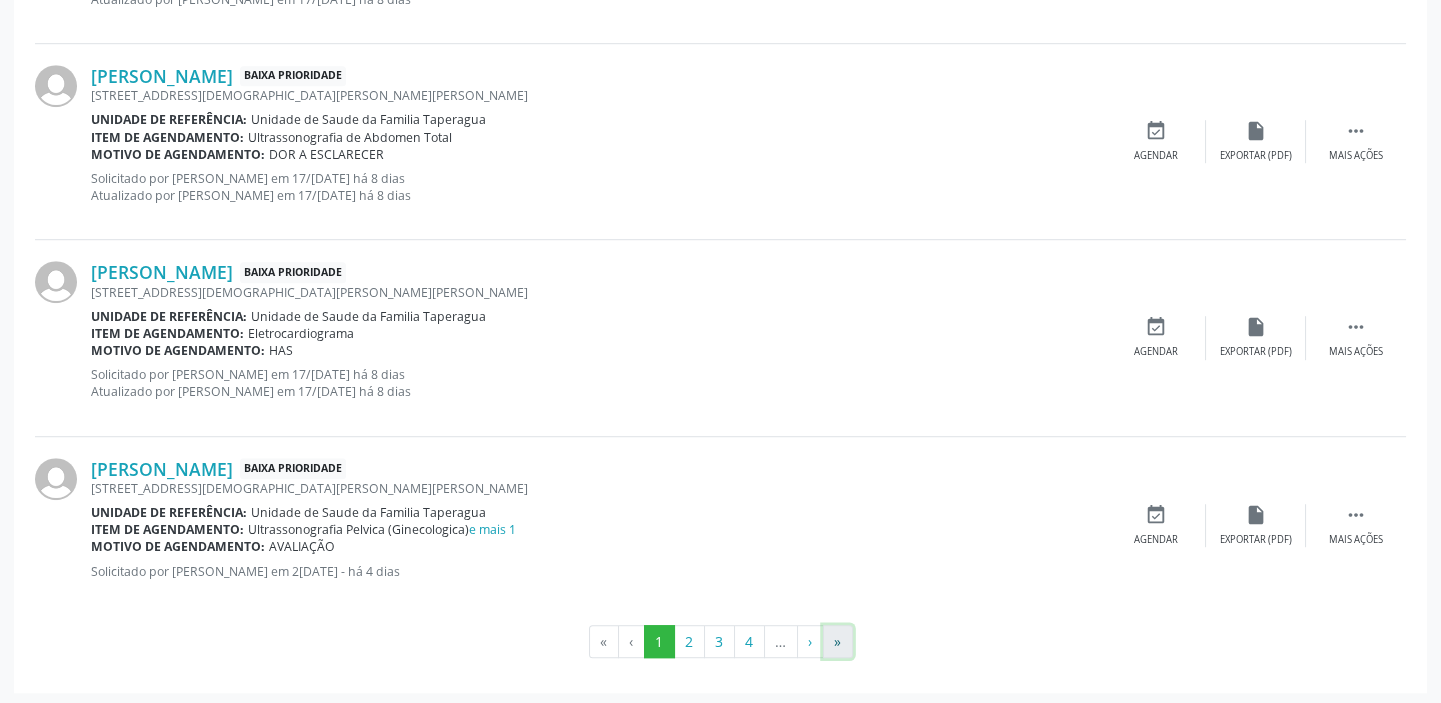 click on "»" at bounding box center [838, 642] 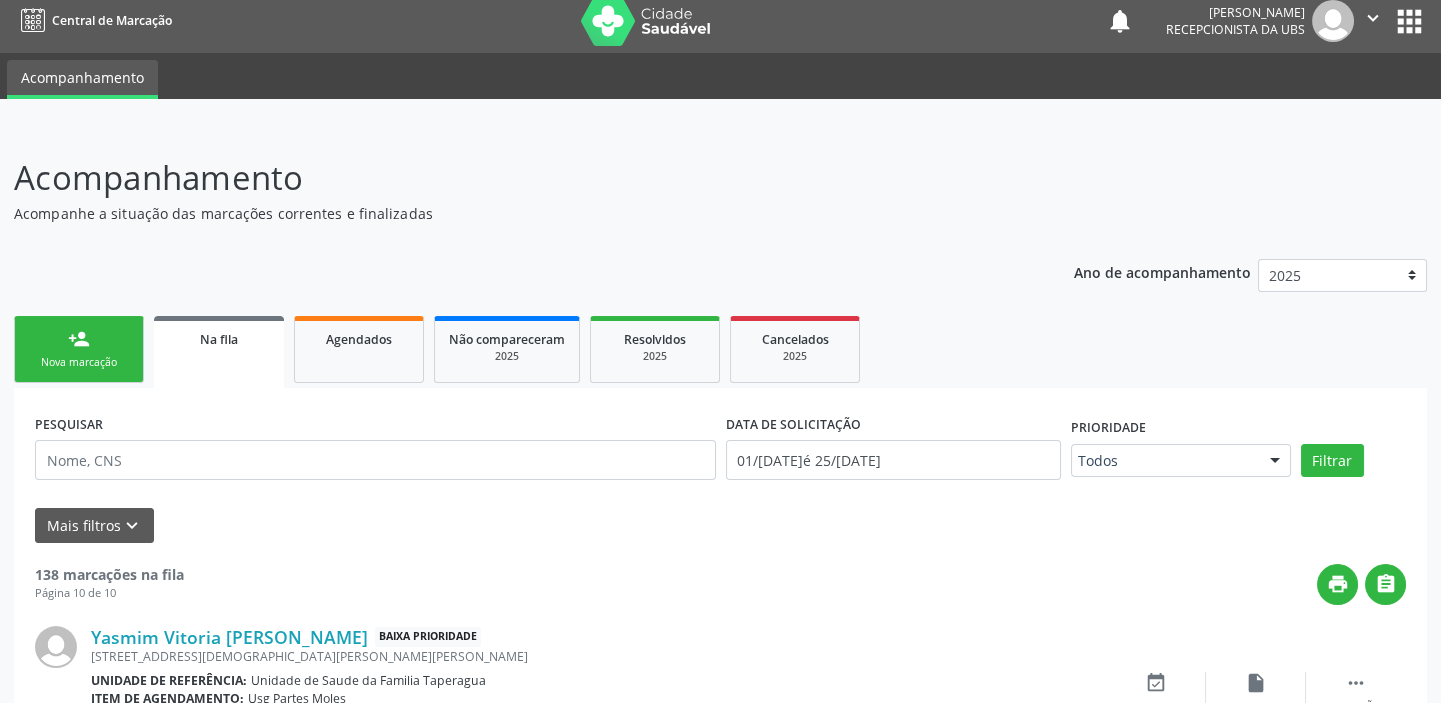 scroll, scrollTop: 540, scrollLeft: 0, axis: vertical 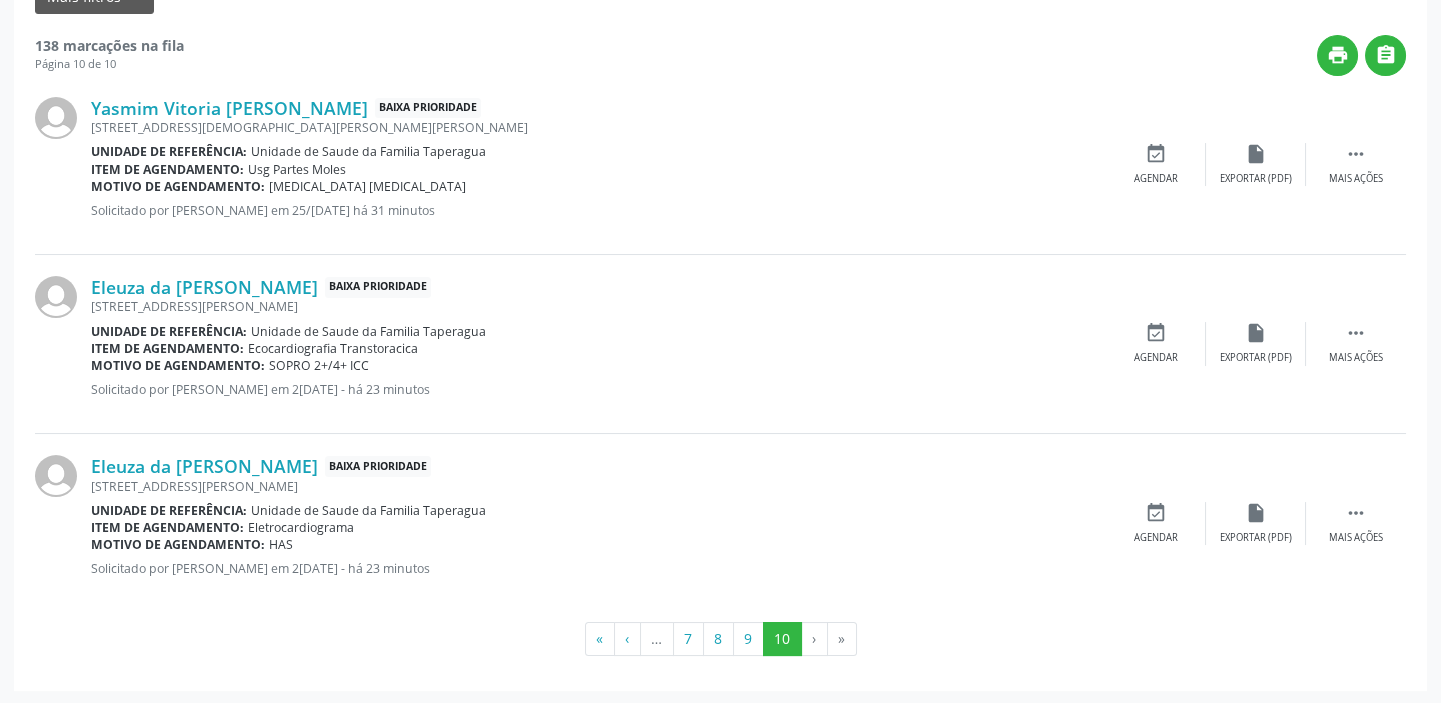 click on "›" at bounding box center (815, 639) 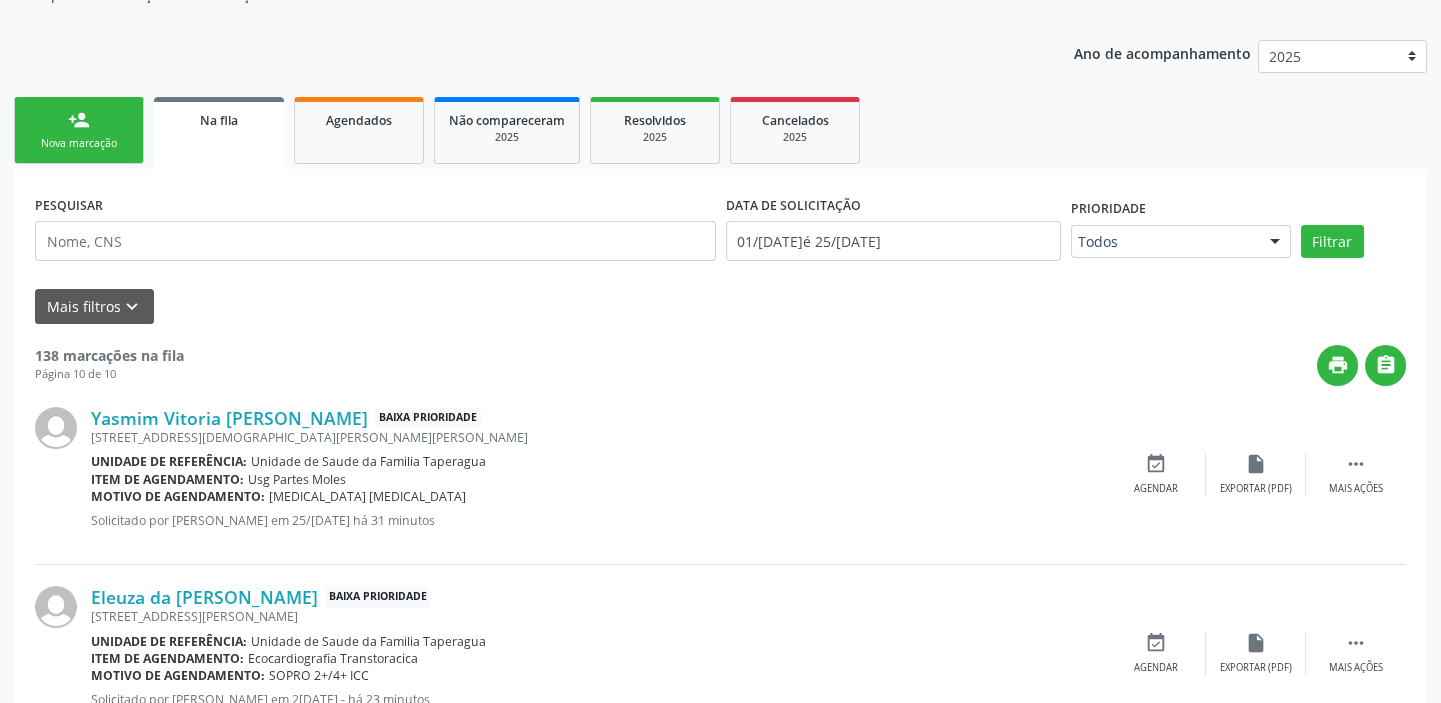 scroll, scrollTop: 213, scrollLeft: 0, axis: vertical 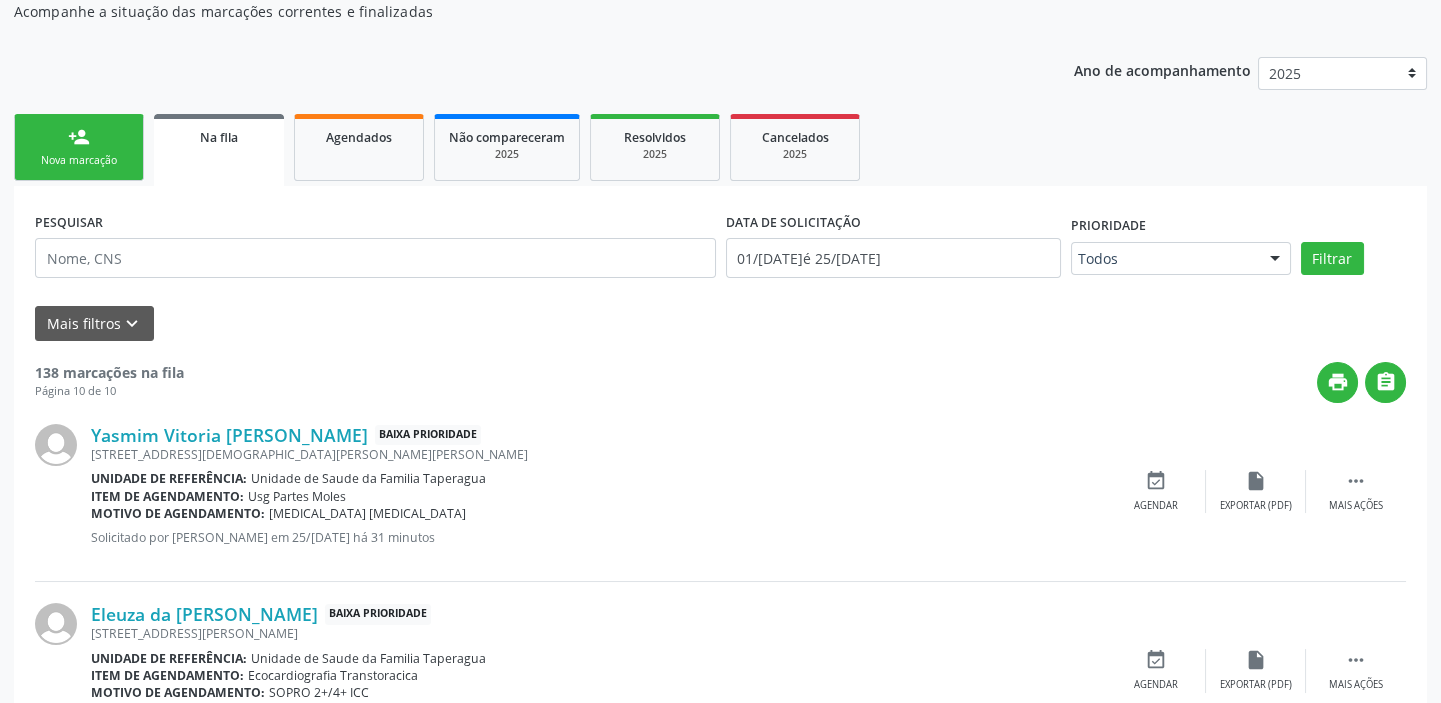 click on "person_add
Nova marcação" at bounding box center [79, 147] 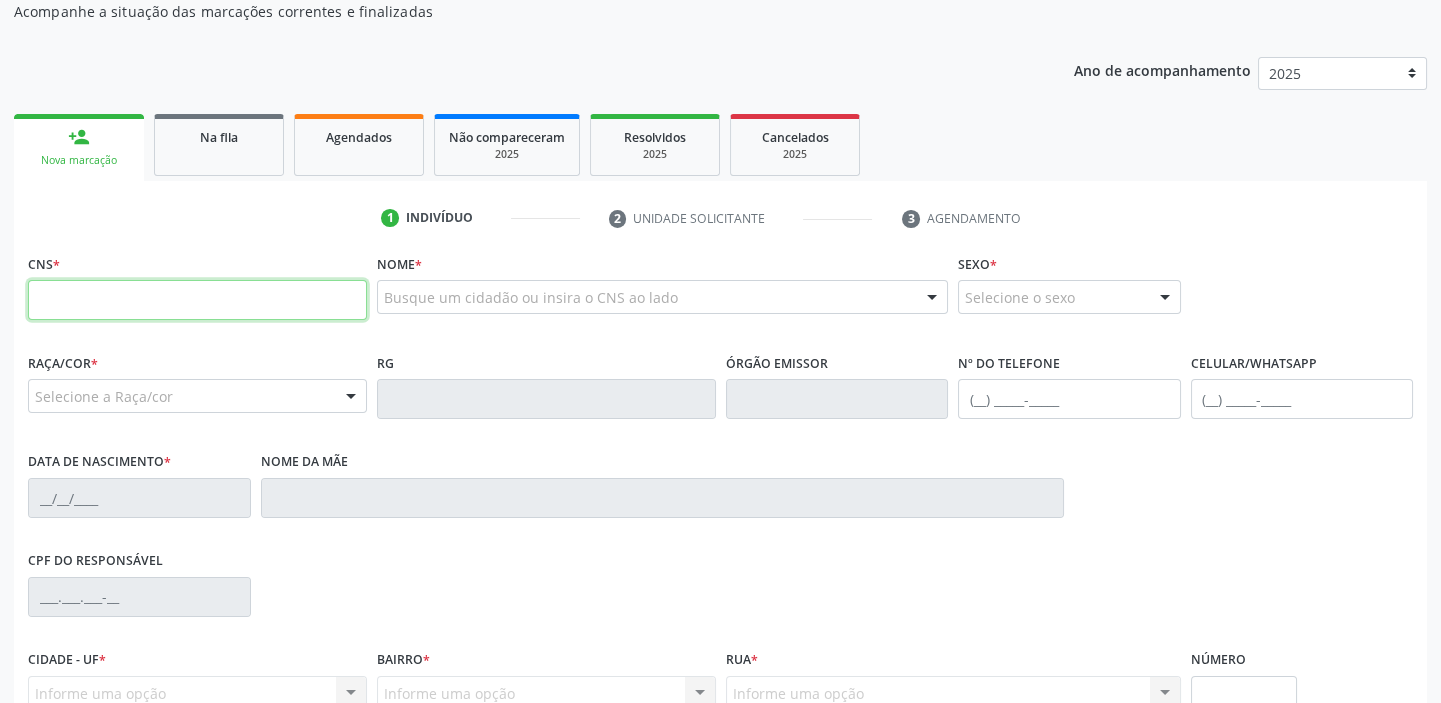 click at bounding box center (197, 300) 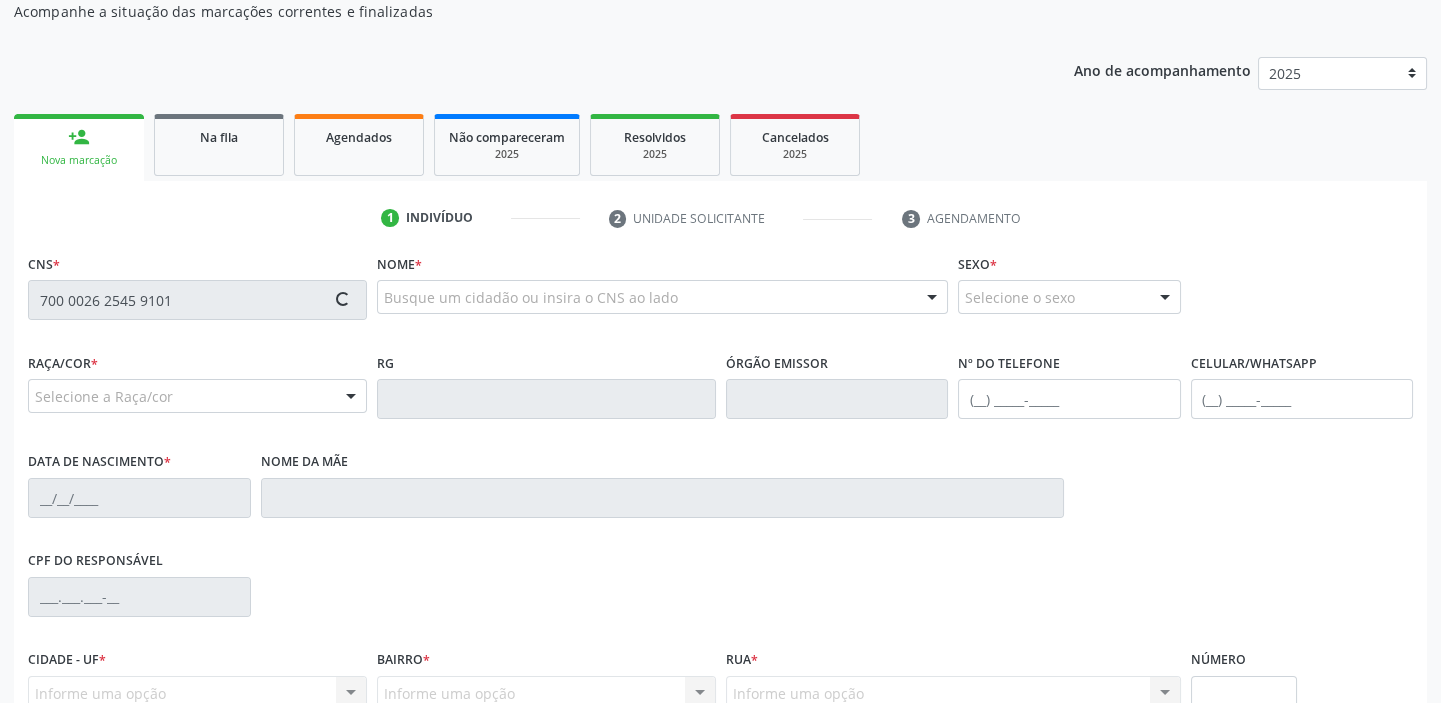 type on "700 0026 2545 9101" 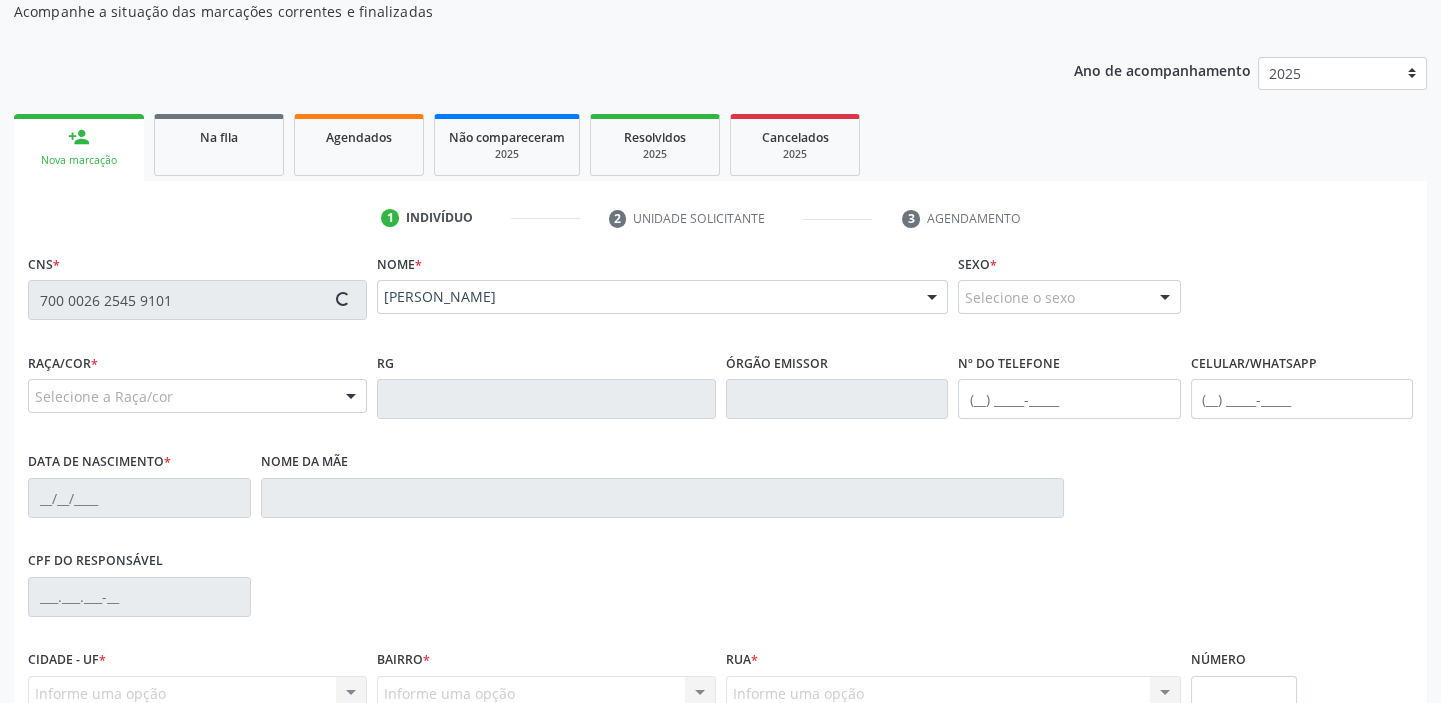 type on "(82) 99120-2397" 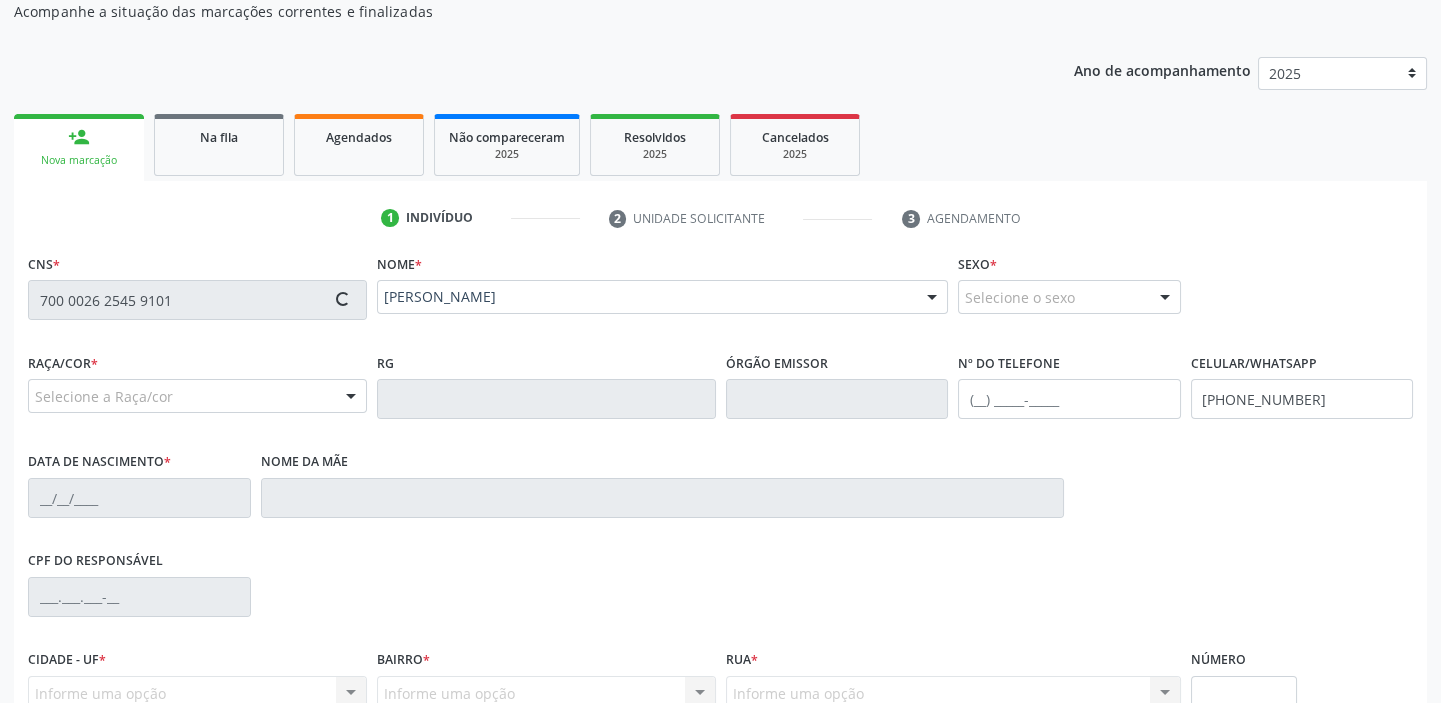 type on "12/08/1954" 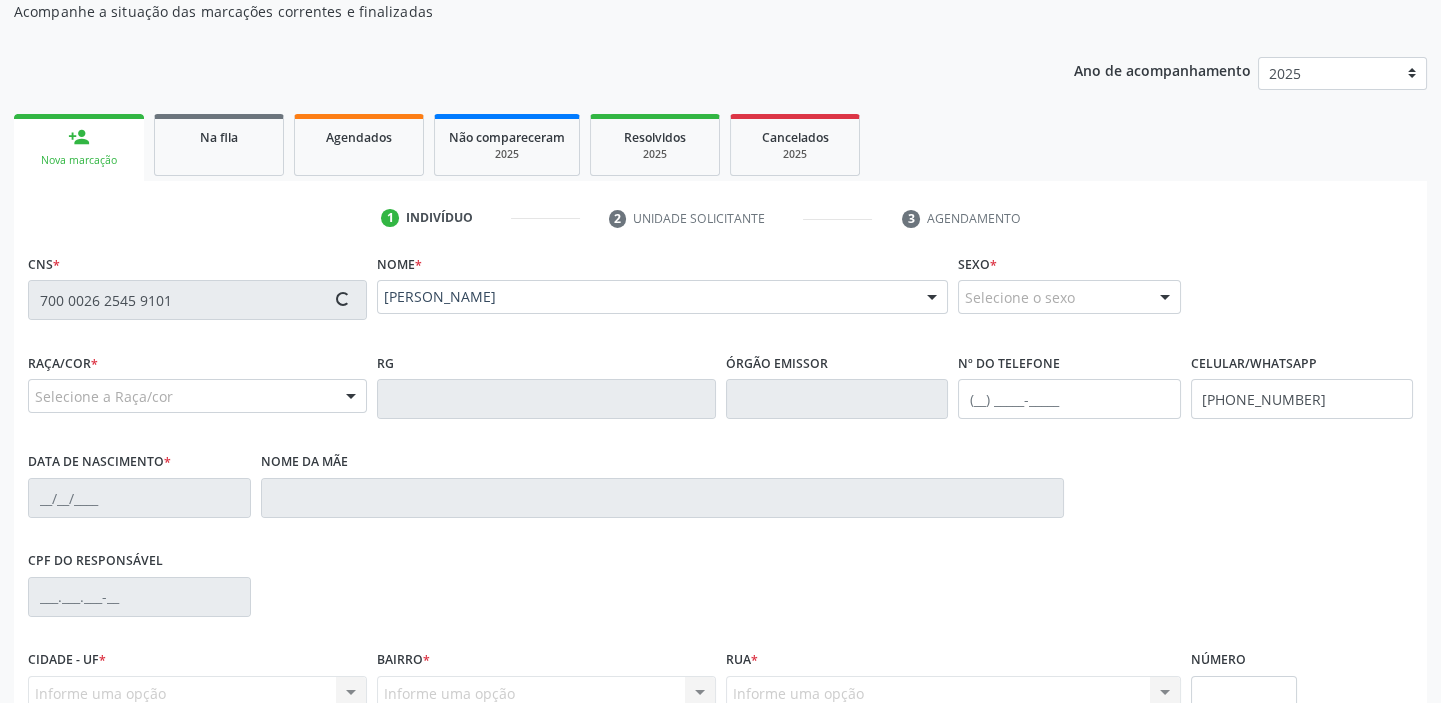 type on "Benedita Maria da Conceicao" 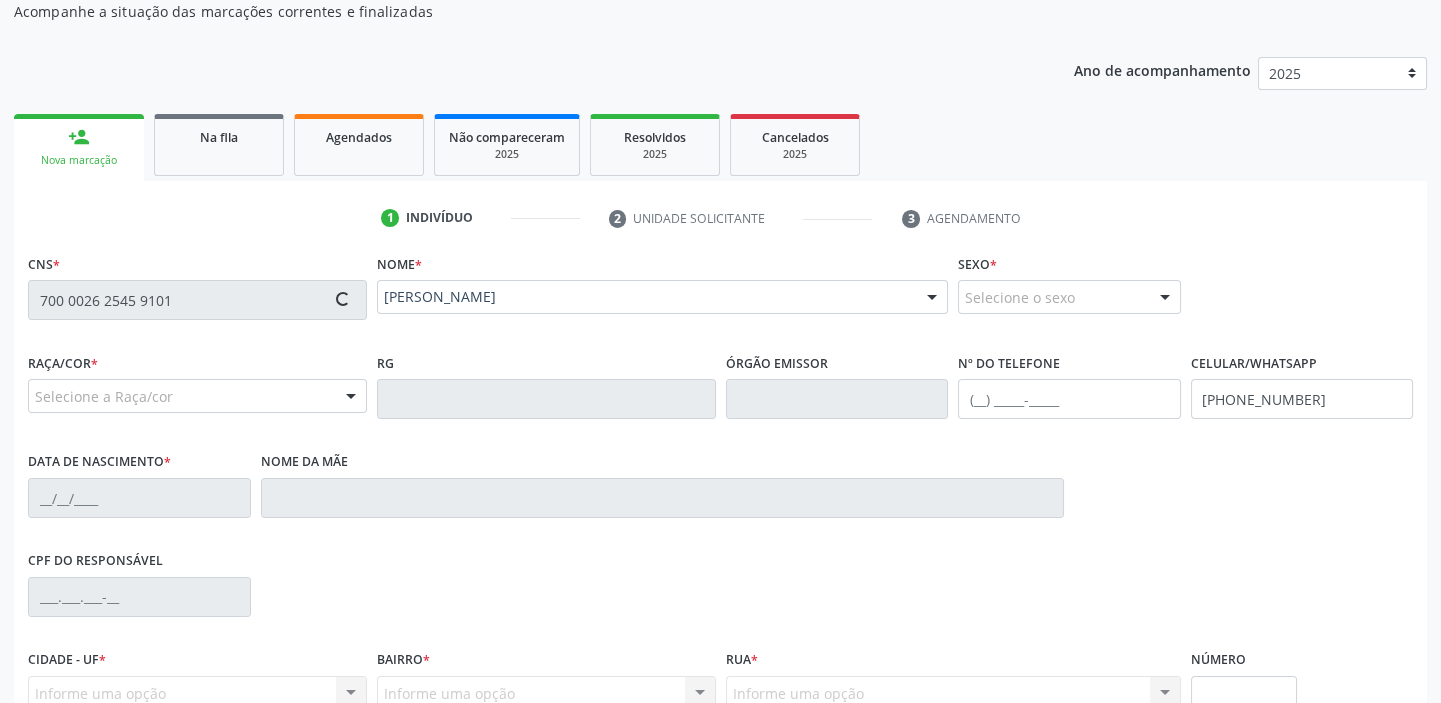 type on "S/N" 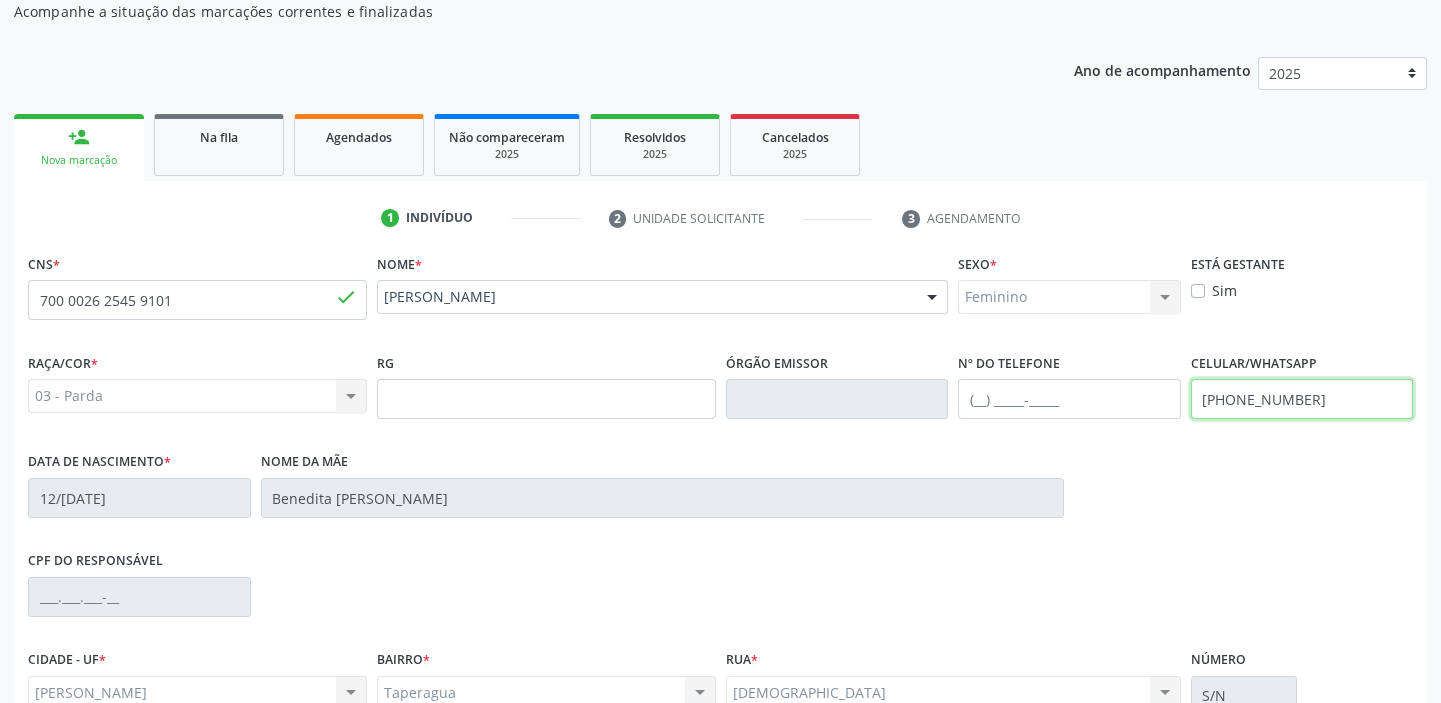 drag, startPoint x: 1305, startPoint y: 398, endPoint x: 1231, endPoint y: 419, distance: 76.922035 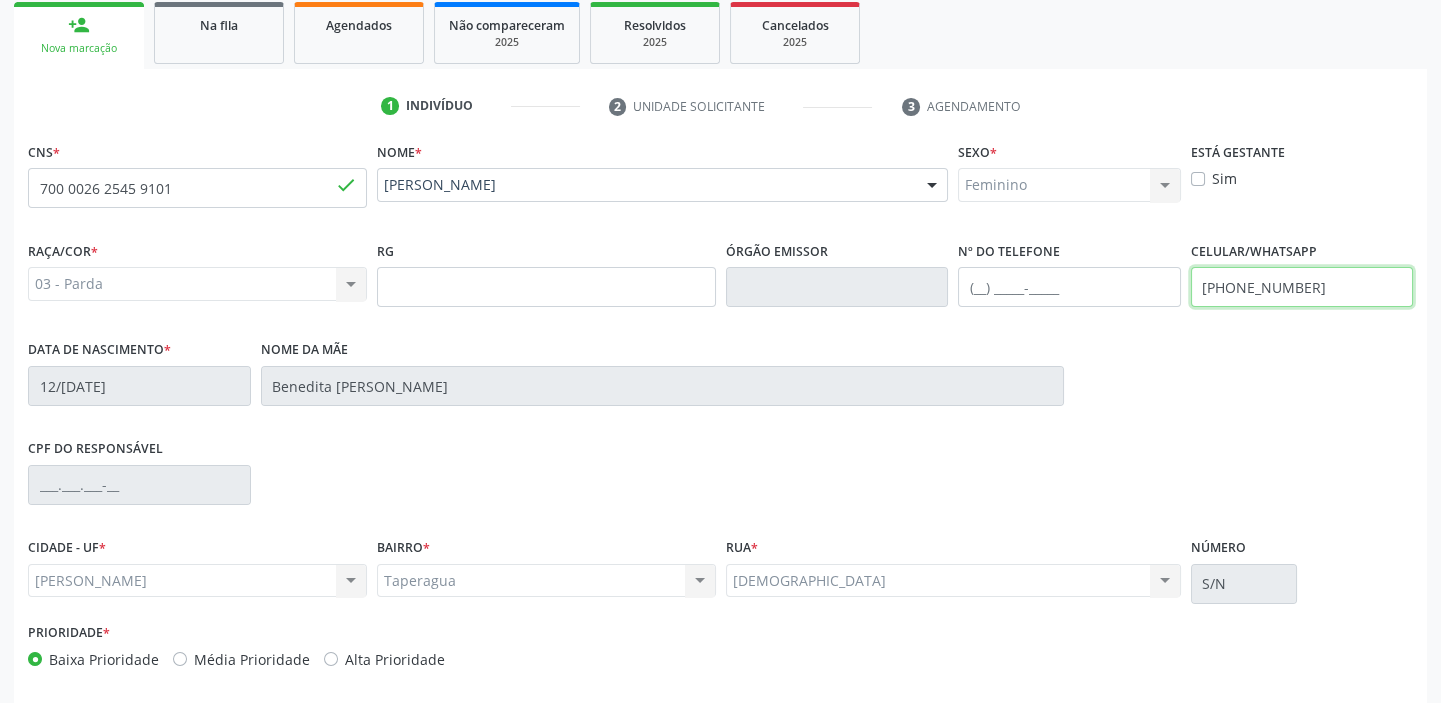scroll, scrollTop: 408, scrollLeft: 0, axis: vertical 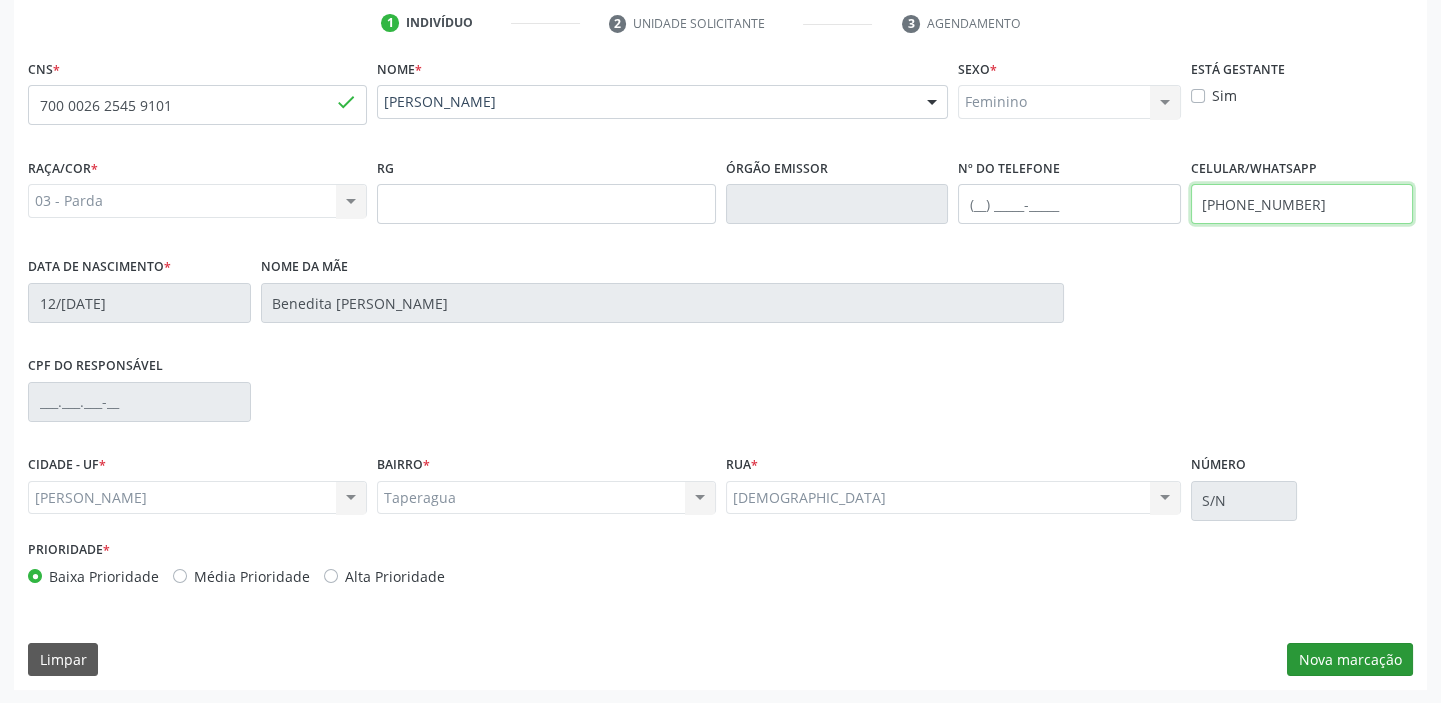 type on "(82) 99421-4771" 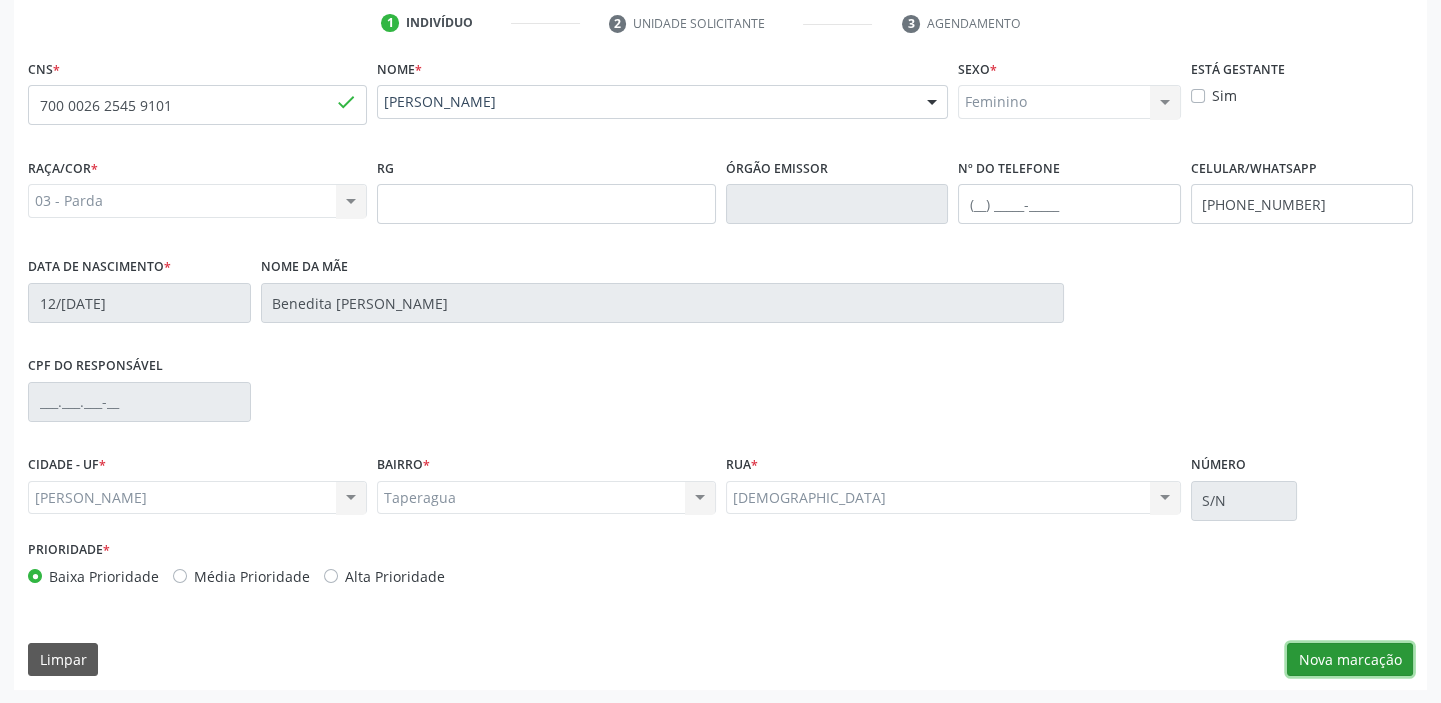click on "Nova marcação" at bounding box center (1350, 660) 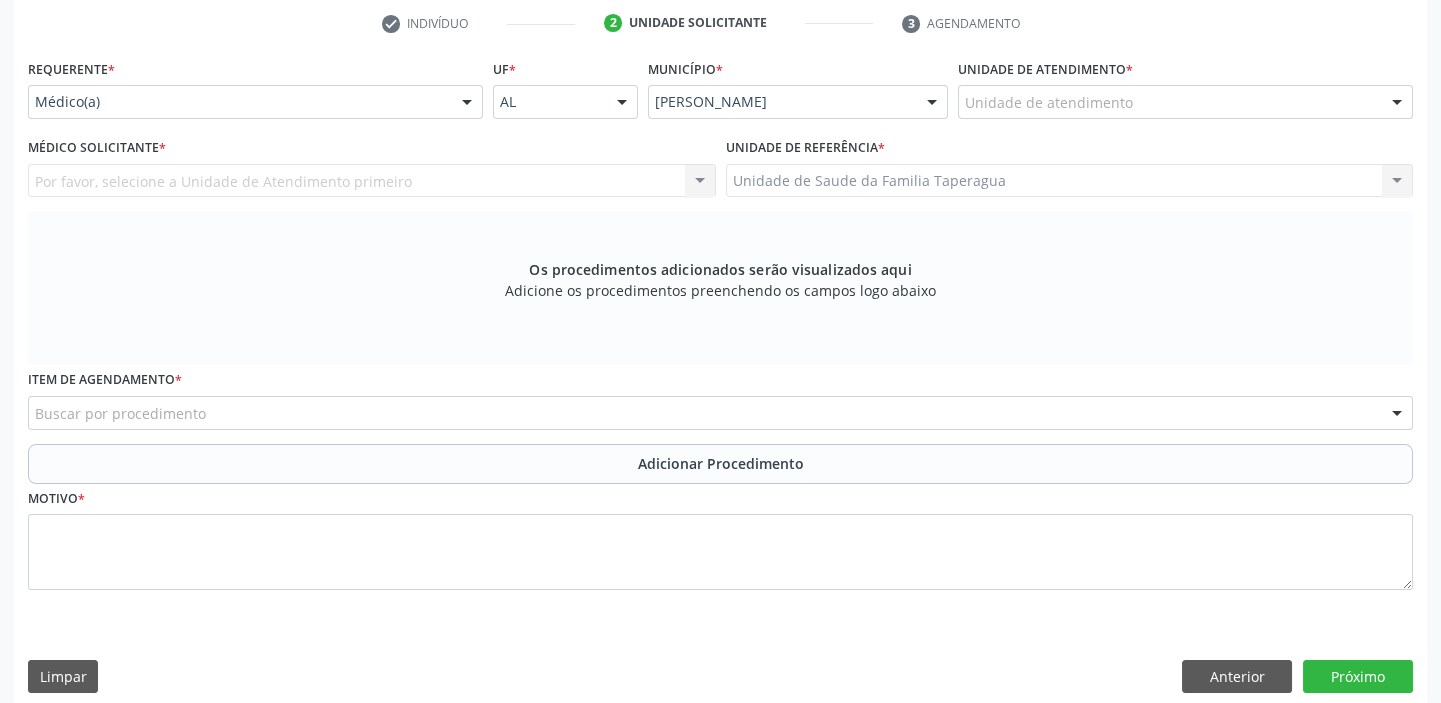 click on "Unidade de atendimento" at bounding box center (1185, 102) 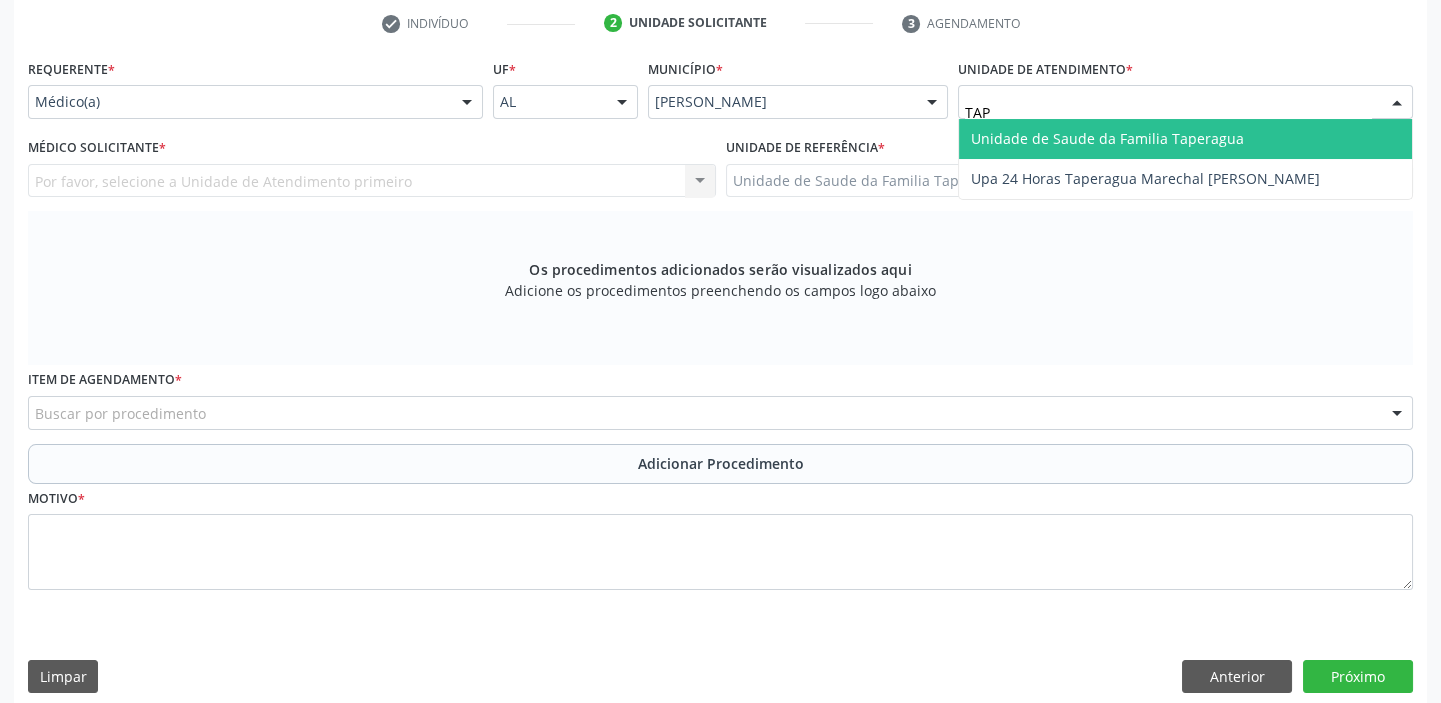 type on "TAPE" 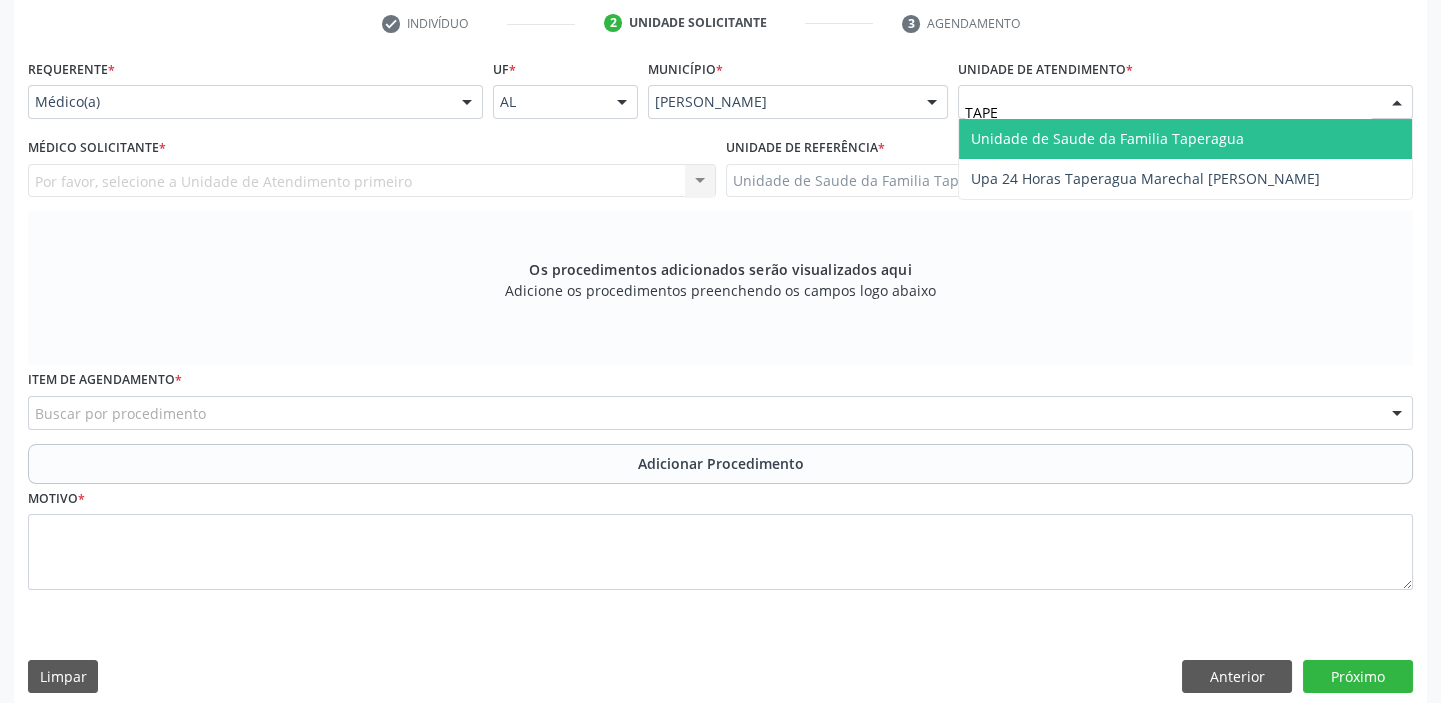 click on "Unidade de Saude da Familia Taperagua" at bounding box center [1107, 138] 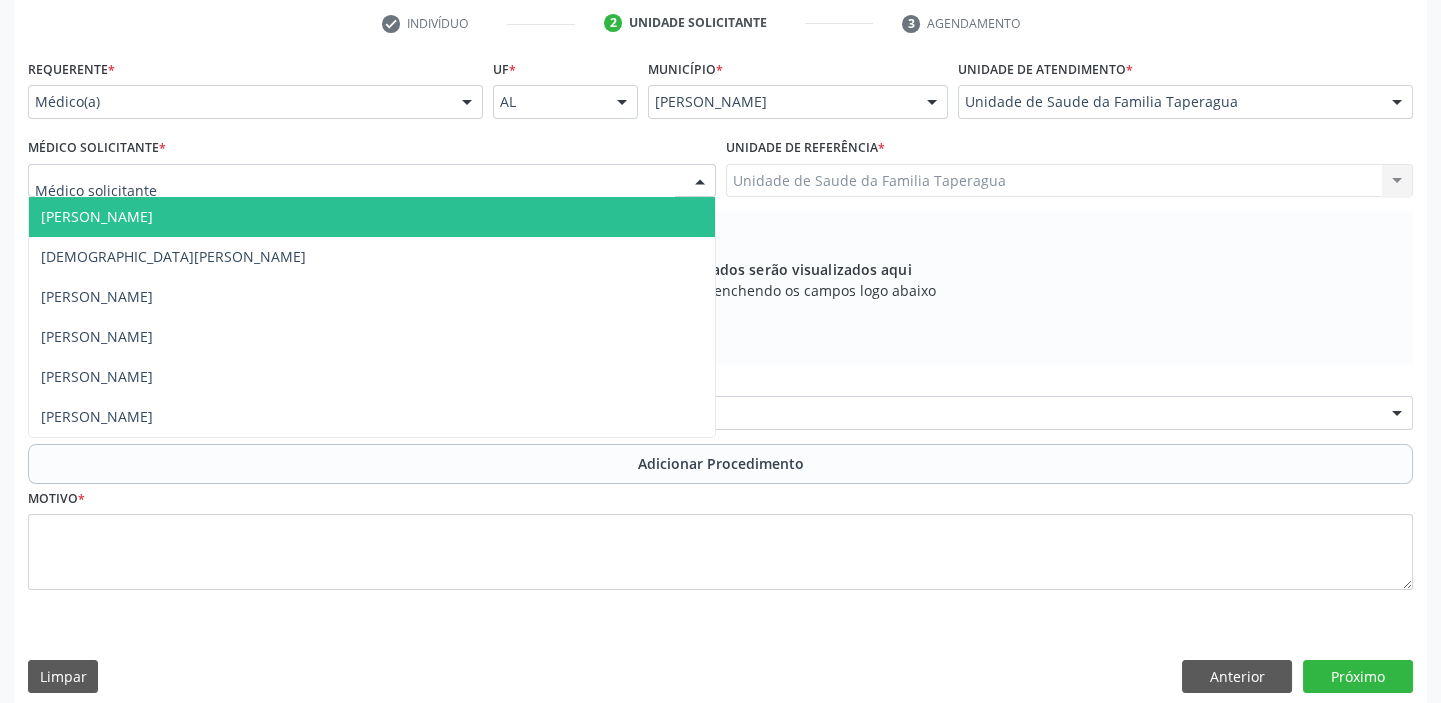 click at bounding box center [372, 181] 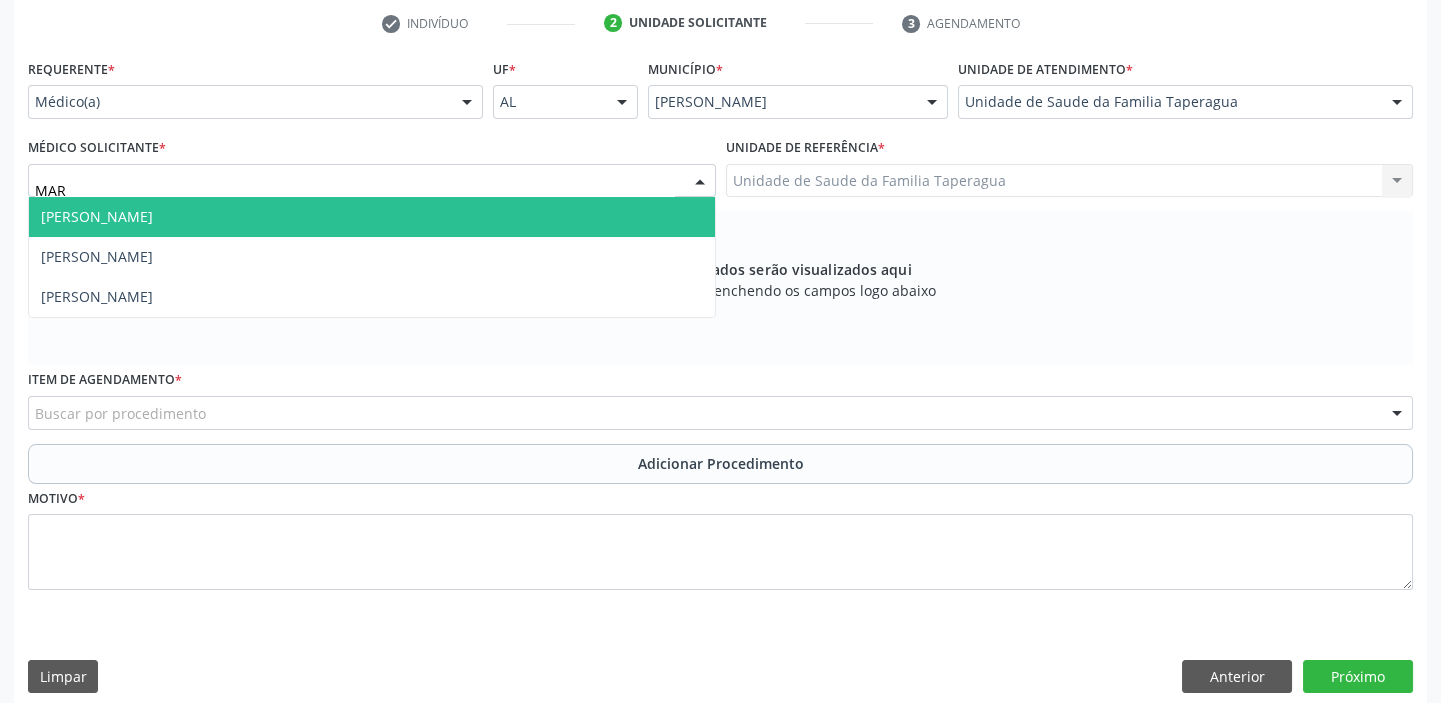 type on "MART" 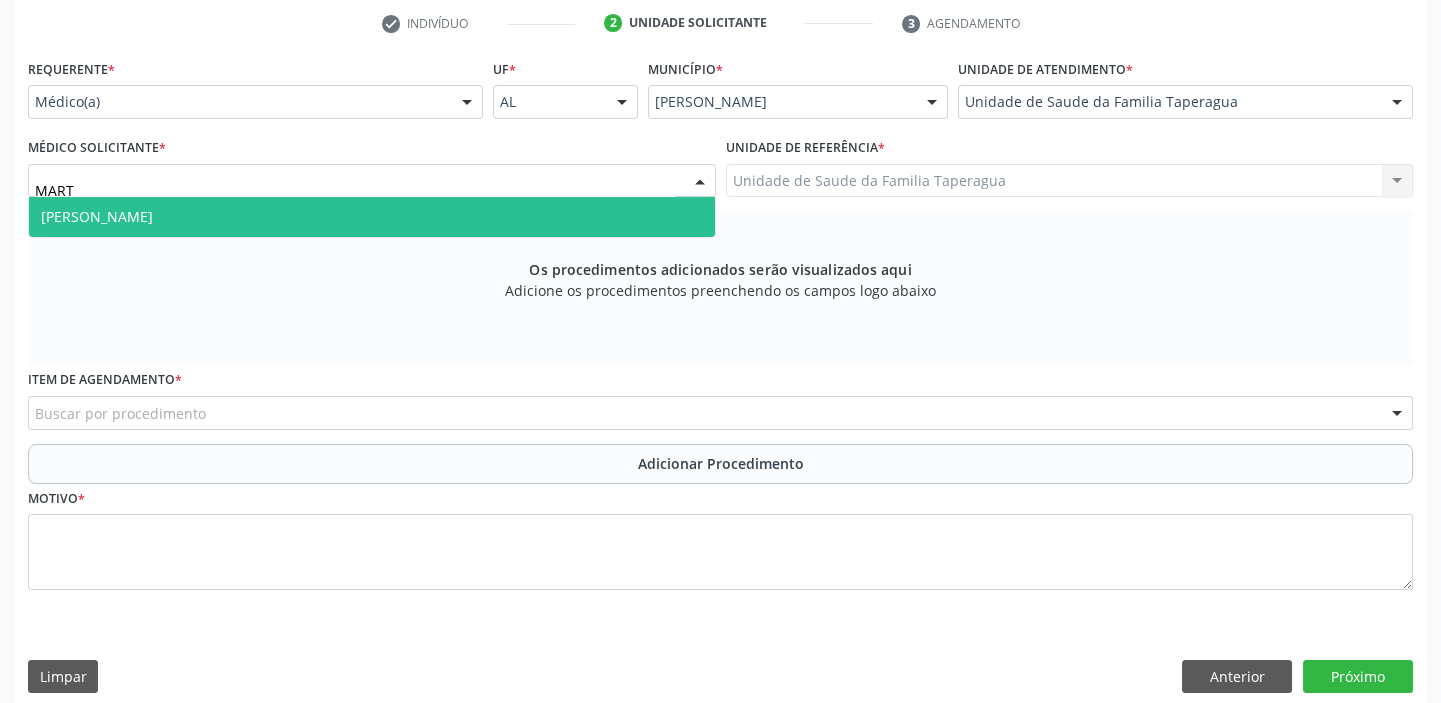 click on "[PERSON_NAME]" at bounding box center [372, 217] 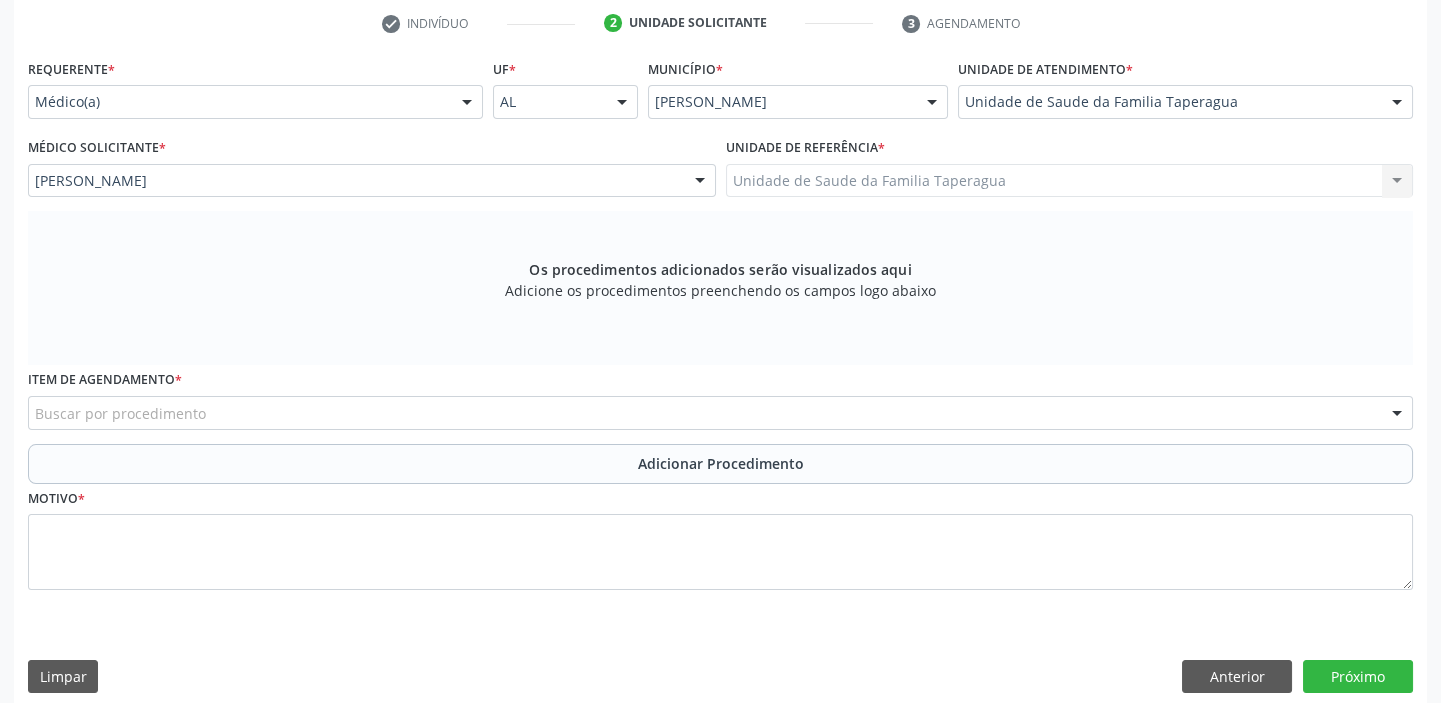 click on "Buscar por procedimento" at bounding box center [720, 413] 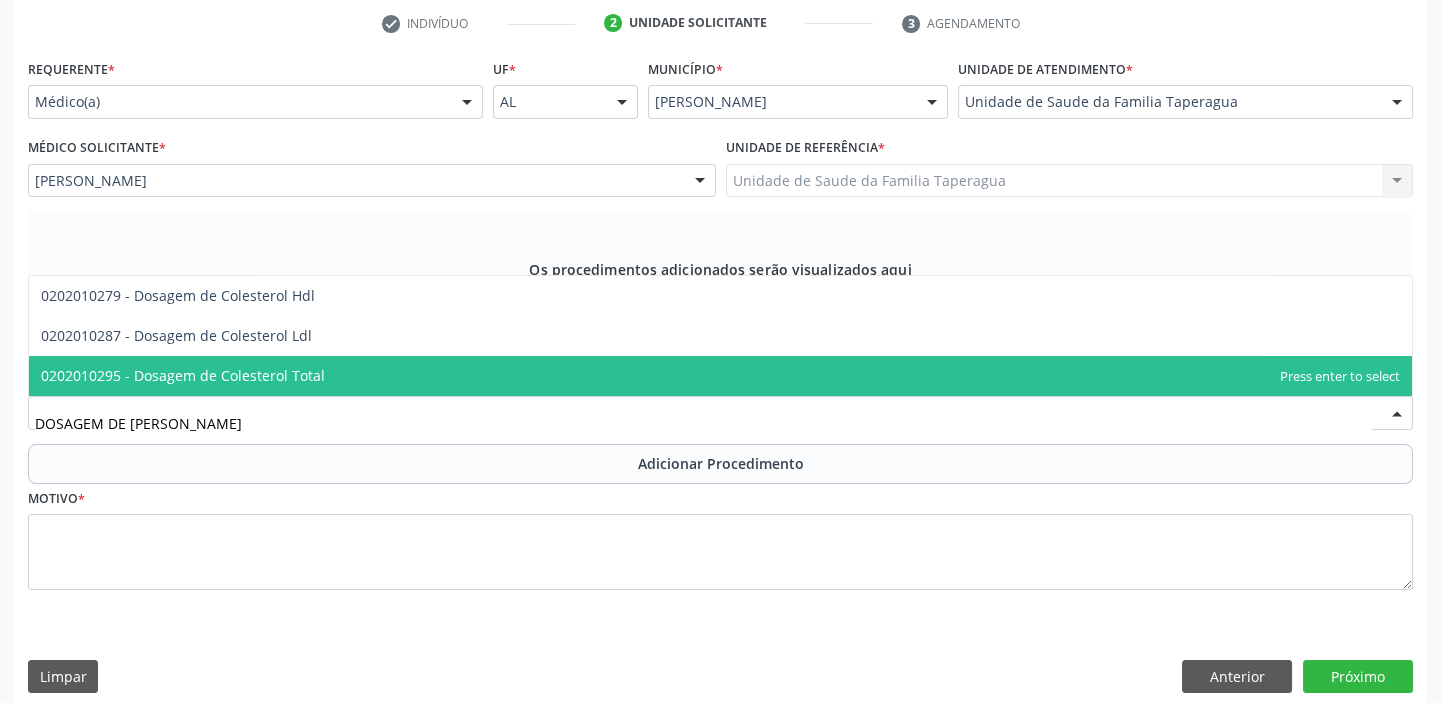 click on "0202010295 - Dosagem de Colesterol Total" at bounding box center [720, 376] 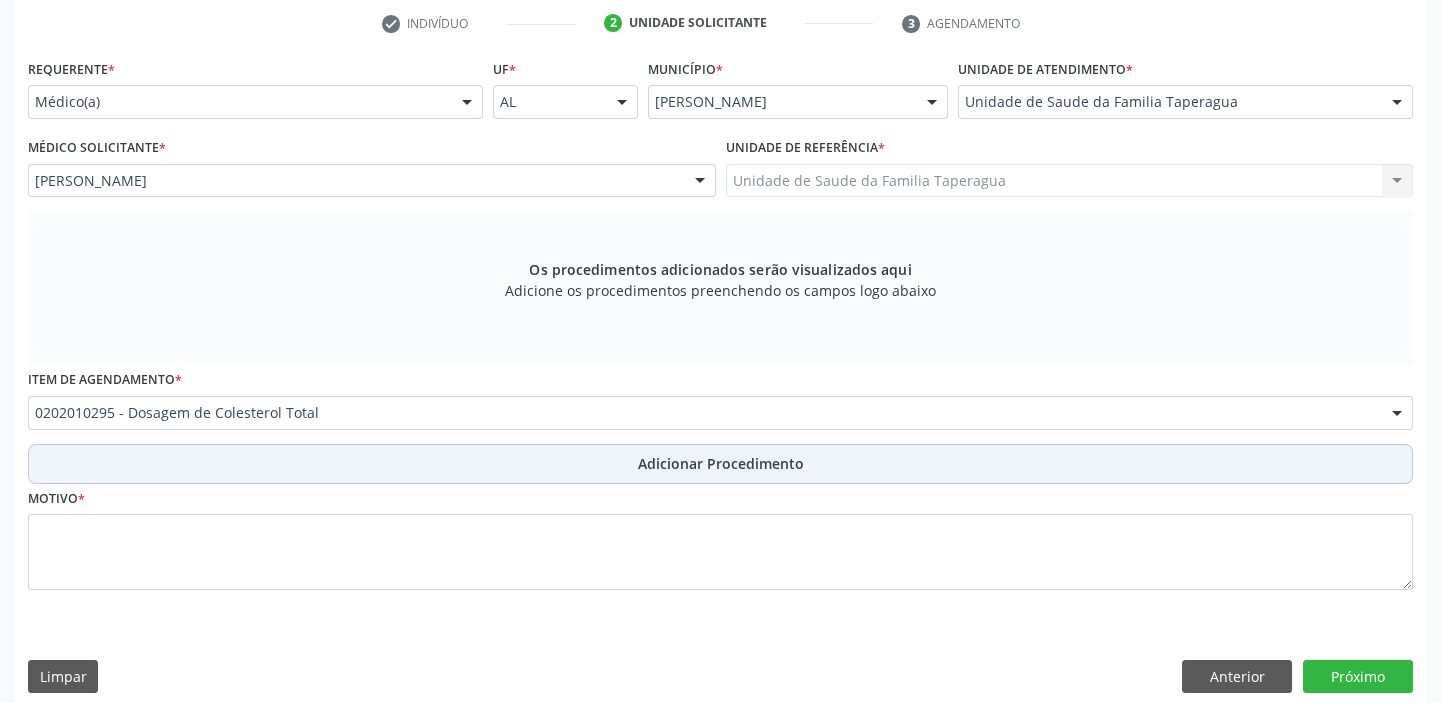 click on "Adicionar Procedimento" at bounding box center (720, 464) 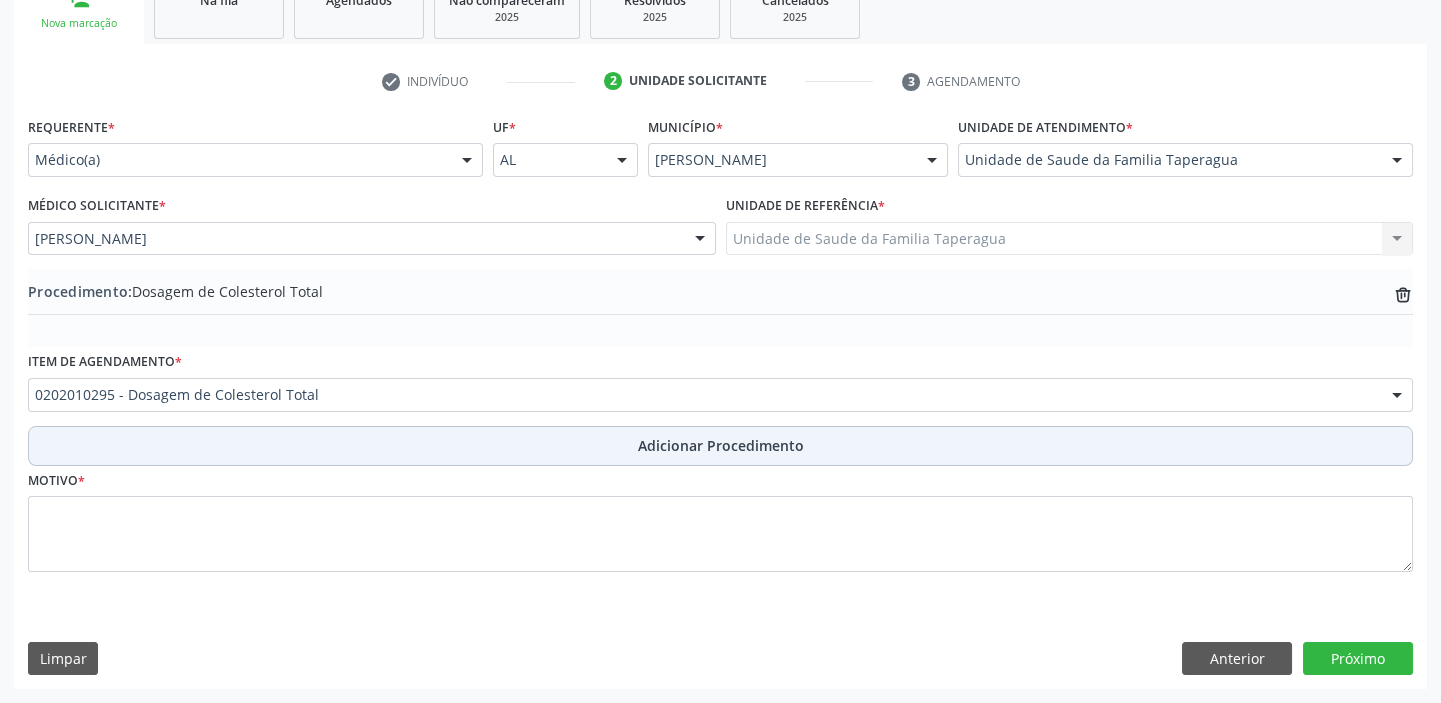 scroll, scrollTop: 349, scrollLeft: 0, axis: vertical 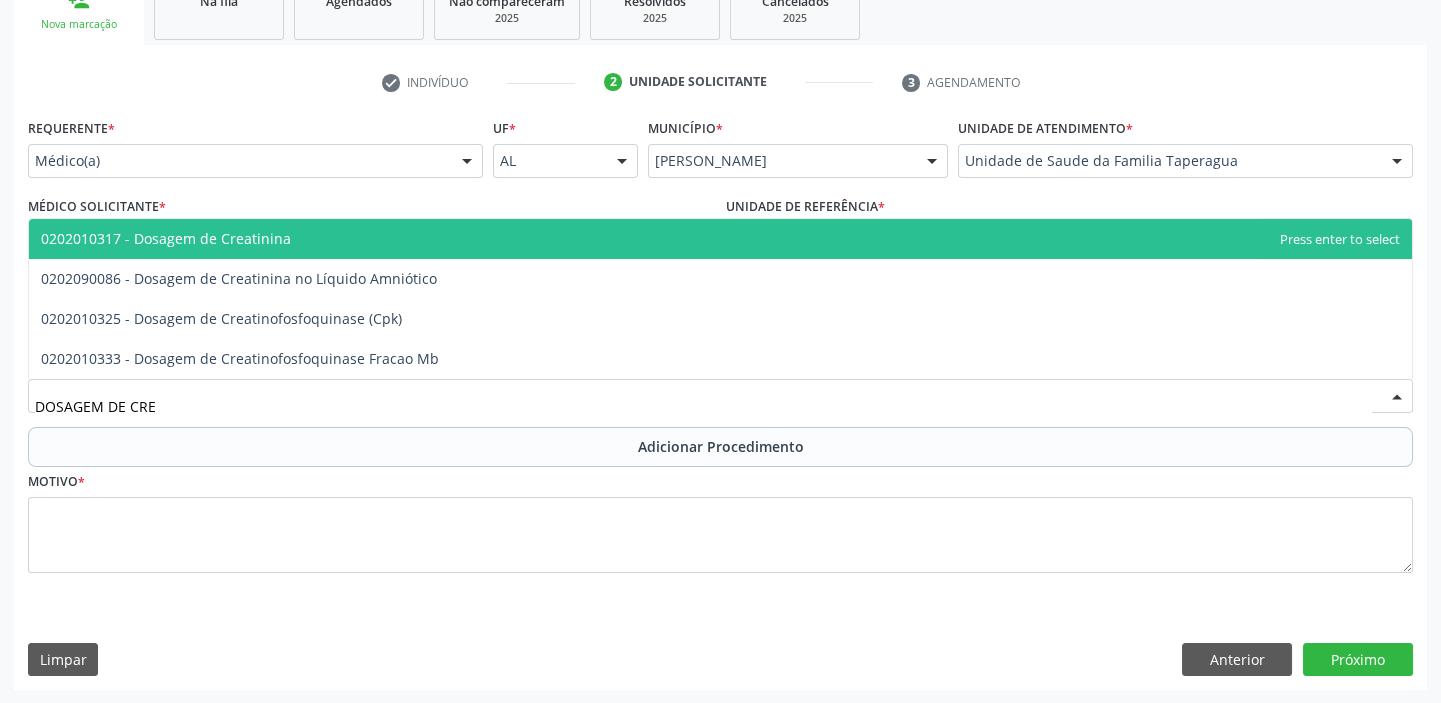 click on "0202010317 - Dosagem de Creatinina" at bounding box center [720, 239] 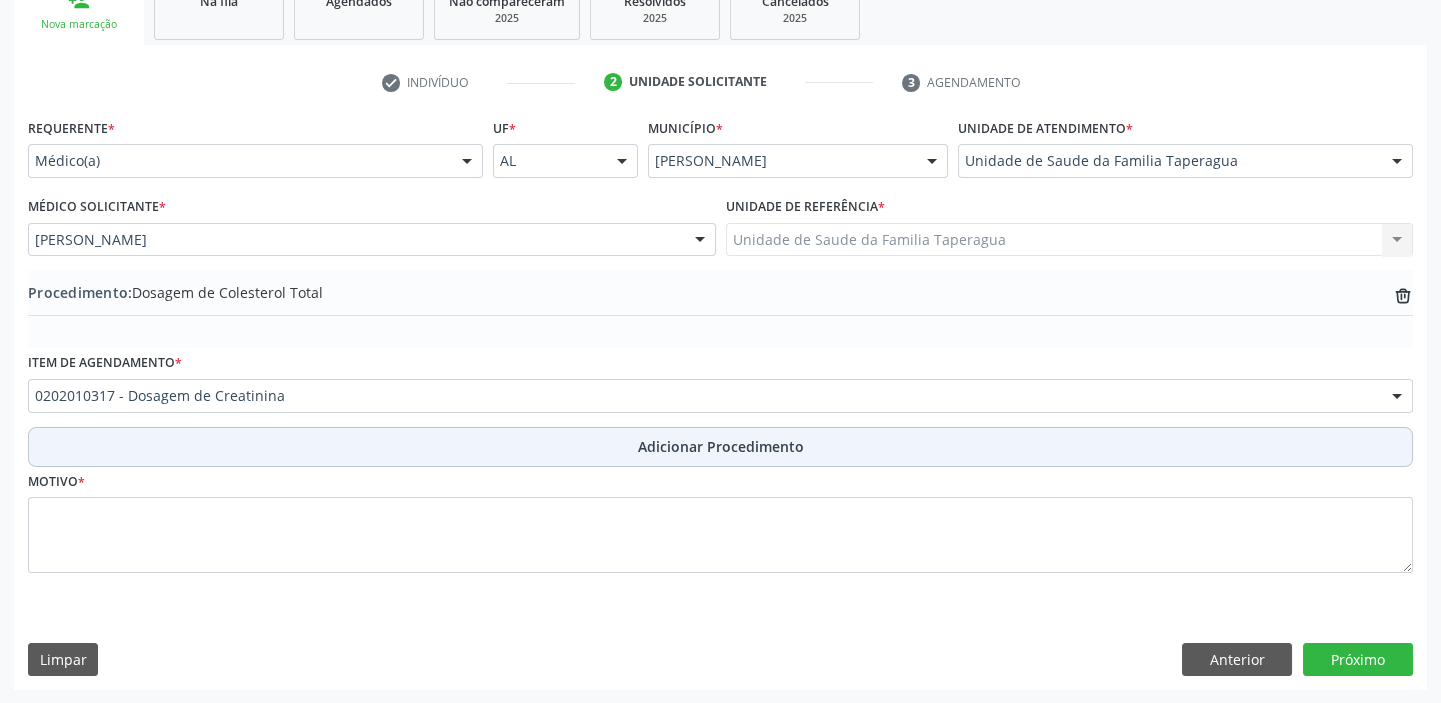 click on "Adicionar Procedimento" at bounding box center (720, 447) 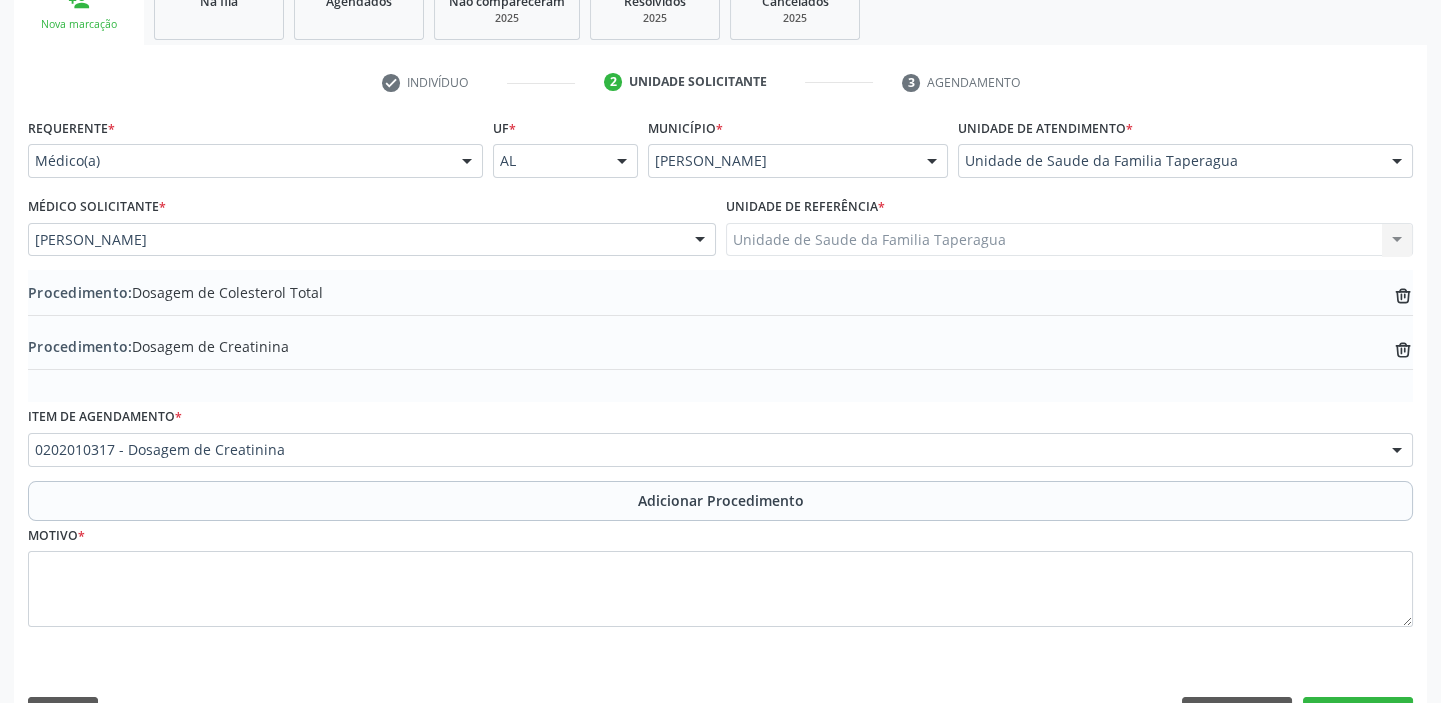 click on "Item de agendamento
*
0202010317 - Dosagem de Creatinina         0304070076 - .Quimioterapia de Leucemia Linfoide/Linfoblástica Aguda, Leucemia Mieloide Aguda e Leucemia Promielocítica Aguda Na Infância e Adolescência - 1ª Linha - Fase de Manutenção   0604320140 - Abatacepte 125 Mg Injetável (Por Seringa Preenchida)   0604320124 - Abatacepte 250 Mg Injetável (Por Frasco Ampola).   0603050018 - Abciximabe   0406010013 - Abertura de Comunicação Inter-Atrial   0406010021 - Abertura de Estenose Aortica Valvar   0406011265 - Abertura de Estenose Aortica Valvar (Criança e Adolescente)   0406010030 - Abertura de Estenose Pulmonar Valvar   0406011273 - Abertura de Estenose Pulmonar Valvar (Criança e Adolescente)   0301080011 - Abordagem Cognitiva Comportamental do Fumante (Por Atendimento / Paciente)   0307020010 - Acesso A Polpa Dentaria e Medicacao (Por Dente)   0604660030 - Acetazolamida 250 Mg (Por Comprimido)   0202010783 - Acidez Titulável no Leite Humano (Dornic)" at bounding box center (720, 441) 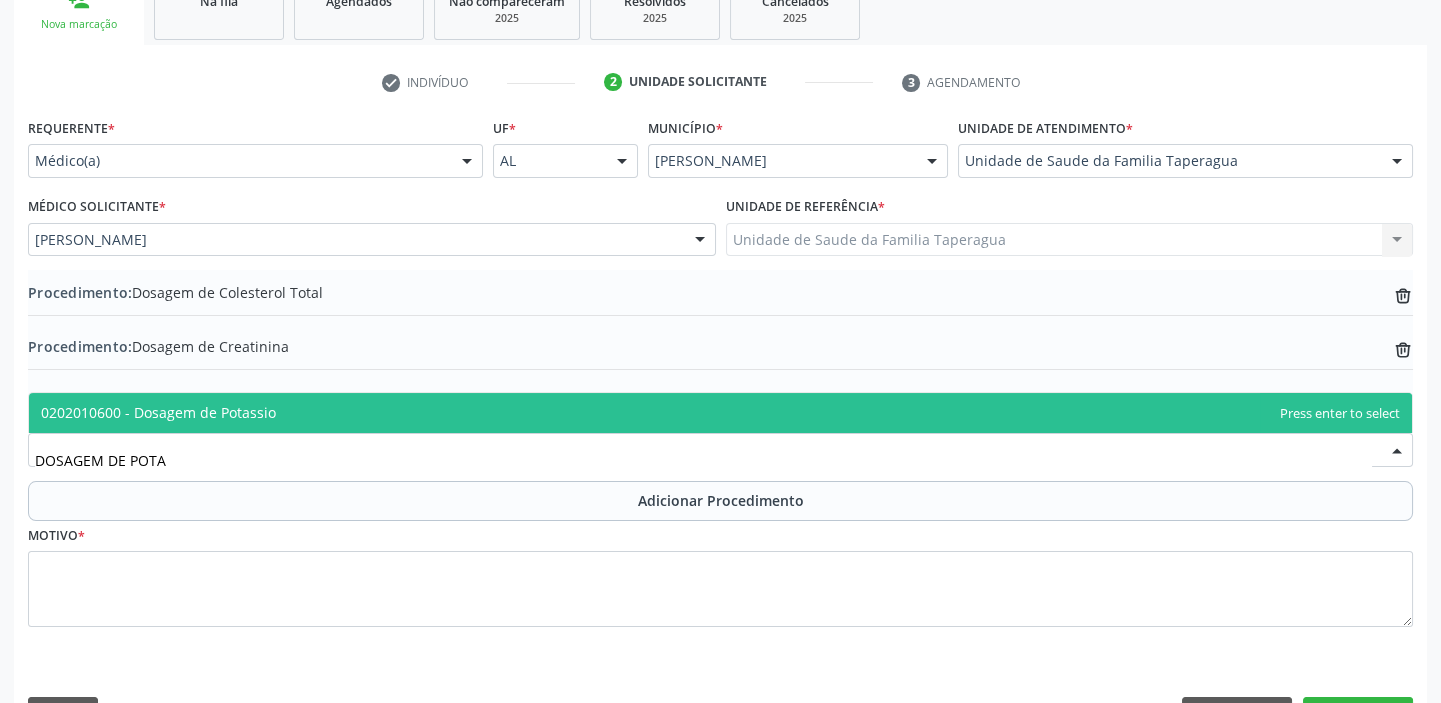 click on "0202010600 - Dosagem de Potassio" at bounding box center (720, 413) 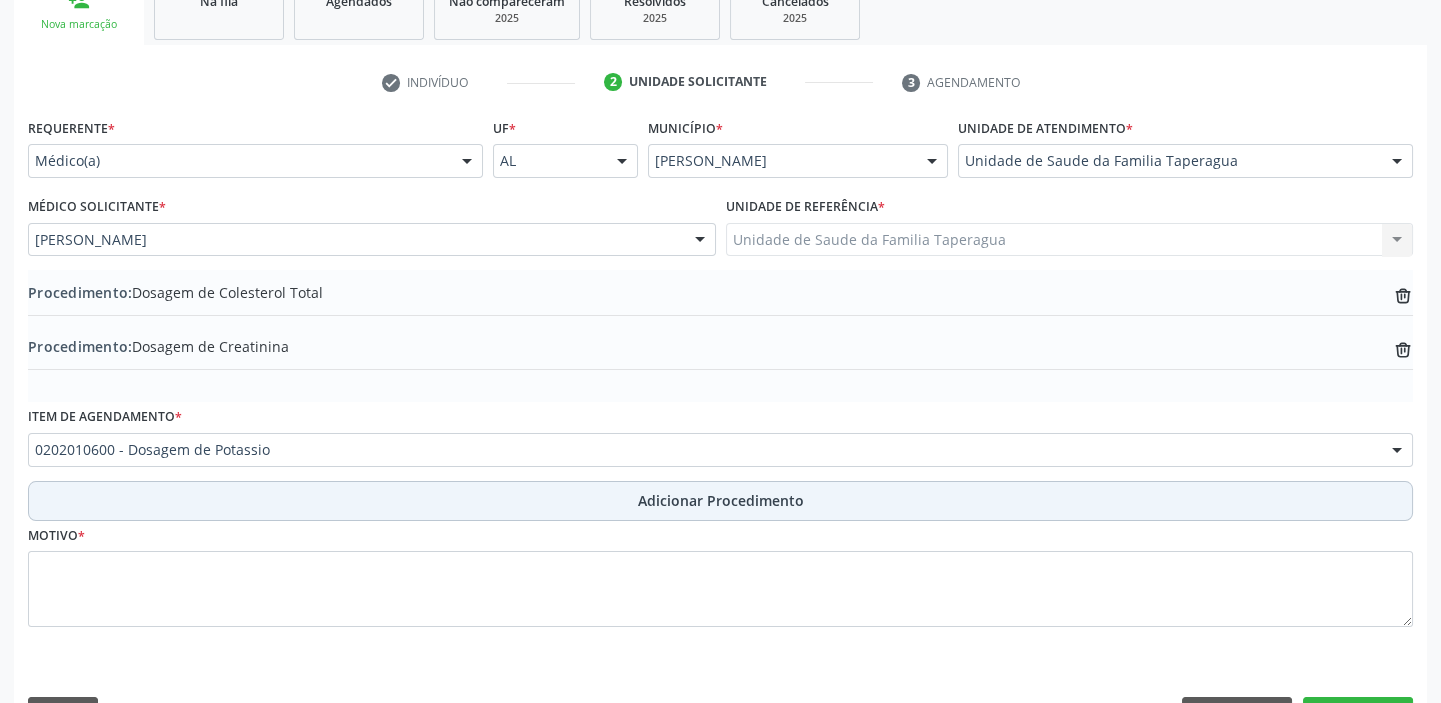 click on "Adicionar Procedimento" at bounding box center (720, 501) 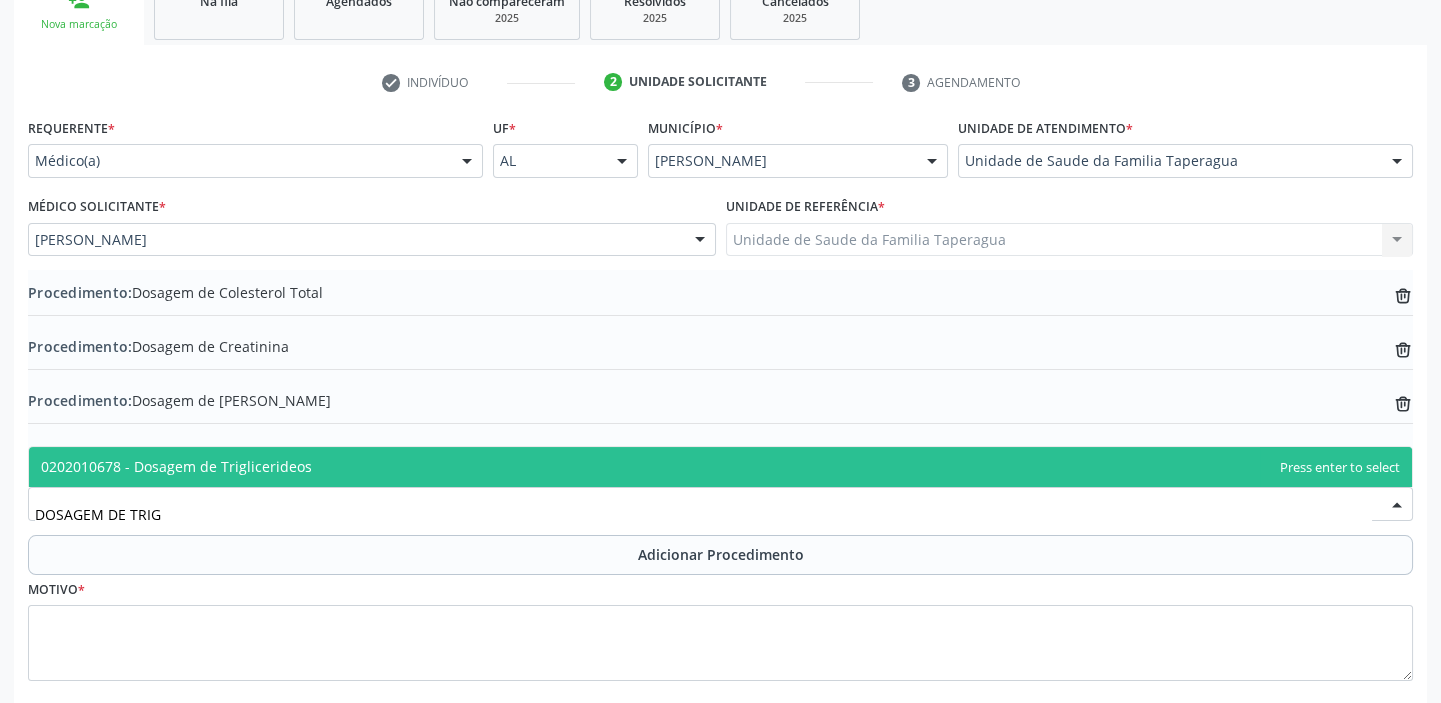 click on "0202010678 - Dosagem de Triglicerideos" at bounding box center [720, 467] 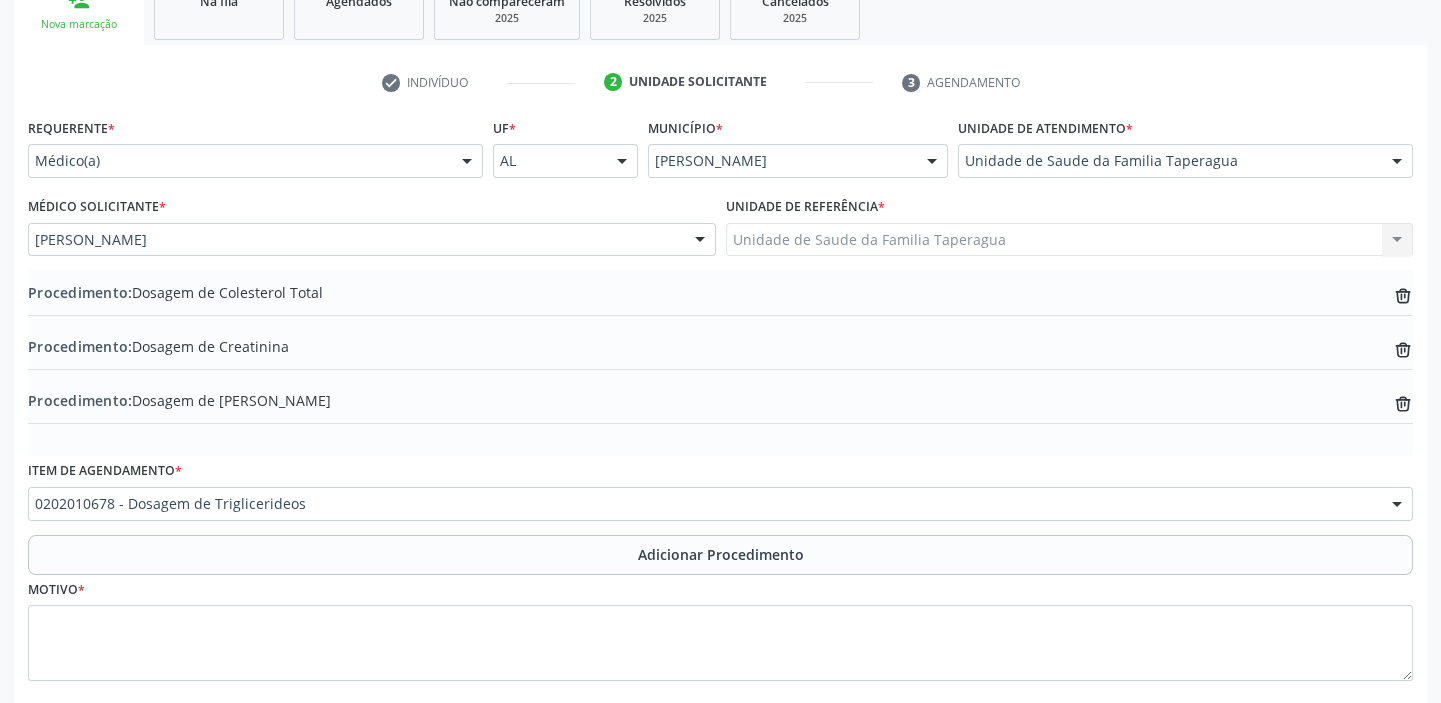 click on "Adicionar Procedimento" at bounding box center [720, 555] 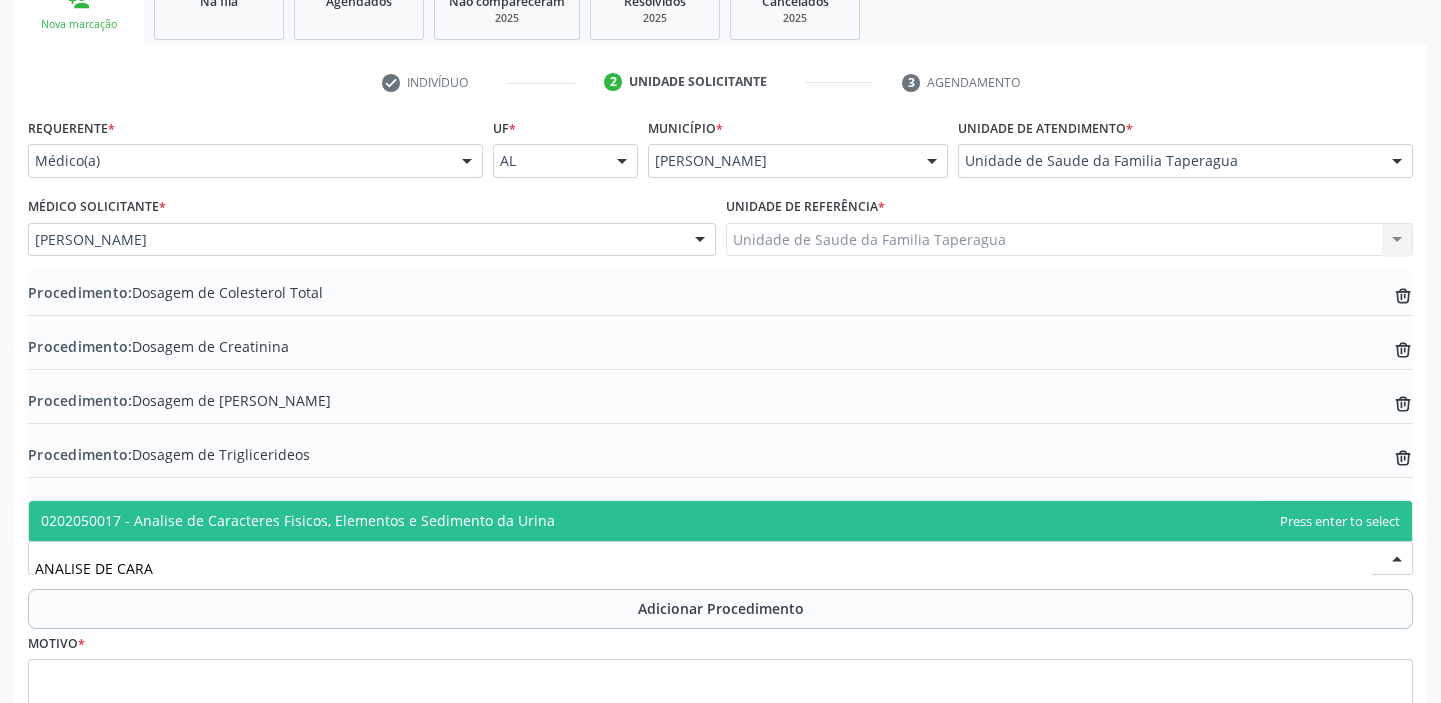 type on "ANALISE DE CARA" 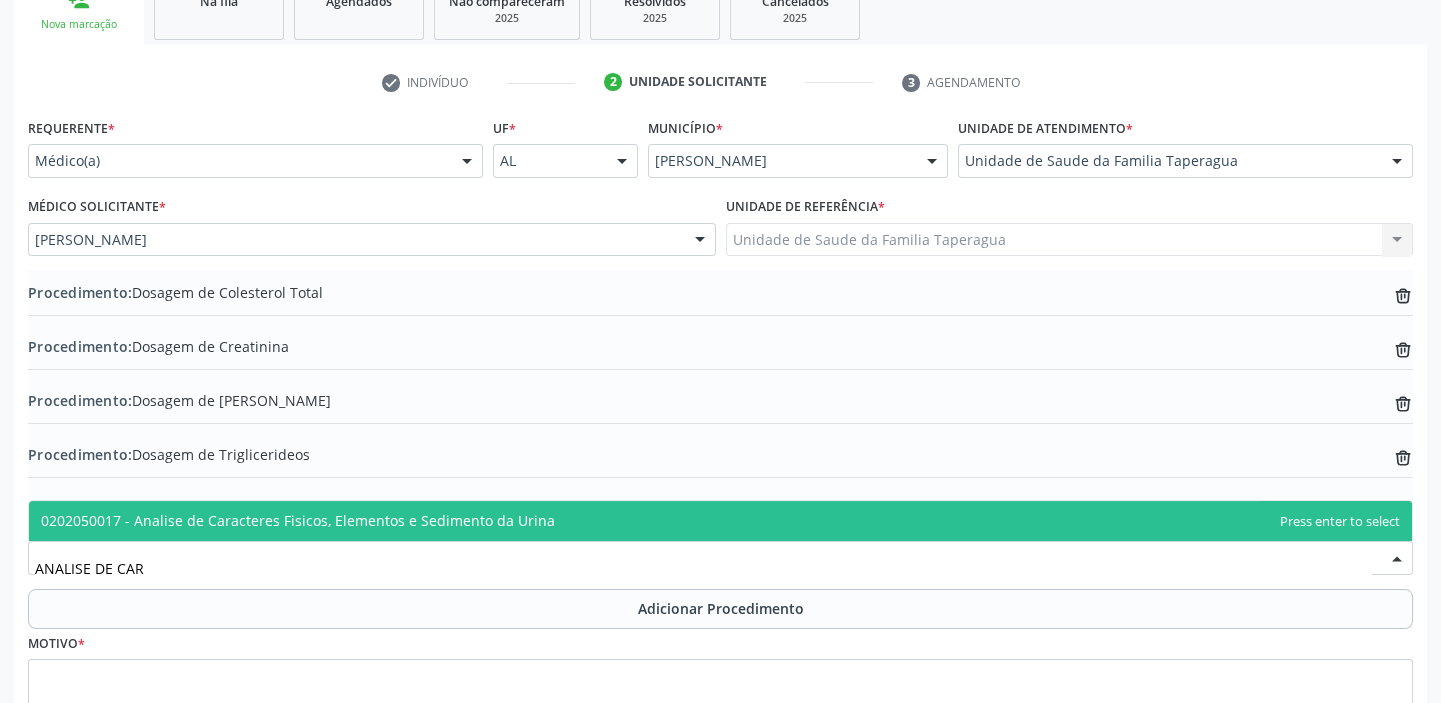 click on "0202050017 - Analise de Caracteres Fisicos, Elementos e Sedimento da Urina" at bounding box center [720, 521] 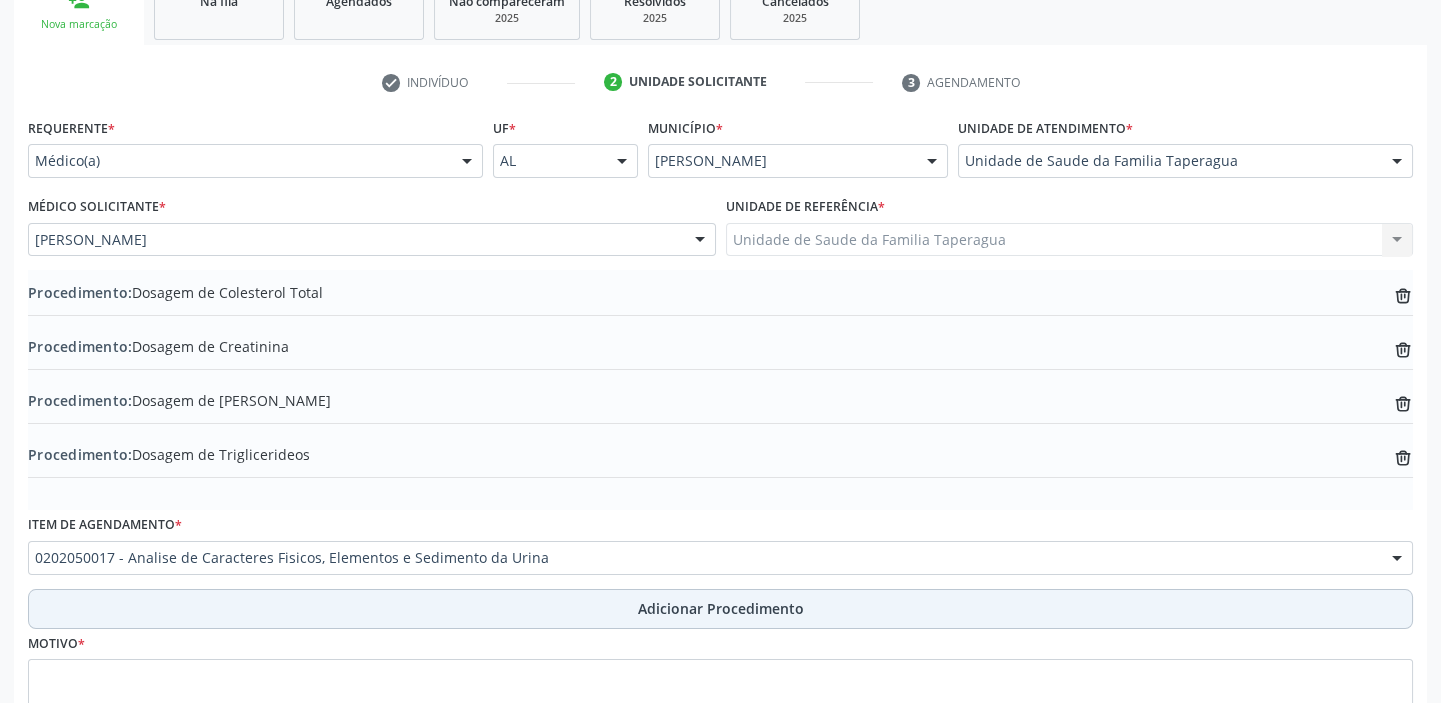 click on "Adicionar Procedimento" at bounding box center [720, 609] 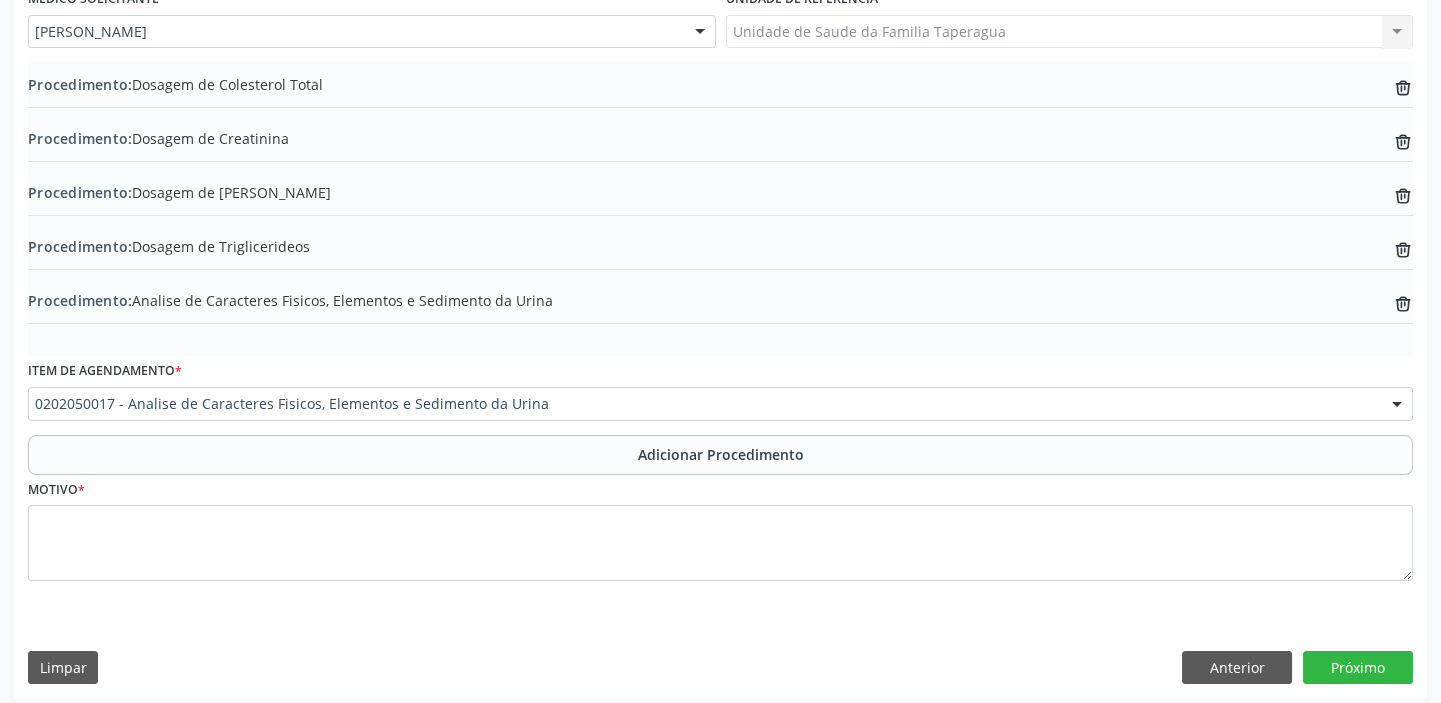 scroll, scrollTop: 564, scrollLeft: 0, axis: vertical 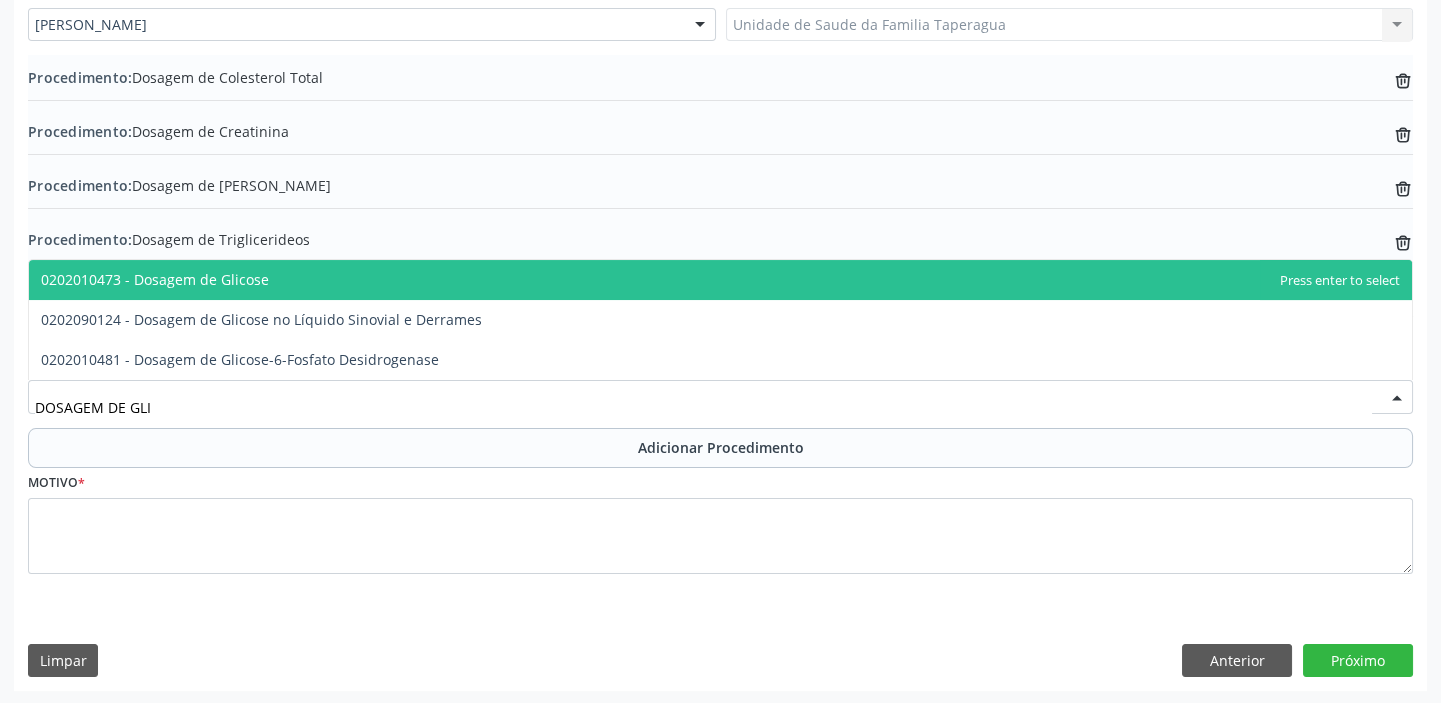 click on "0202010473 - Dosagem de Glicose" at bounding box center [720, 280] 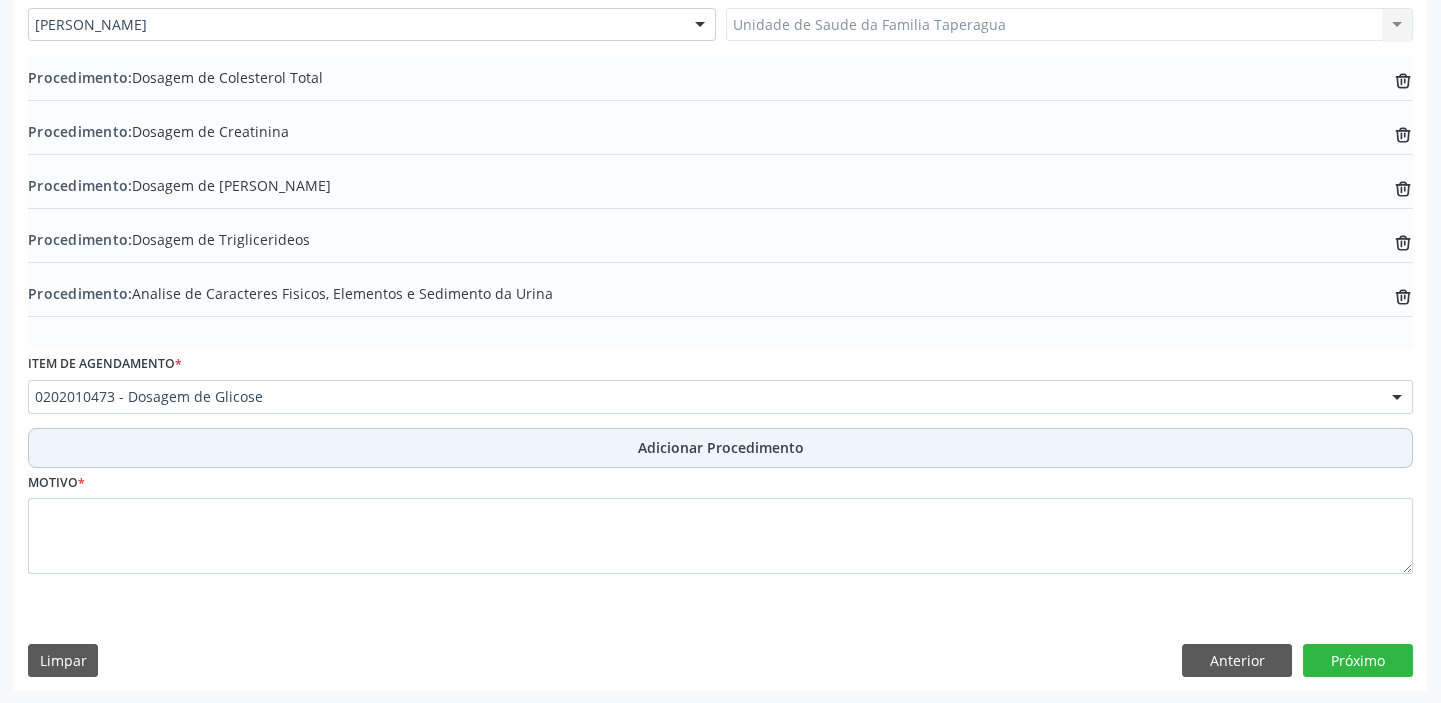 click on "Adicionar Procedimento" at bounding box center [721, 447] 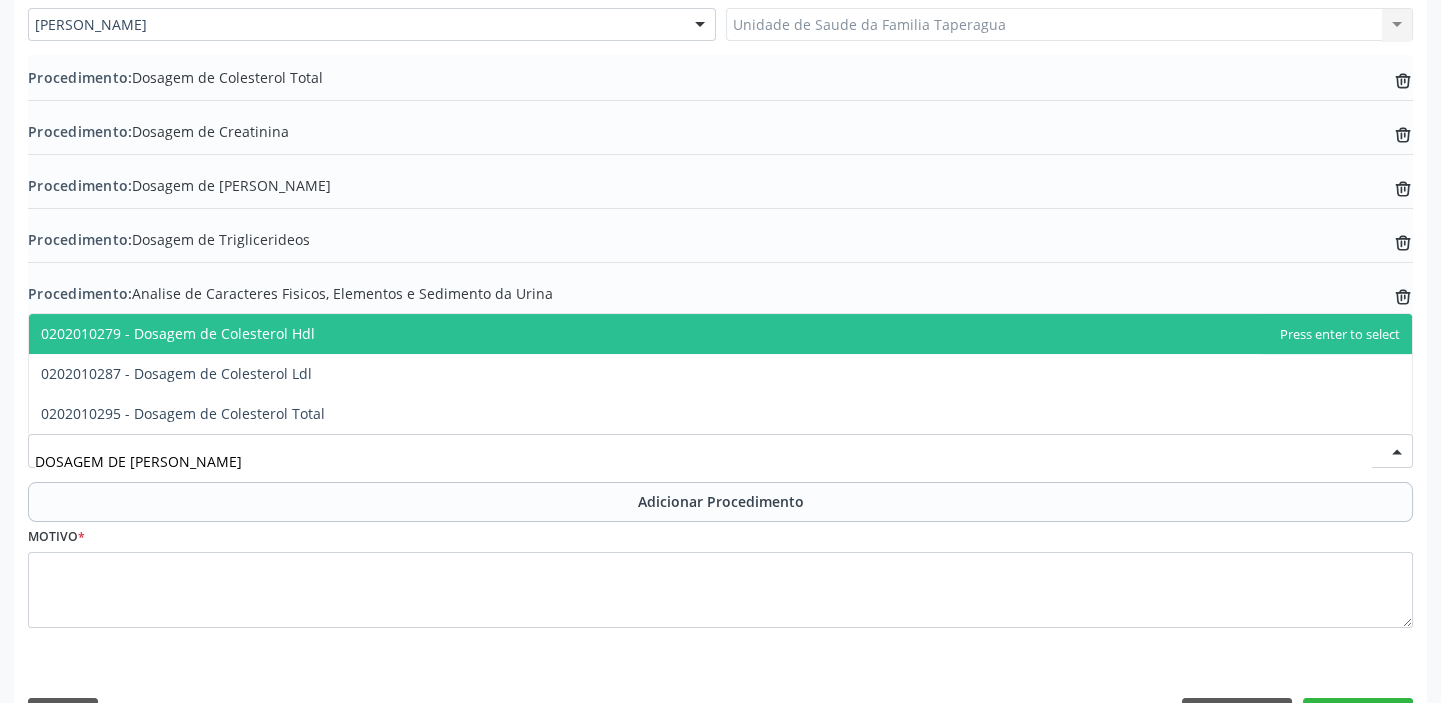 click on "0202010279 - Dosagem de Colesterol Hdl" at bounding box center [720, 334] 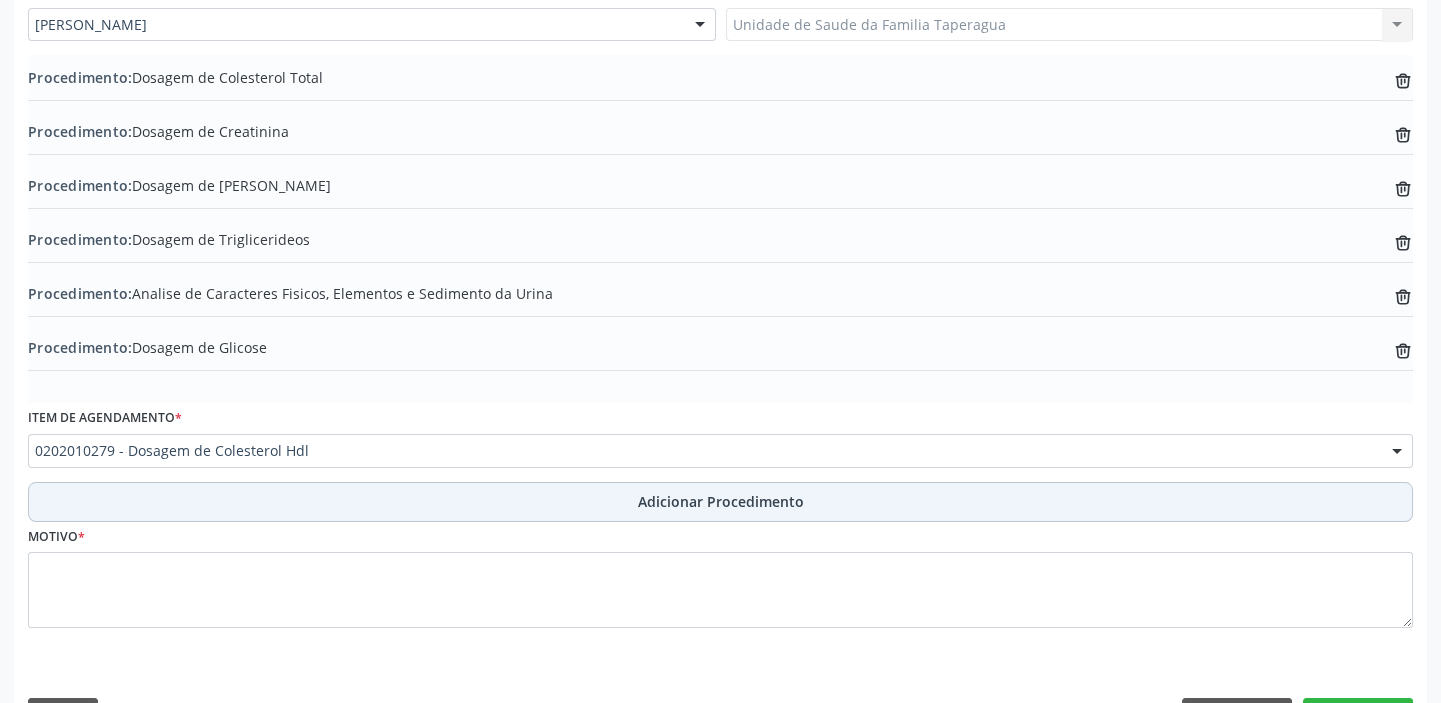click on "Adicionar Procedimento" at bounding box center (720, 502) 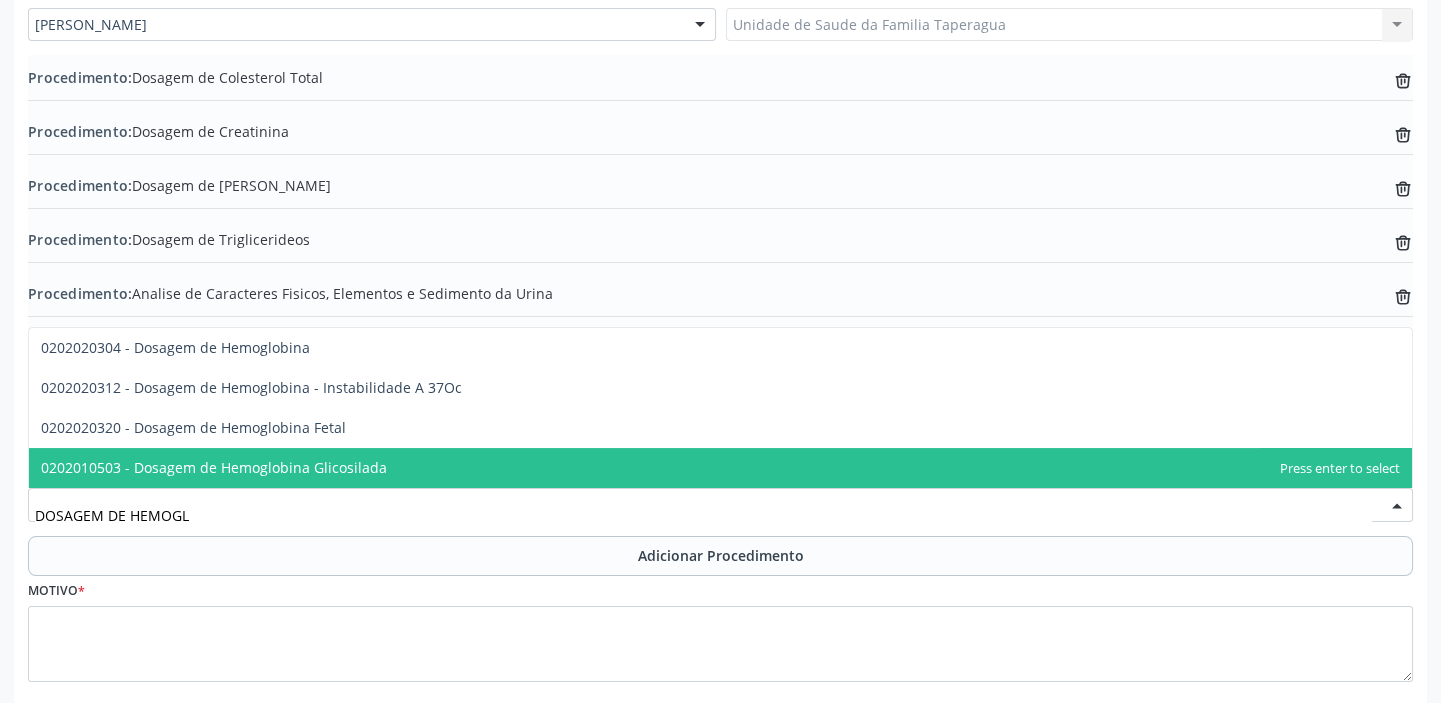 click on "0202010503 - Dosagem de Hemoglobina Glicosilada" at bounding box center [720, 468] 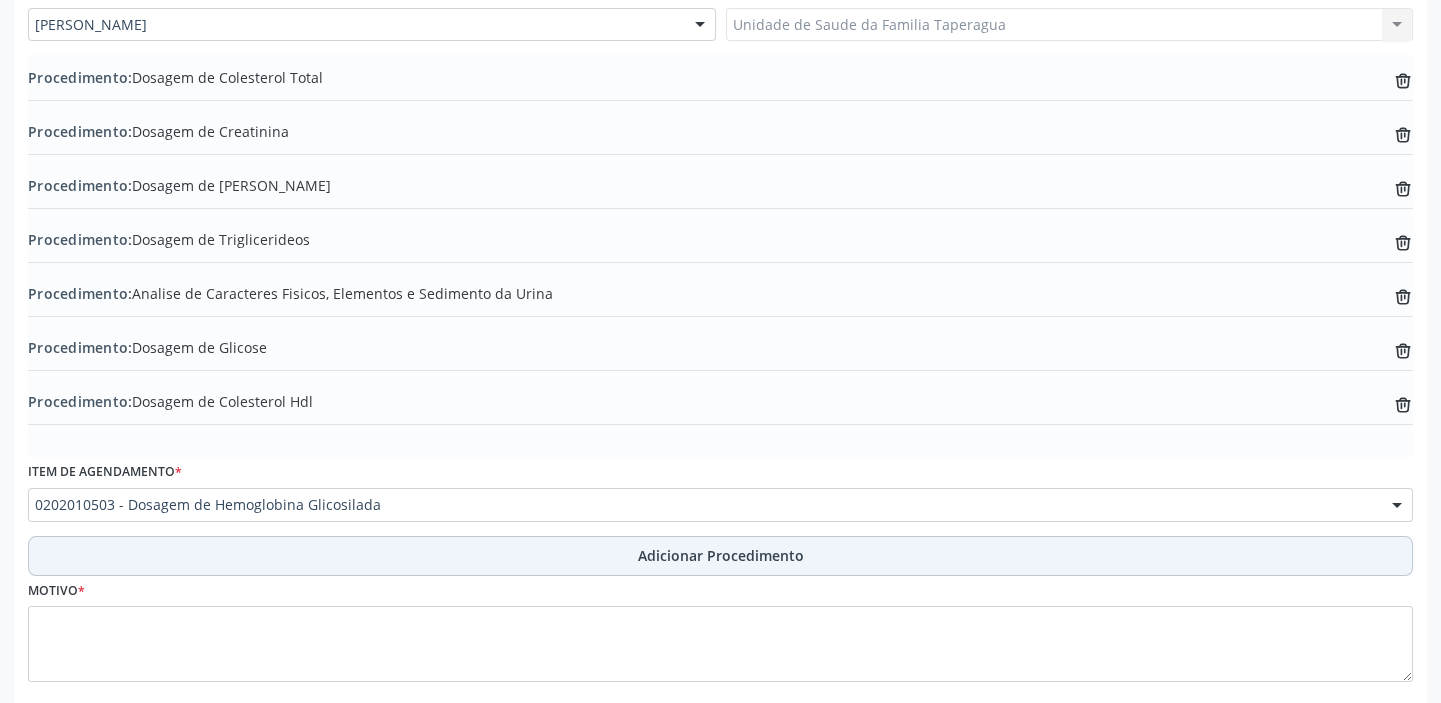 click on "Adicionar Procedimento" at bounding box center [720, 556] 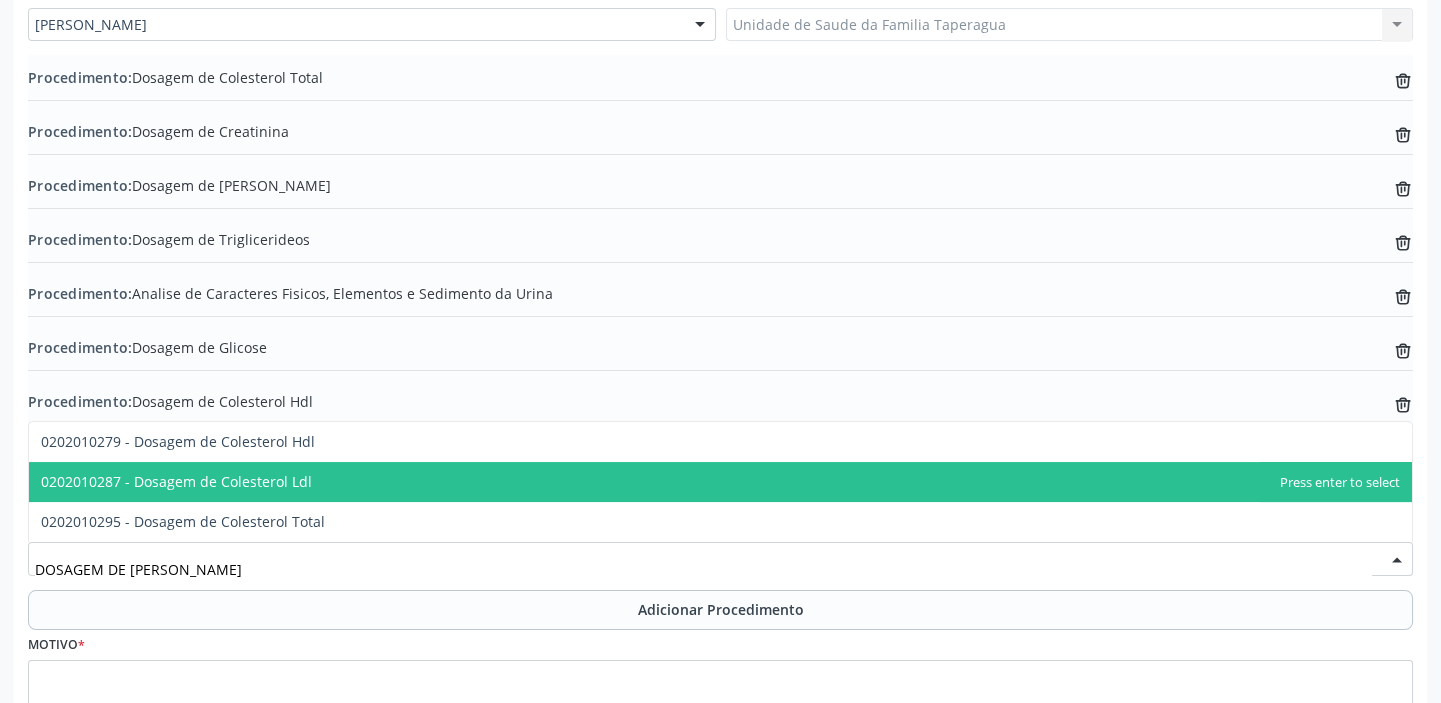 click on "0202010287 - Dosagem de Colesterol Ldl" at bounding box center [720, 482] 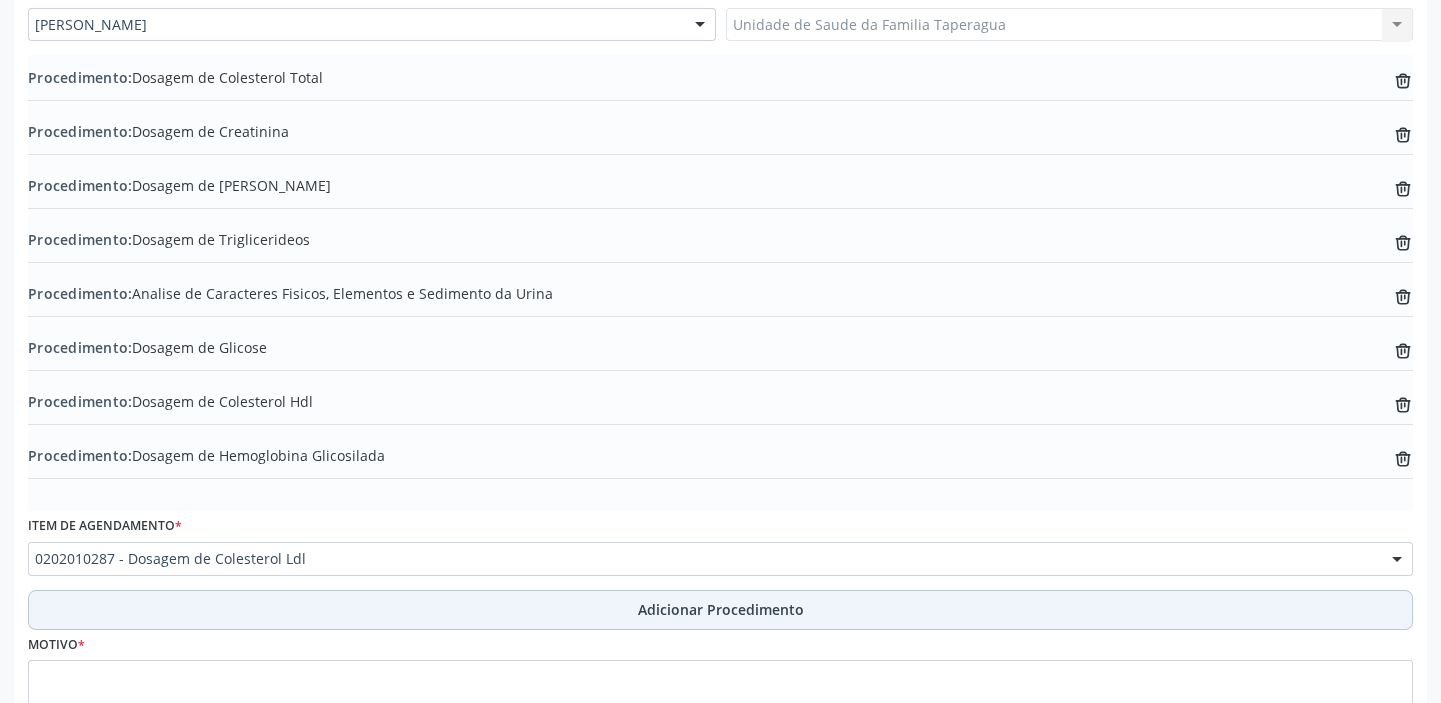 click on "Adicionar Procedimento" at bounding box center (720, 610) 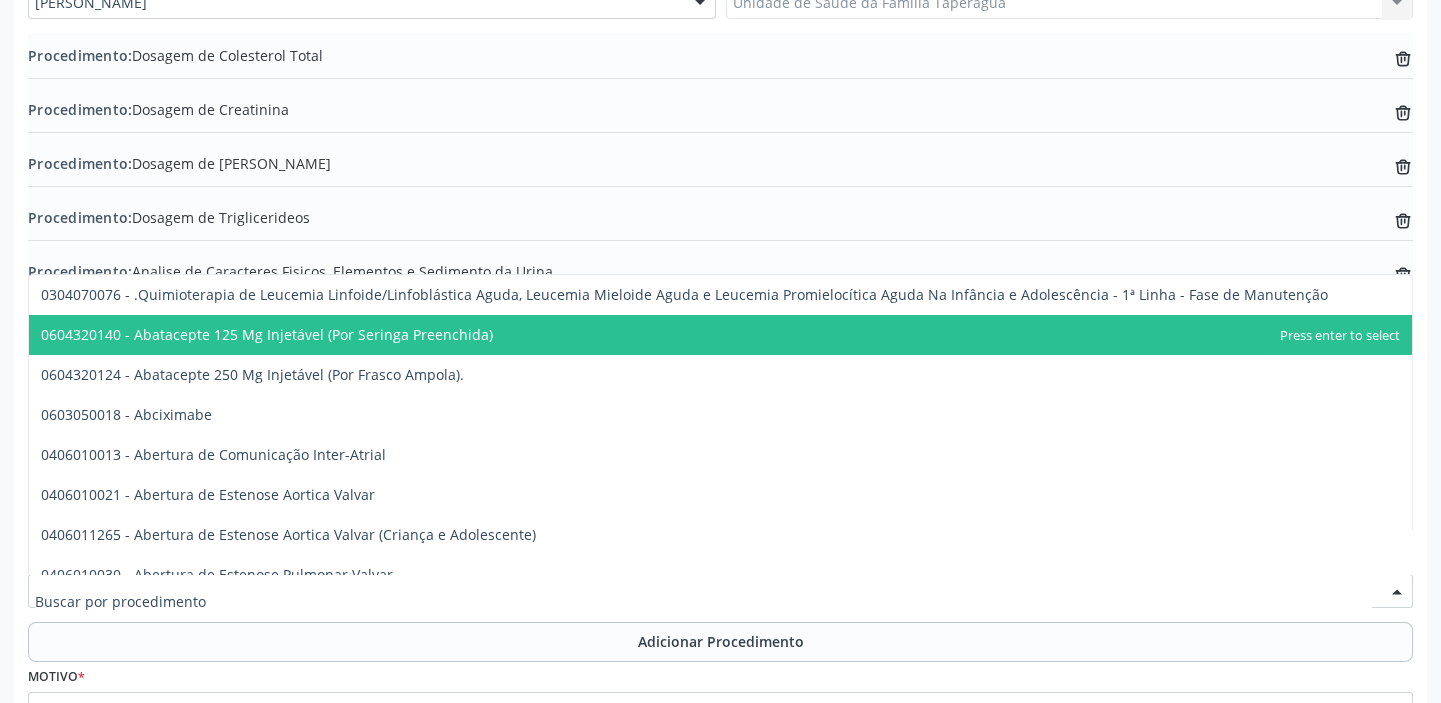 scroll, scrollTop: 780, scrollLeft: 0, axis: vertical 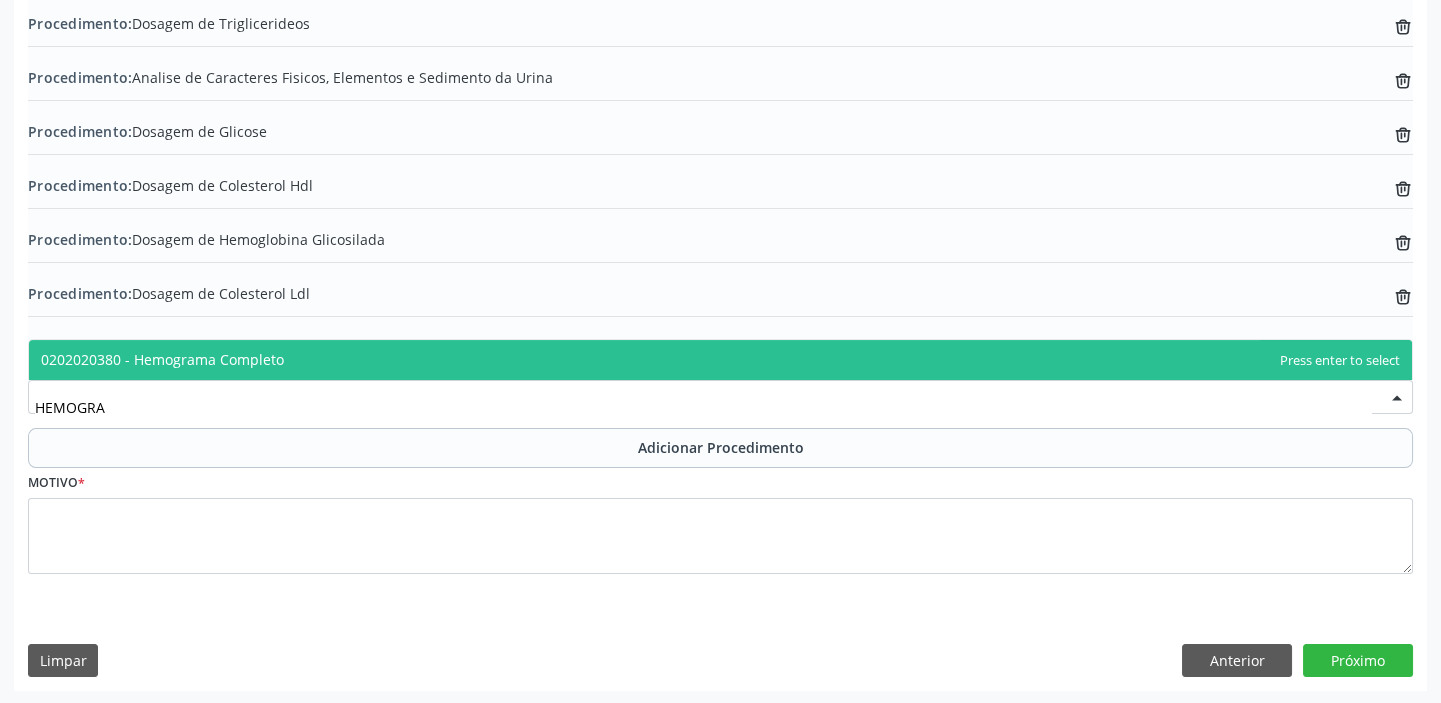 click on "0202020380 - Hemograma Completo" at bounding box center (720, 360) 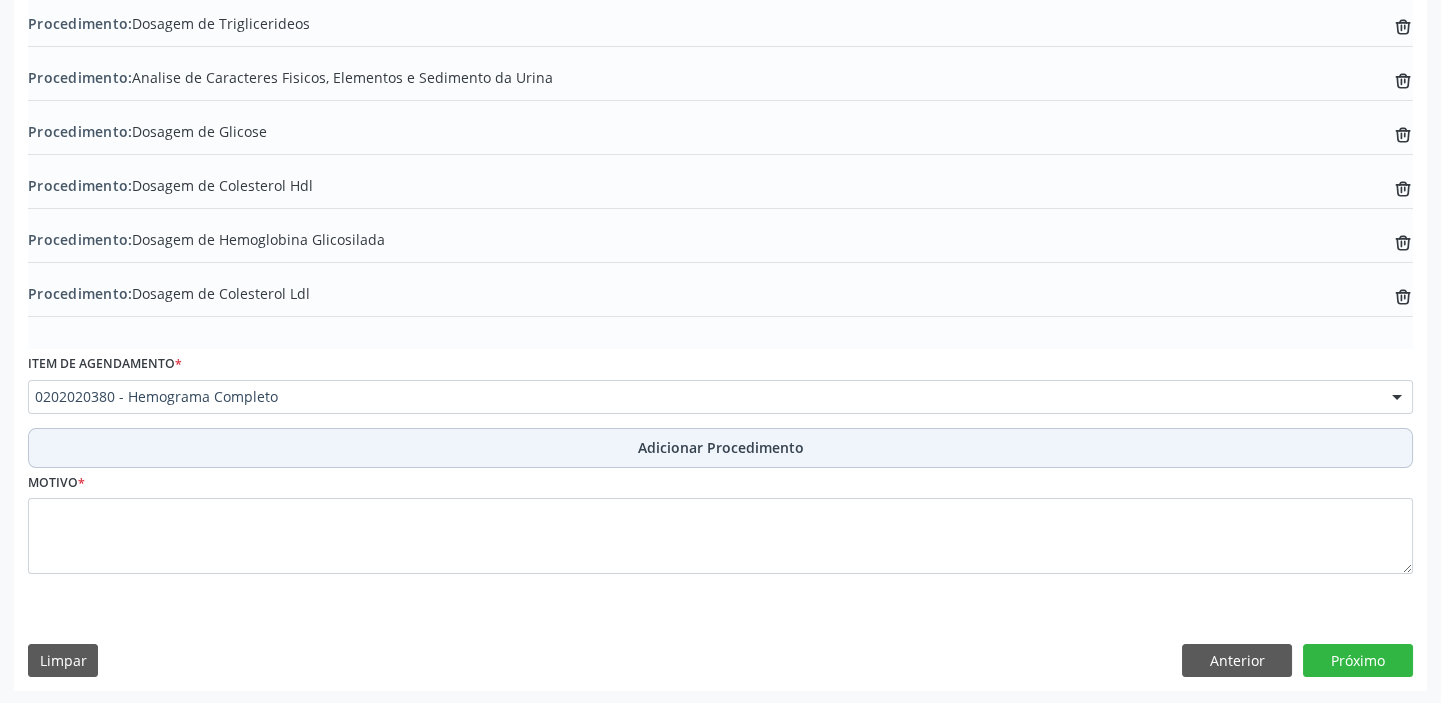 click on "Adicionar Procedimento" at bounding box center (720, 448) 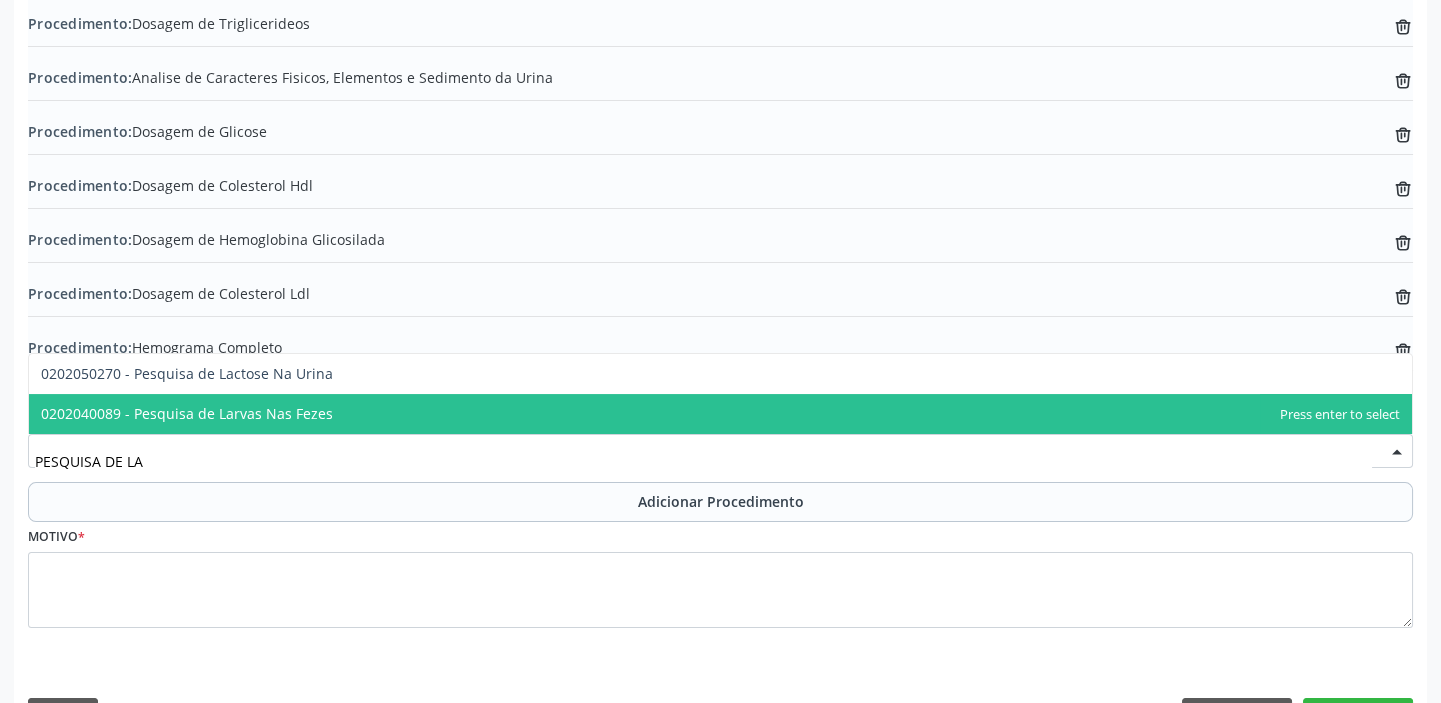 type on "PESQUISA DE LAR" 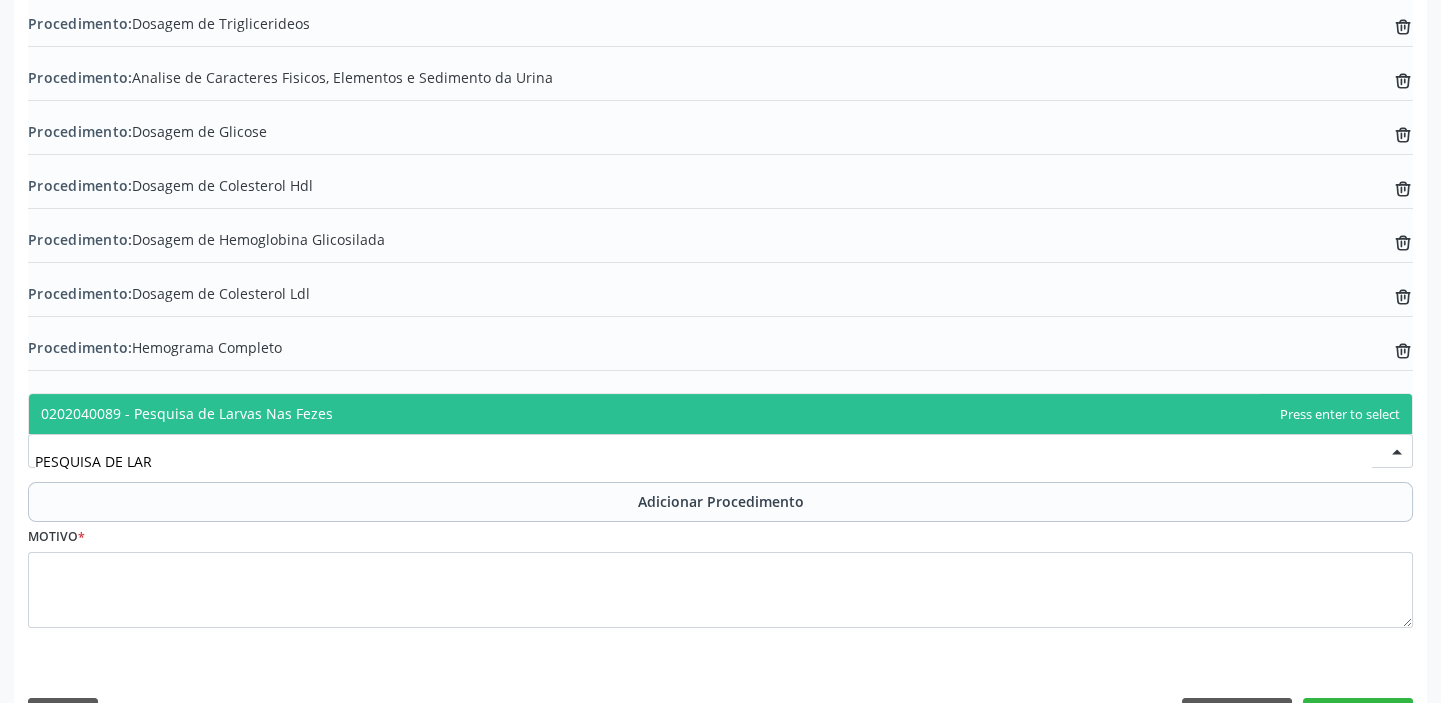 click on "0202040089 - Pesquisa de Larvas Nas Fezes" at bounding box center [720, 414] 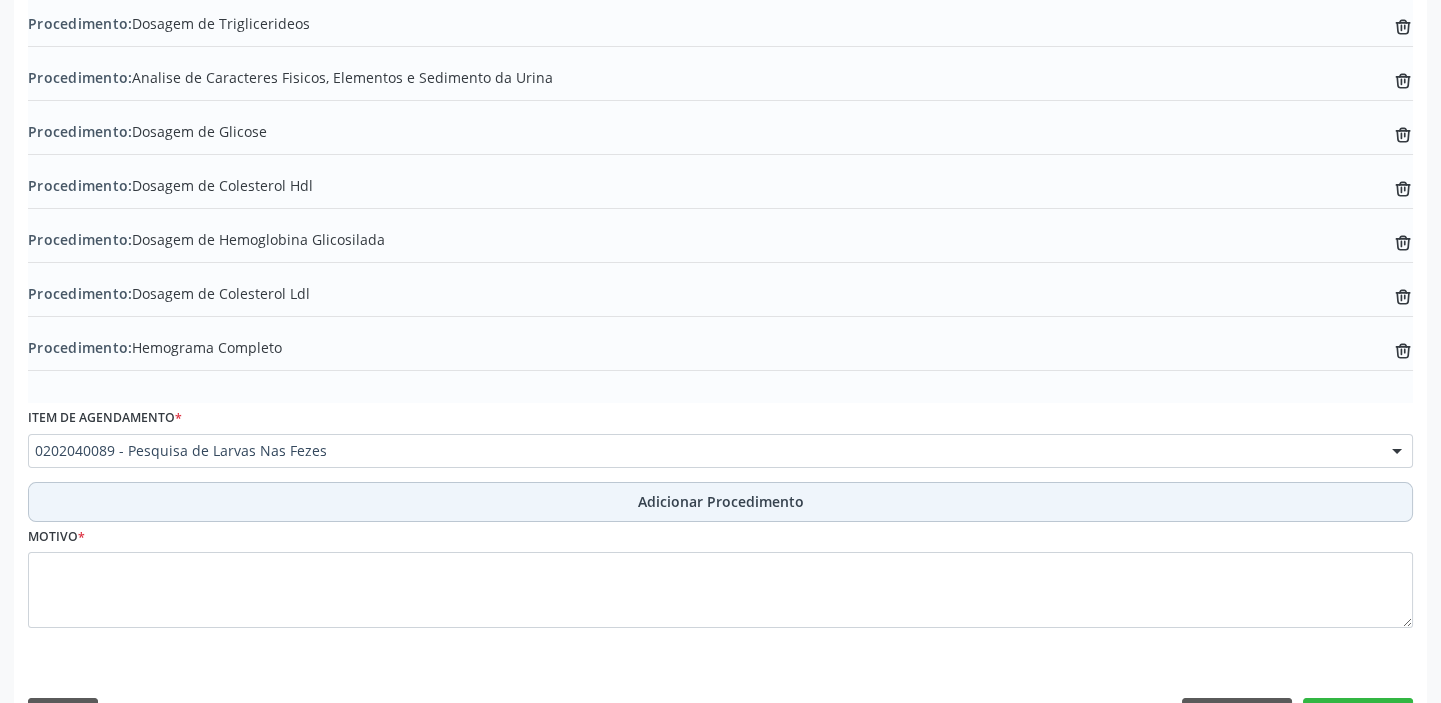 click on "Adicionar Procedimento" at bounding box center [720, 502] 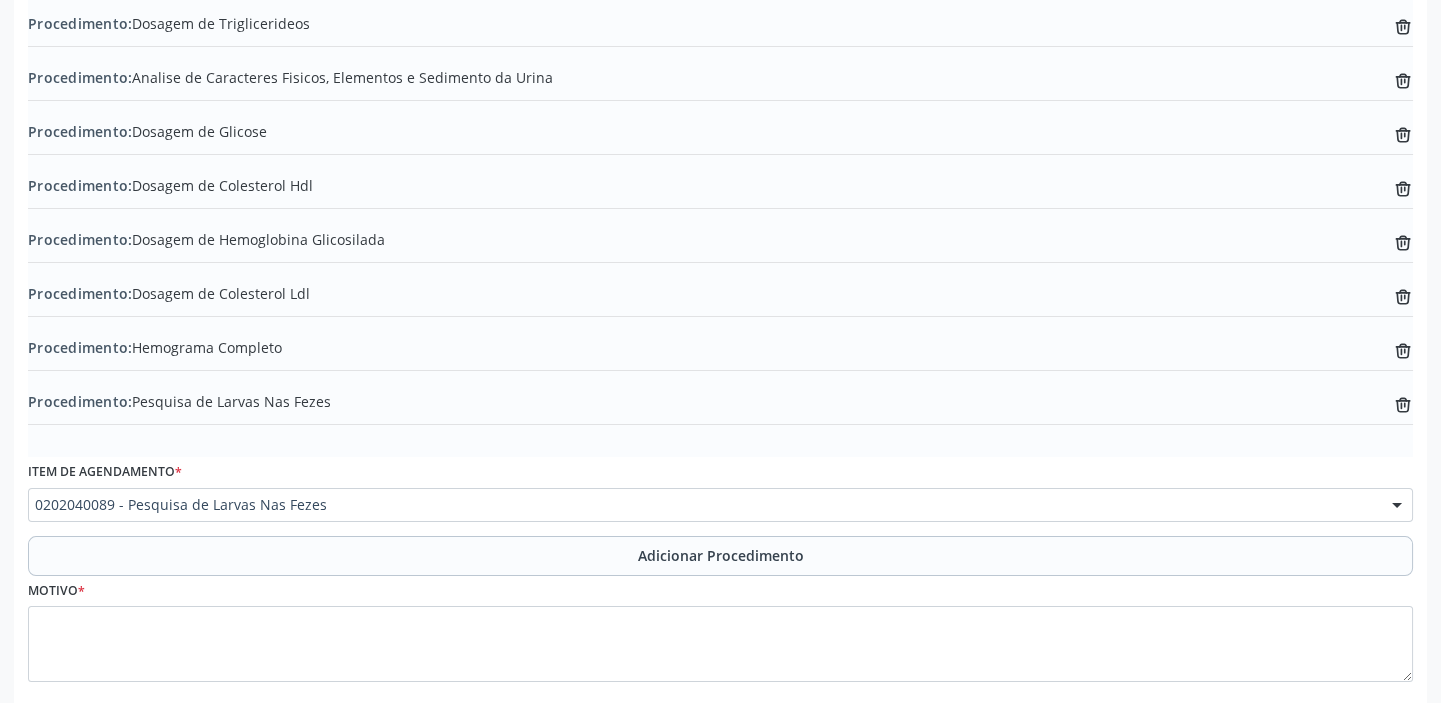 scroll, scrollTop: 888, scrollLeft: 0, axis: vertical 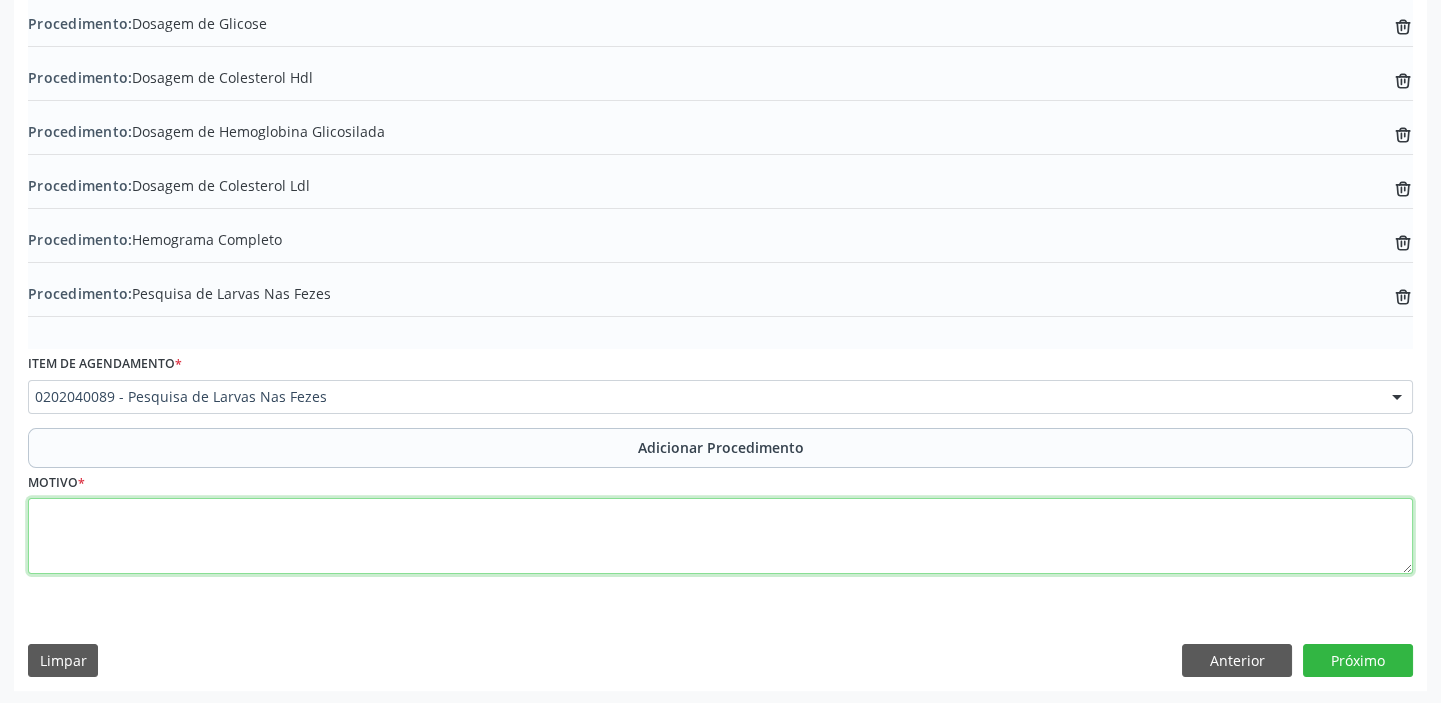 click at bounding box center [720, 536] 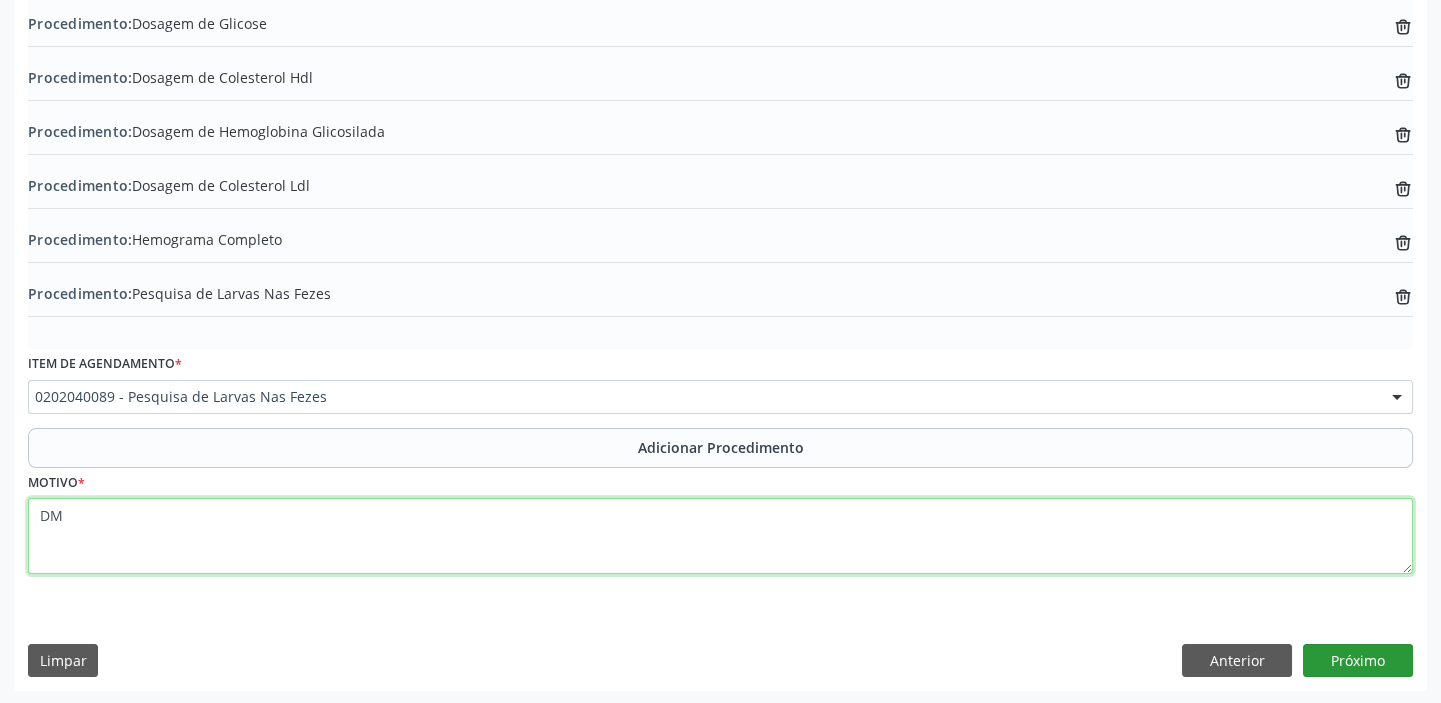 type on "DM" 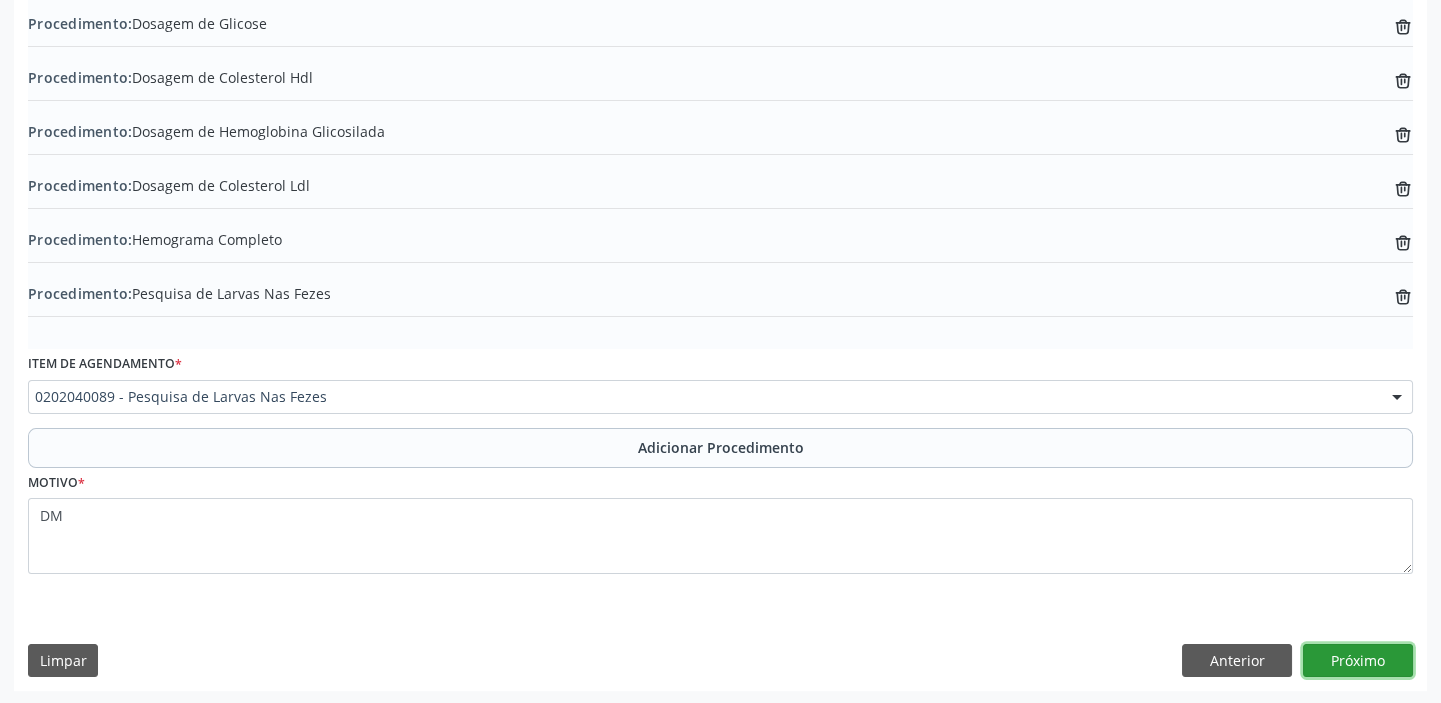 click on "Próximo" at bounding box center (1358, 661) 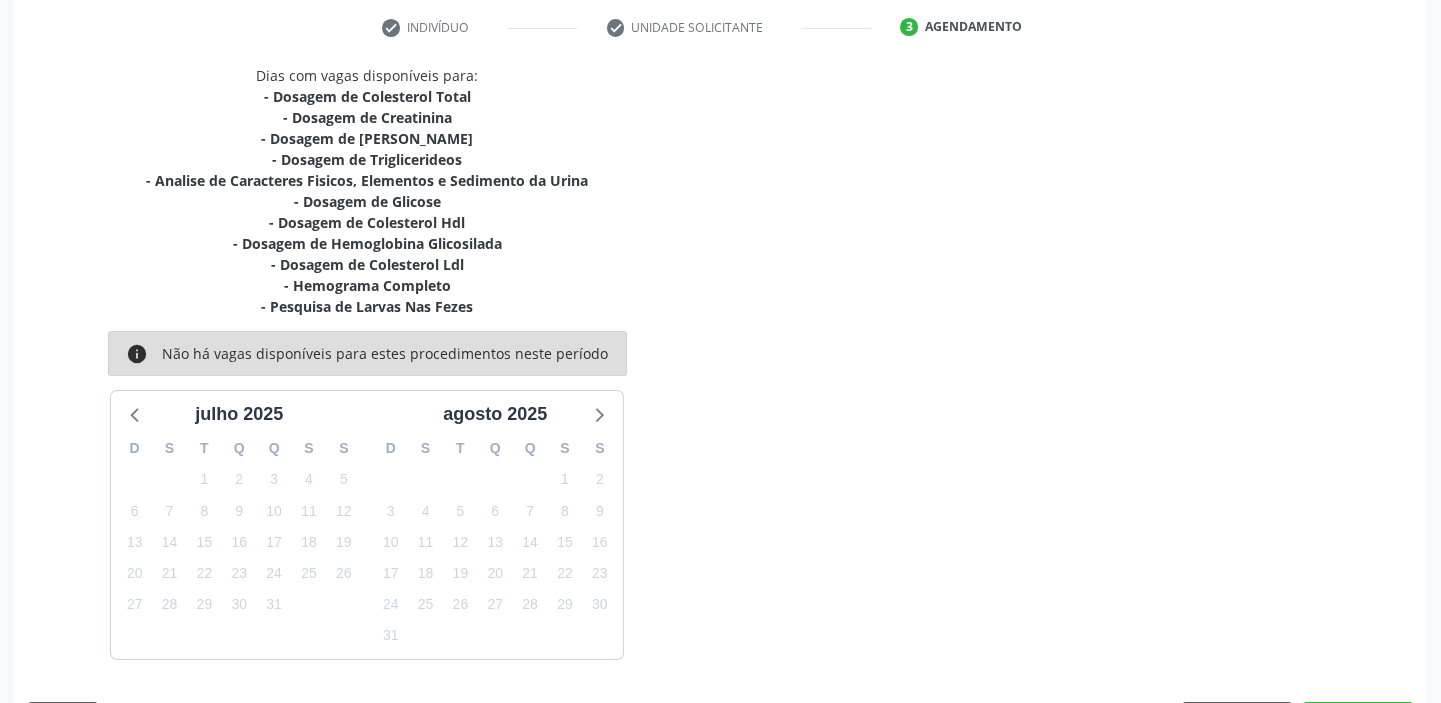 scroll, scrollTop: 463, scrollLeft: 0, axis: vertical 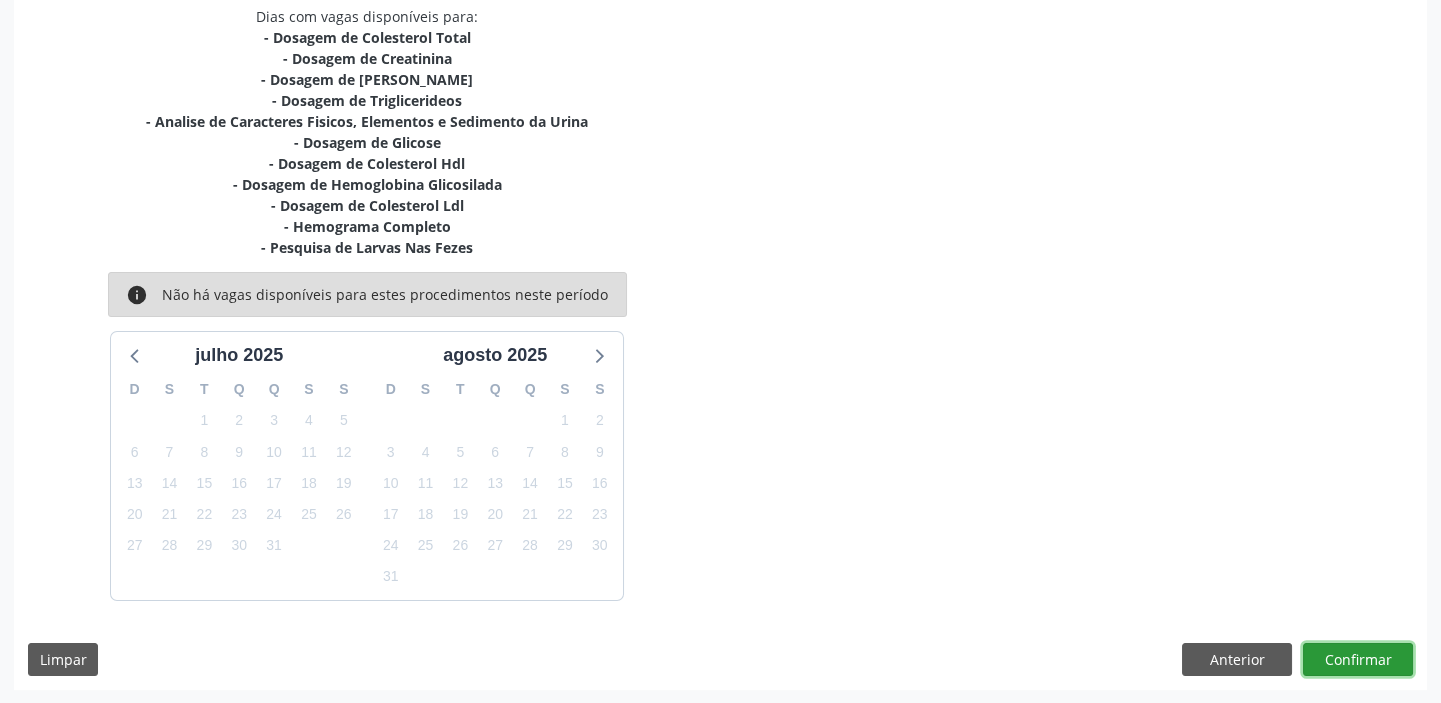 click on "Confirmar" at bounding box center (1358, 660) 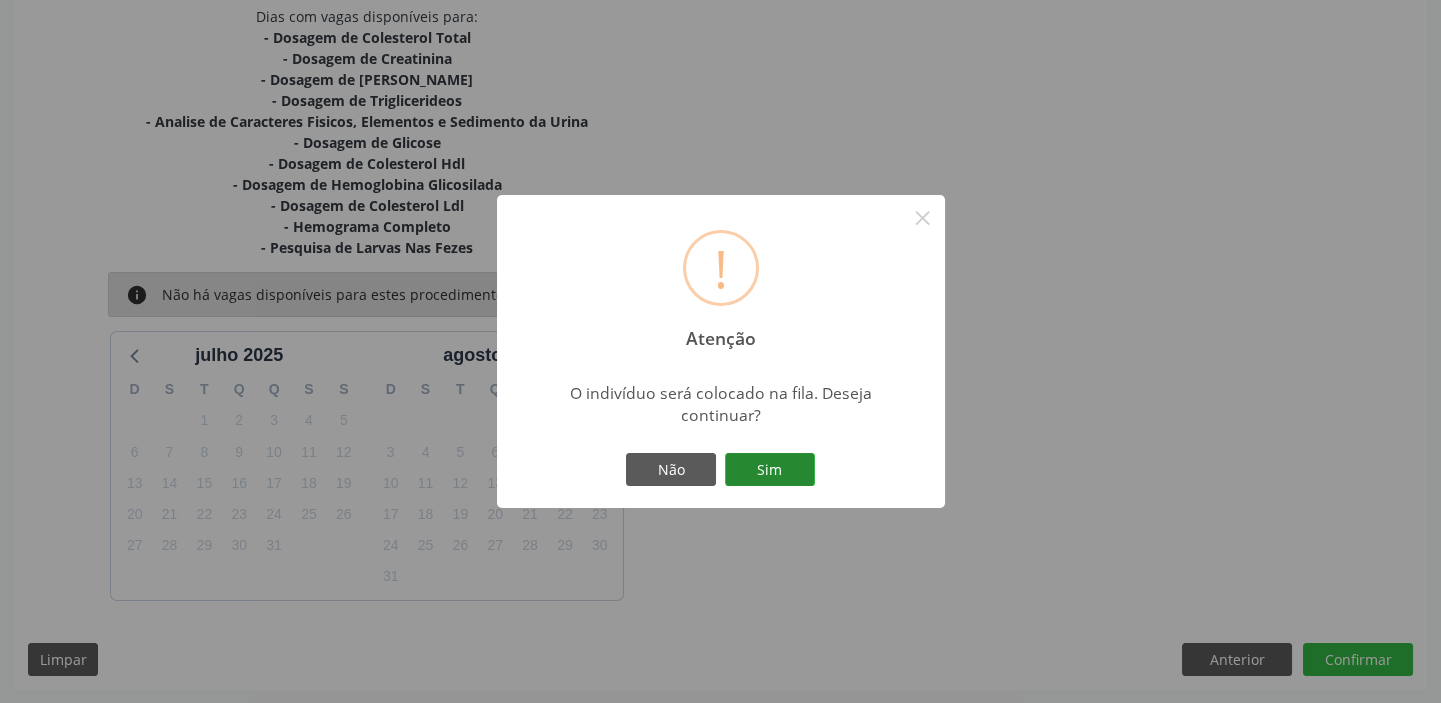 click on "Sim" at bounding box center (770, 470) 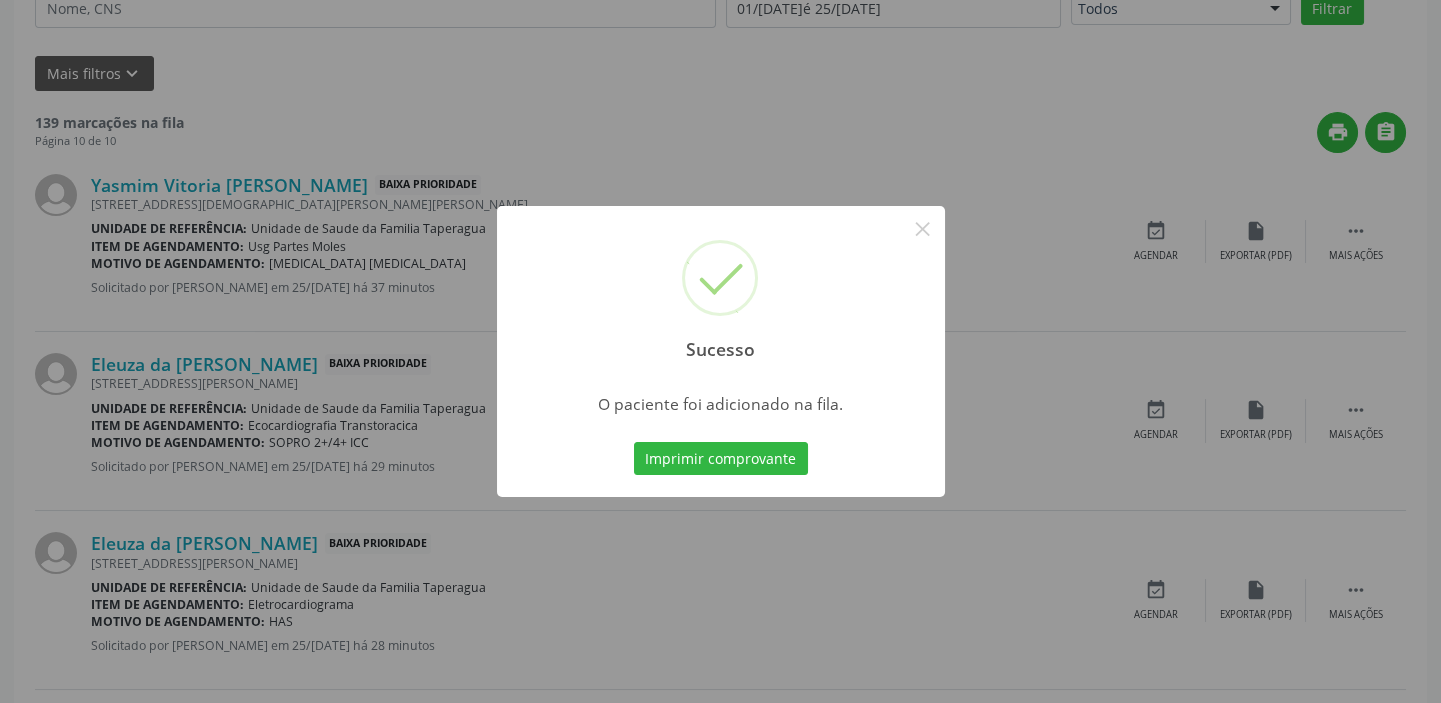 scroll, scrollTop: 0, scrollLeft: 0, axis: both 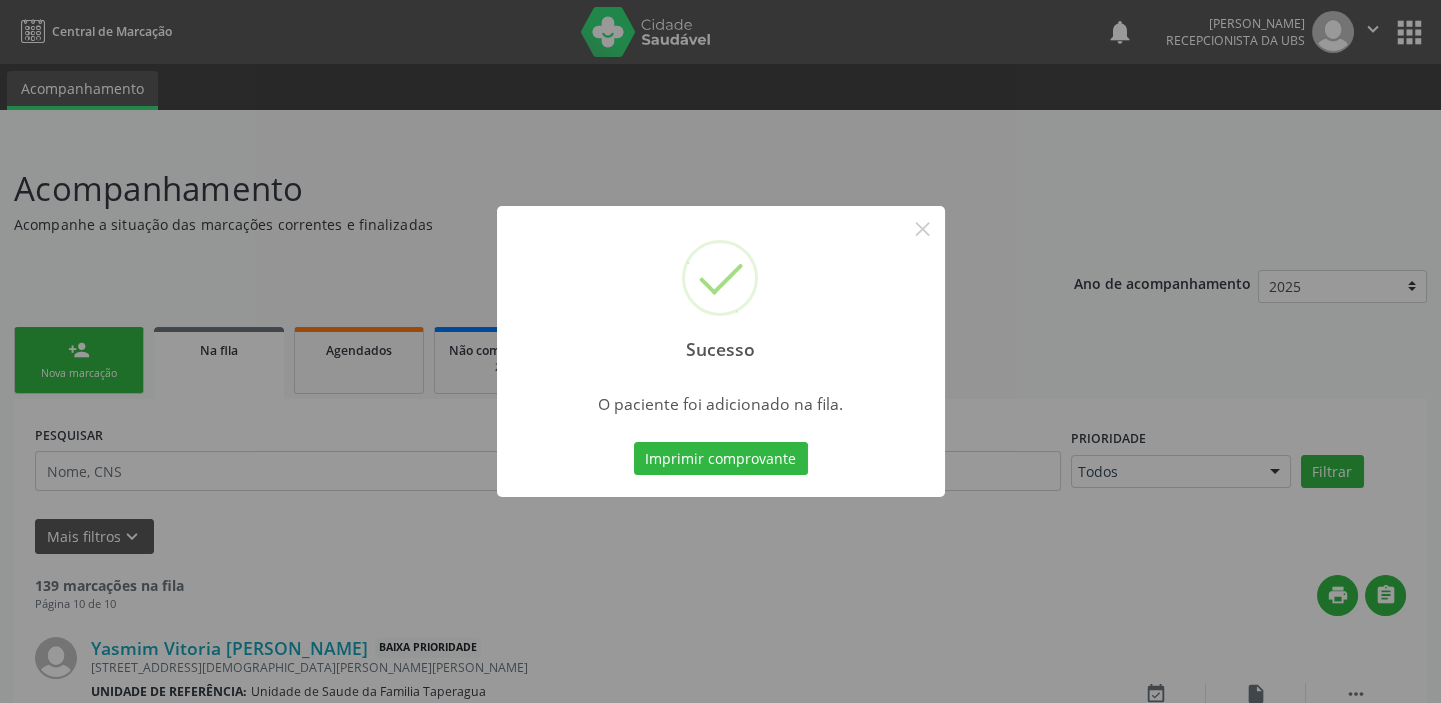 click on "Sucesso × O paciente foi adicionado na fila. Imprimir comprovante Cancel" at bounding box center (720, 351) 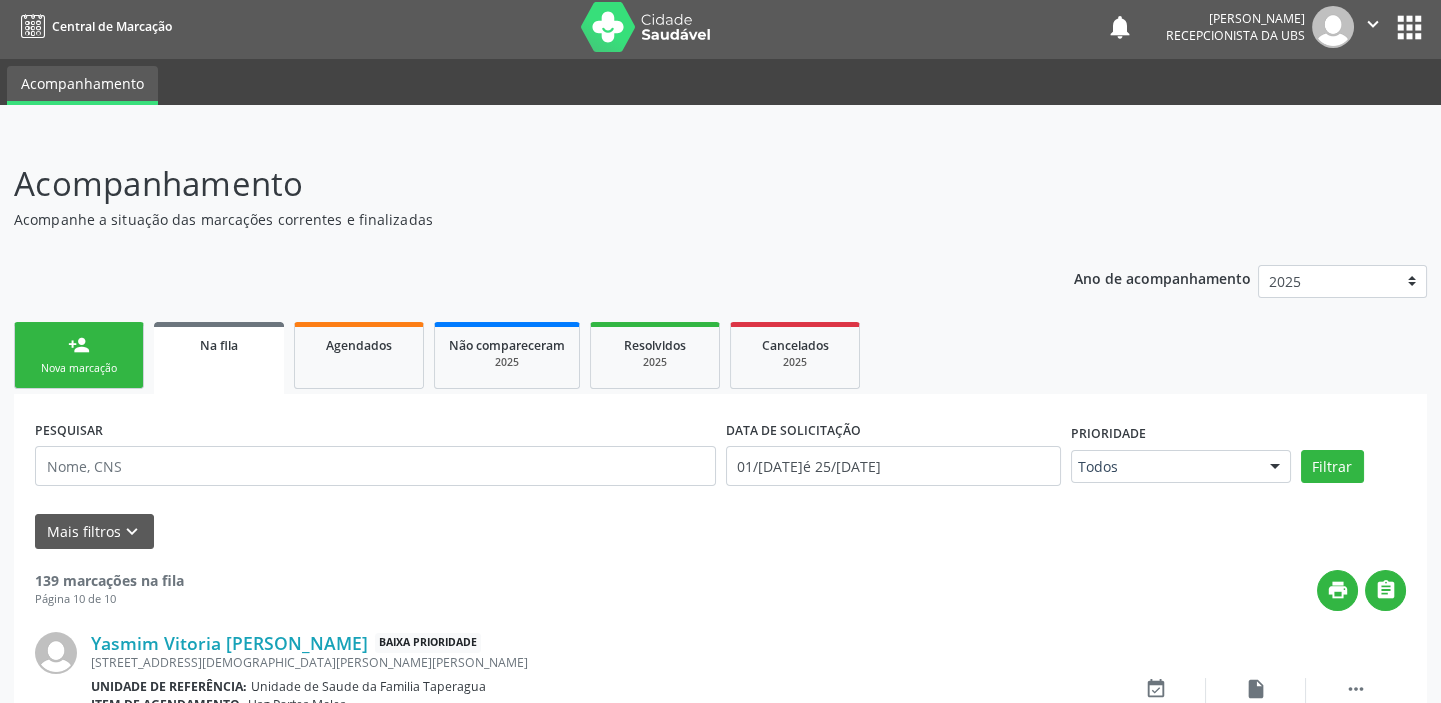scroll, scrollTop: 719, scrollLeft: 0, axis: vertical 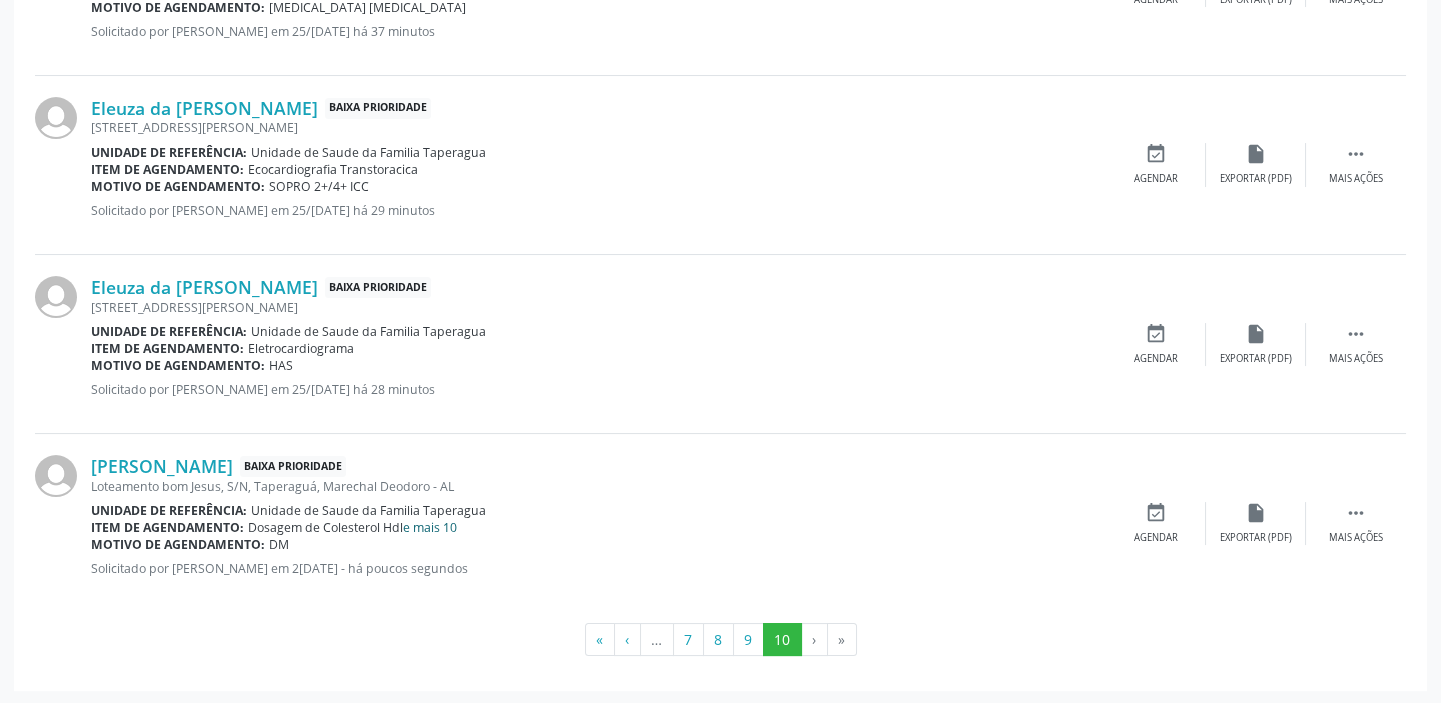click on "e mais 10" at bounding box center [430, 527] 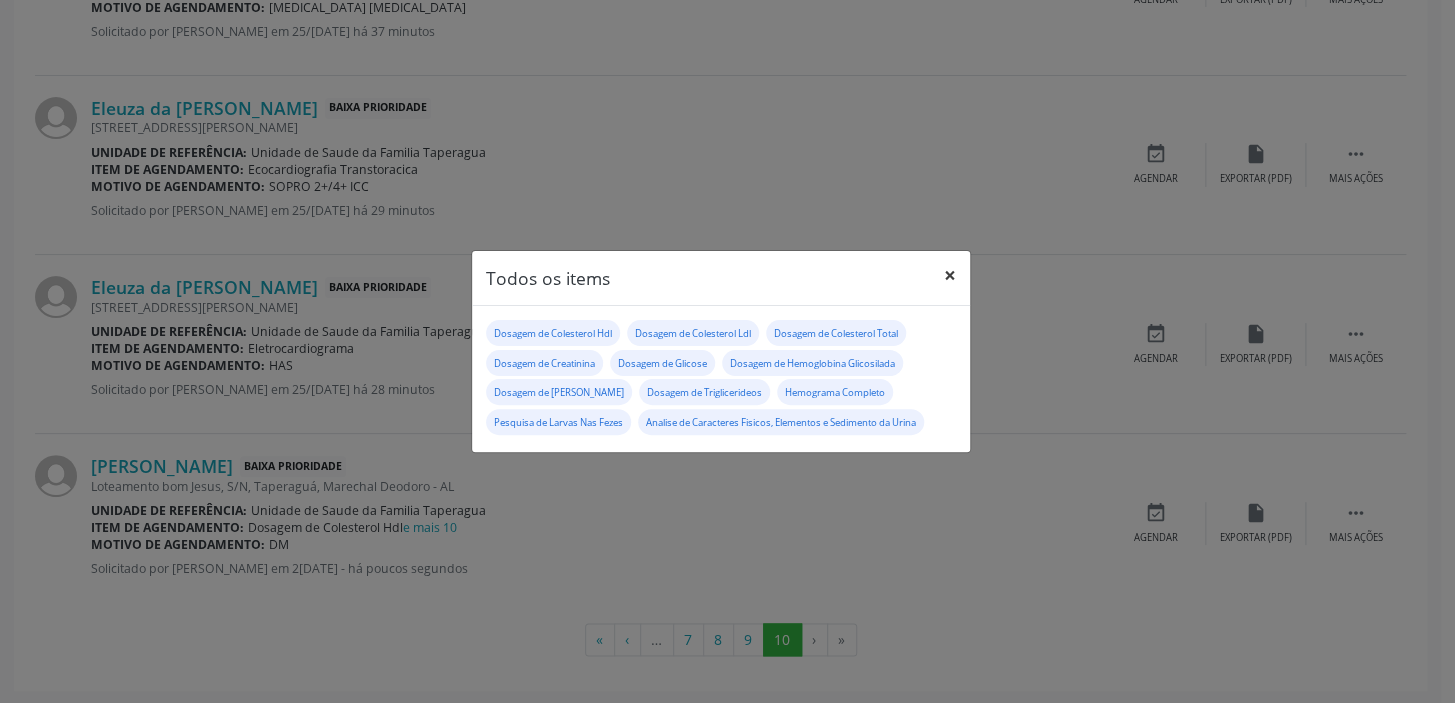 click on "×" at bounding box center [950, 275] 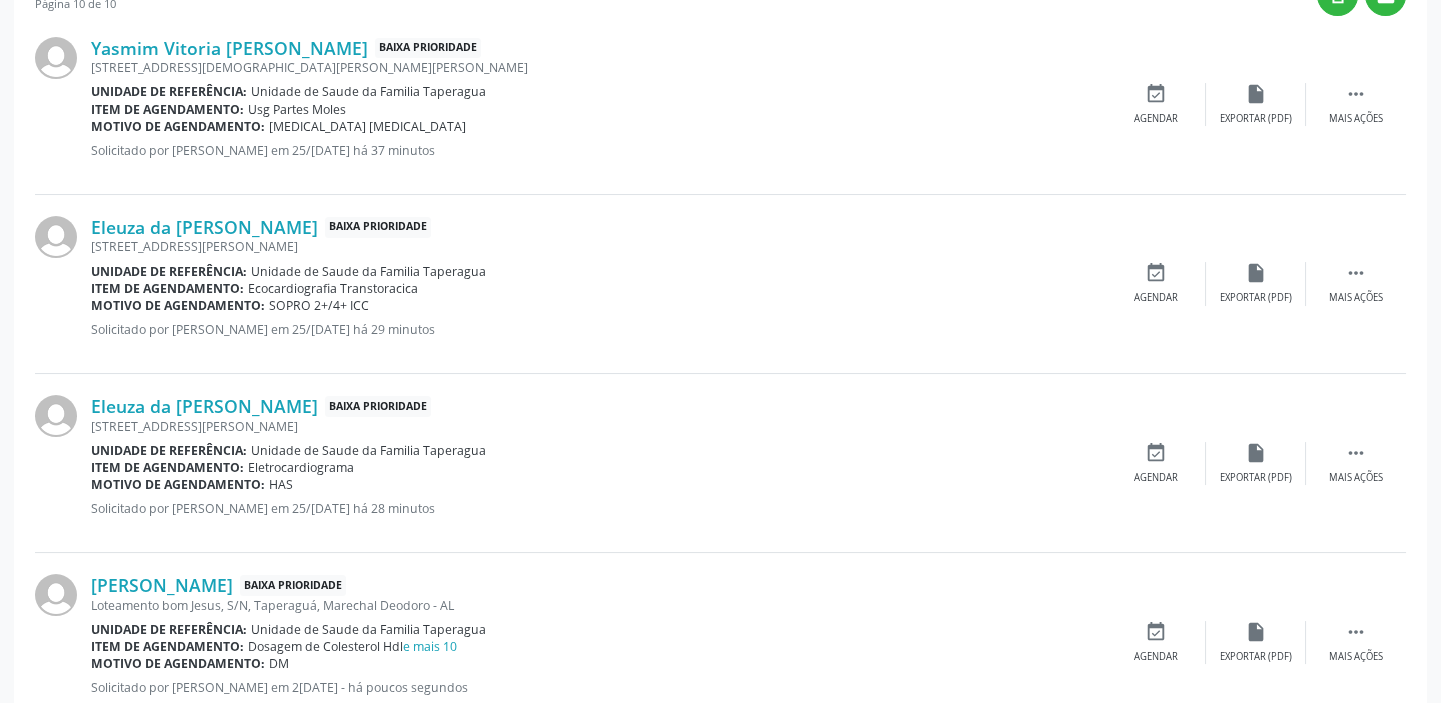 scroll, scrollTop: 597, scrollLeft: 0, axis: vertical 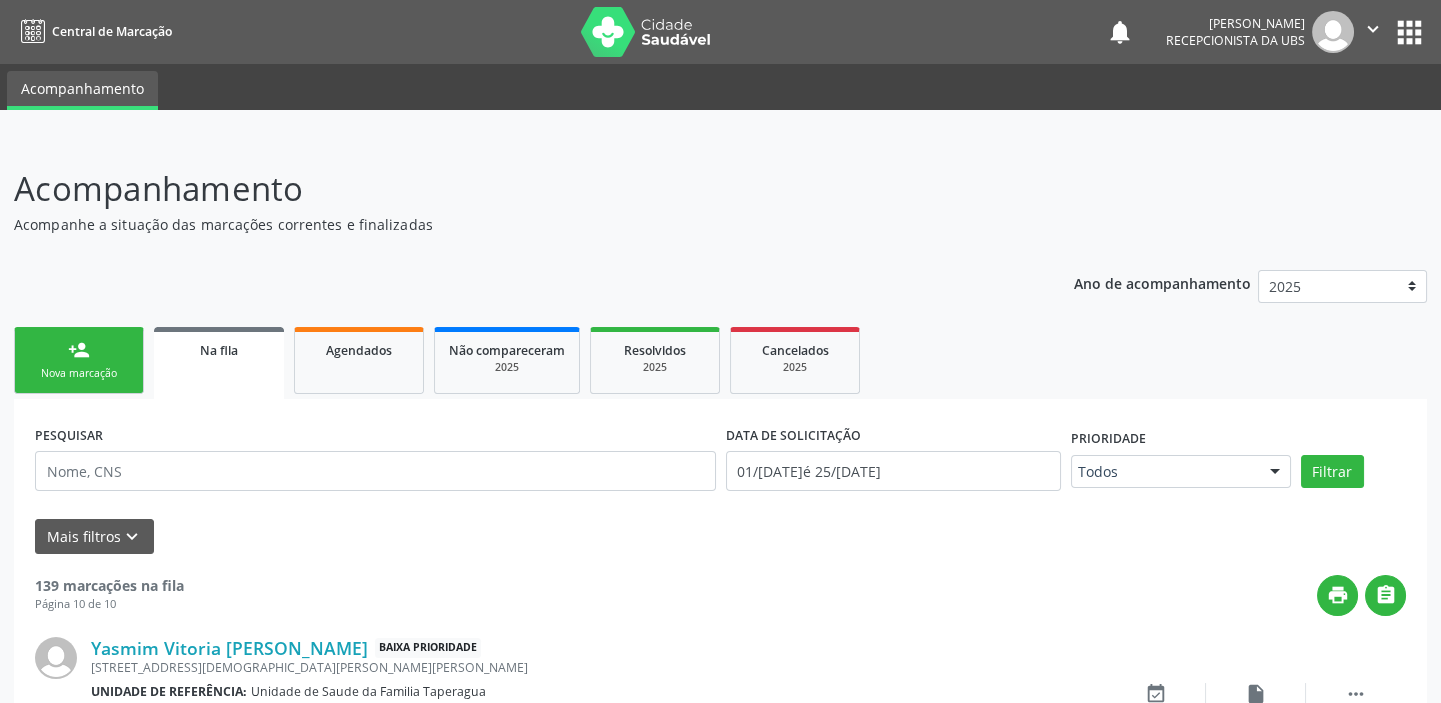 click on "person_add
Nova marcação" at bounding box center [79, 360] 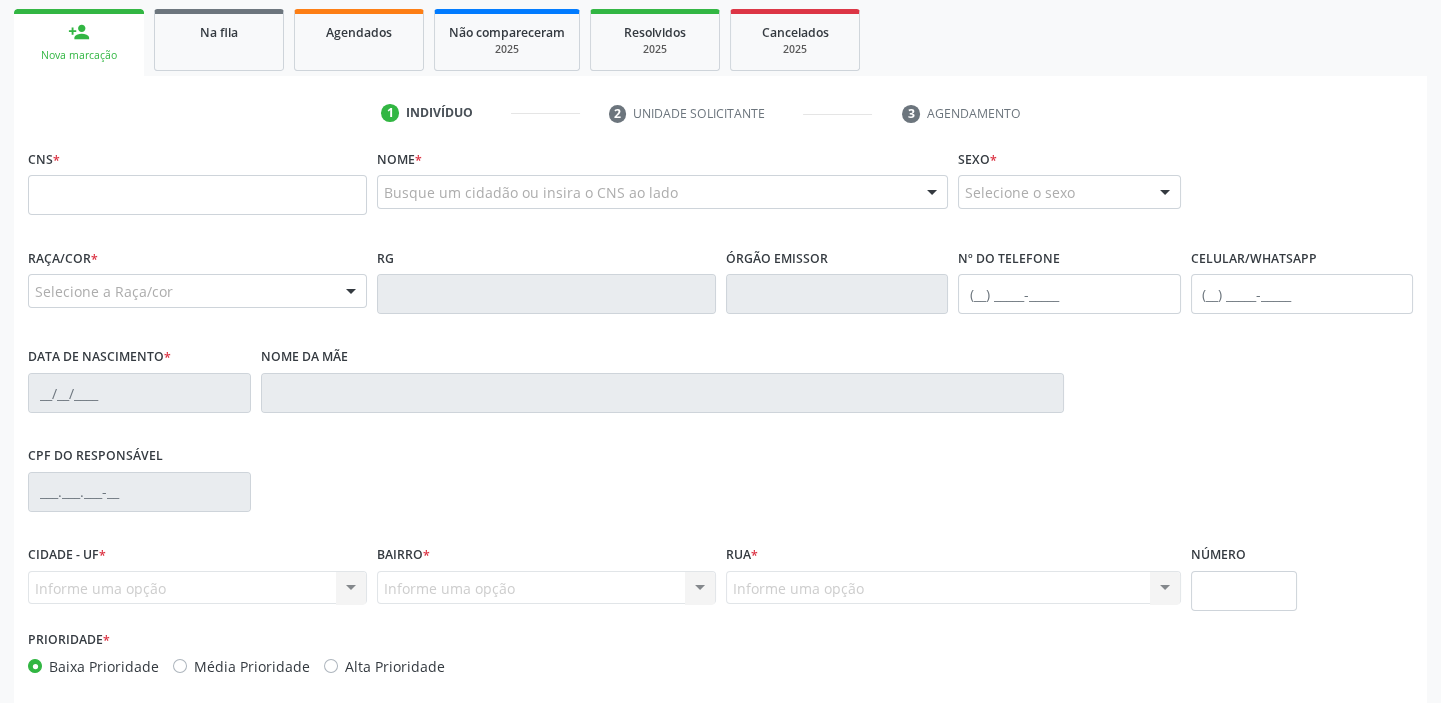 scroll, scrollTop: 320, scrollLeft: 0, axis: vertical 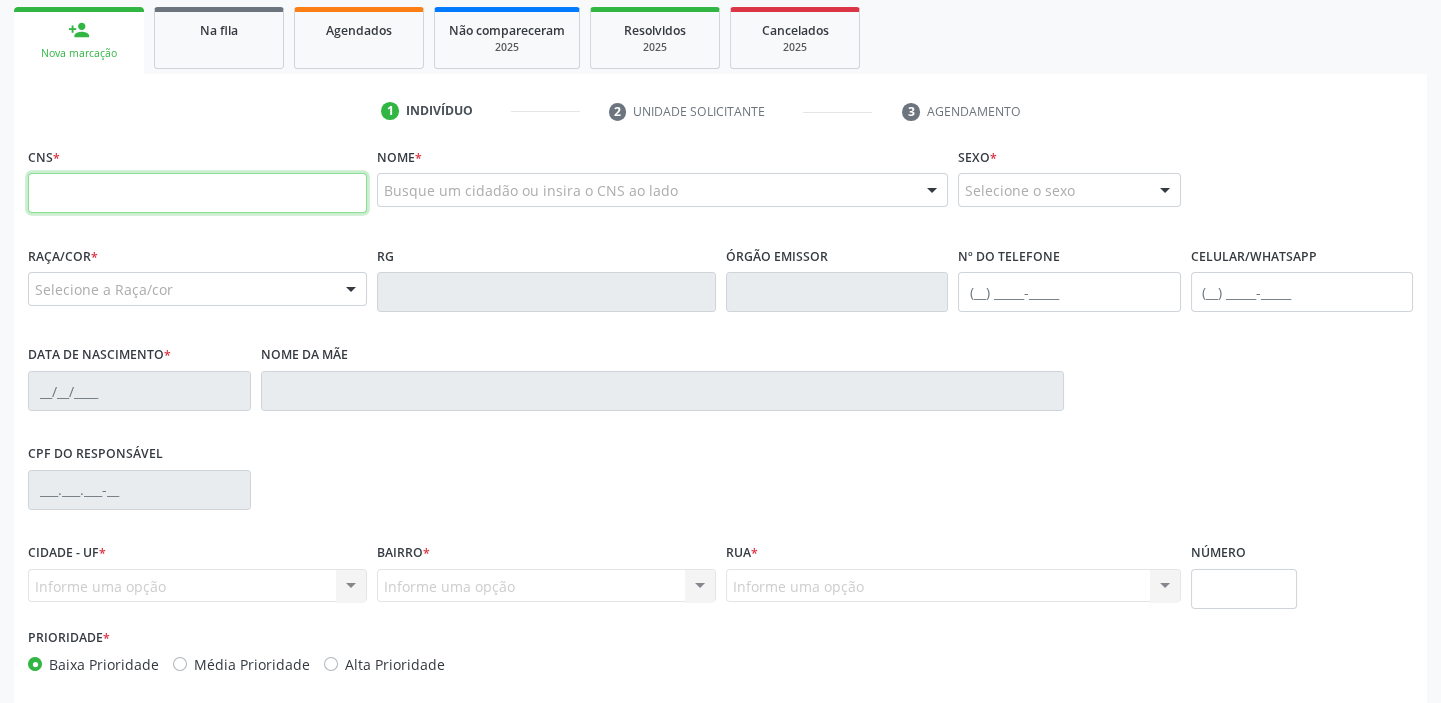 click at bounding box center (197, 193) 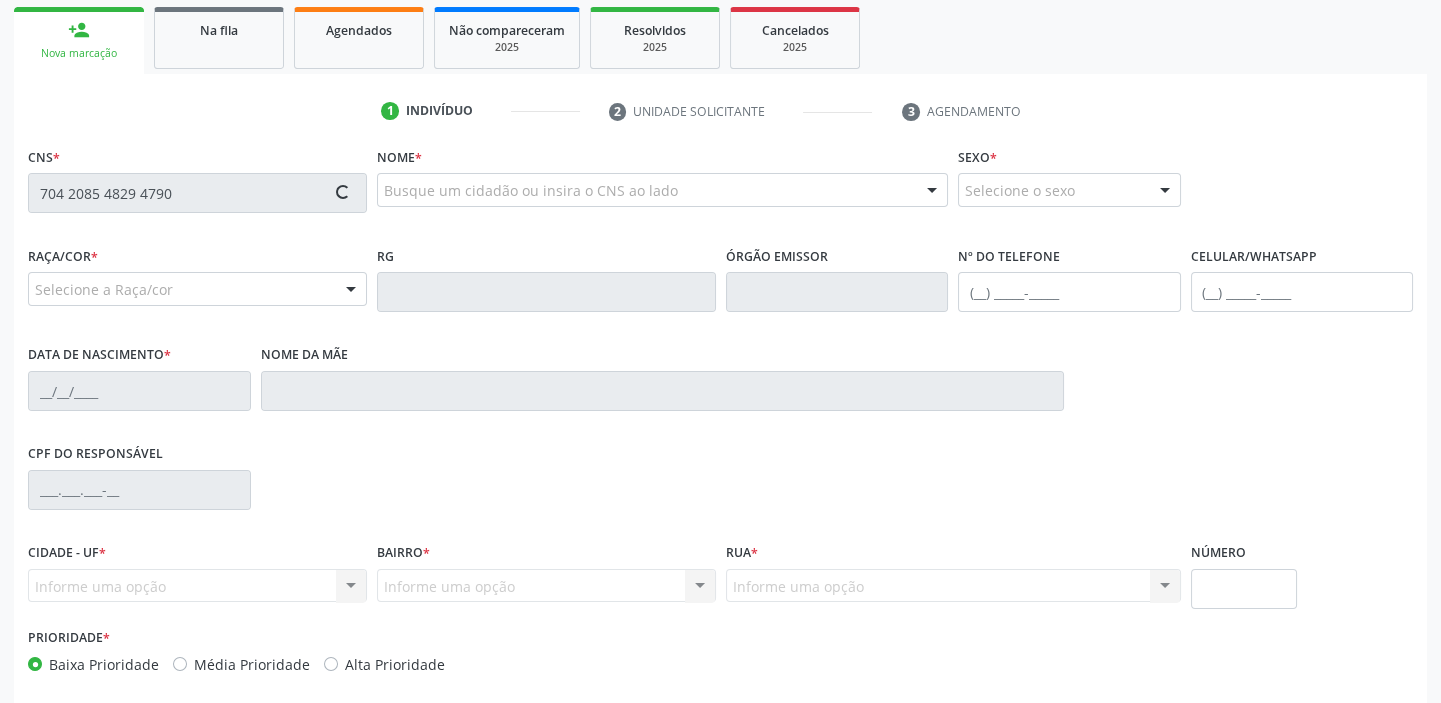 type on "704 2085 4829 4790" 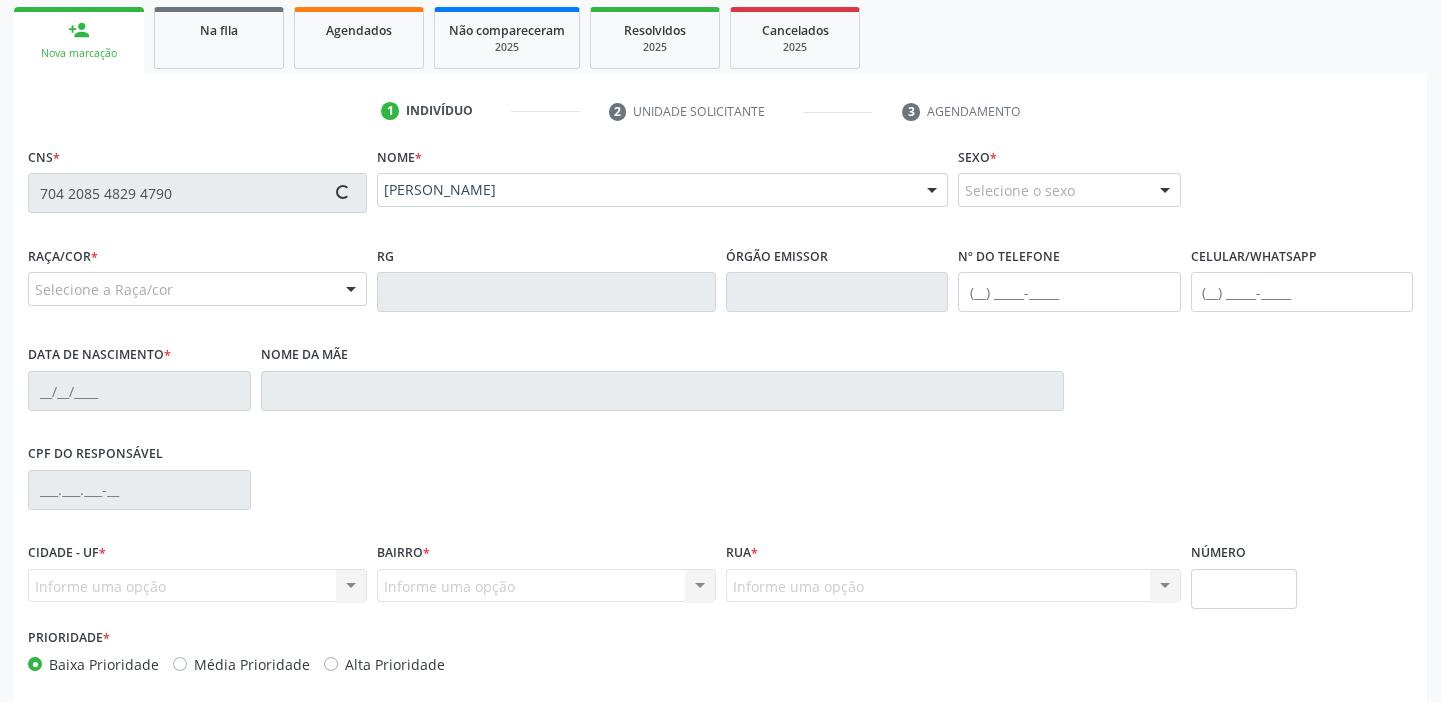 type on "[PHONE_NUMBER]" 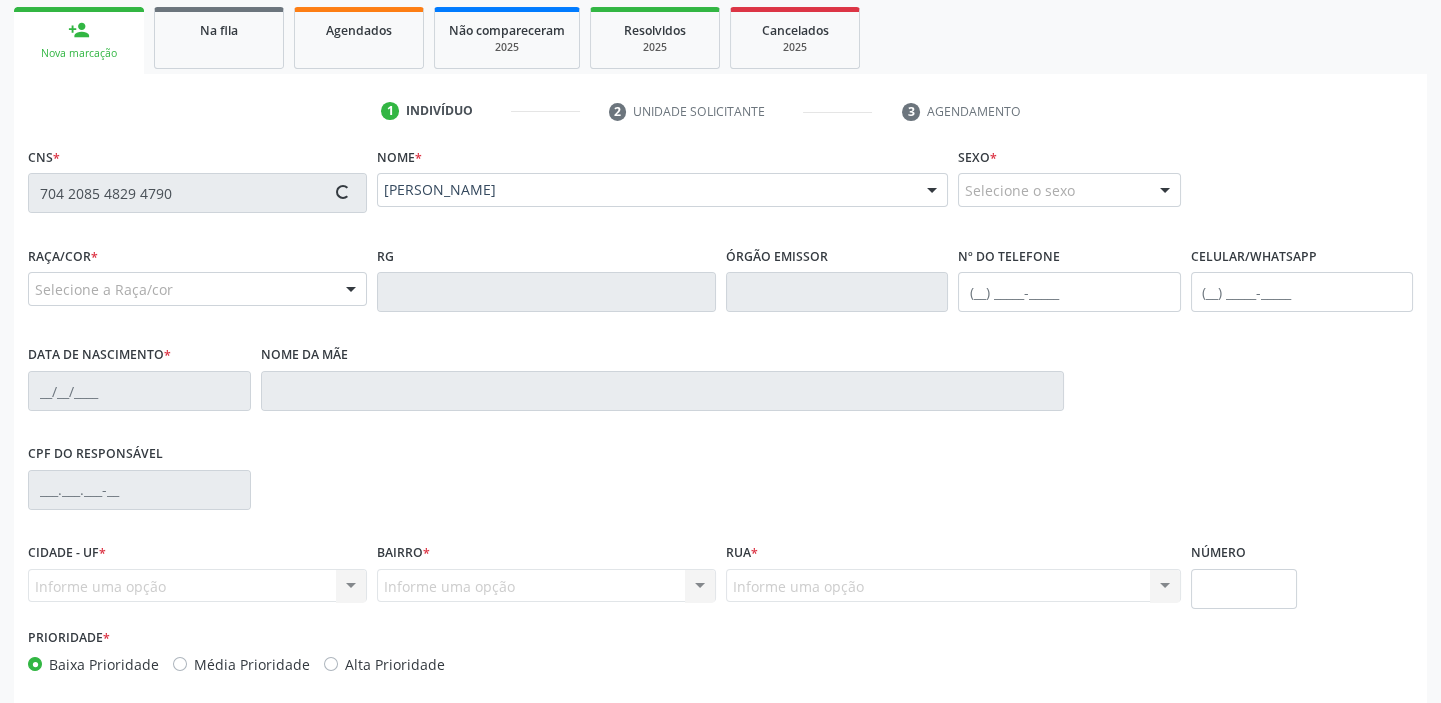 type on "[DATE]" 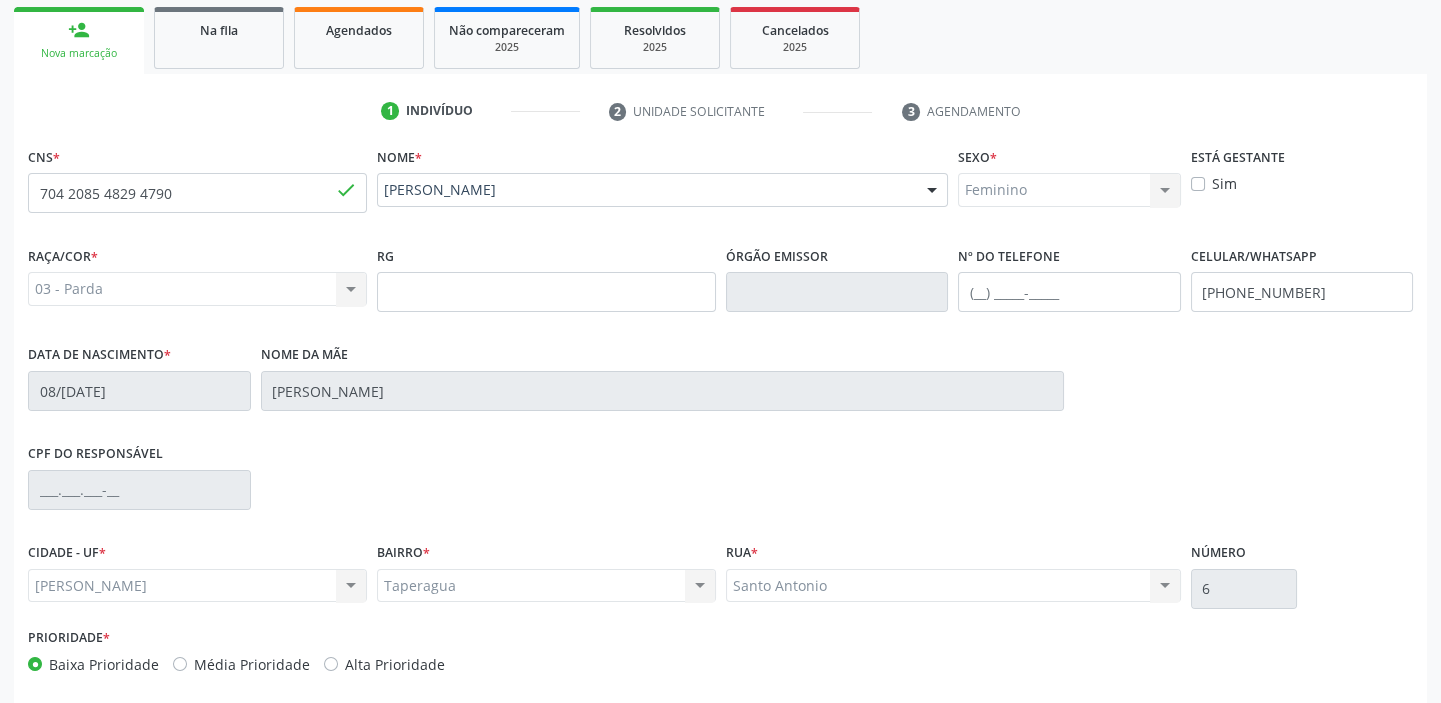 scroll, scrollTop: 408, scrollLeft: 0, axis: vertical 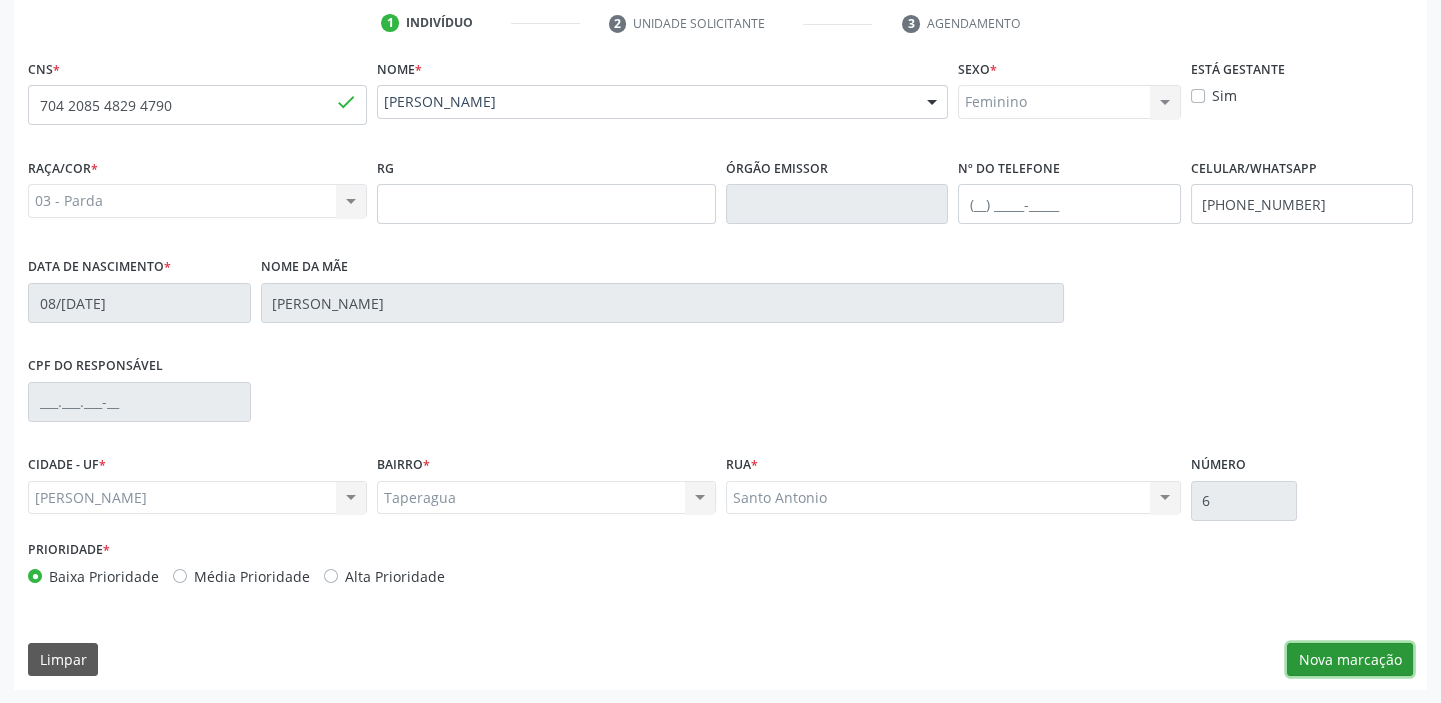 click on "Nova marcação" at bounding box center (1350, 660) 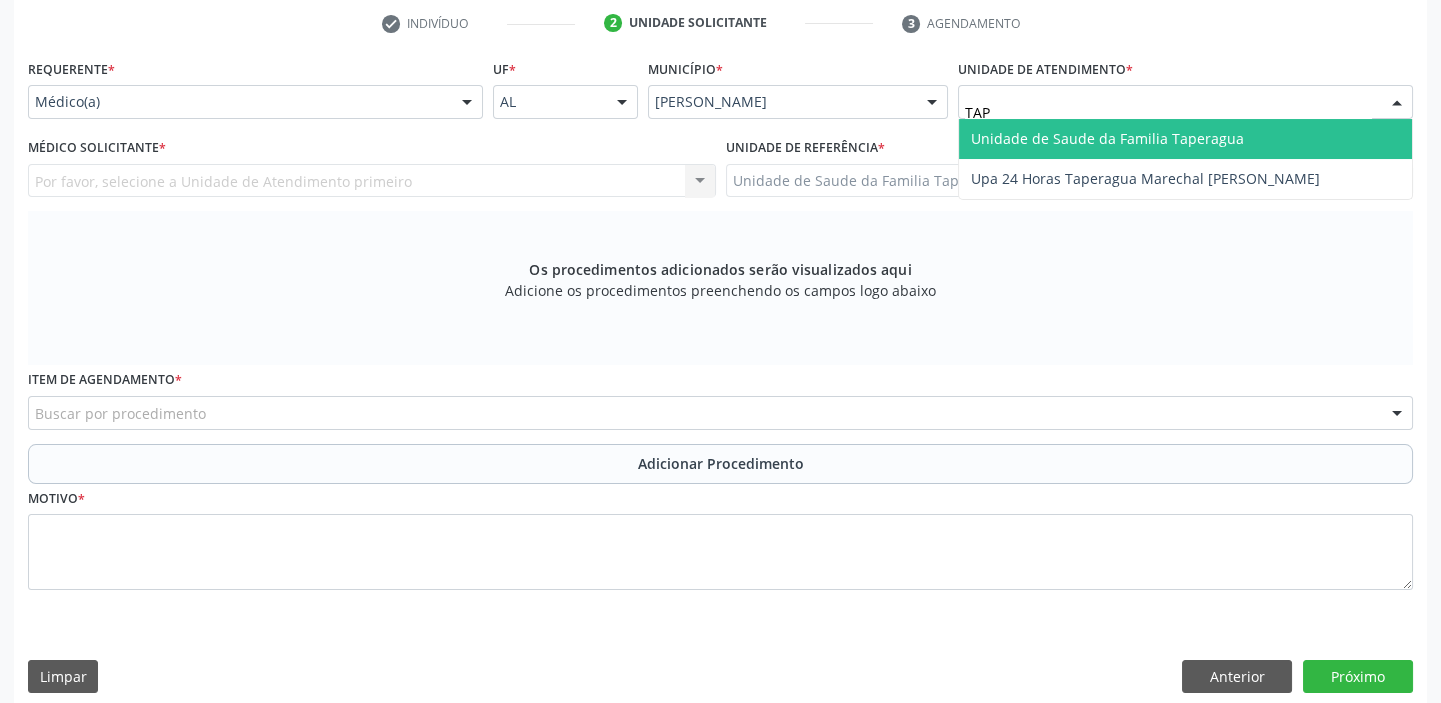 type on "TAPE" 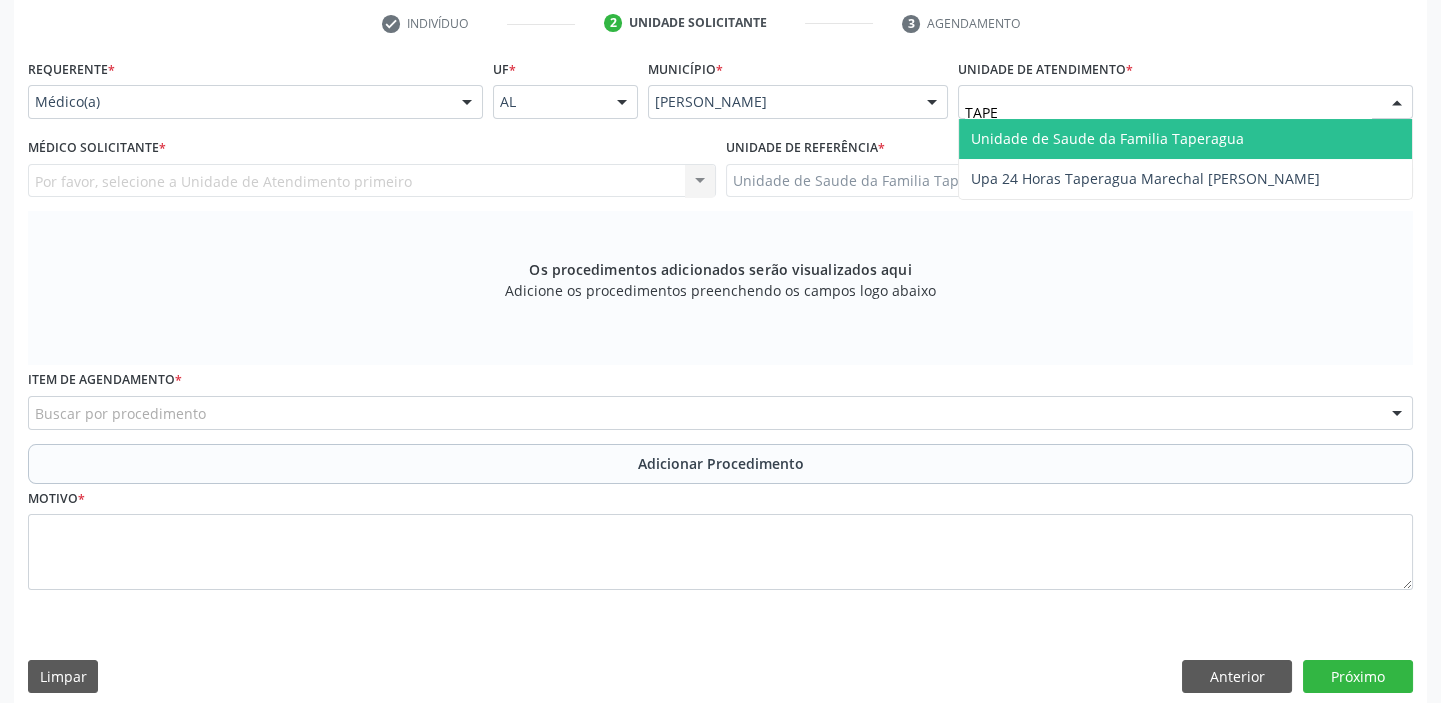click on "Unidade de Saude da Familia Taperagua" at bounding box center (1107, 138) 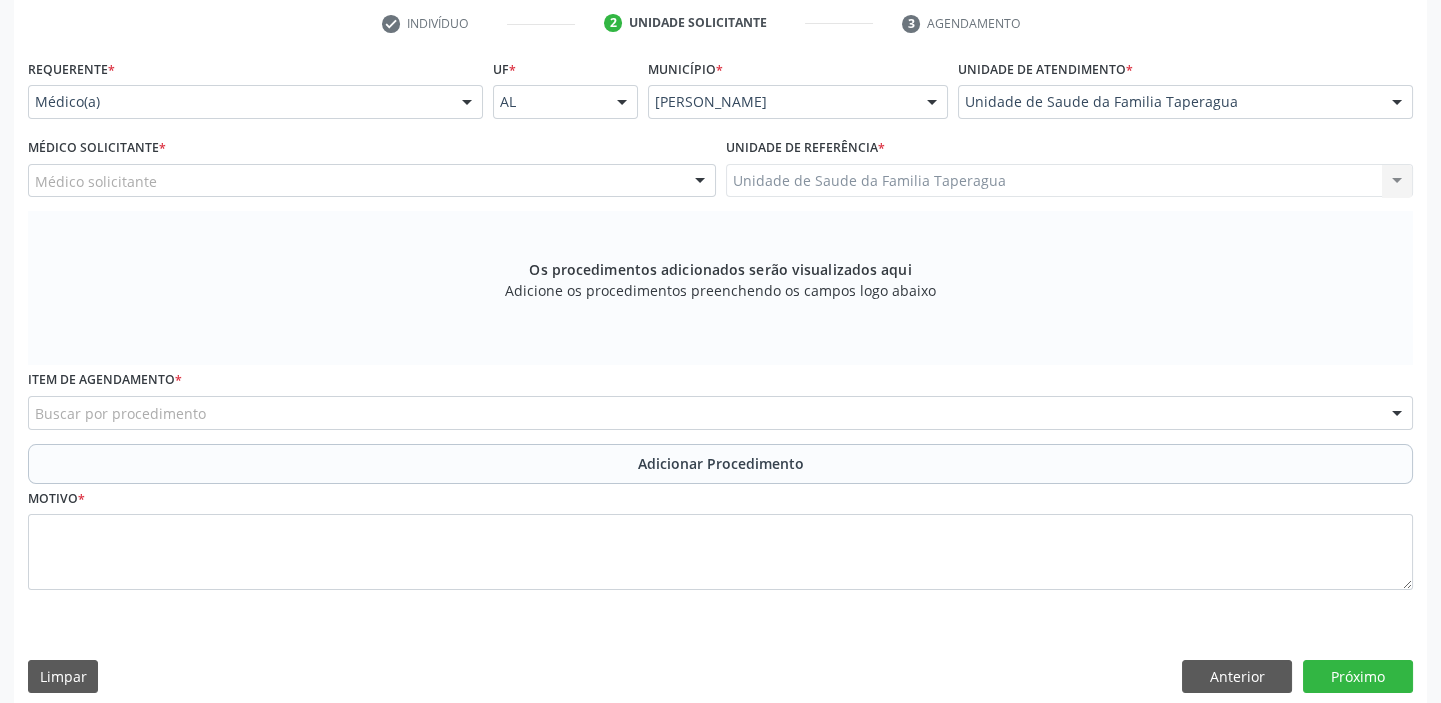 click on "Médico solicitante" at bounding box center (372, 181) 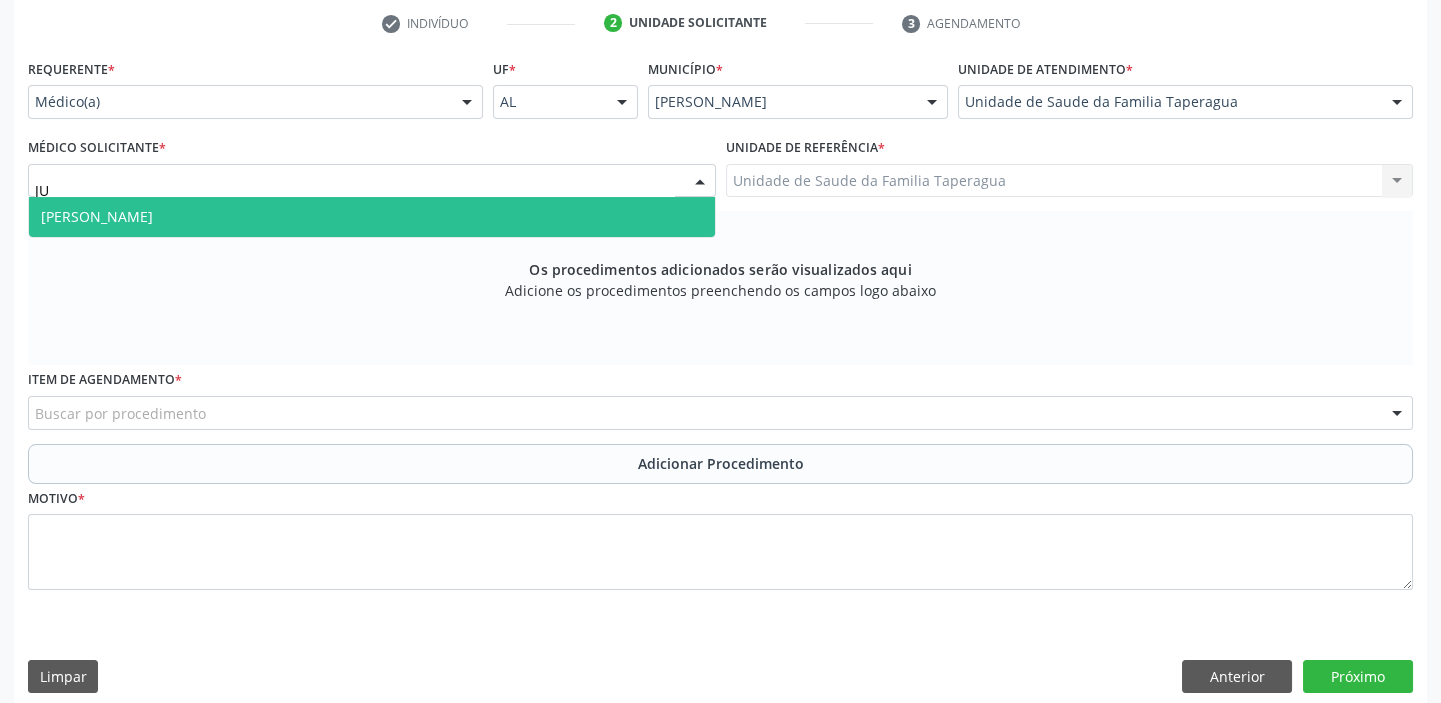 type on "JUL" 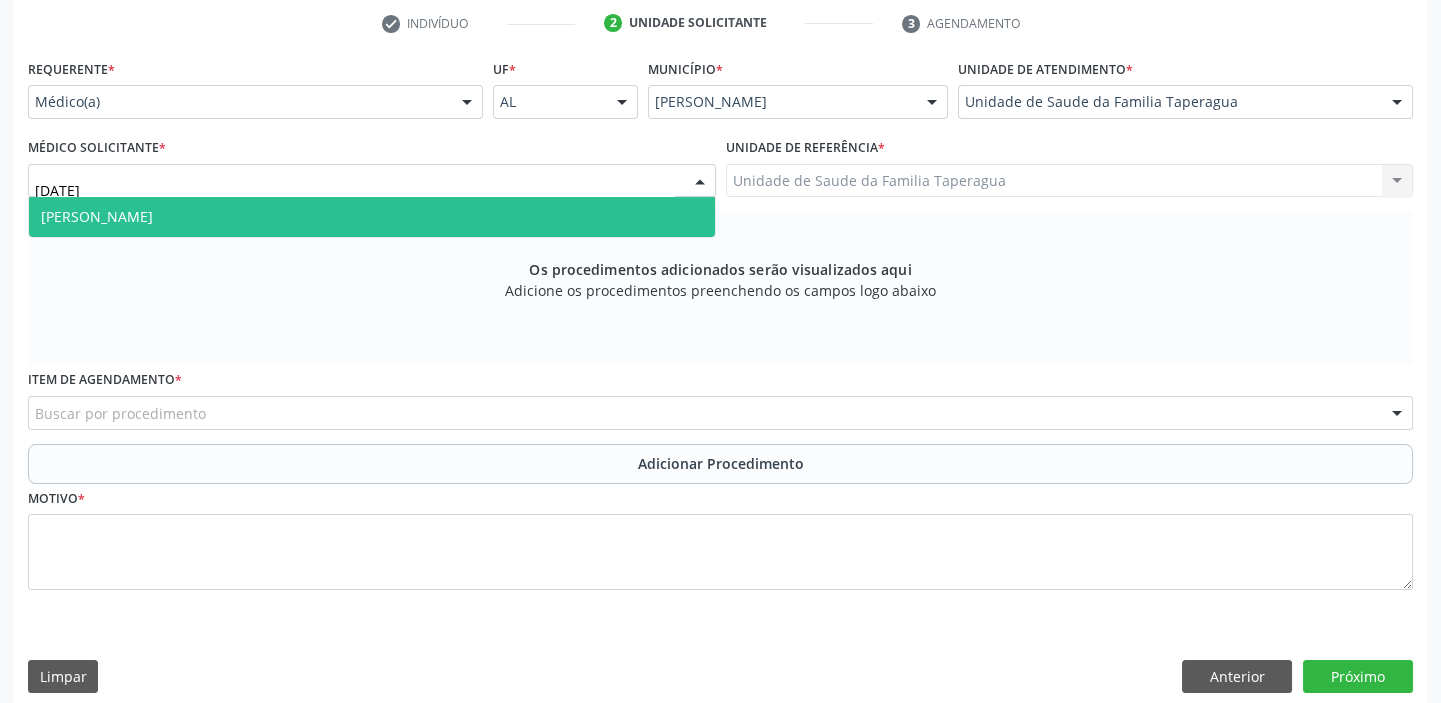 click on "[PERSON_NAME]" at bounding box center (372, 217) 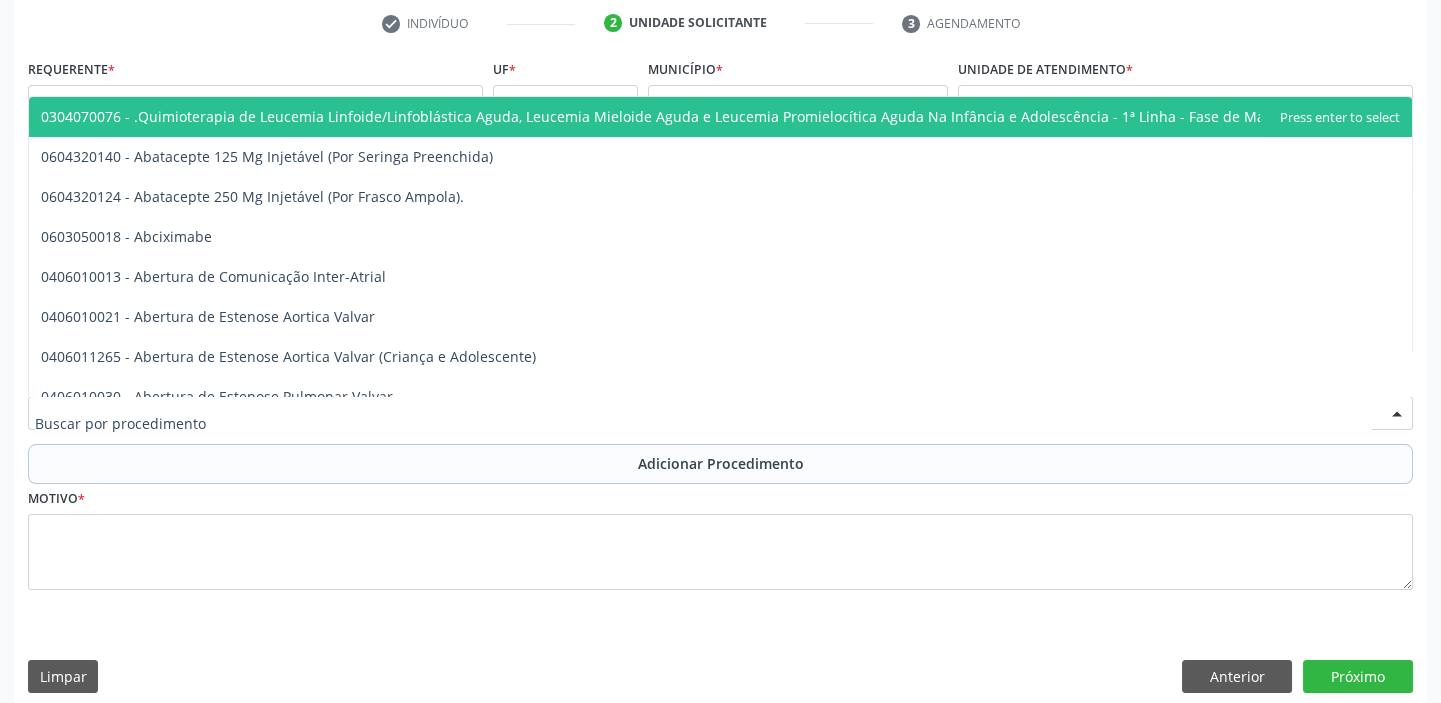 click at bounding box center [720, 413] 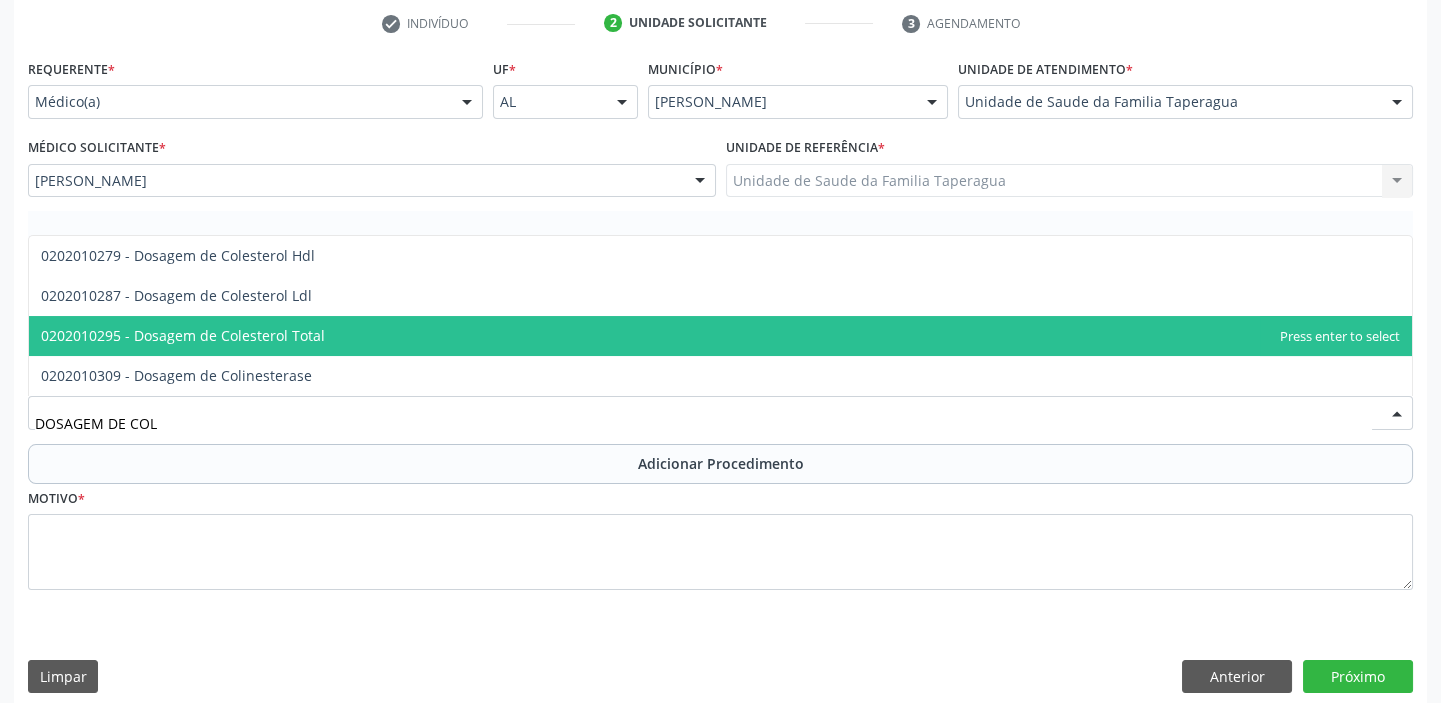 click on "0202010295 - Dosagem de Colesterol Total" at bounding box center (720, 336) 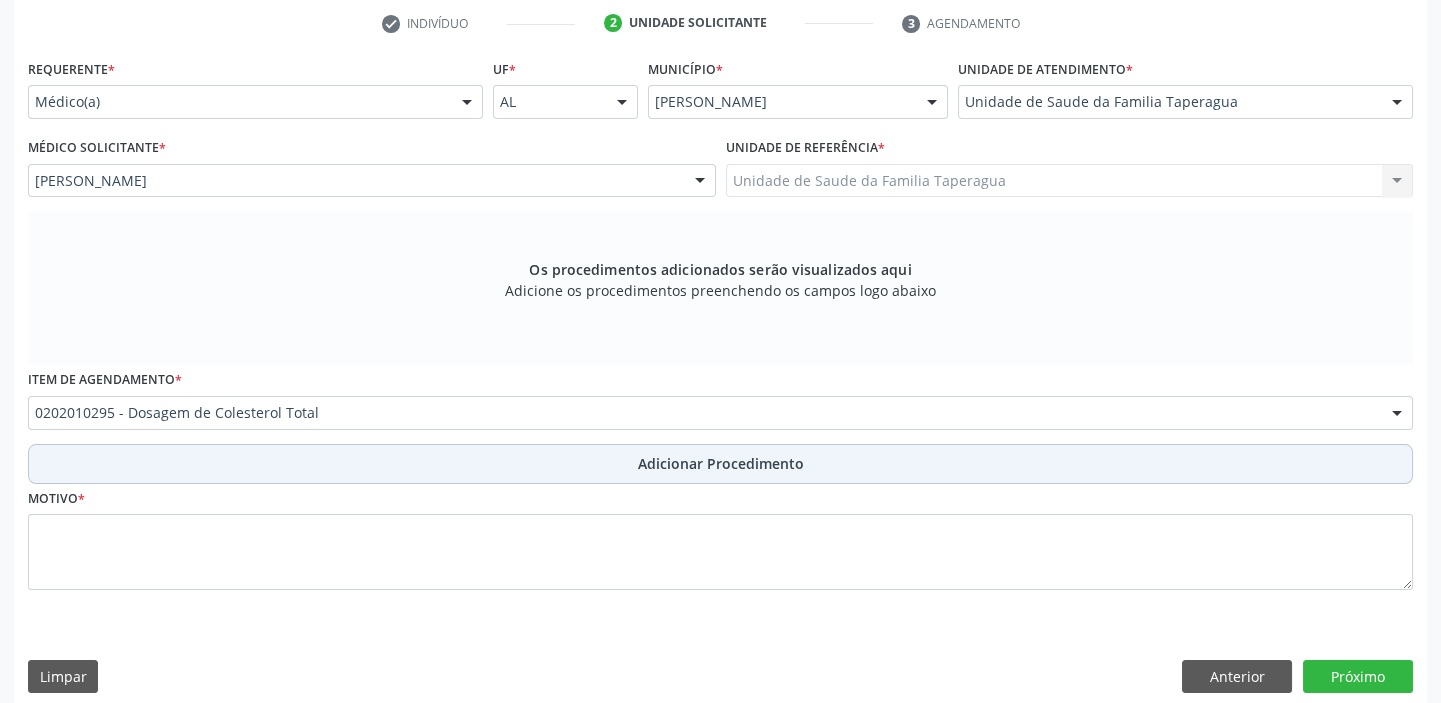 click on "Adicionar Procedimento" at bounding box center [720, 464] 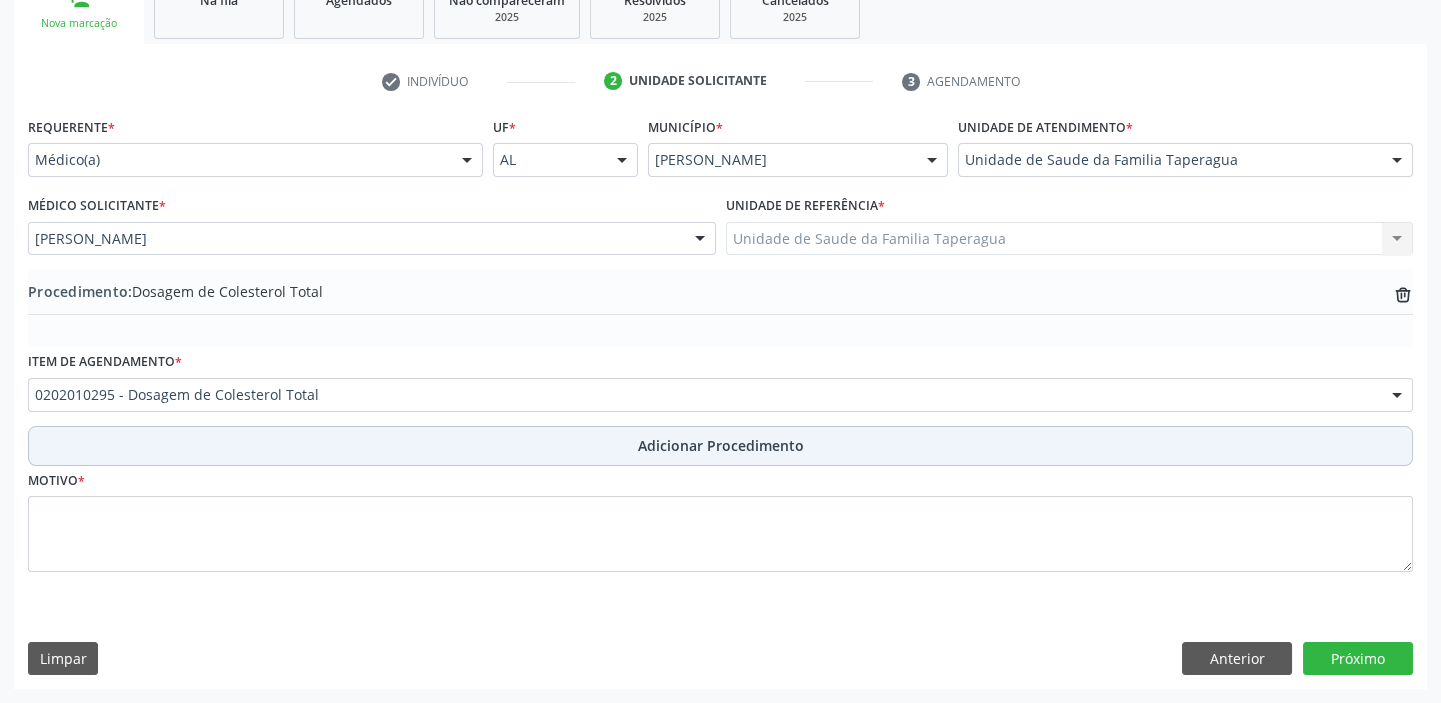 scroll, scrollTop: 349, scrollLeft: 0, axis: vertical 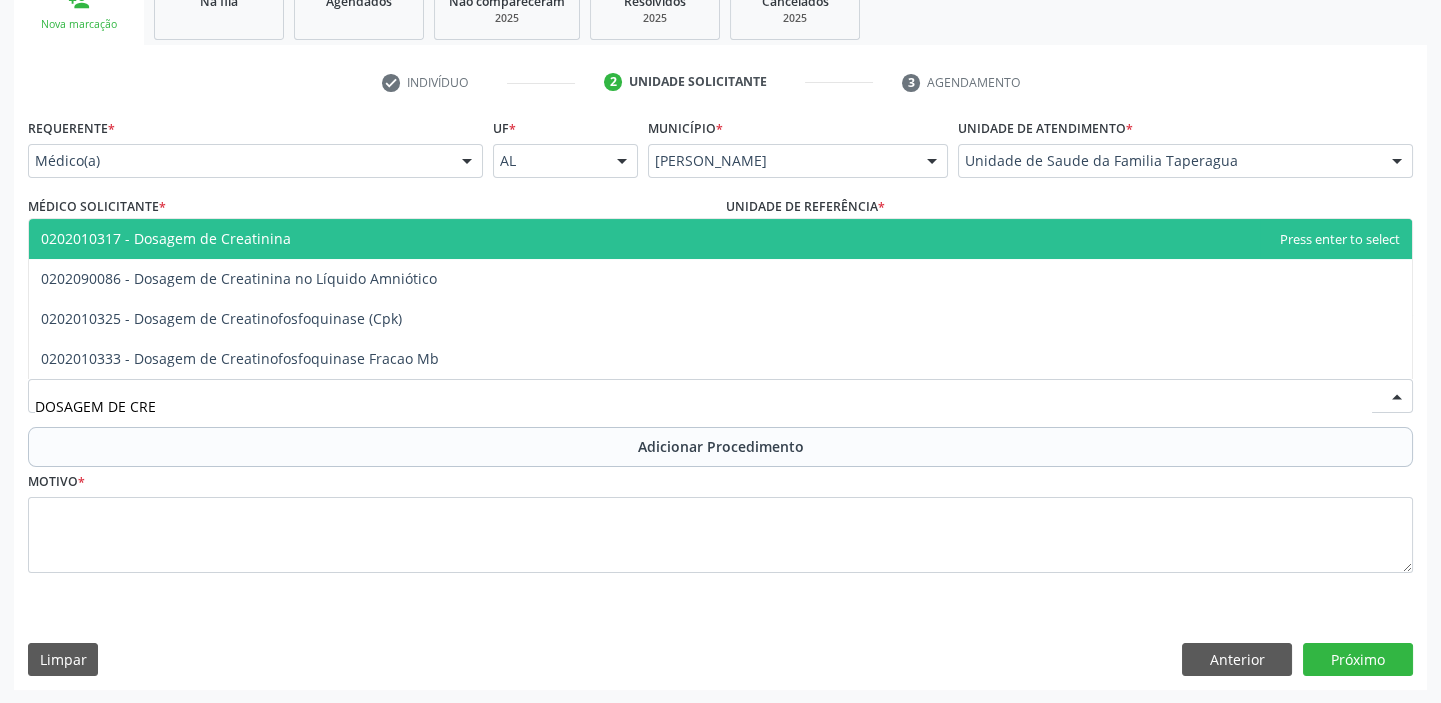 click on "0202010317 - Dosagem de Creatinina" at bounding box center (720, 239) 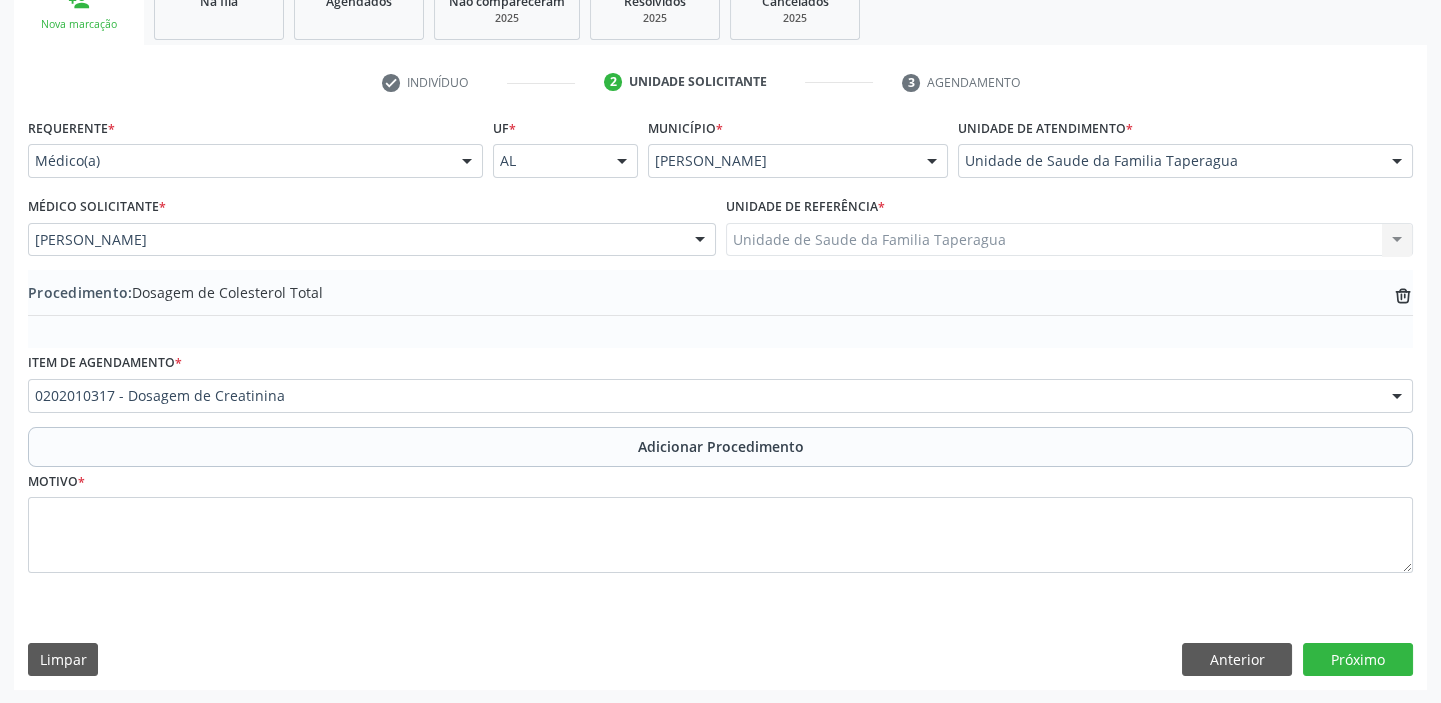 click on "0202010317 - Dosagem de Creatinina" at bounding box center [720, 396] 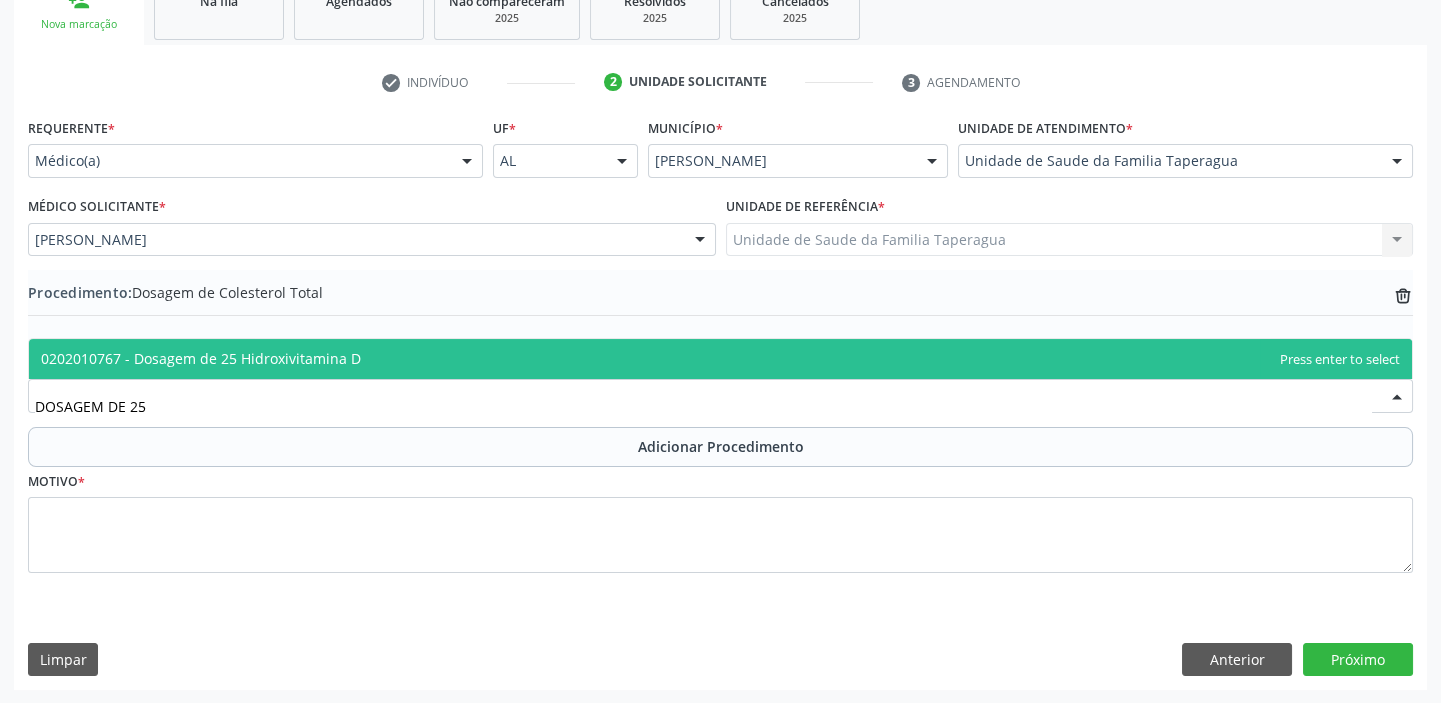 click on "0202010767 - Dosagem de 25 Hidroxivitamina D" at bounding box center (720, 359) 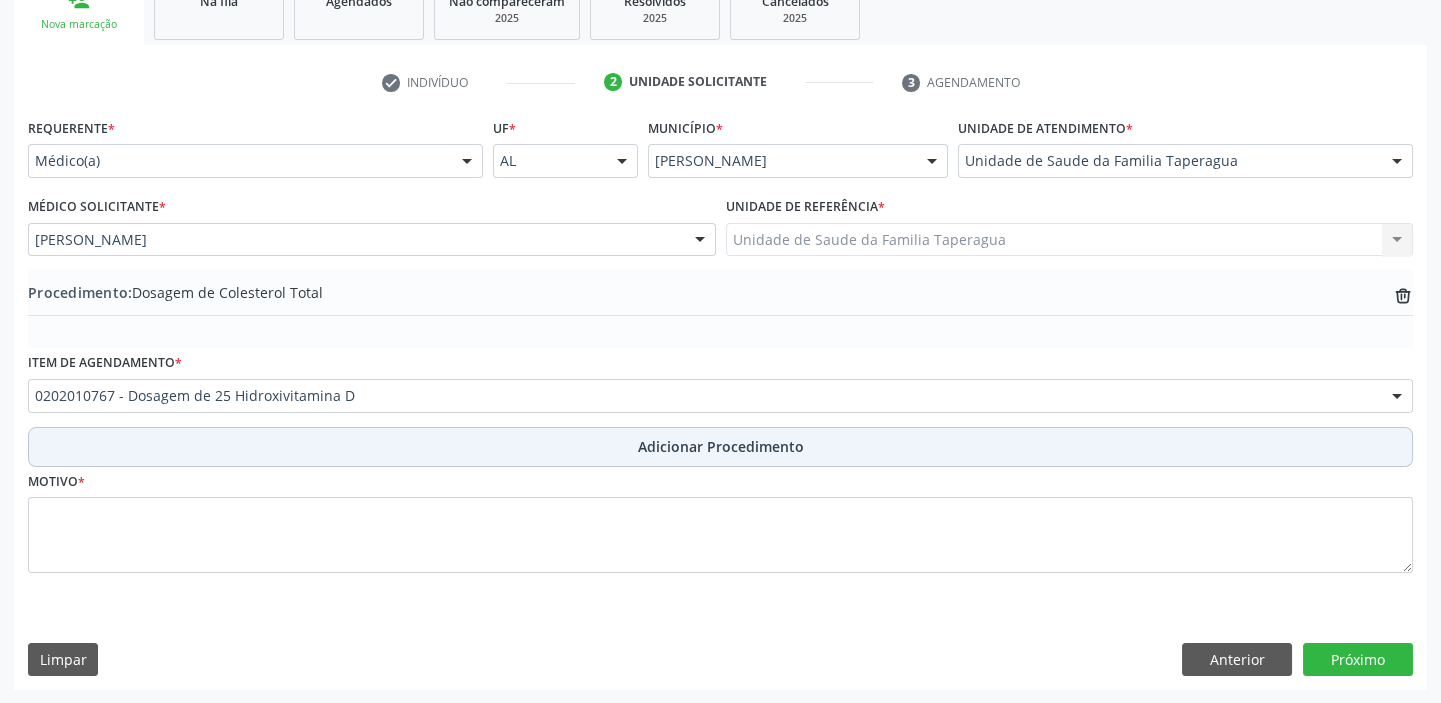 click on "Adicionar Procedimento" at bounding box center [720, 447] 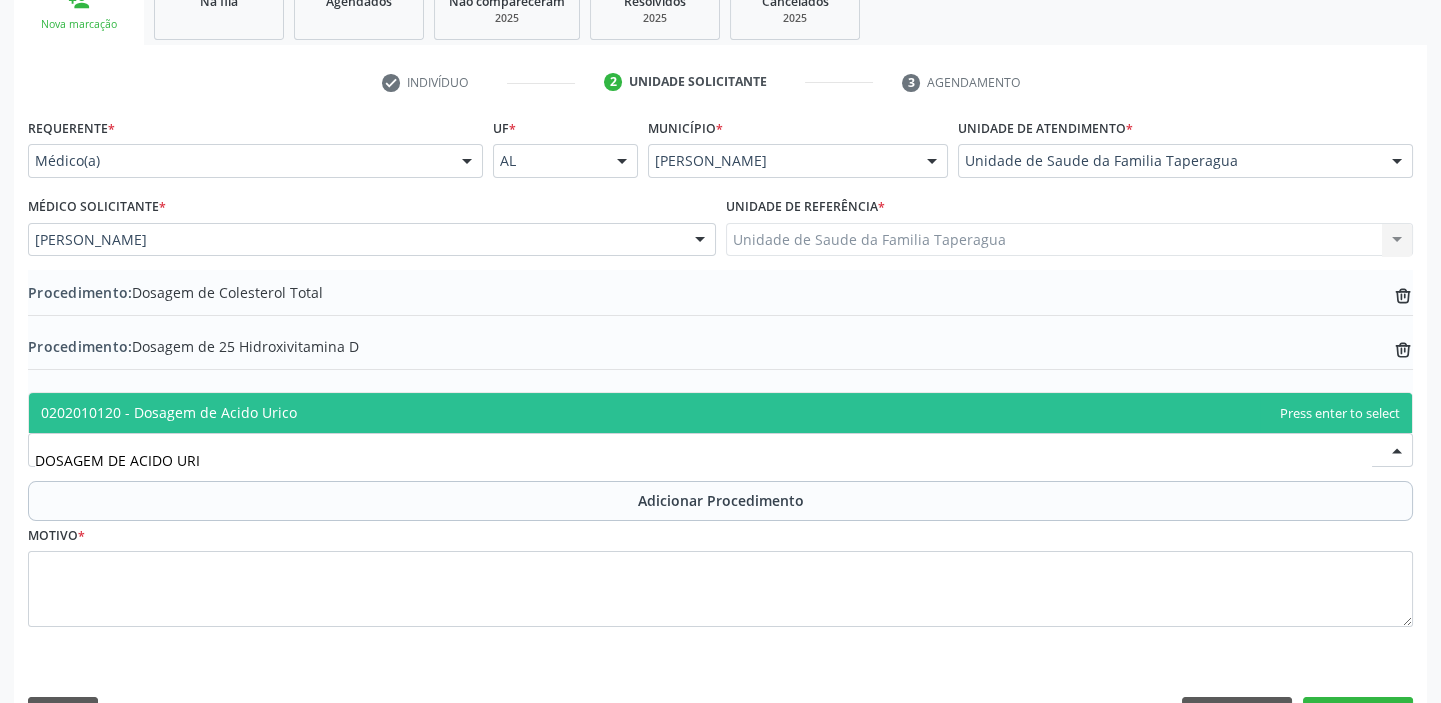 click on "0202010120 - Dosagem de Acido Urico" at bounding box center (720, 413) 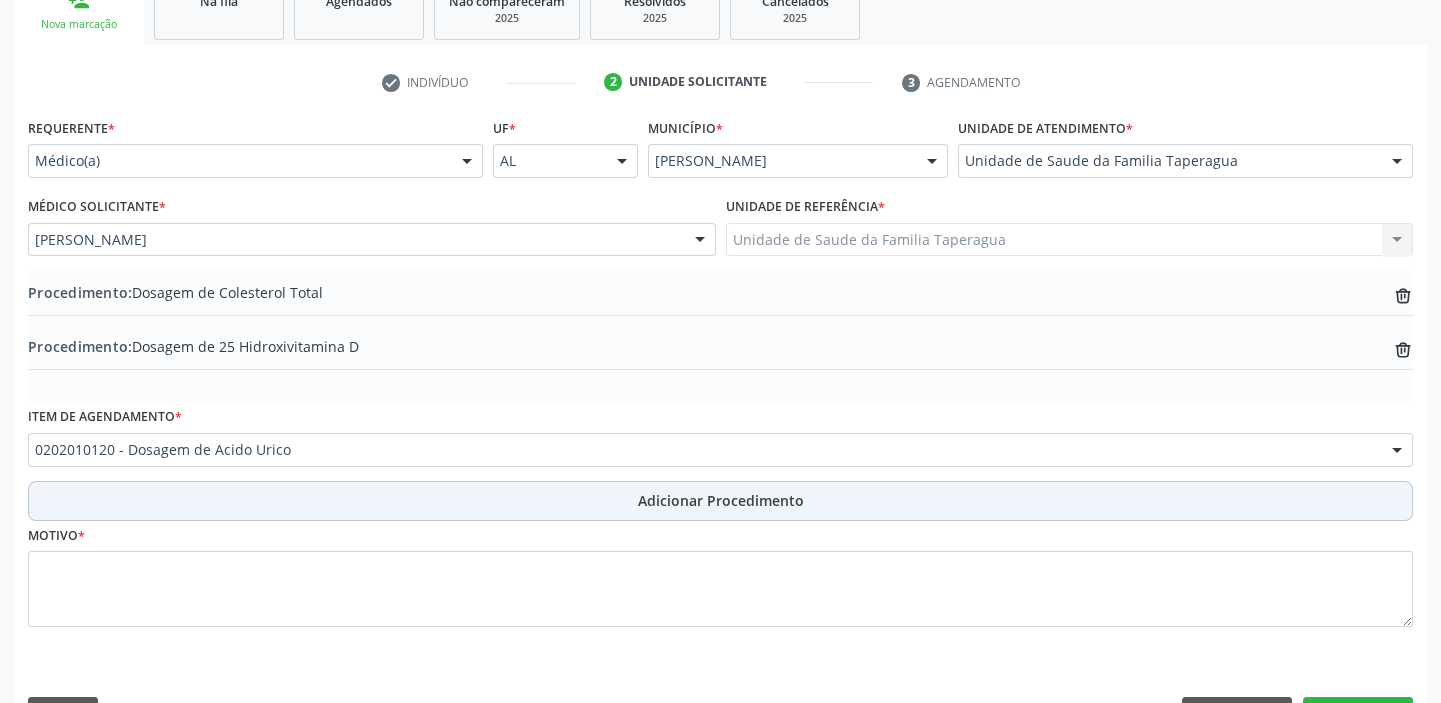 click on "Adicionar Procedimento" at bounding box center [720, 501] 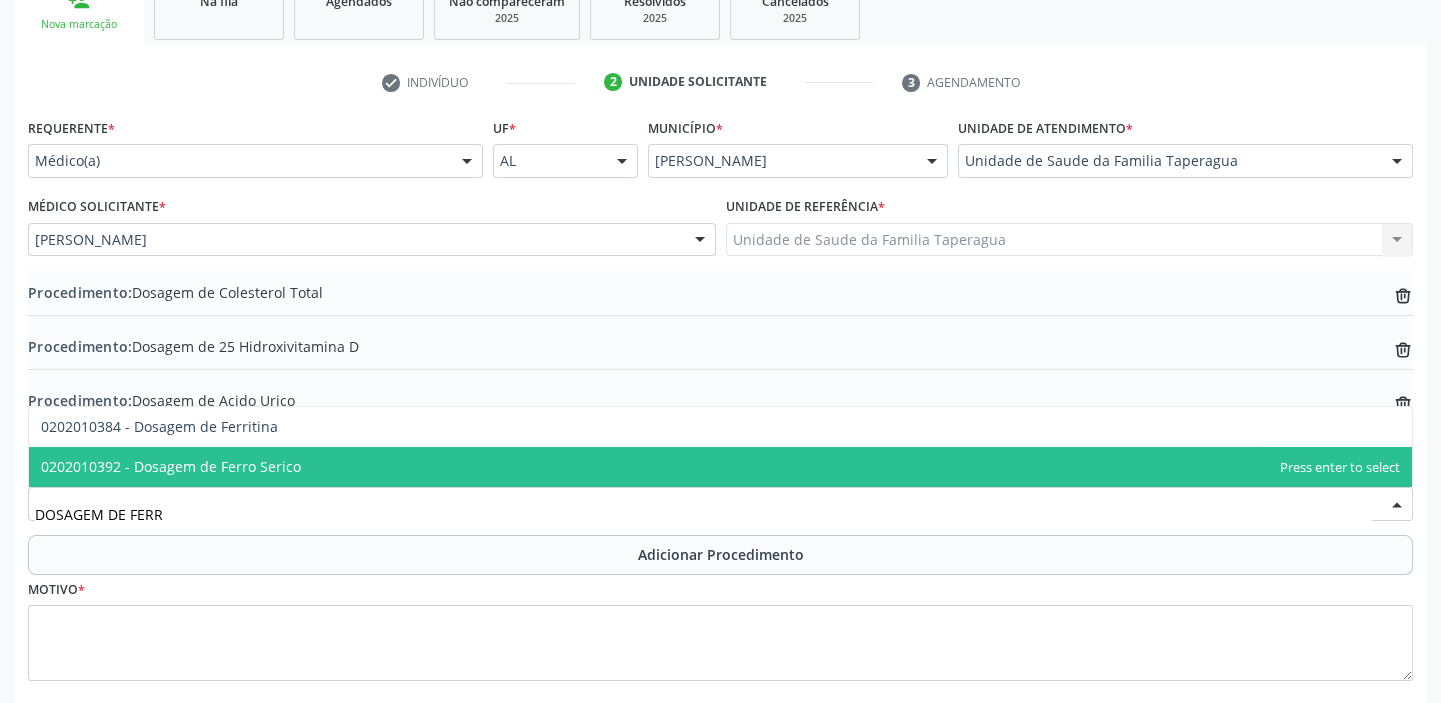 type on "DOSAGEM DE FERR" 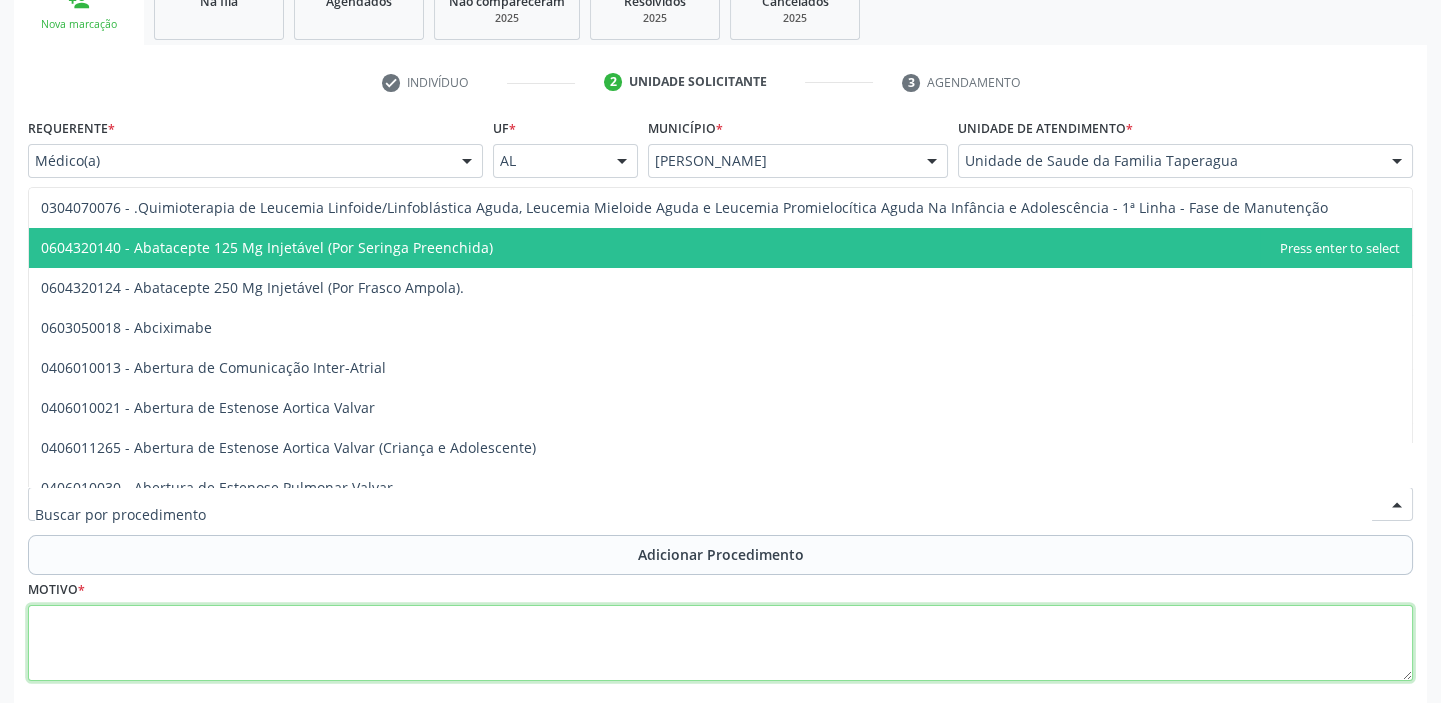 click at bounding box center (720, 643) 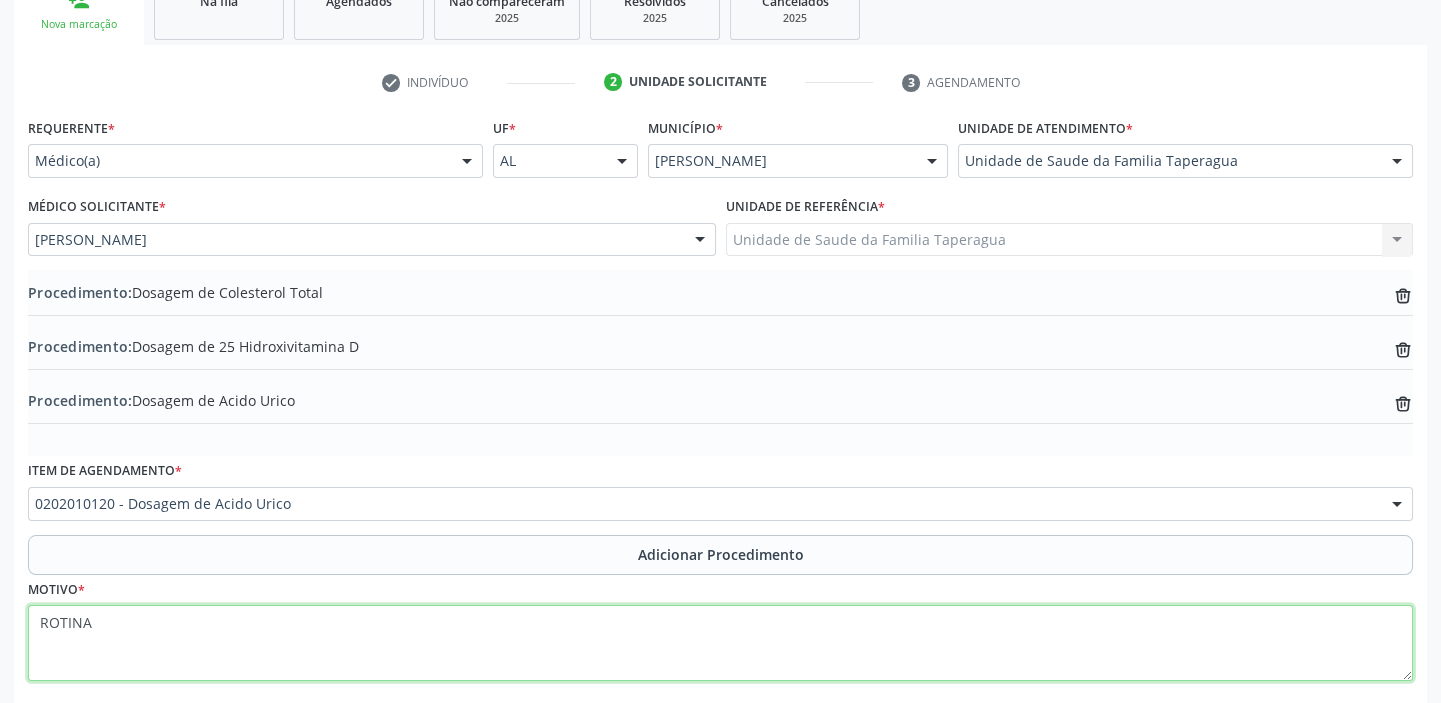 type on "ROTINA" 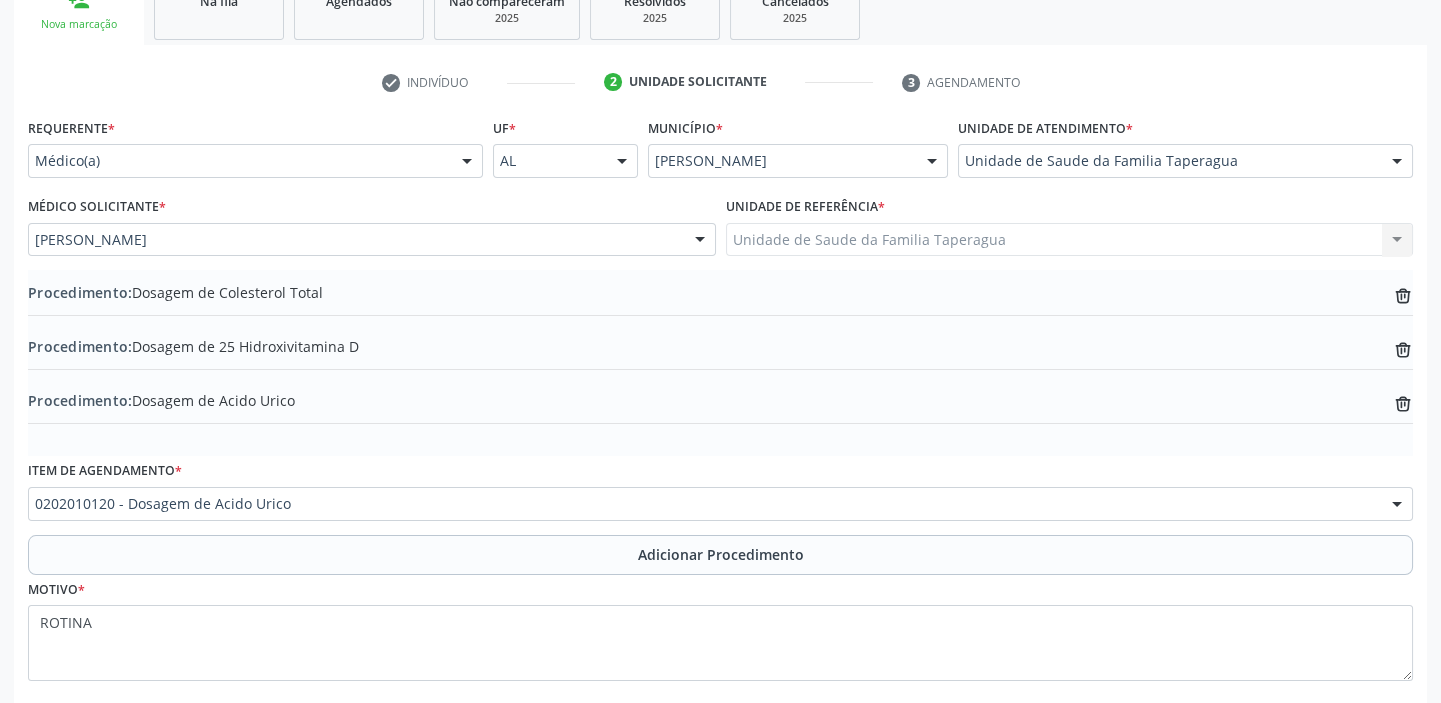 click on "0202010120 - Dosagem de Acido Urico" at bounding box center (720, 504) 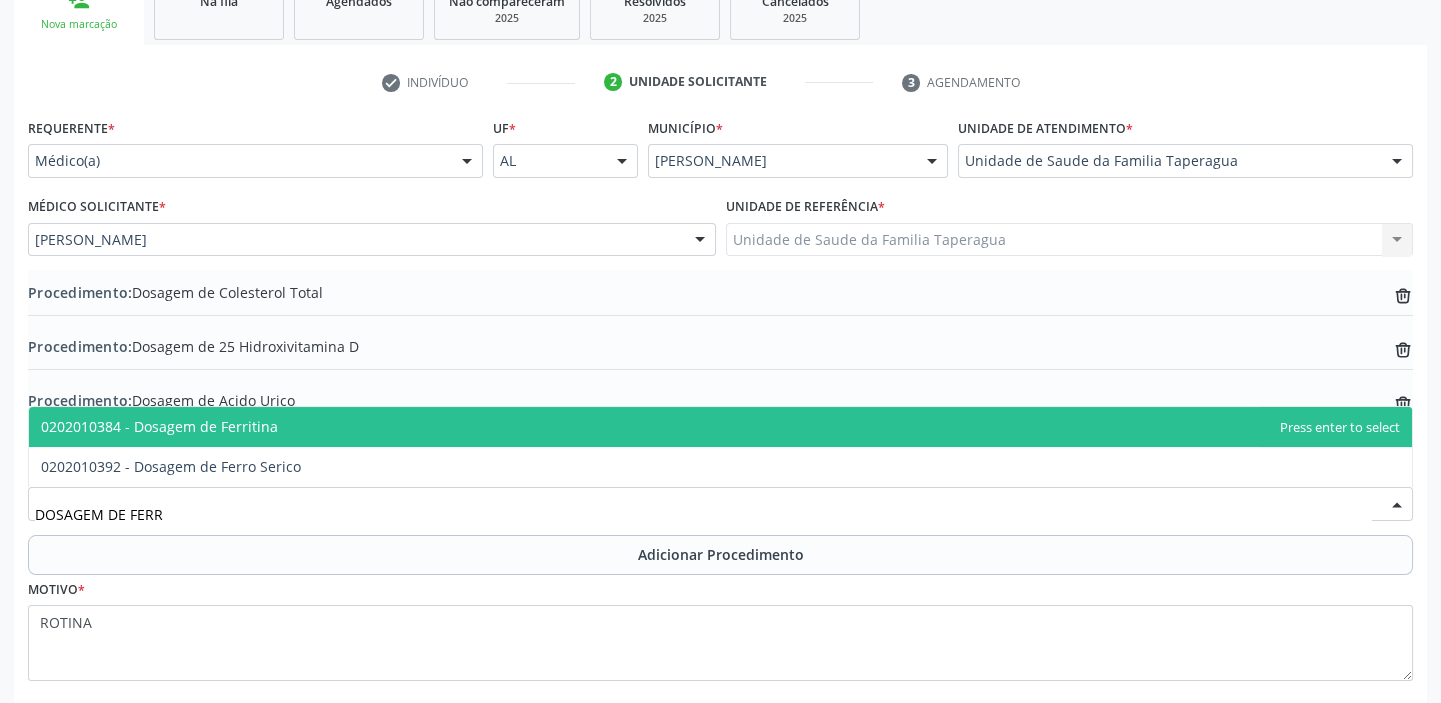 click on "0202010384 - Dosagem de Ferritina" at bounding box center (720, 427) 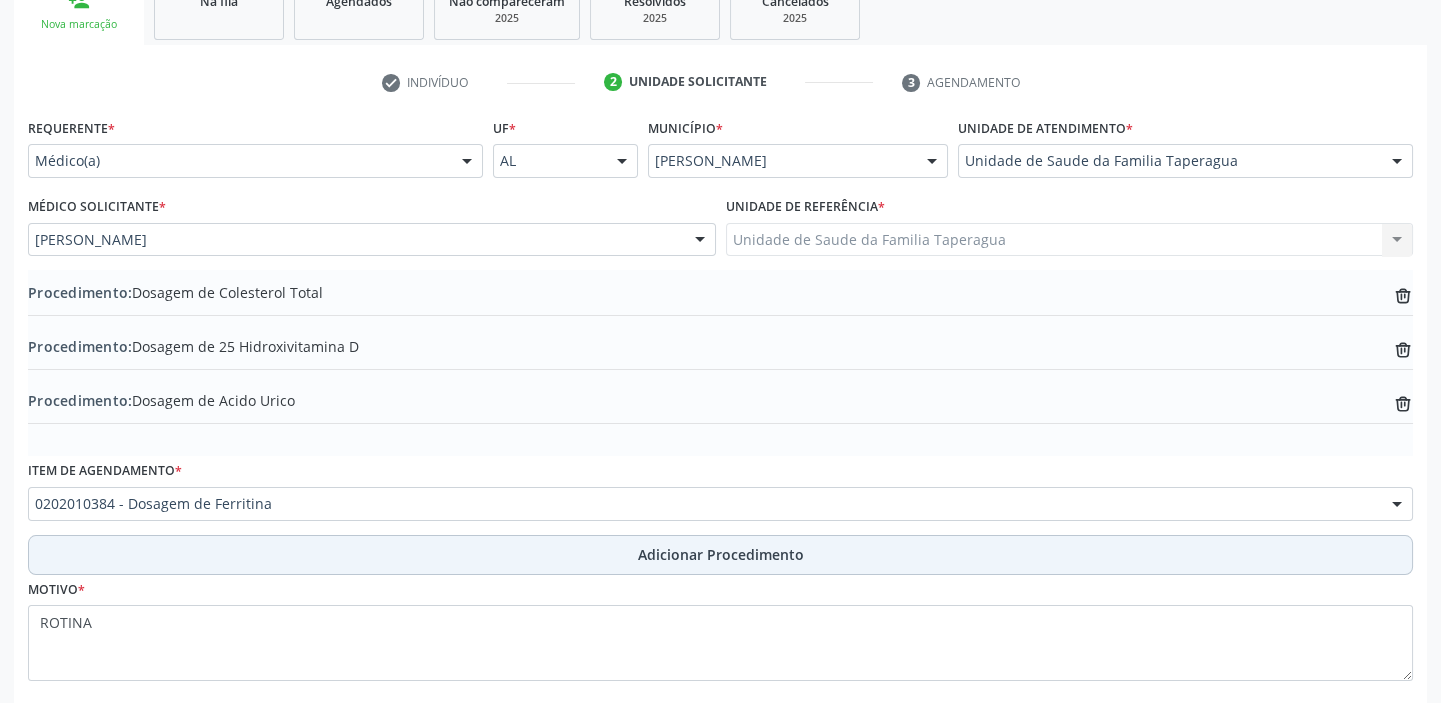 click on "Adicionar Procedimento" at bounding box center [720, 555] 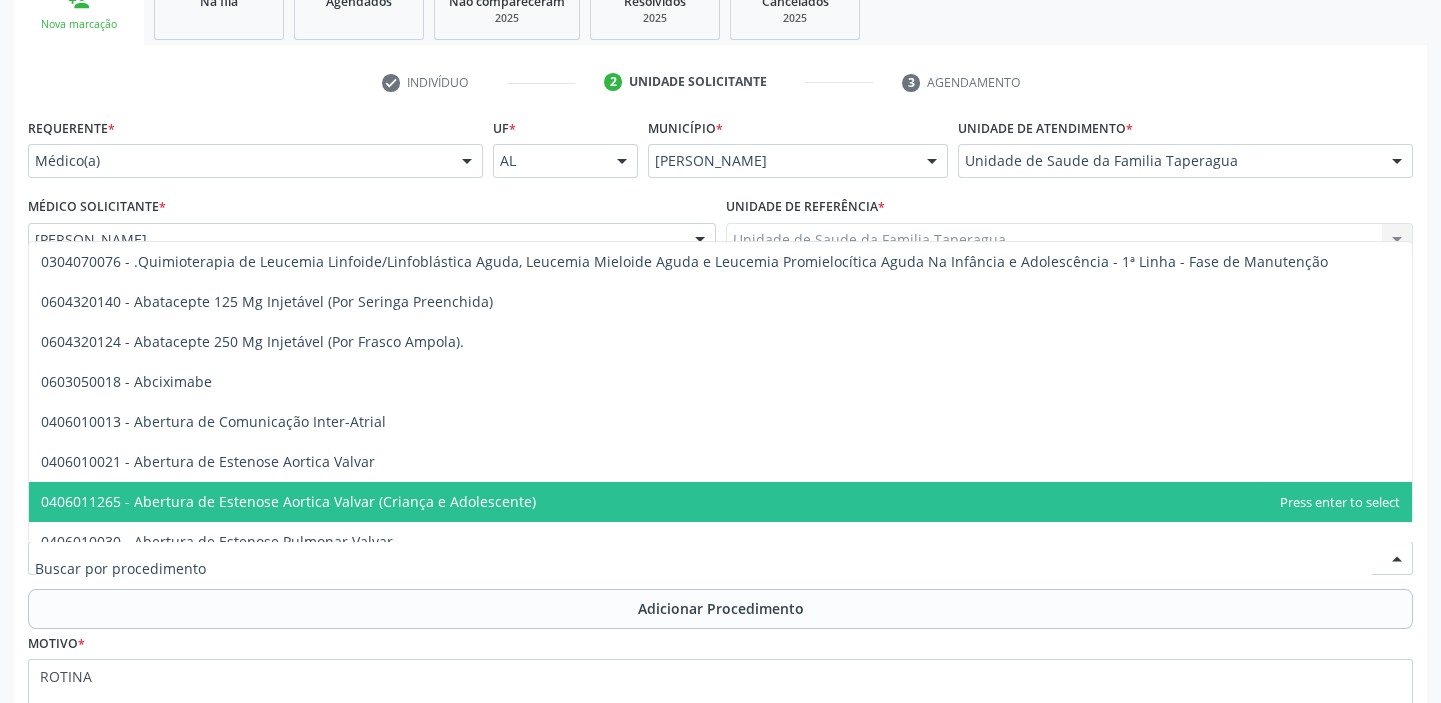 click at bounding box center (720, 558) 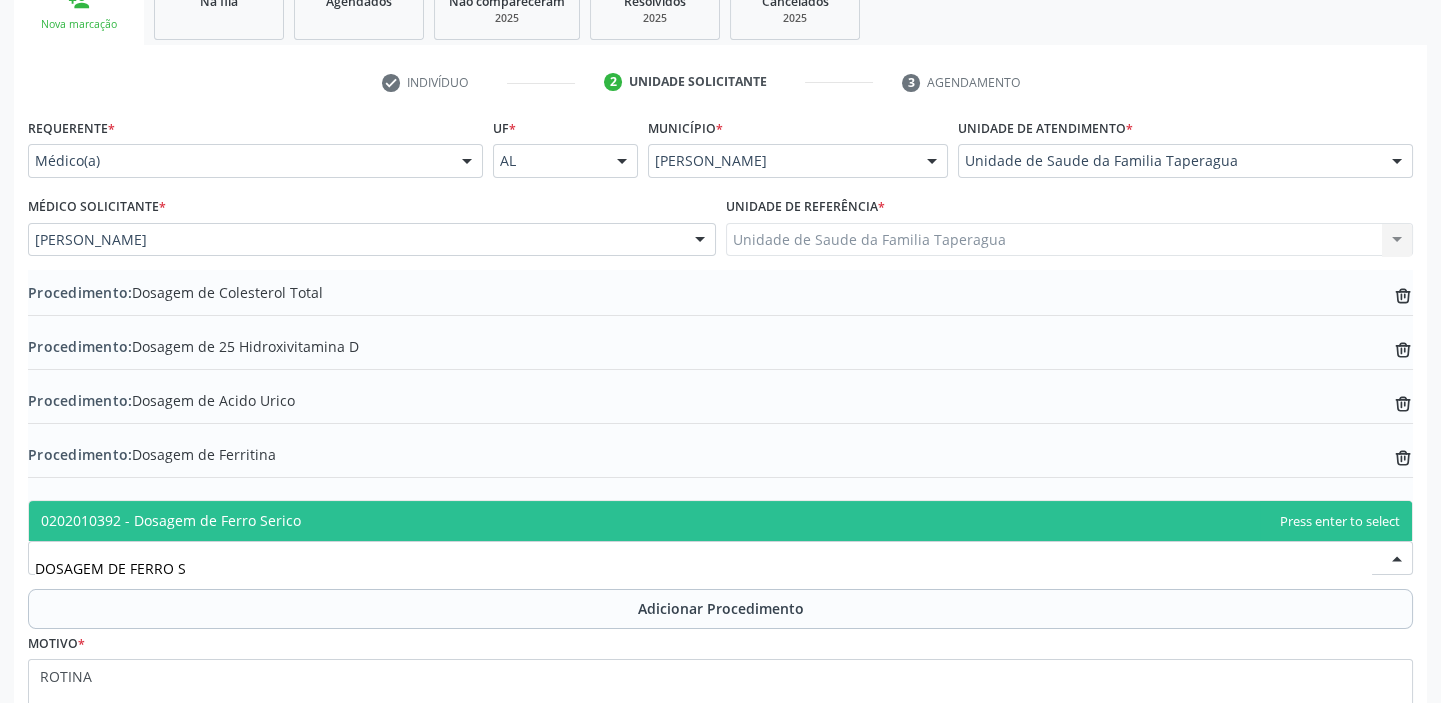 click on "0202010392 - Dosagem de Ferro Serico" at bounding box center (720, 521) 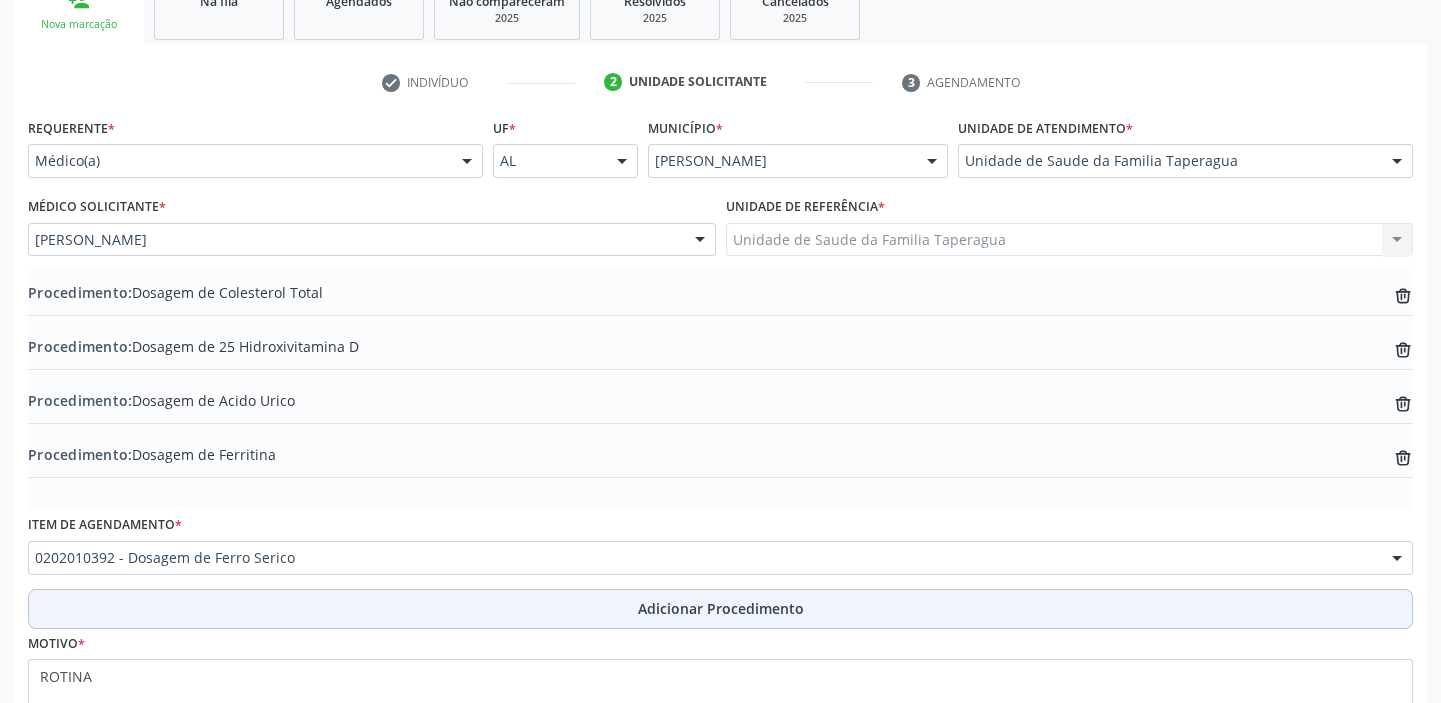 click on "Adicionar Procedimento" at bounding box center (721, 608) 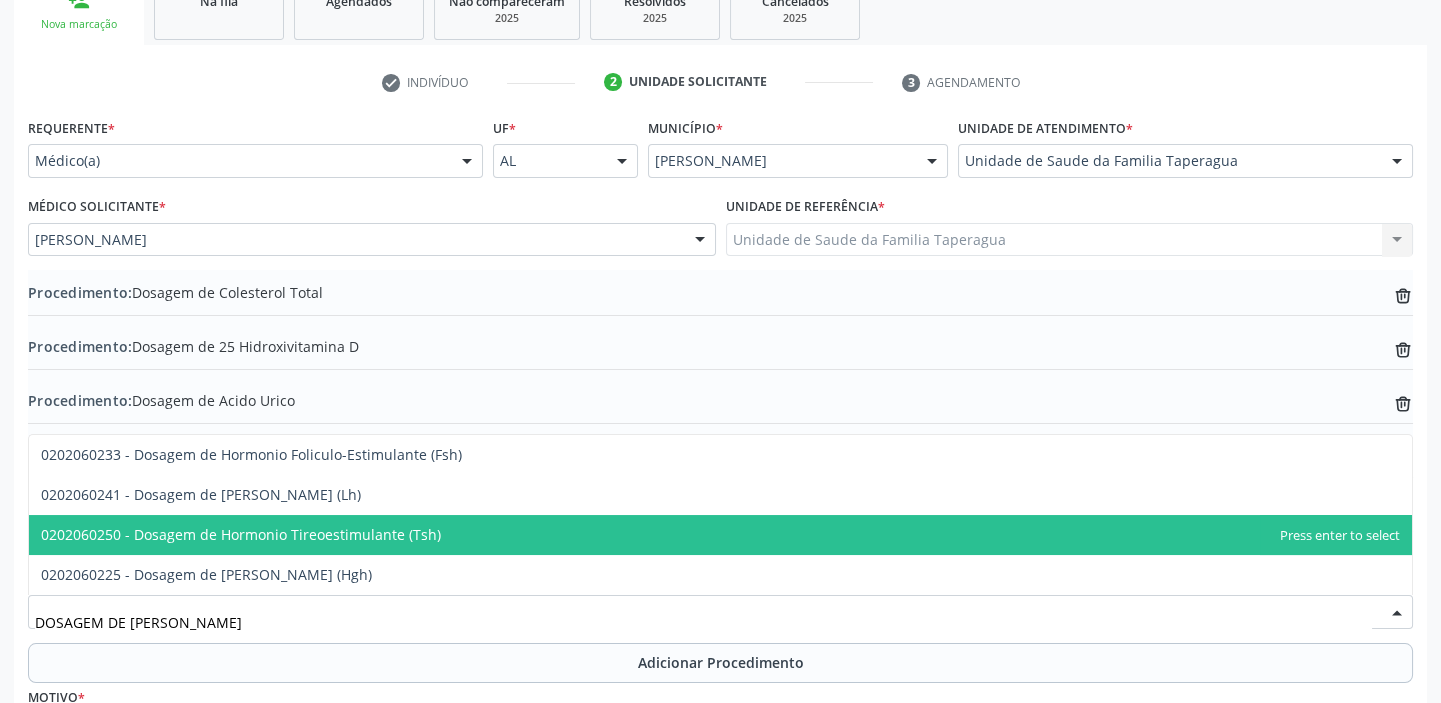 click on "0202060250 - Dosagem de Hormonio Tireoestimulante (Tsh)" at bounding box center [720, 535] 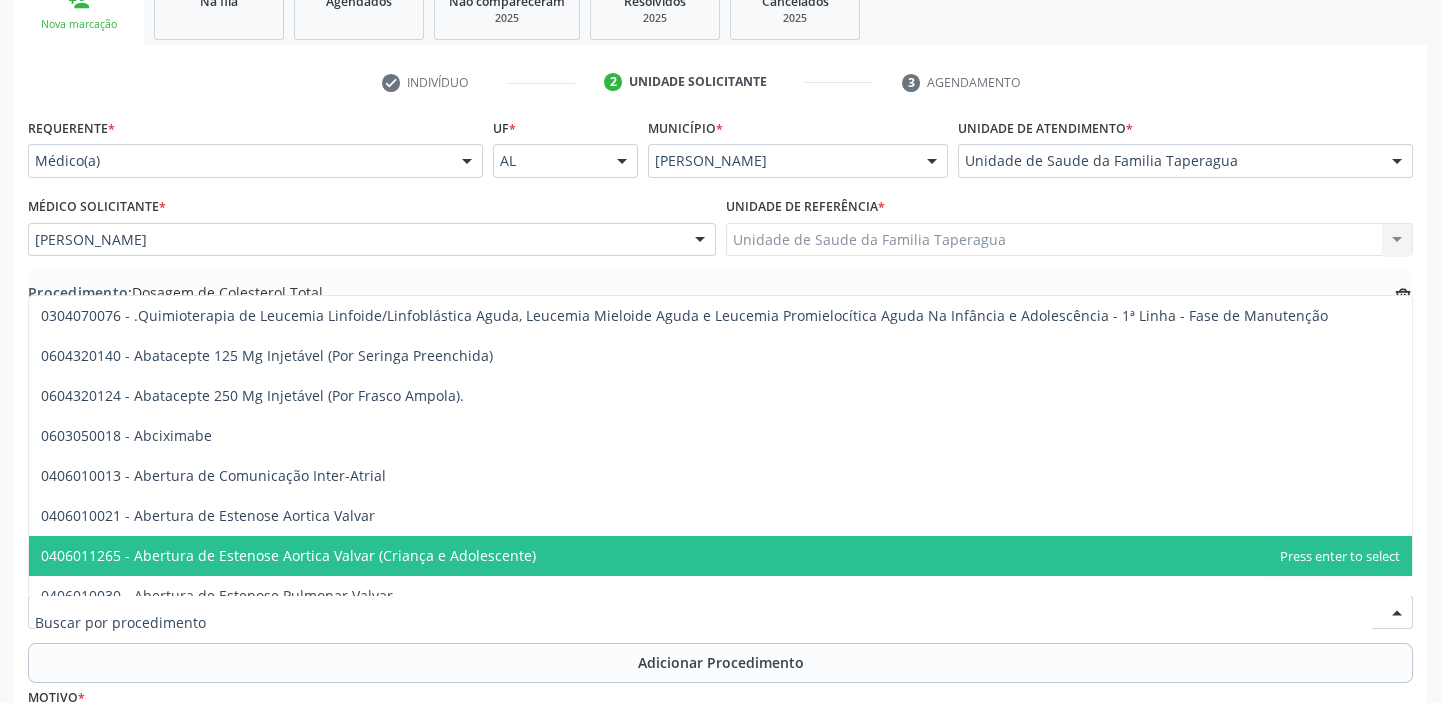 click at bounding box center [703, 622] 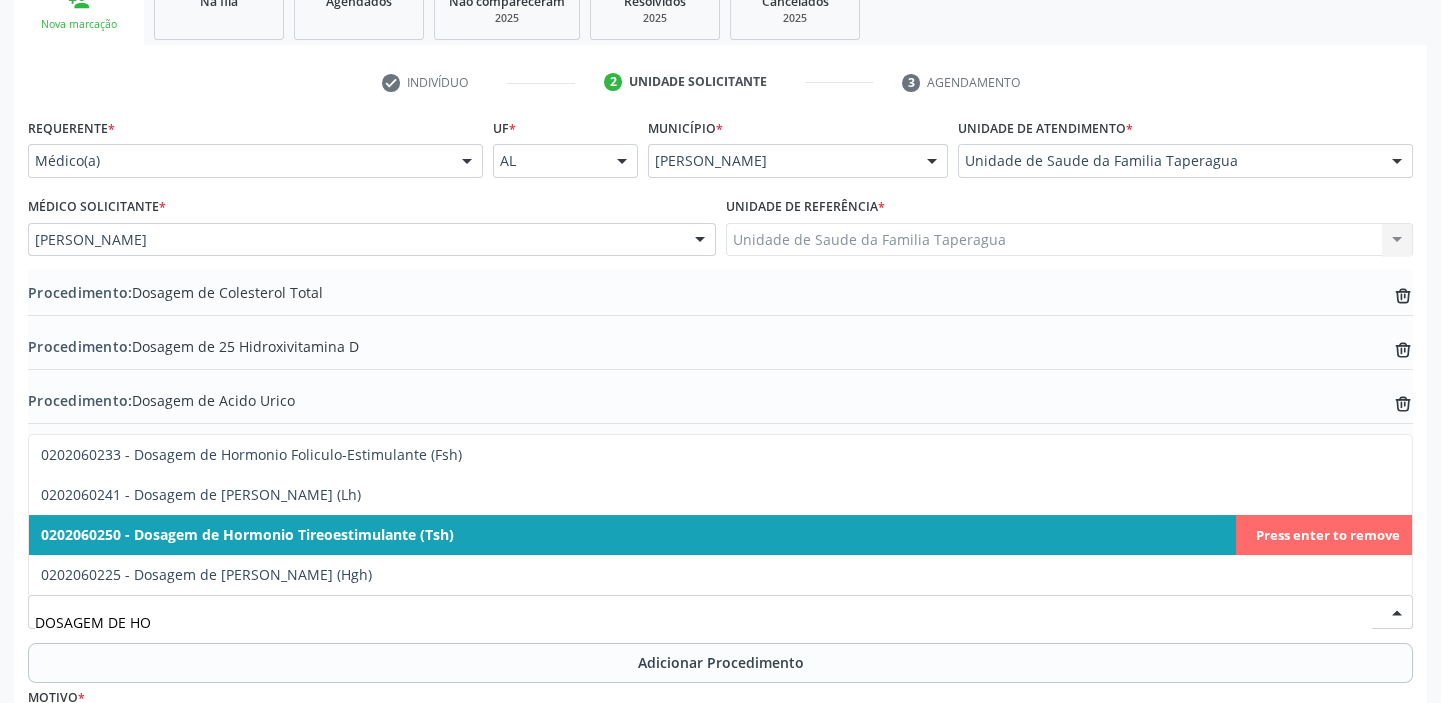 click on "0202060250 - Dosagem de Hormonio Tireoestimulante (Tsh)" at bounding box center [720, 535] 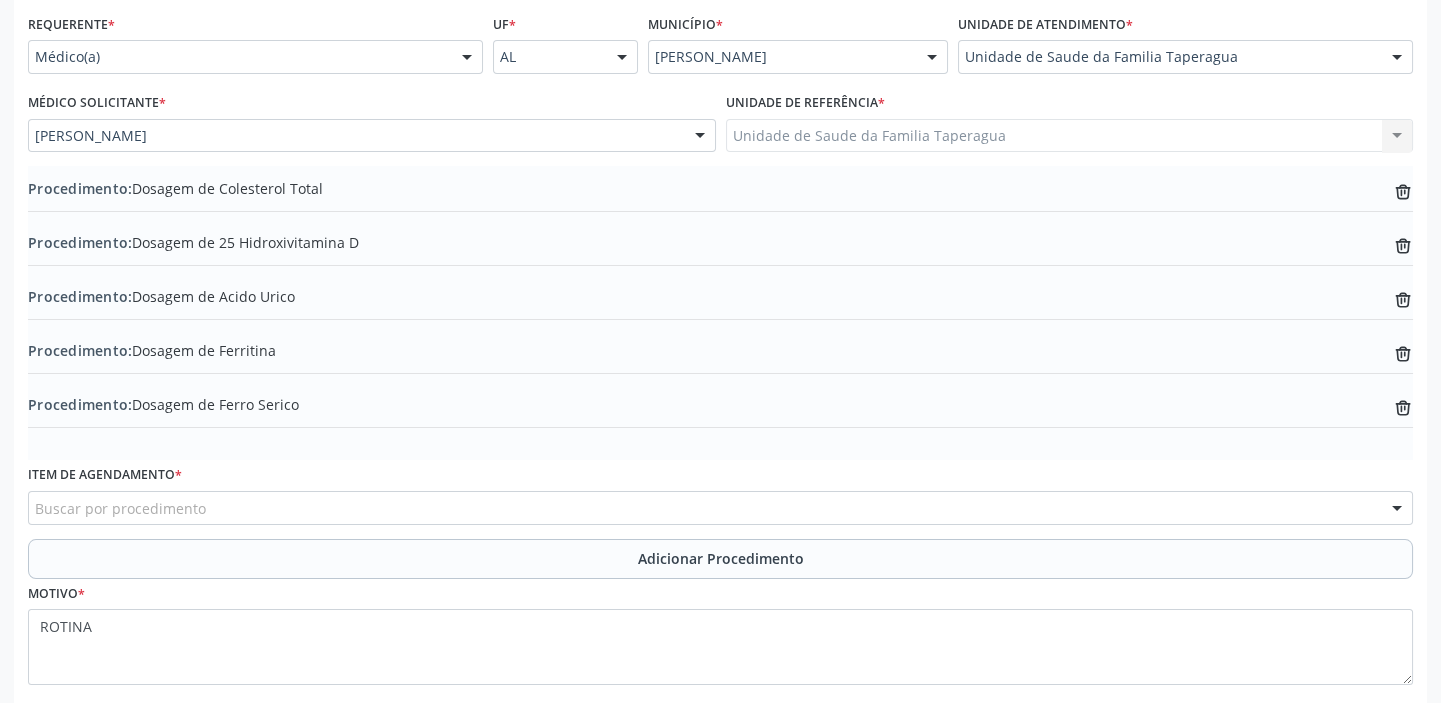 scroll, scrollTop: 564, scrollLeft: 0, axis: vertical 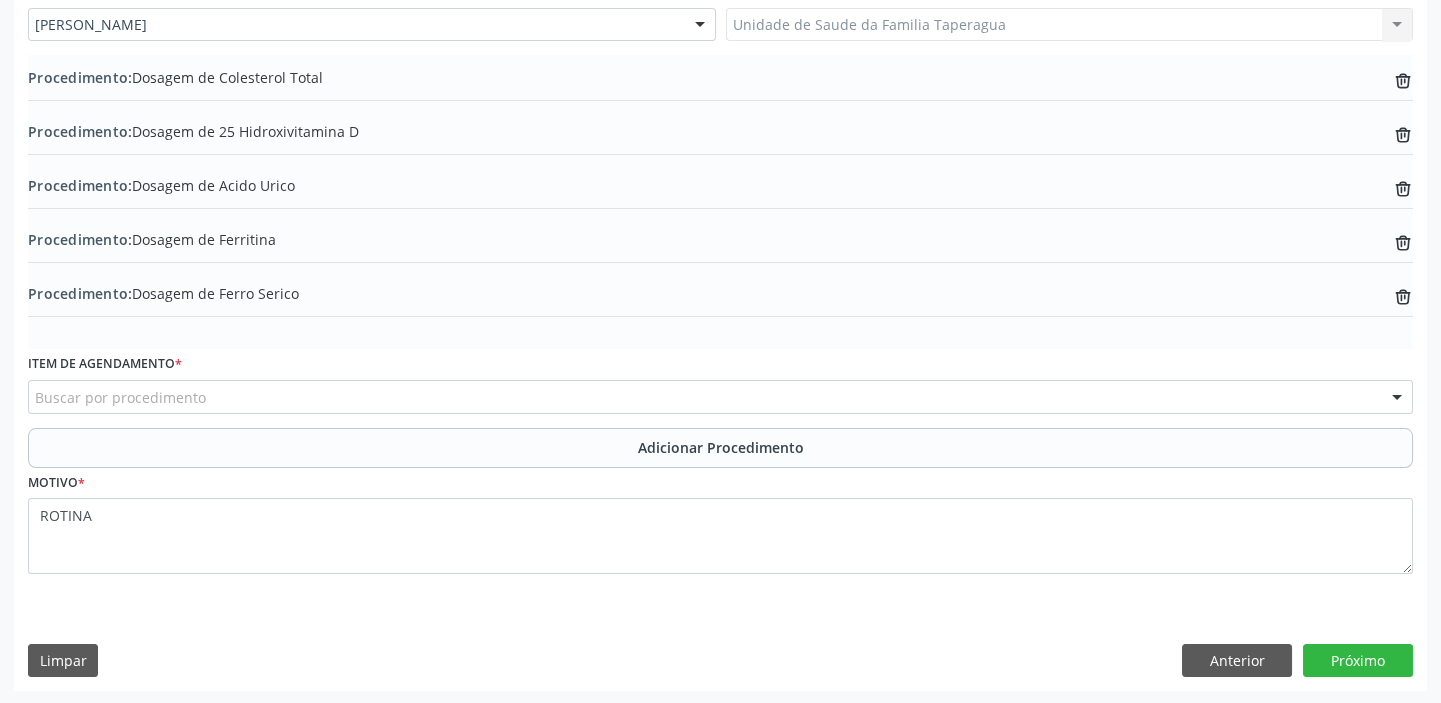 click on "Buscar por procedimento" at bounding box center [720, 397] 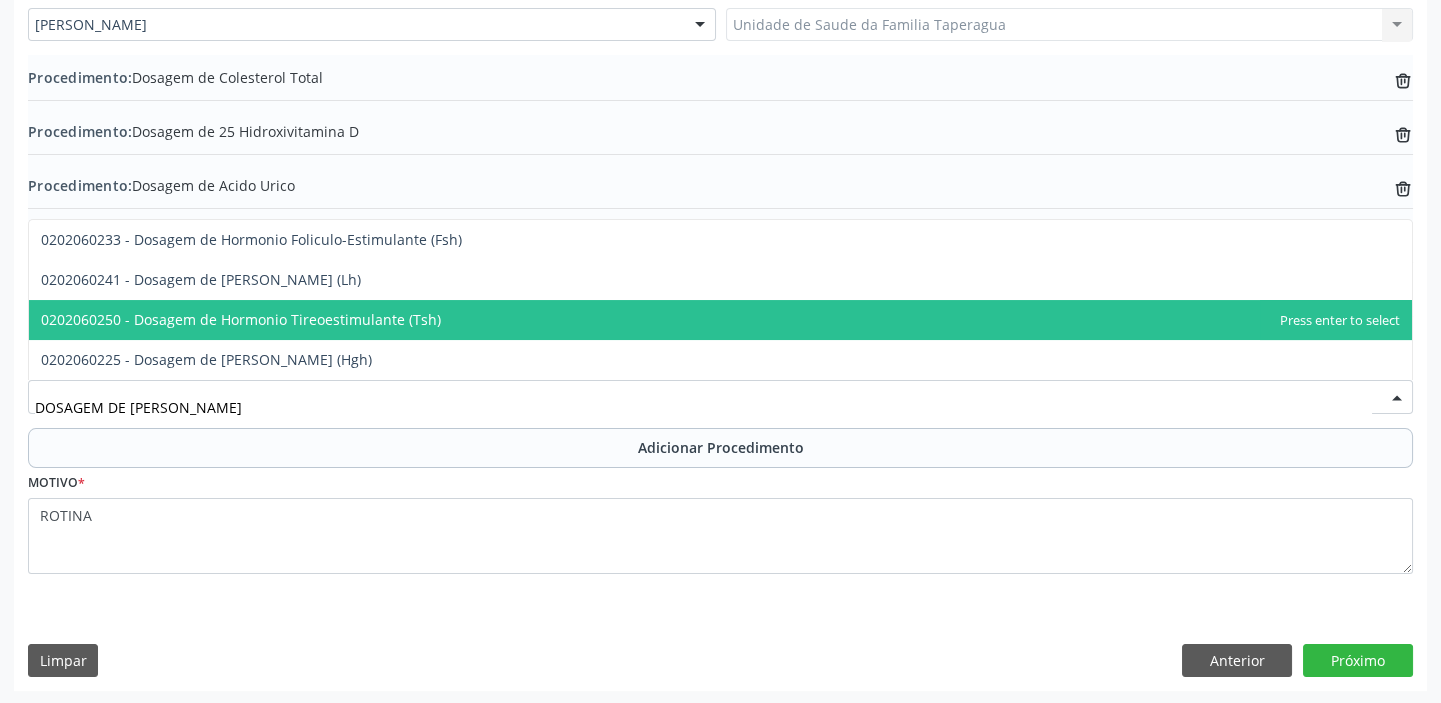click on "0202060250 - Dosagem de Hormonio Tireoestimulante (Tsh)" at bounding box center [720, 320] 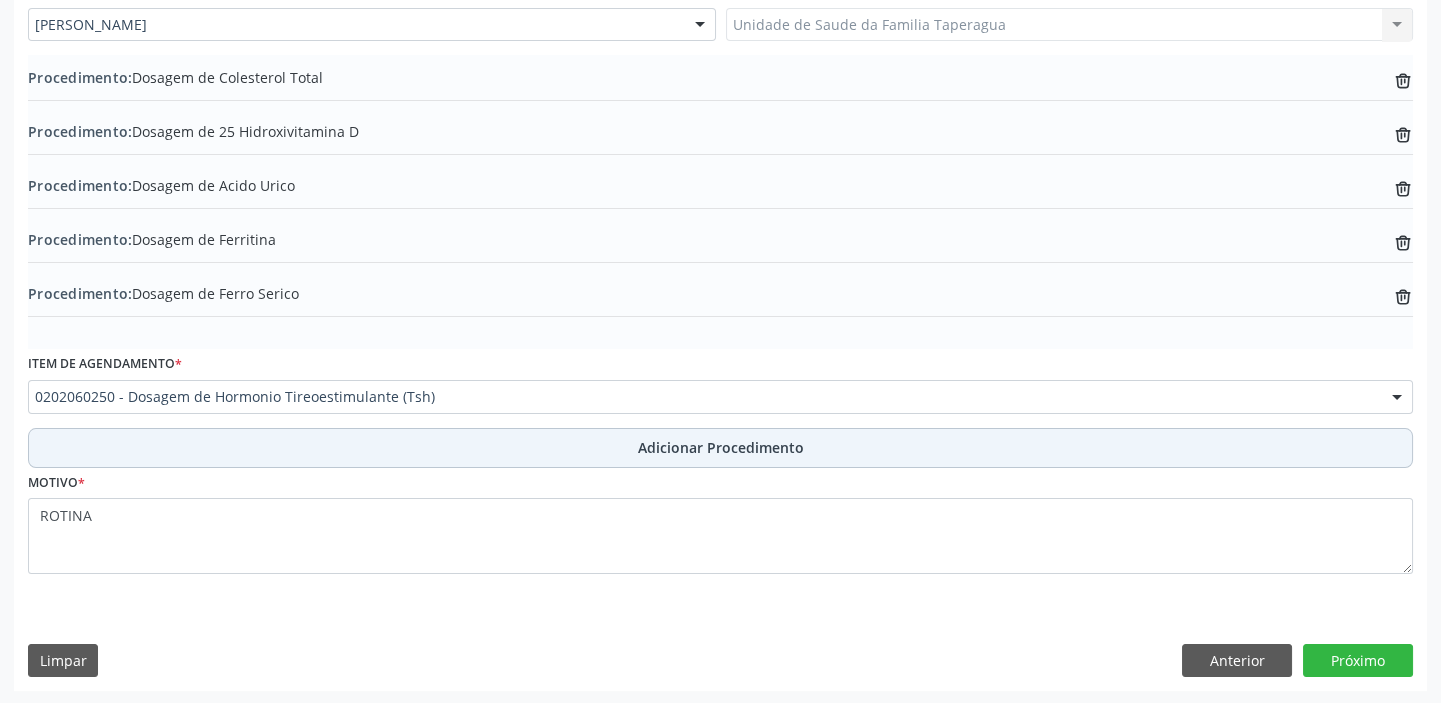 click on "Adicionar Procedimento" at bounding box center (721, 447) 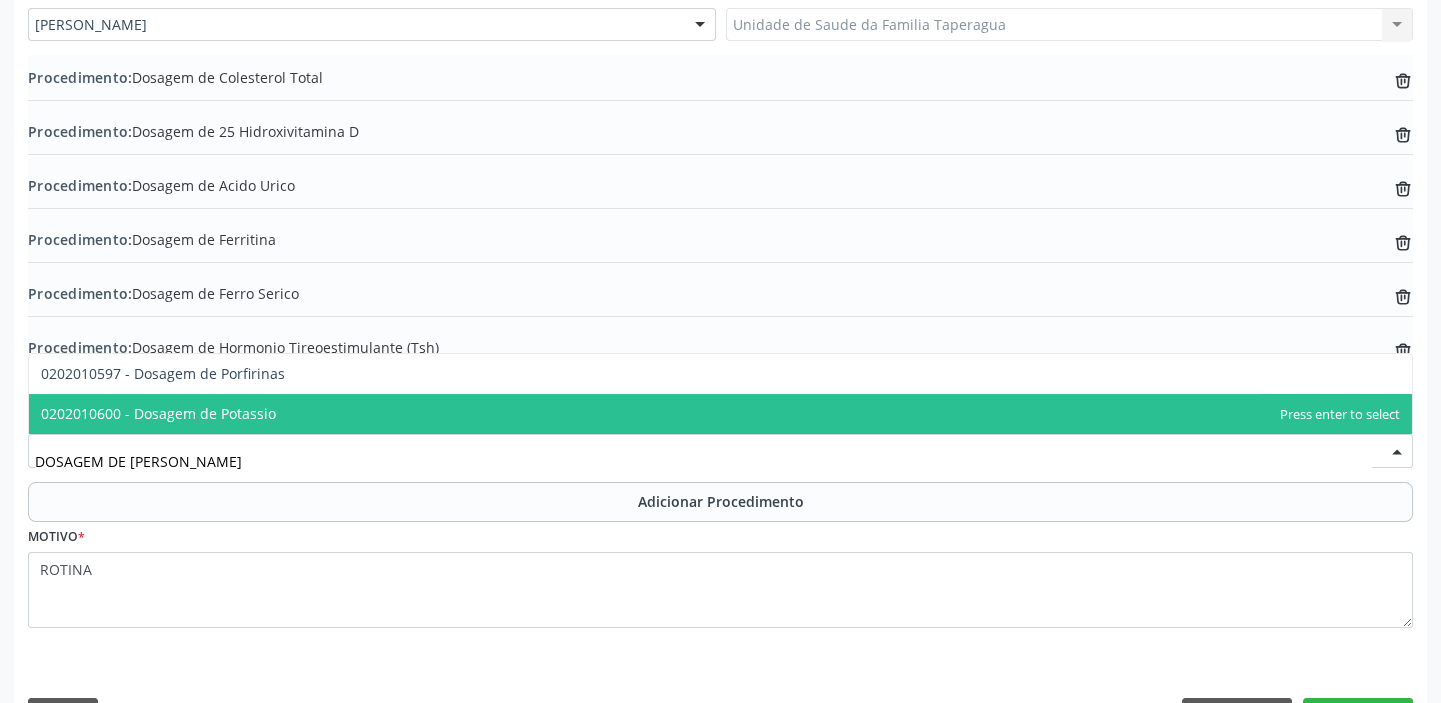 click on "0202010600 - Dosagem de Potassio" at bounding box center (720, 414) 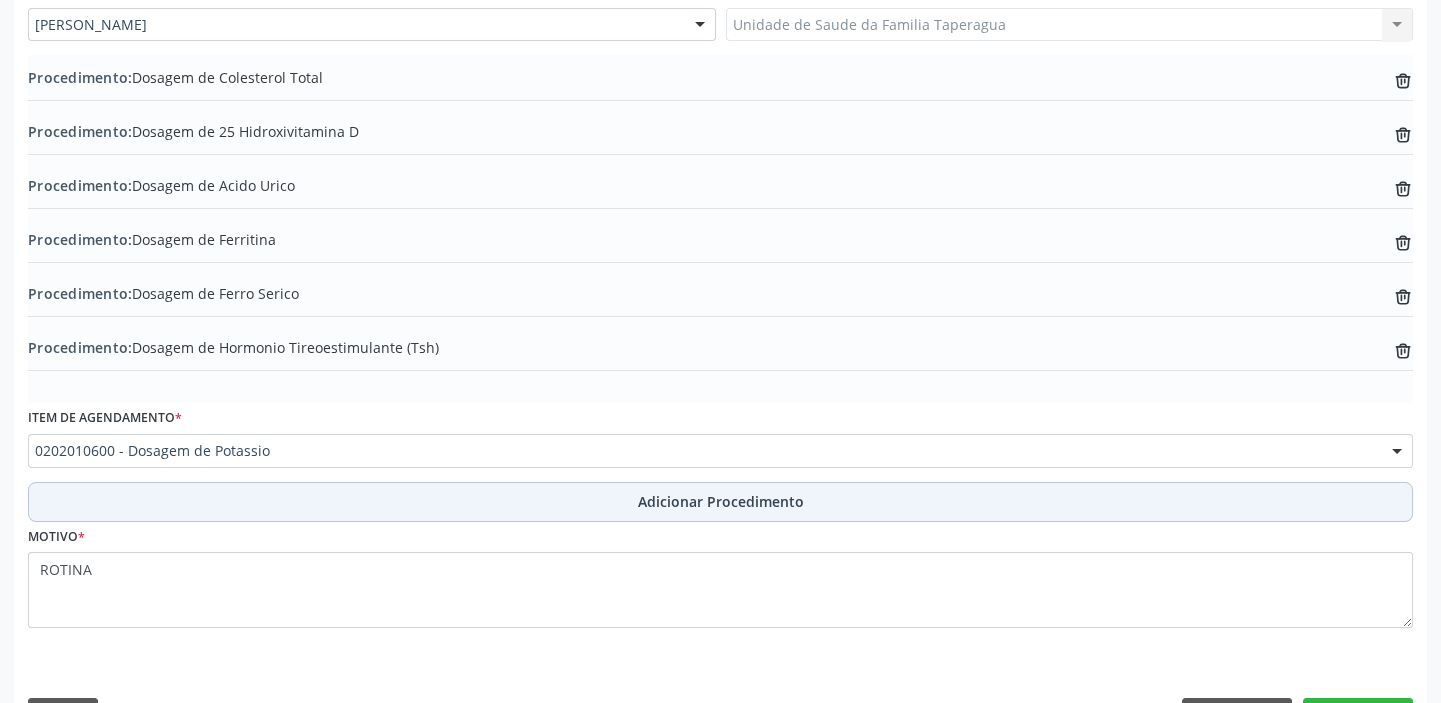 click on "Adicionar Procedimento" at bounding box center (720, 502) 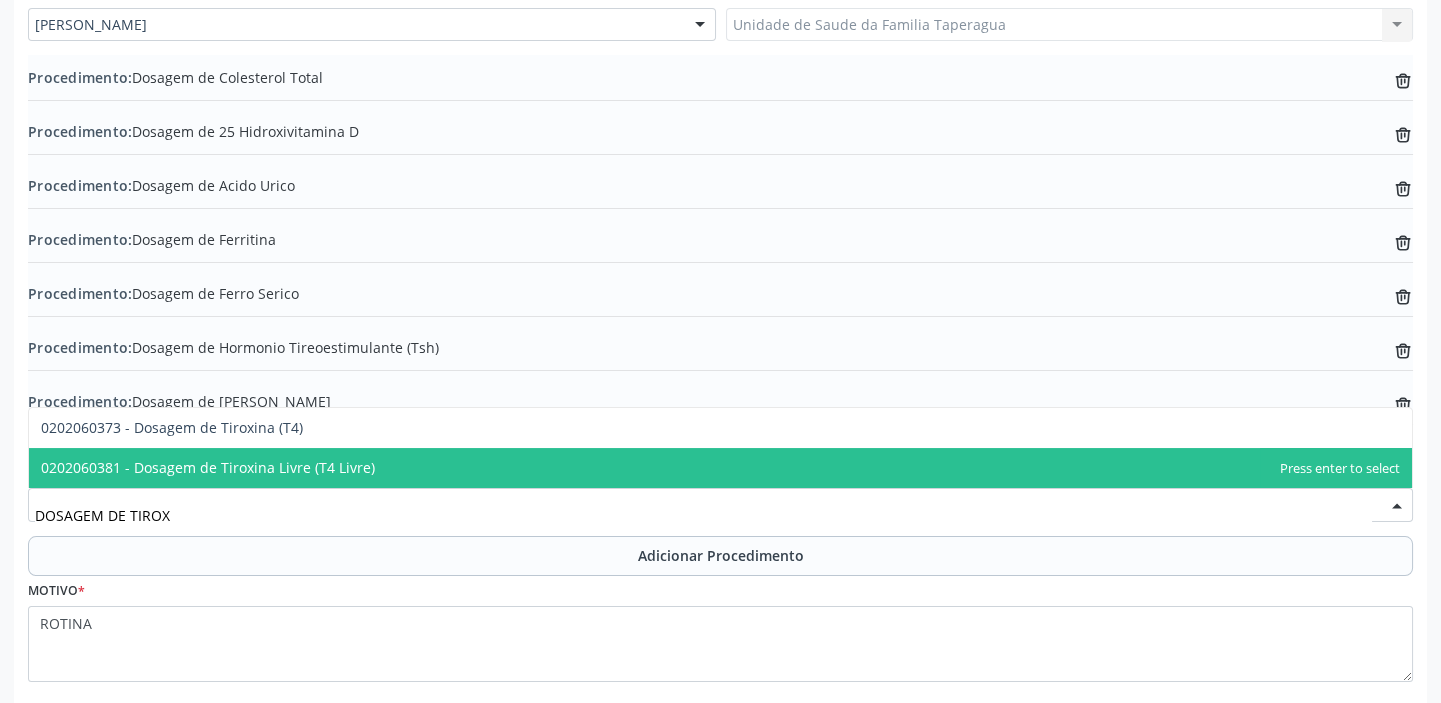 click on "0202060381 - Dosagem de Tiroxina Livre (T4 Livre)" at bounding box center [720, 468] 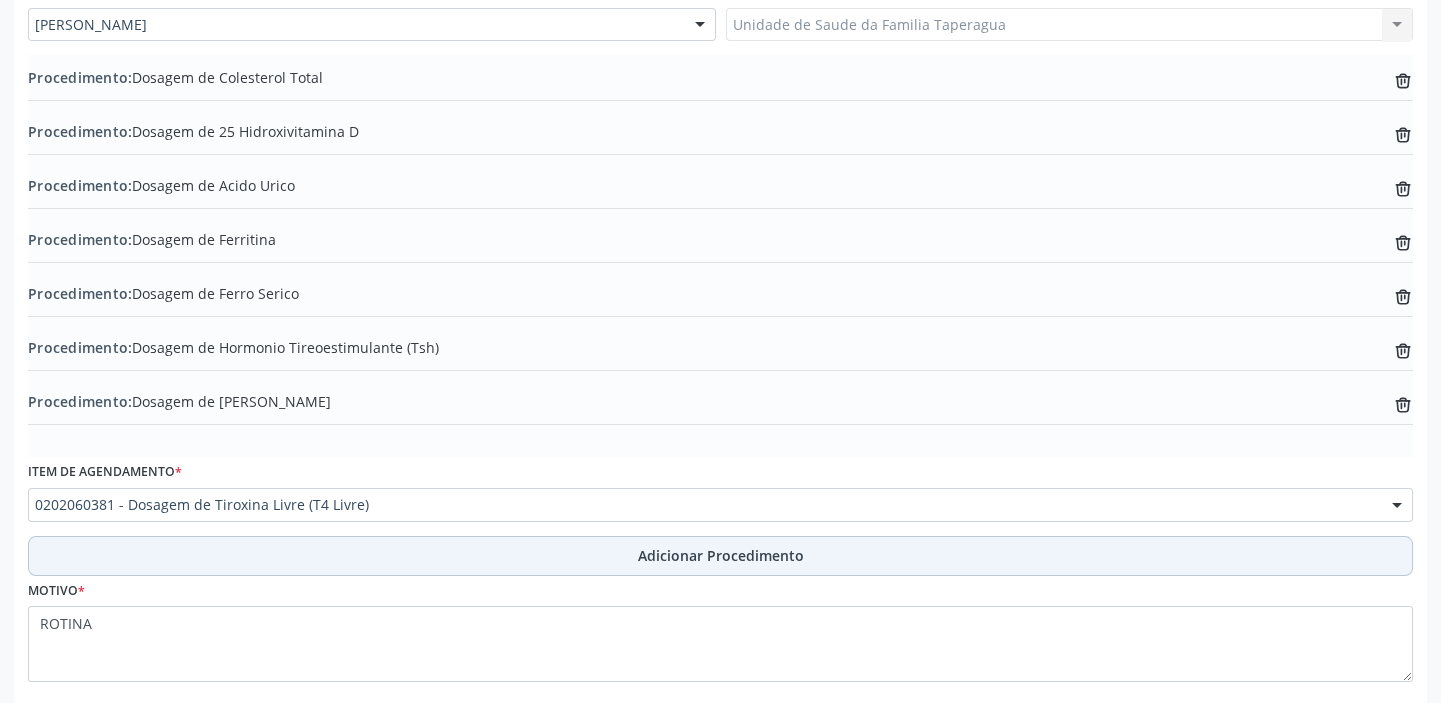 click on "Adicionar Procedimento" at bounding box center (720, 556) 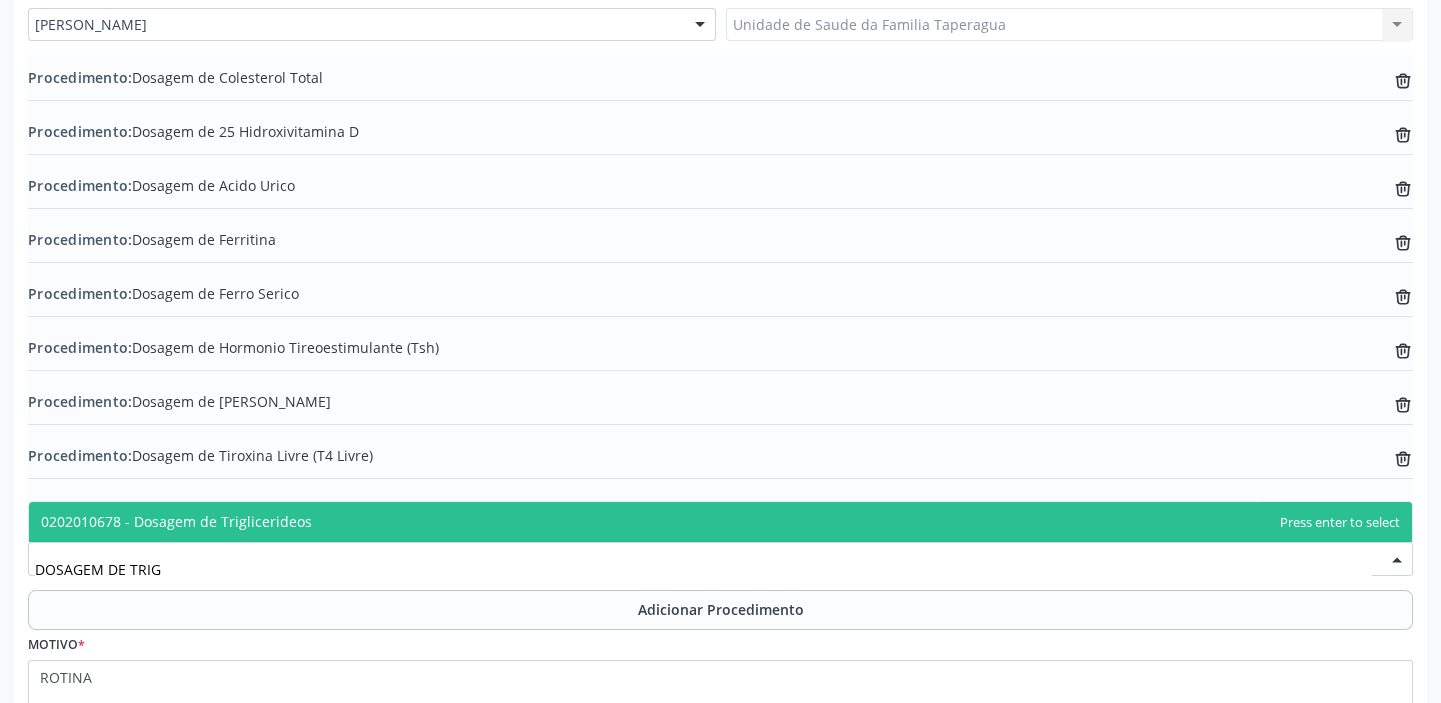 click on "0202010678 - Dosagem de Triglicerideos" at bounding box center [720, 522] 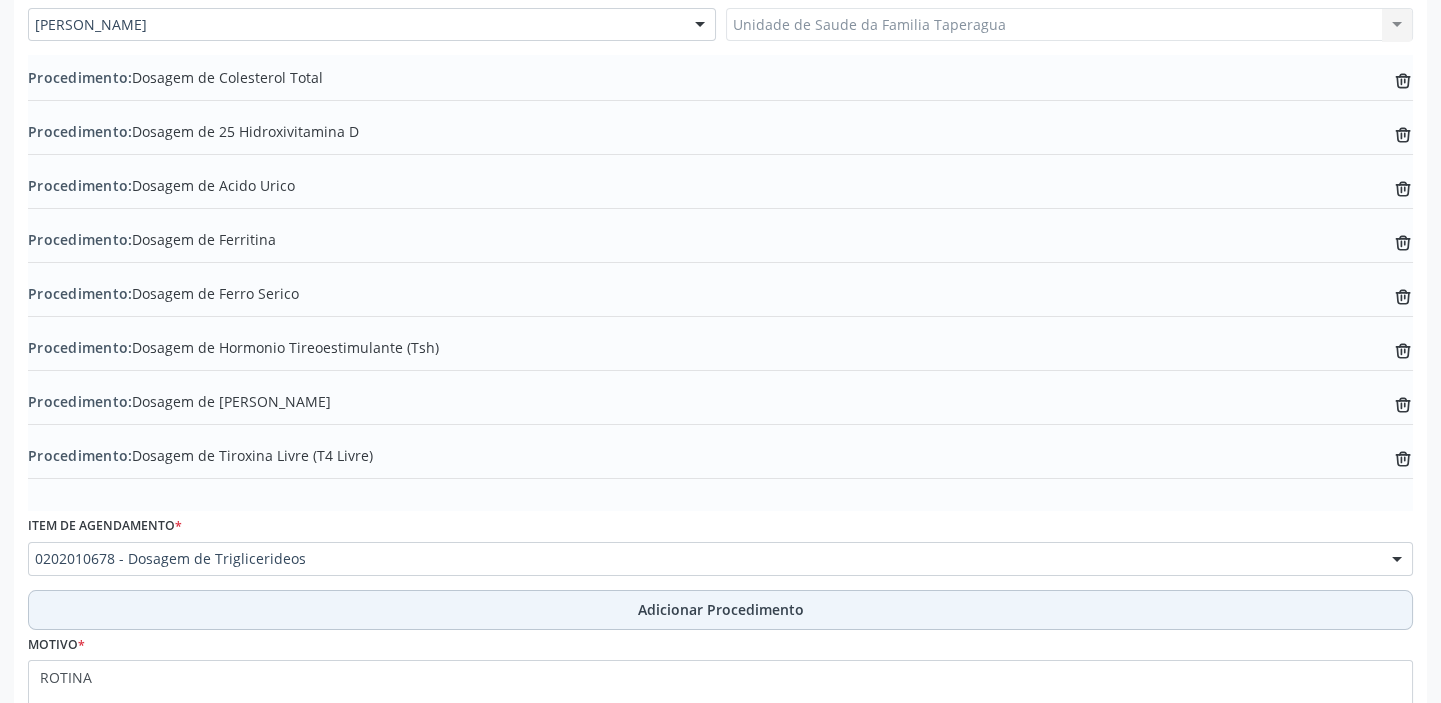 click on "Adicionar Procedimento" at bounding box center (721, 609) 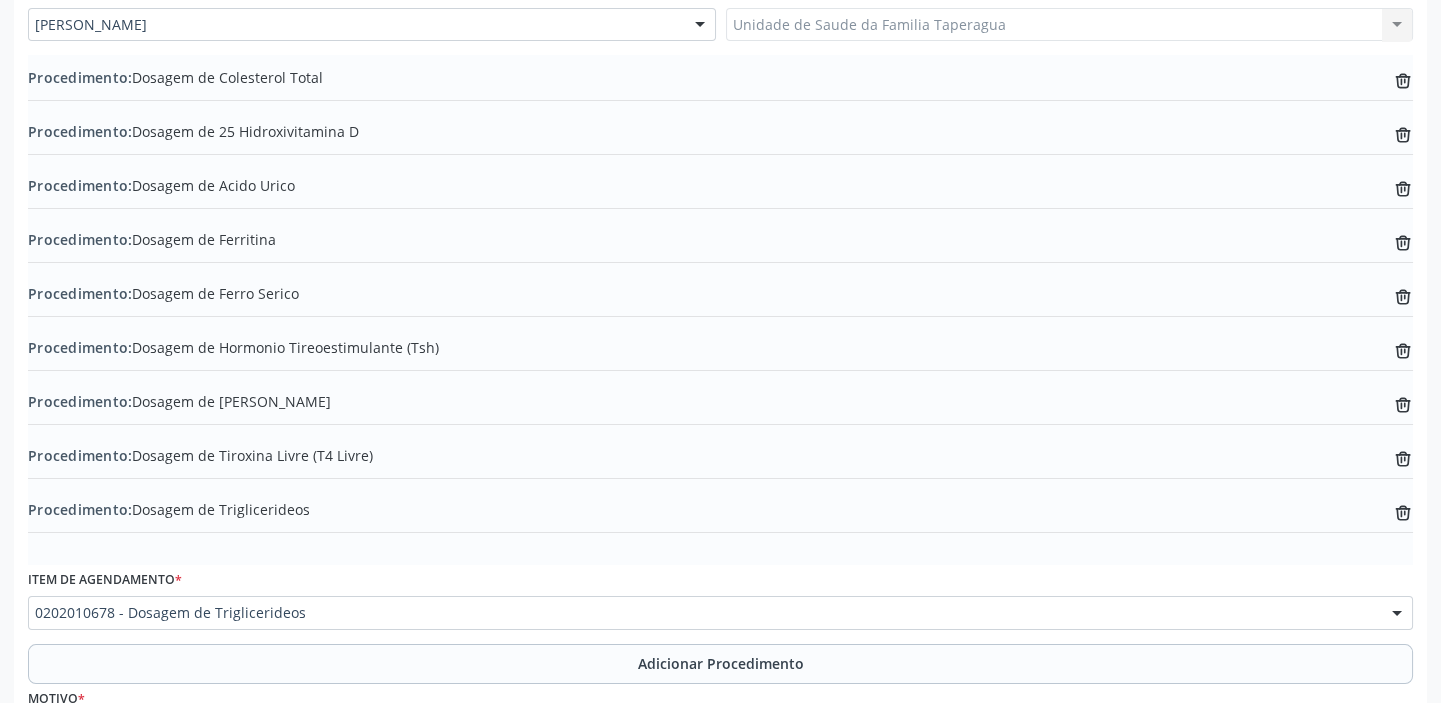 scroll, scrollTop: 780, scrollLeft: 0, axis: vertical 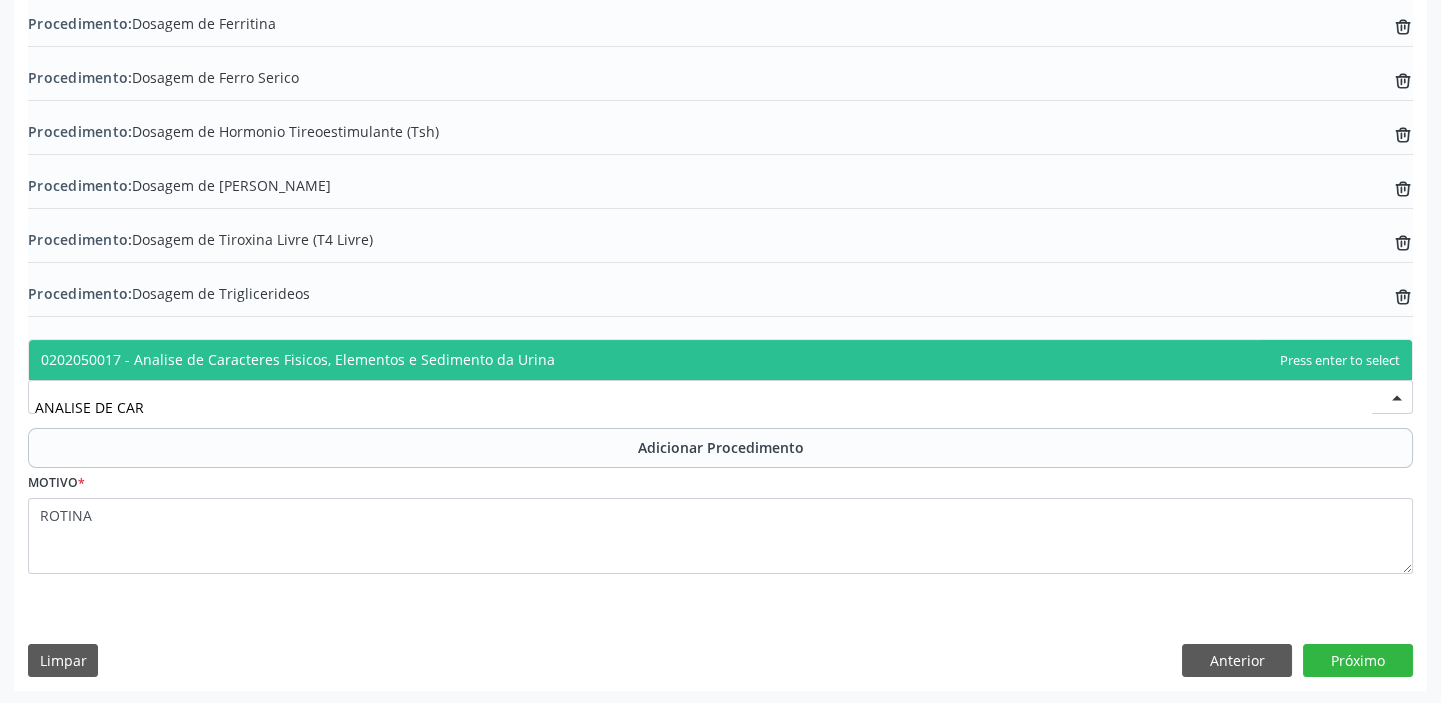 click on "0202050017 - Analise de Caracteres Fisicos, Elementos e Sedimento da Urina" at bounding box center [720, 360] 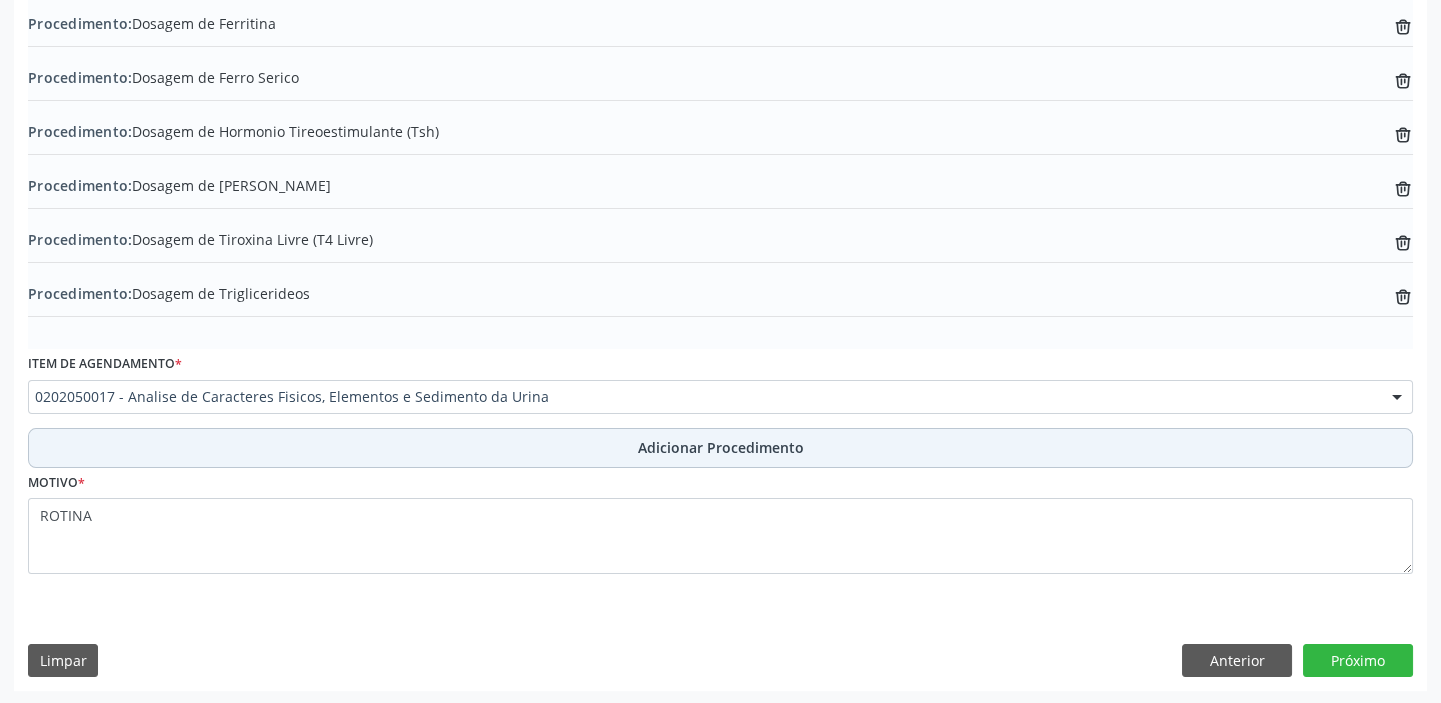 click on "Adicionar Procedimento" at bounding box center (720, 448) 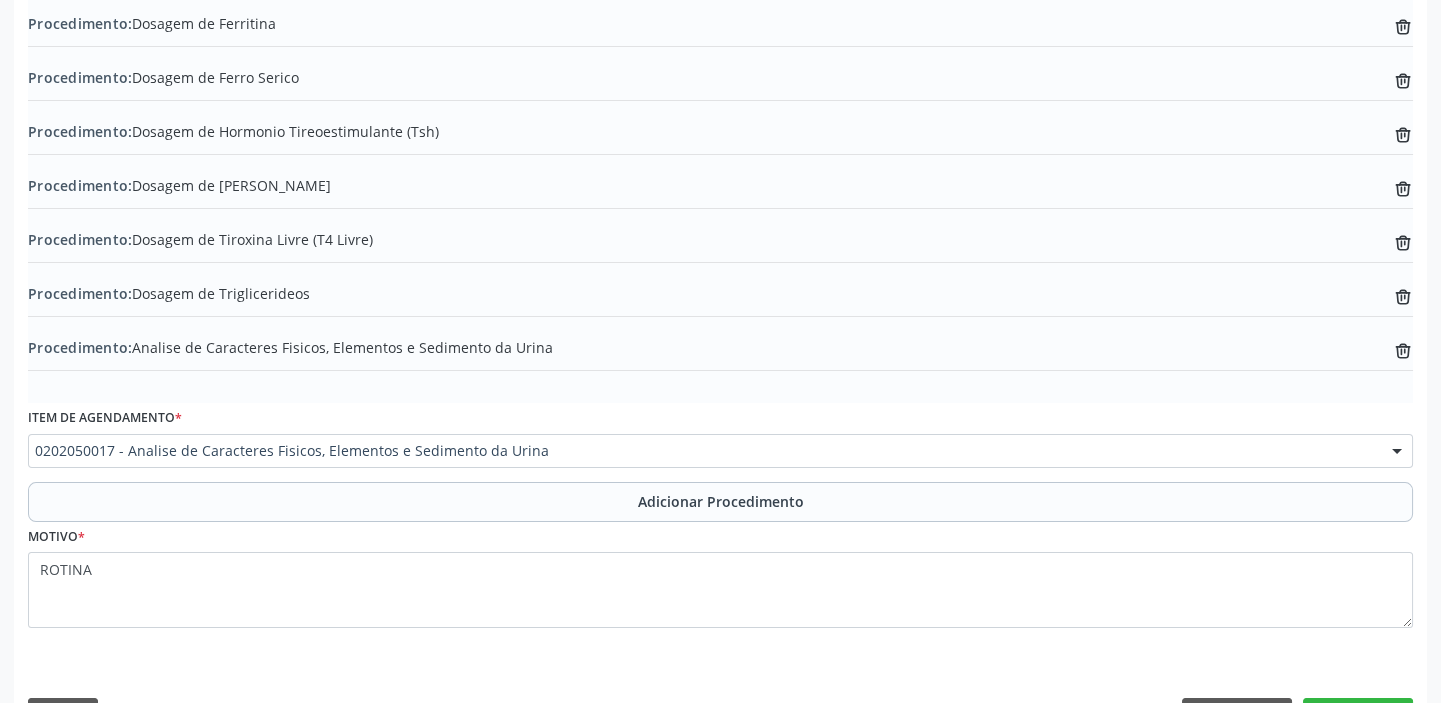 click on "0202050017 - Analise de Caracteres Fisicos, Elementos e Sedimento da Urina" at bounding box center (720, 451) 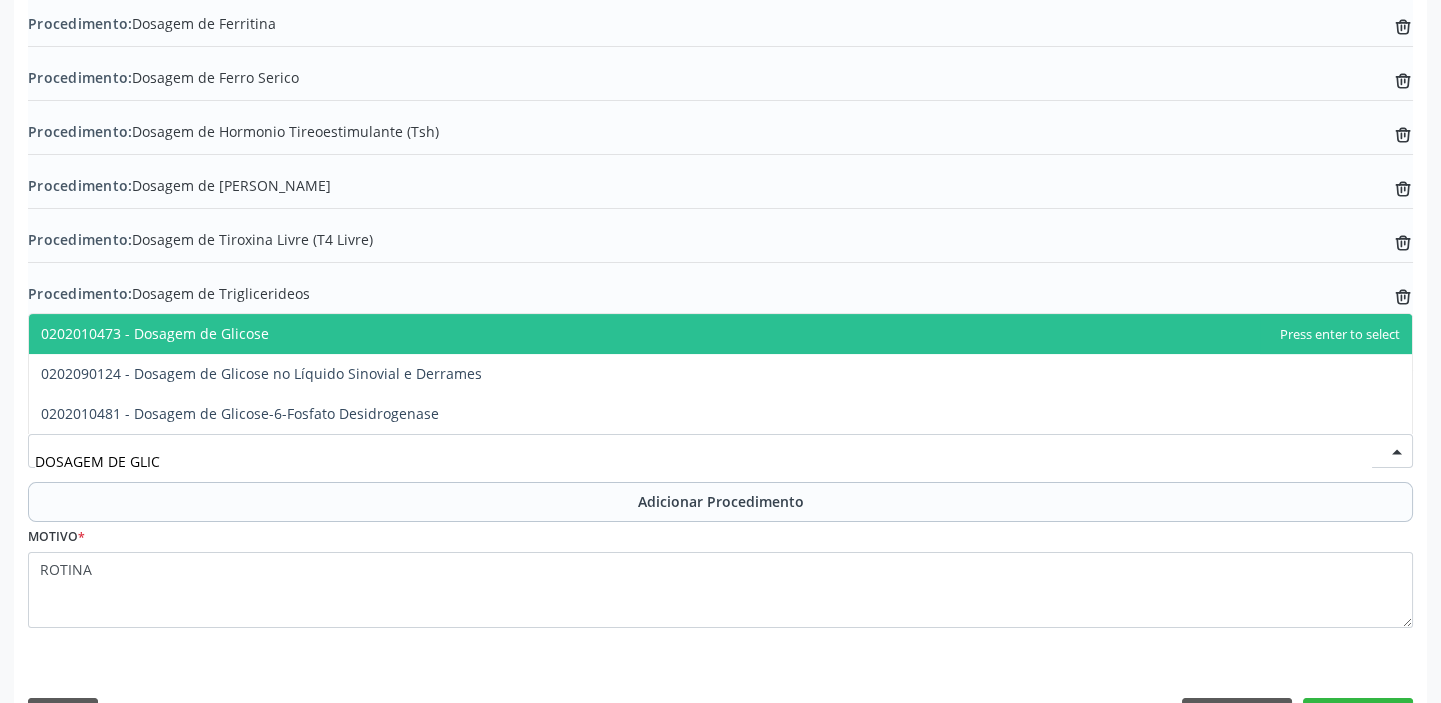 click on "0202010473 - Dosagem de Glicose" at bounding box center (720, 334) 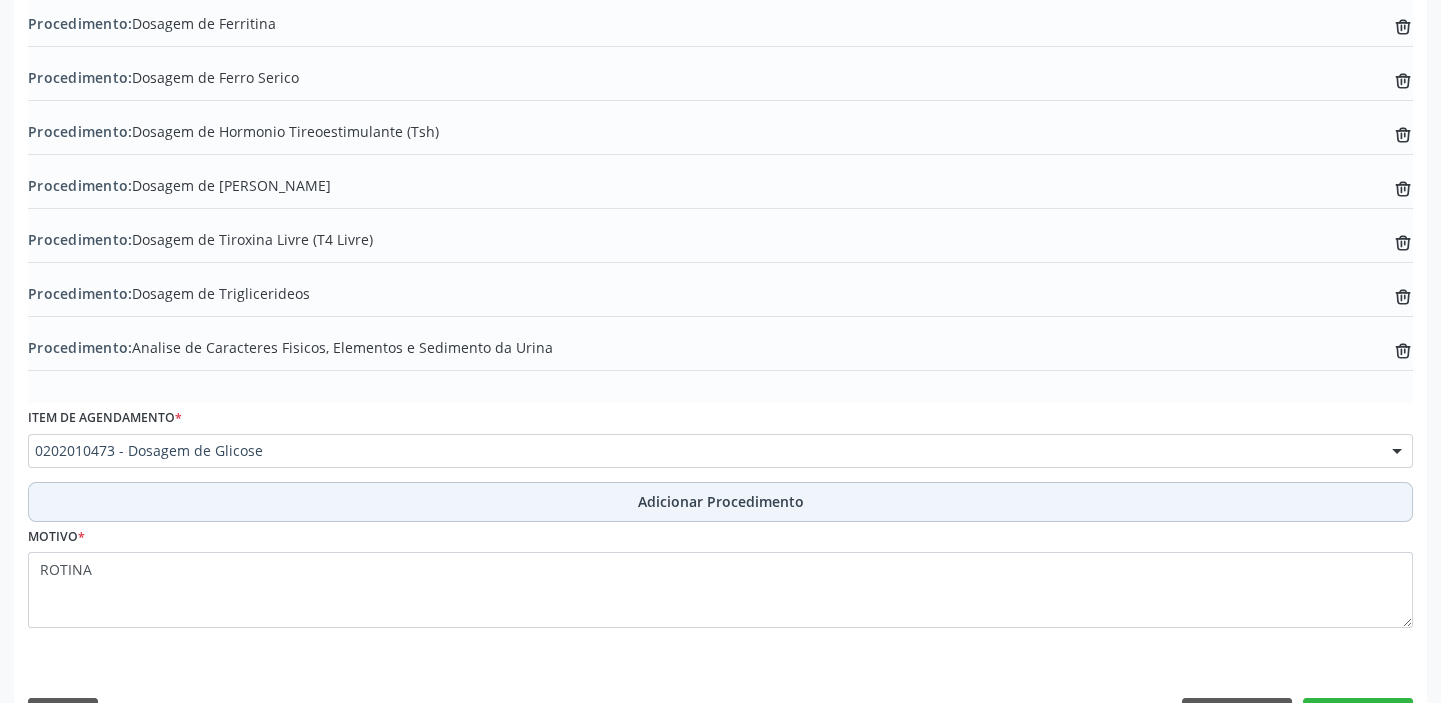 click on "Adicionar Procedimento" at bounding box center [721, 501] 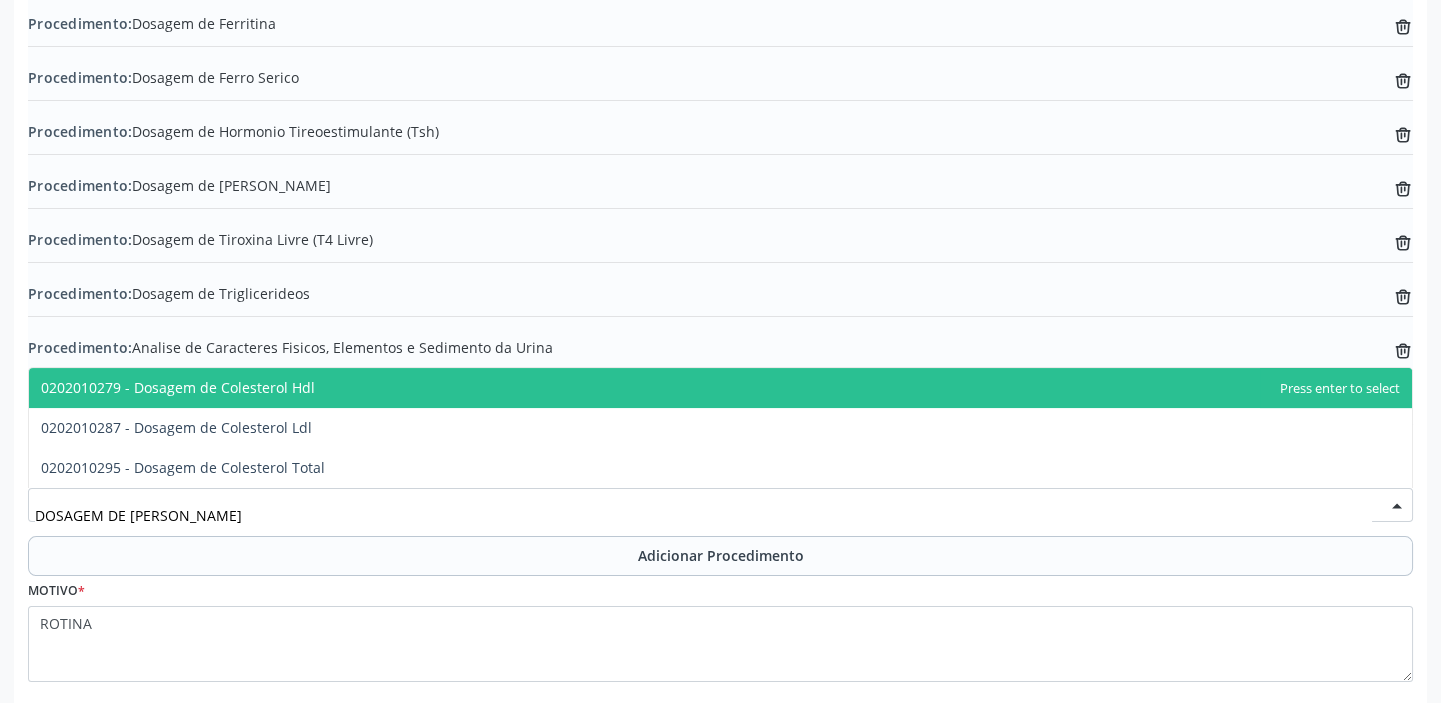 click on "0202010279 - Dosagem de Colesterol Hdl" at bounding box center (720, 388) 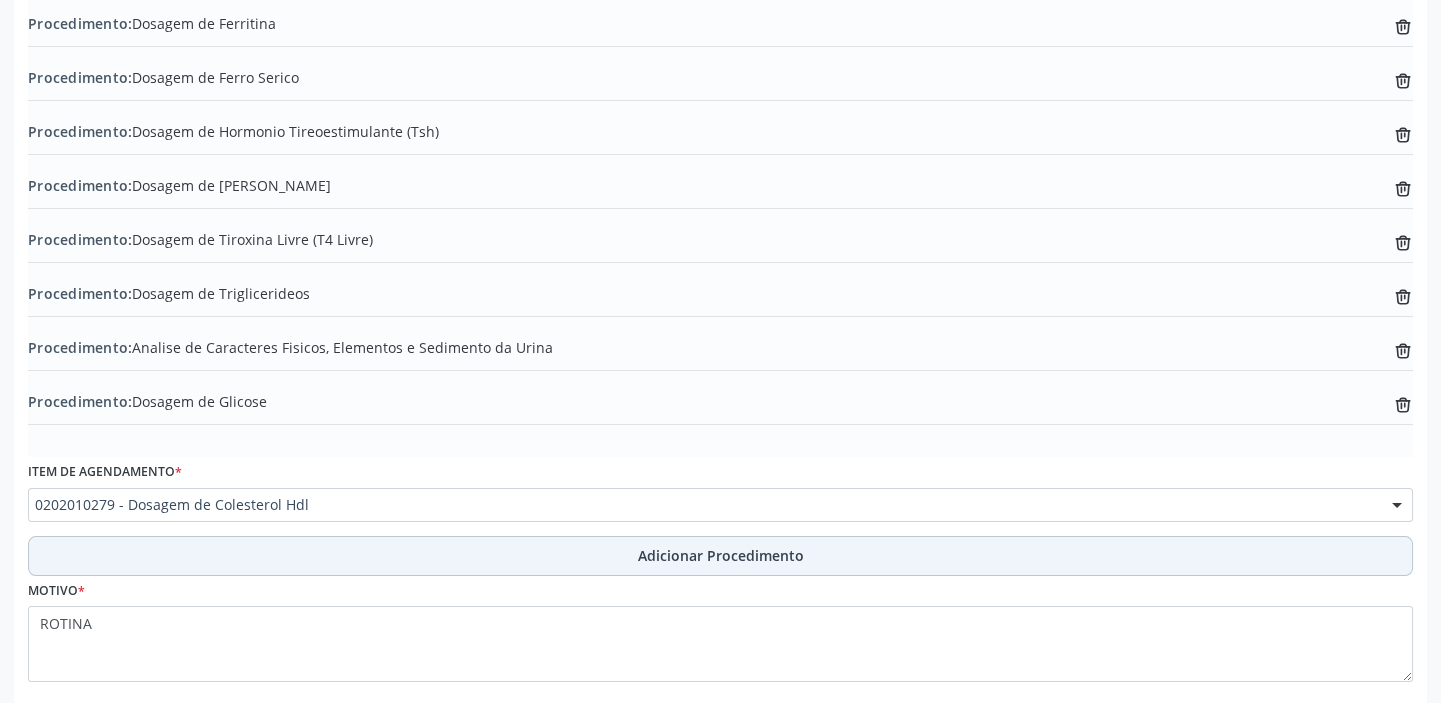 click on "Adicionar Procedimento" at bounding box center [720, 556] 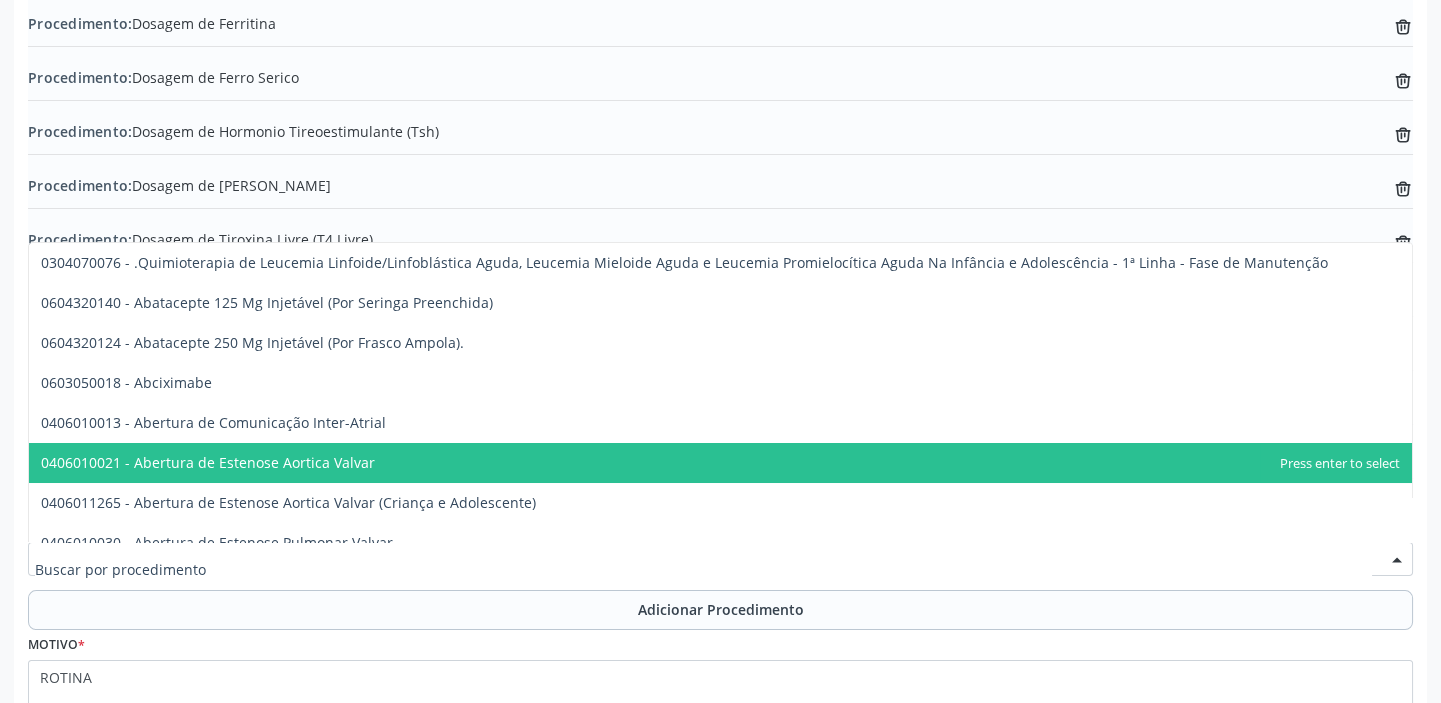 click at bounding box center (720, 559) 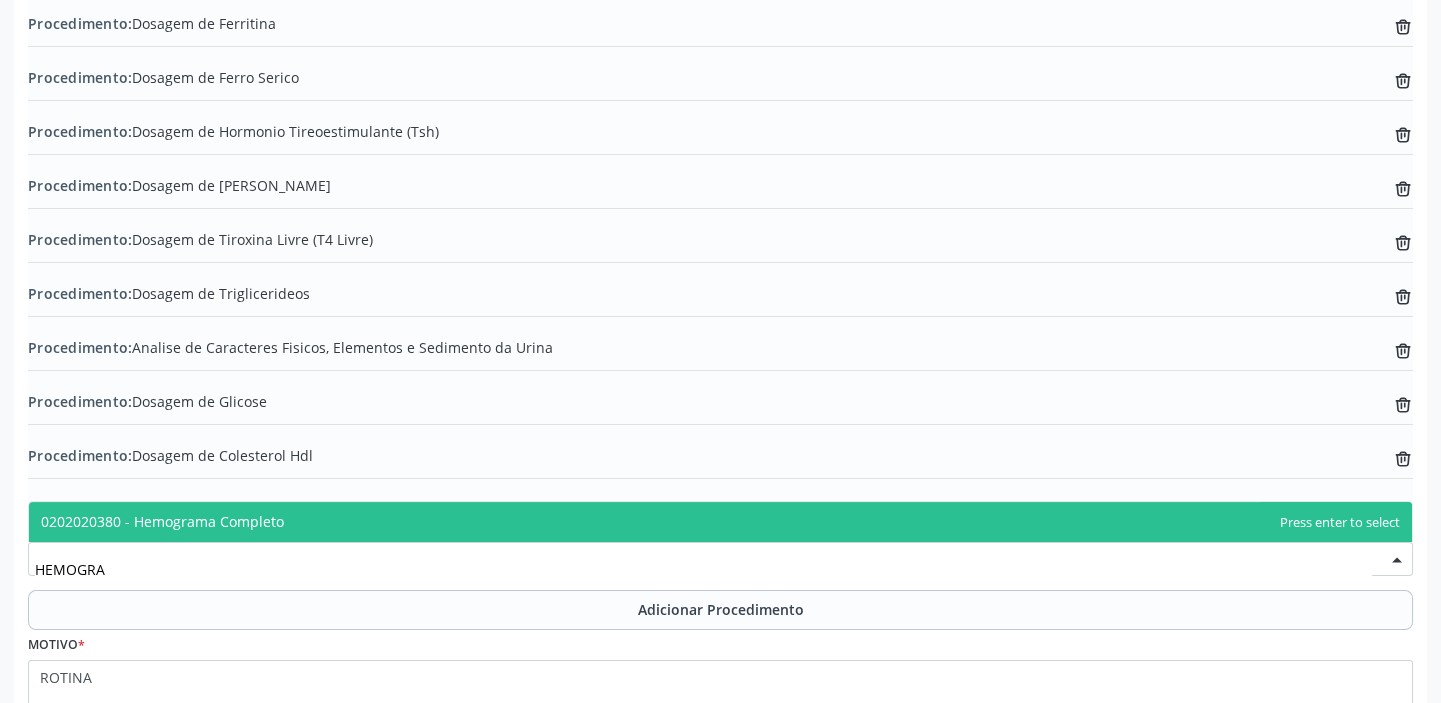 click on "0202020380 - Hemograma Completo" at bounding box center (720, 522) 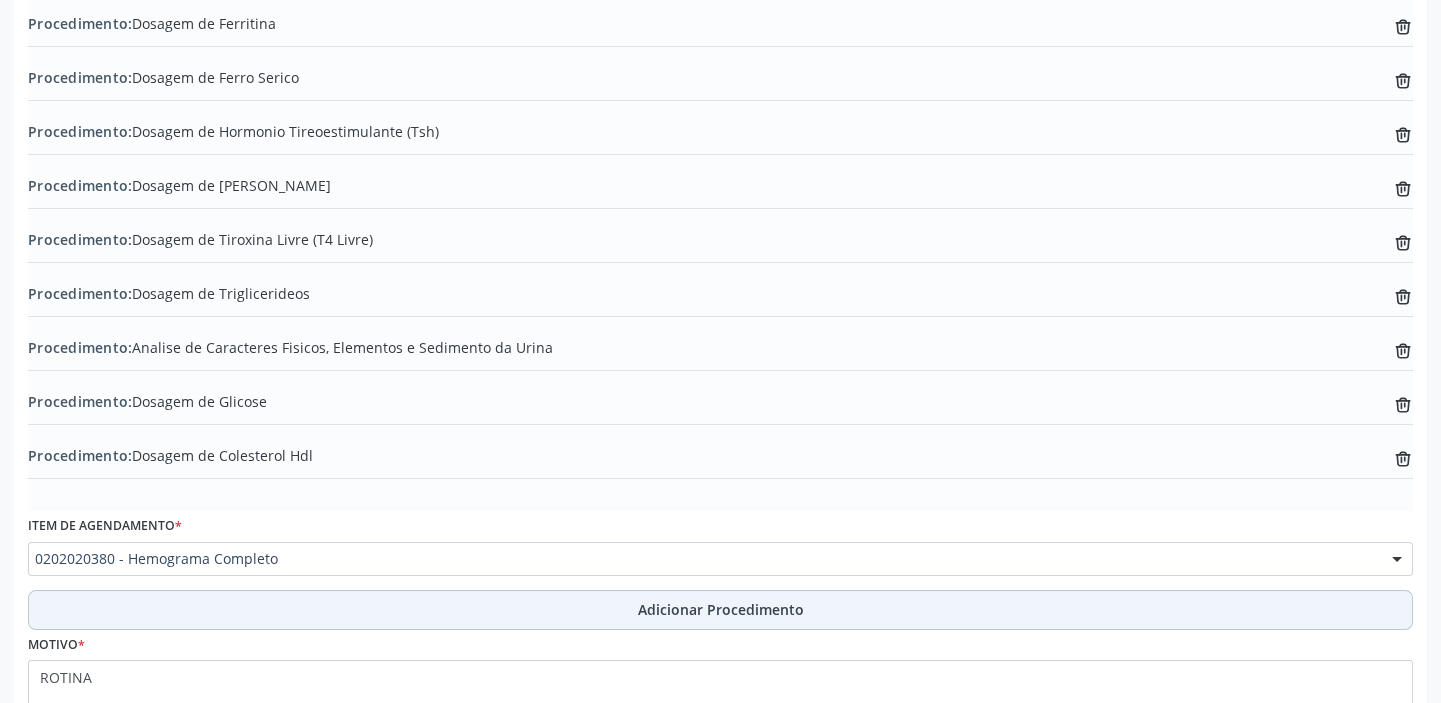 click on "Adicionar Procedimento" at bounding box center [721, 609] 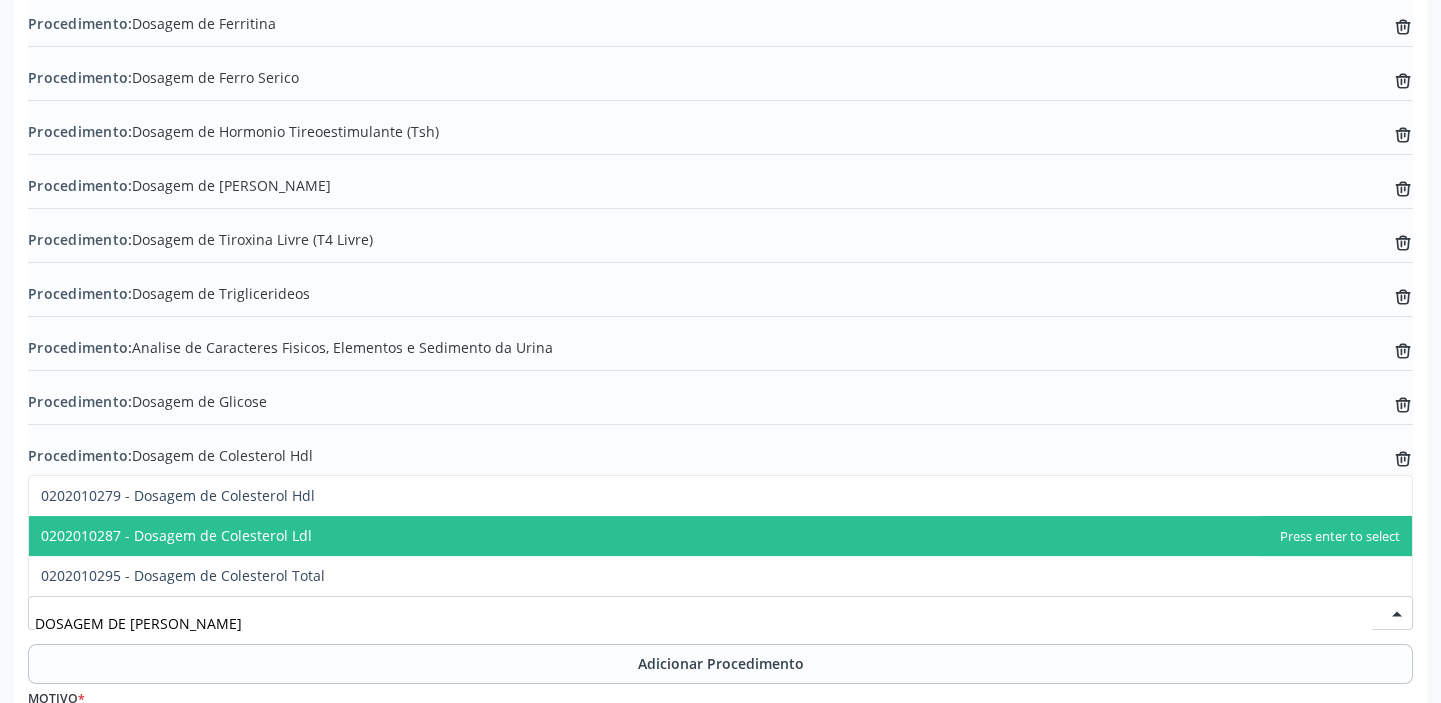 click on "0202010287 - Dosagem de Colesterol Ldl" at bounding box center (720, 536) 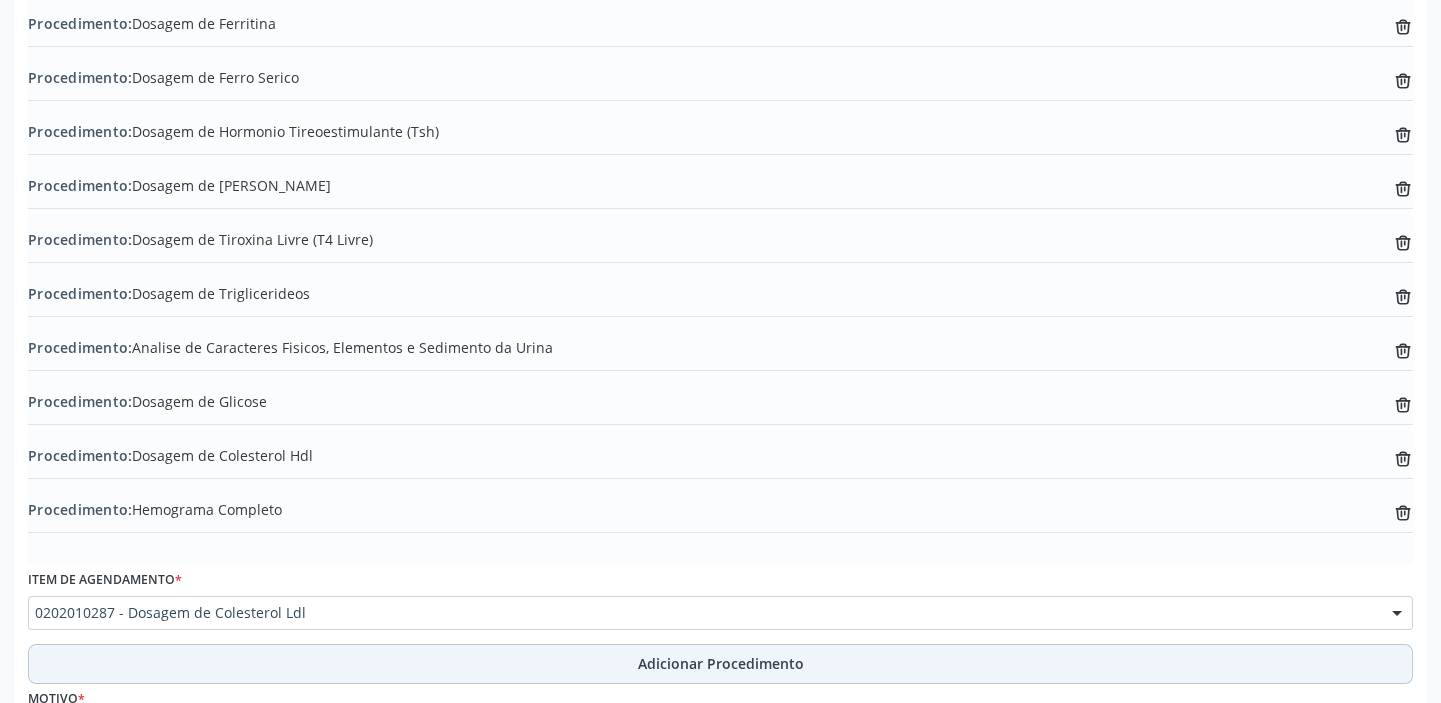 click on "Adicionar Procedimento" at bounding box center [721, 663] 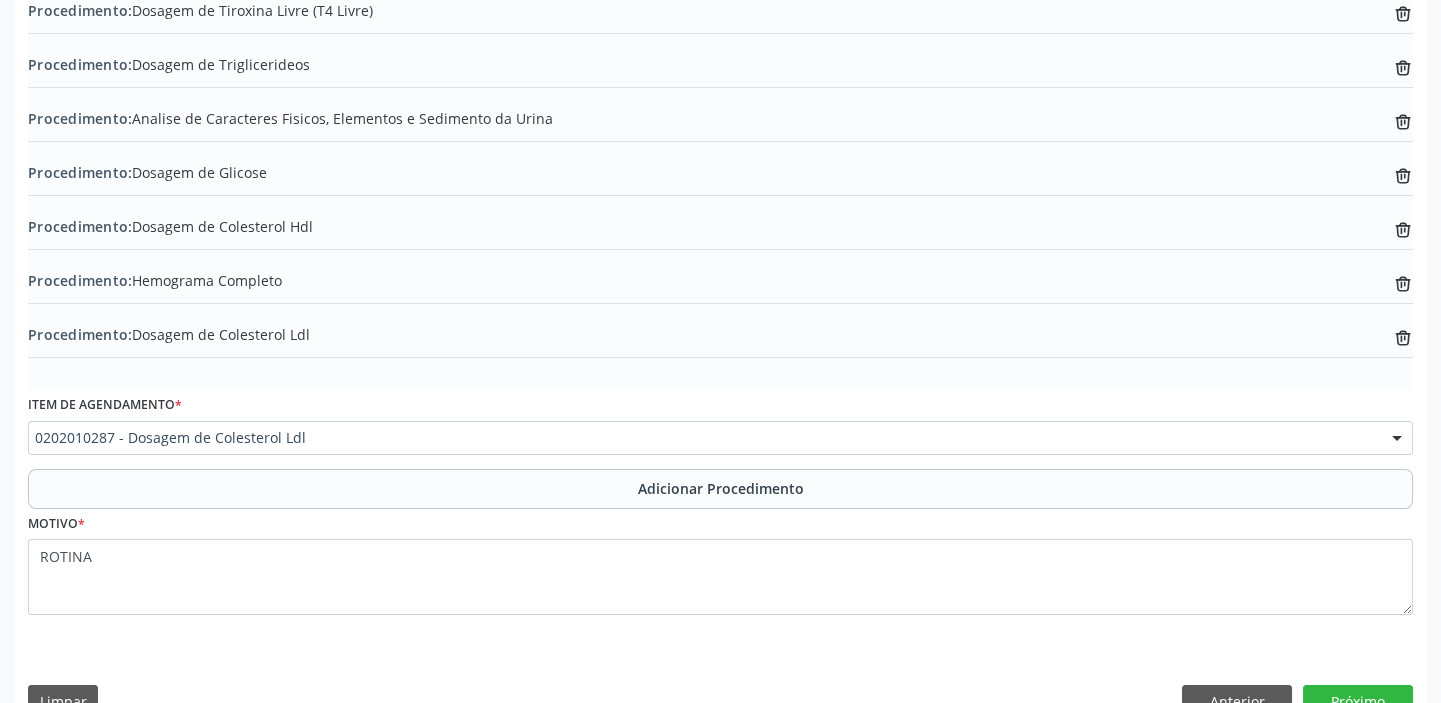 scroll, scrollTop: 1050, scrollLeft: 0, axis: vertical 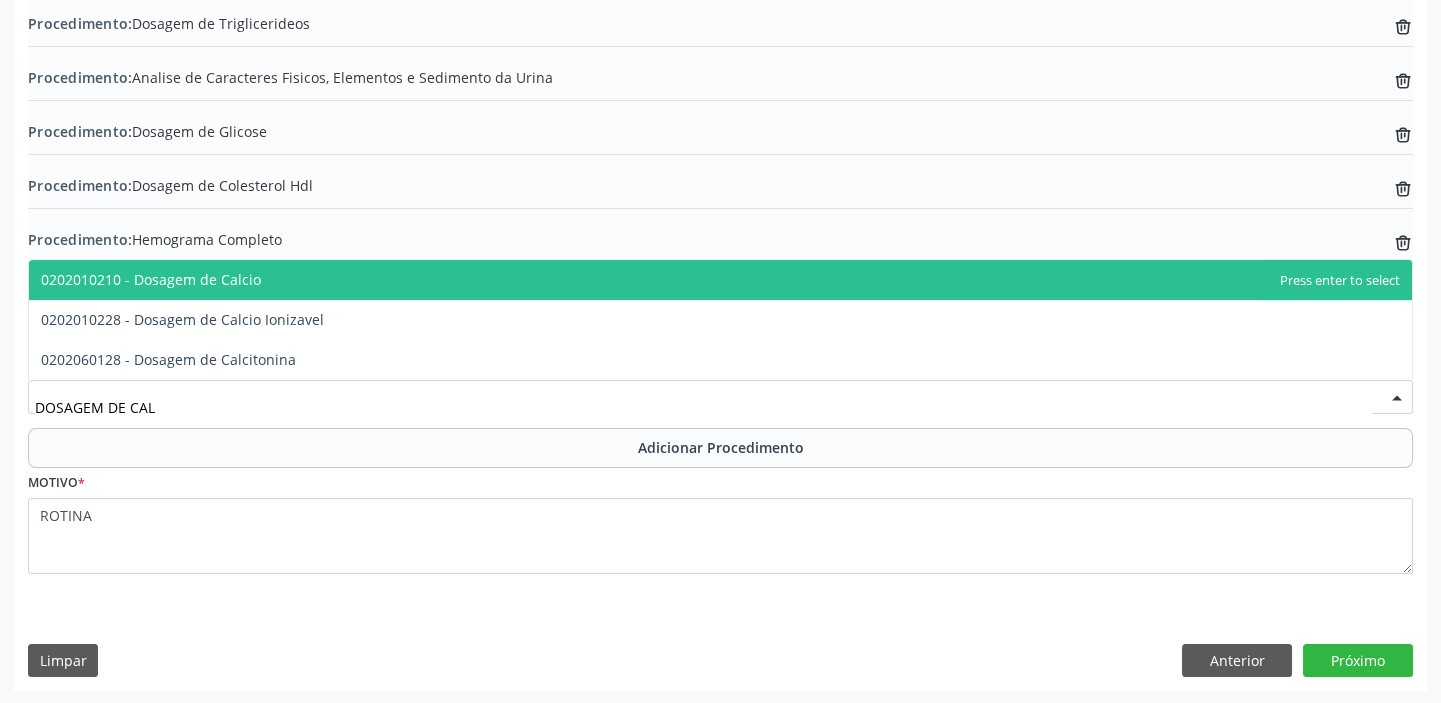 click on "0202010210 - Dosagem de Calcio" at bounding box center [720, 280] 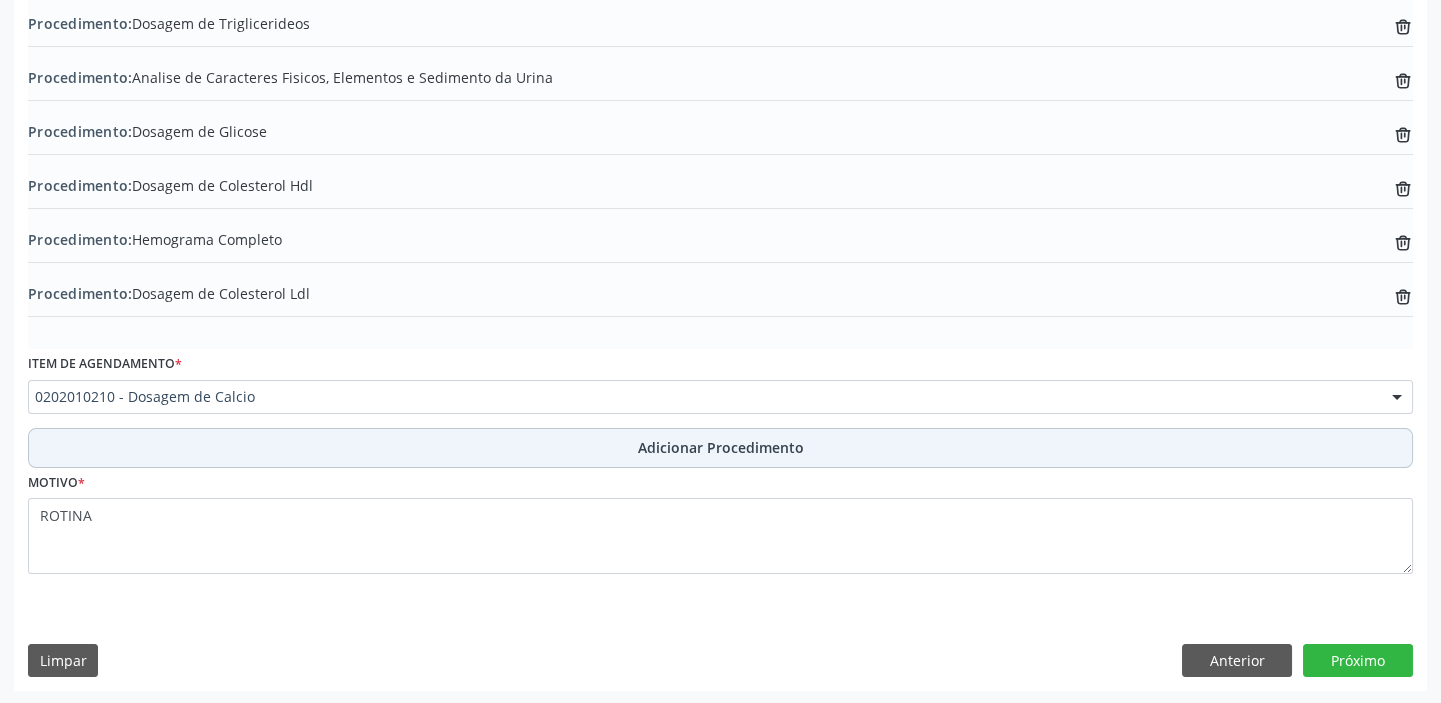 click on "Adicionar Procedimento" at bounding box center (720, 448) 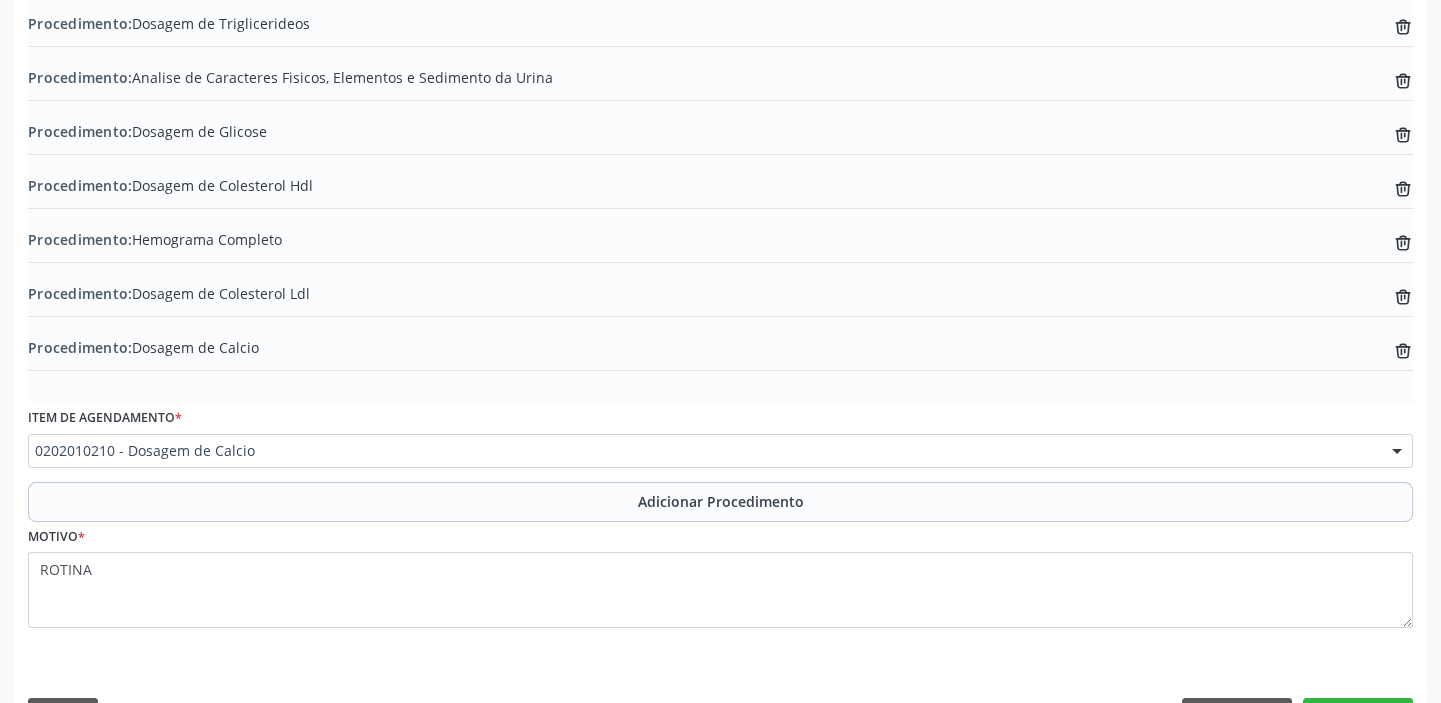 scroll, scrollTop: 1103, scrollLeft: 0, axis: vertical 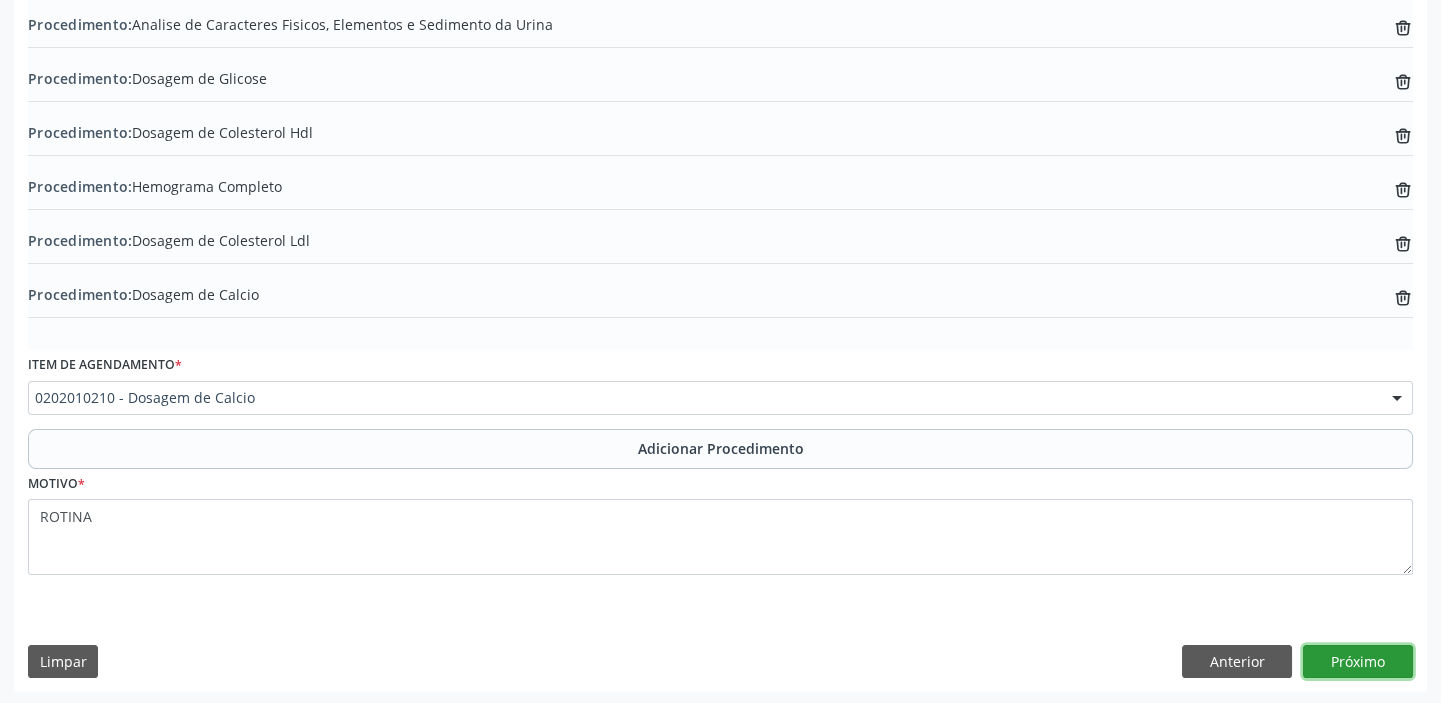 click on "Próximo" at bounding box center (1358, 662) 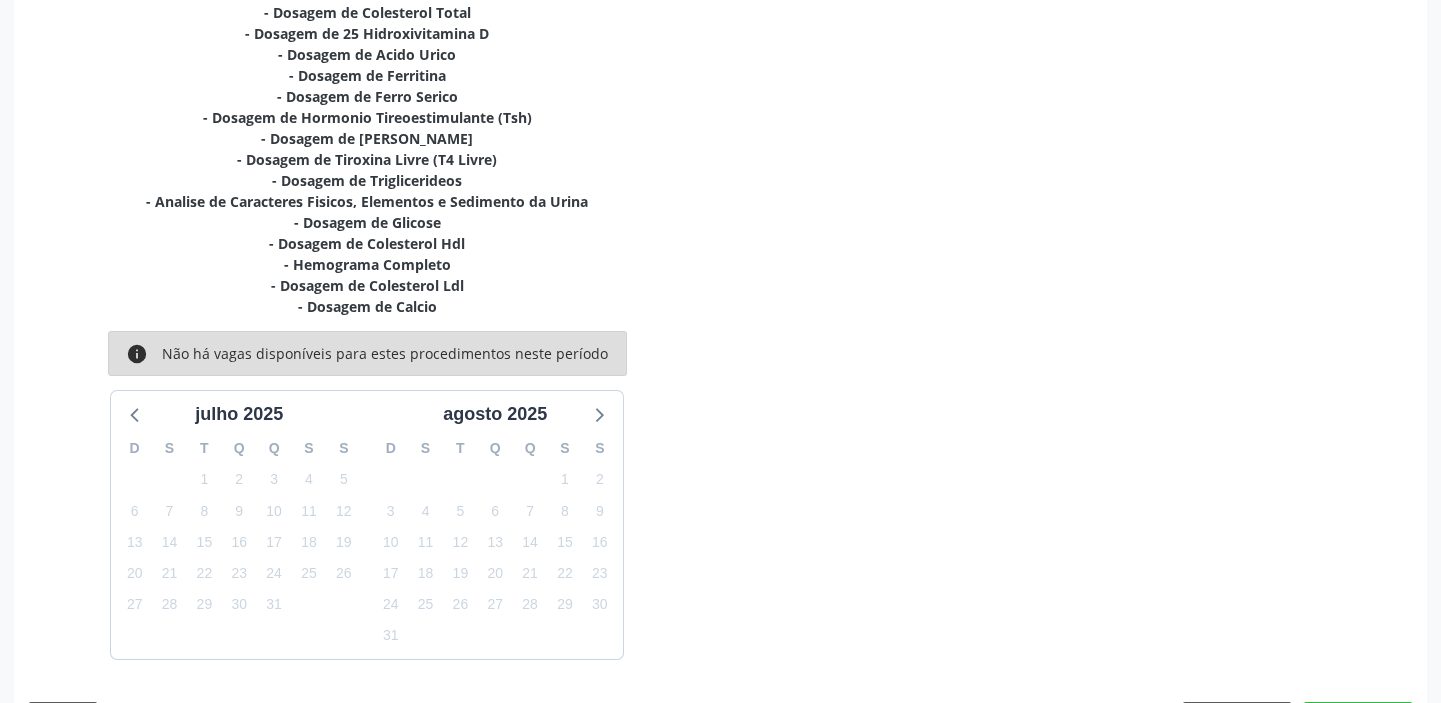 scroll, scrollTop: 547, scrollLeft: 0, axis: vertical 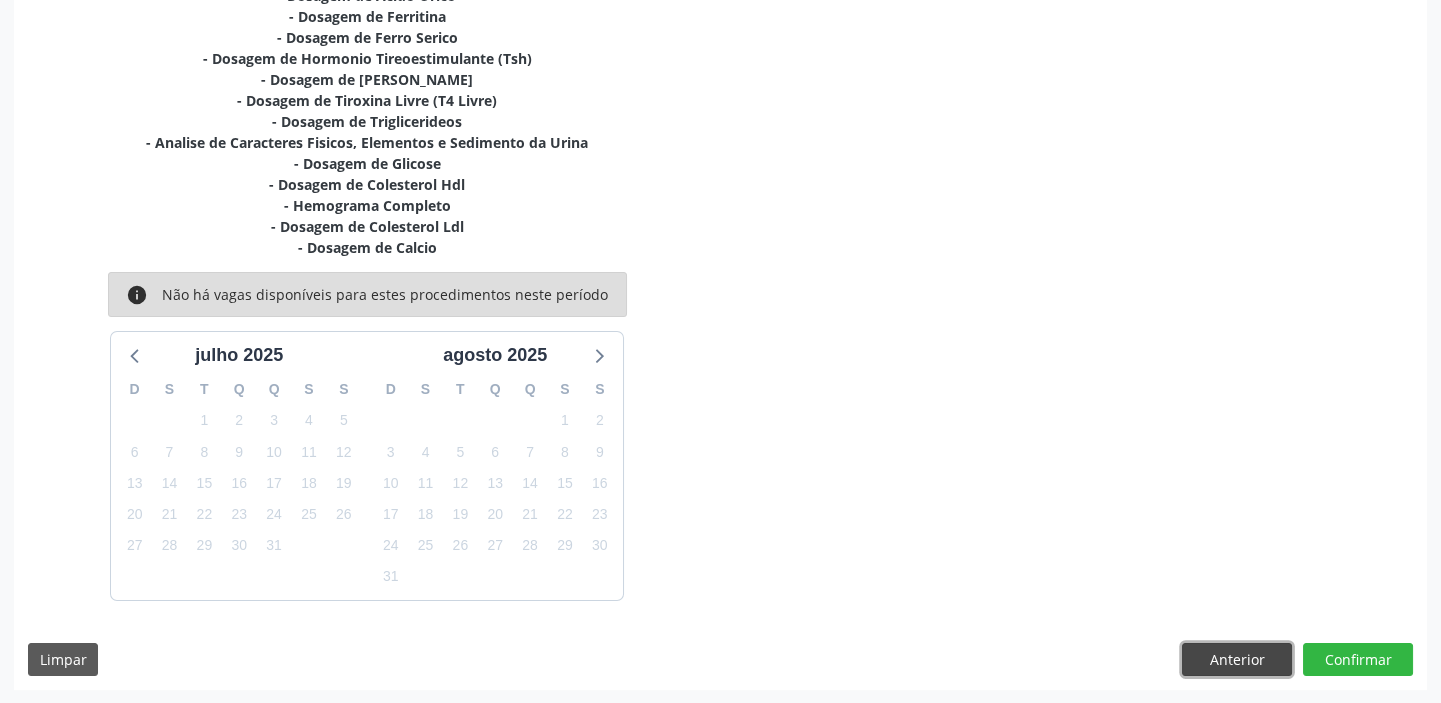 click on "Anterior" at bounding box center (1237, 660) 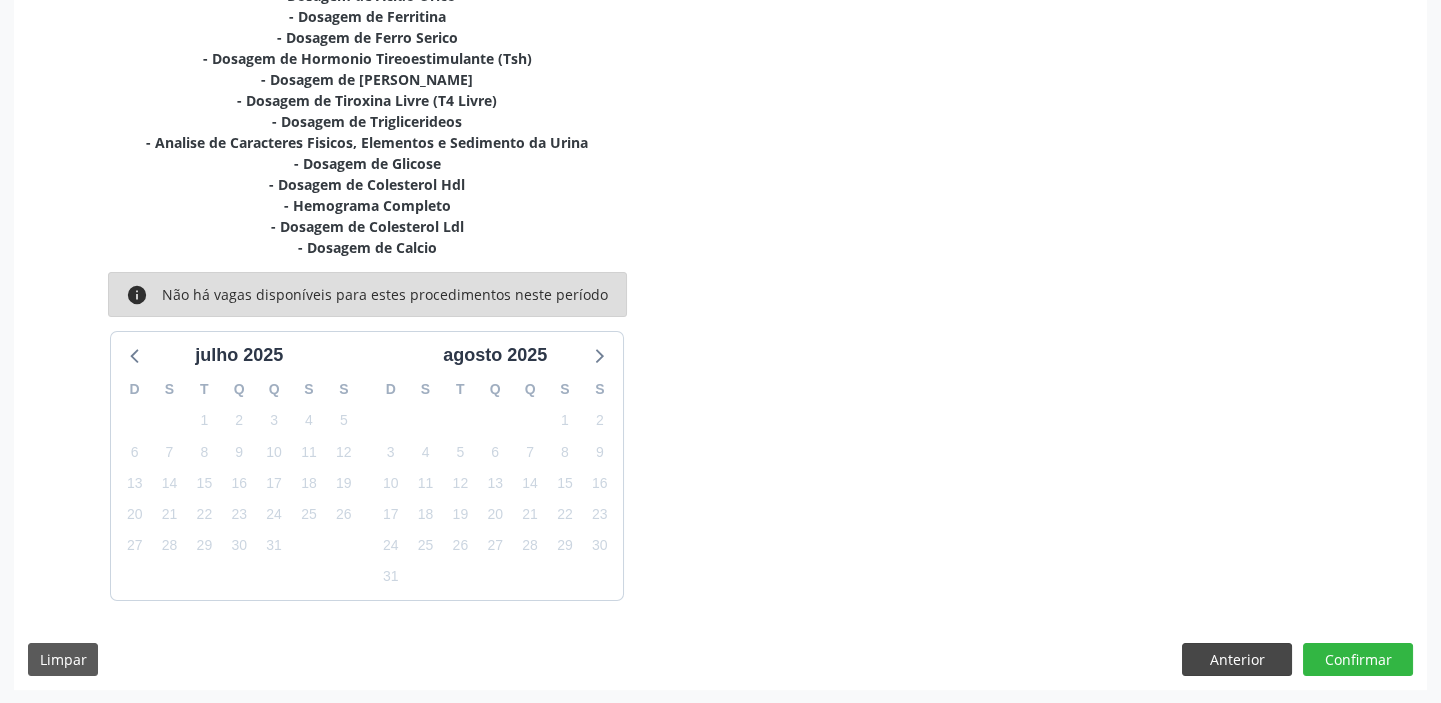 scroll, scrollTop: 540, scrollLeft: 0, axis: vertical 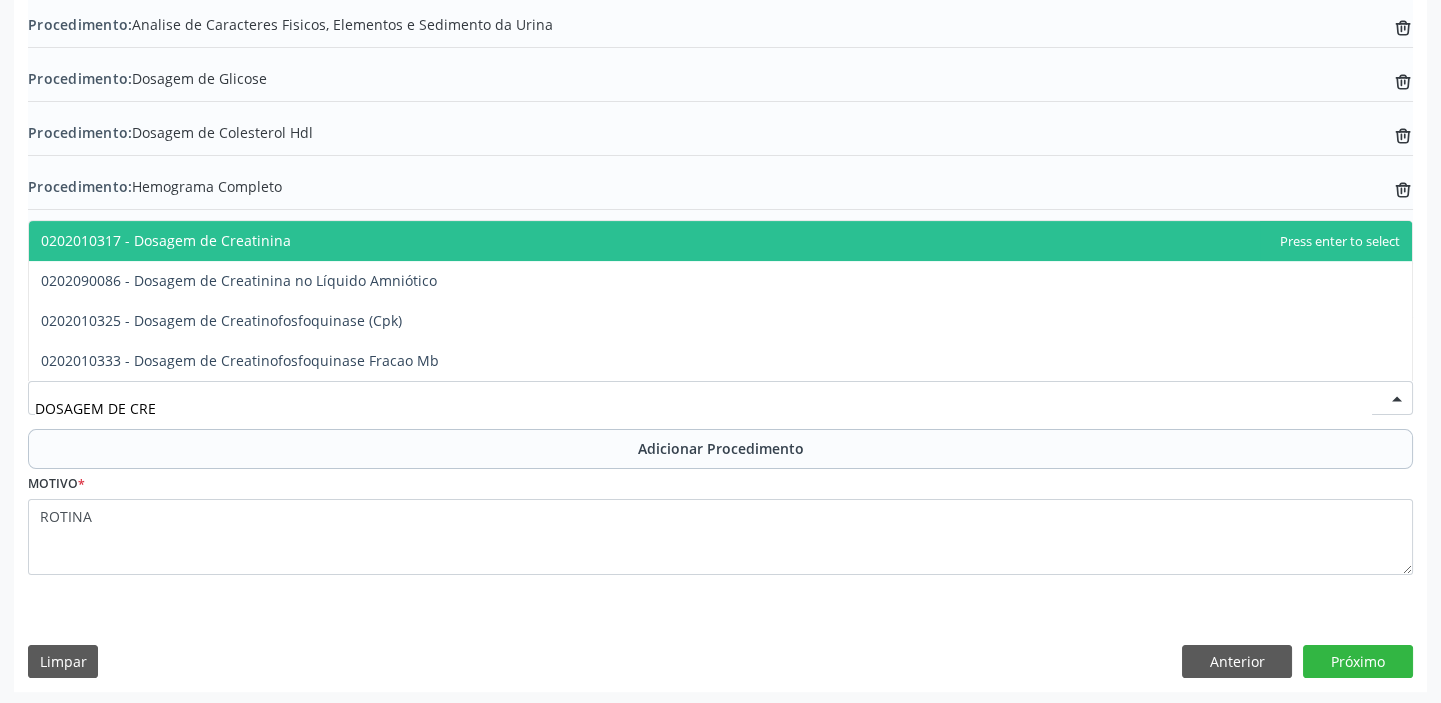 type on "DOSAGEM DE CREA" 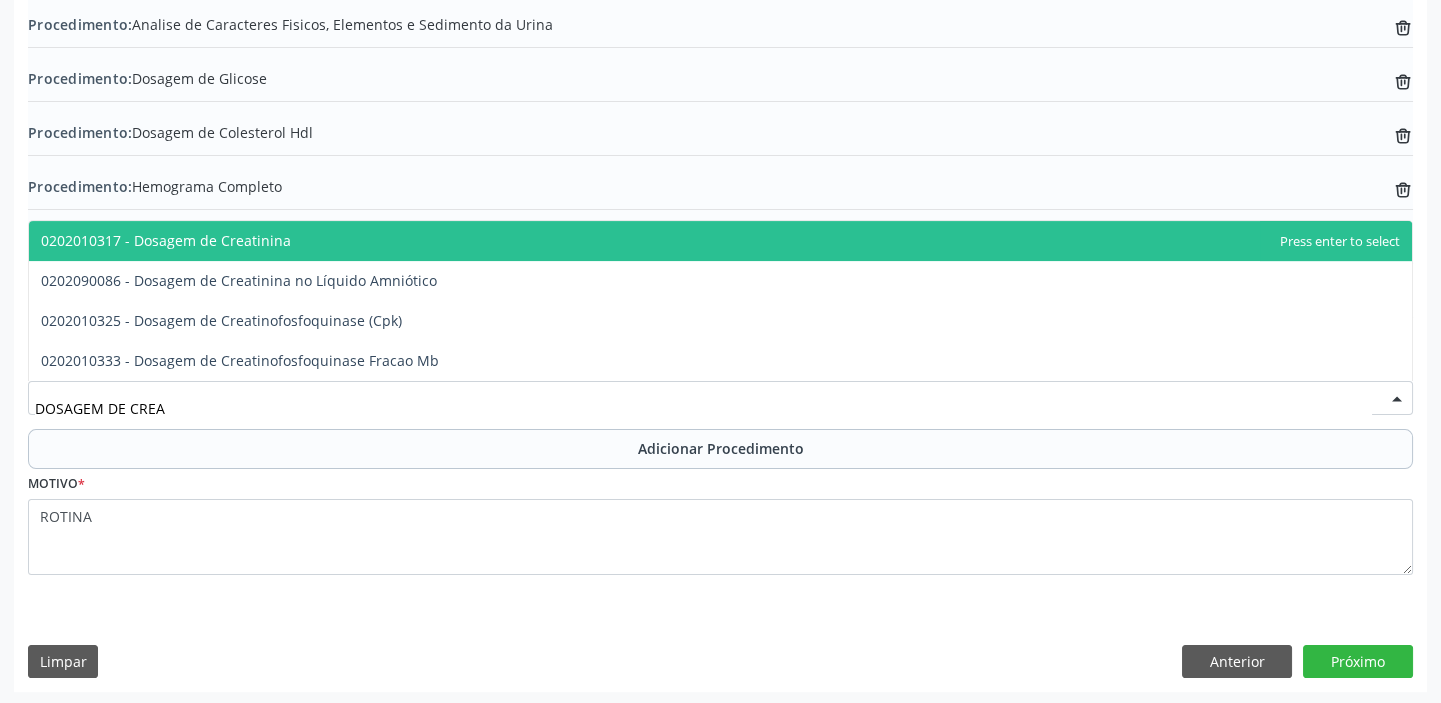 click on "0202010317 - Dosagem de Creatinina" at bounding box center [720, 241] 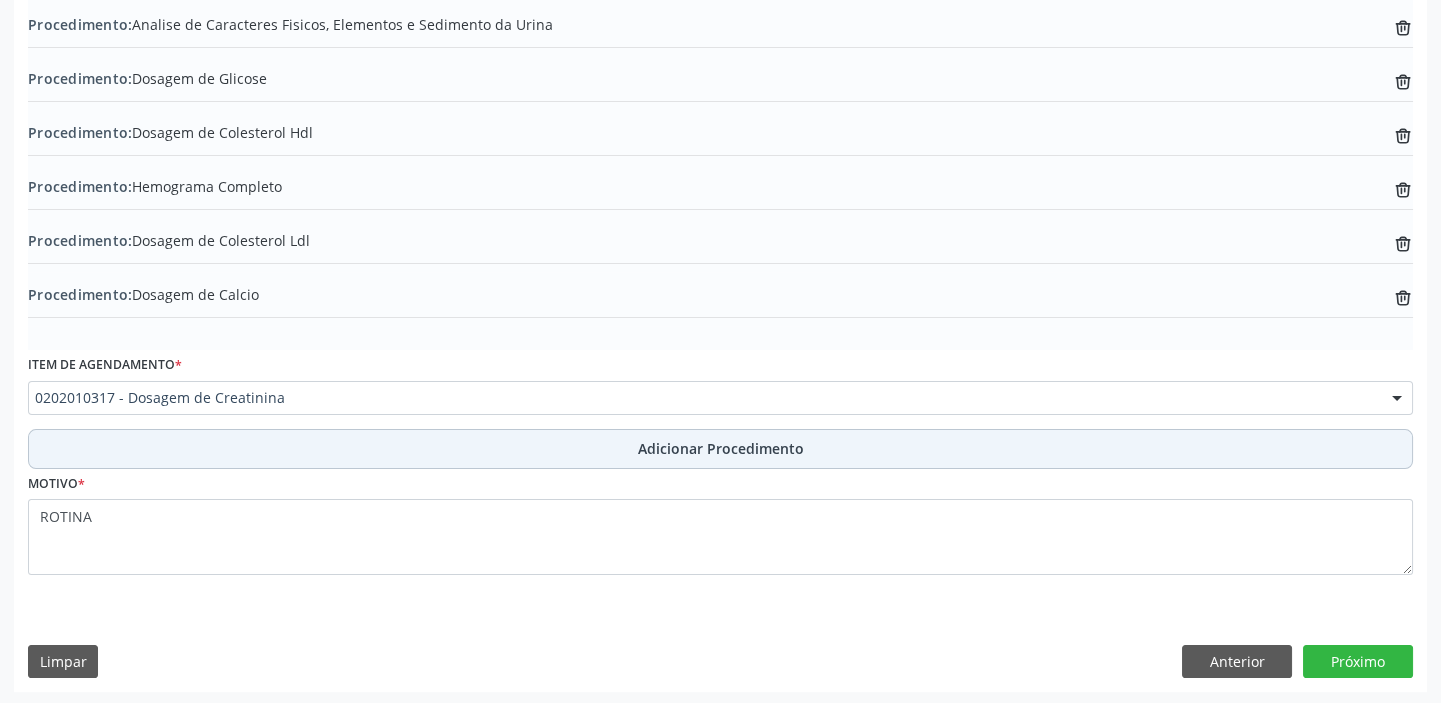 click on "Adicionar Procedimento" at bounding box center [720, 449] 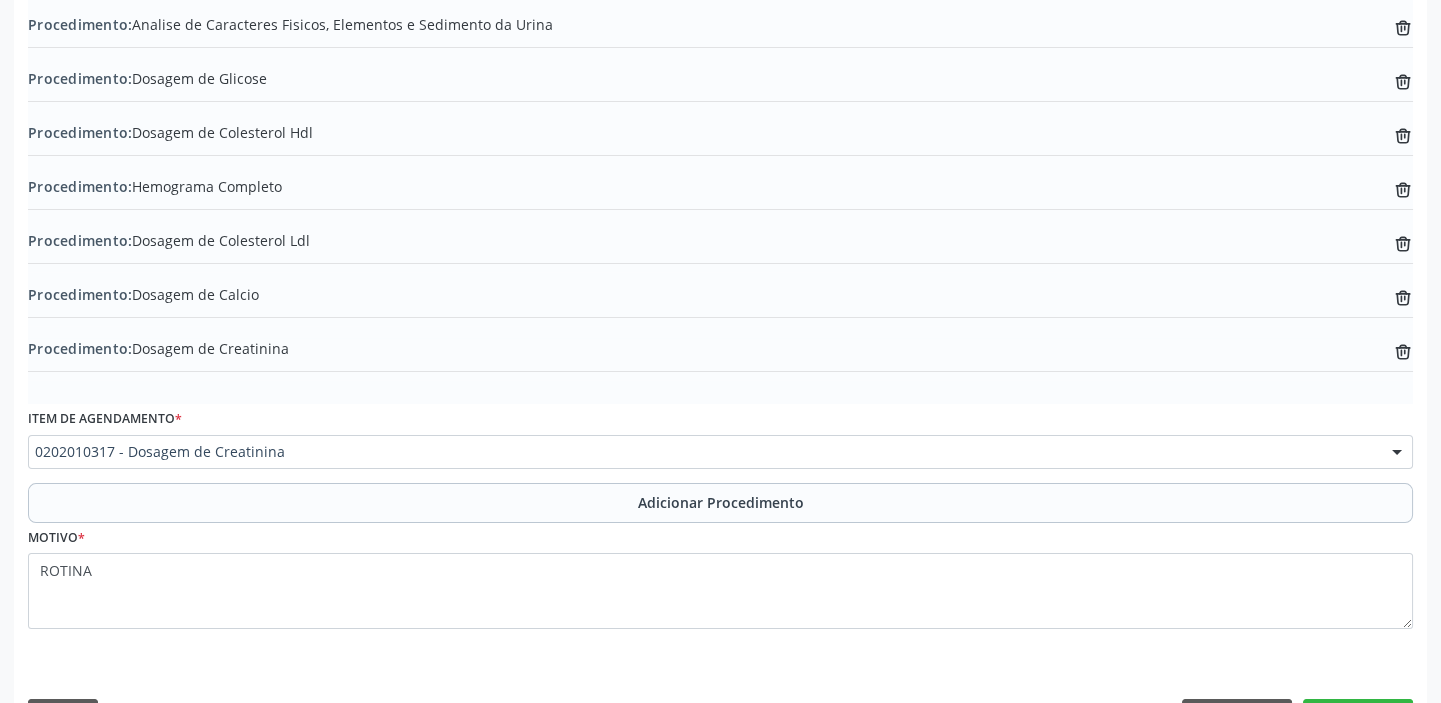 scroll, scrollTop: 1158, scrollLeft: 0, axis: vertical 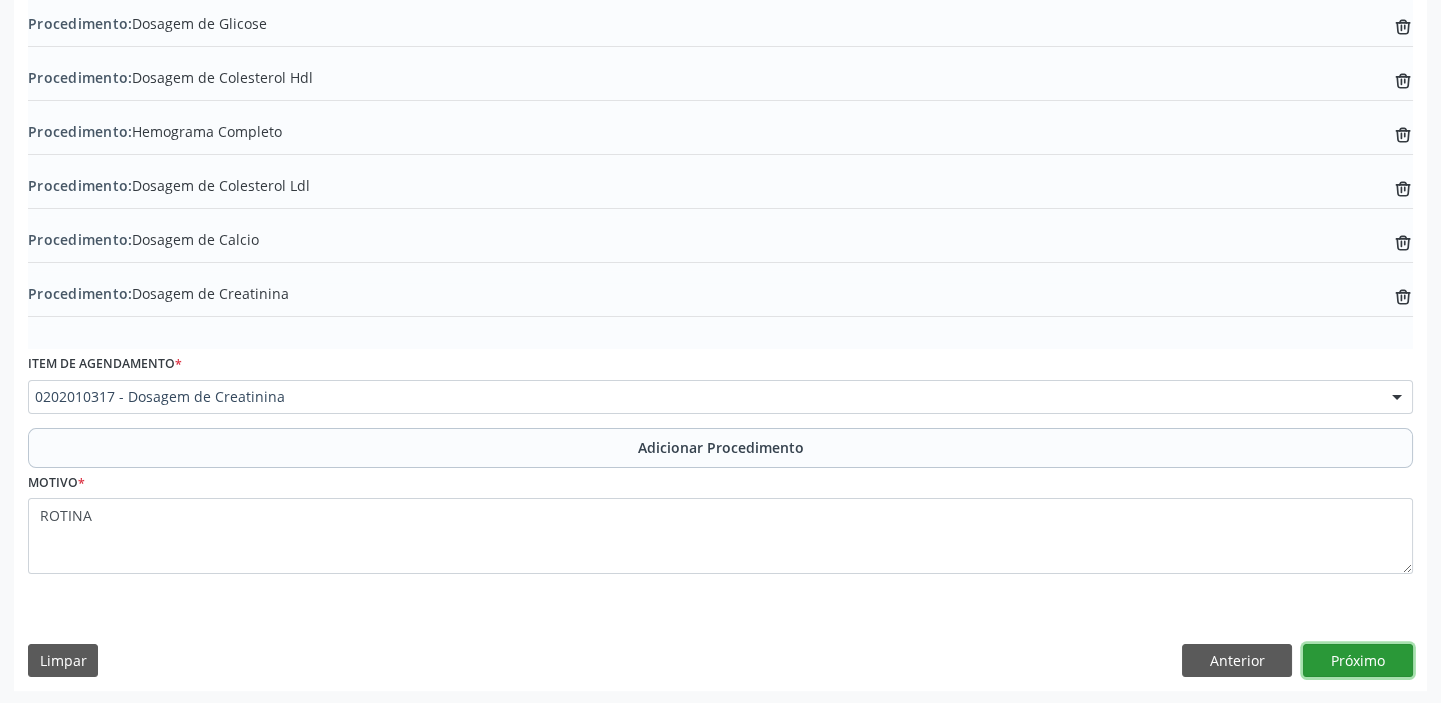 click on "Próximo" at bounding box center (1358, 661) 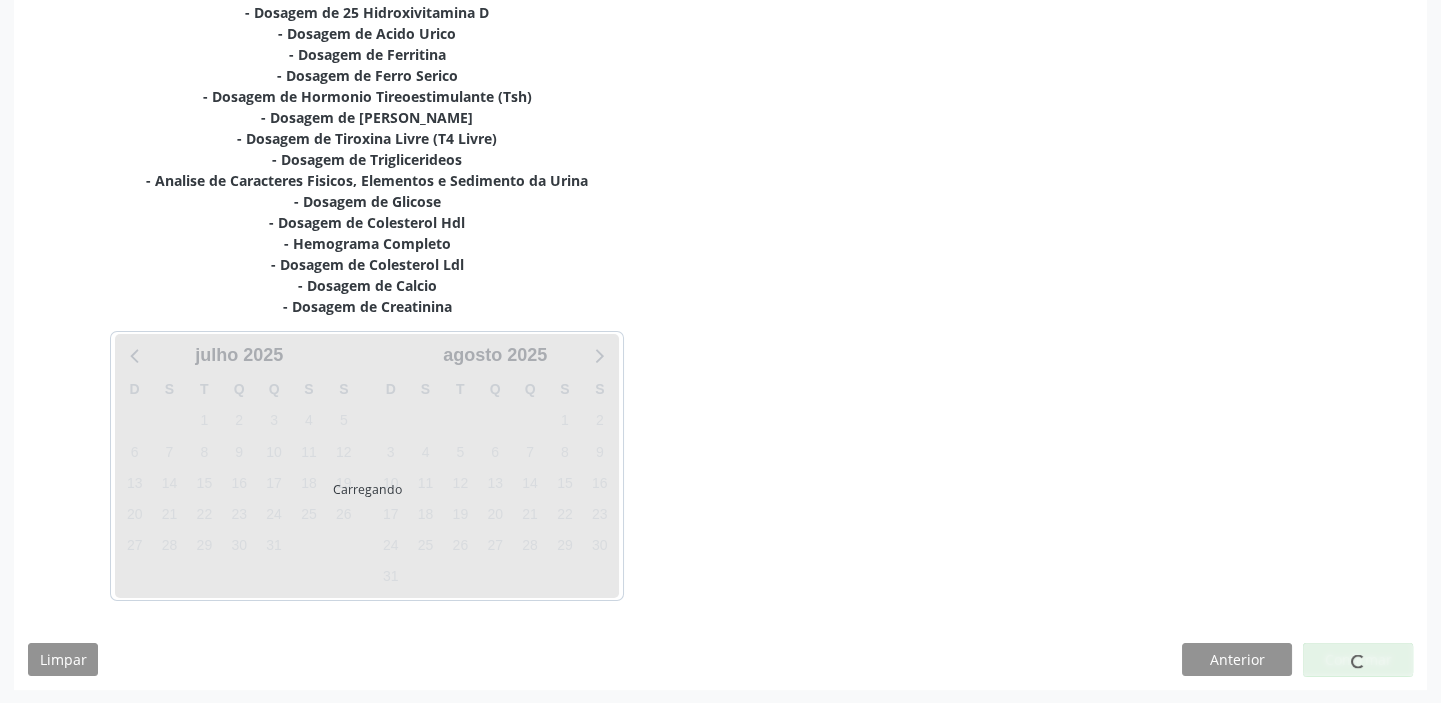scroll, scrollTop: 568, scrollLeft: 0, axis: vertical 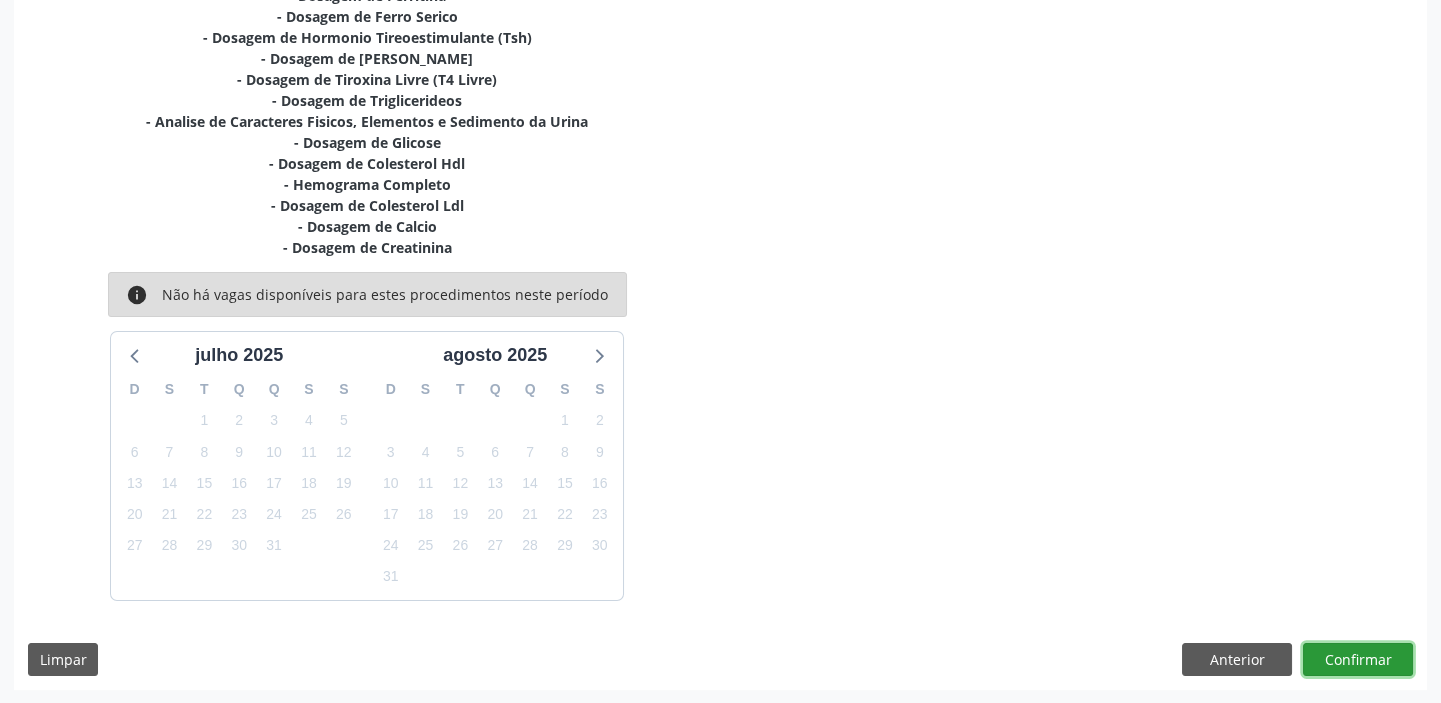 click on "Confirmar" at bounding box center [1358, 660] 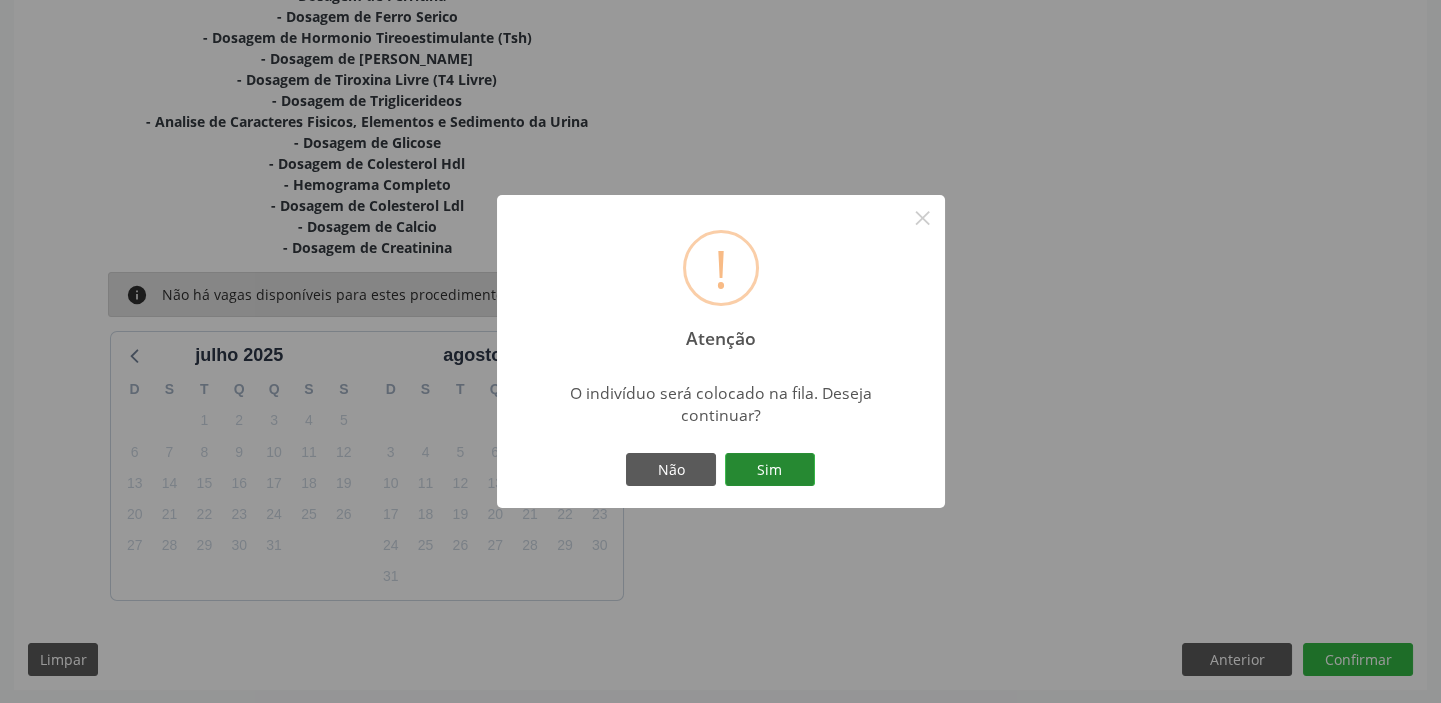 click on "Sim" at bounding box center (770, 470) 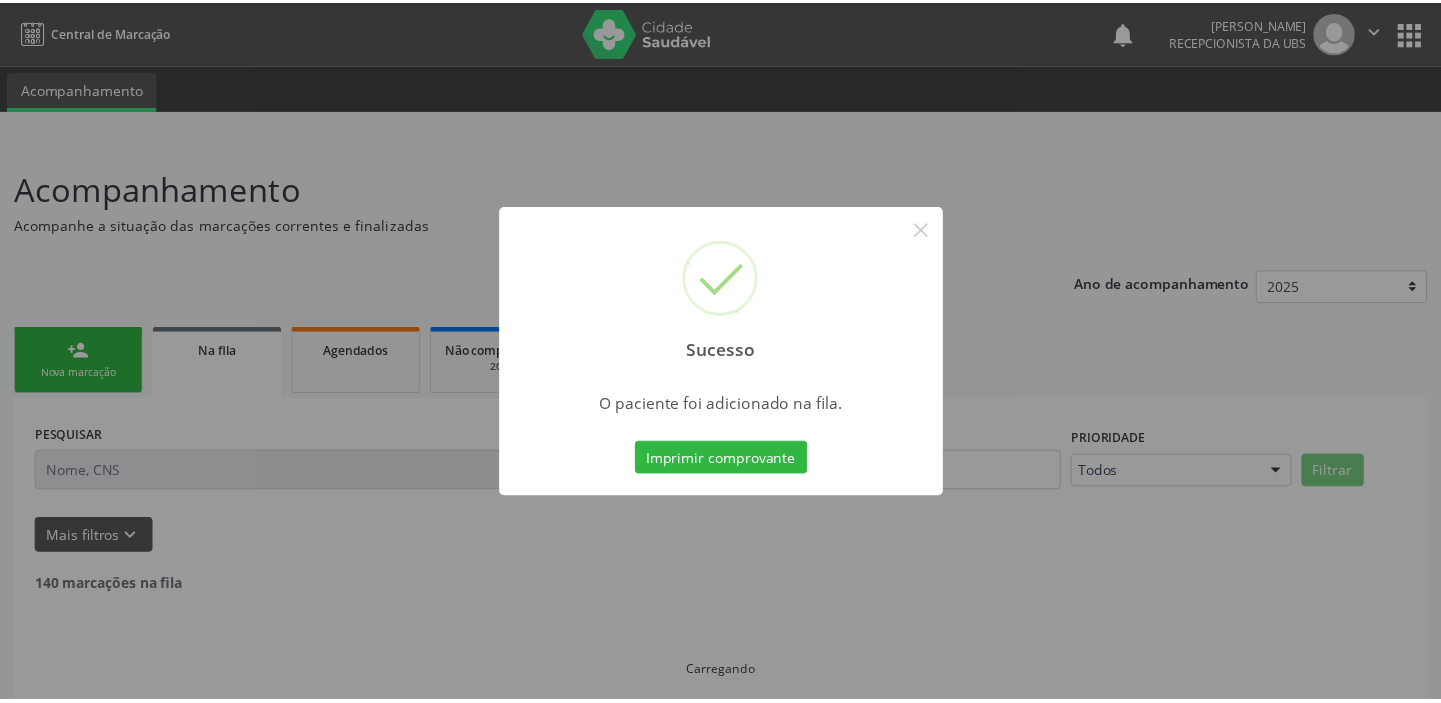 scroll, scrollTop: 0, scrollLeft: 0, axis: both 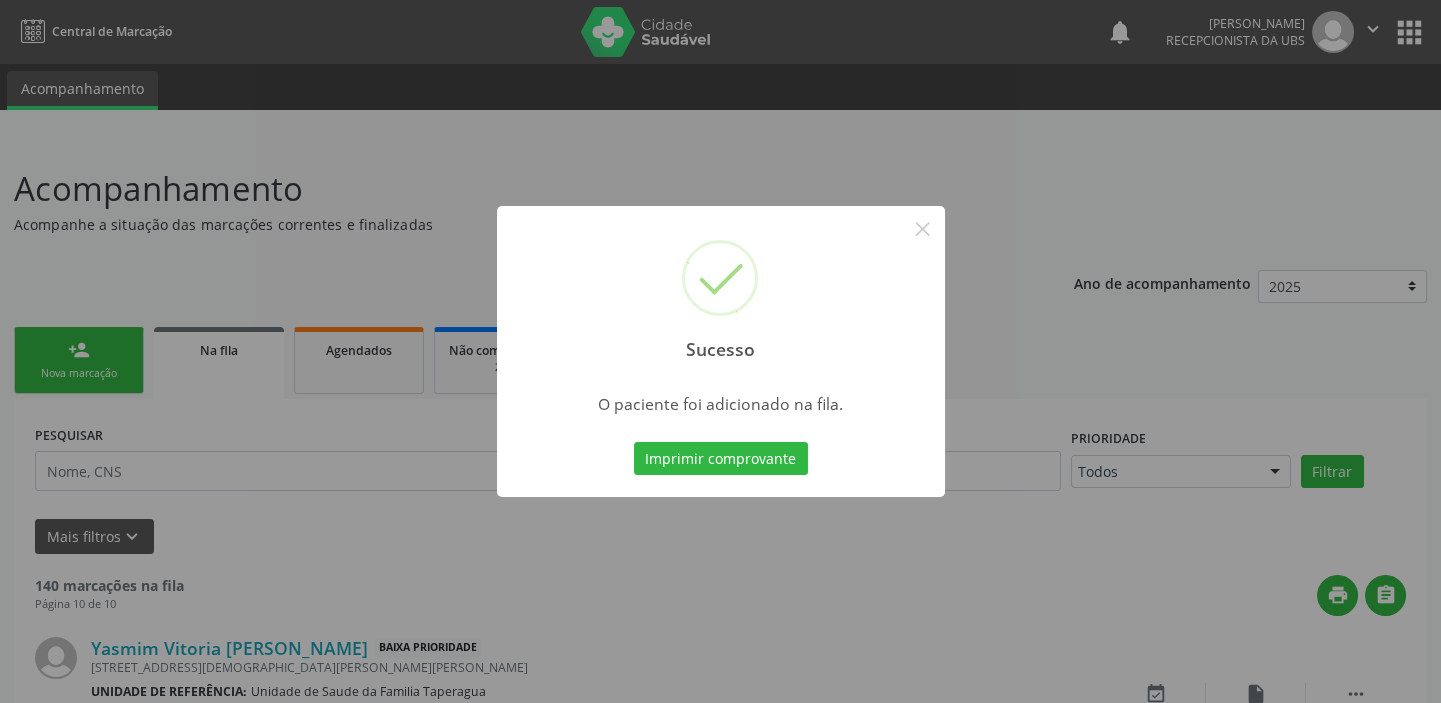 click on "Sucesso × O paciente foi adicionado na fila. Imprimir comprovante Cancel" at bounding box center (720, 351) 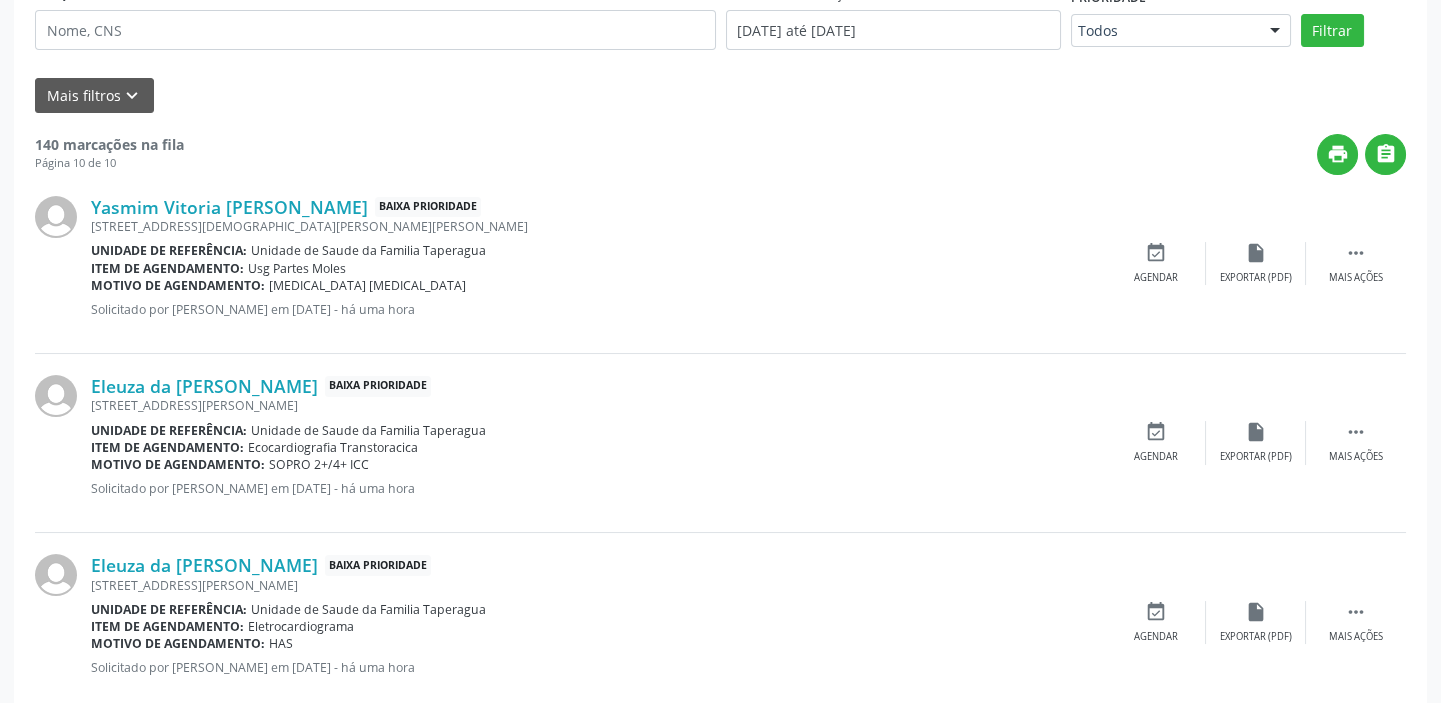 scroll, scrollTop: 898, scrollLeft: 0, axis: vertical 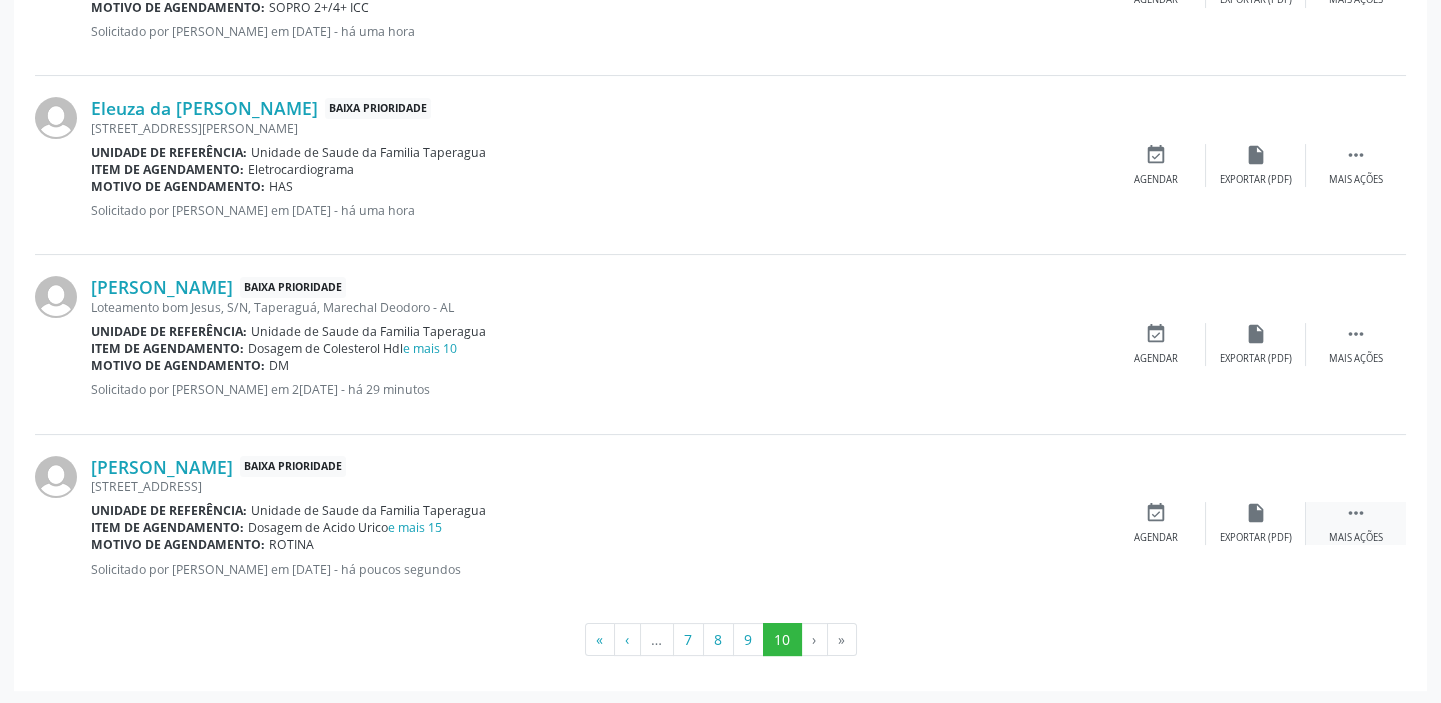 click on "
Mais ações" at bounding box center [1356, 523] 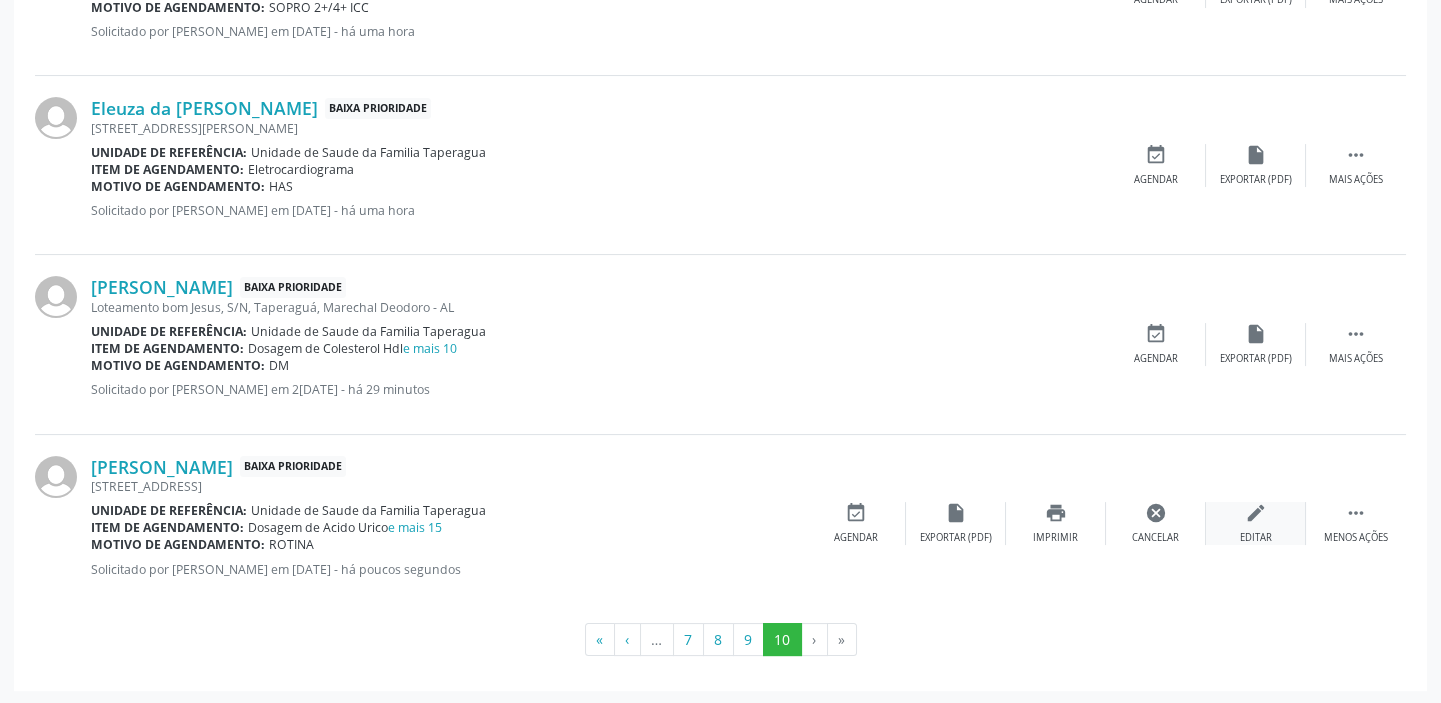 click on "Editar" at bounding box center [1256, 538] 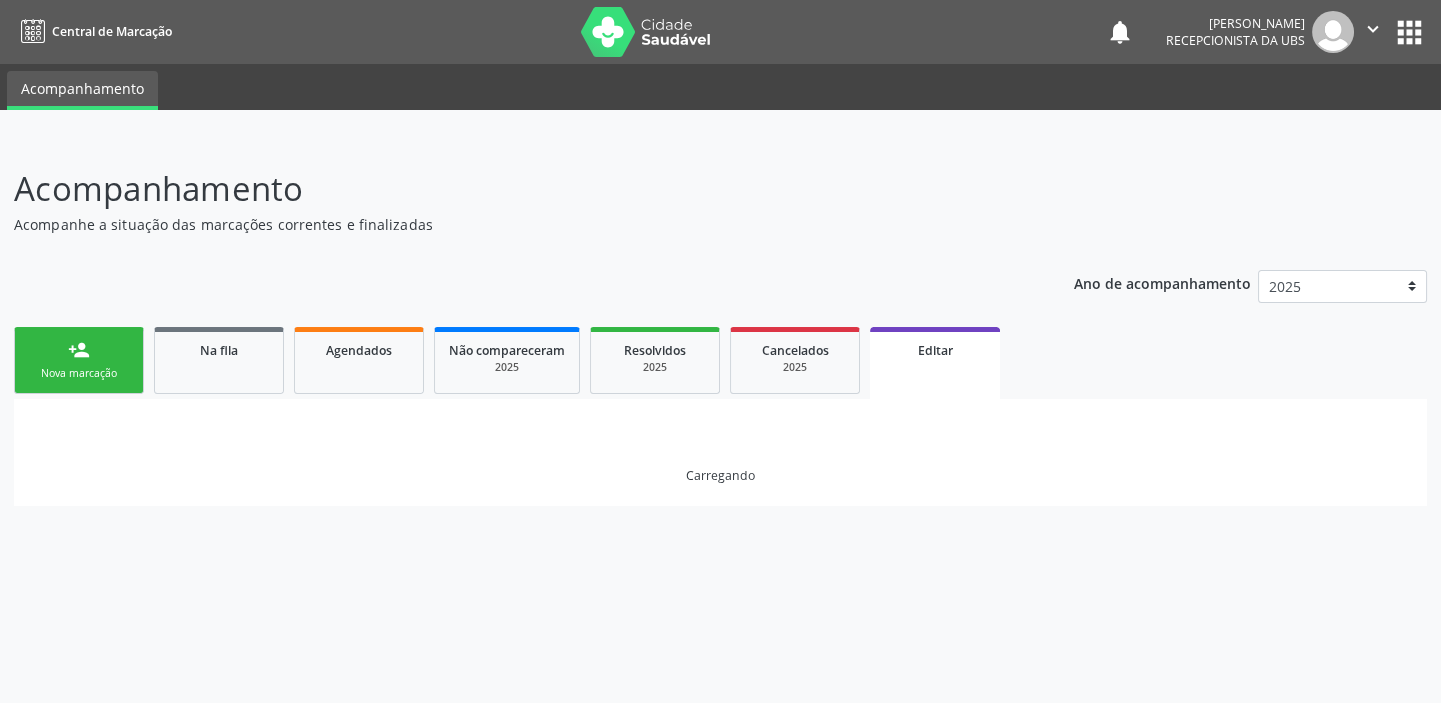scroll, scrollTop: 0, scrollLeft: 0, axis: both 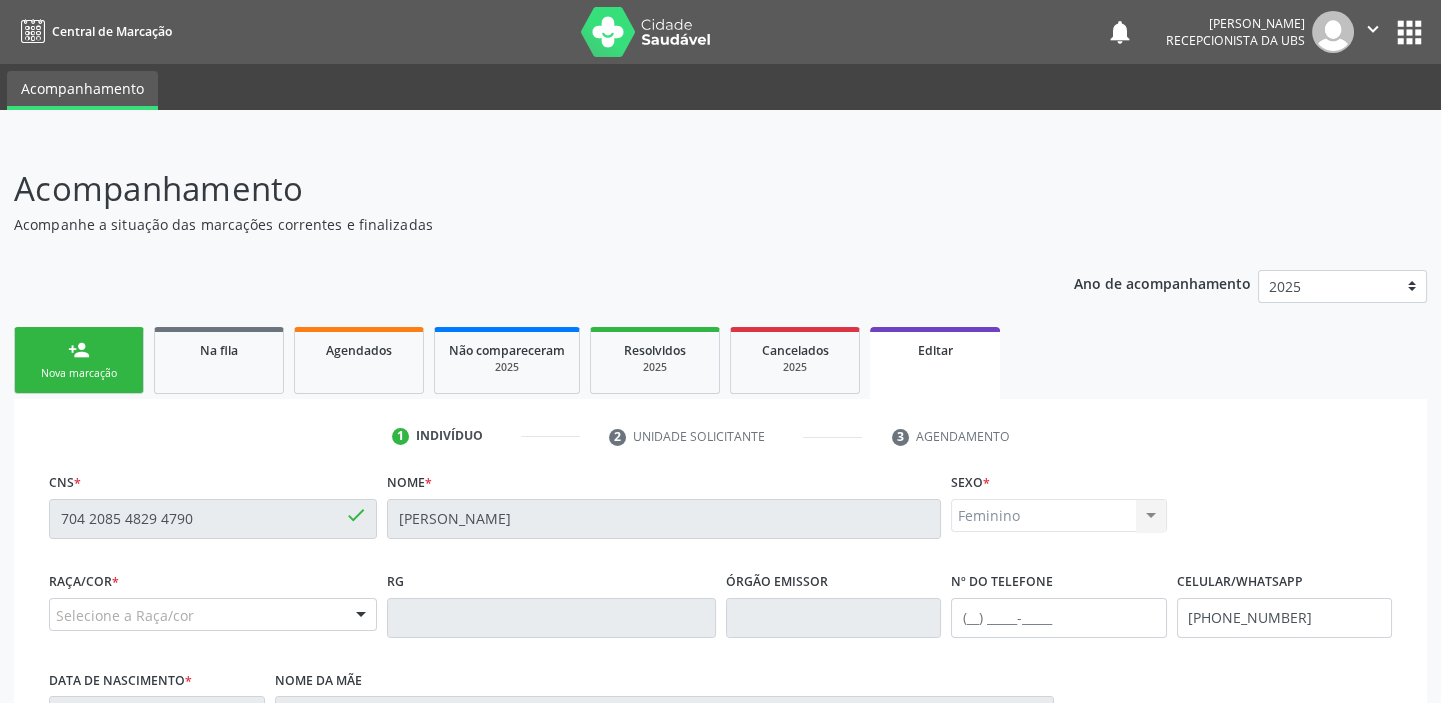 click on "Nova marcação" at bounding box center [79, 373] 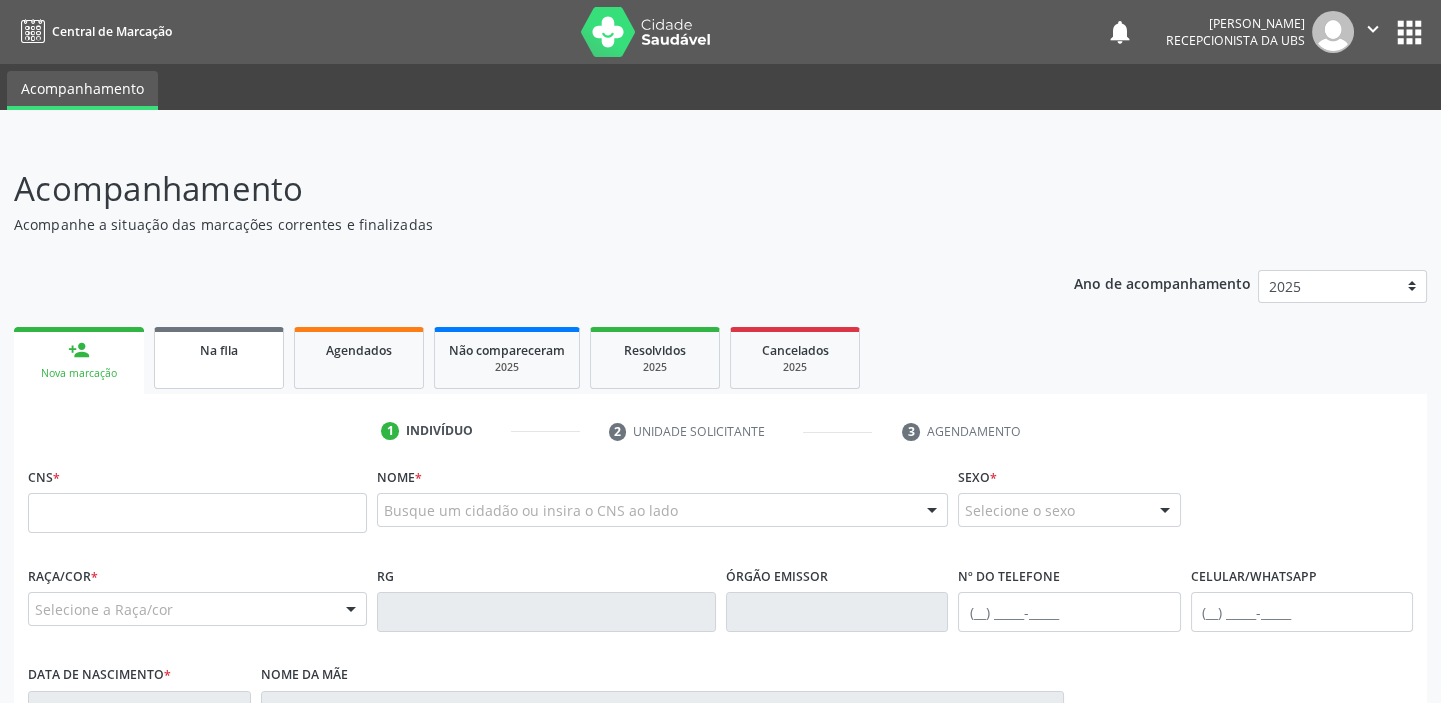 click on "Na fila" at bounding box center (219, 349) 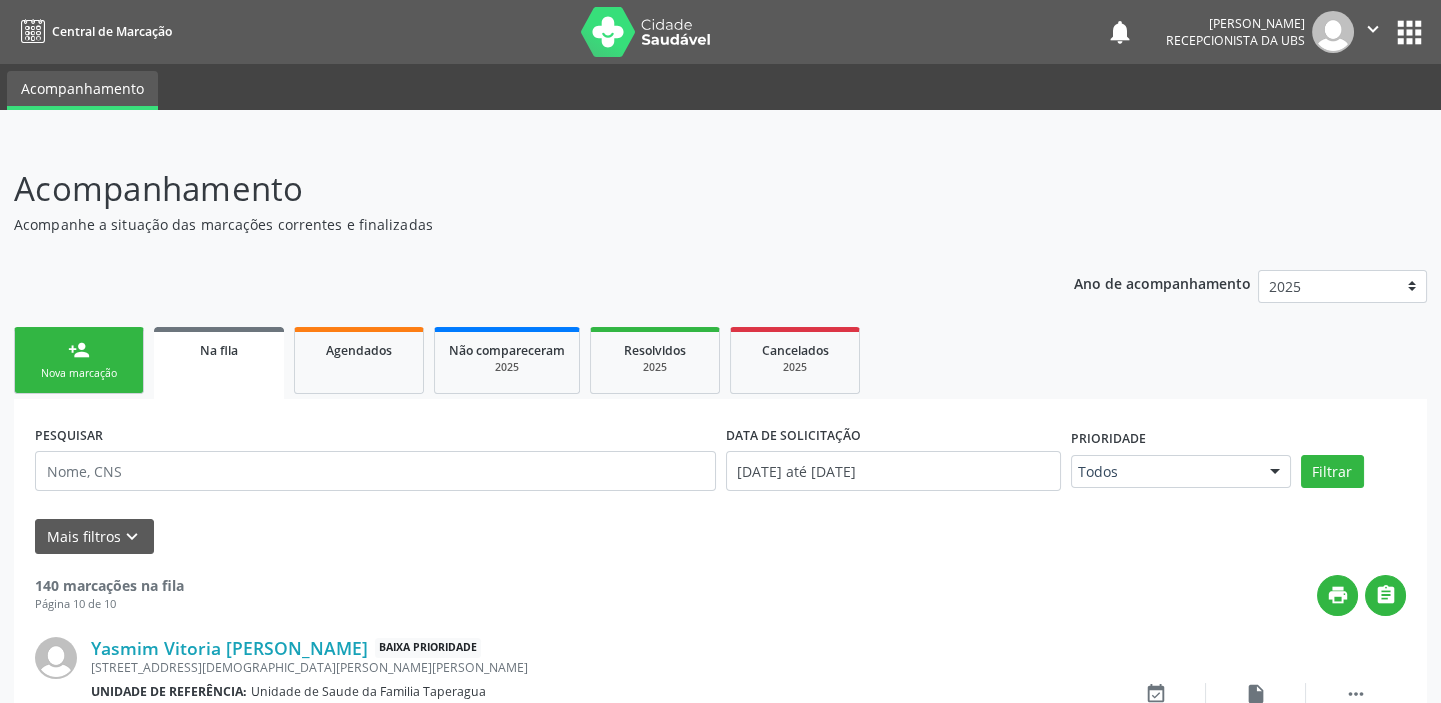 scroll, scrollTop: 898, scrollLeft: 0, axis: vertical 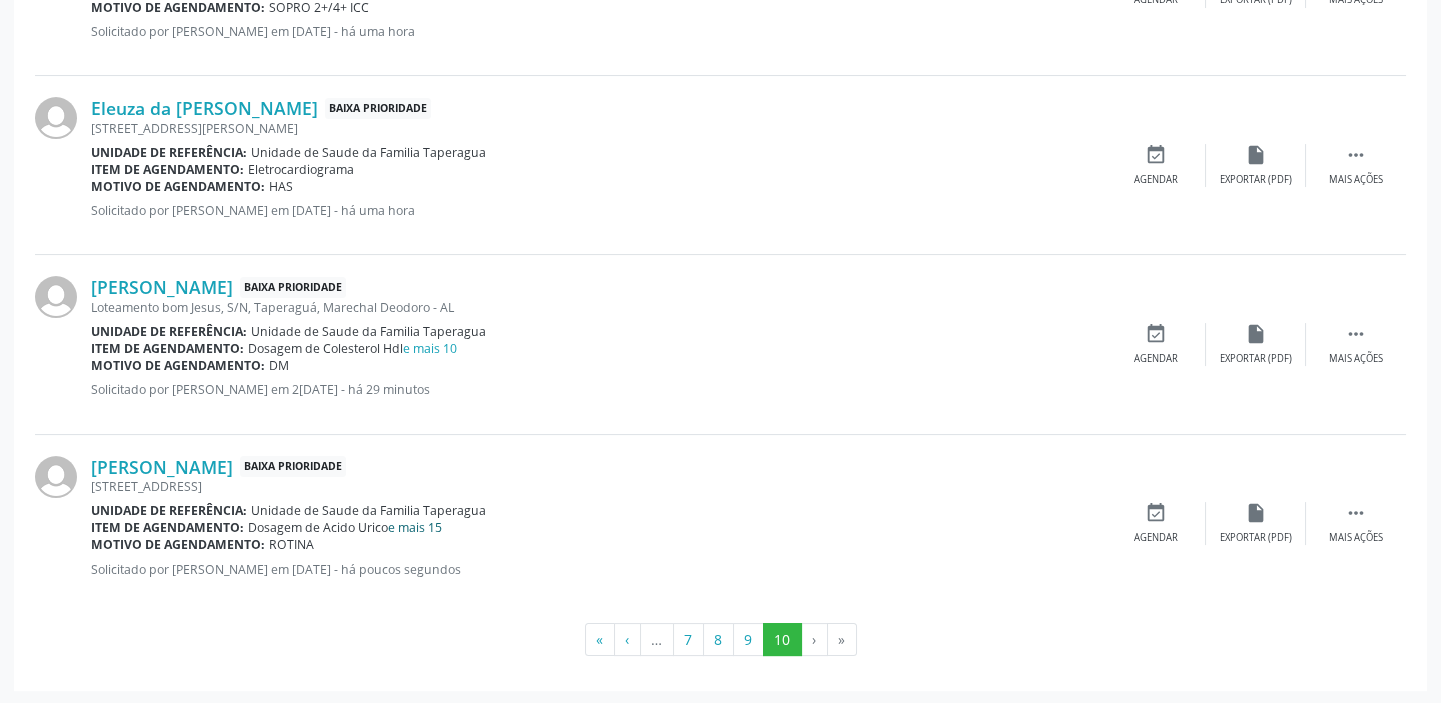 click on "e mais 15" at bounding box center [415, 527] 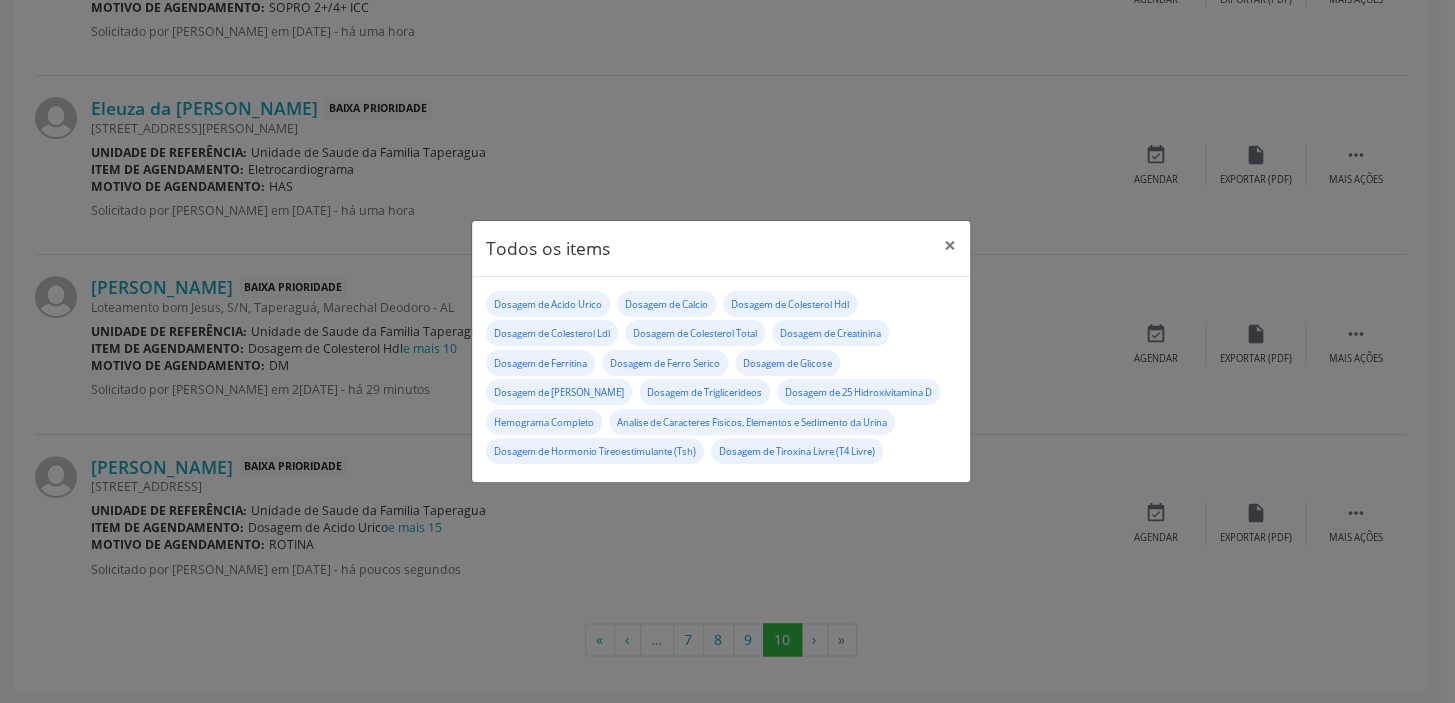 click on "Todos os items × Dosagem de Acido Urico Dosagem de Calcio Dosagem de Colesterol Hdl Dosagem de Colesterol Ldl Dosagem de Colesterol Total Dosagem de Creatinina Dosagem de Ferritina Dosagem de Ferro Serico Dosagem de Glicose Dosagem de Potassio Dosagem de Triglicerideos Dosagem de 25 Hidroxivitamina D Hemograma Completo Analise de Caracteres Fisicos, Elementos e Sedimento da Urina Dosagem de Hormonio Tireoestimulante (Tsh) Dosagem de Tiroxina Livre (T4 Livre)" at bounding box center [727, 351] 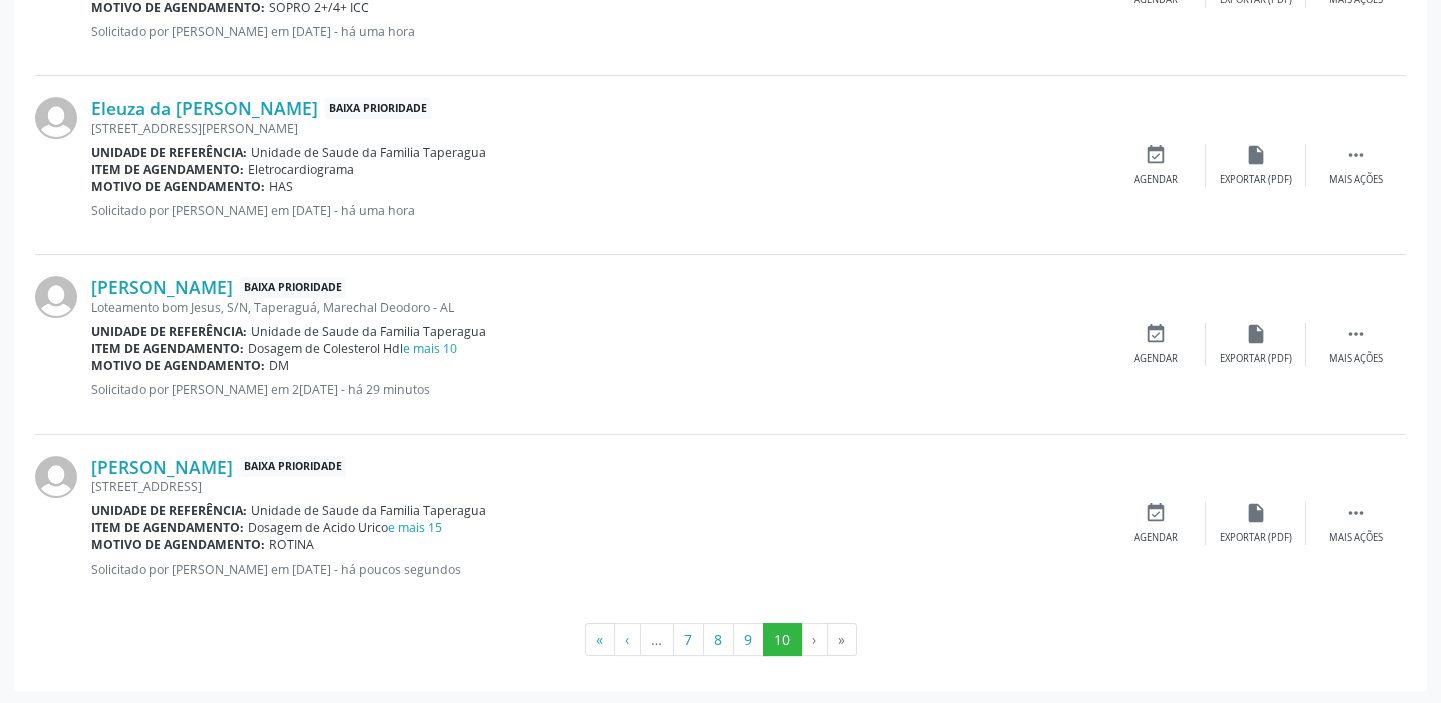 click on "›" at bounding box center (815, 640) 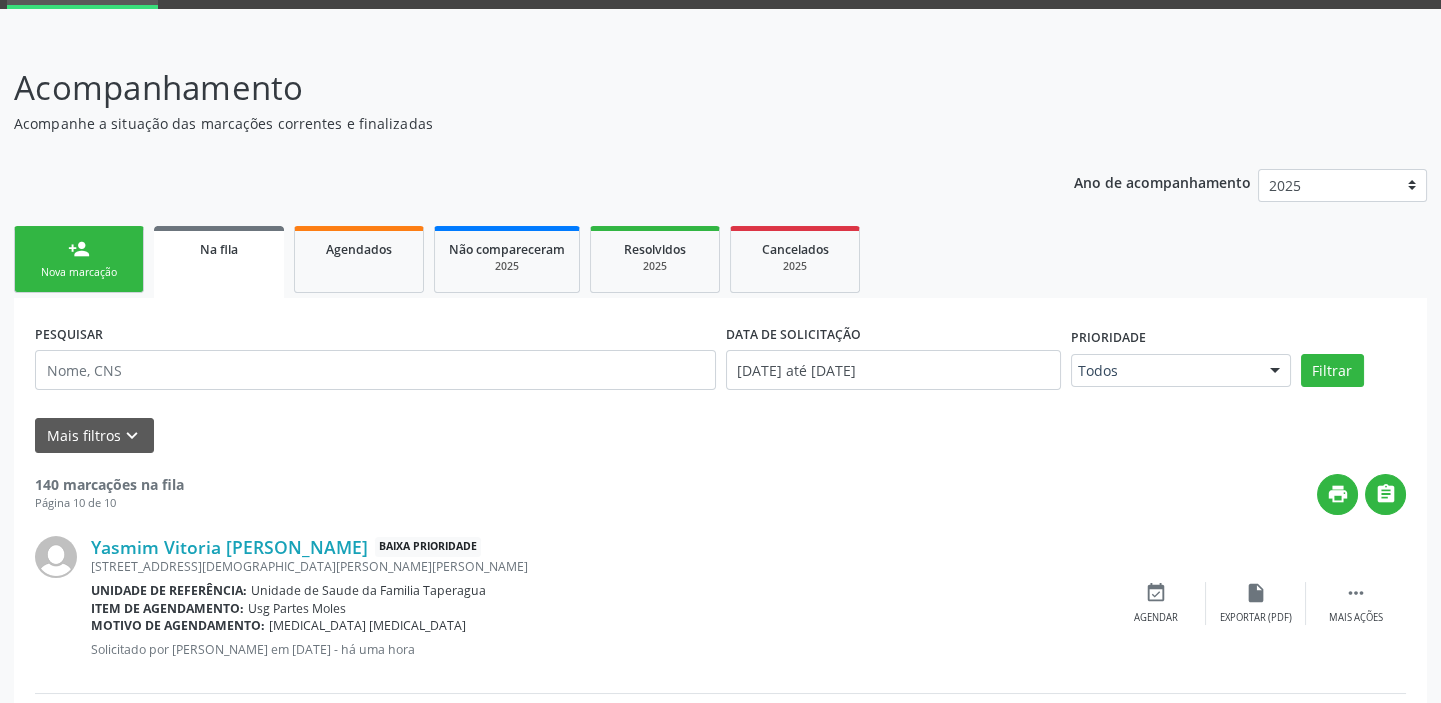 scroll, scrollTop: 0, scrollLeft: 0, axis: both 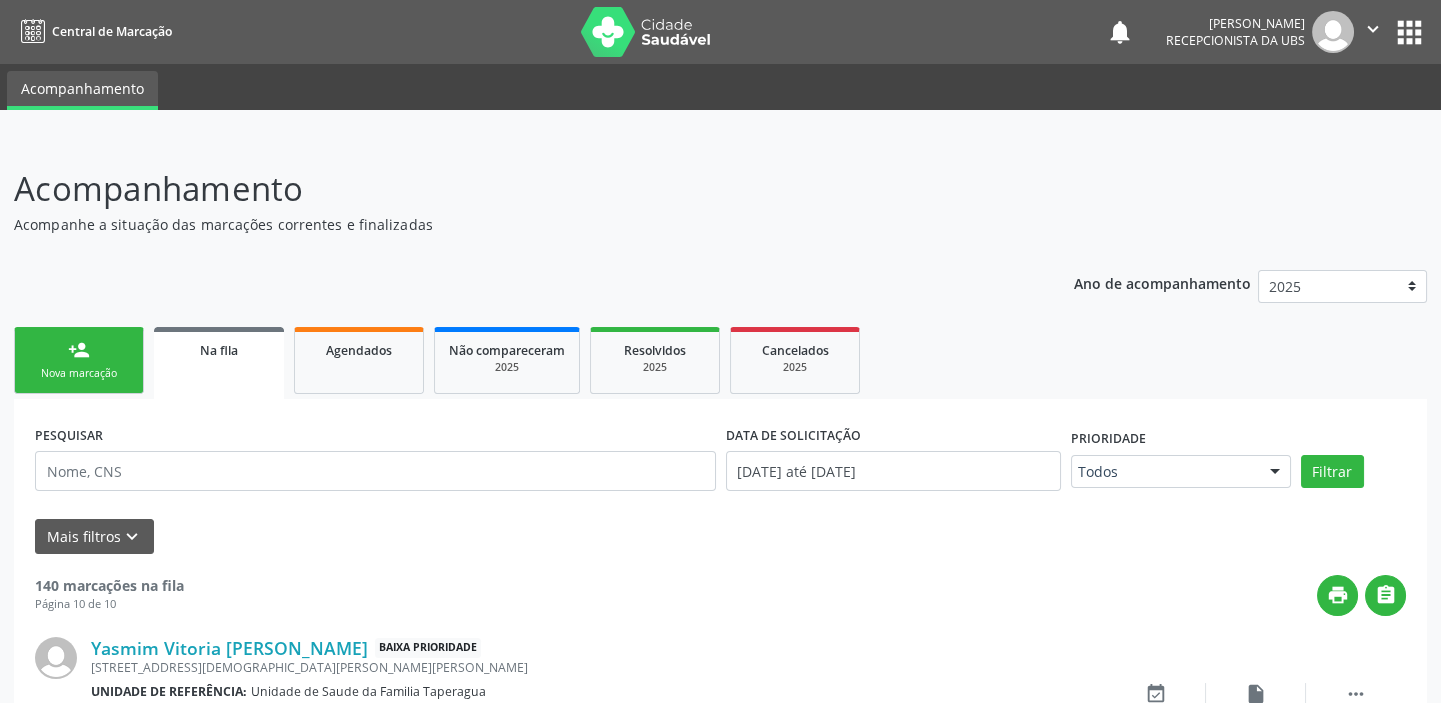 click on "person_add
Nova marcação" at bounding box center (79, 360) 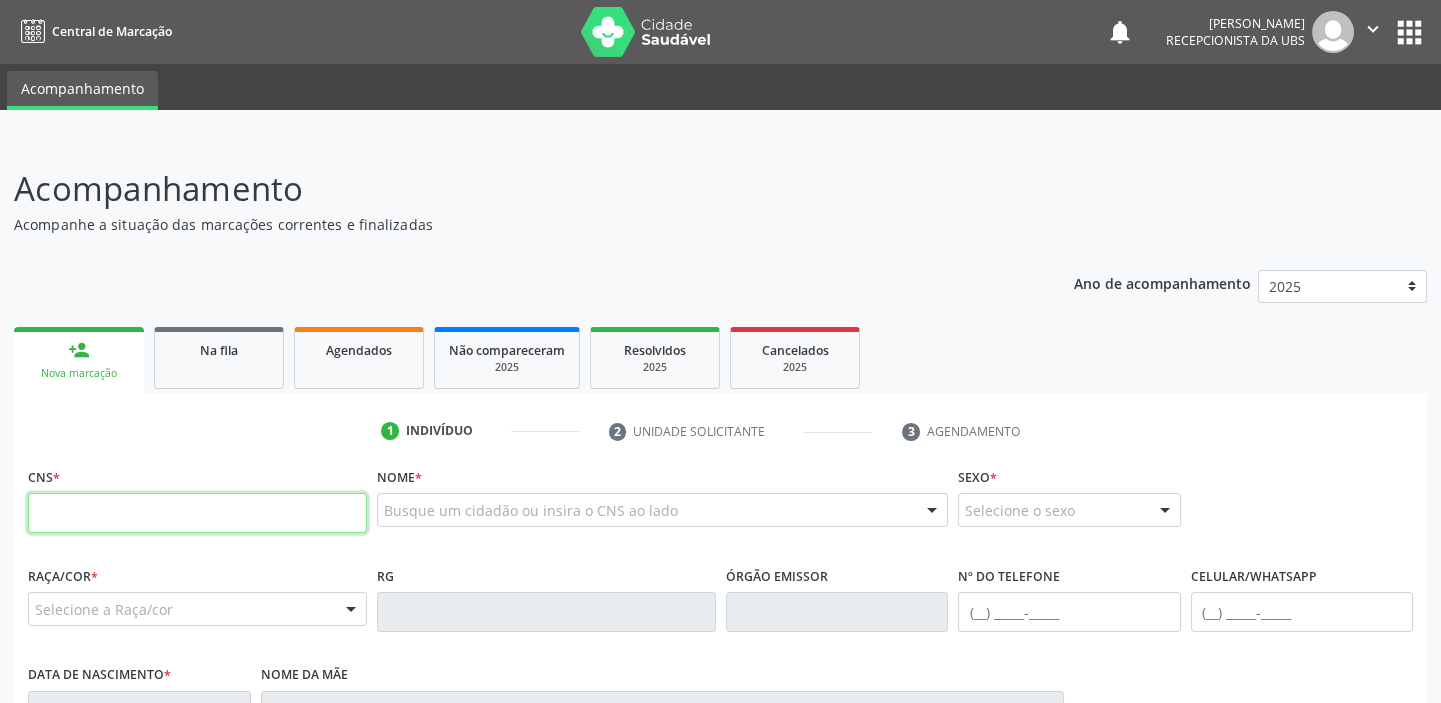 click at bounding box center (197, 513) 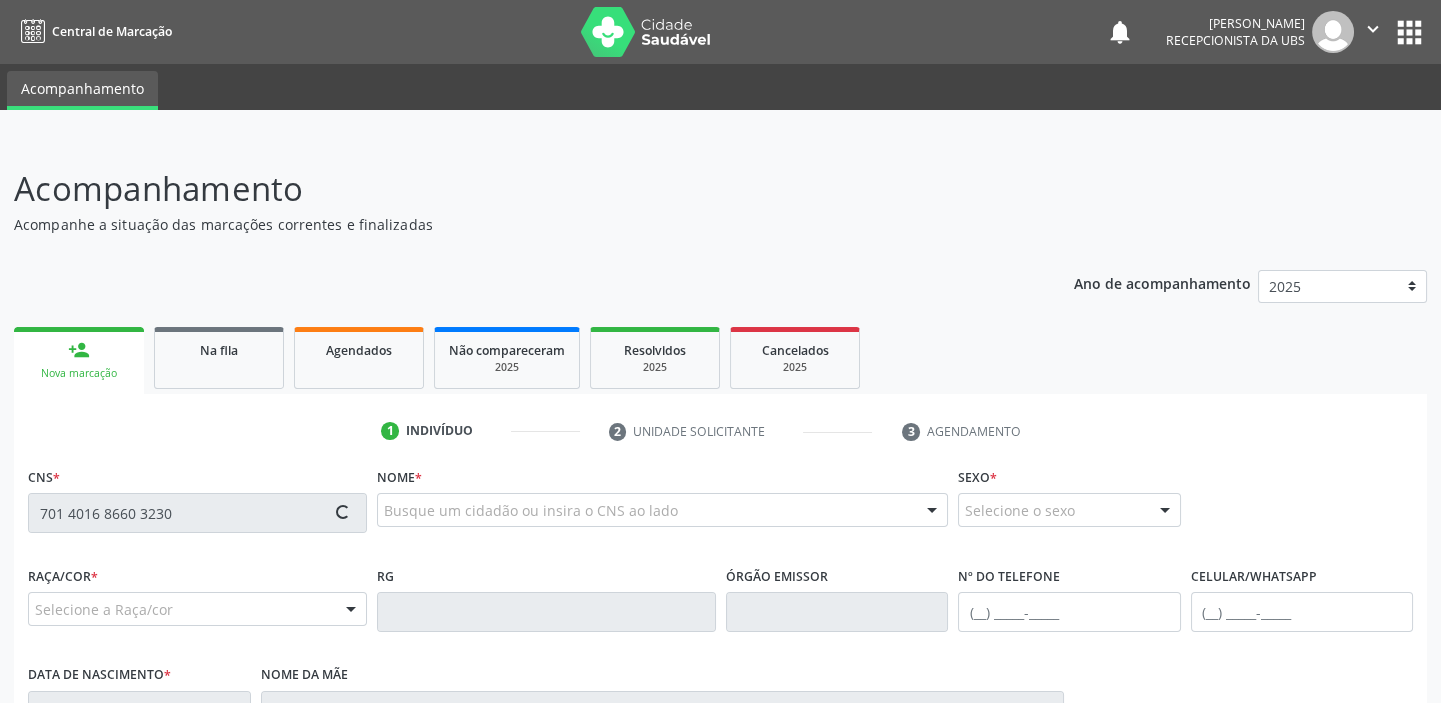 type on "701 4016 8660 3230" 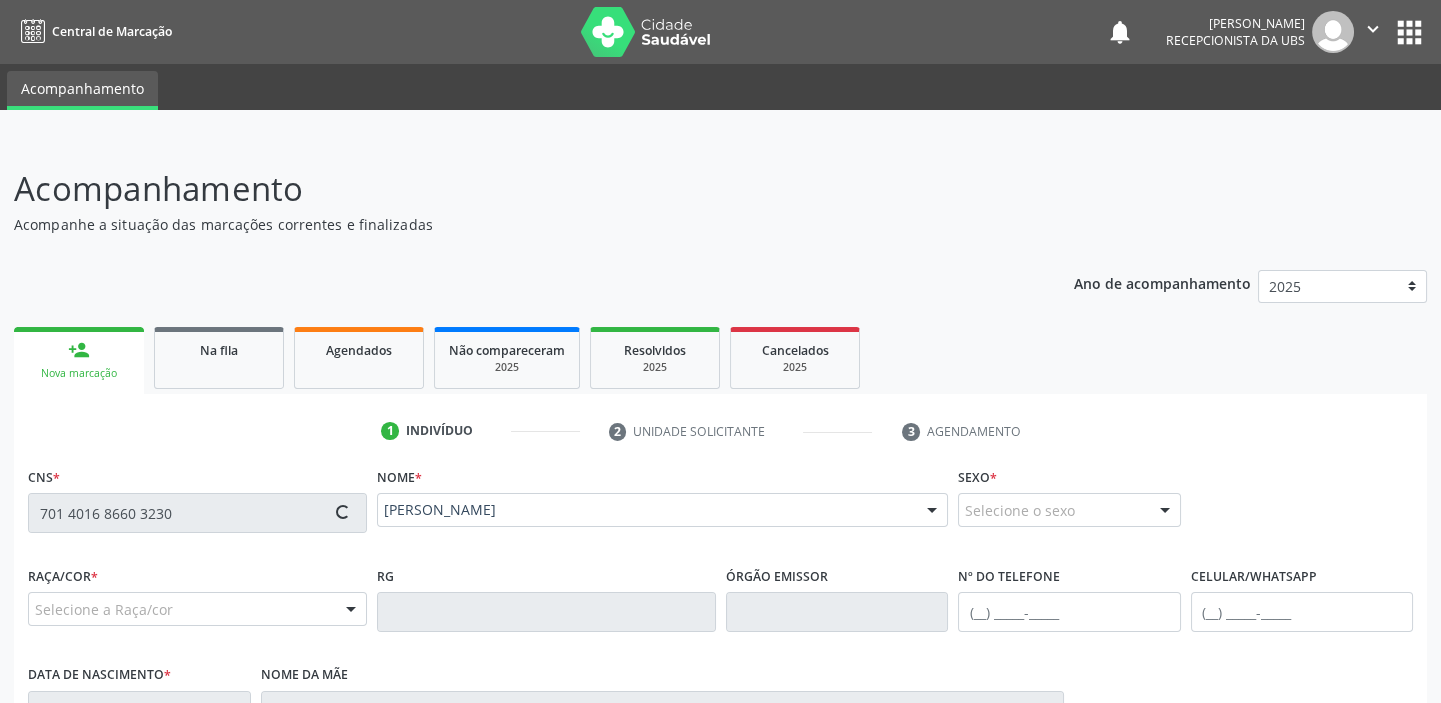 type on "[PHONE_NUMBER]" 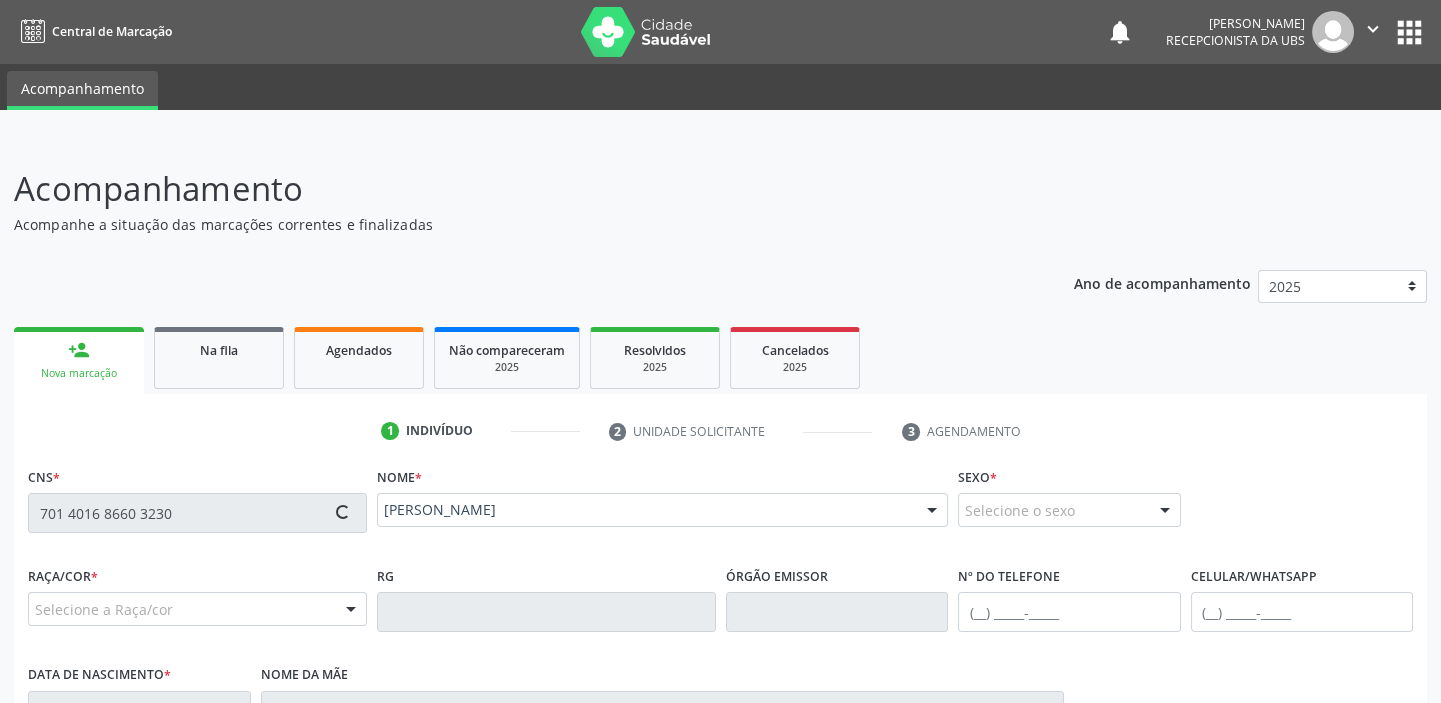 type on "0[DATE]" 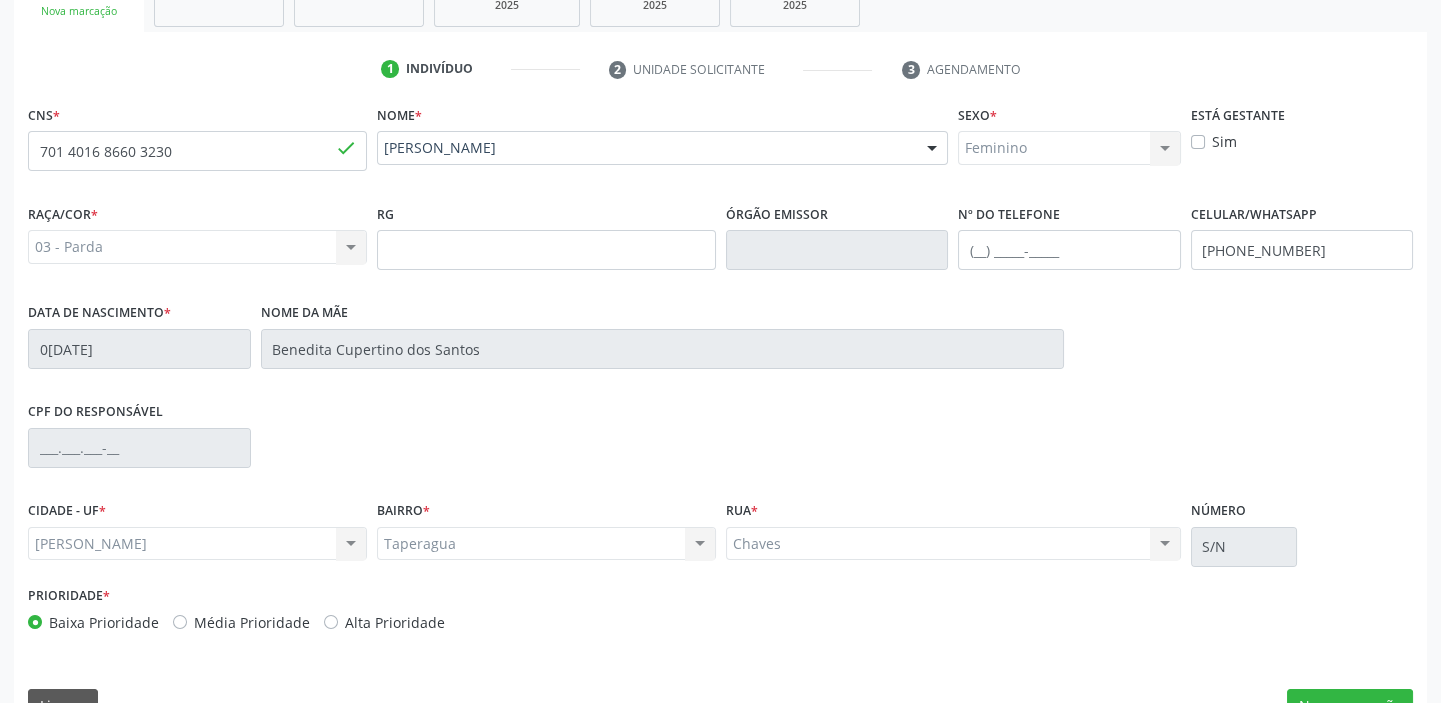 scroll, scrollTop: 364, scrollLeft: 0, axis: vertical 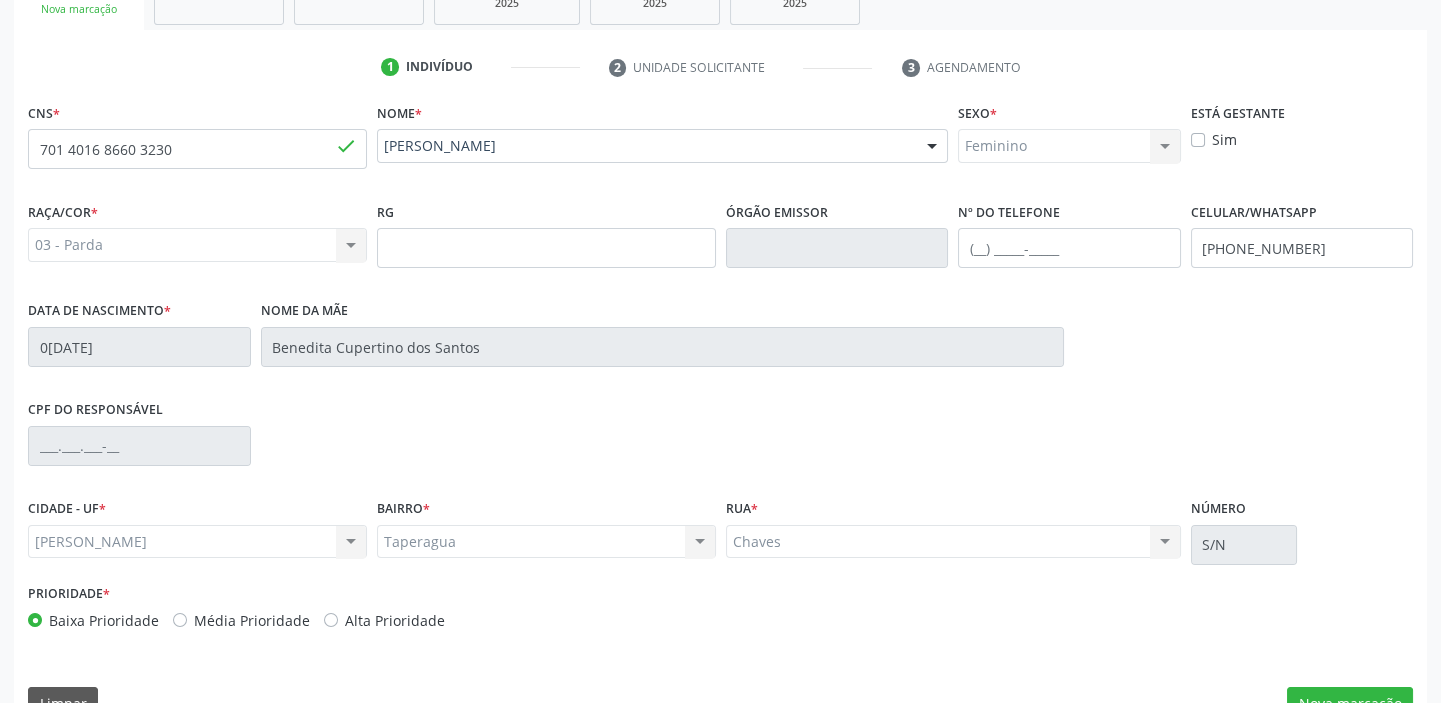 click on "Acompanhamento
Acompanhe a situação das marcações correntes e finalizadas
Relatórios
Ano de acompanhamento
2025
person_add
Nova marcação
Na fila   Agendados   Não compareceram
2025
Resolvidos
2025
Cancelados
2025
1
Indivíduo
2
Unidade solicitante
3
Agendamento
CNS
*
701 4016 8660 [GEOGRAPHIC_DATA]
*
[PERSON_NAME]
[PERSON_NAME]
CNS:
701 4016 8660 3230
CPF:    --   Nascimento:
[DATE]
Nenhum resultado encontrado para: "   "
Digite o nome ou CNS para buscar um indivíduo
Sexo
*
Feminino         Masculino   Feminino
Nenhum resultado encontrado para: "   "
Está gestante
*" at bounding box center [720, 261] 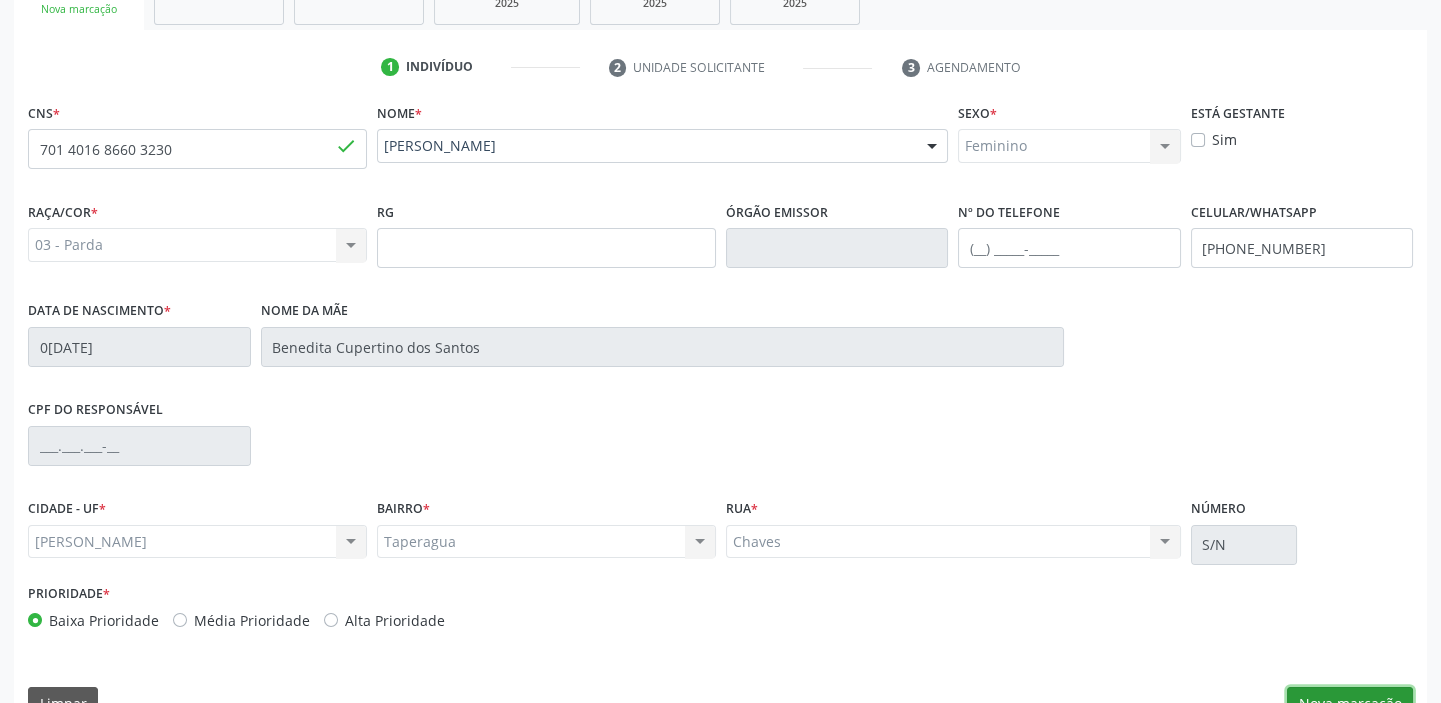 click on "Nova marcação" at bounding box center [1350, 704] 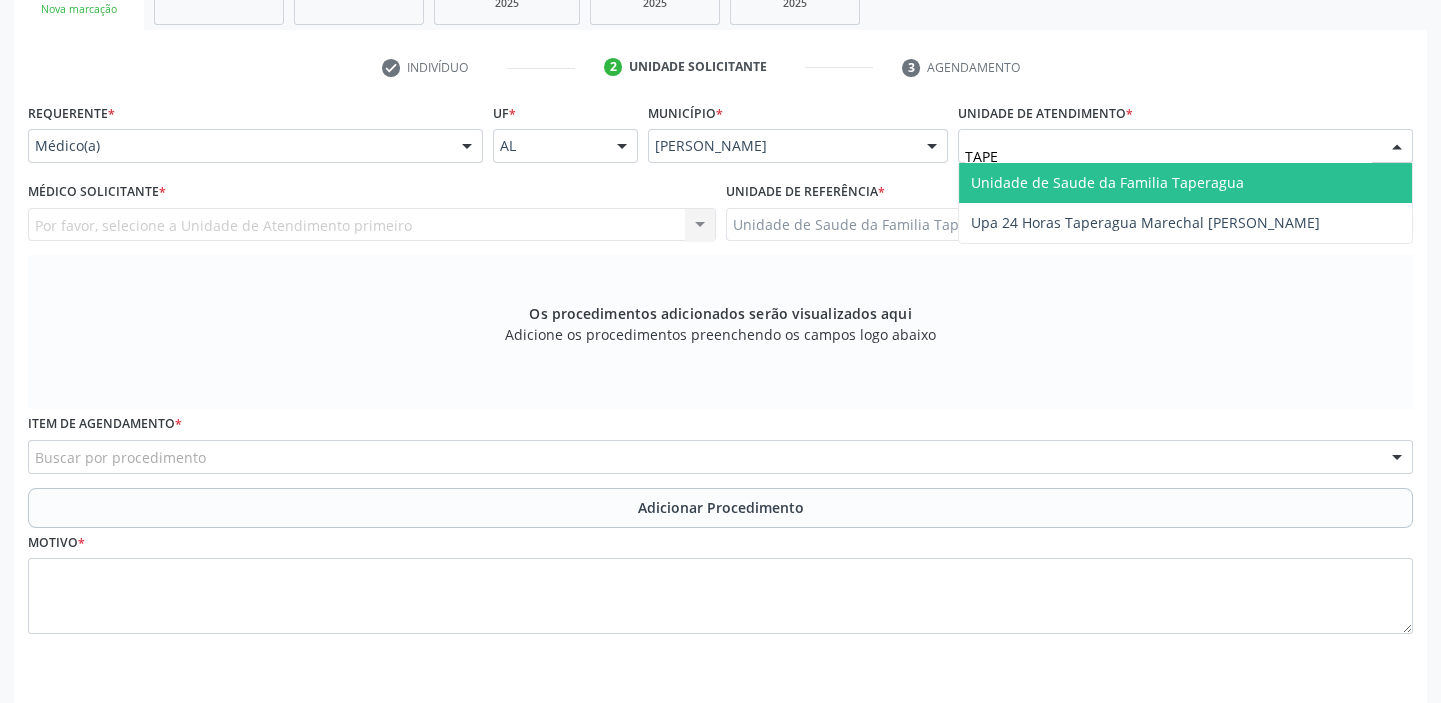 type on "TAPER" 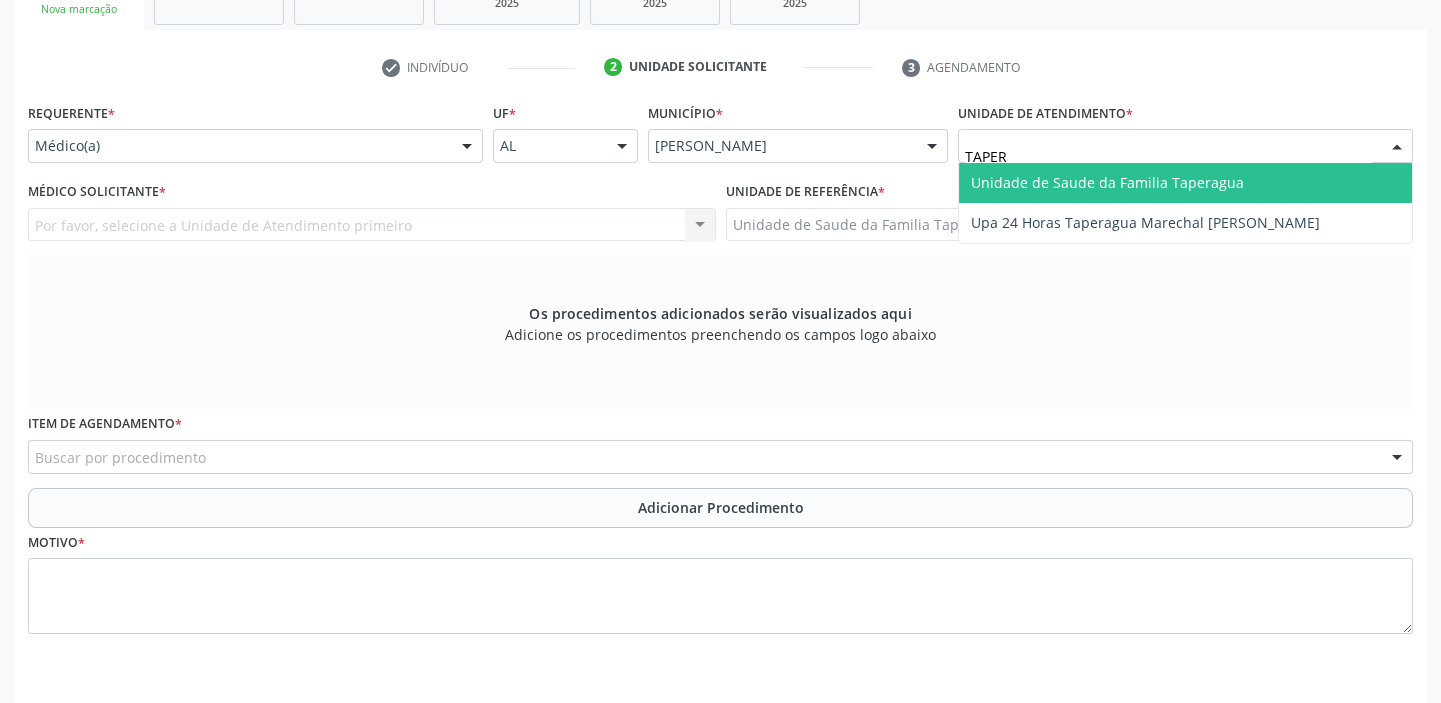 click on "Unidade de Saude da Familia Taperagua" at bounding box center [1107, 182] 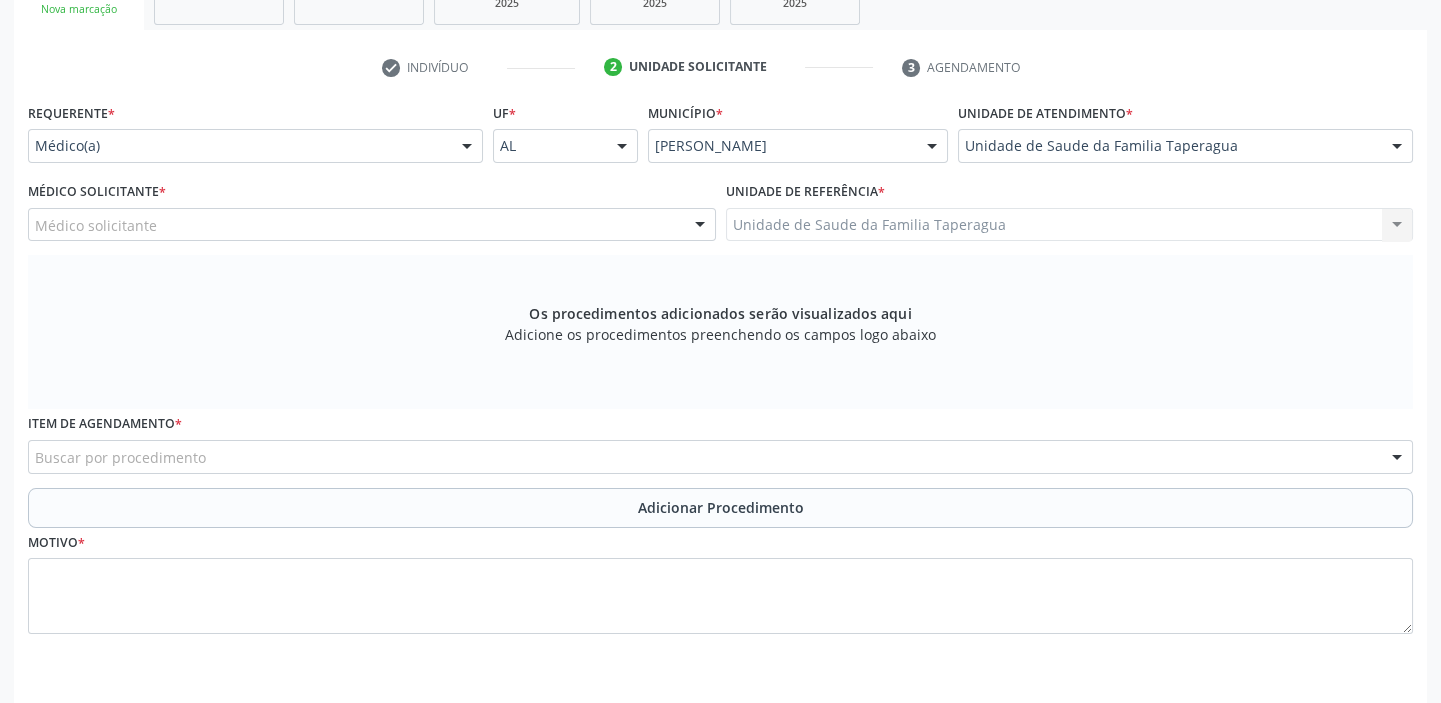 click on "Médico solicitante
[PERSON_NAME]   [PERSON_NAME]   [PERSON_NAME] resultado encontrado para: "   "
Não há nenhuma opção para ser exibida." at bounding box center [372, 225] 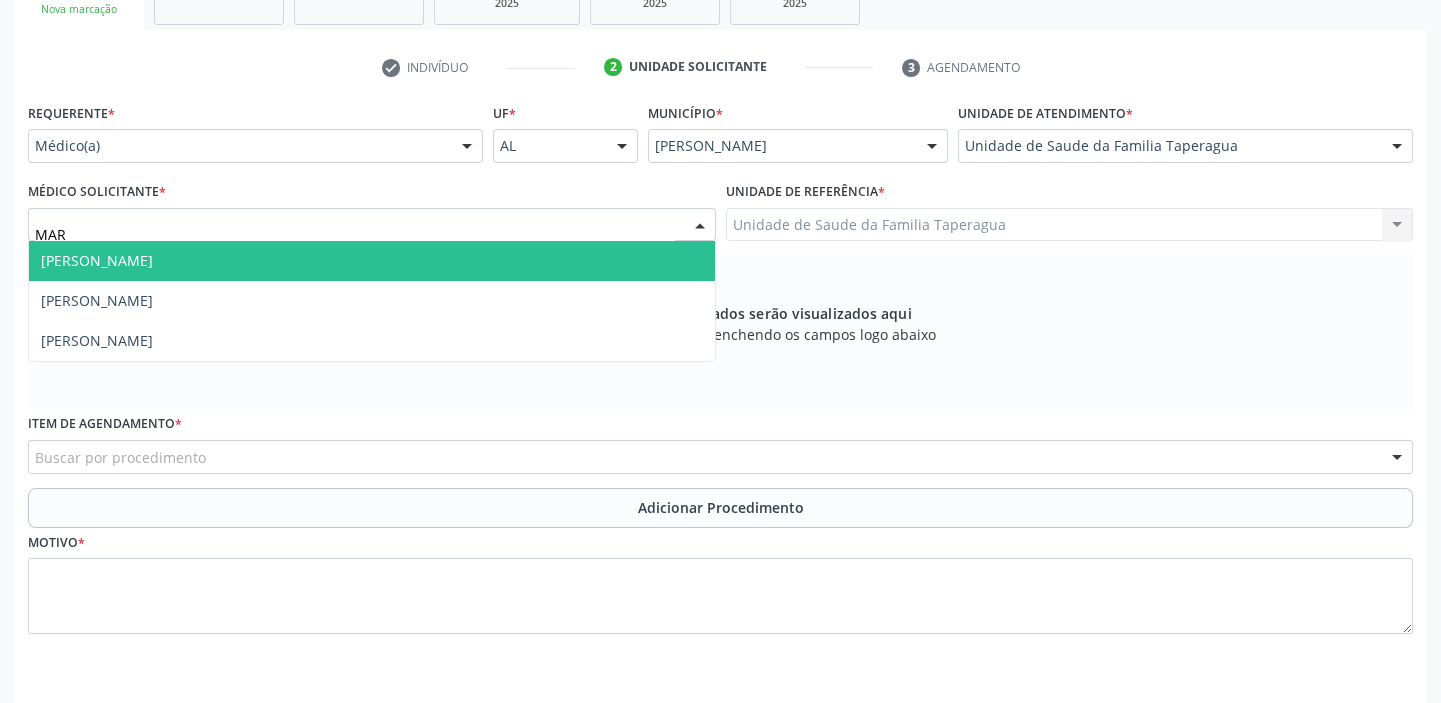 type on "MART" 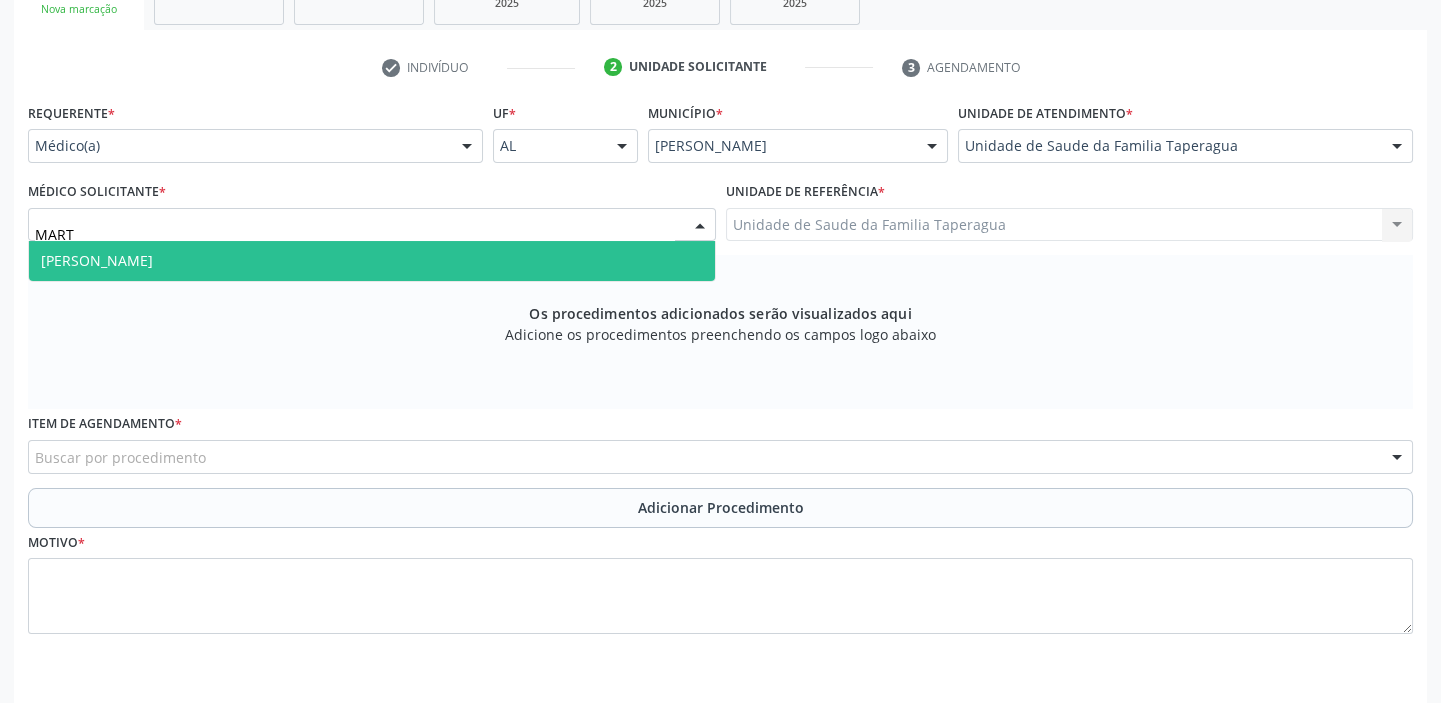 click on "[PERSON_NAME]" at bounding box center [372, 261] 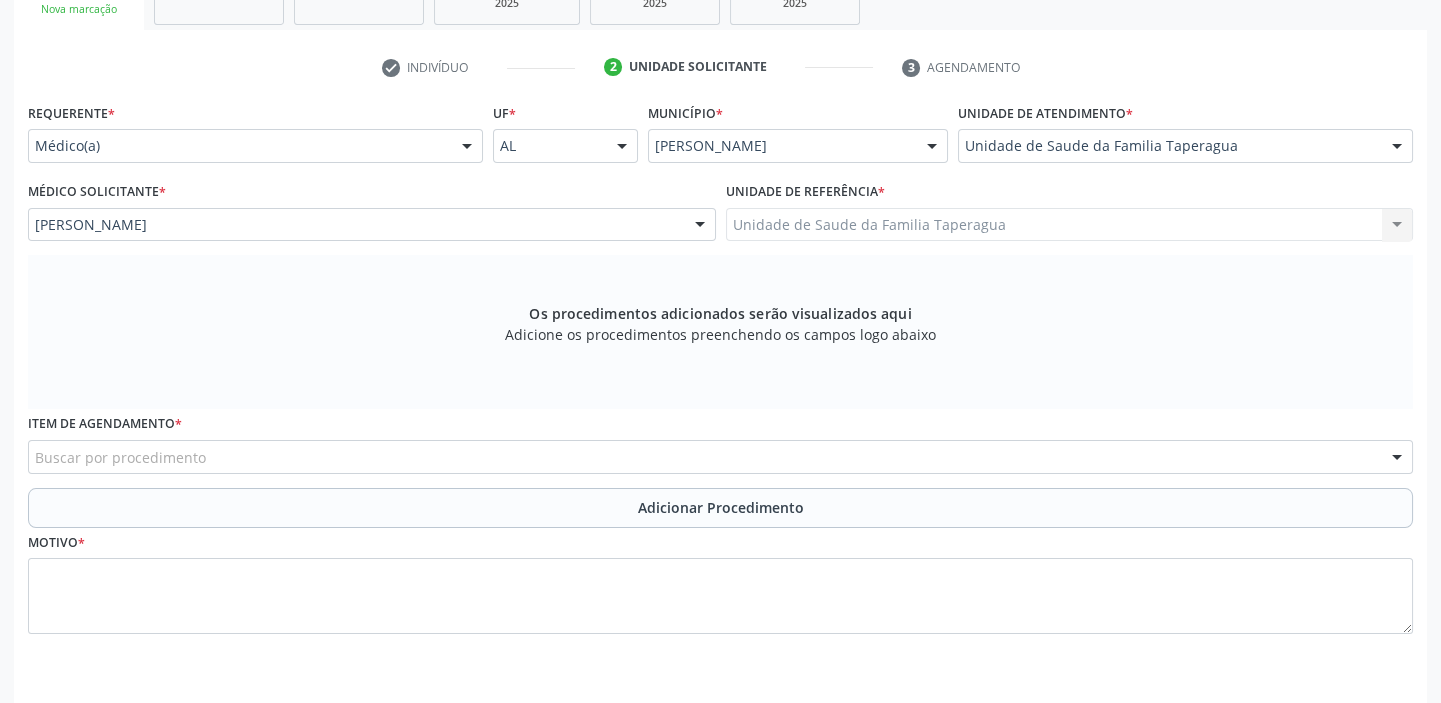 click on "Buscar por procedimento" at bounding box center (720, 457) 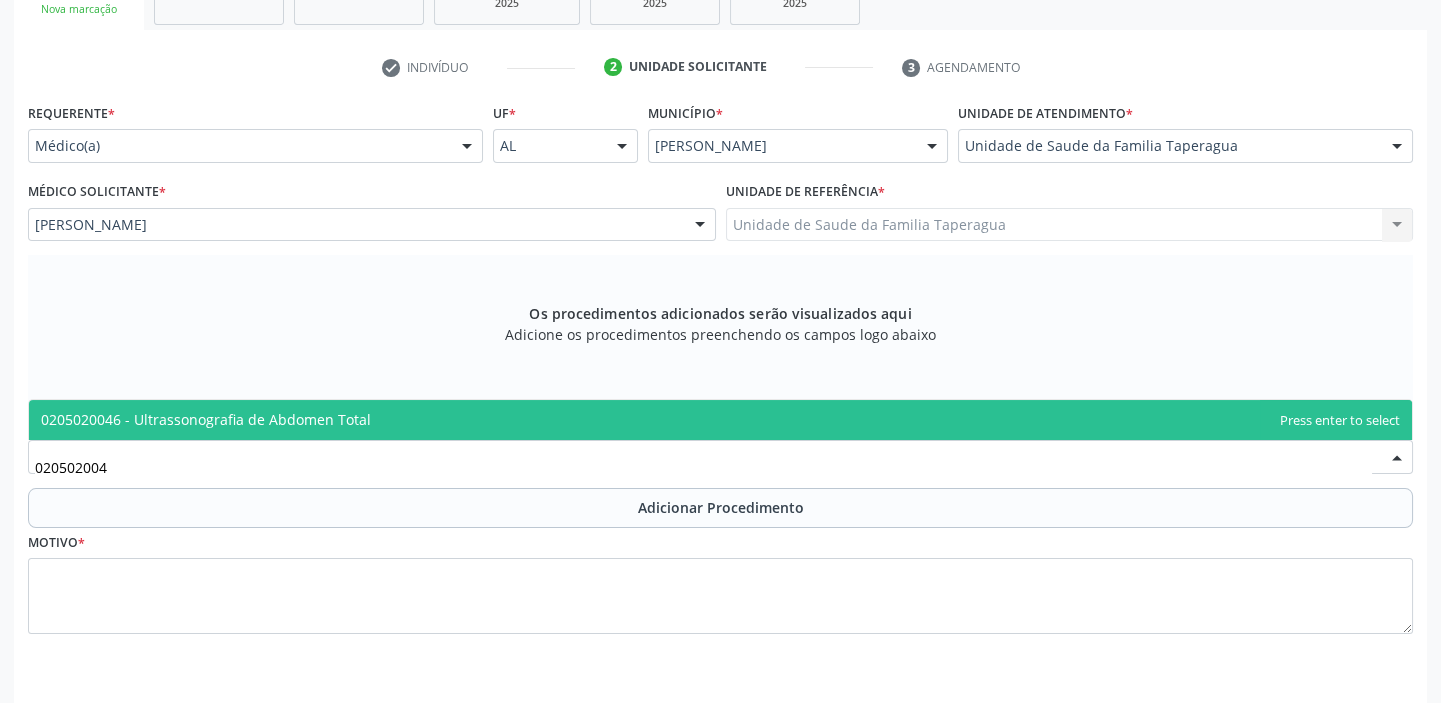 type on "0205020046" 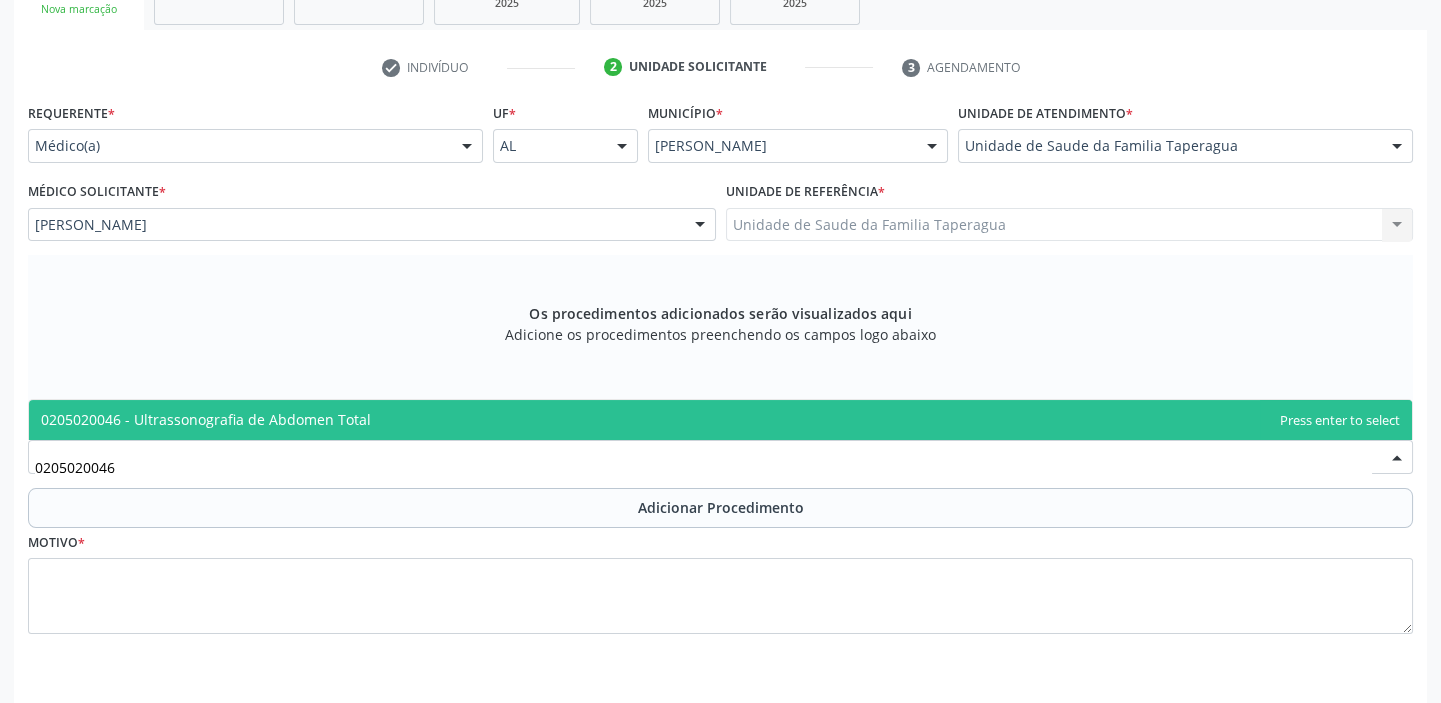 click on "0205020046 - Ultrassonografia de Abdomen Total" at bounding box center [720, 420] 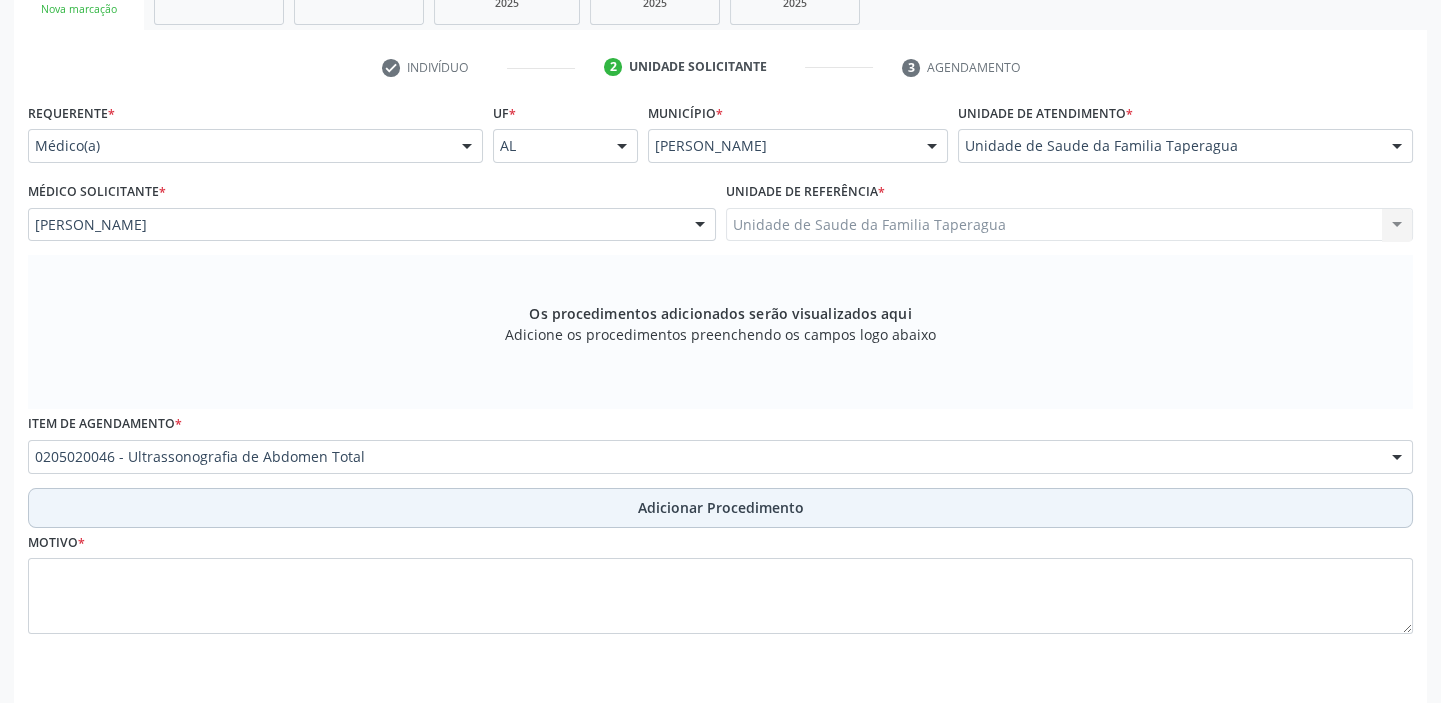 click on "Adicionar Procedimento" at bounding box center [720, 508] 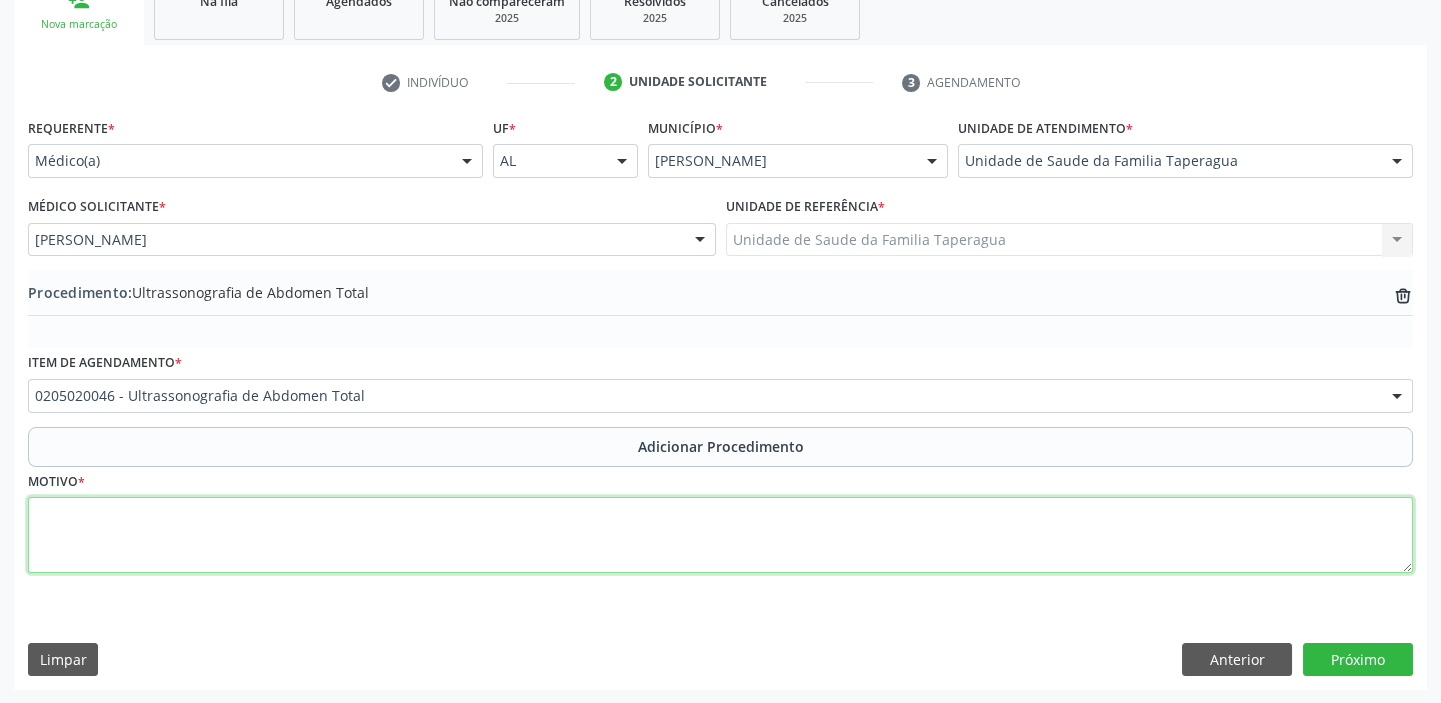 click at bounding box center (720, 535) 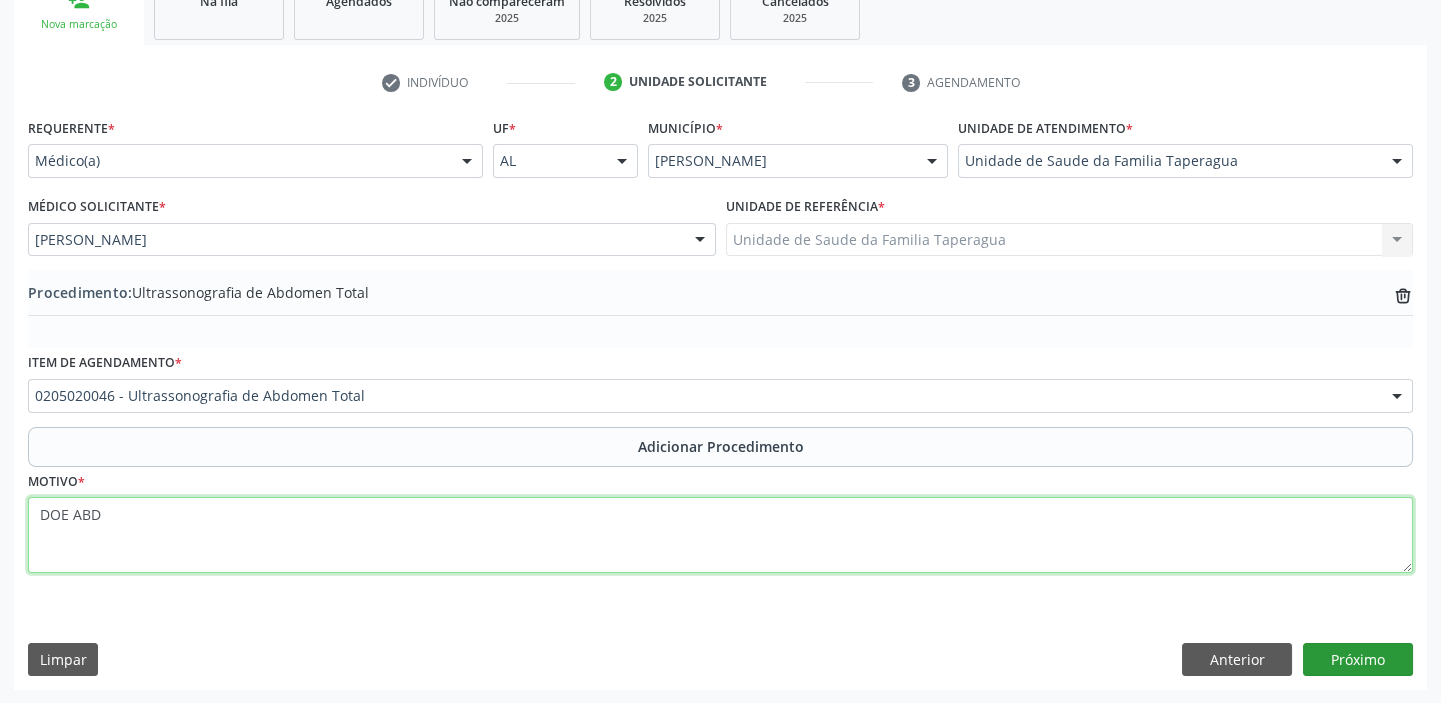 type on "DOE ABD" 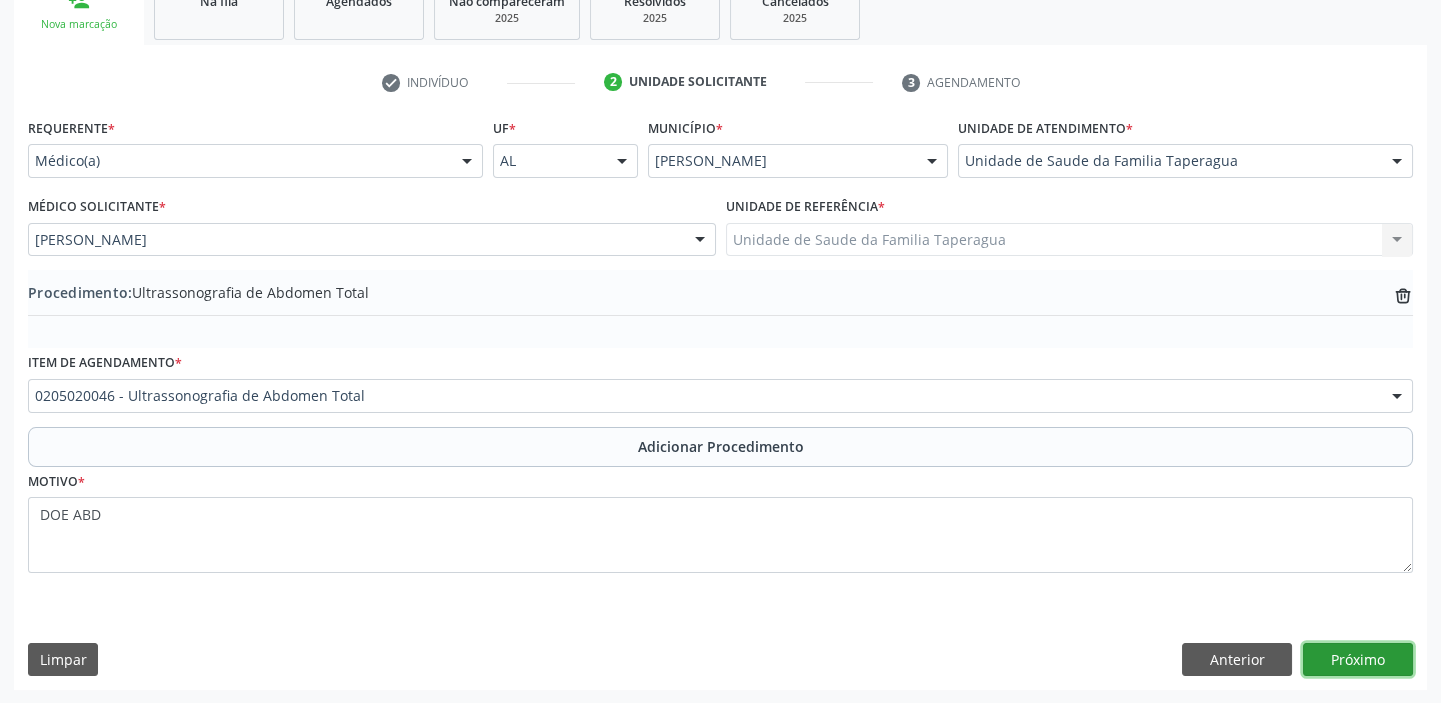 click on "Próximo" at bounding box center (1358, 660) 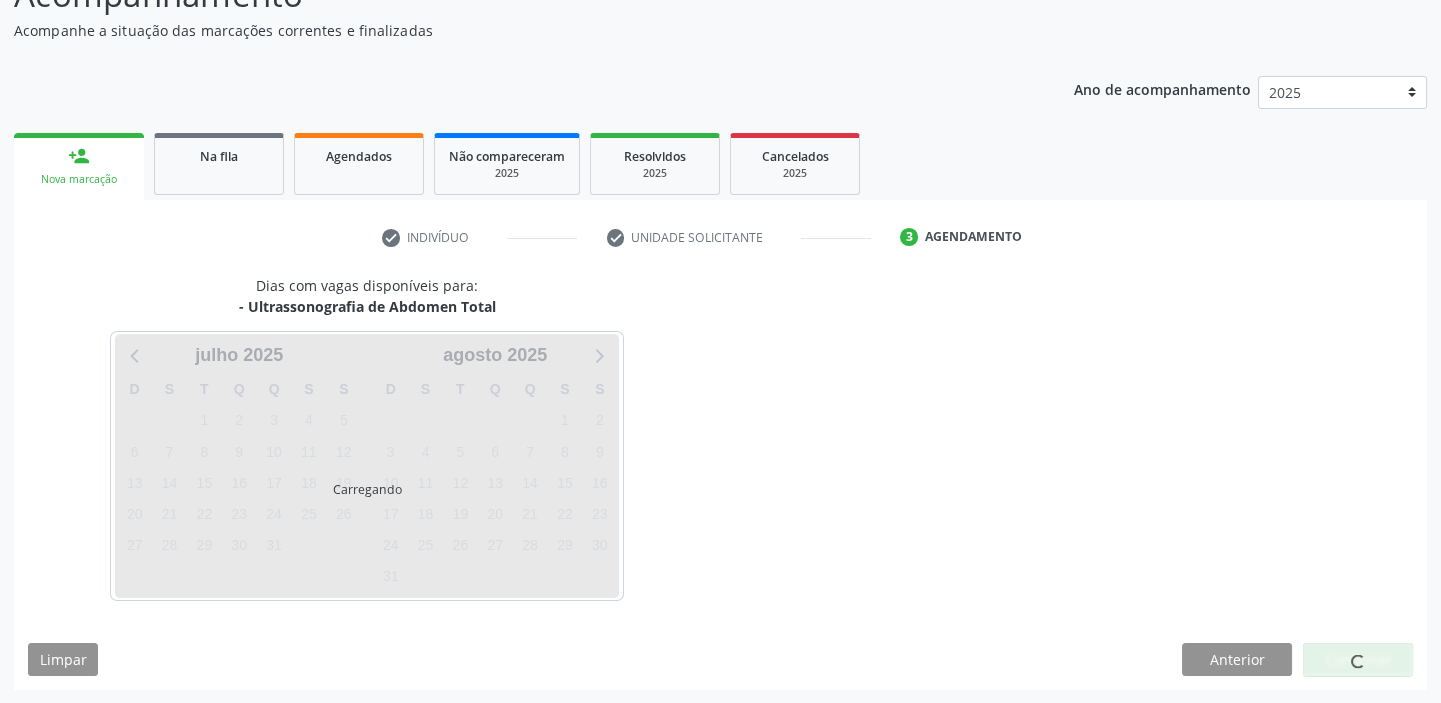 scroll, scrollTop: 252, scrollLeft: 0, axis: vertical 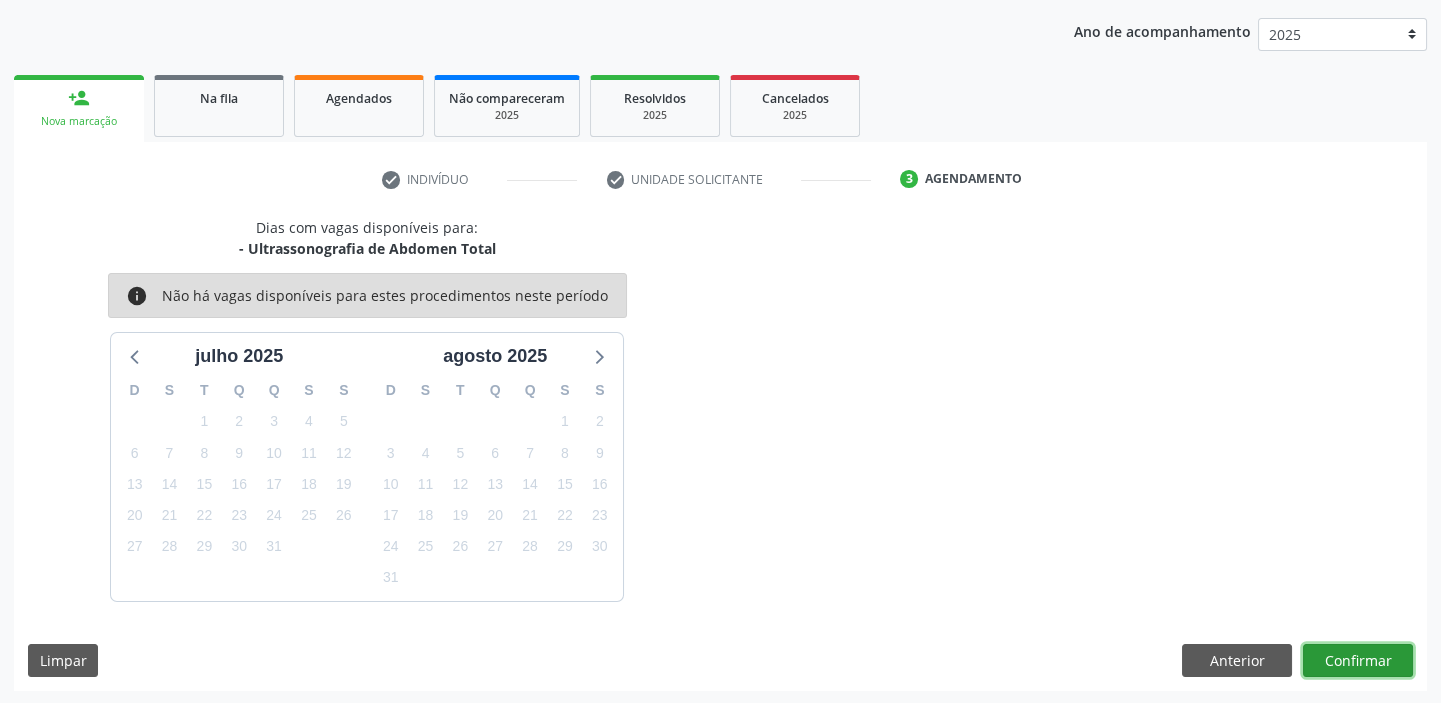 click on "Confirmar" at bounding box center [1358, 661] 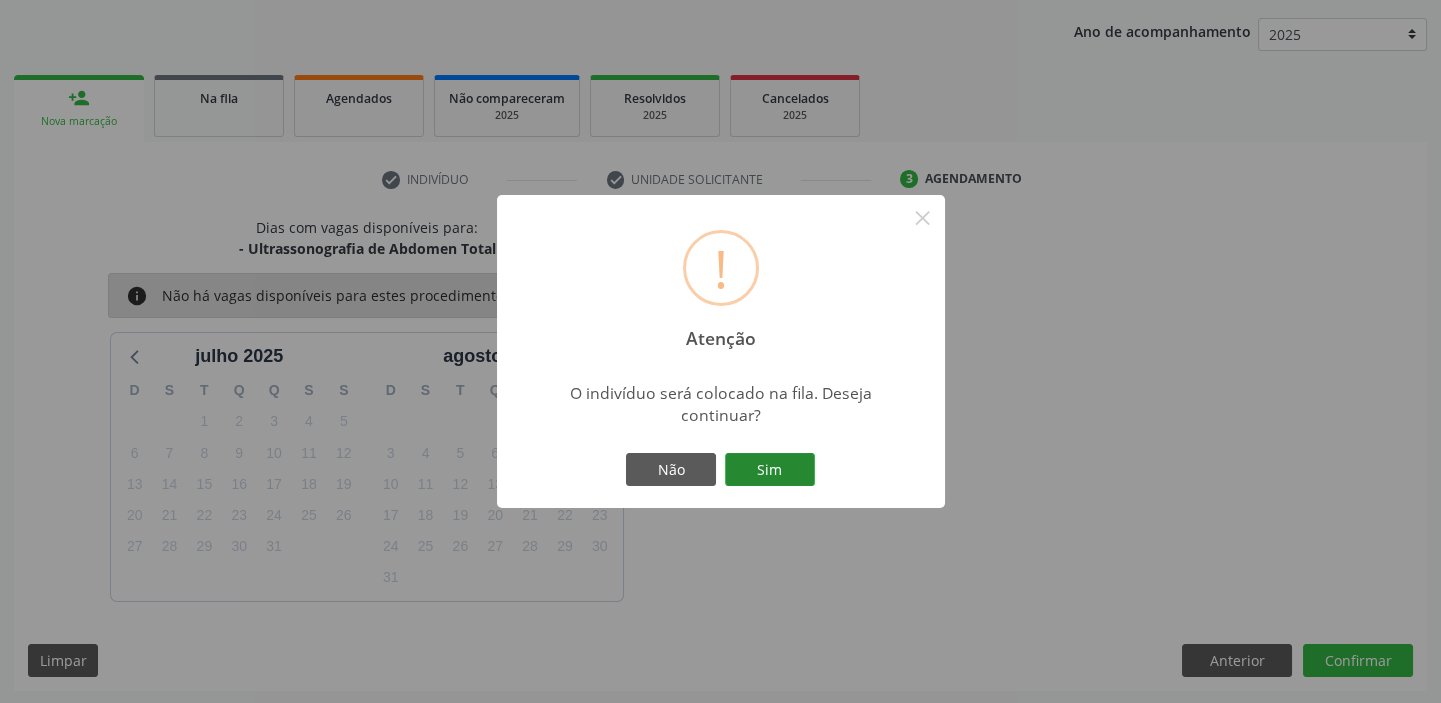 click on "Sim" at bounding box center (770, 470) 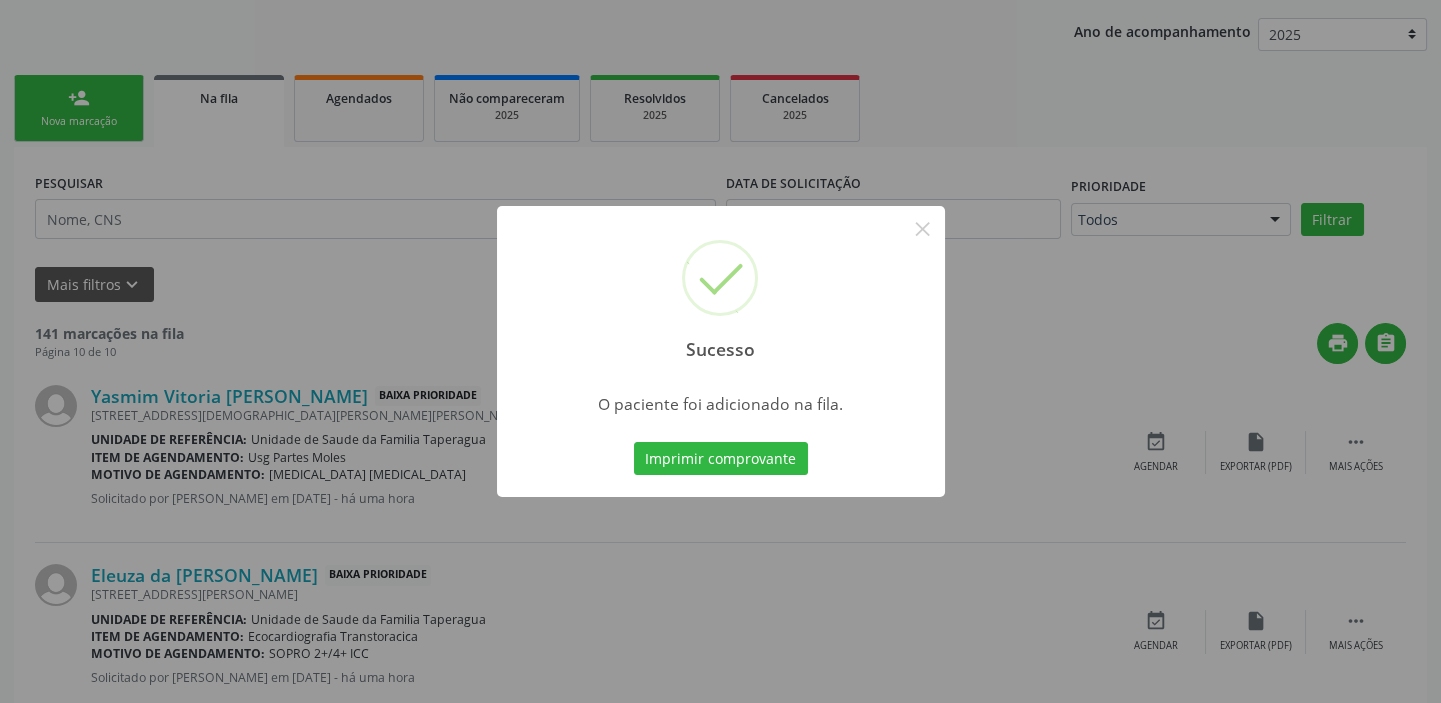 scroll, scrollTop: 0, scrollLeft: 0, axis: both 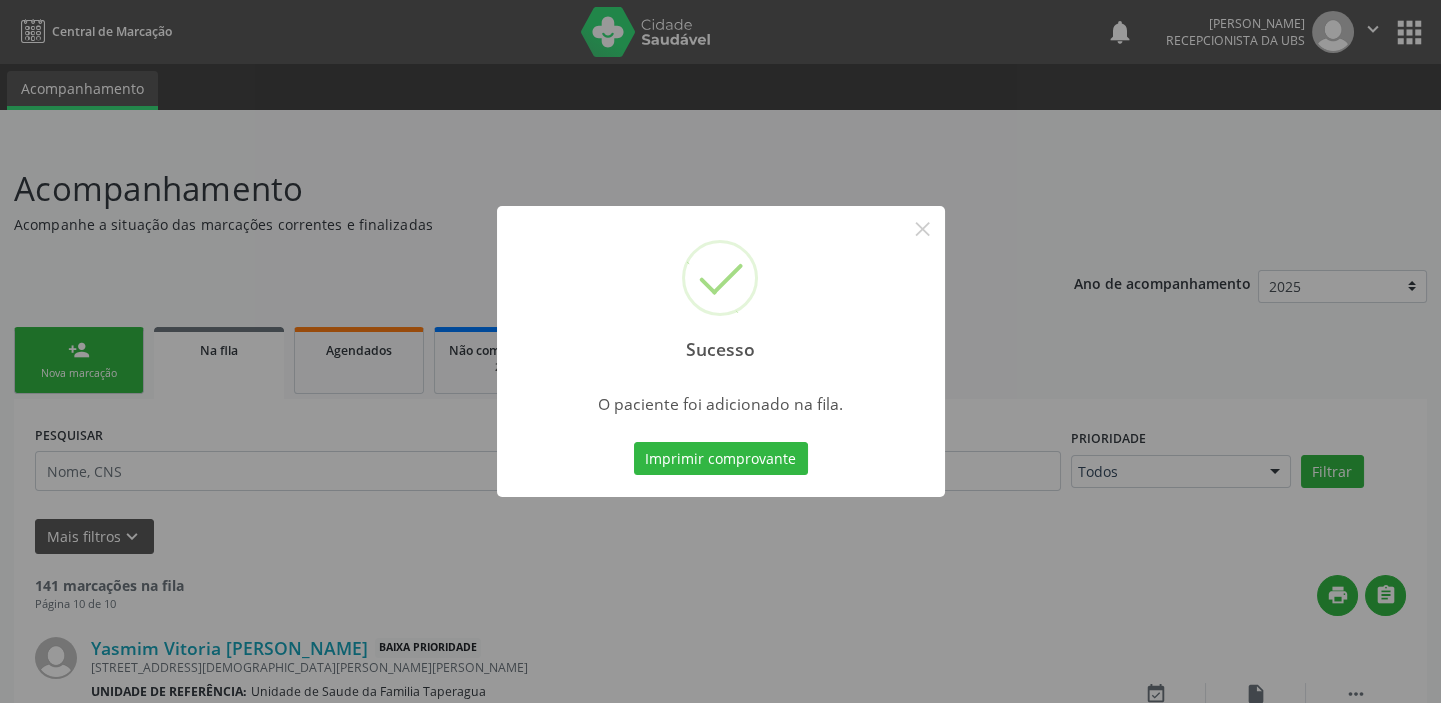 click on "Sucesso × O paciente foi adicionado na fila. Imprimir comprovante Cancel" at bounding box center [720, 351] 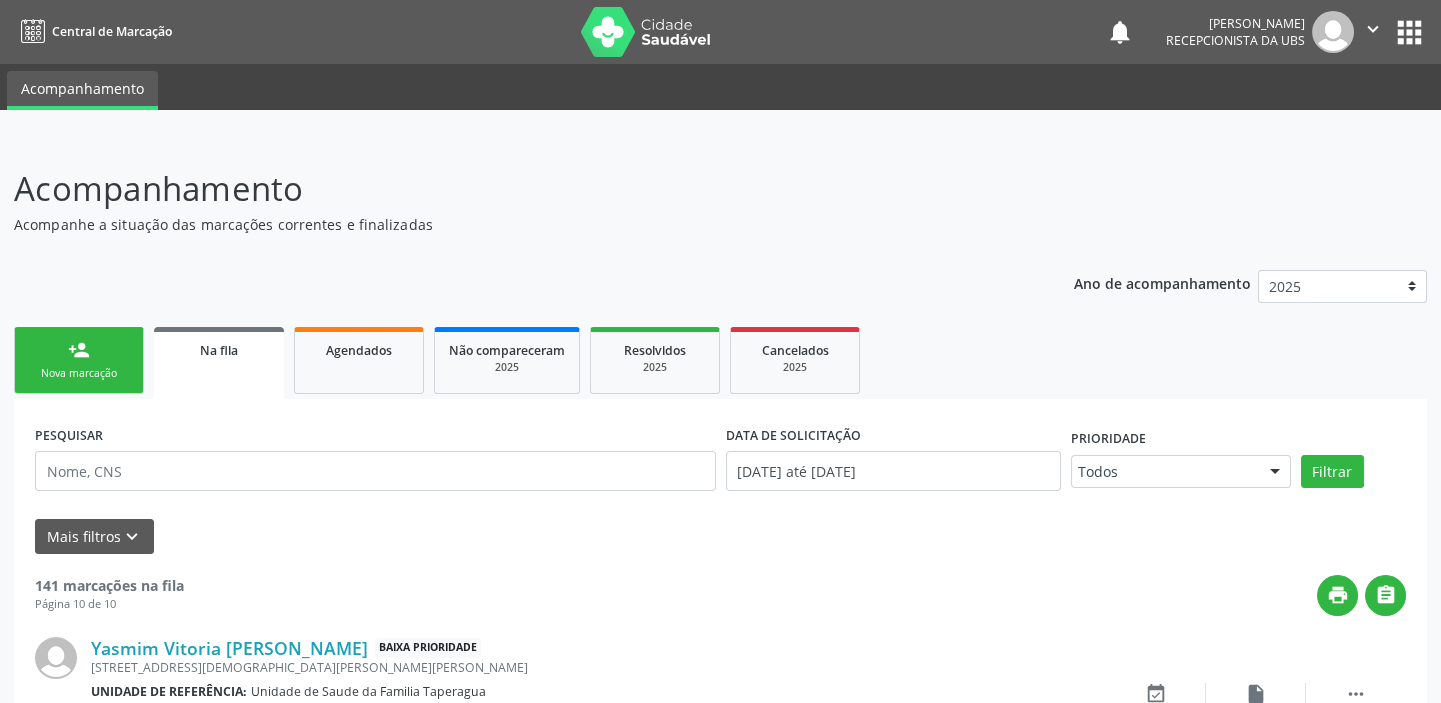 click on "person_add
Nova marcação" at bounding box center (79, 360) 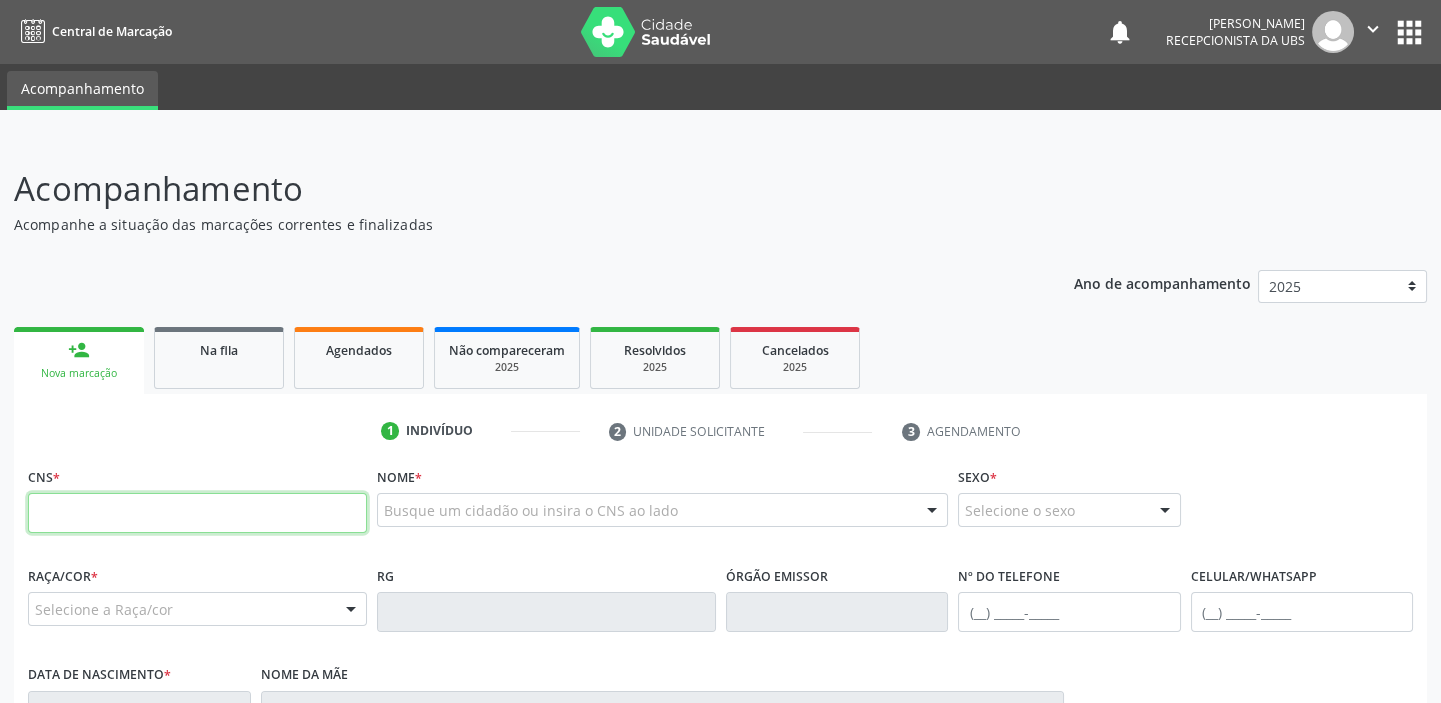 click at bounding box center [197, 513] 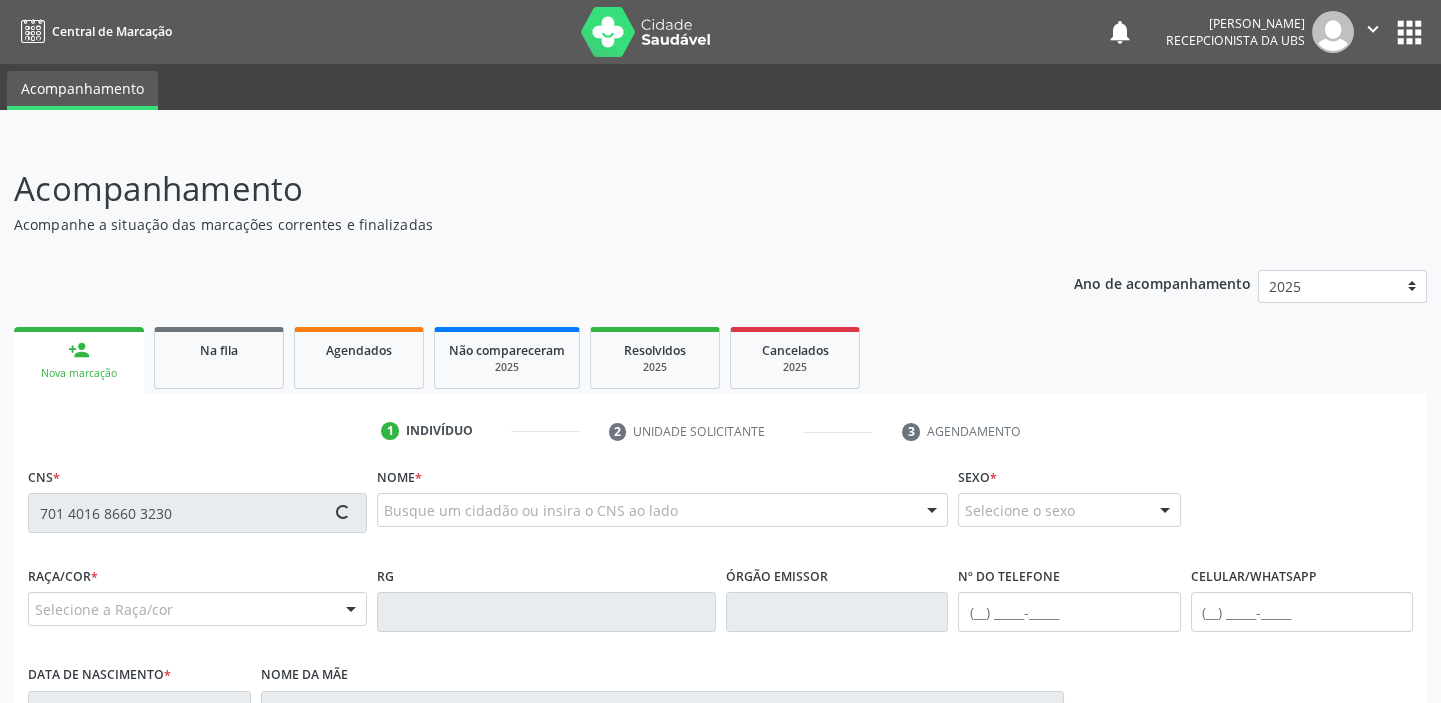 type on "701 4016 8660 3230" 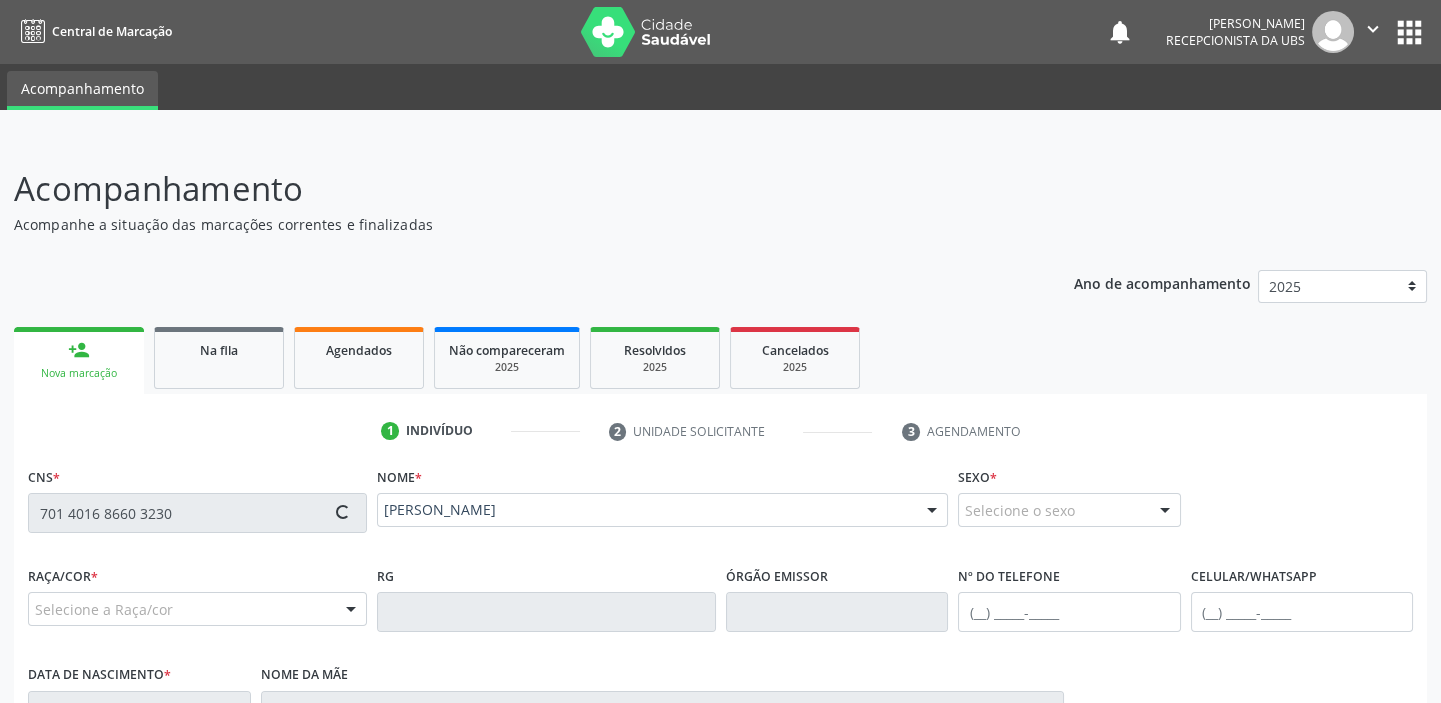 type on "[PHONE_NUMBER]" 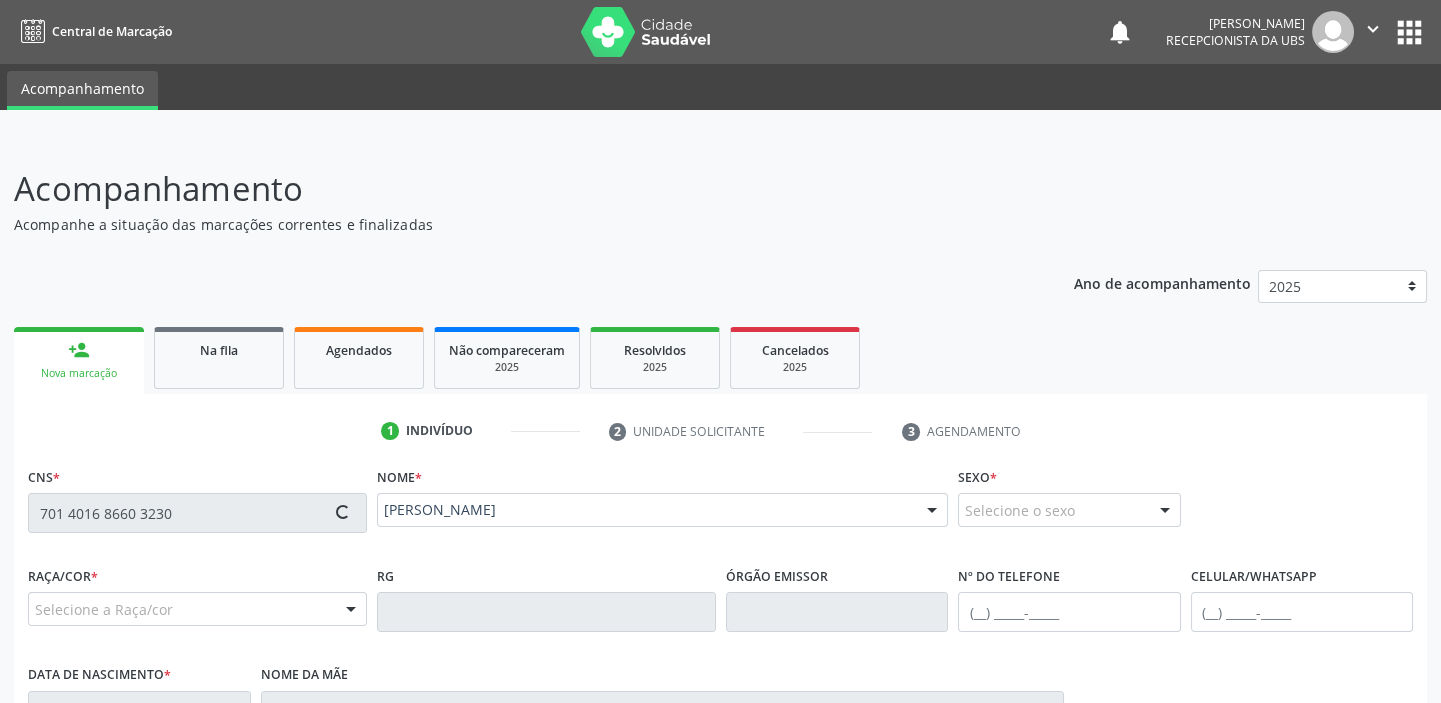 type on "0[DATE]" 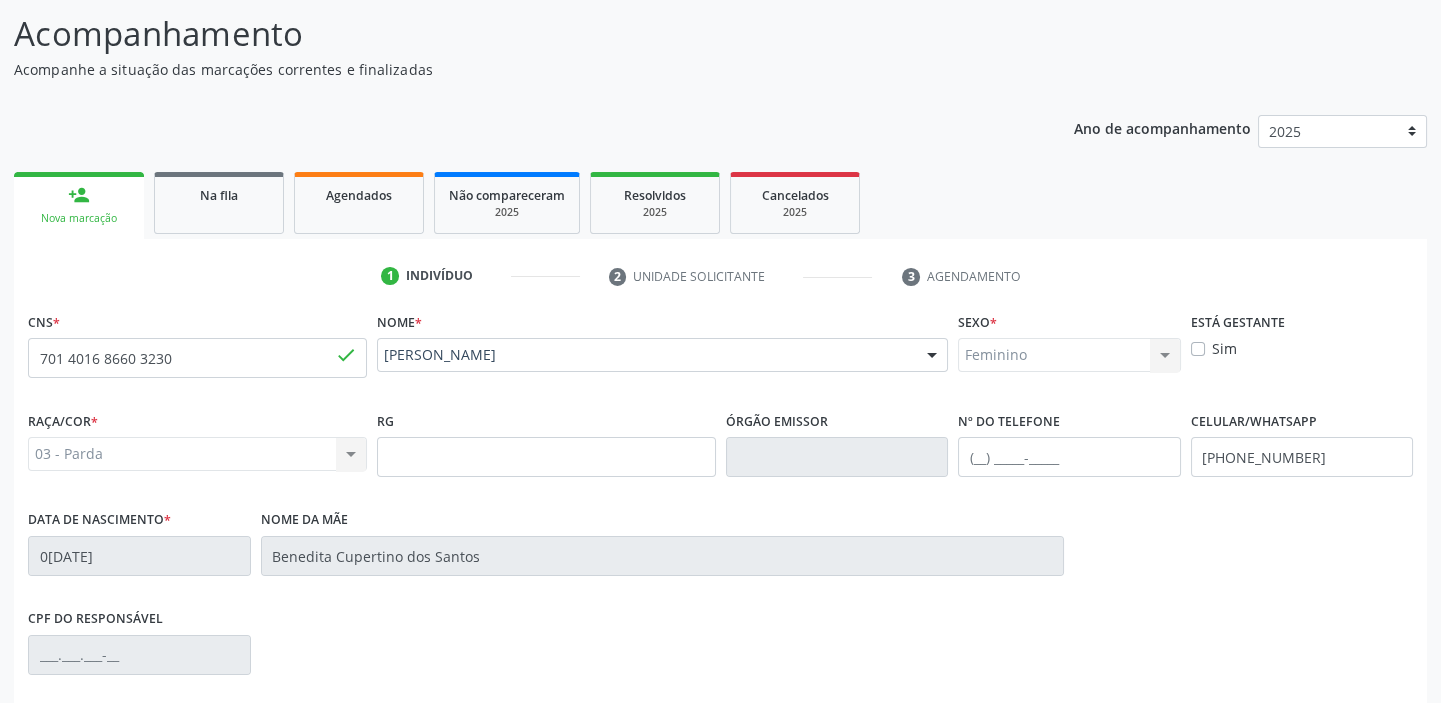 scroll, scrollTop: 408, scrollLeft: 0, axis: vertical 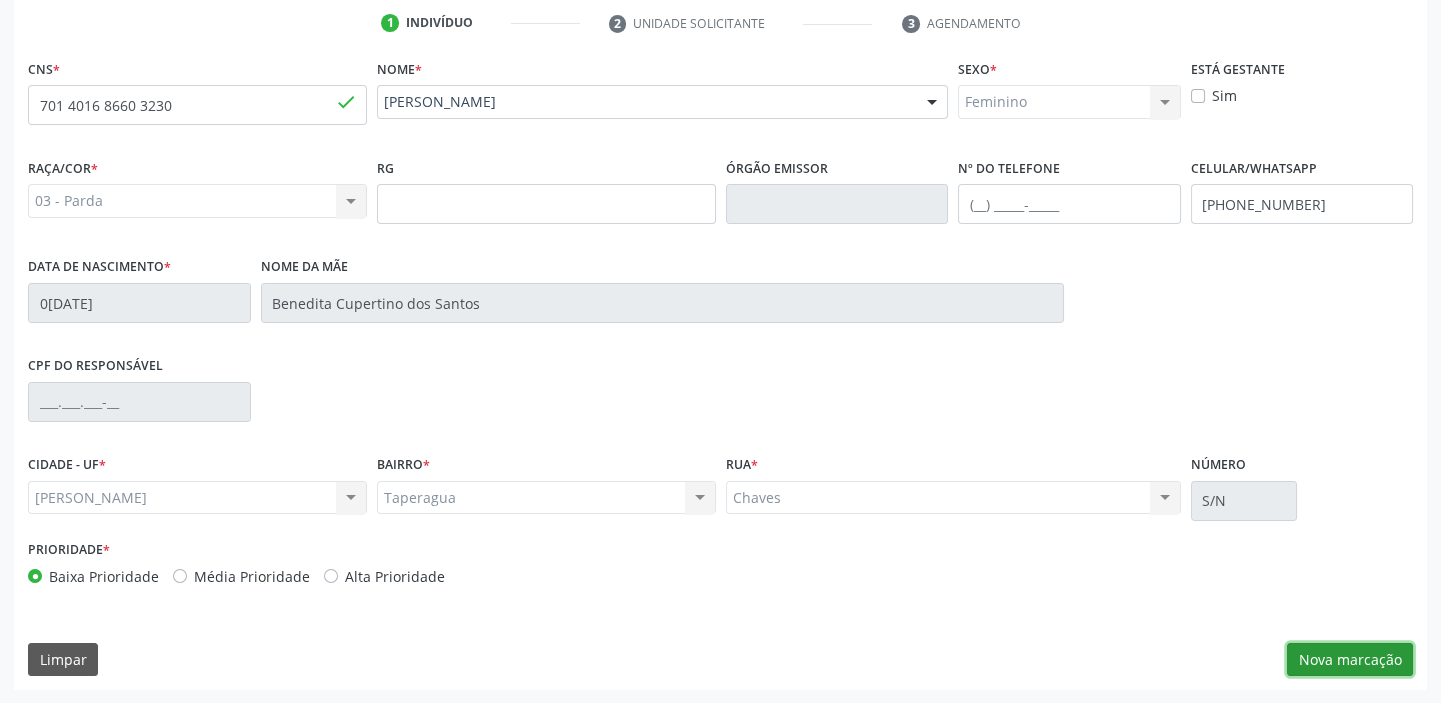 click on "Nova marcação" at bounding box center (1350, 660) 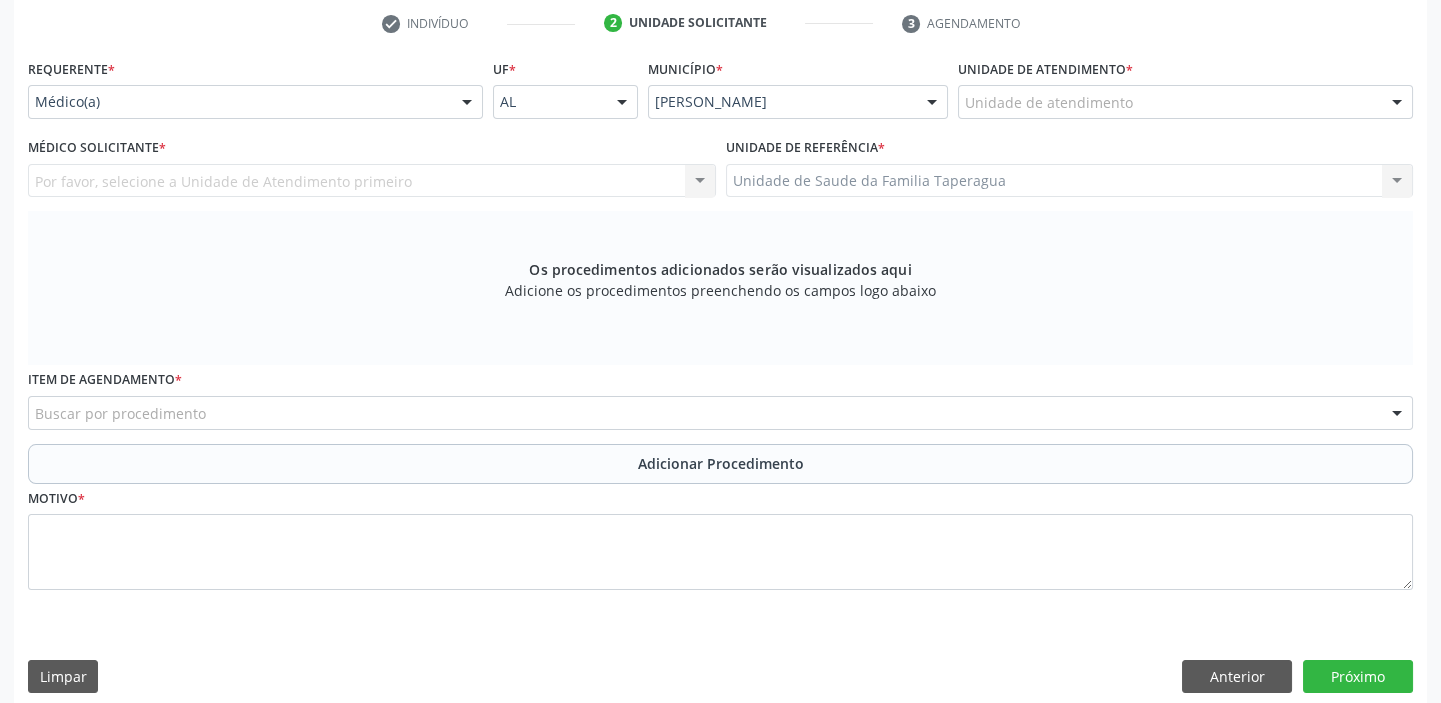 click on "Unidade de atendimento" at bounding box center (1185, 102) 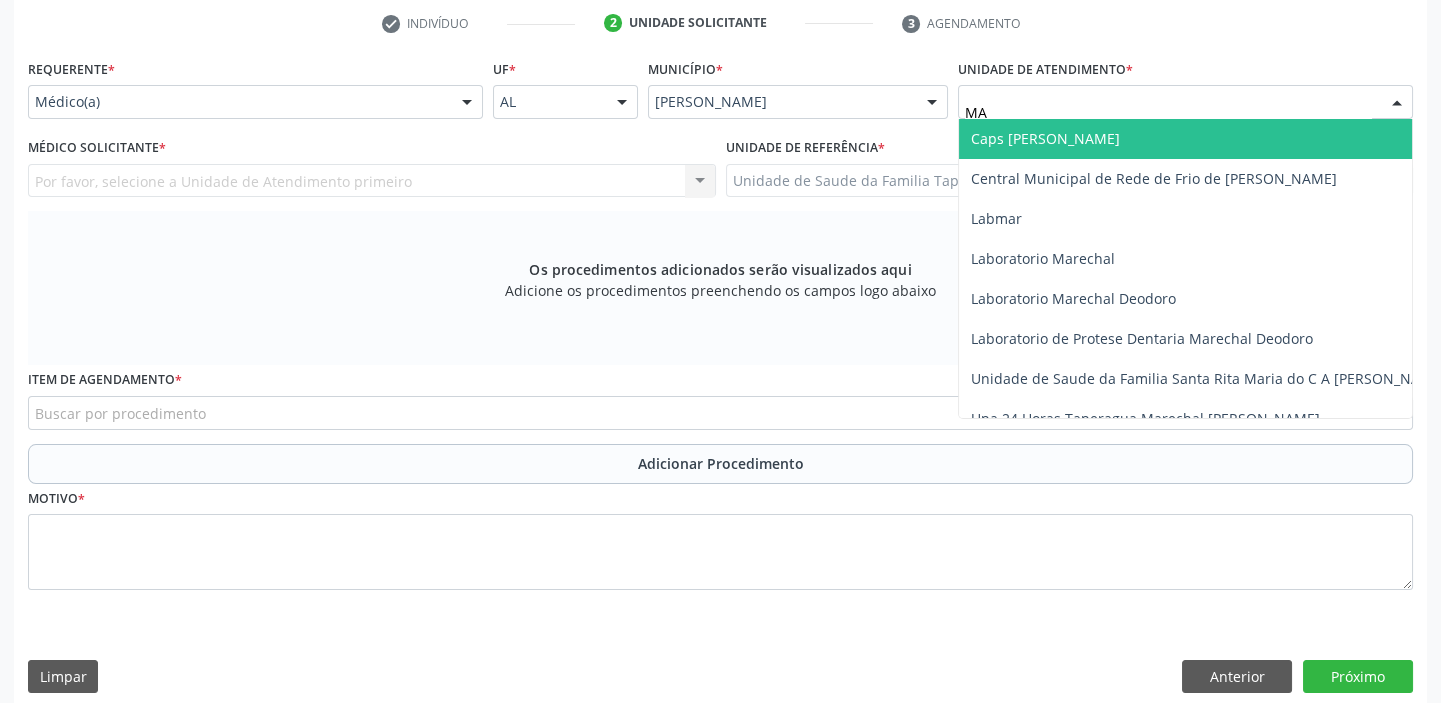 type on "M" 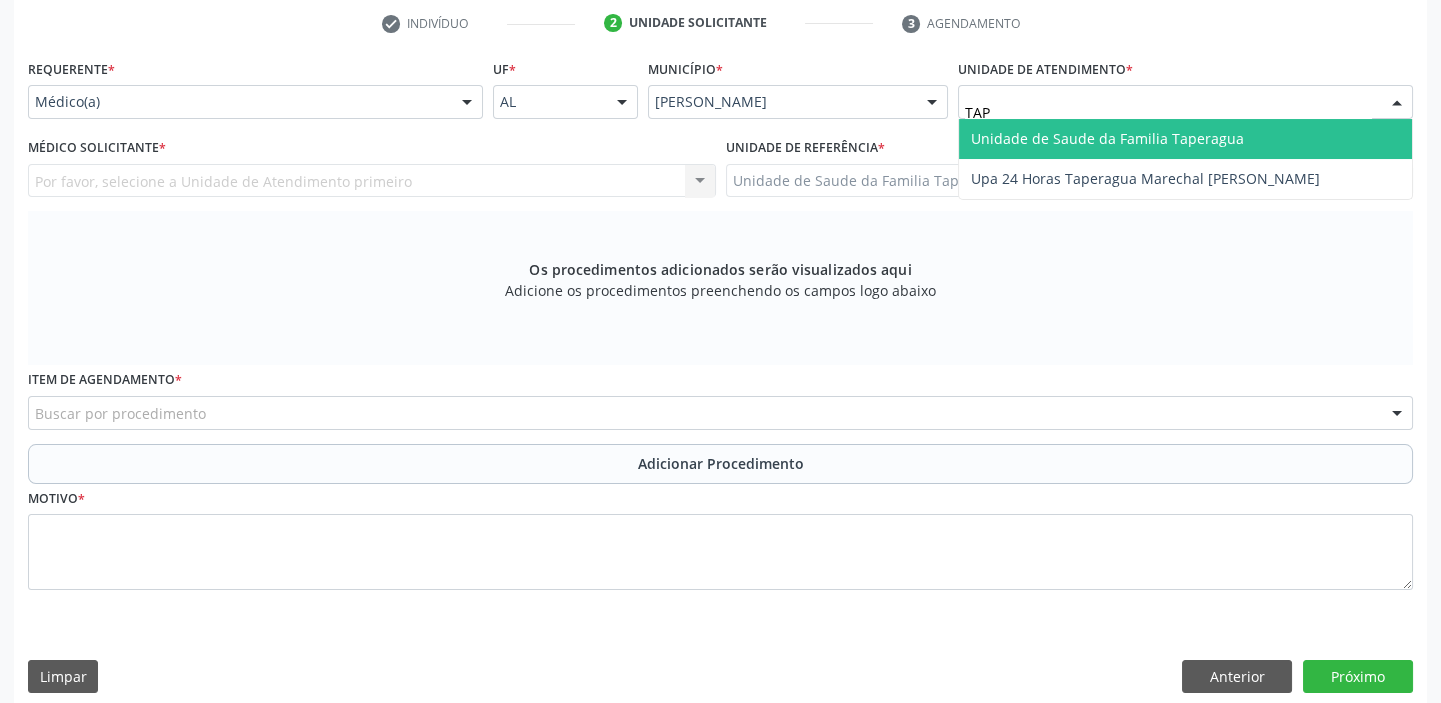 type on "TAPE" 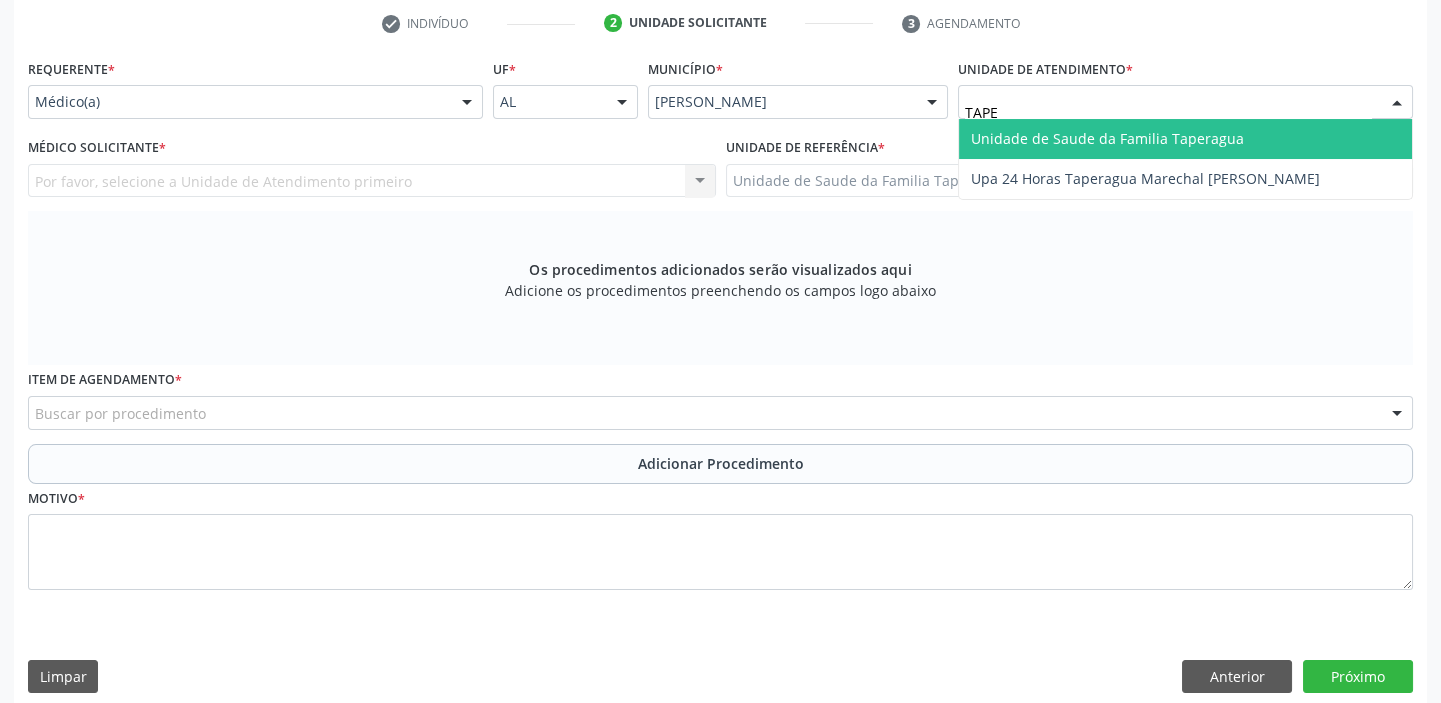 click on "Unidade de Saude da Familia Taperagua" at bounding box center (1107, 138) 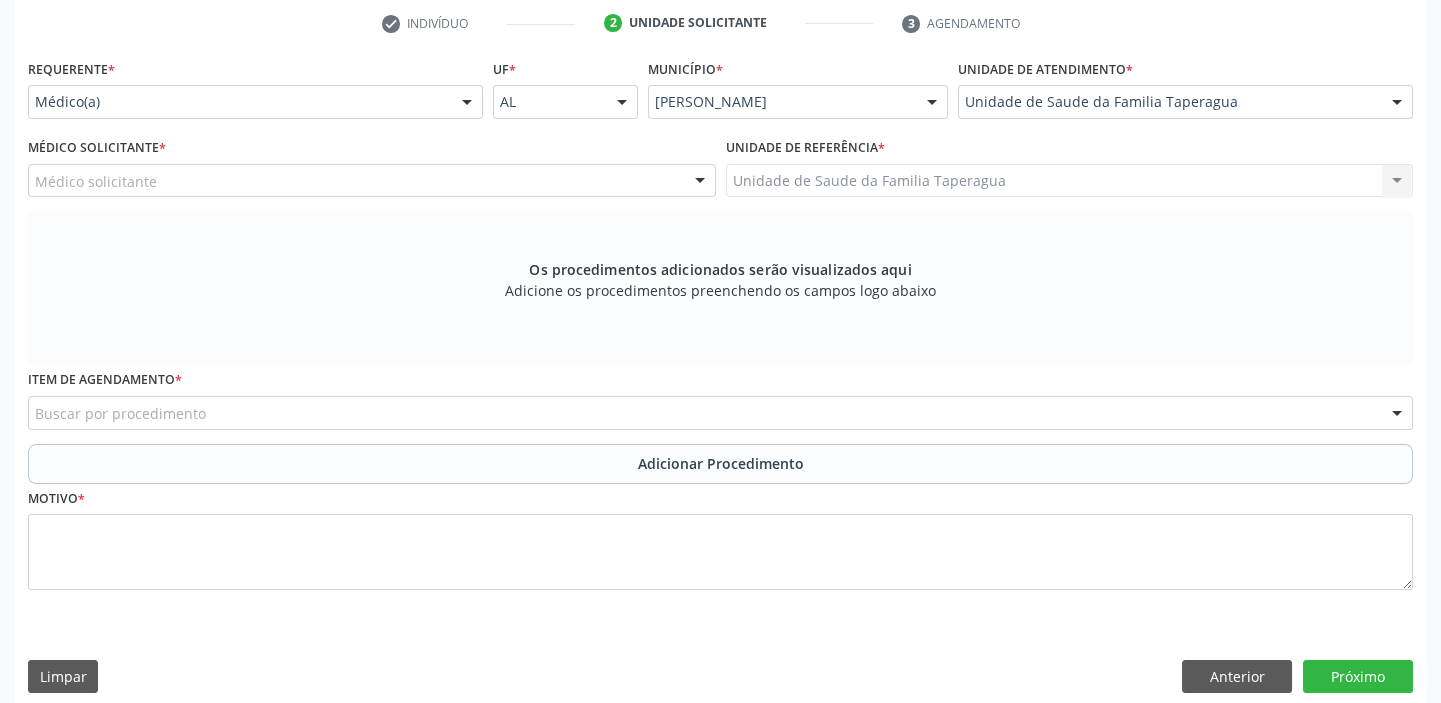 click on "Médico solicitante" at bounding box center [372, 181] 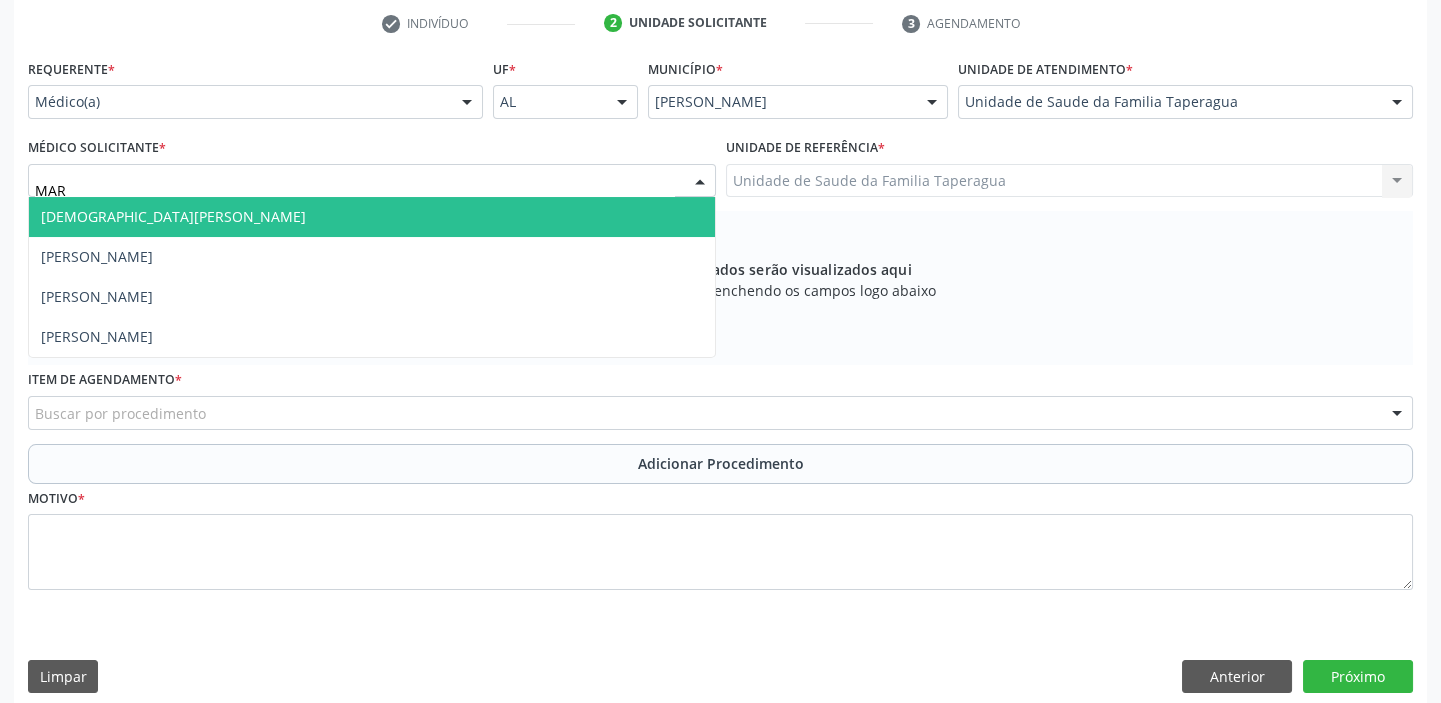 type on "MART" 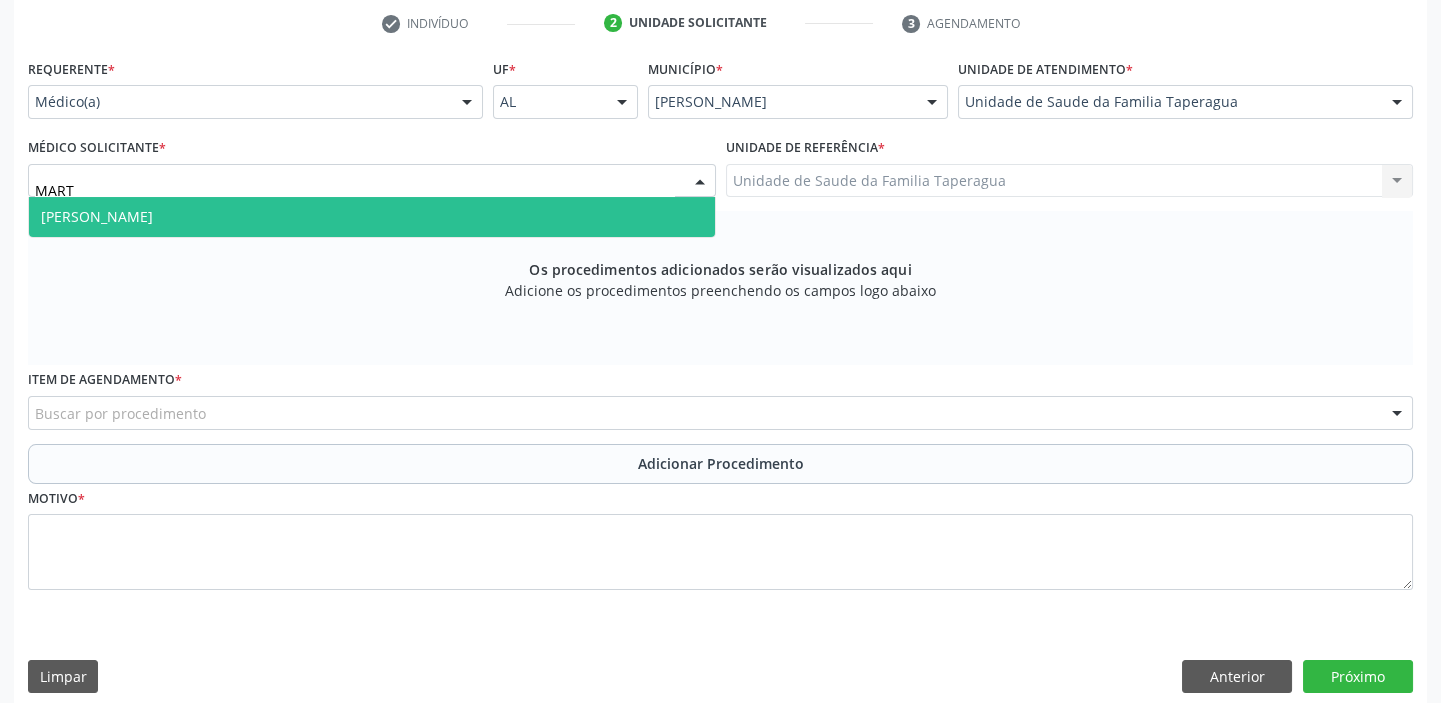 click on "[PERSON_NAME]" at bounding box center (372, 217) 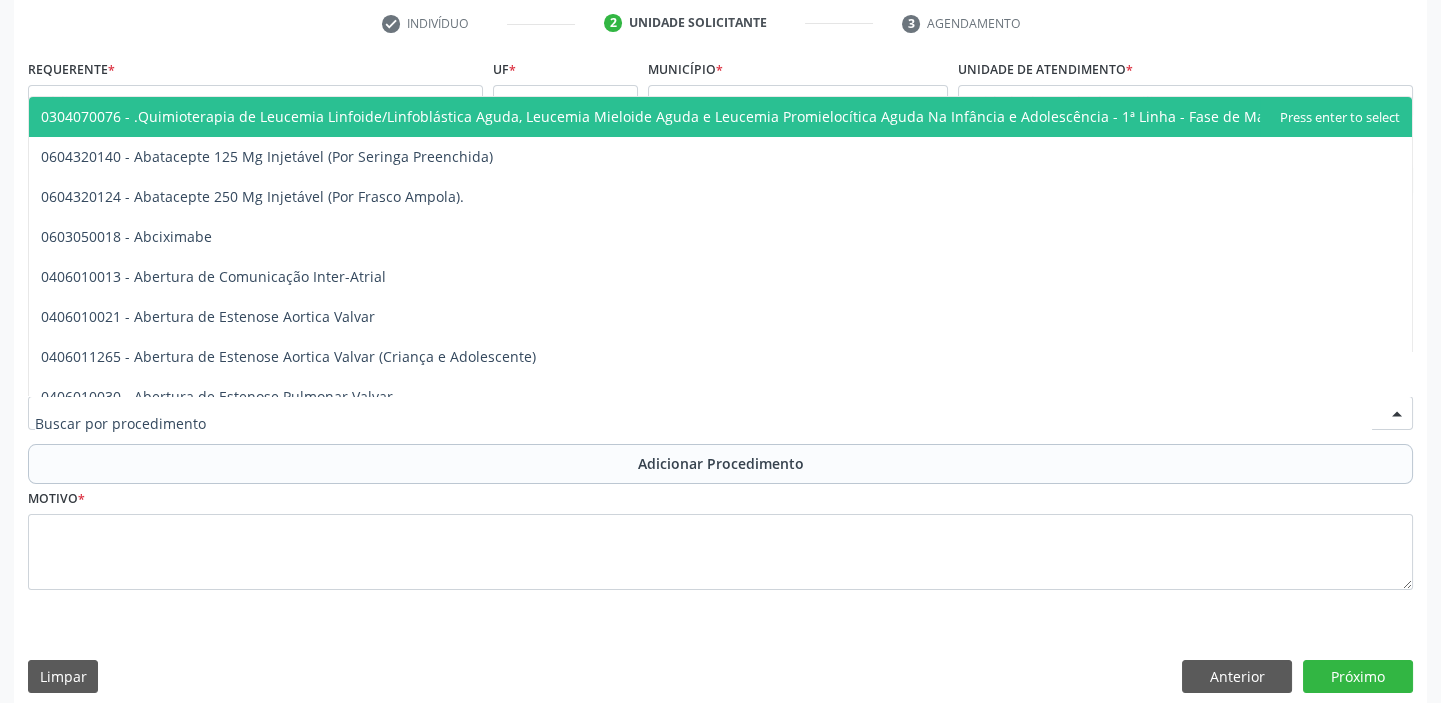 click at bounding box center [720, 413] 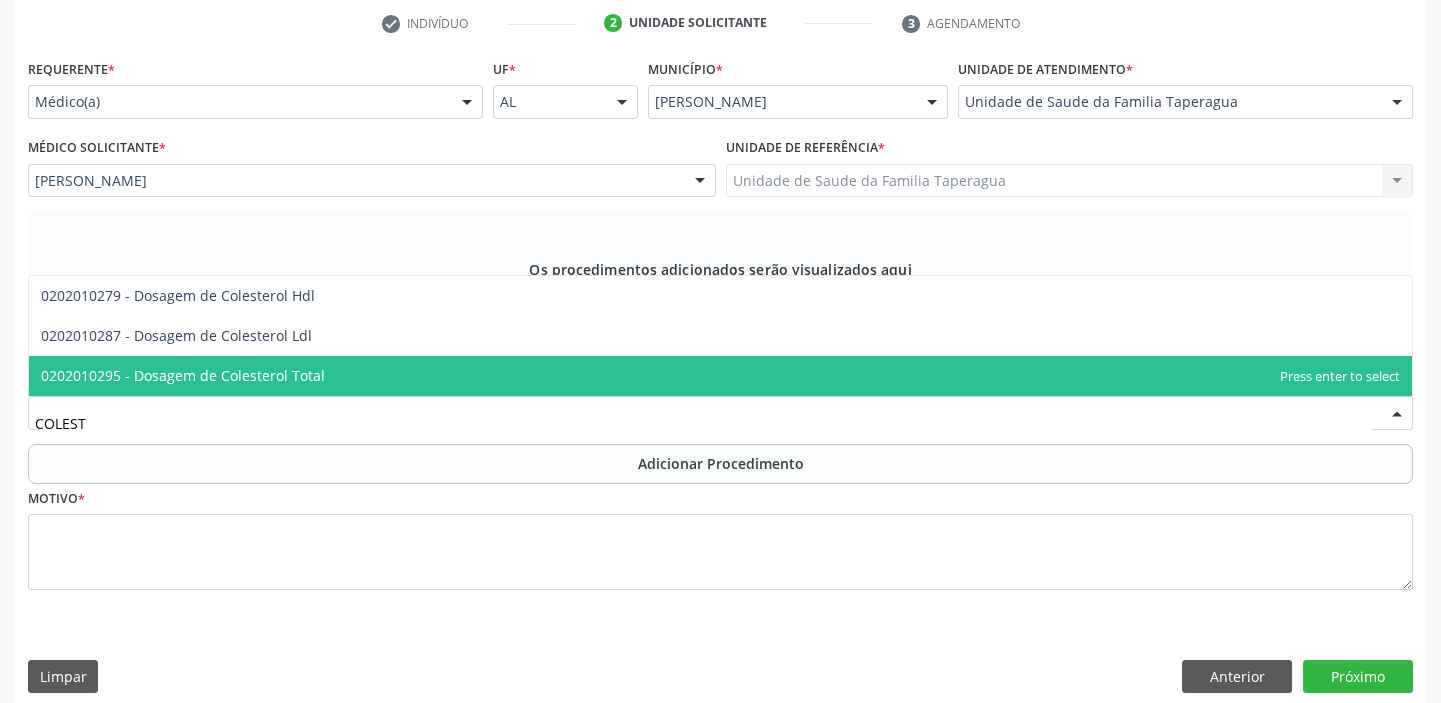 click on "0202010295 - Dosagem de Colesterol Total" at bounding box center (720, 376) 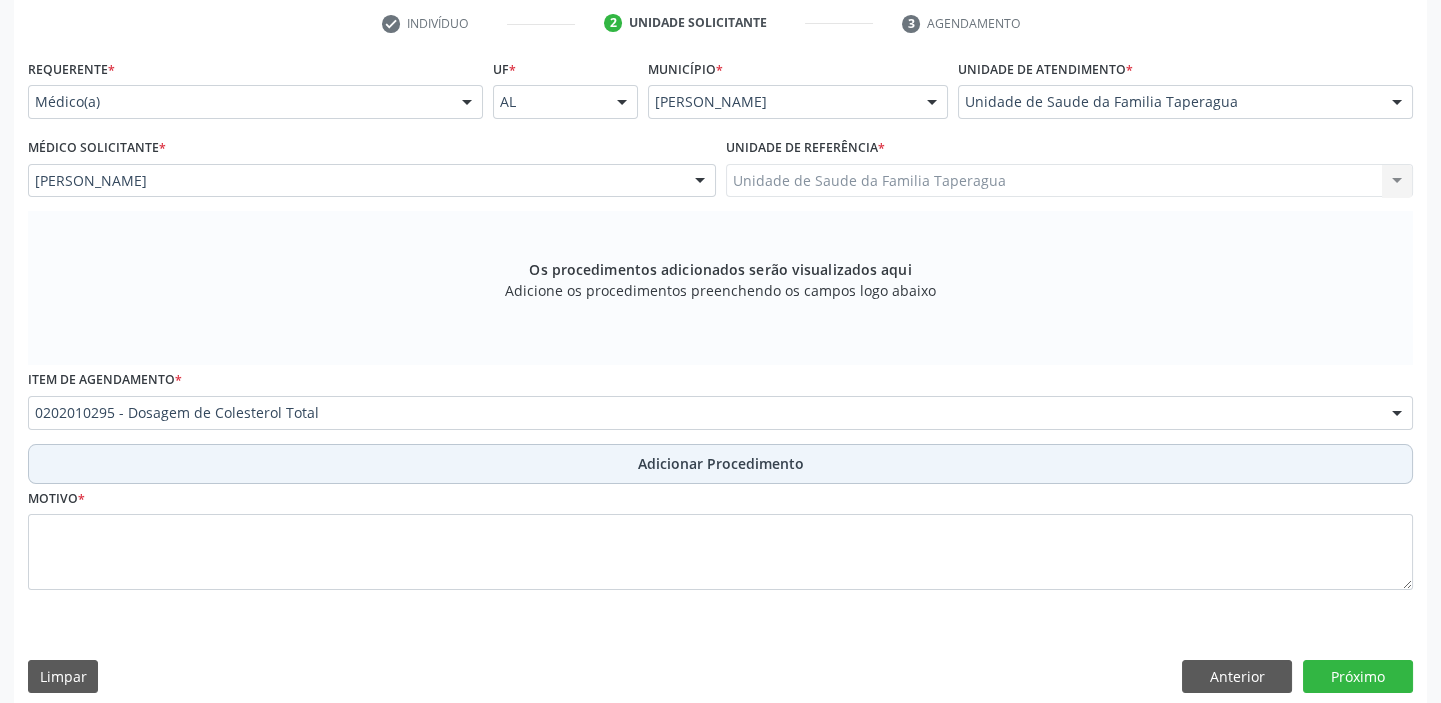 click on "Adicionar Procedimento" at bounding box center (720, 464) 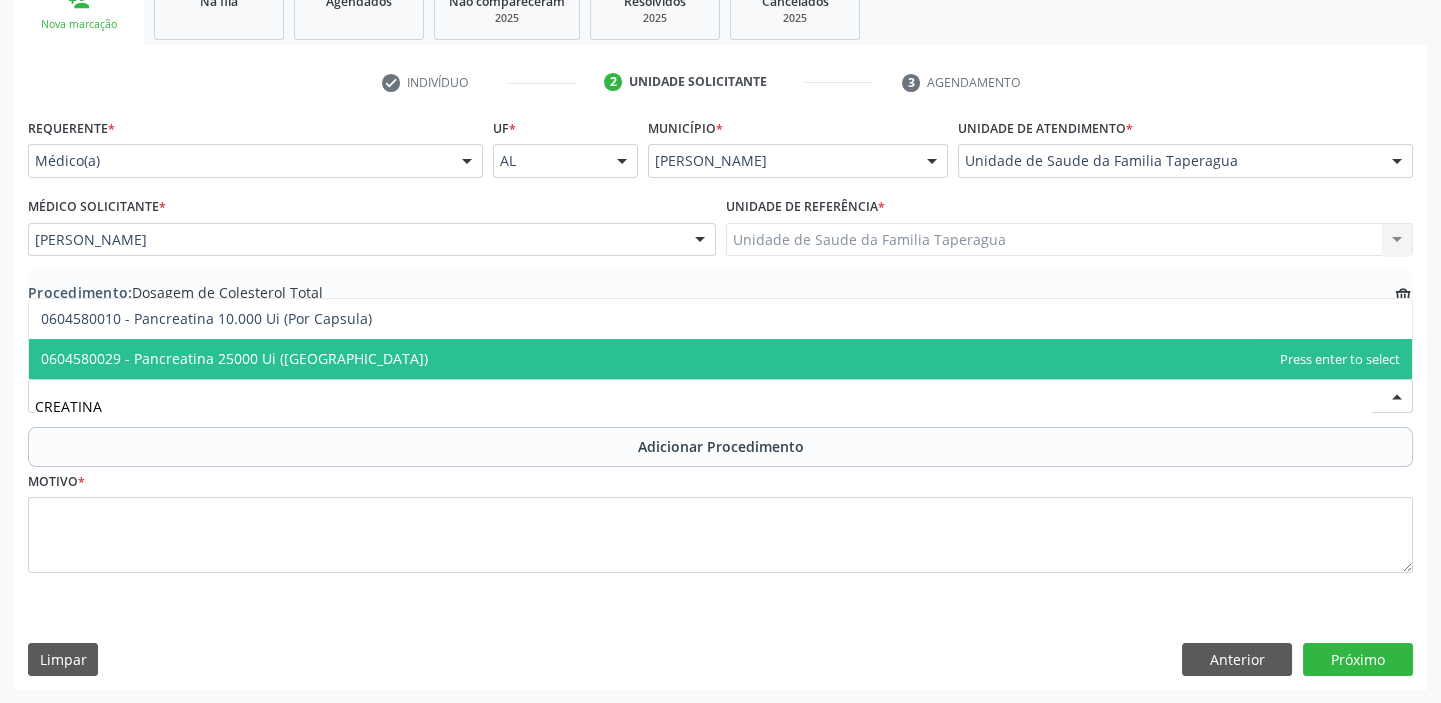 click on "CREATINA" at bounding box center [703, 406] 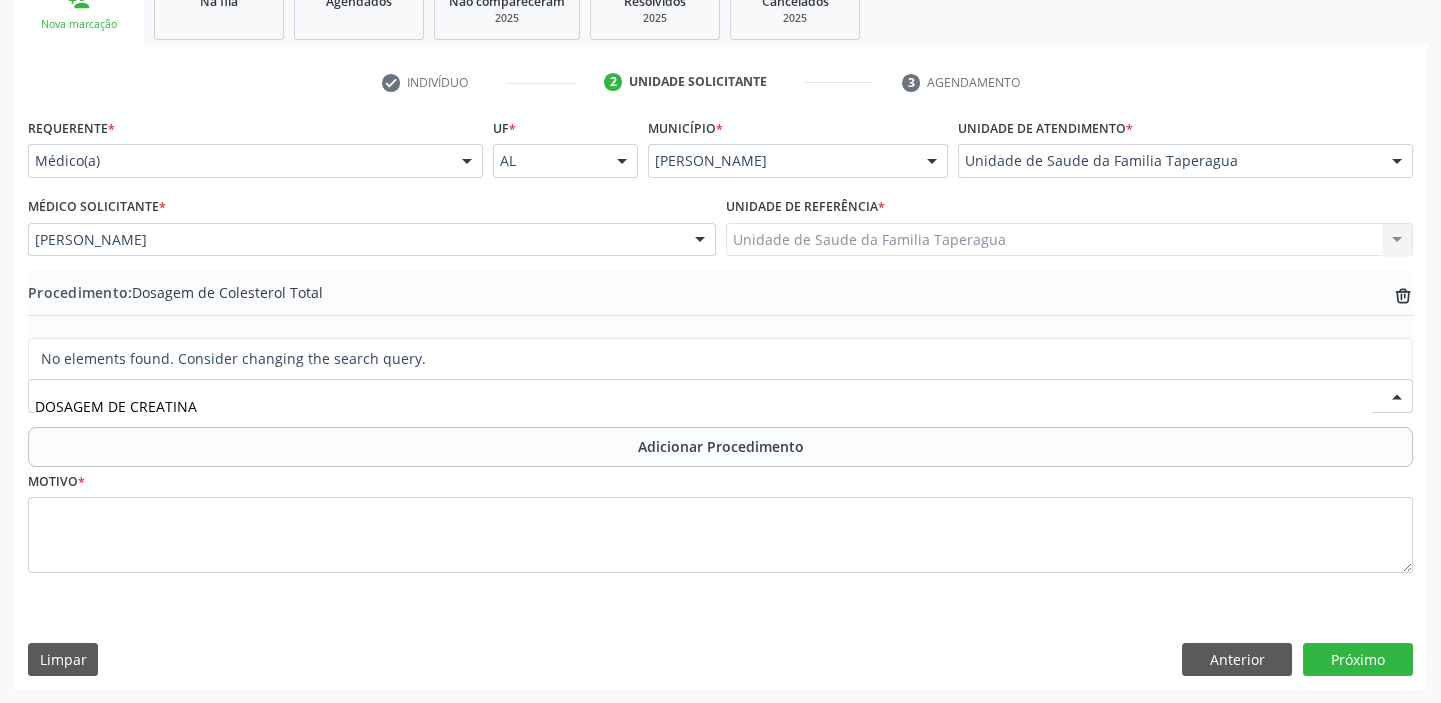 drag, startPoint x: 215, startPoint y: 407, endPoint x: 0, endPoint y: 411, distance: 215.0372 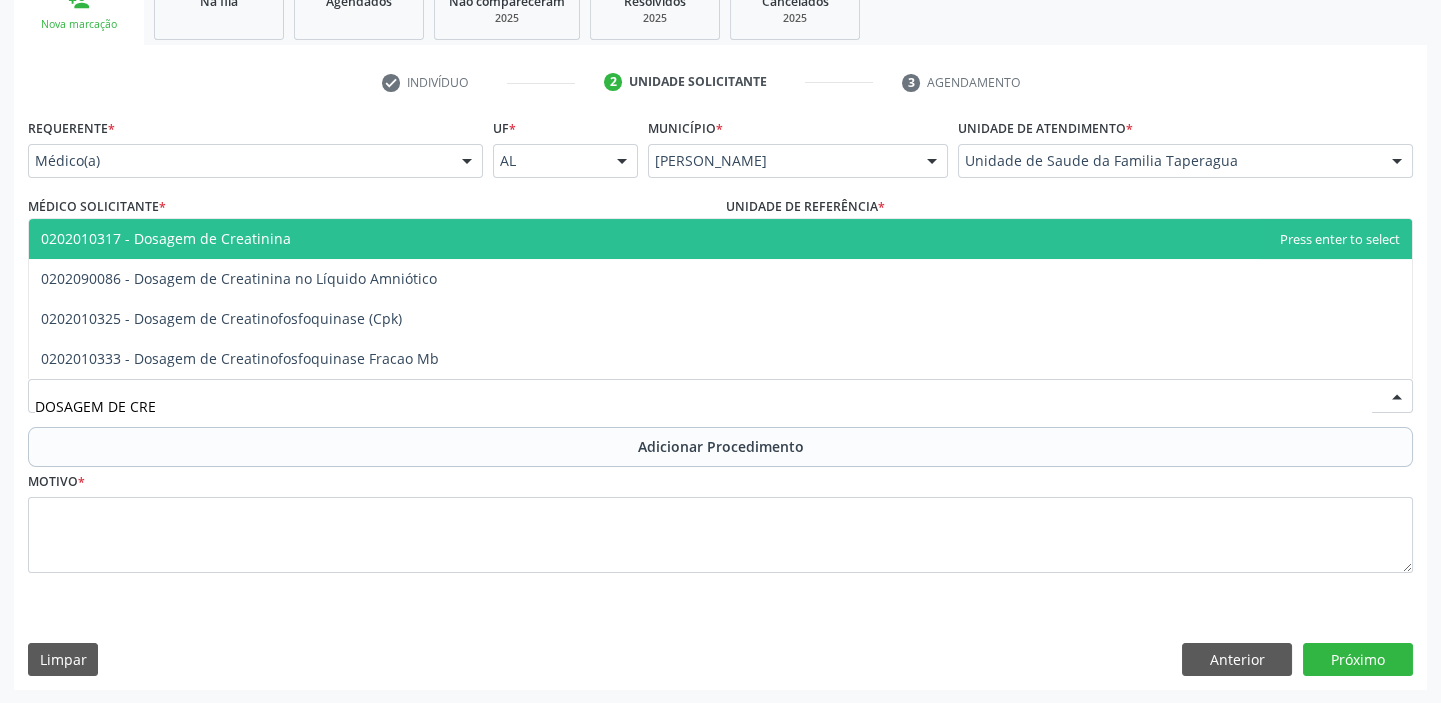 click on "0202010317 - Dosagem de Creatinina" at bounding box center [166, 238] 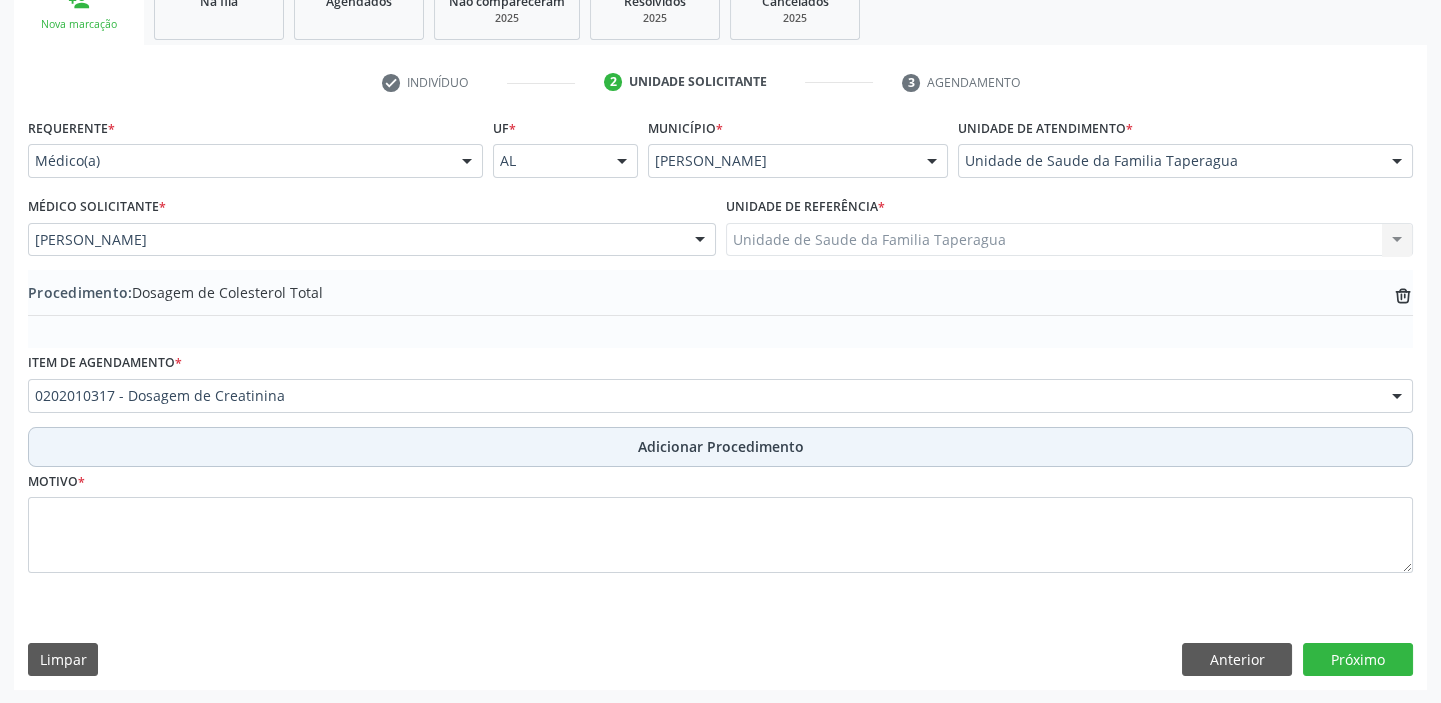 click on "Adicionar Procedimento" at bounding box center (720, 447) 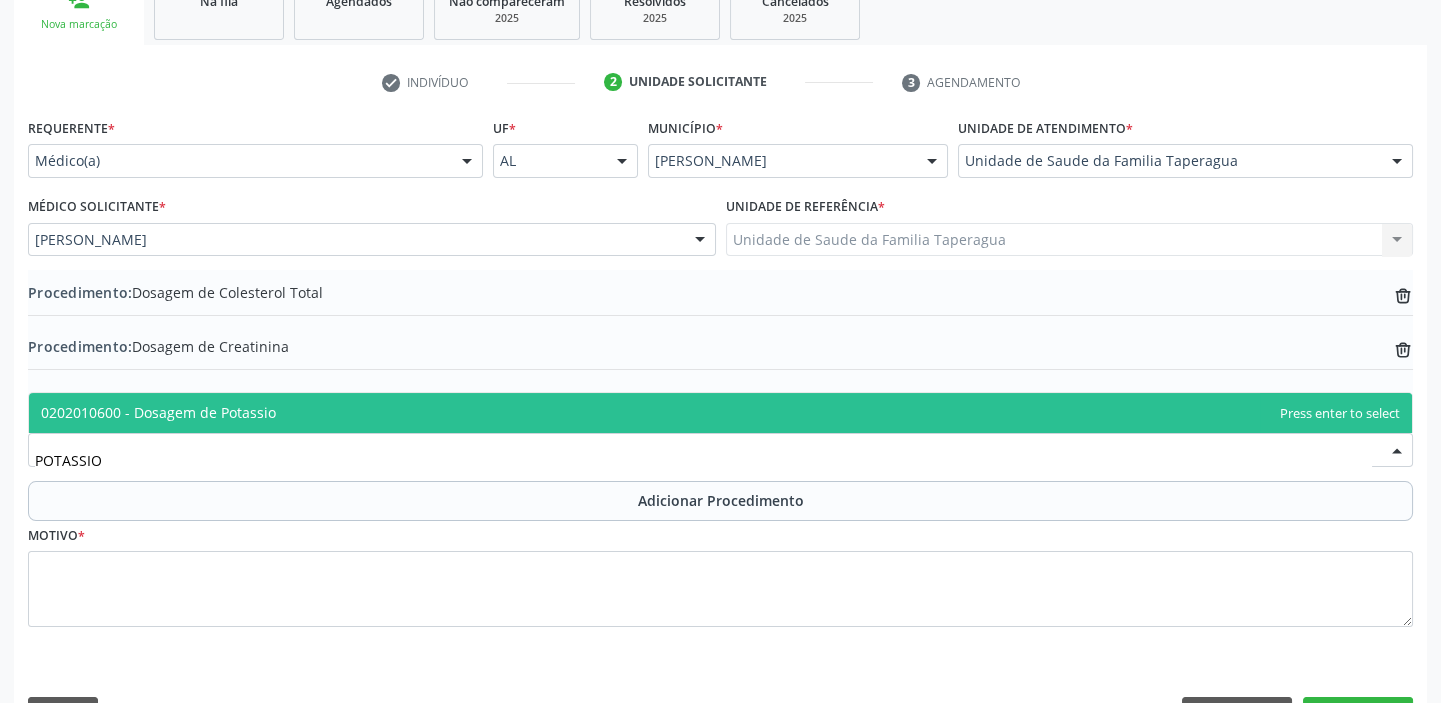 click on "0202010600 - Dosagem de Potassio" at bounding box center [720, 413] 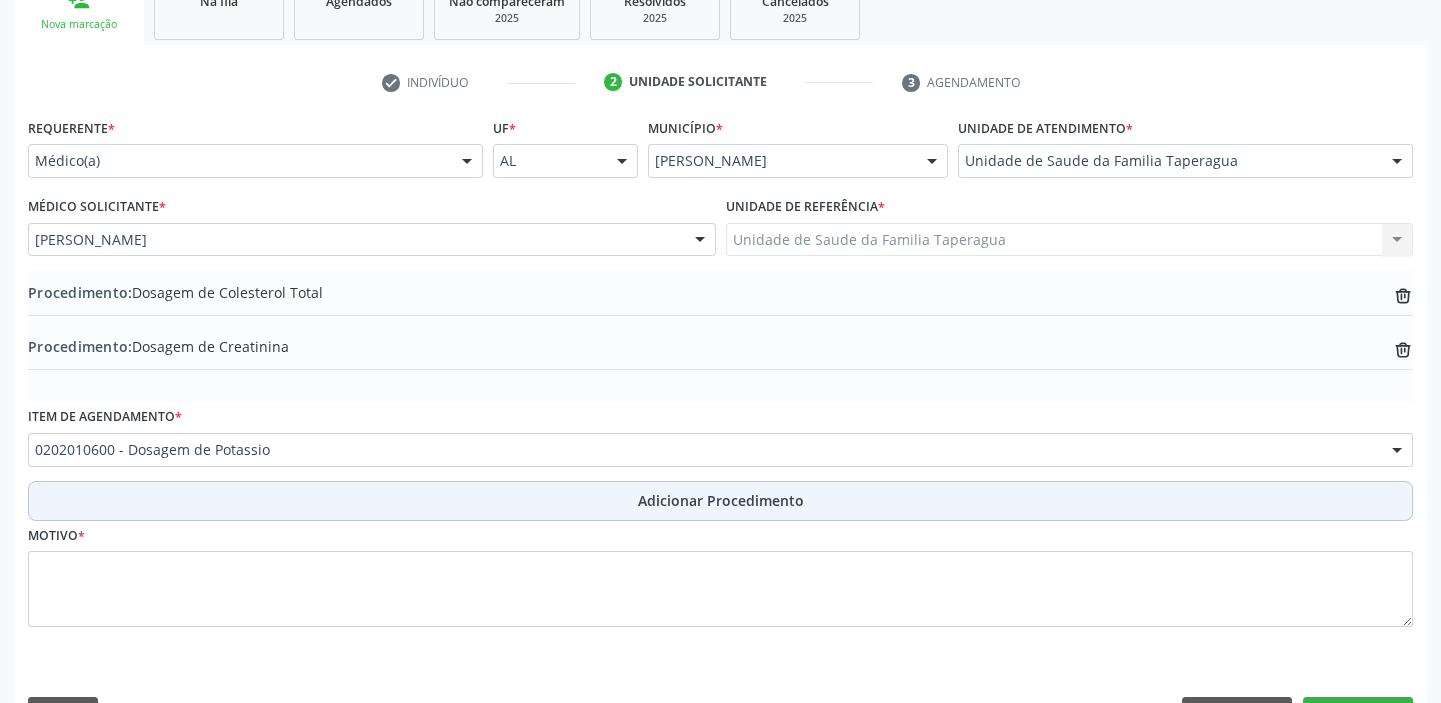 click on "Adicionar Procedimento" at bounding box center [720, 501] 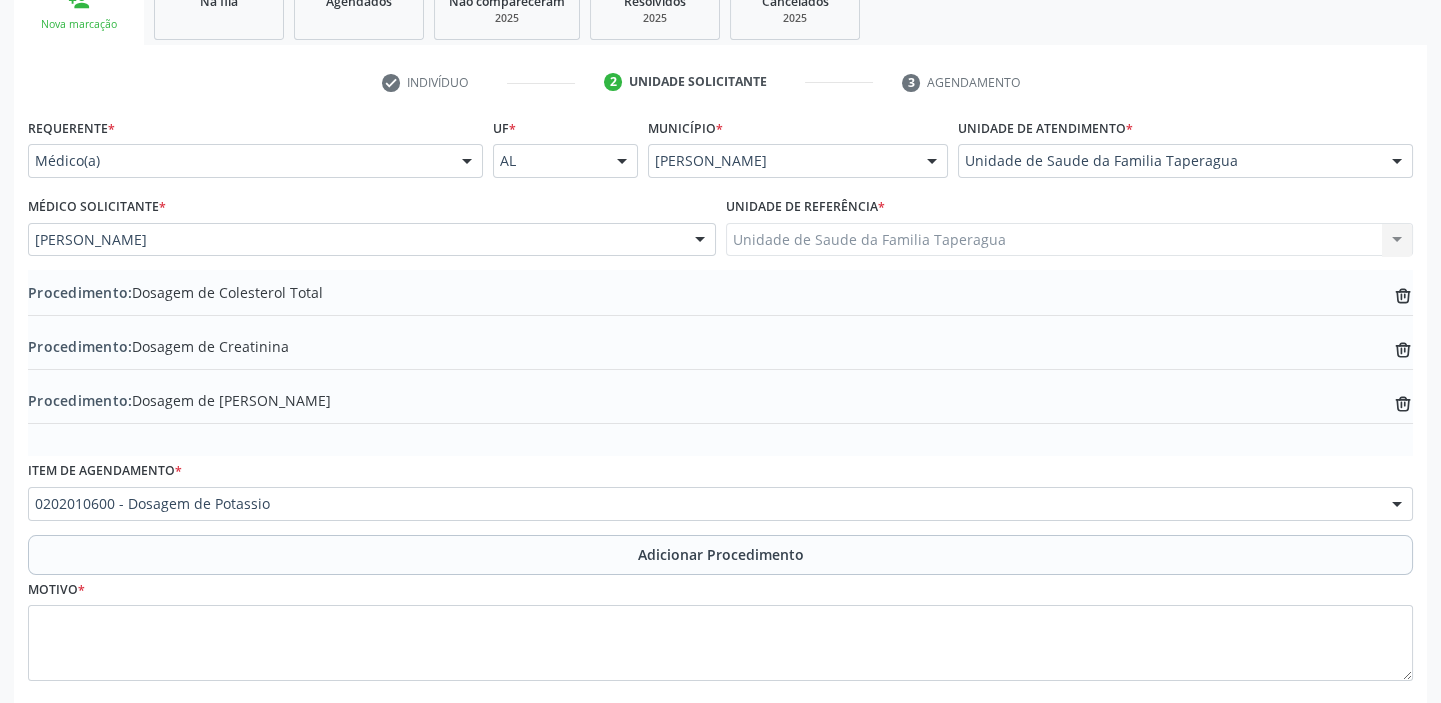 click on "Item de agendamento
*
0202010600 - Dosagem de Potassio         0304070076 - .Quimioterapia de Leucemia Linfoide/Linfoblástica Aguda, Leucemia Mieloide Aguda e Leucemia Promielocítica Aguda Na Infância e Adolescência - 1ª Linha - Fase de Manutenção   0604320140 - Abatacepte 125 Mg Injetável (Por Seringa Preenchida)   0604320124 - Abatacepte 250 Mg Injetável (Por Frasco Ampola).   0603050018 - Abciximabe   0406010013 - Abertura de Comunicação Inter-Atrial   0406010021 - Abertura de Estenose Aortica Valvar   0406011265 - Abertura de Estenose Aortica Valvar (Criança e Adolescente)   0406010030 - Abertura de Estenose Pulmonar Valvar   0406011273 - Abertura de Estenose Pulmonar Valvar (Criança e Adolescente)   0301080011 - Abordagem Cognitiva Comportamental do Fumante (Por Atendimento / Paciente)   0307020010 - Acesso A Polpa Dentaria e Medicacao (Por Dente)   0604660030 - Acetazolamida 250 Mg (Por Comprimido)   0202010783 - Acidez Titulável no Leite Humano (Dornic)" at bounding box center [720, 488] 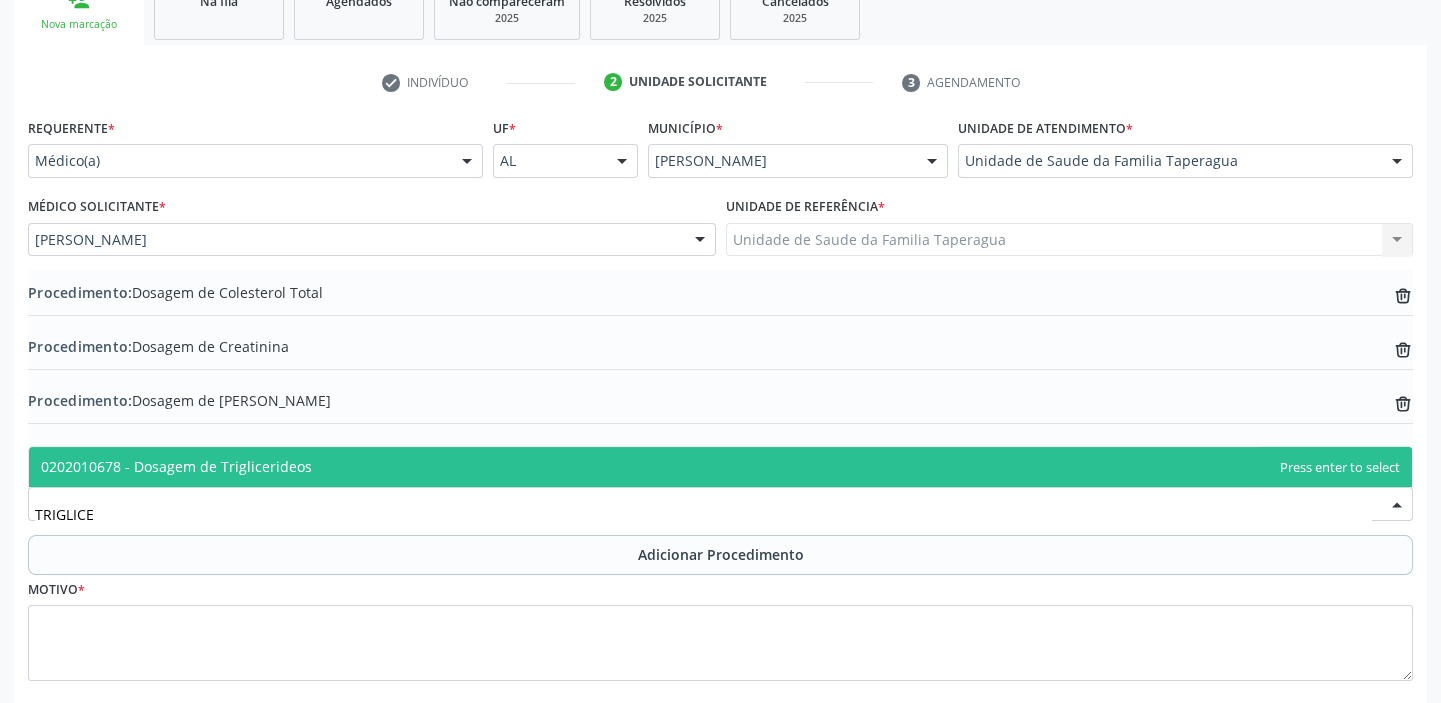 click on "0202010678 - Dosagem de Triglicerideos" at bounding box center [720, 467] 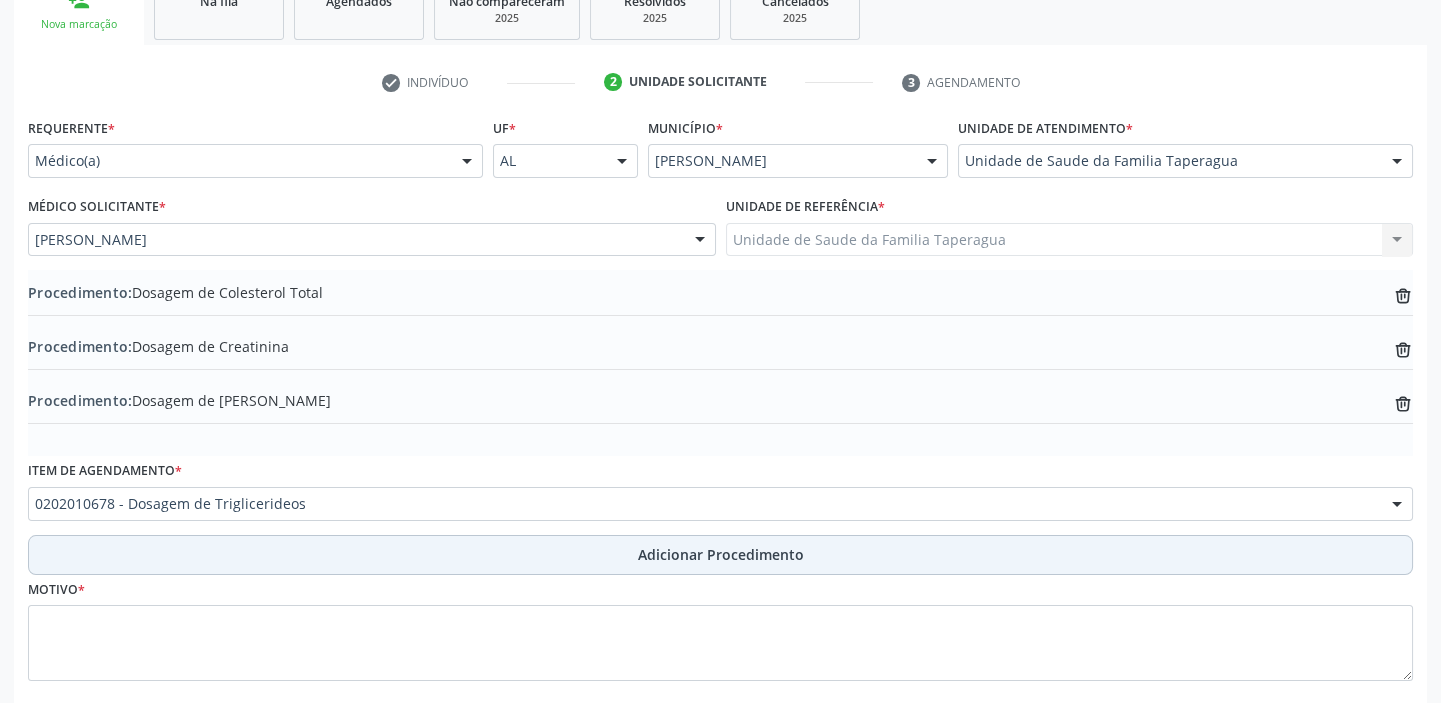 click on "Adicionar Procedimento" at bounding box center [720, 555] 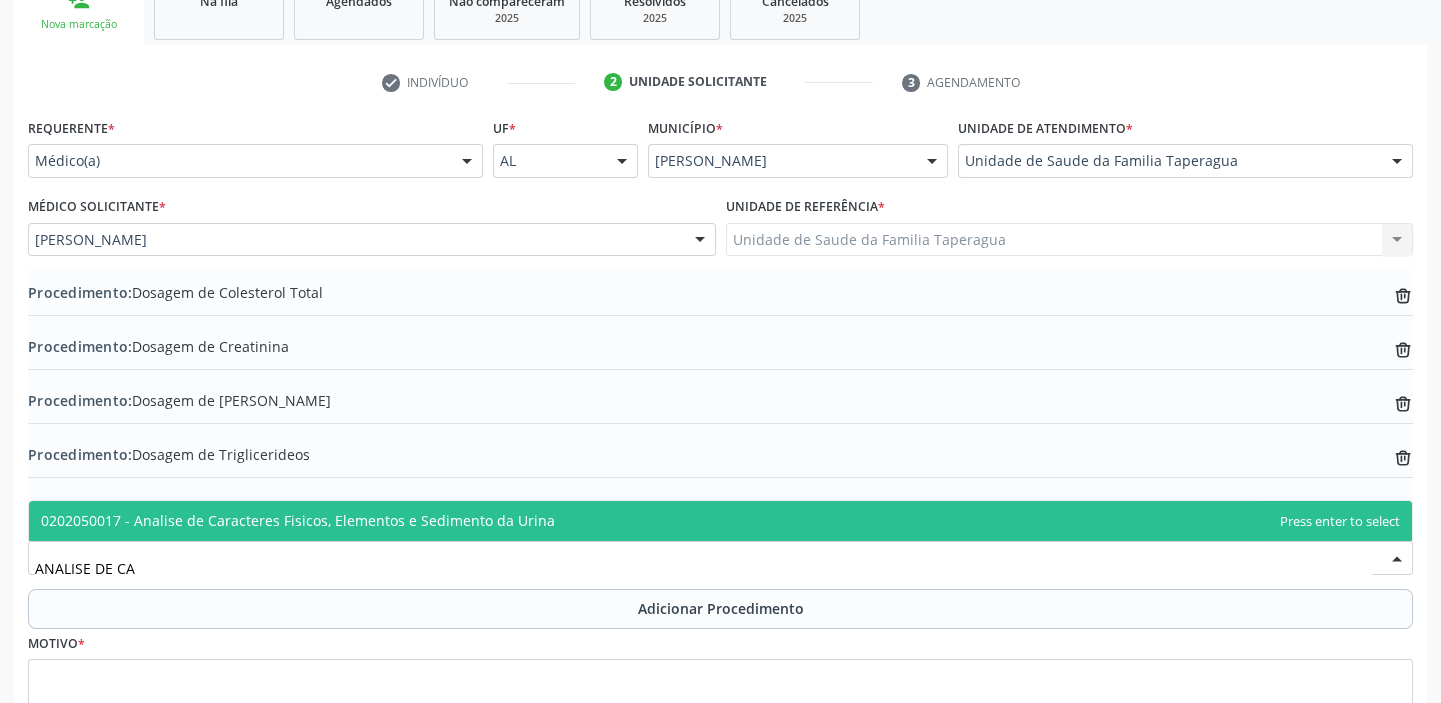 click on "0202050017 - Analise de Caracteres Fisicos, Elementos e Sedimento da Urina" at bounding box center [720, 521] 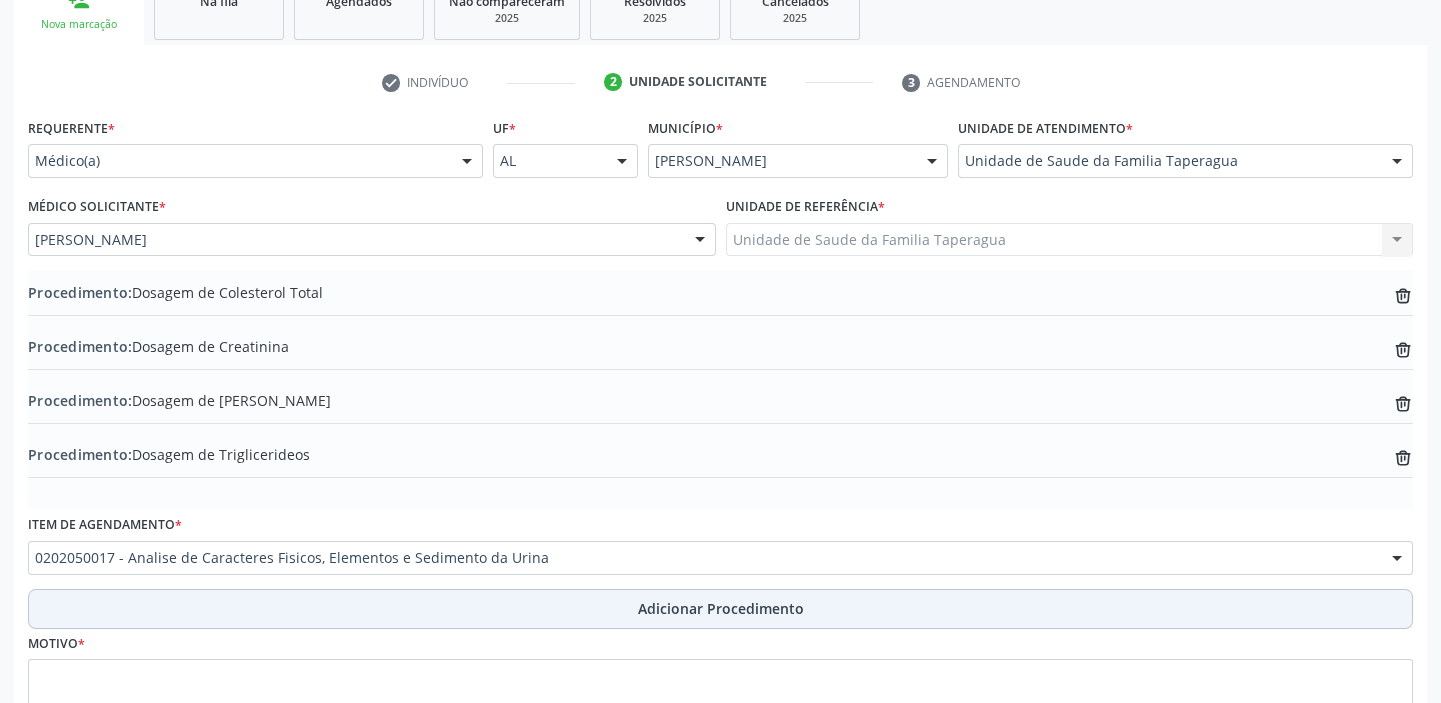 click on "Adicionar Procedimento" at bounding box center (720, 609) 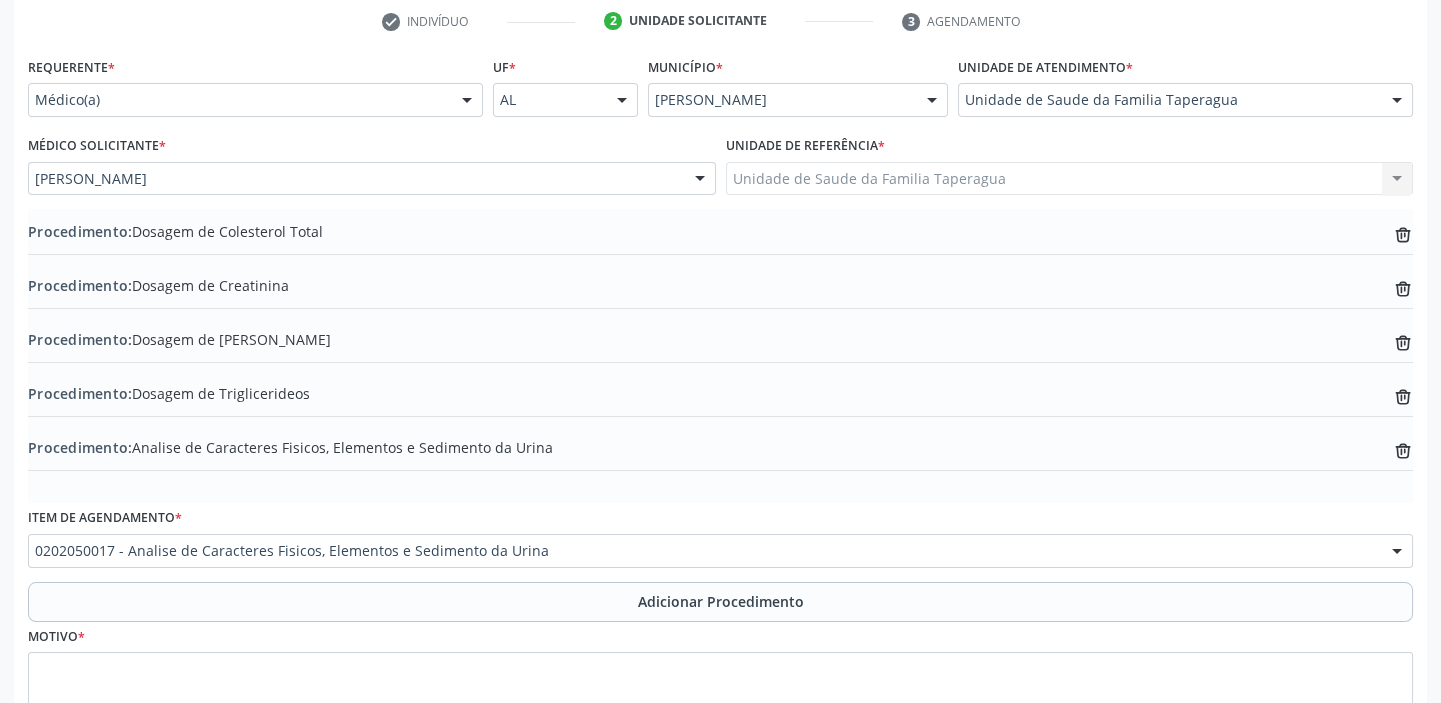 scroll, scrollTop: 564, scrollLeft: 0, axis: vertical 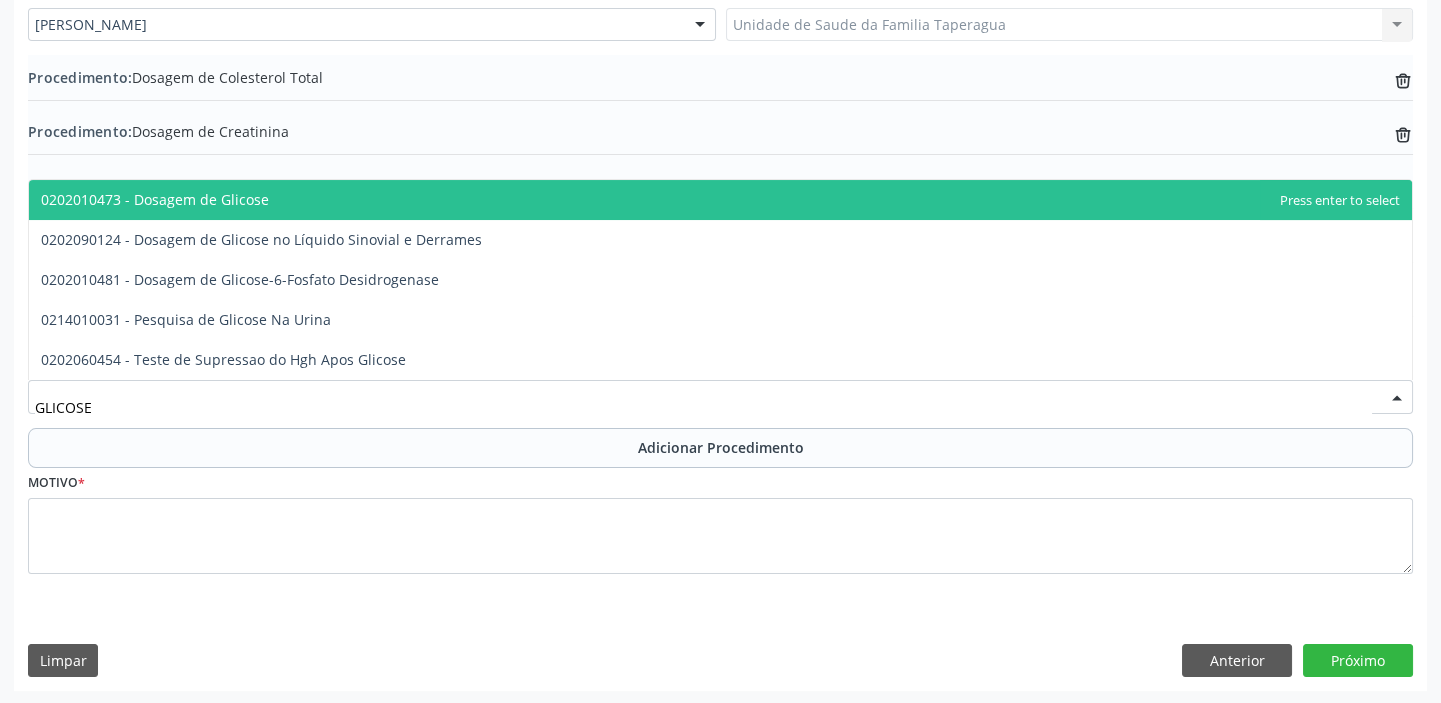 click on "0202010473 - Dosagem de Glicose" at bounding box center (720, 200) 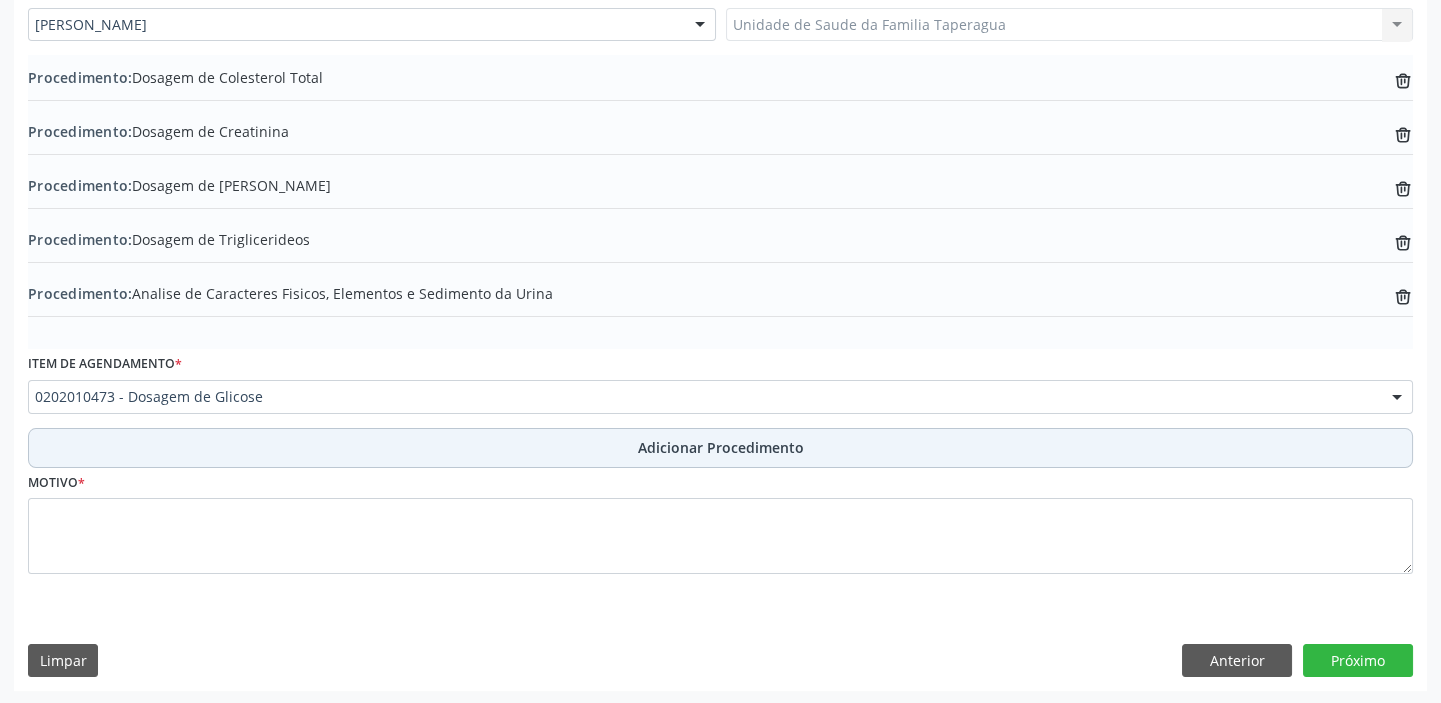 click on "Adicionar Procedimento" at bounding box center [720, 448] 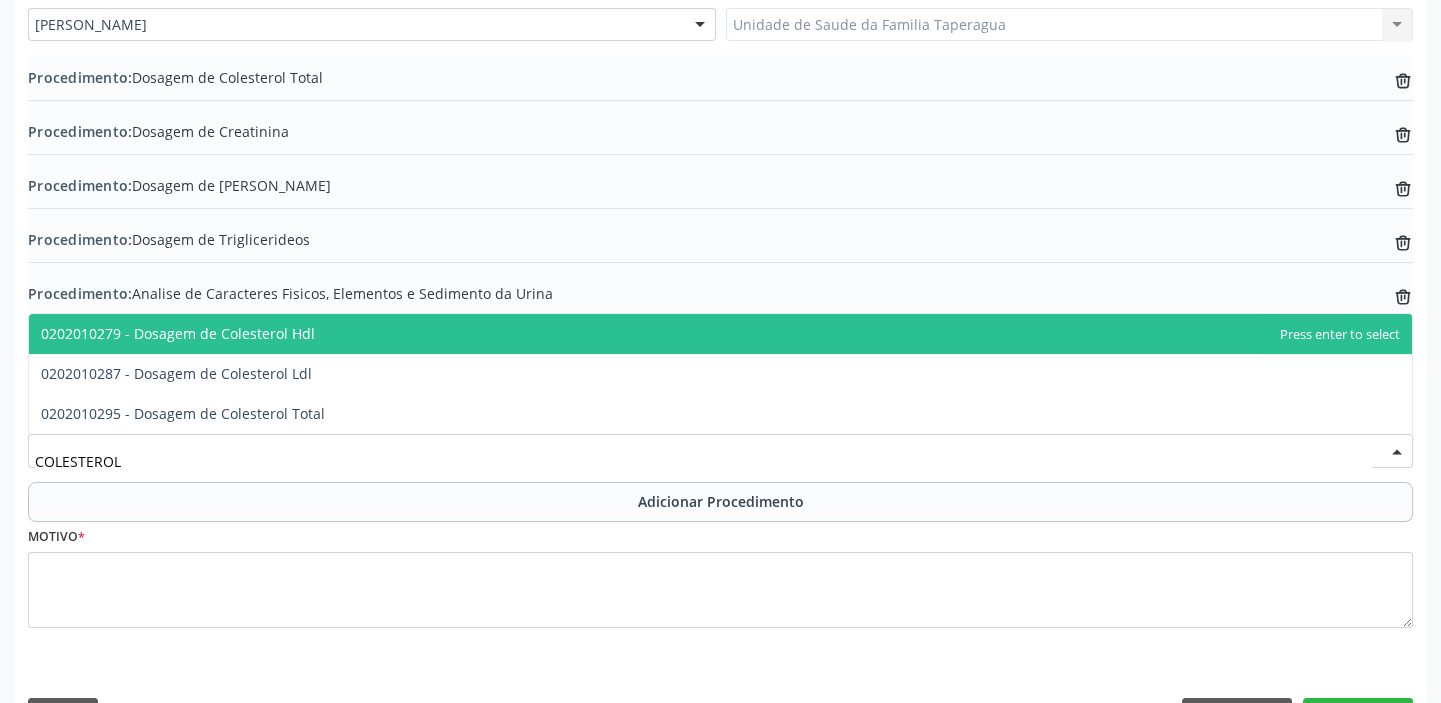 click on "0202010279 - Dosagem de Colesterol Hdl" at bounding box center (720, 334) 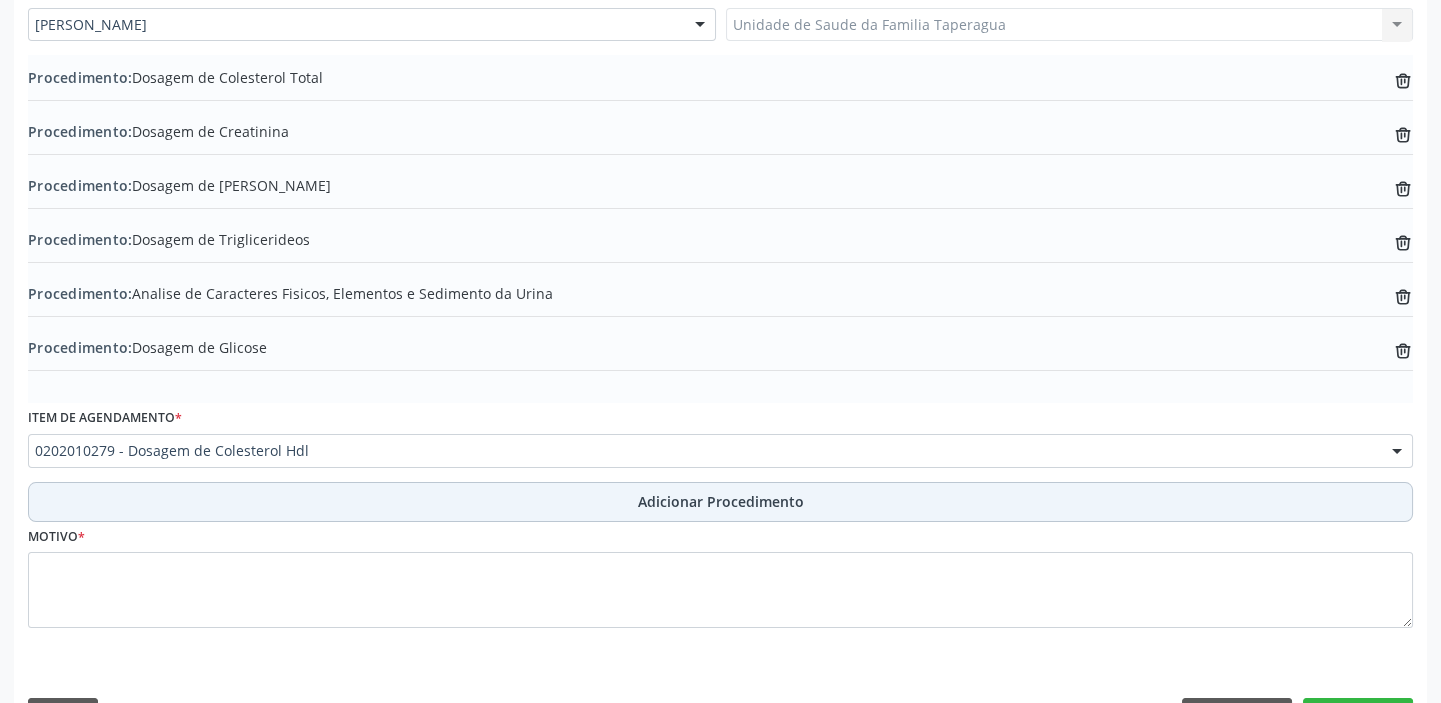 click on "Adicionar Procedimento" at bounding box center [720, 502] 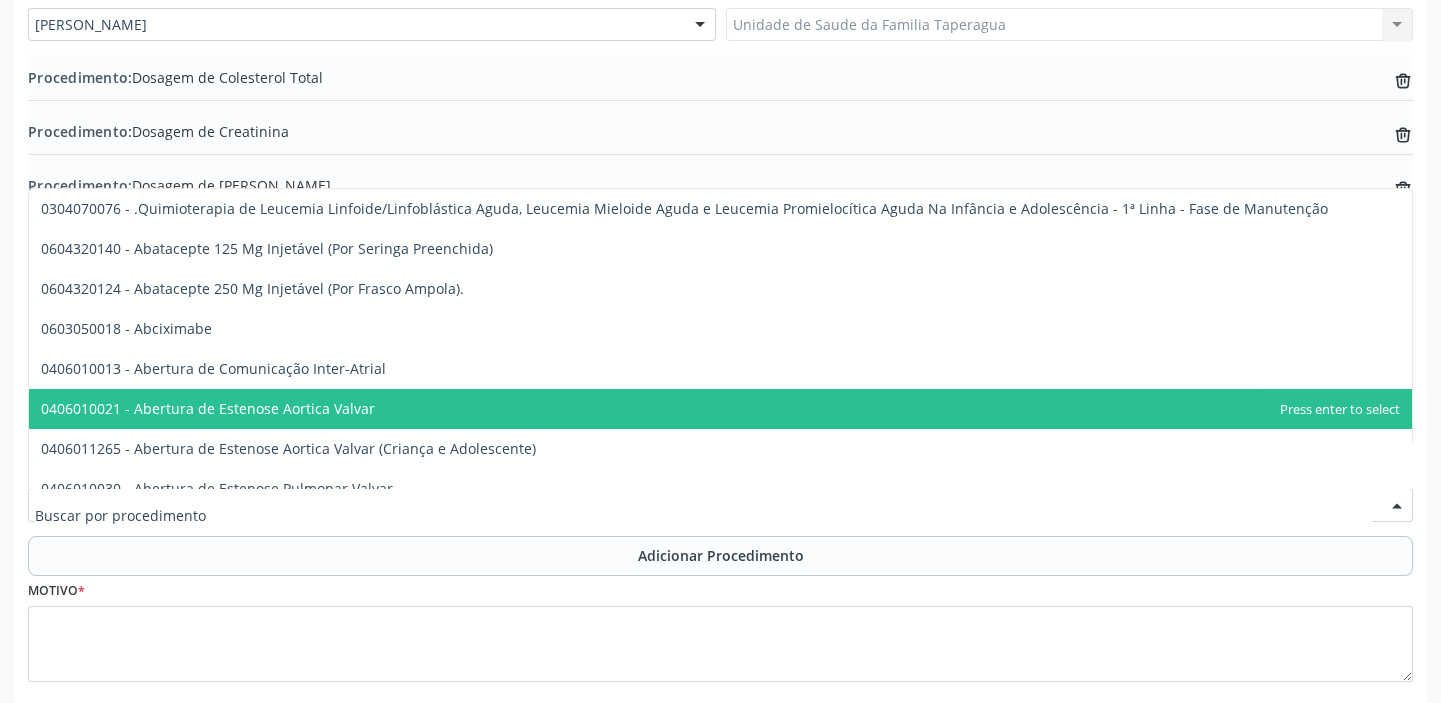 click at bounding box center [703, 515] 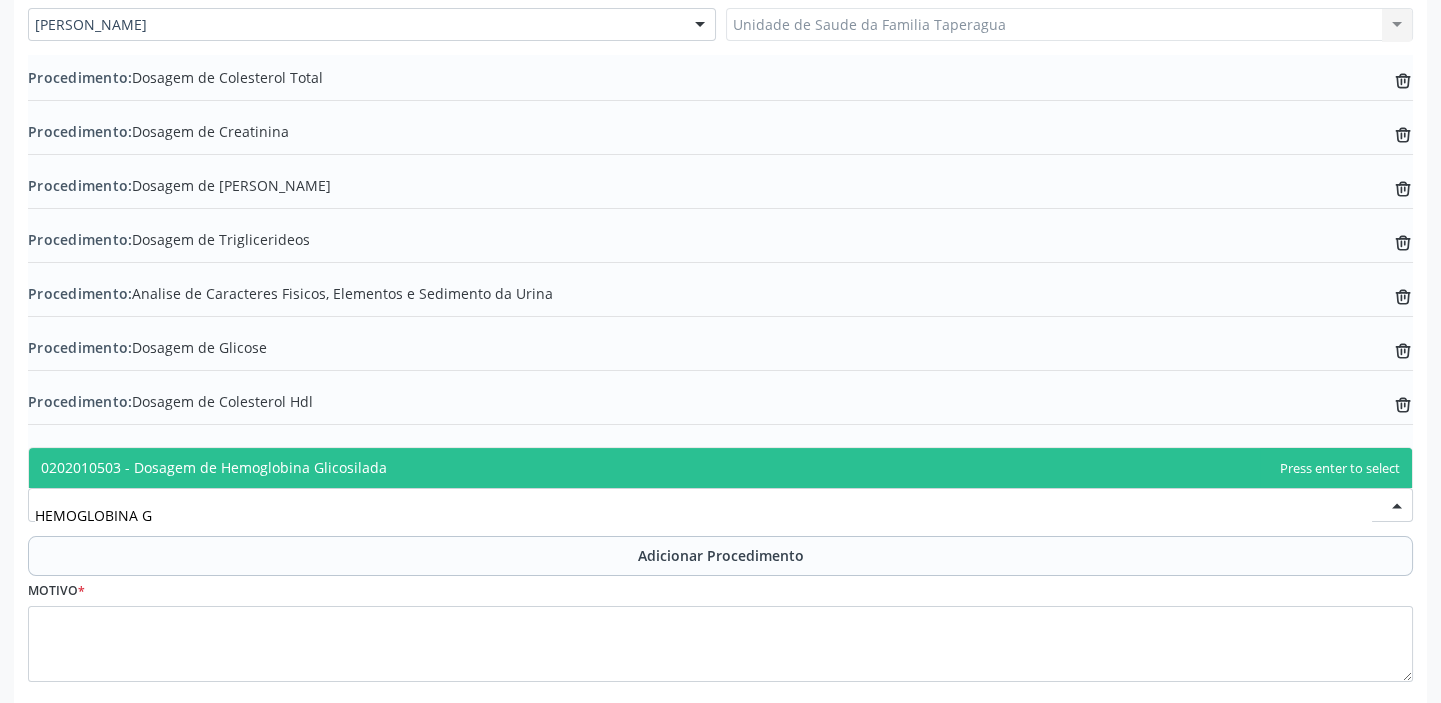 click on "0202010503 - Dosagem de Hemoglobina Glicosilada" at bounding box center (720, 468) 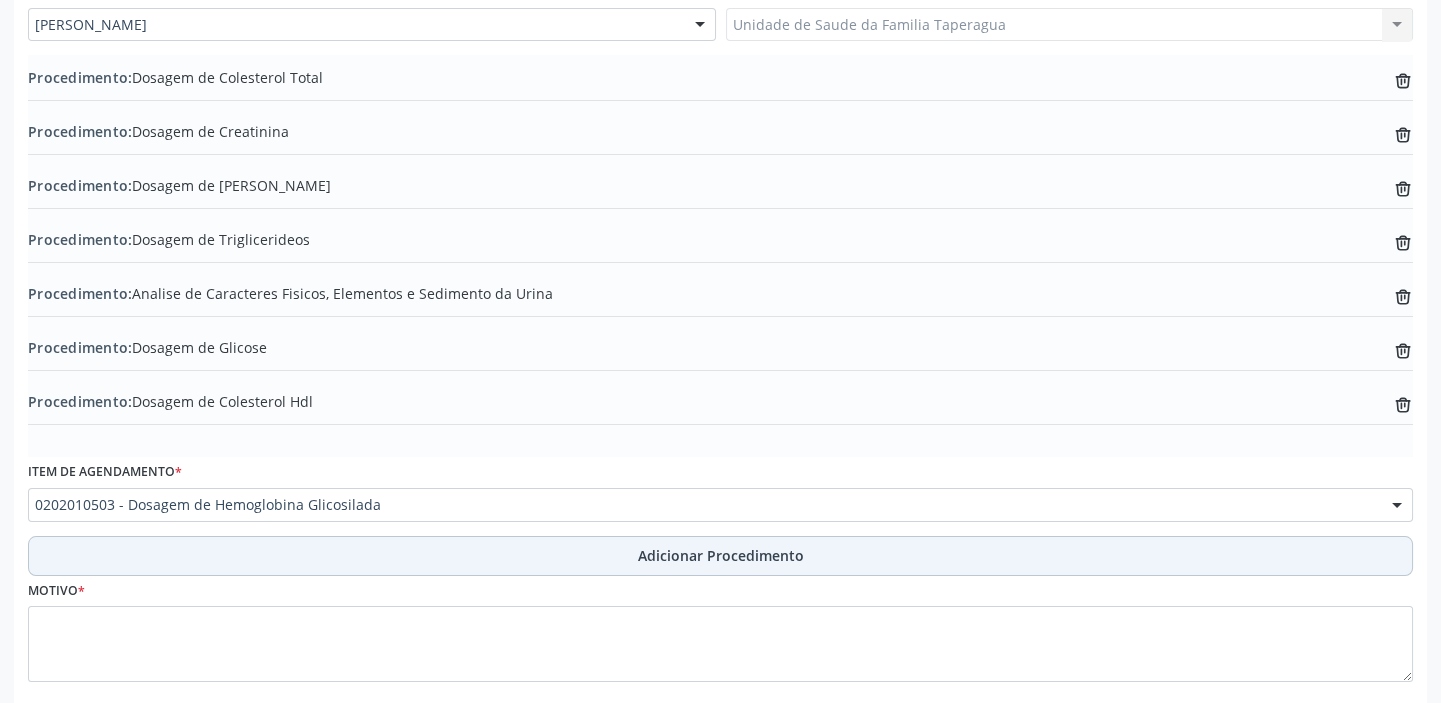 click on "Adicionar Procedimento" at bounding box center [721, 555] 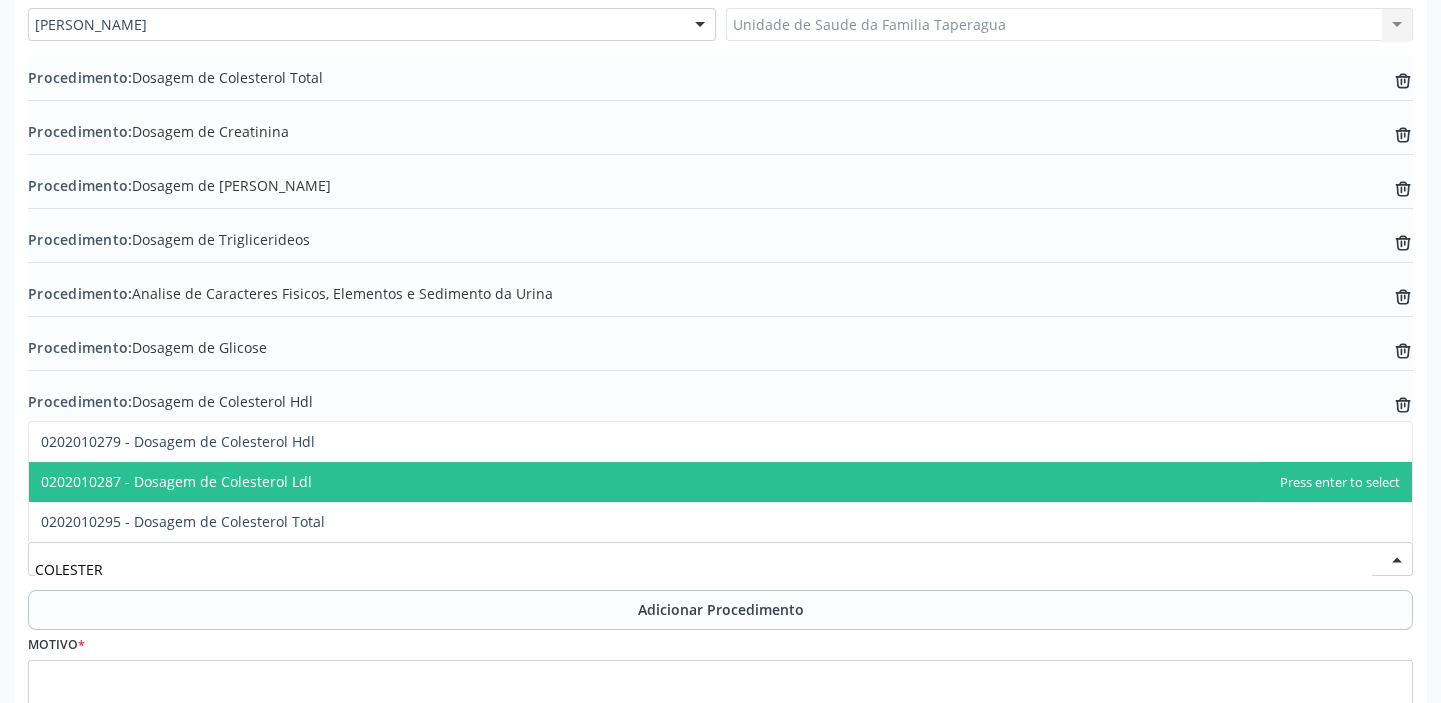 click on "0202010287 - Dosagem de Colesterol Ldl" at bounding box center (720, 482) 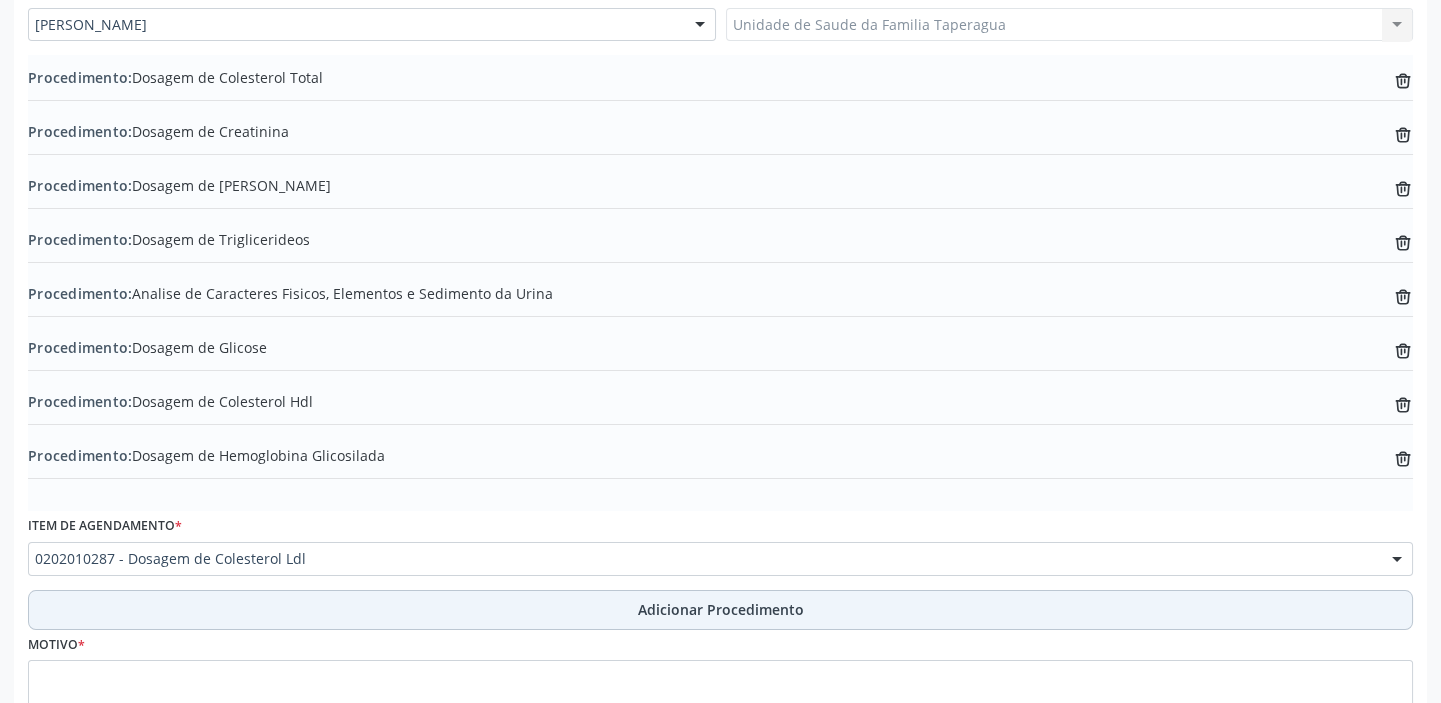 click on "Adicionar Procedimento" at bounding box center [721, 609] 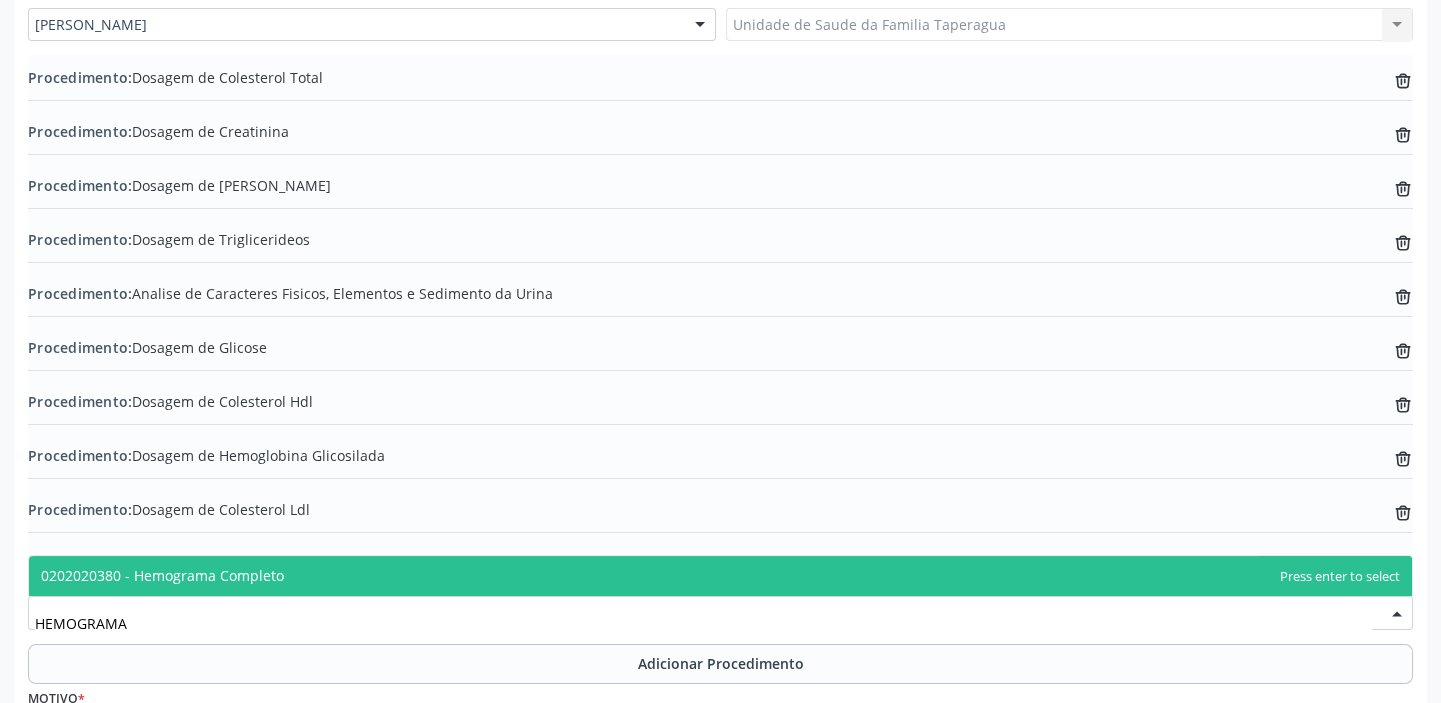 click on "0202020380 - Hemograma Completo" at bounding box center (720, 576) 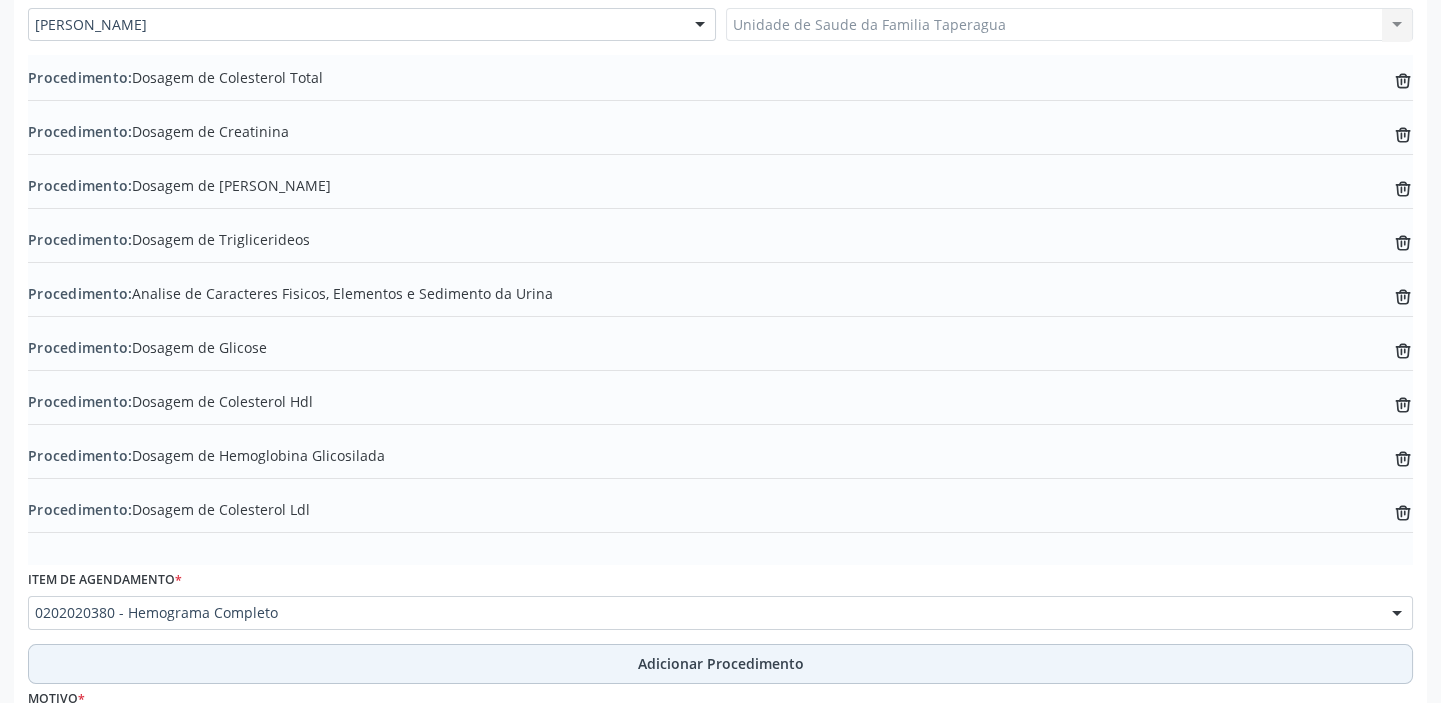 click on "Adicionar Procedimento" at bounding box center (720, 664) 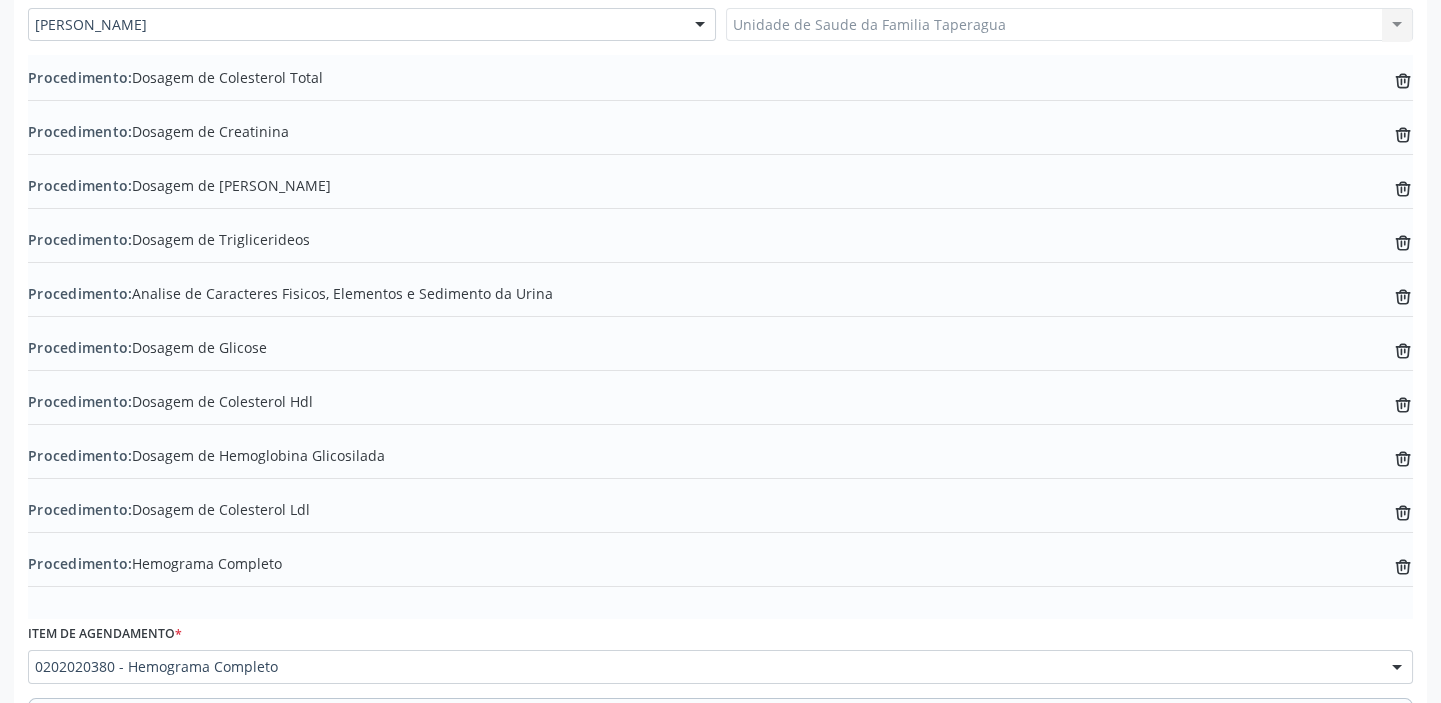 scroll, scrollTop: 834, scrollLeft: 0, axis: vertical 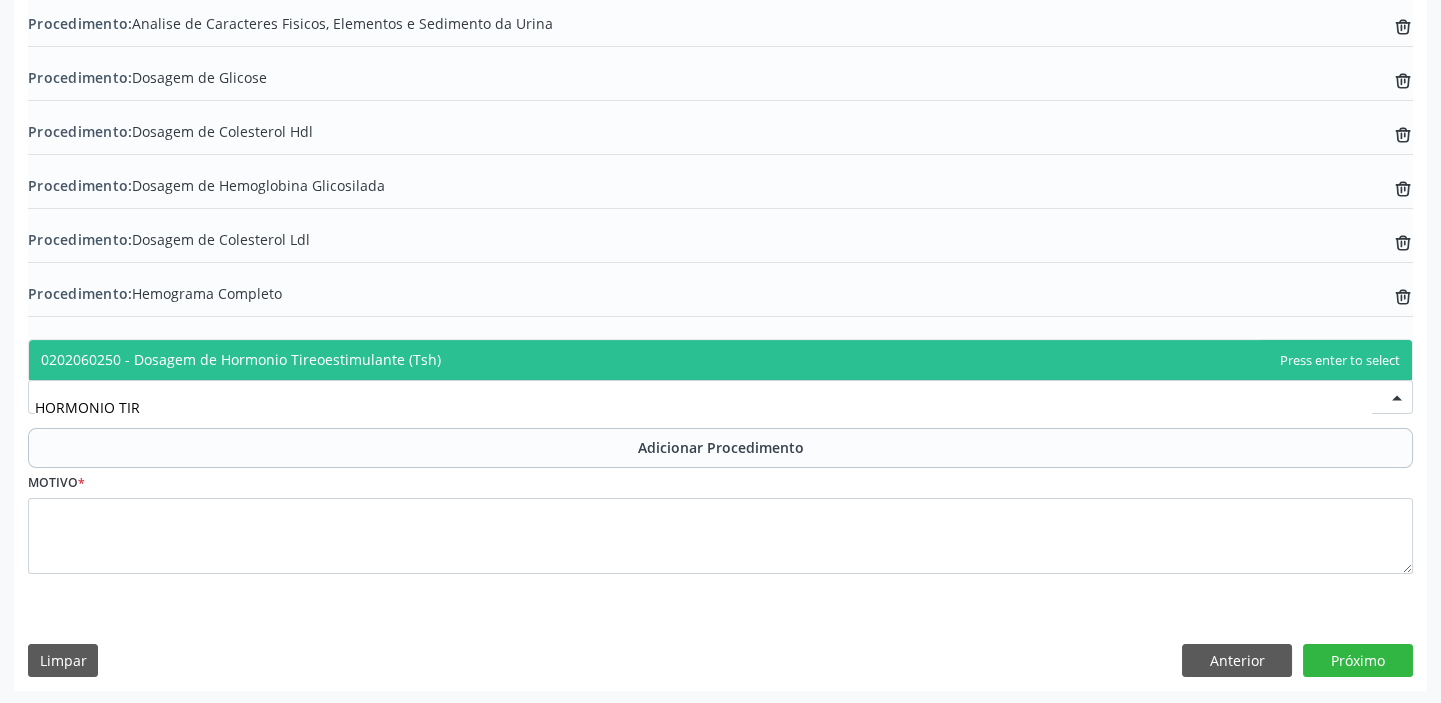 click on "0202060250 - Dosagem de Hormonio Tireoestimulante (Tsh)" at bounding box center [720, 360] 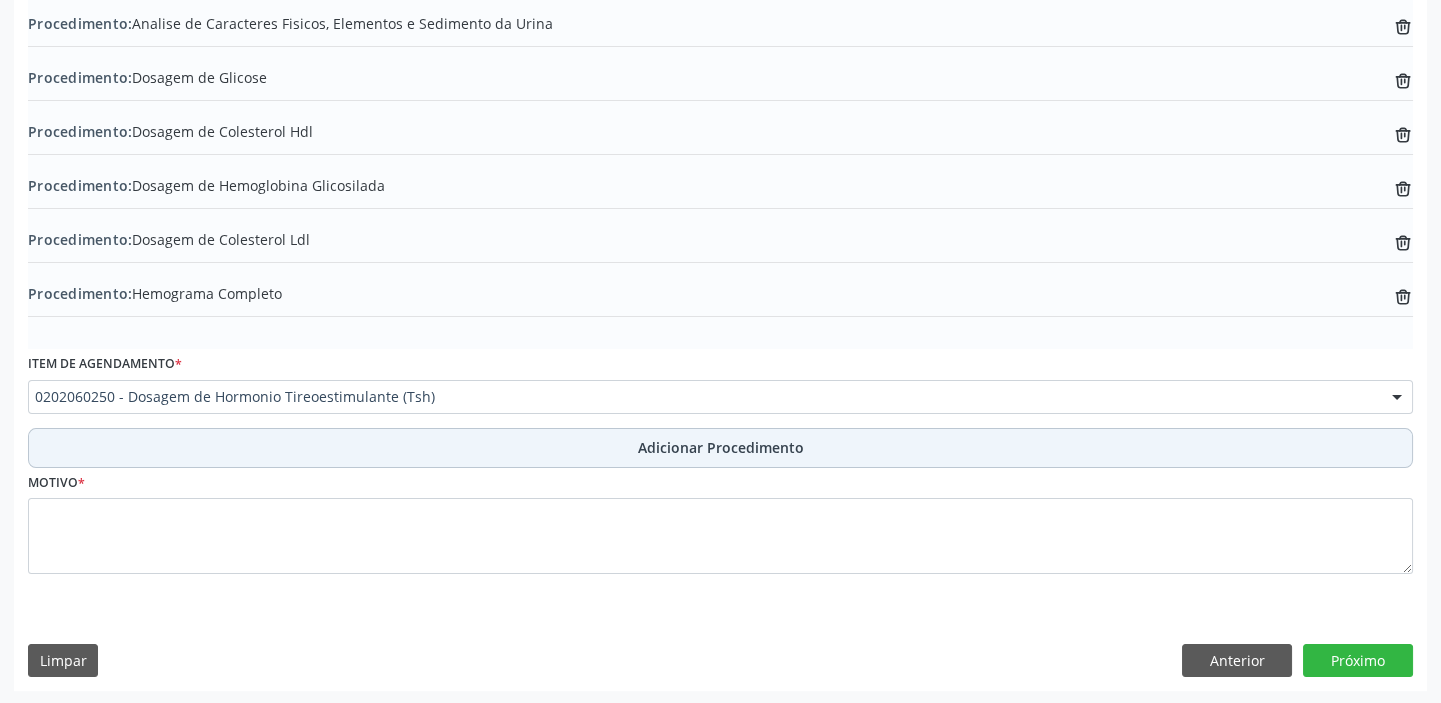 click on "Adicionar Procedimento" at bounding box center (720, 448) 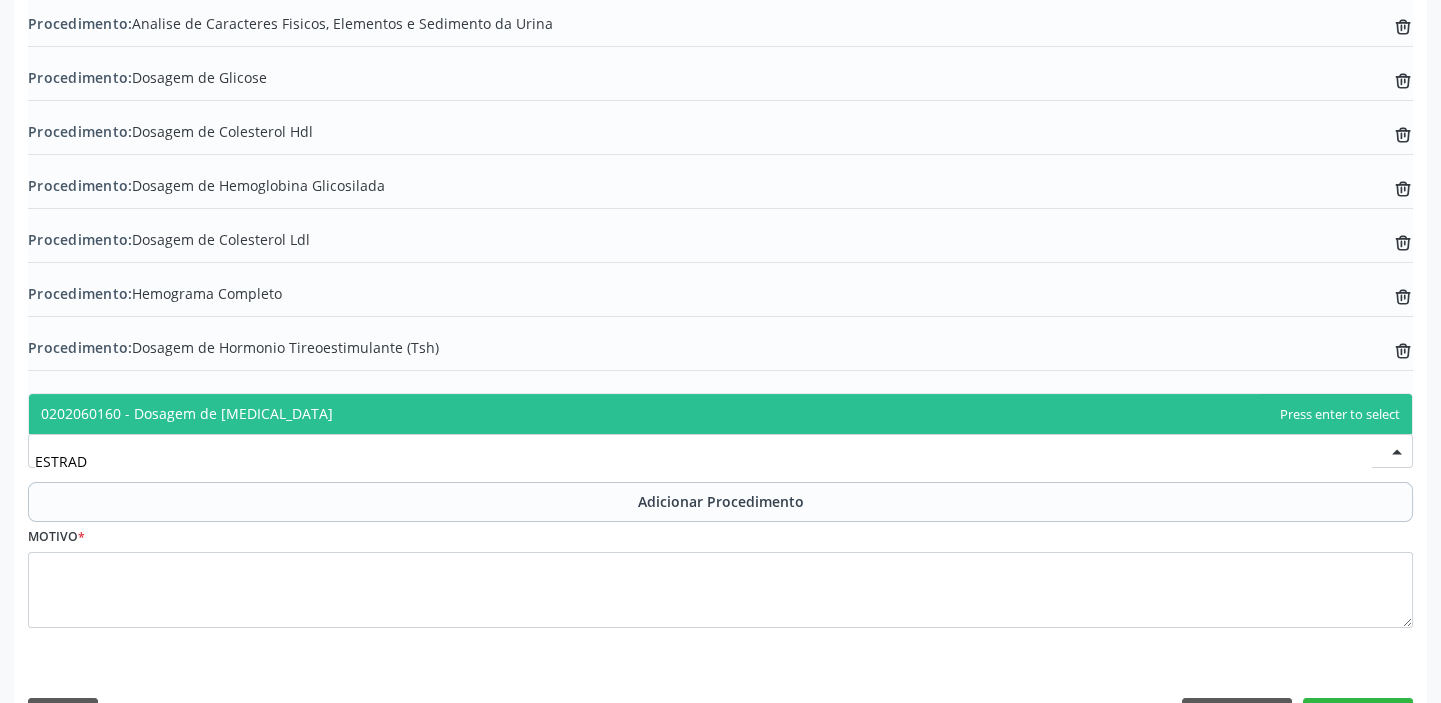 click on "0202060160 - Dosagem de [MEDICAL_DATA]" at bounding box center [720, 414] 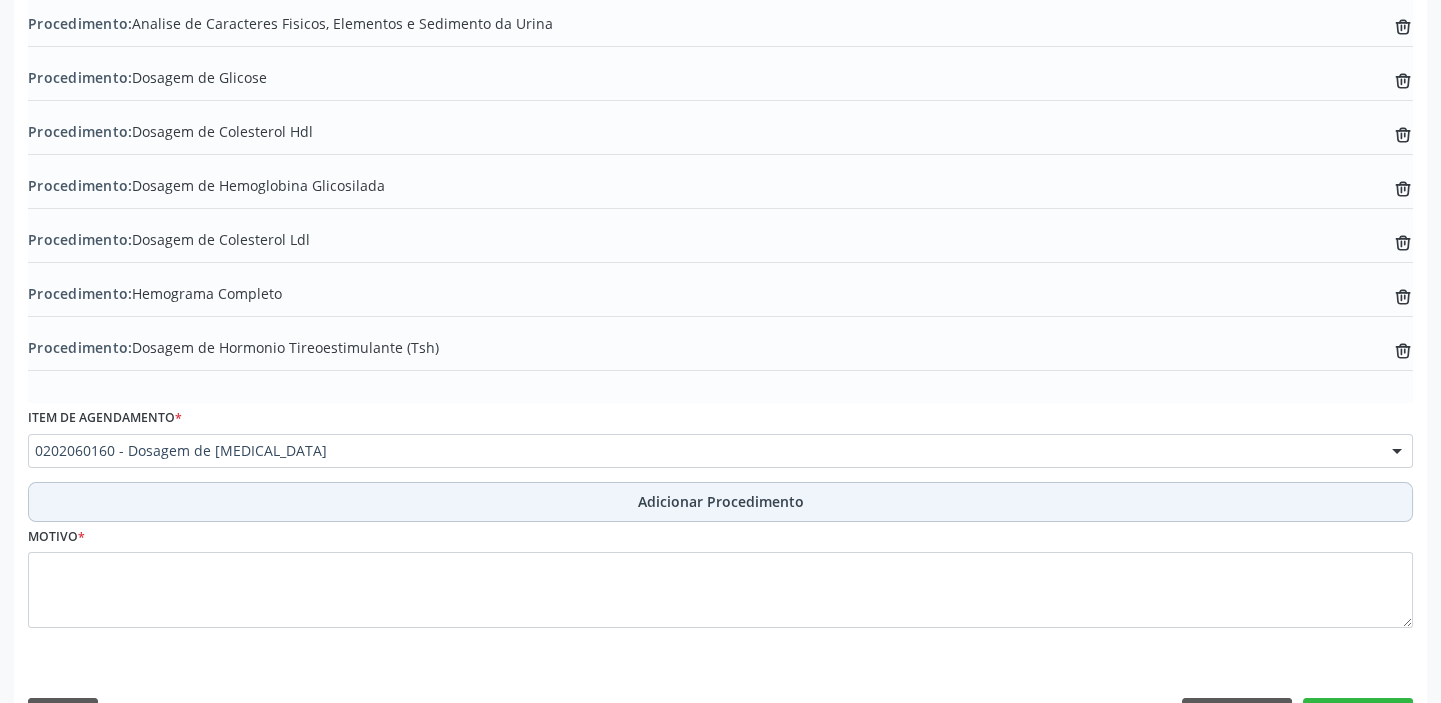 click on "Adicionar Procedimento" at bounding box center [721, 501] 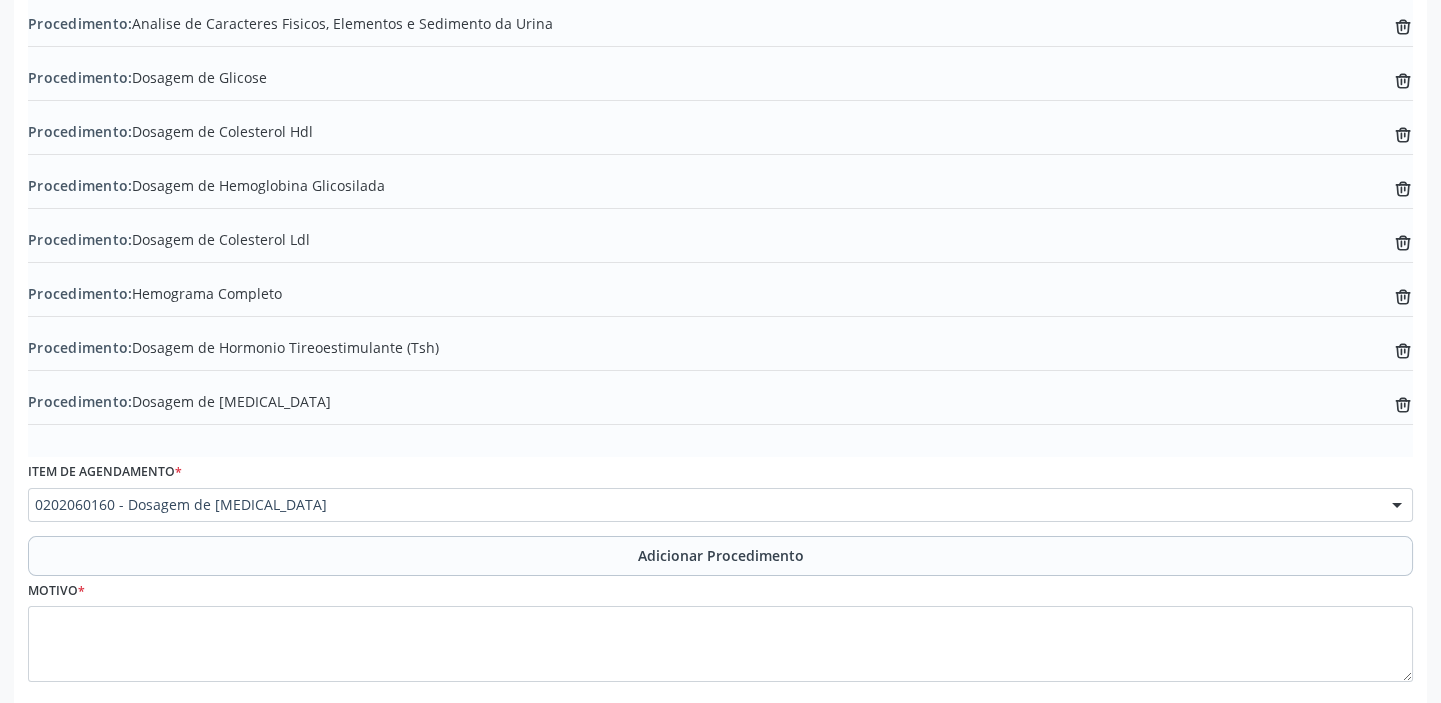 scroll, scrollTop: 941, scrollLeft: 0, axis: vertical 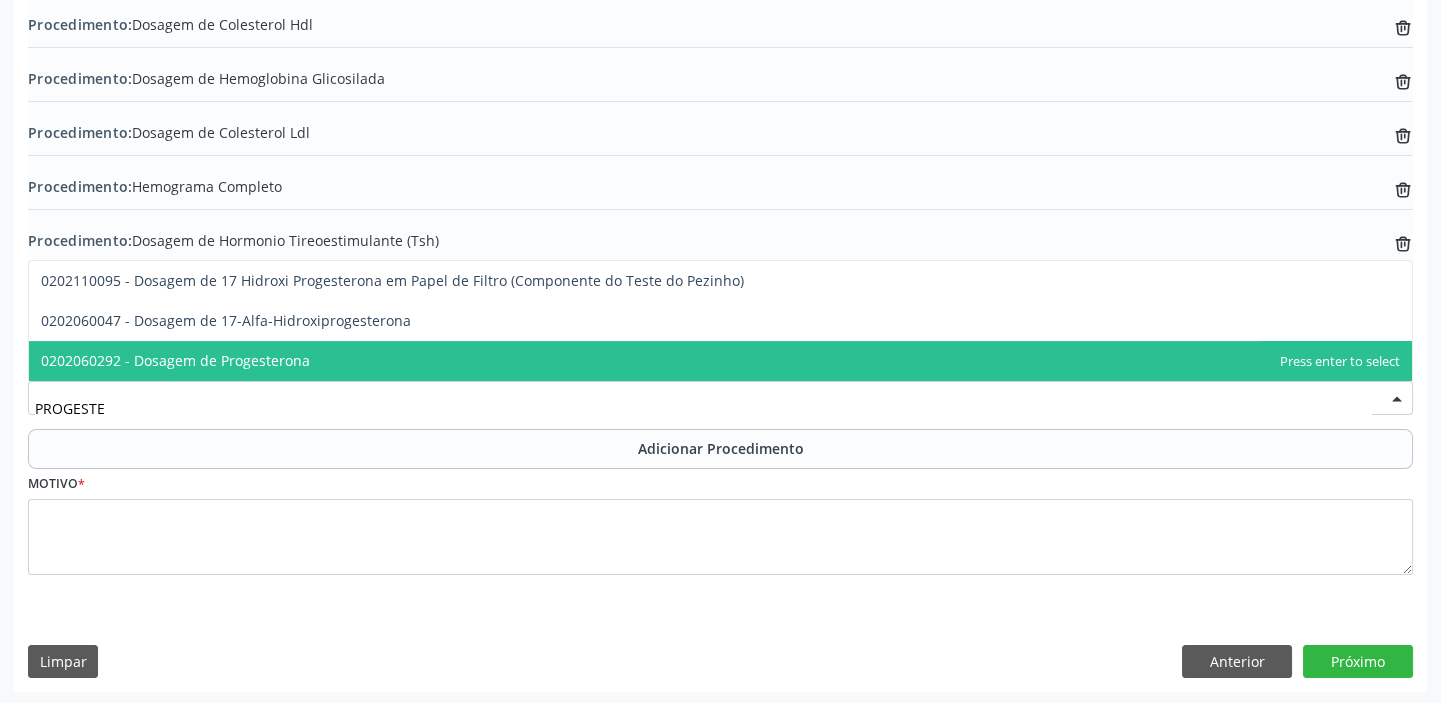 click on "0202060292 - Dosagem de Progesterona" at bounding box center (720, 361) 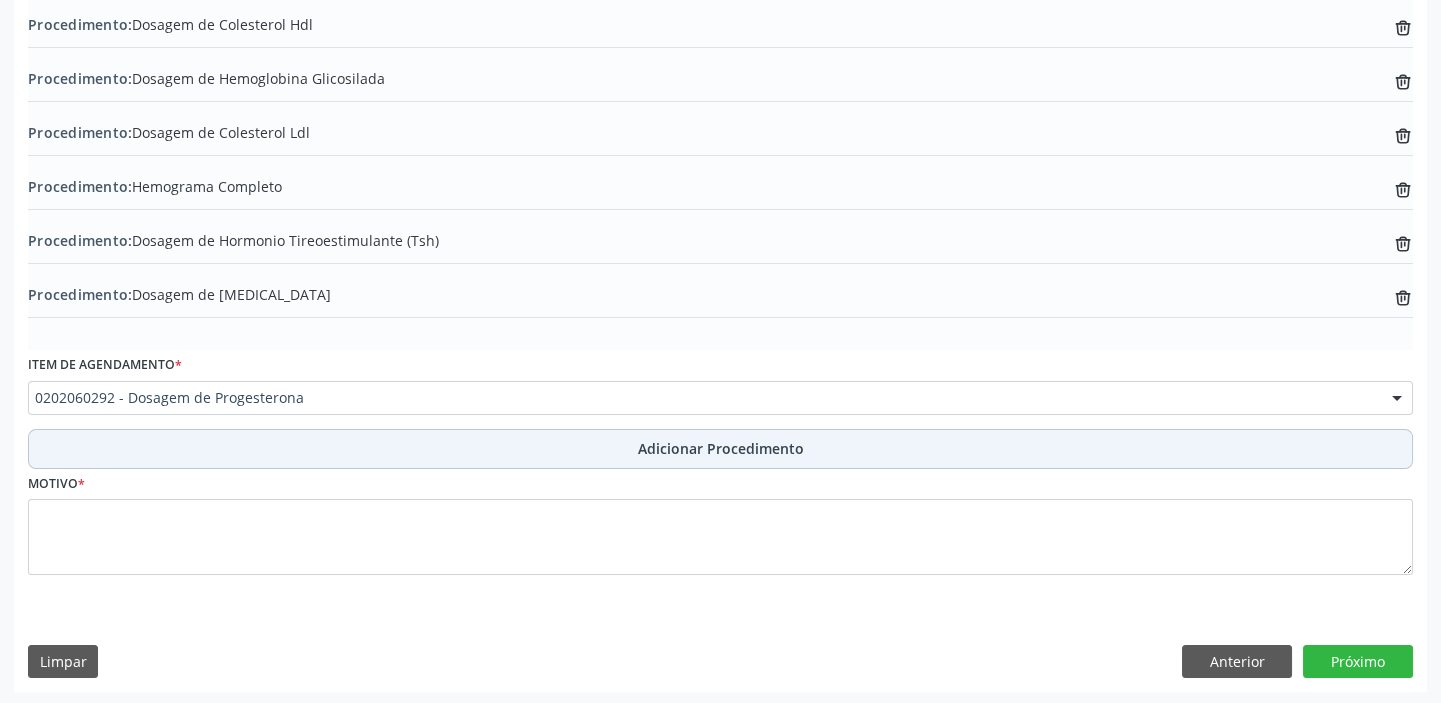 click on "Adicionar Procedimento" at bounding box center (720, 449) 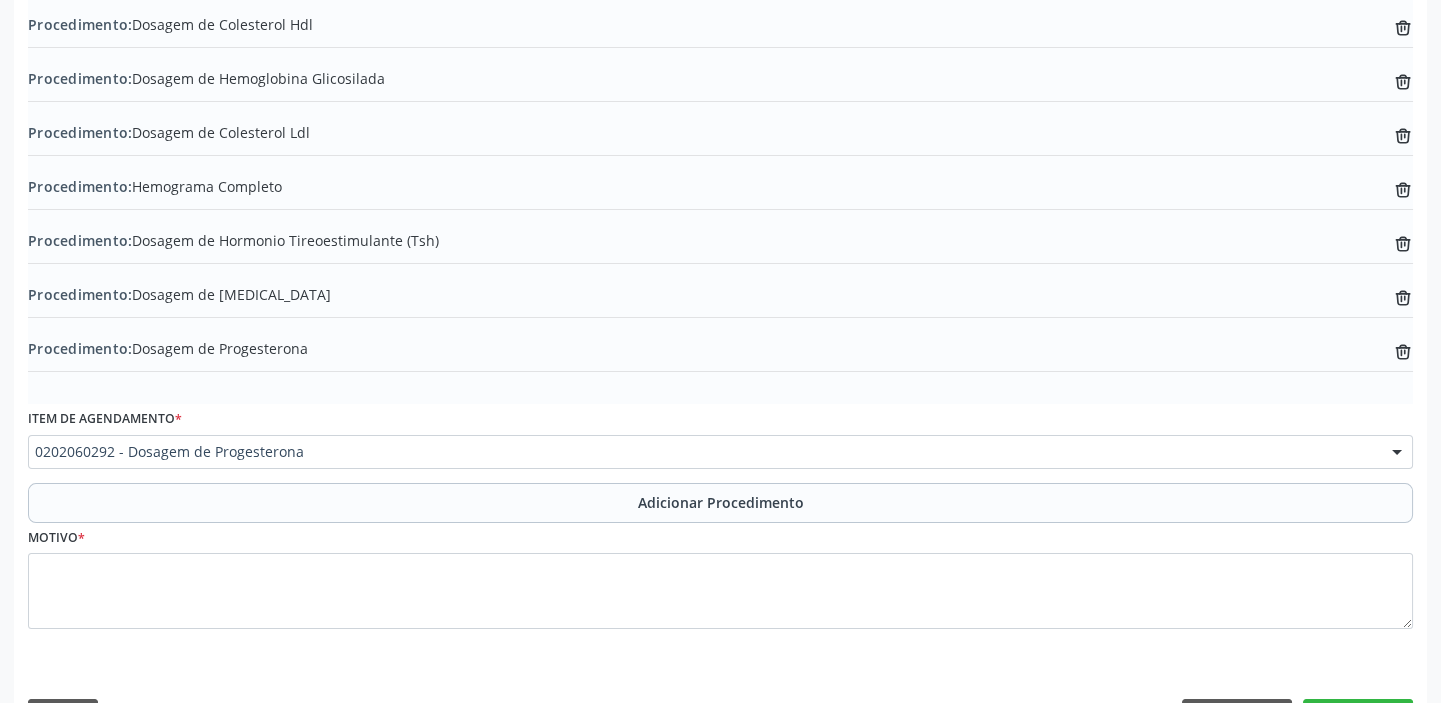 click on "0202060292 - Dosagem de Progesterona" at bounding box center [720, 452] 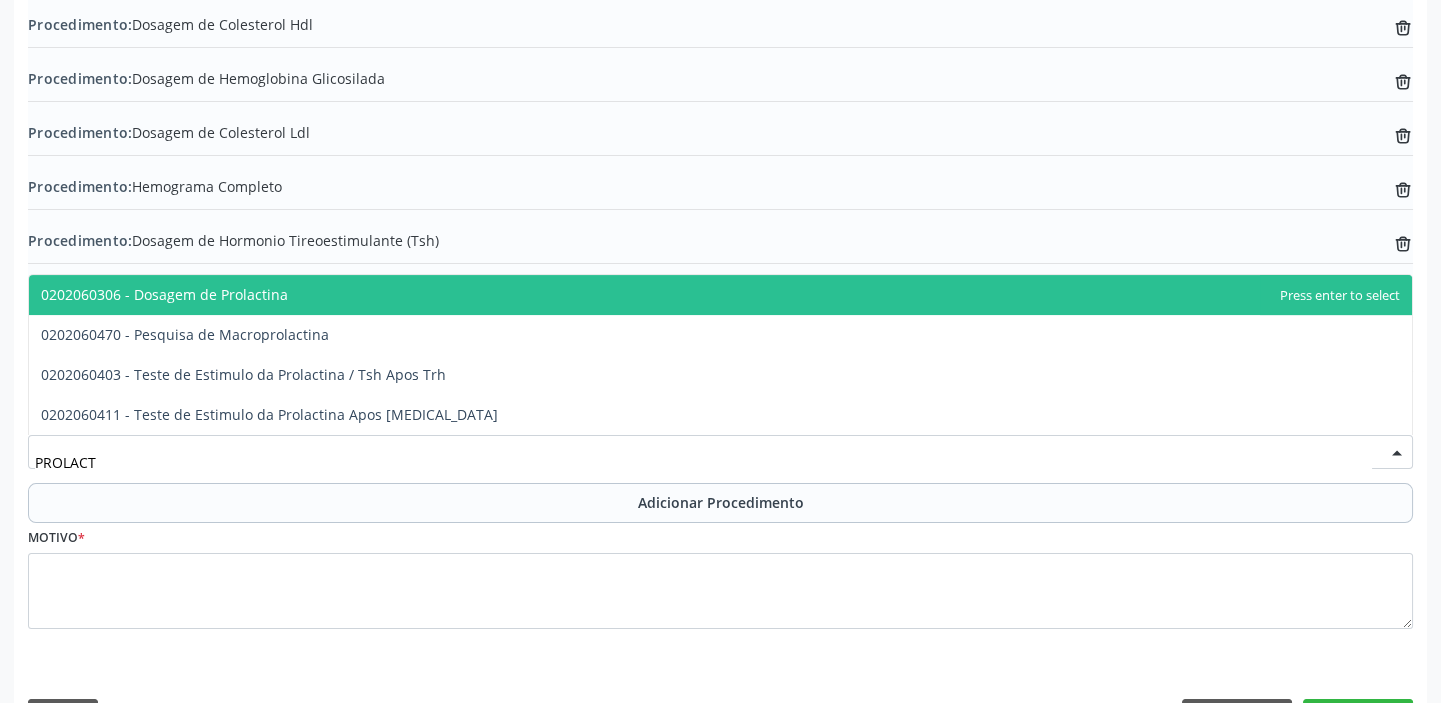 click on "0202060306 - Dosagem de Prolactina" at bounding box center (720, 295) 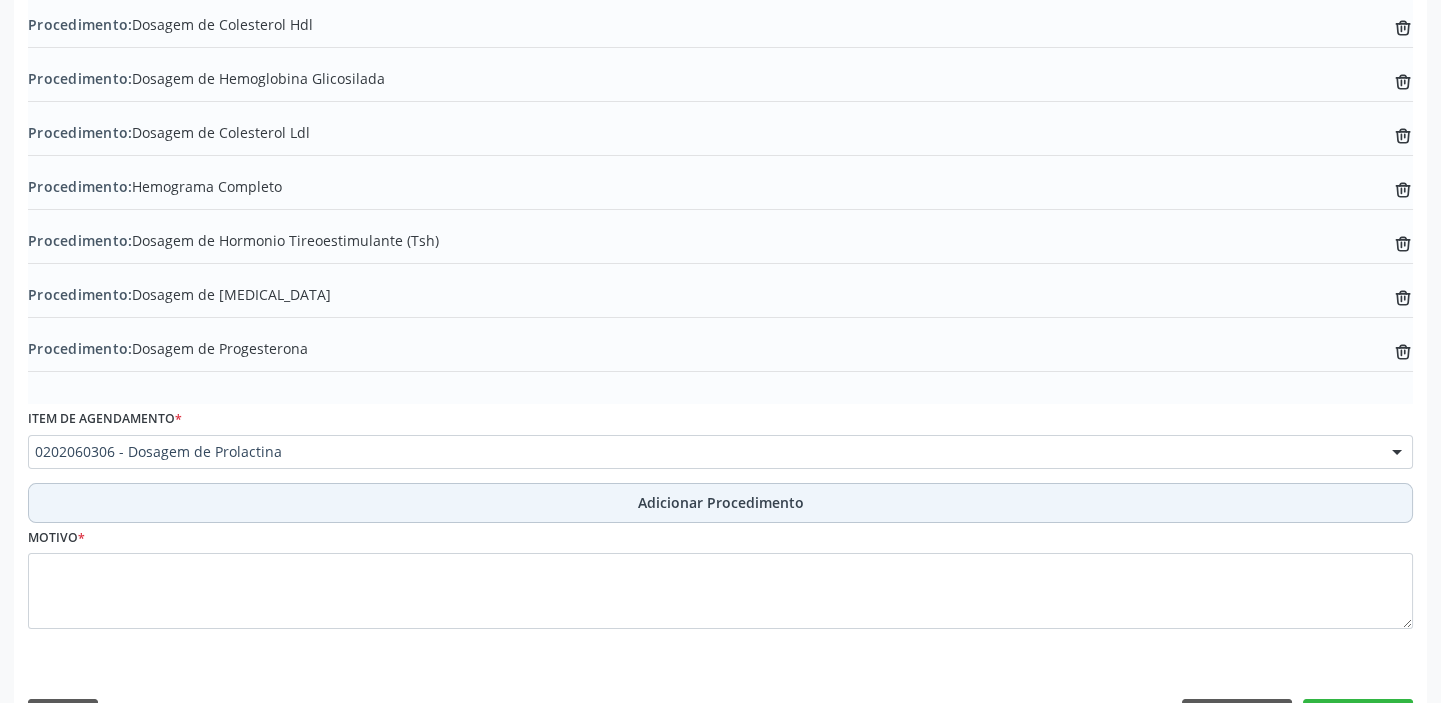 click on "Adicionar Procedimento" at bounding box center (720, 503) 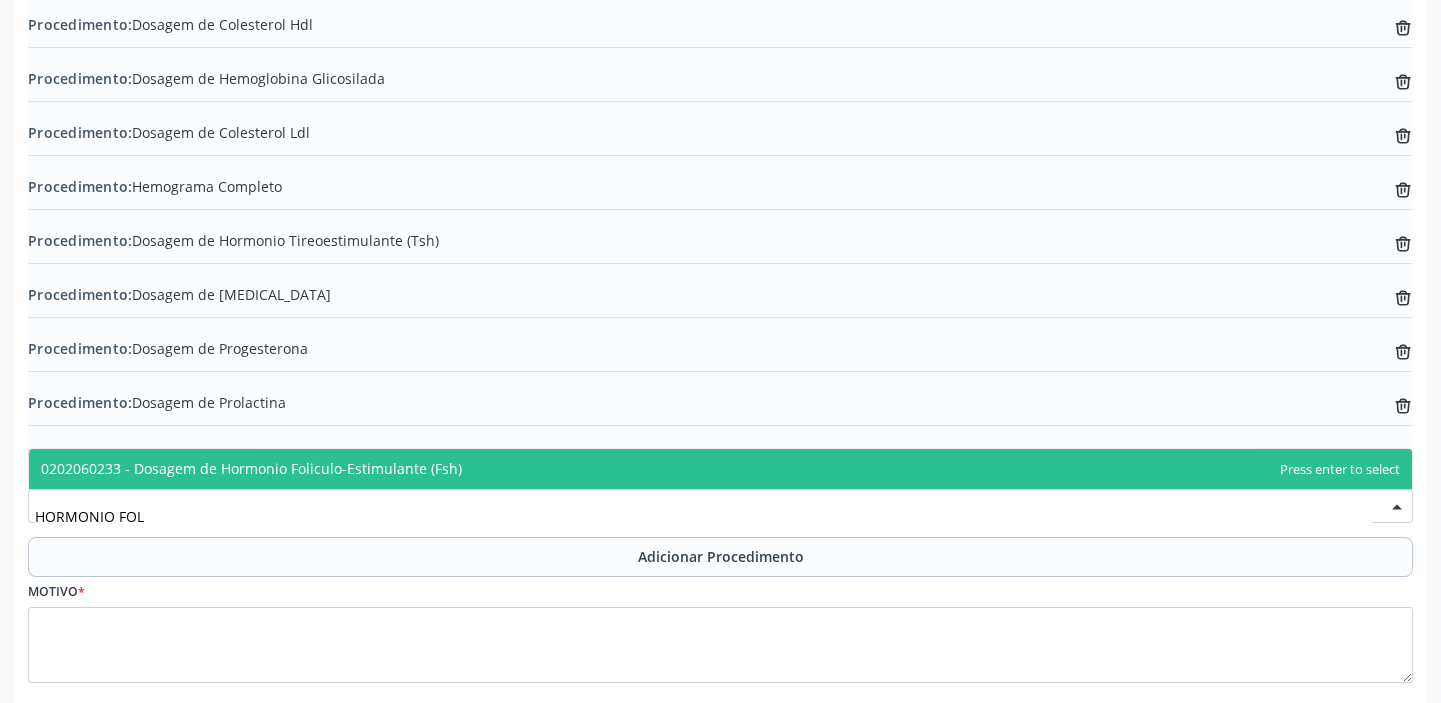type on "HORMONIO FOLI" 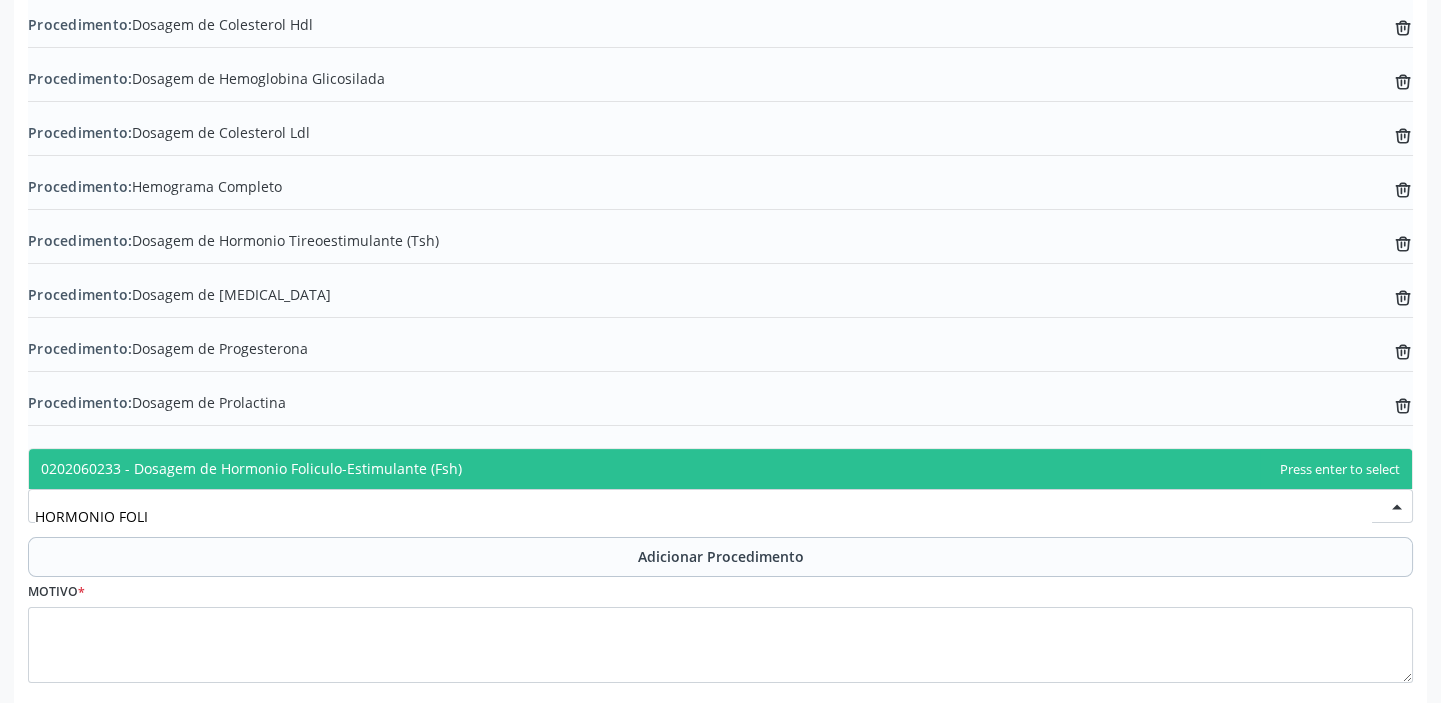click on "0202060233 - Dosagem de Hormonio Foliculo-Estimulante (Fsh)" at bounding box center (720, 469) 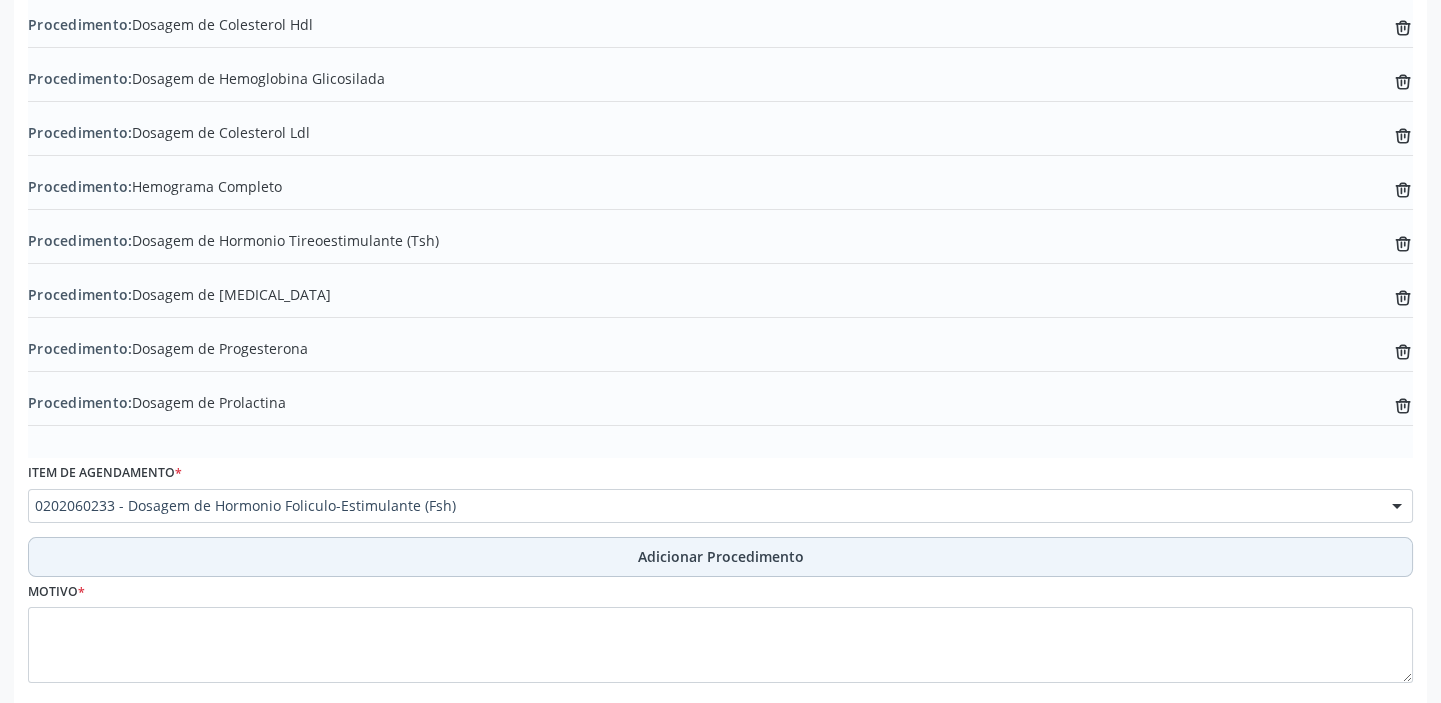 click on "Adicionar Procedimento" at bounding box center [720, 557] 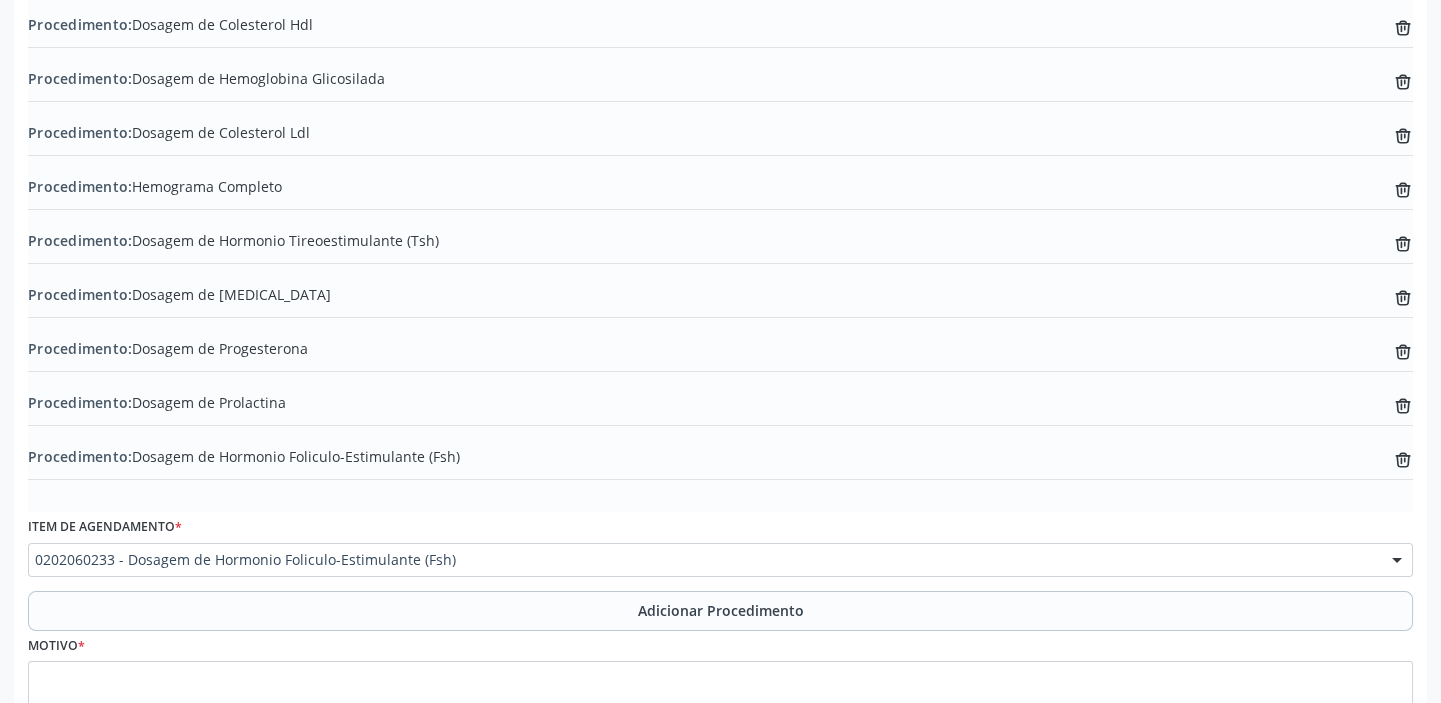scroll, scrollTop: 1103, scrollLeft: 0, axis: vertical 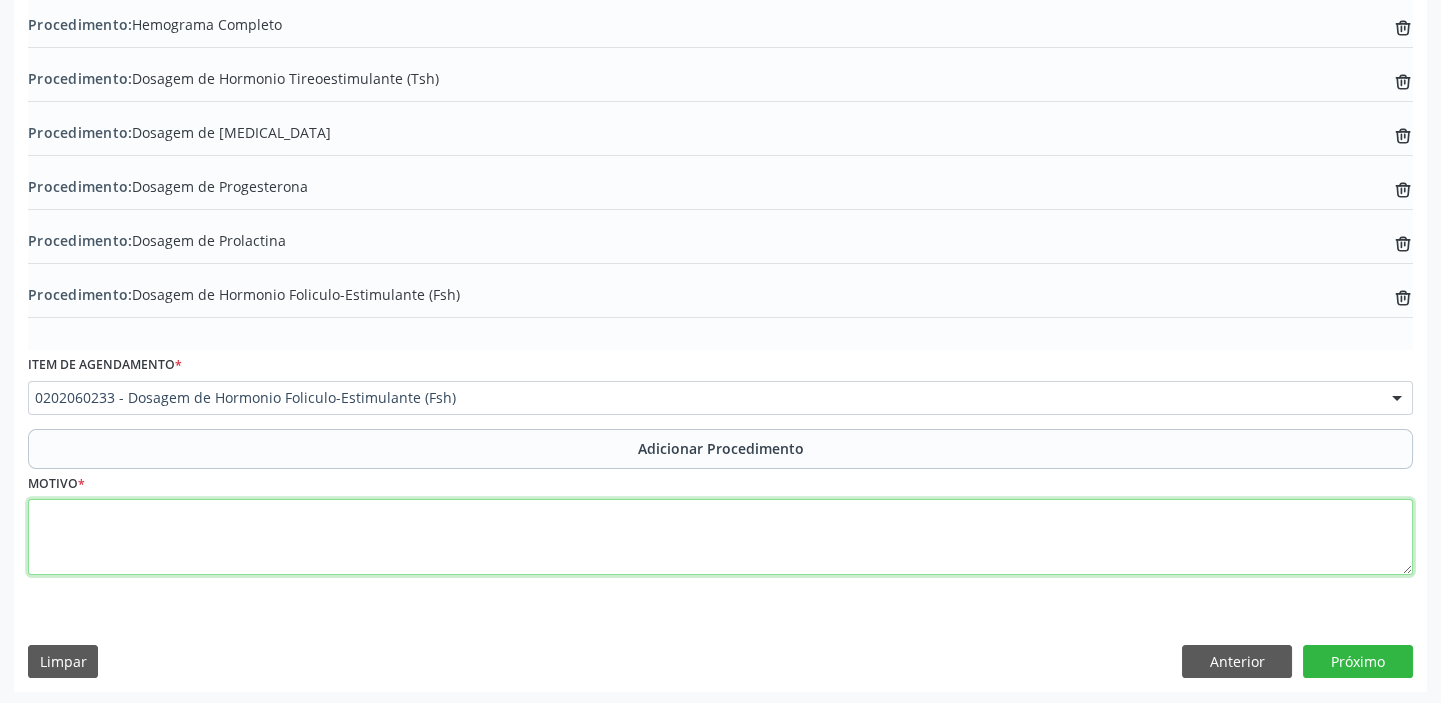 click at bounding box center (720, 537) 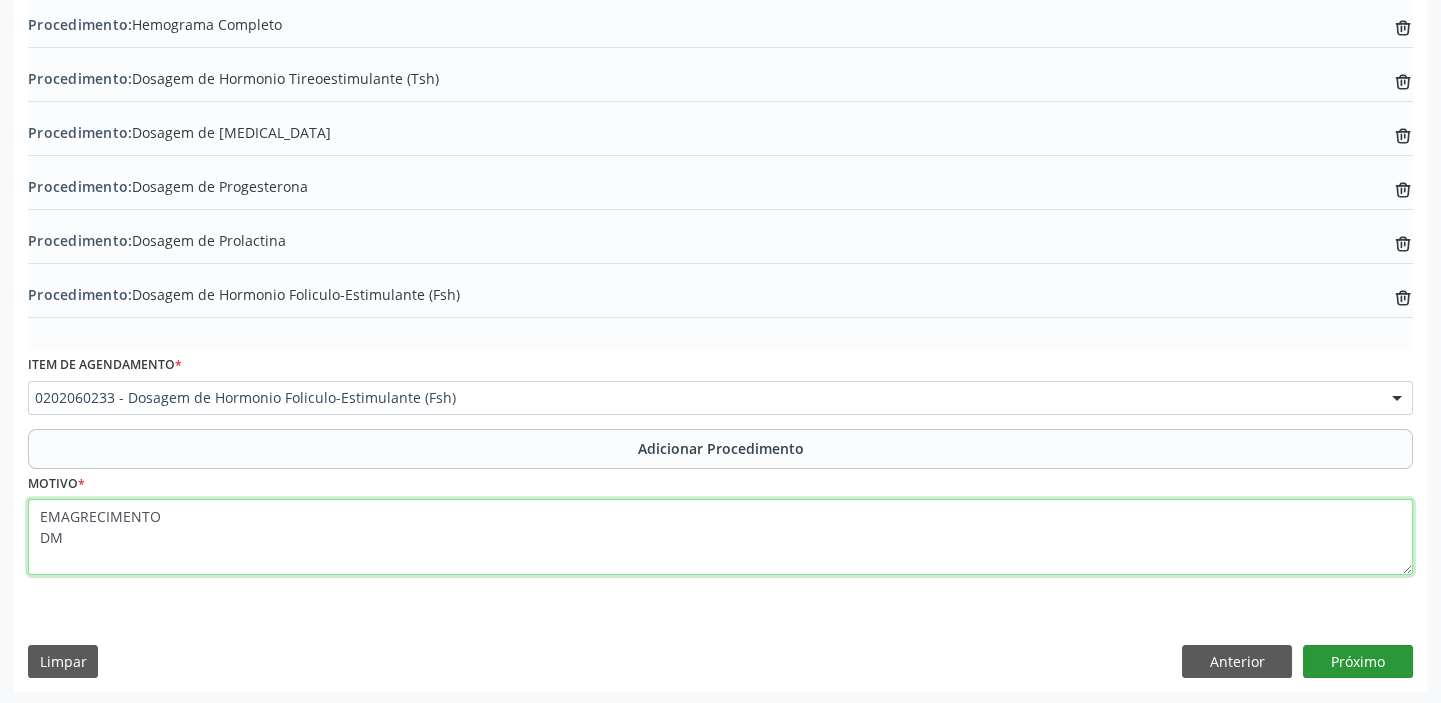 type on "EMAGRECIMENTO
DM" 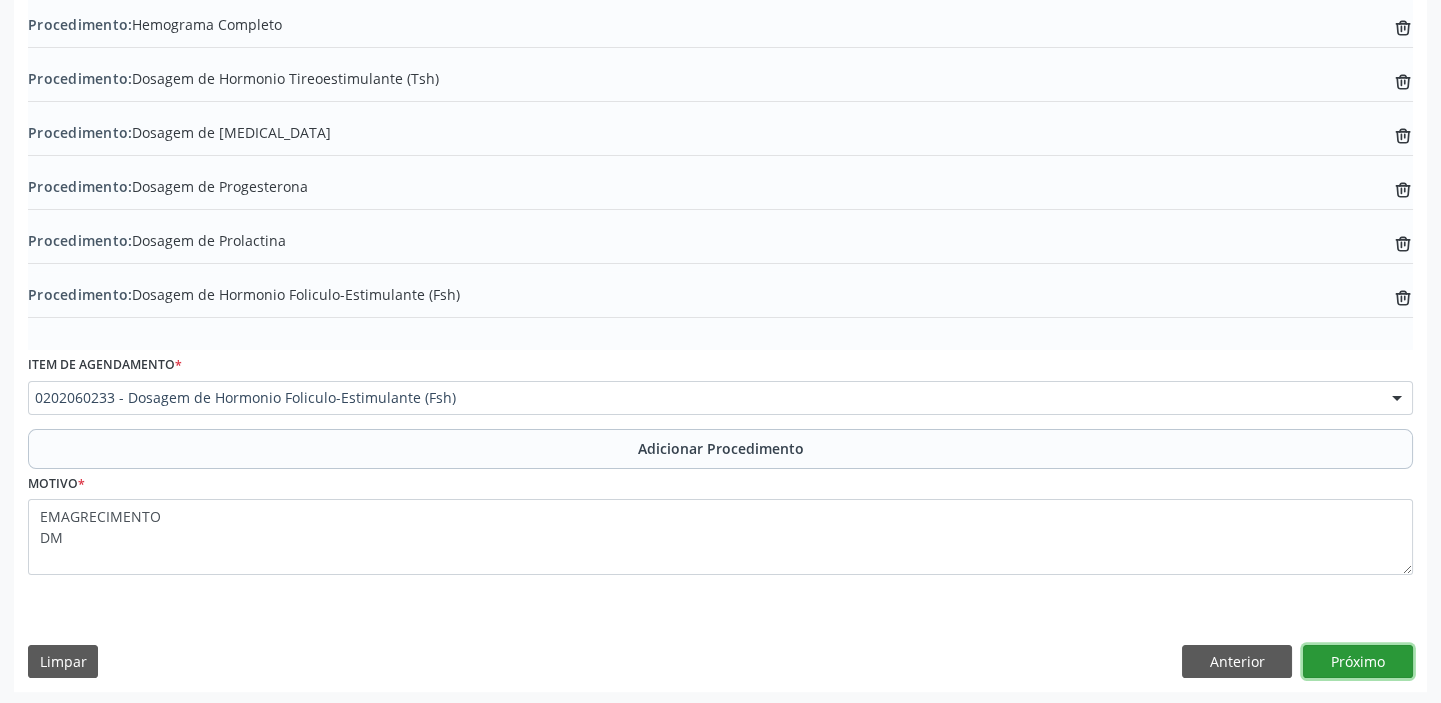 click on "Próximo" at bounding box center [1358, 662] 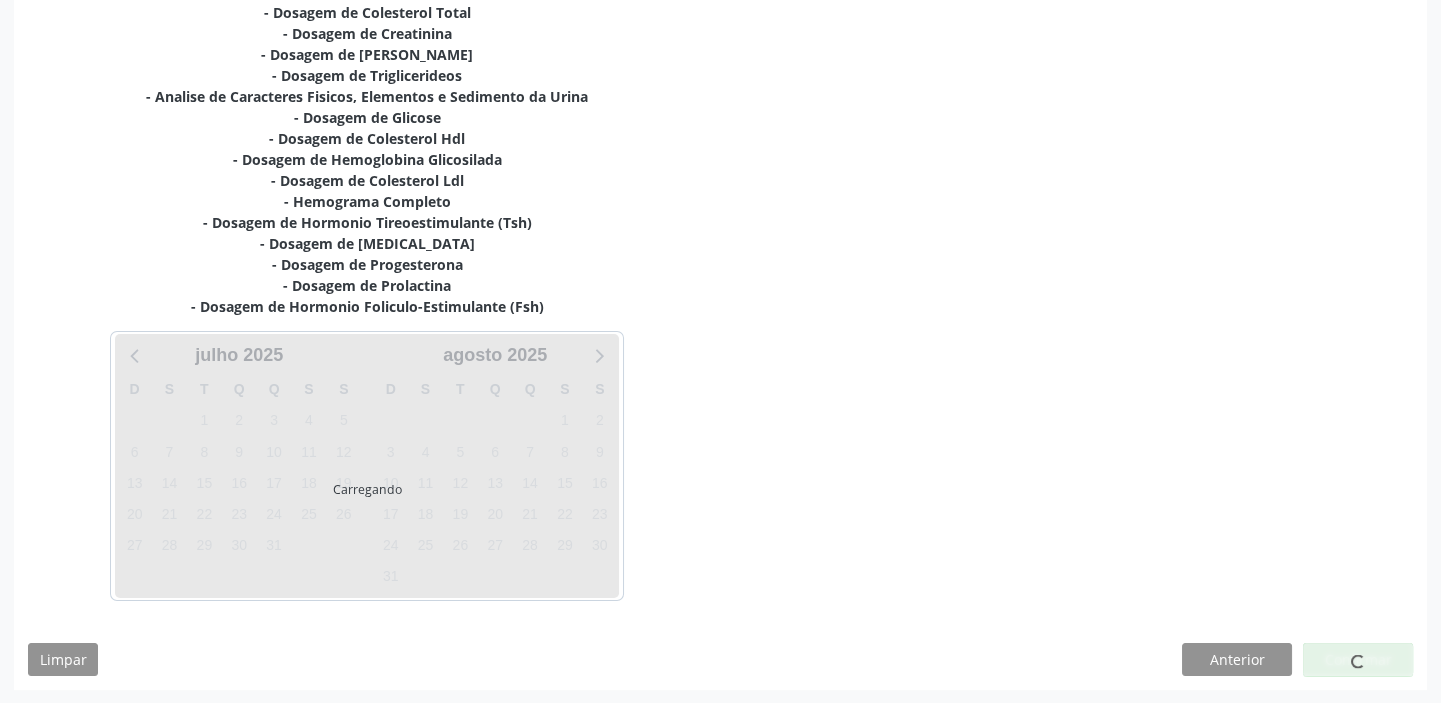 scroll, scrollTop: 547, scrollLeft: 0, axis: vertical 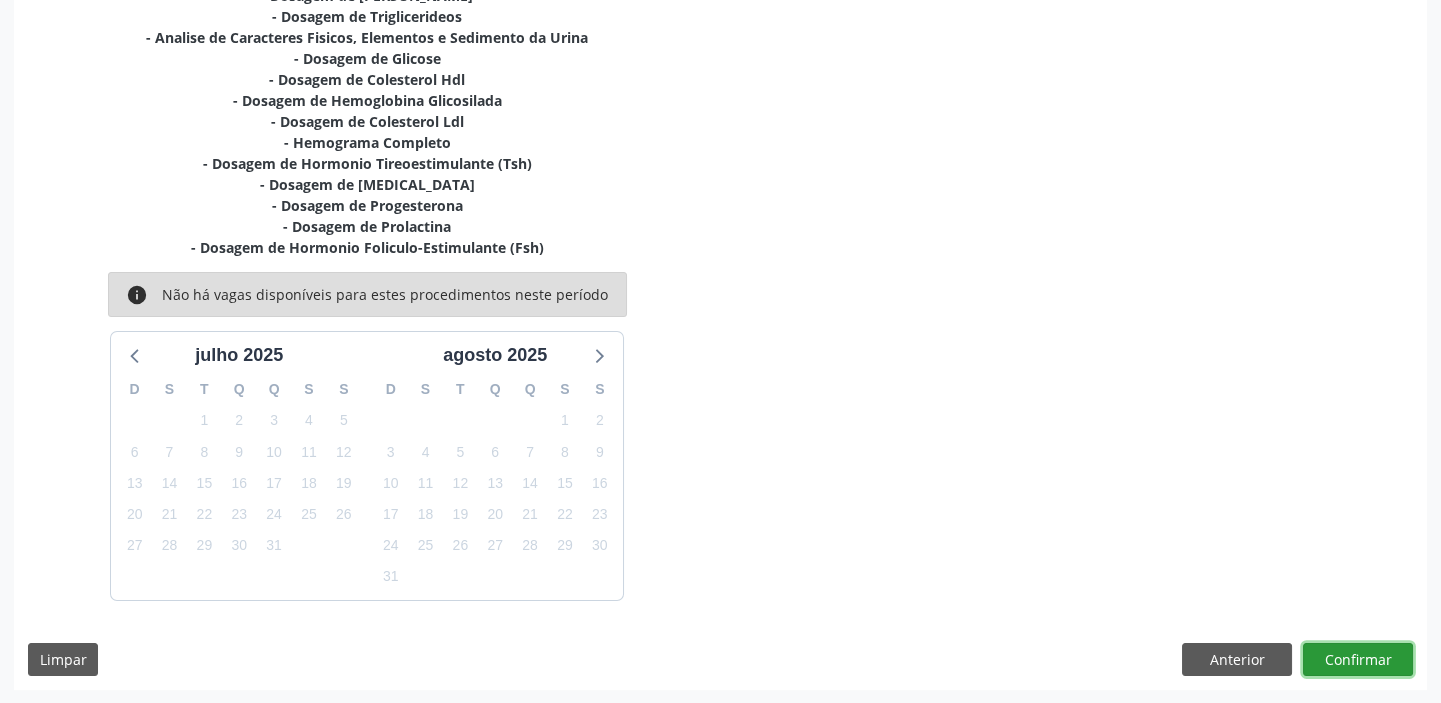 click on "Confirmar" at bounding box center (1358, 660) 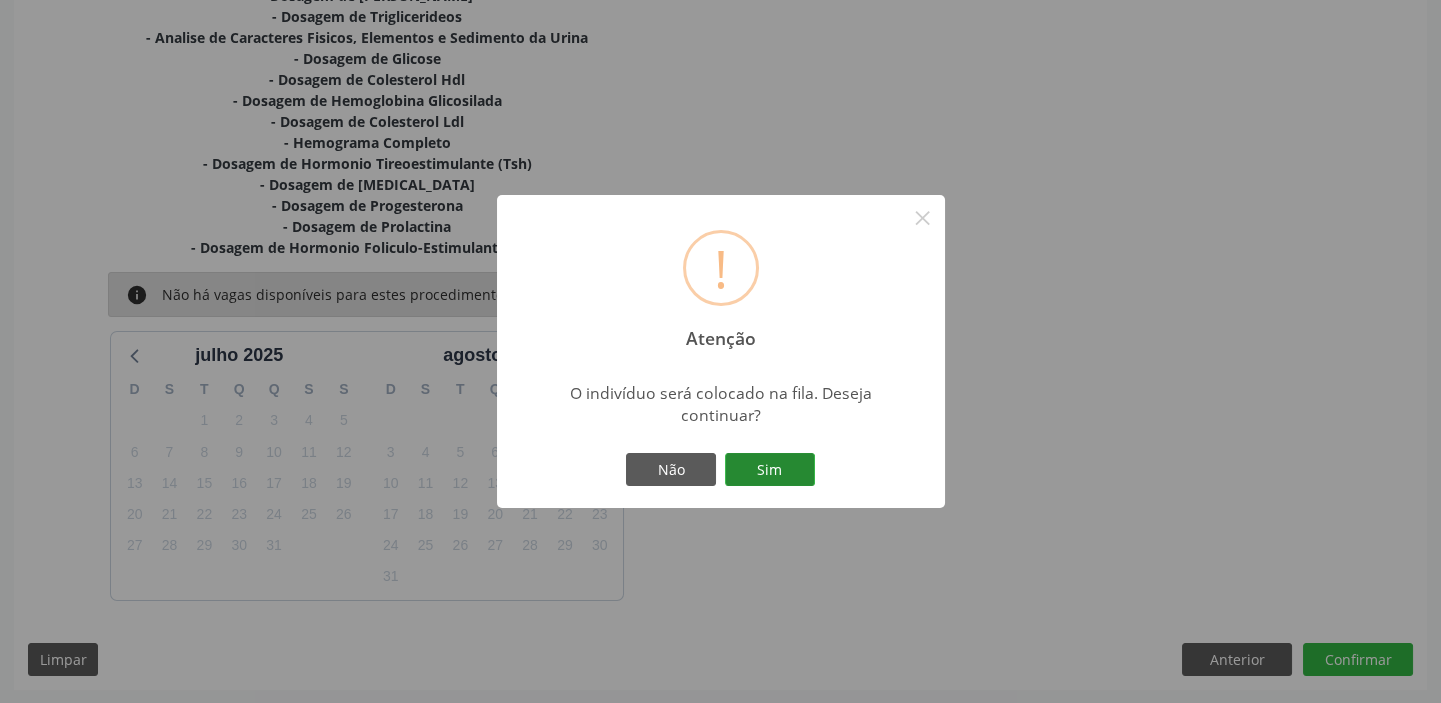 click on "Sim" at bounding box center (770, 470) 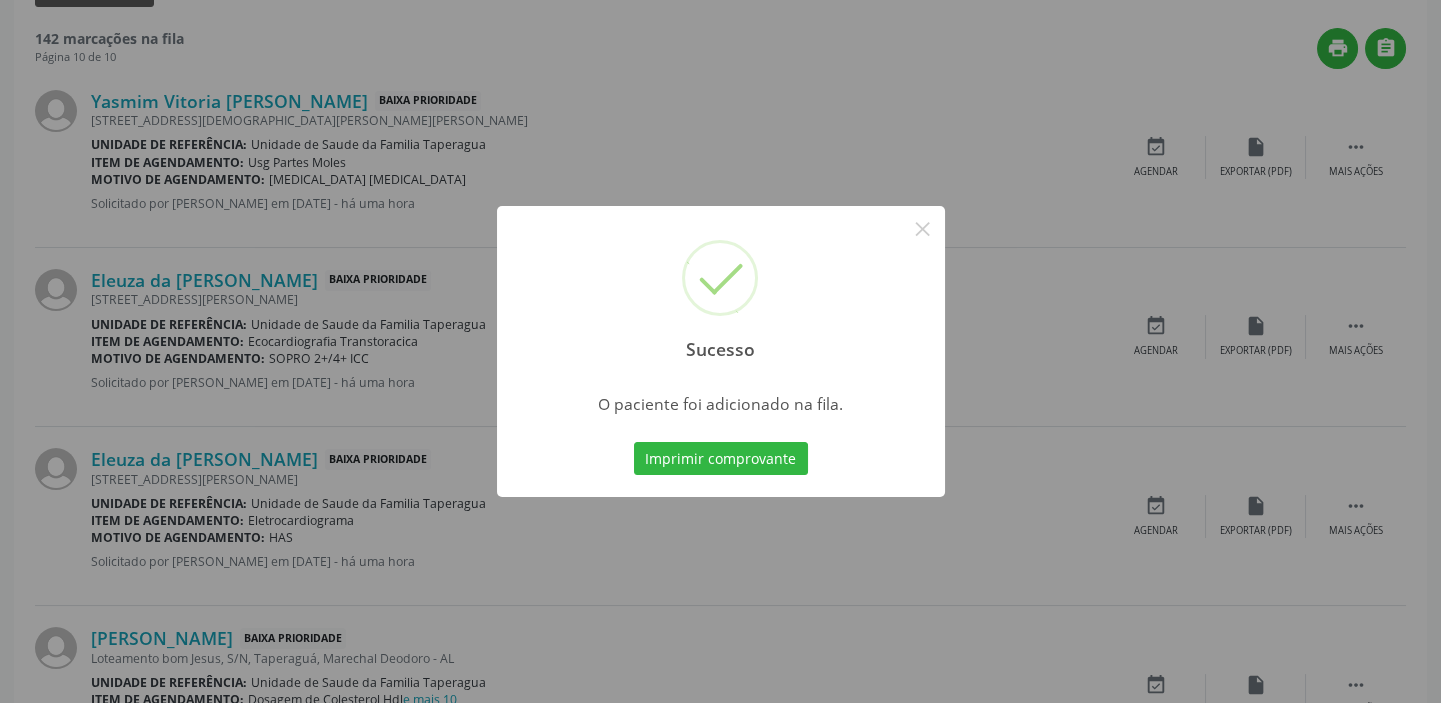 scroll, scrollTop: 0, scrollLeft: 0, axis: both 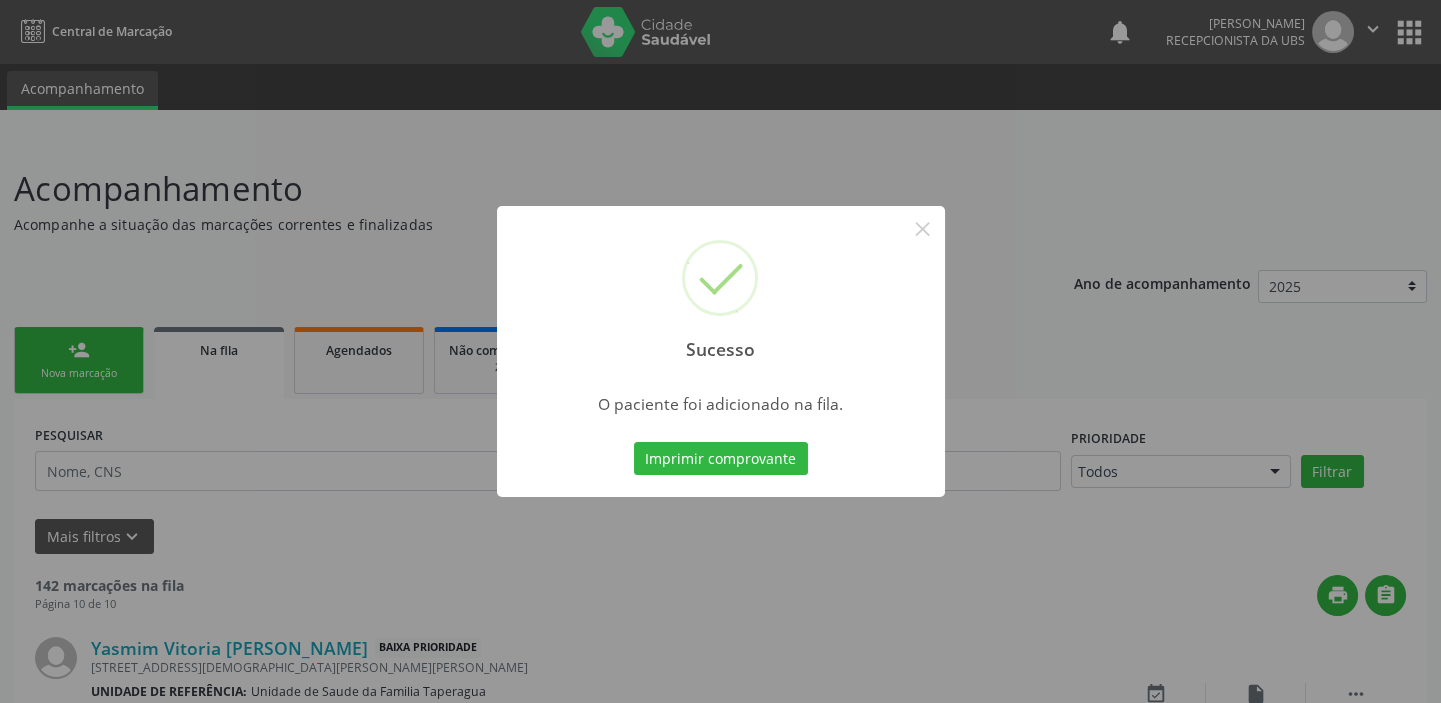 click on "Sucesso × O paciente foi adicionado na fila. Imprimir comprovante Cancel" at bounding box center [720, 351] 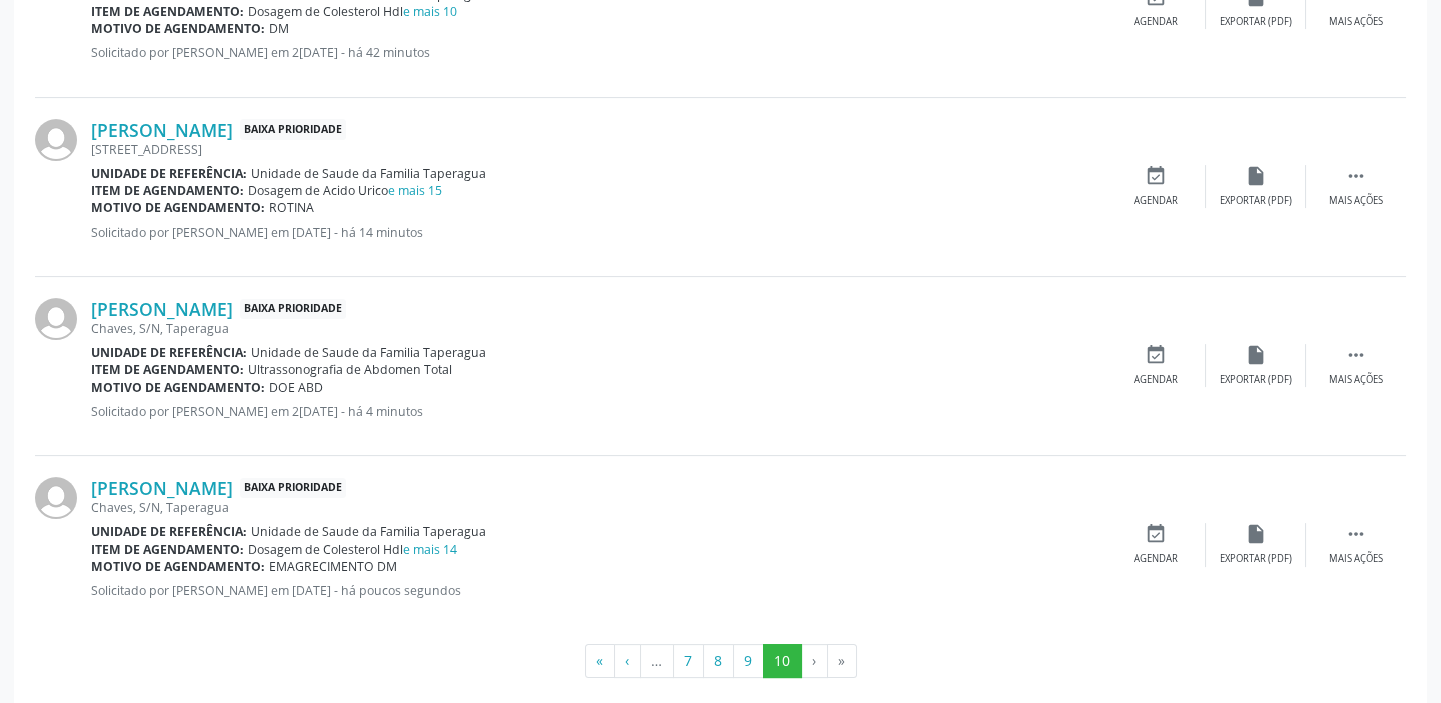 scroll, scrollTop: 1256, scrollLeft: 0, axis: vertical 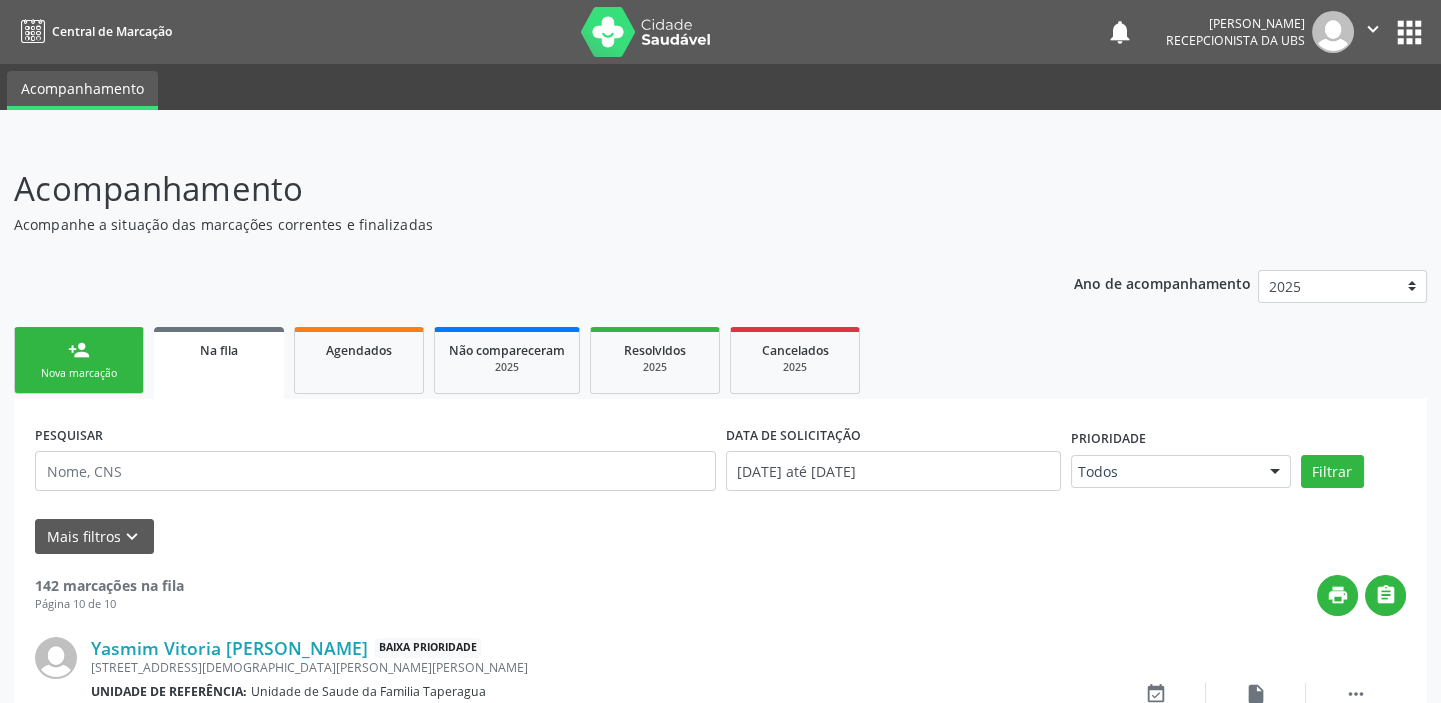 click on "person_add
Nova marcação" at bounding box center [79, 360] 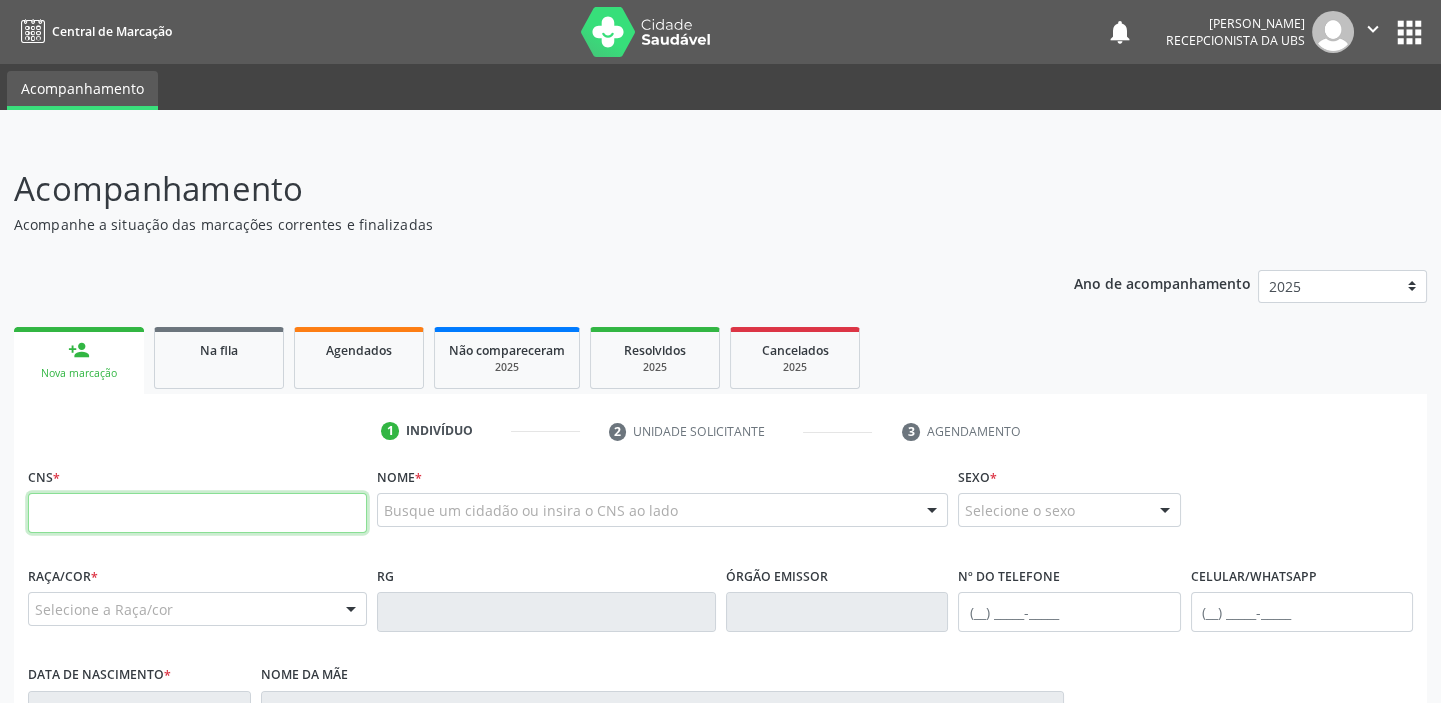 click at bounding box center (197, 513) 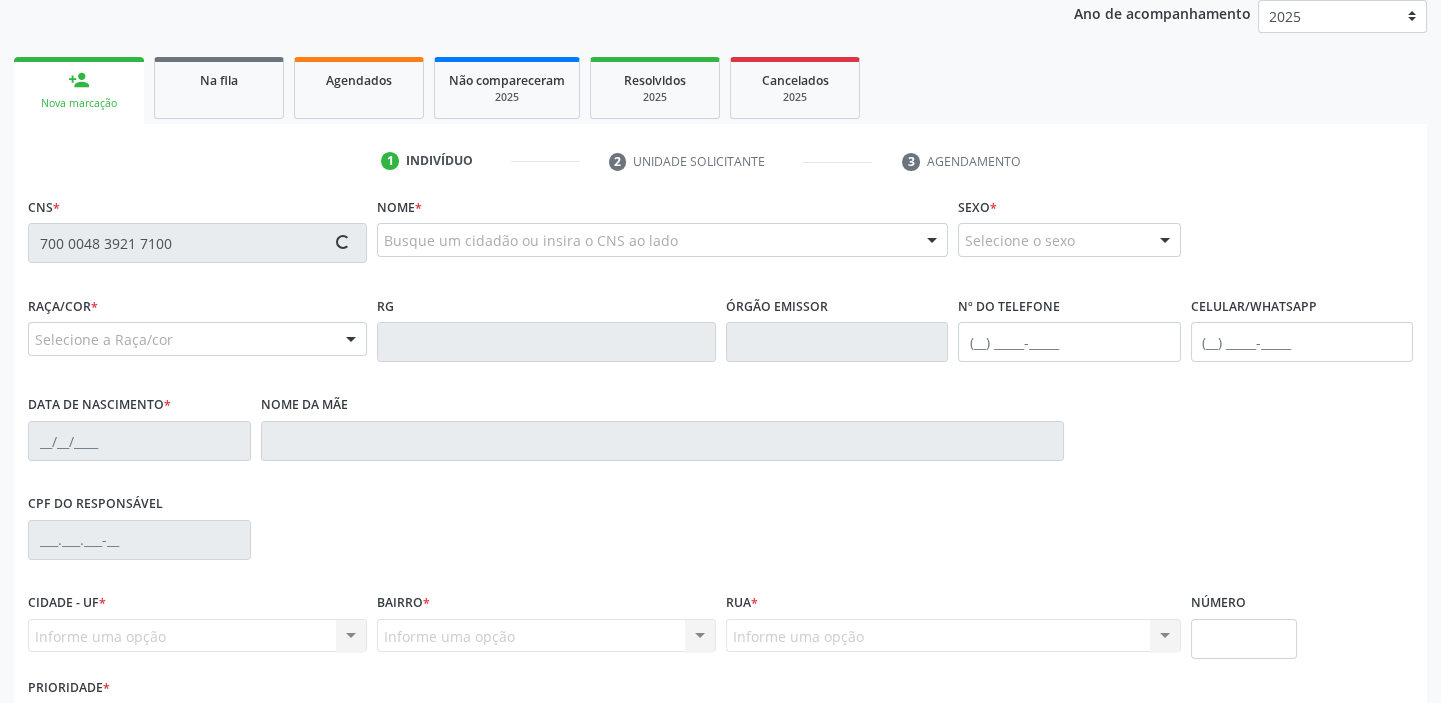 type on "700 0048 3921 7100" 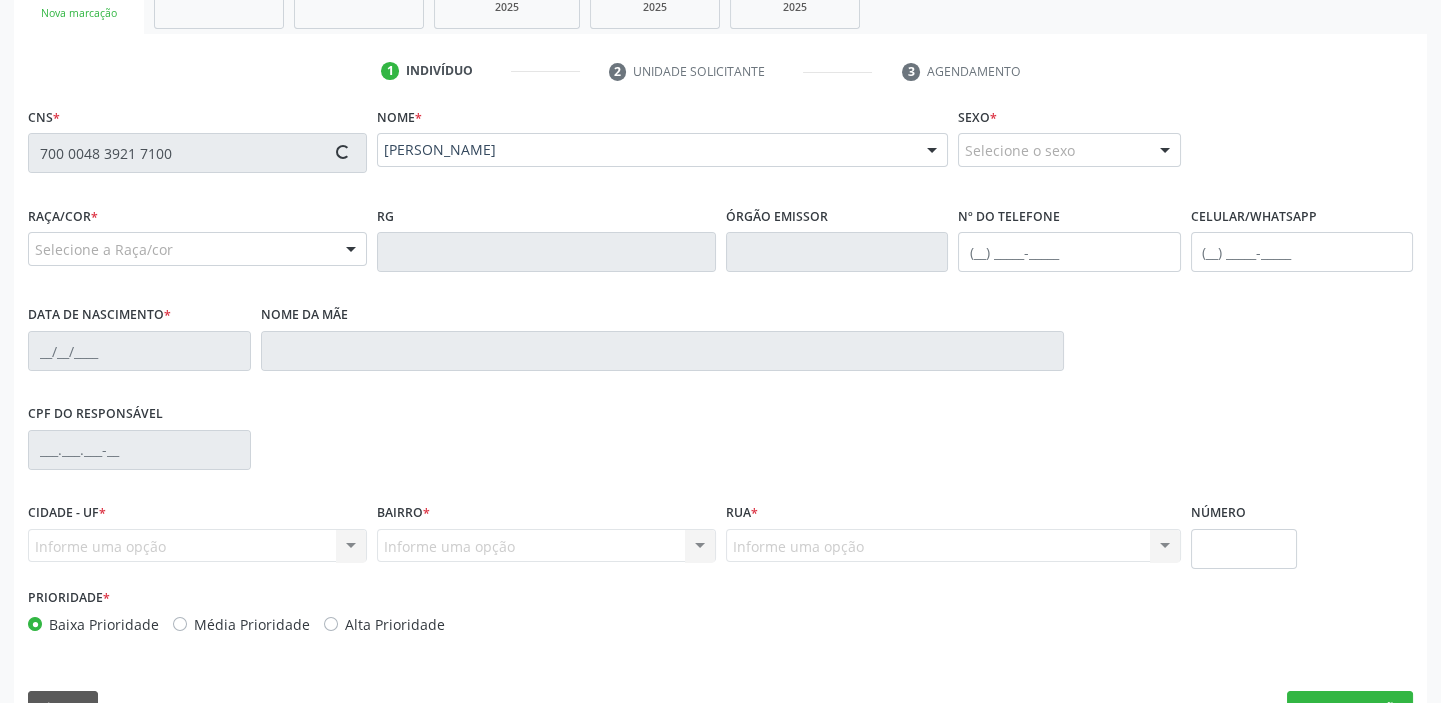 scroll, scrollTop: 361, scrollLeft: 0, axis: vertical 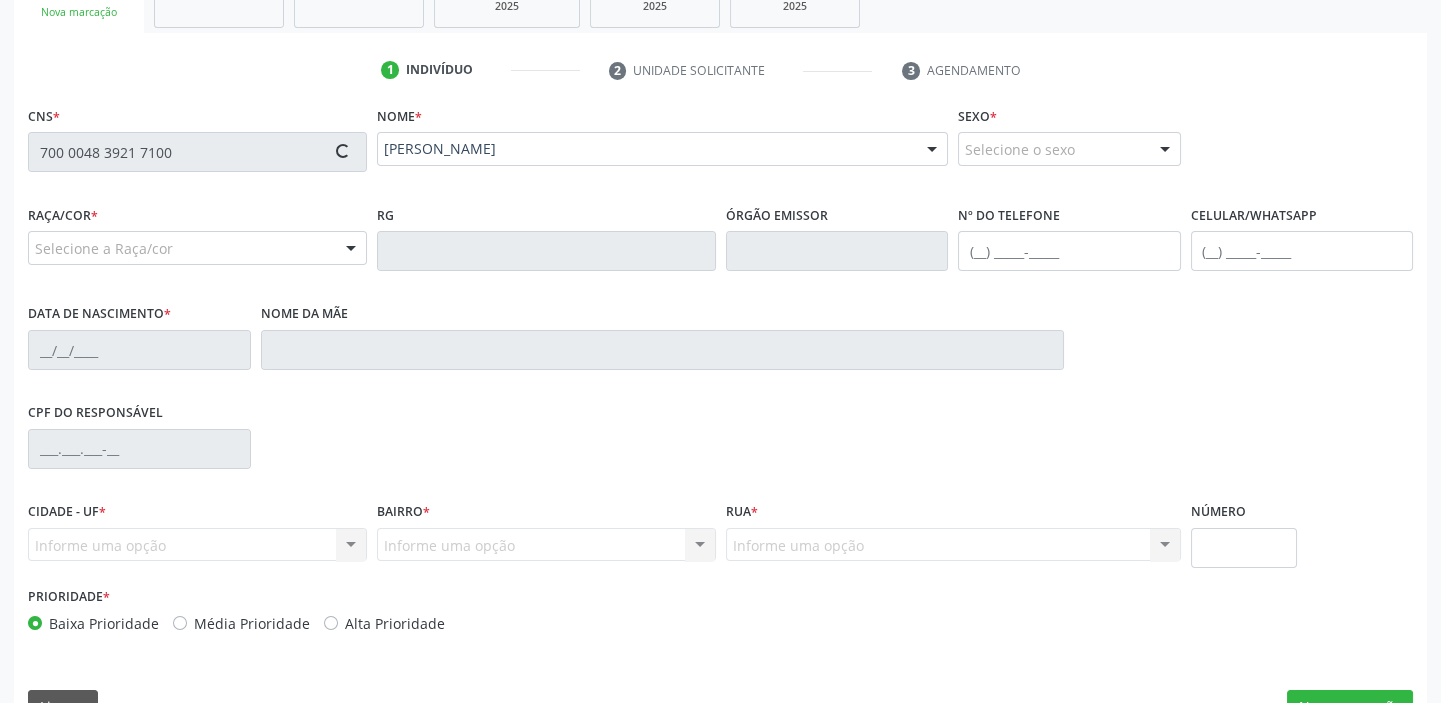 type on "[PHONE_NUMBER]" 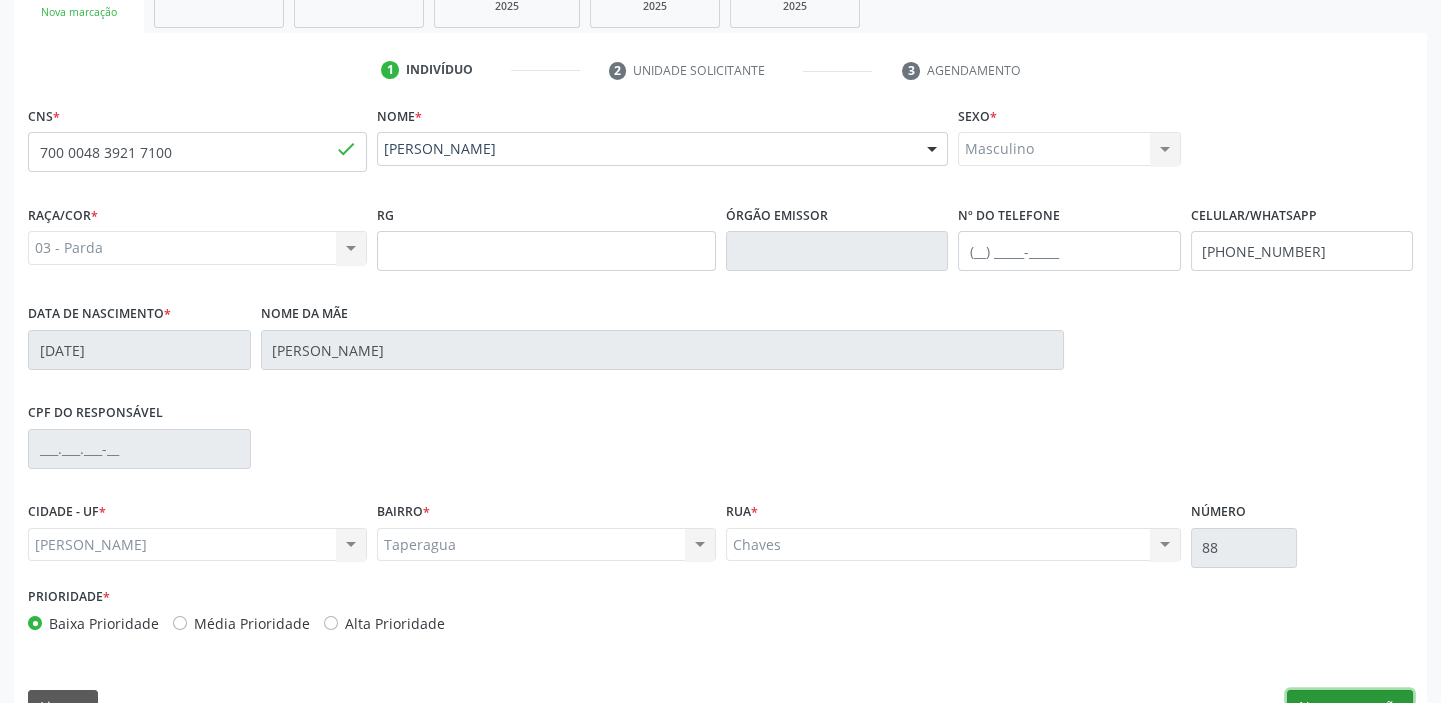 click on "Nova marcação" at bounding box center [1350, 707] 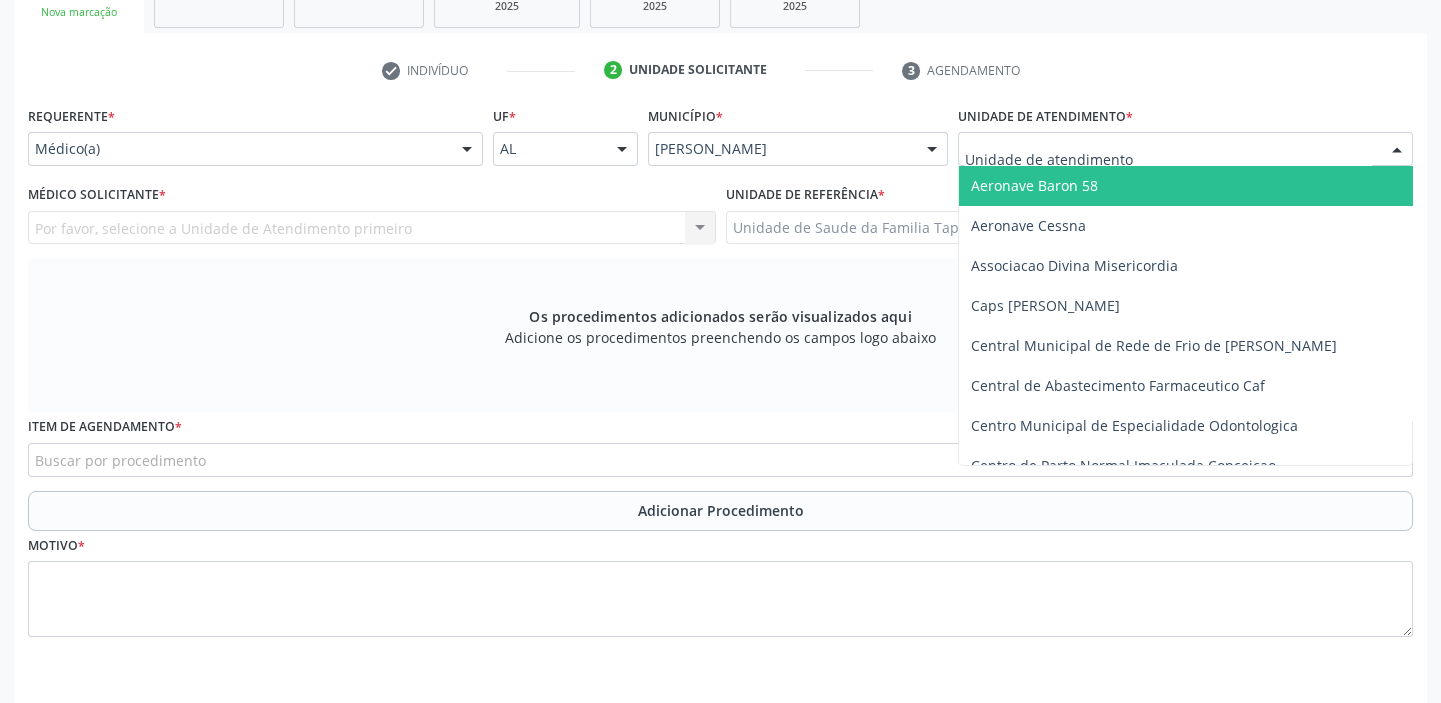 click at bounding box center (1185, 149) 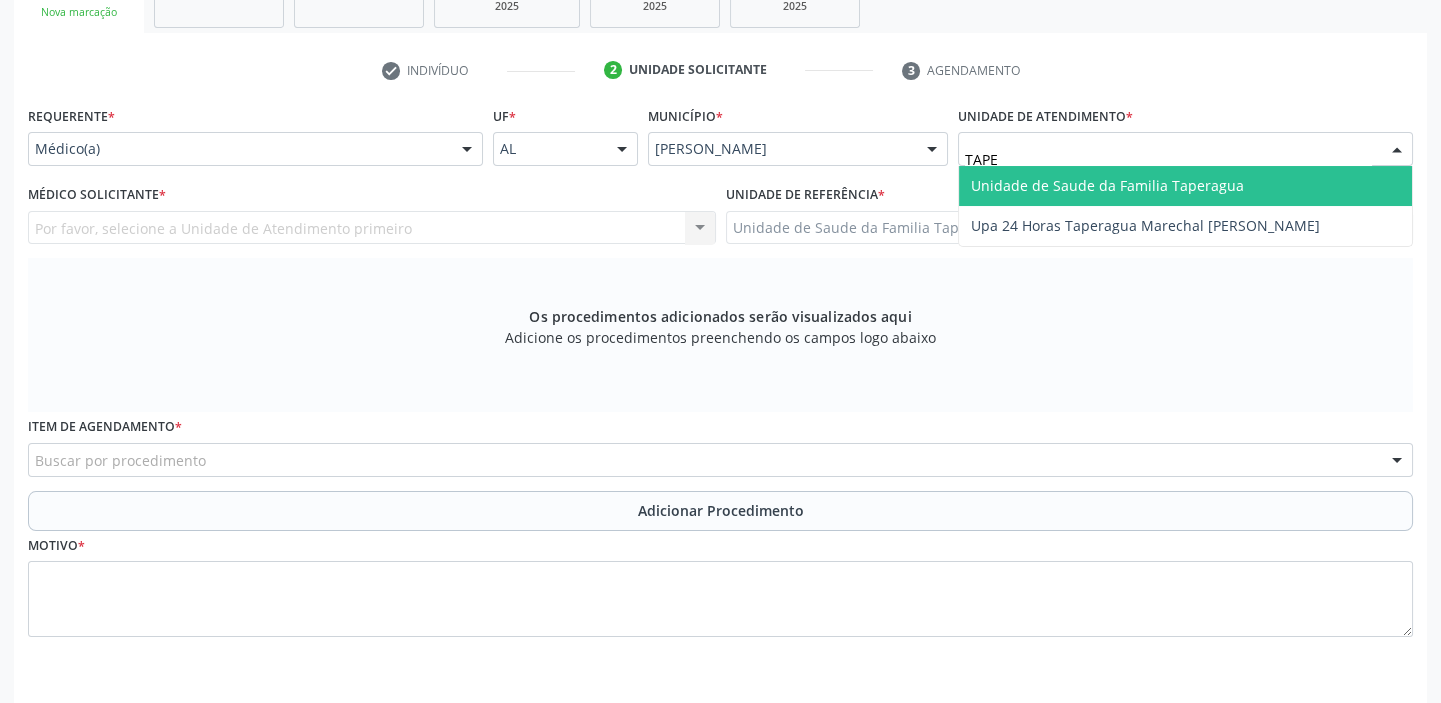 type on "TAPER" 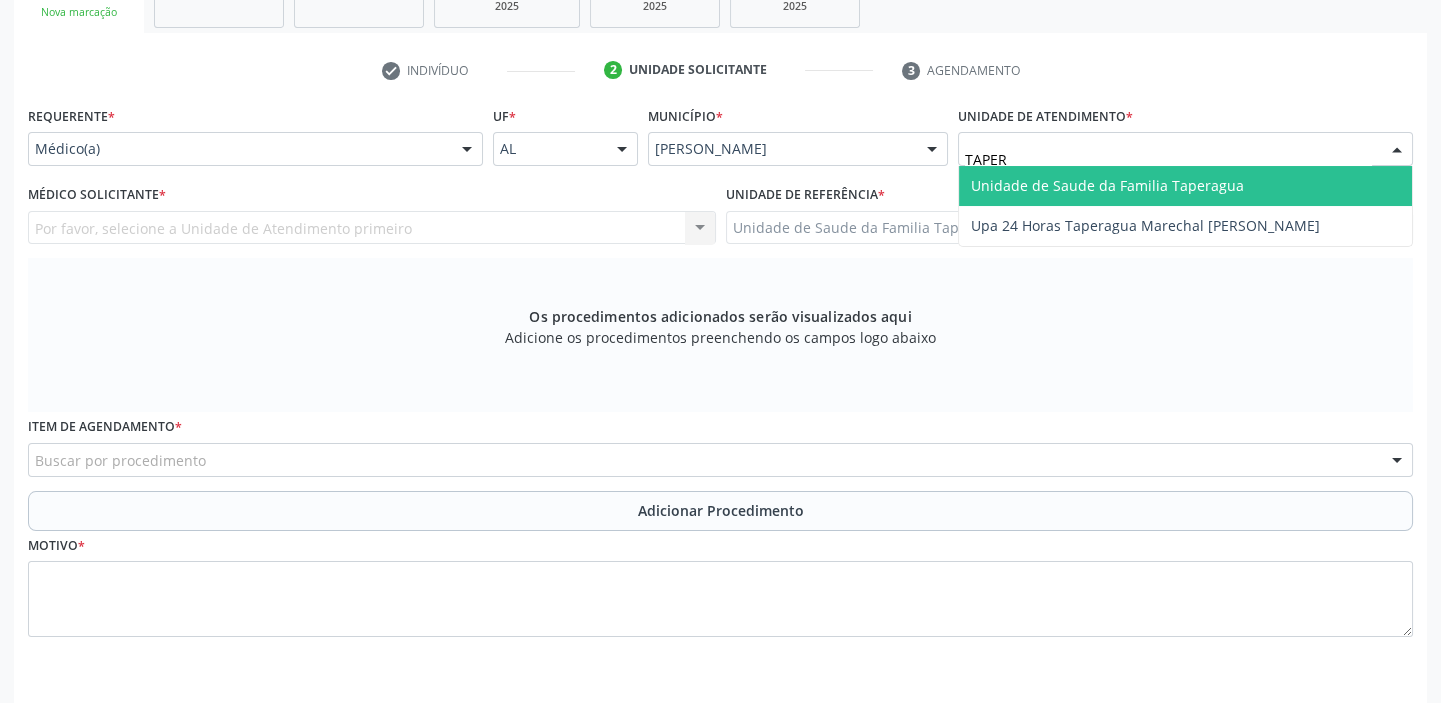 click on "Unidade de Saude da Familia Taperagua" at bounding box center (1185, 186) 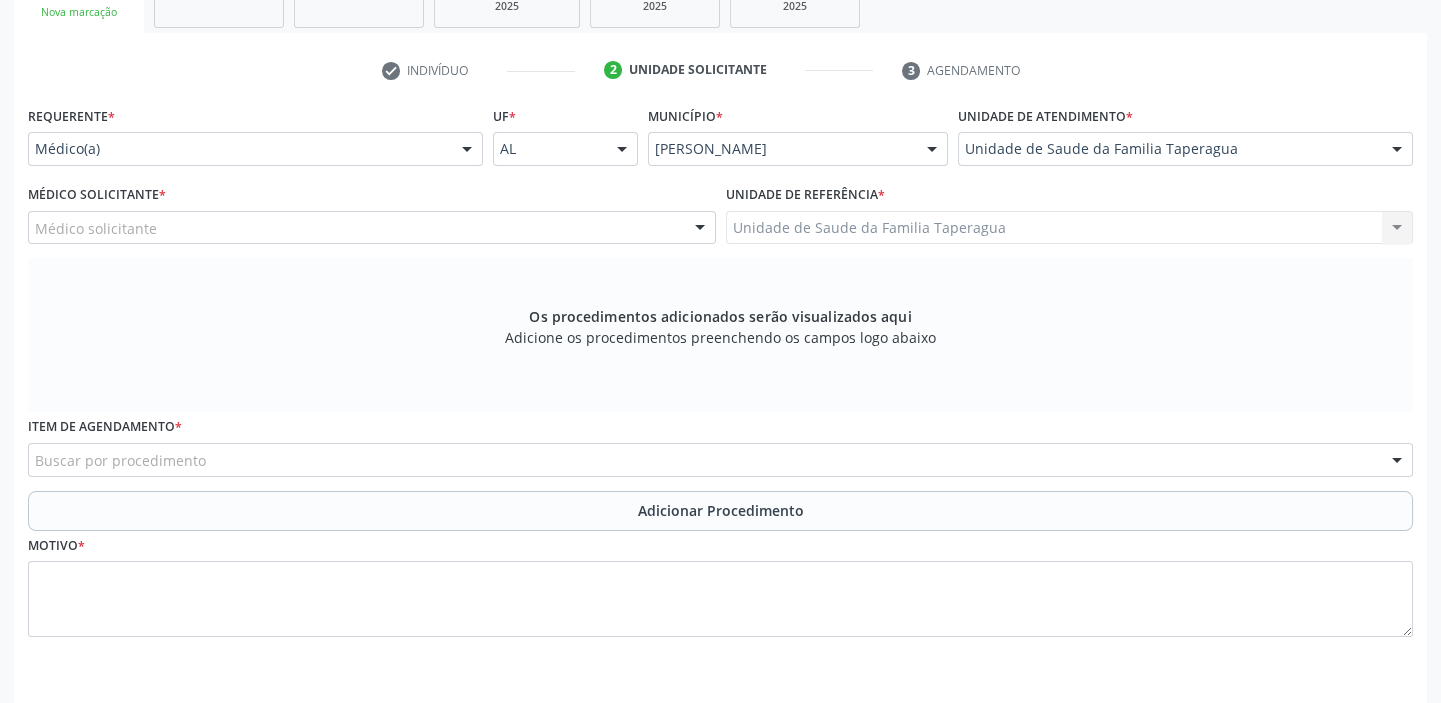 click on "Médico solicitante" at bounding box center [372, 228] 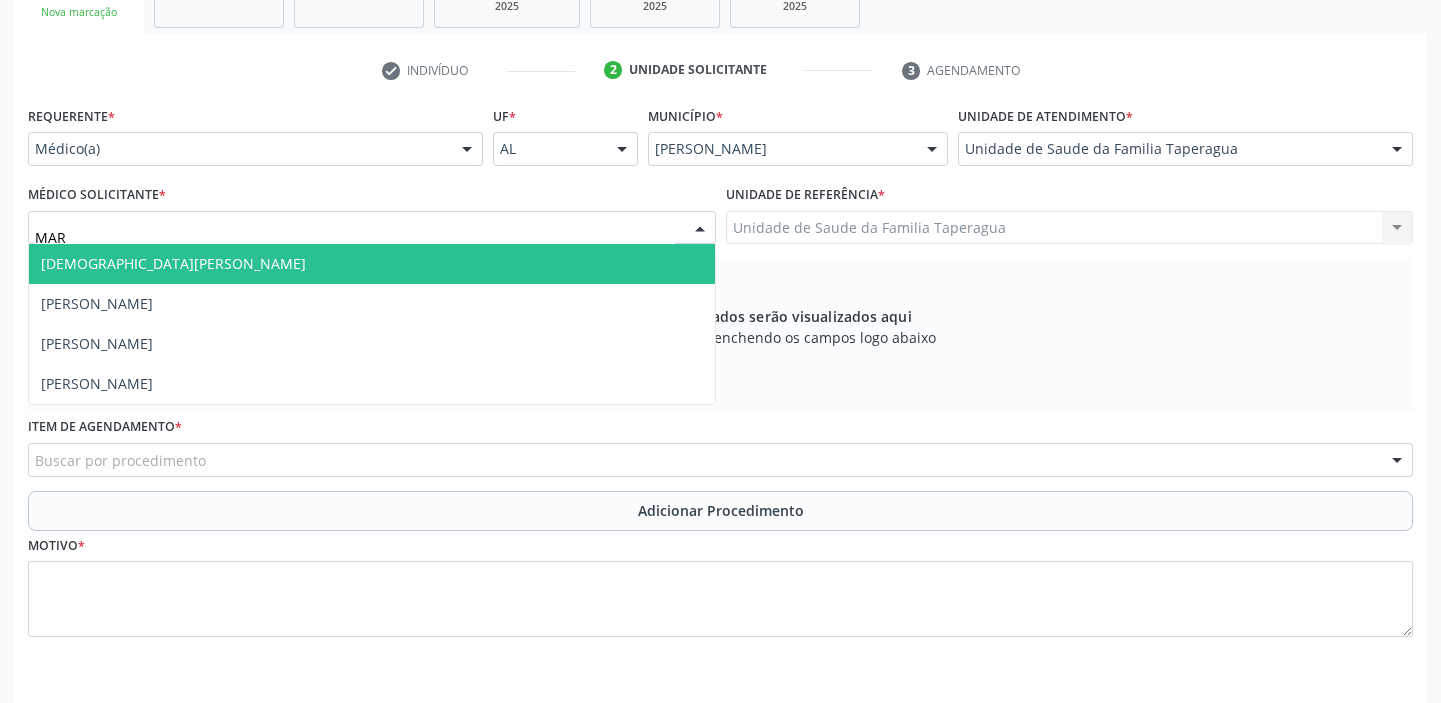 type on "MART" 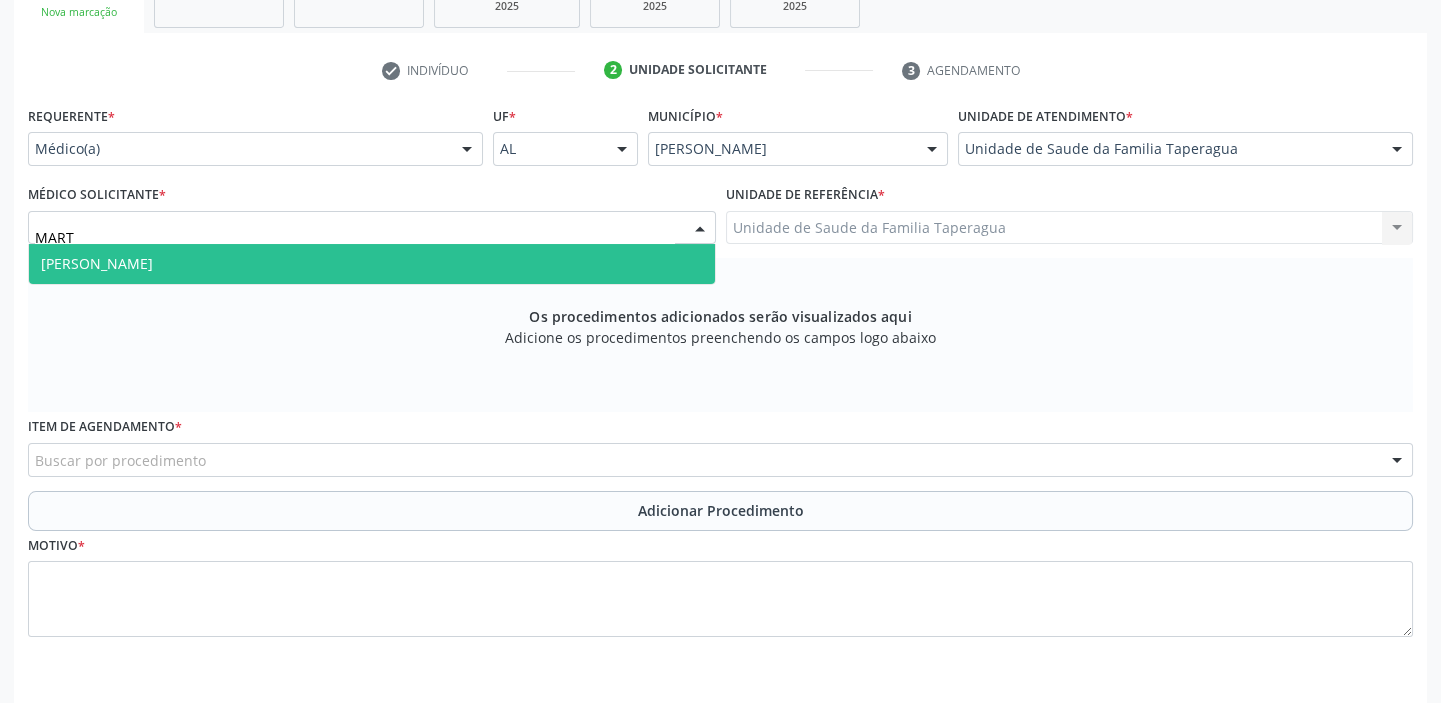 click on "[PERSON_NAME]" at bounding box center (372, 264) 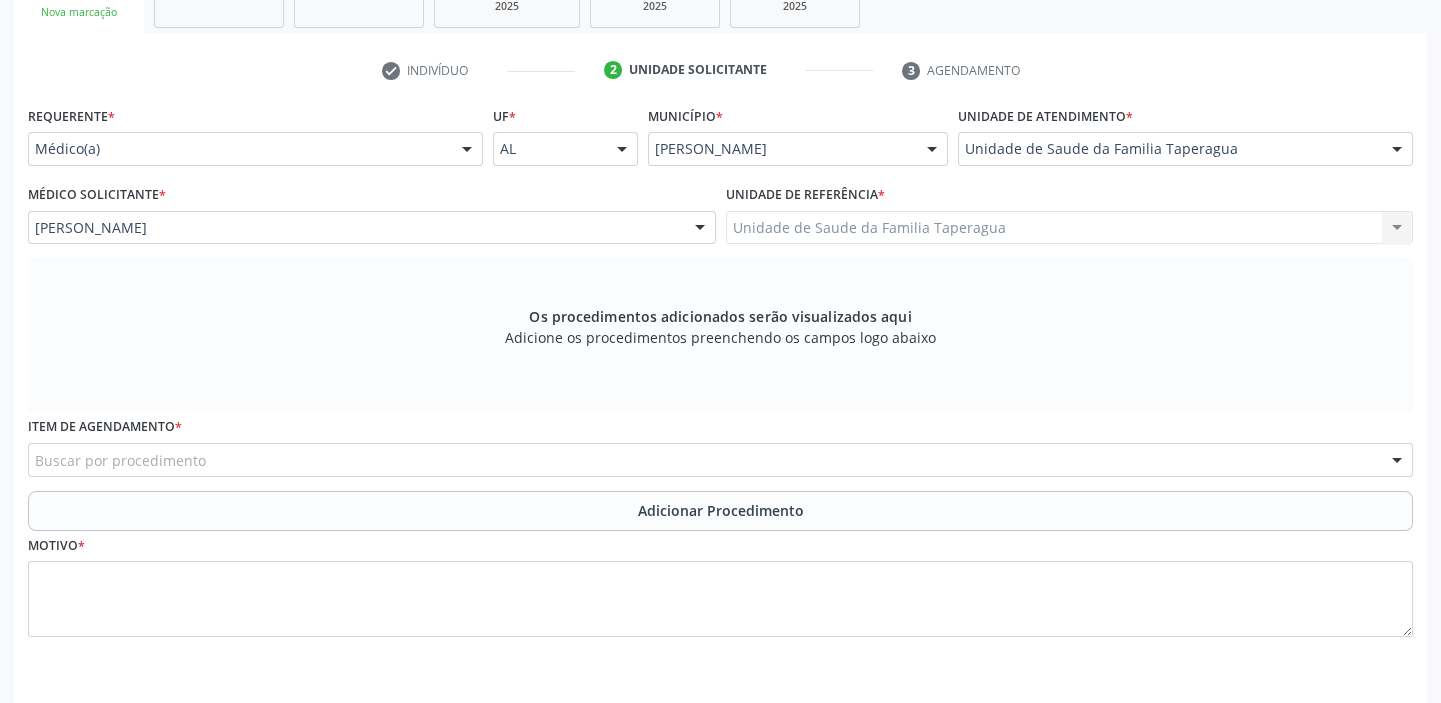 click on "Buscar por procedimento" at bounding box center (720, 460) 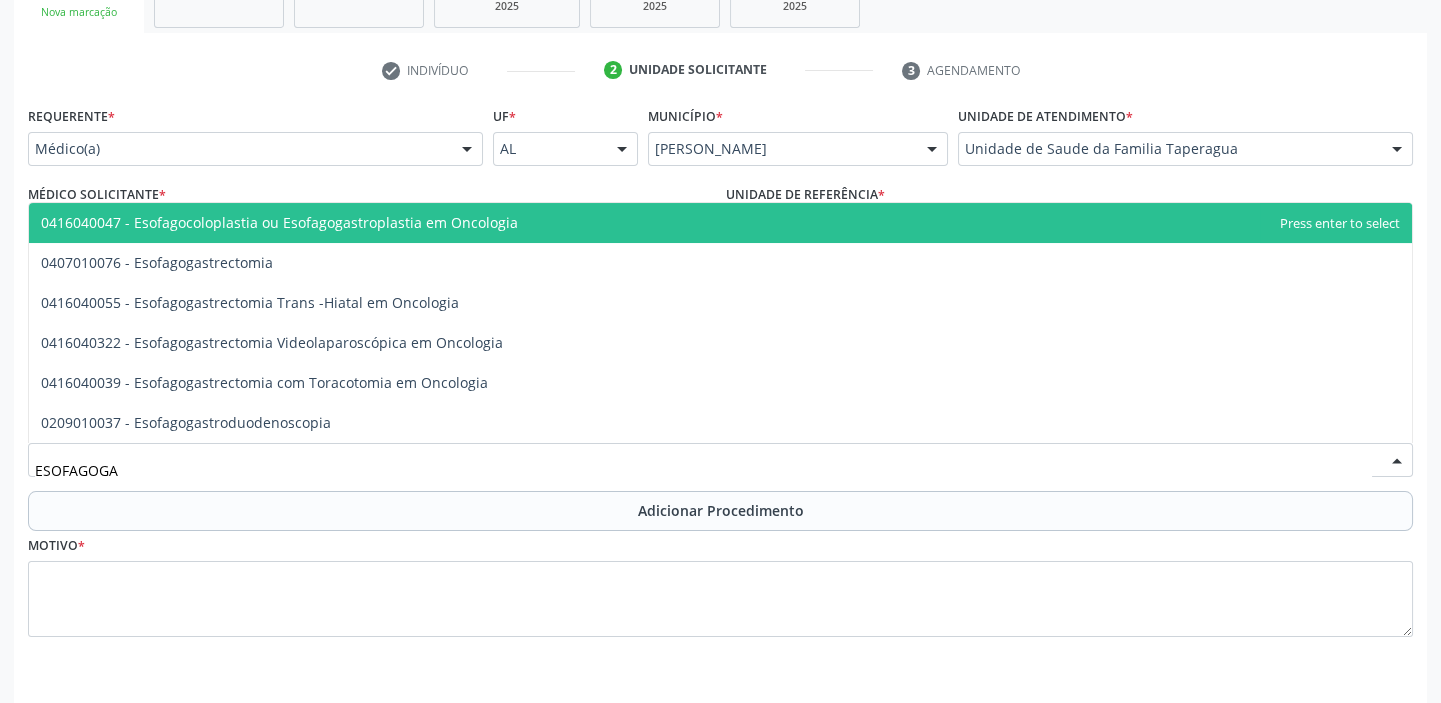 type on "ESOFAGOGAS" 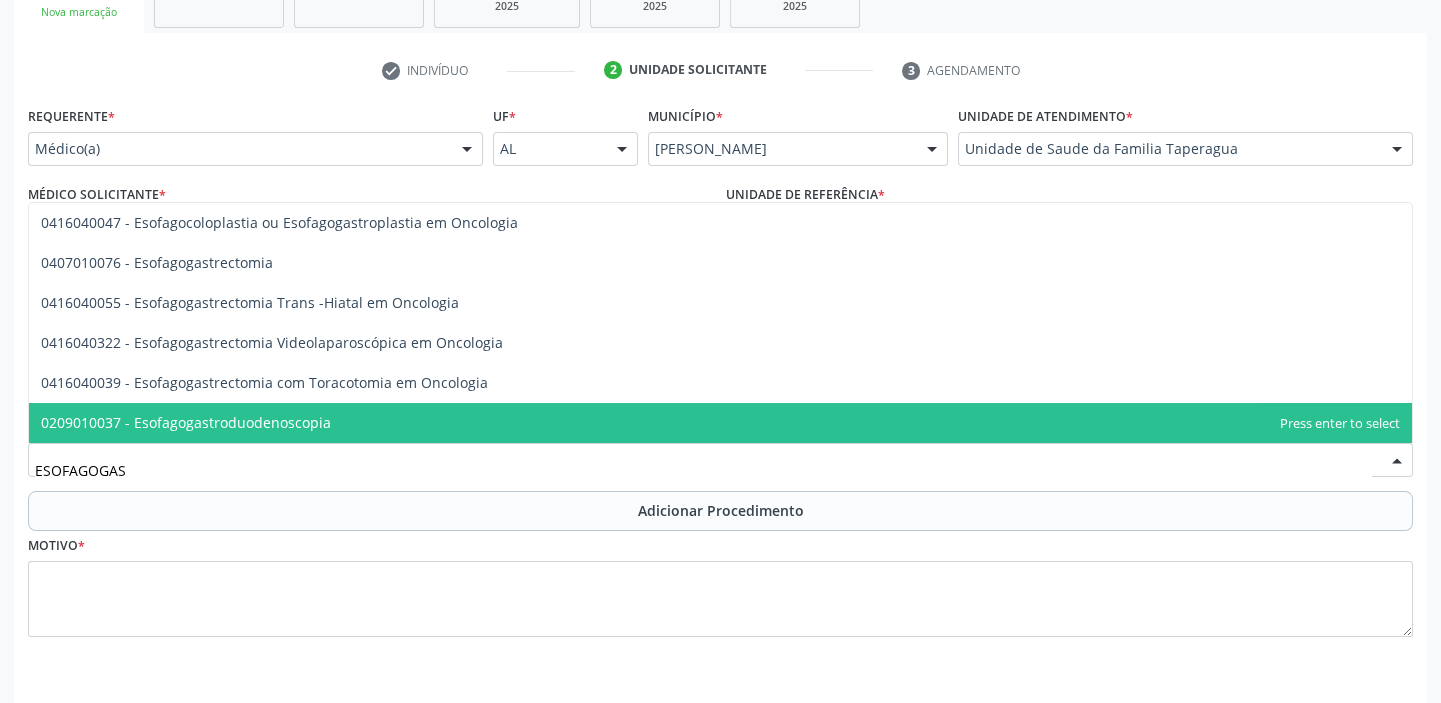 click on "0209010037 - Esofagogastroduodenoscopia" at bounding box center [720, 423] 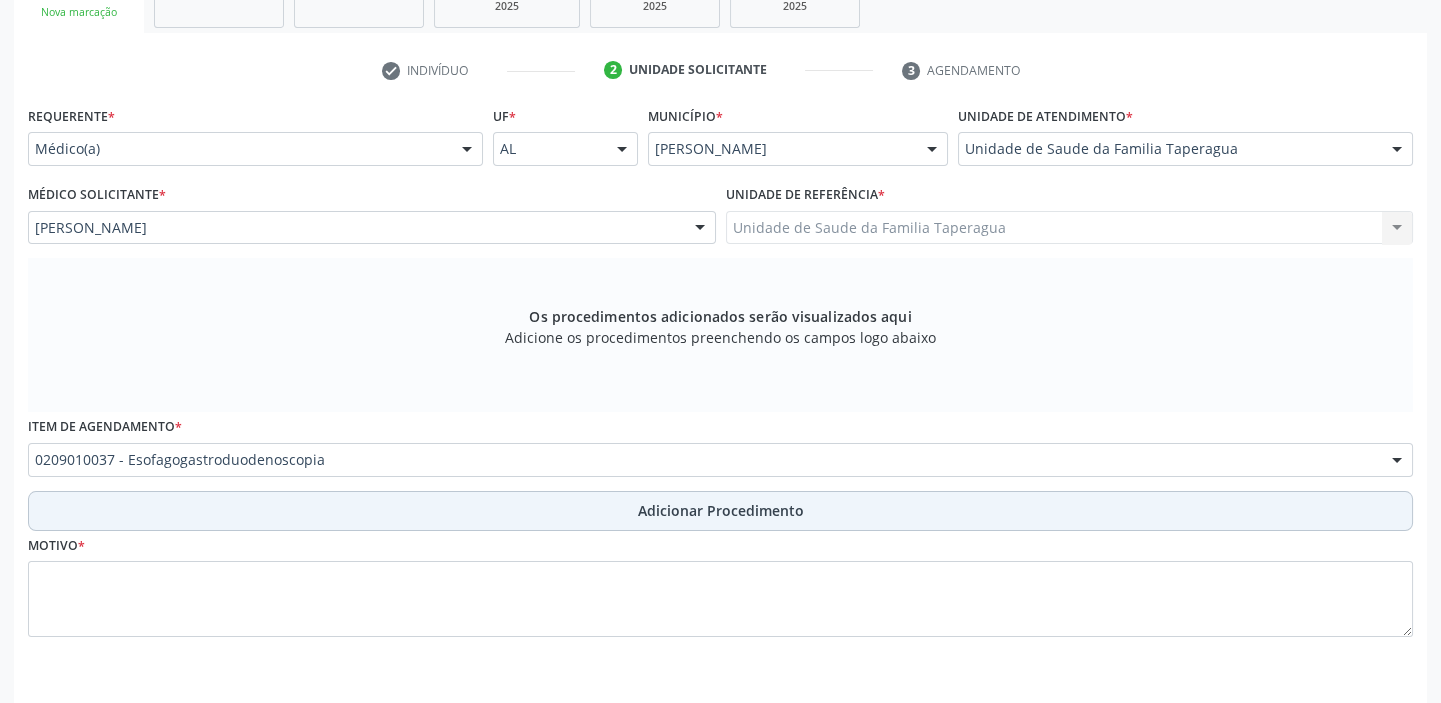 click on "Adicionar Procedimento" at bounding box center [720, 511] 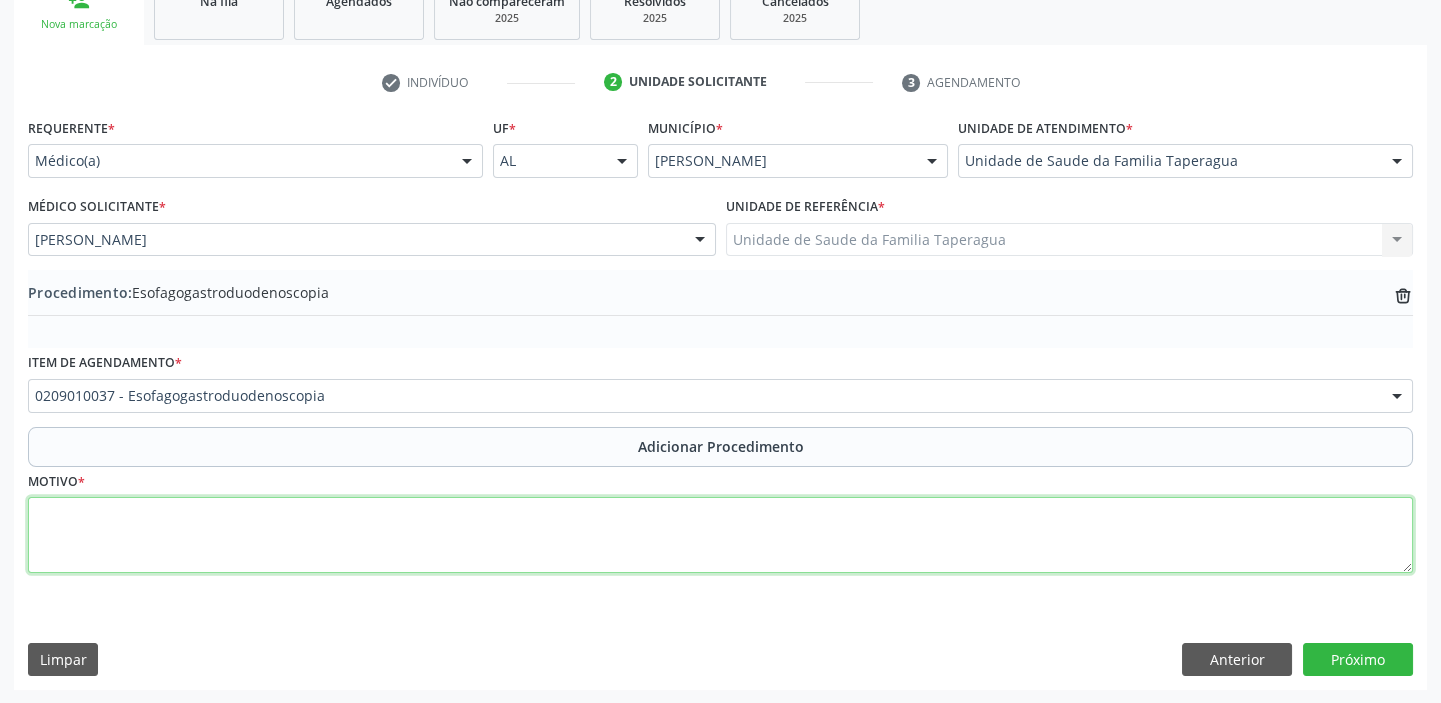 click at bounding box center (720, 535) 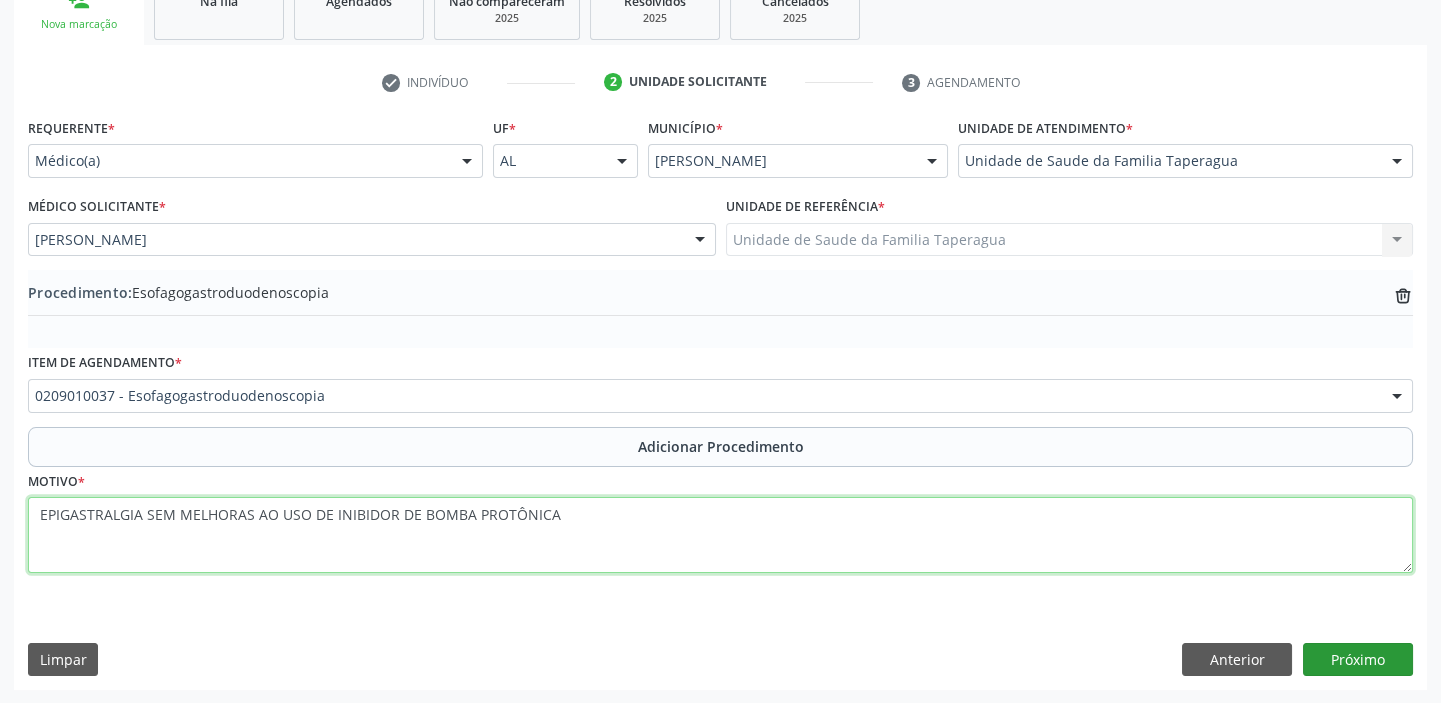 type on "EPIGASTRALGIA SEM MELHORAS AO USO DE INIBIDOR DE BOMBA PROTÔNICA" 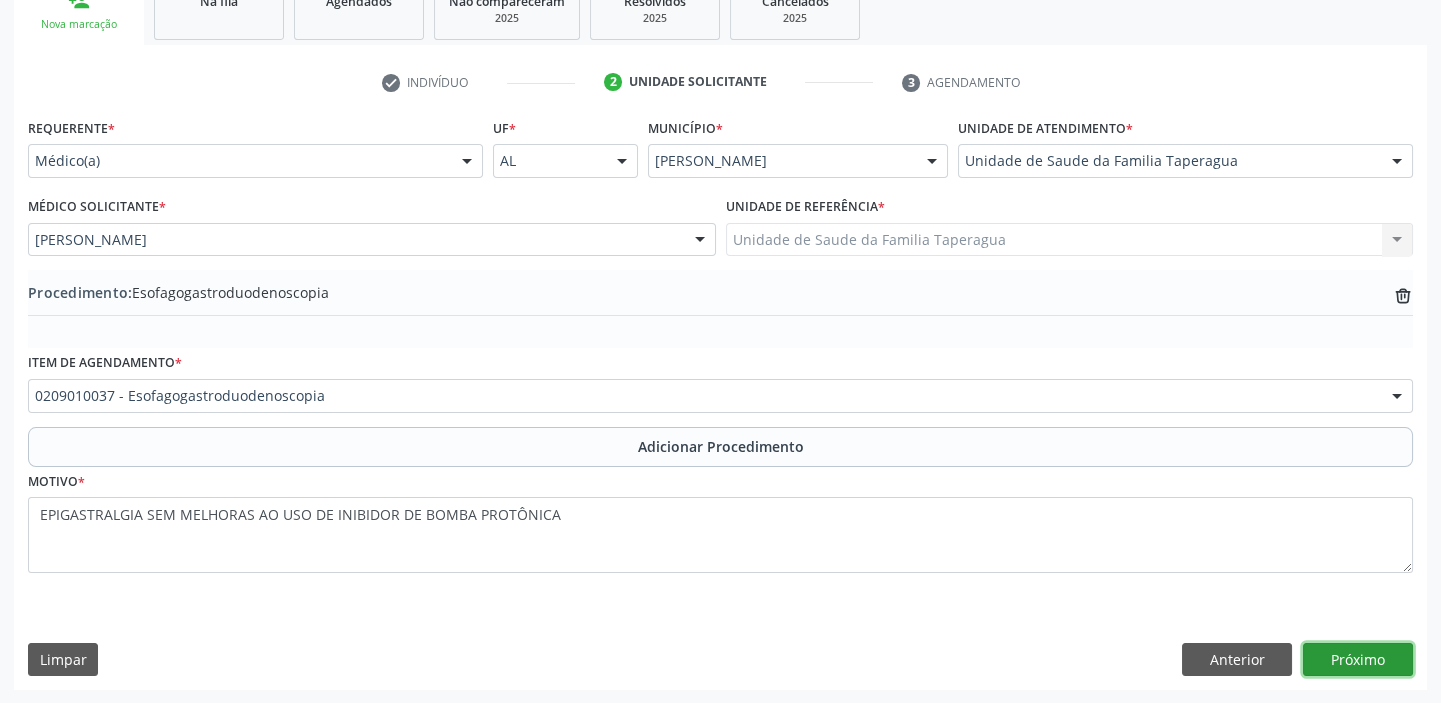 click on "Próximo" at bounding box center (1358, 660) 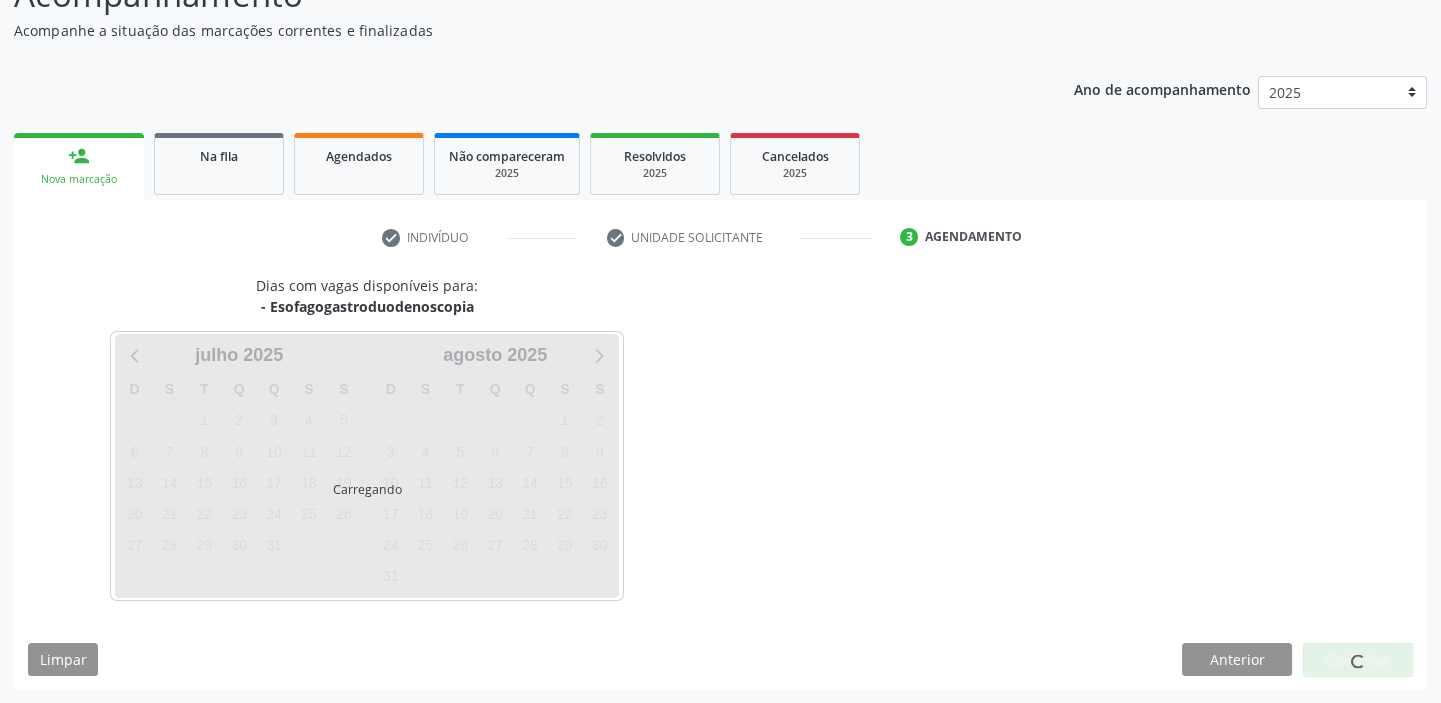 scroll, scrollTop: 252, scrollLeft: 0, axis: vertical 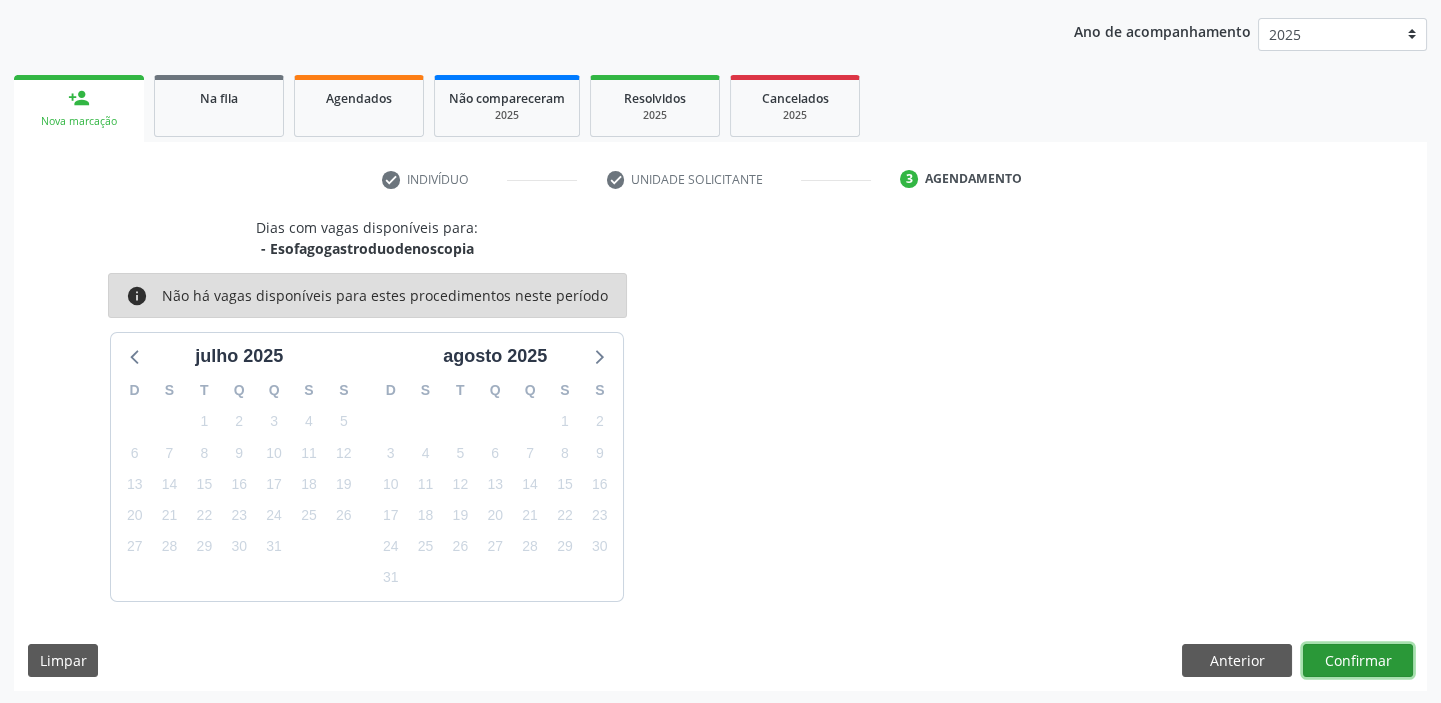 click on "Confirmar" at bounding box center (1358, 661) 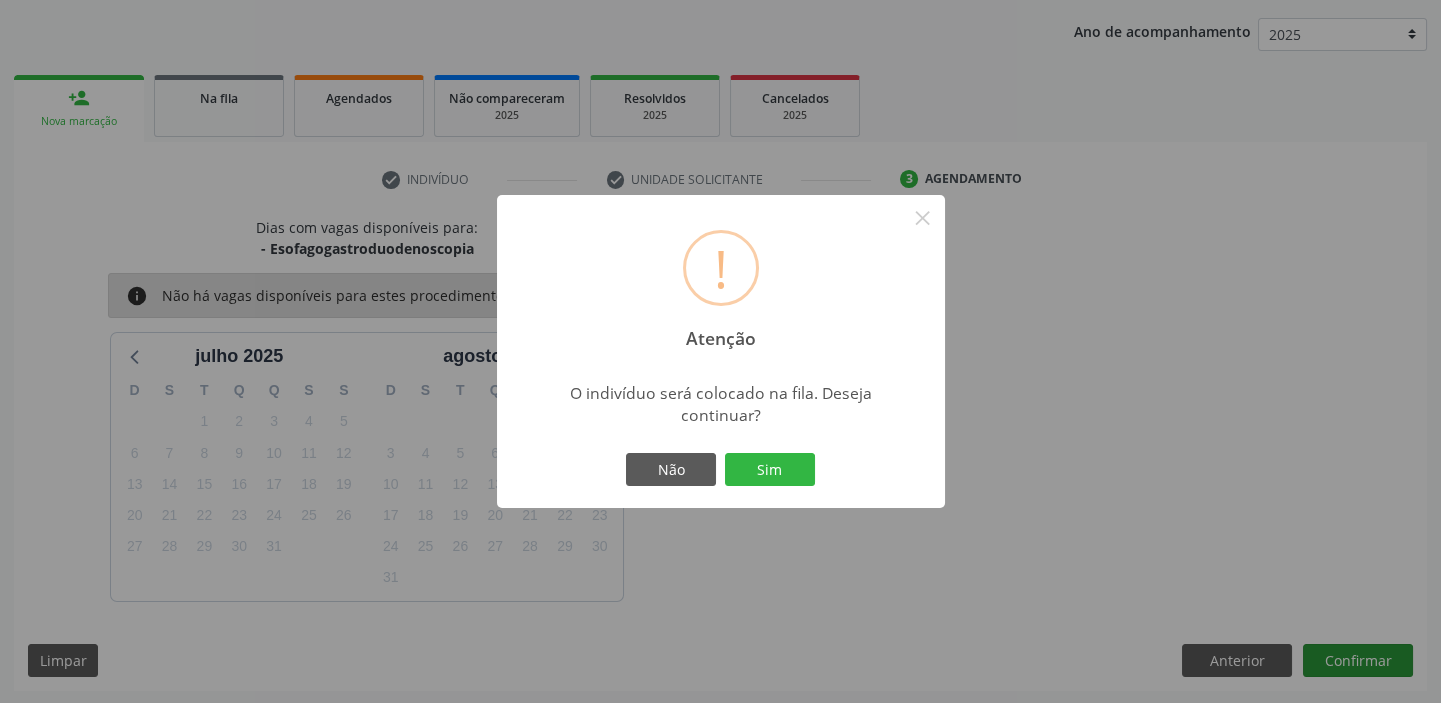 type 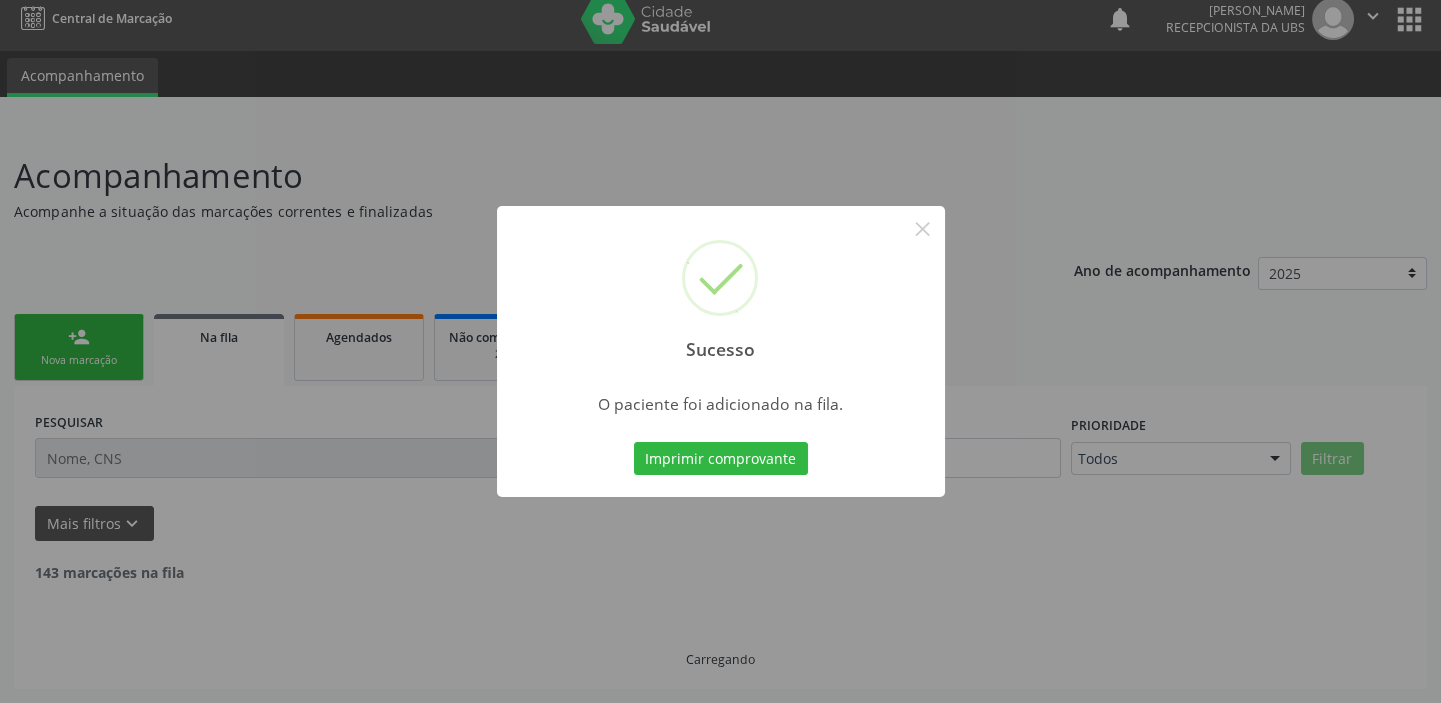 scroll, scrollTop: 0, scrollLeft: 0, axis: both 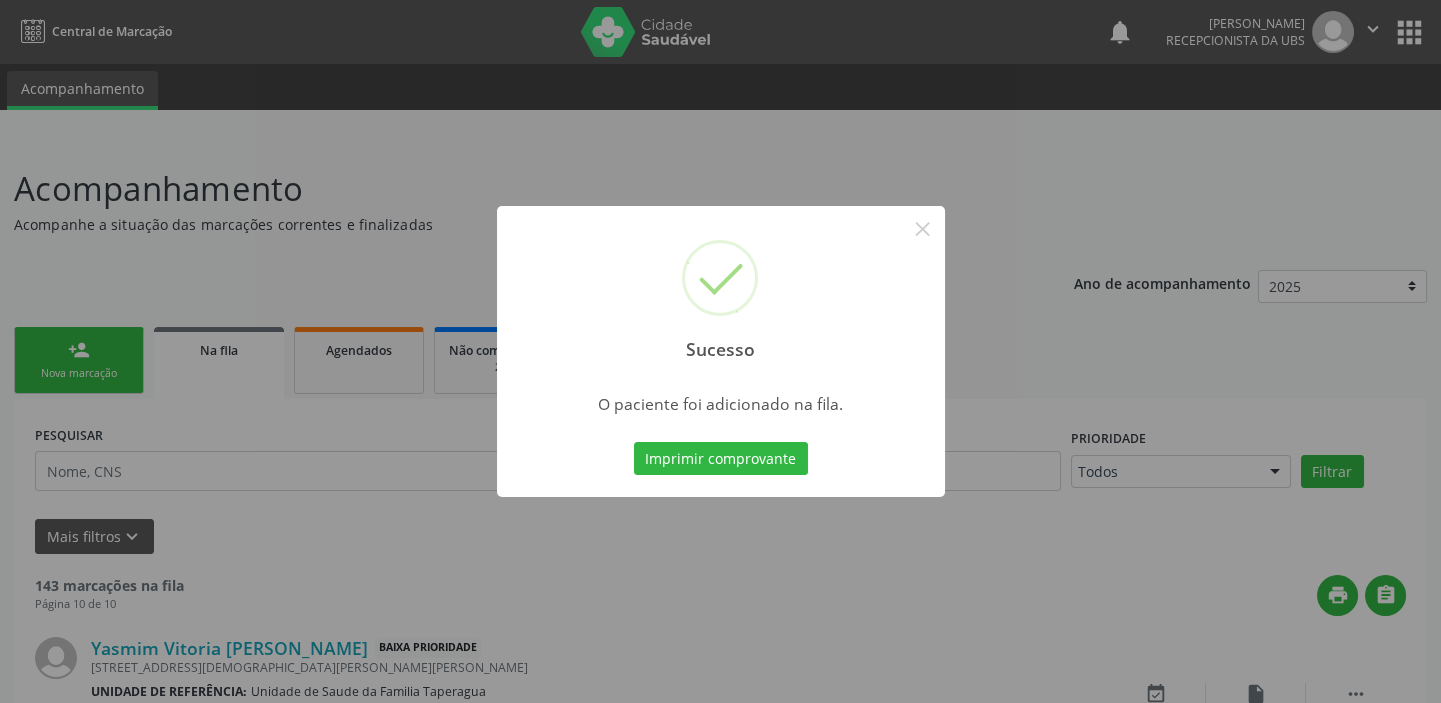 click on "Sucesso × O paciente foi adicionado na fila. Imprimir comprovante Cancel" at bounding box center (720, 351) 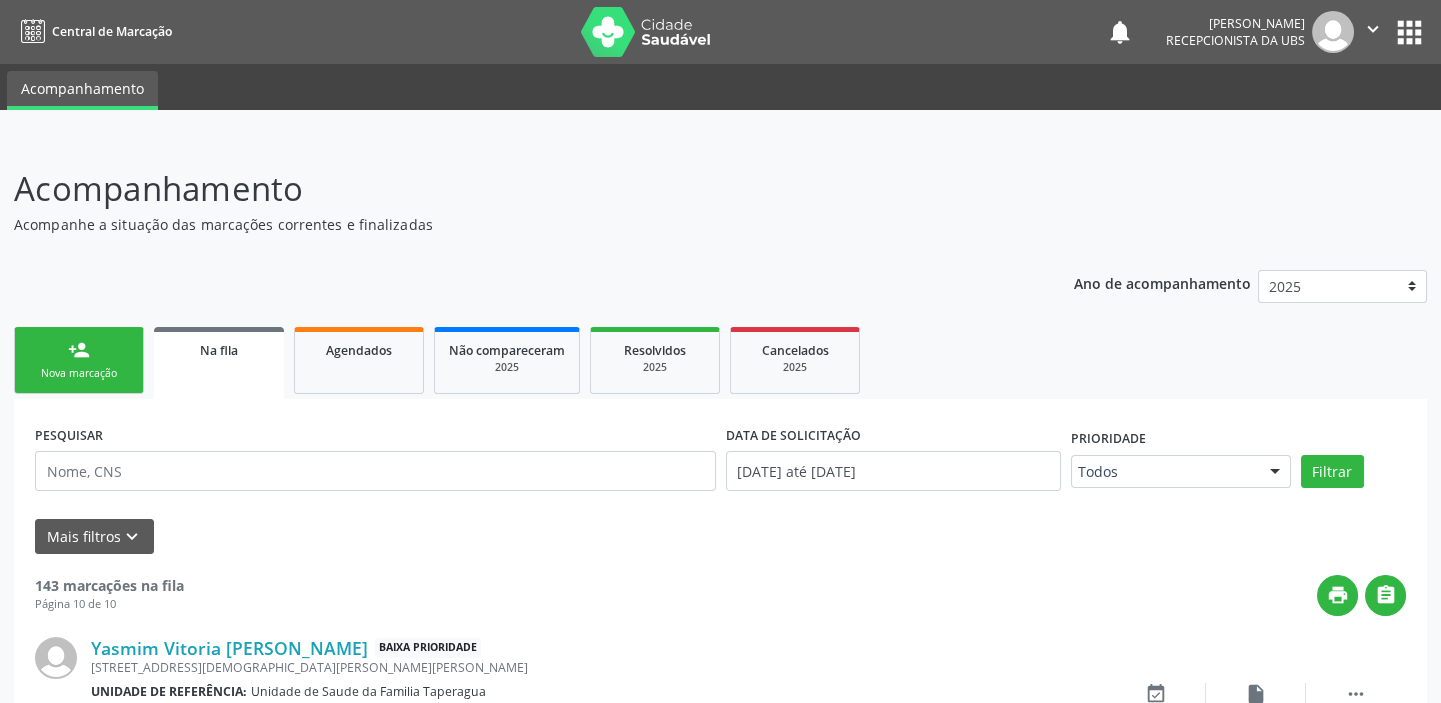 click on "person_add
Nova marcação" at bounding box center [79, 360] 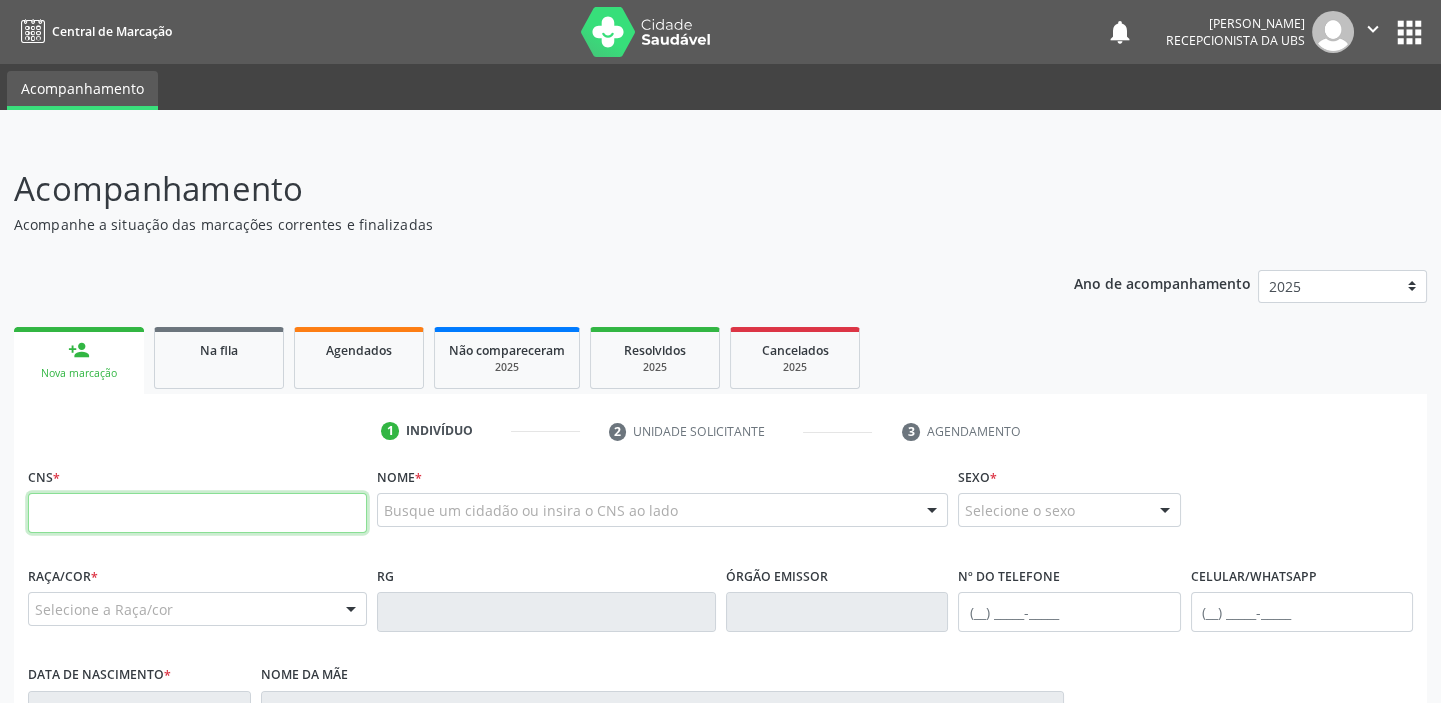 click at bounding box center (197, 513) 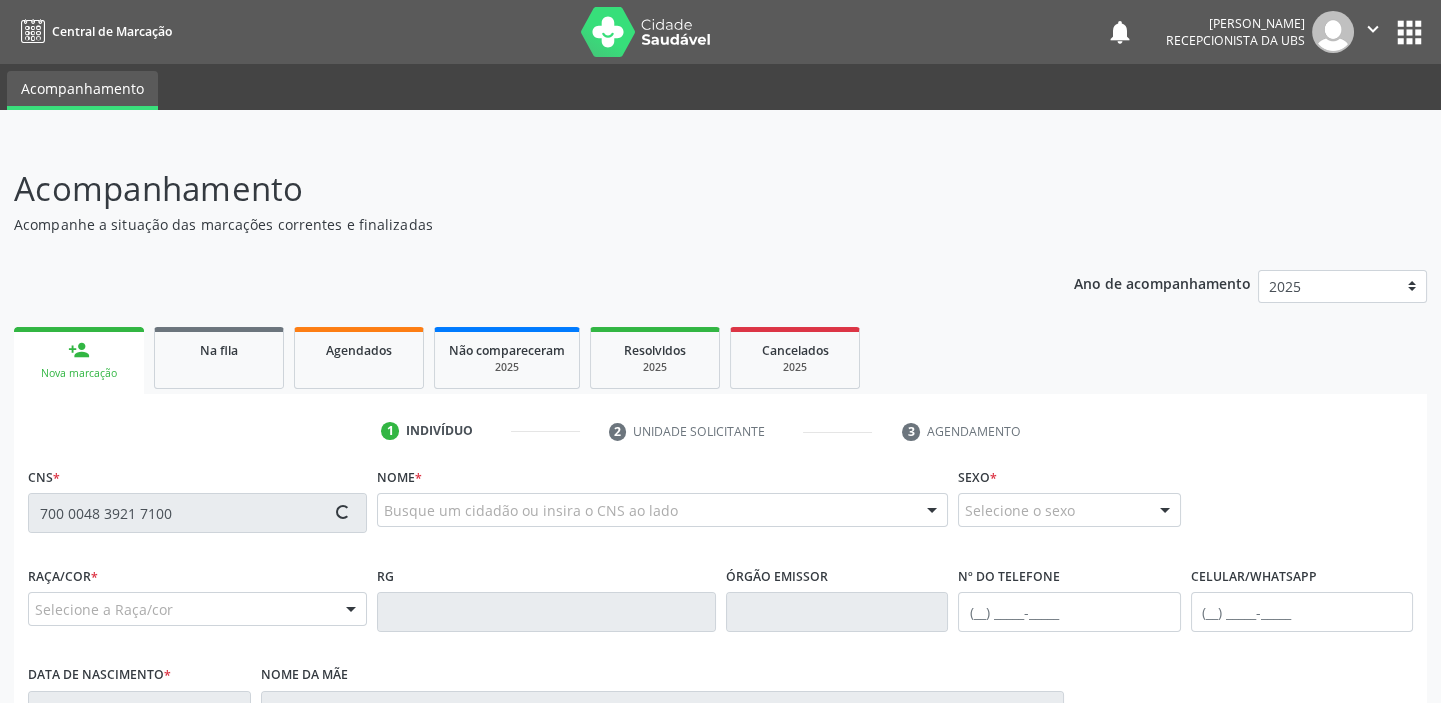 type on "700 0048 3921 7100" 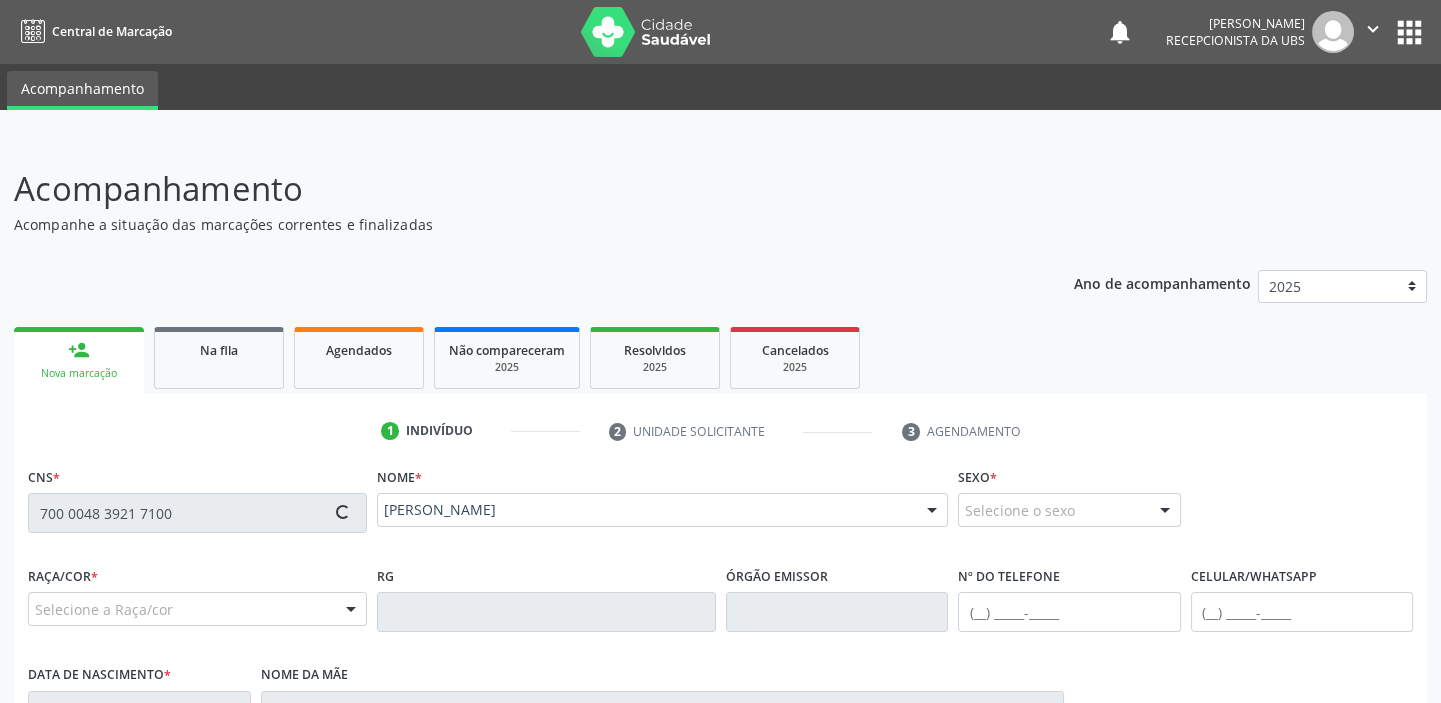 type on "[PHONE_NUMBER]" 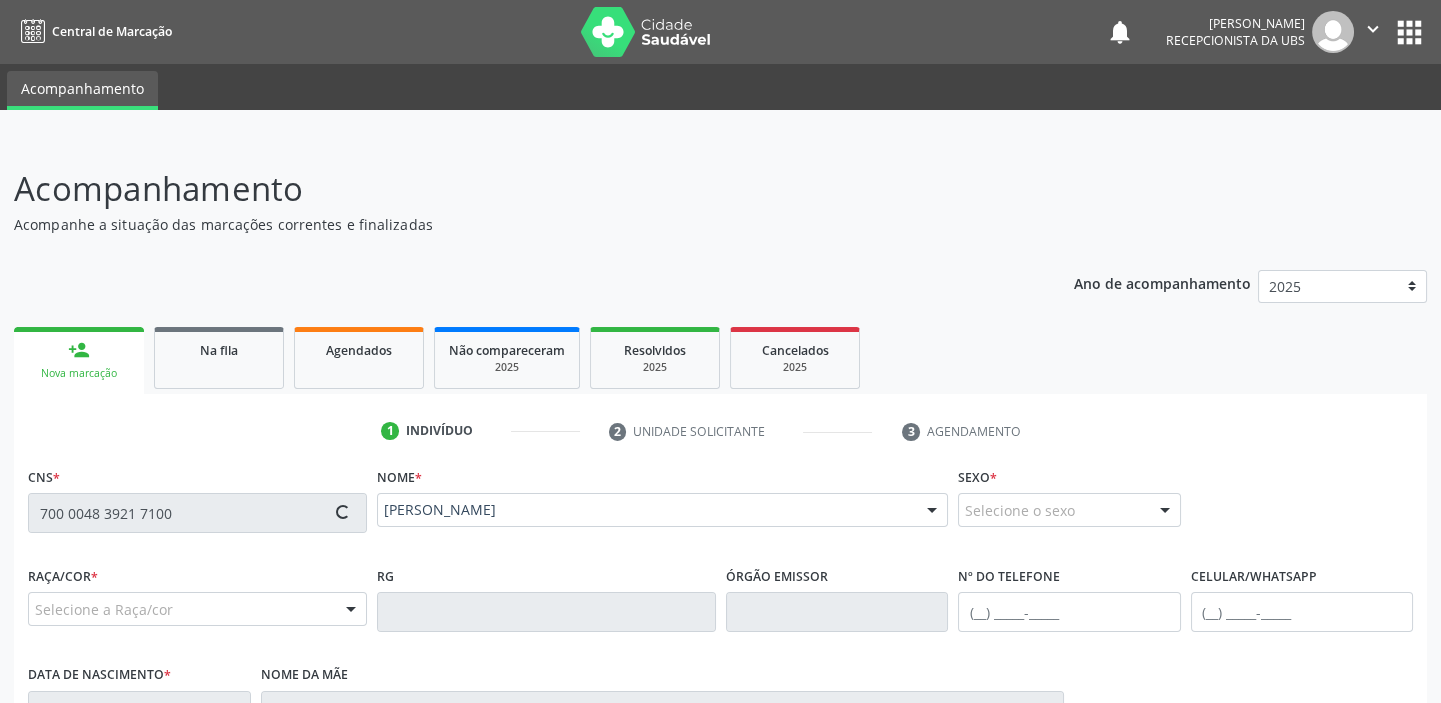 type on "[DATE]" 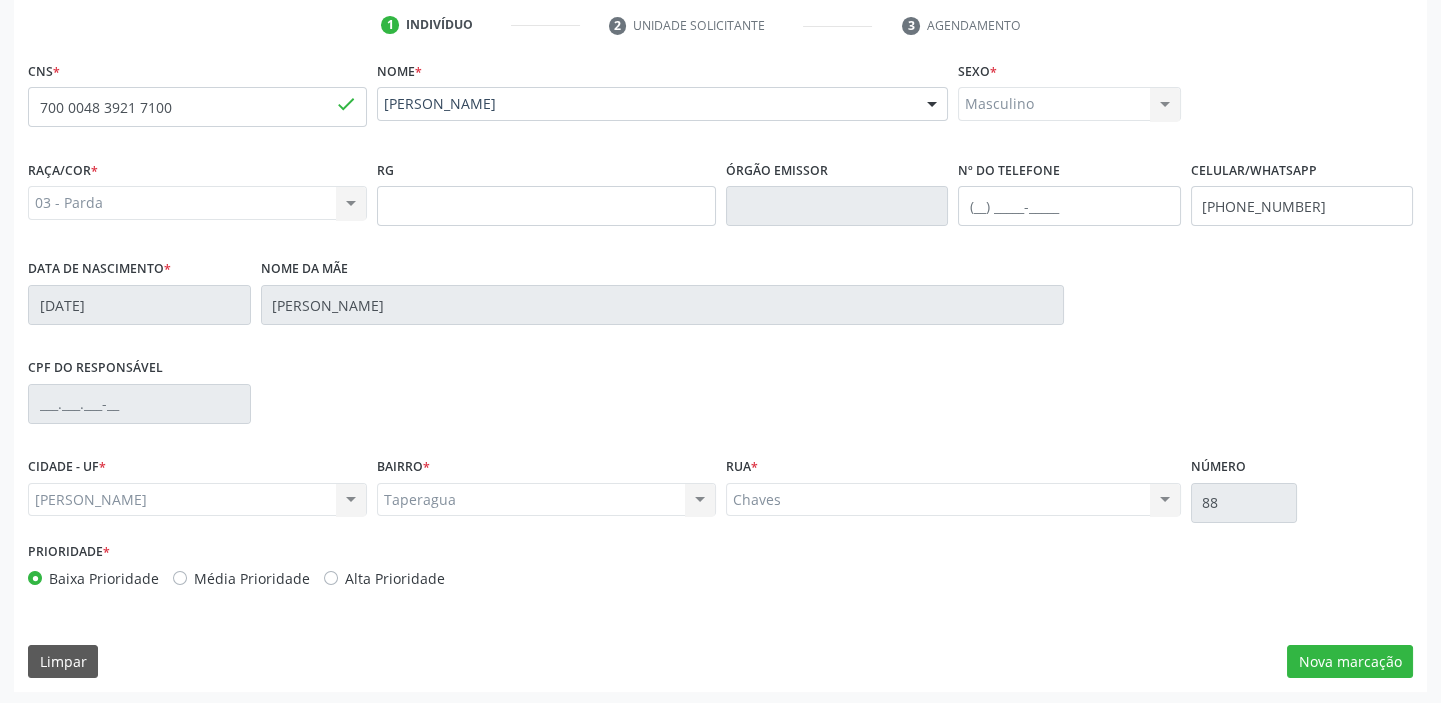 scroll, scrollTop: 408, scrollLeft: 0, axis: vertical 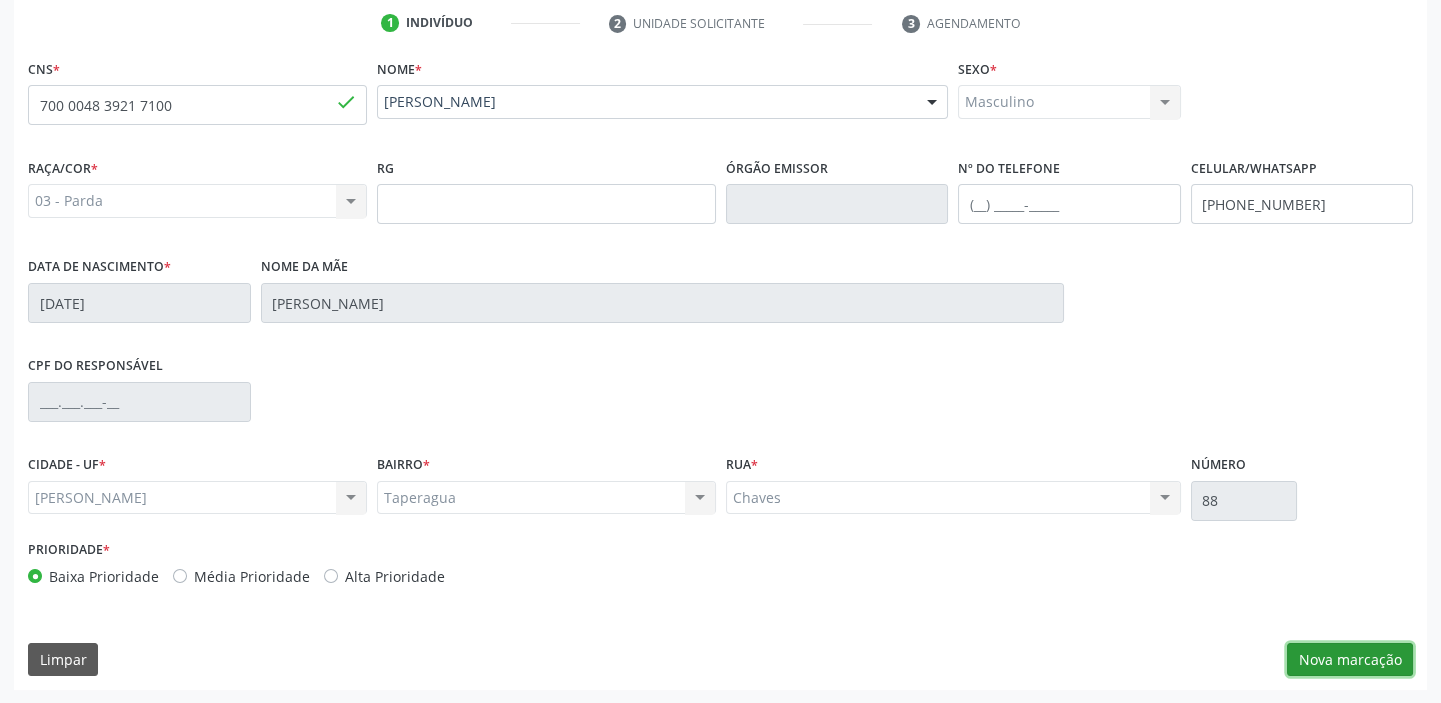 click on "Nova marcação" at bounding box center [1350, 660] 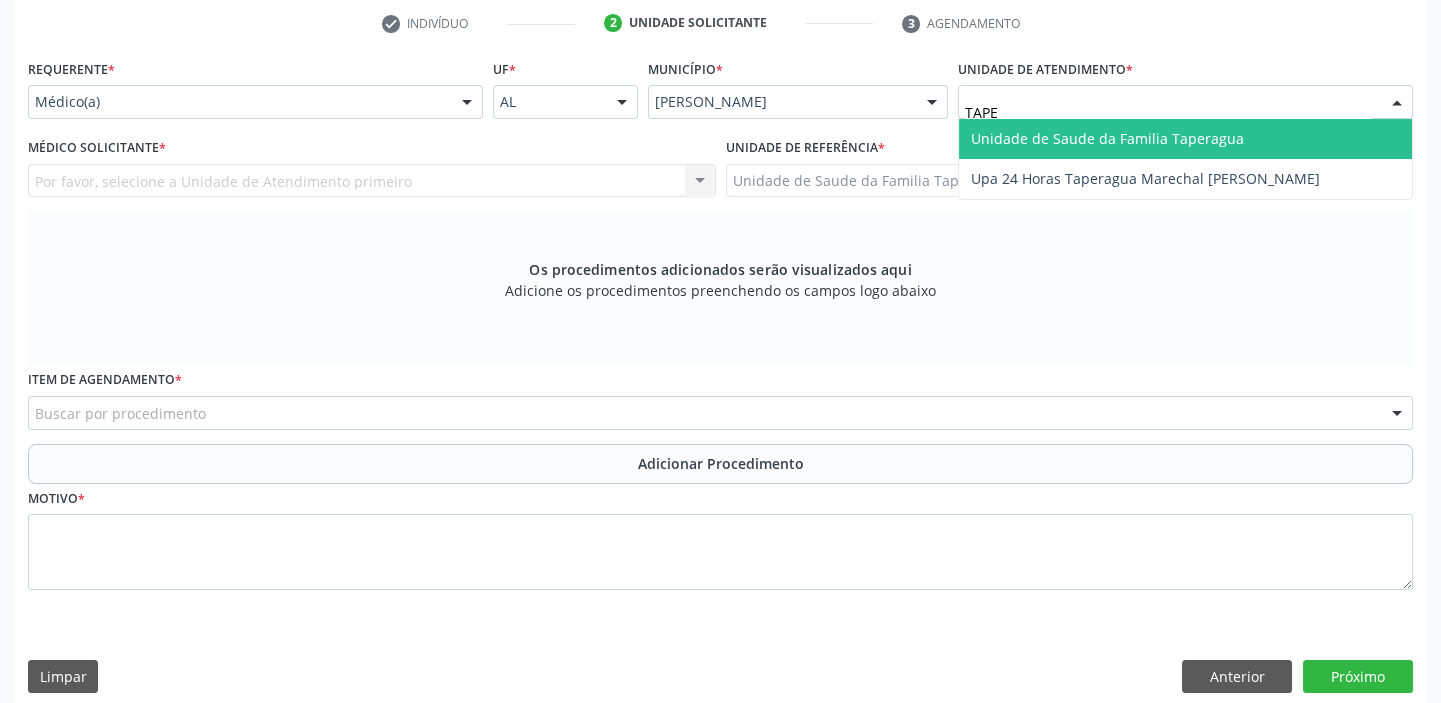 type on "TAPER" 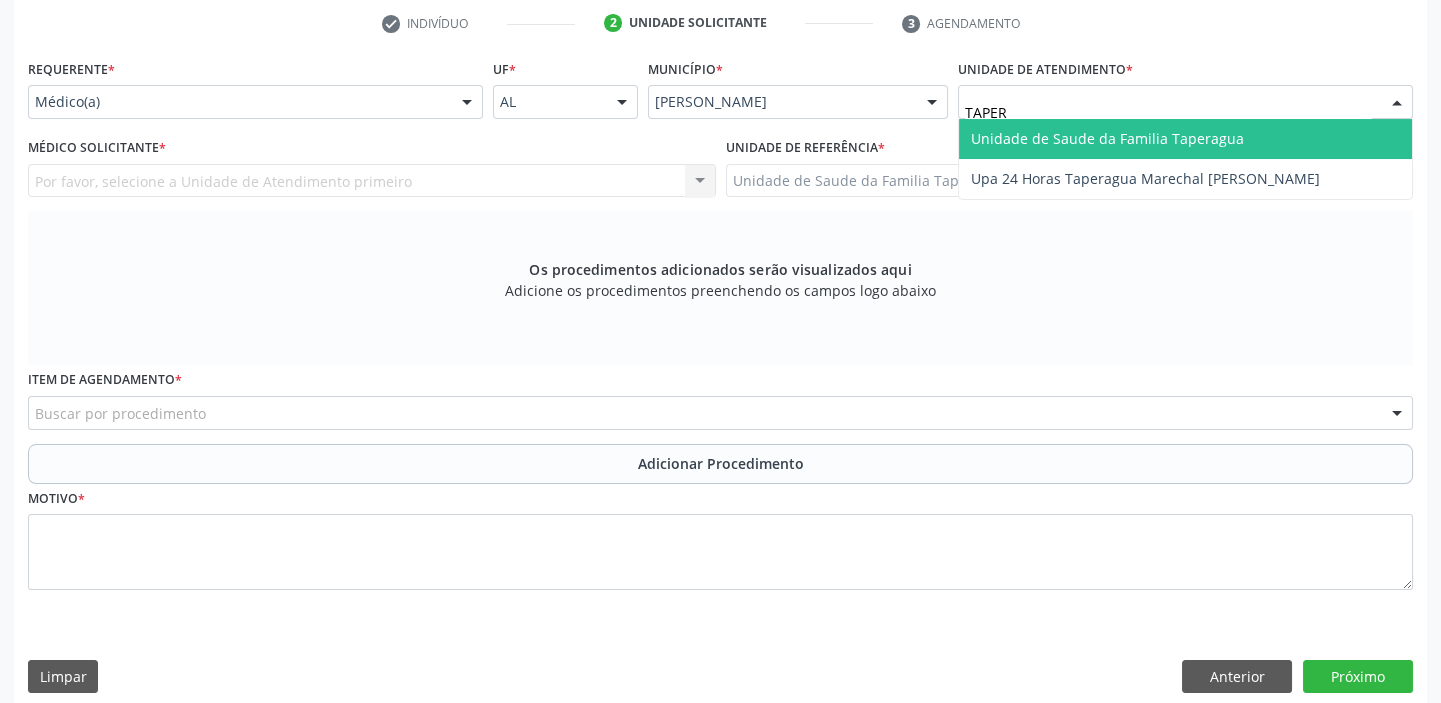 click on "Unidade de Saude da Familia Taperagua" at bounding box center (1185, 139) 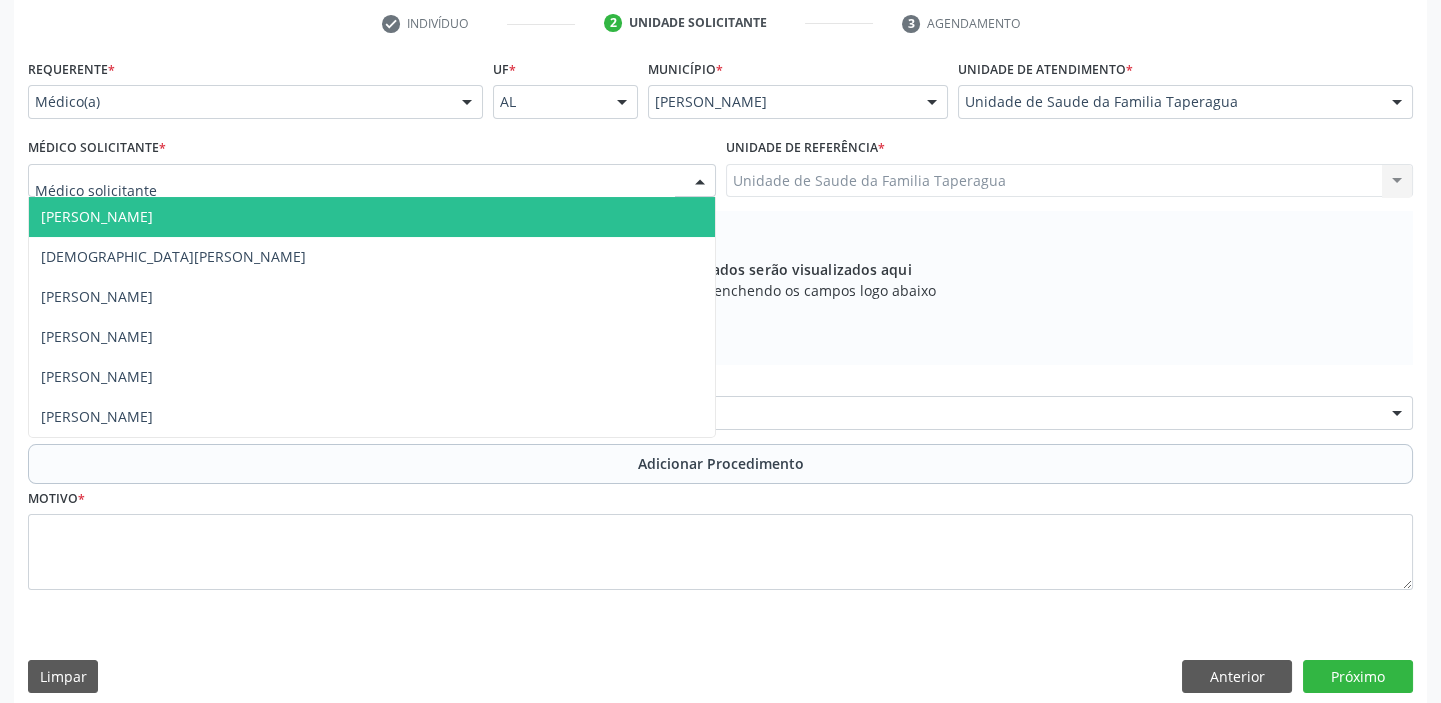 click at bounding box center (372, 181) 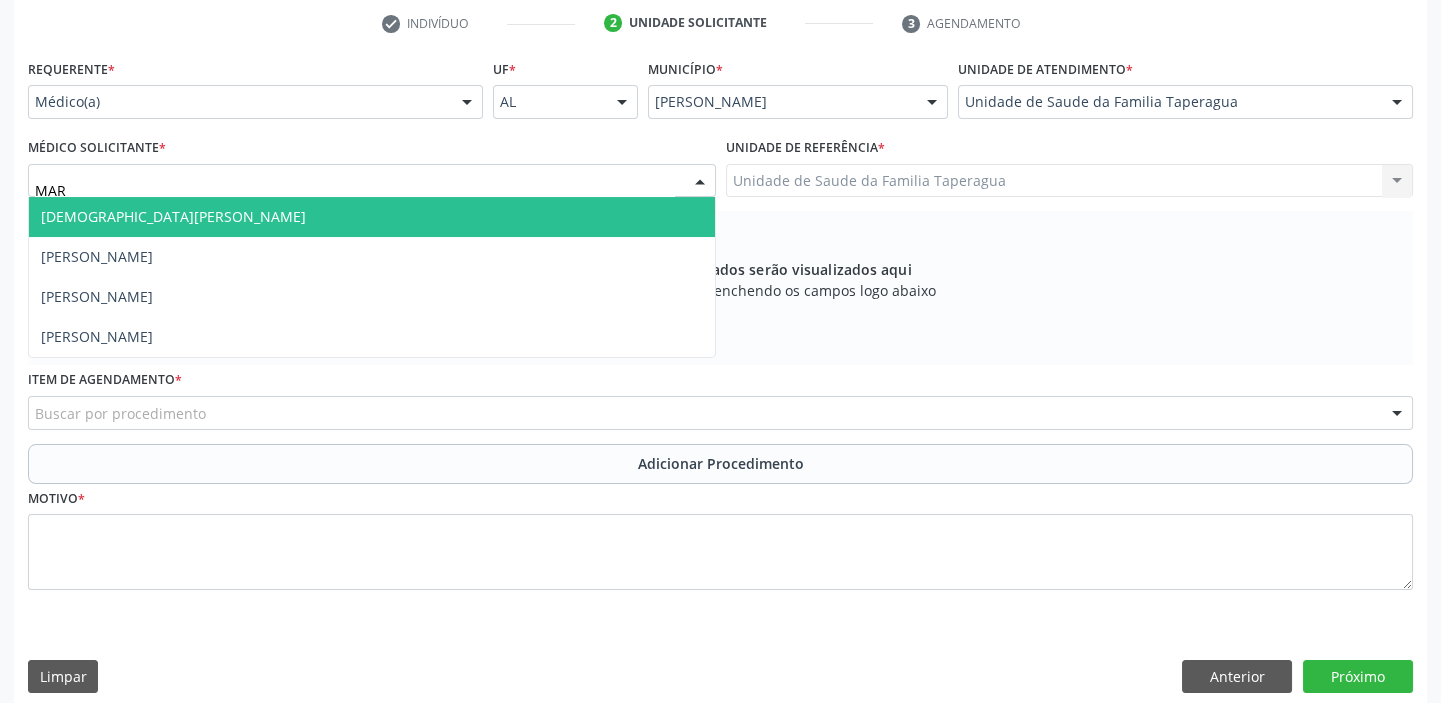 type on "MART" 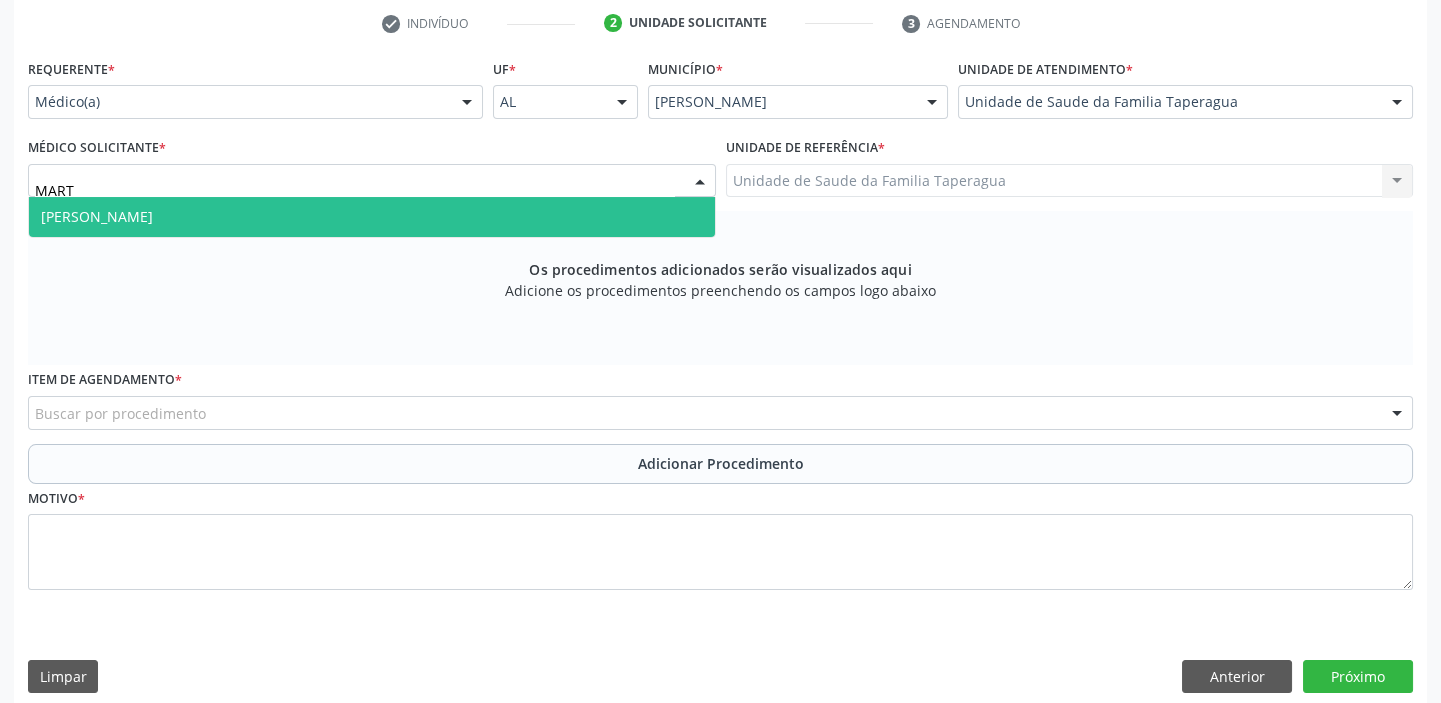 click on "[PERSON_NAME]" at bounding box center [372, 217] 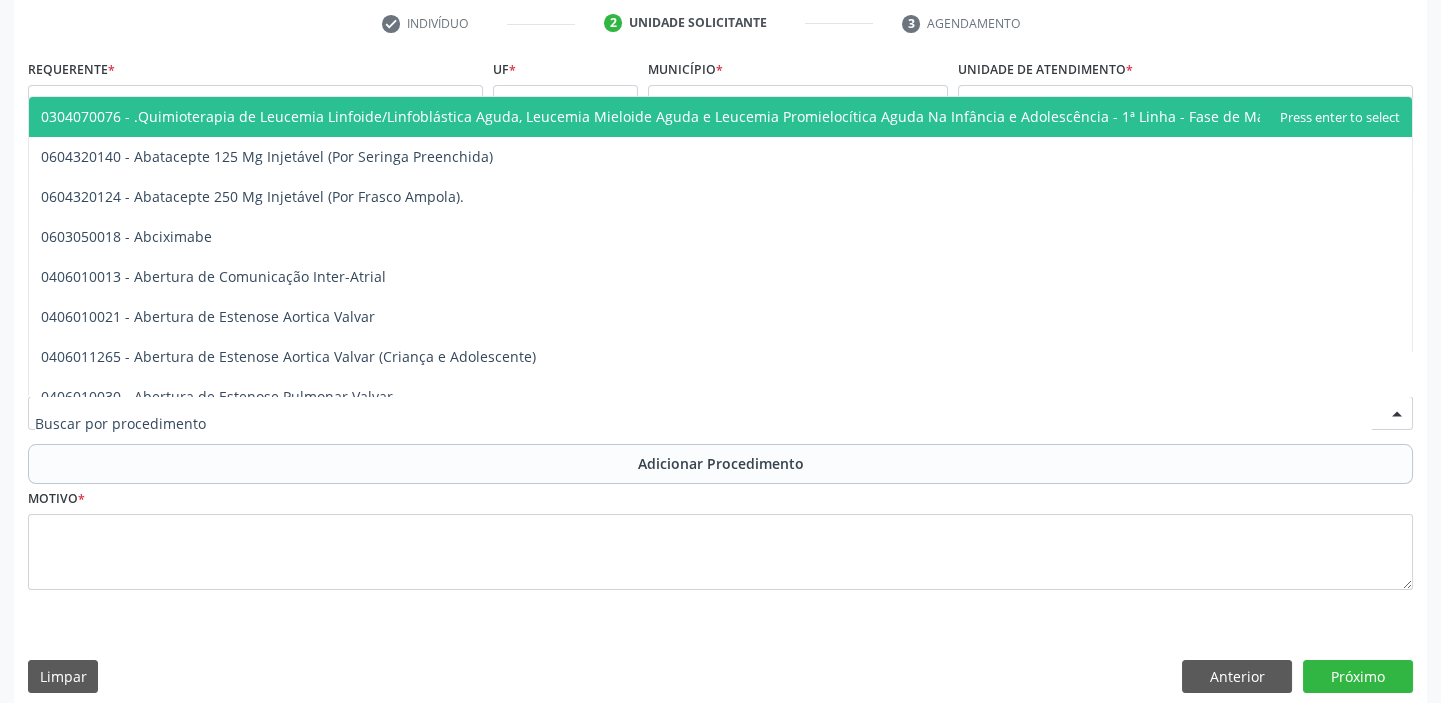 click at bounding box center [720, 413] 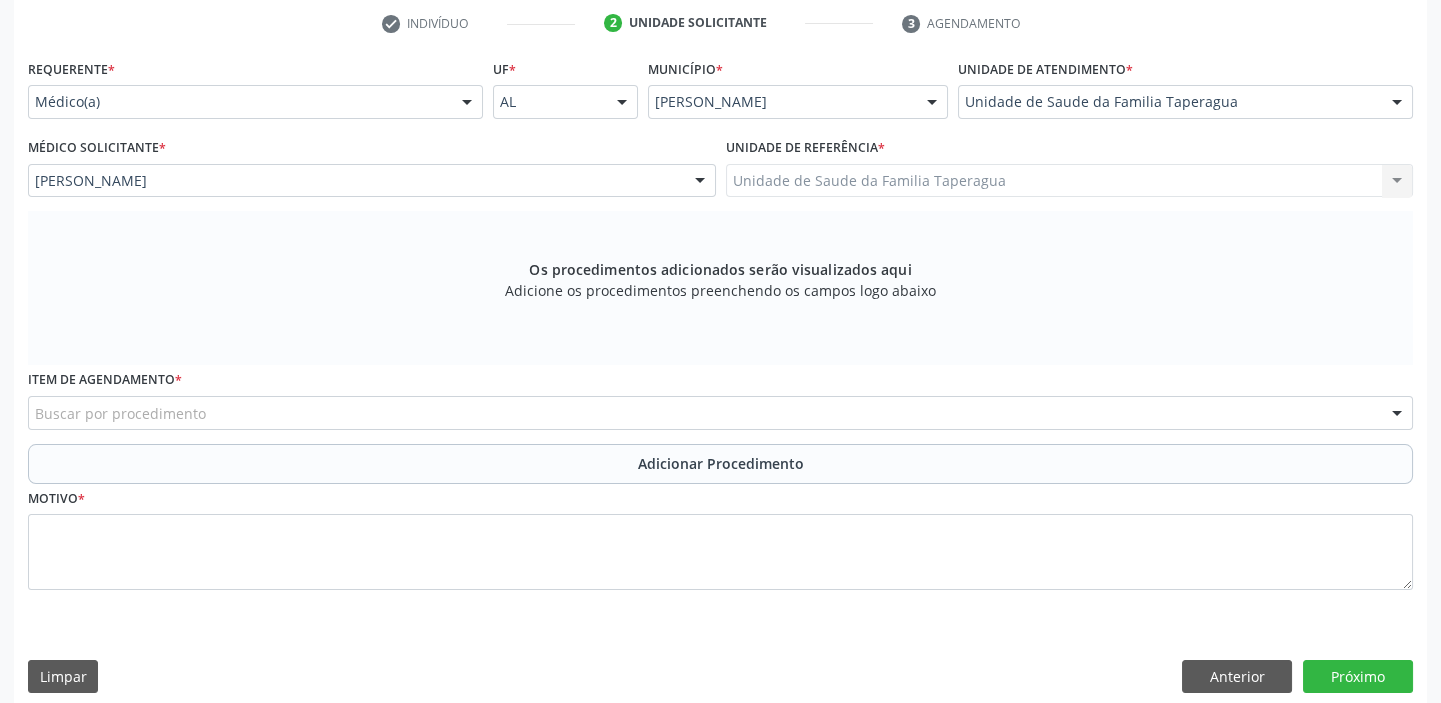 click on "Buscar por procedimento" at bounding box center [720, 413] 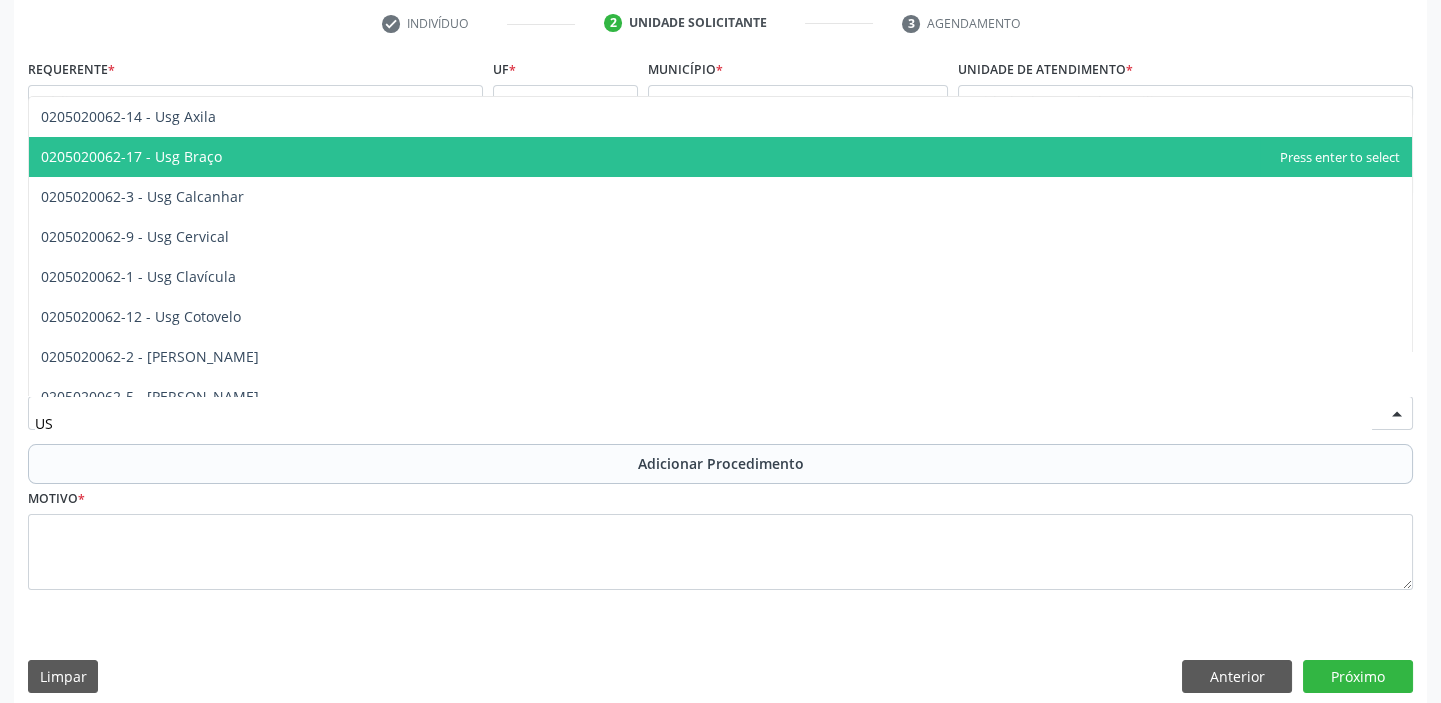 type on "USG" 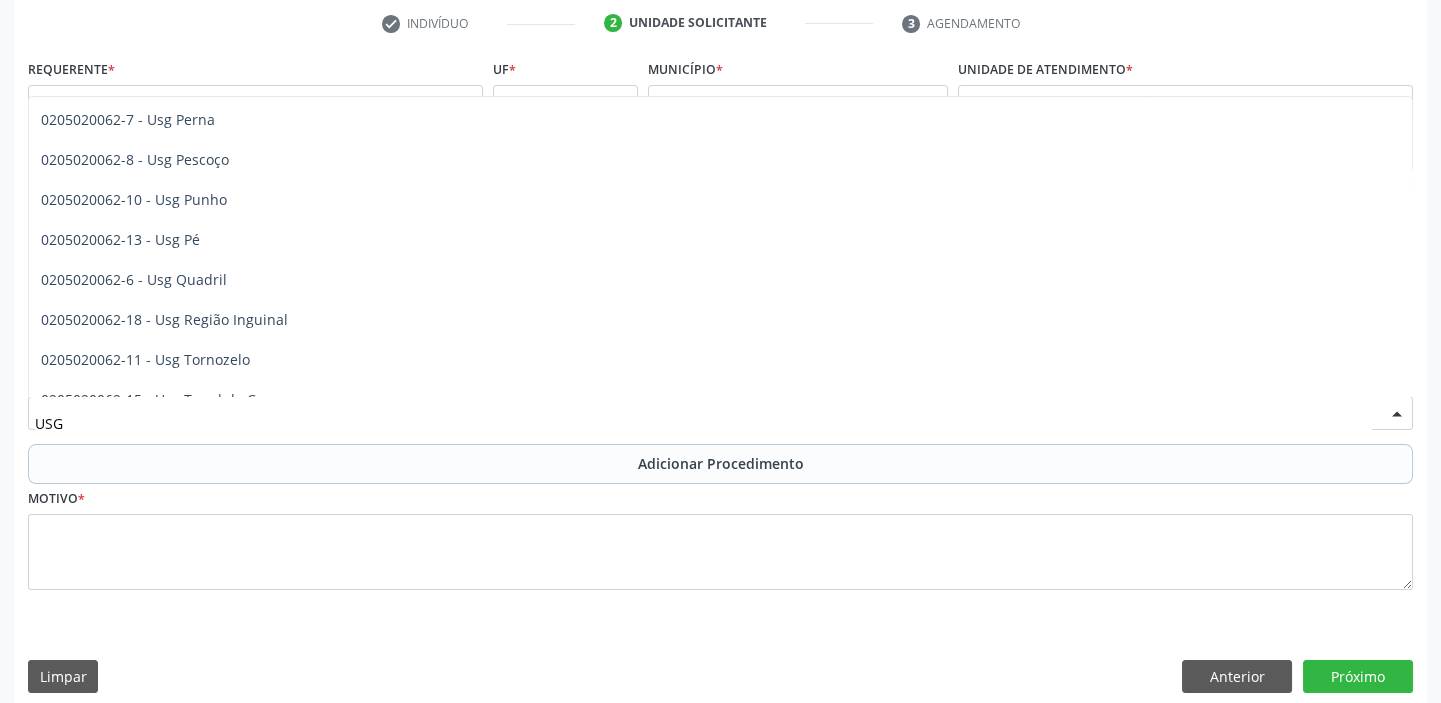 scroll, scrollTop: 460, scrollLeft: 0, axis: vertical 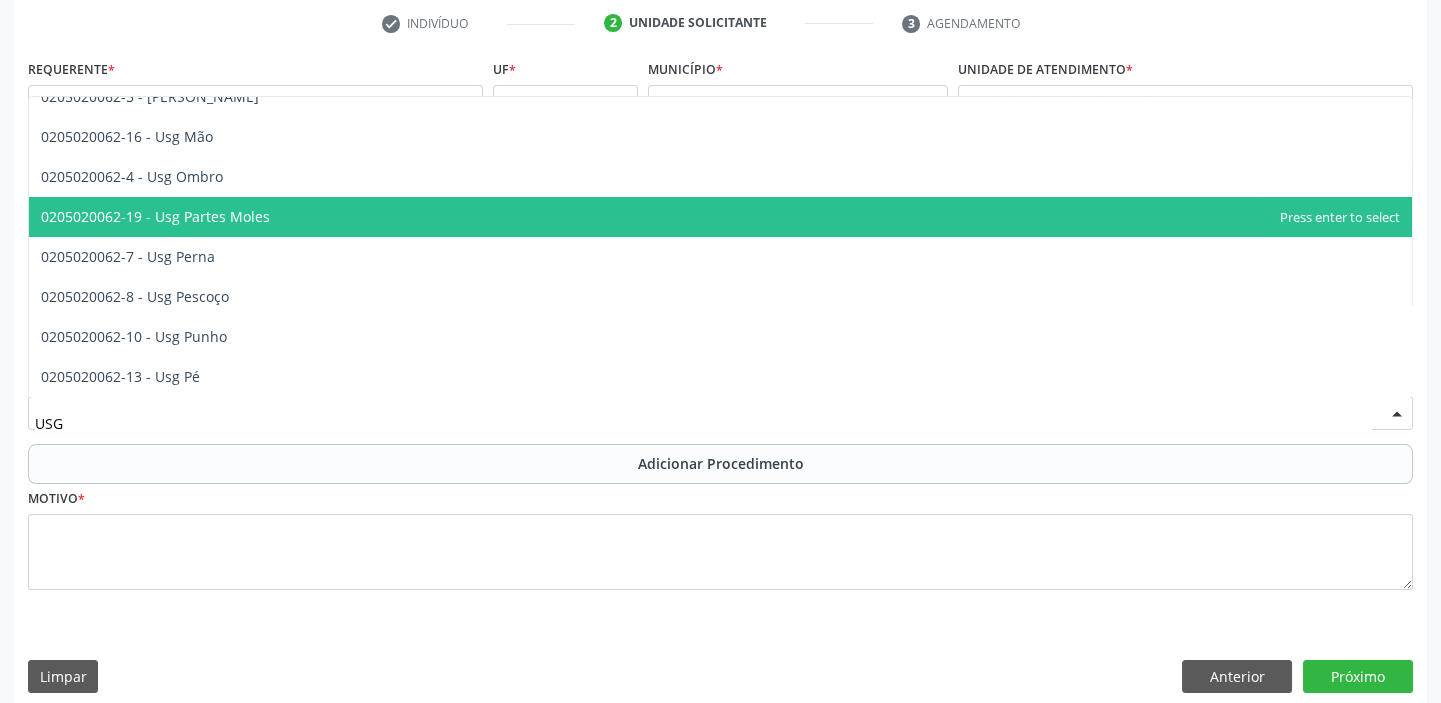 click on "0205020062-19 - Usg Partes Moles" at bounding box center [720, 217] 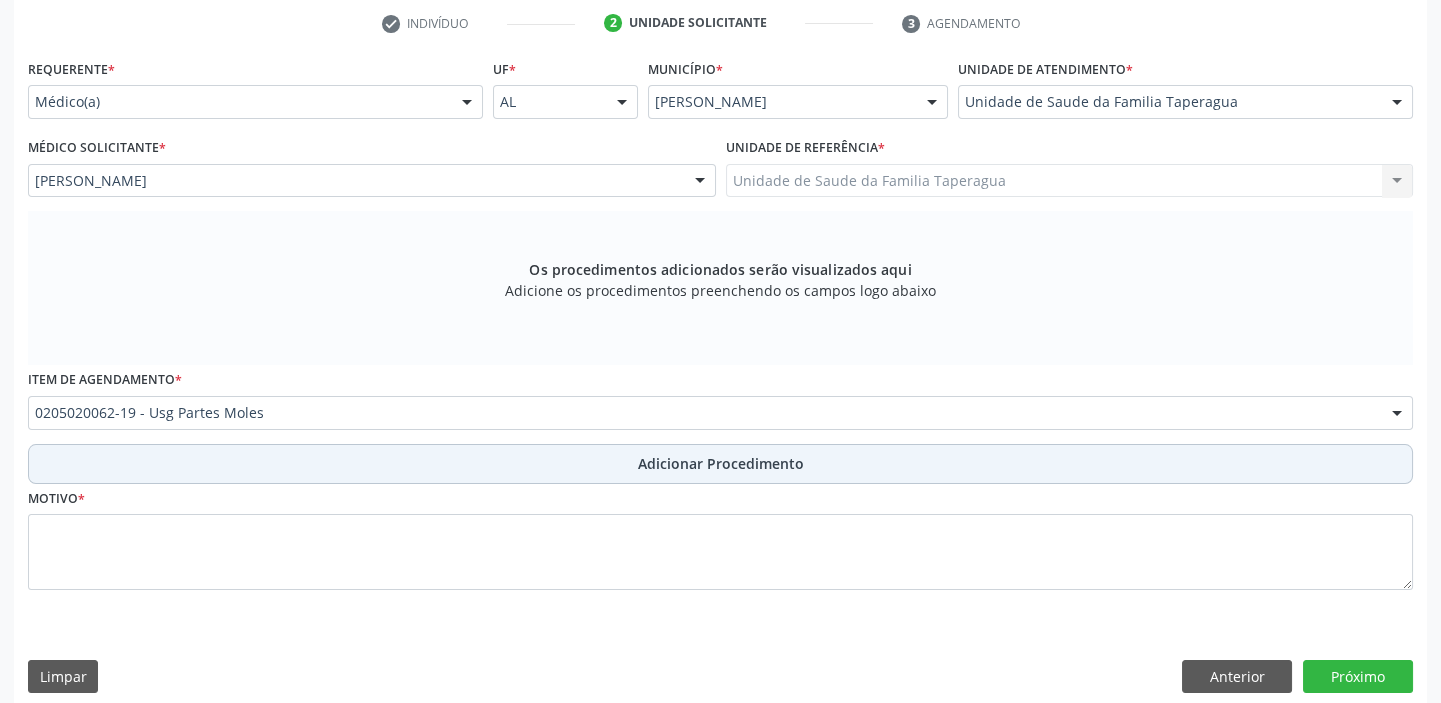 click on "Adicionar Procedimento" at bounding box center (721, 463) 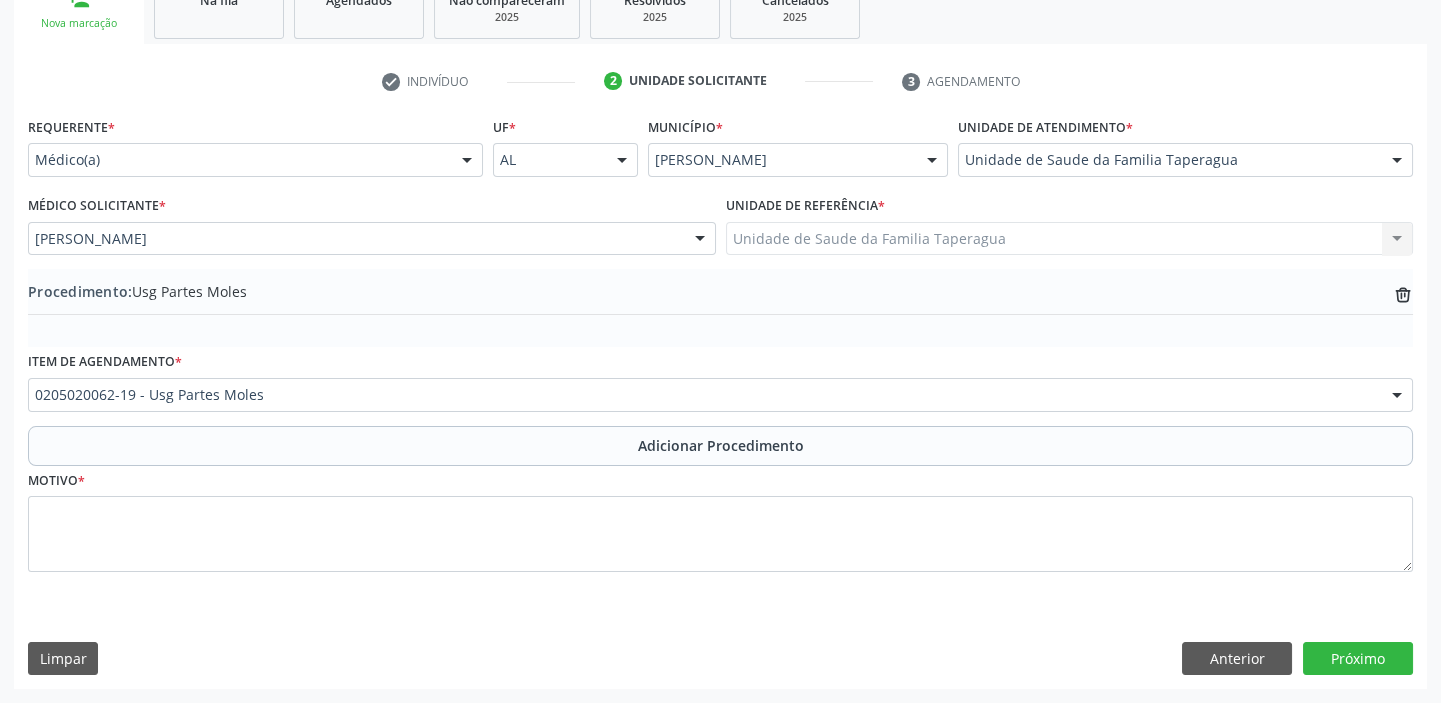 scroll, scrollTop: 349, scrollLeft: 0, axis: vertical 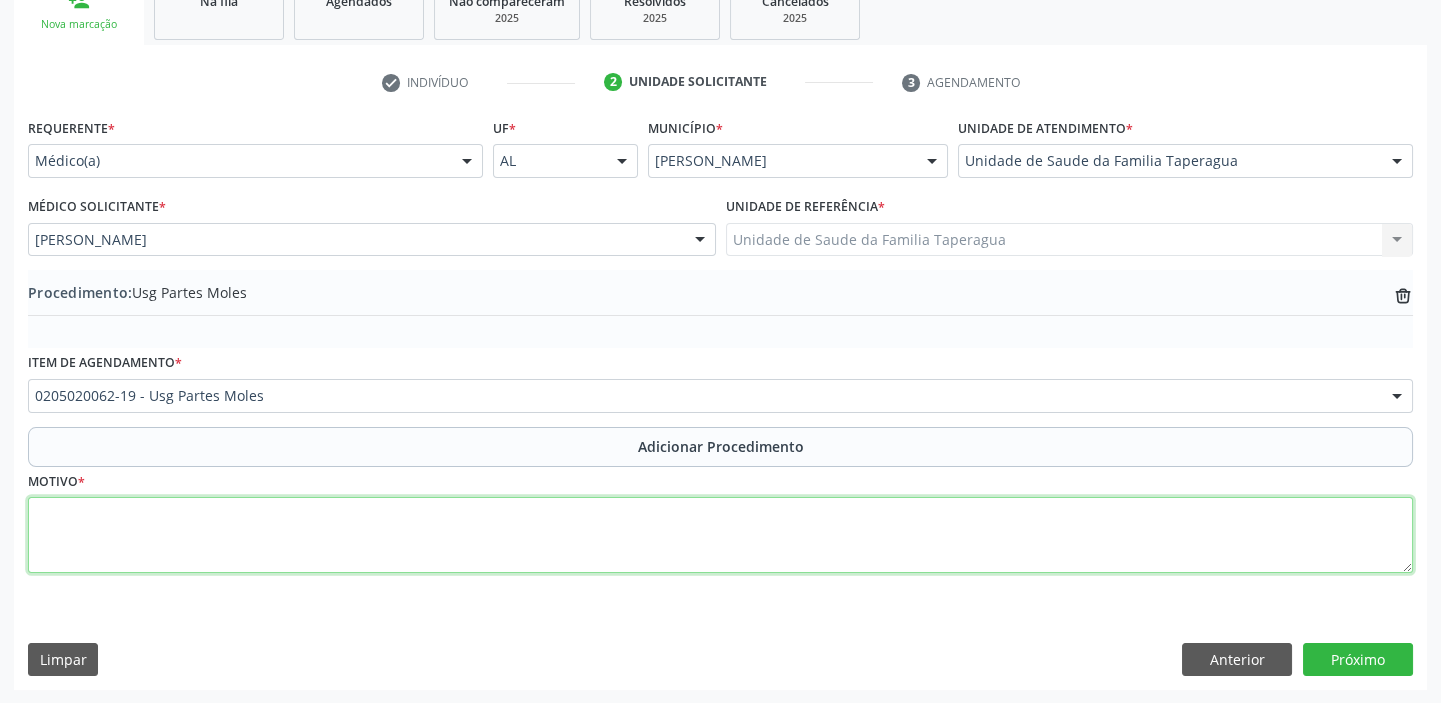 click at bounding box center (720, 535) 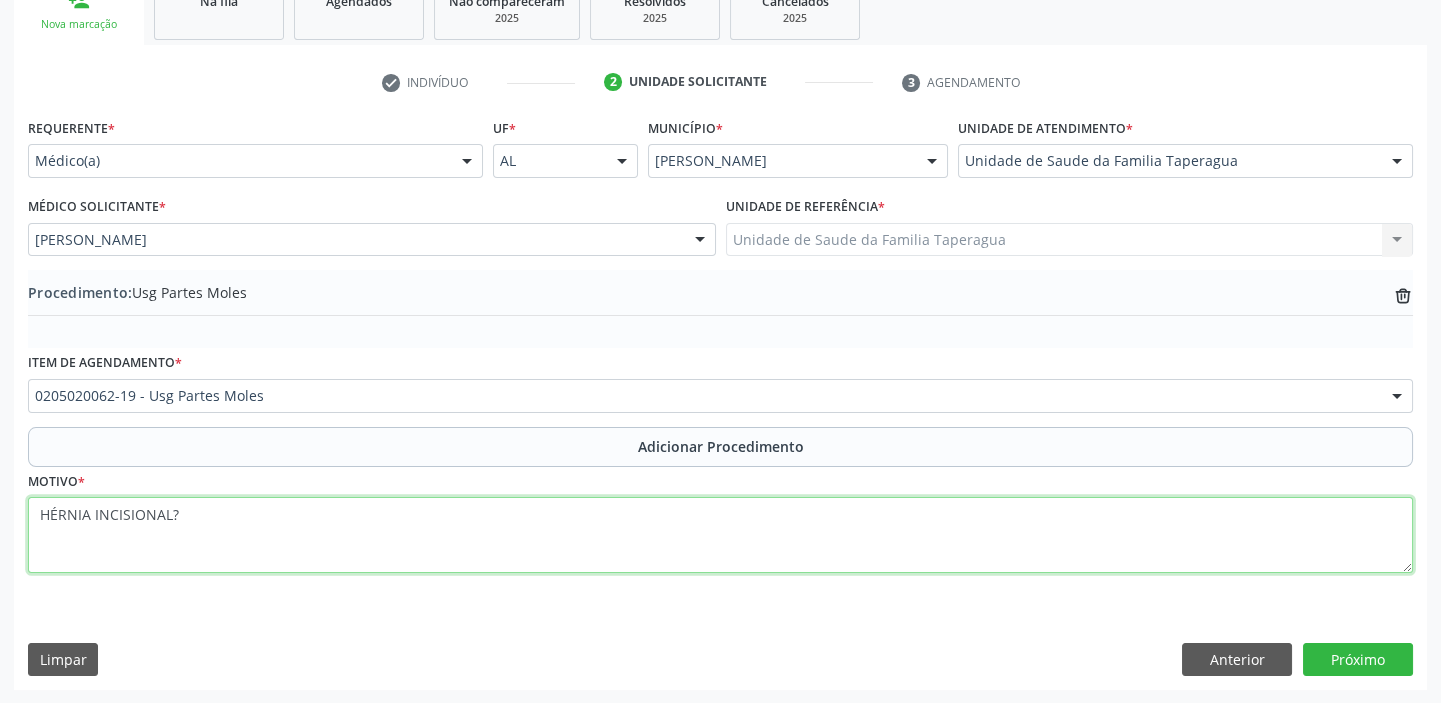 click on "HÉRNIA INCISIONAL?" at bounding box center (720, 535) 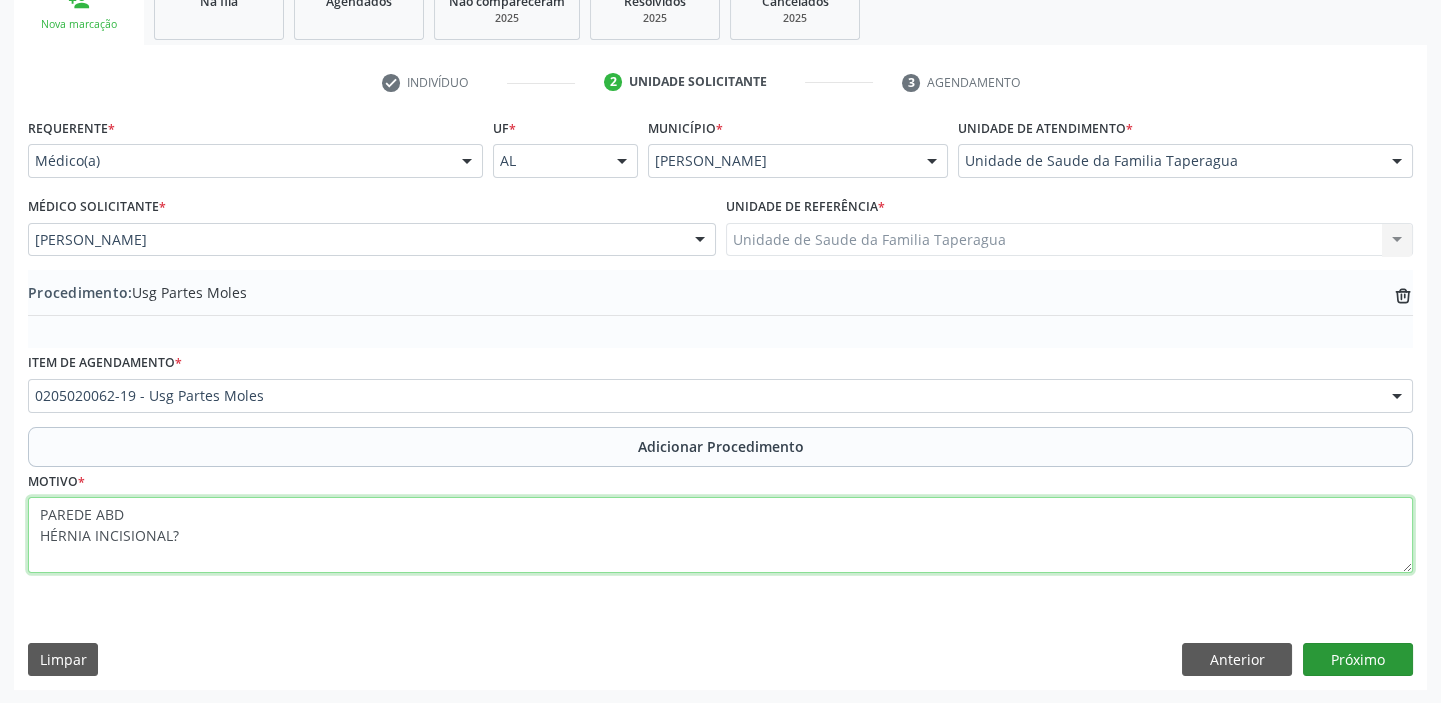 type on "PAREDE ABD
HÉRNIA INCISIONAL?" 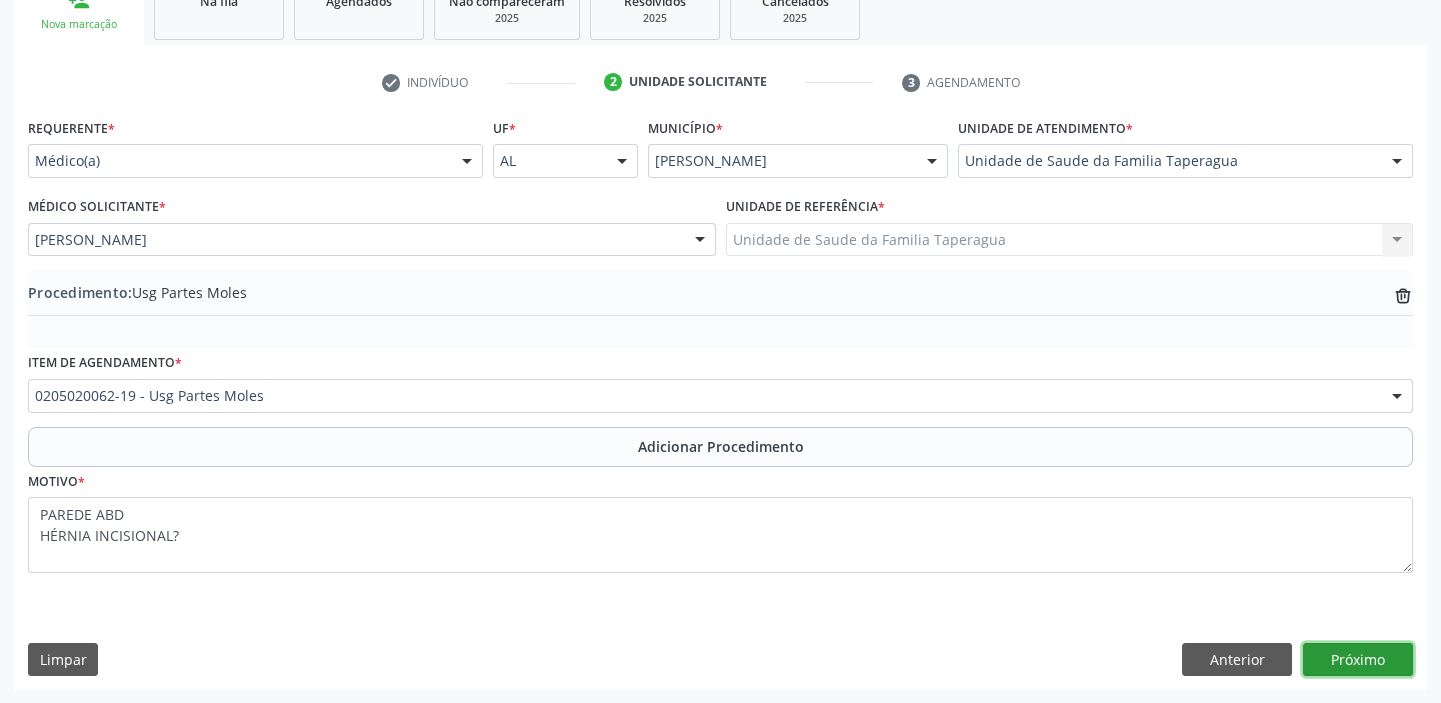 click on "Próximo" at bounding box center [1358, 660] 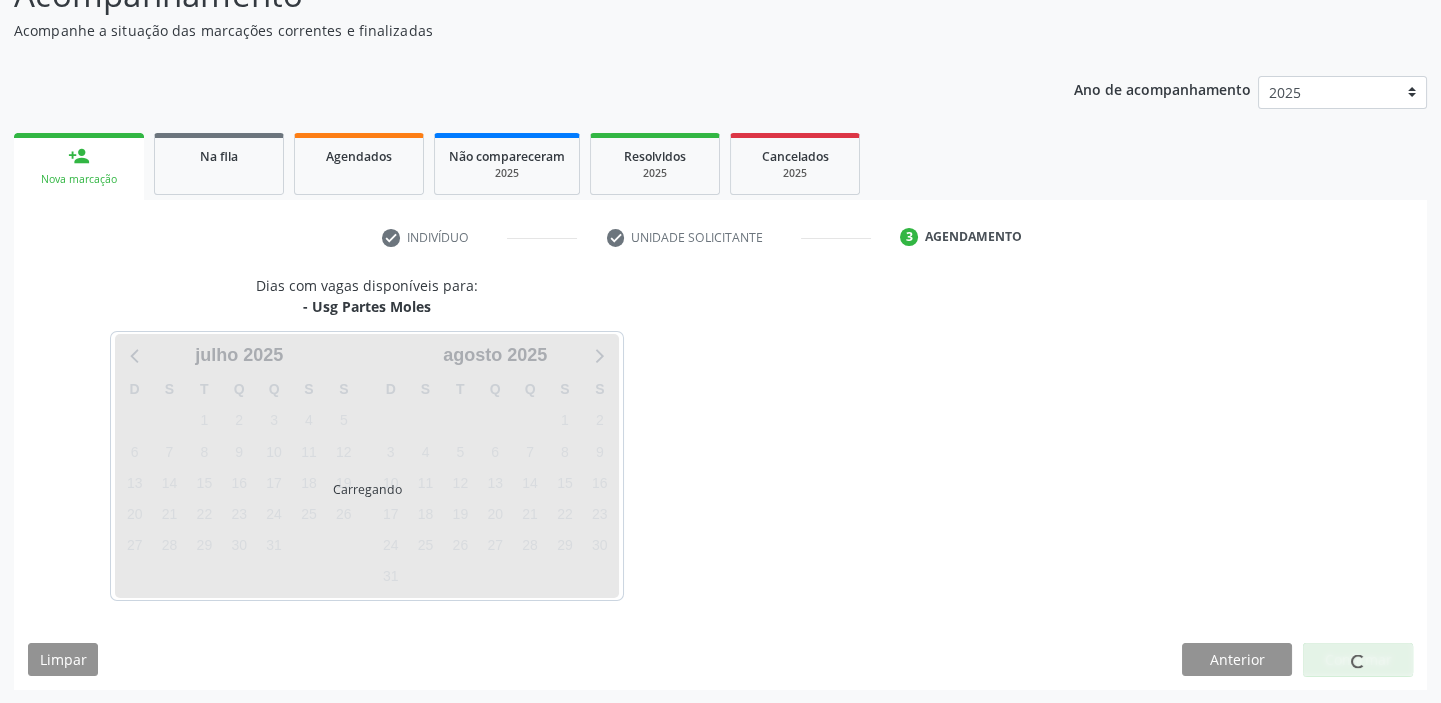 scroll, scrollTop: 252, scrollLeft: 0, axis: vertical 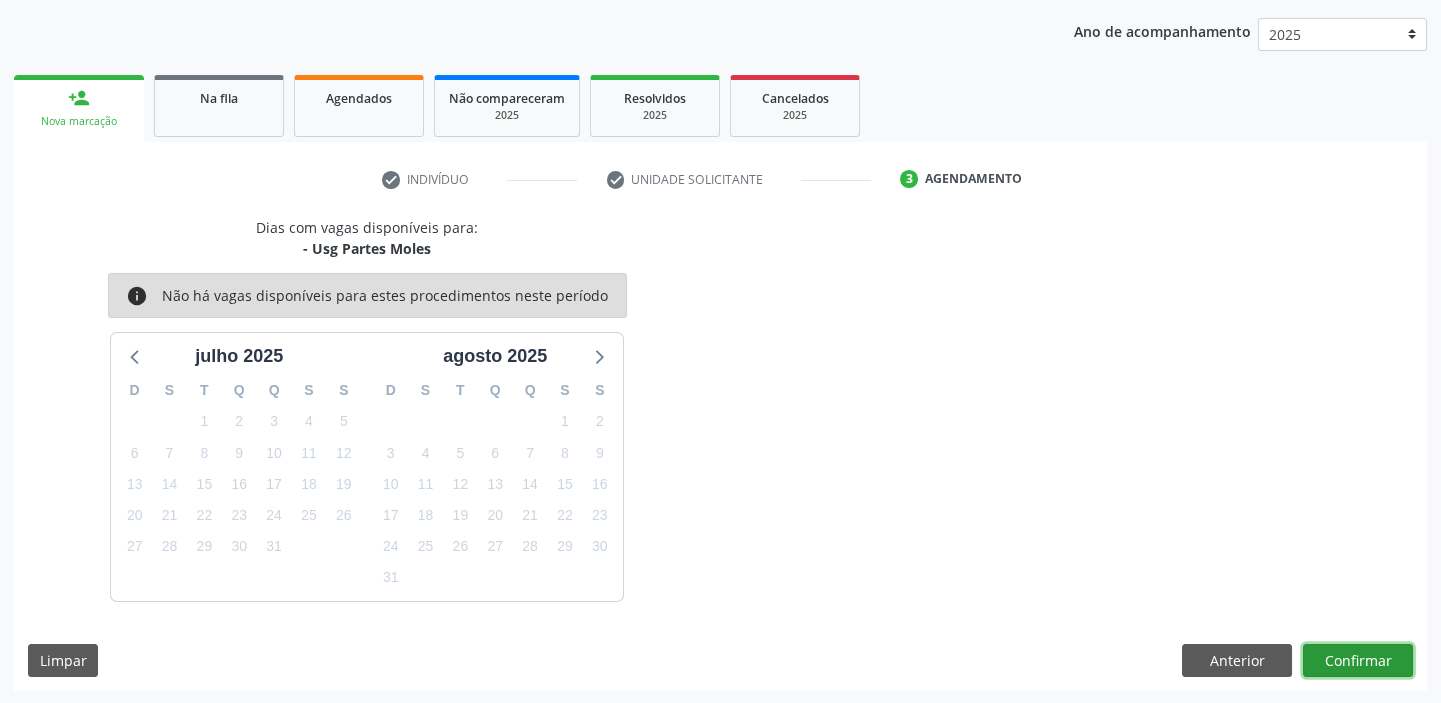 click on "Confirmar" at bounding box center (1358, 661) 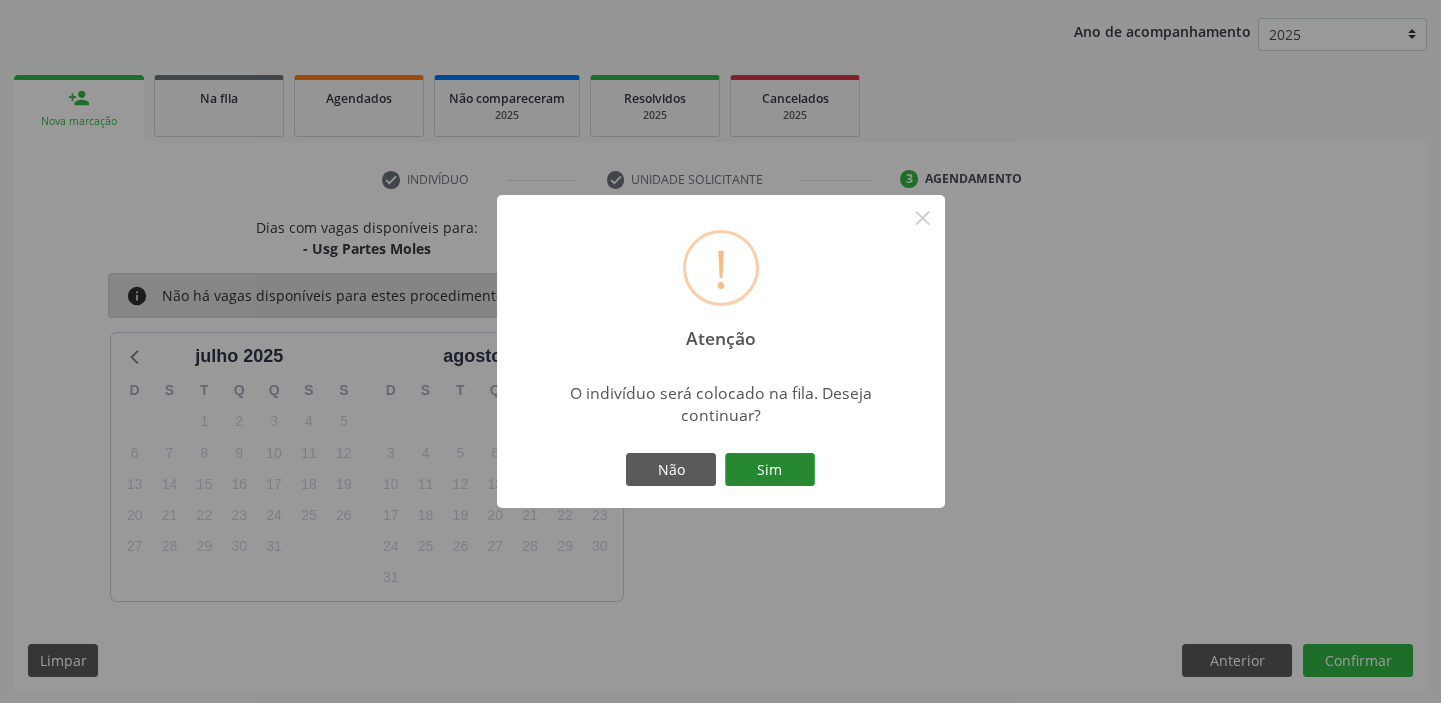 click on "Sim" at bounding box center [770, 470] 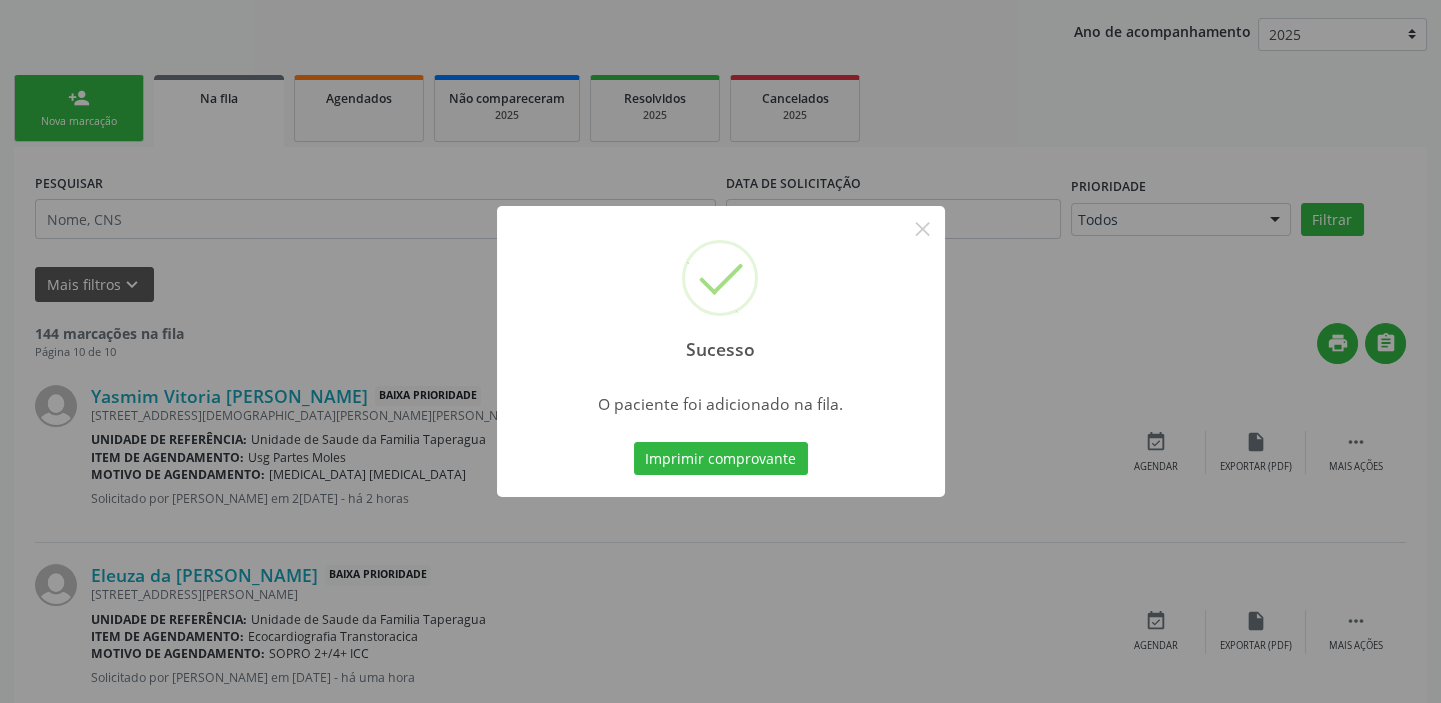 scroll, scrollTop: 0, scrollLeft: 0, axis: both 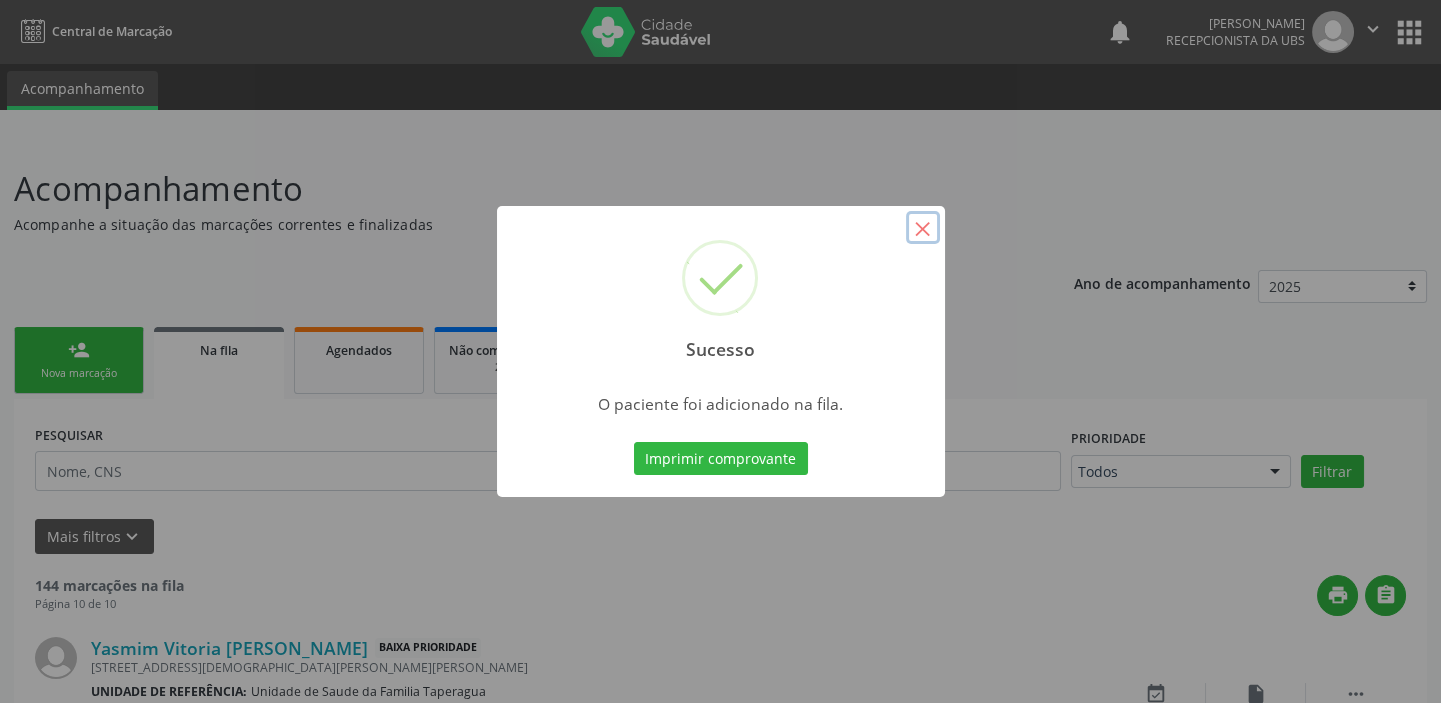 click on "×" at bounding box center [923, 228] 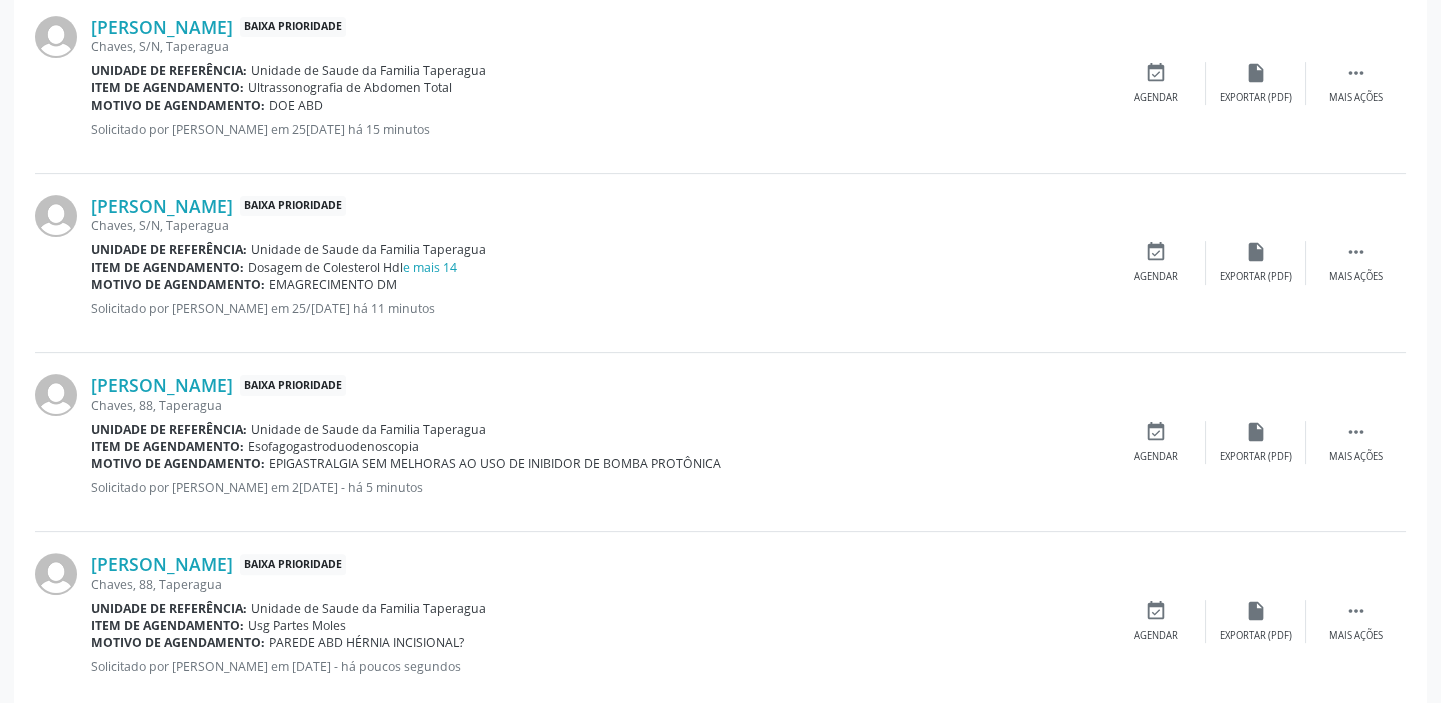 scroll, scrollTop: 1614, scrollLeft: 0, axis: vertical 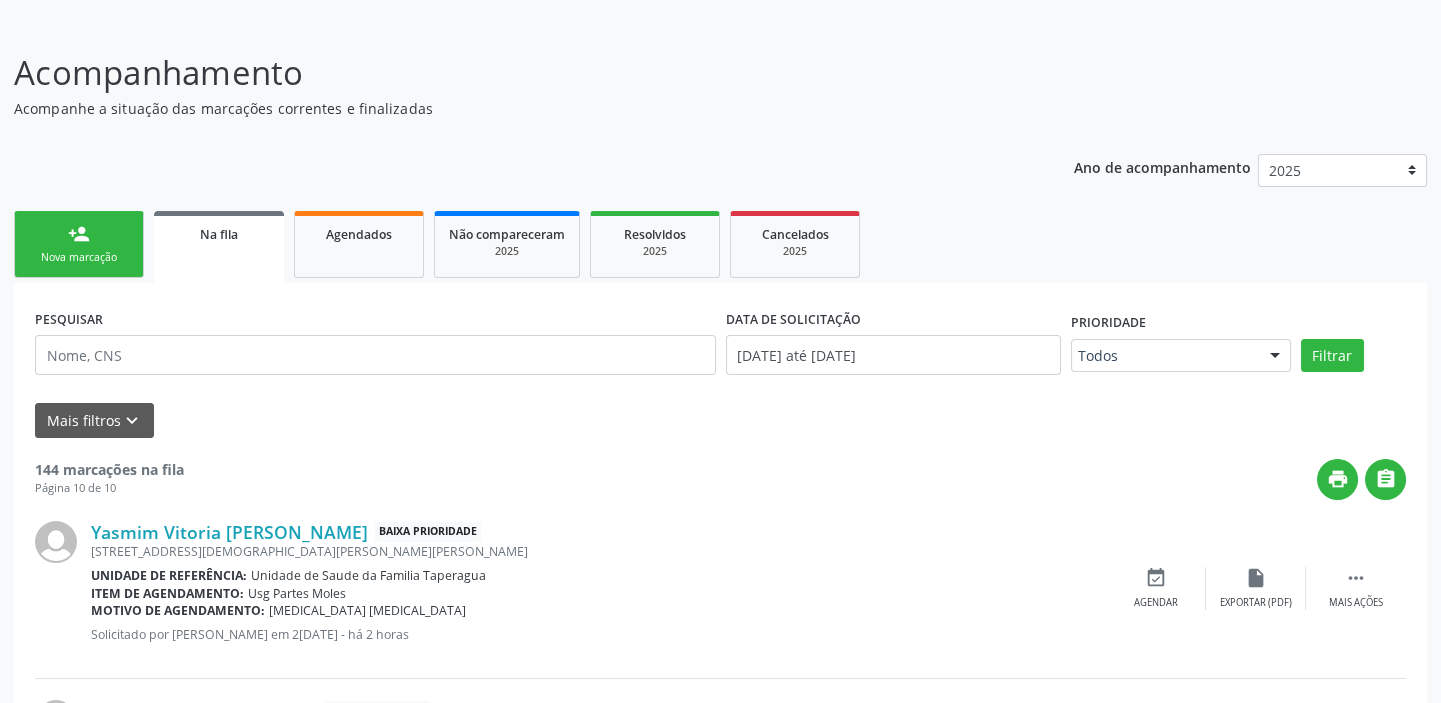 click on "person_add
Nova marcação" at bounding box center (79, 244) 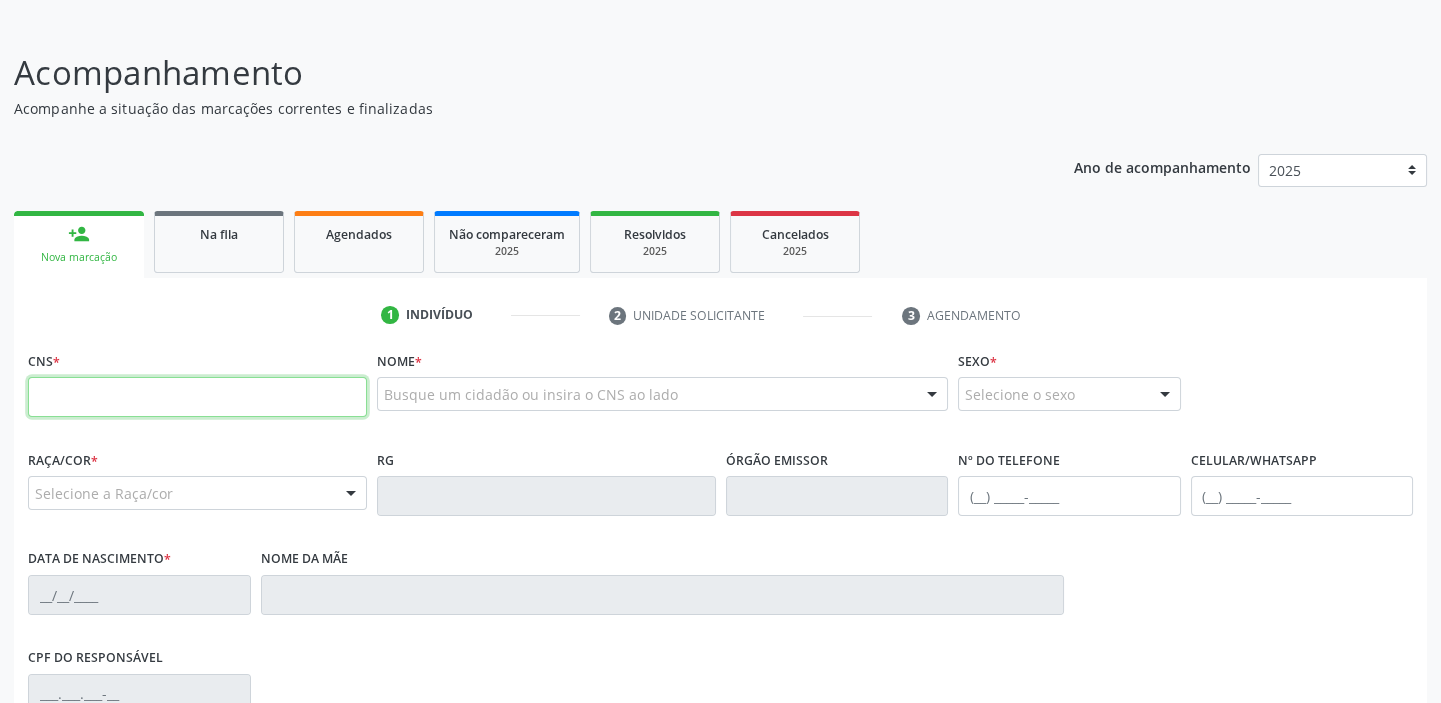 click at bounding box center (197, 397) 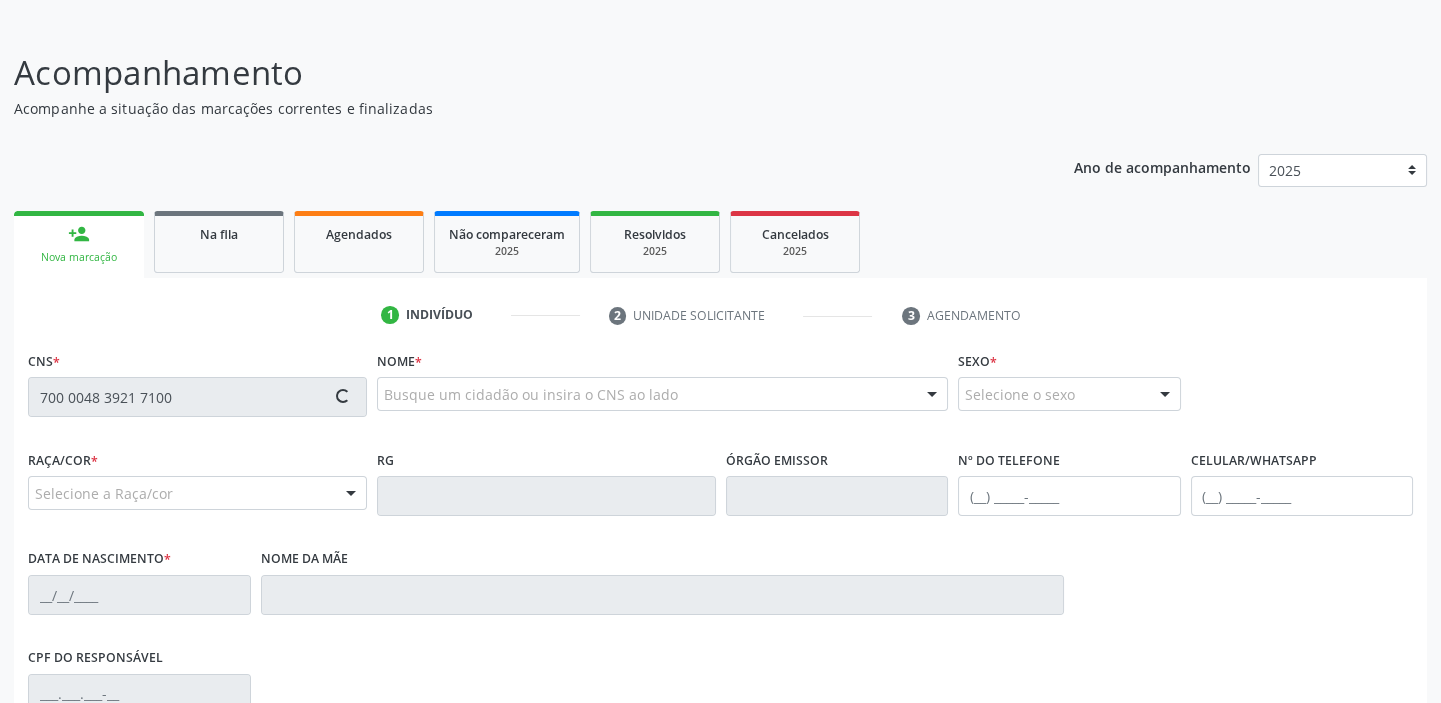 type on "700 0048 3921 7100" 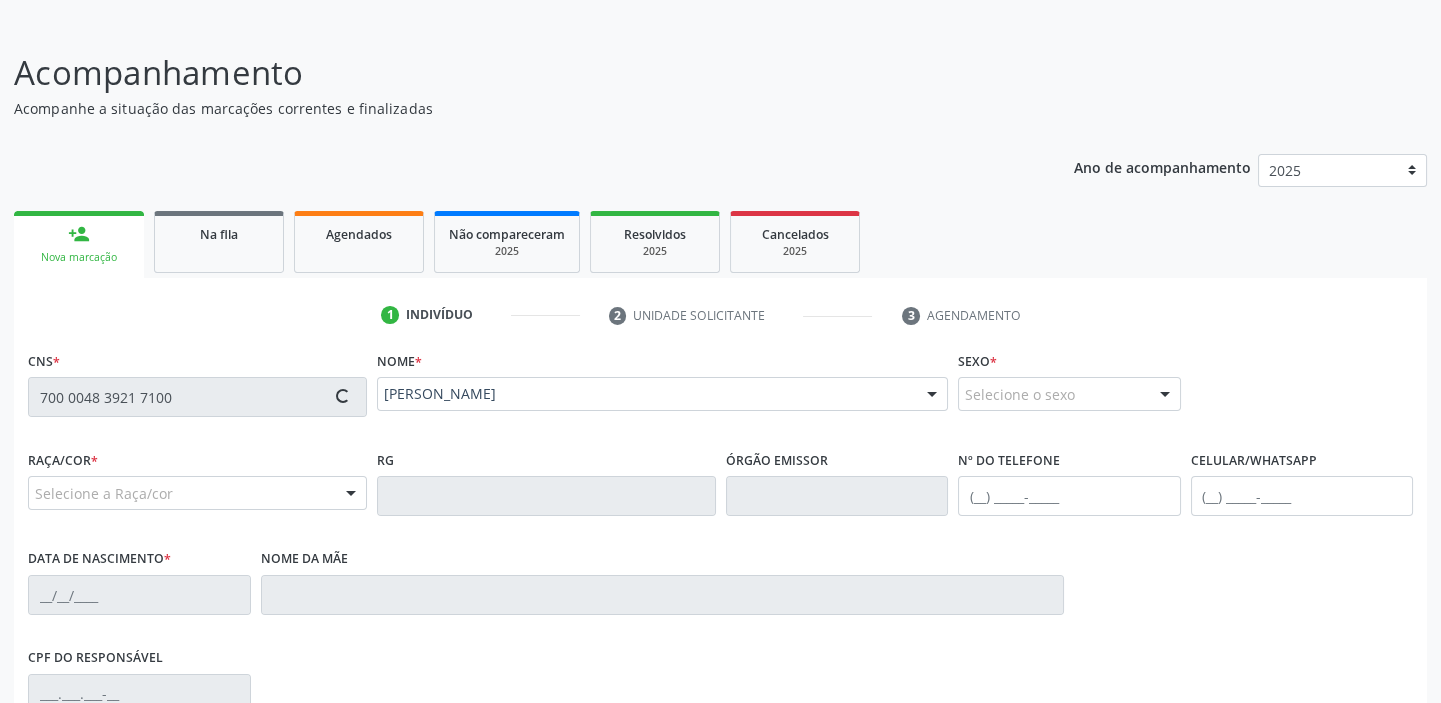 type on "[PHONE_NUMBER]" 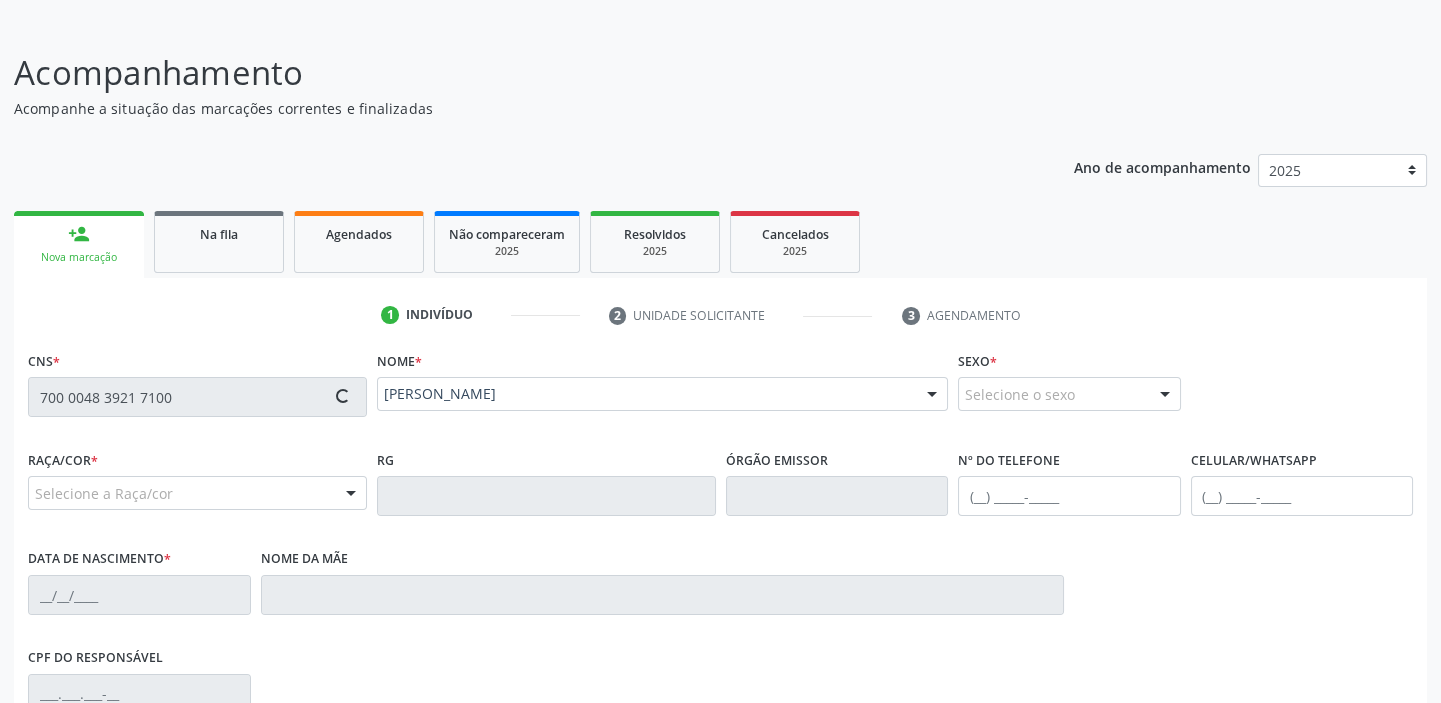 type on "[DATE]" 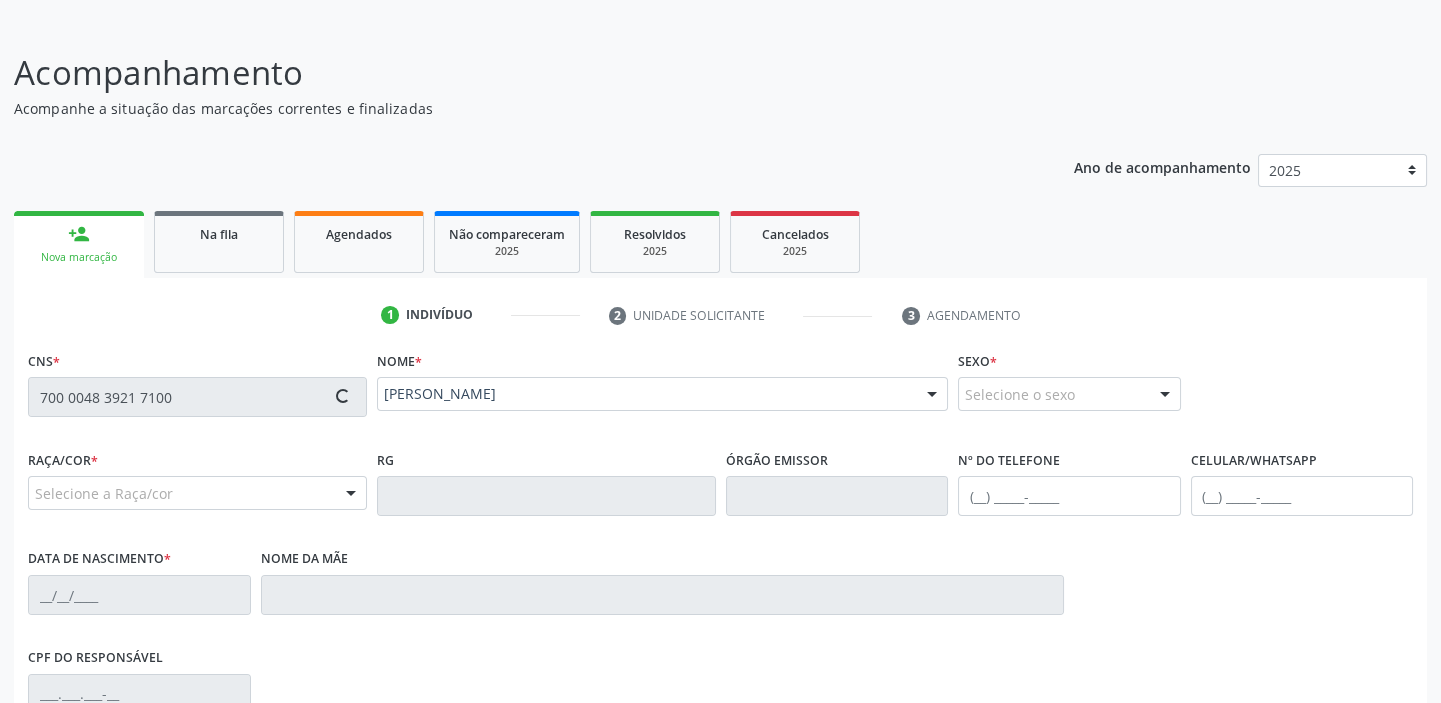 type on "[PERSON_NAME]" 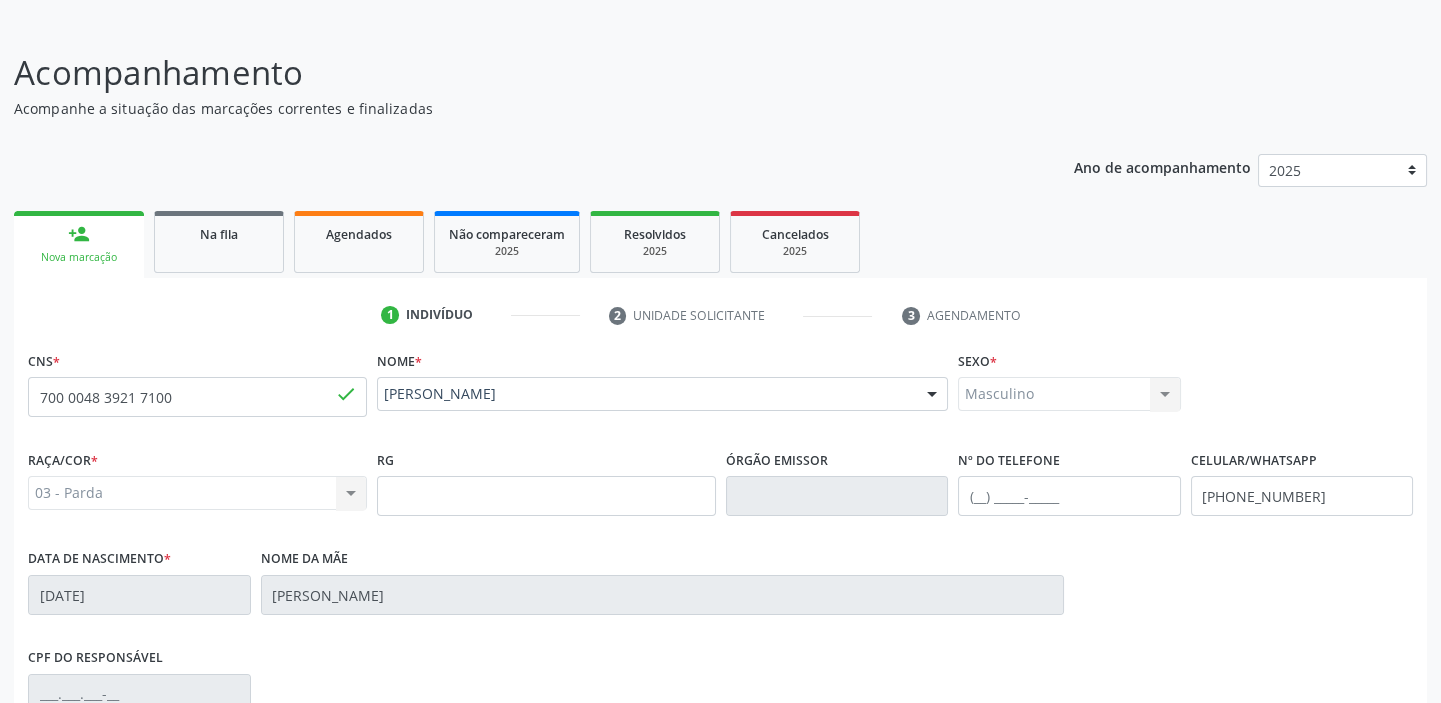 scroll, scrollTop: 408, scrollLeft: 0, axis: vertical 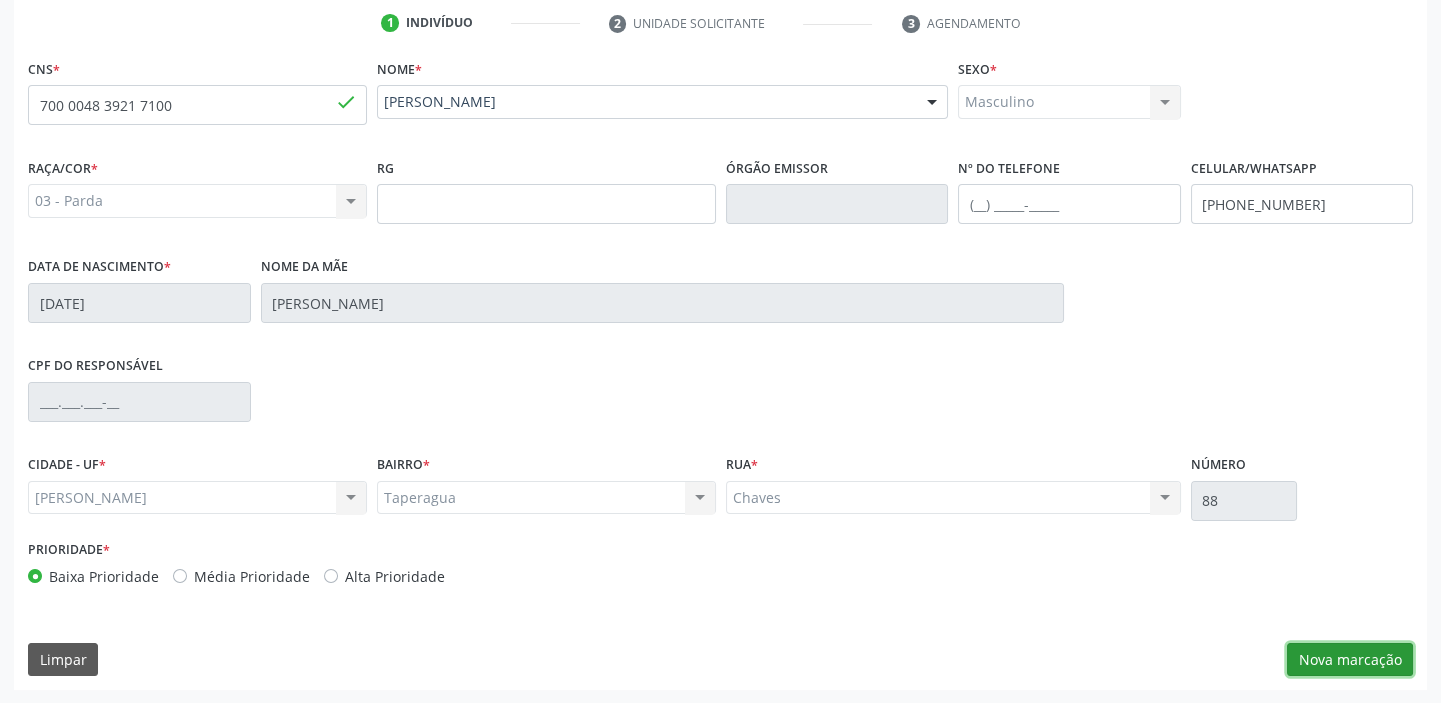 click on "Nova marcação" at bounding box center (1350, 660) 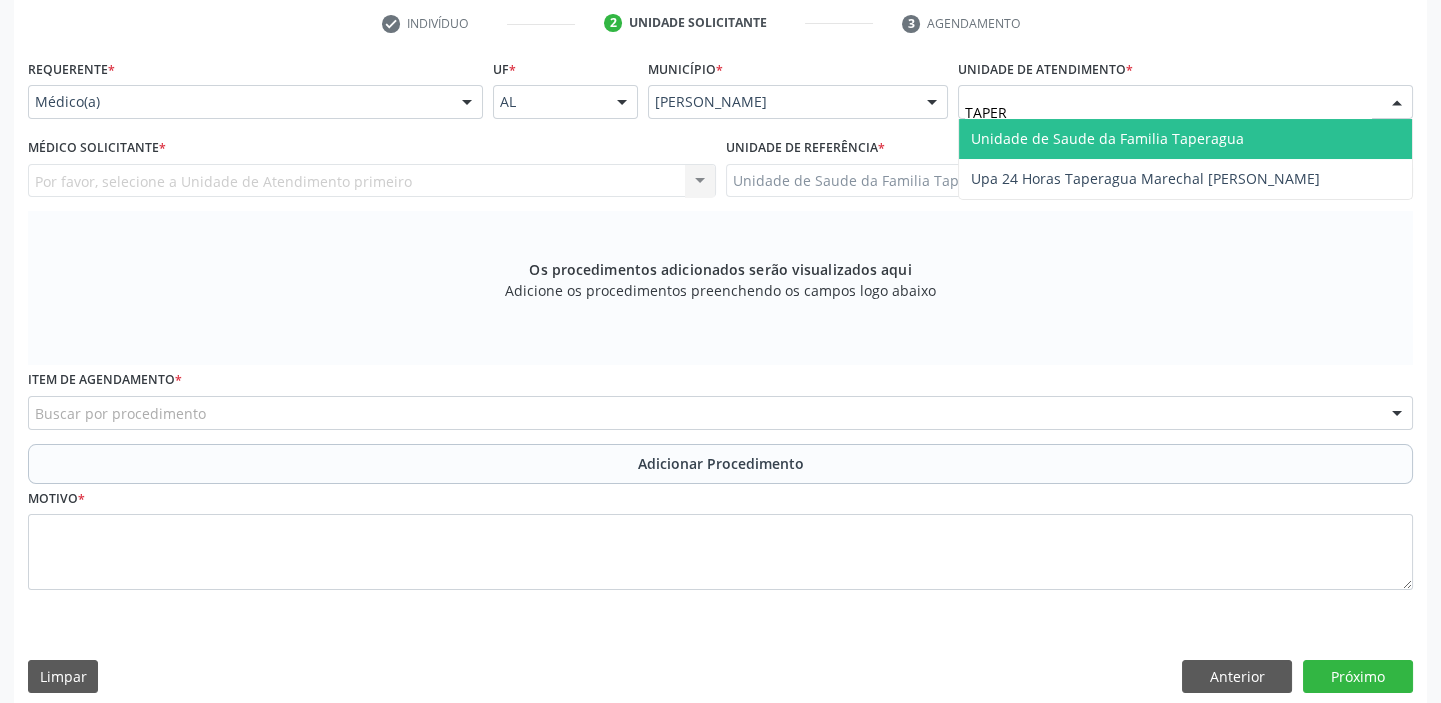 type on "TAPERA" 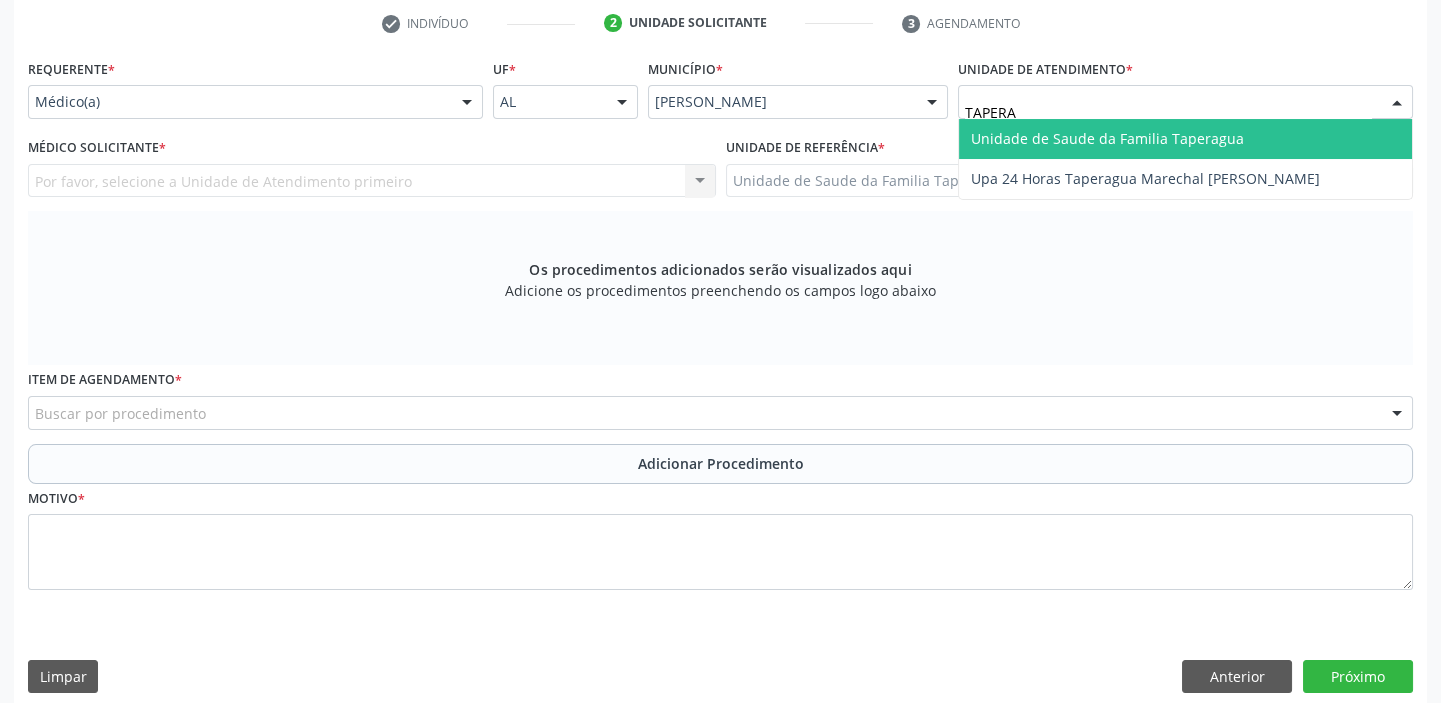 click on "Unidade de Saude da Familia Taperagua" at bounding box center [1107, 138] 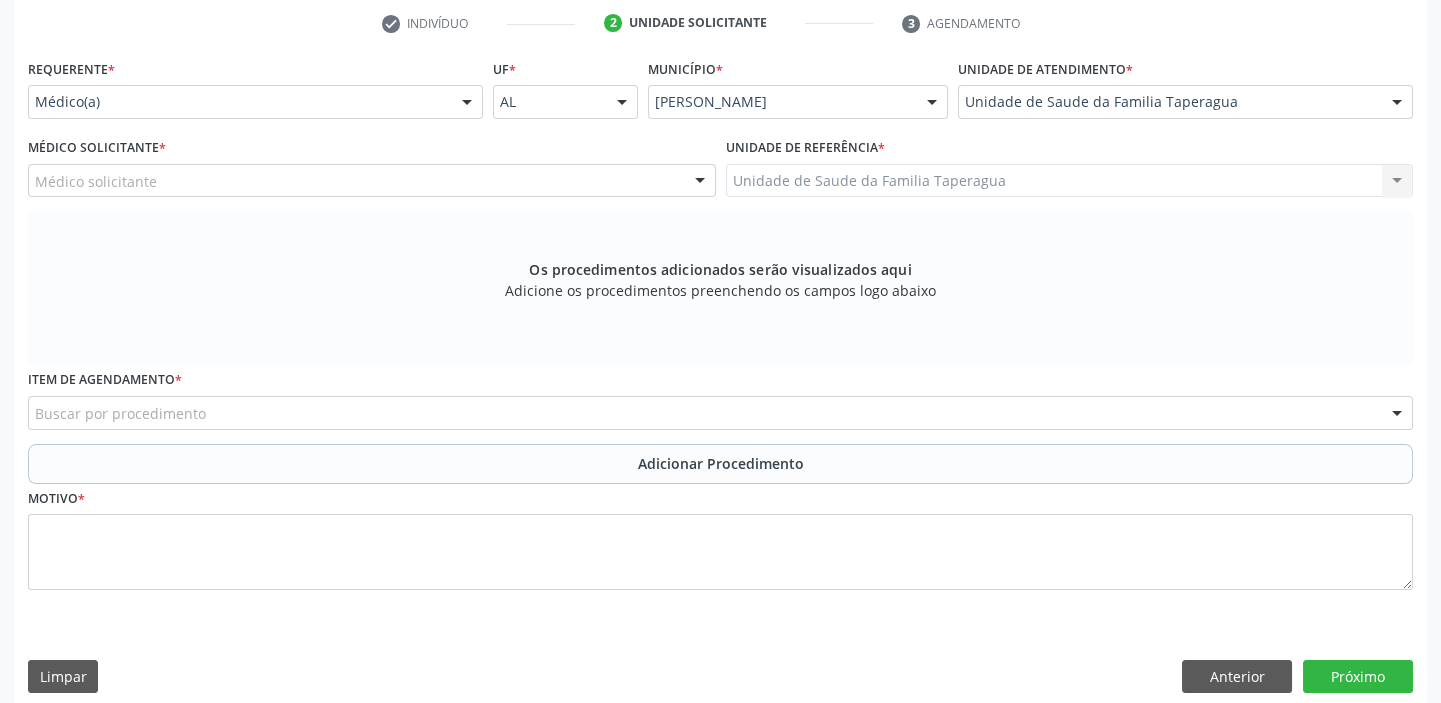click on "Médico Solicitante
*
Médico solicitante
Ana Sirleide Oliveira dos Santos   Cristiane de Lima Silva   Joao Casado Filho   Julilda Maria de Medeiros   Maria Samara da Silva   Martina Toledo Valadao
Nenhum resultado encontrado para: "   "
Não há nenhuma opção para ser exibida." at bounding box center [372, 172] 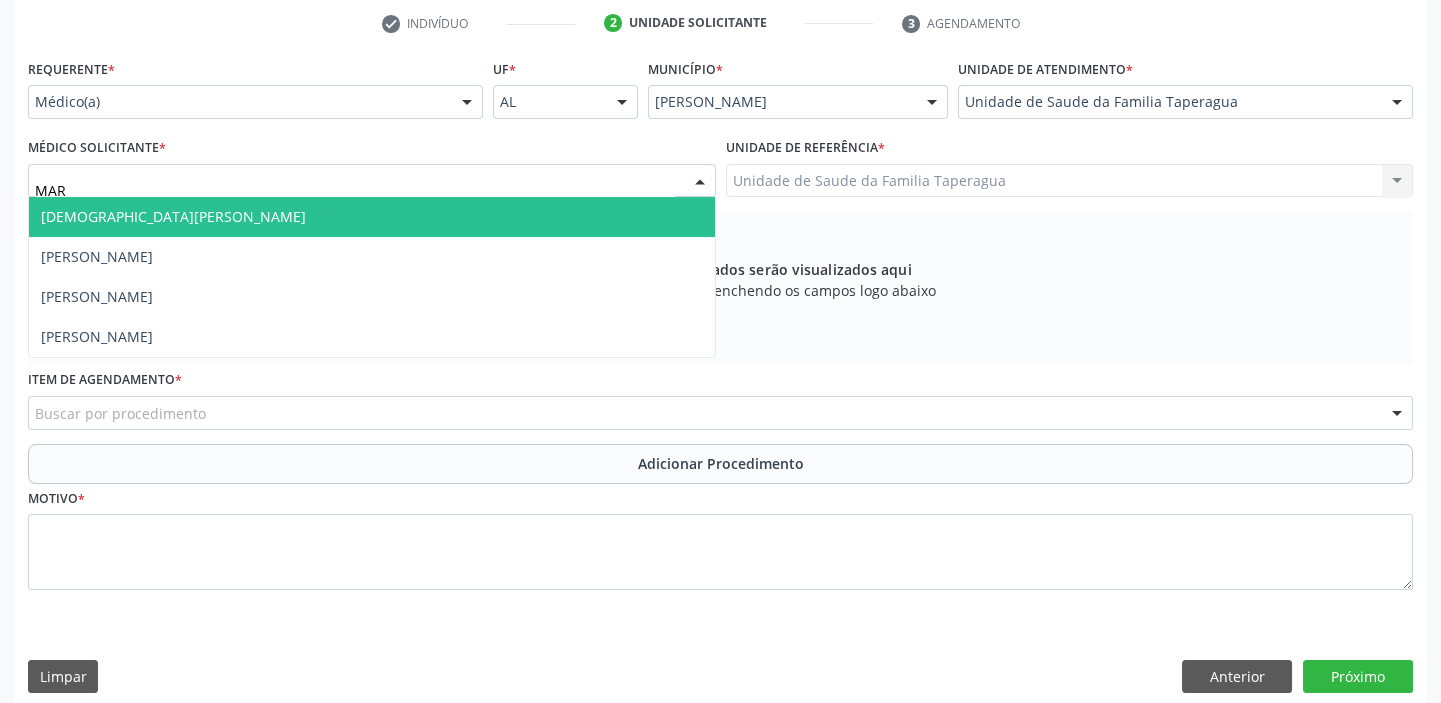 type on "MART" 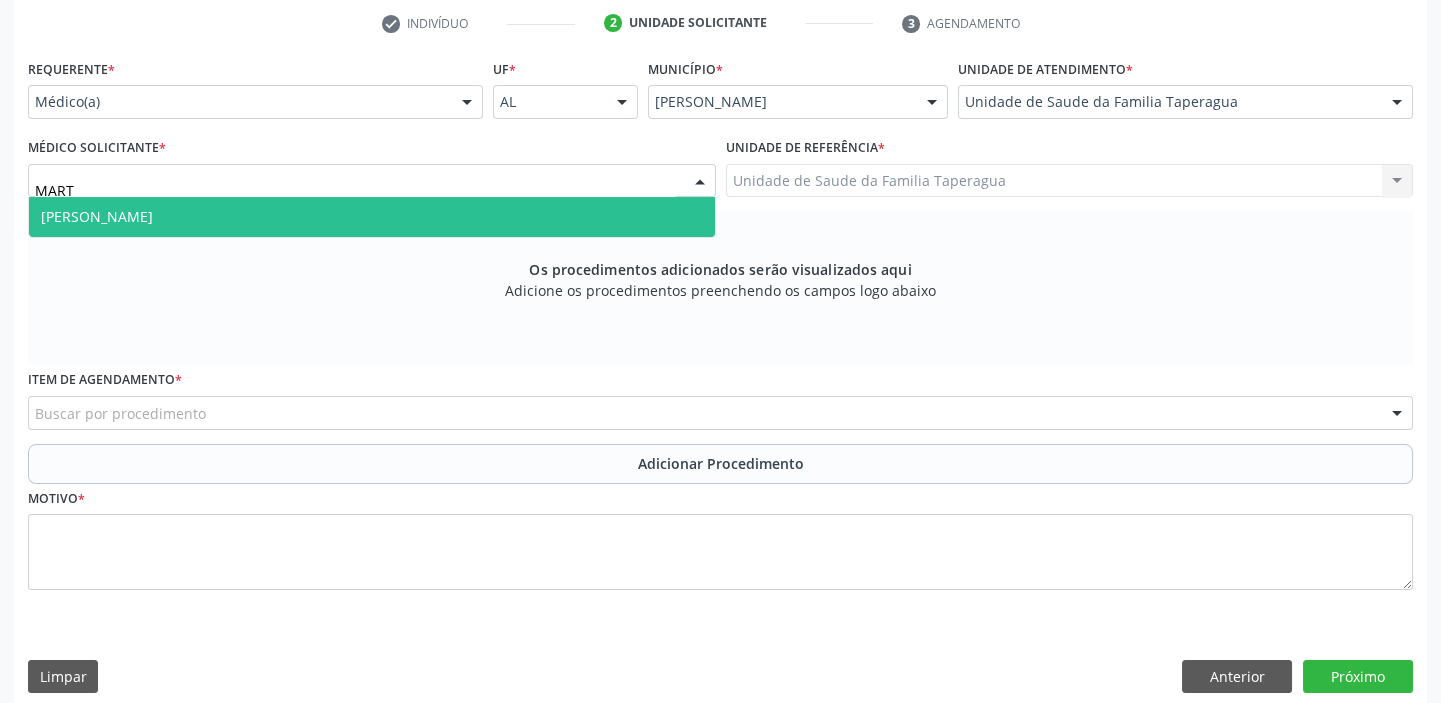 click on "[PERSON_NAME]" at bounding box center [372, 217] 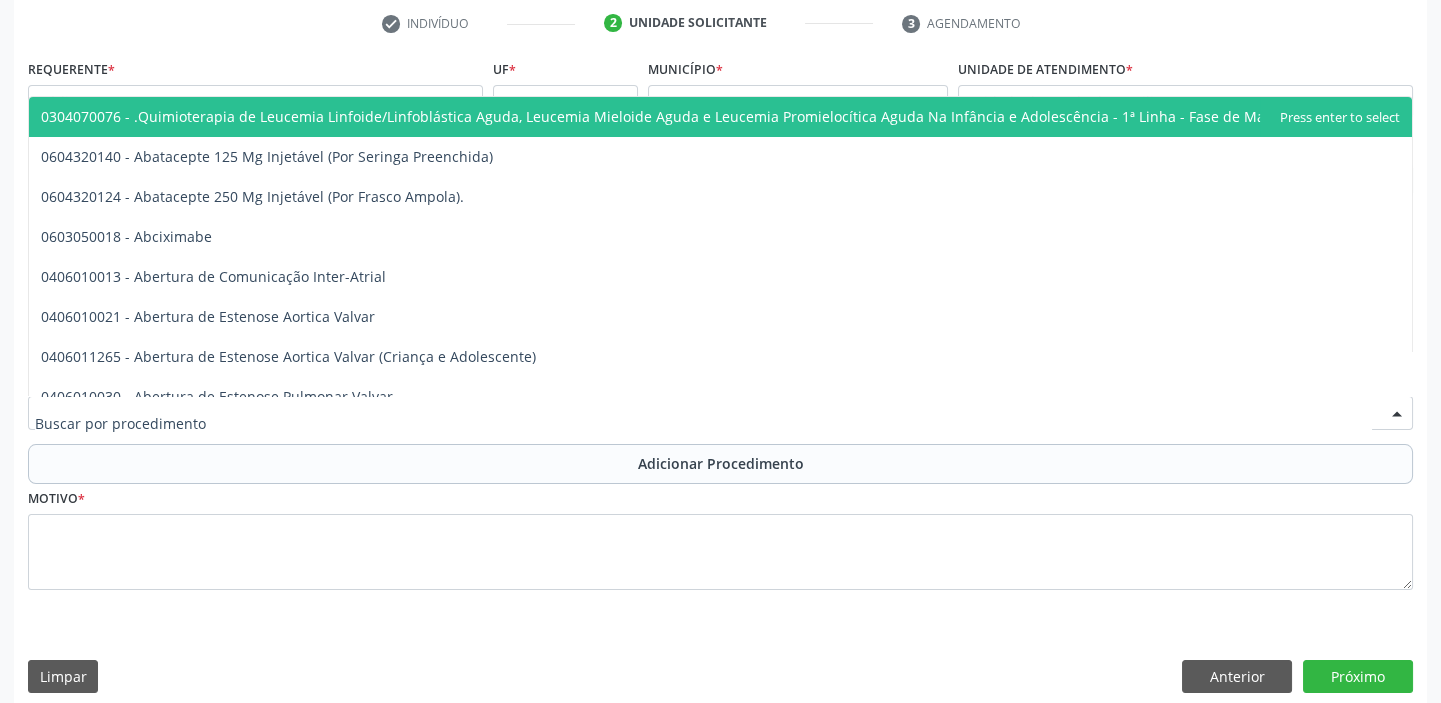 click at bounding box center [720, 413] 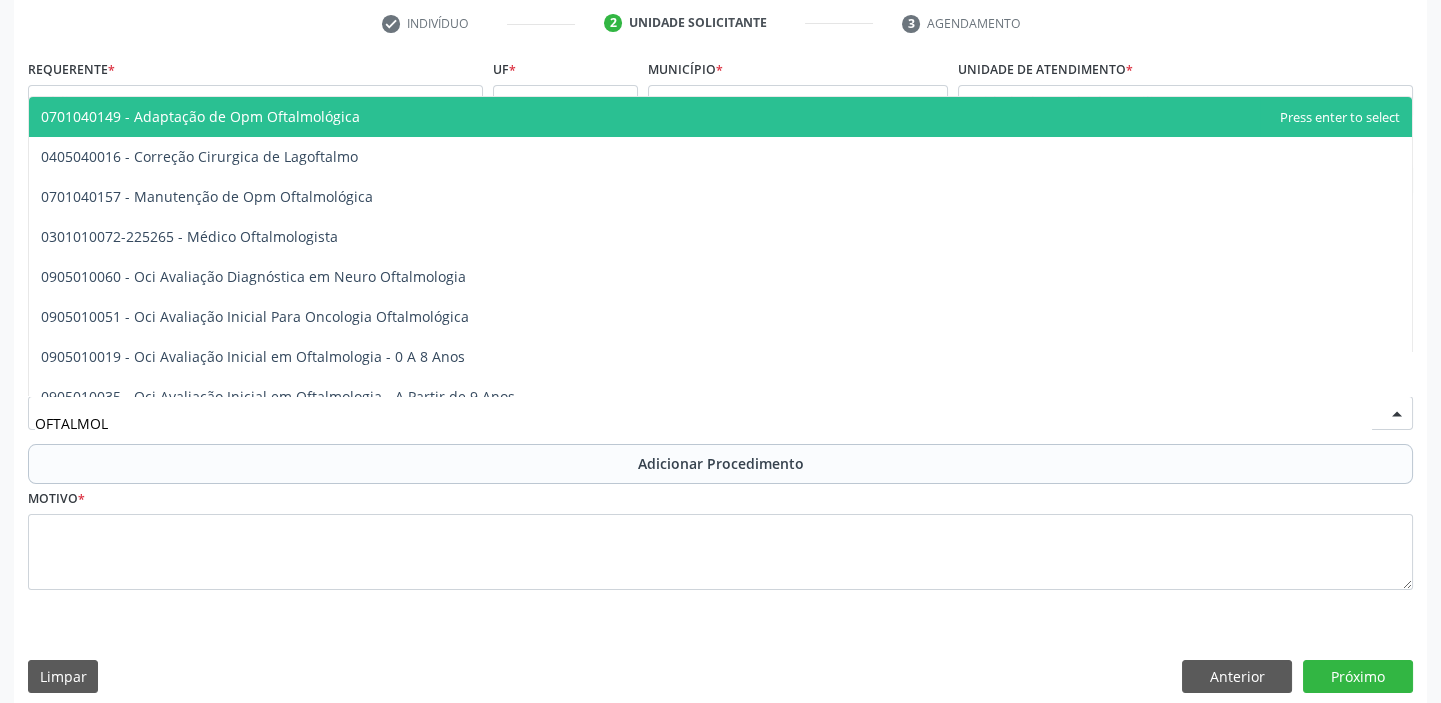 type on "OFTALMOLO" 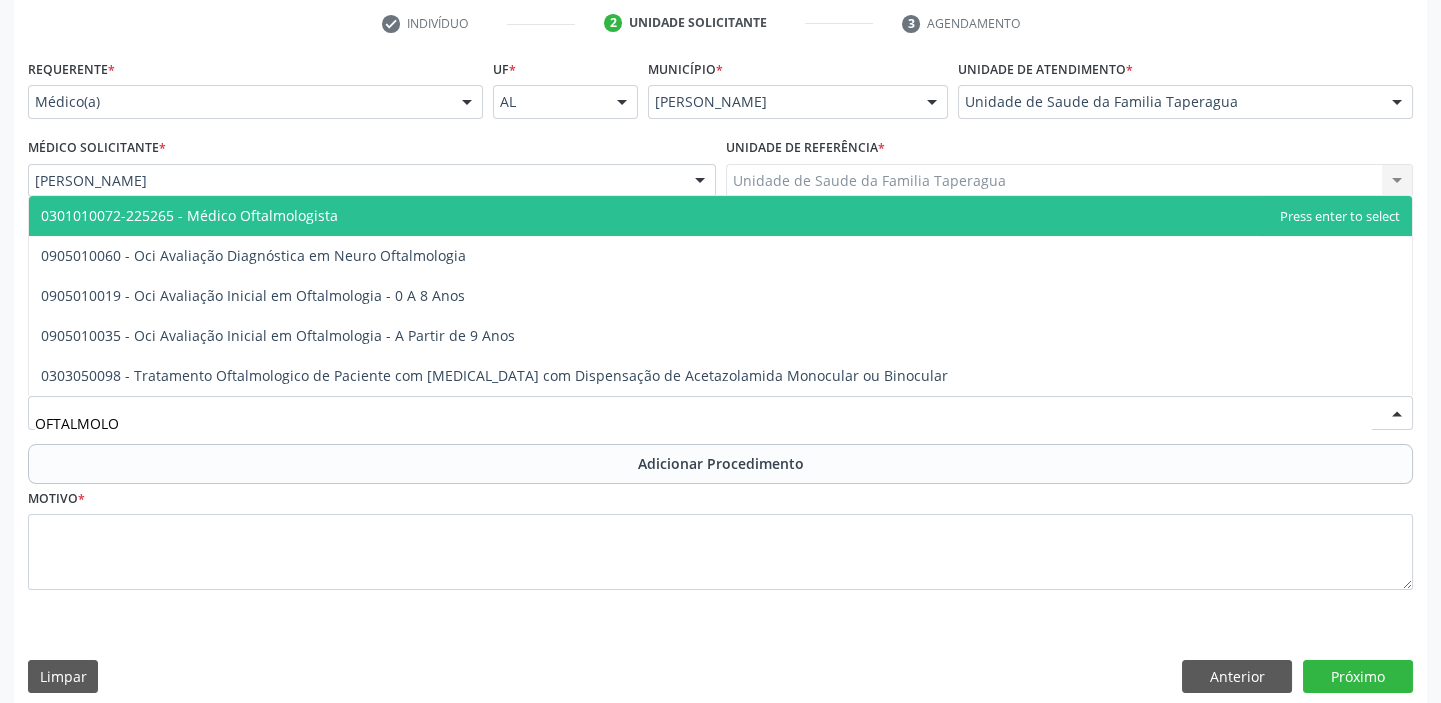 click on "0301010072-225265 - Médico Oftalmologista" at bounding box center (720, 216) 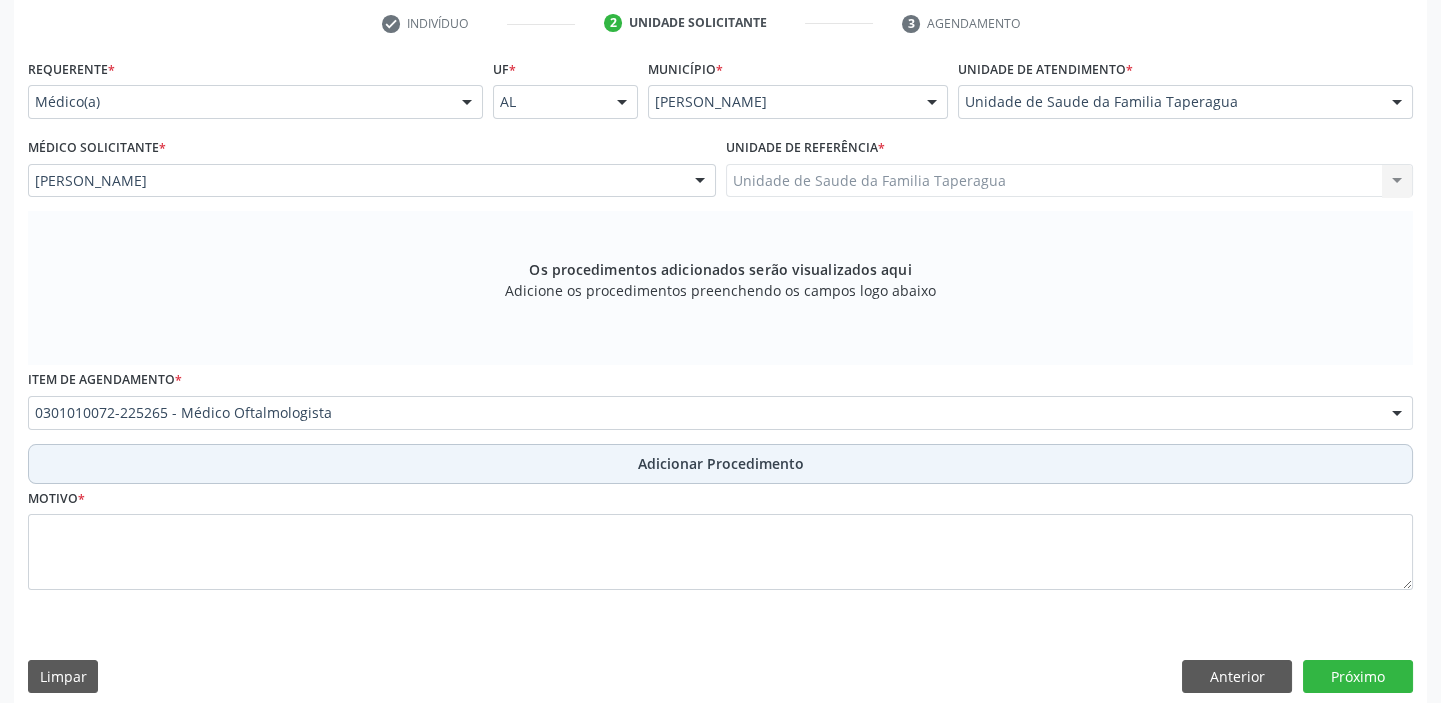 click on "Adicionar Procedimento" at bounding box center (720, 464) 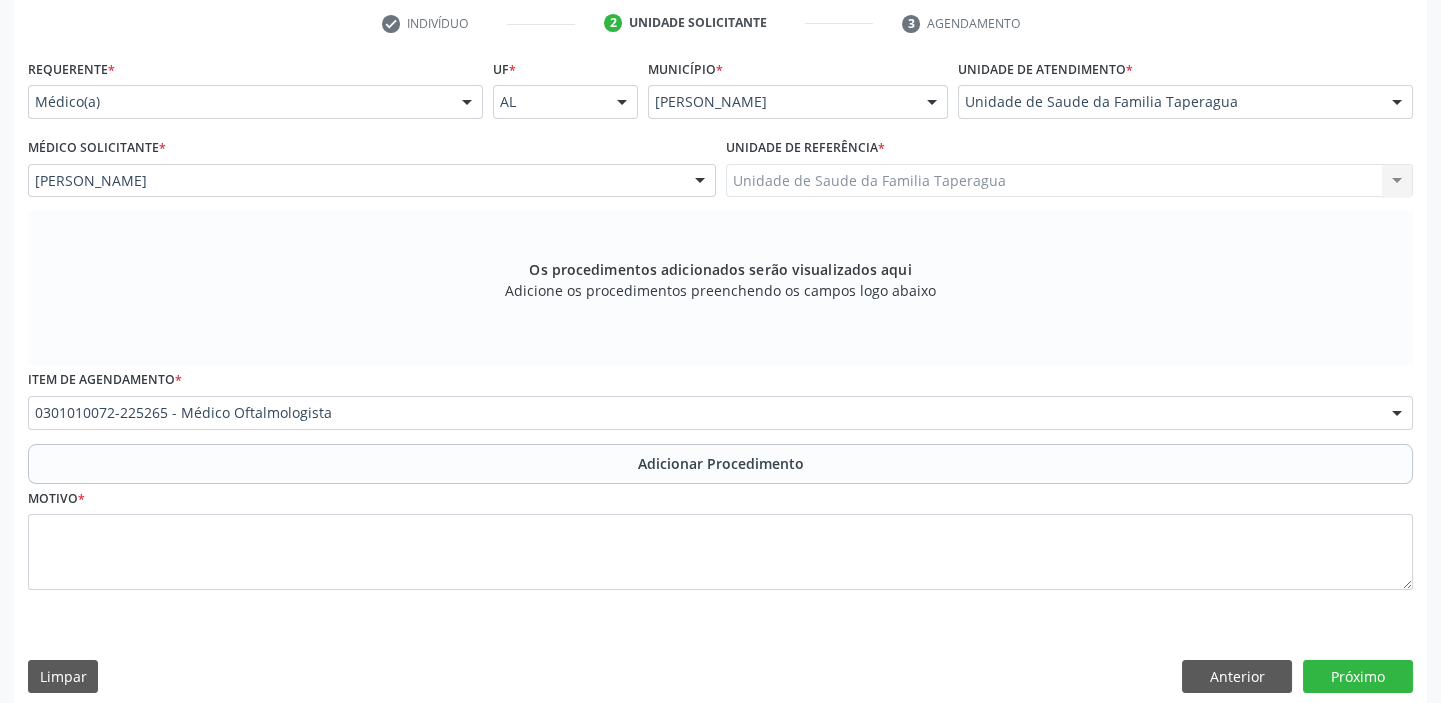 scroll, scrollTop: 349, scrollLeft: 0, axis: vertical 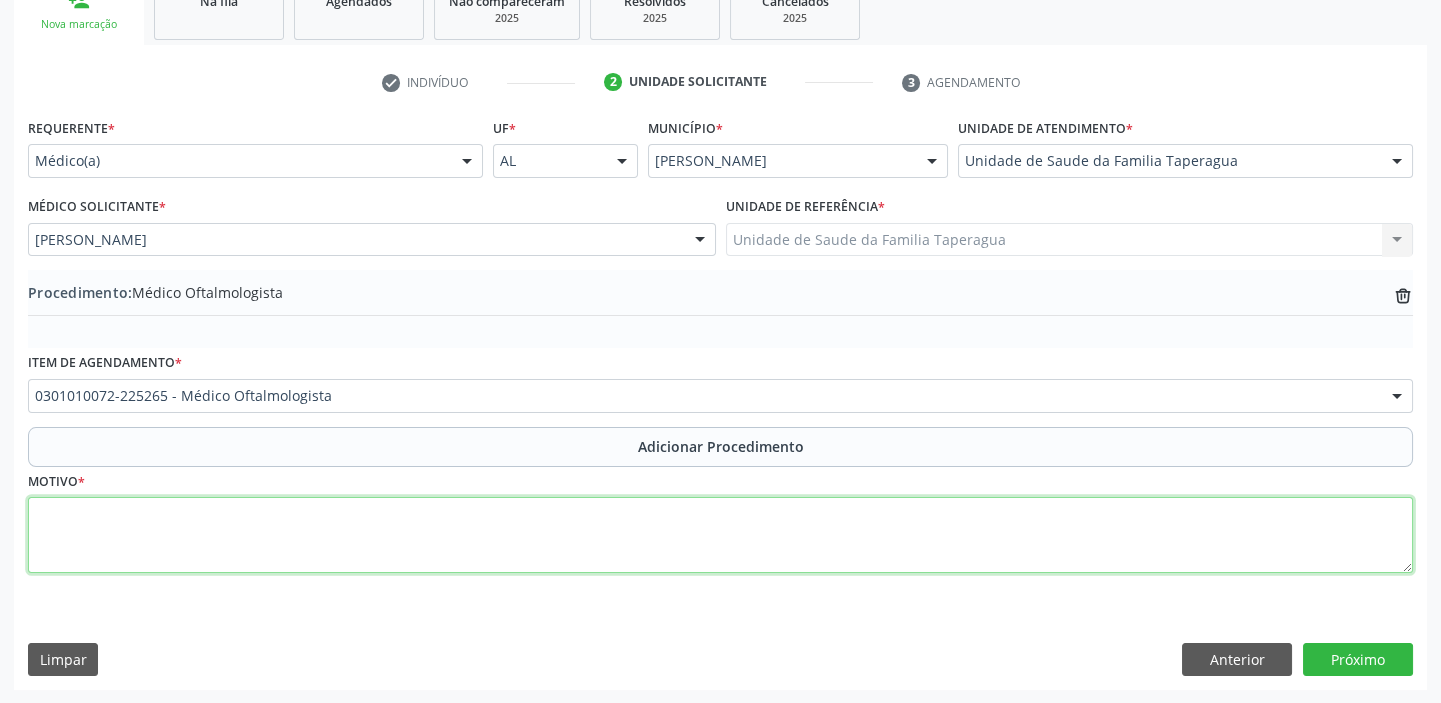click at bounding box center [720, 535] 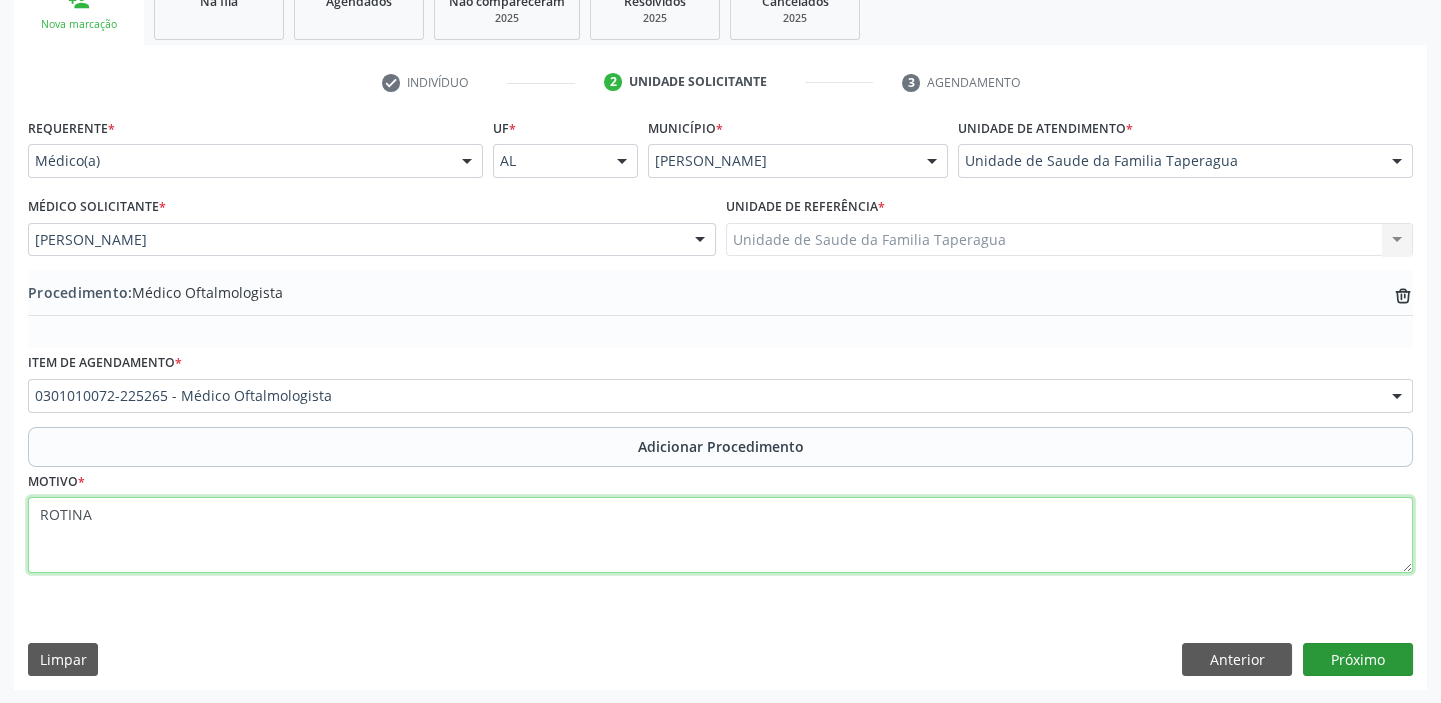 type on "ROTINA" 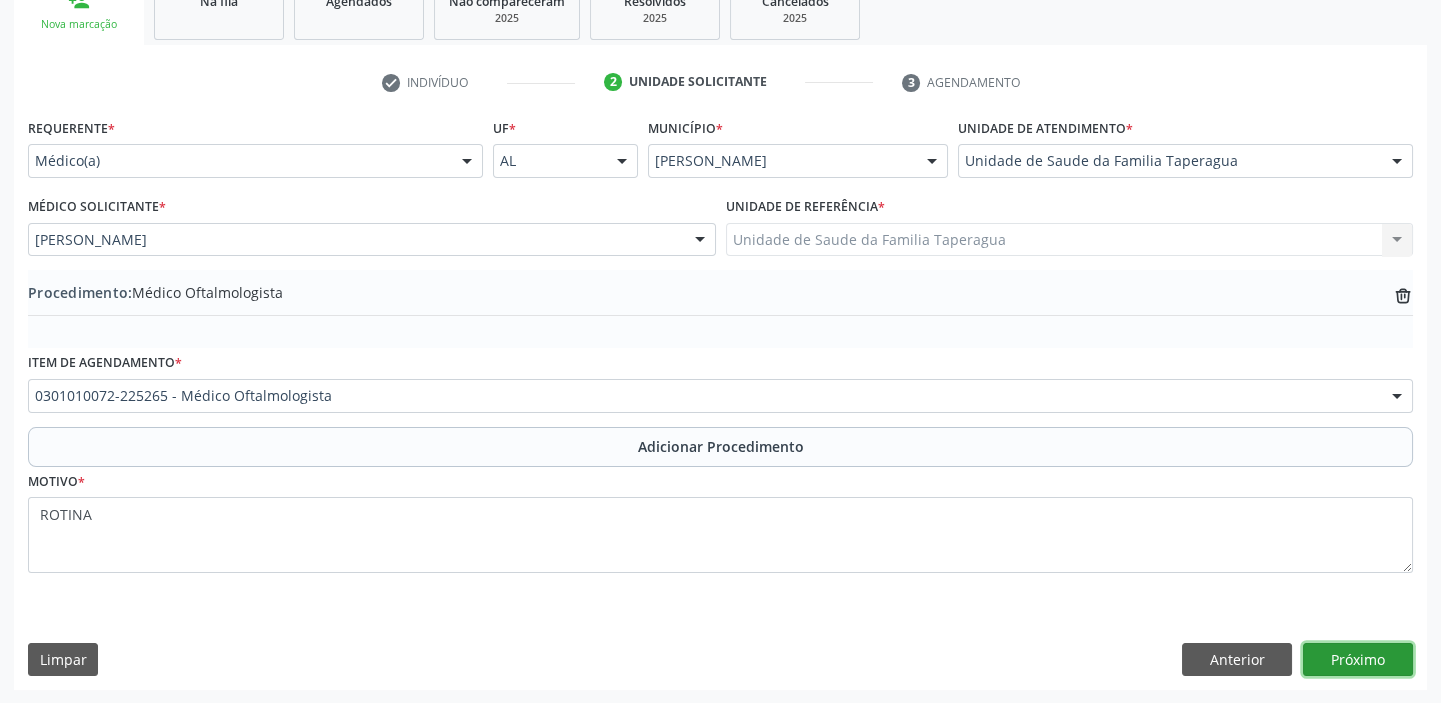 click on "Próximo" at bounding box center (1358, 660) 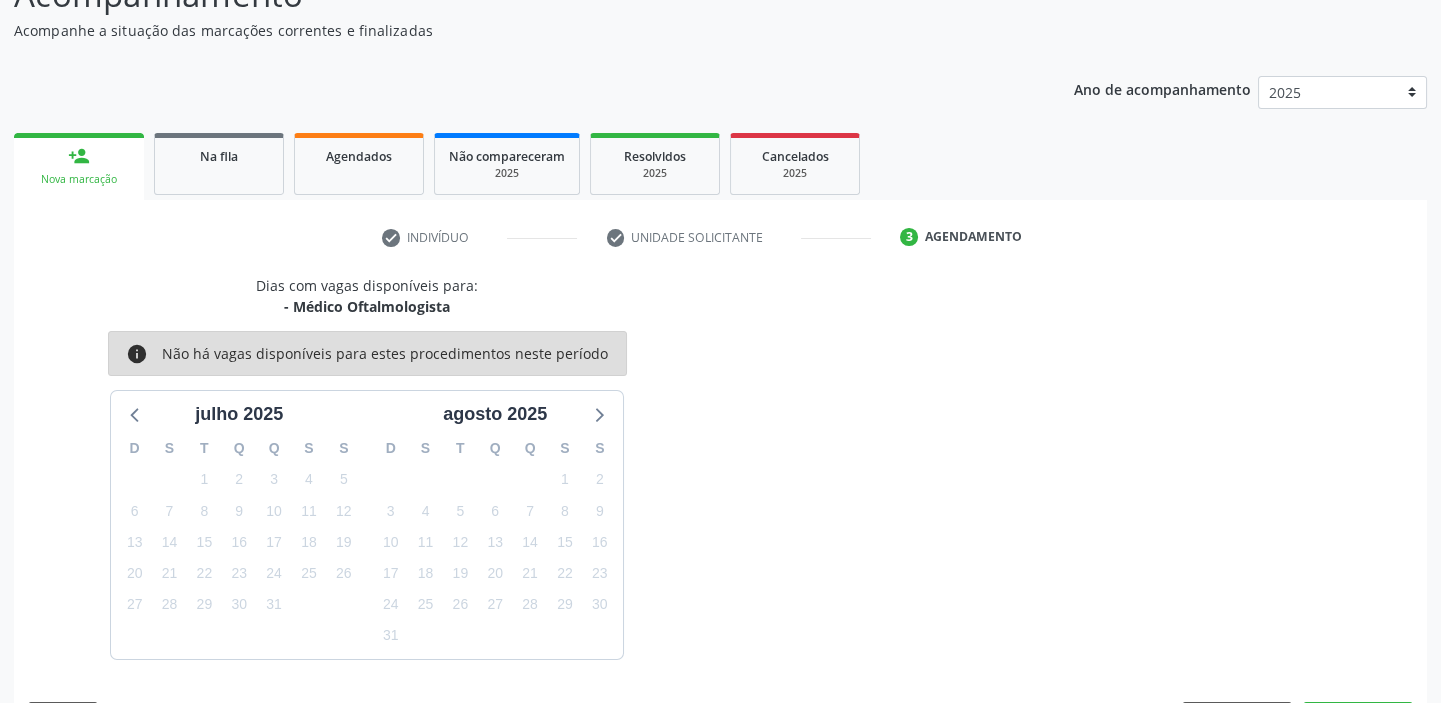 scroll, scrollTop: 252, scrollLeft: 0, axis: vertical 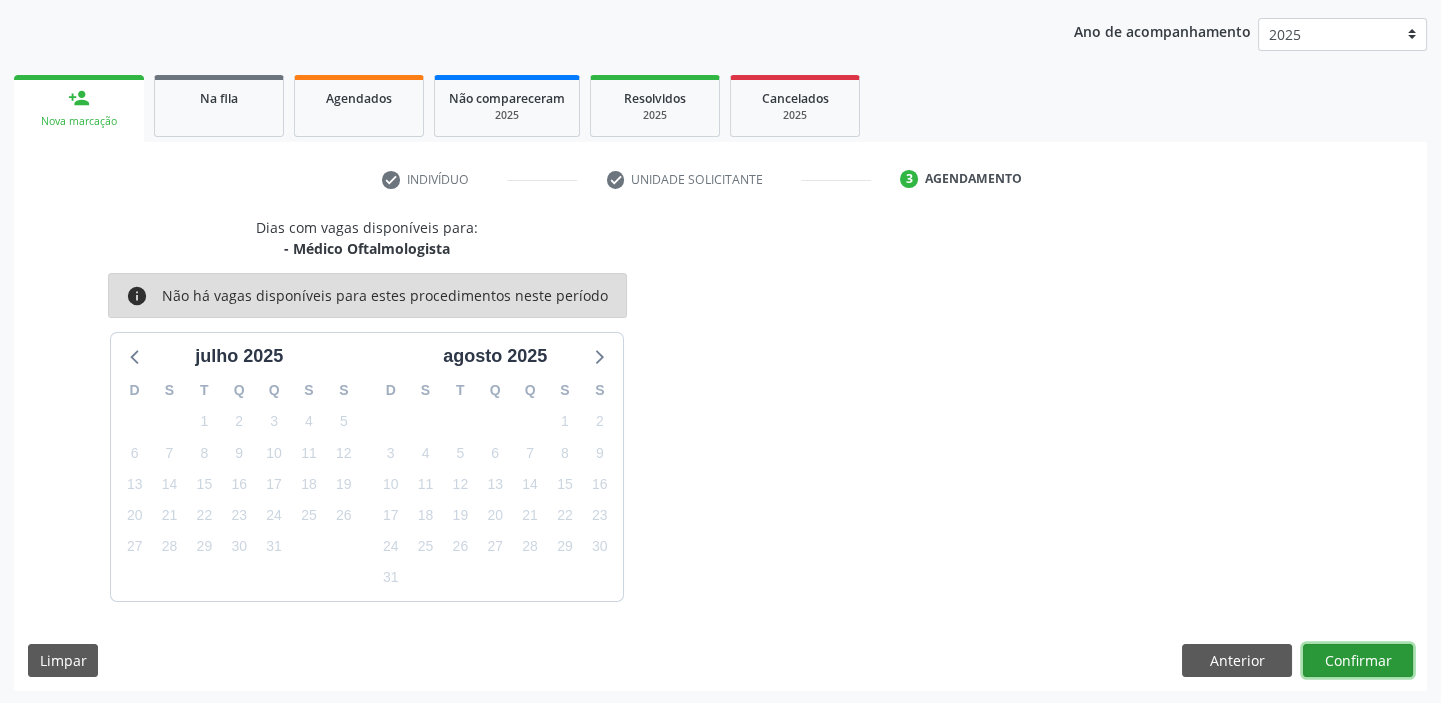 click on "Confirmar" at bounding box center (1358, 661) 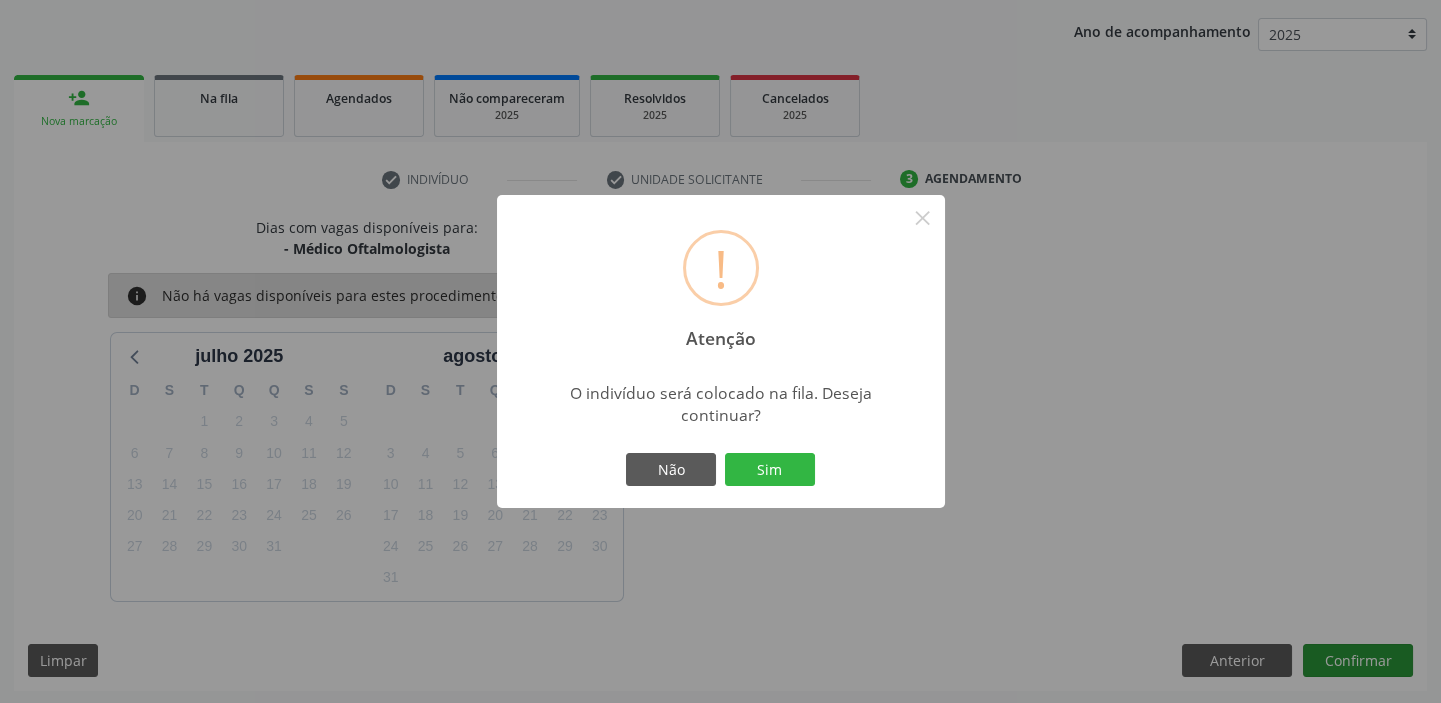 type 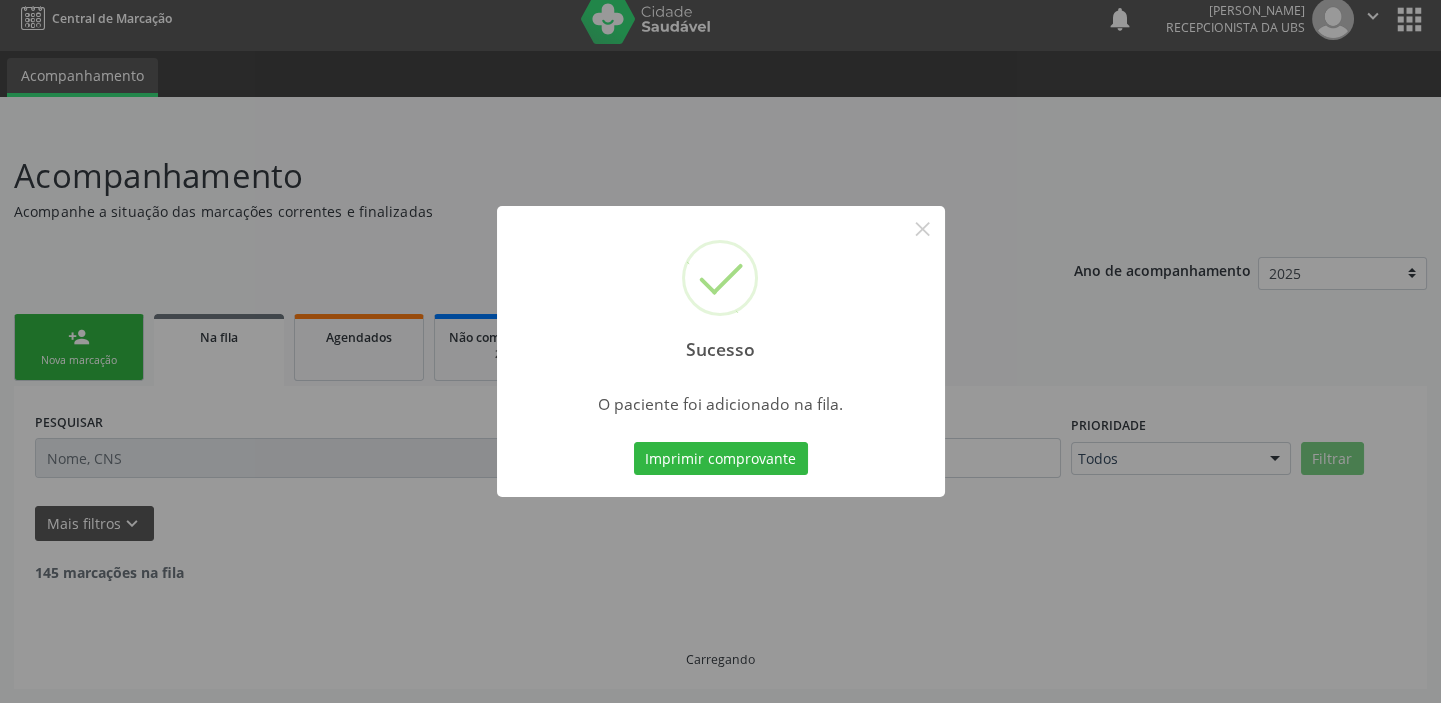 scroll, scrollTop: 0, scrollLeft: 0, axis: both 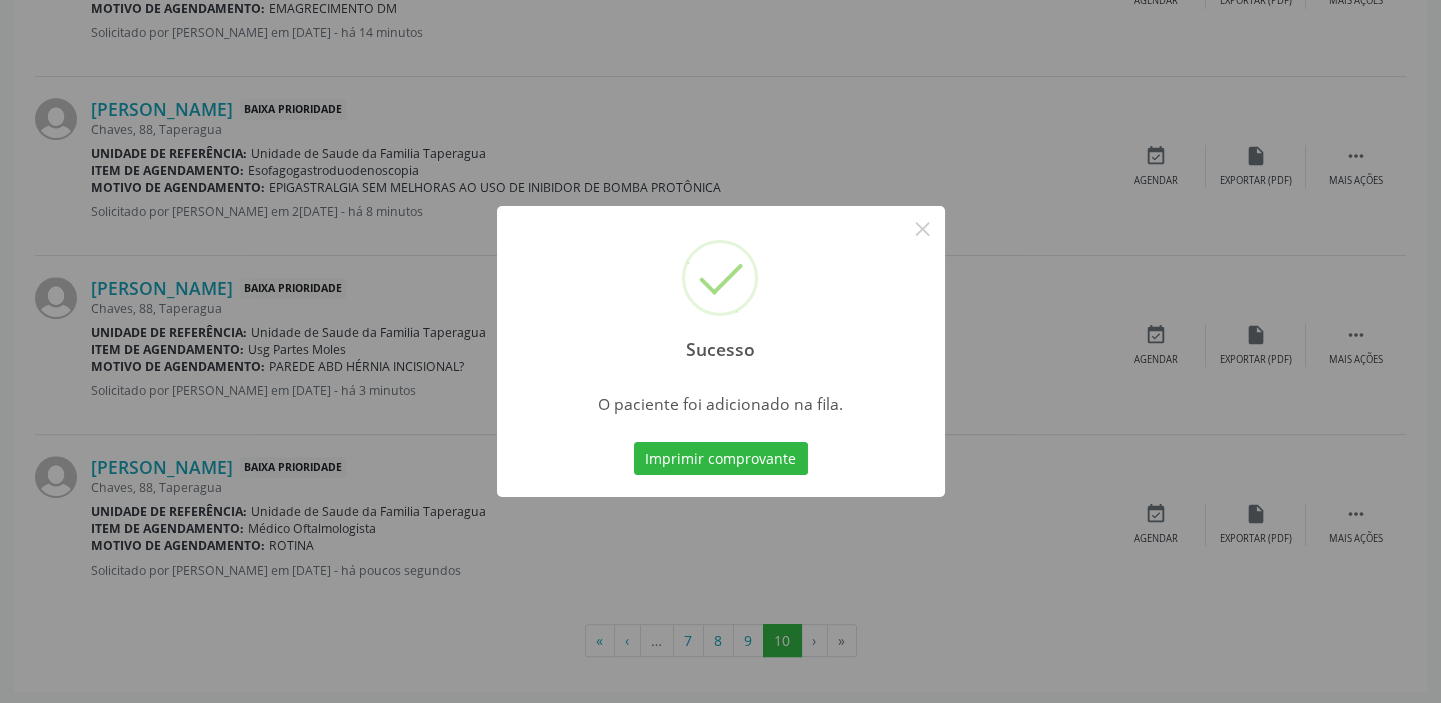 click on "Sucesso × O paciente foi adicionado na fila. Imprimir comprovante Cancel" at bounding box center (720, 351) 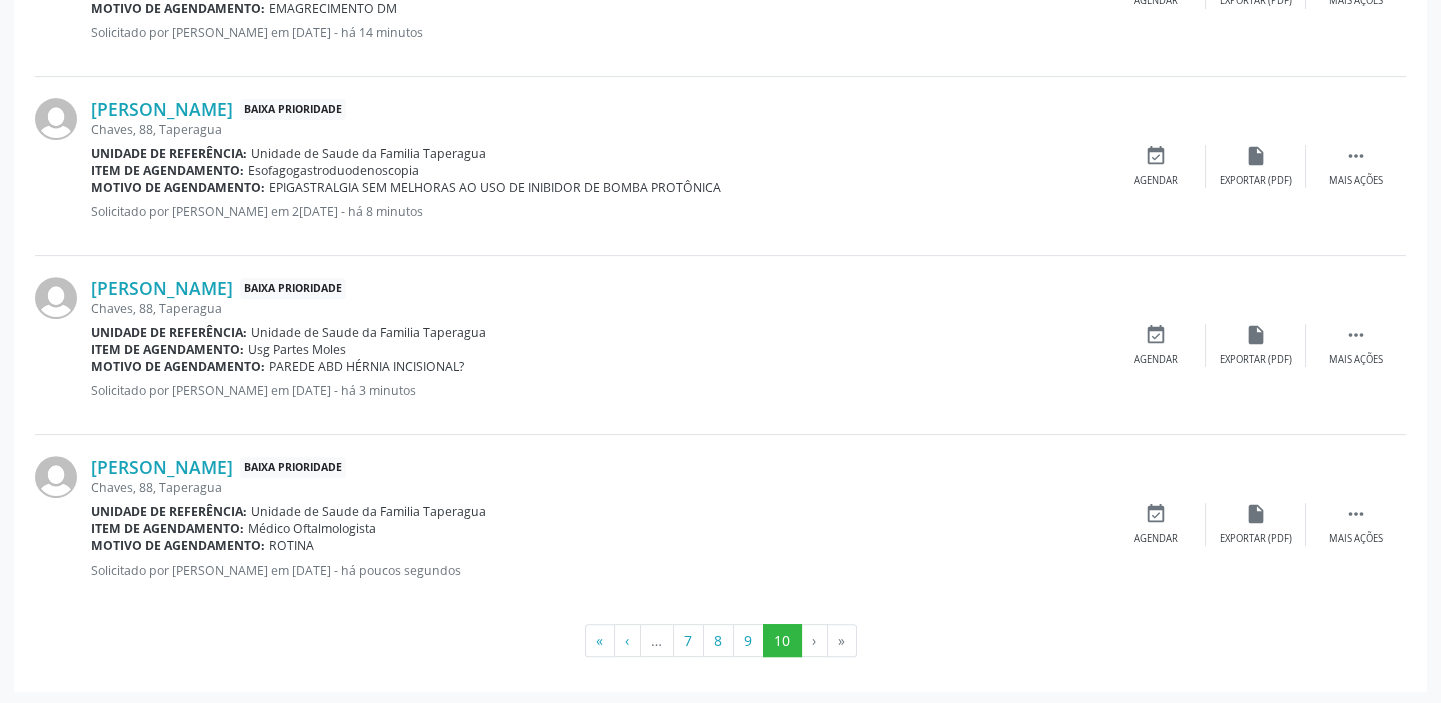 scroll, scrollTop: 0, scrollLeft: 0, axis: both 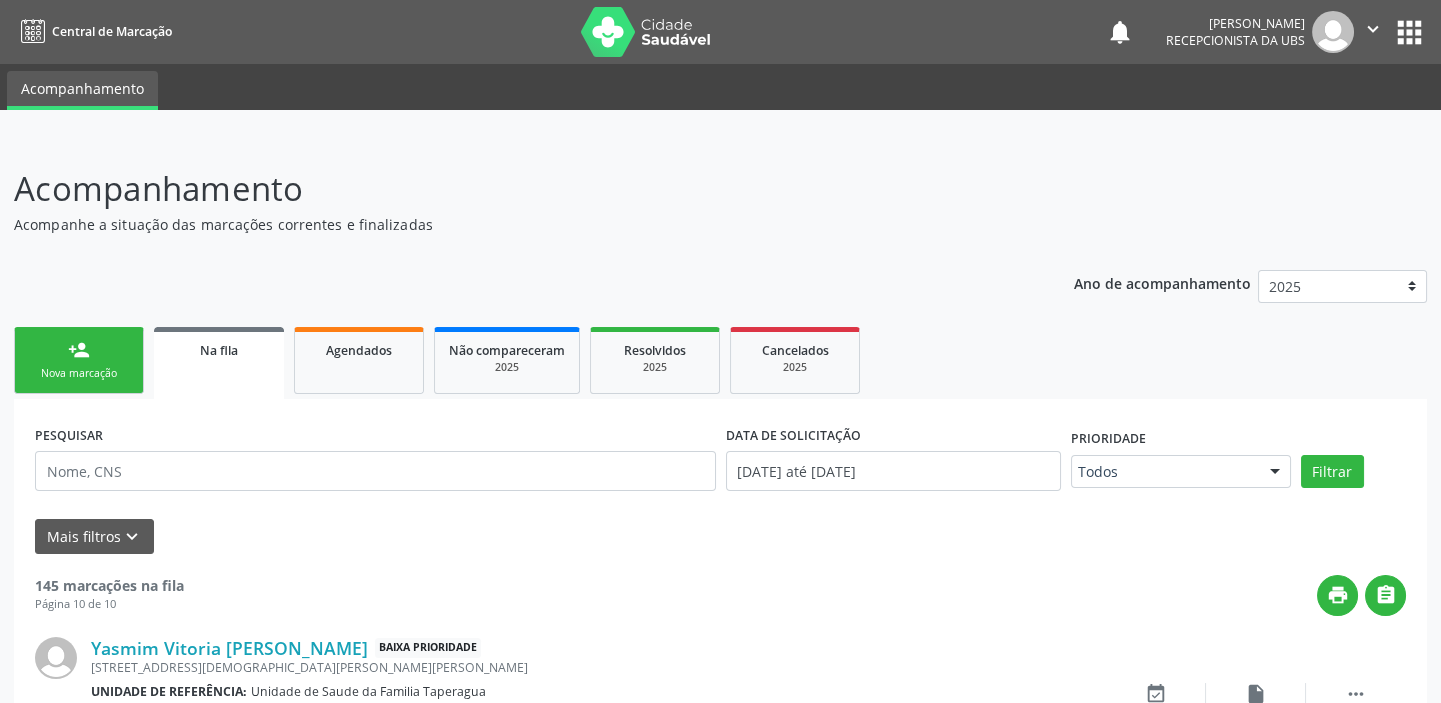 click on "Nova marcação" at bounding box center [79, 373] 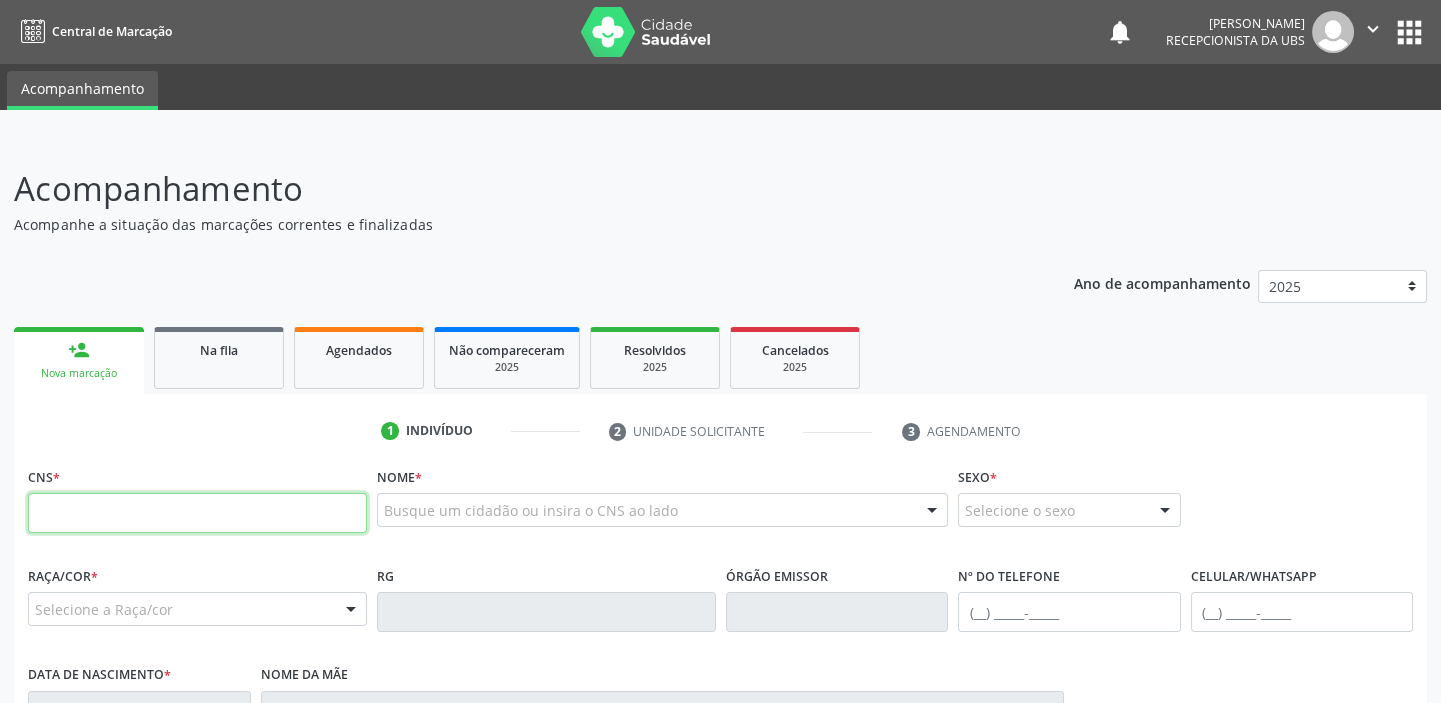 click at bounding box center (197, 513) 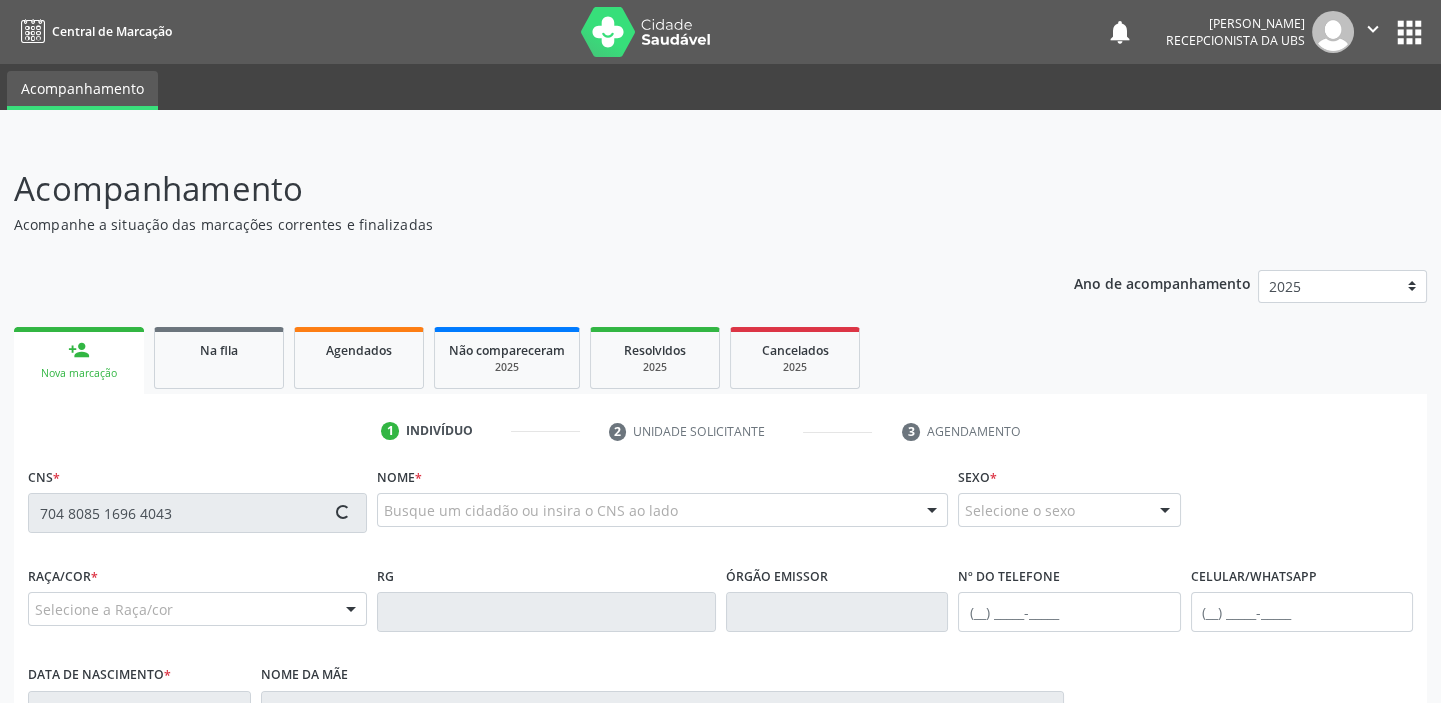type on "704 8085 1696 4043" 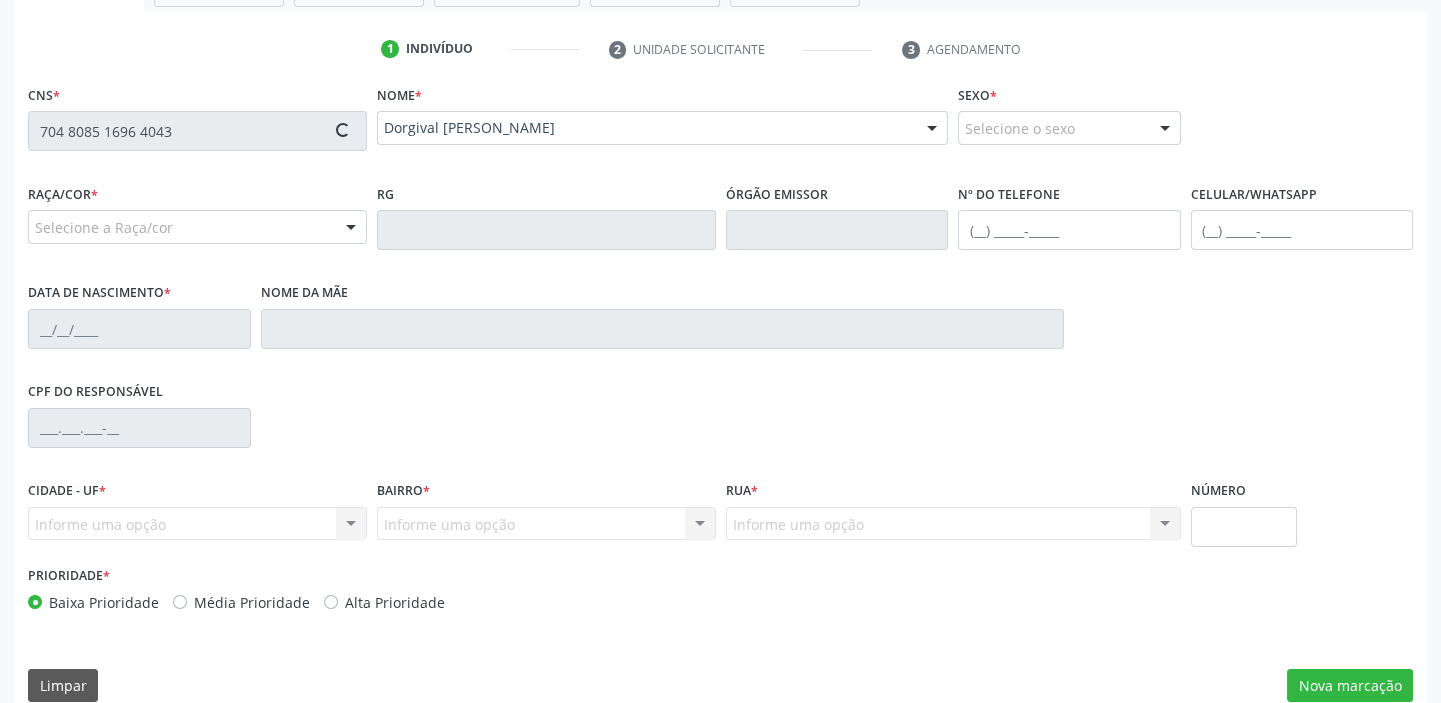 type on "(82) 99401-9421" 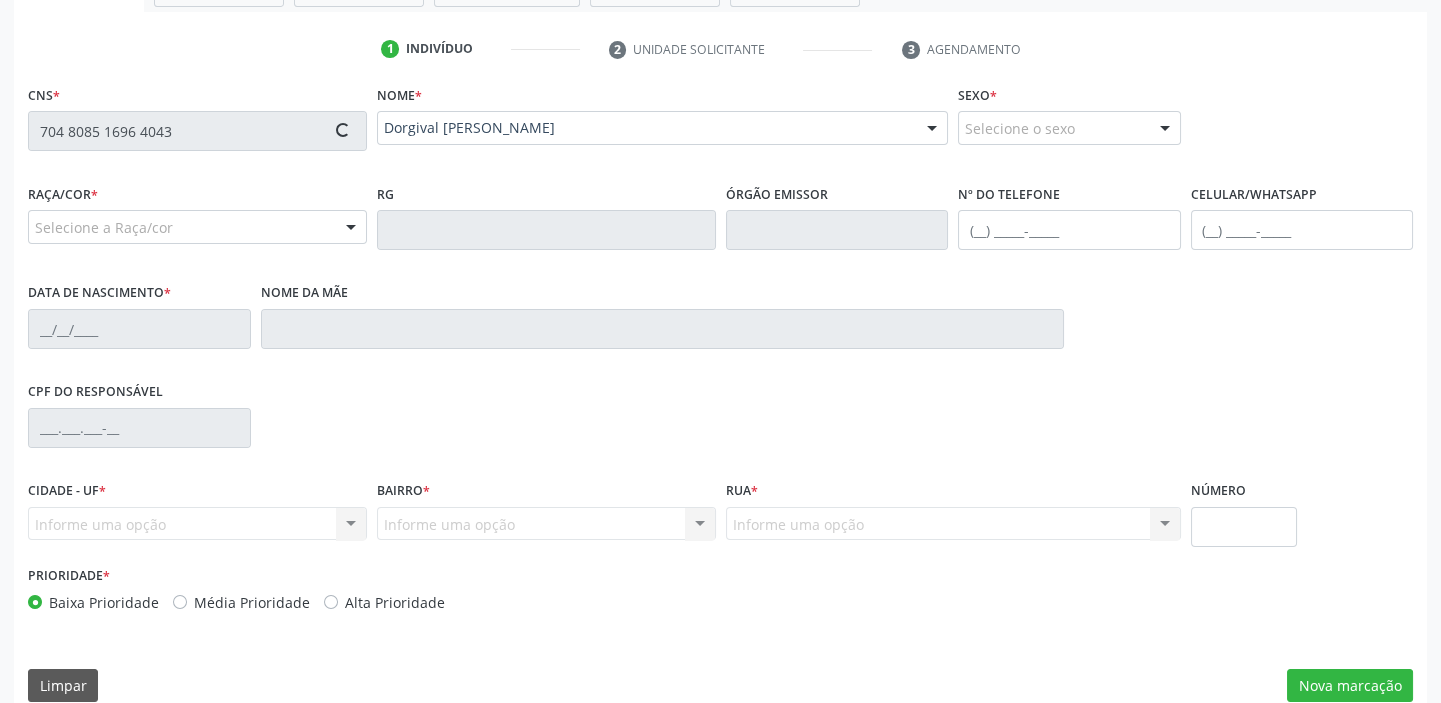 type on "28/05/1960" 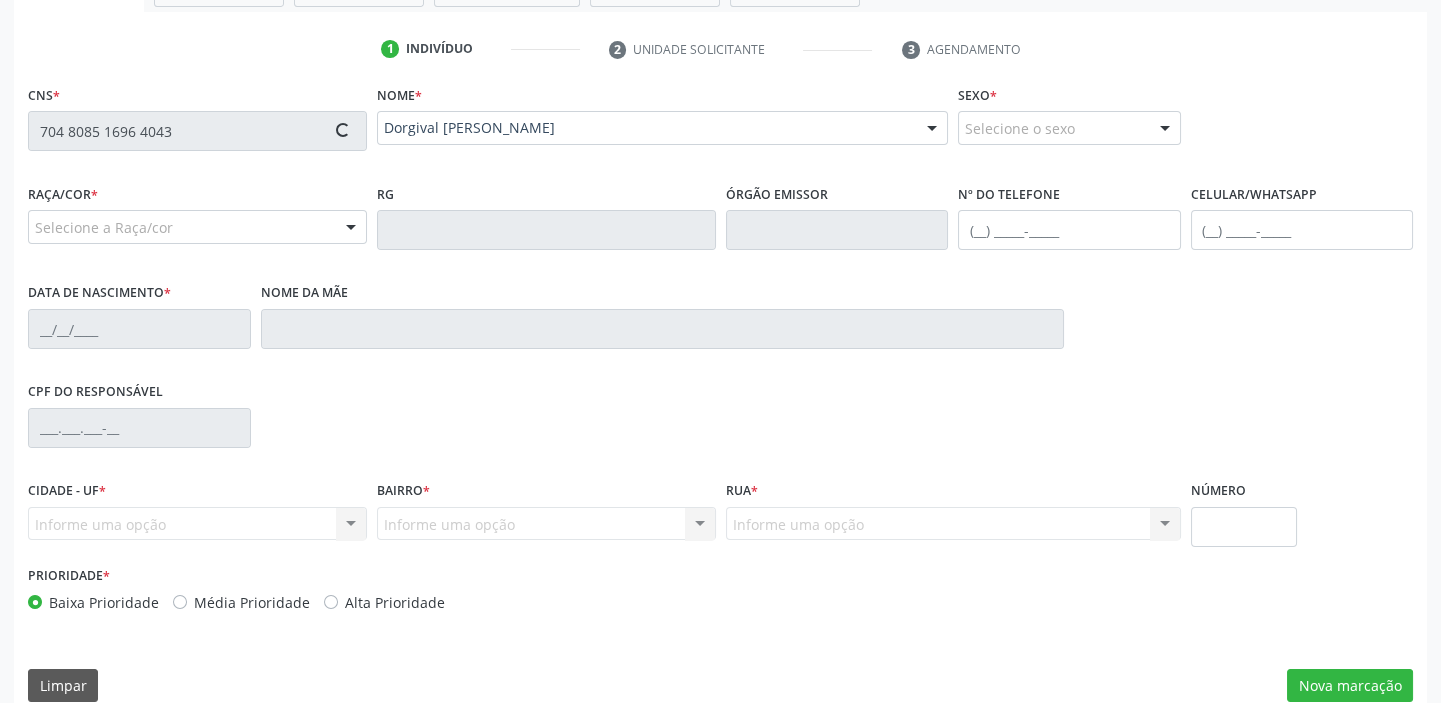 type on "Josefa Maria da ConceiÇao" 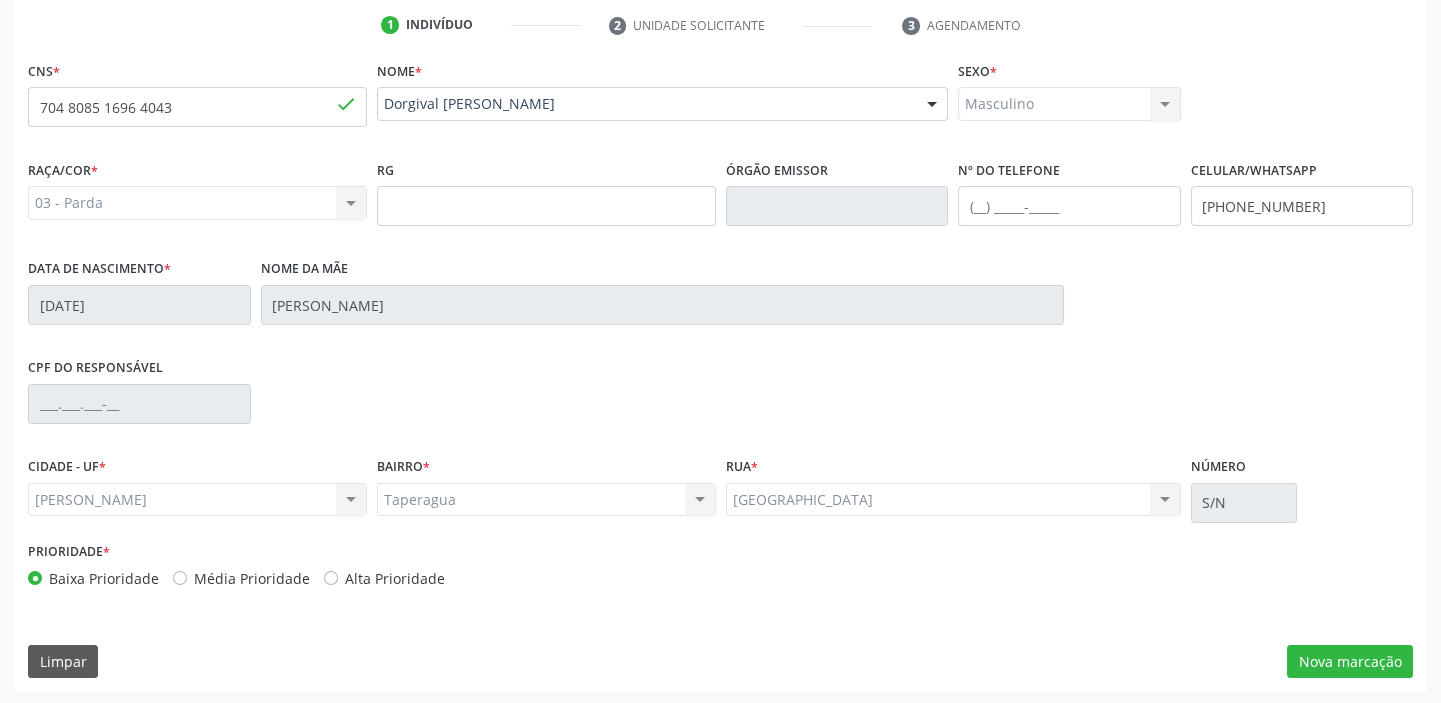 scroll, scrollTop: 408, scrollLeft: 0, axis: vertical 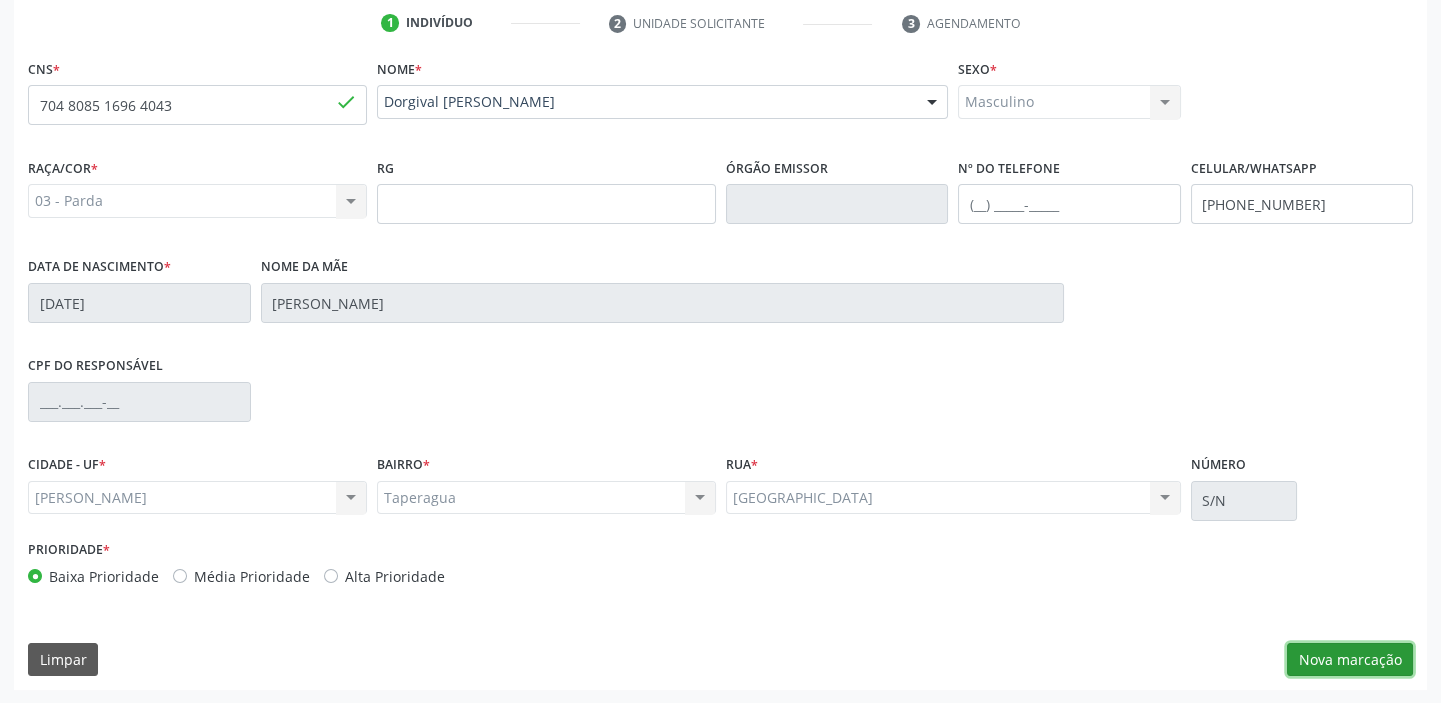 click on "Nova marcação" at bounding box center [1350, 660] 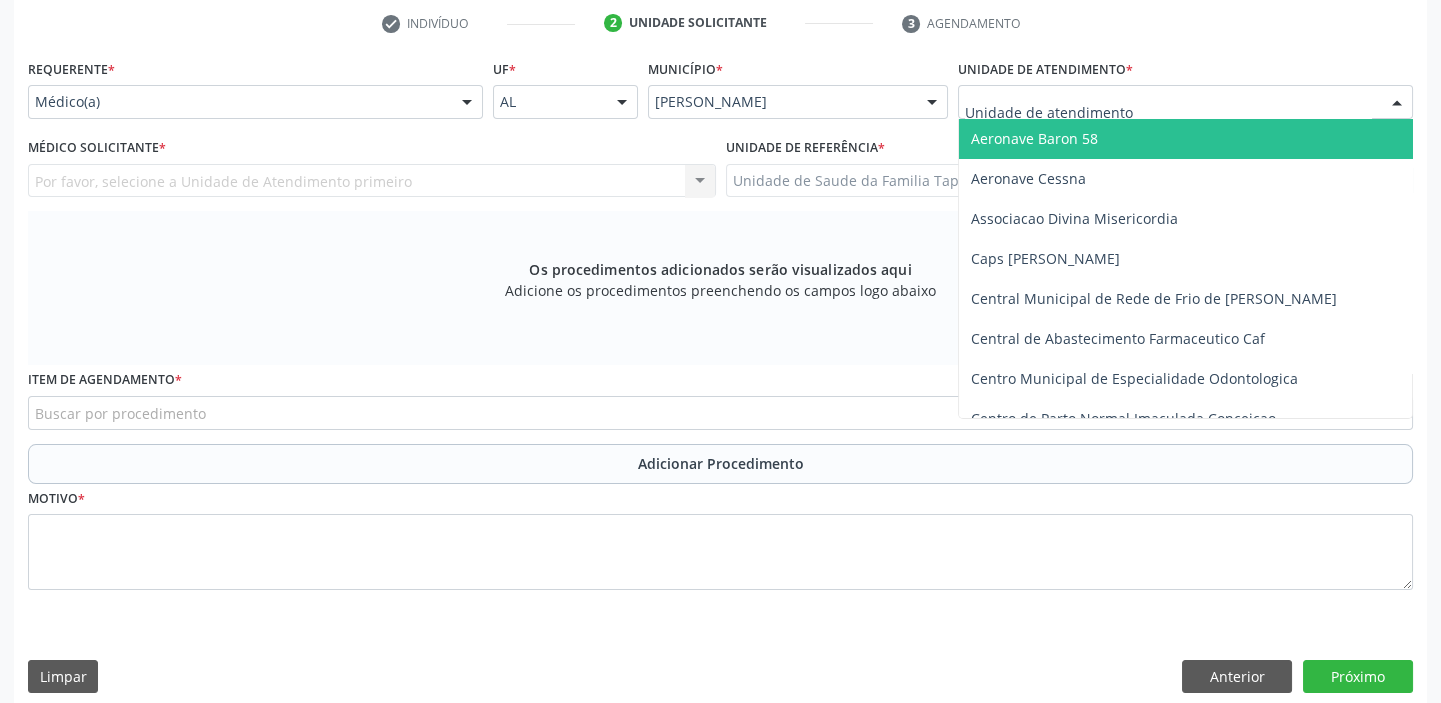 click at bounding box center (1185, 102) 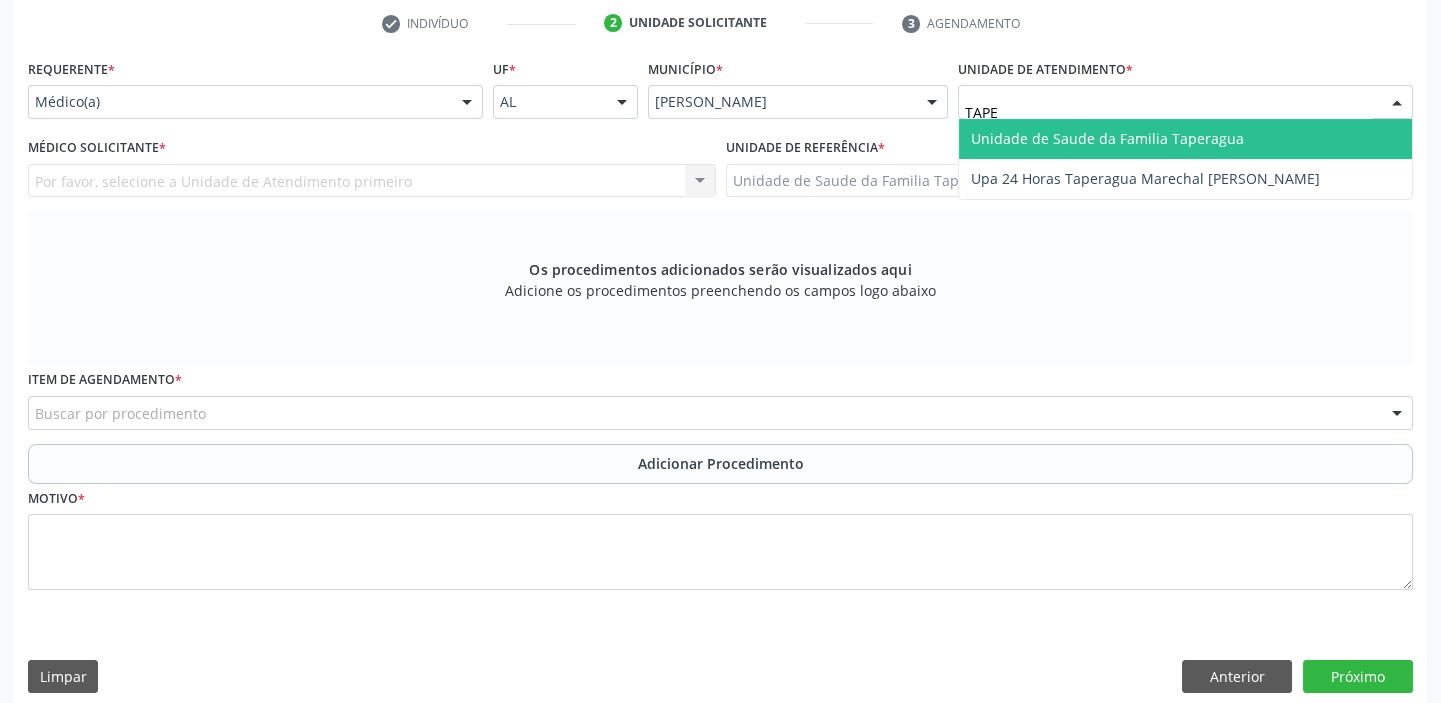 type on "TAPER" 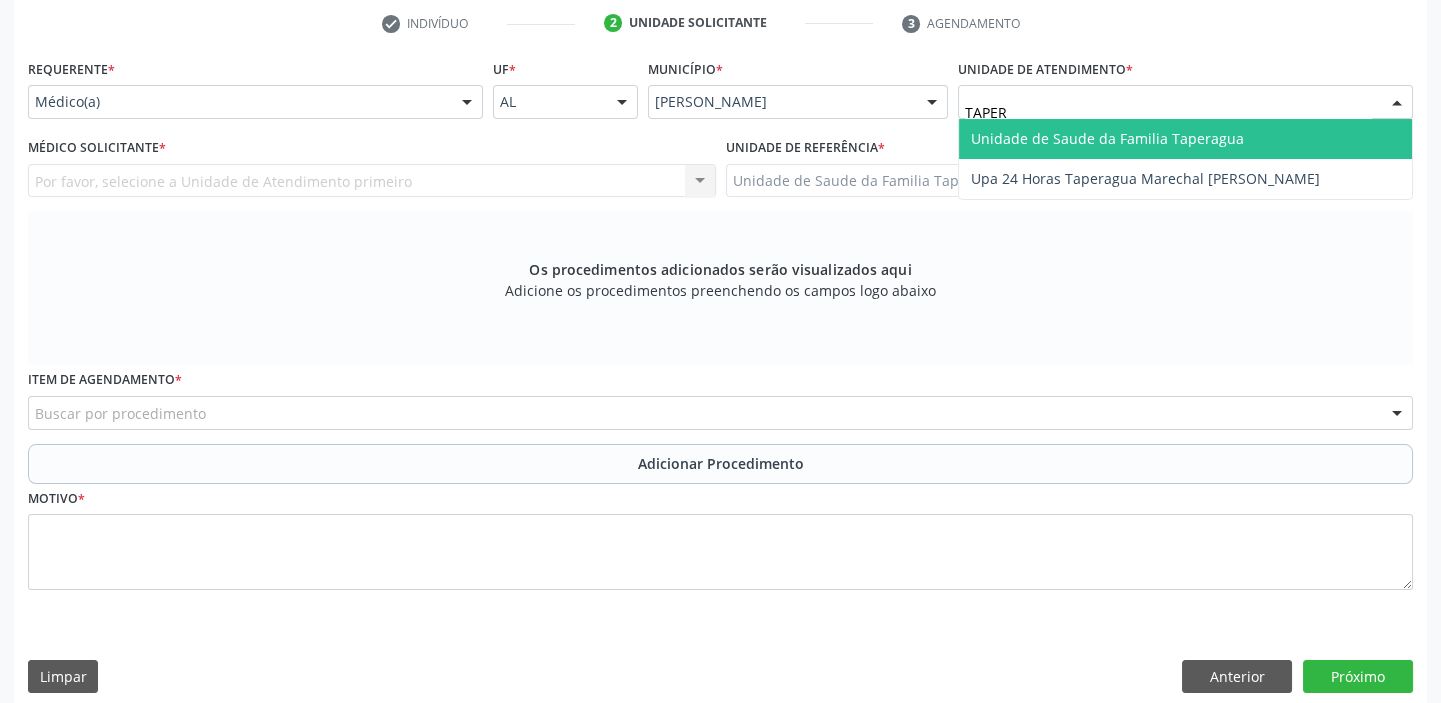 click on "Unidade de Saude da Familia Taperagua" at bounding box center (1185, 139) 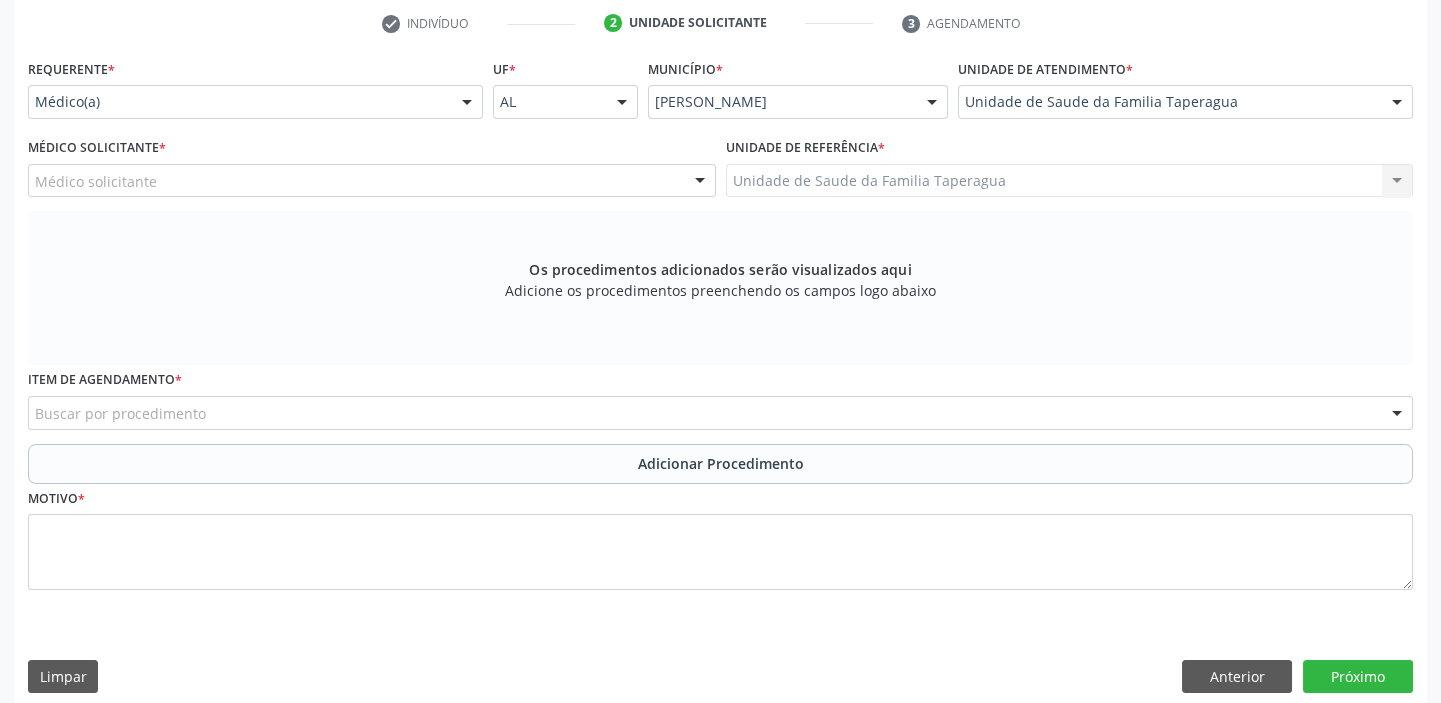 click on "Médico solicitante" at bounding box center (372, 181) 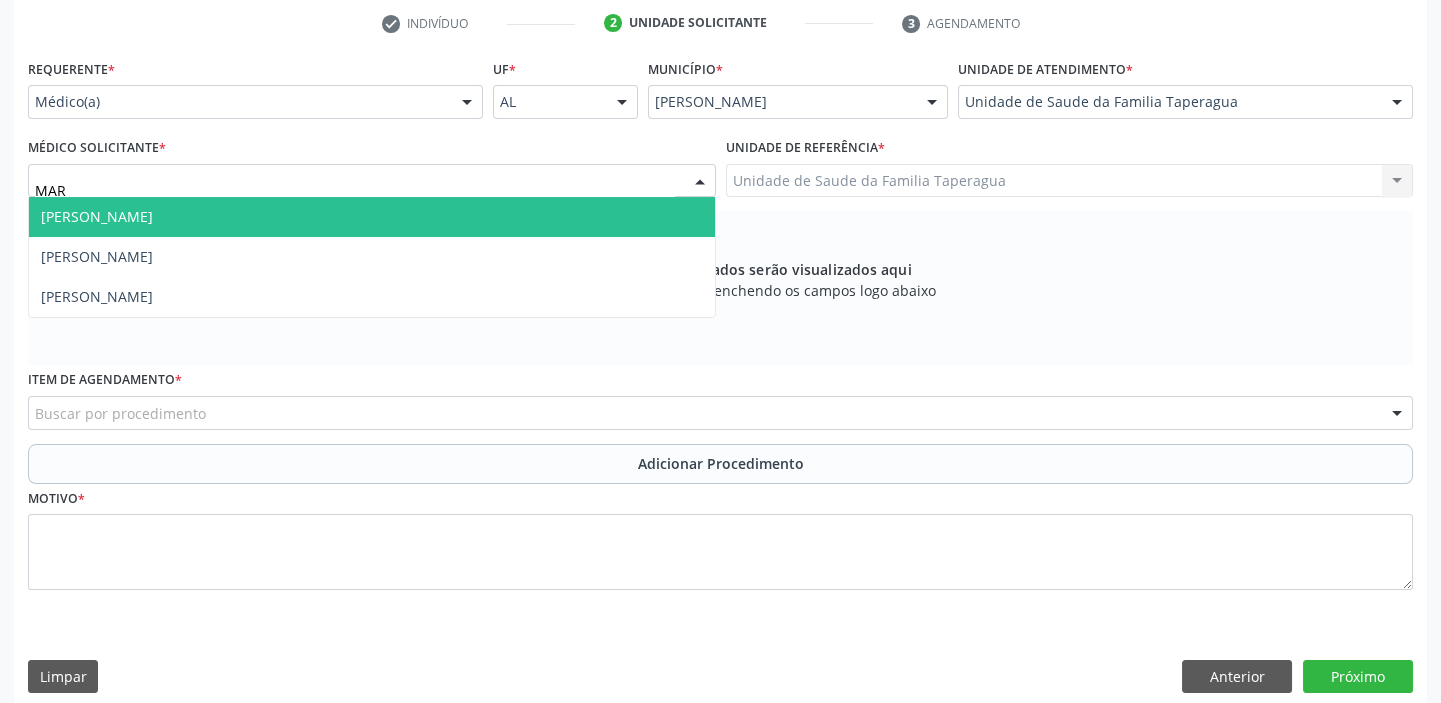 type on "MART" 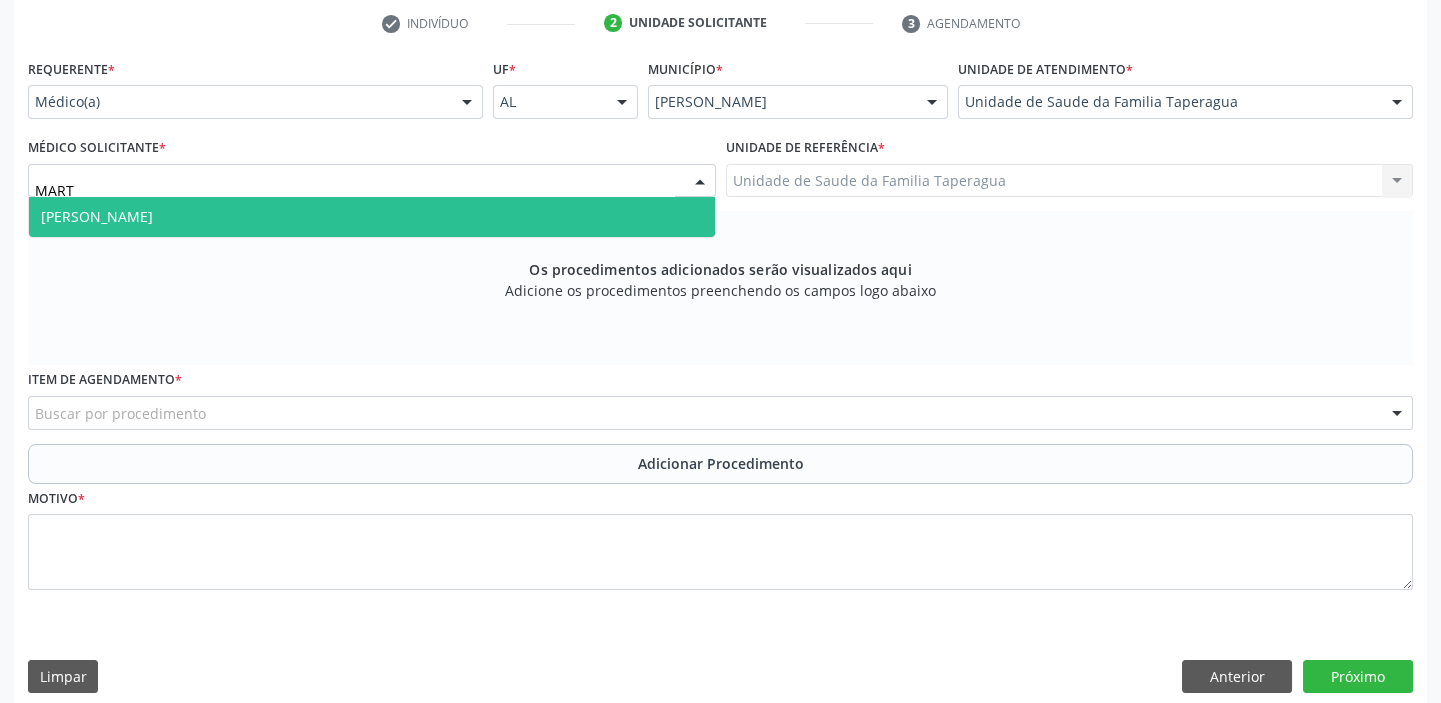 click on "[PERSON_NAME]" at bounding box center (372, 217) 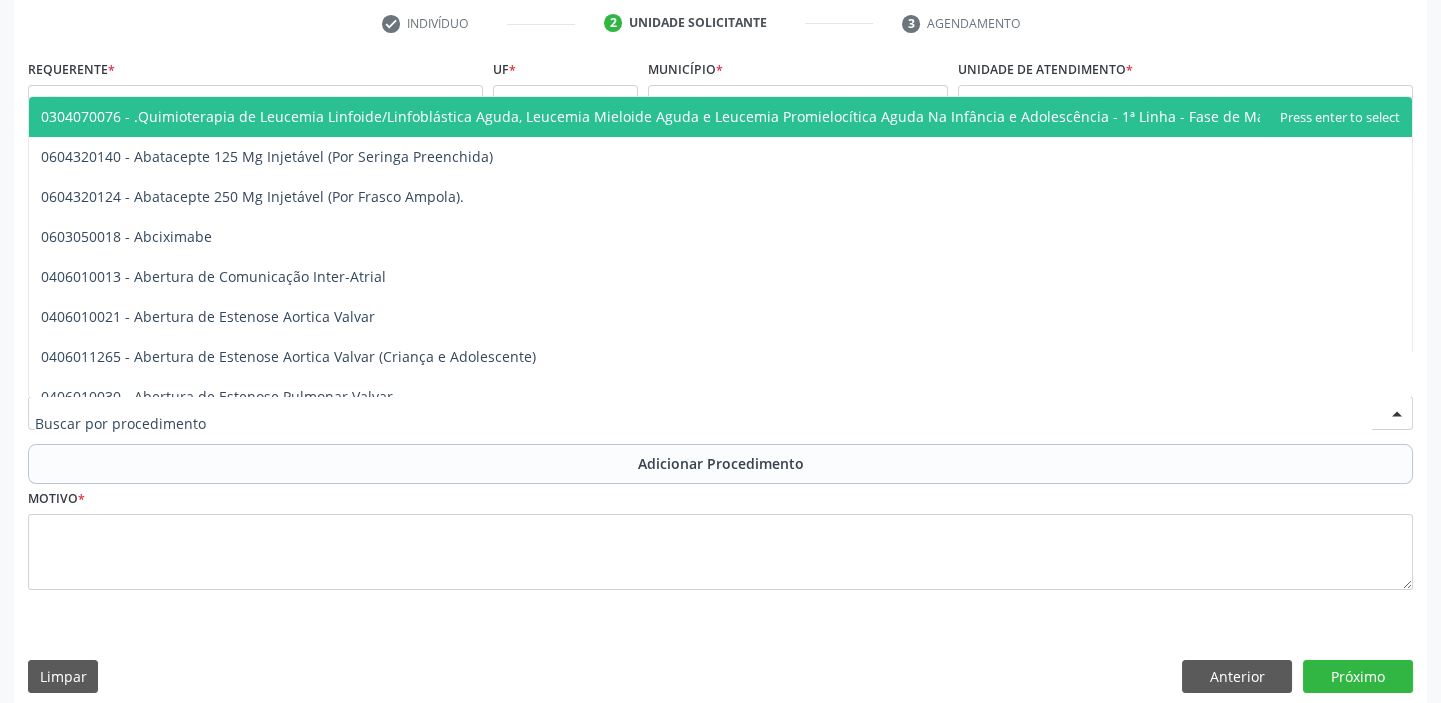 click at bounding box center [720, 413] 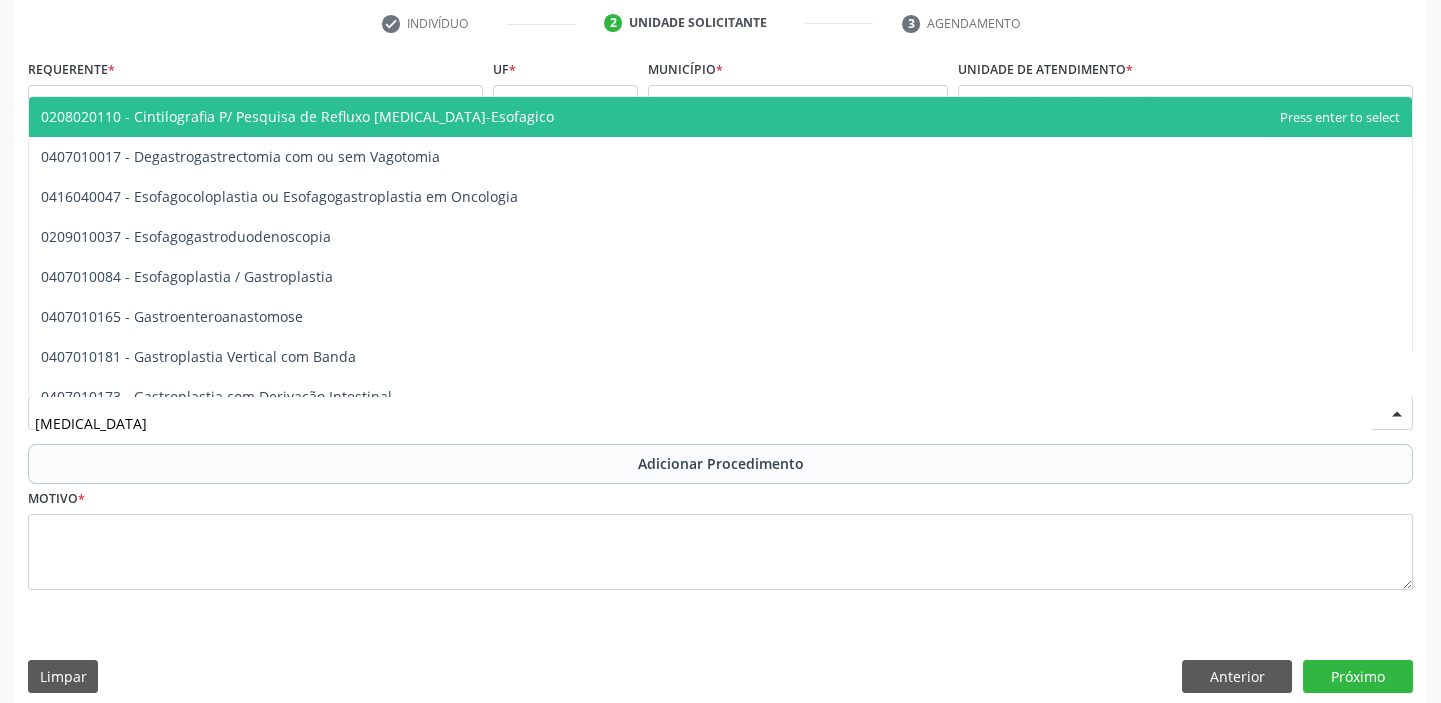type on "GASTROE" 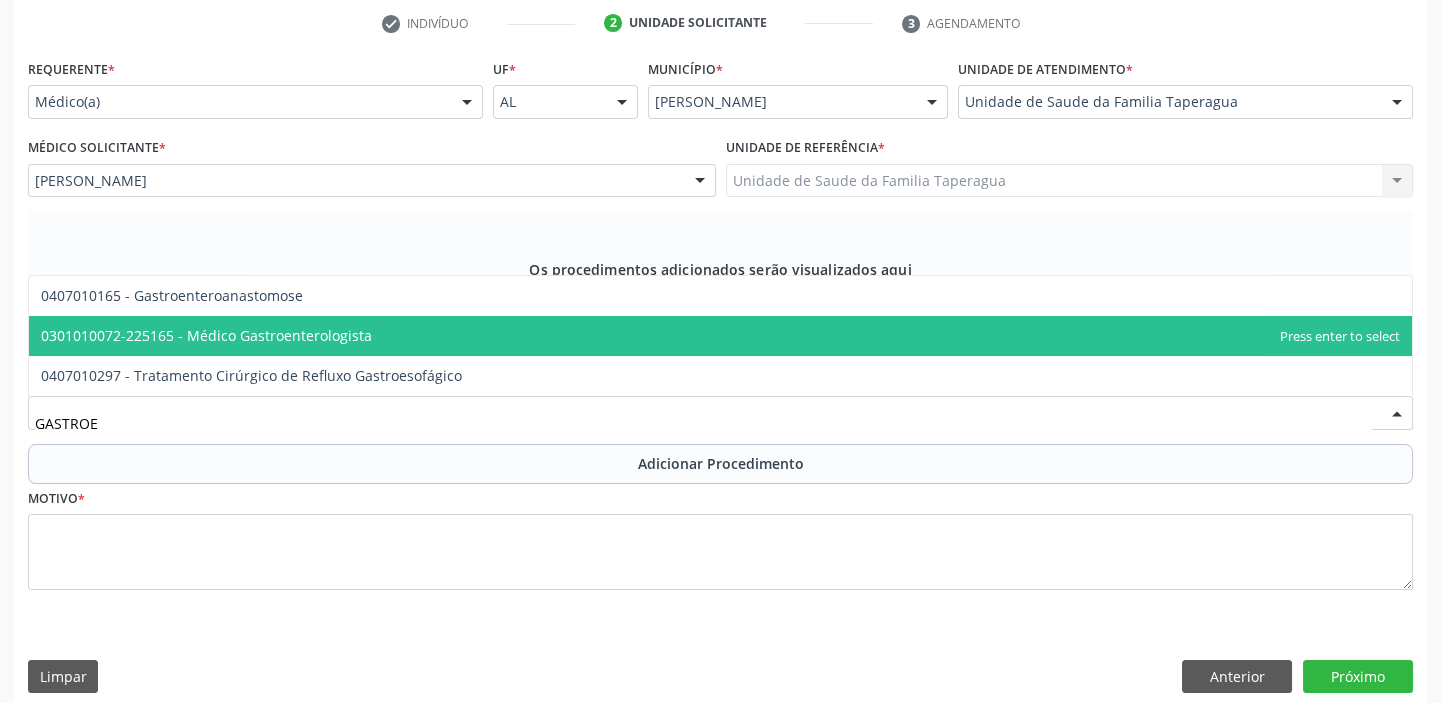 click on "0301010072-225165 - Médico Gastroenterologista" at bounding box center [720, 336] 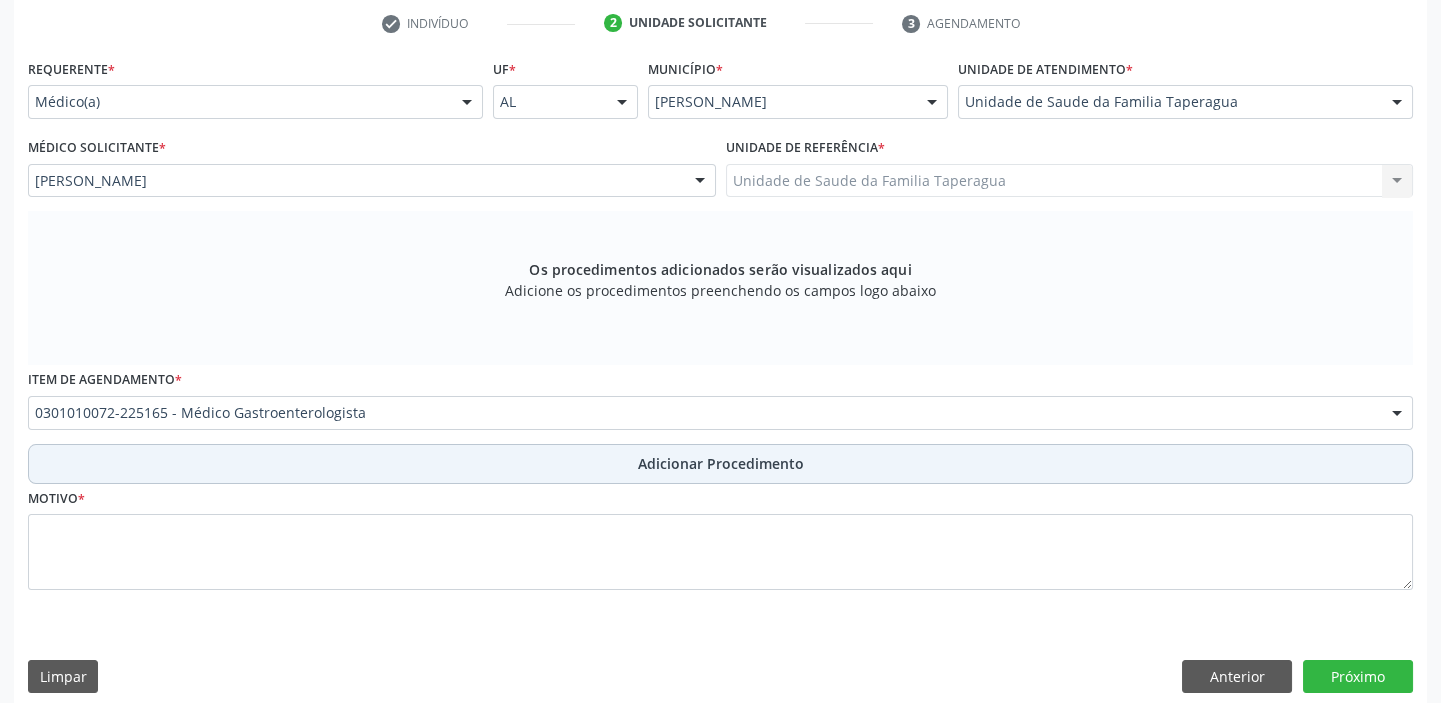 click on "Adicionar Procedimento" at bounding box center (720, 464) 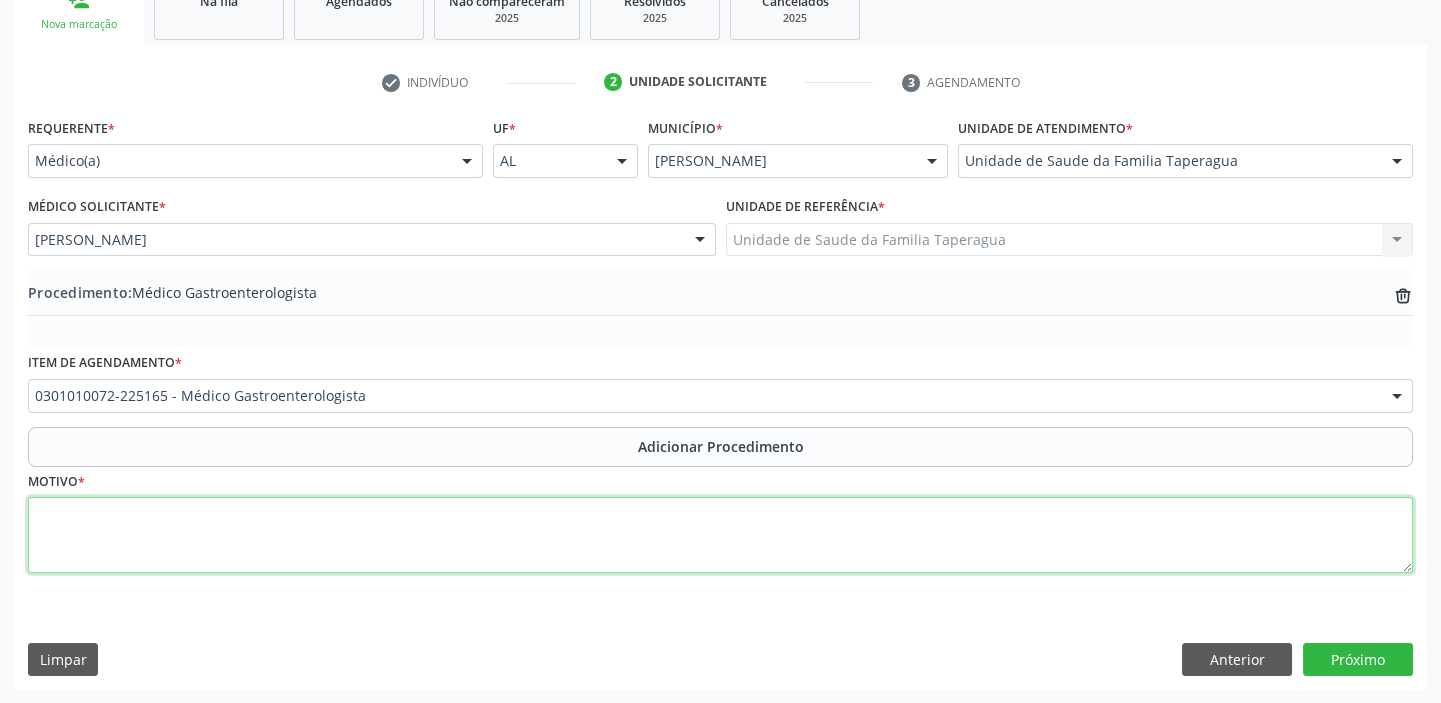 click at bounding box center (720, 535) 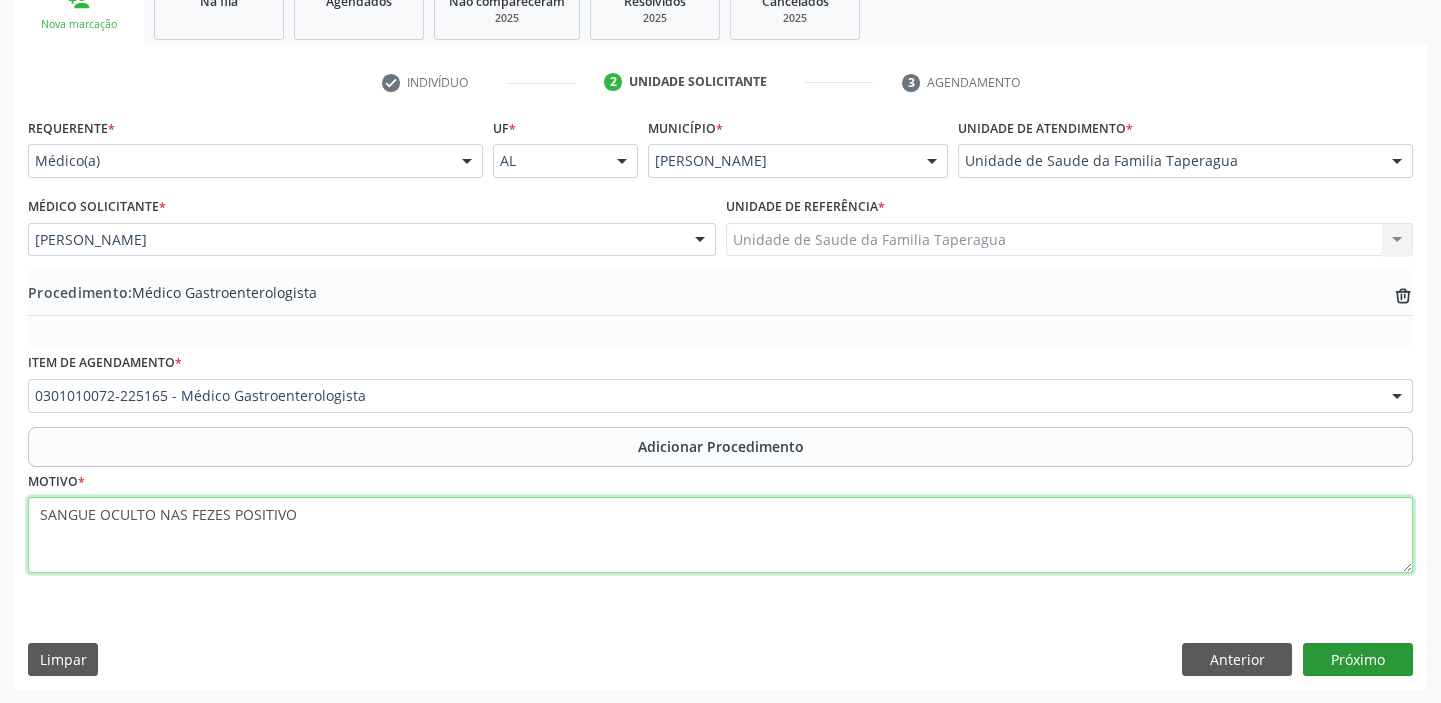 type on "SANGUE OCULTO NAS FEZES POSITIVO" 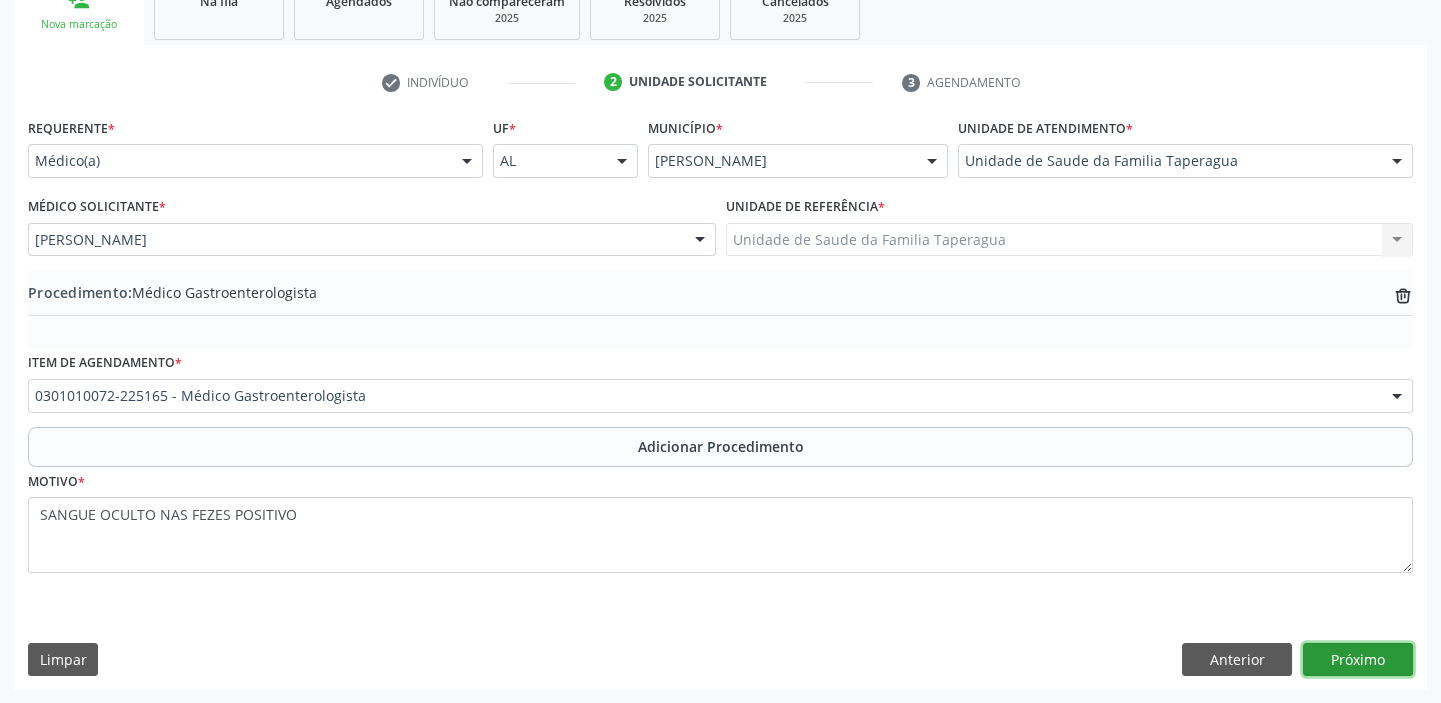 click on "Próximo" at bounding box center (1358, 660) 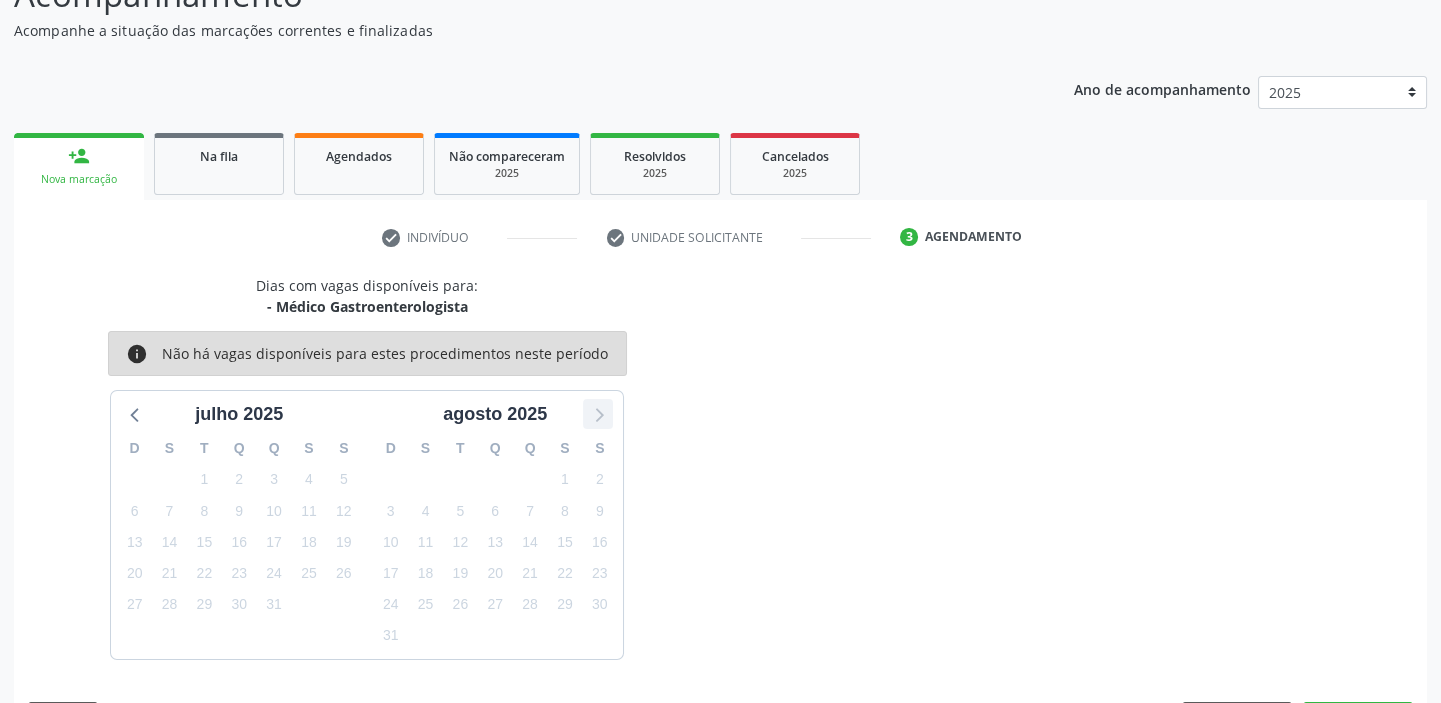 scroll, scrollTop: 252, scrollLeft: 0, axis: vertical 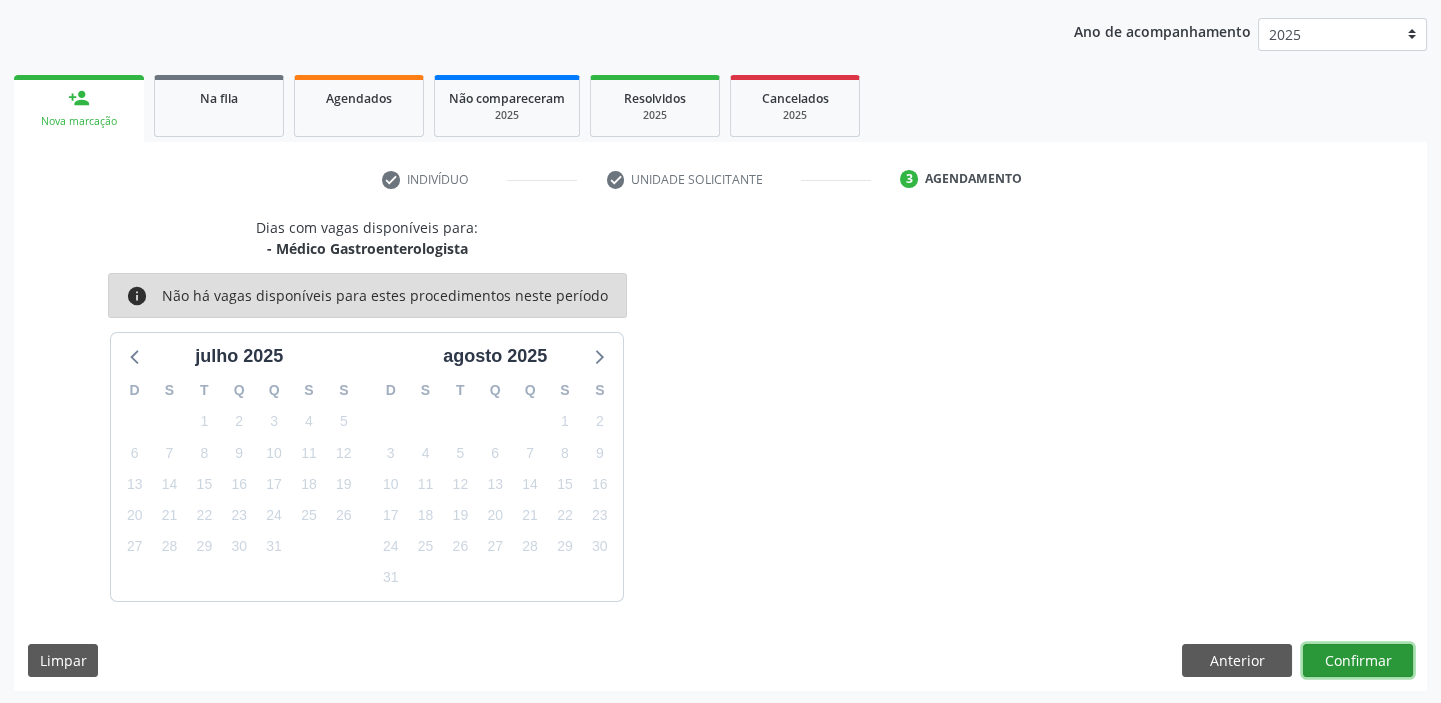 click on "Confirmar" at bounding box center (1358, 661) 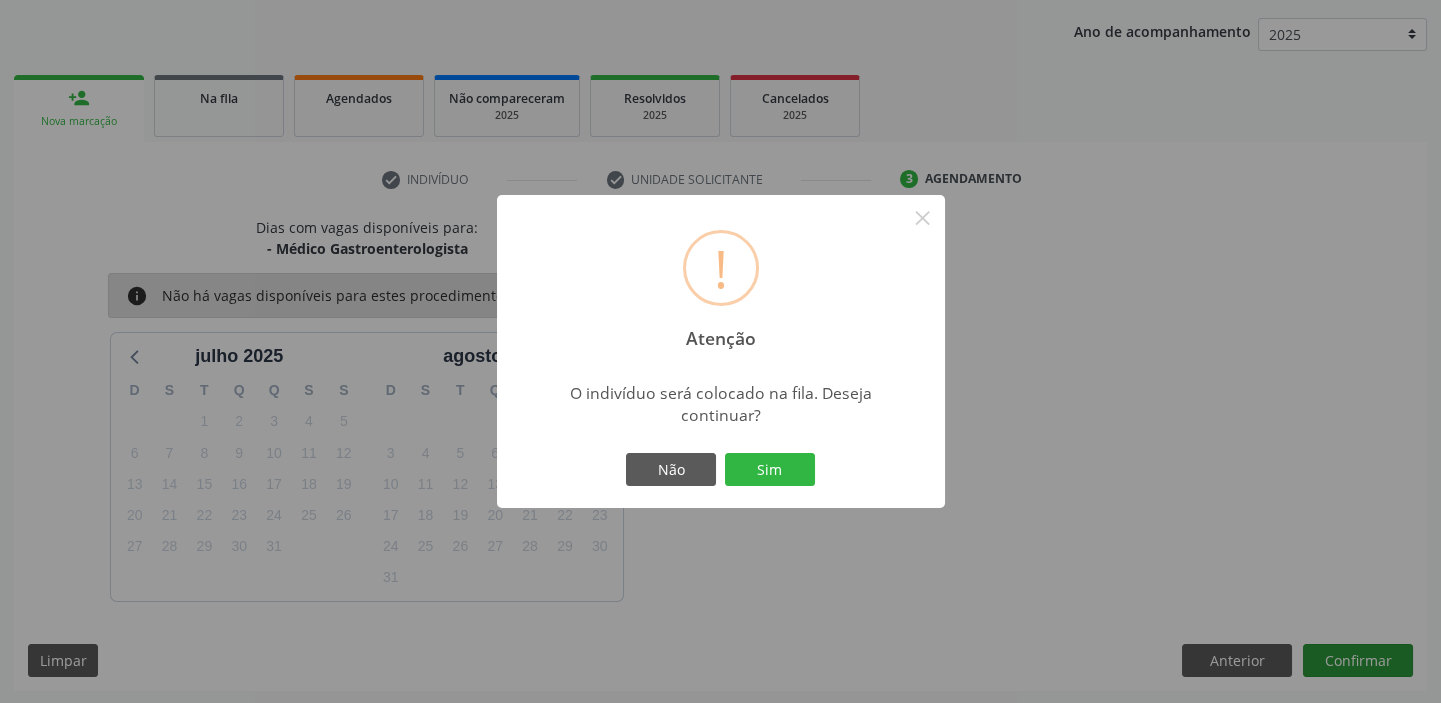 type 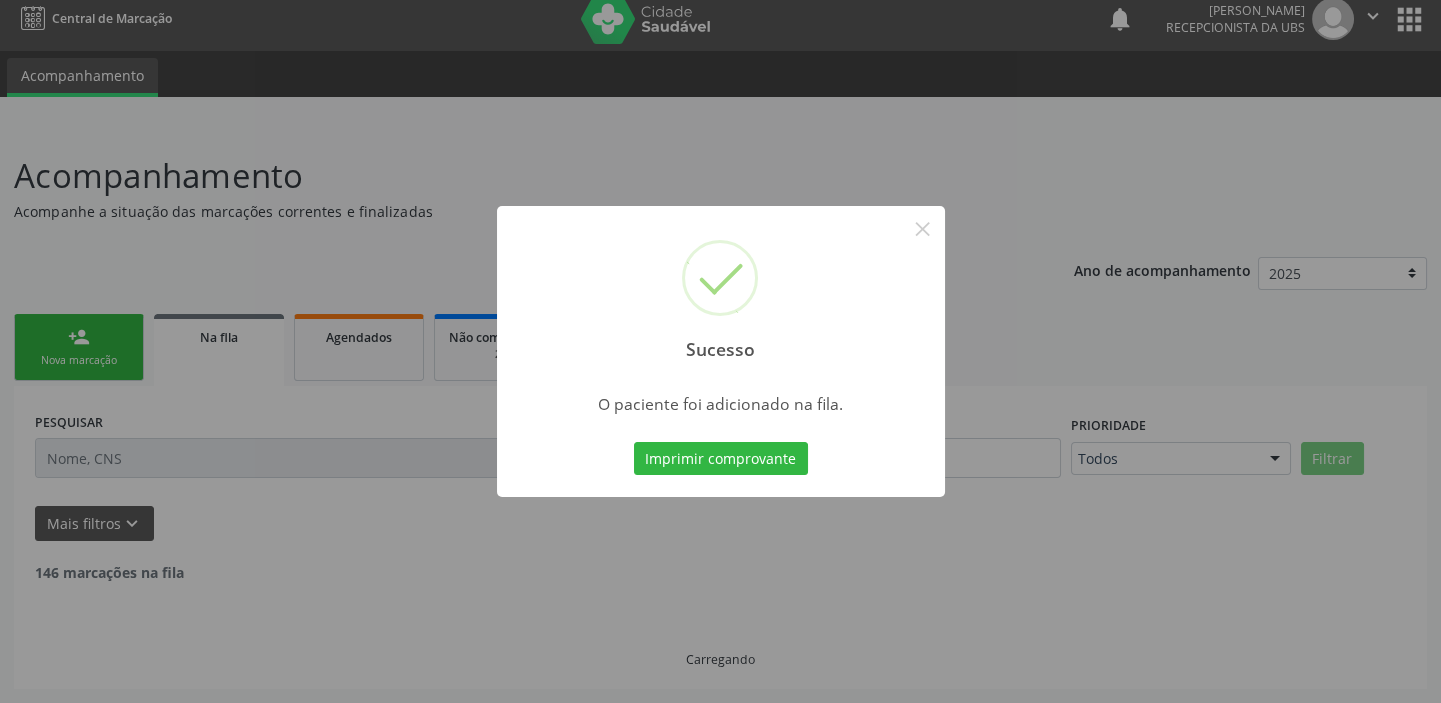 scroll, scrollTop: 0, scrollLeft: 0, axis: both 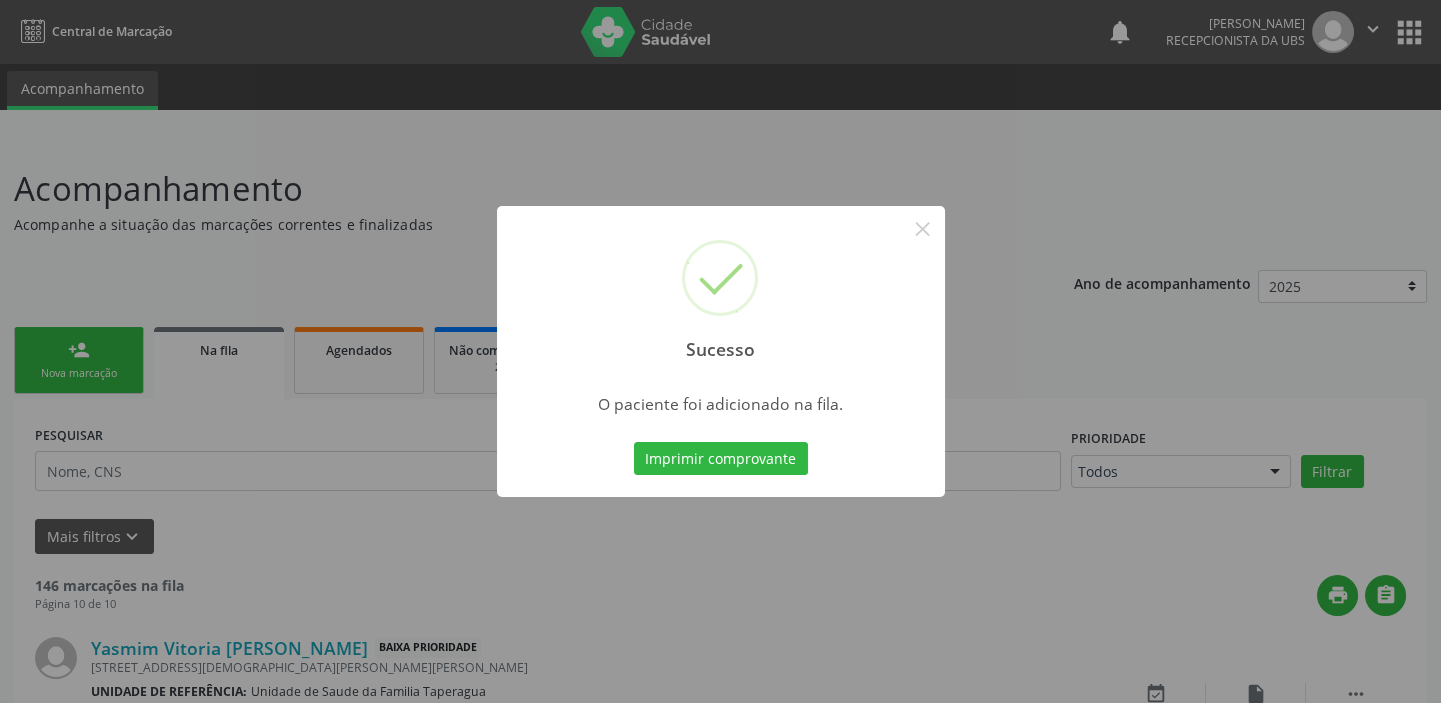 click on "Sucesso × O paciente foi adicionado na fila. Imprimir comprovante Cancel" at bounding box center (720, 351) 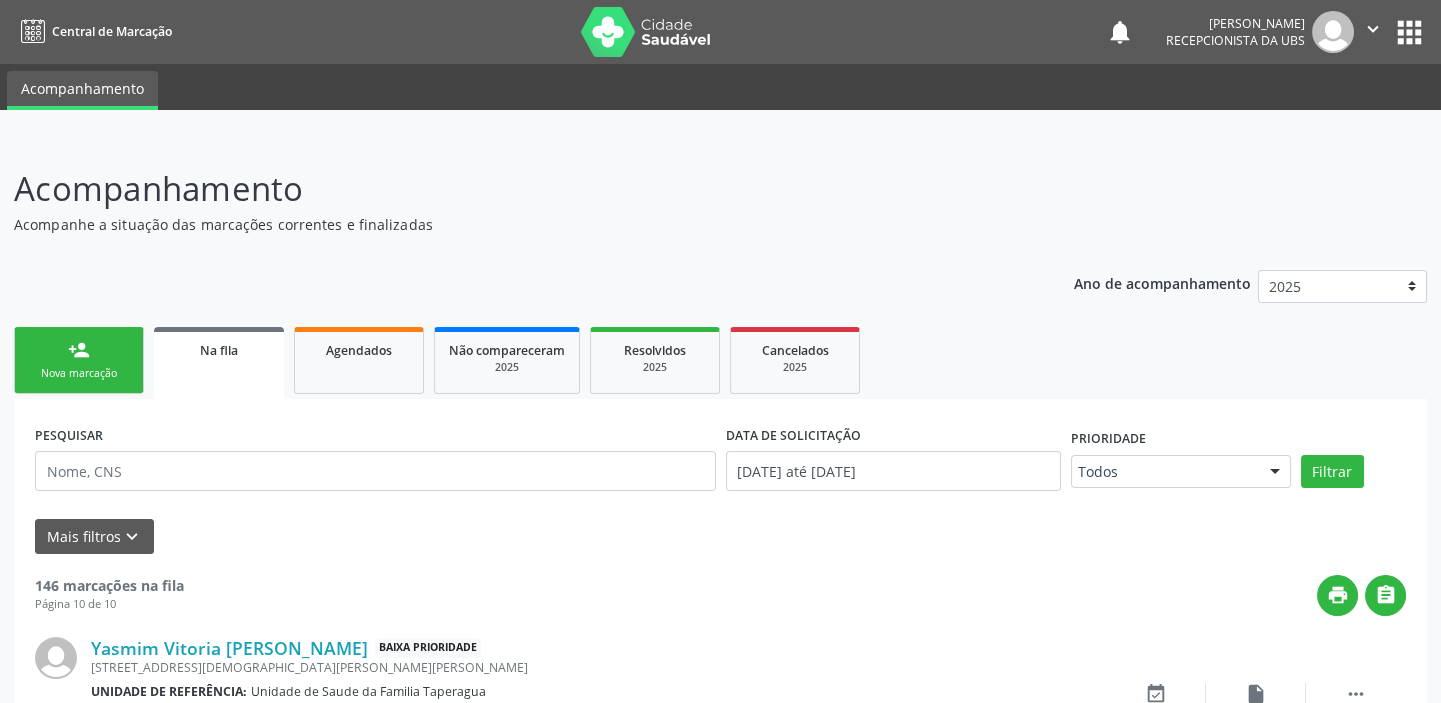 click on "Nova marcação" at bounding box center [79, 373] 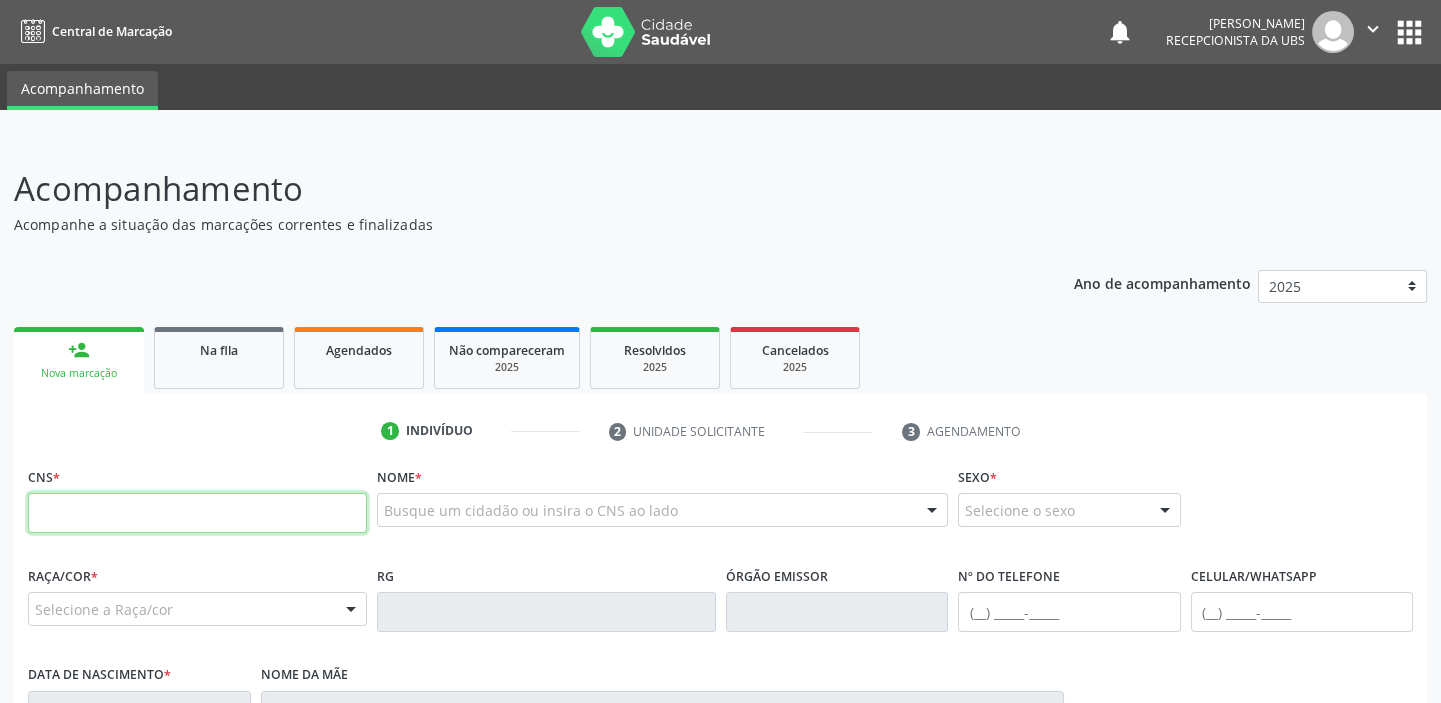 click at bounding box center [197, 513] 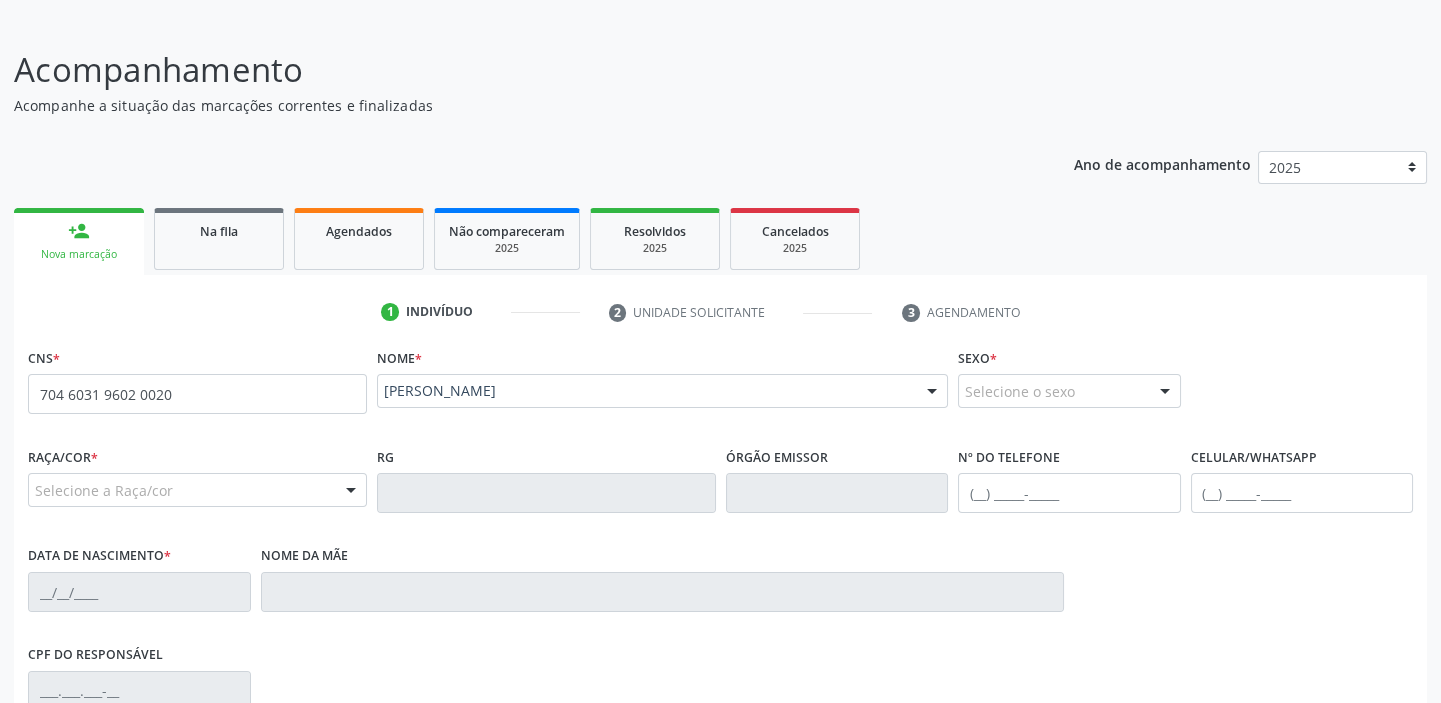 scroll, scrollTop: 408, scrollLeft: 0, axis: vertical 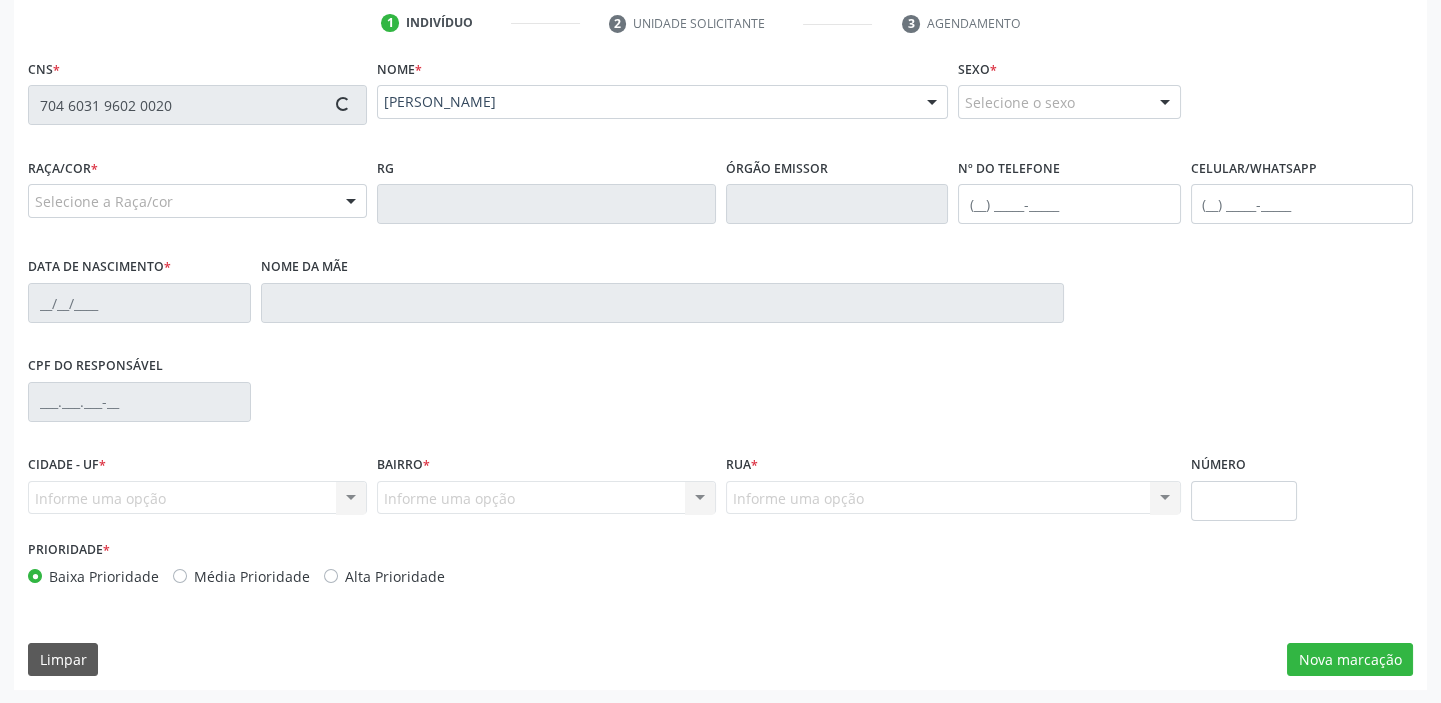type on "(82) 99650-5202" 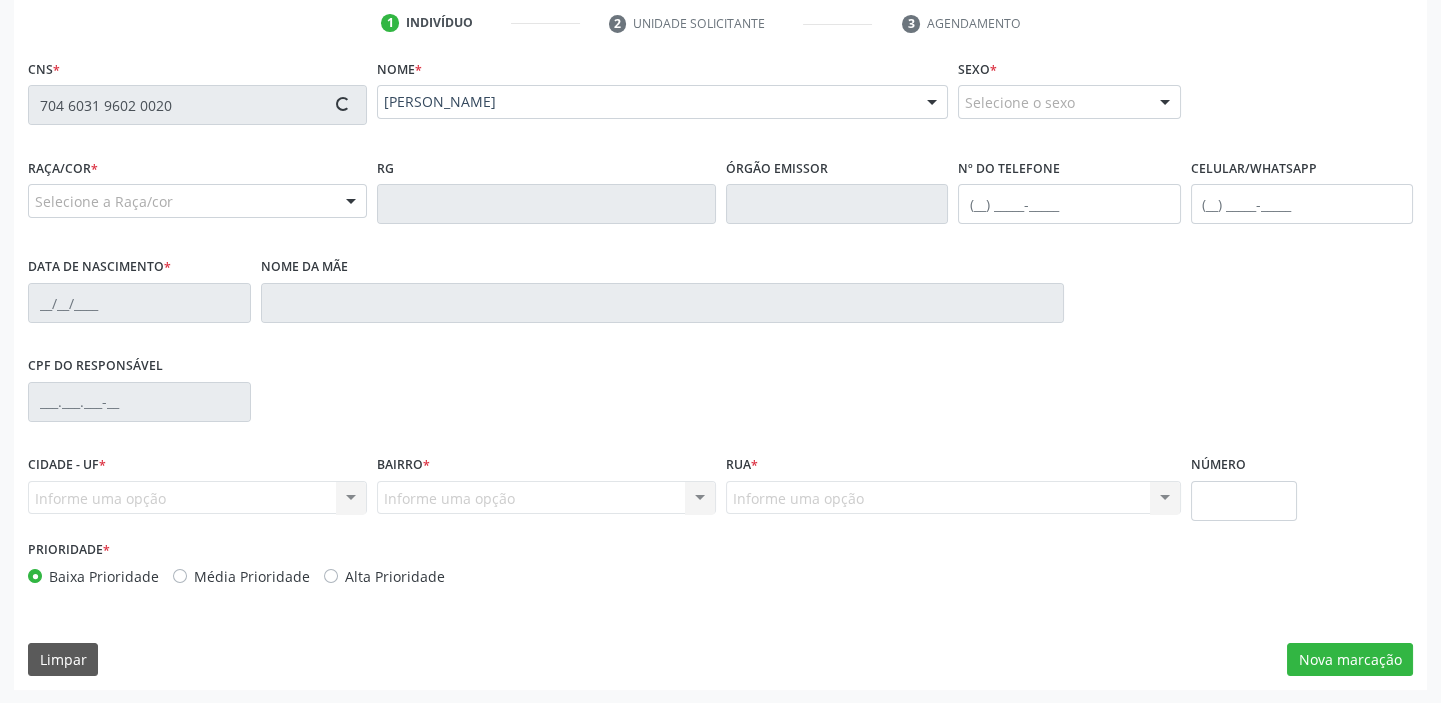 type on "(82) 99401-9421" 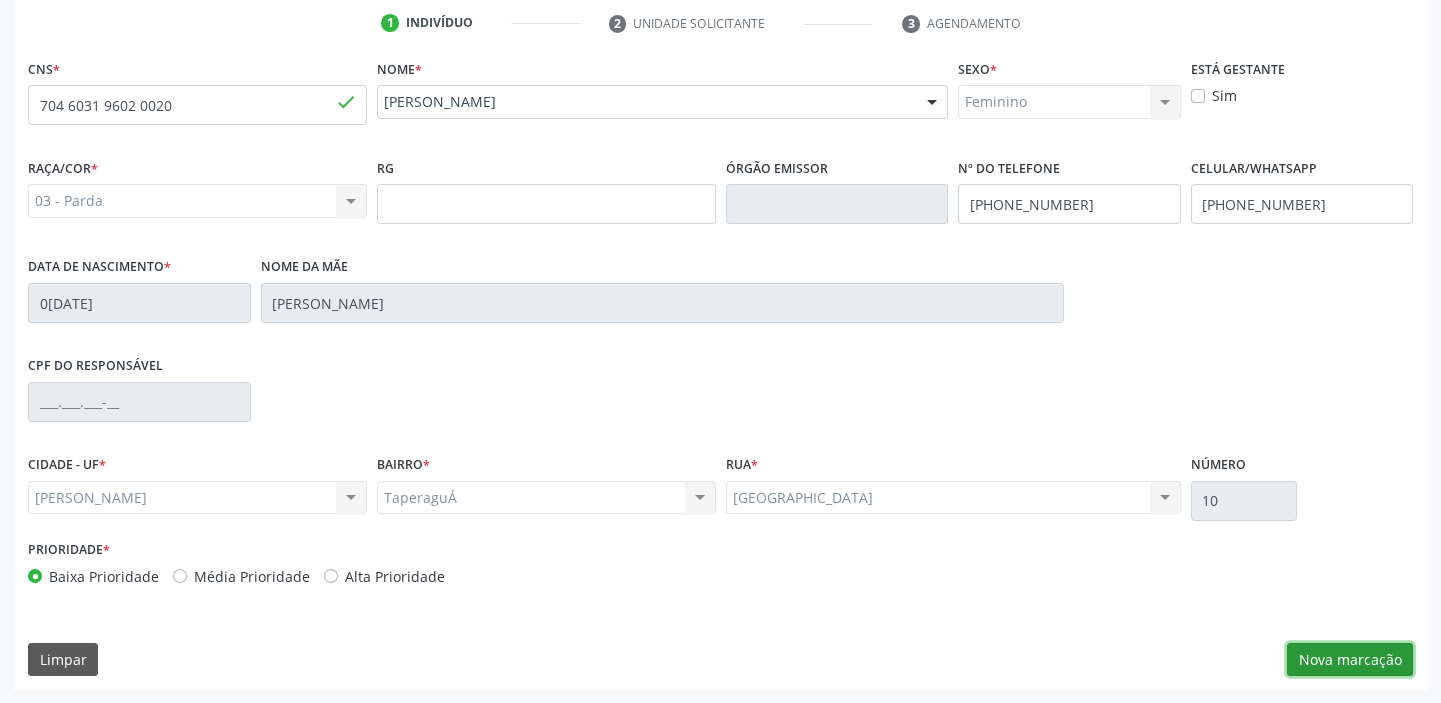 click on "Nova marcação" at bounding box center (1350, 660) 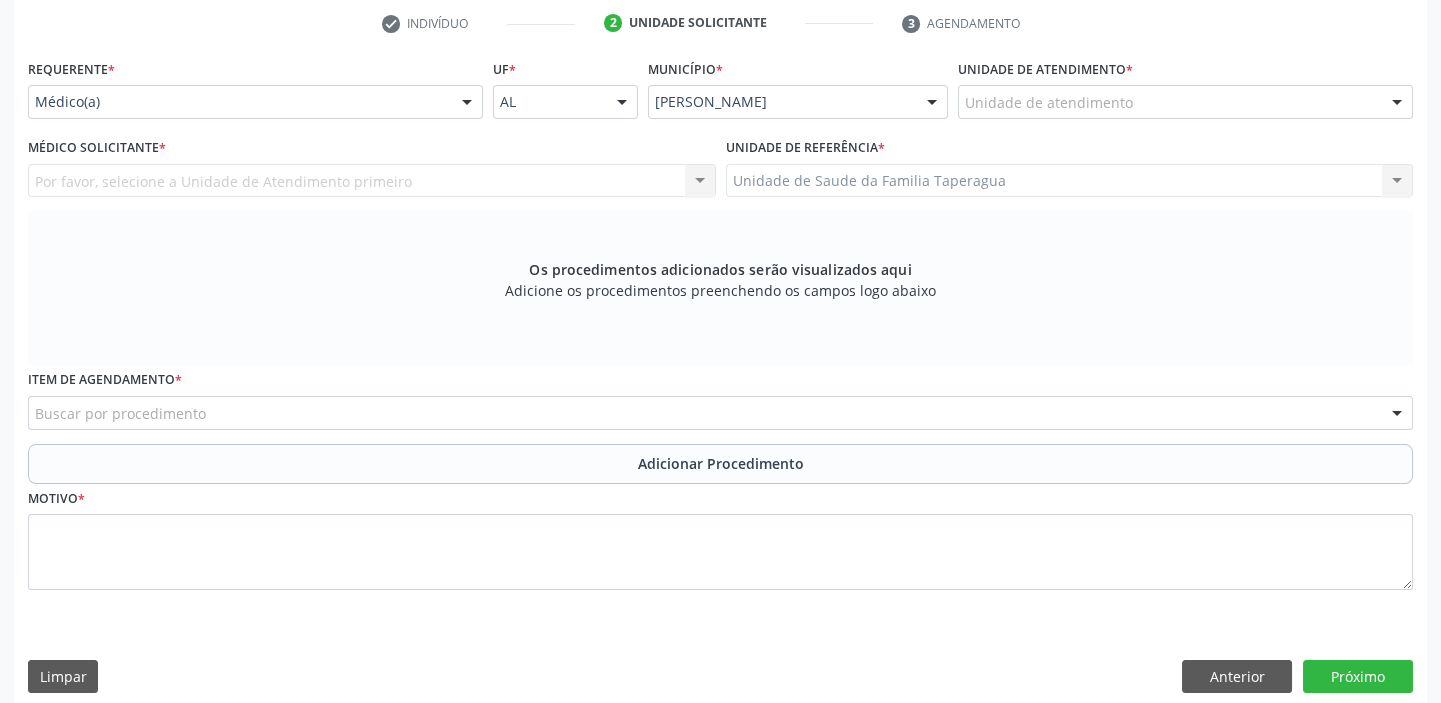 click on "Unidade de atendimento" at bounding box center [1185, 102] 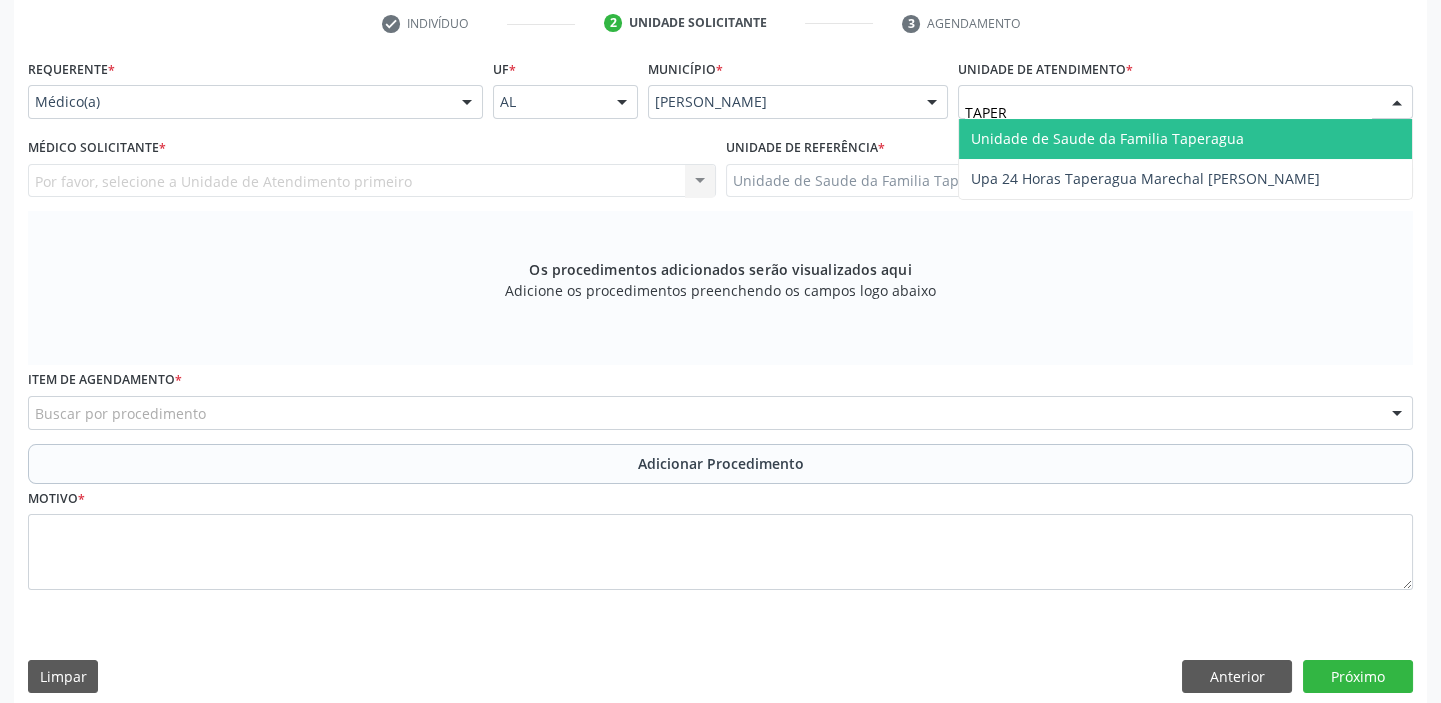 type on "TAPERA" 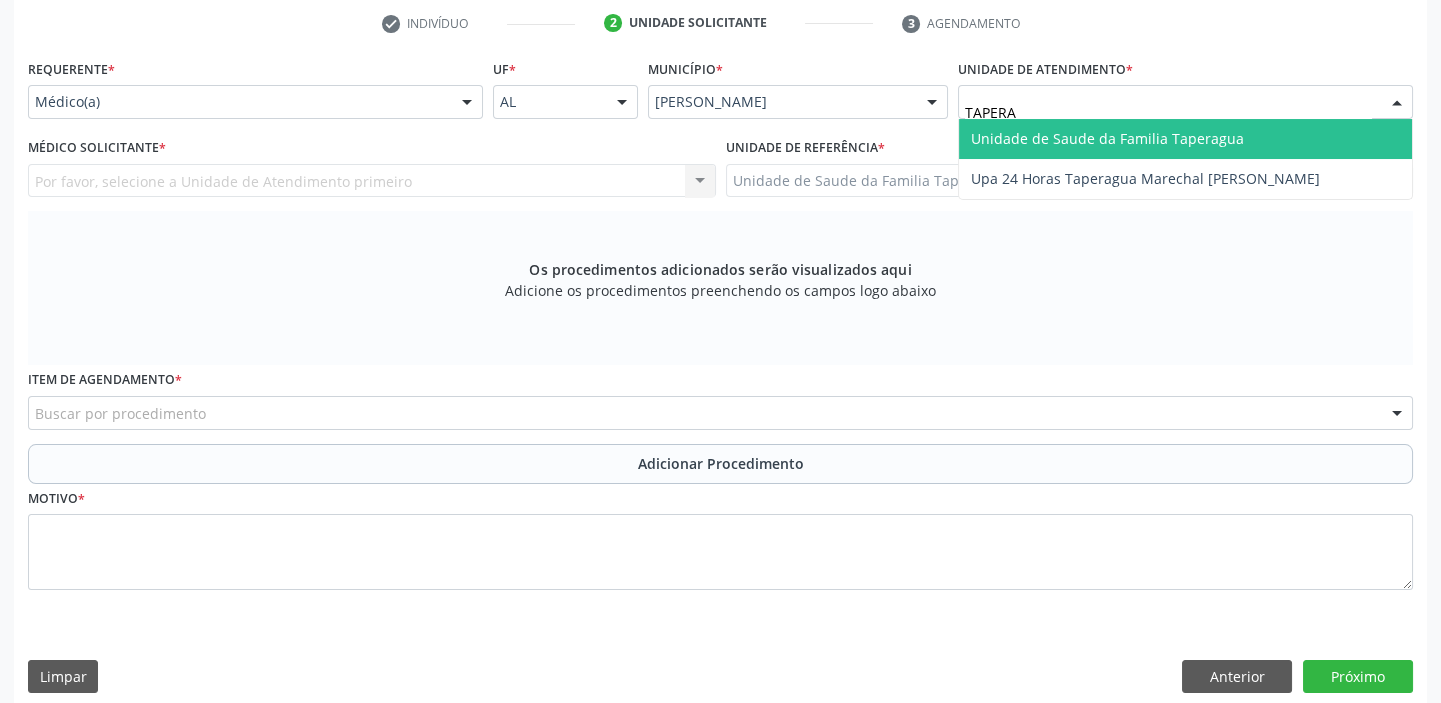 click on "Unidade de Saude da Familia Taperagua" at bounding box center [1107, 138] 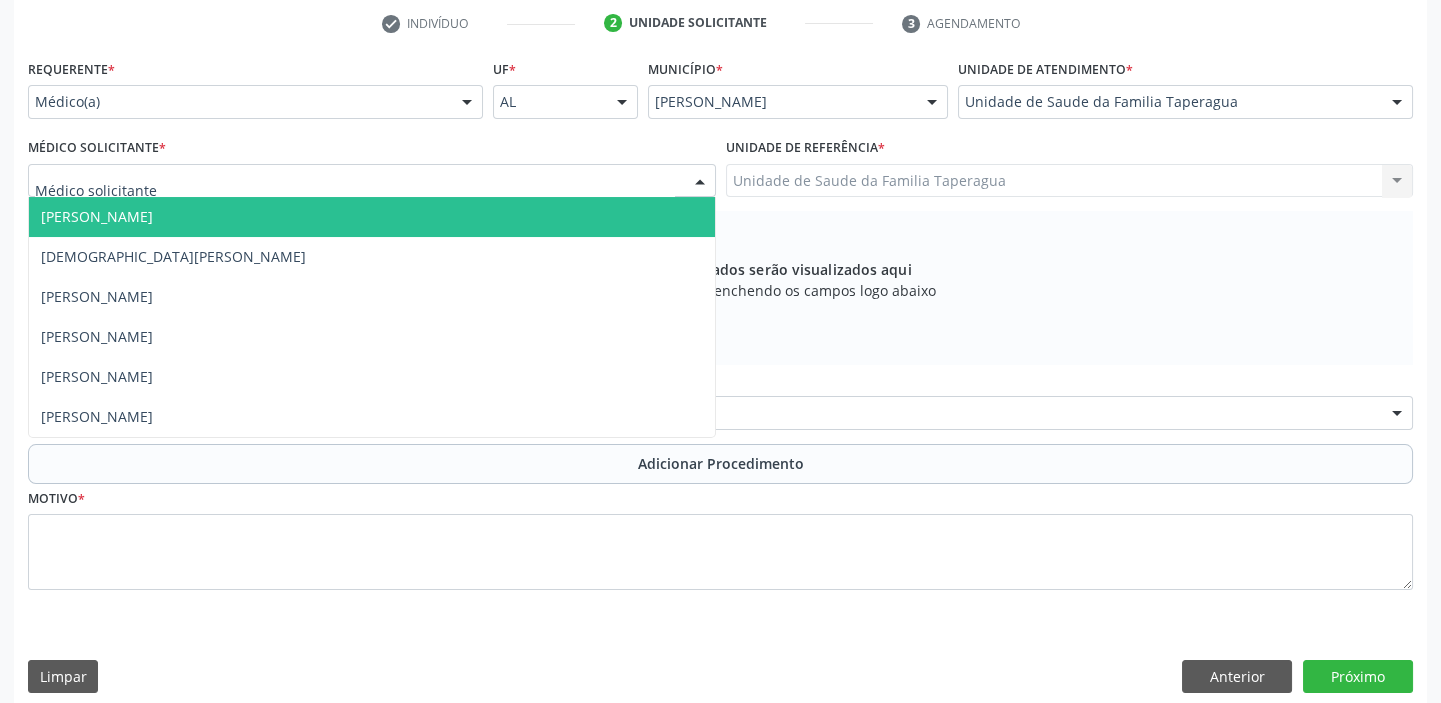 click at bounding box center (372, 181) 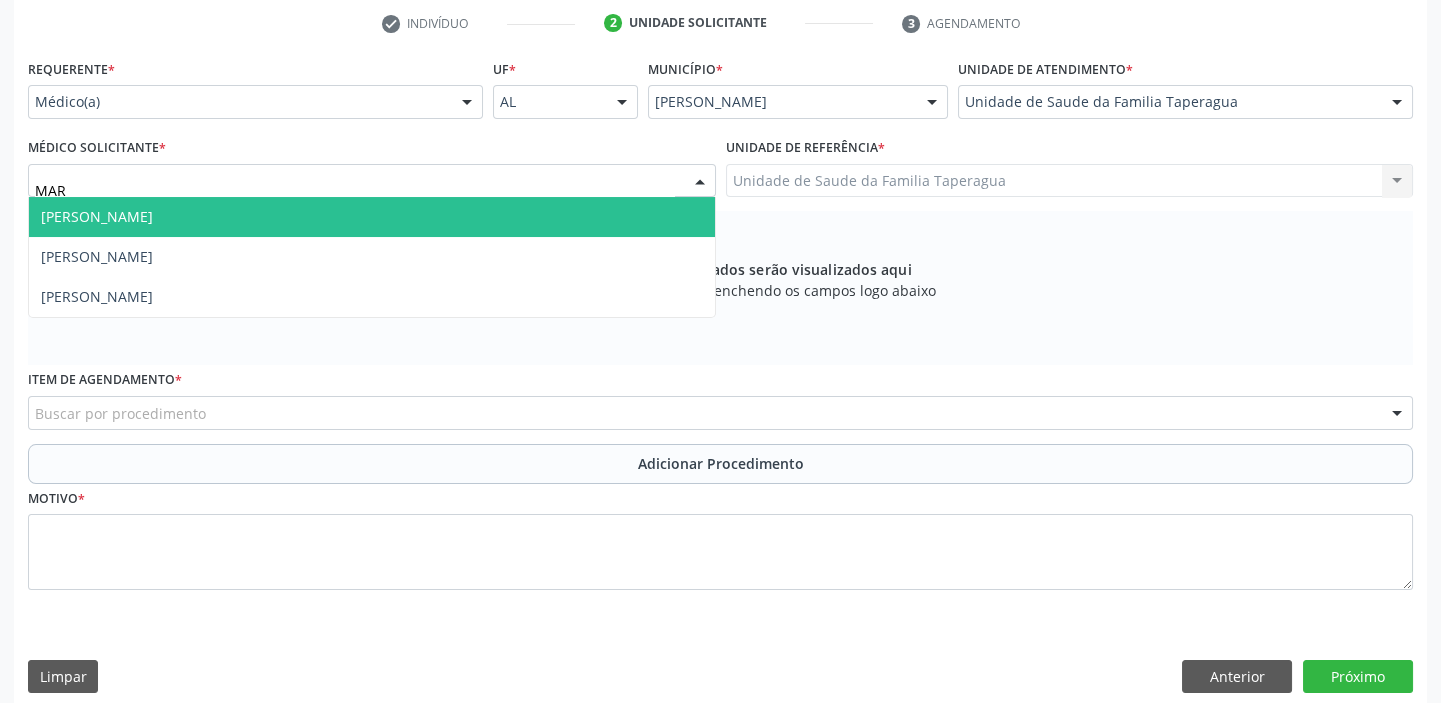 type on "MART" 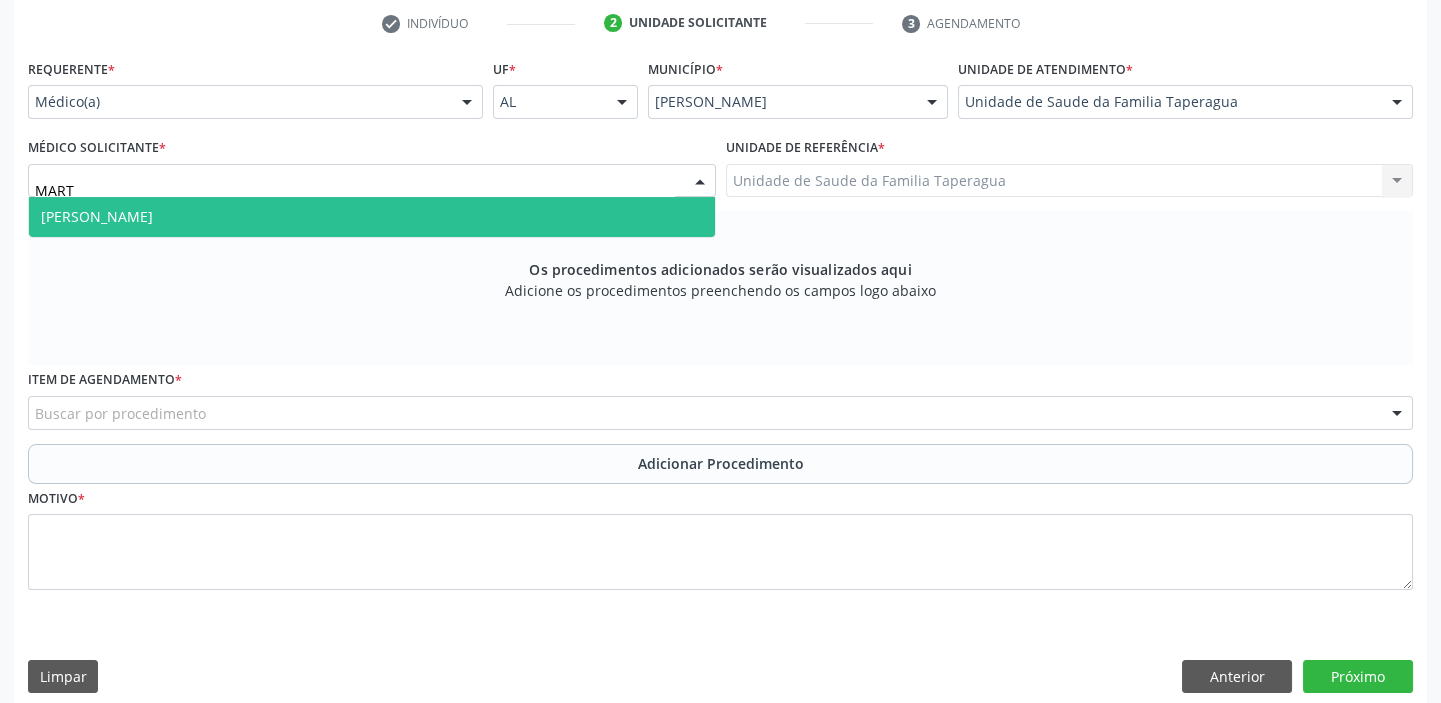 click on "[PERSON_NAME]" at bounding box center (372, 217) 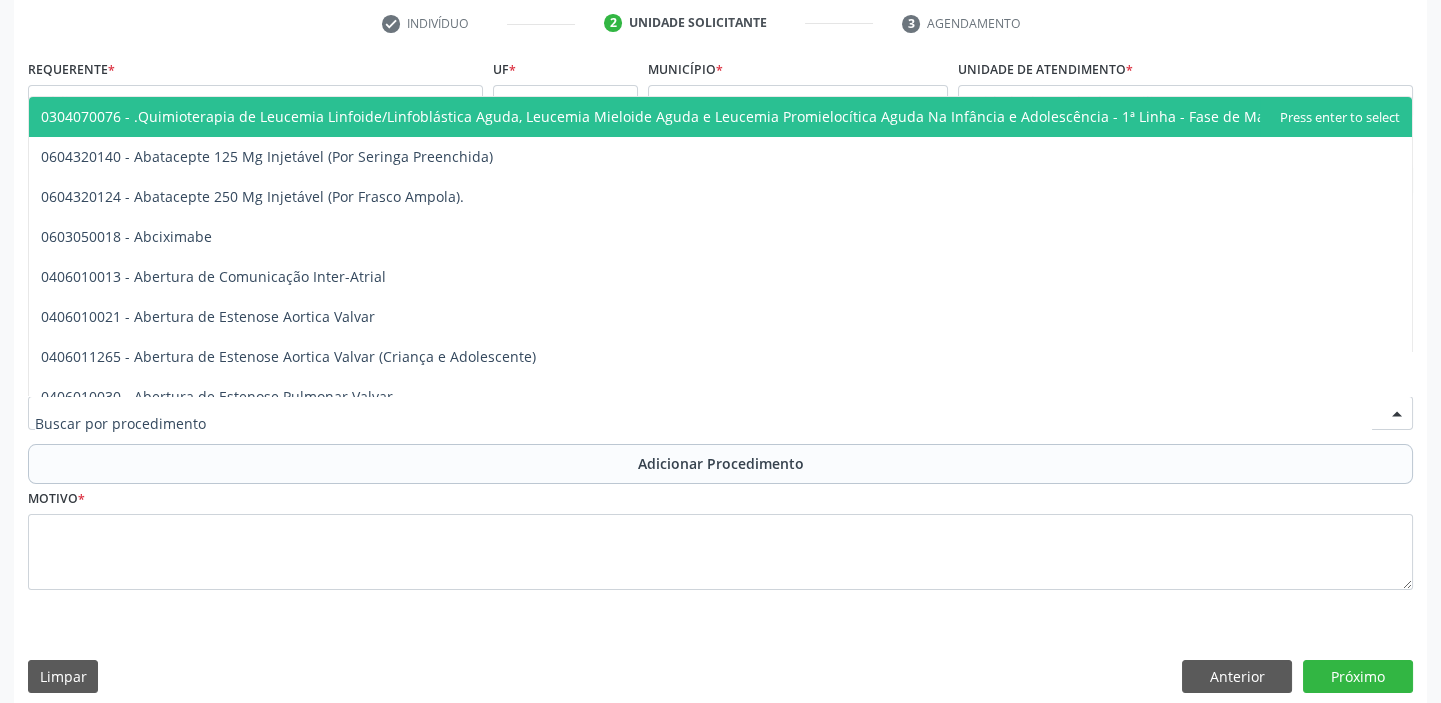 click at bounding box center [720, 413] 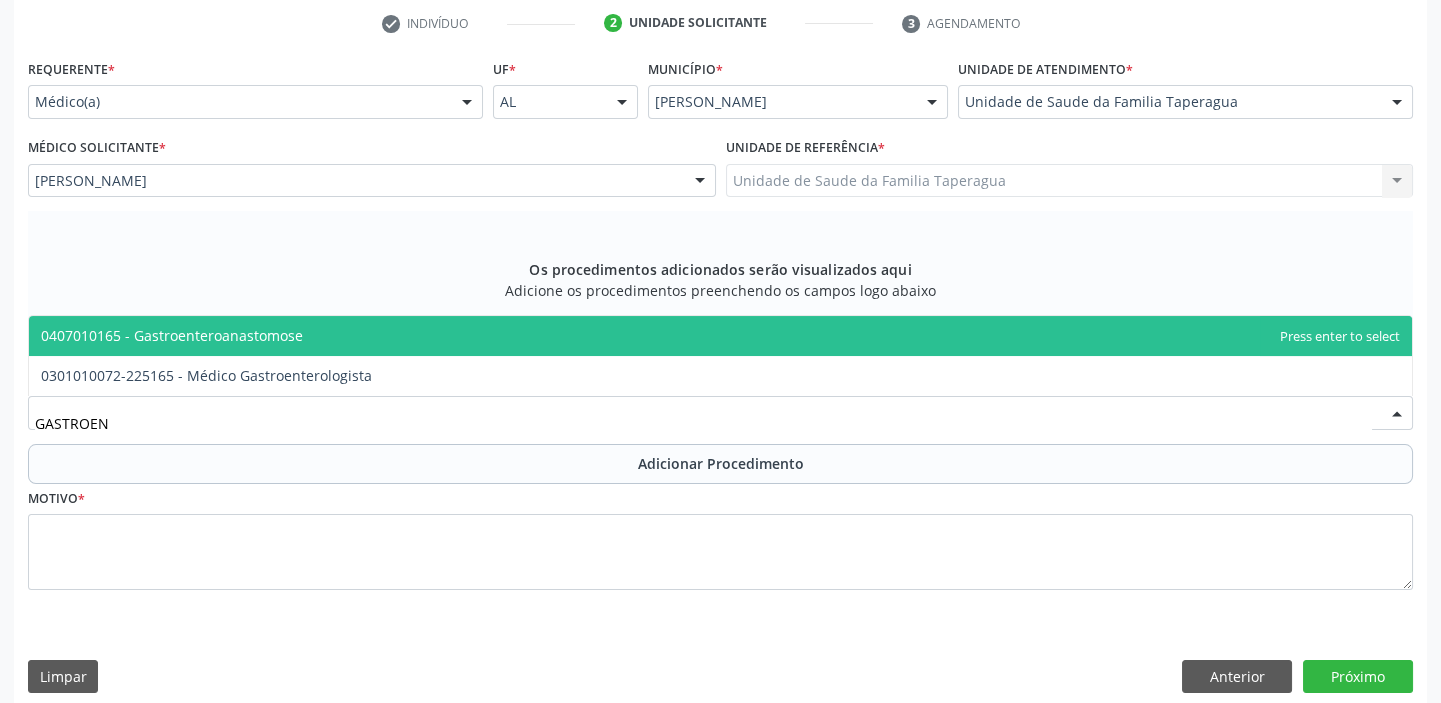 type on "GASTROENT" 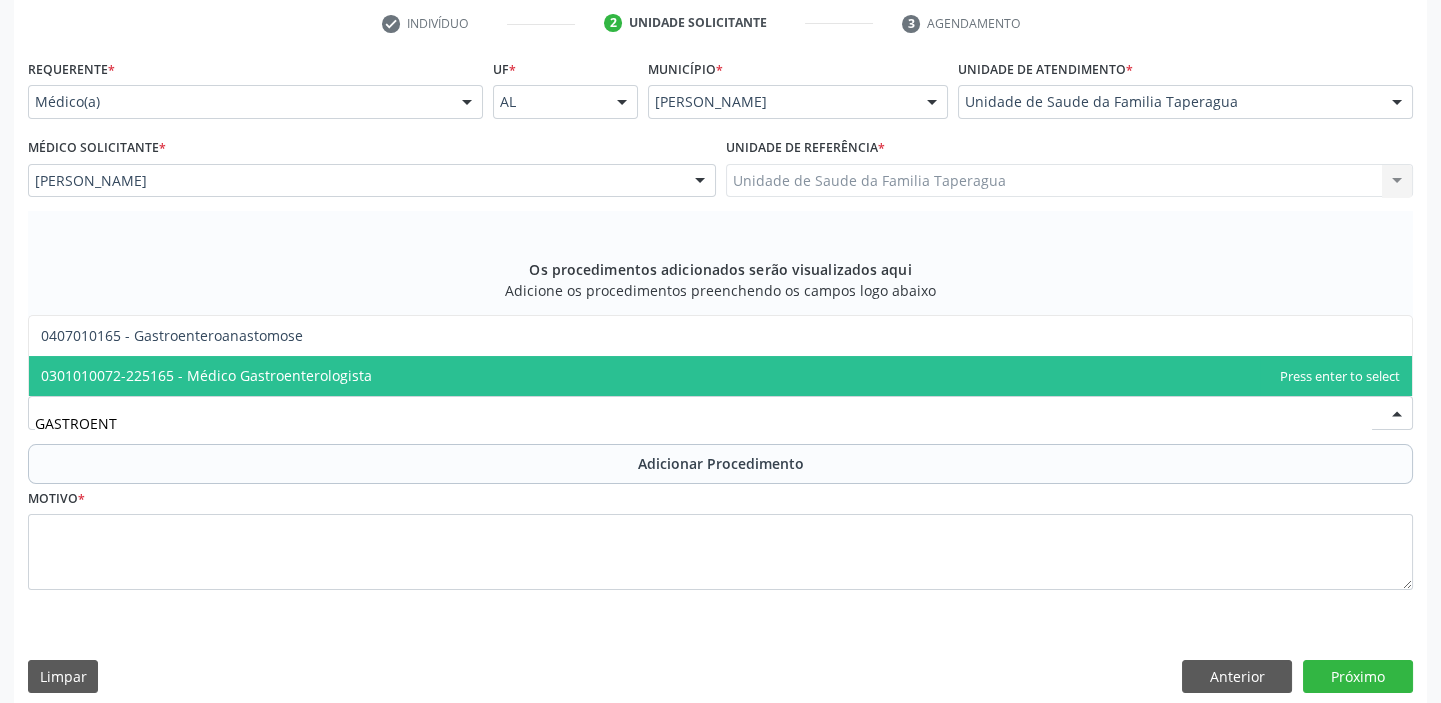 click on "0301010072-225165 - Médico Gastroenterologista" at bounding box center (720, 376) 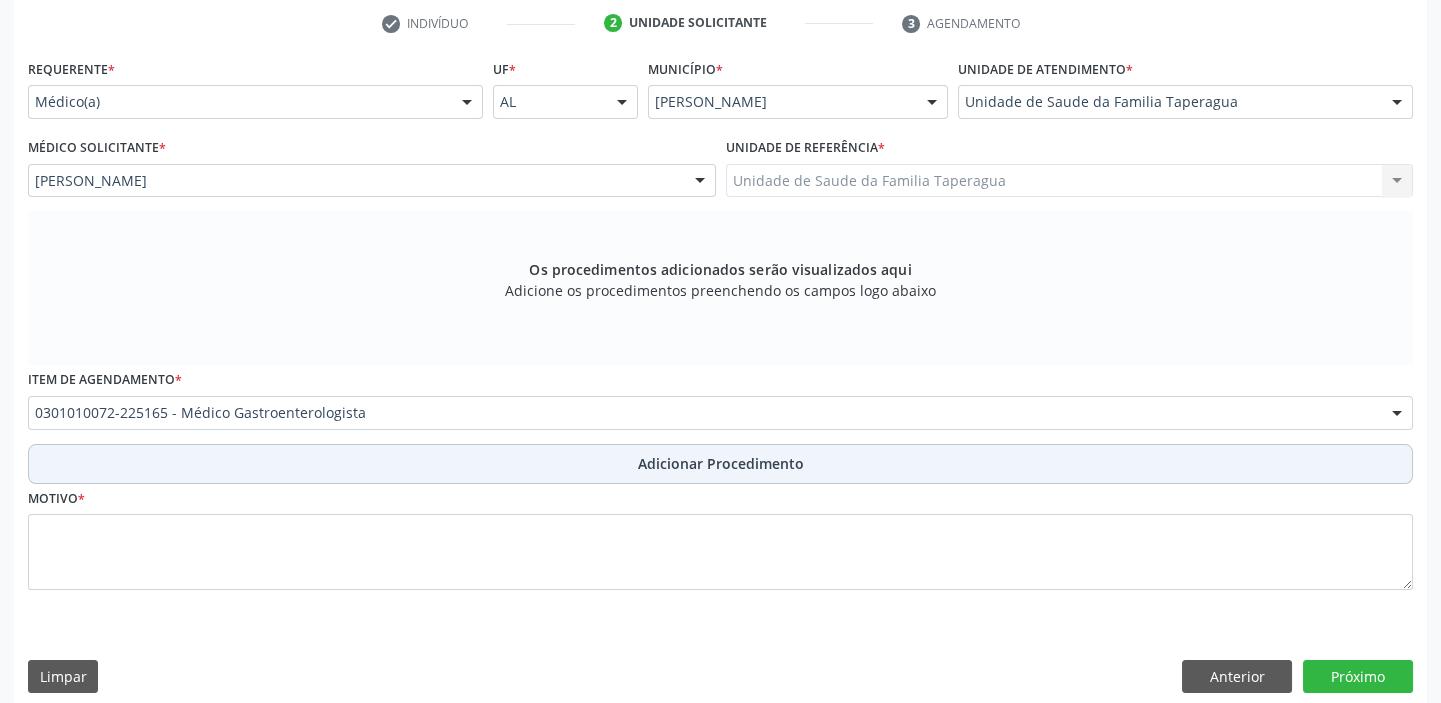 click on "Adicionar Procedimento" at bounding box center [720, 464] 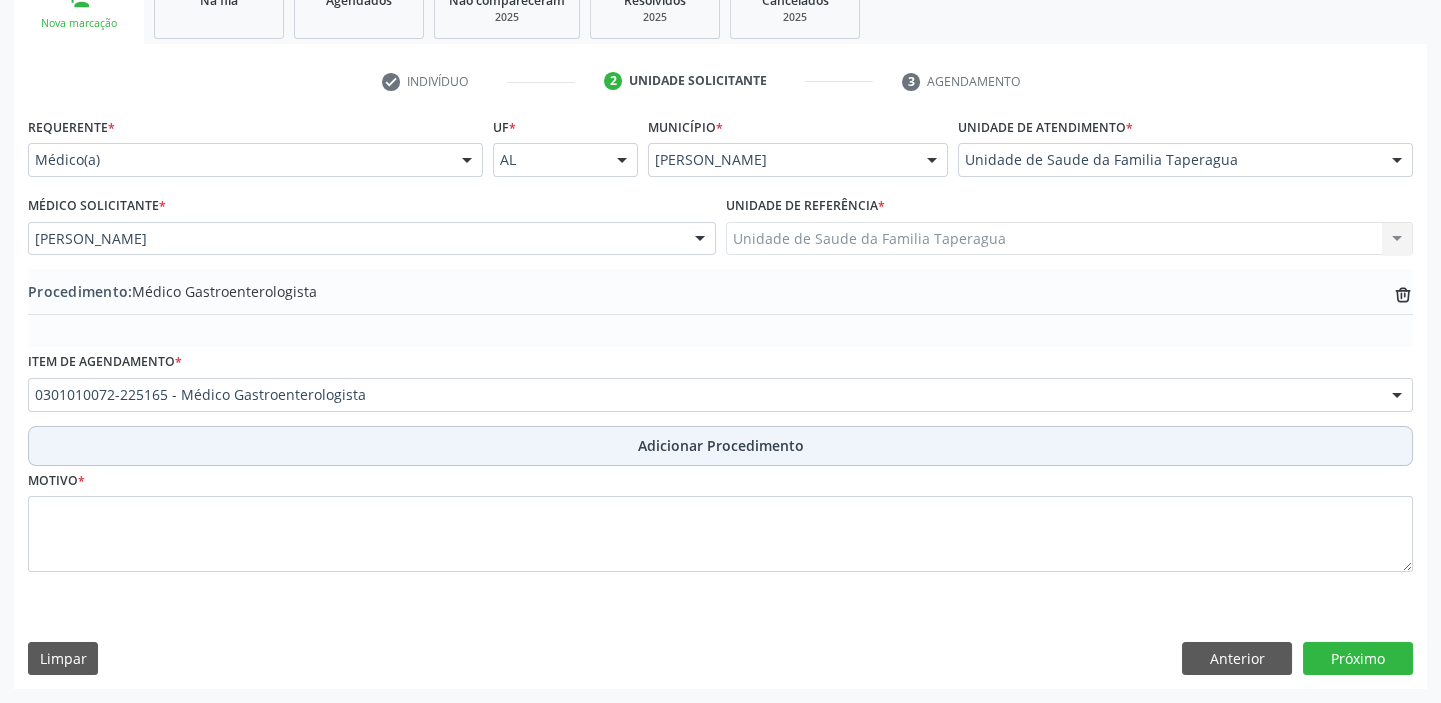 scroll, scrollTop: 349, scrollLeft: 0, axis: vertical 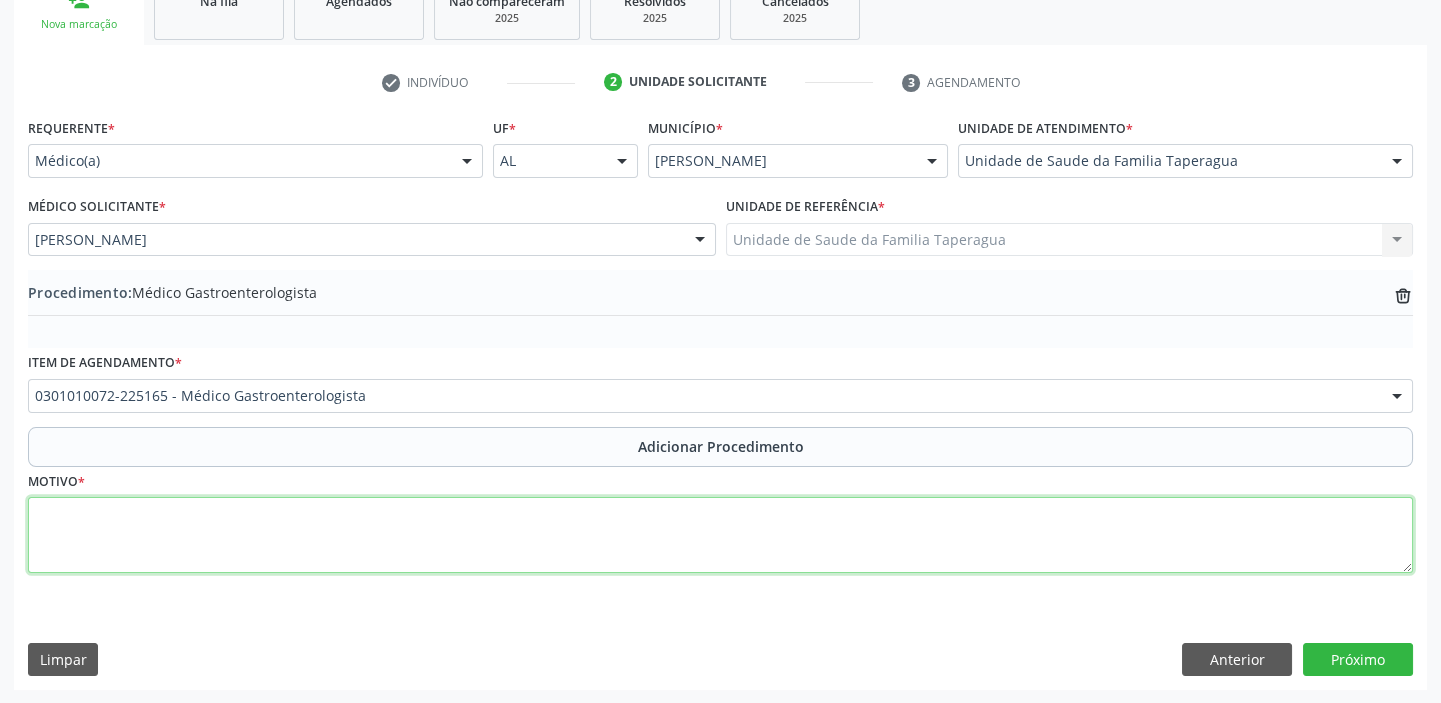 click at bounding box center [720, 535] 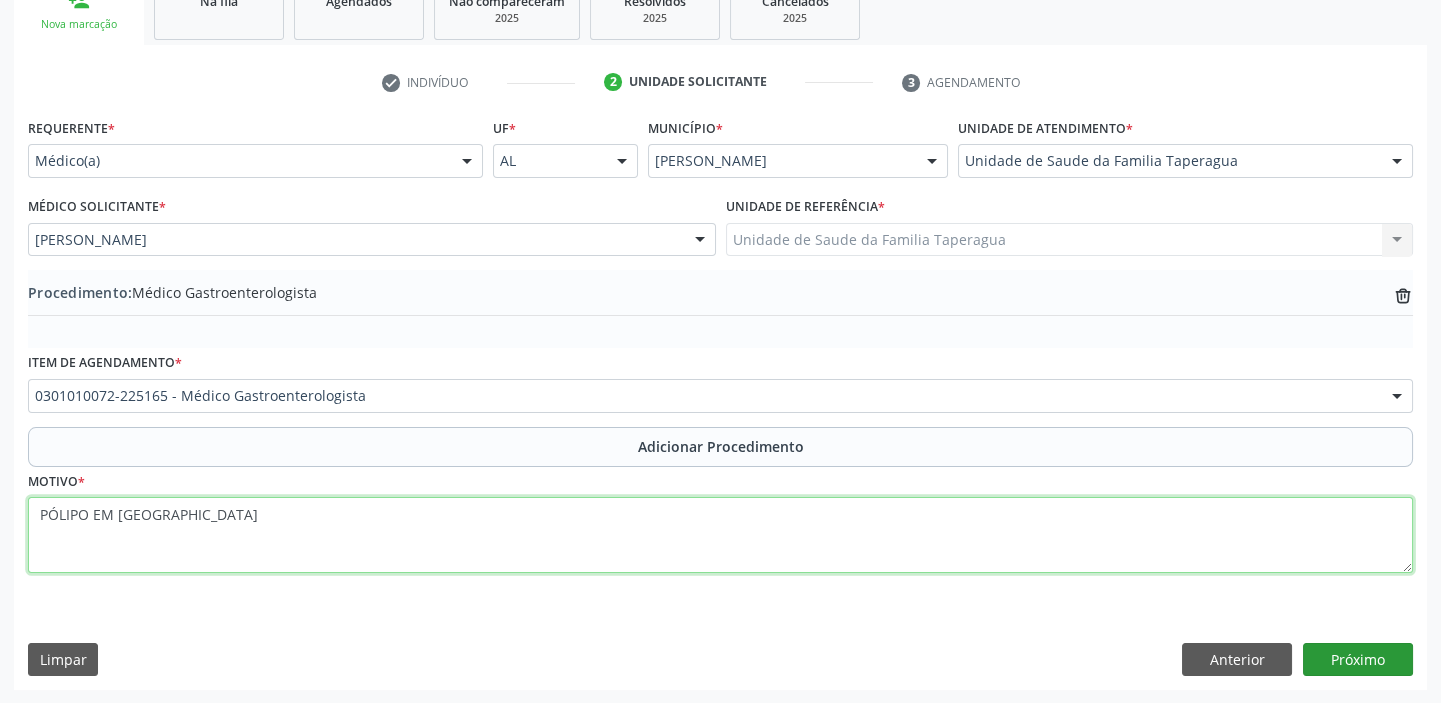 type on "PÓLIPO EM [GEOGRAPHIC_DATA]" 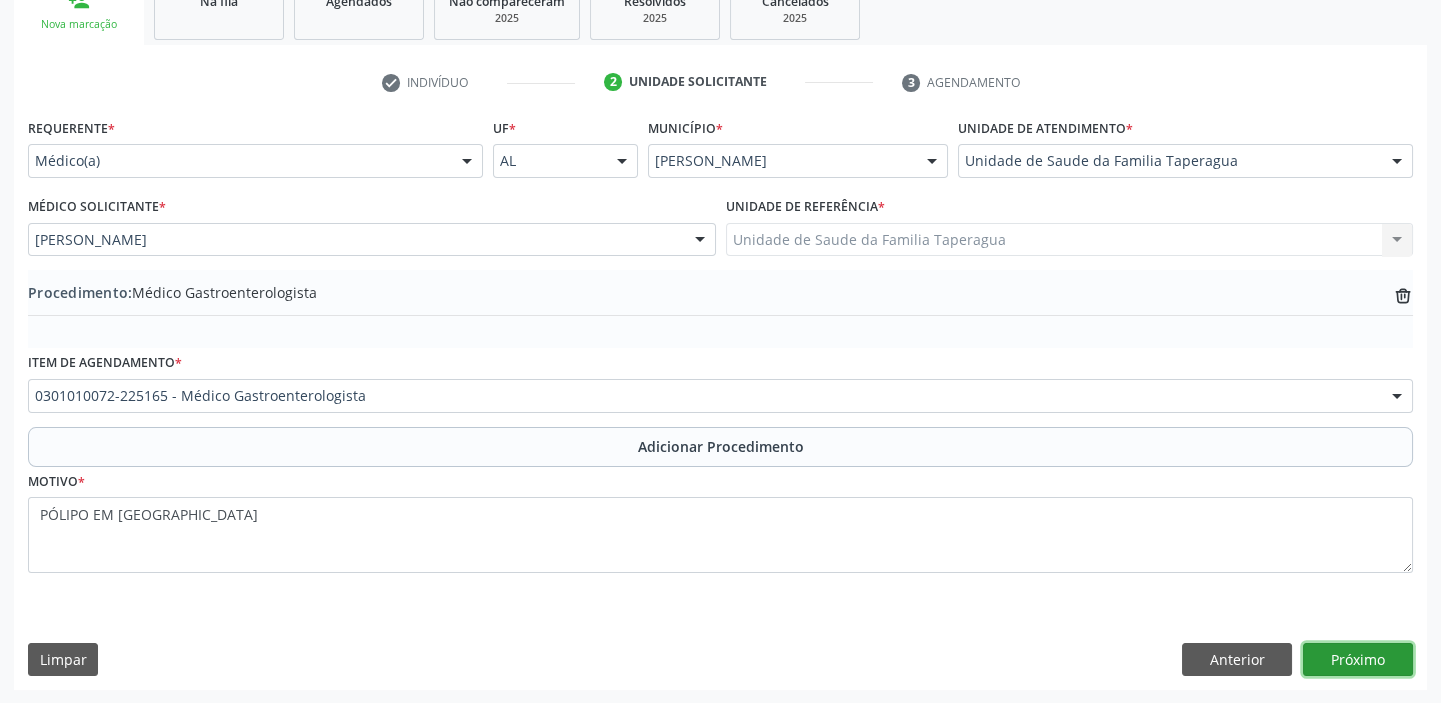 click on "Próximo" at bounding box center (1358, 660) 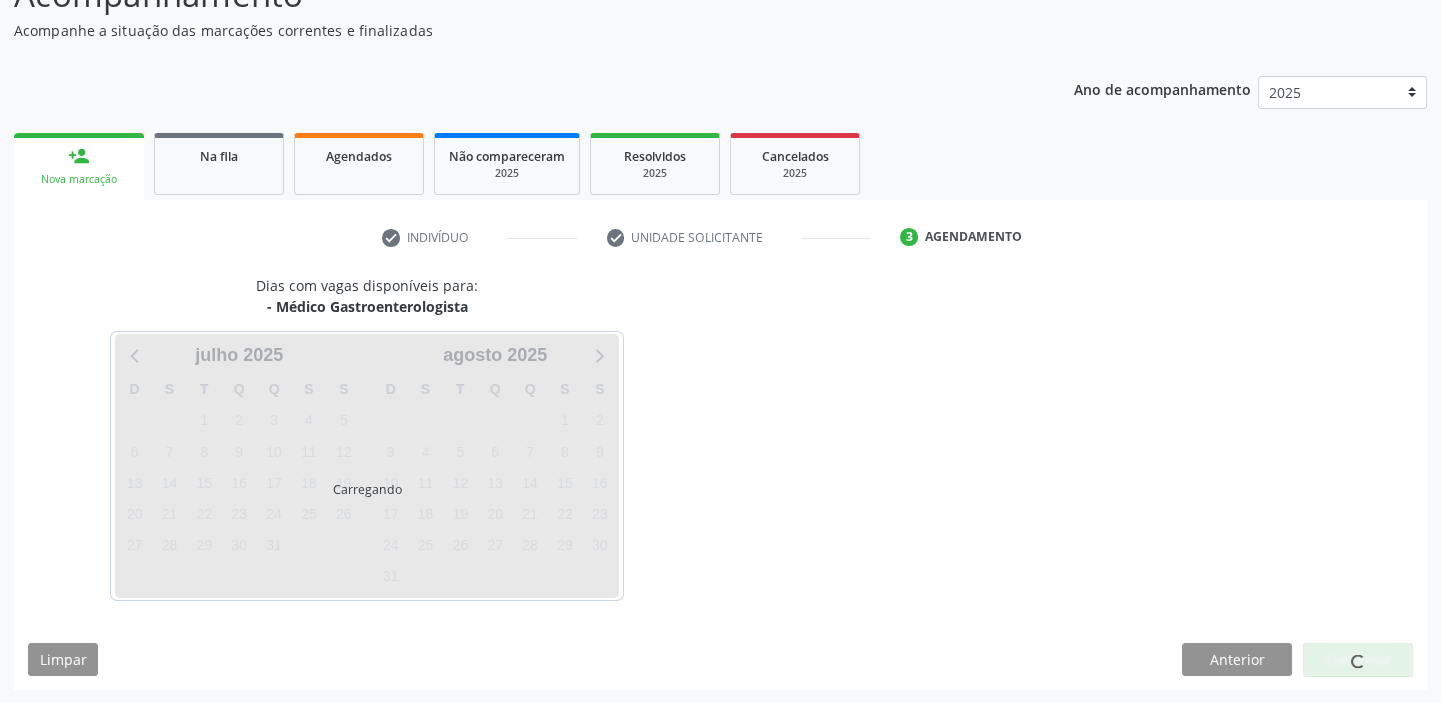 scroll, scrollTop: 252, scrollLeft: 0, axis: vertical 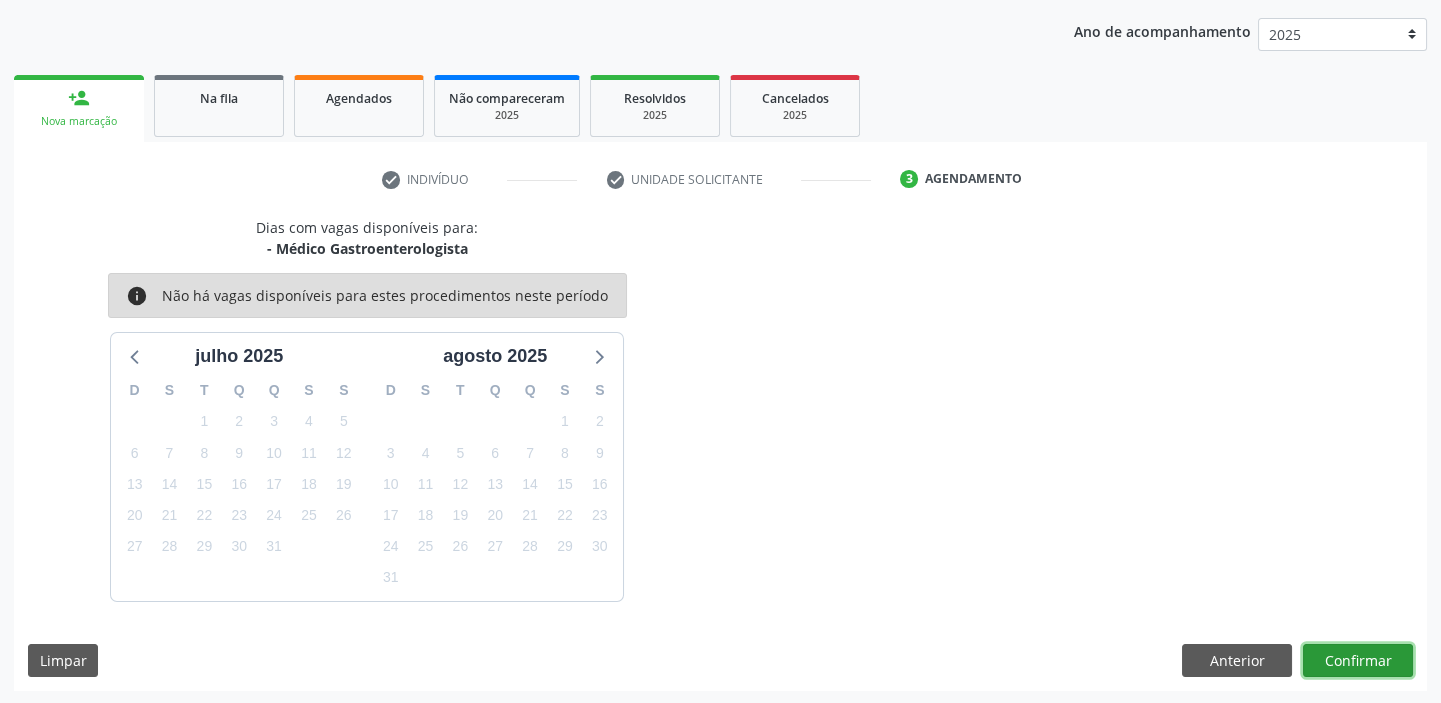 click on "Confirmar" at bounding box center [1358, 661] 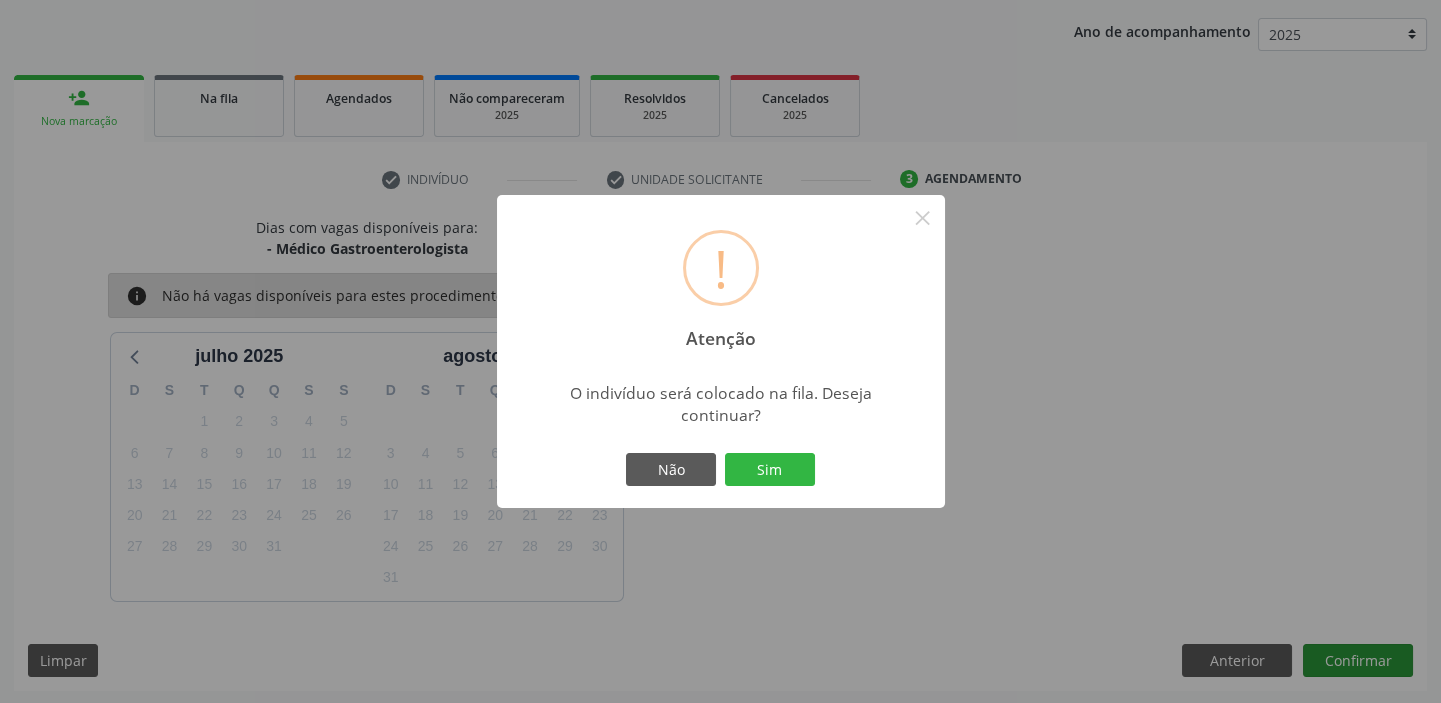 type 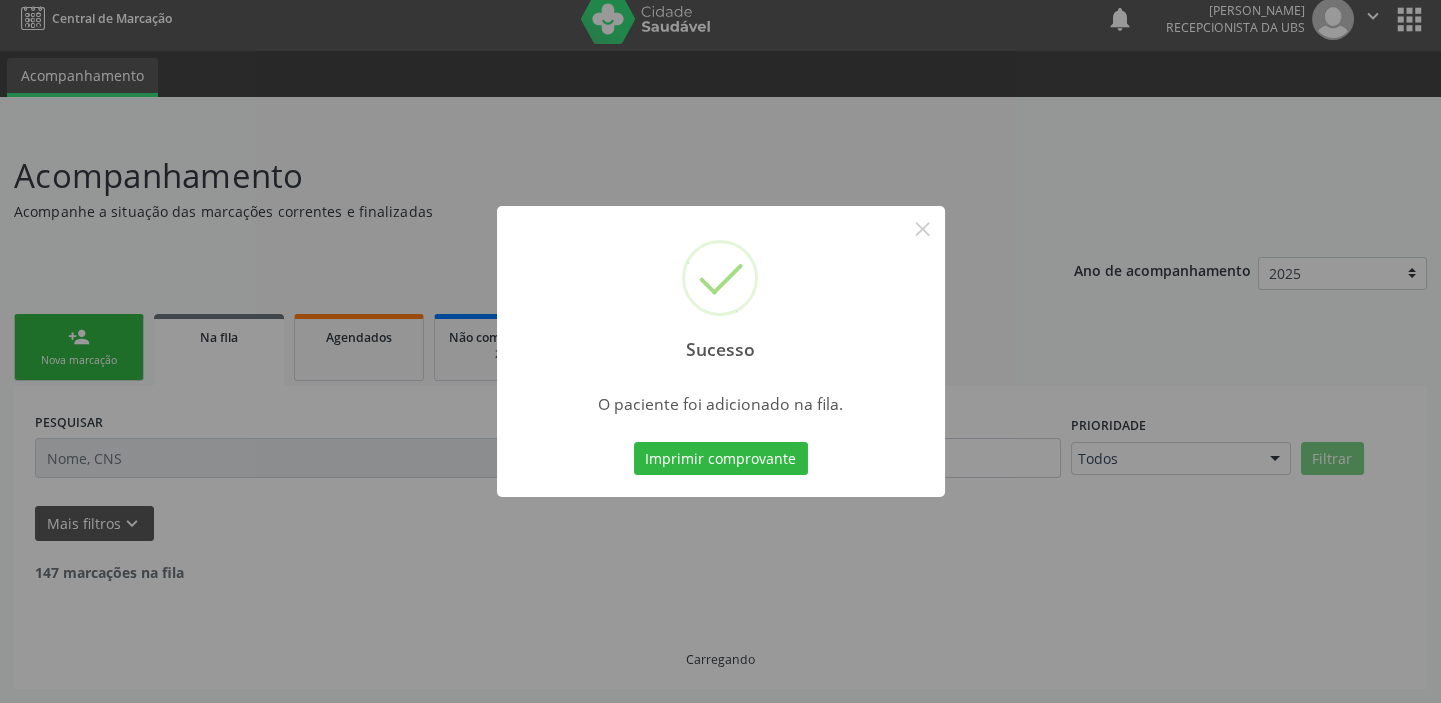 scroll, scrollTop: 0, scrollLeft: 0, axis: both 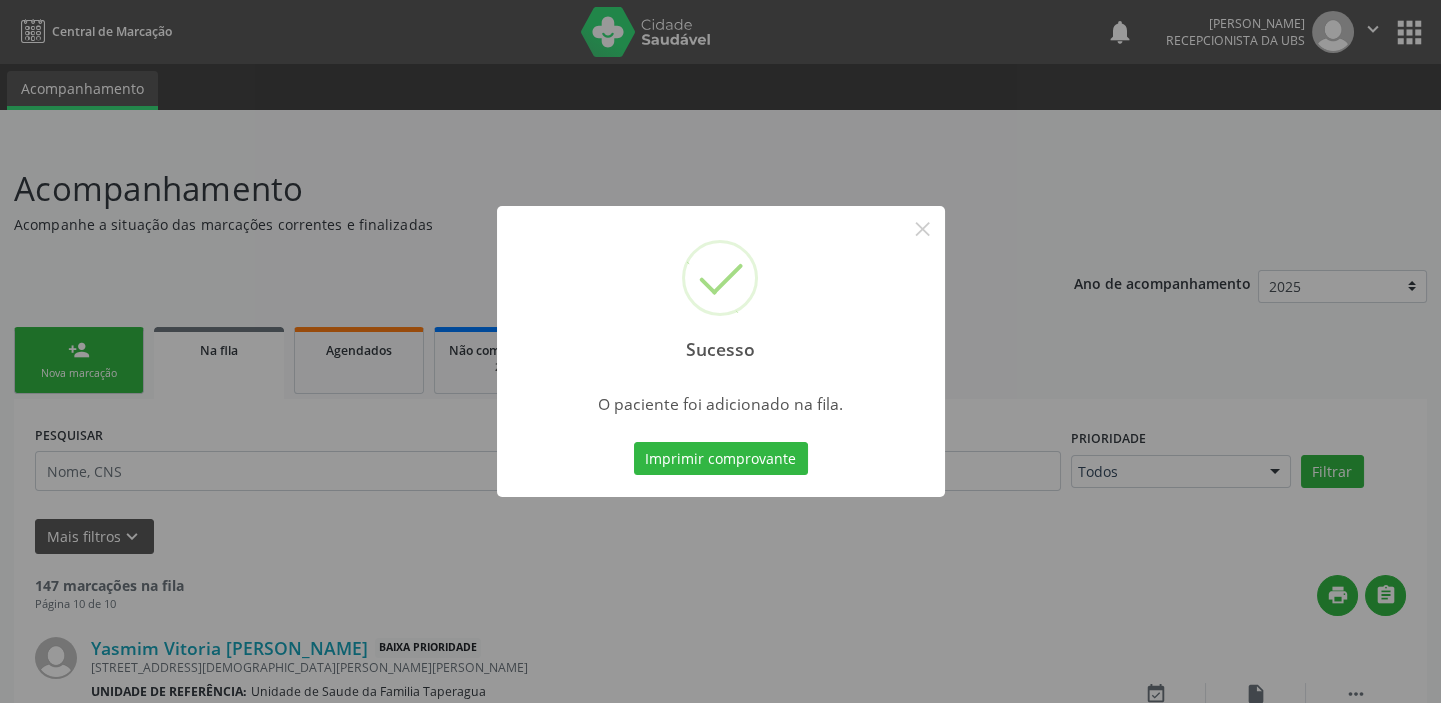 click on "Sucesso × O paciente foi adicionado na fila. Imprimir comprovante Cancel" at bounding box center [720, 351] 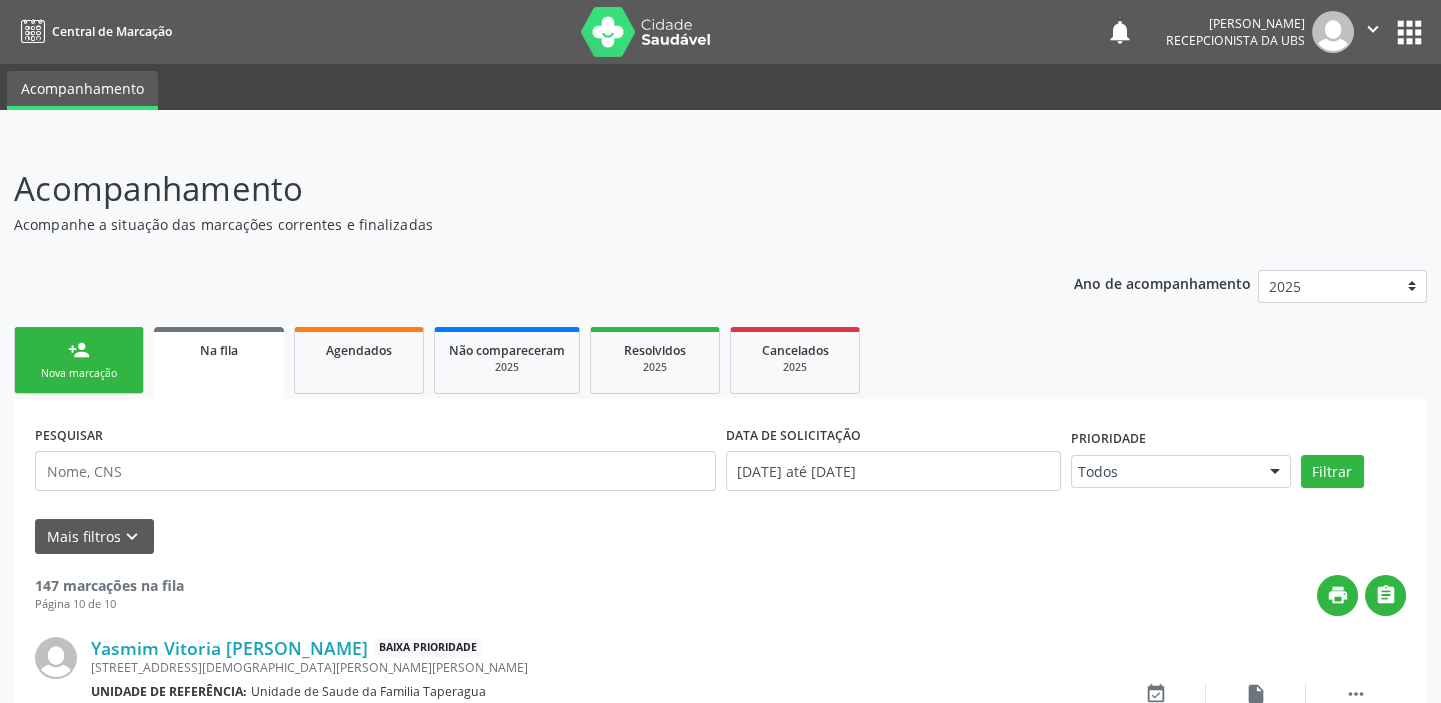 click on "person_add
Nova marcação" at bounding box center (79, 360) 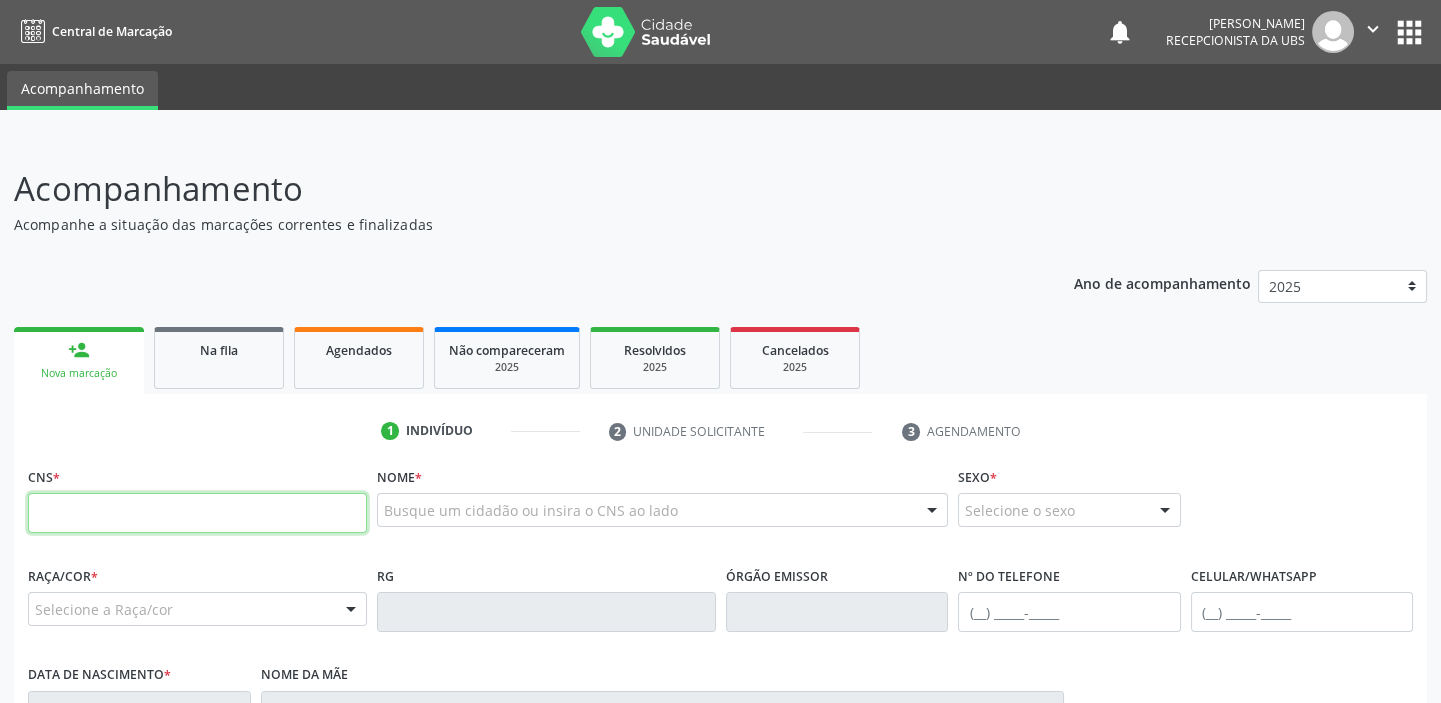 click at bounding box center (197, 513) 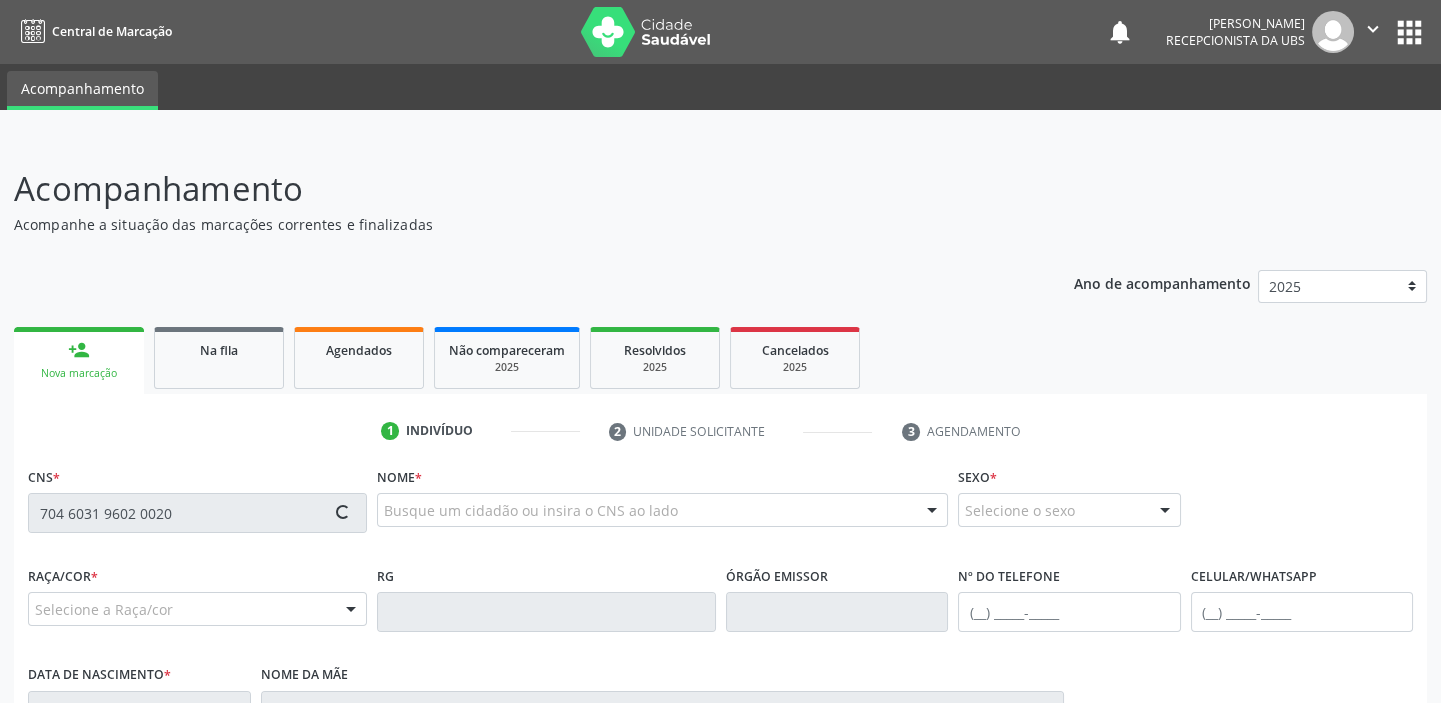 type on "704 6031 9602 0020" 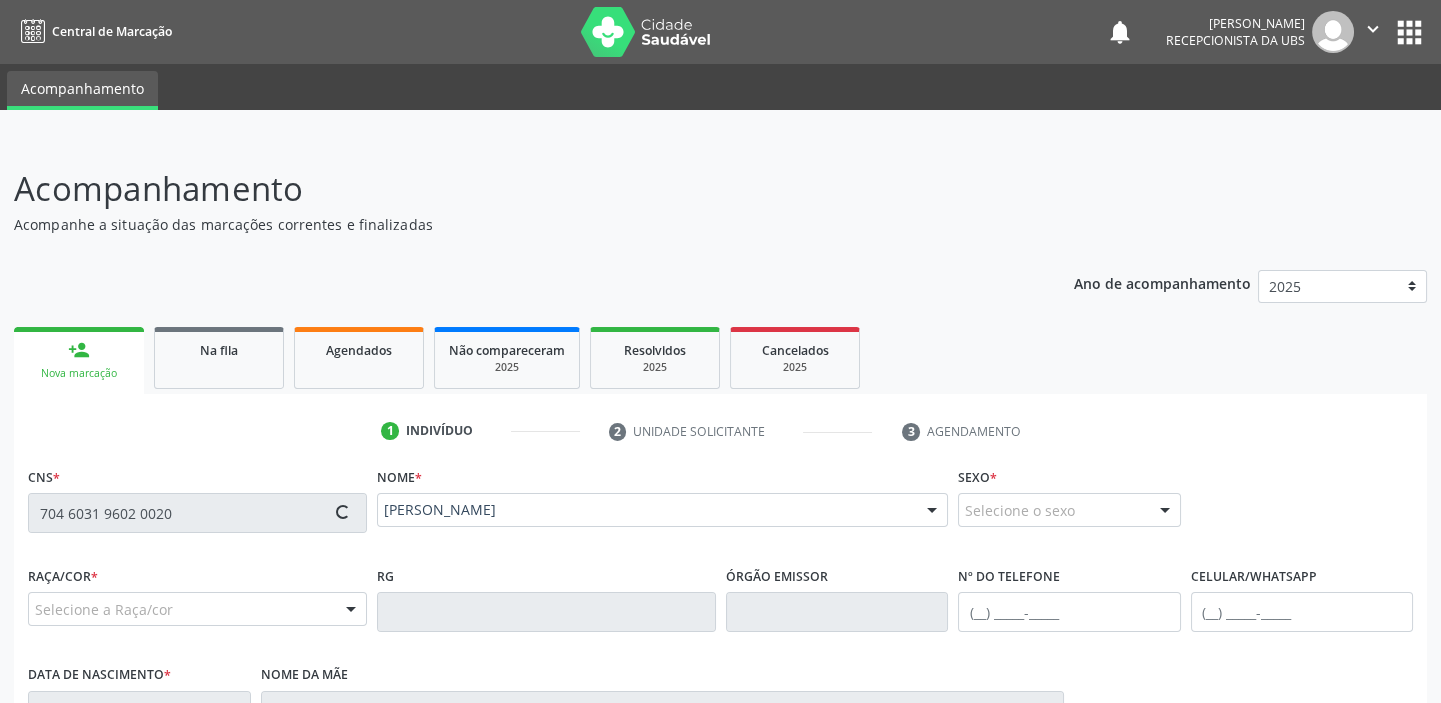 type on "(82) 99650-5202" 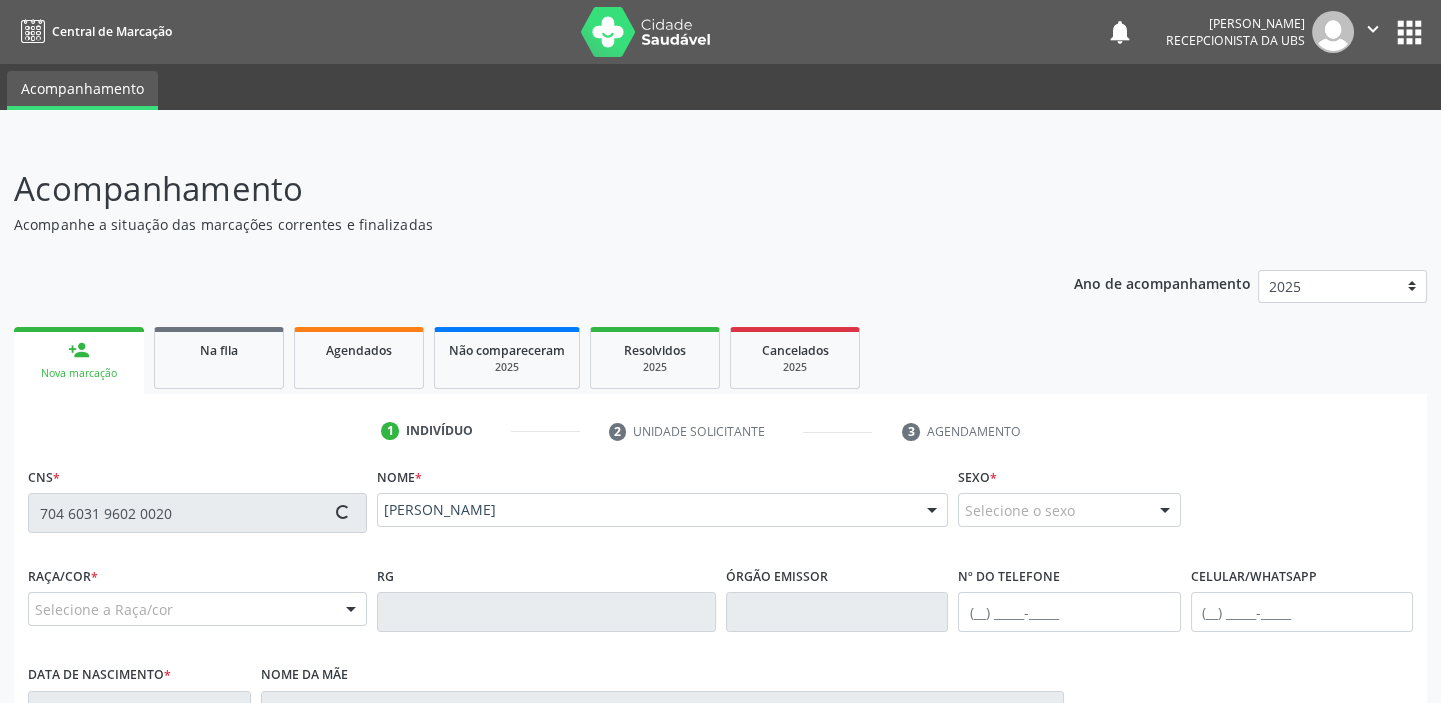 type on "(82) 99401-9421" 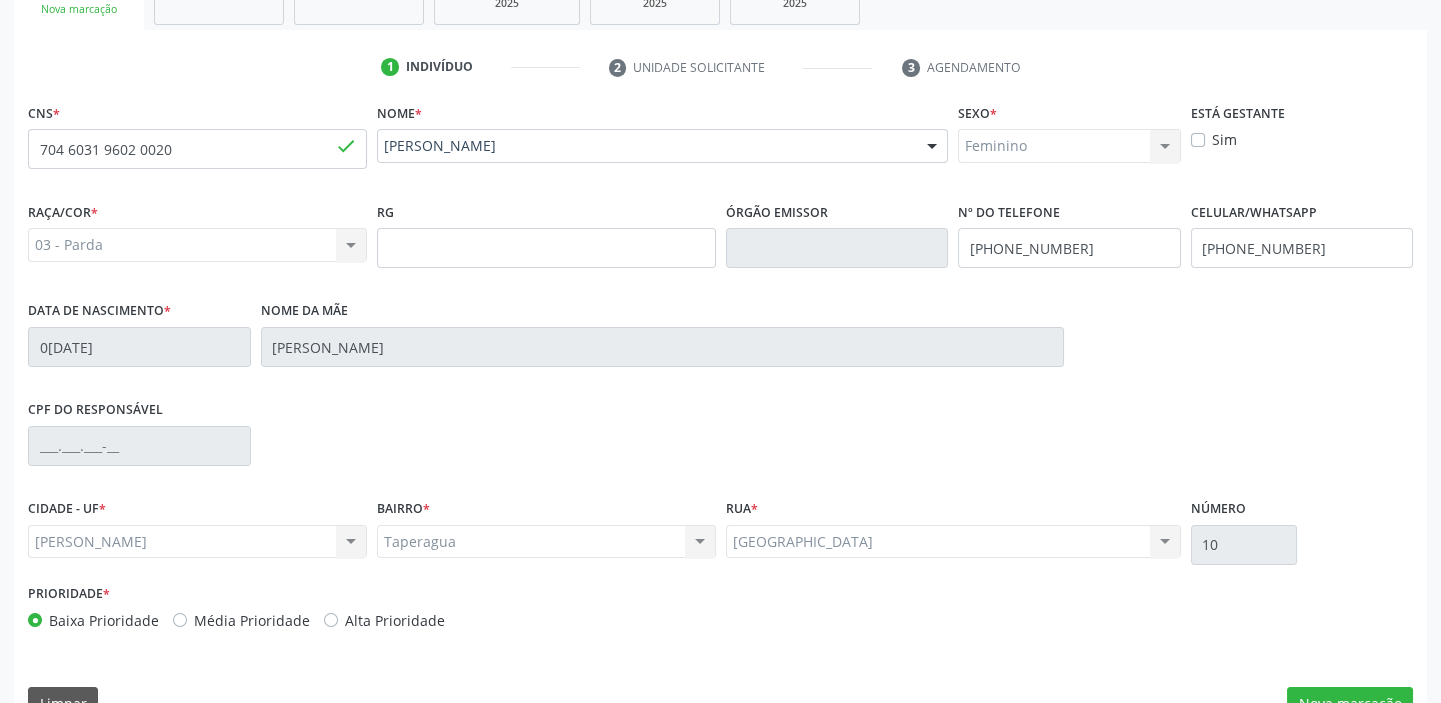 scroll, scrollTop: 408, scrollLeft: 0, axis: vertical 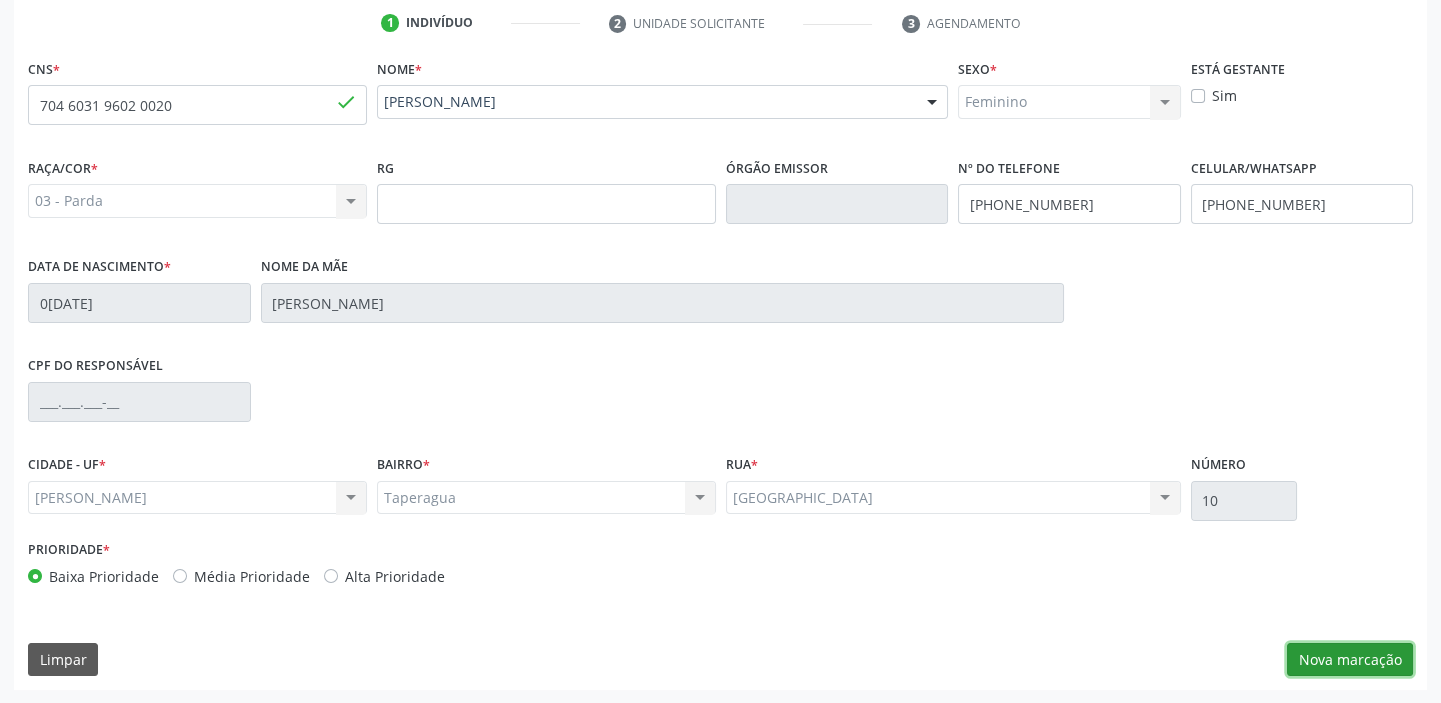 click on "Nova marcação" at bounding box center [1350, 660] 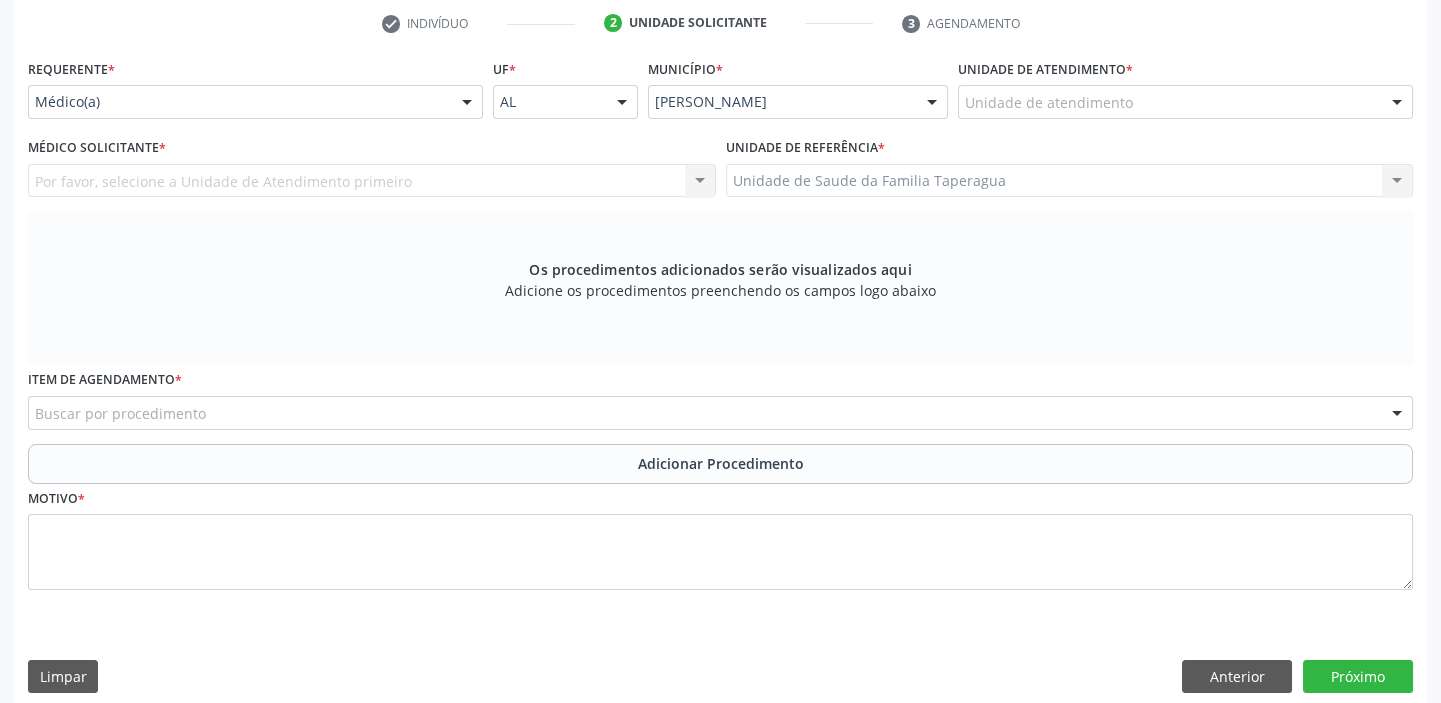 click on "Unidade de atendimento" at bounding box center [1185, 102] 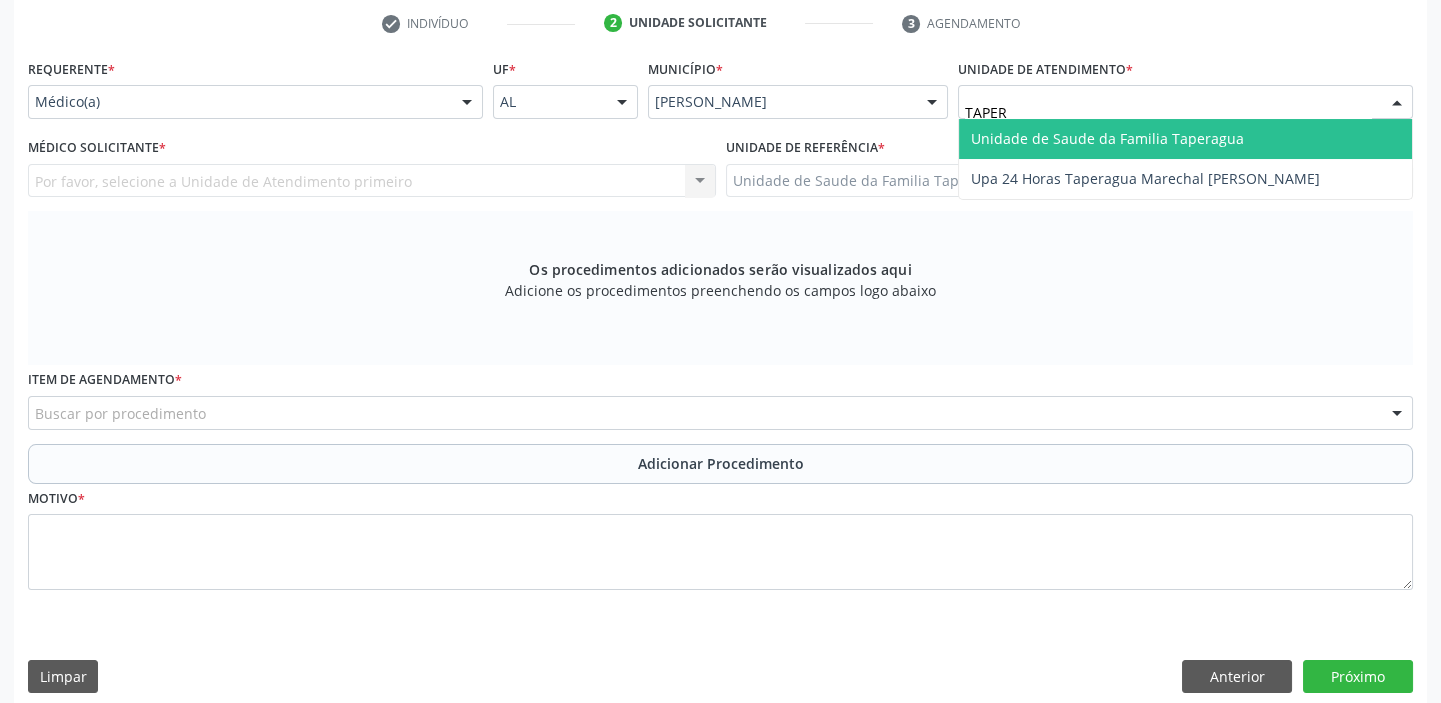 type on "TAPERA" 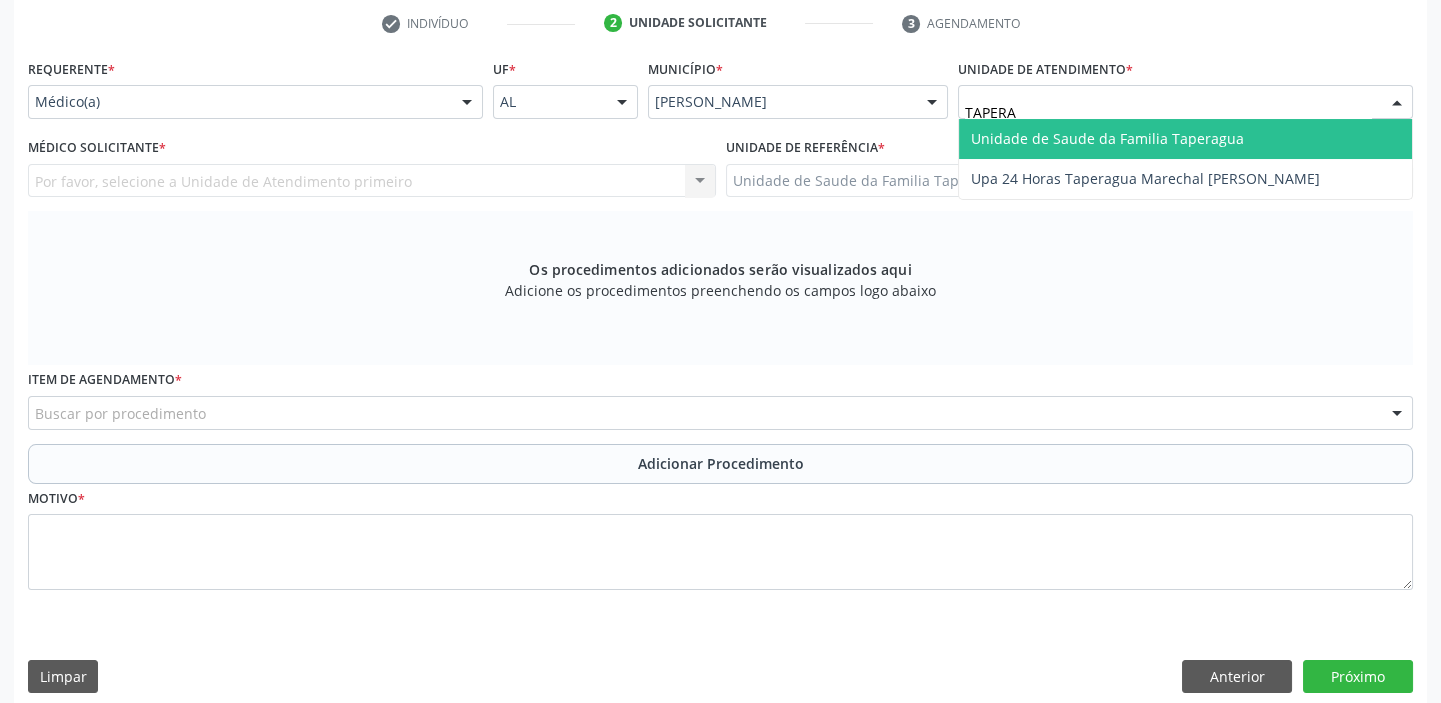 click on "Unidade de Saude da Familia Taperagua" at bounding box center (1107, 138) 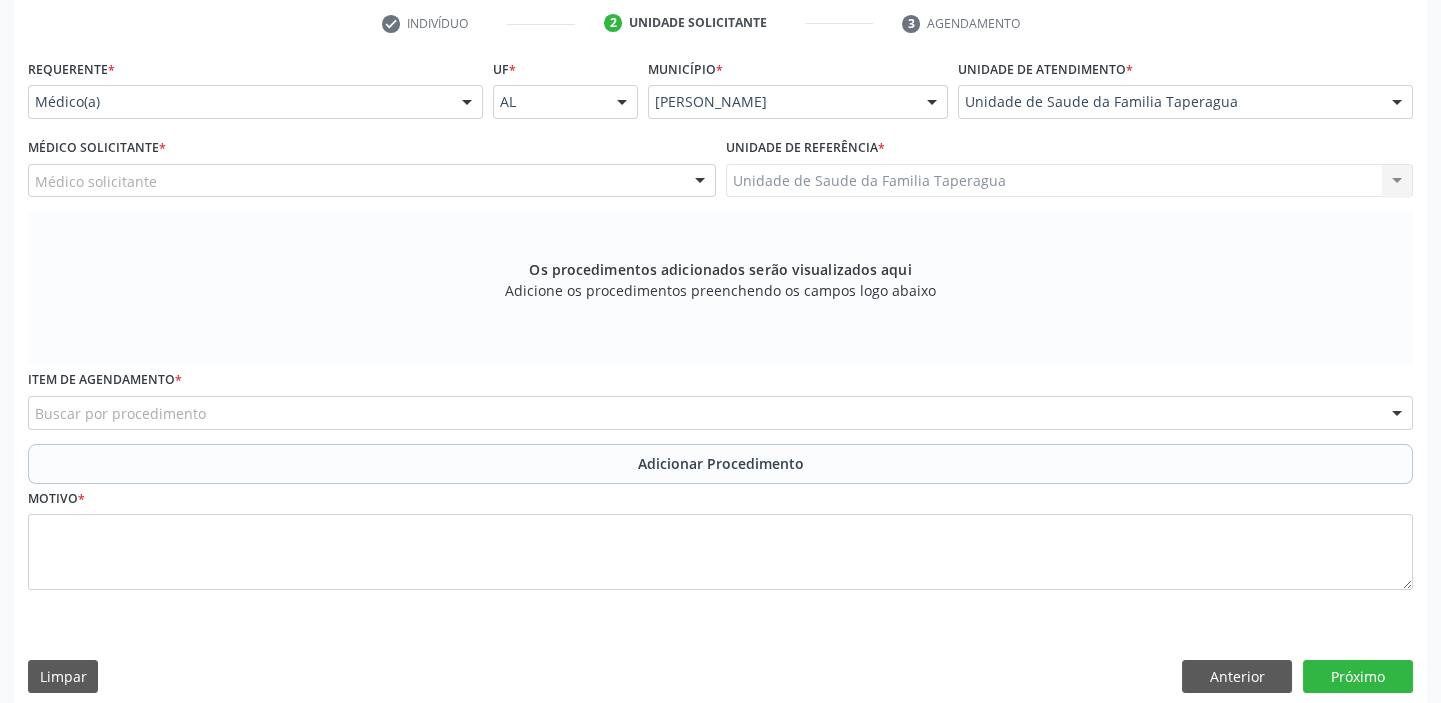 click on "Médico solicitante" at bounding box center [372, 181] 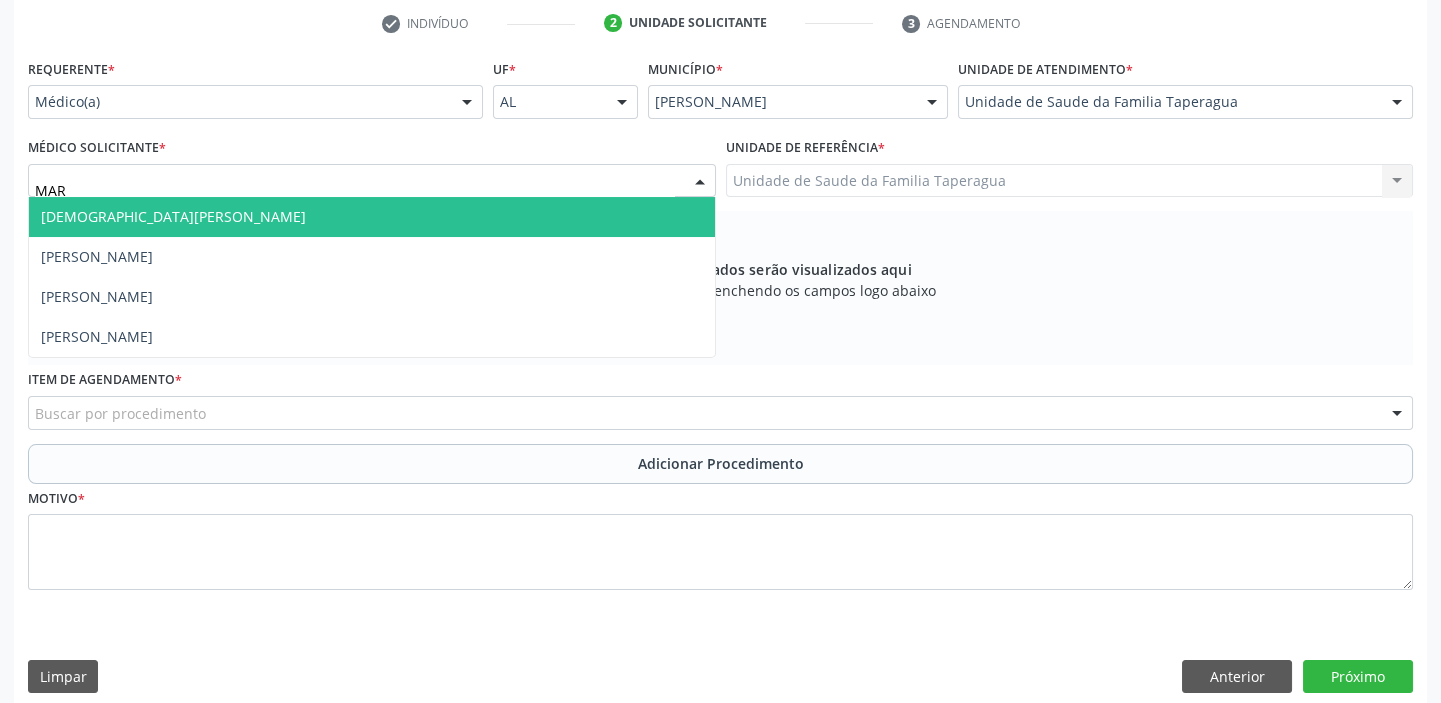type on "MART" 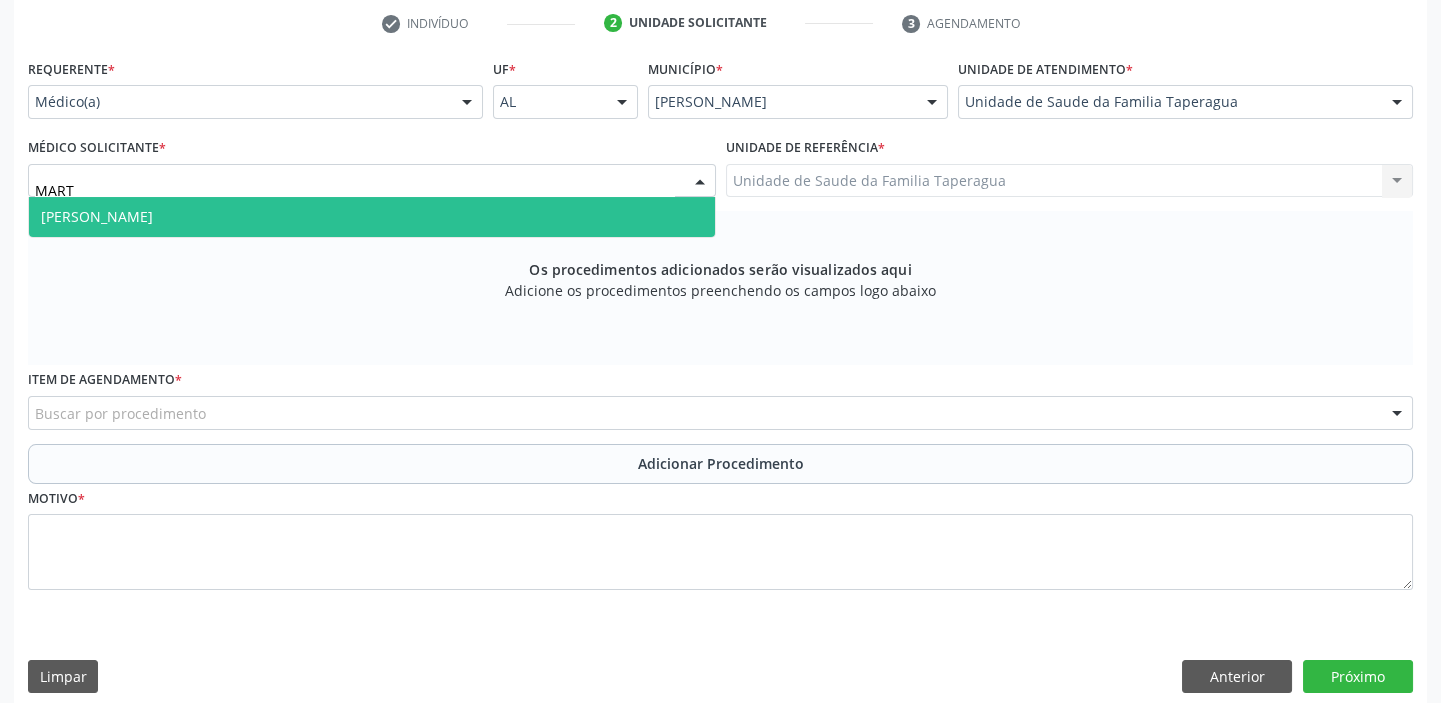 click on "[PERSON_NAME]" at bounding box center (372, 217) 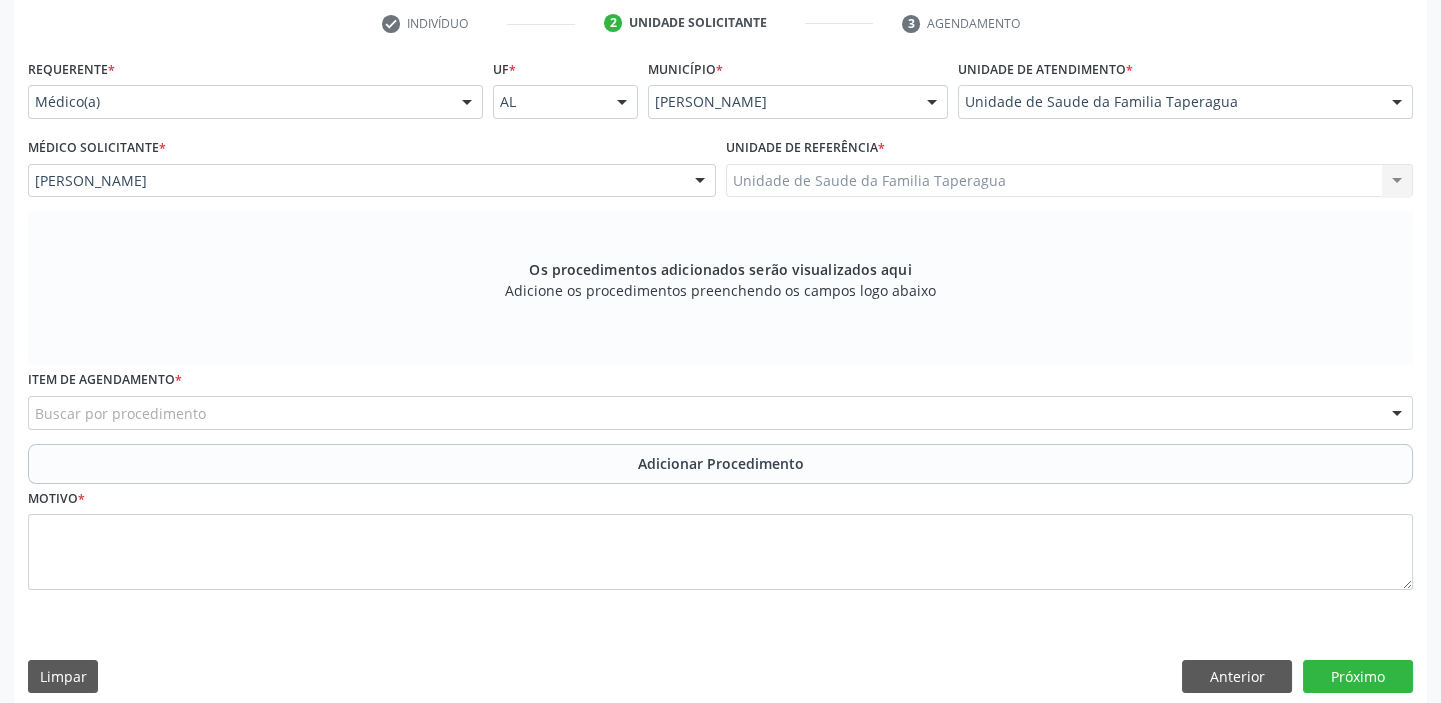 click on "Buscar por procedimento" at bounding box center (720, 413) 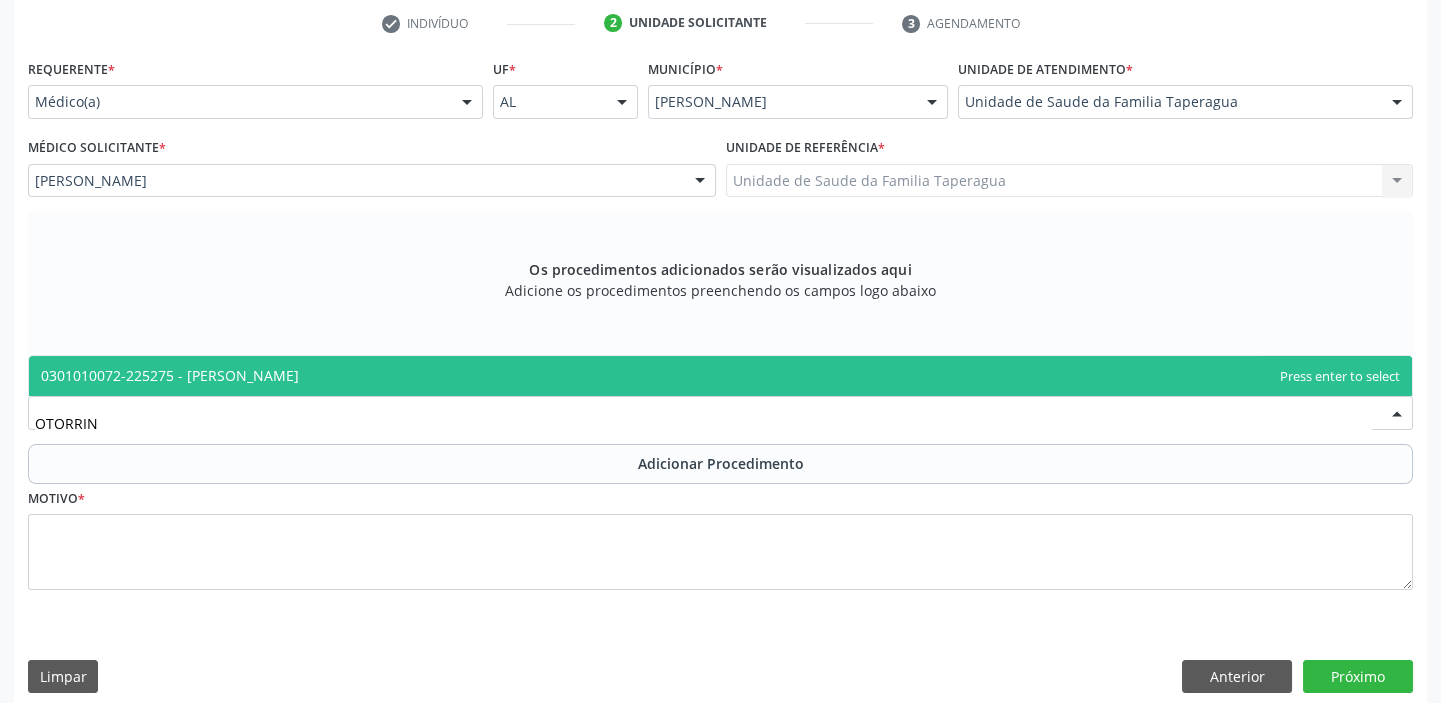 type on "OTORRINO" 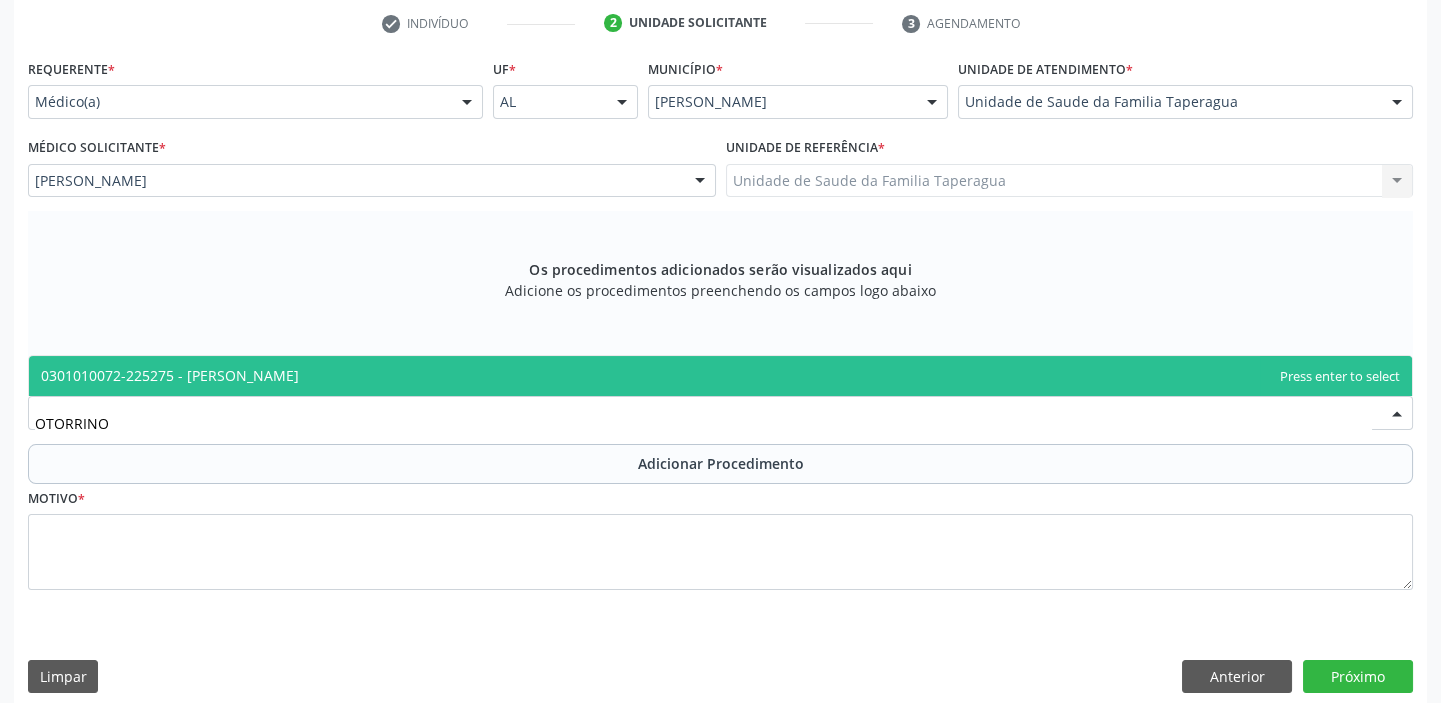 click on "0301010072-225275 - Médico Otorrinolaringologista" at bounding box center (720, 376) 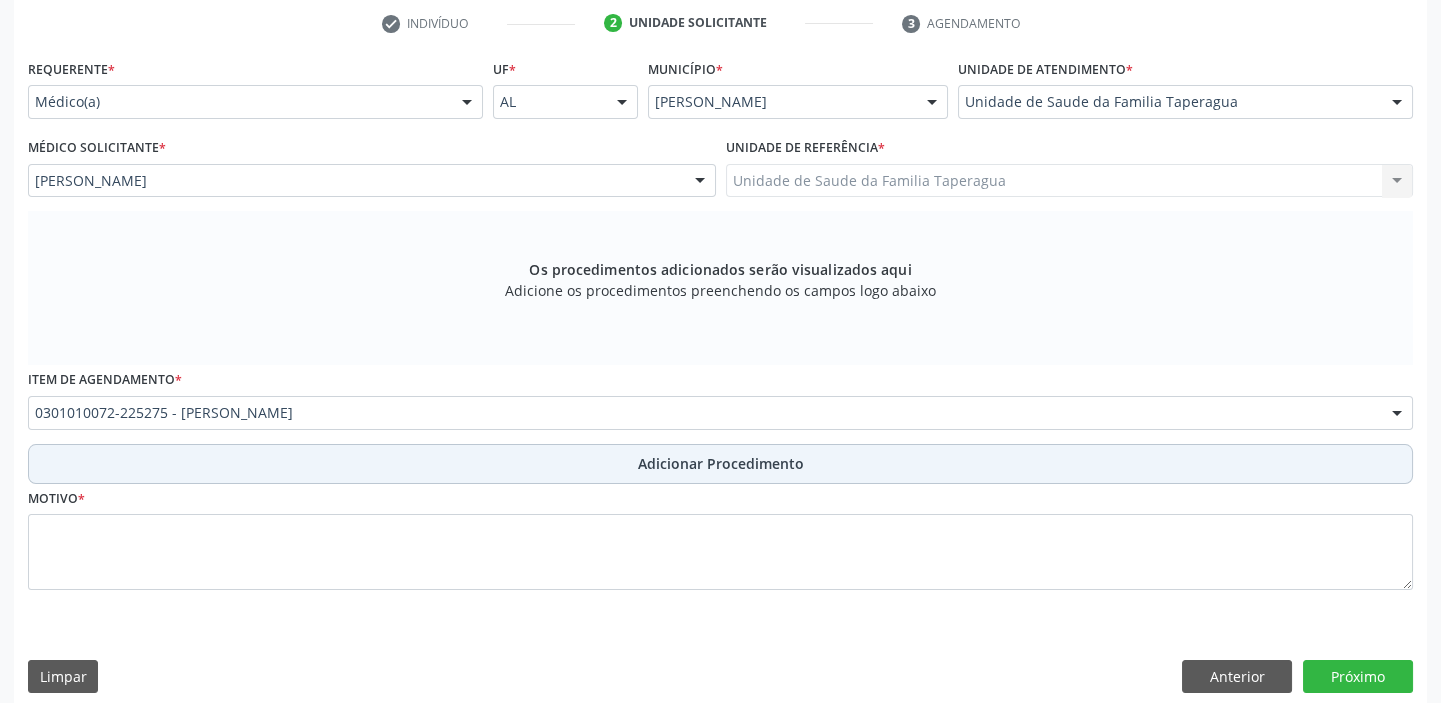 click on "Adicionar Procedimento" at bounding box center [720, 464] 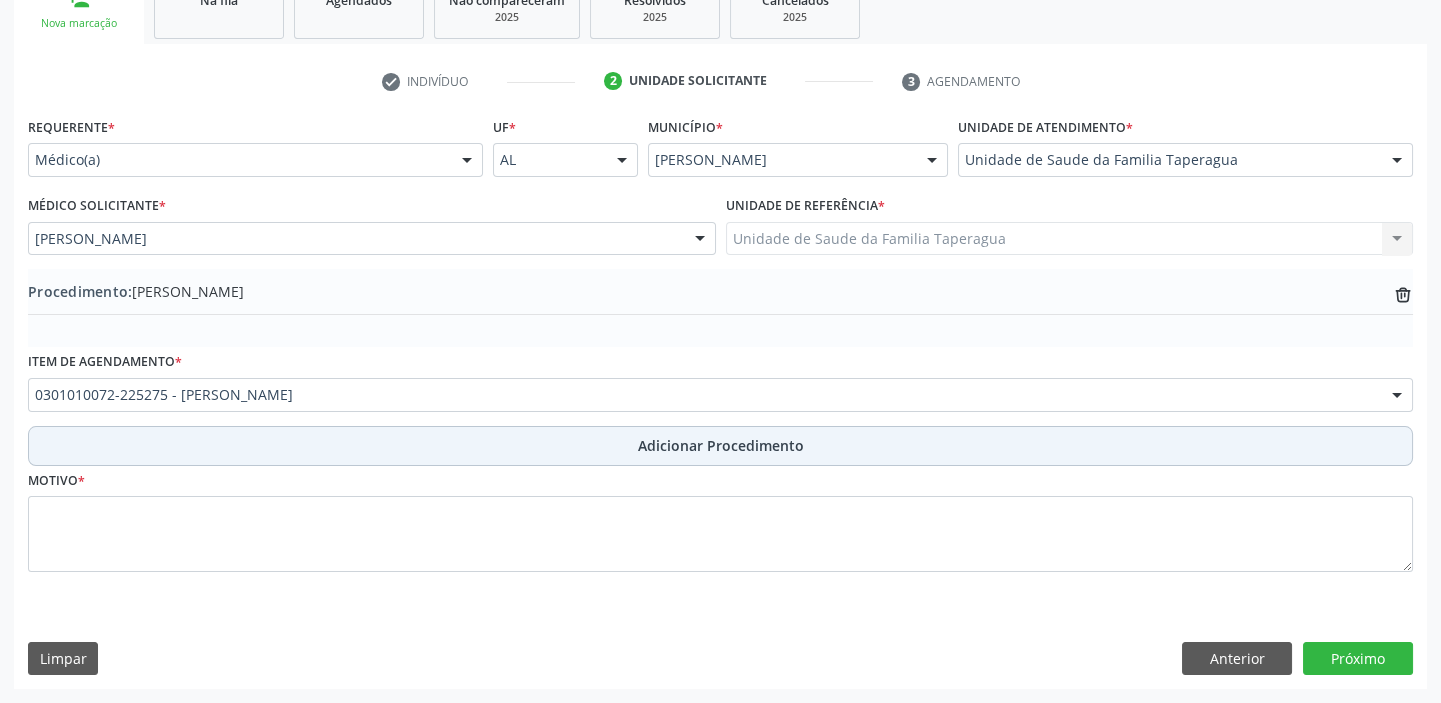scroll, scrollTop: 349, scrollLeft: 0, axis: vertical 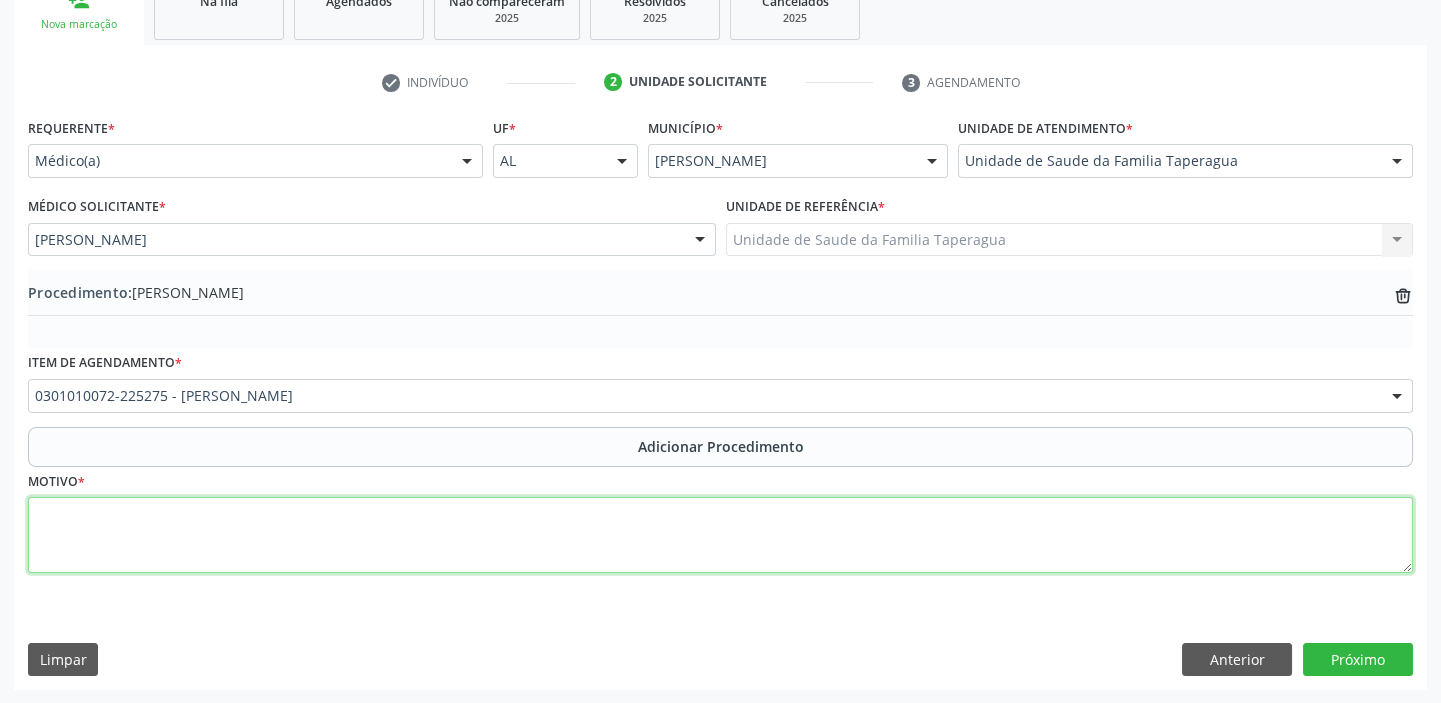 click at bounding box center (720, 535) 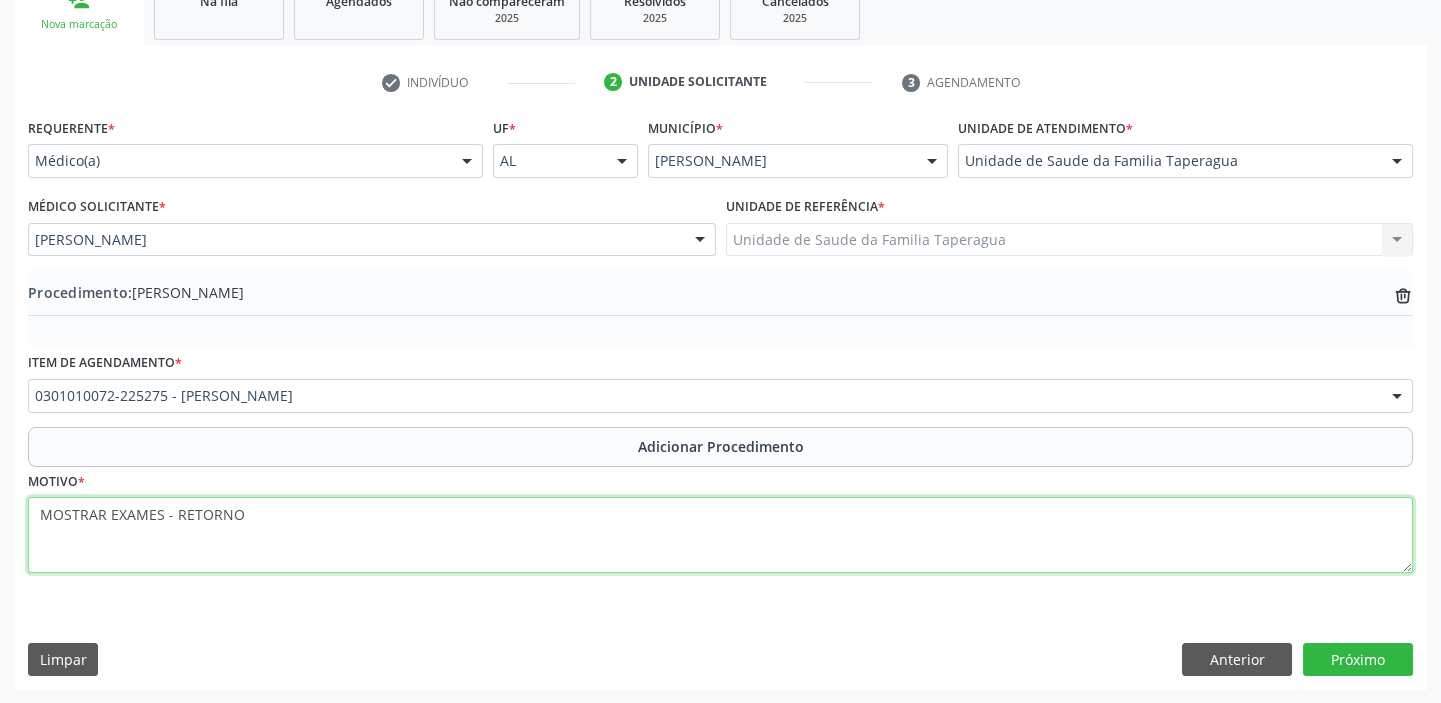 click on "MOSTRAR EXAMES - RETORNO" at bounding box center (720, 535) 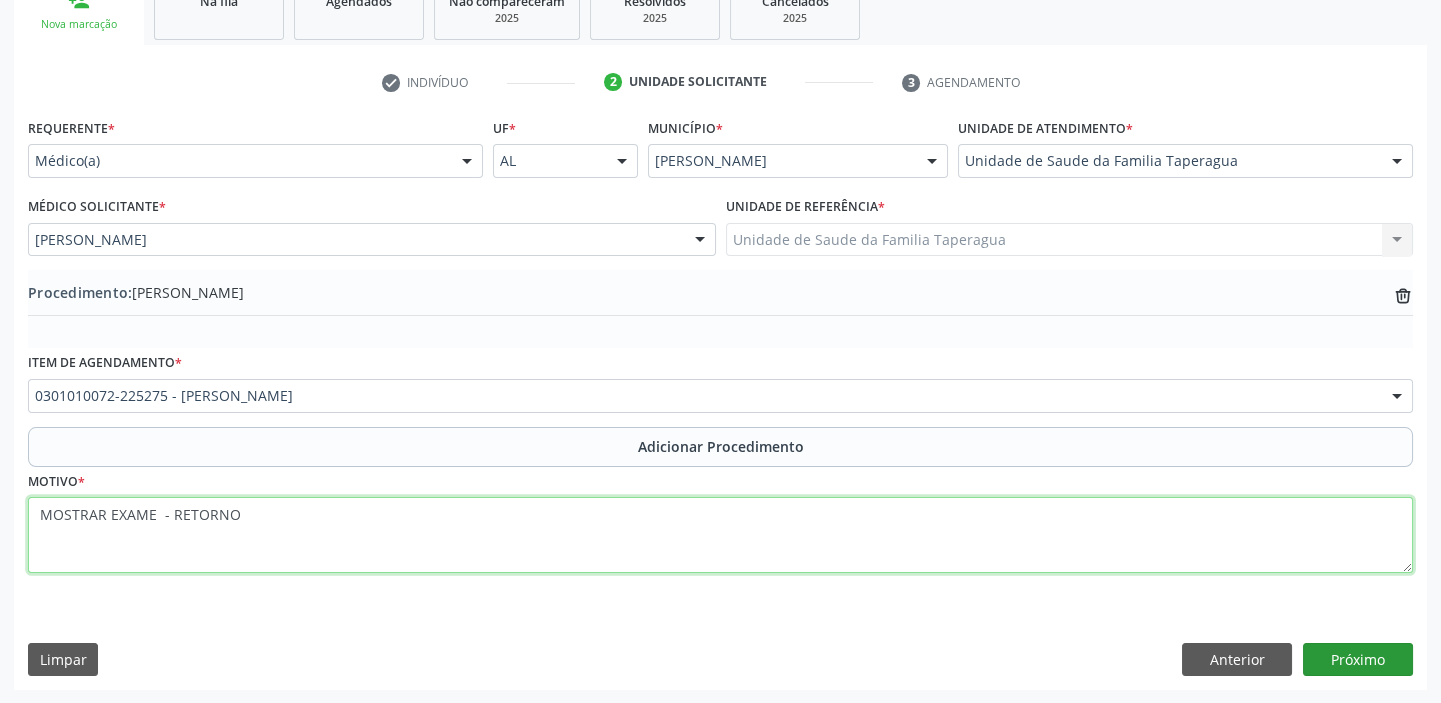 type on "MOSTRAR EXAME  - RETORNO" 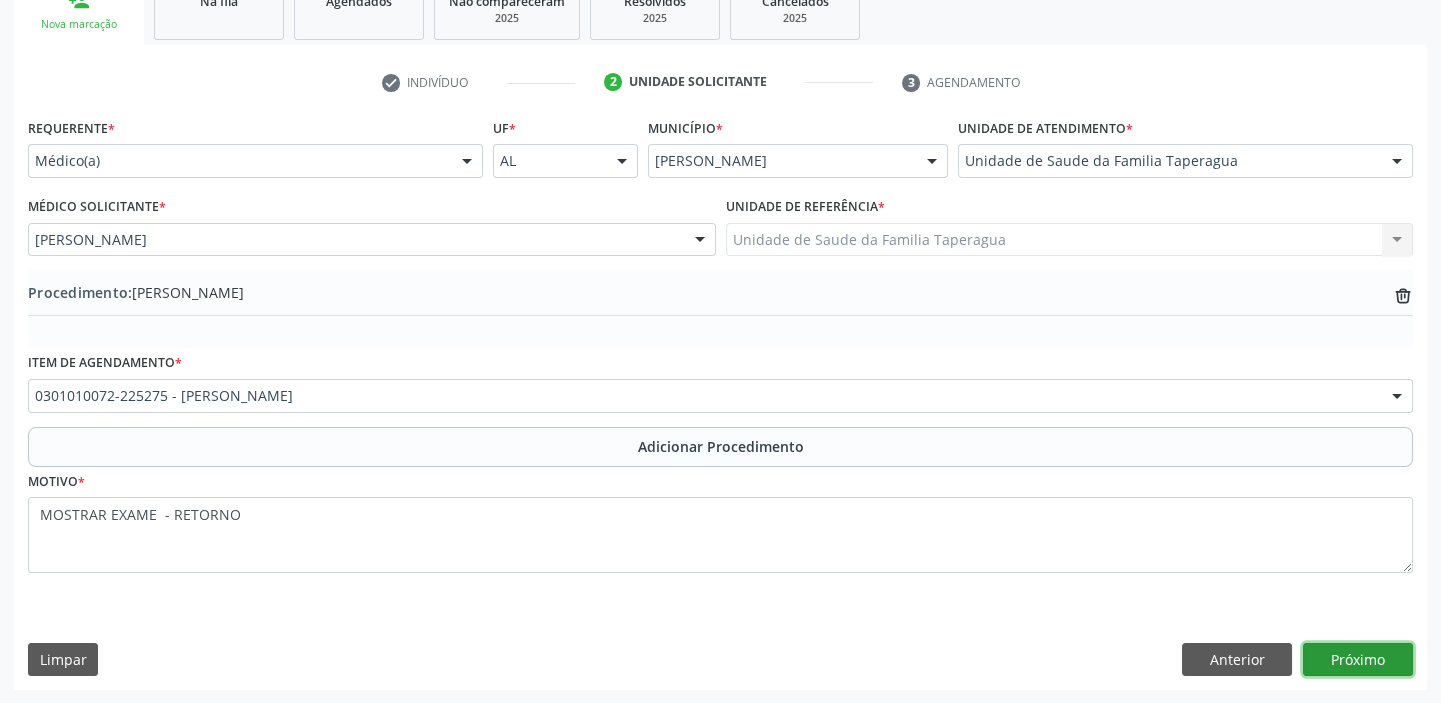 click on "Próximo" at bounding box center (1358, 660) 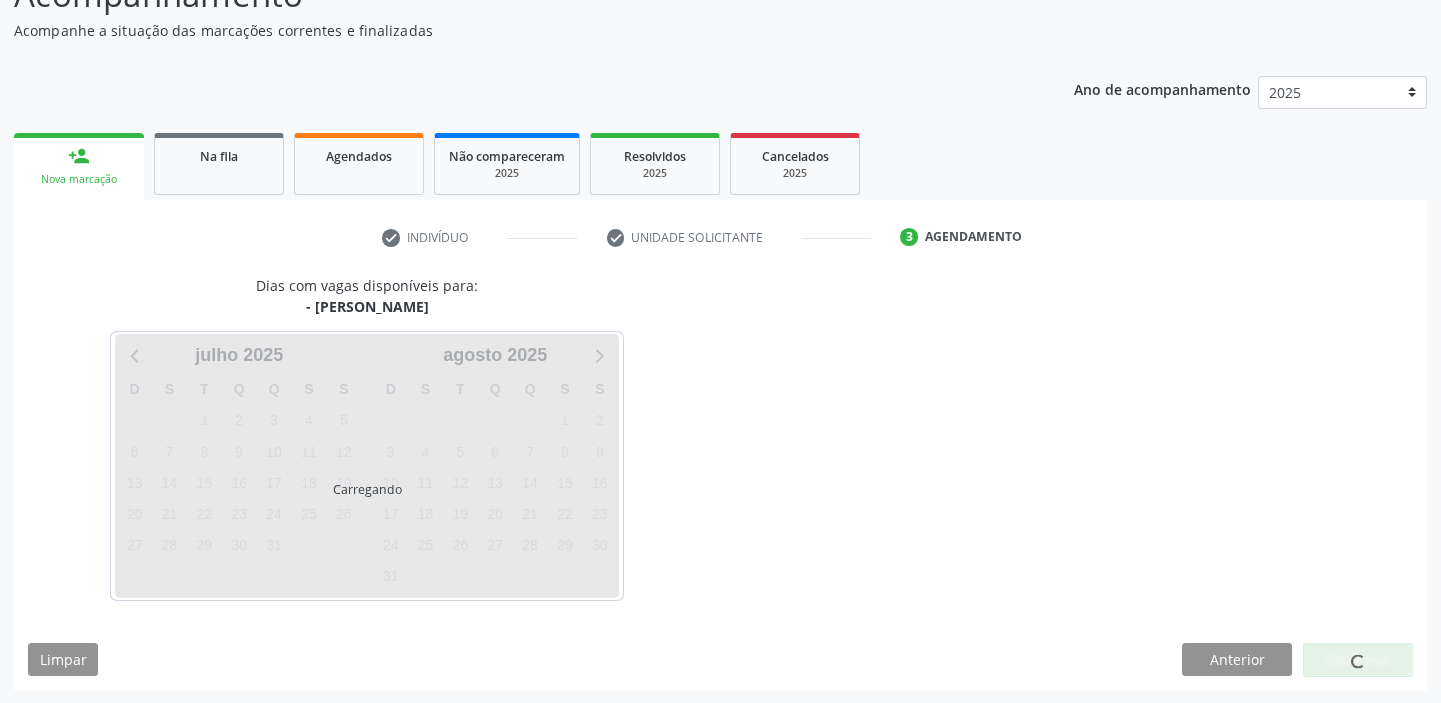 scroll, scrollTop: 252, scrollLeft: 0, axis: vertical 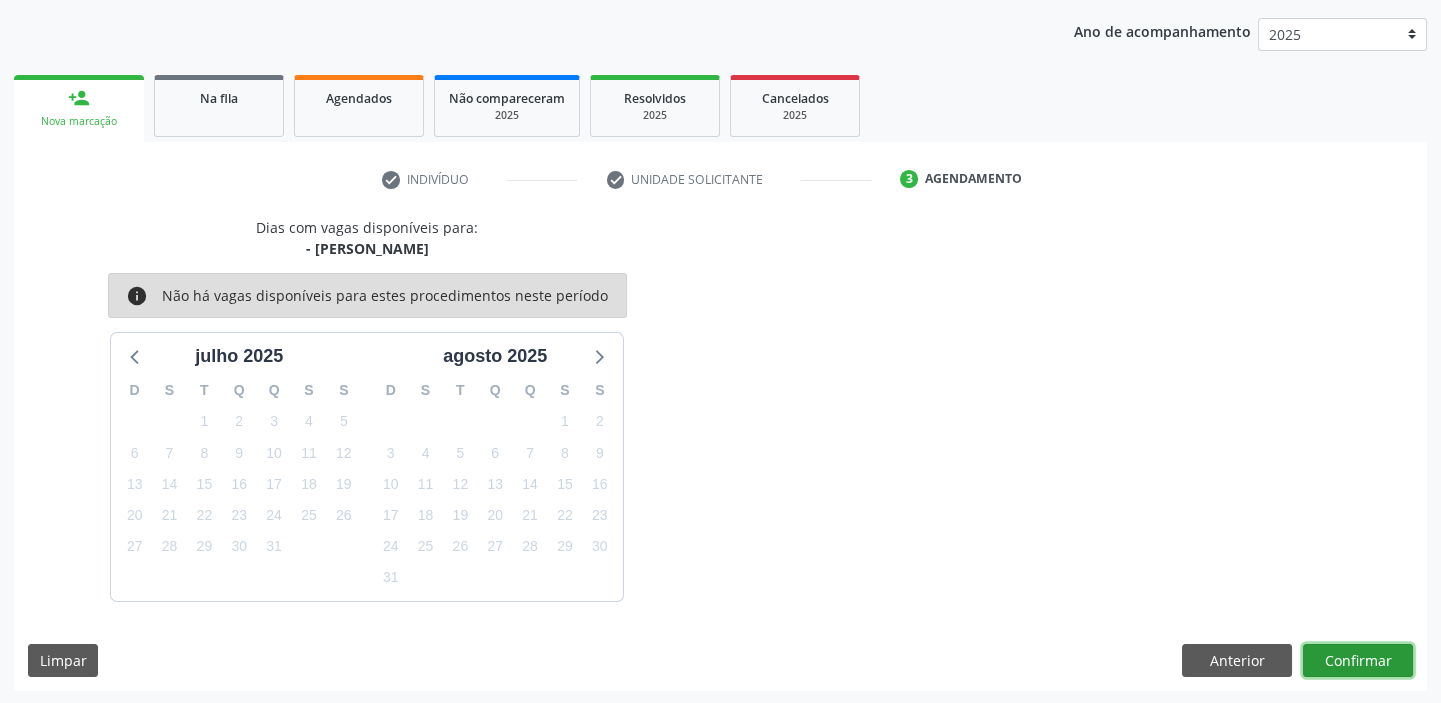 click on "Confirmar" at bounding box center [1358, 661] 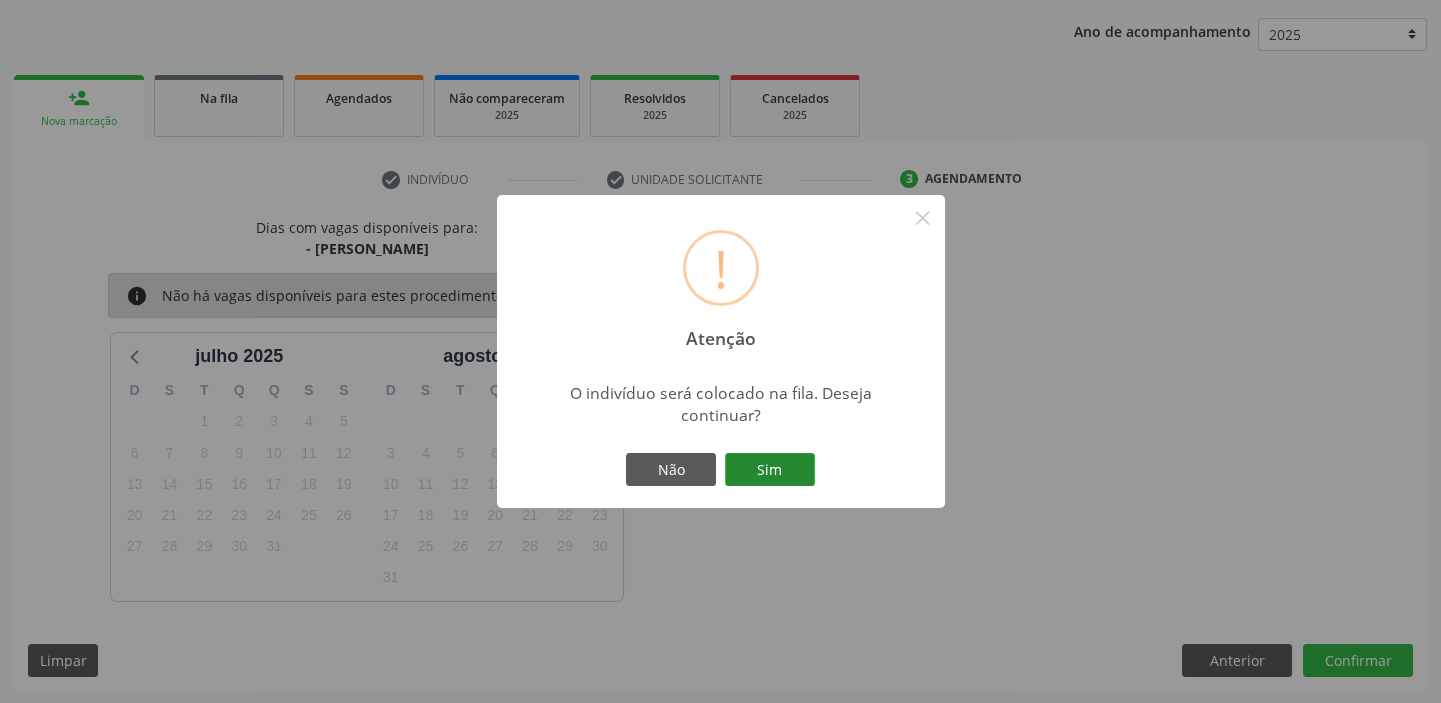type 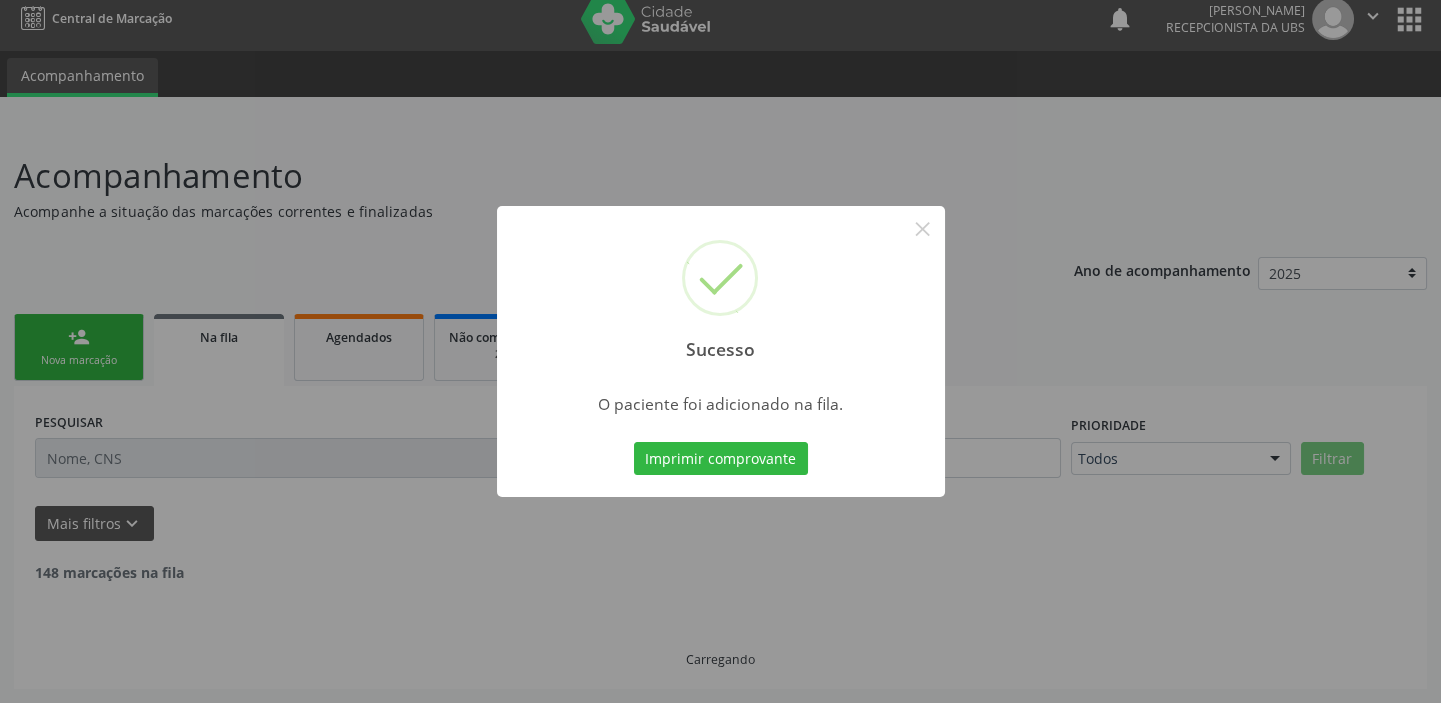 scroll, scrollTop: 0, scrollLeft: 0, axis: both 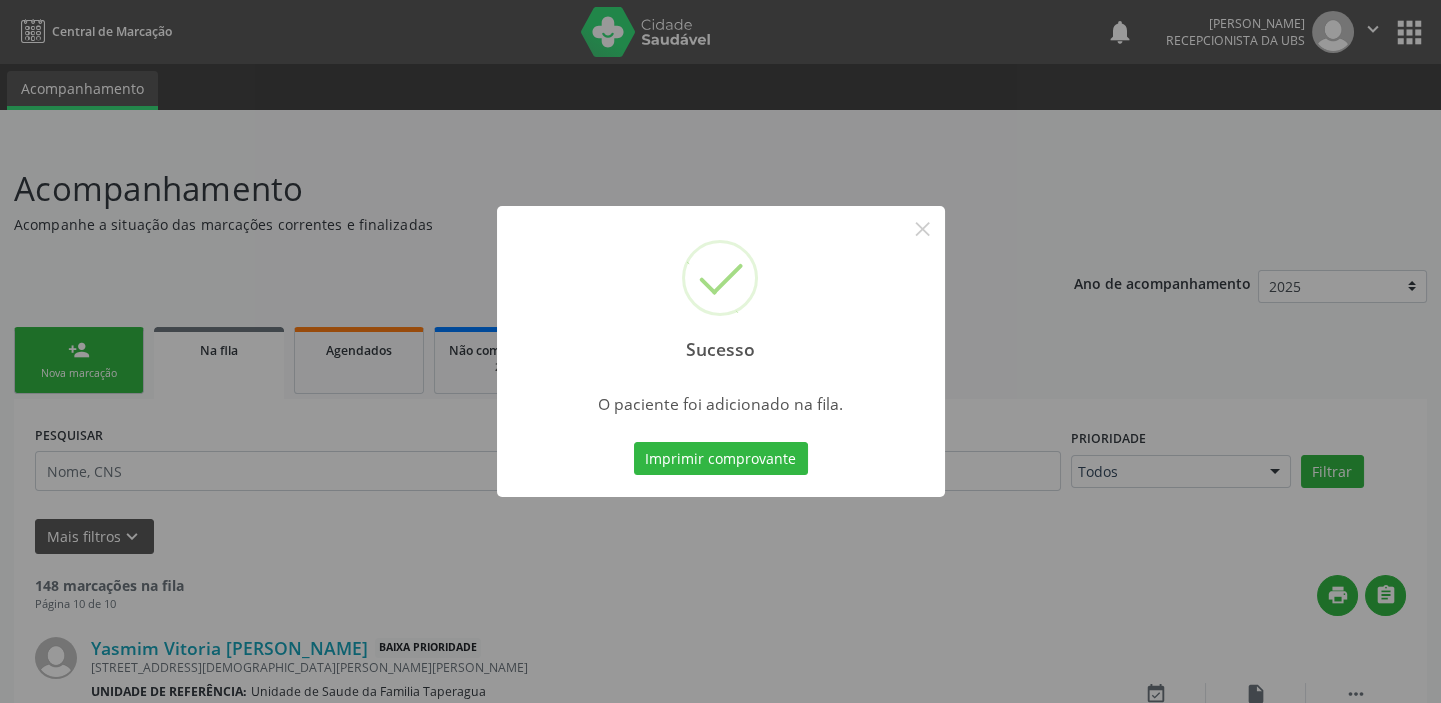 click on "Sucesso × O paciente foi adicionado na fila. Imprimir comprovante Cancel" at bounding box center (720, 351) 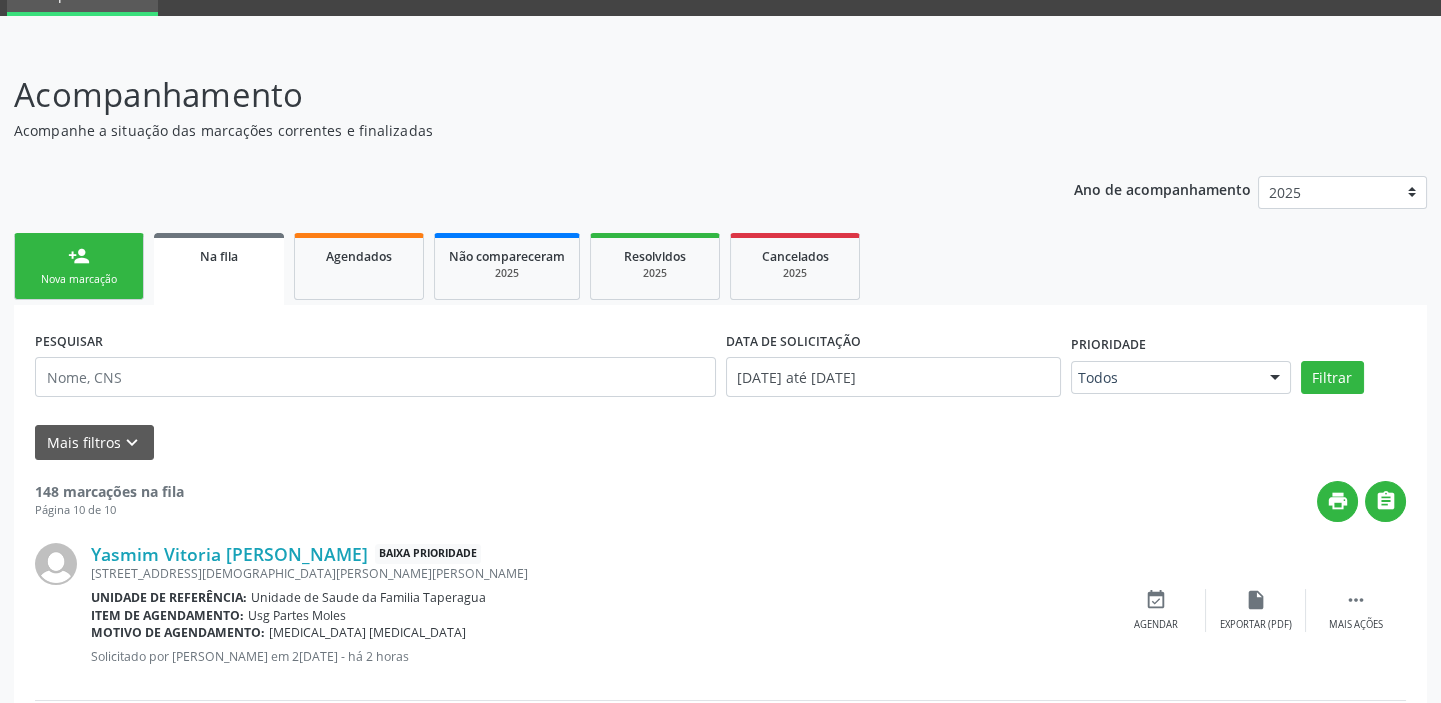 scroll, scrollTop: 0, scrollLeft: 0, axis: both 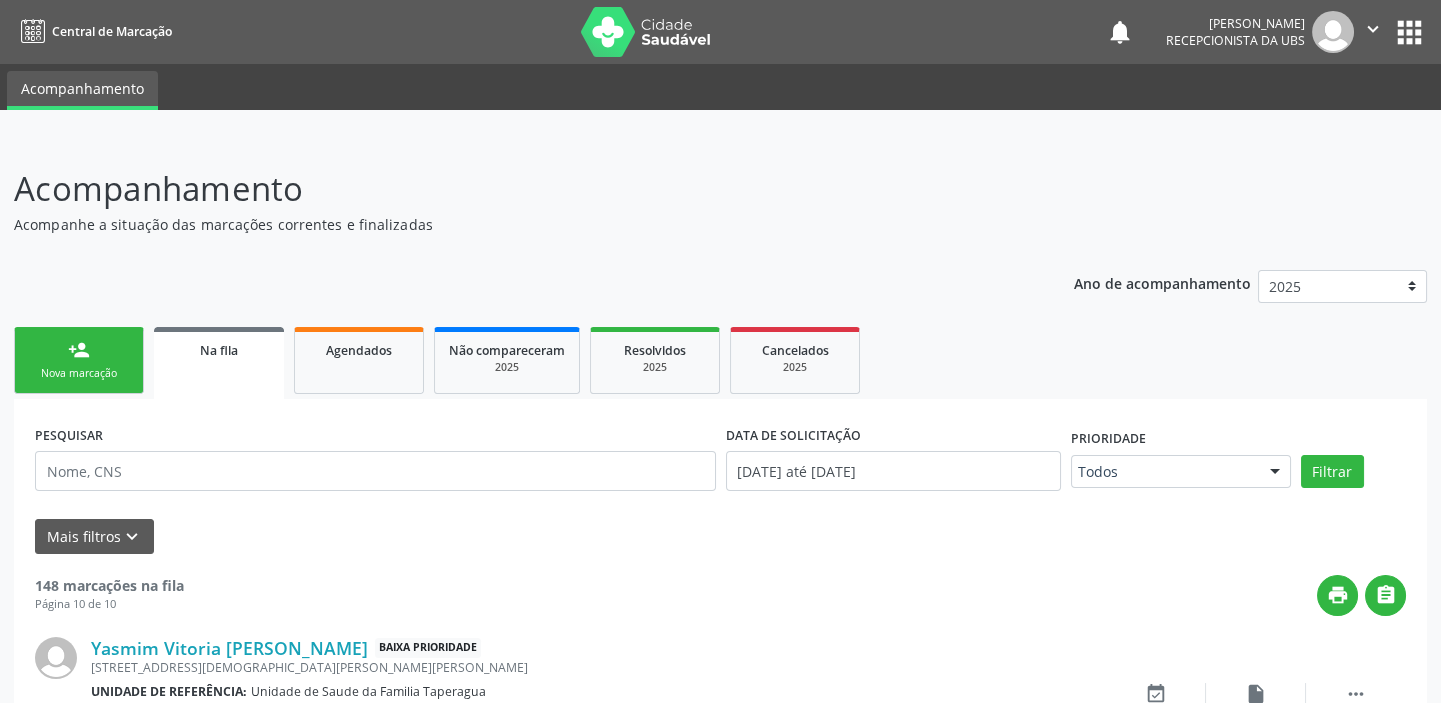 click on "person_add" at bounding box center (79, 350) 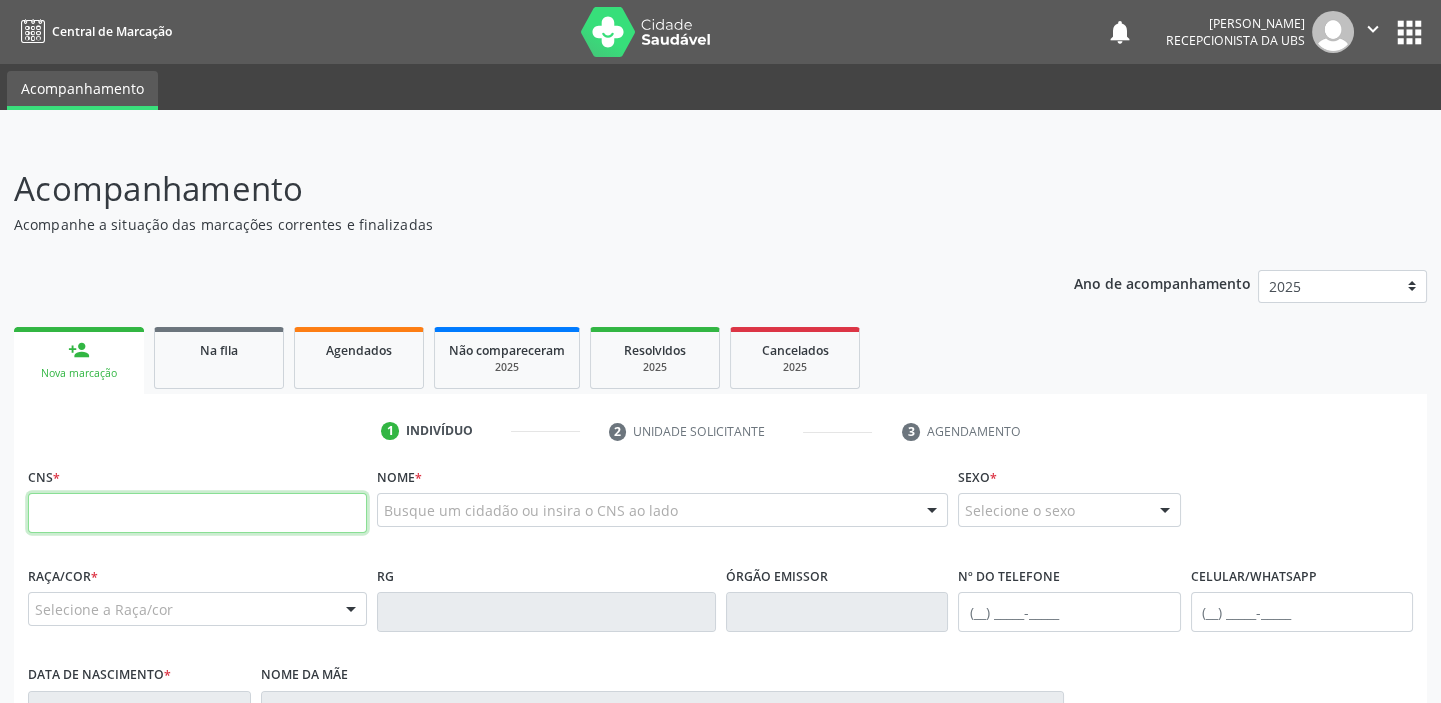 click at bounding box center [197, 513] 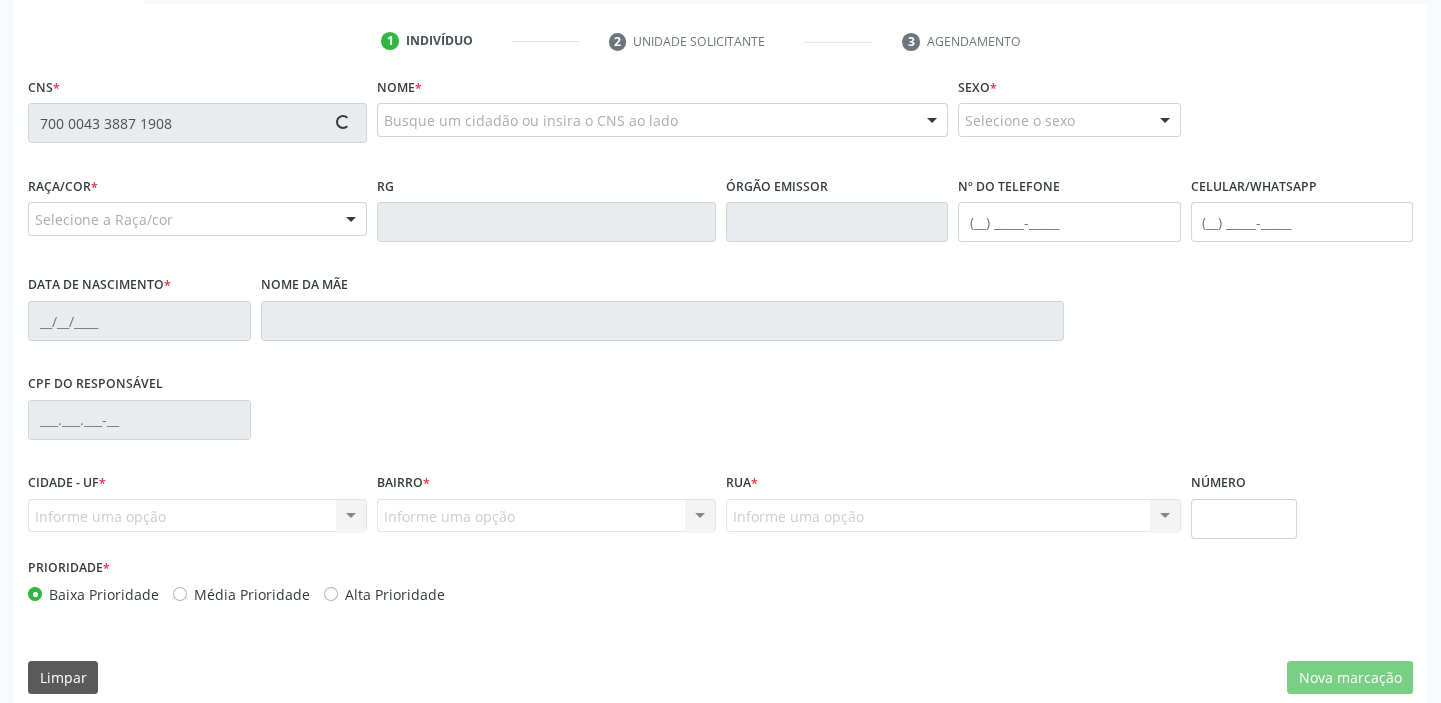 scroll, scrollTop: 391, scrollLeft: 0, axis: vertical 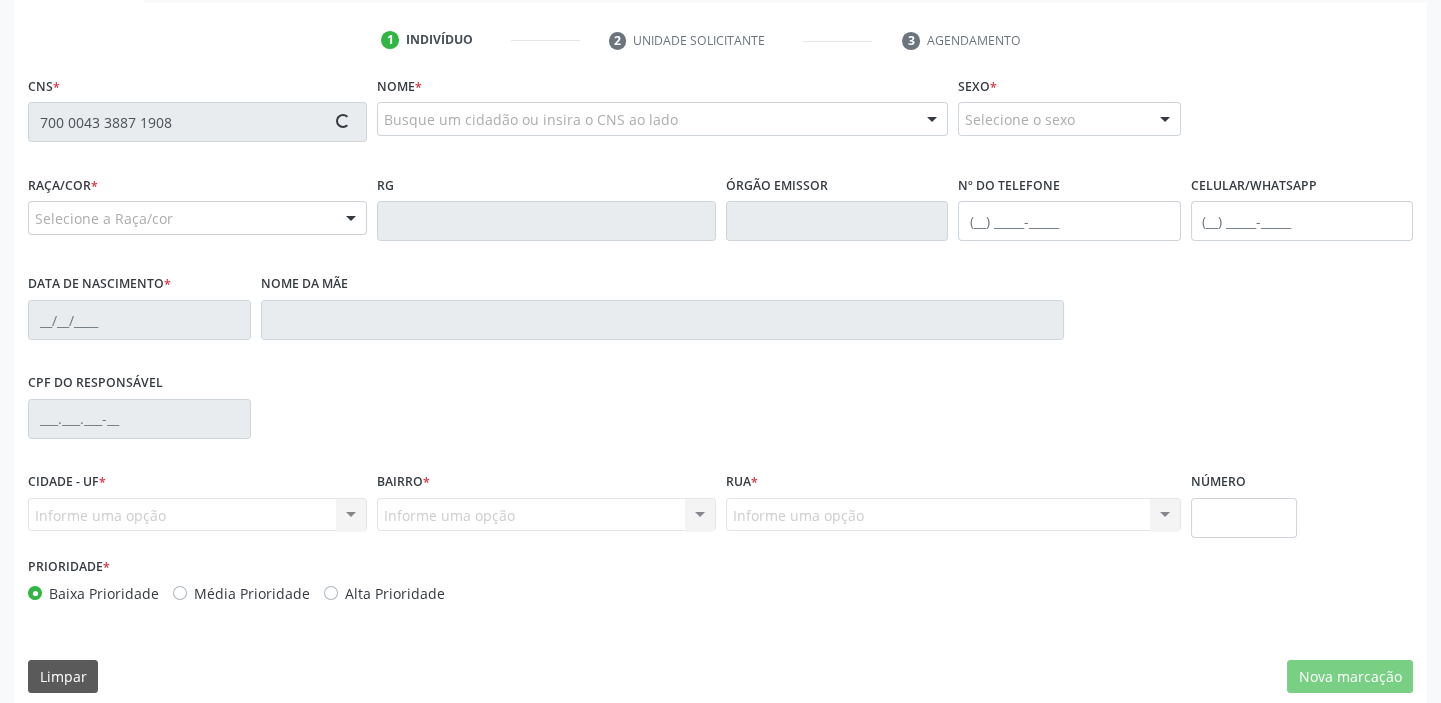 type on "700 0043 3887 1908" 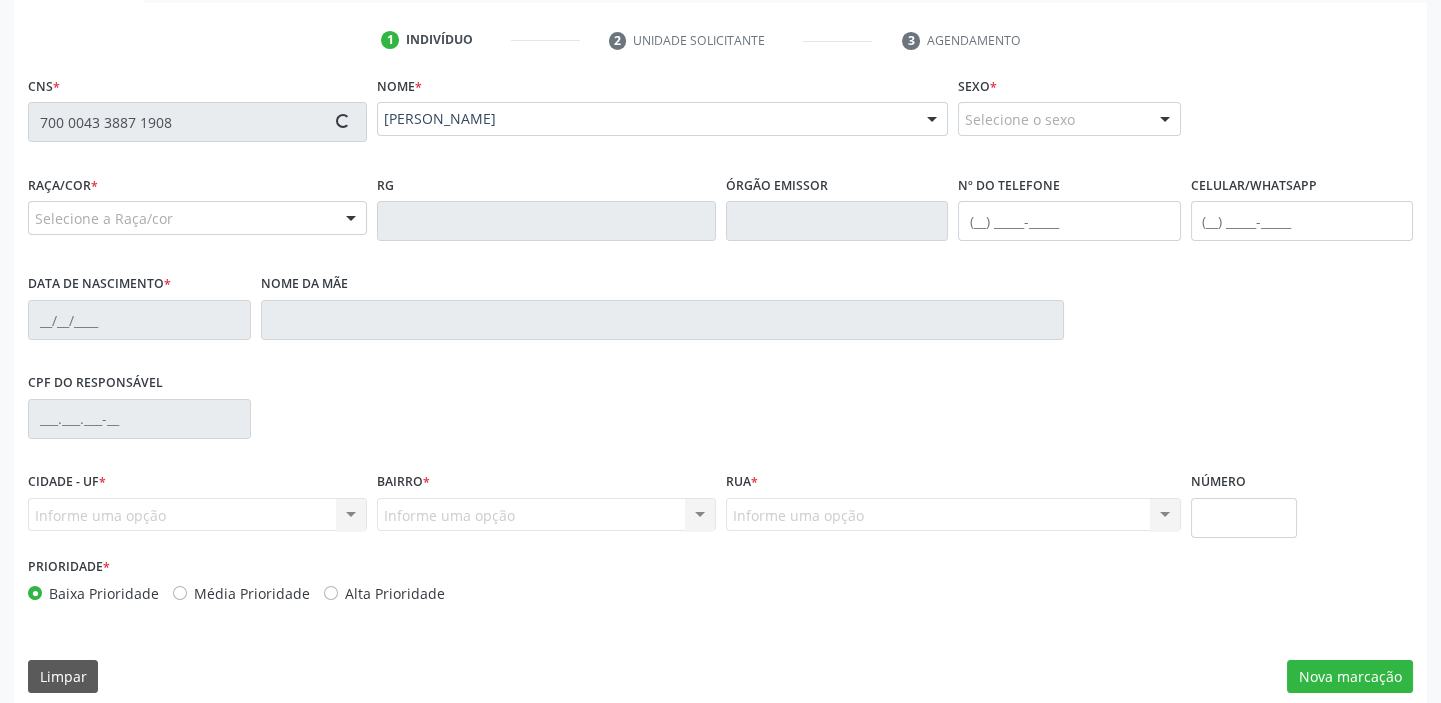 type on "[PHONE_NUMBER]" 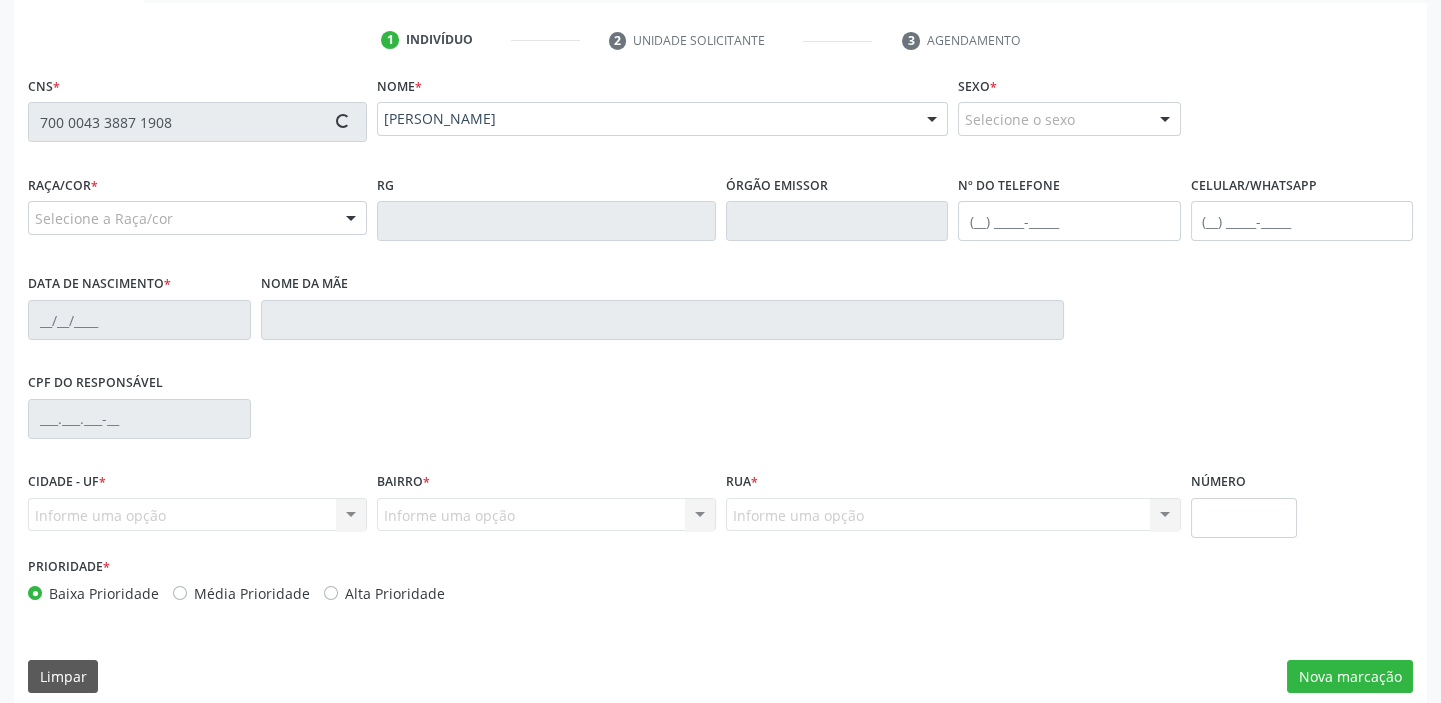 type on "02/[DATE]" 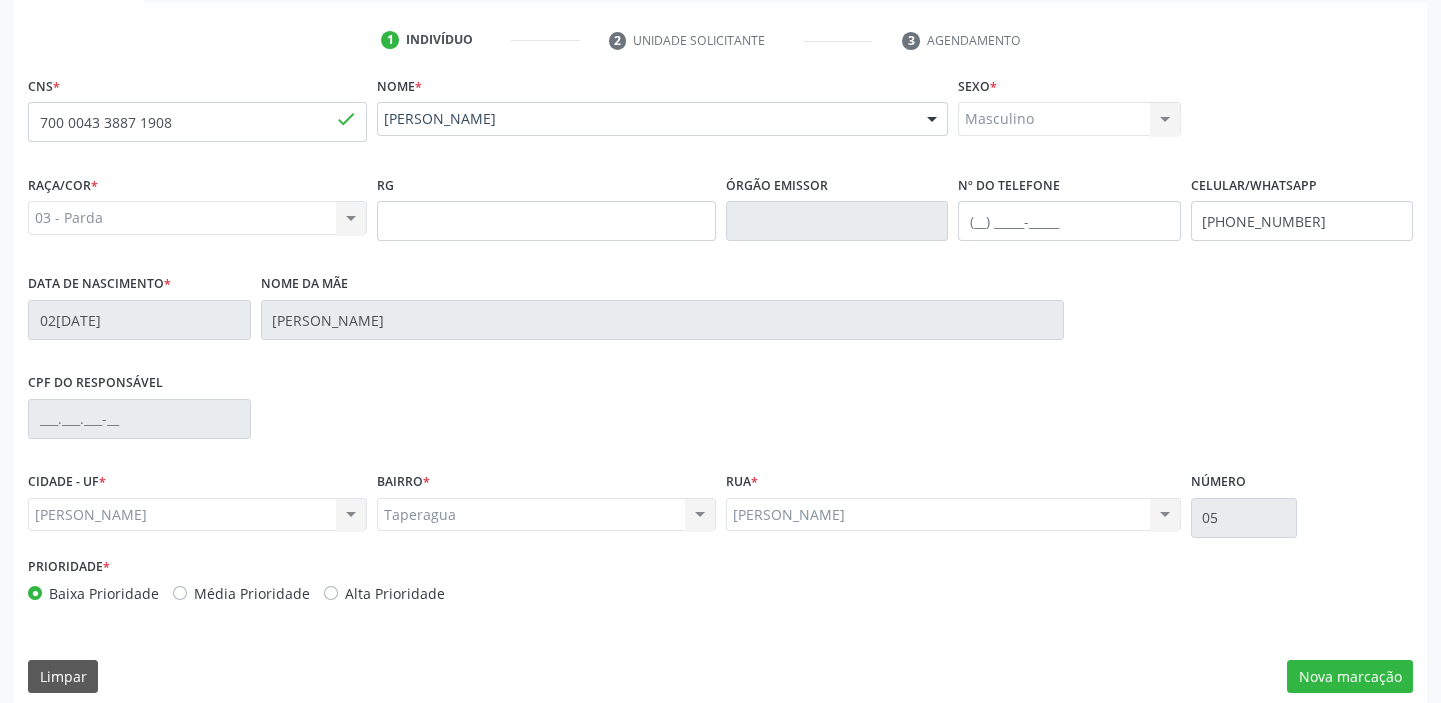 scroll, scrollTop: 408, scrollLeft: 0, axis: vertical 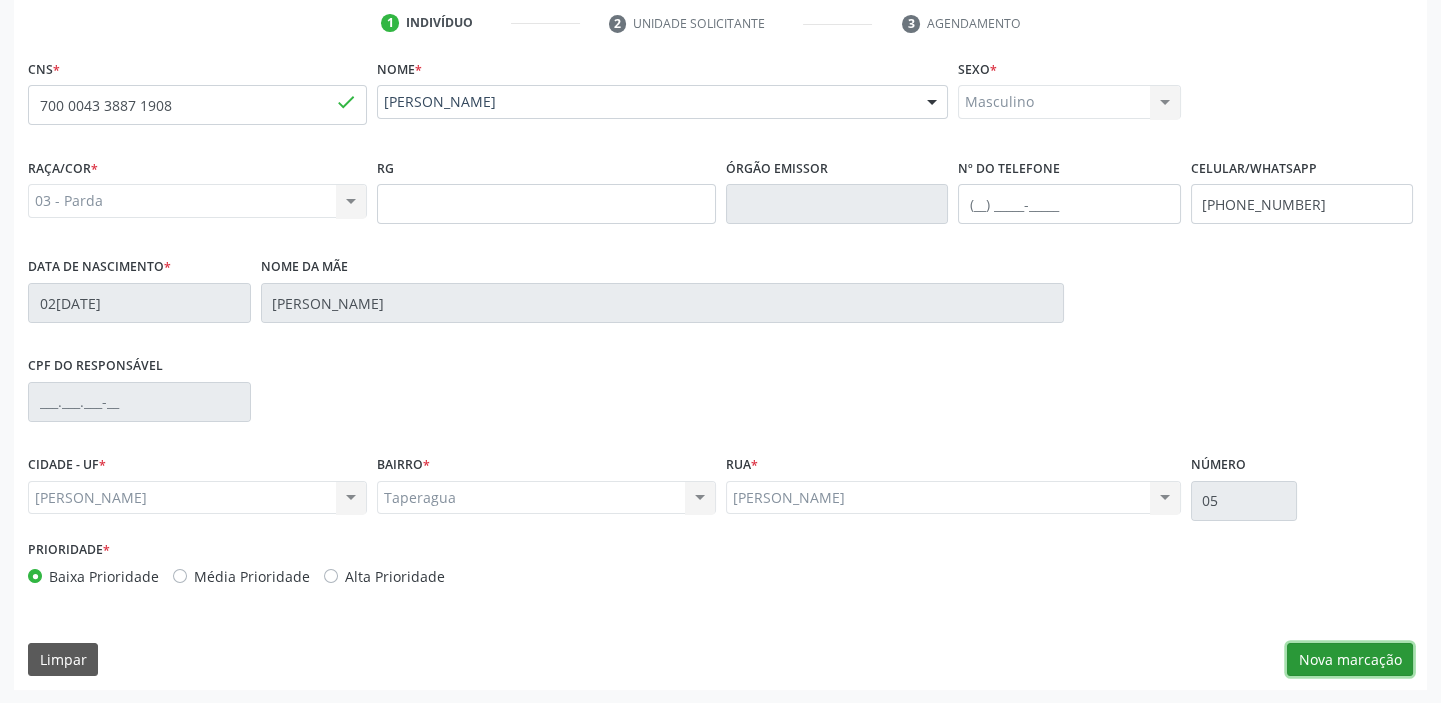 click on "Nova marcação" at bounding box center (1350, 660) 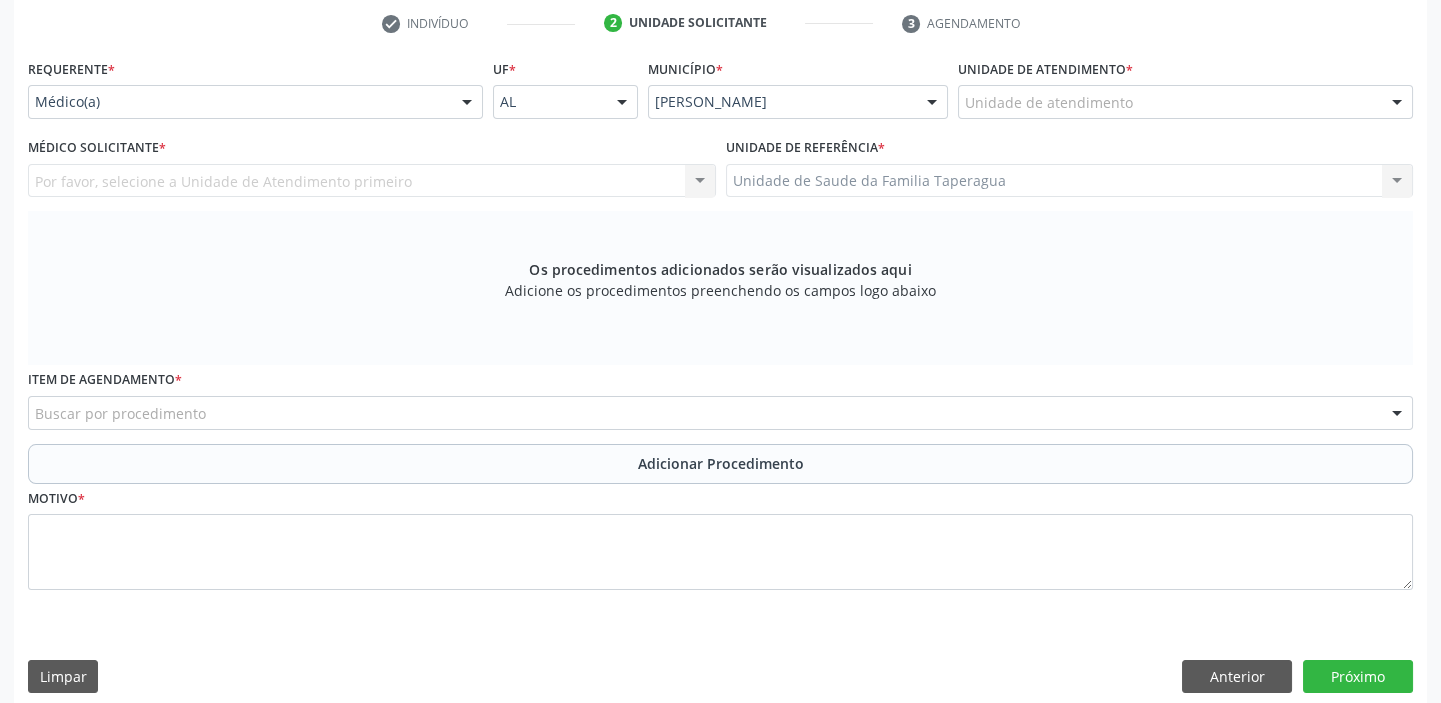 click on "Unidade de atendimento" at bounding box center (1185, 102) 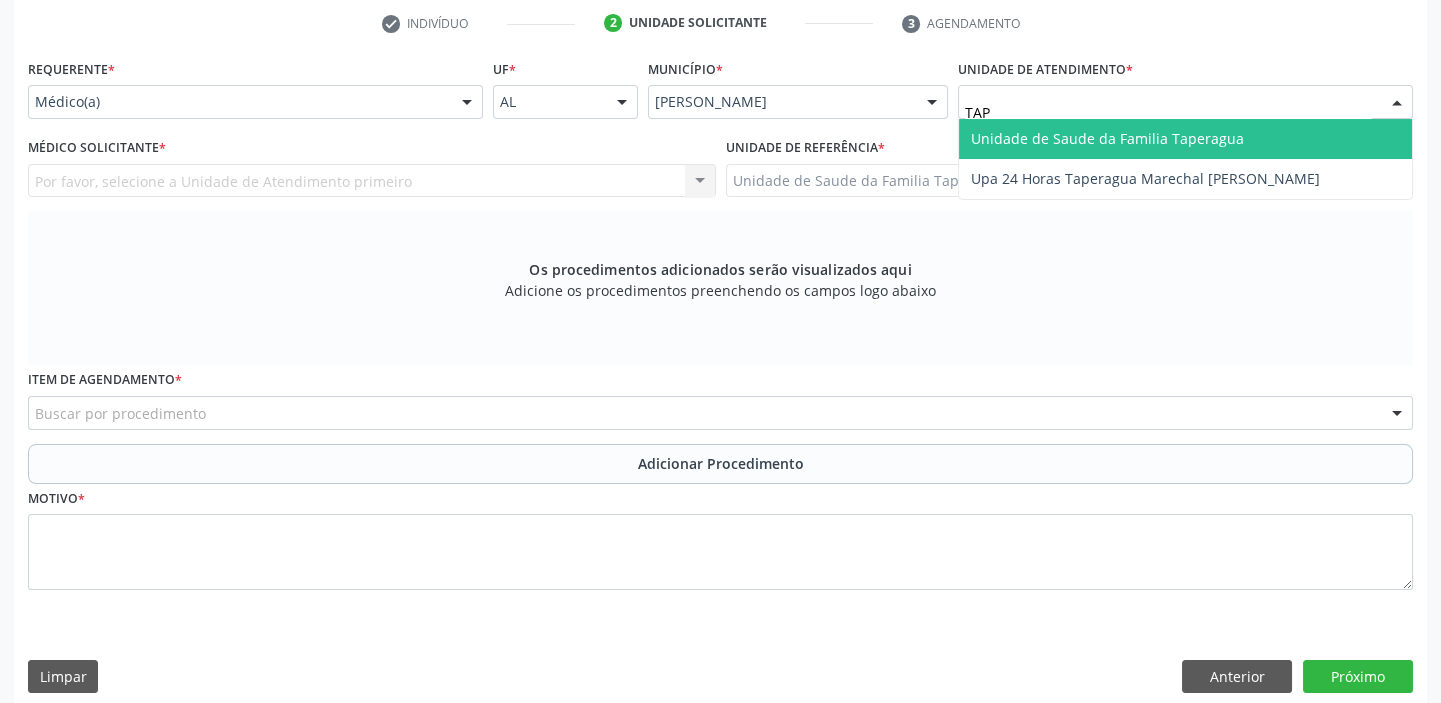 type on "TAPE" 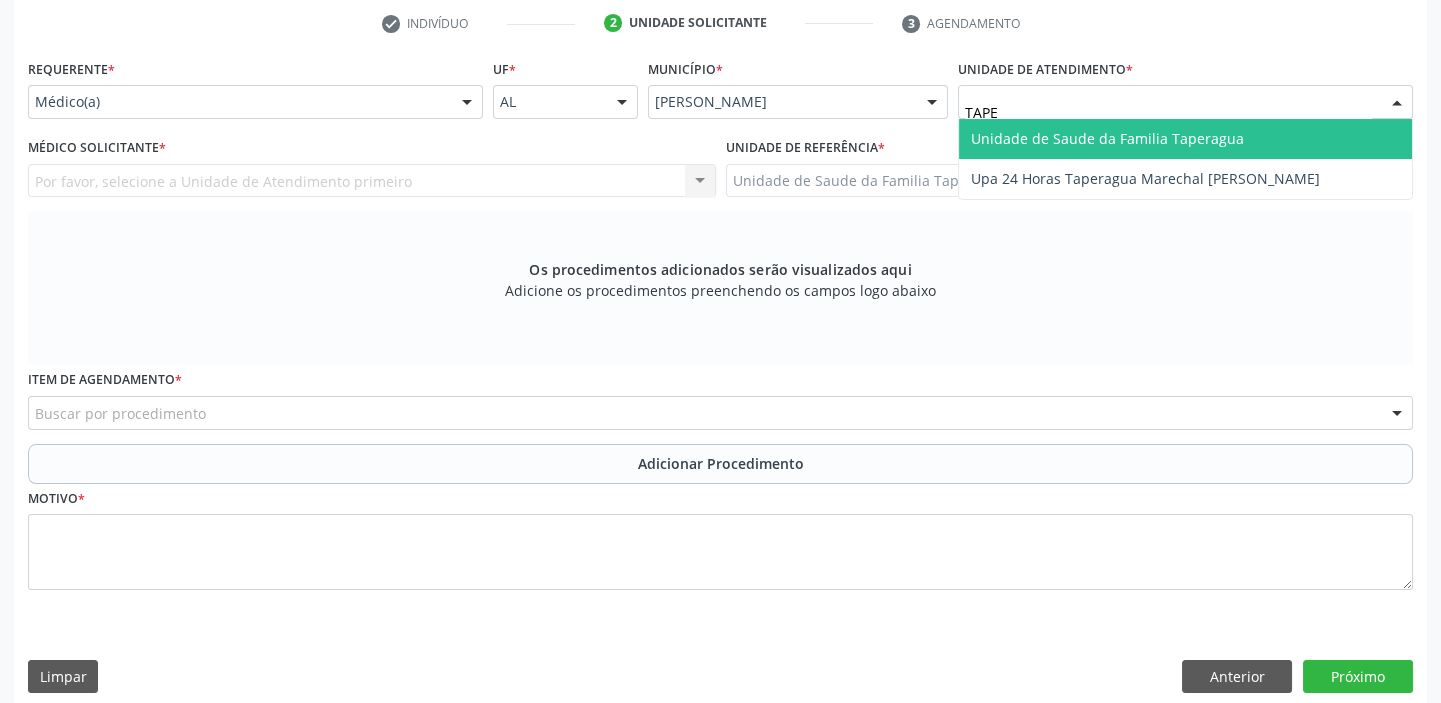 click on "Unidade de Saude da Familia Taperagua" at bounding box center (1107, 138) 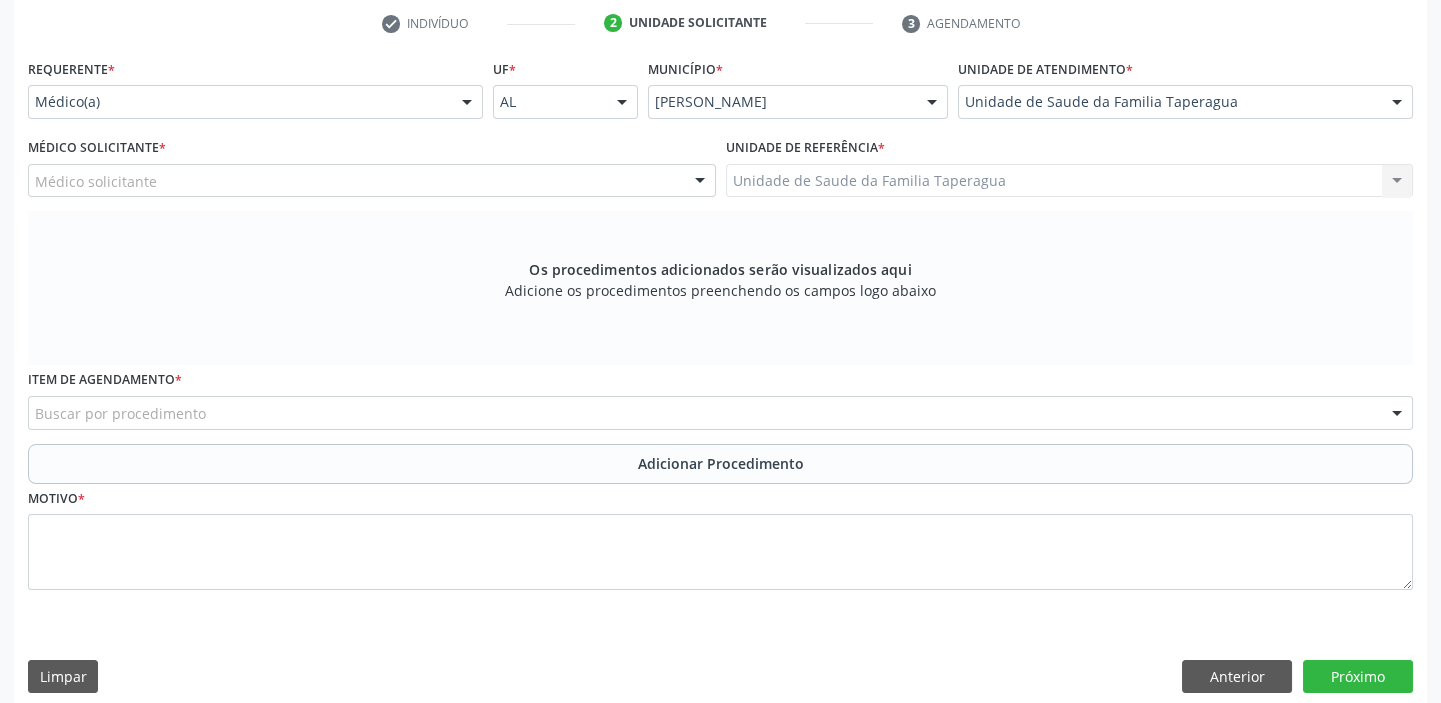 click on "Médico solicitante" at bounding box center (372, 181) 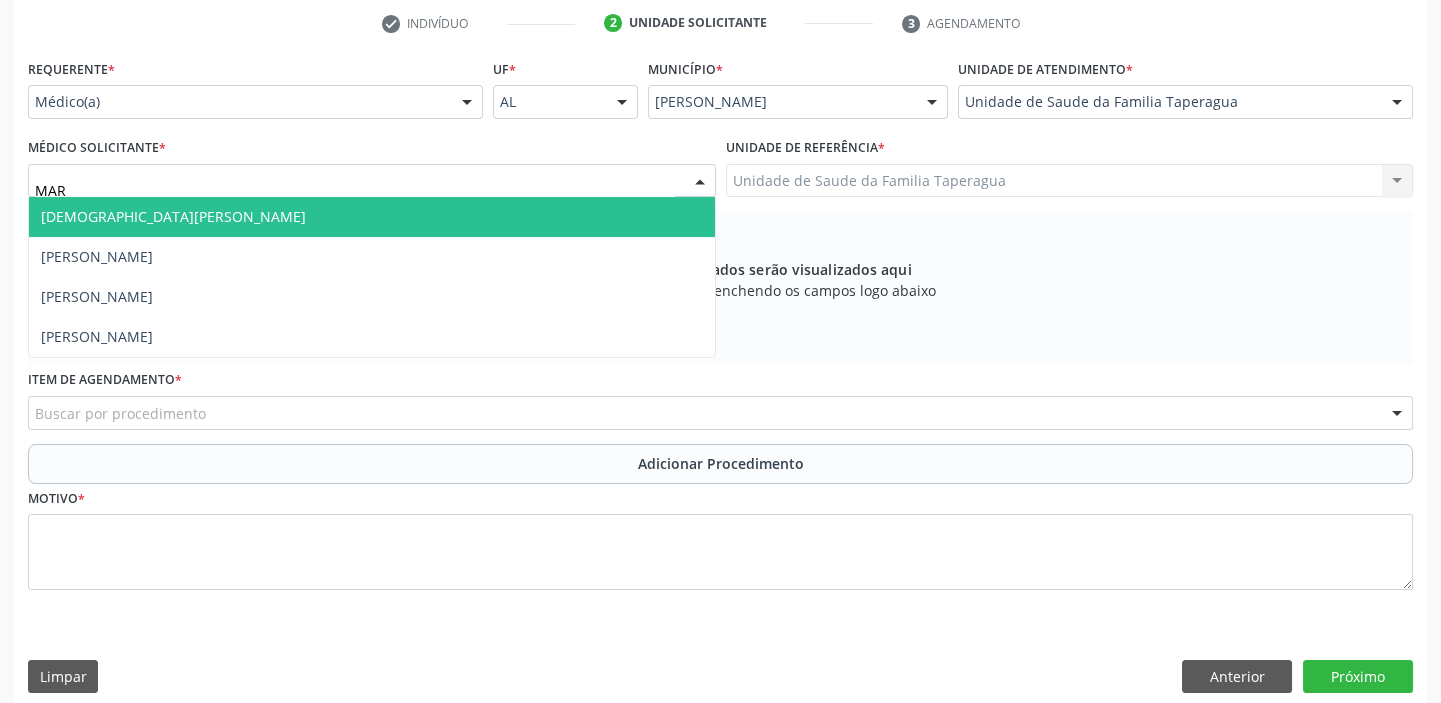 type on "MART" 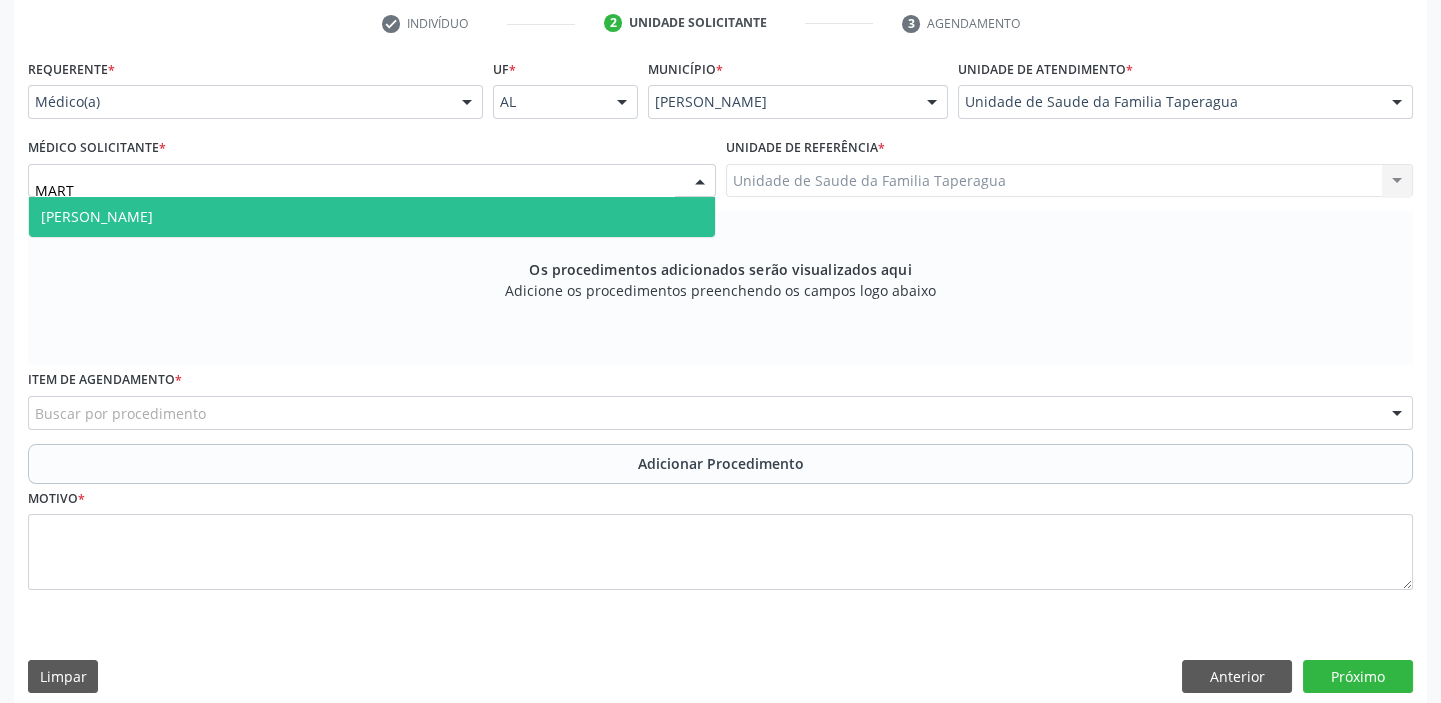 click on "[PERSON_NAME]" at bounding box center (372, 217) 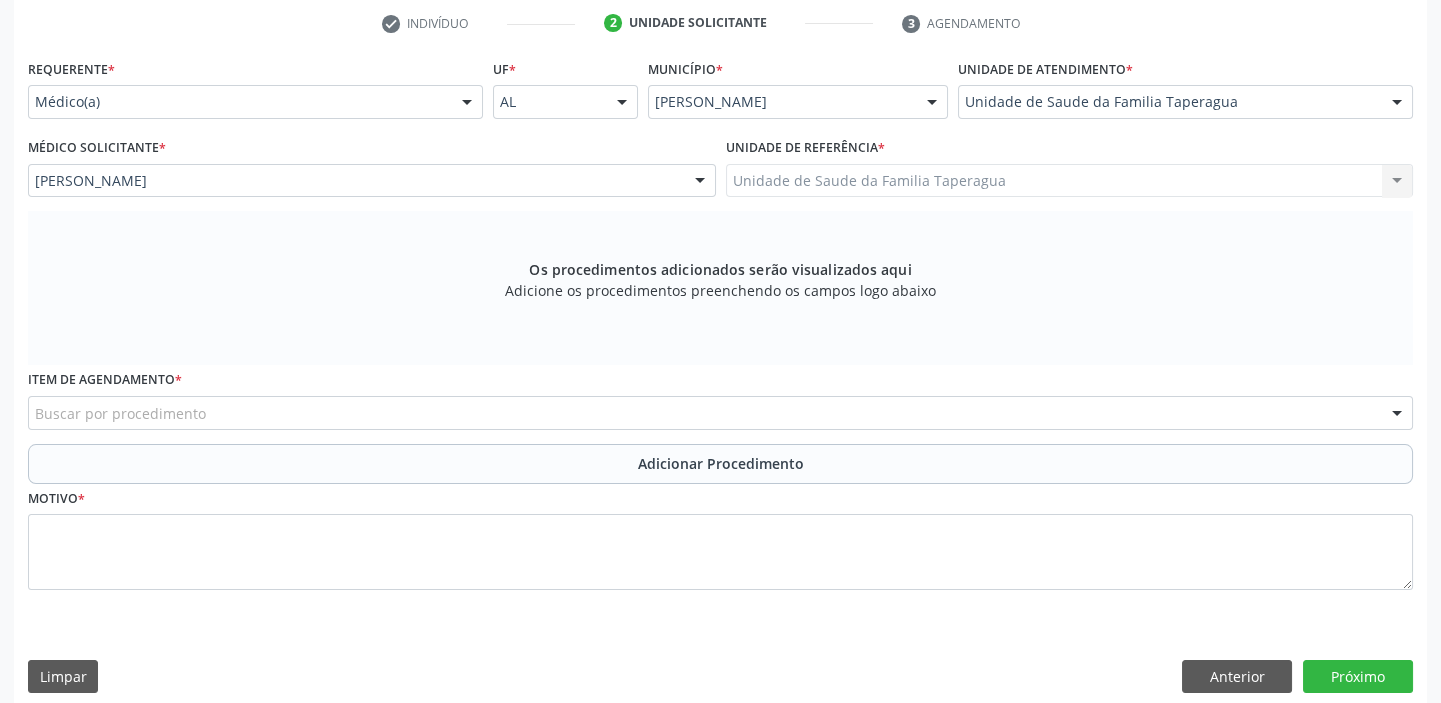 click on "Buscar por procedimento" at bounding box center (720, 413) 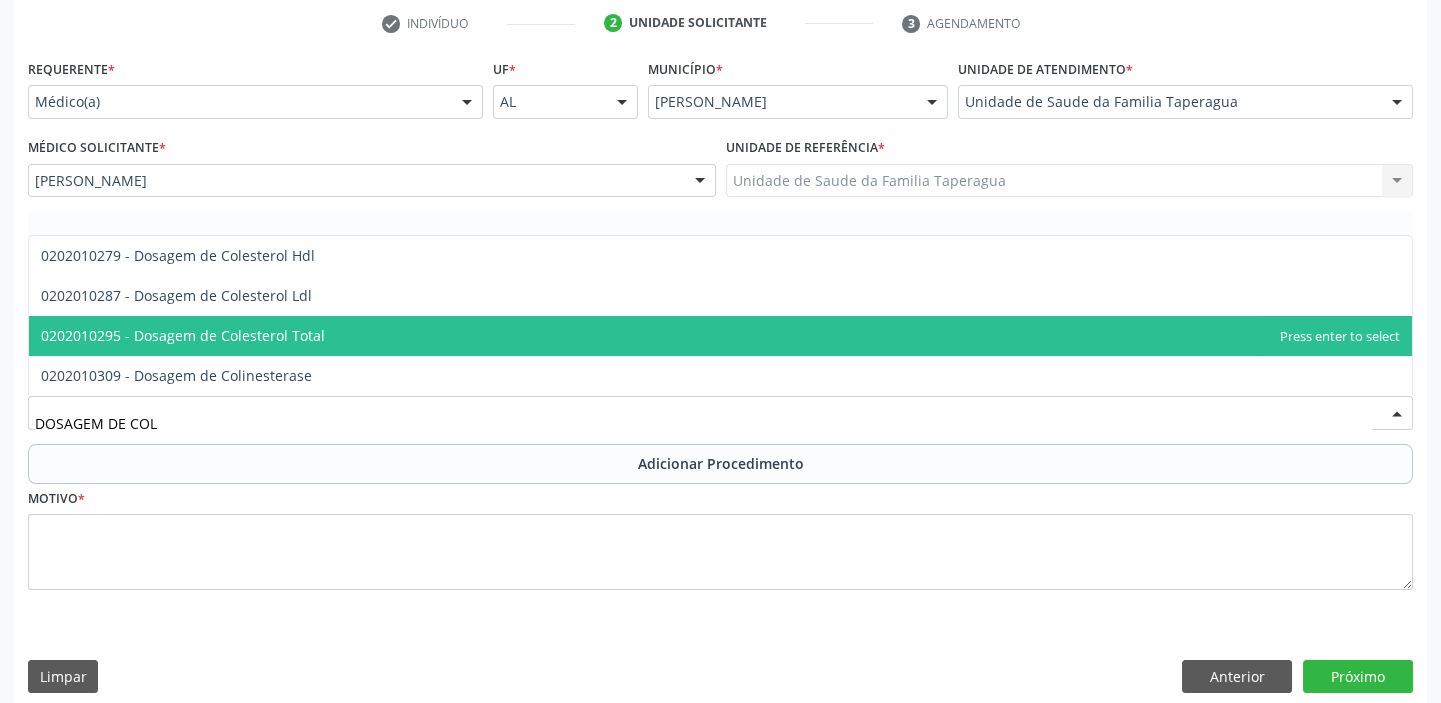 click on "0202010295 - Dosagem de Colesterol Total" at bounding box center [720, 336] 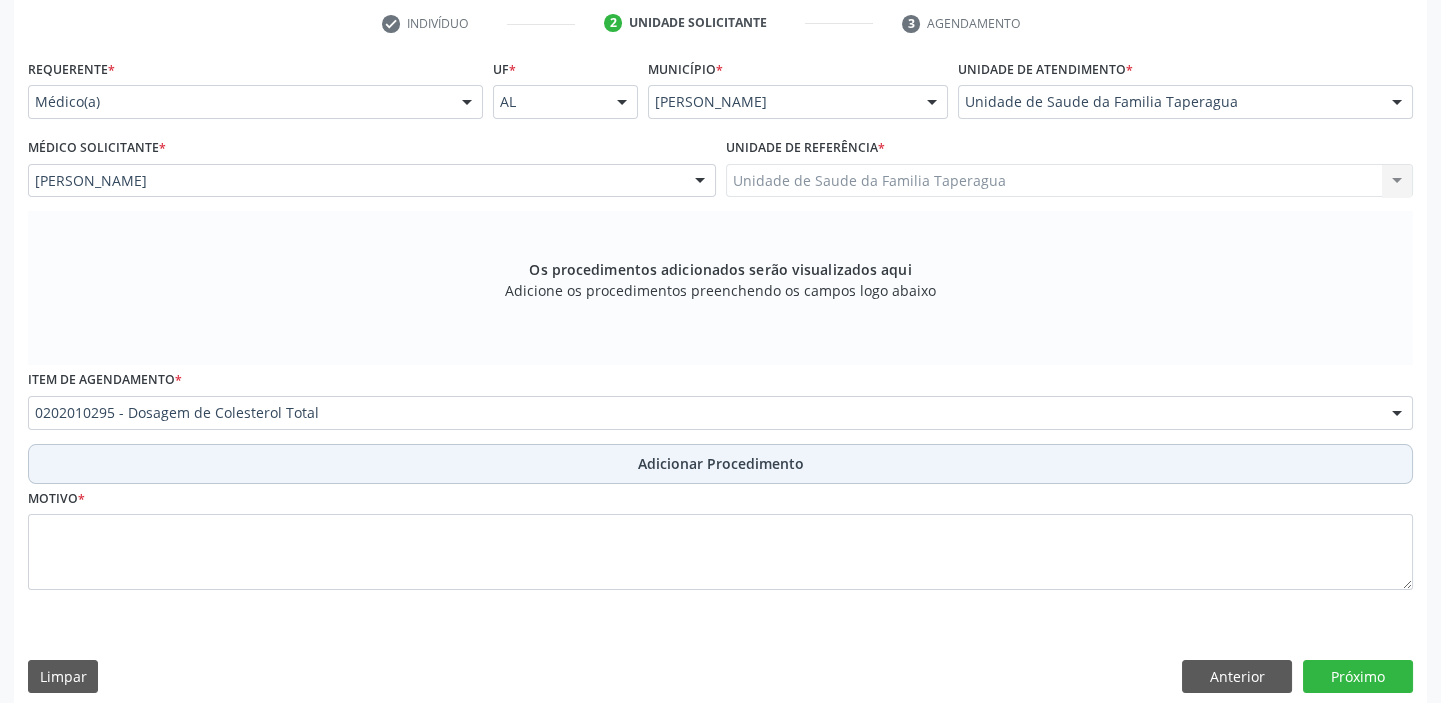 click on "Adicionar Procedimento" at bounding box center (720, 464) 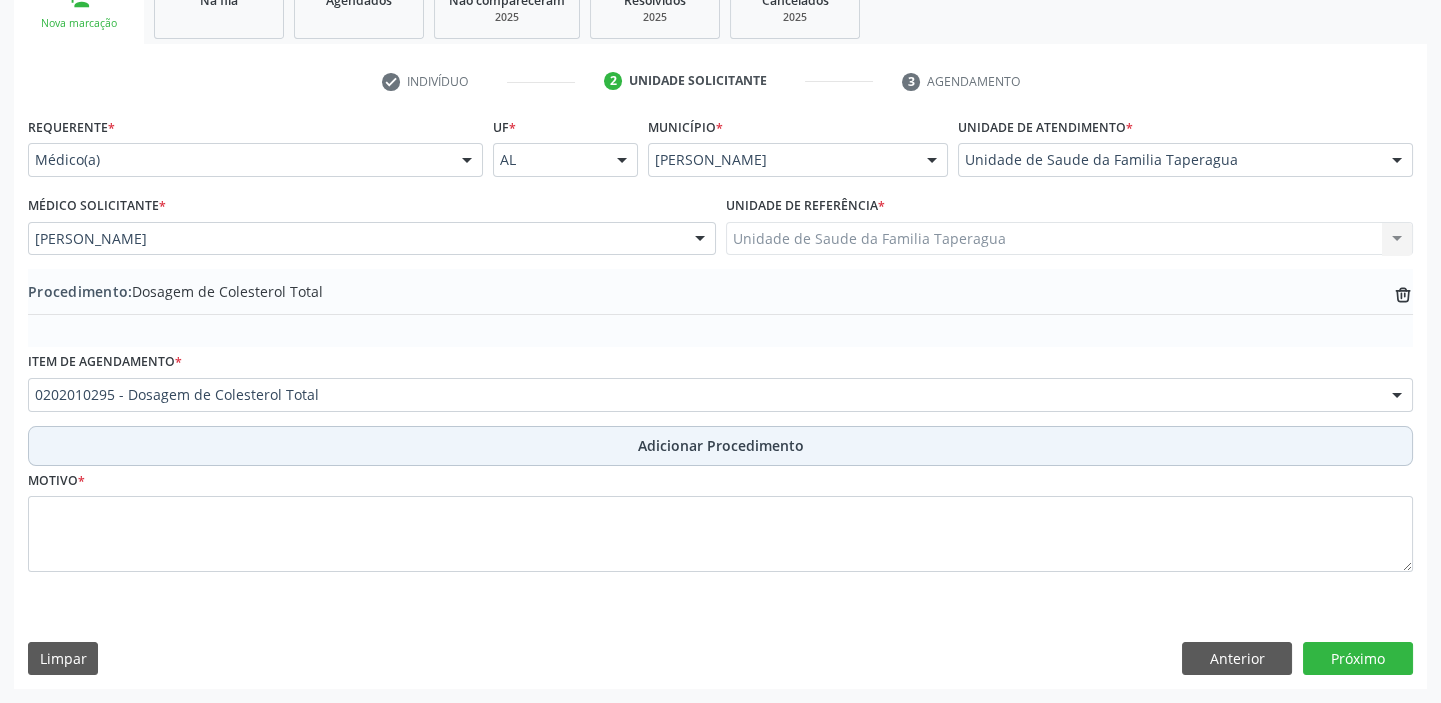 scroll, scrollTop: 349, scrollLeft: 0, axis: vertical 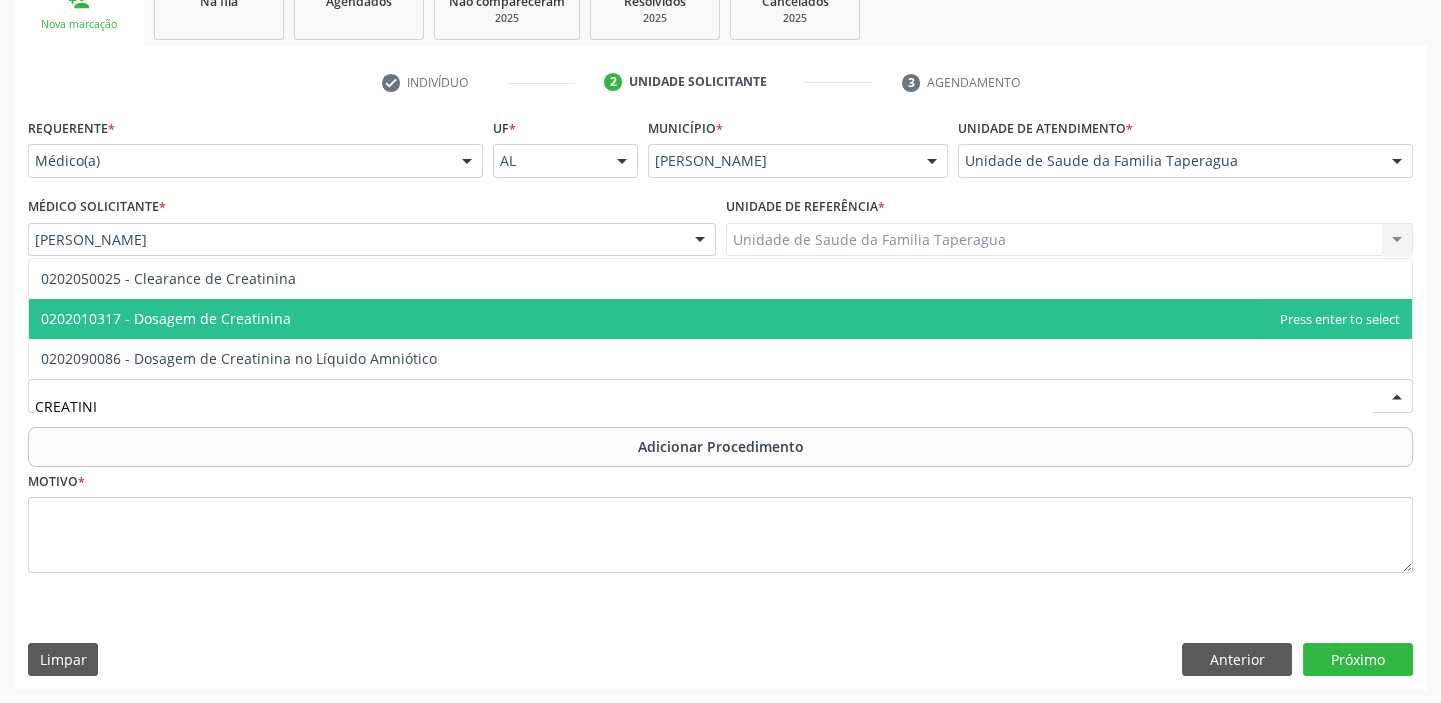 click on "0202010317 - Dosagem de Creatinina" at bounding box center (720, 319) 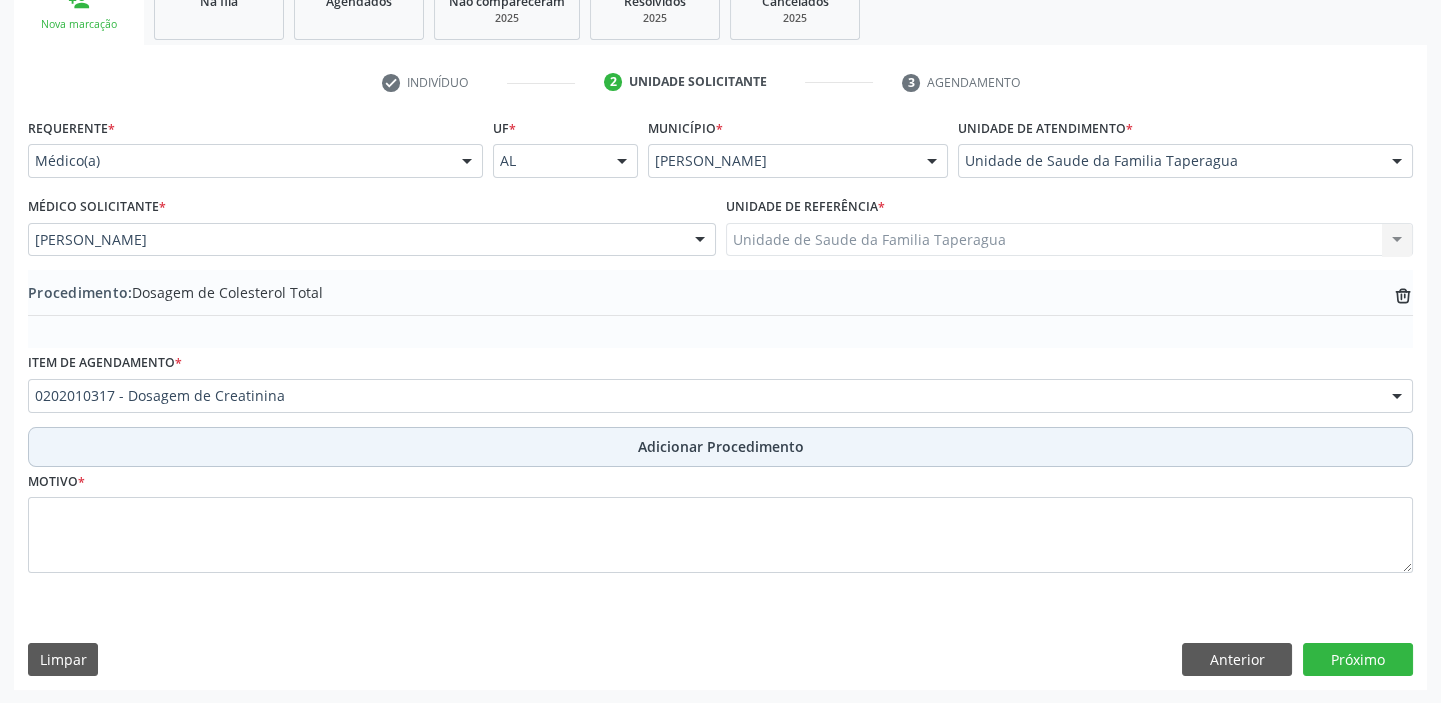 click on "Adicionar Procedimento" at bounding box center [720, 447] 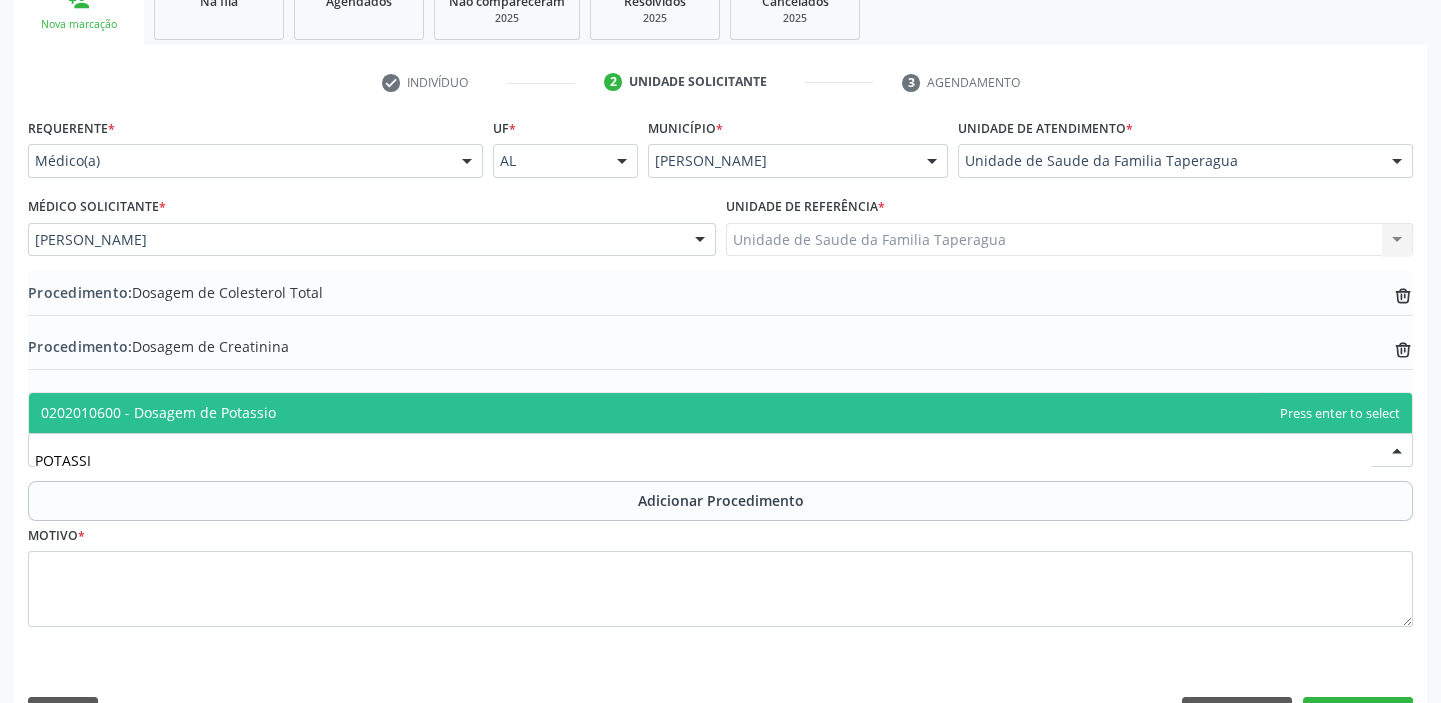 type on "POTASSIO" 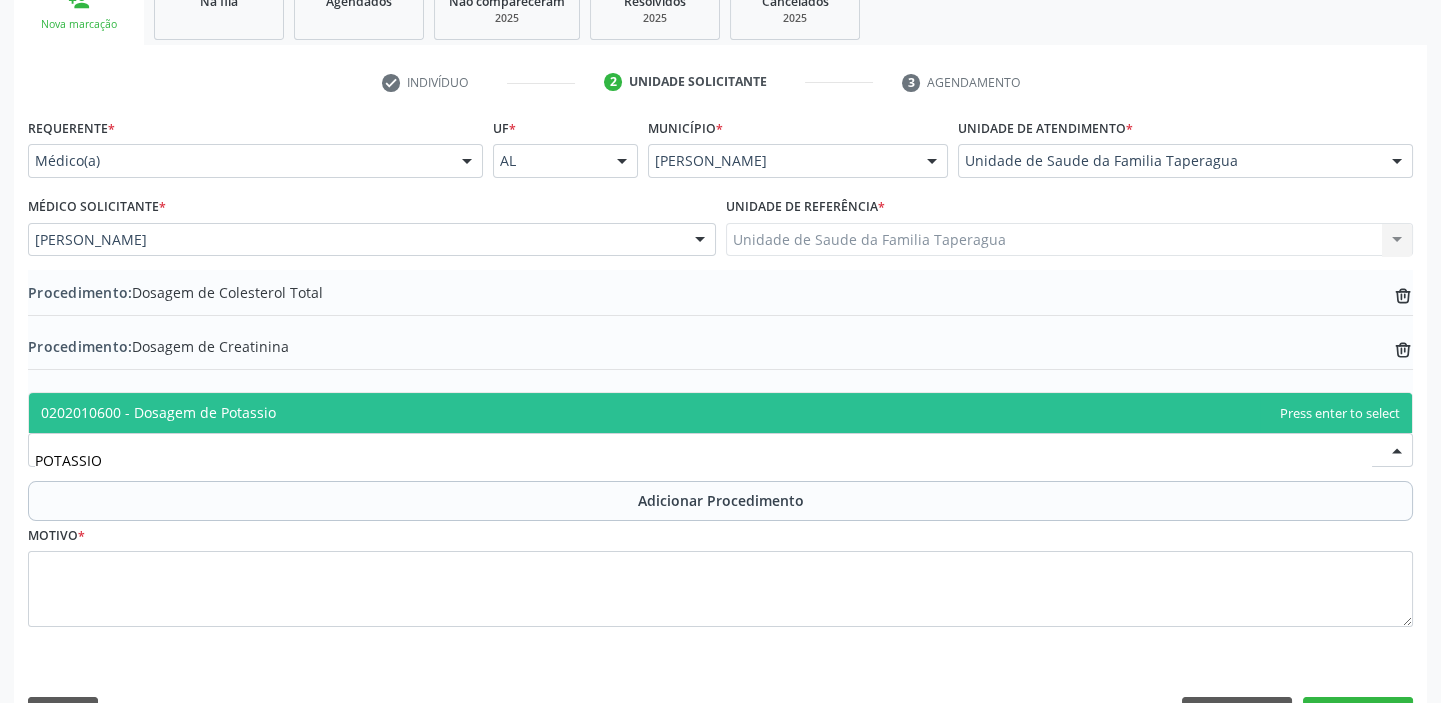 click on "0202010600 - Dosagem de Potassio" at bounding box center (720, 413) 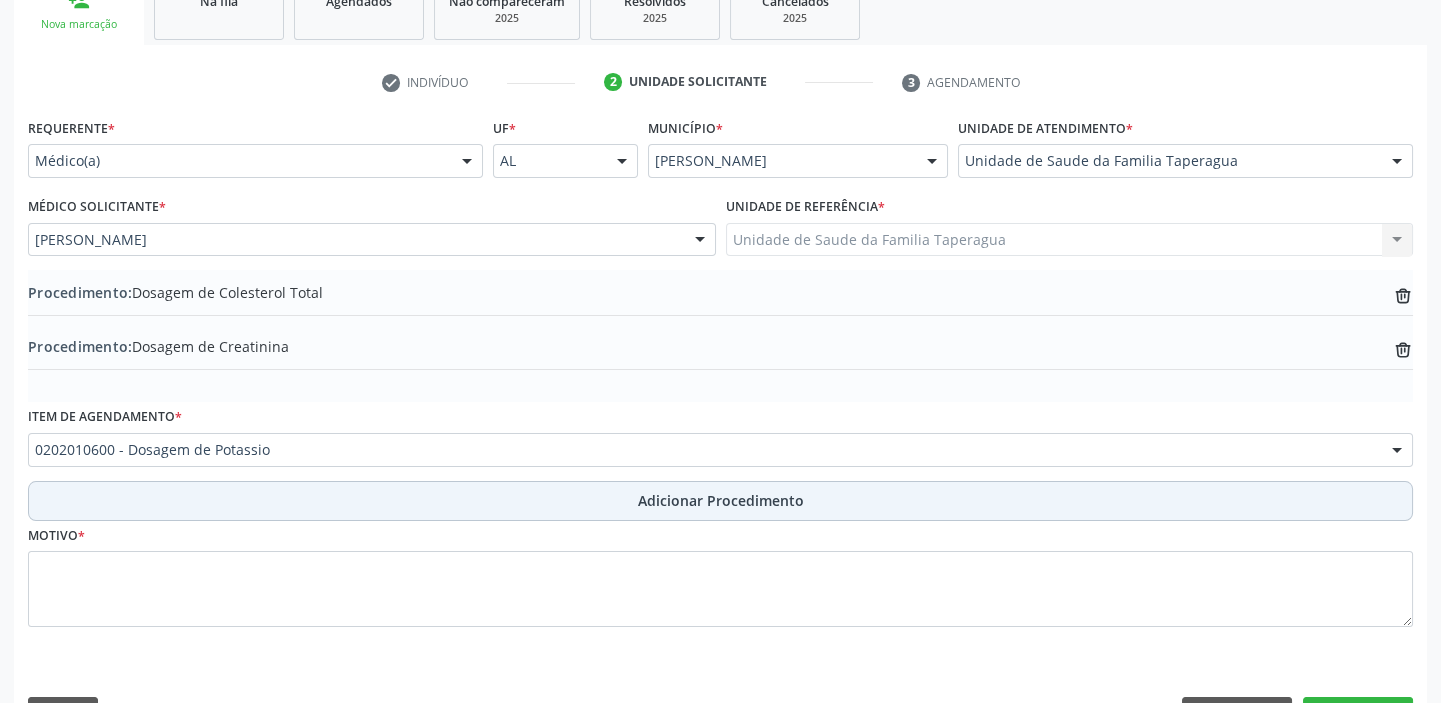click on "Adicionar Procedimento" at bounding box center [720, 501] 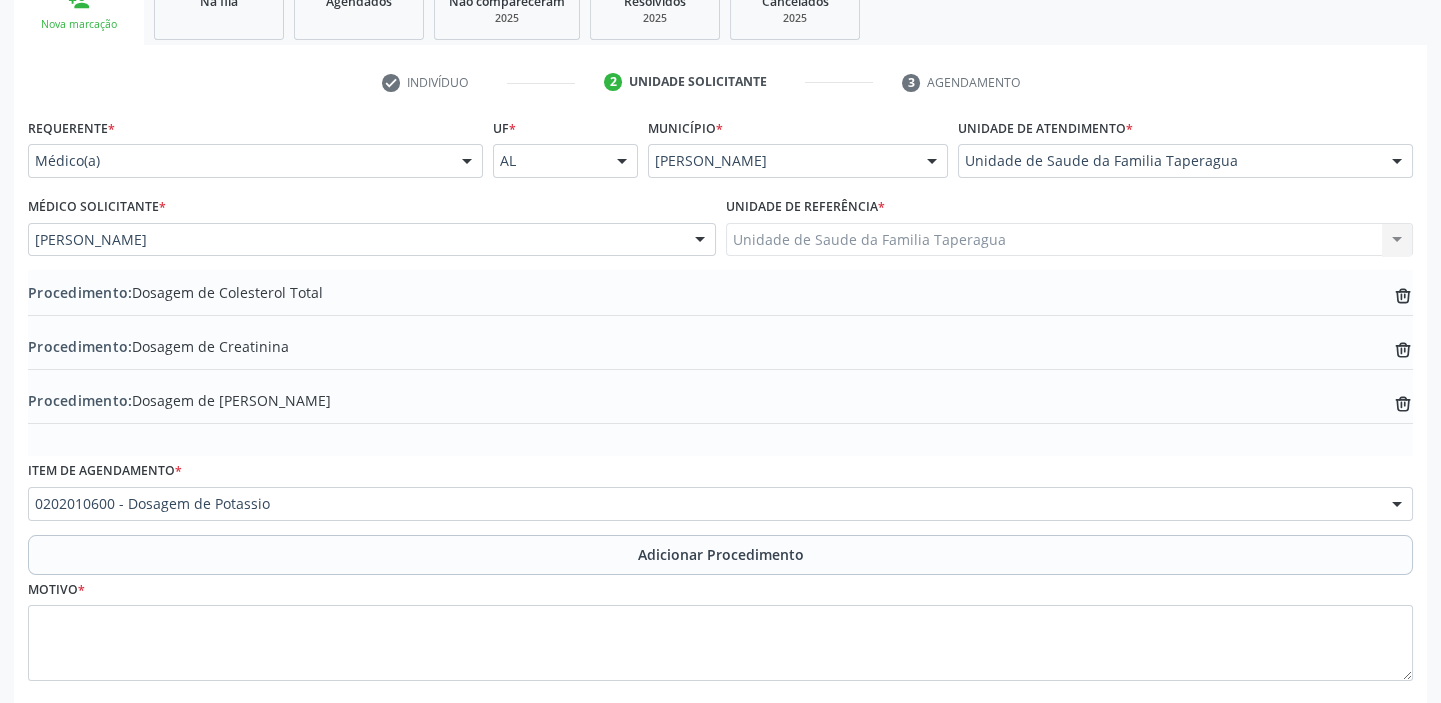 type 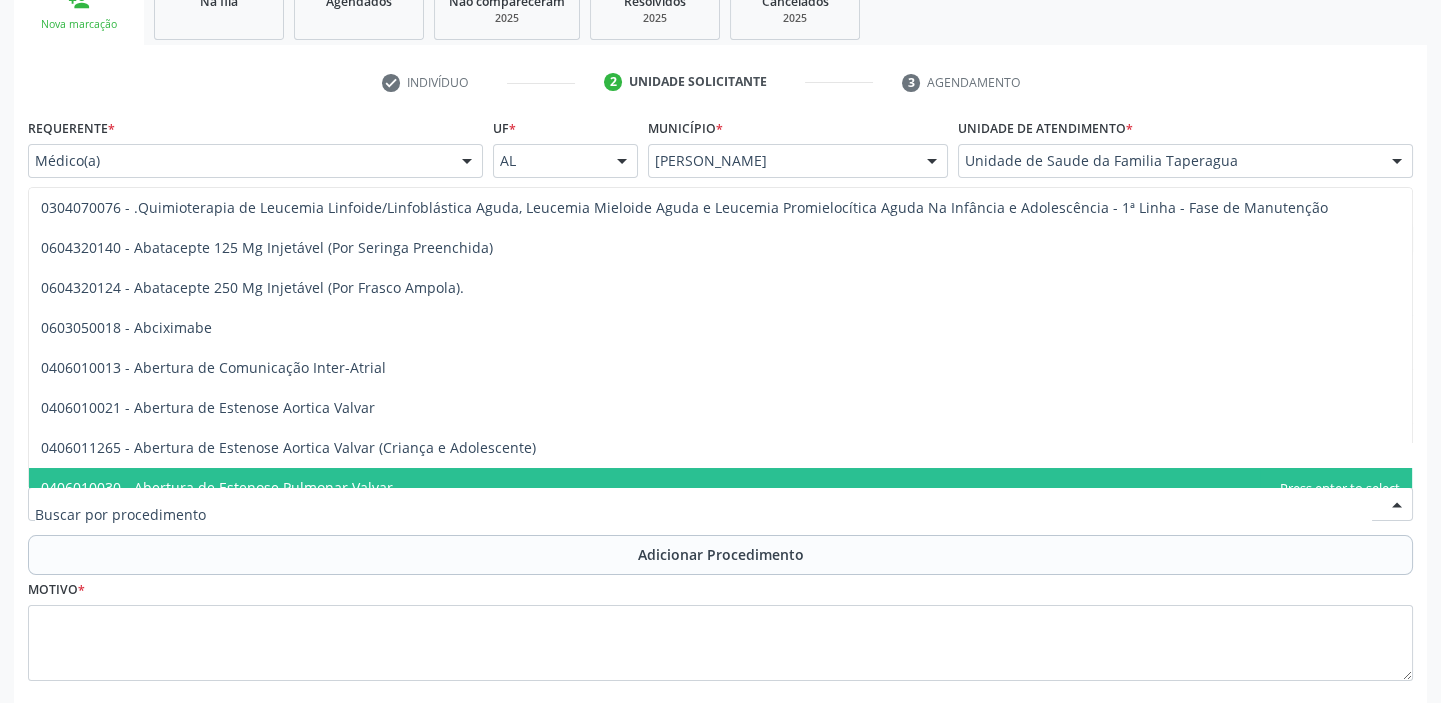 click on "Motivo
*" at bounding box center (720, 628) 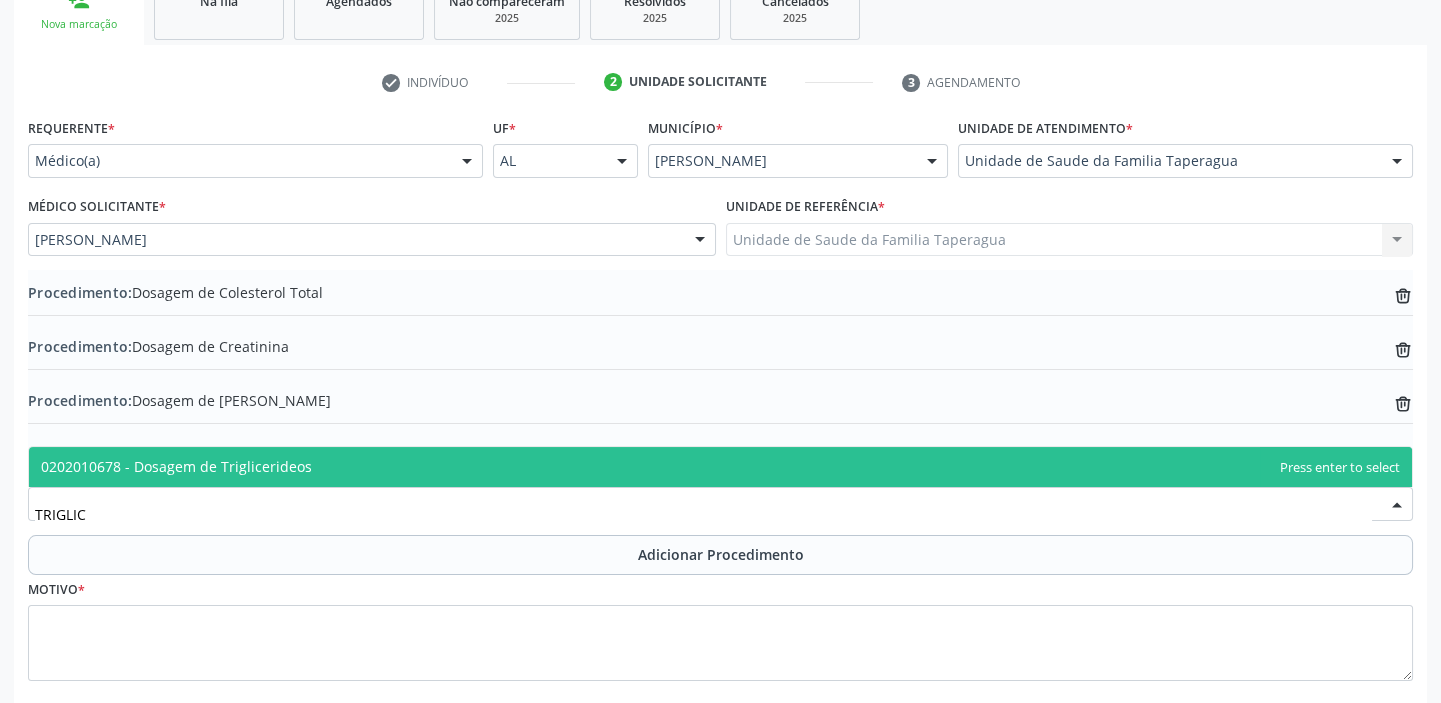 click on "0202010678 - Dosagem de Triglicerideos" at bounding box center (720, 467) 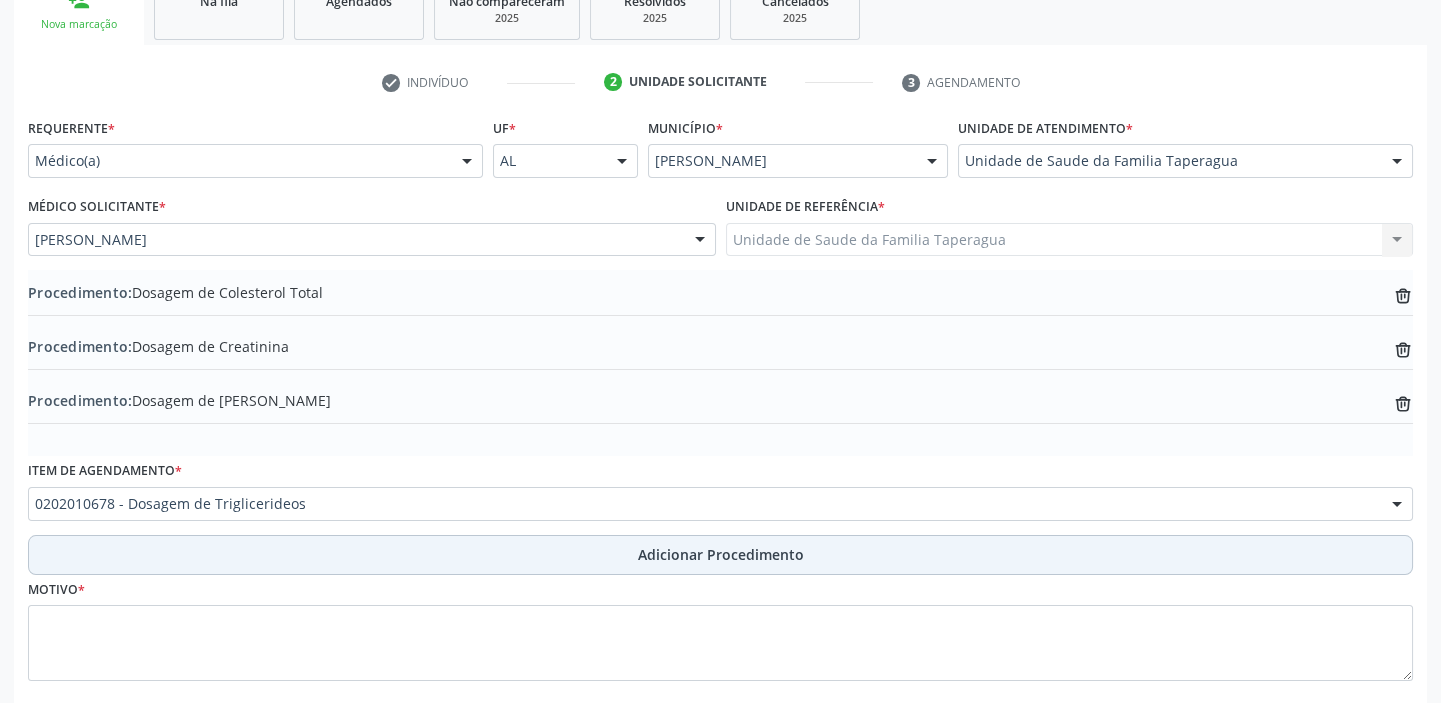 click on "Adicionar Procedimento" at bounding box center [720, 555] 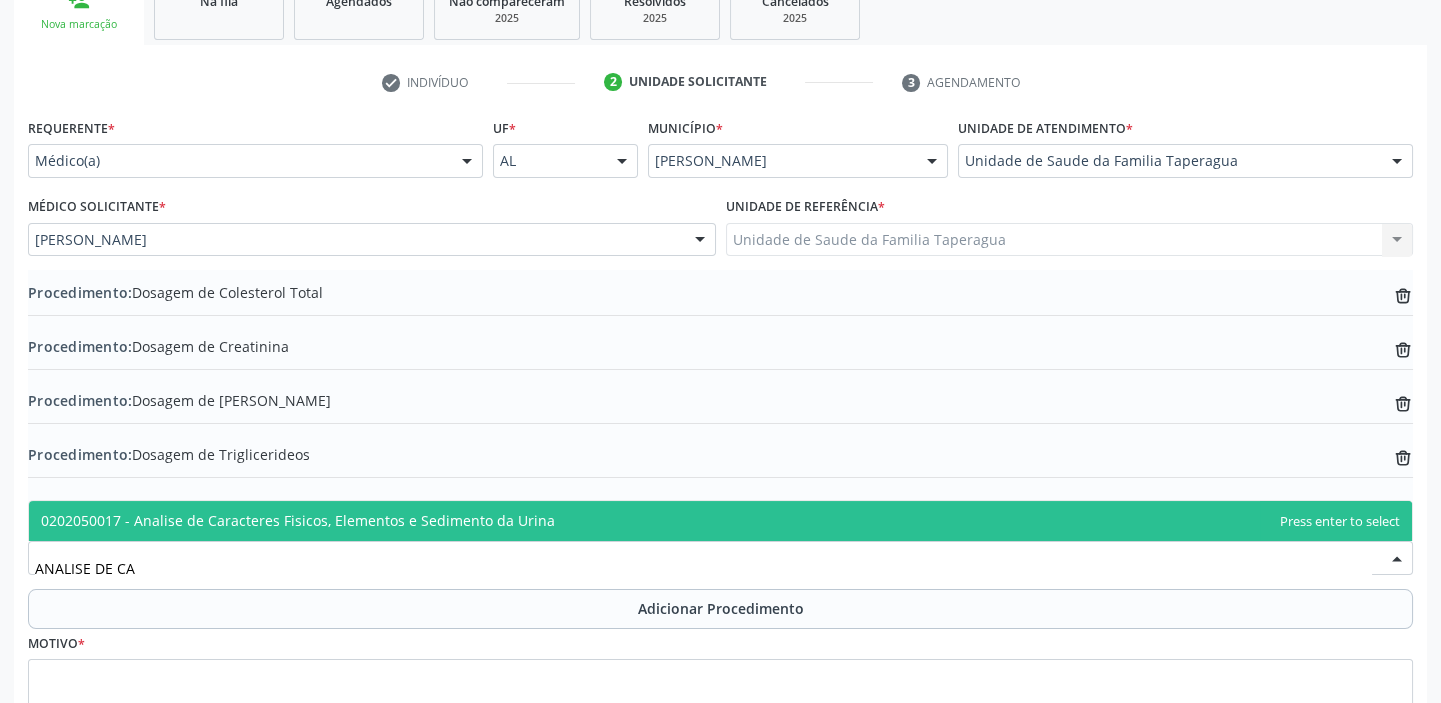 click on "0202050017 - Analise de Caracteres Fisicos, Elementos e Sedimento da Urina" at bounding box center [720, 521] 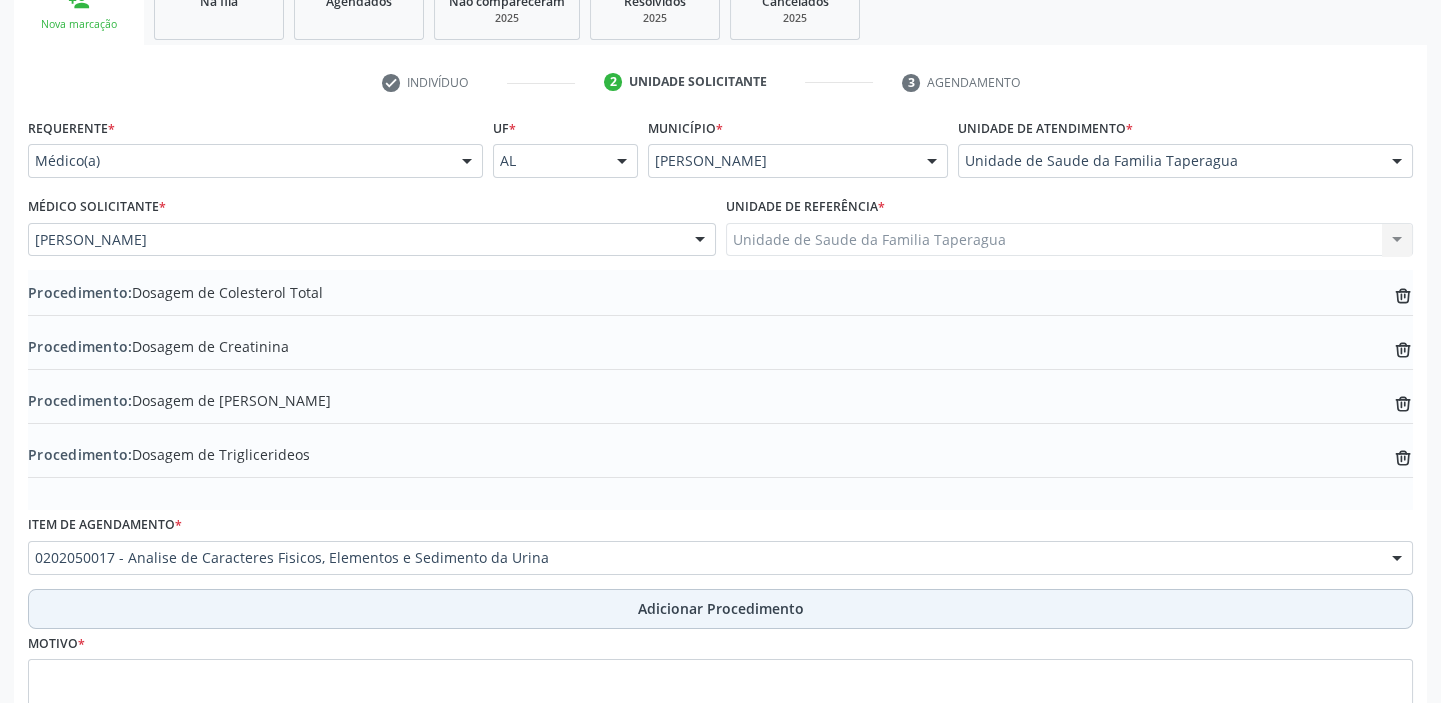 click on "Adicionar Procedimento" at bounding box center (720, 609) 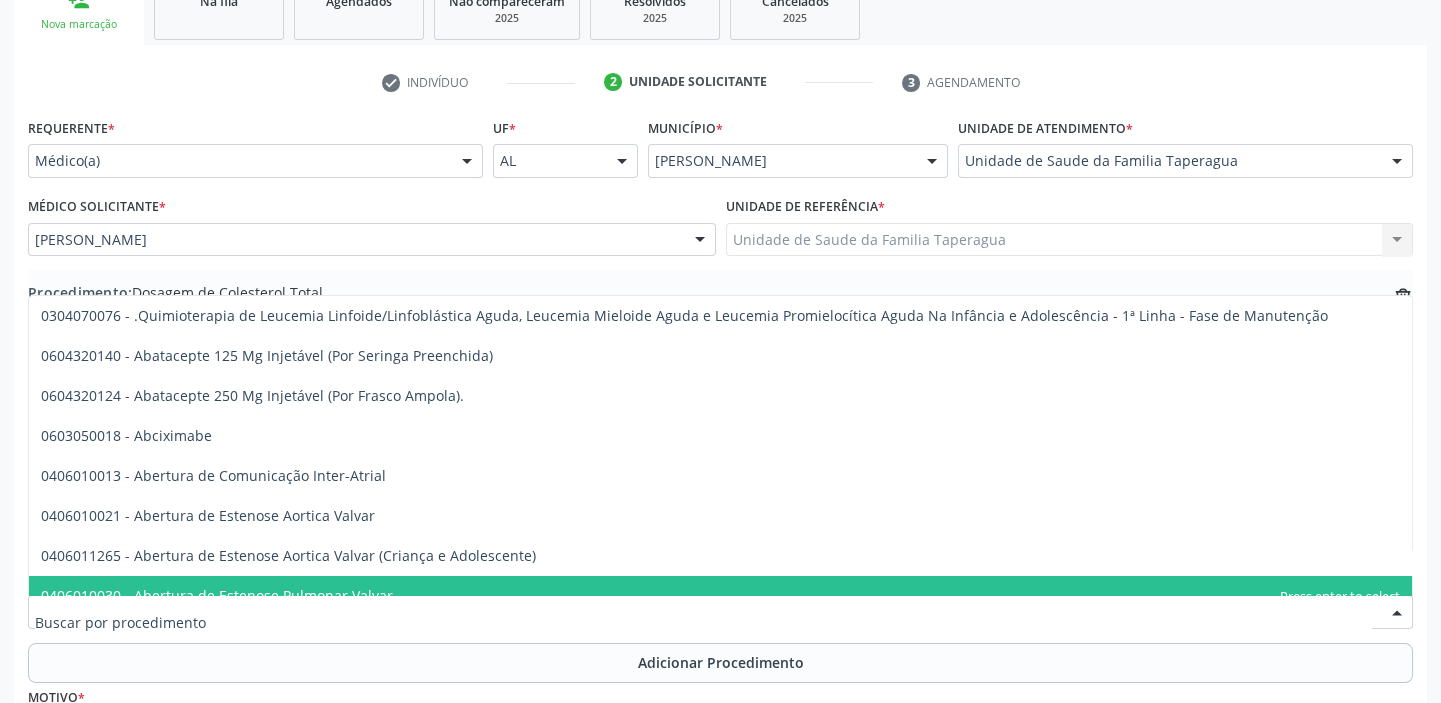 click at bounding box center [720, 612] 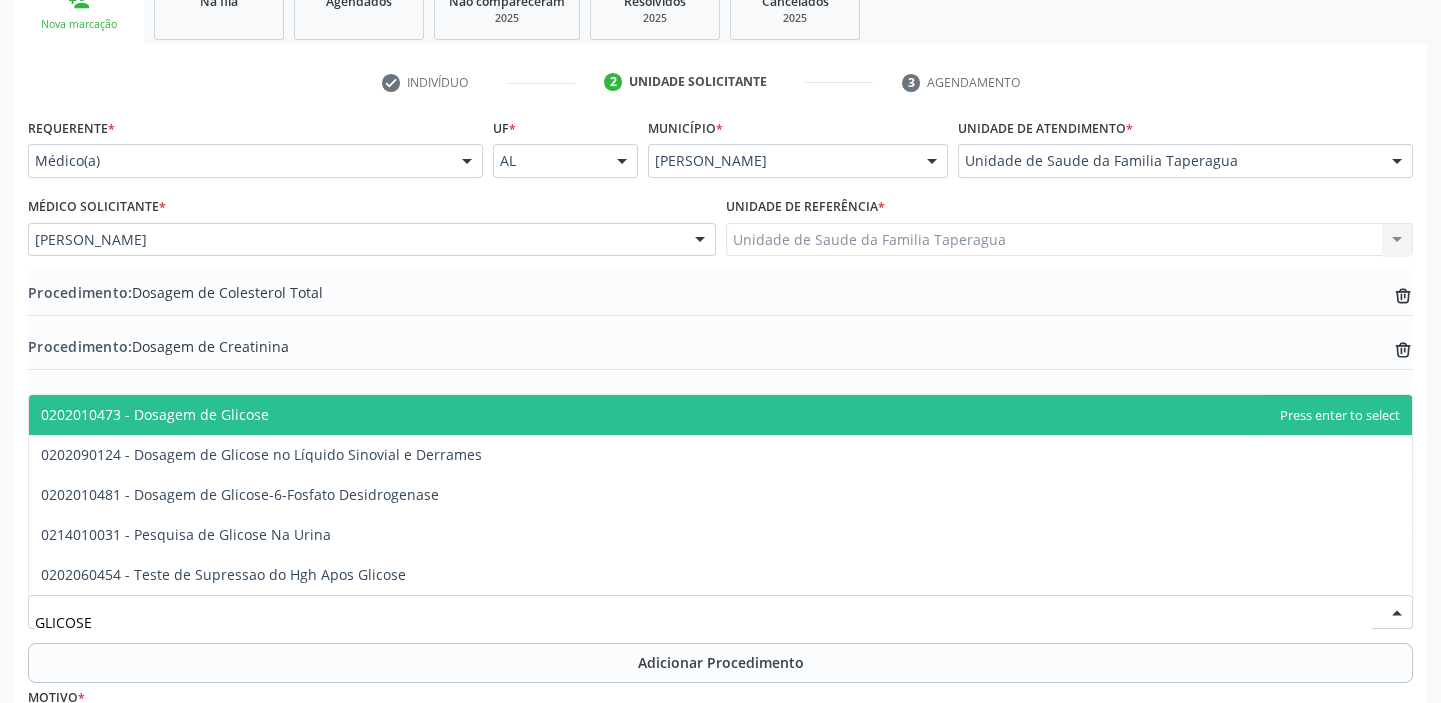 click on "0202010473 - Dosagem de Glicose" at bounding box center (720, 415) 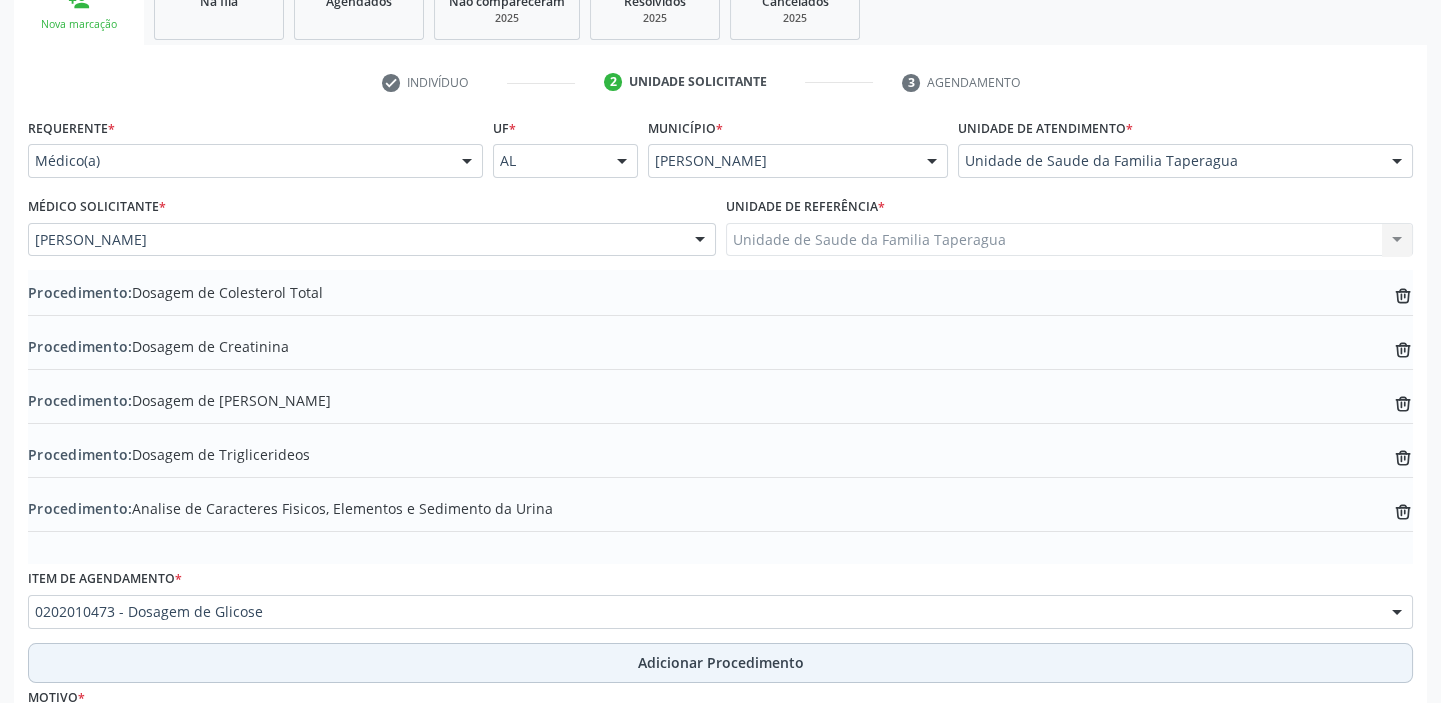 click on "Adicionar Procedimento" at bounding box center (720, 663) 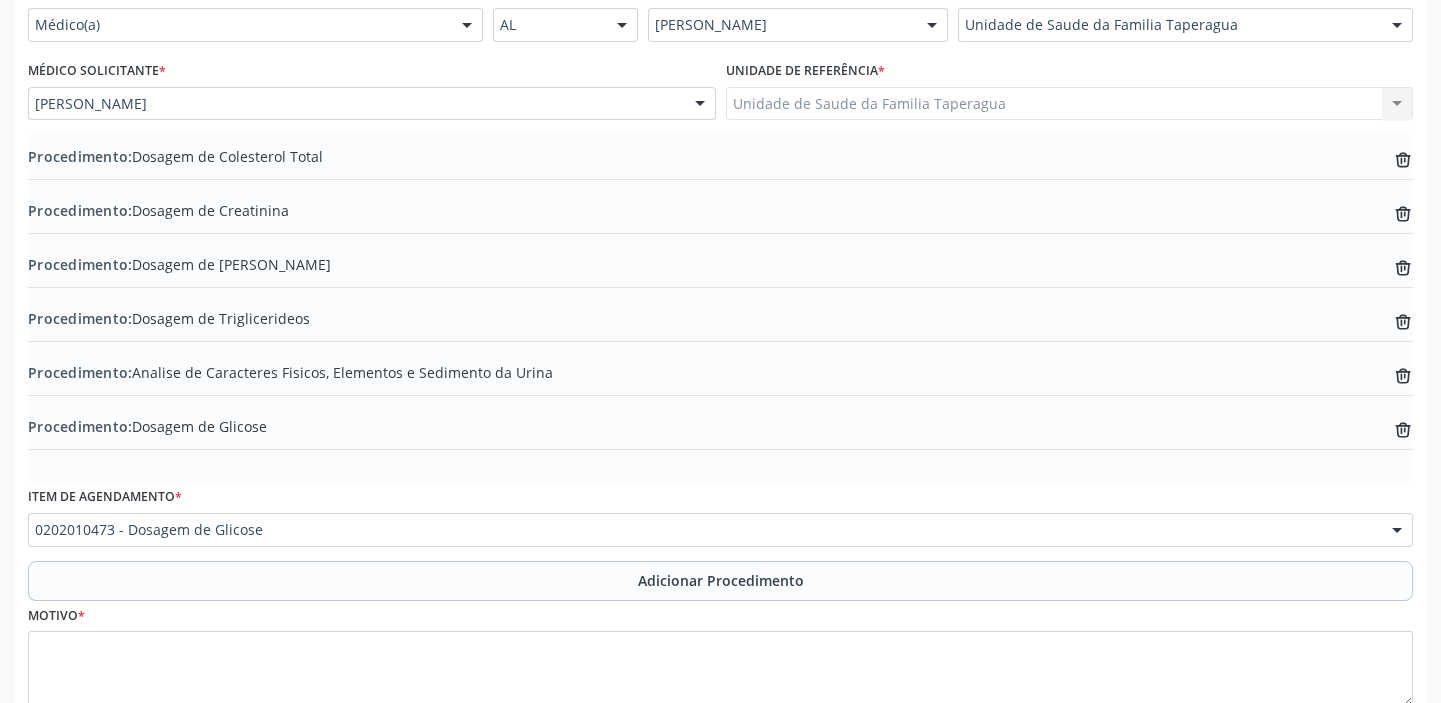 scroll, scrollTop: 619, scrollLeft: 0, axis: vertical 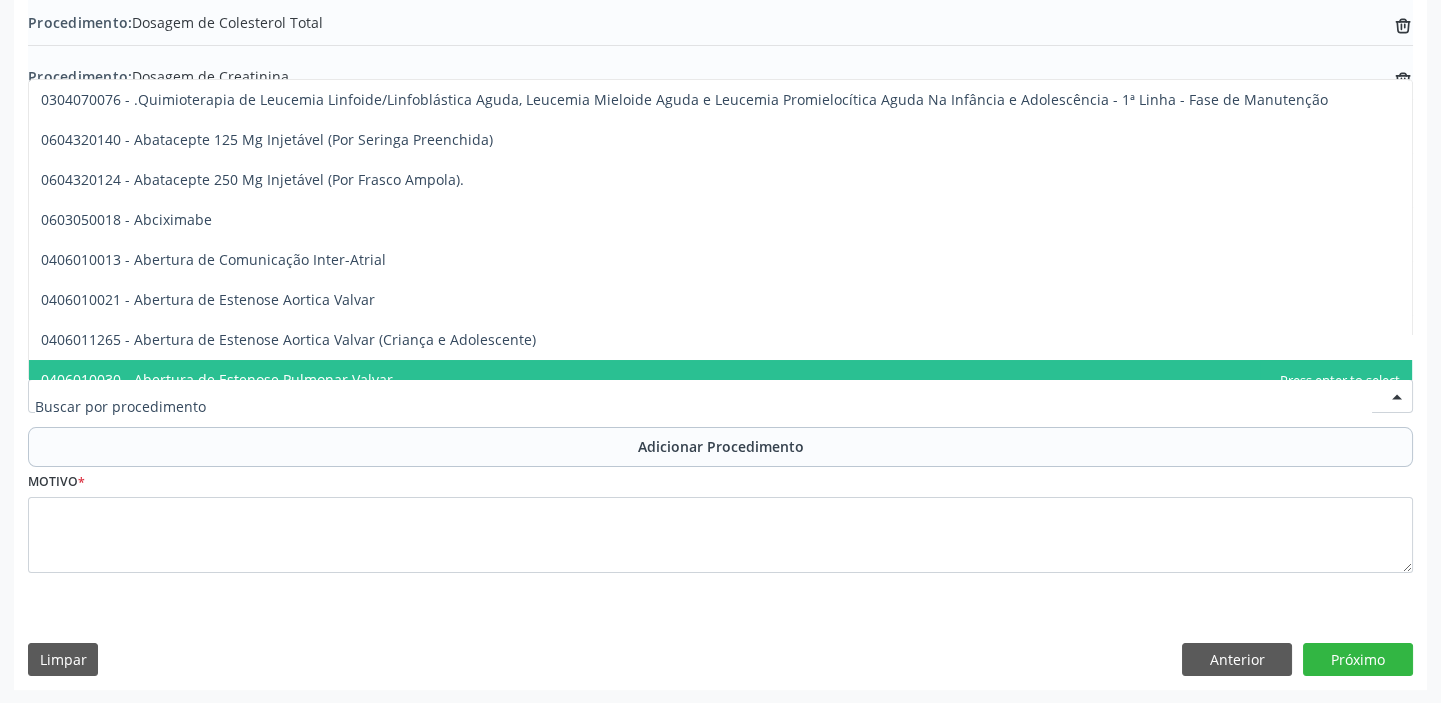 click at bounding box center [703, 406] 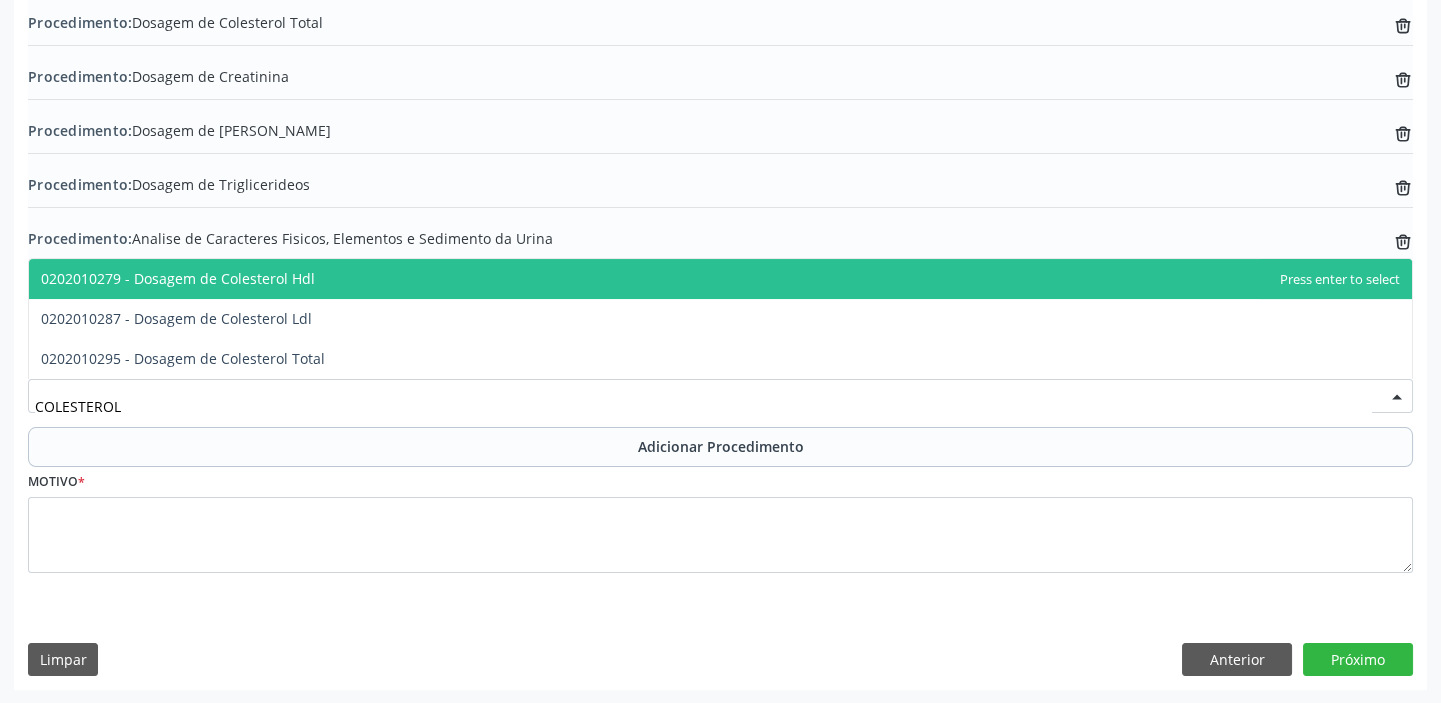 click on "0202010279 - Dosagem de Colesterol Hdl" at bounding box center (720, 279) 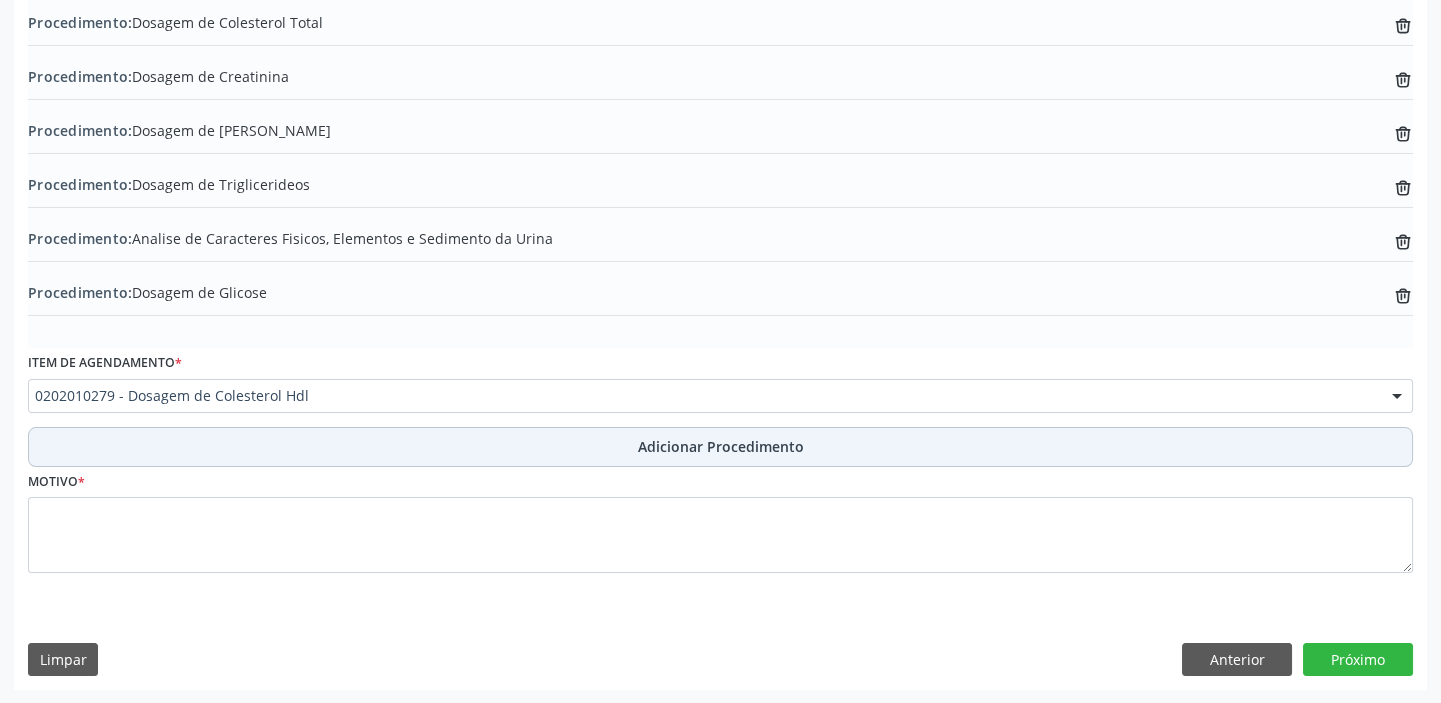 click on "Adicionar Procedimento" at bounding box center (721, 446) 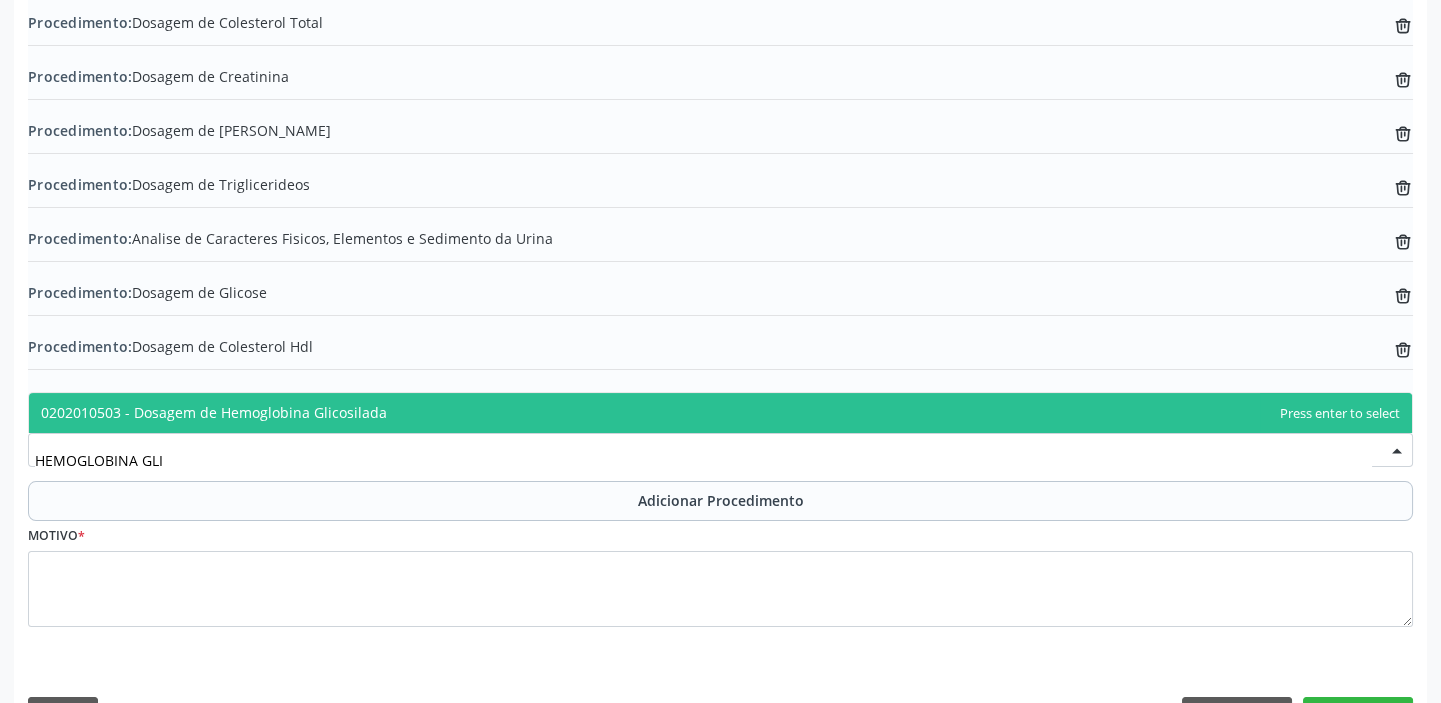 click on "0202010503 - Dosagem de Hemoglobina Glicosilada" at bounding box center [720, 413] 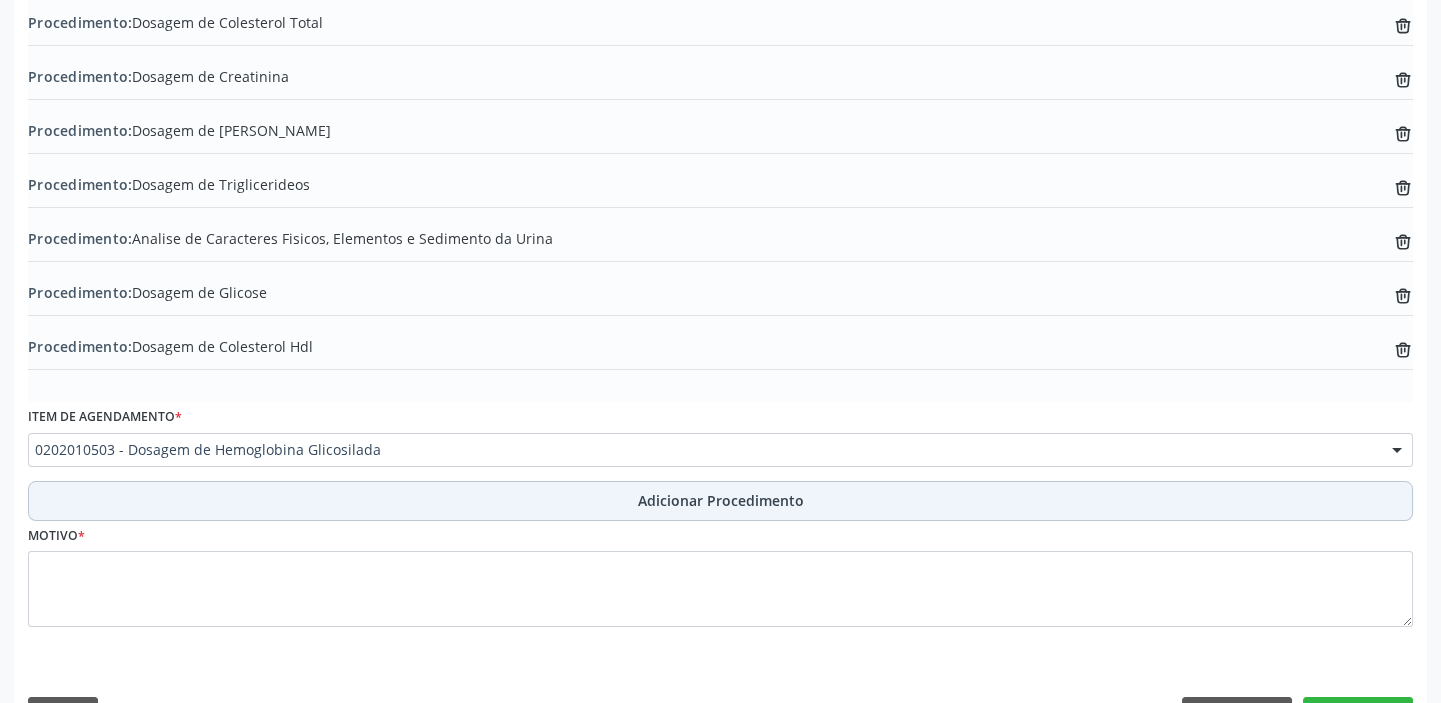 click on "Adicionar Procedimento" at bounding box center [720, 501] 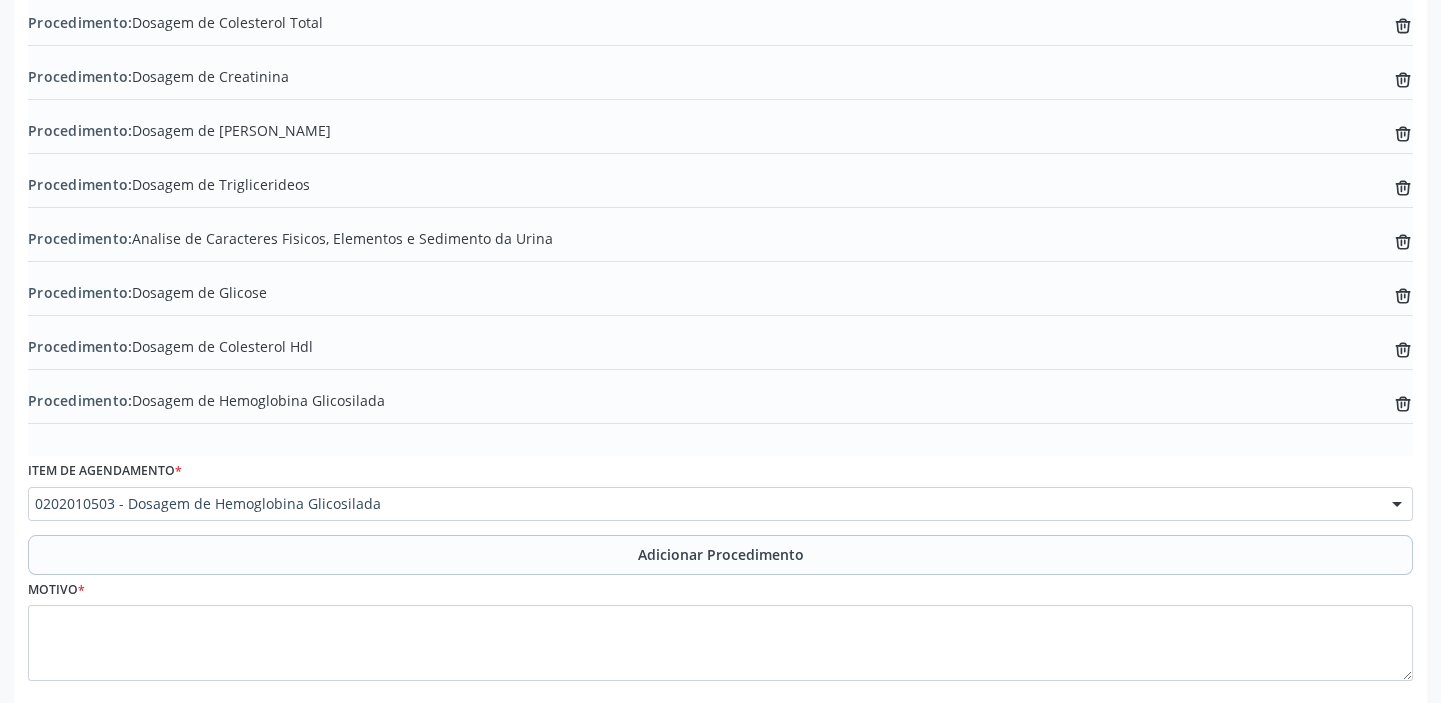 click on "0202010503 - Dosagem de Hemoglobina Glicosilada" at bounding box center (720, 504) 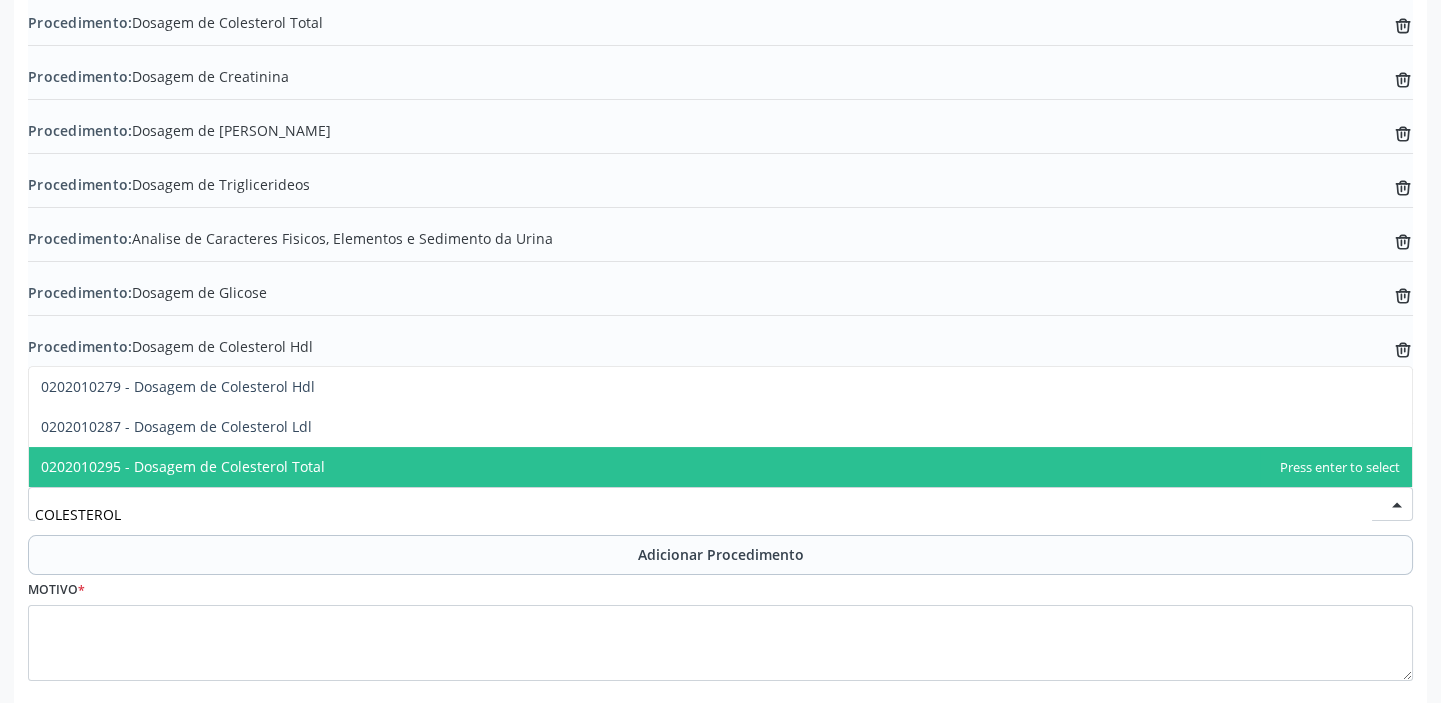 type on "COLESTEROL" 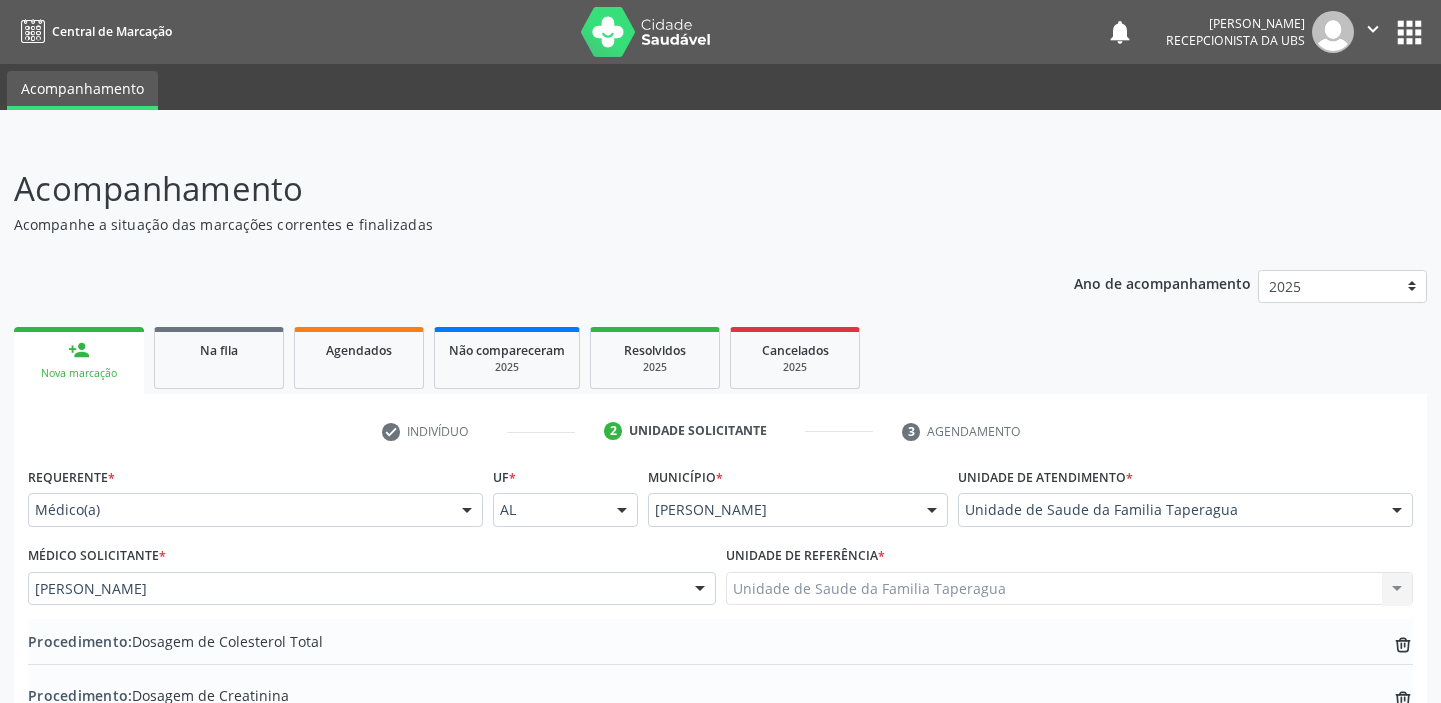 click on "0202010287 - Dosagem de Colesterol Ldl" at bounding box center [720, 1046] 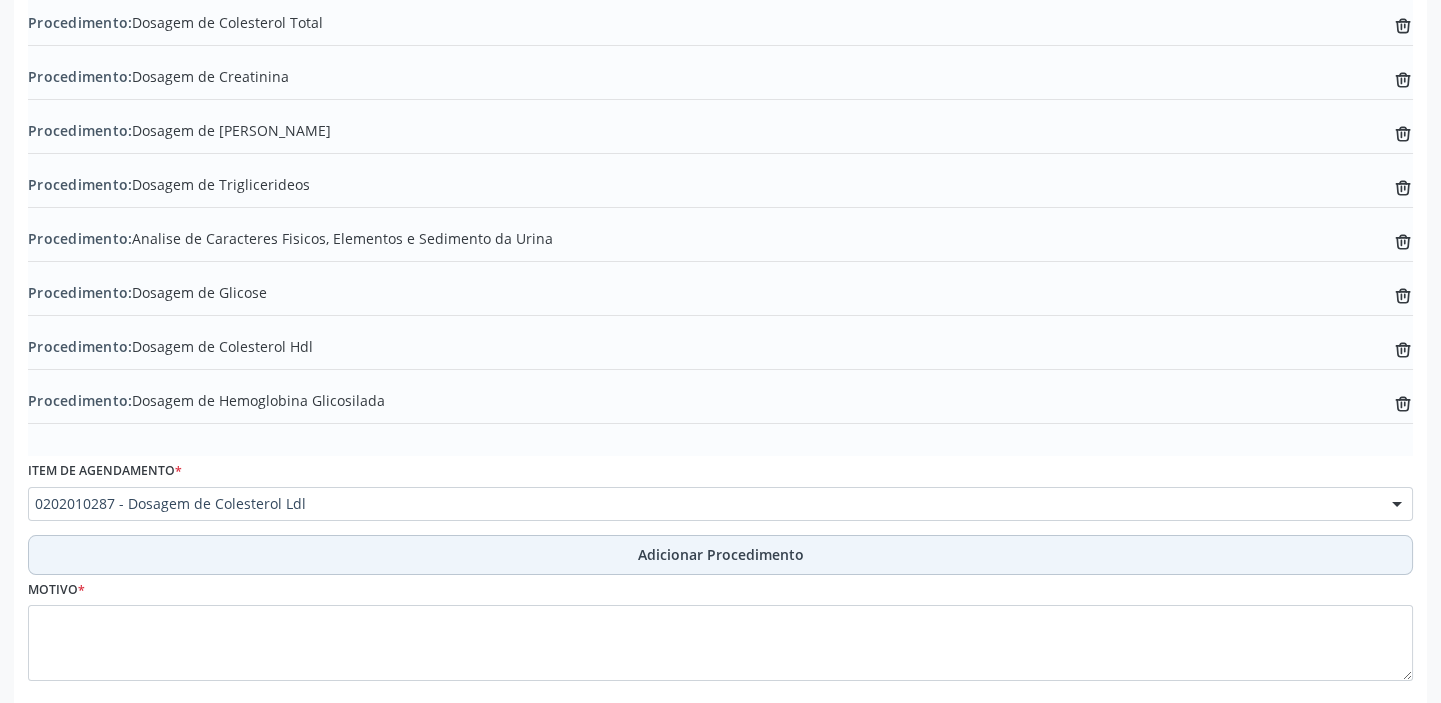 click on "Adicionar Procedimento" at bounding box center [720, 555] 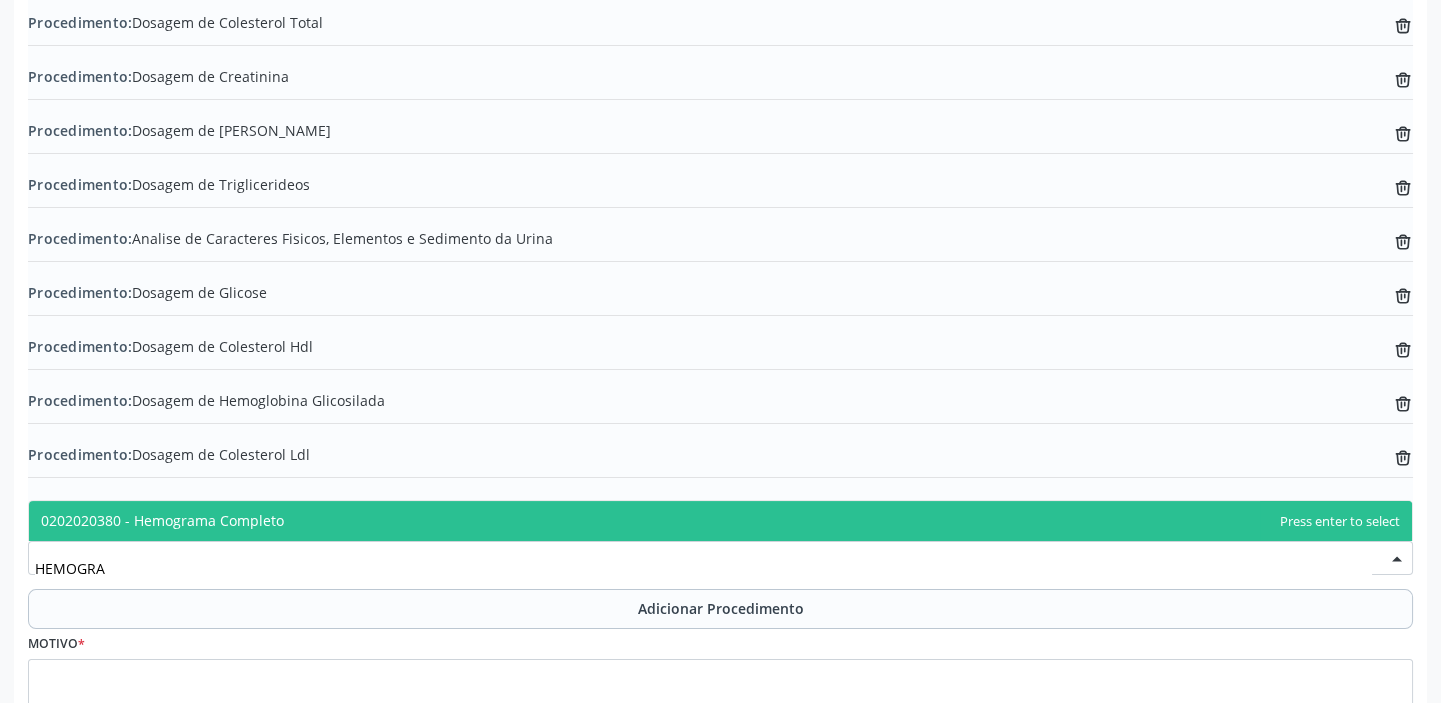 click on "0202020380 - Hemograma Completo" at bounding box center (720, 521) 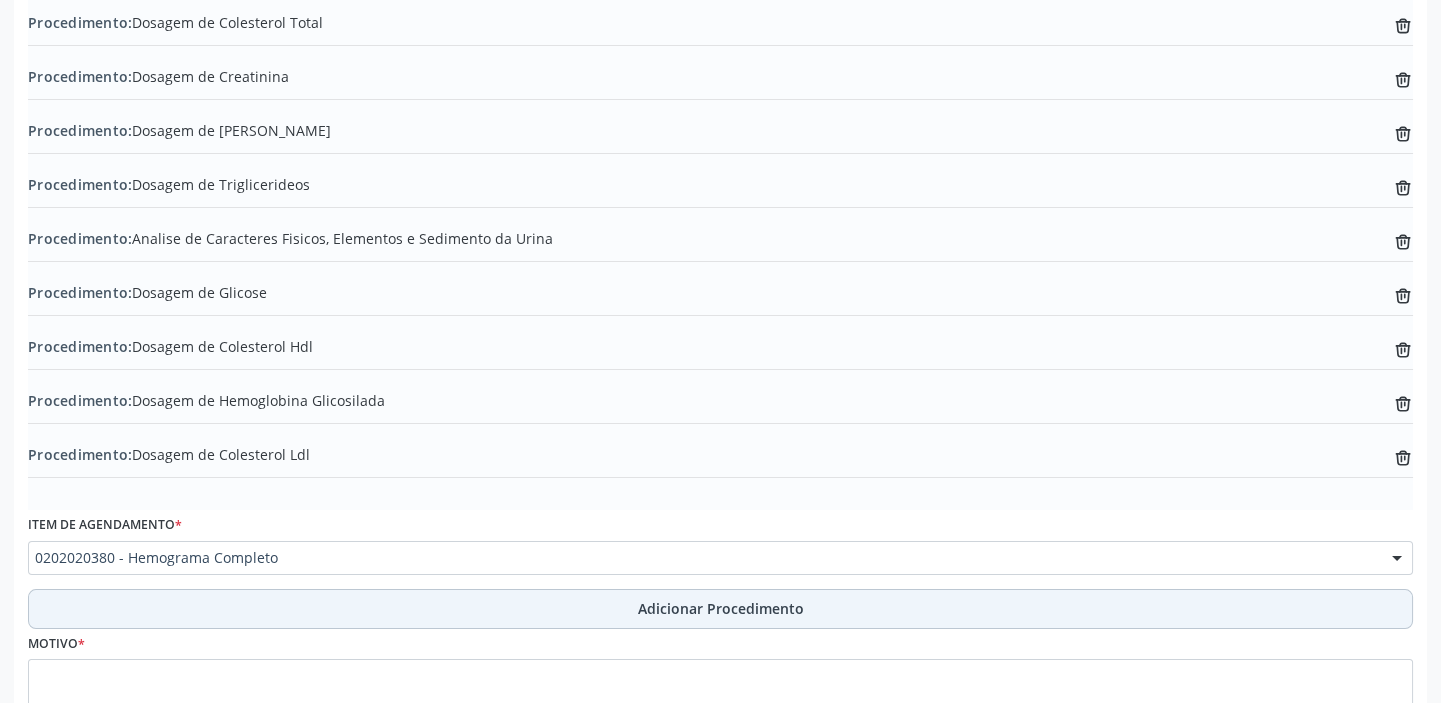 click on "Adicionar Procedimento" at bounding box center [720, 609] 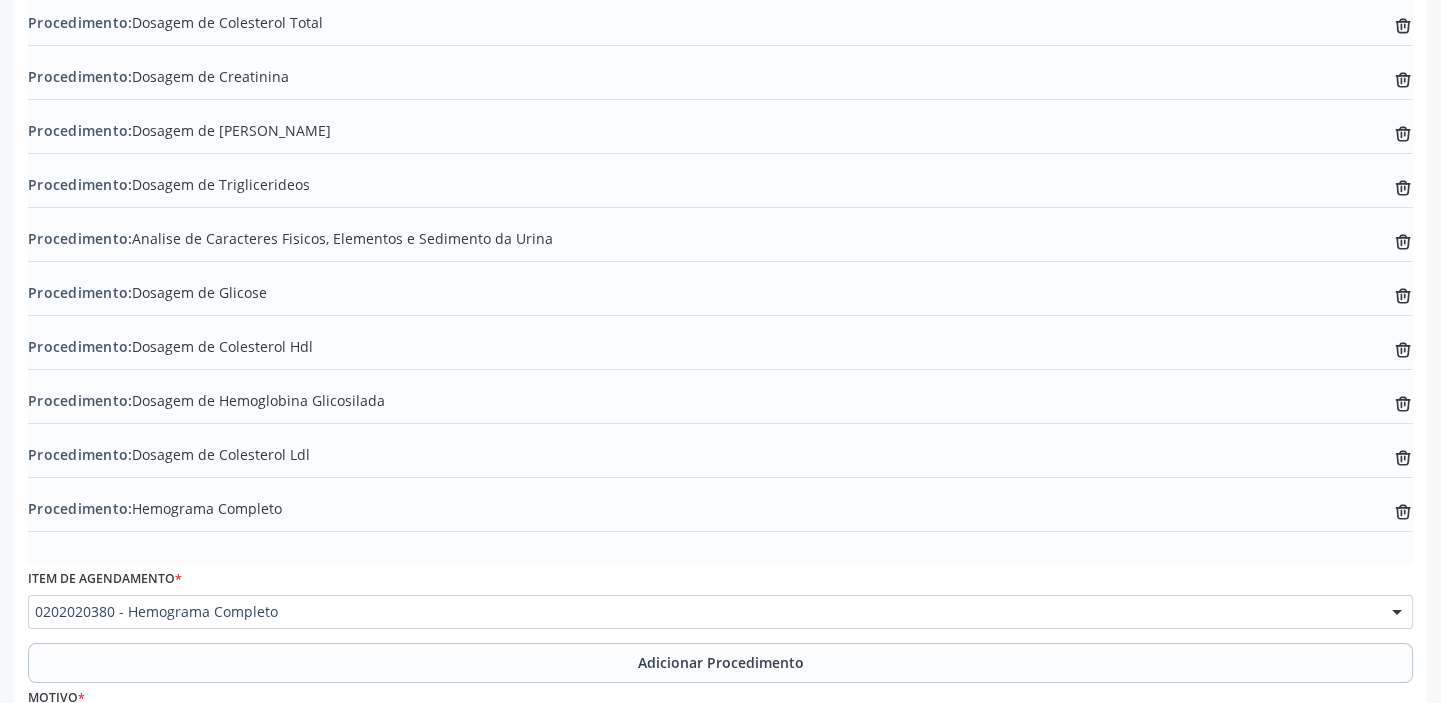 scroll, scrollTop: 834, scrollLeft: 0, axis: vertical 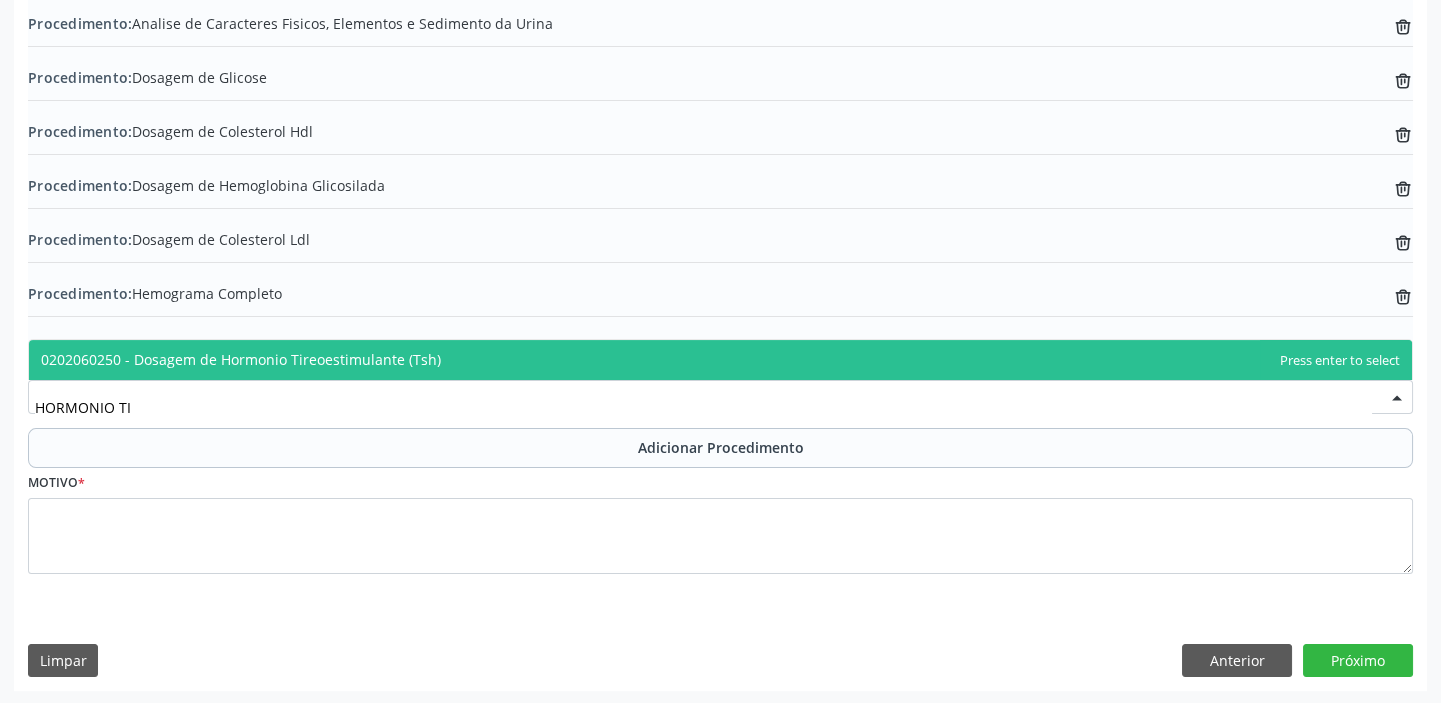 click on "0202060250 - Dosagem de Hormonio Tireoestimulante (Tsh)" at bounding box center (720, 360) 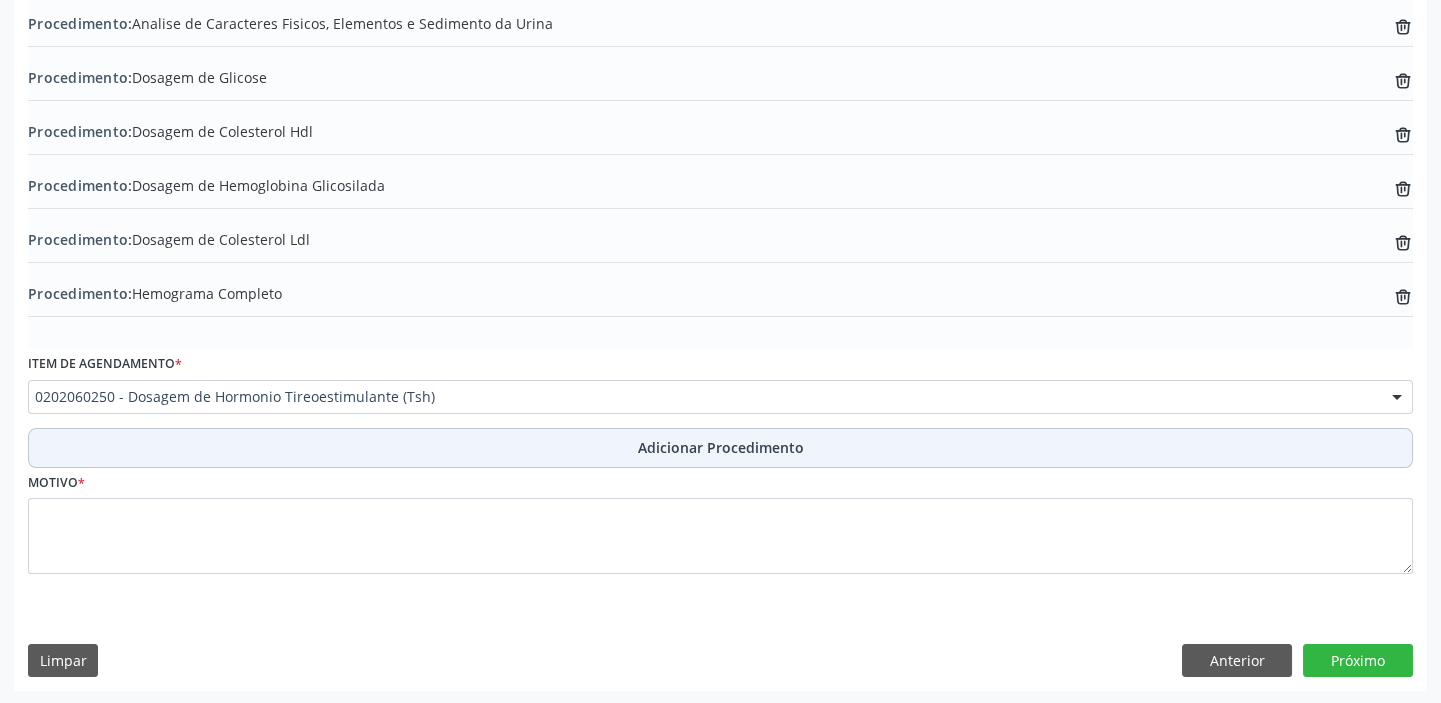click on "Adicionar Procedimento" at bounding box center (721, 447) 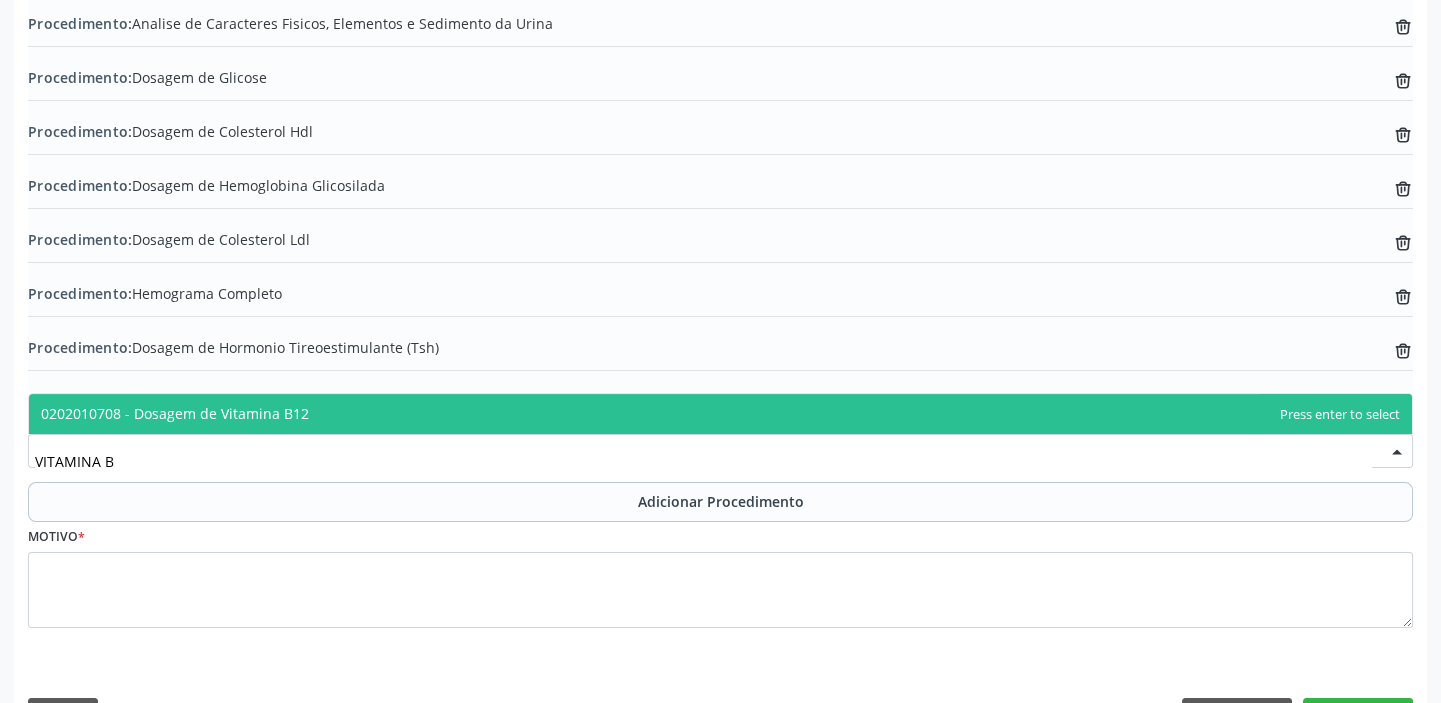 type on "VITAMINA B1" 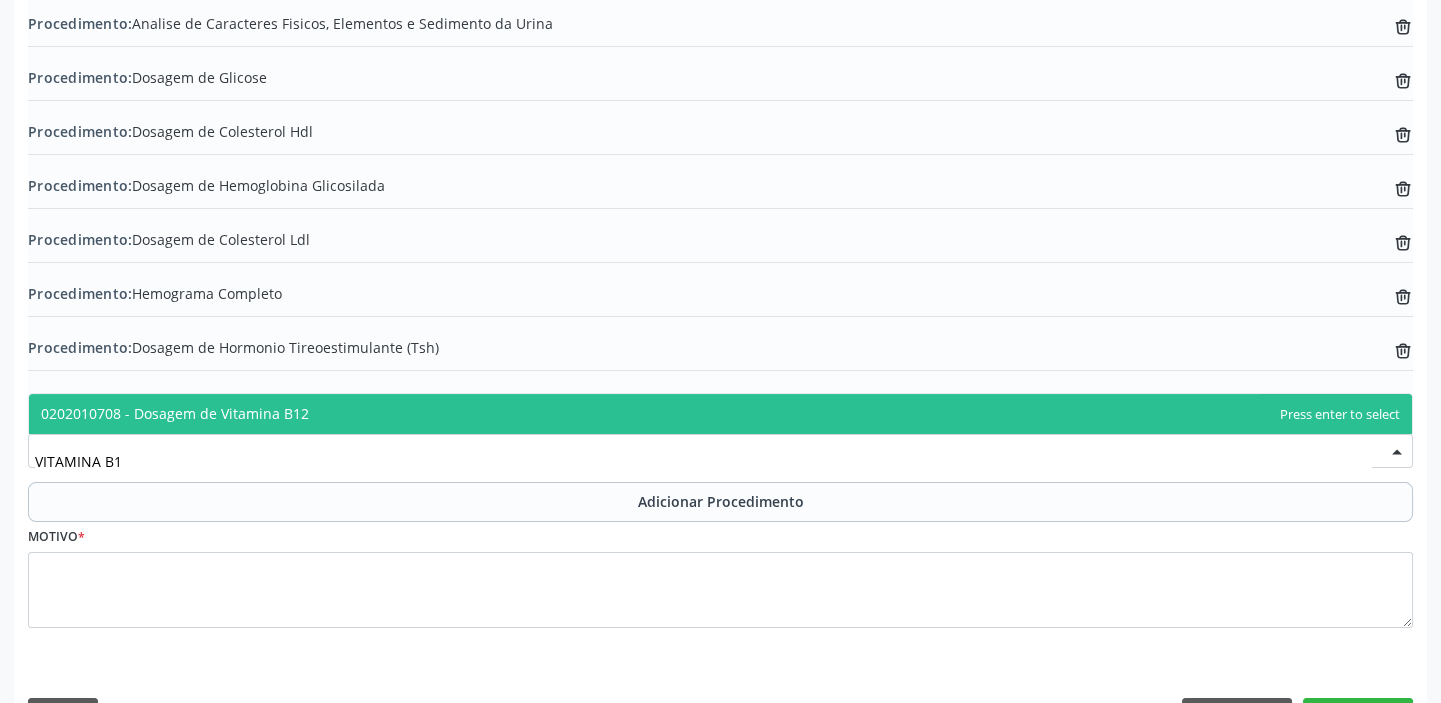 click on "0202010708 - Dosagem de Vitamina B12" at bounding box center (720, 414) 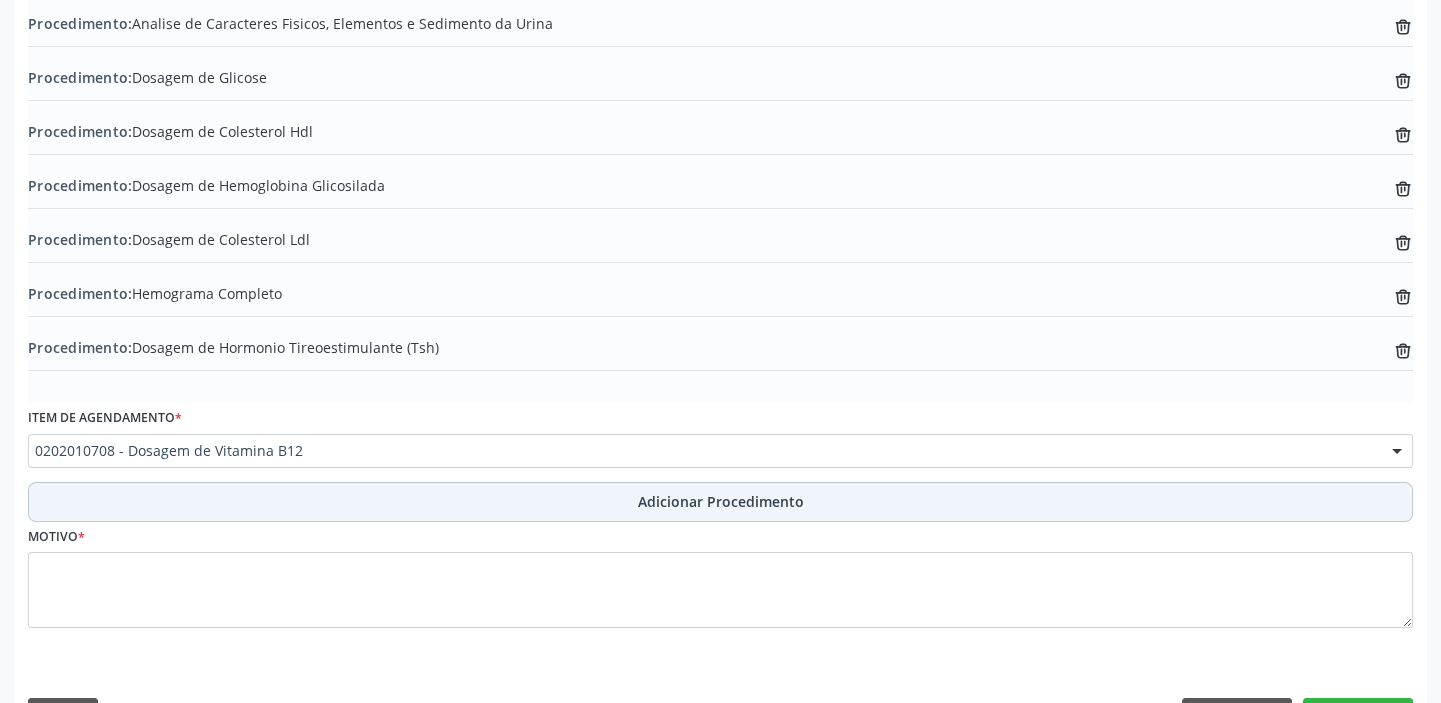 click on "Adicionar Procedimento" at bounding box center (721, 501) 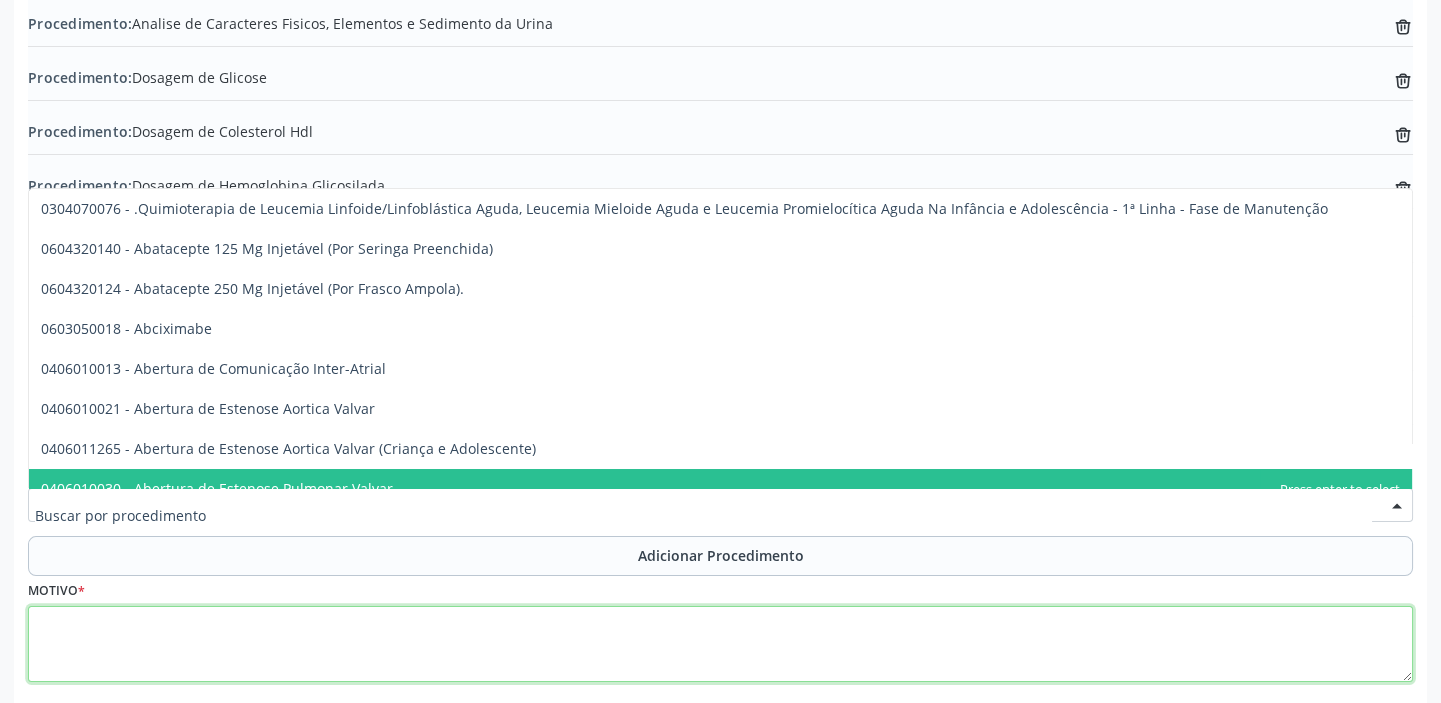 click at bounding box center (720, 644) 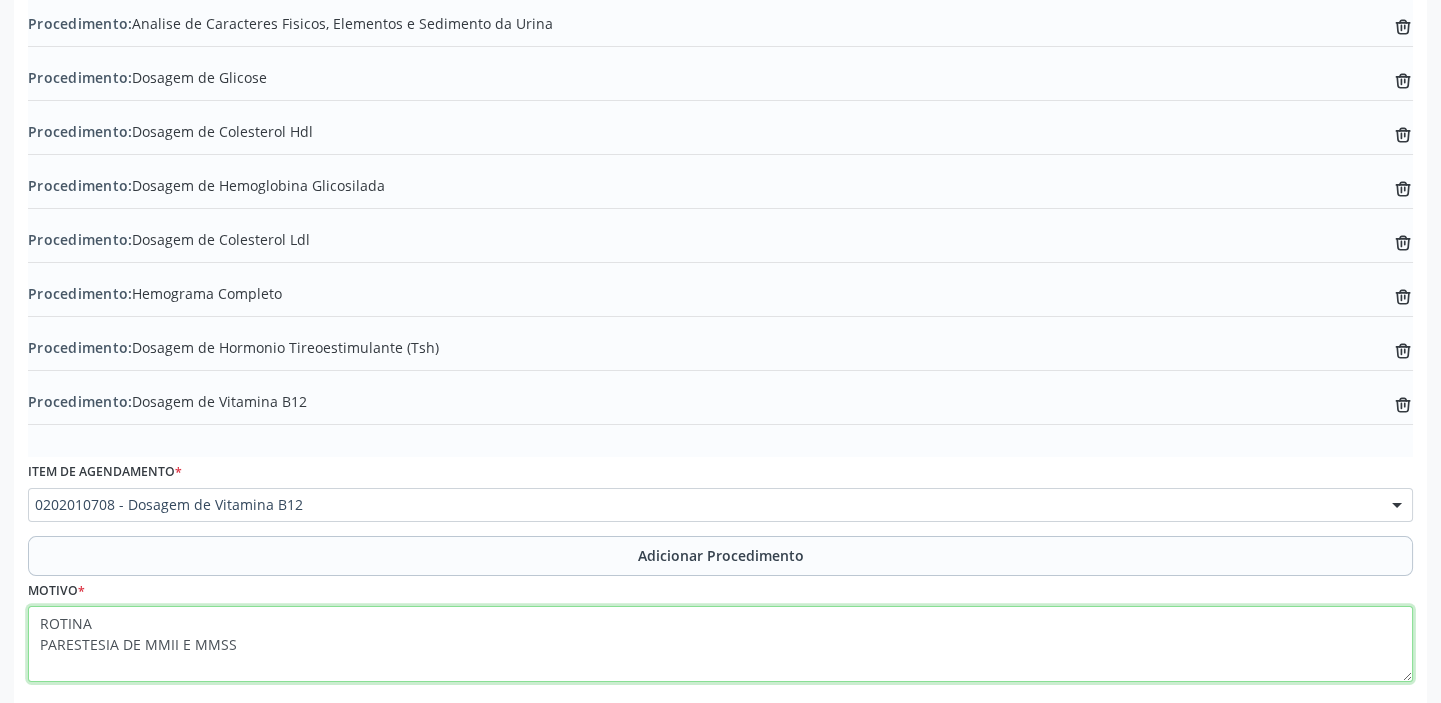scroll, scrollTop: 941, scrollLeft: 0, axis: vertical 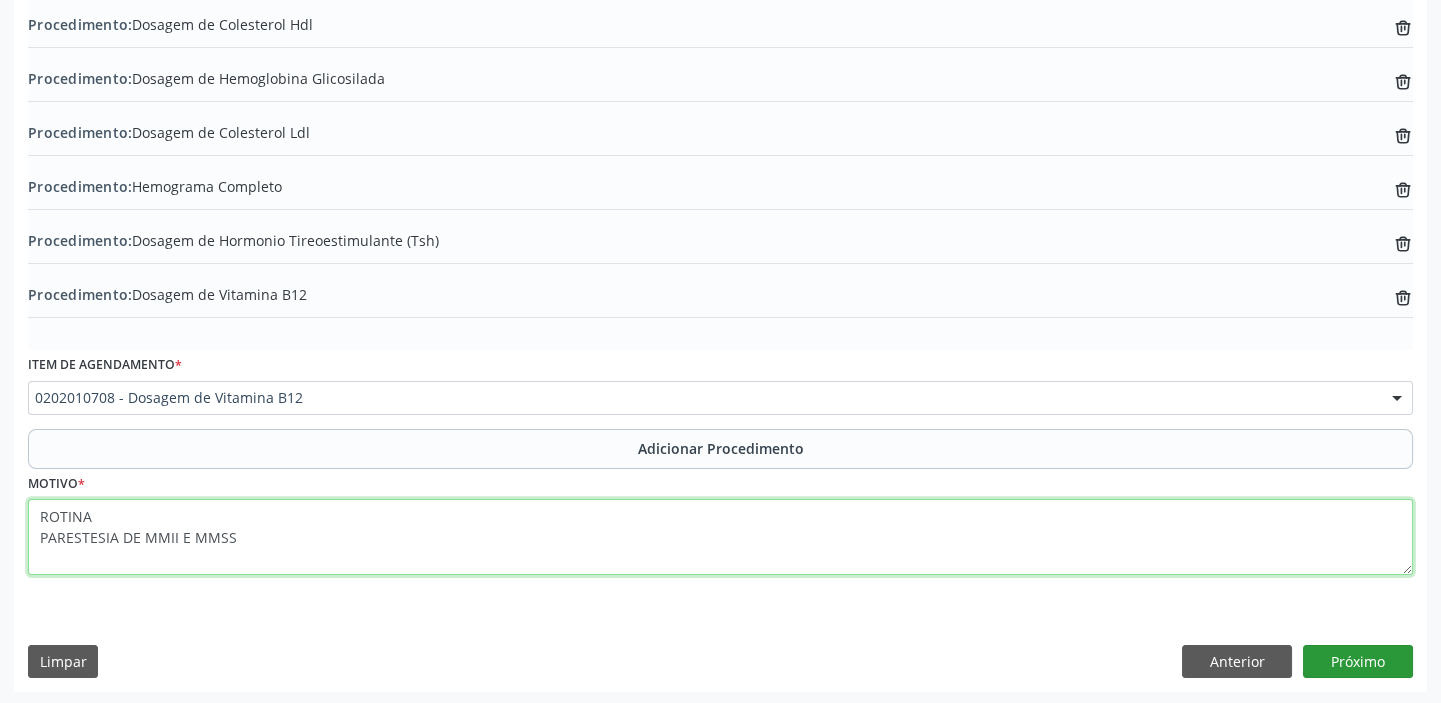 type on "ROTINA
PARESTESIA DE MMII E MMSS" 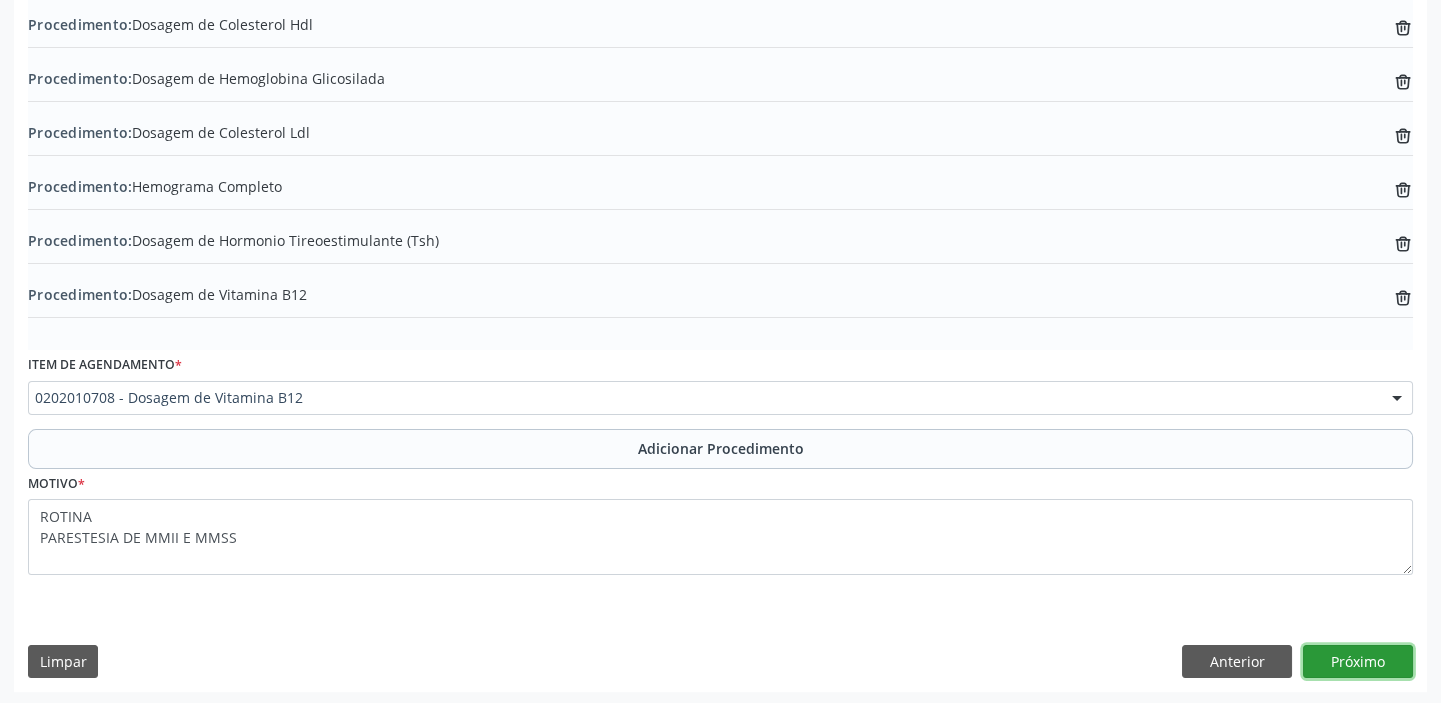 click on "Próximo" at bounding box center (1358, 662) 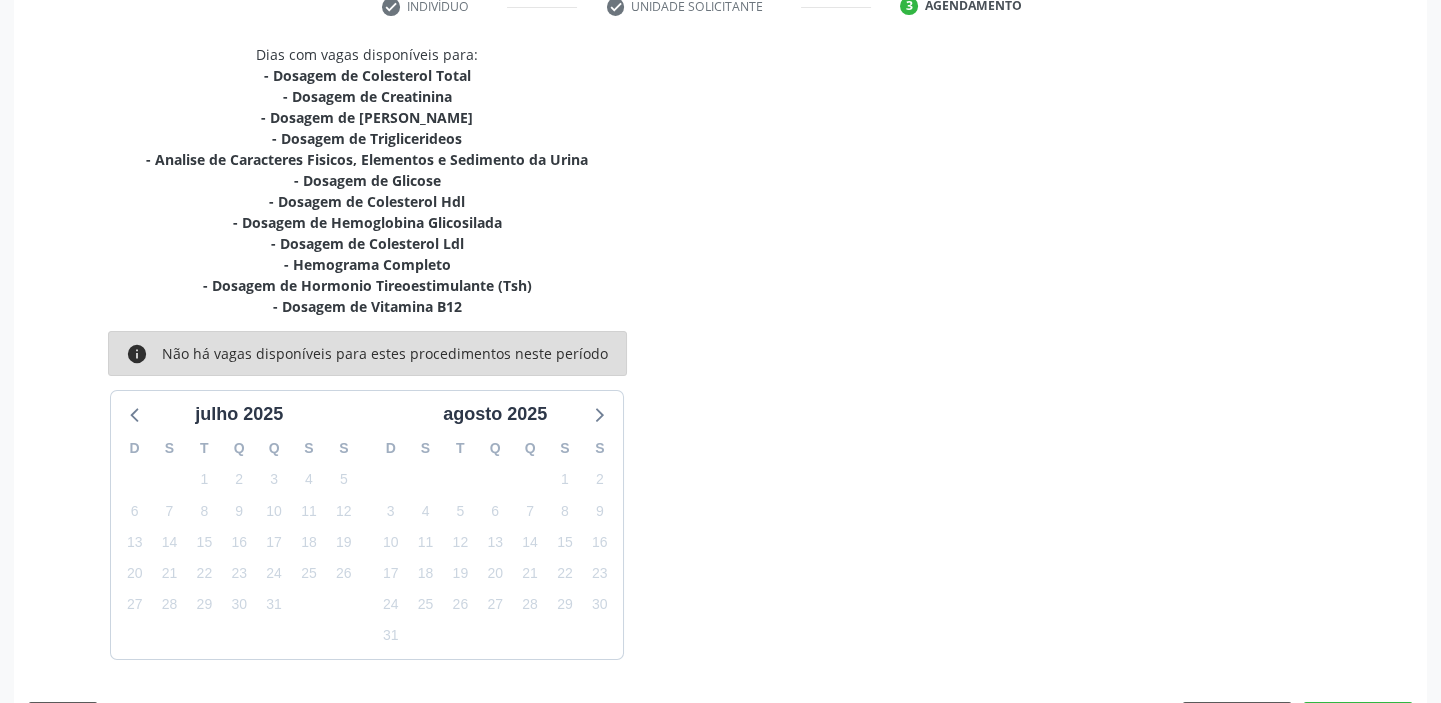 scroll, scrollTop: 484, scrollLeft: 0, axis: vertical 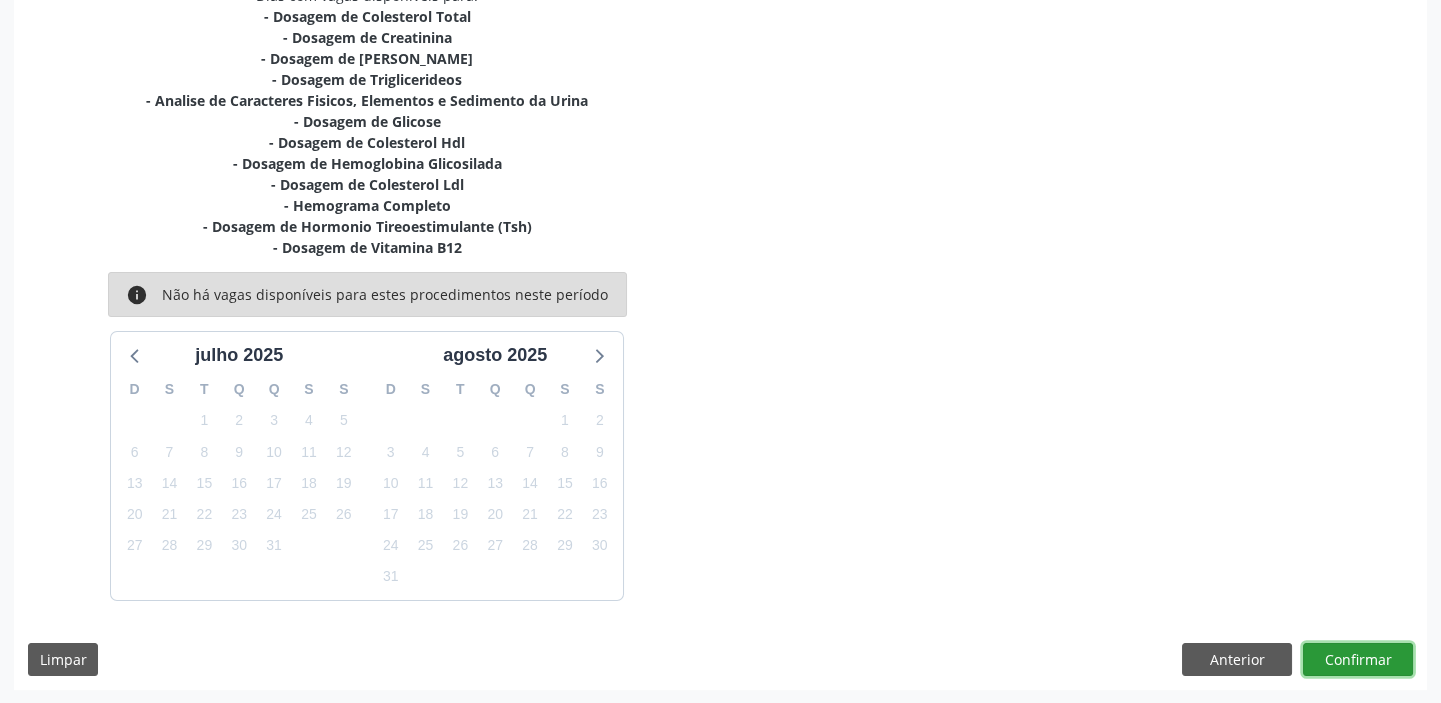 click on "Confirmar" at bounding box center (1358, 660) 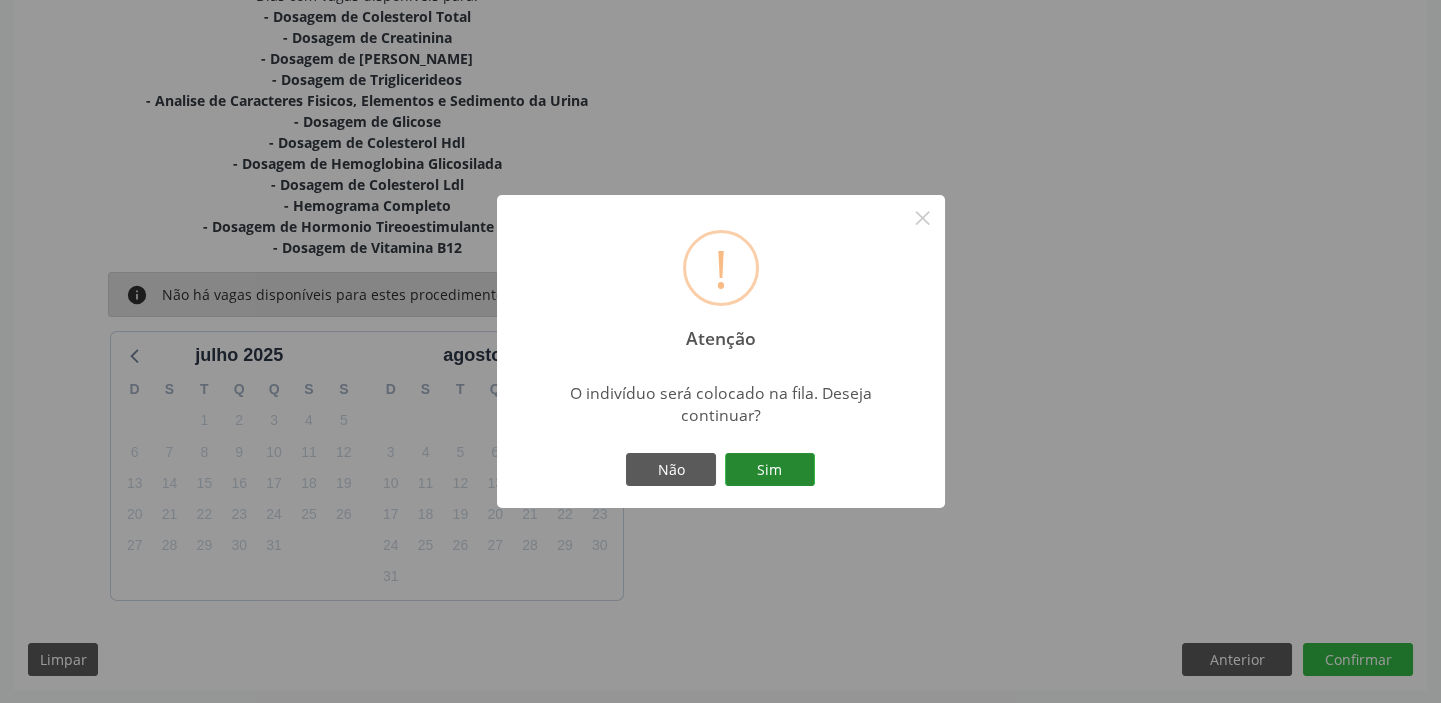 click on "Sim" at bounding box center (770, 470) 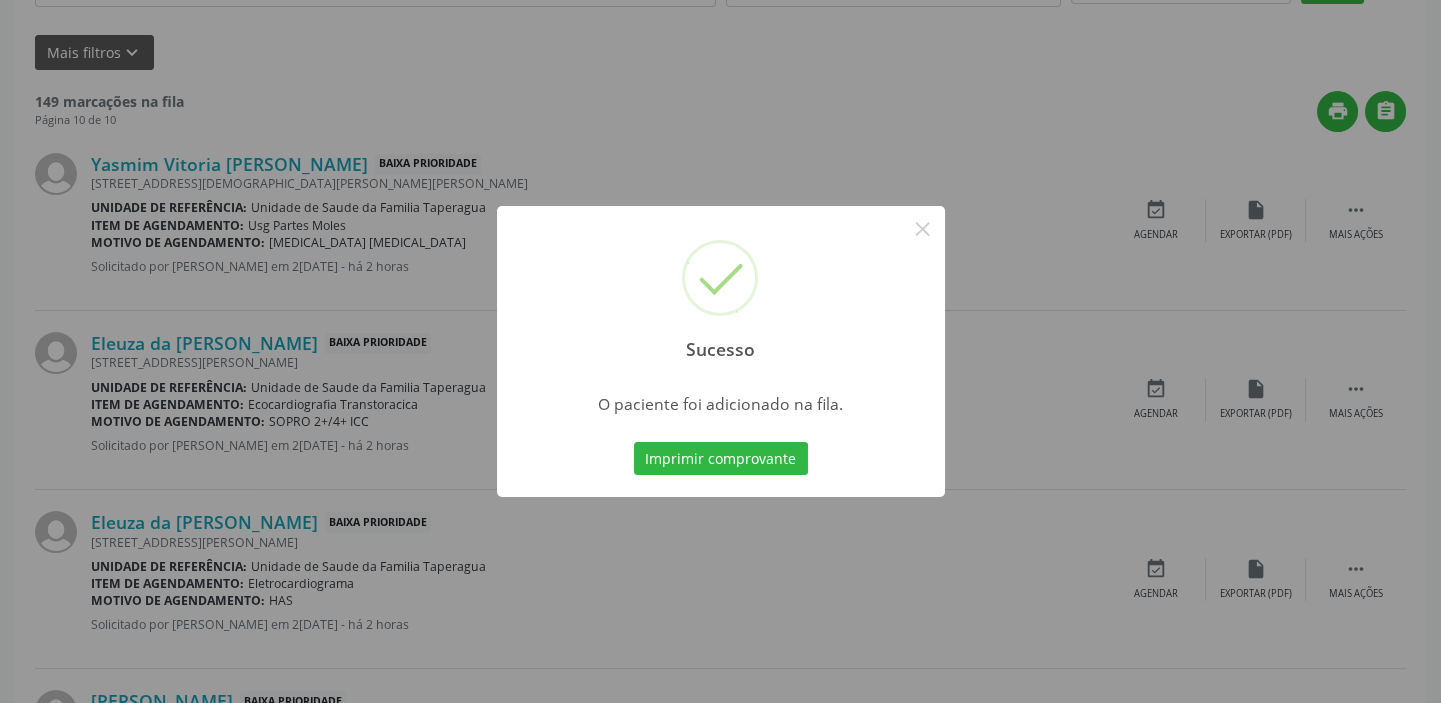 scroll, scrollTop: 0, scrollLeft: 0, axis: both 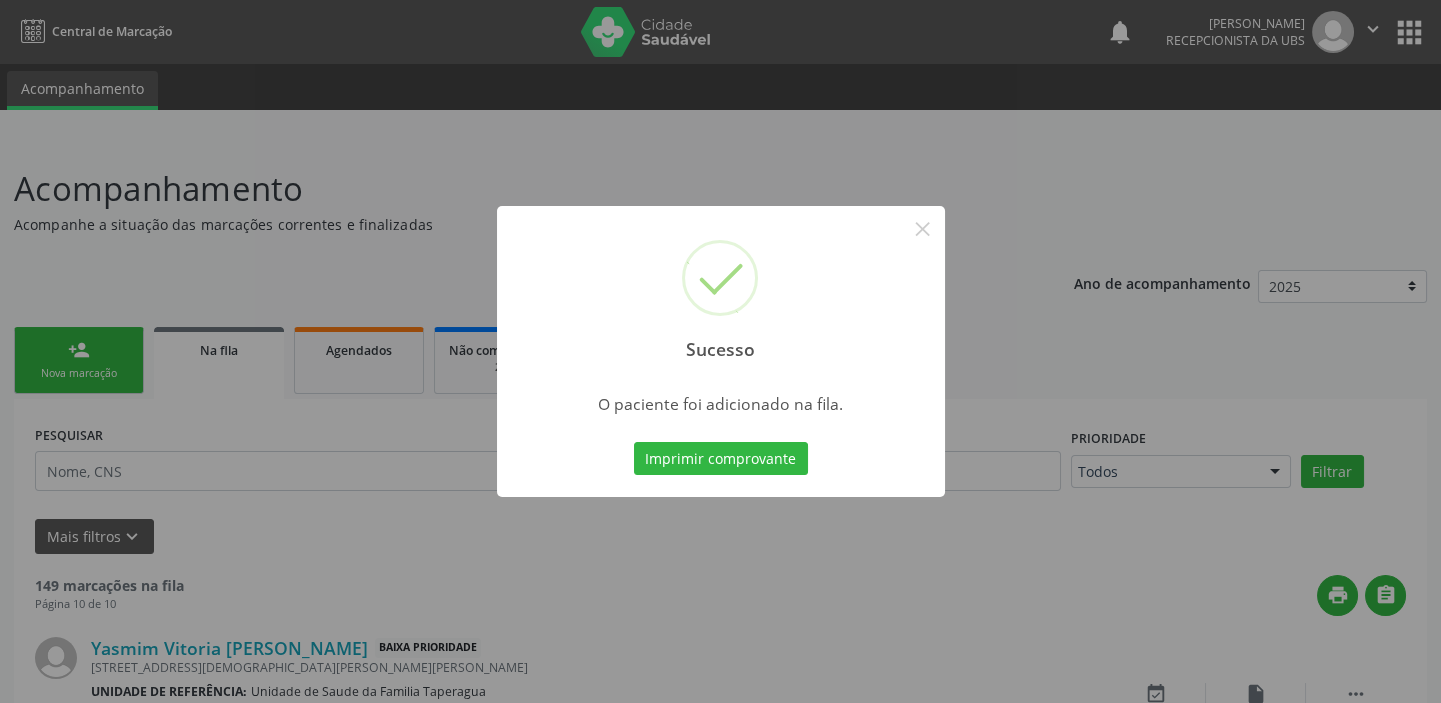 click on "Sucesso × O paciente foi adicionado na fila. Imprimir comprovante Cancel" at bounding box center [720, 351] 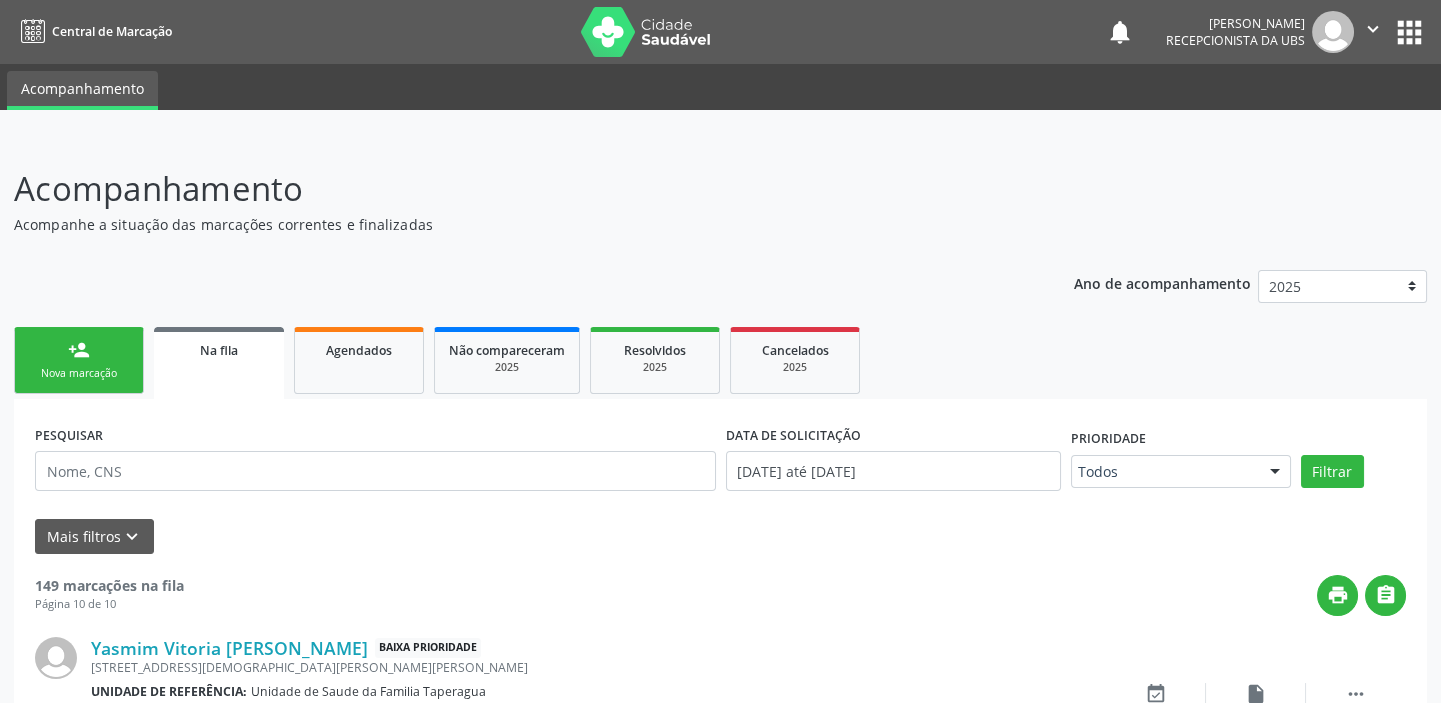 click on "person_add
Nova marcação" at bounding box center (79, 360) 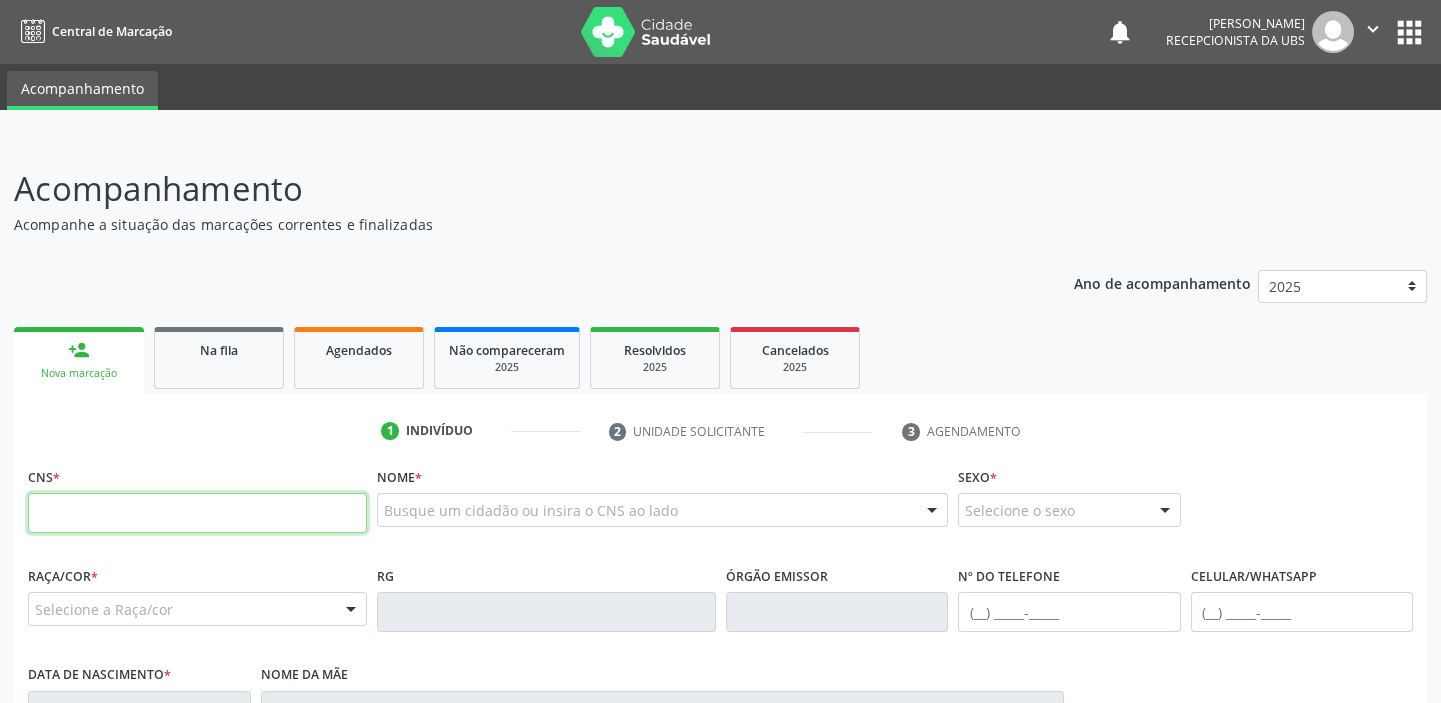 click at bounding box center (197, 513) 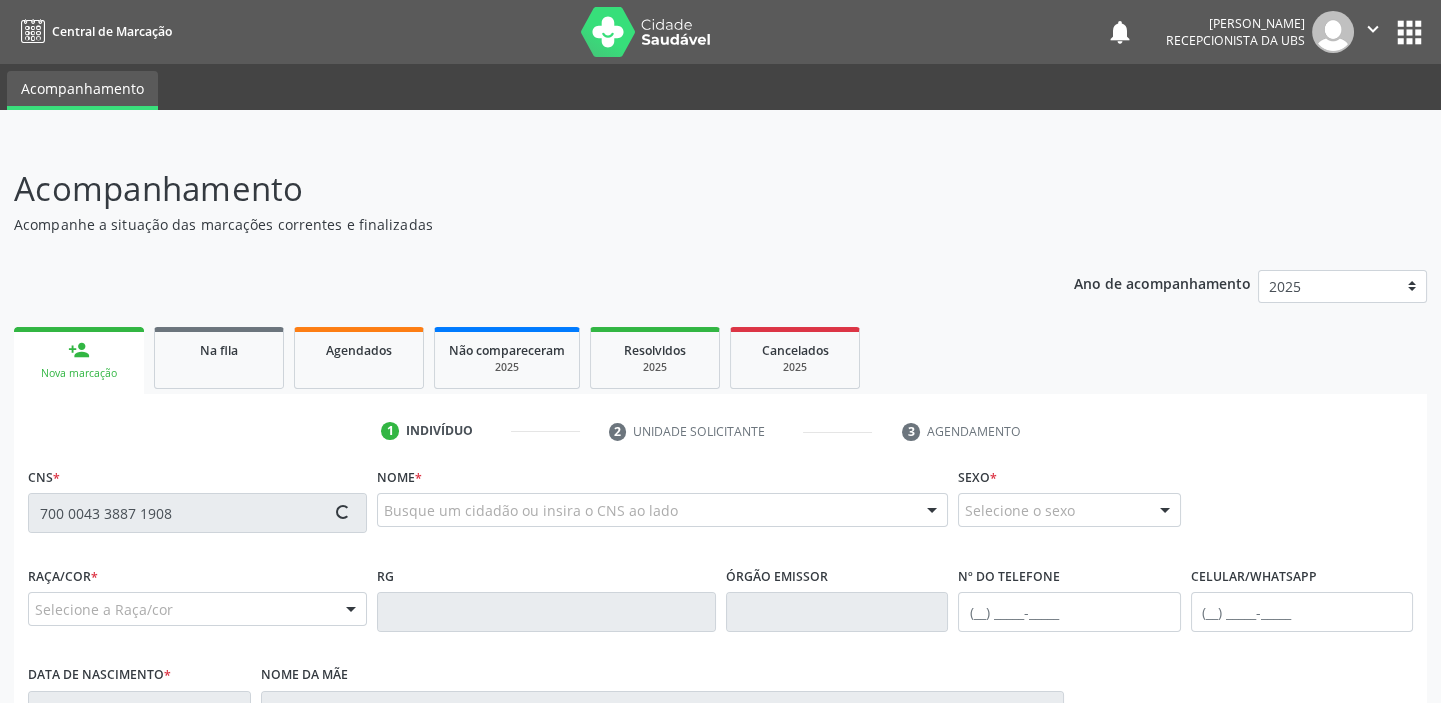 type on "700 0043 3887 1908" 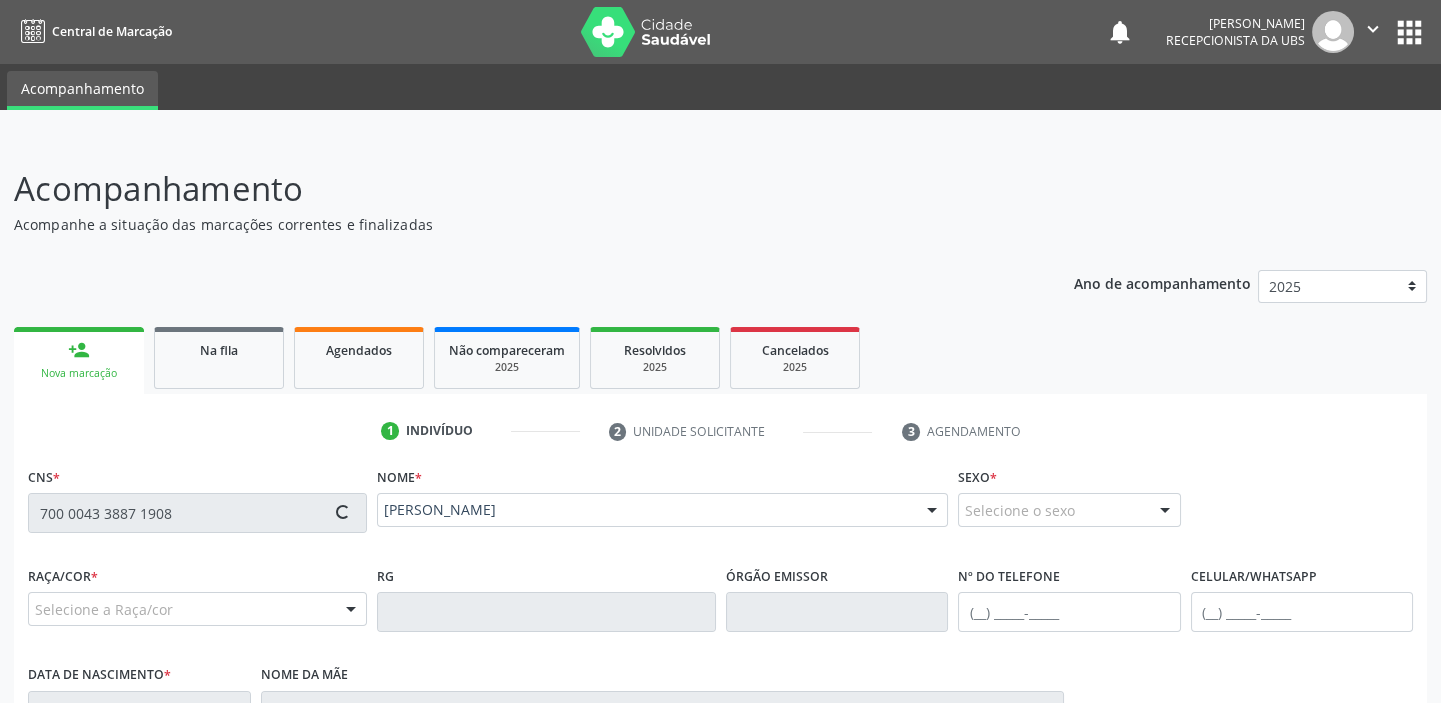 type on "[PHONE_NUMBER]" 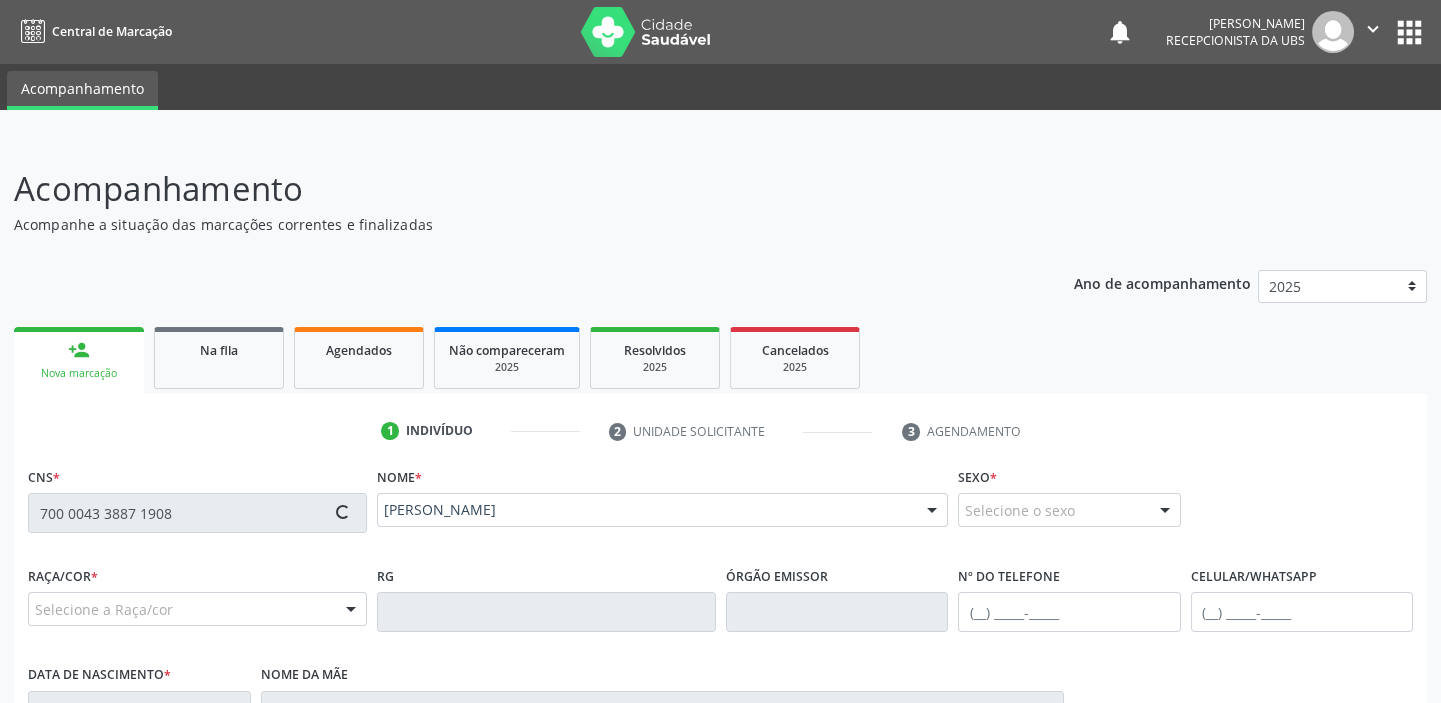 type on "02/[DATE]" 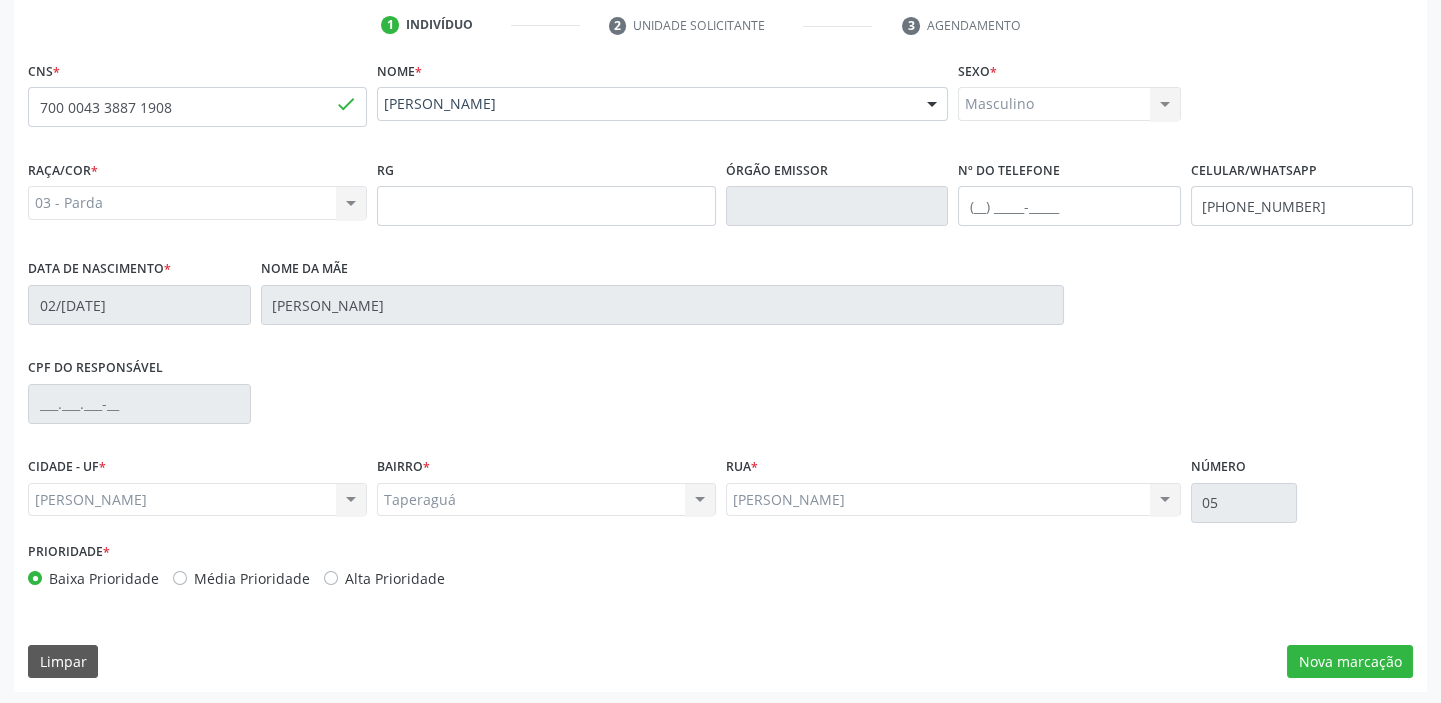 scroll, scrollTop: 408, scrollLeft: 0, axis: vertical 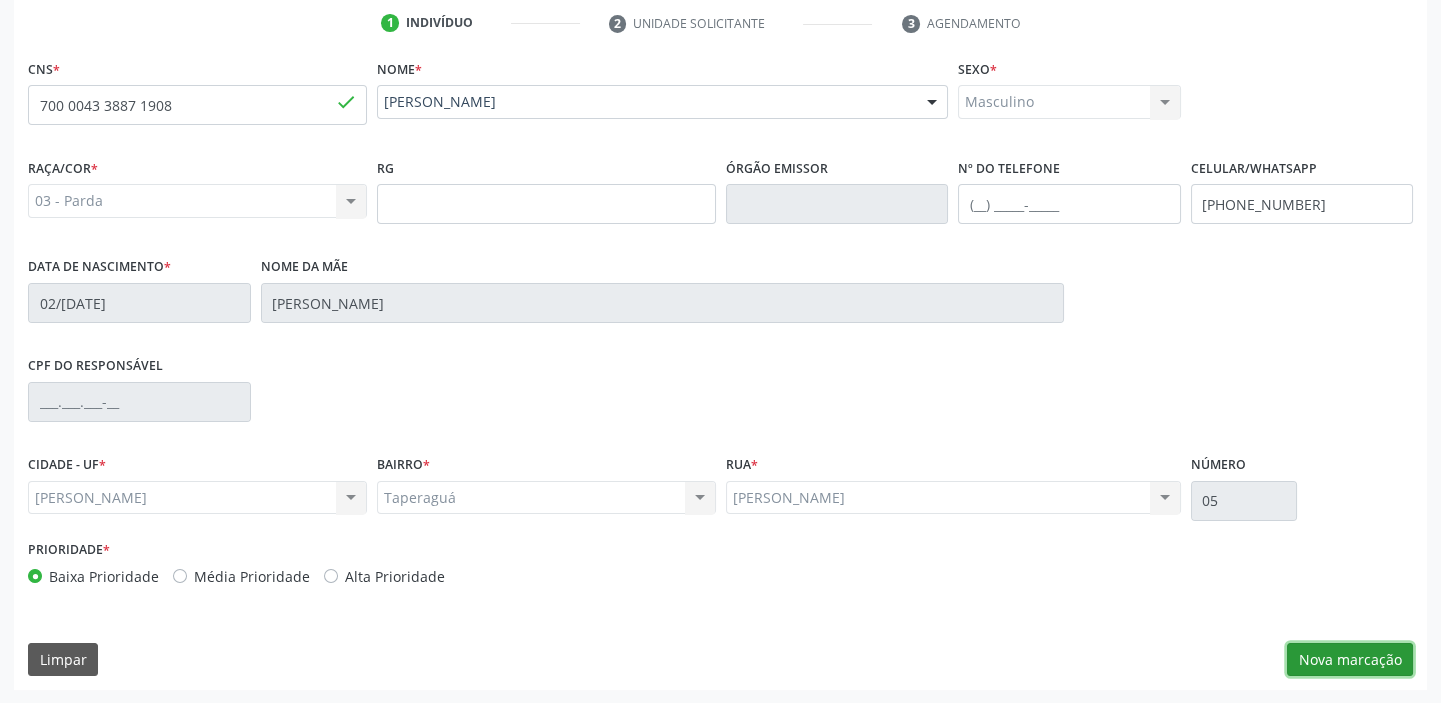 click on "Nova marcação" at bounding box center [1350, 660] 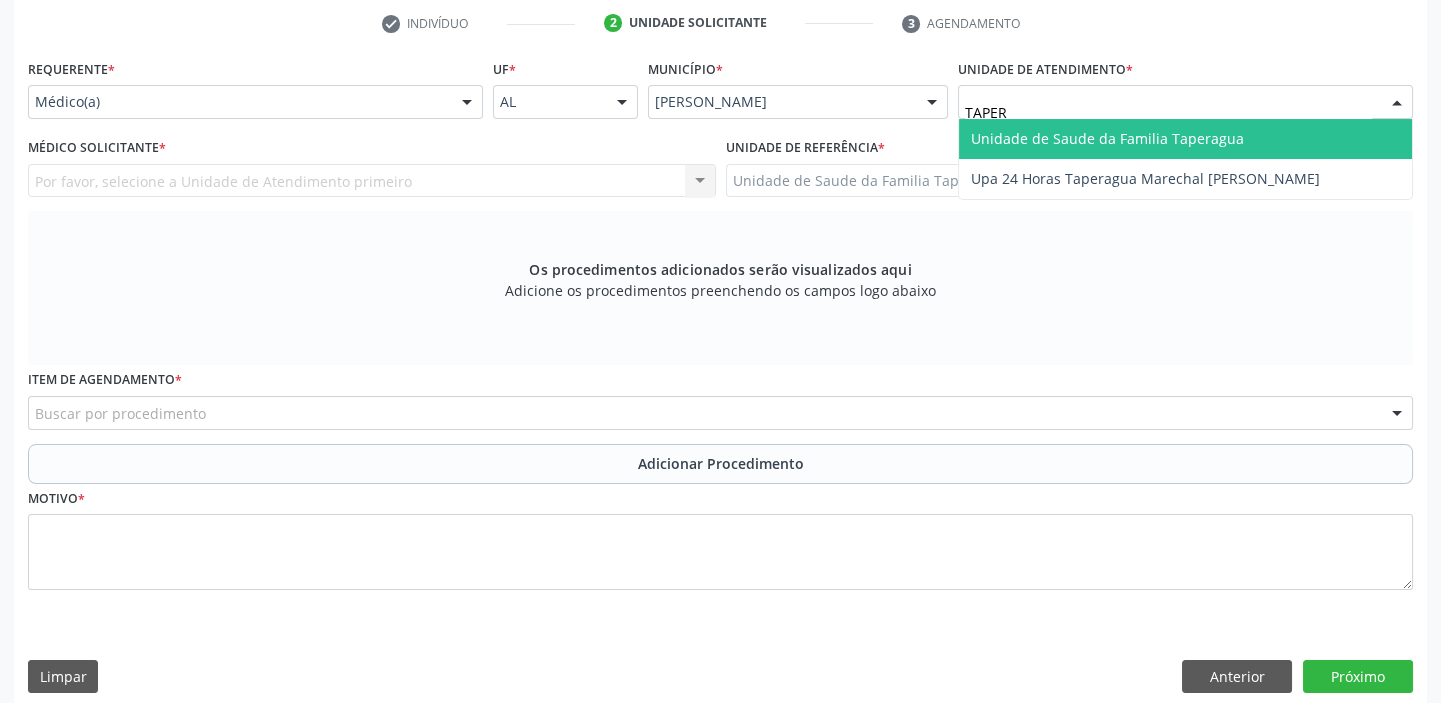 type on "TAPERA" 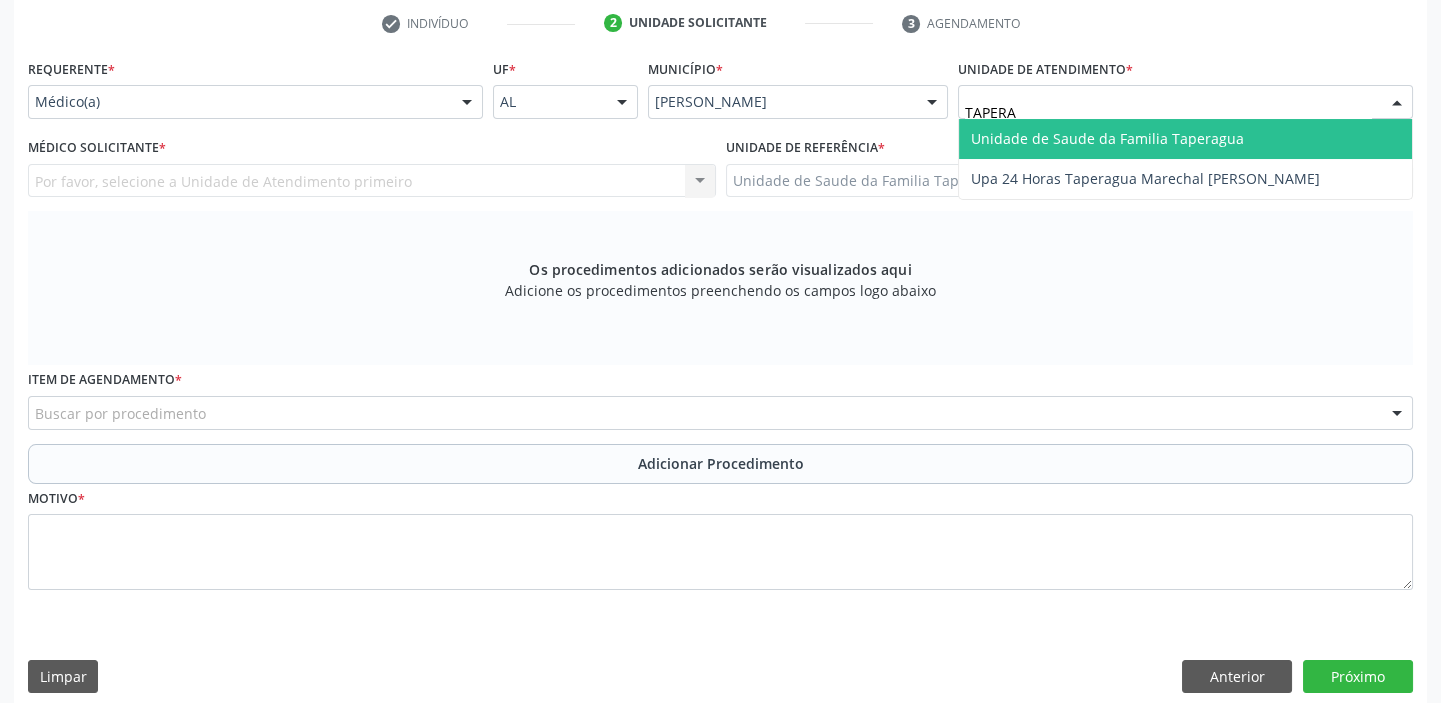 click on "Unidade de Saude da Familia Taperagua" at bounding box center [1107, 138] 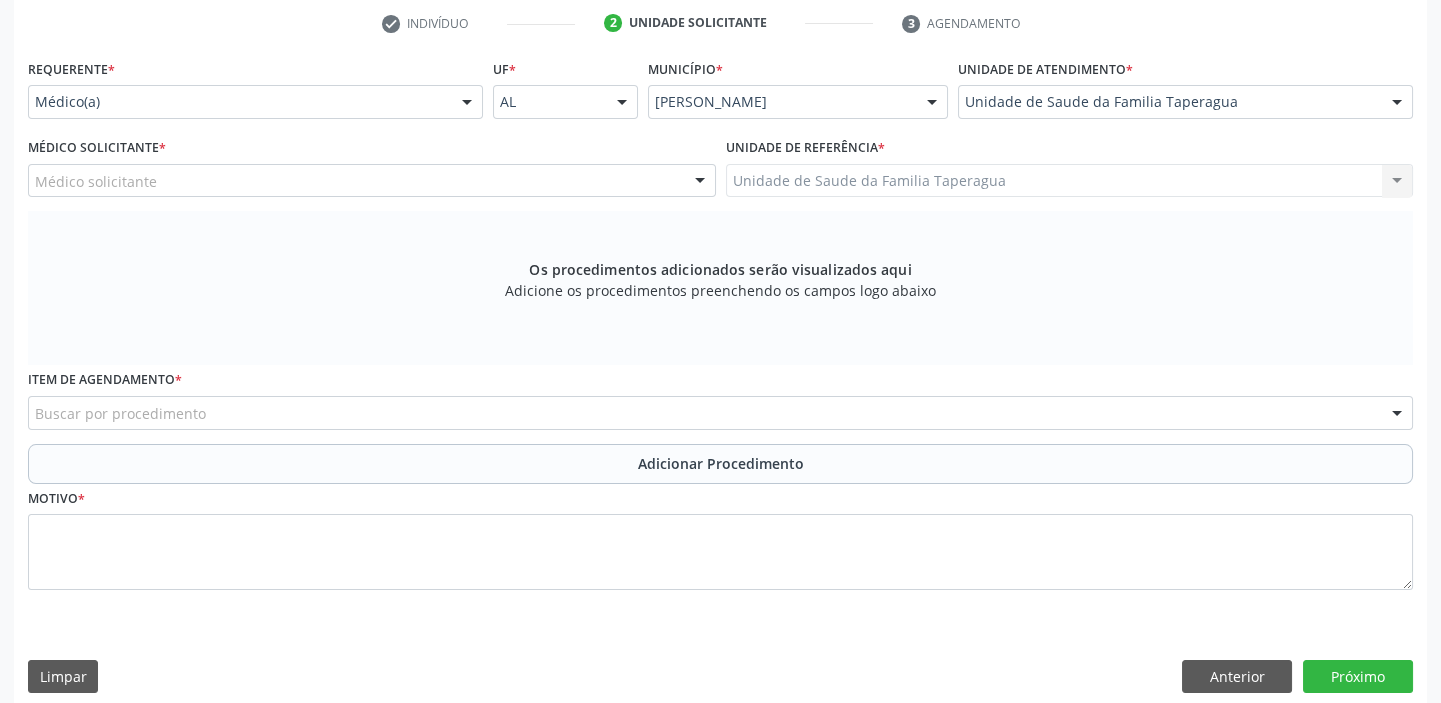 click on "Médico solicitante" at bounding box center [372, 181] 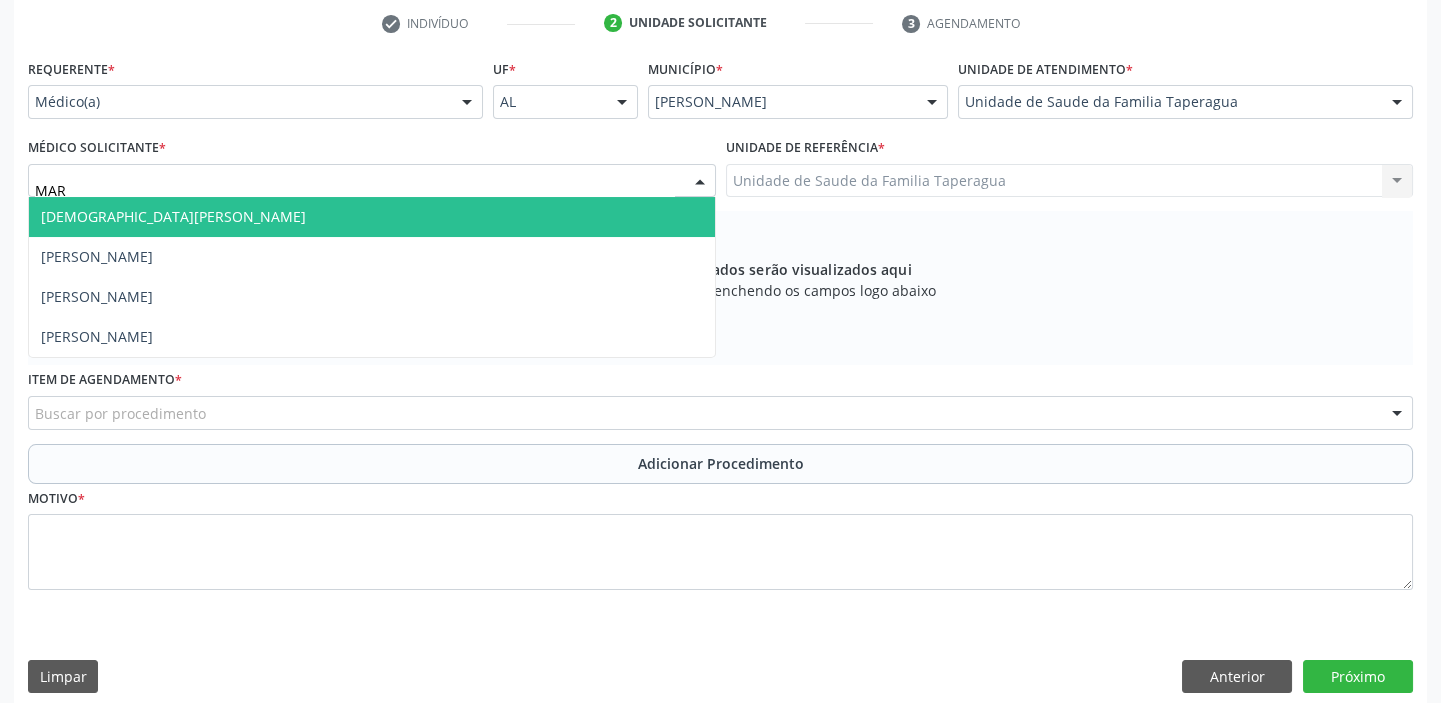 type on "MART" 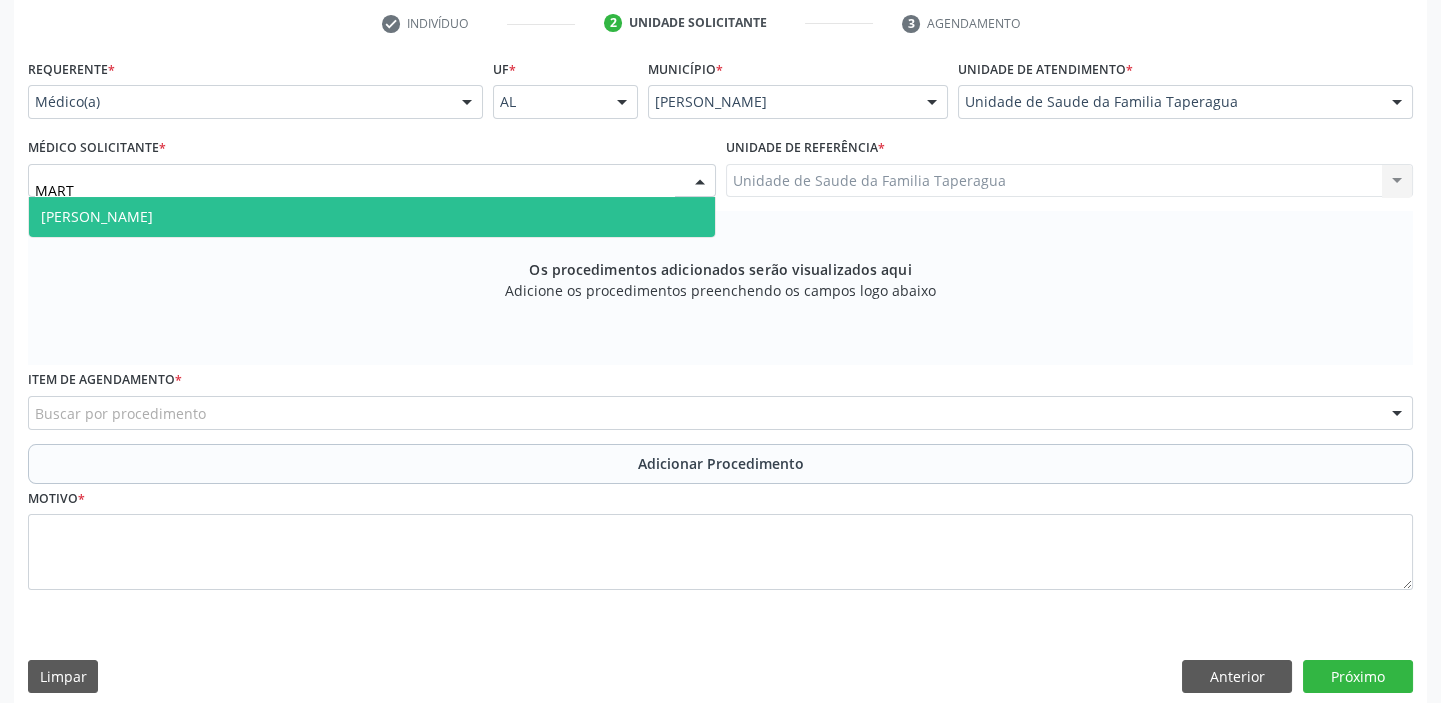 click on "[PERSON_NAME]" at bounding box center [372, 217] 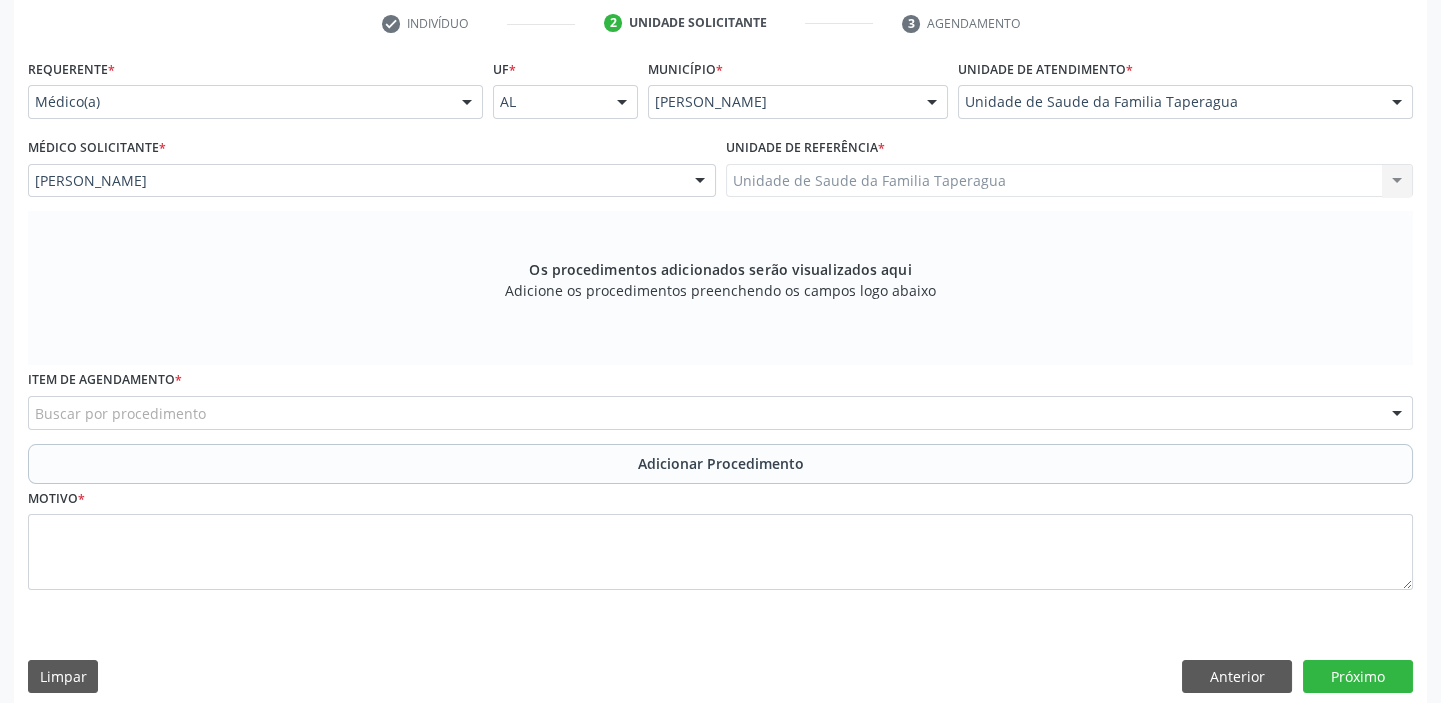 click on "Buscar por procedimento" at bounding box center [720, 413] 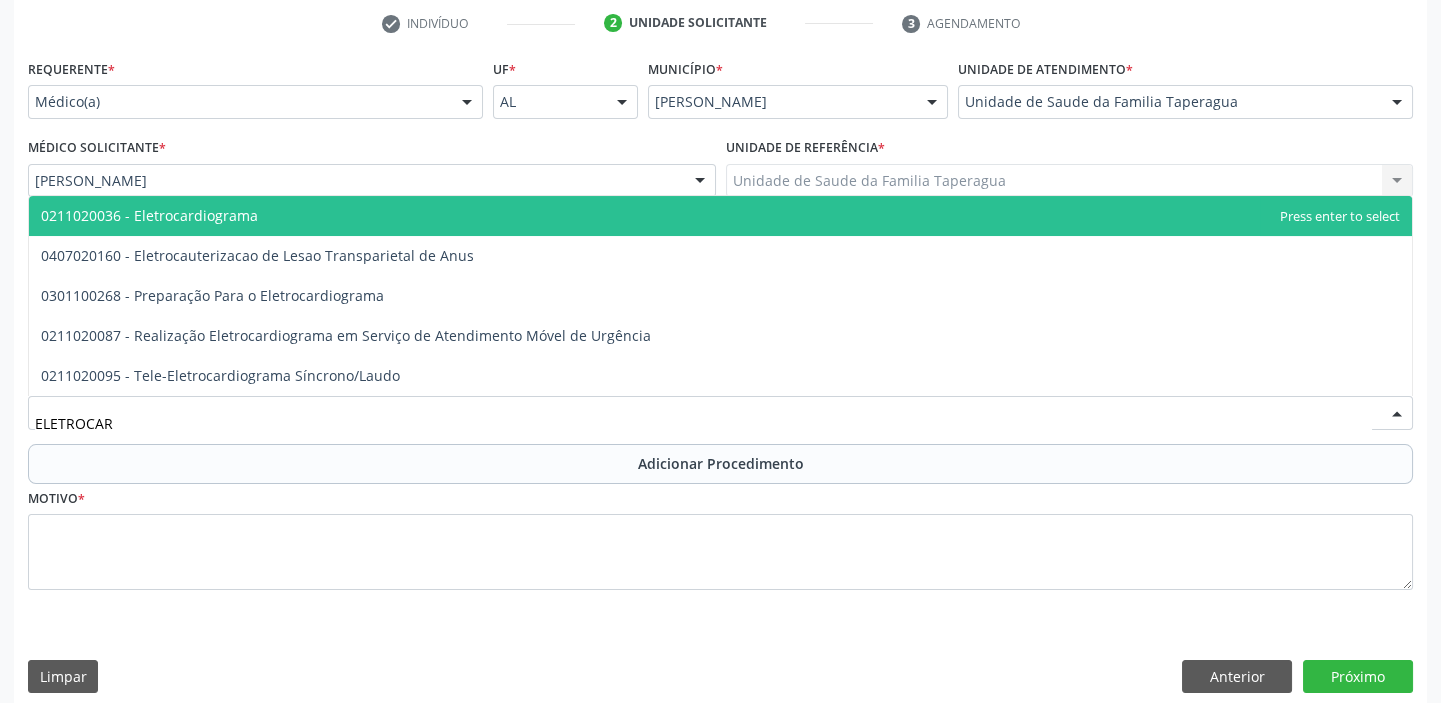 type on "ELETROCARD" 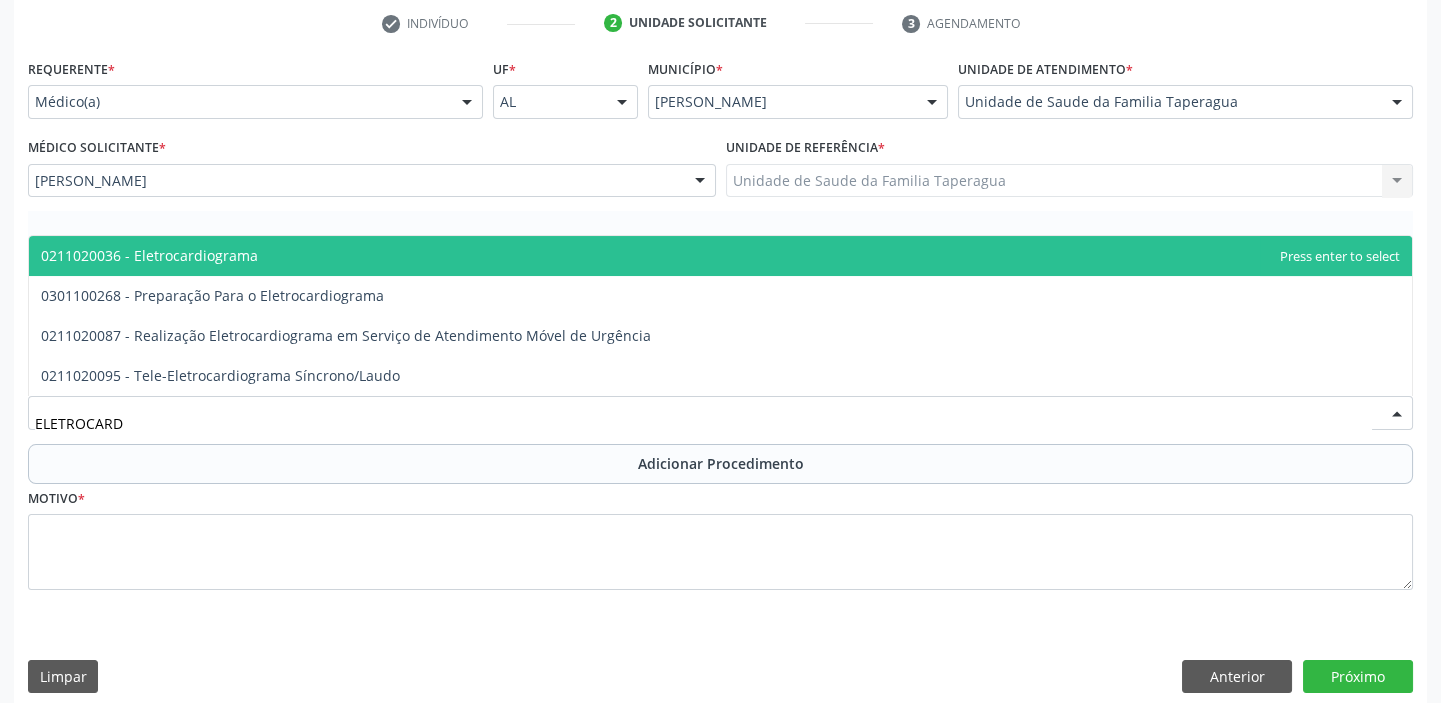 click on "0211020036 - Eletrocardiograma" at bounding box center (720, 256) 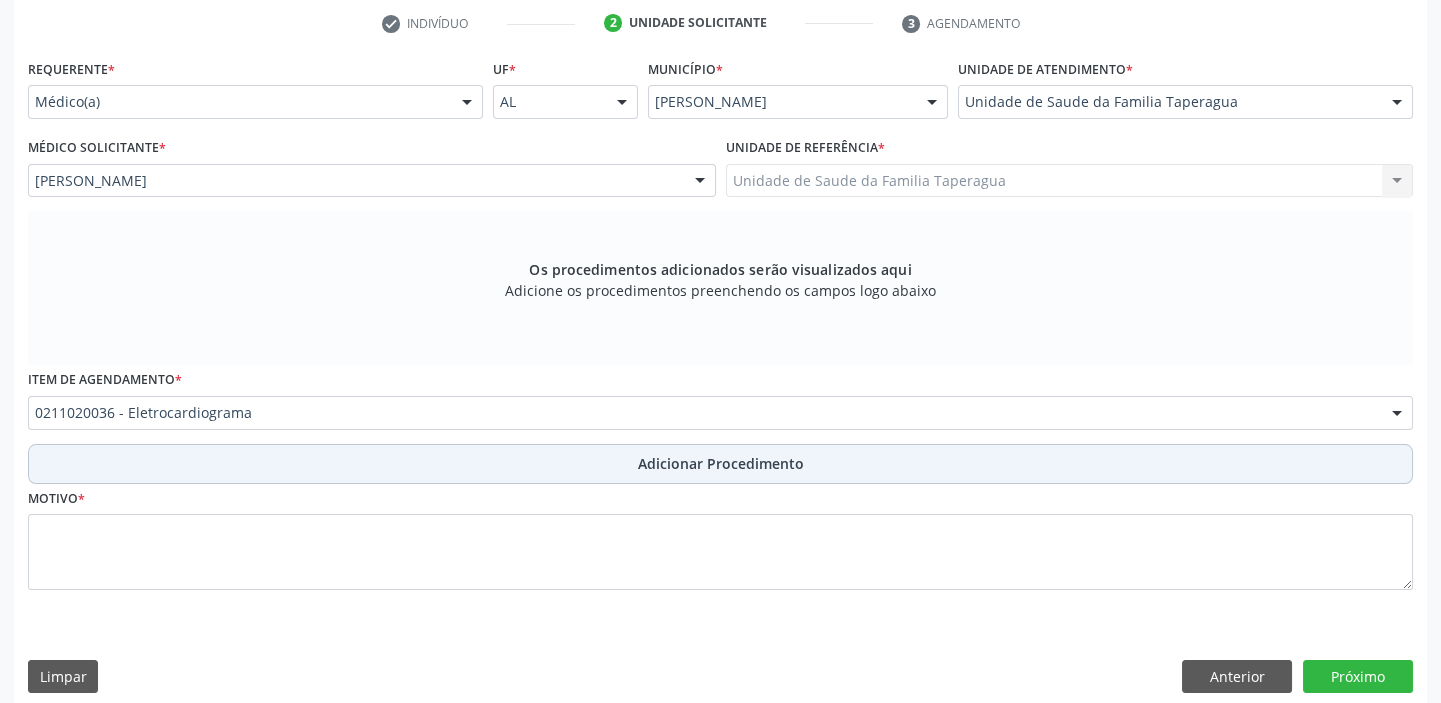 click on "Adicionar Procedimento" at bounding box center (720, 464) 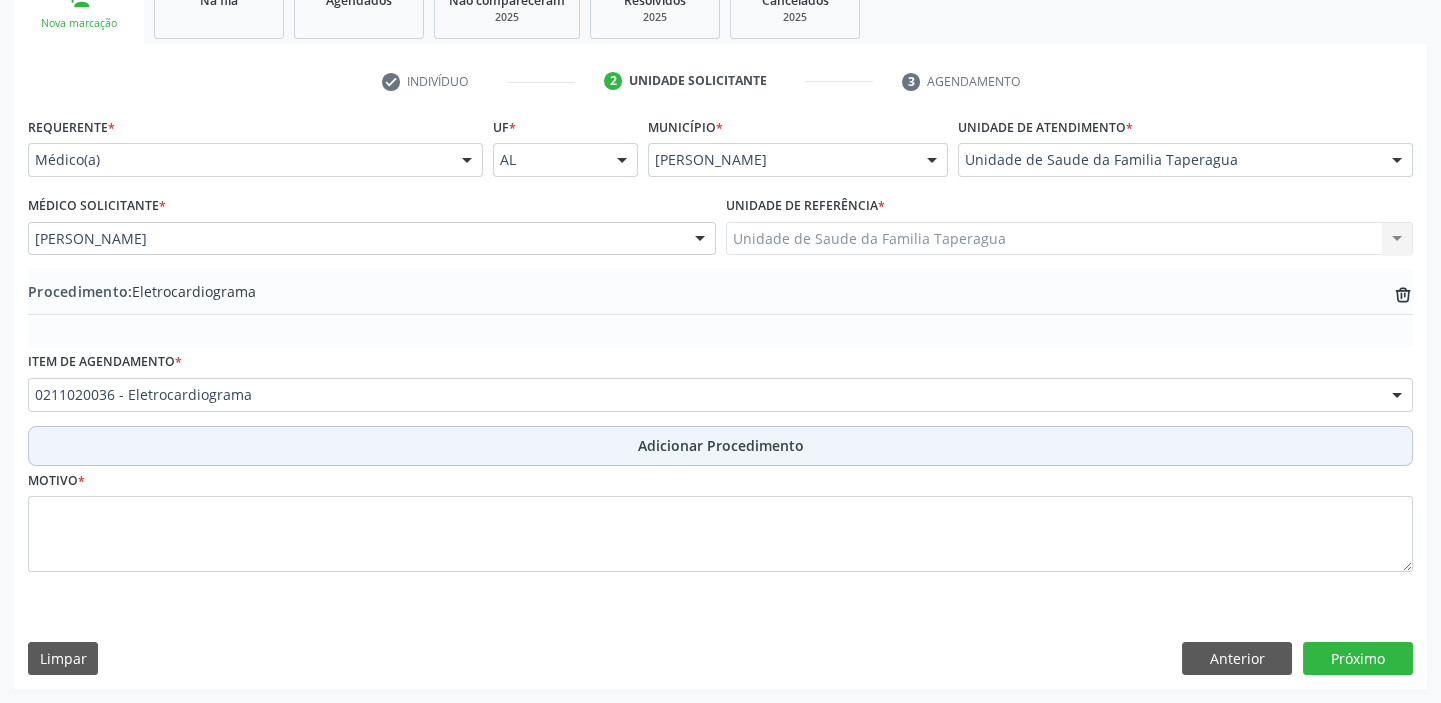 scroll, scrollTop: 349, scrollLeft: 0, axis: vertical 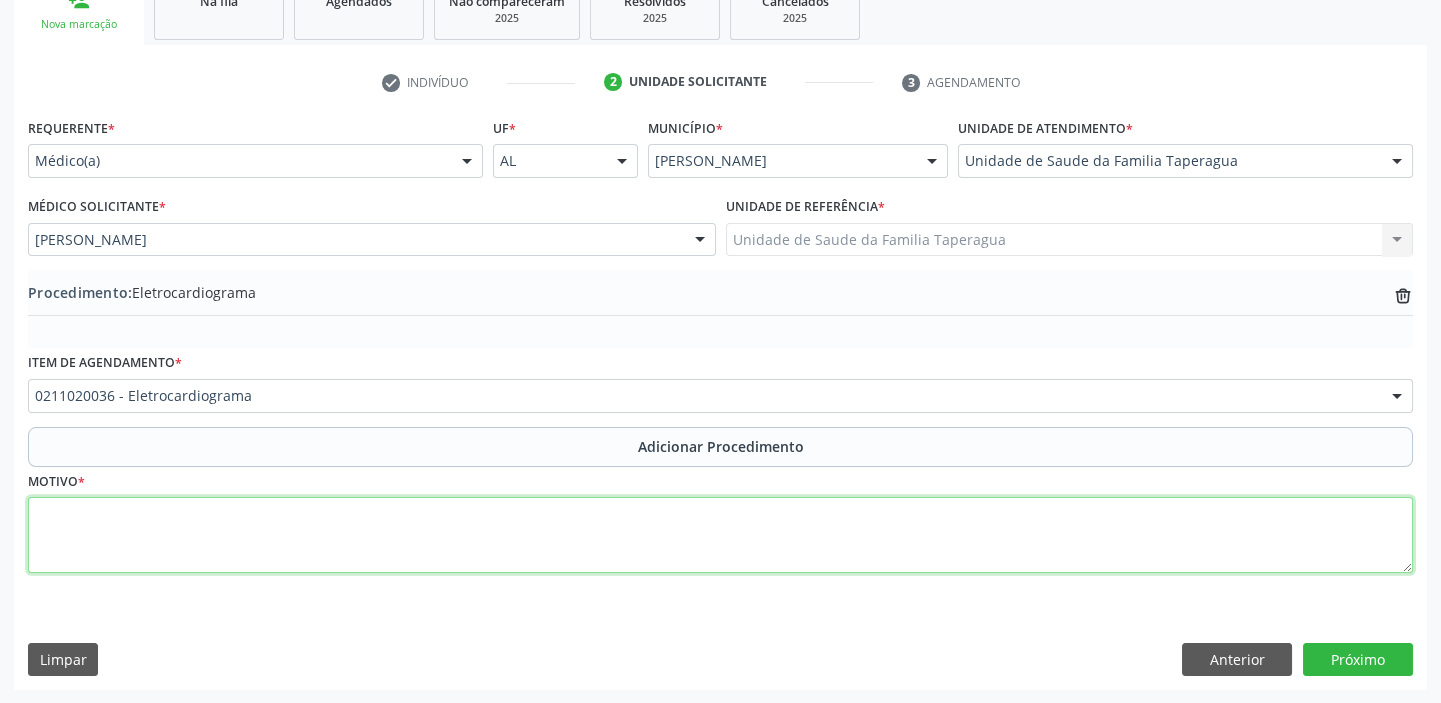 click at bounding box center [720, 535] 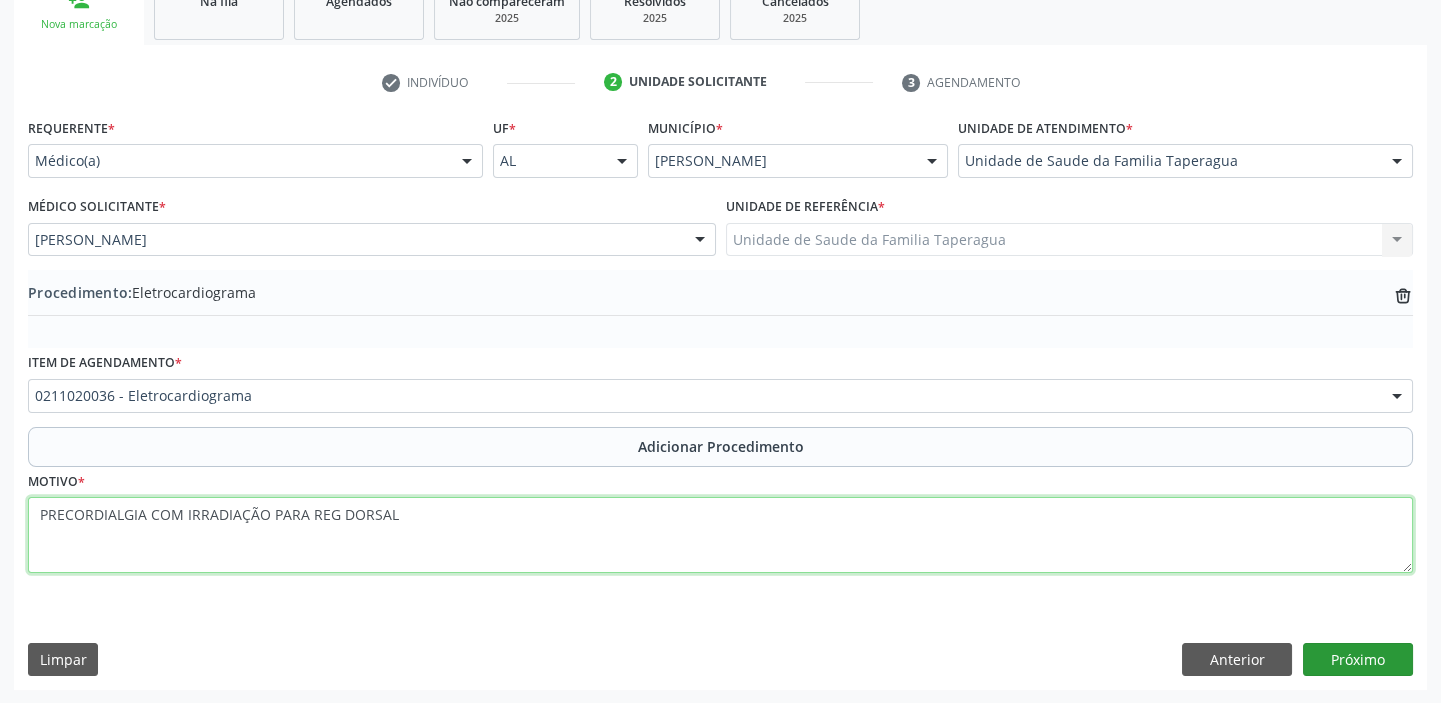 type on "PRECORDIALGIA COM IRRADIAÇÃO PARA REG DORSAL" 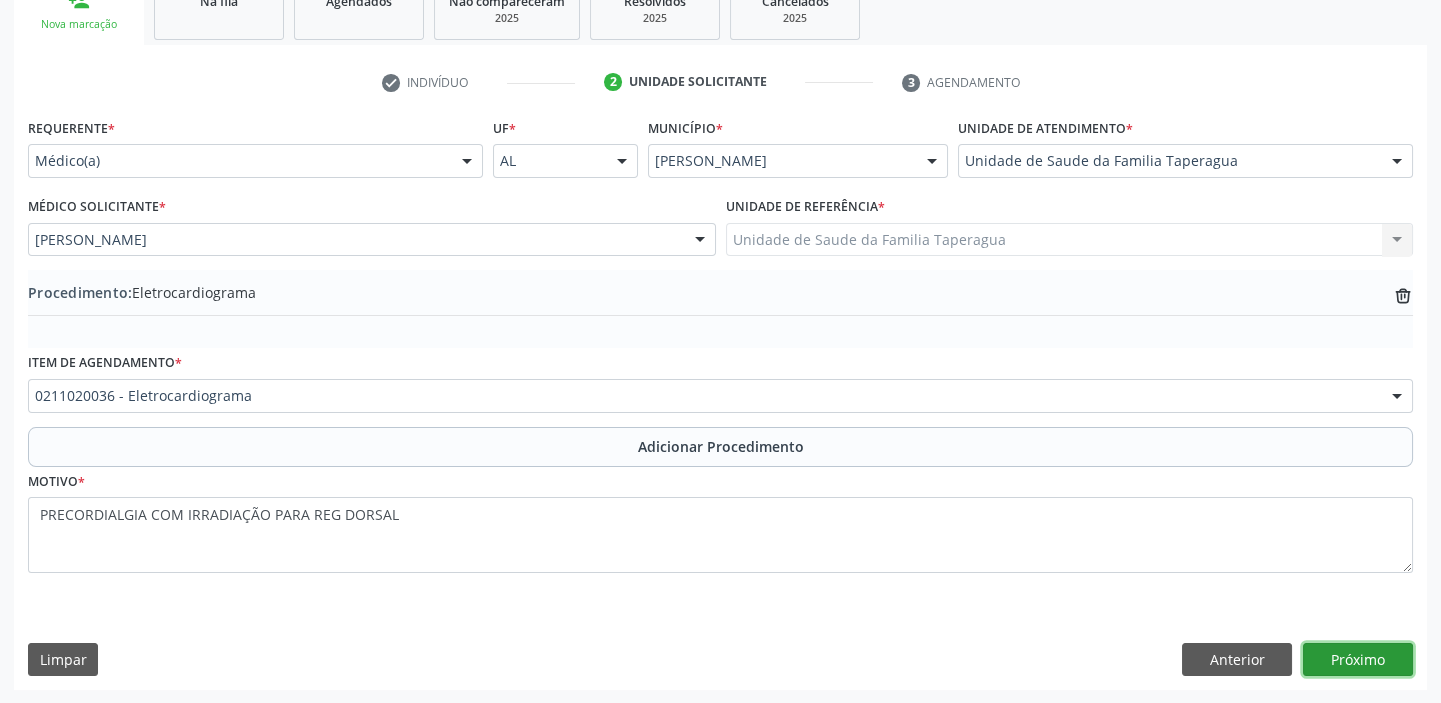 click on "Próximo" at bounding box center (1358, 660) 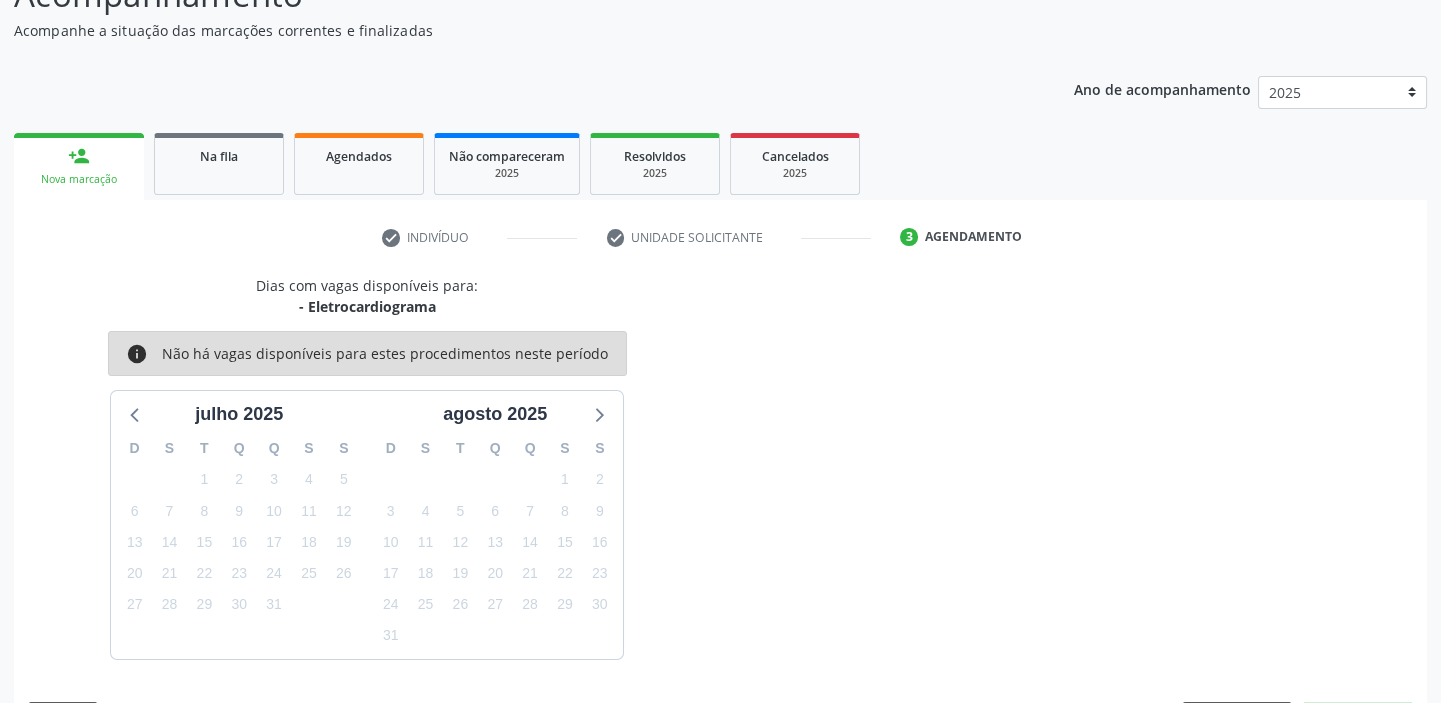 scroll, scrollTop: 252, scrollLeft: 0, axis: vertical 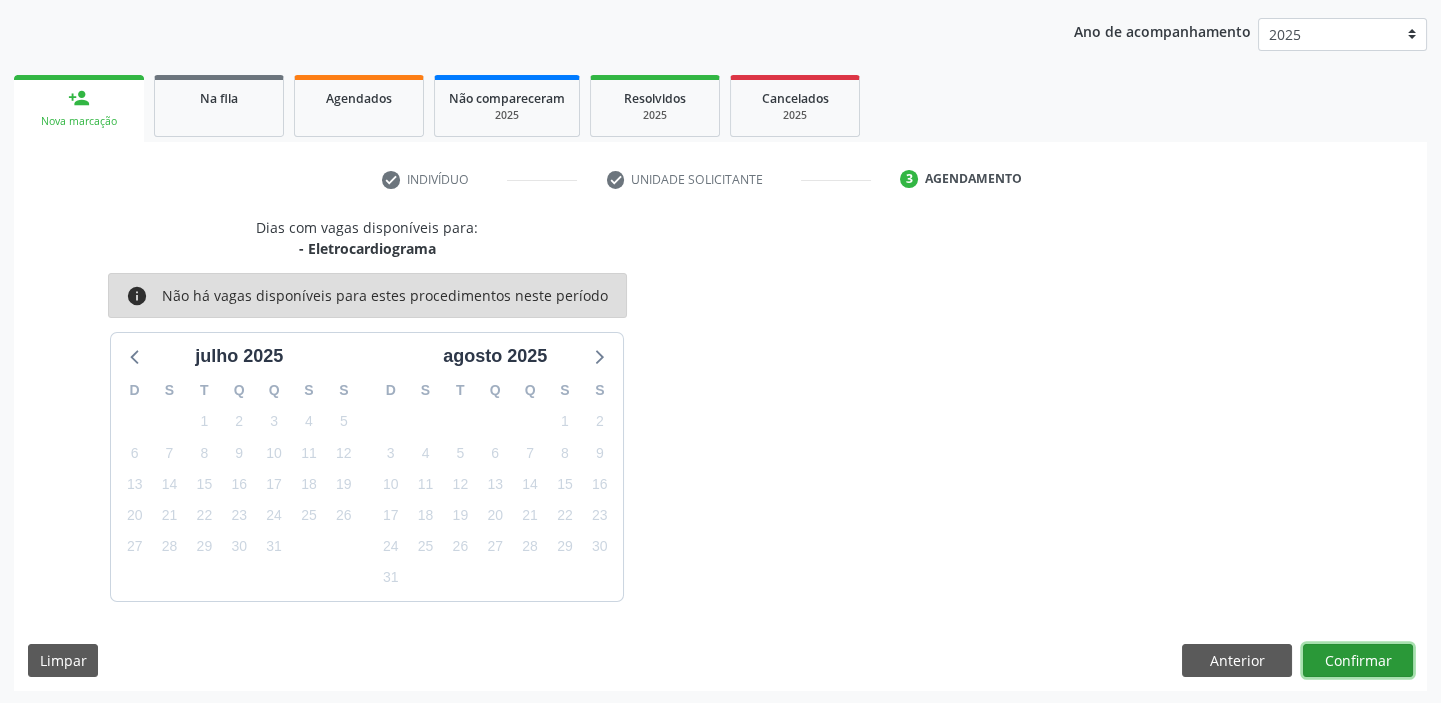 click on "Confirmar" at bounding box center (1358, 661) 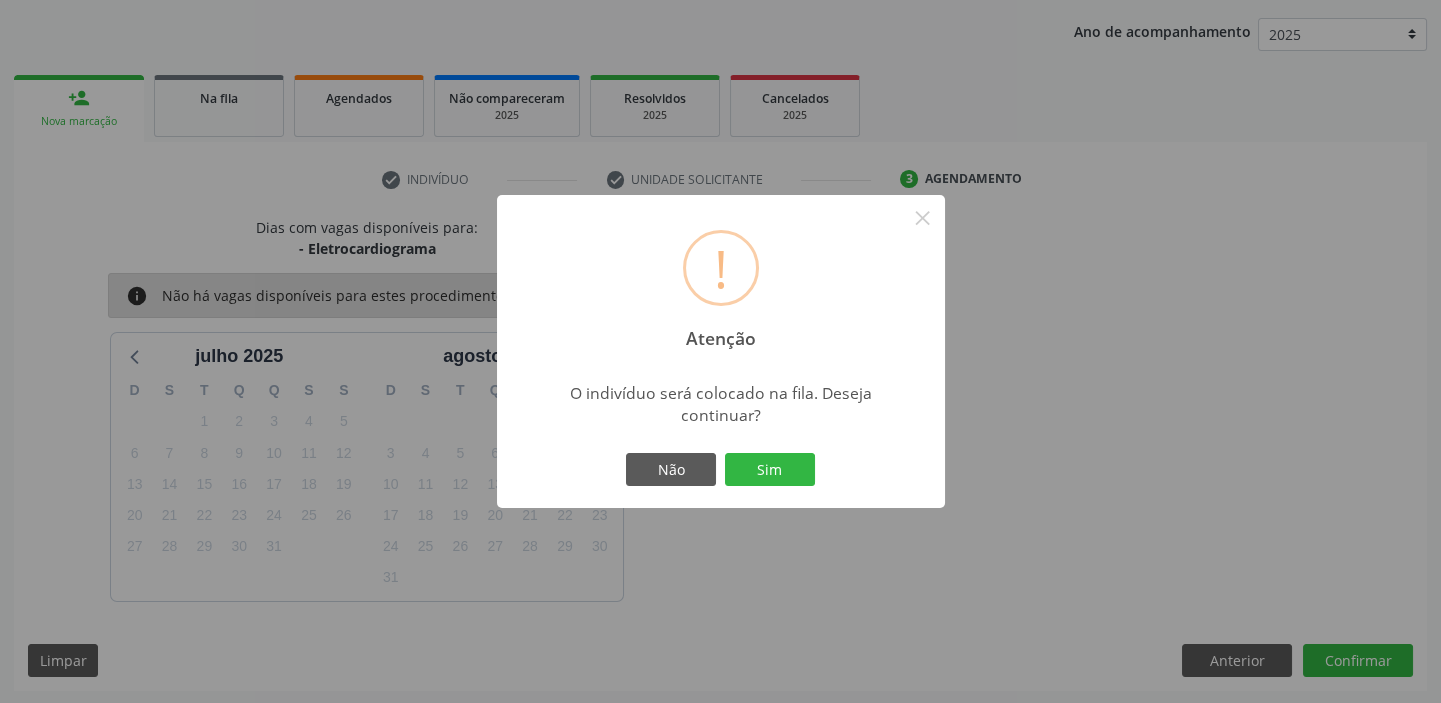 type 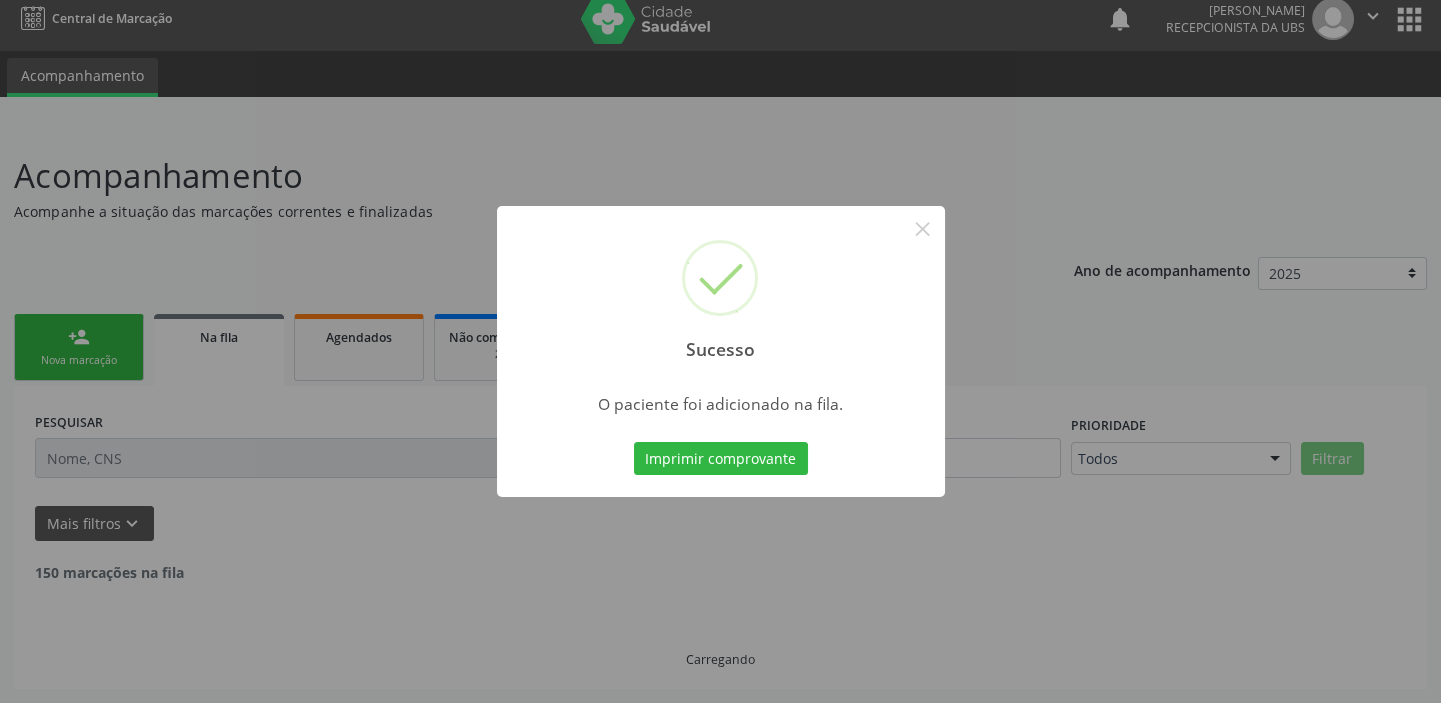 scroll, scrollTop: 0, scrollLeft: 0, axis: both 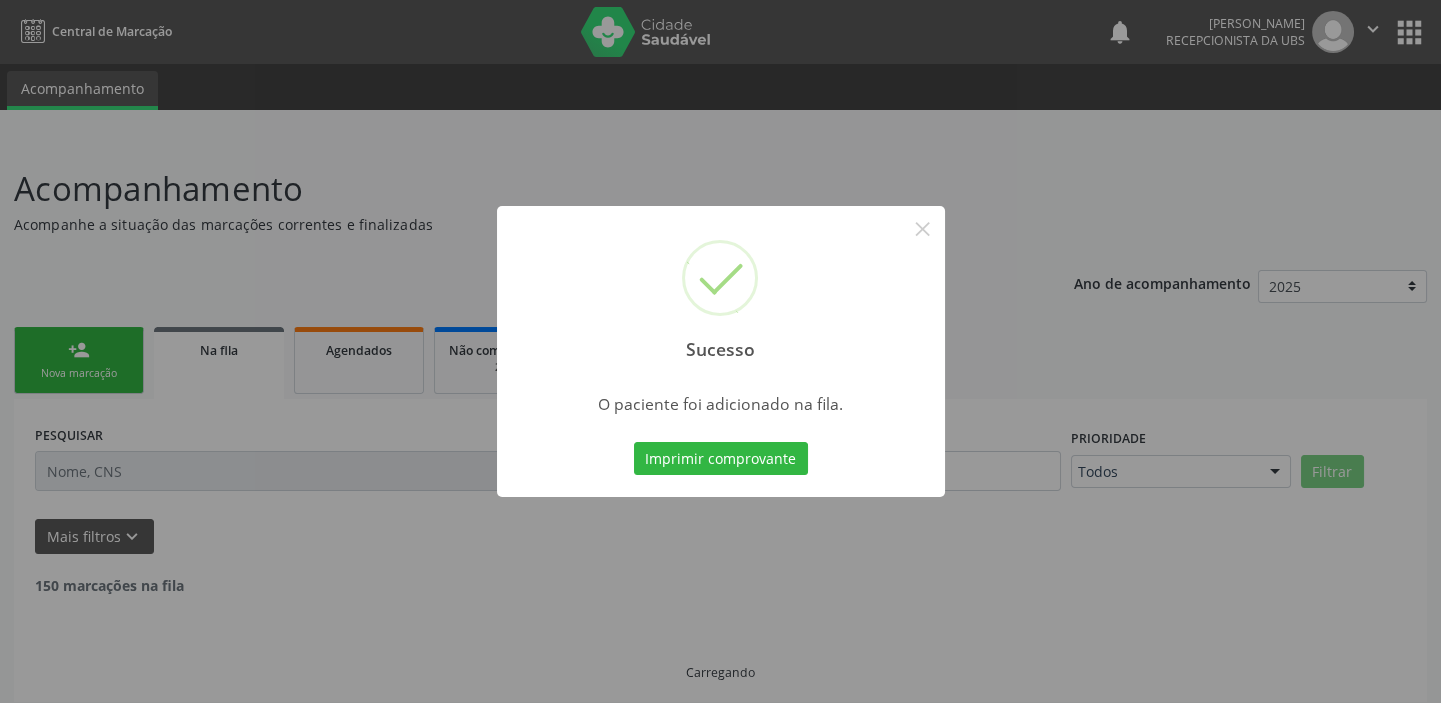 click on "Sucesso × O paciente foi adicionado na fila. Imprimir comprovante Cancel" at bounding box center [720, 351] 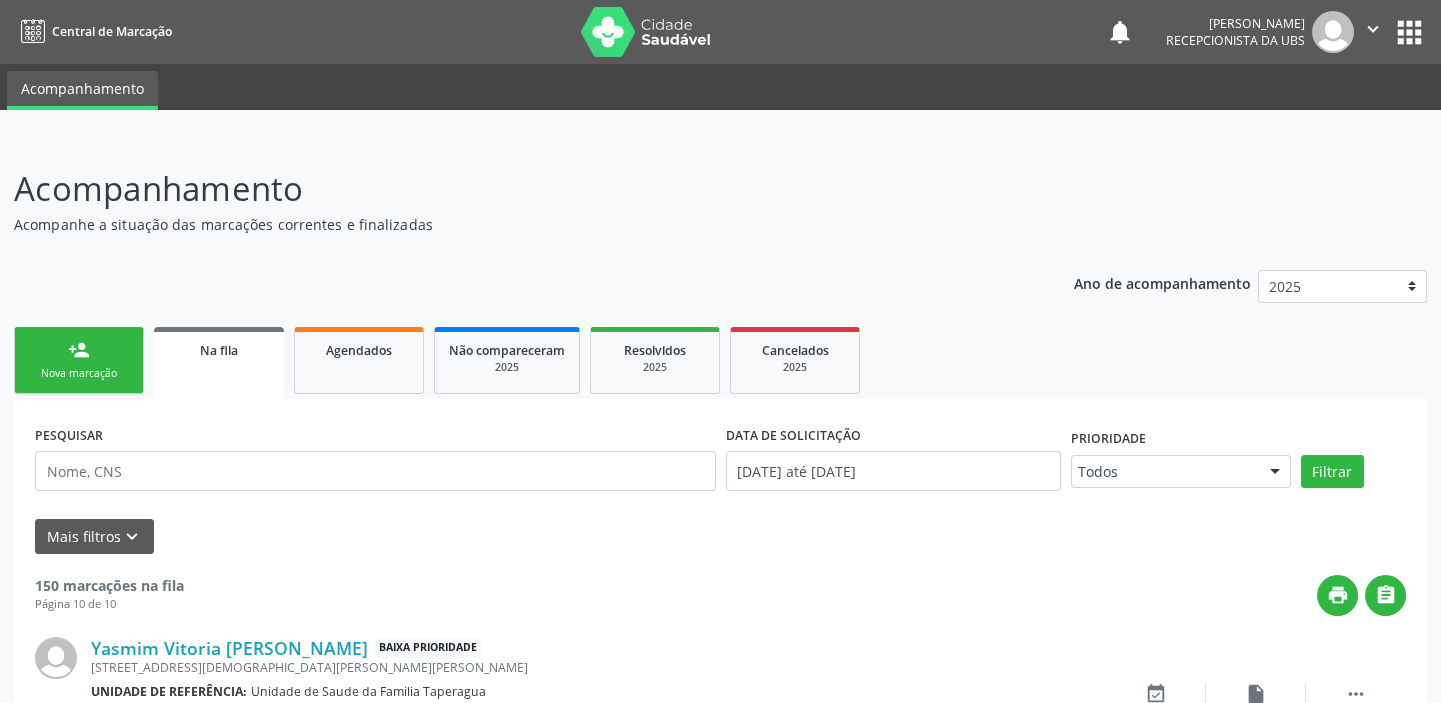 click on "person_add" at bounding box center [79, 350] 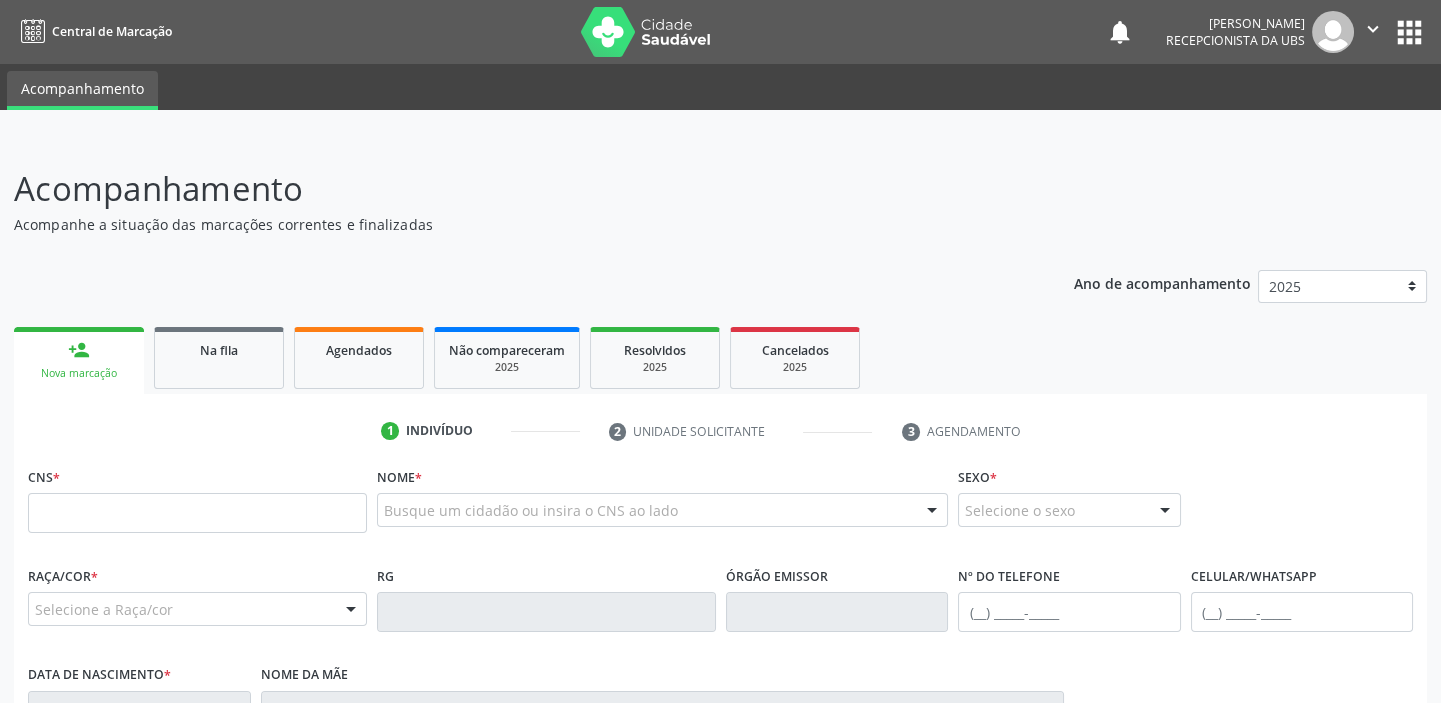 click on "person_add" at bounding box center (79, 350) 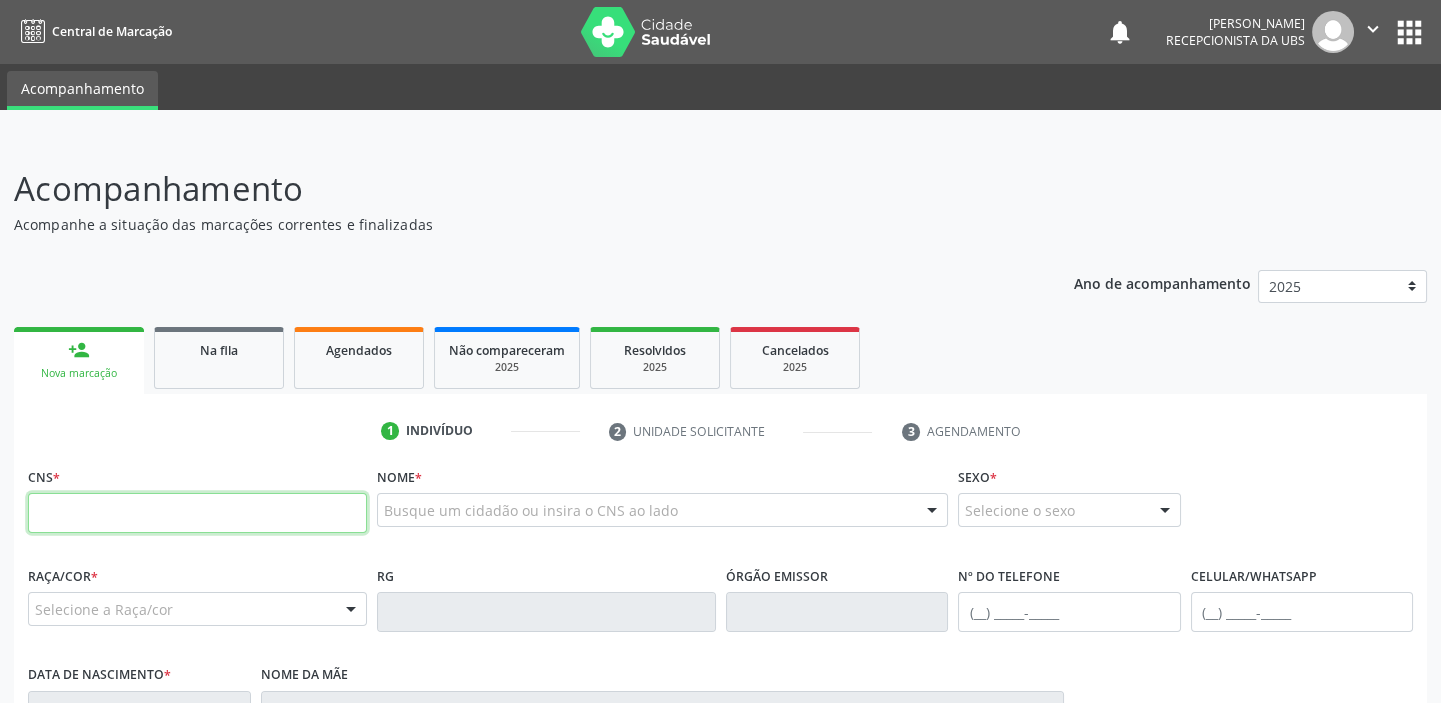 click at bounding box center [197, 513] 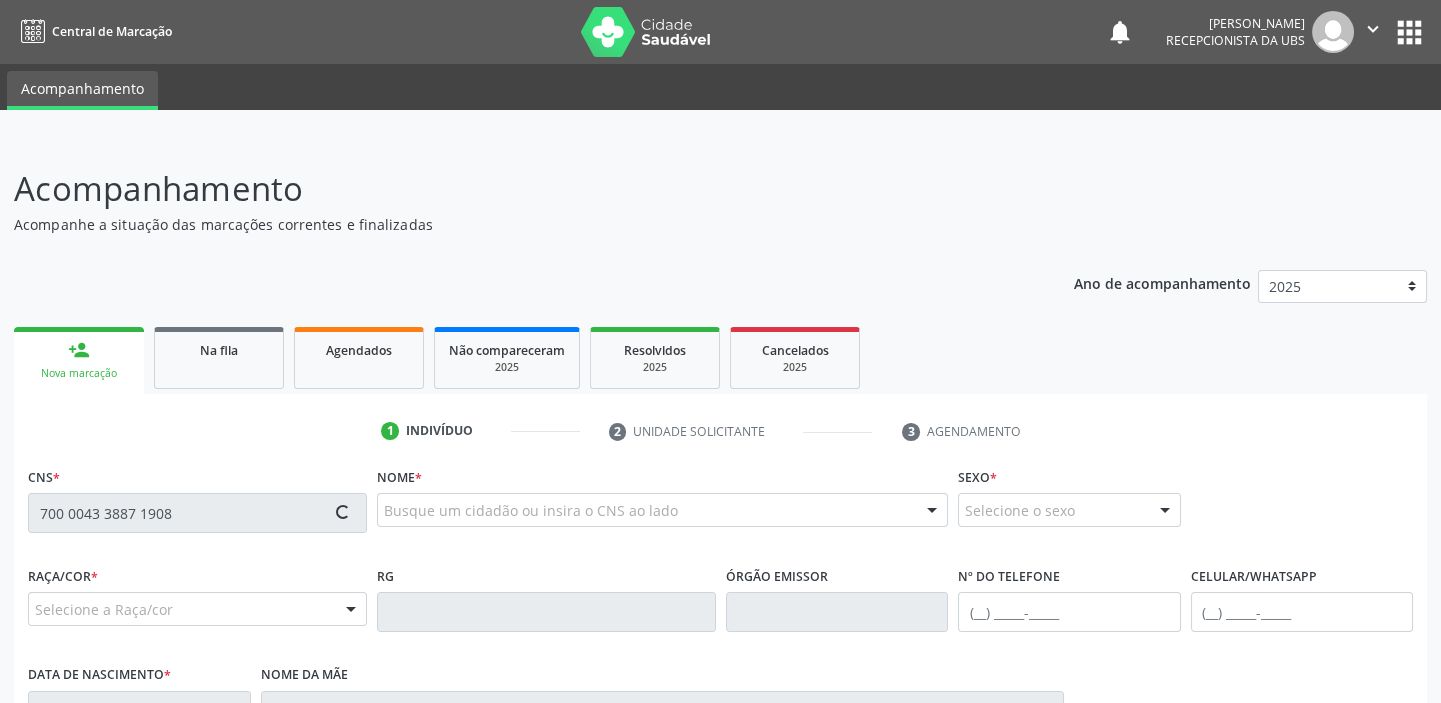 type on "700 0043 3887 1908" 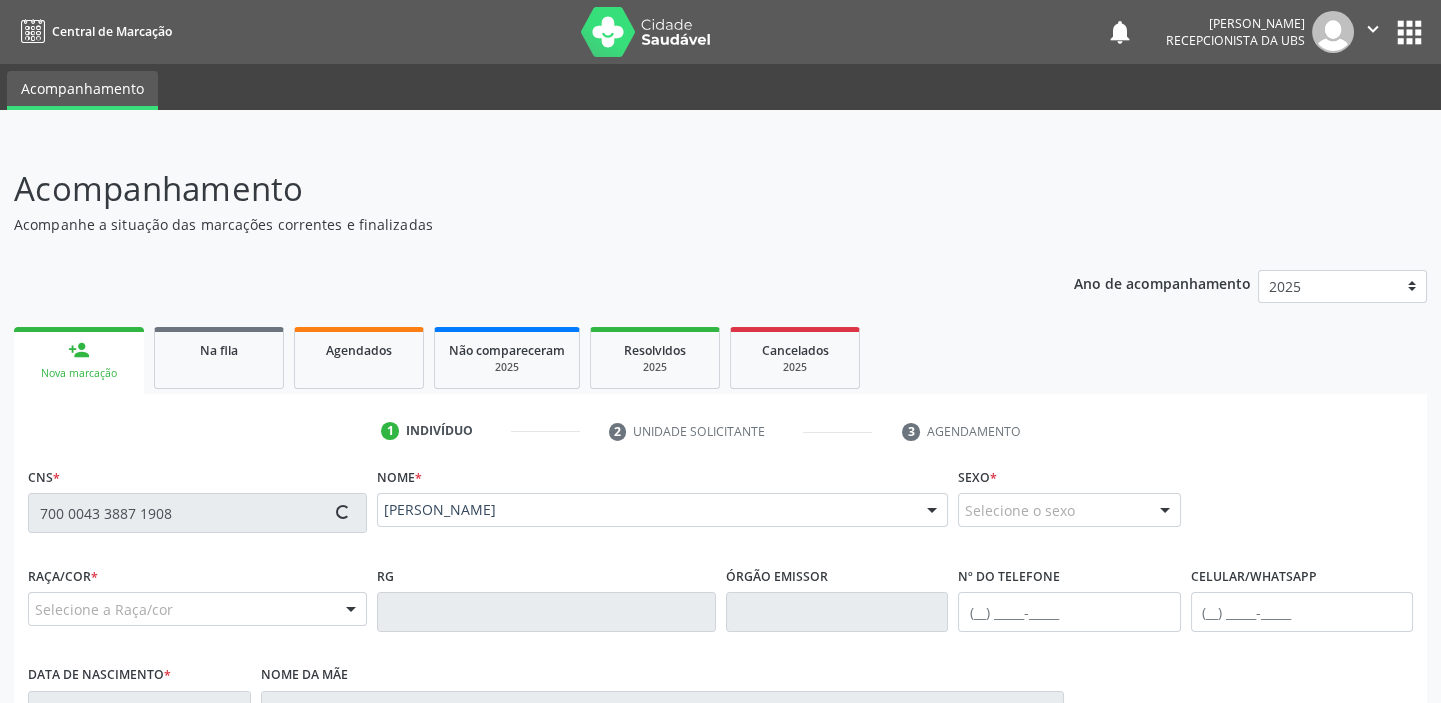 type on "[PHONE_NUMBER]" 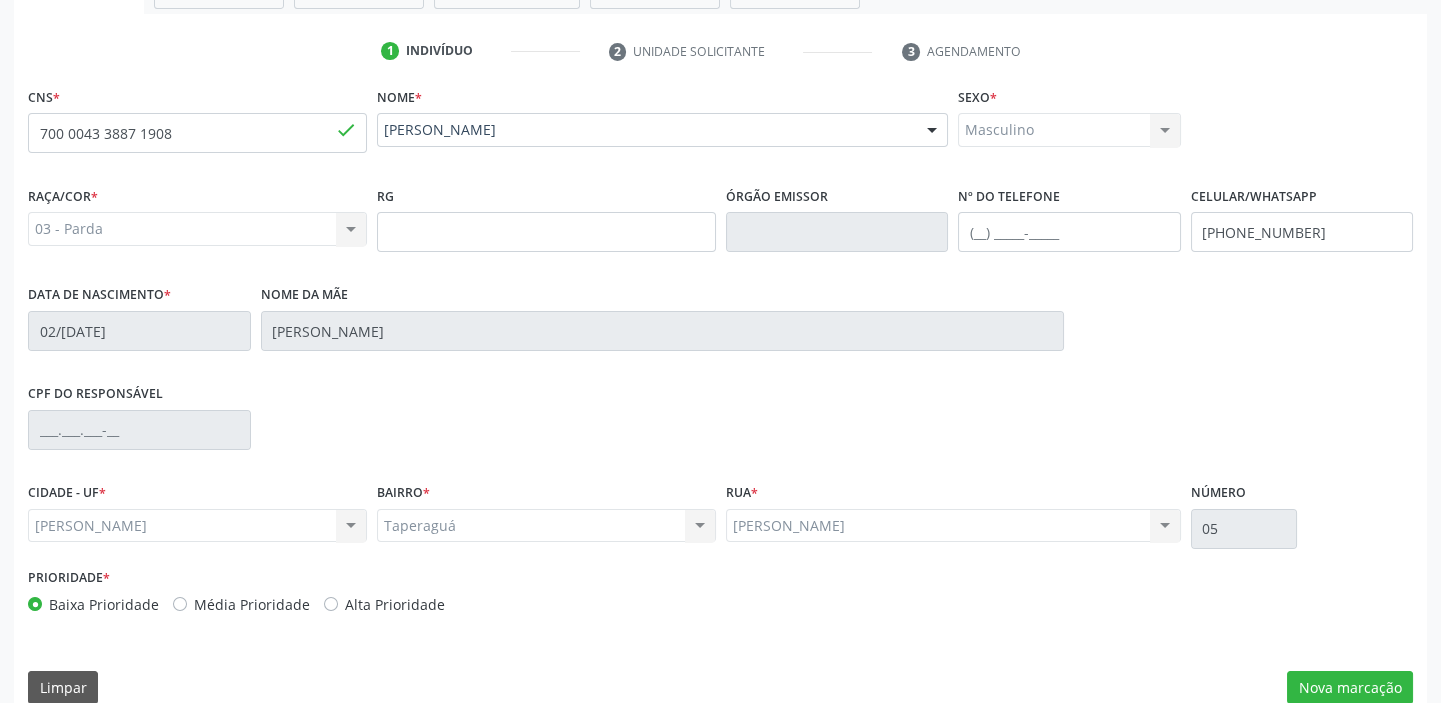 scroll, scrollTop: 408, scrollLeft: 0, axis: vertical 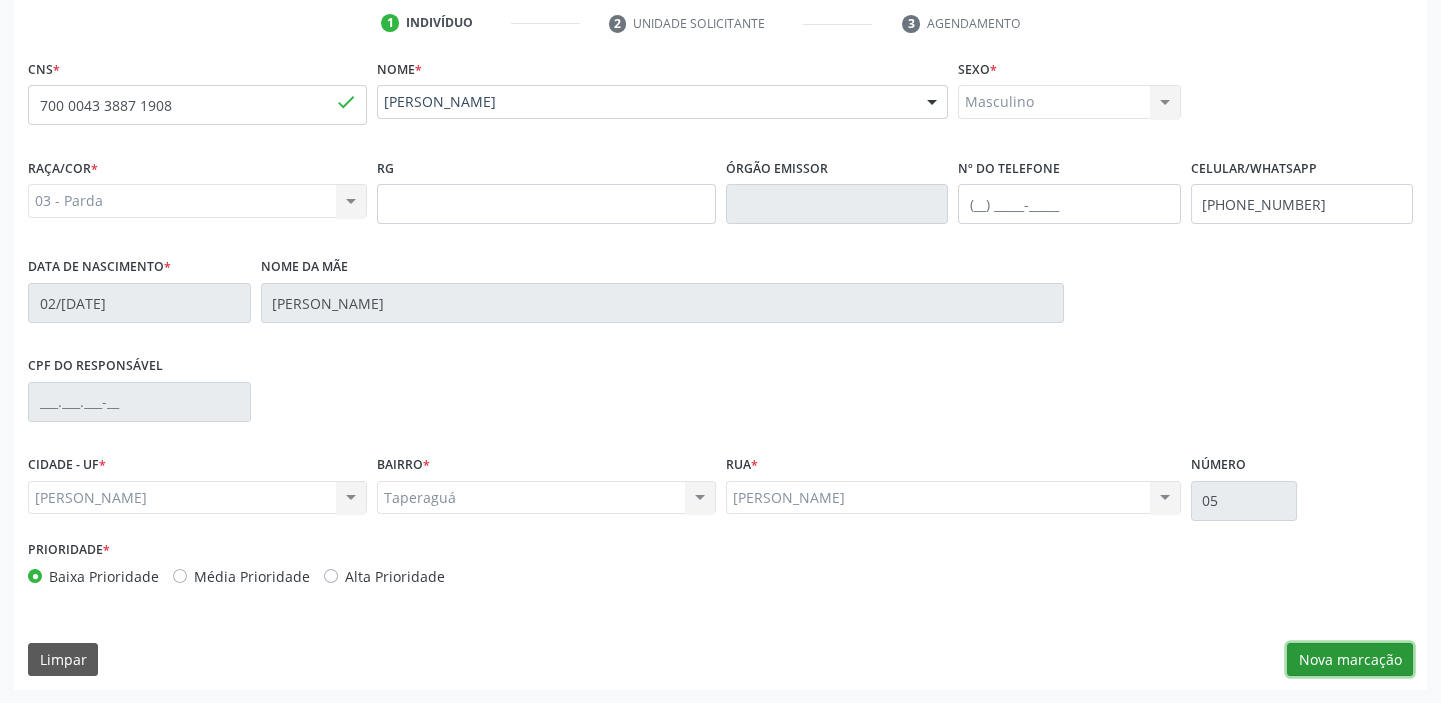click on "Nova marcação" at bounding box center [1350, 660] 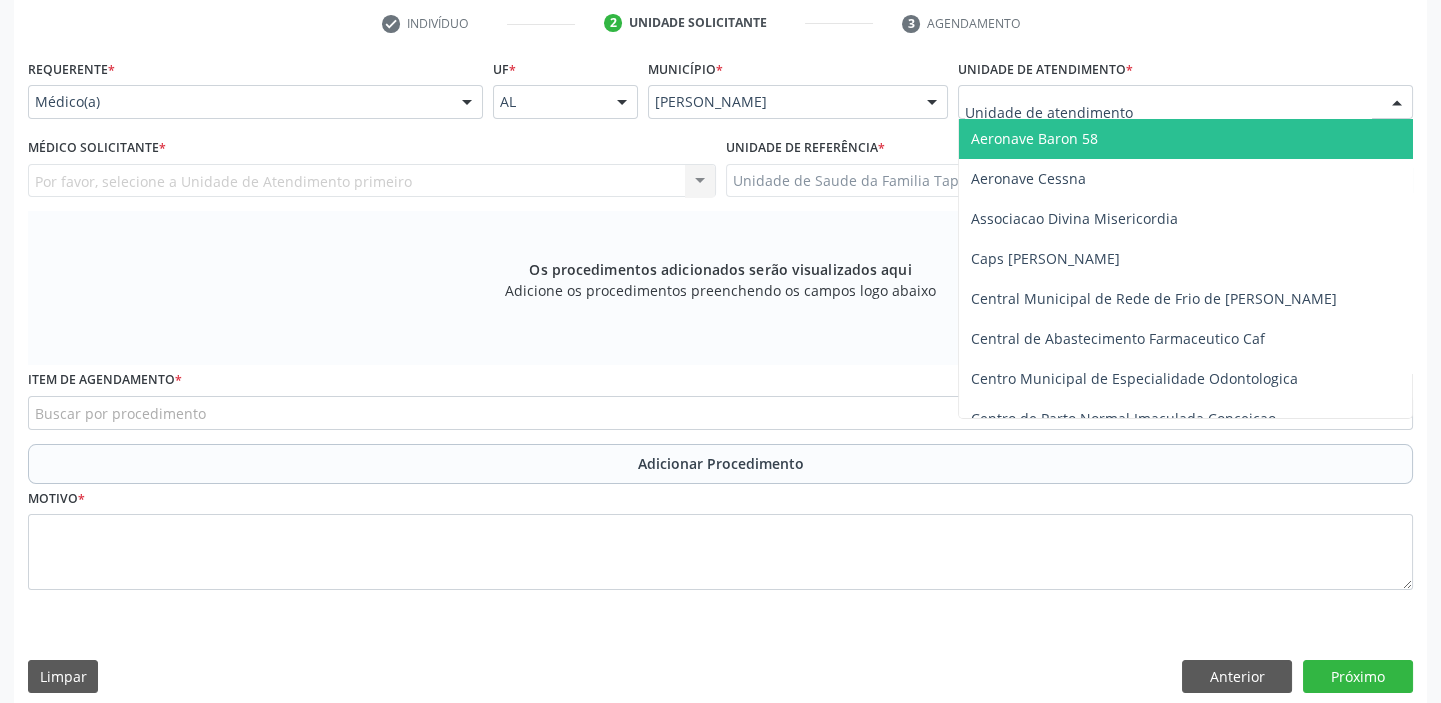 click at bounding box center (1185, 102) 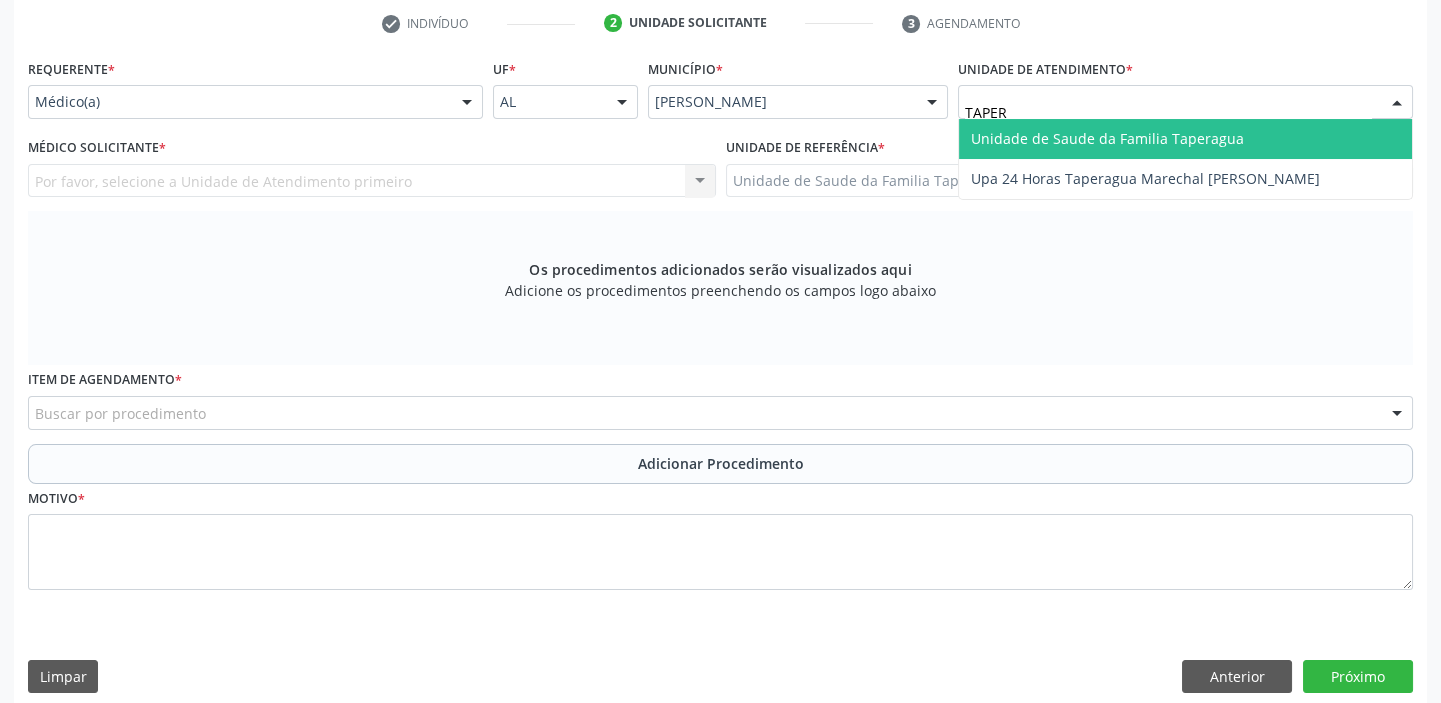 type on "TAPERA" 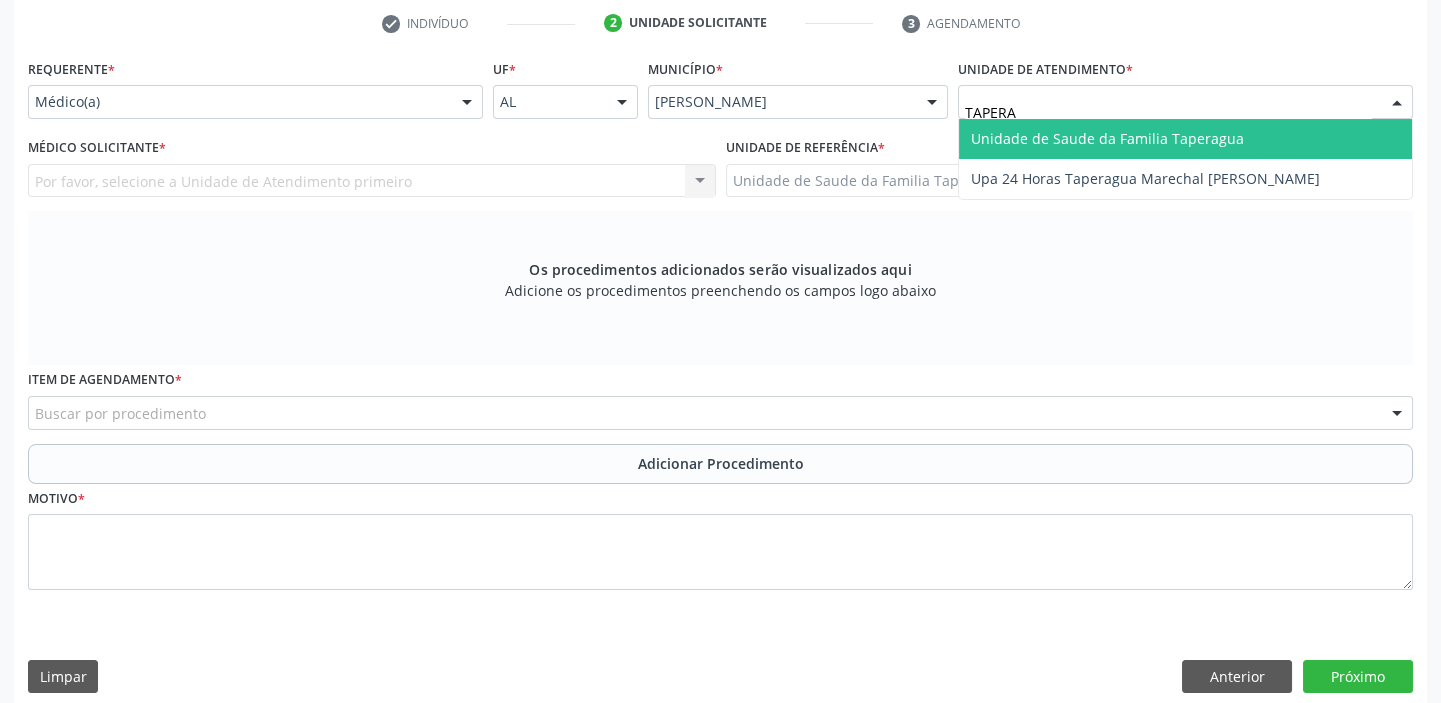 click on "Unidade de Saude da Familia Taperagua" at bounding box center [1107, 138] 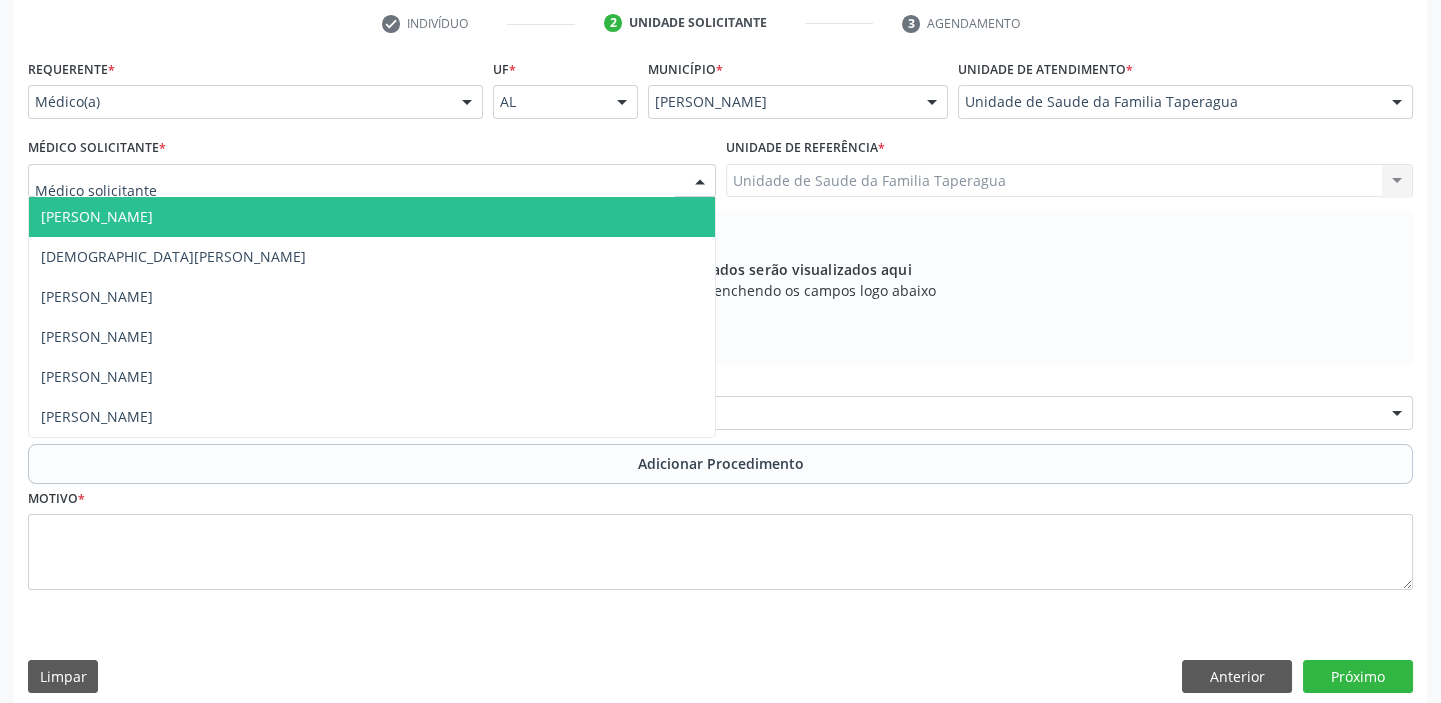 click at bounding box center [372, 181] 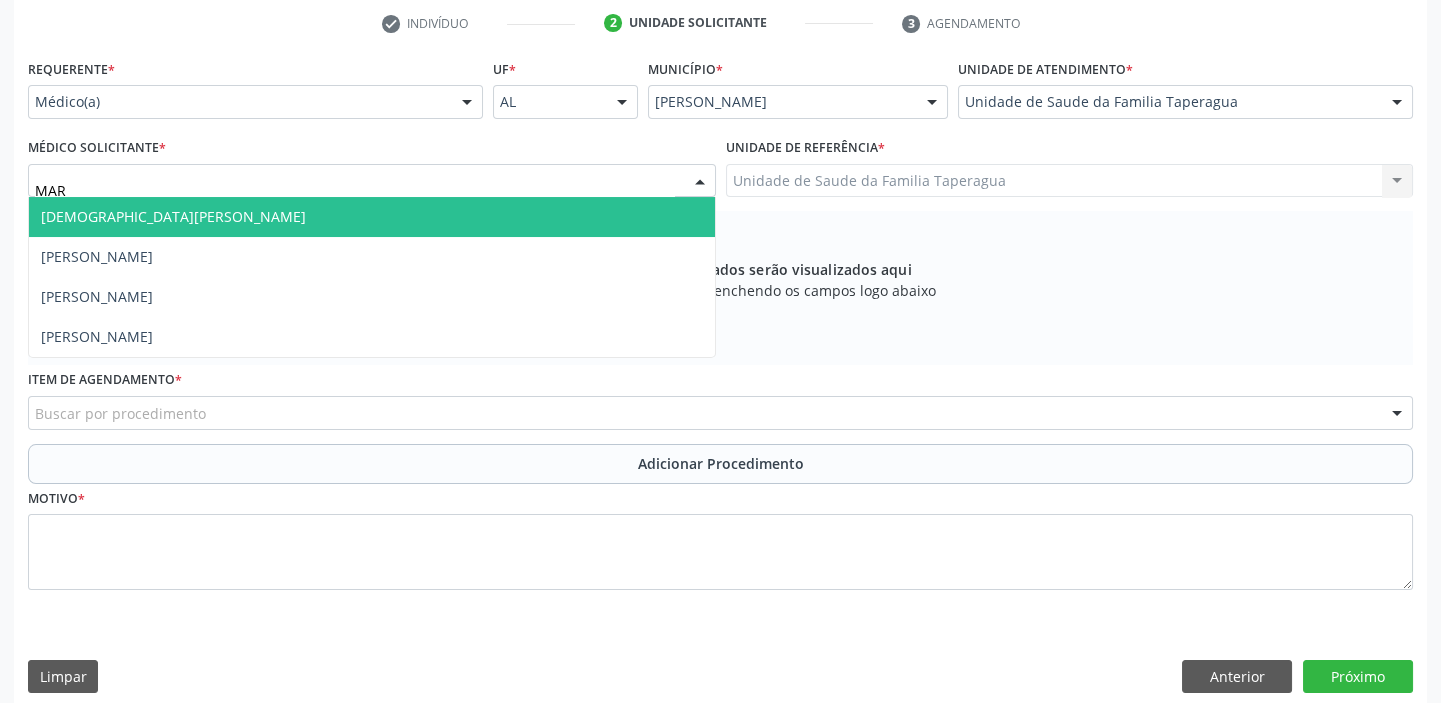 type on "MART" 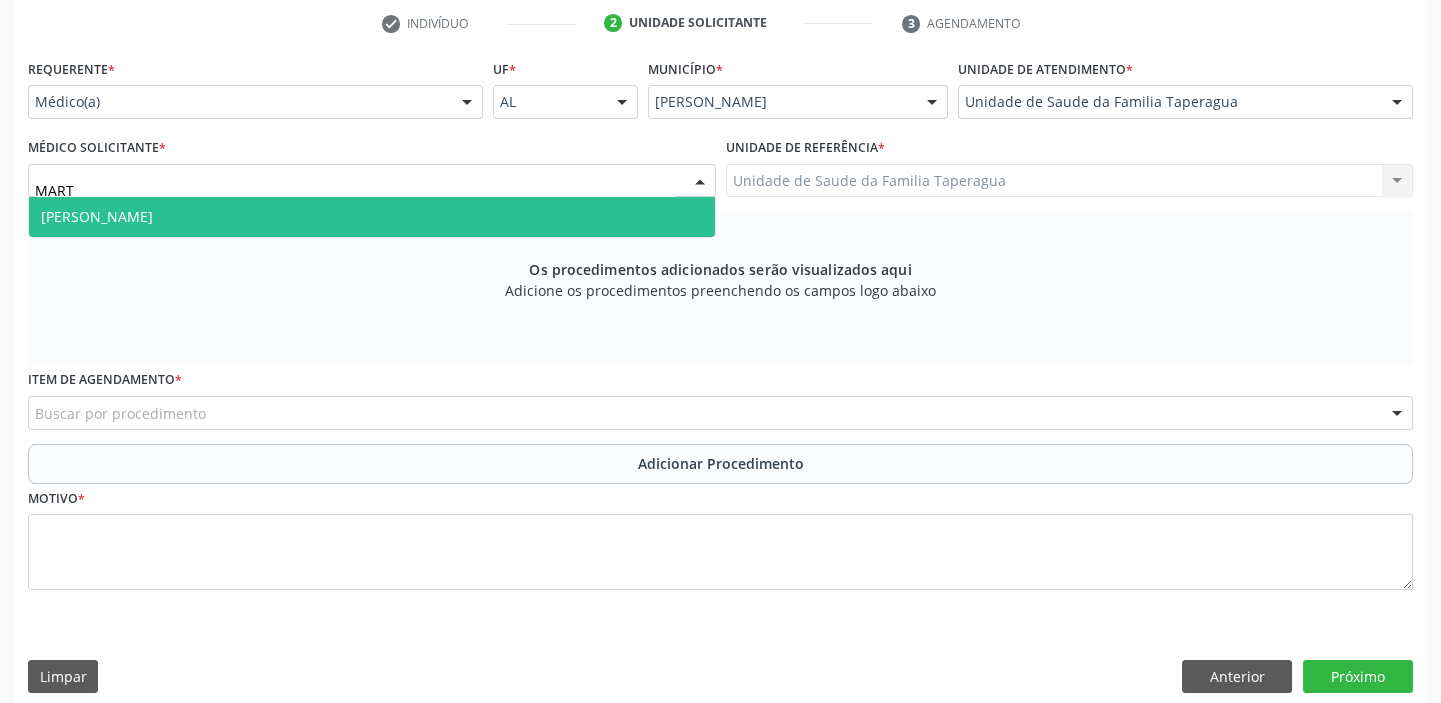 click on "[PERSON_NAME]" at bounding box center [372, 217] 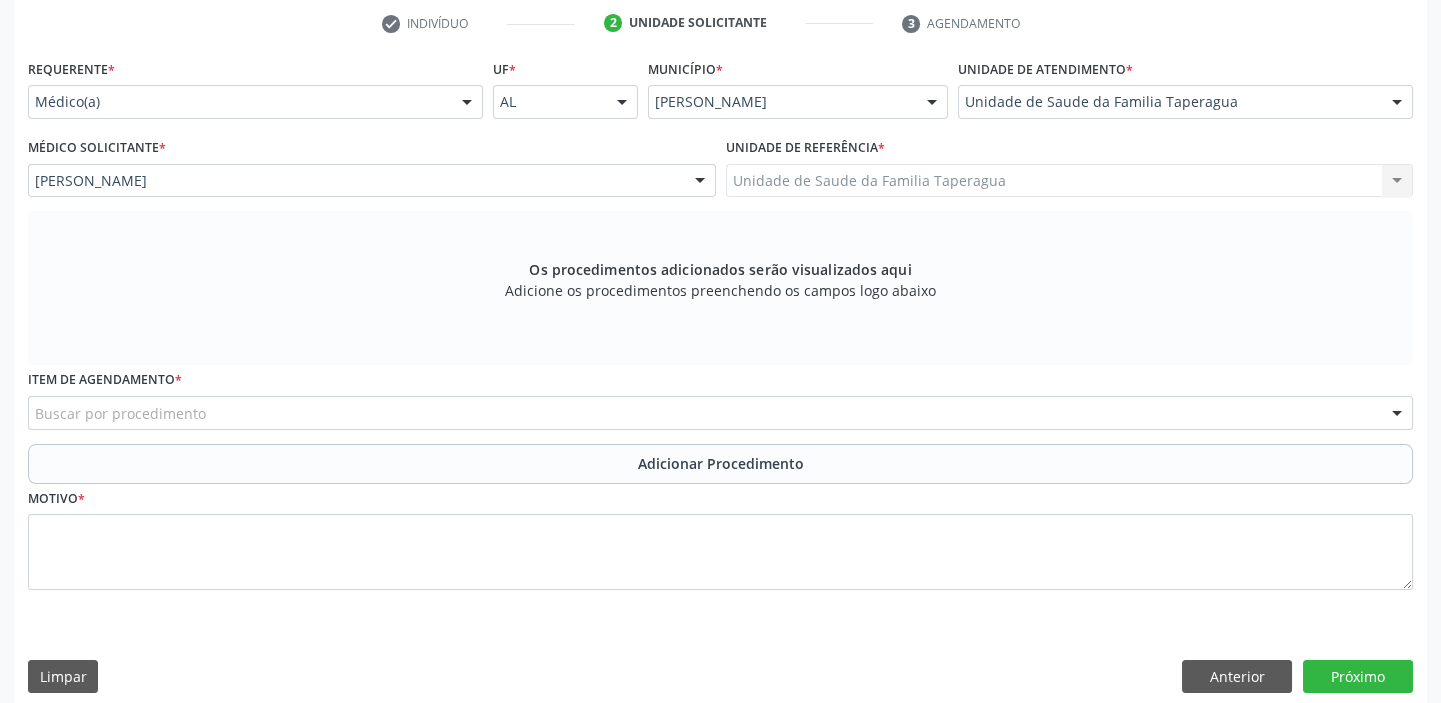 click on "Buscar por procedimento" at bounding box center (720, 413) 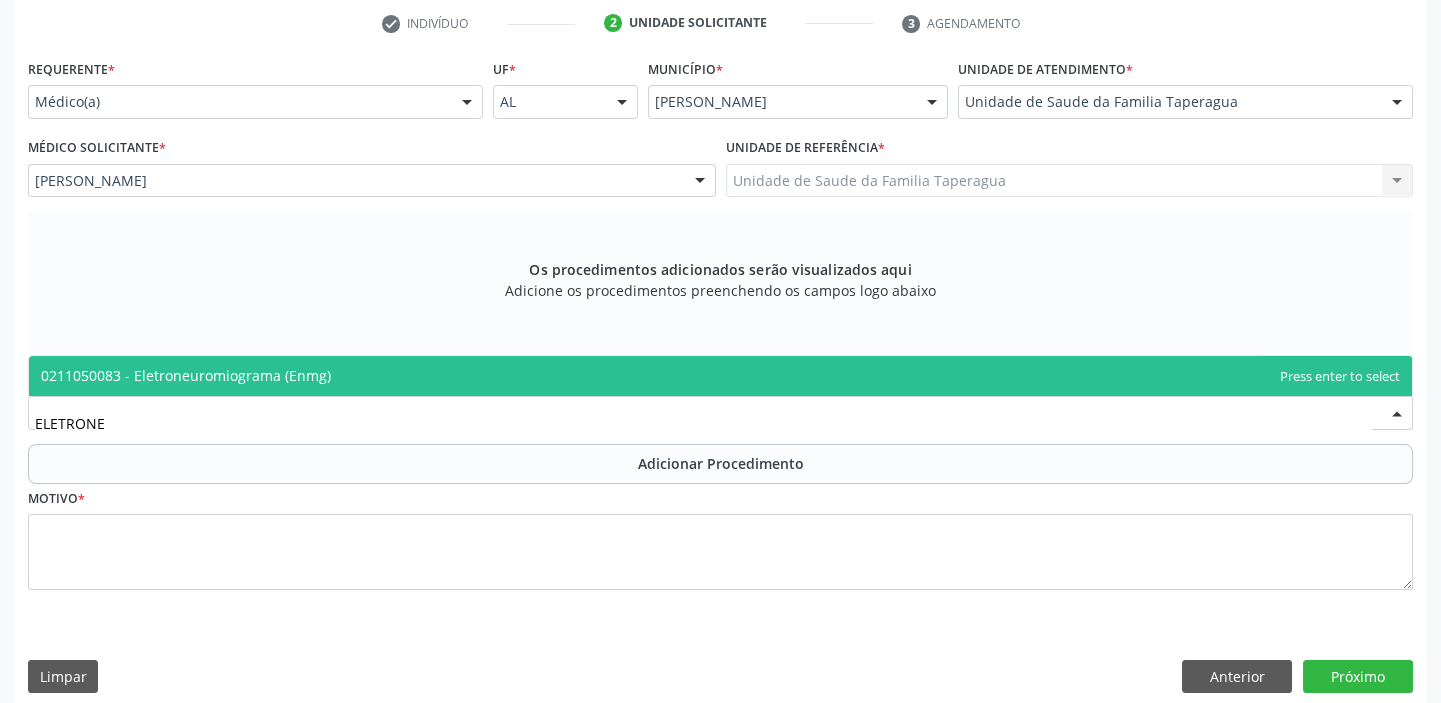 type on "ELETRONEU" 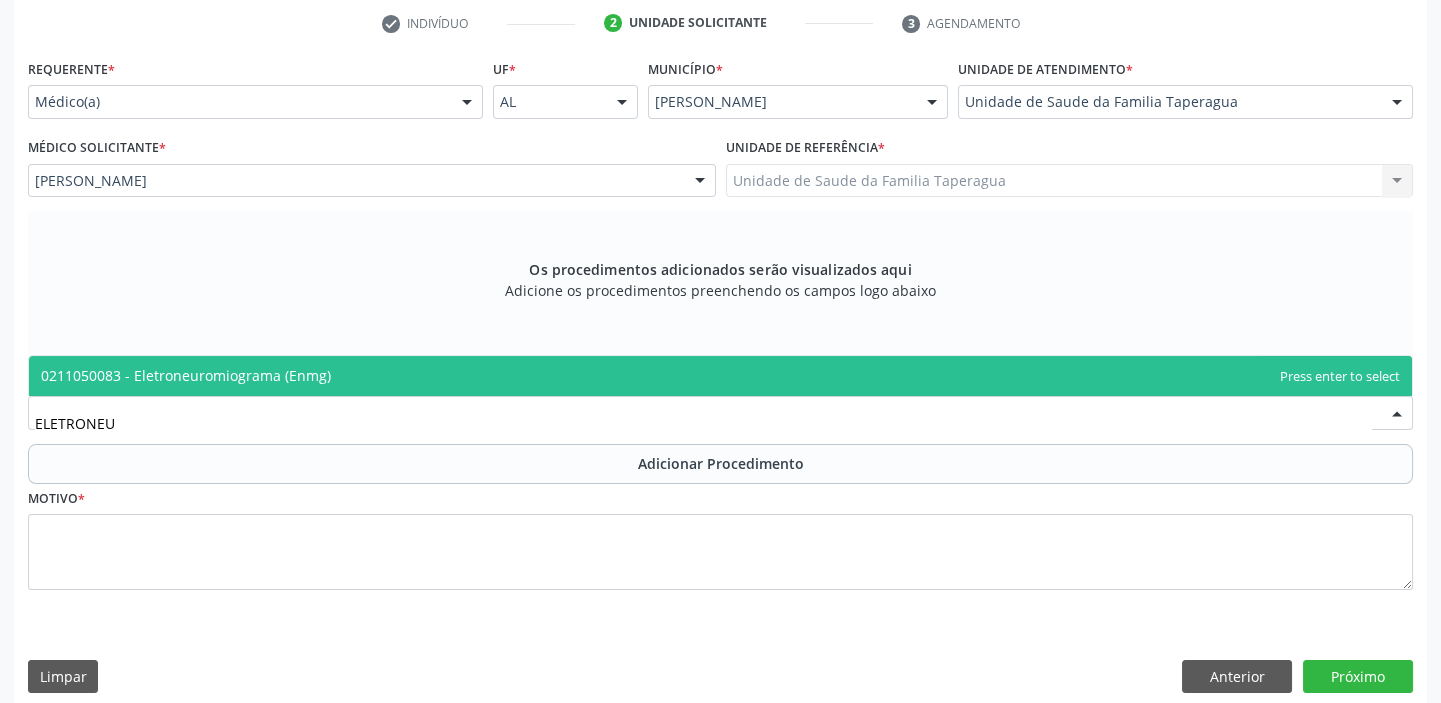 click on "0211050083 - Eletroneuromiograma (Enmg)" at bounding box center (720, 376) 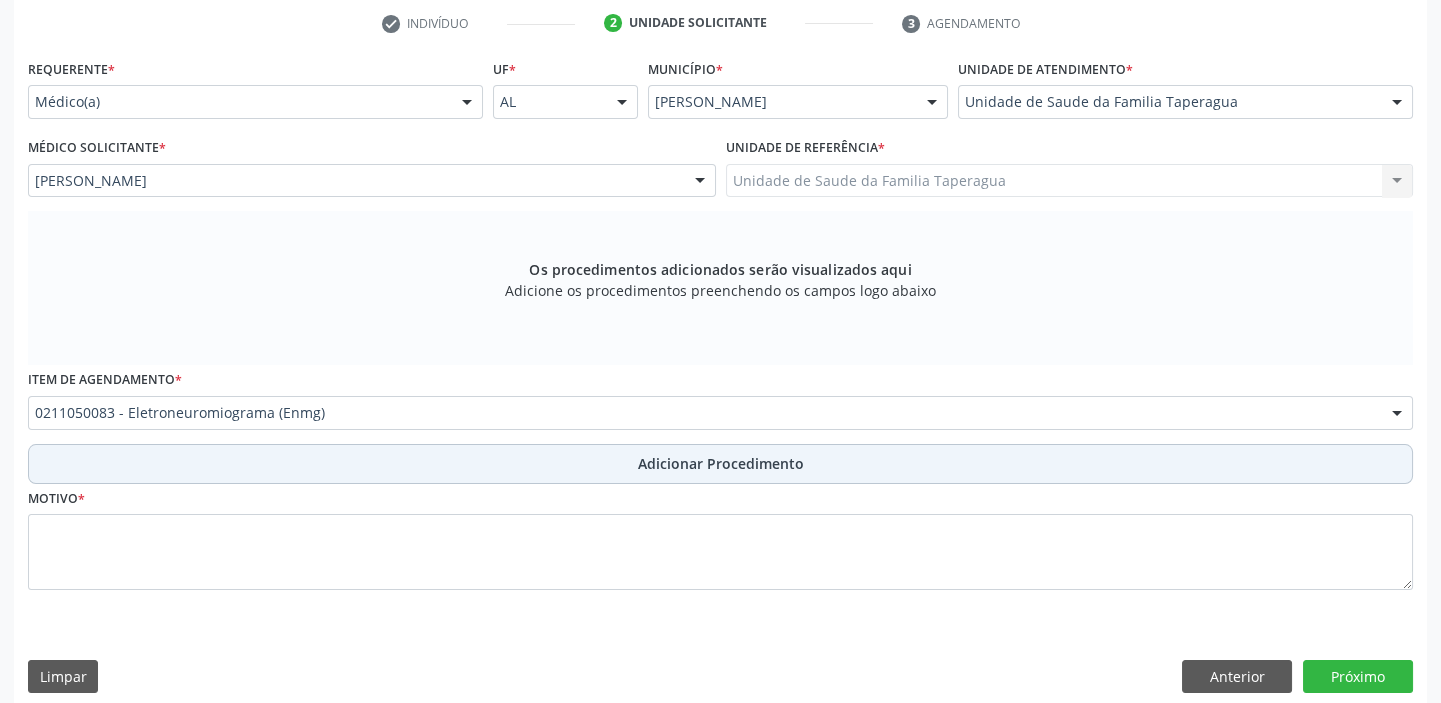 click on "Adicionar Procedimento" at bounding box center (720, 464) 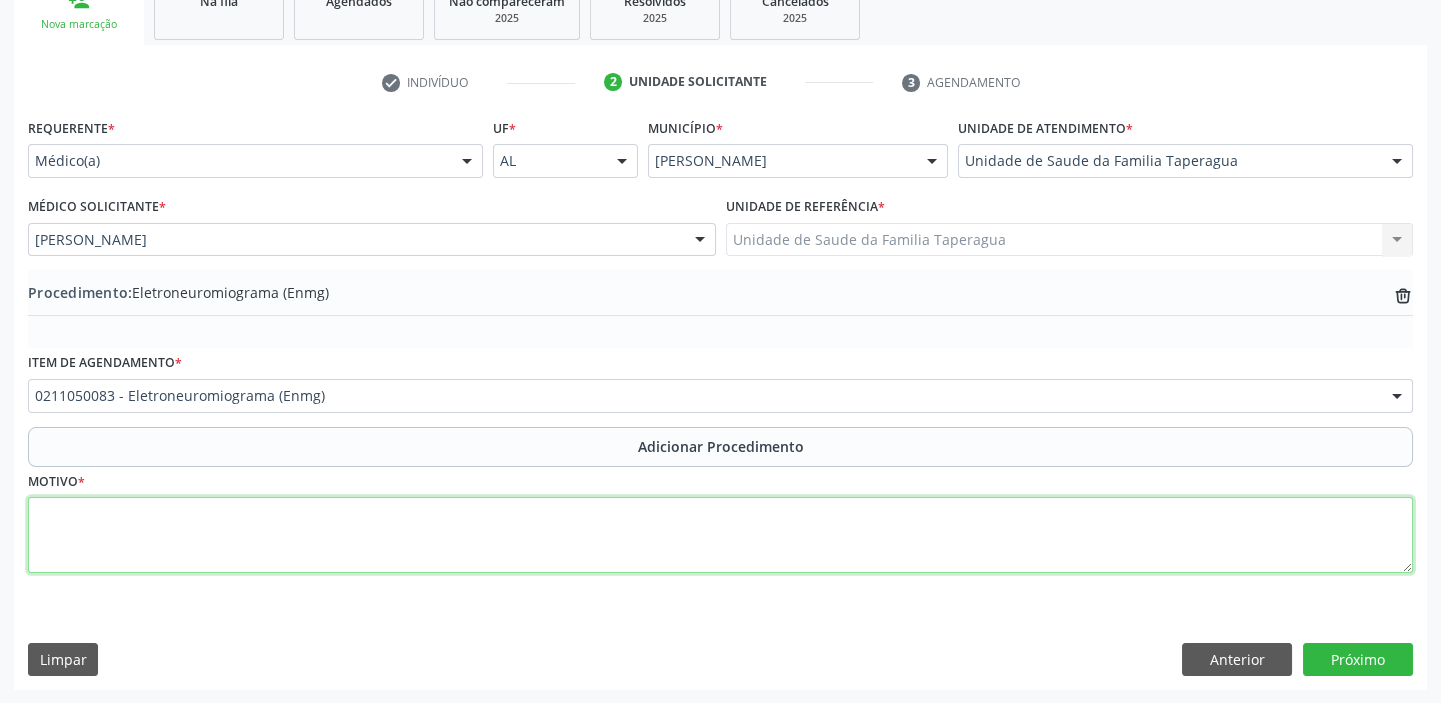 click at bounding box center [720, 535] 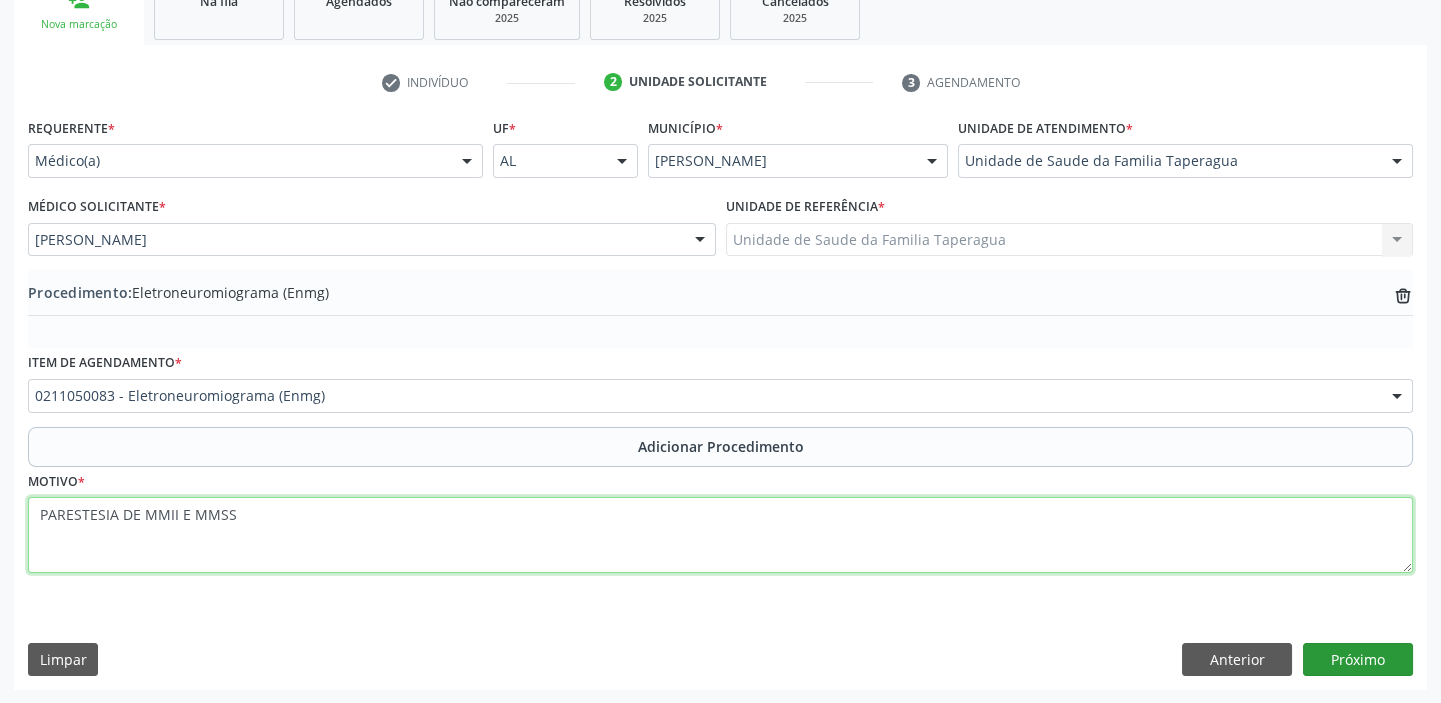 type on "PARESTESIA DE MMII E MMSS" 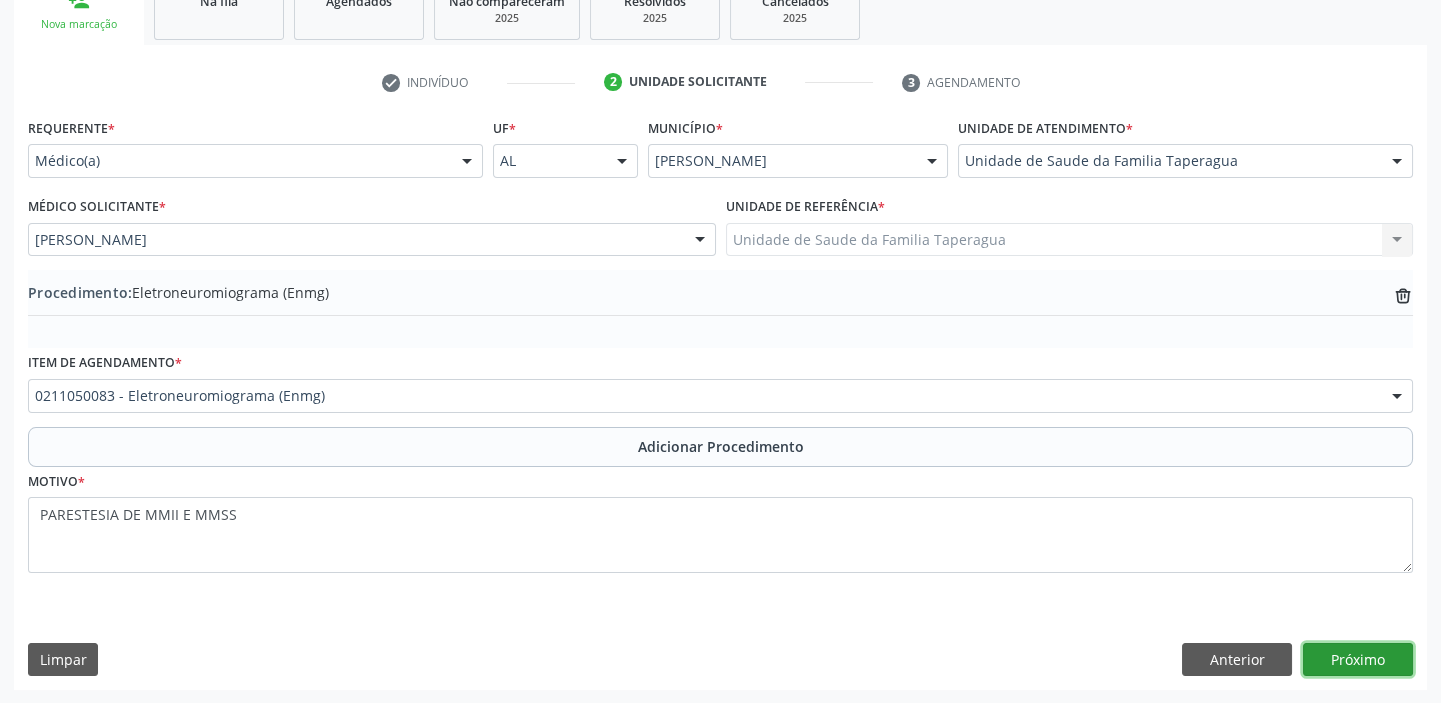 click on "Próximo" at bounding box center (1358, 660) 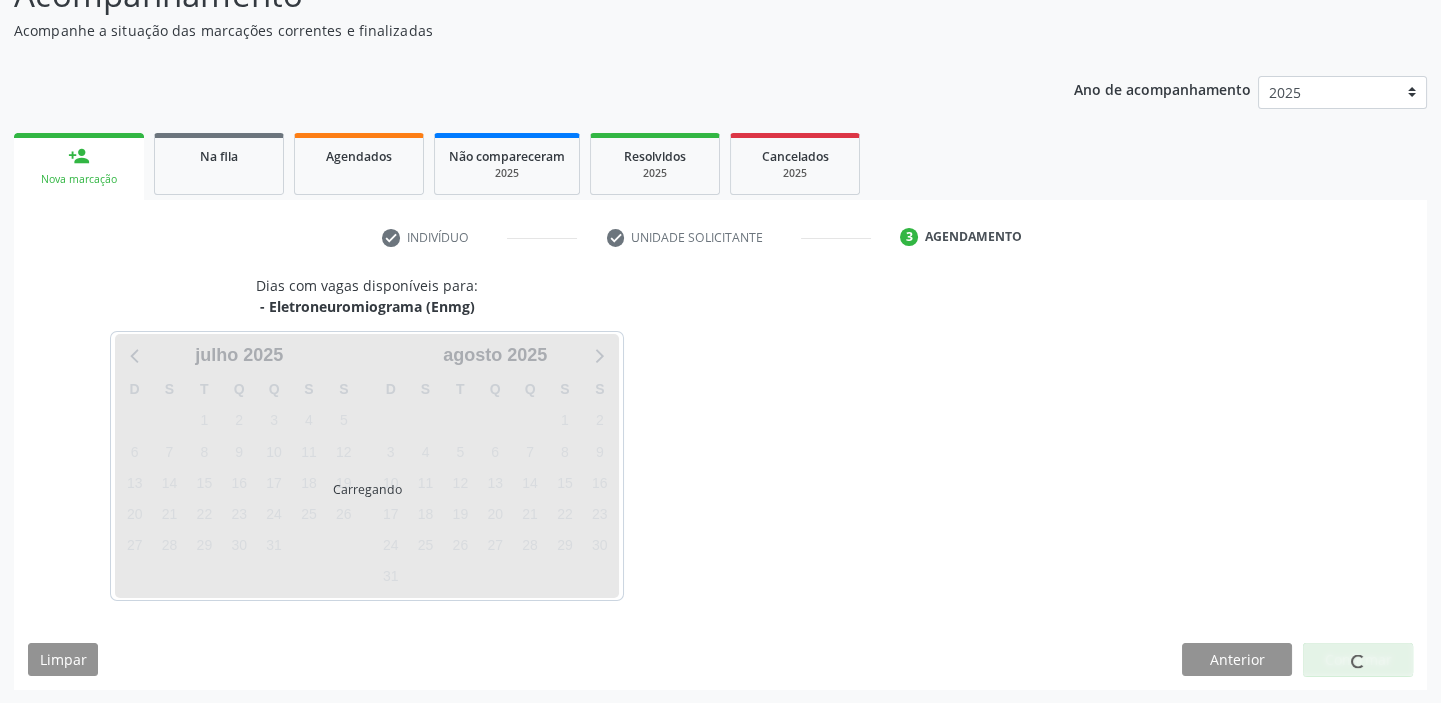 scroll, scrollTop: 252, scrollLeft: 0, axis: vertical 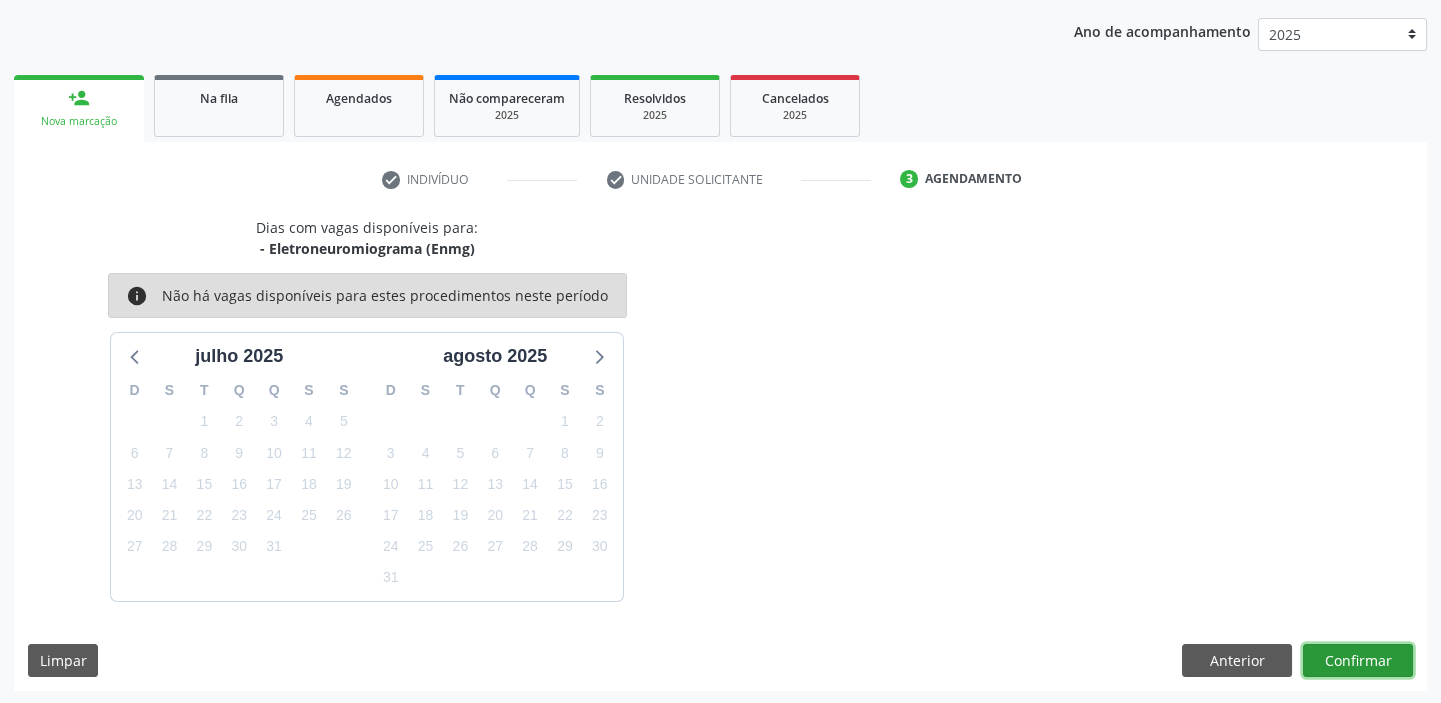 click on "Confirmar" at bounding box center [1358, 661] 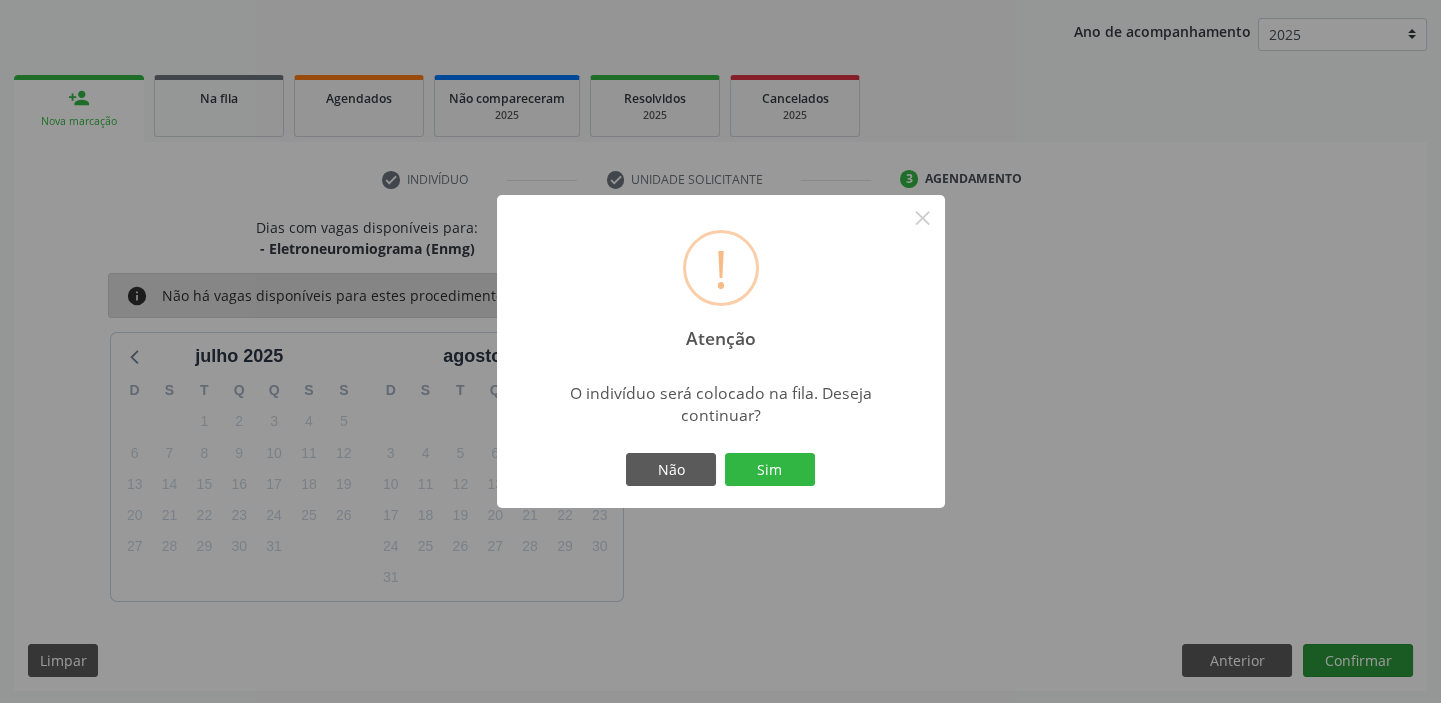 type 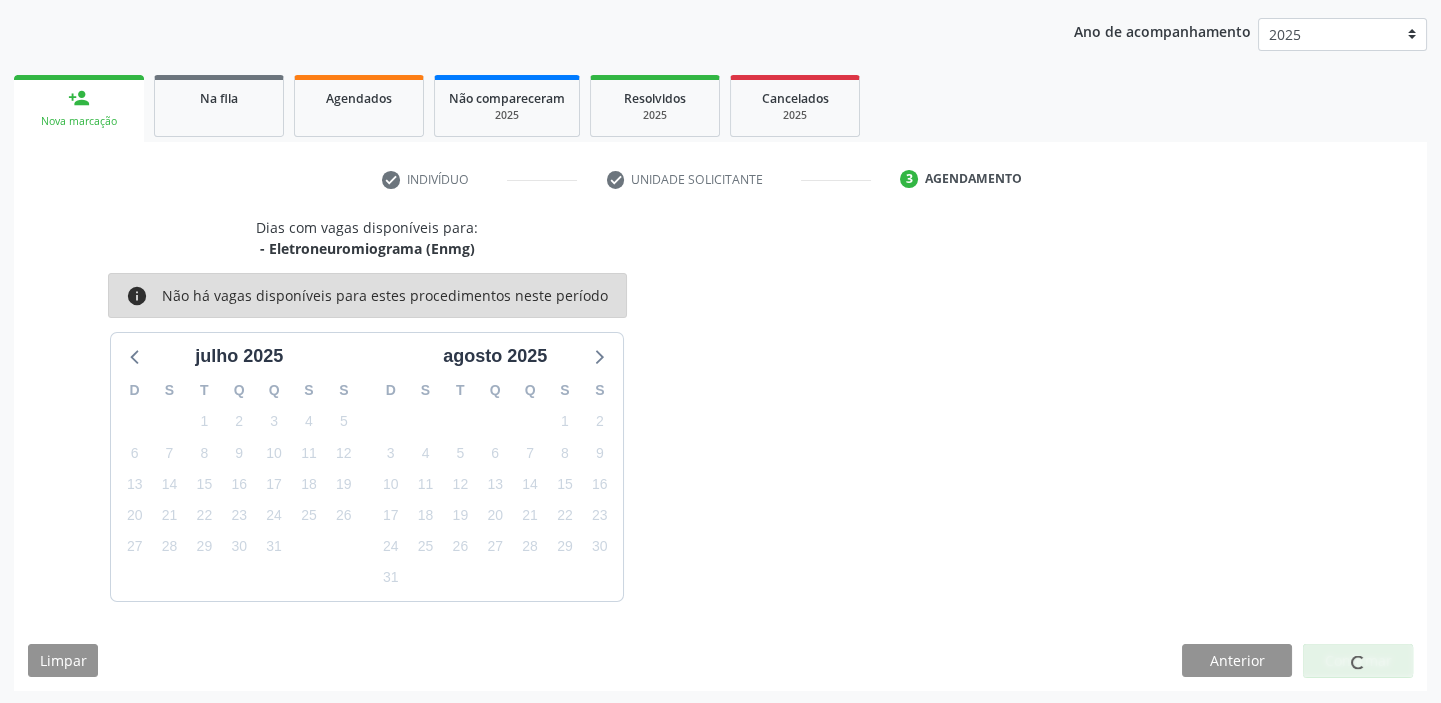 scroll, scrollTop: 0, scrollLeft: 0, axis: both 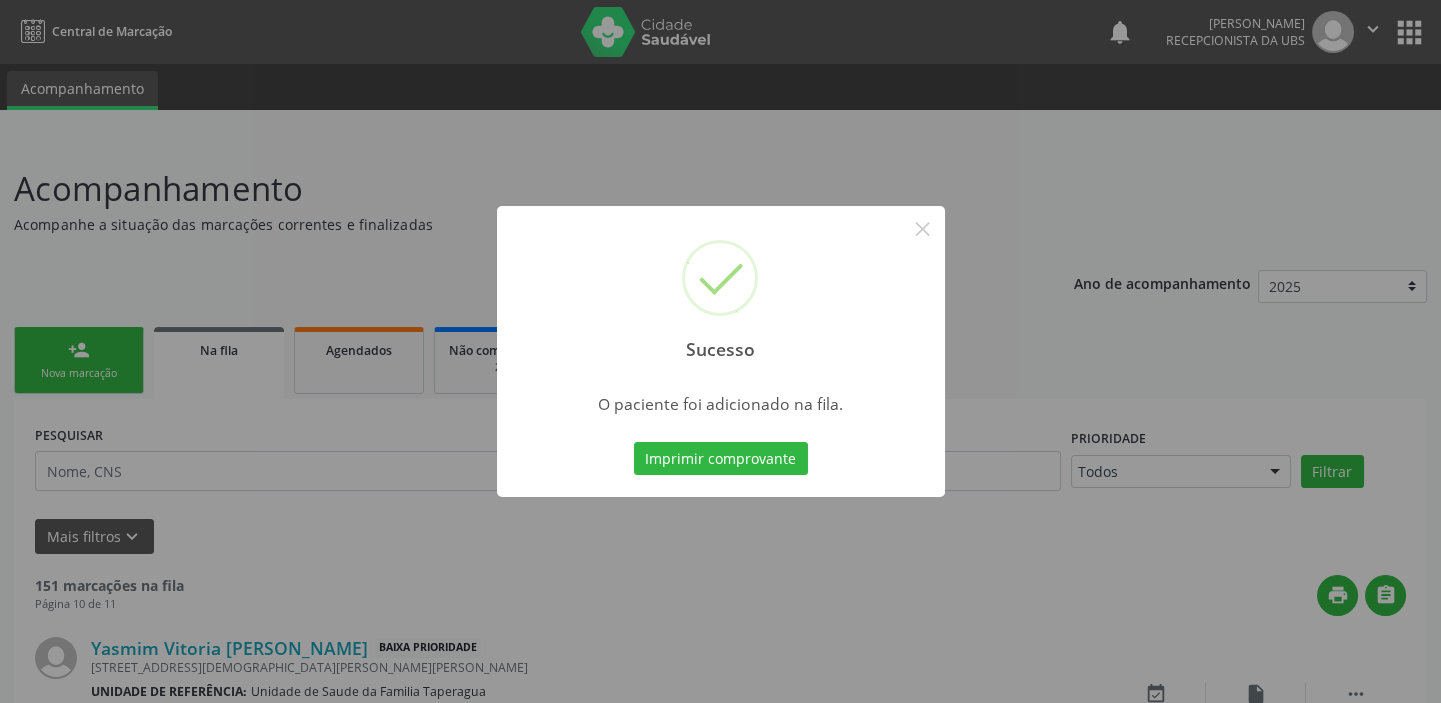 click on "Sucesso × O paciente foi adicionado na fila. Imprimir comprovante Cancel" at bounding box center [720, 351] 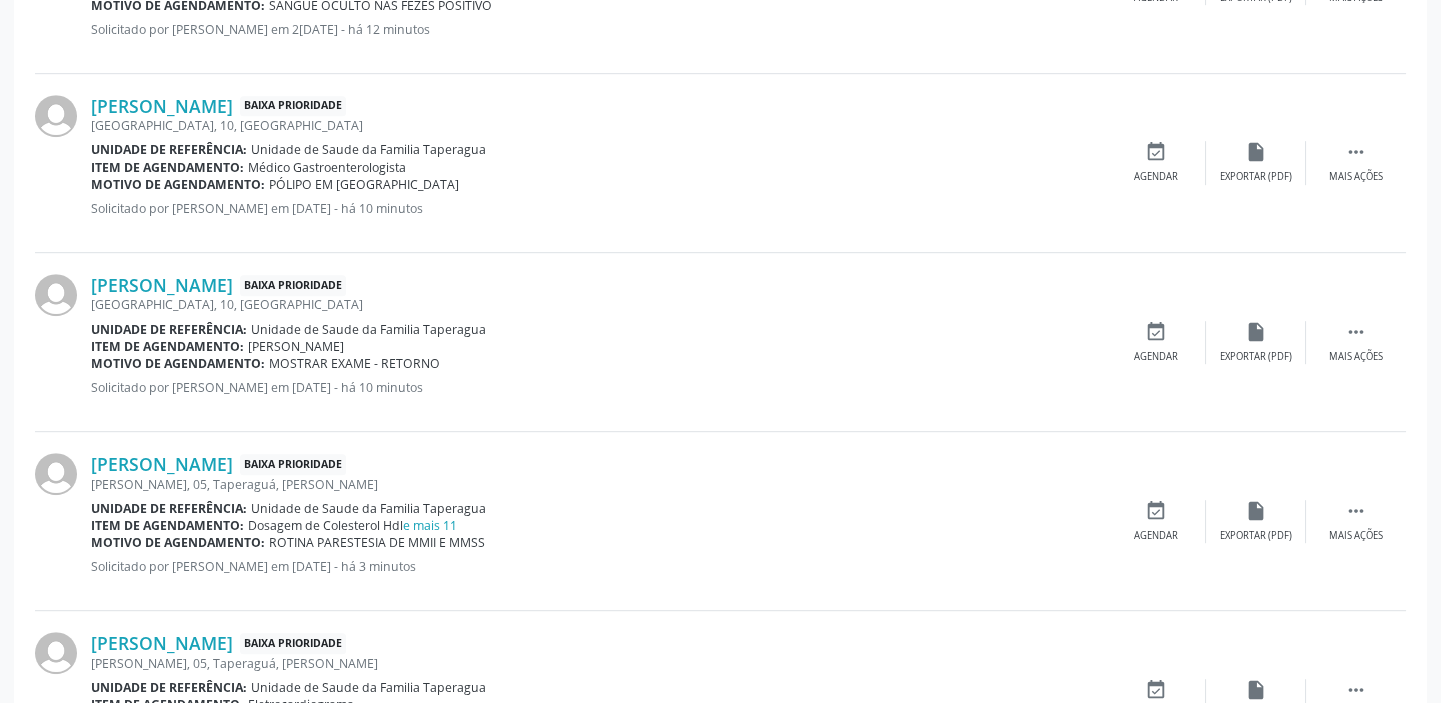 scroll, scrollTop: 2688, scrollLeft: 0, axis: vertical 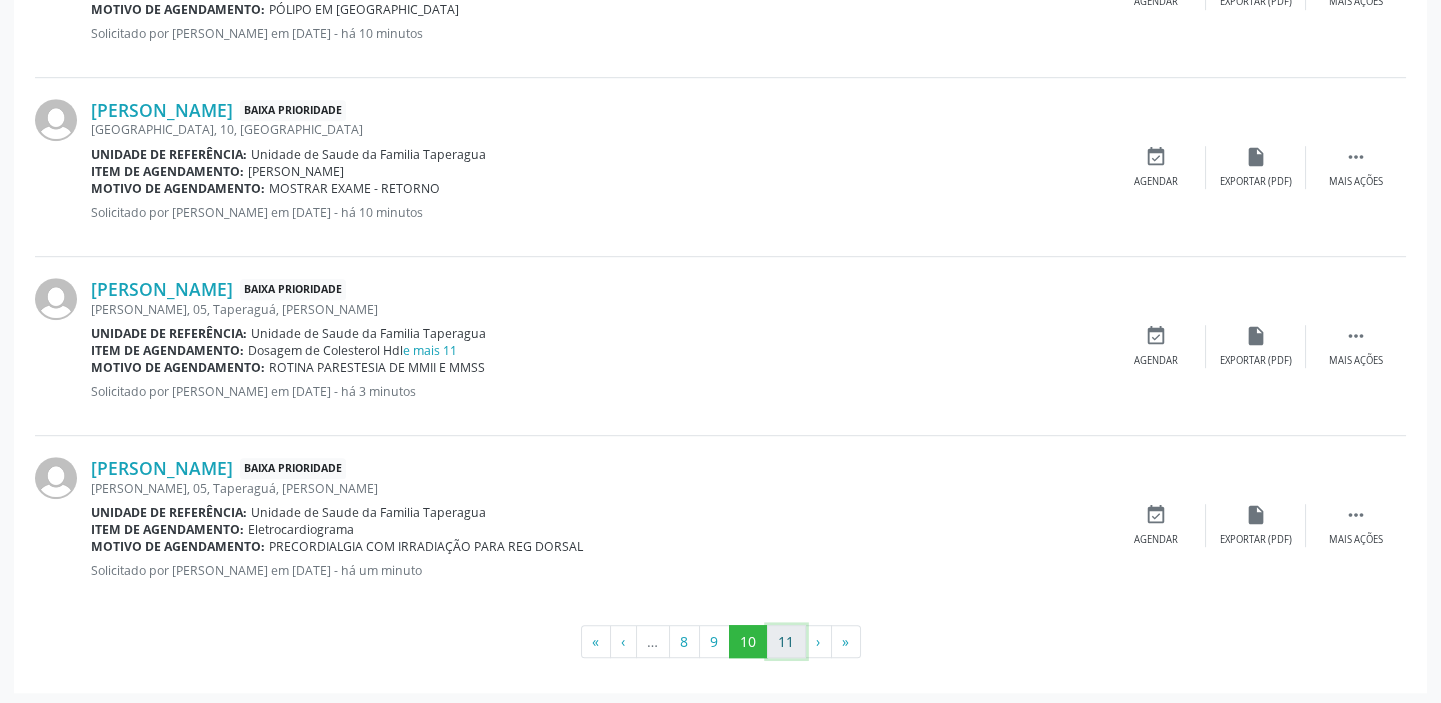 click on "11" at bounding box center (786, 642) 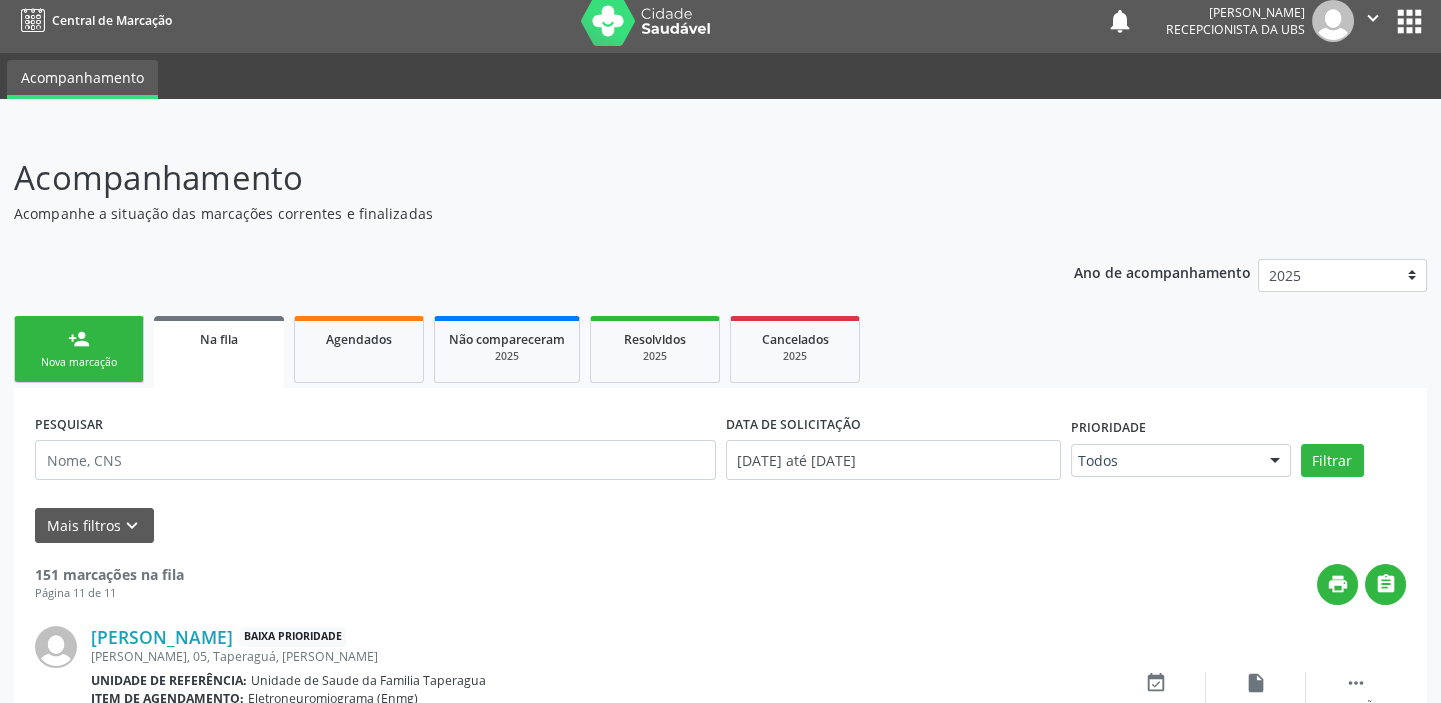 scroll, scrollTop: 182, scrollLeft: 0, axis: vertical 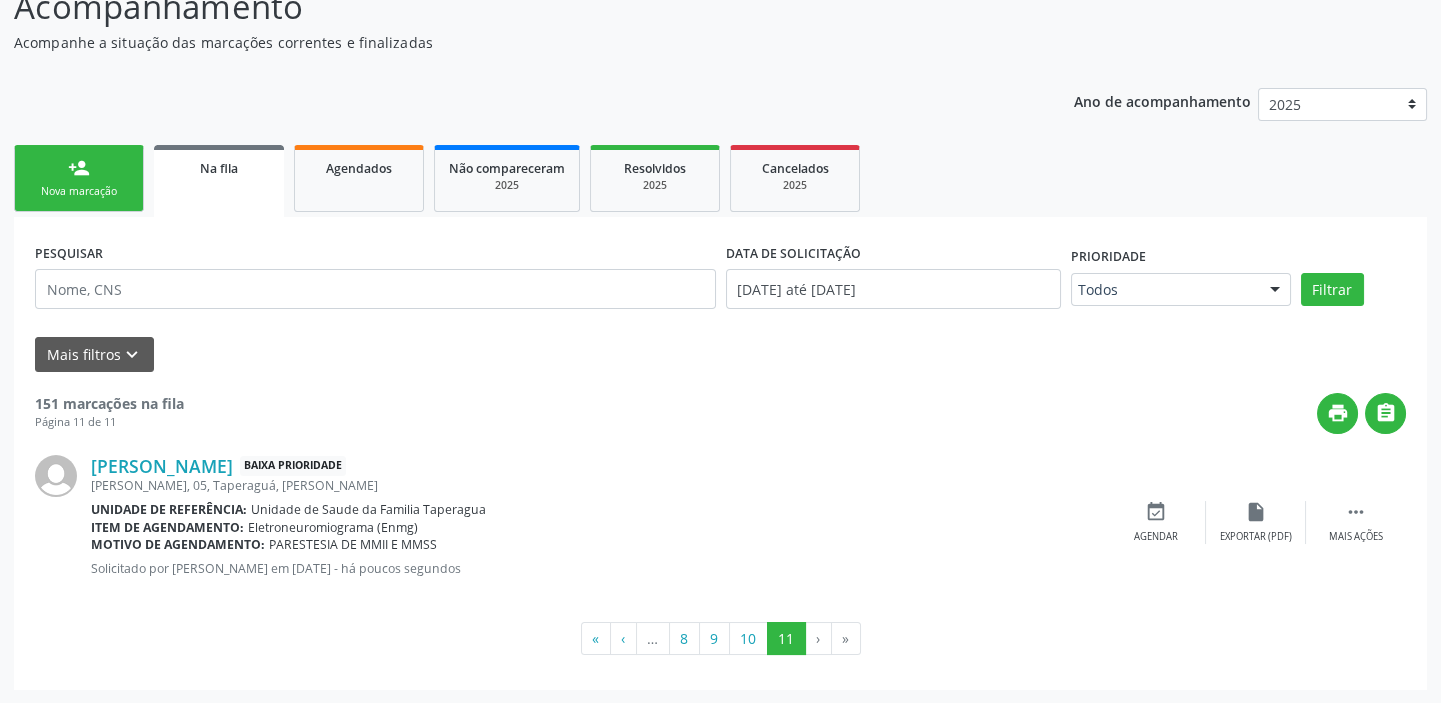 click on "person_add
Nova marcação" at bounding box center (79, 178) 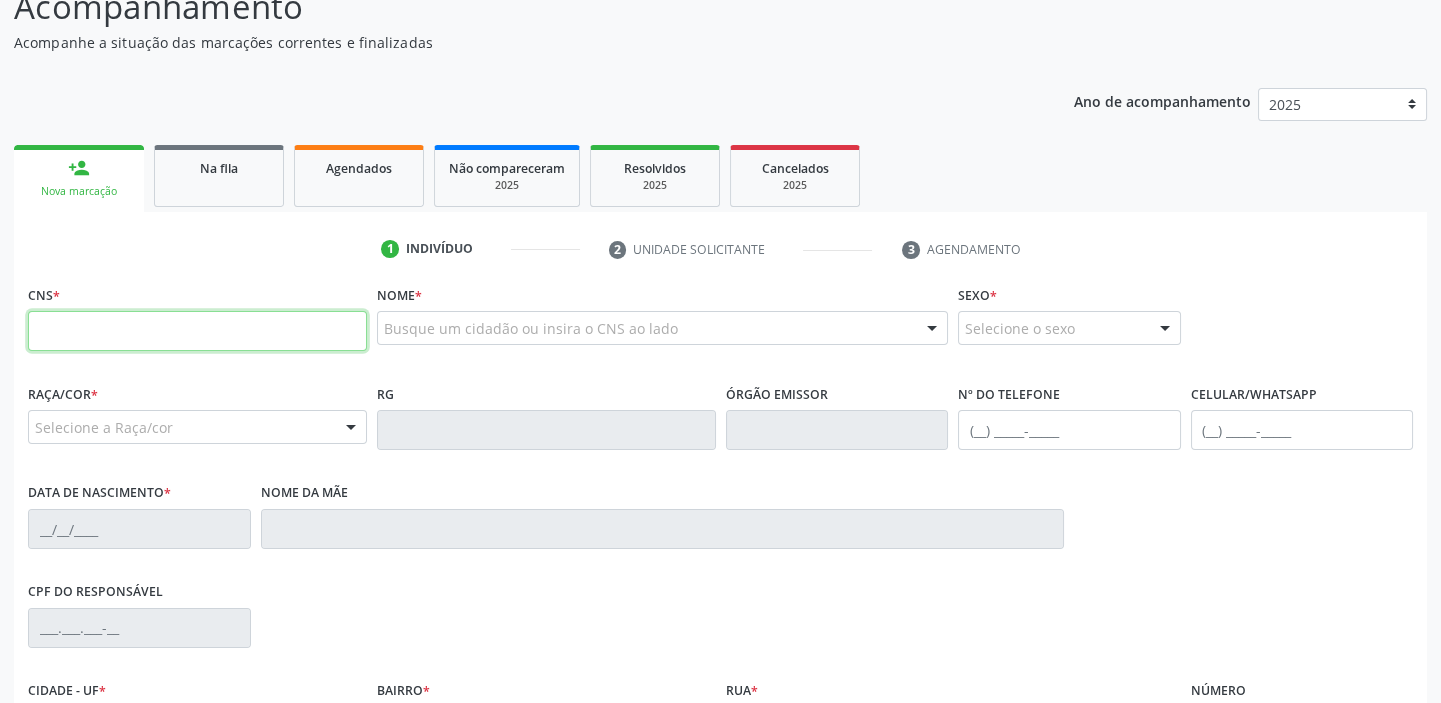 click at bounding box center (197, 331) 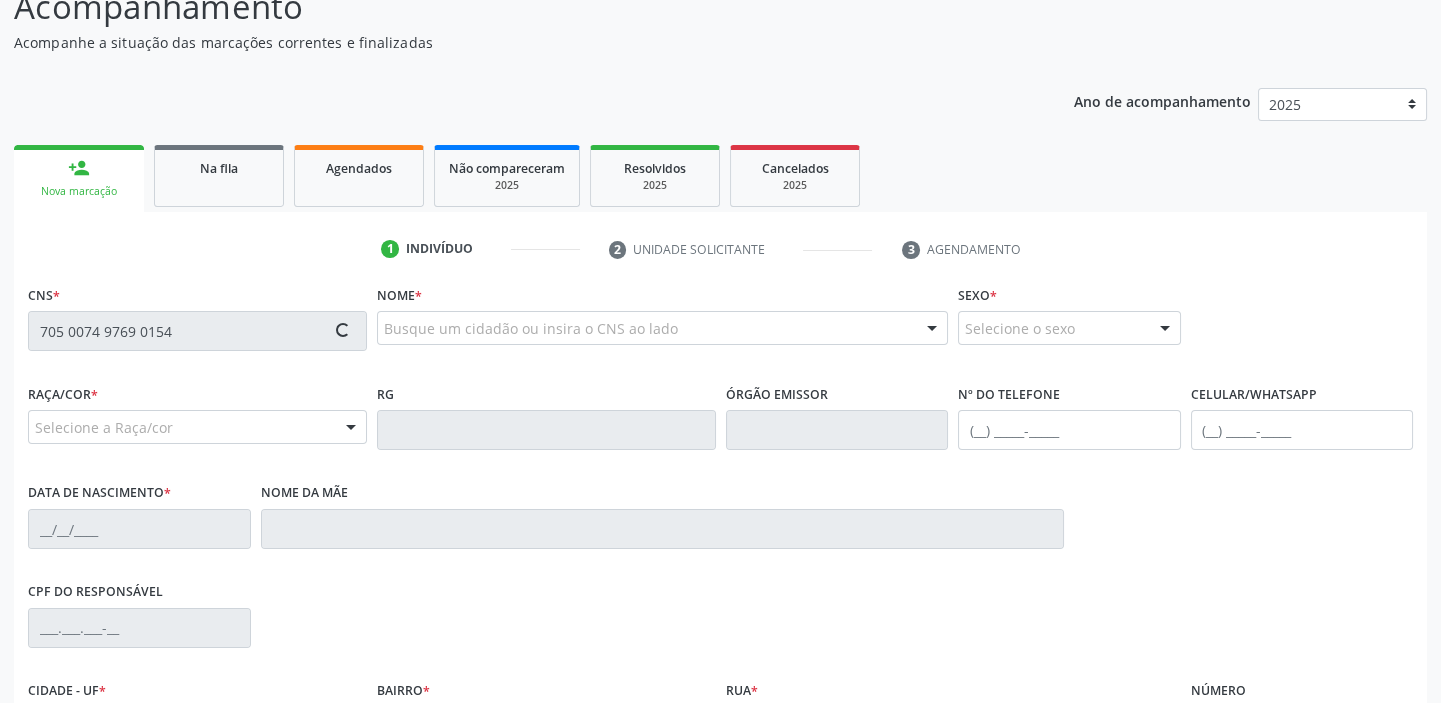 type on "705 0074 9769 0154" 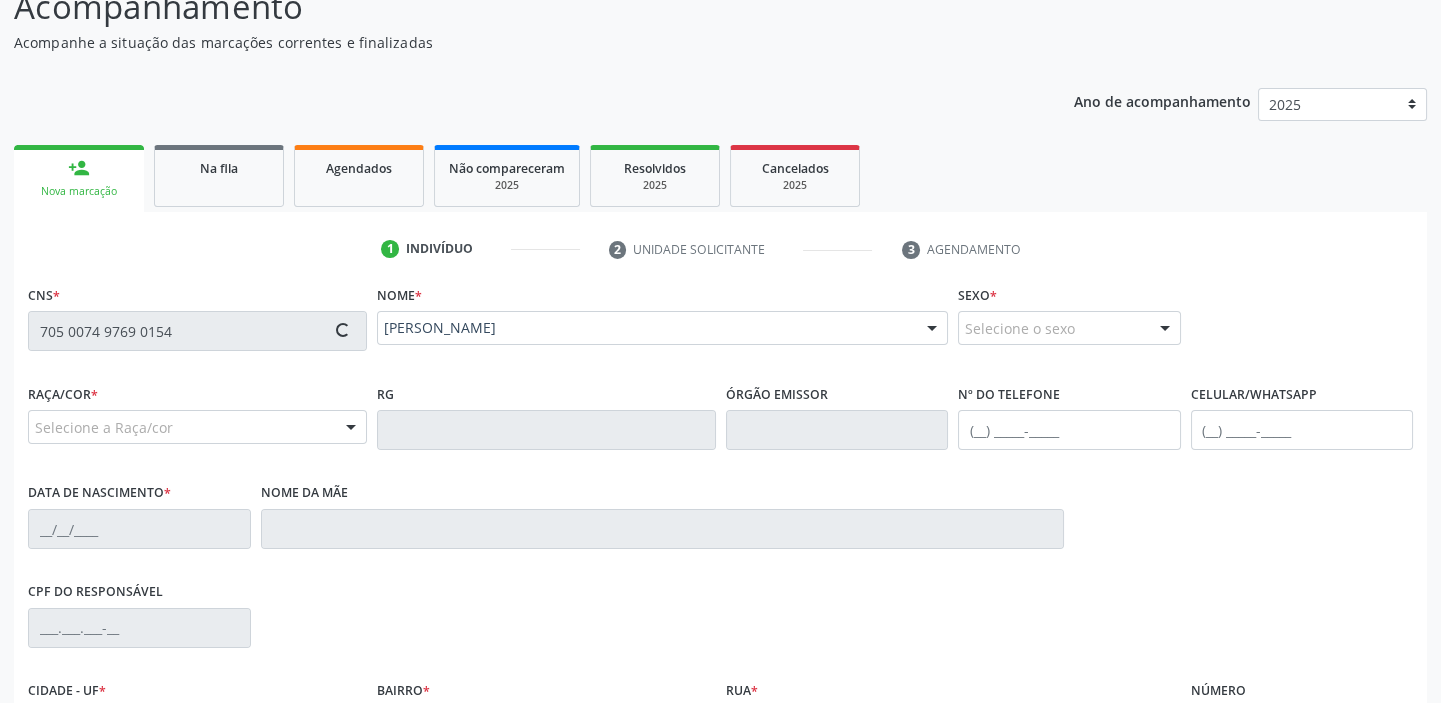 type on "[PHONE_NUMBER]" 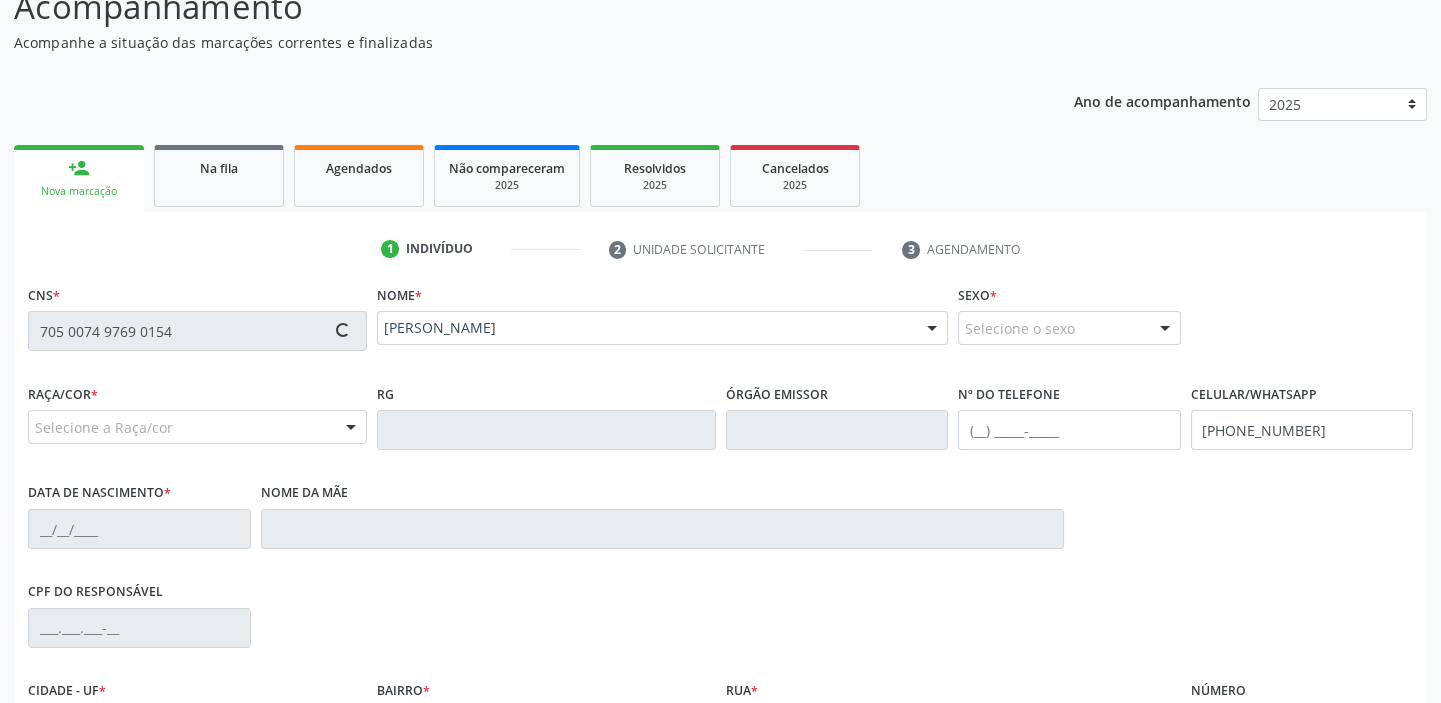 type on "29/[DATE]" 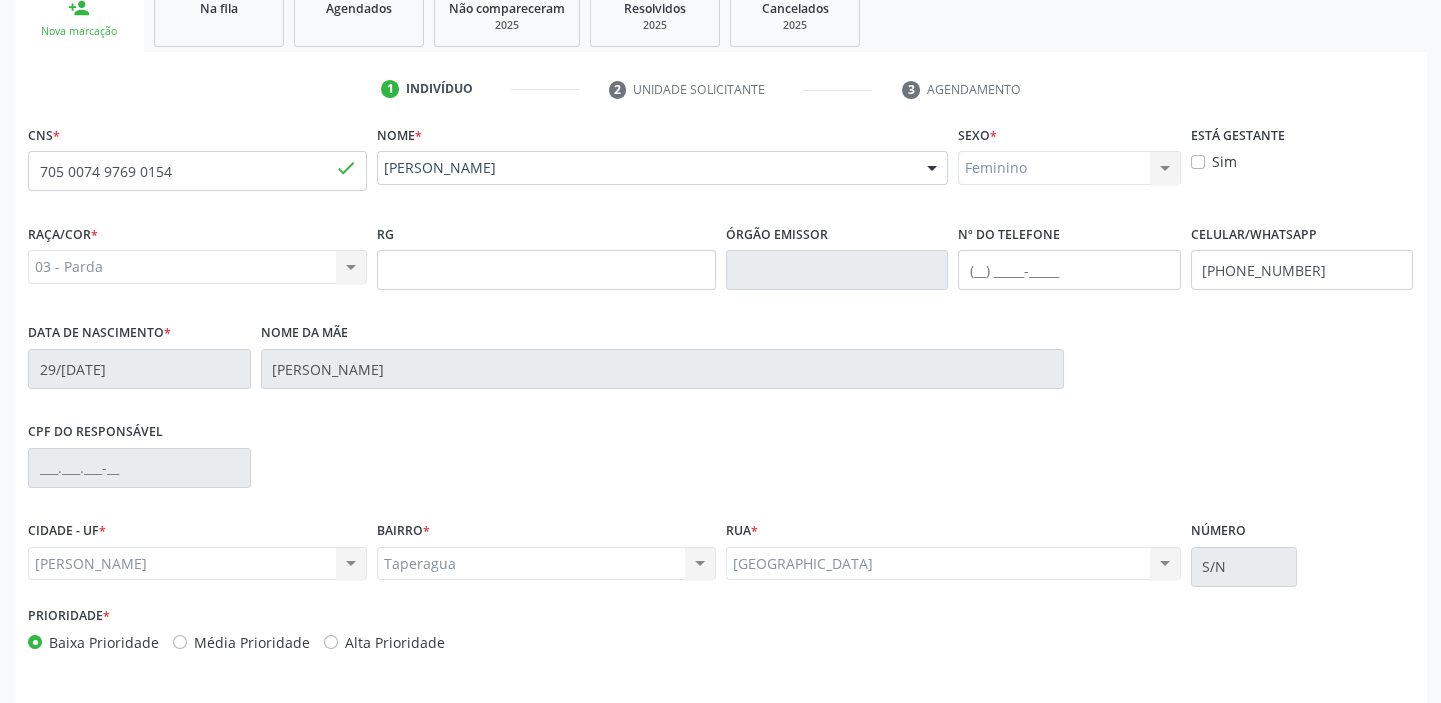 scroll, scrollTop: 408, scrollLeft: 0, axis: vertical 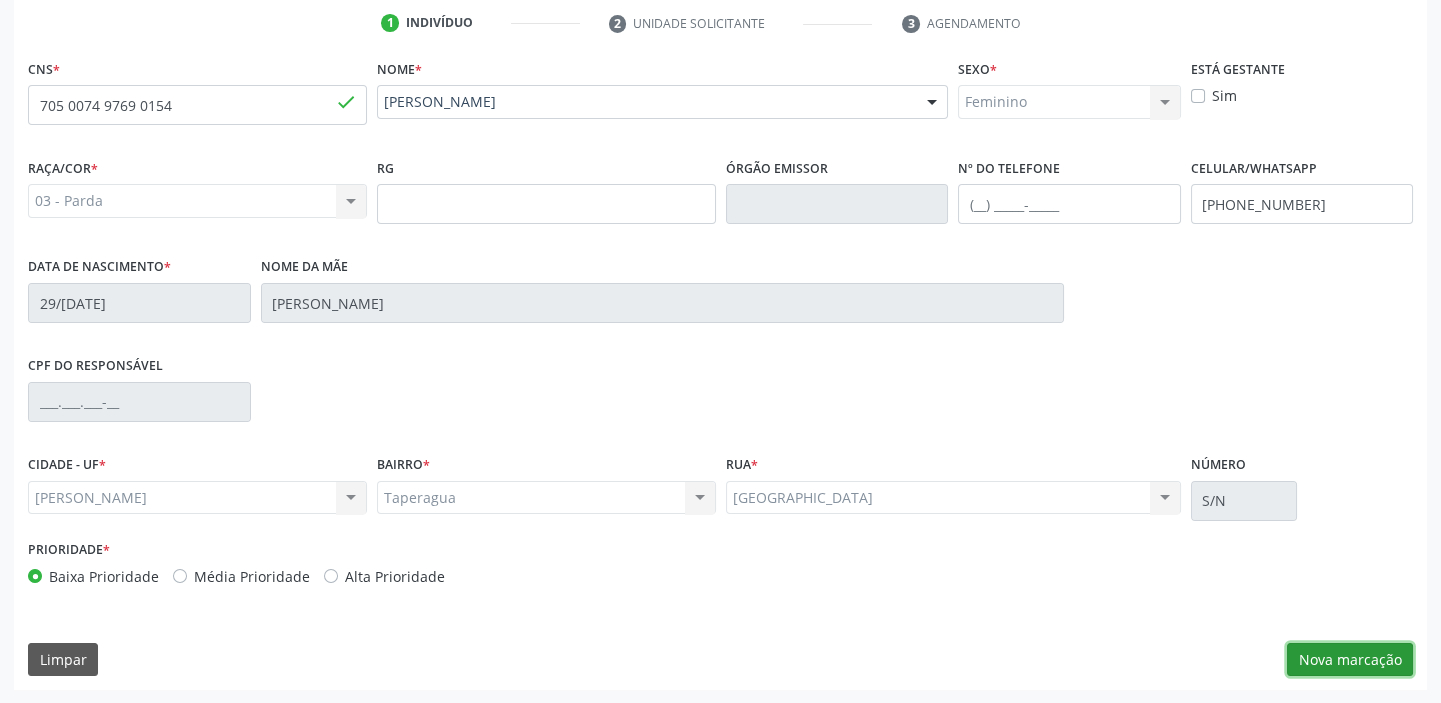 click on "Nova marcação" at bounding box center [1350, 660] 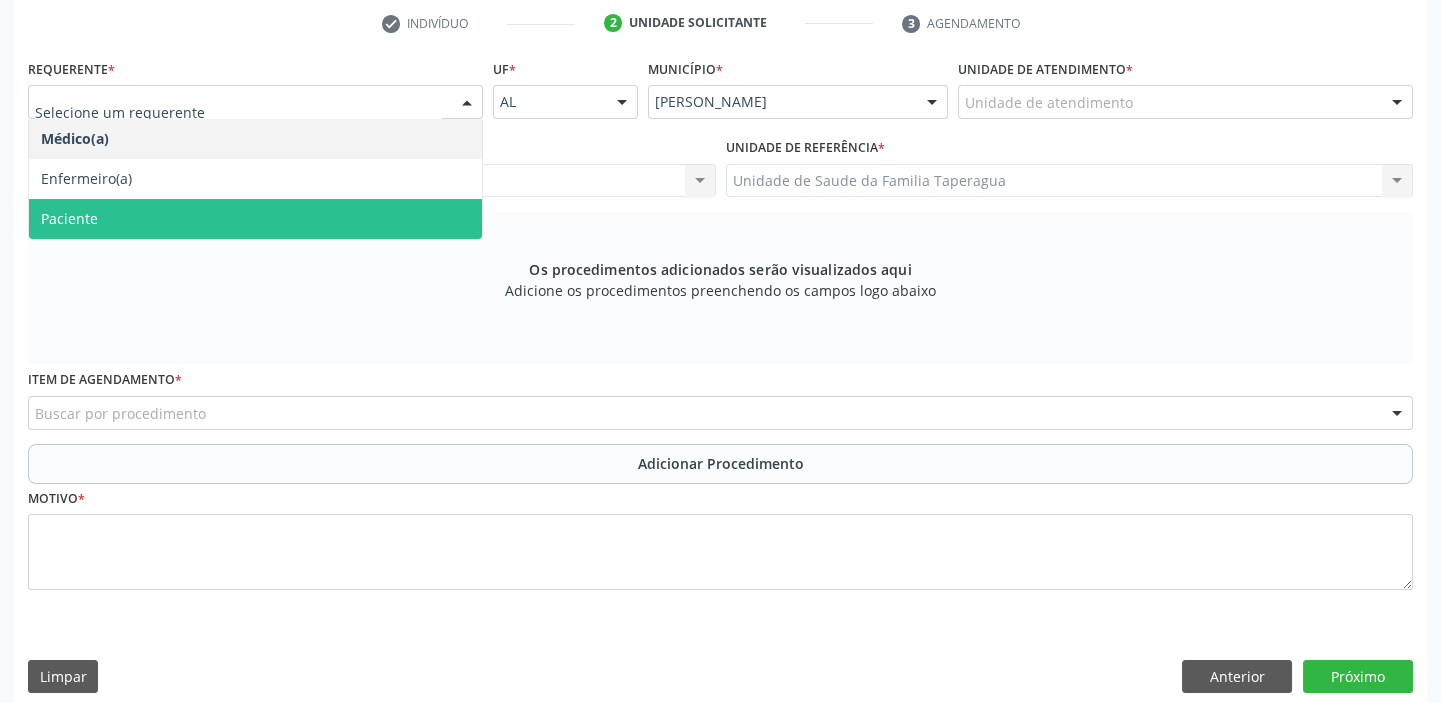click on "Paciente" at bounding box center [255, 219] 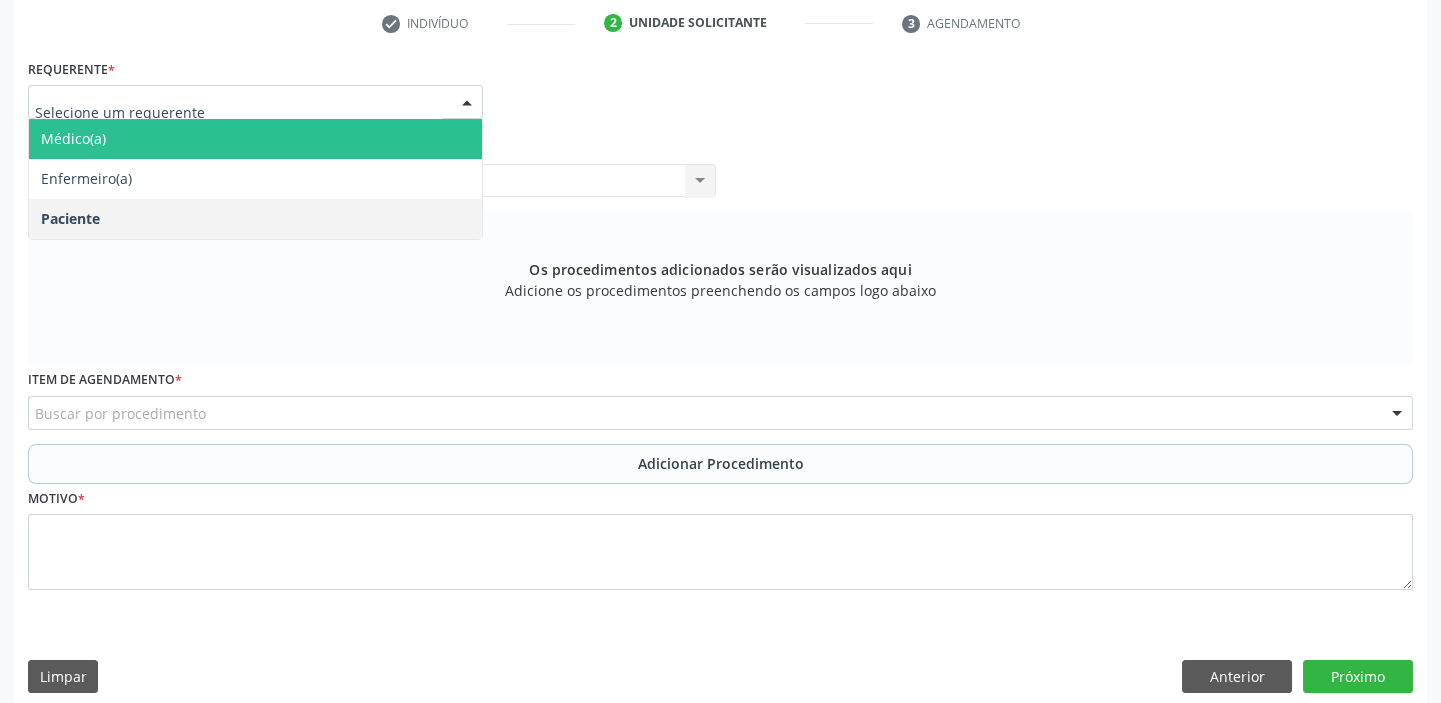 click on "Médico(a)" at bounding box center (255, 139) 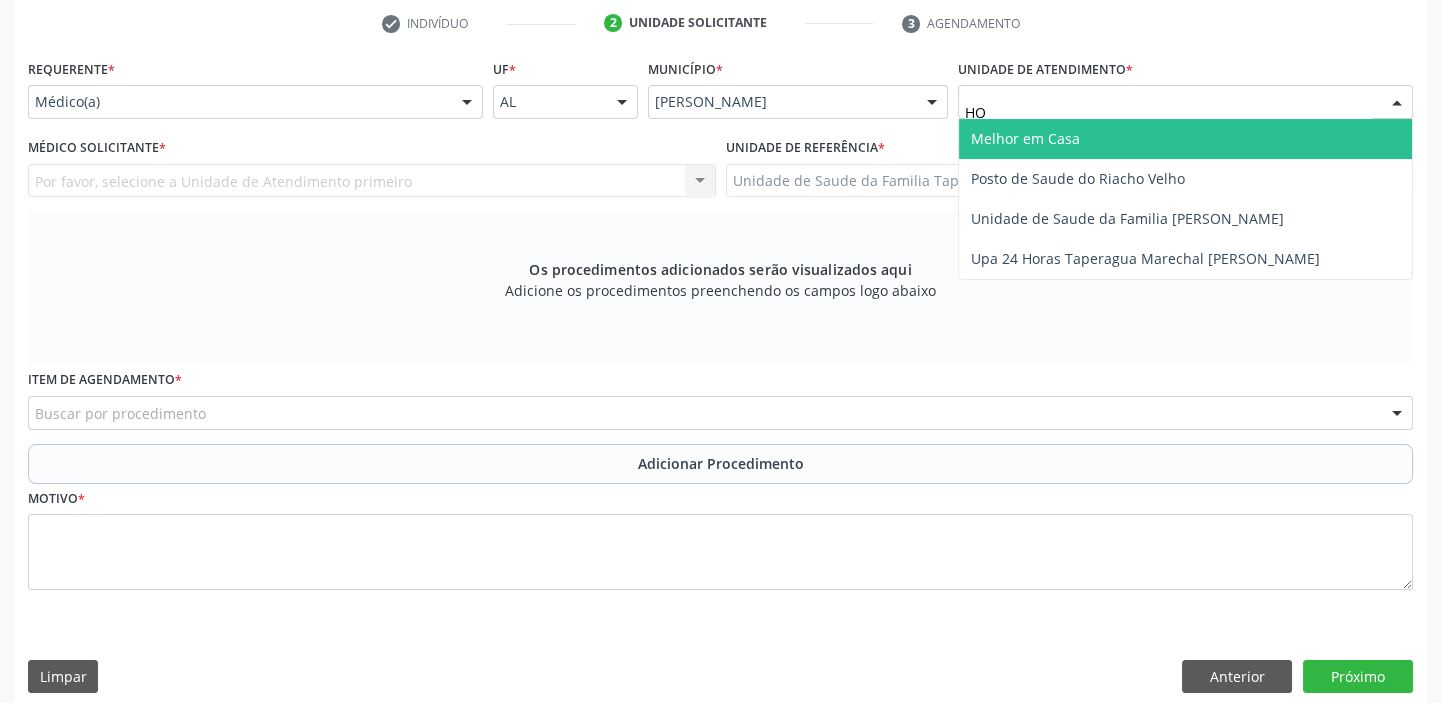 type on "HOS" 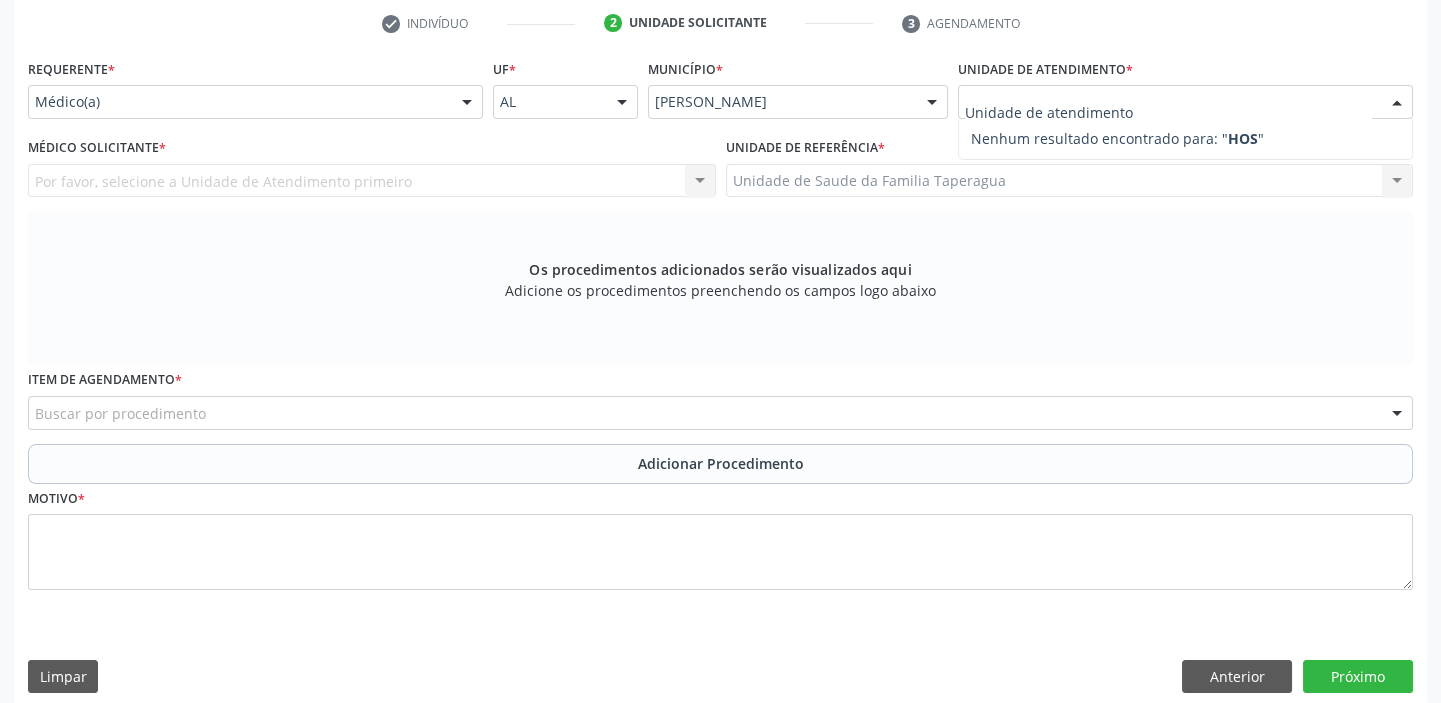 click on "Médico(a)" at bounding box center (255, 102) 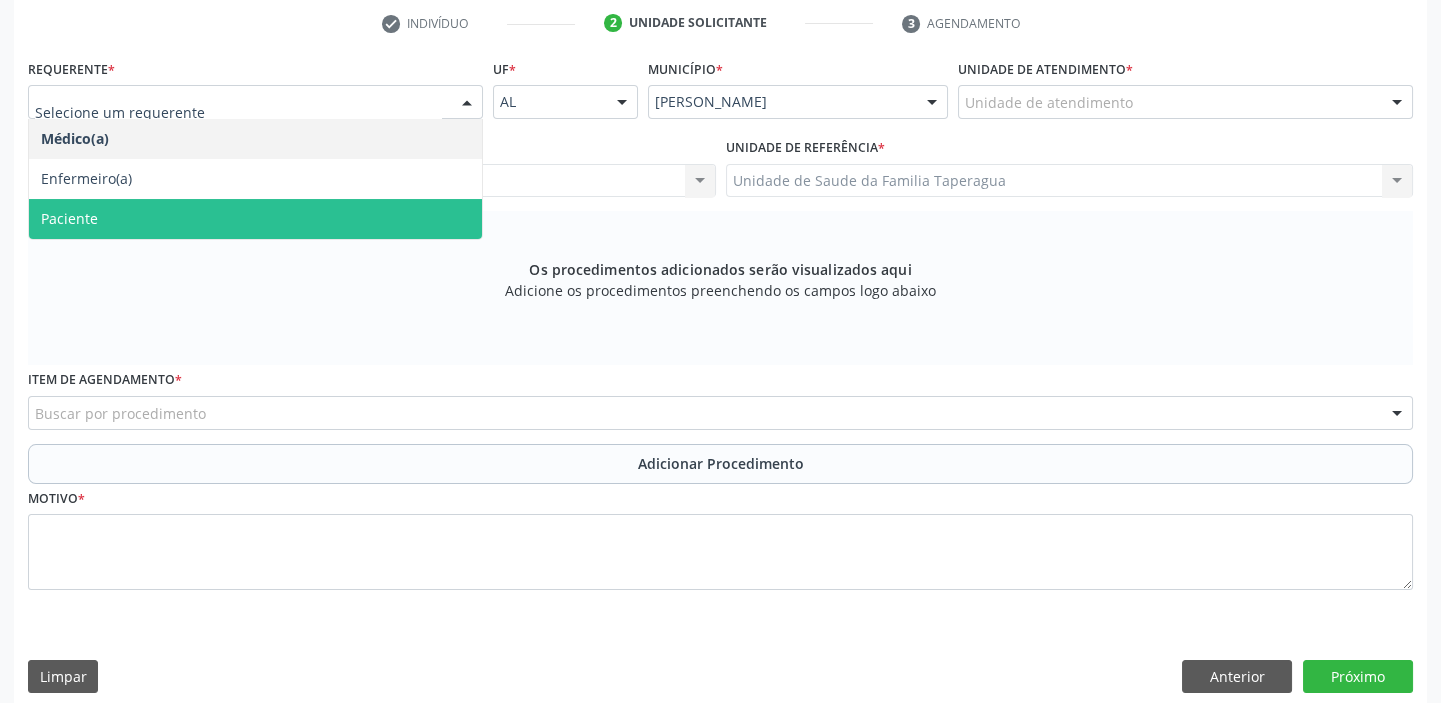 click on "Paciente" at bounding box center [255, 219] 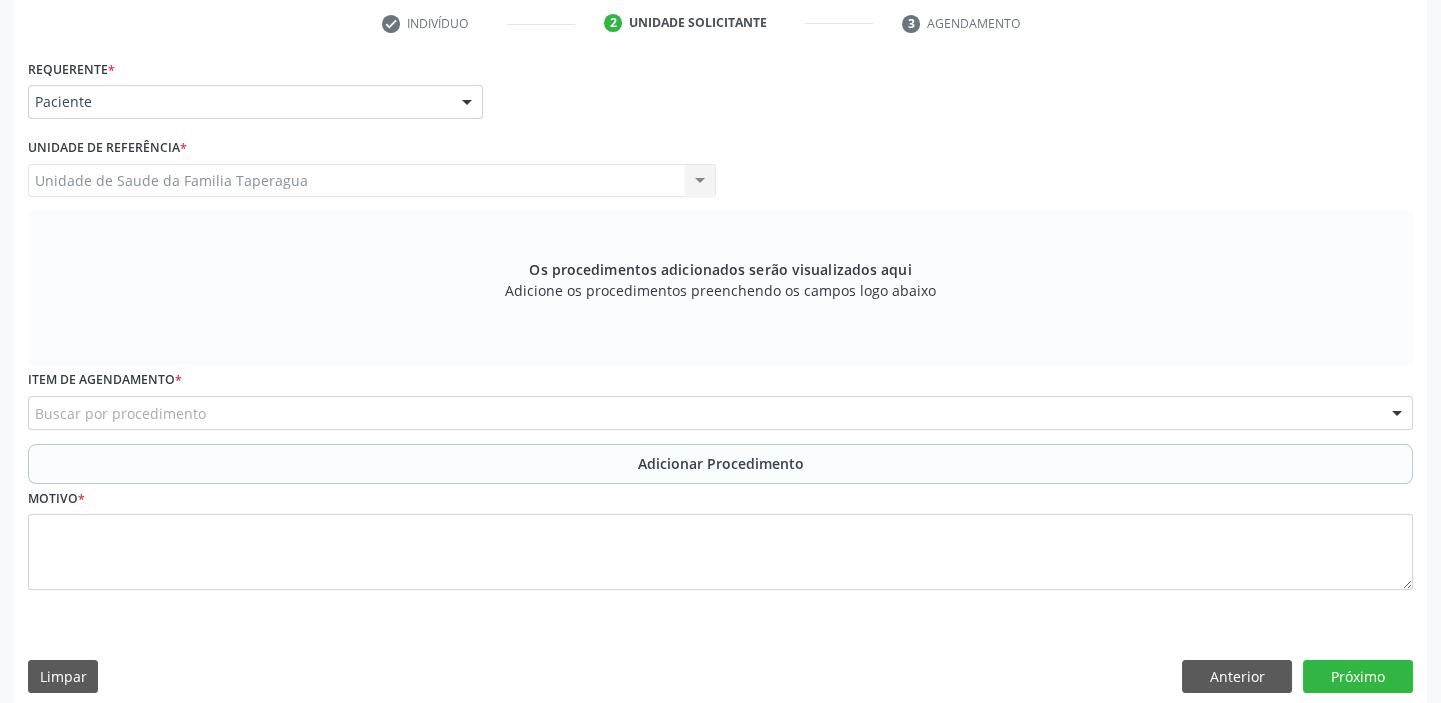 click on "Buscar por procedimento" at bounding box center (720, 413) 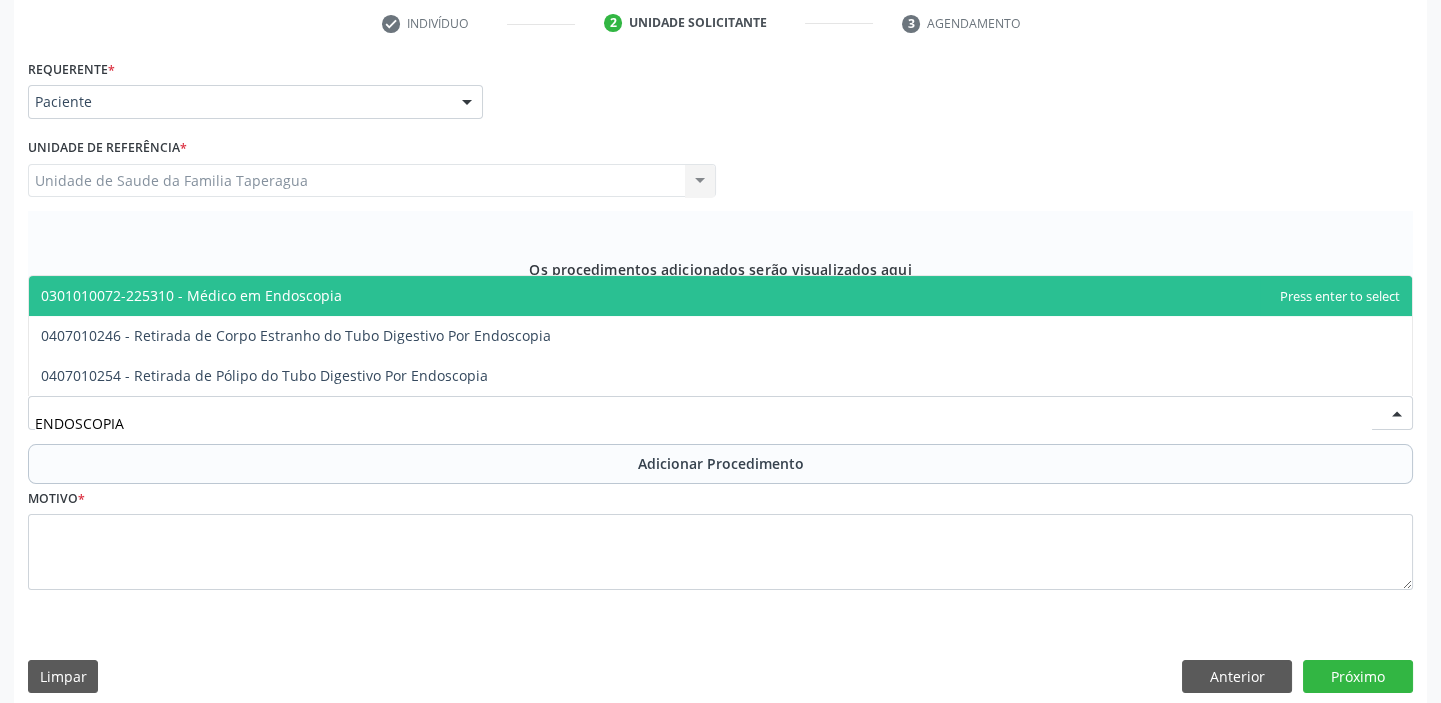click on "ENDOSCOPIA" at bounding box center (703, 423) 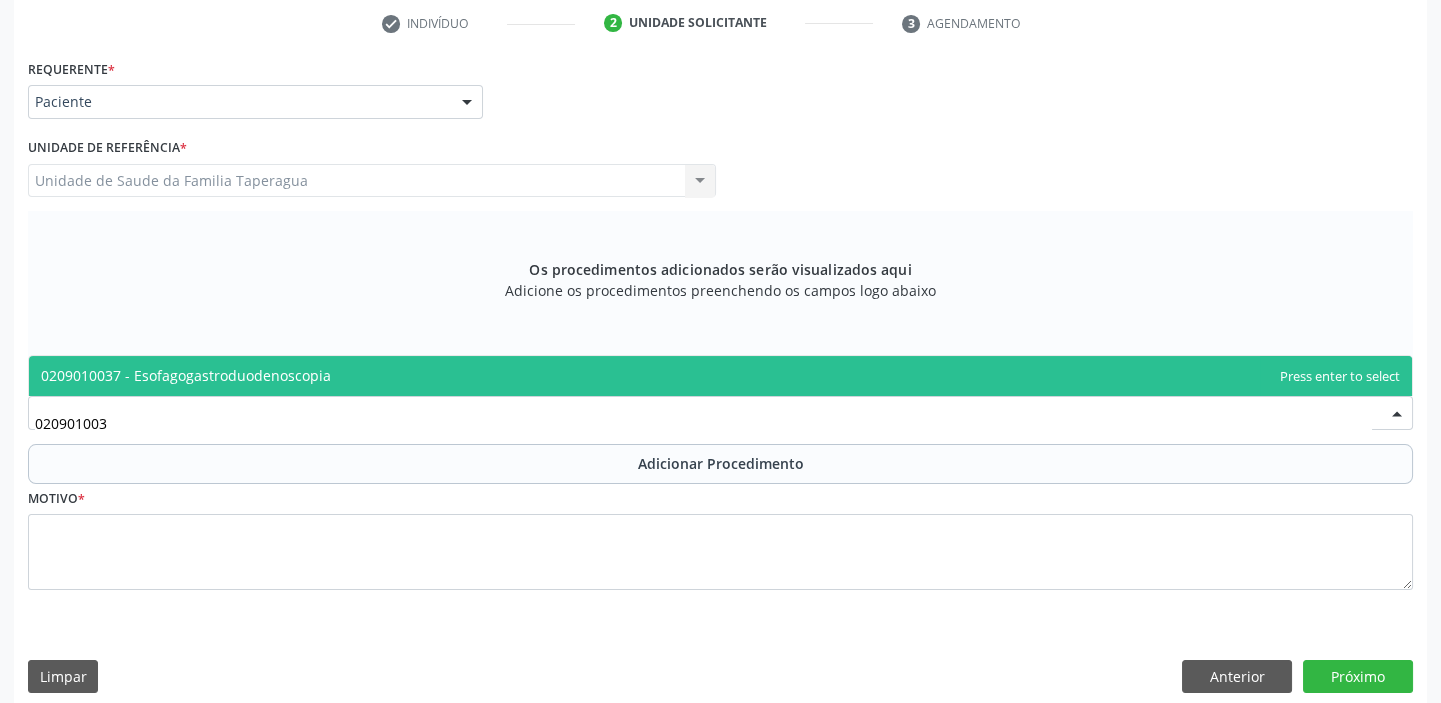 type on "0209010037" 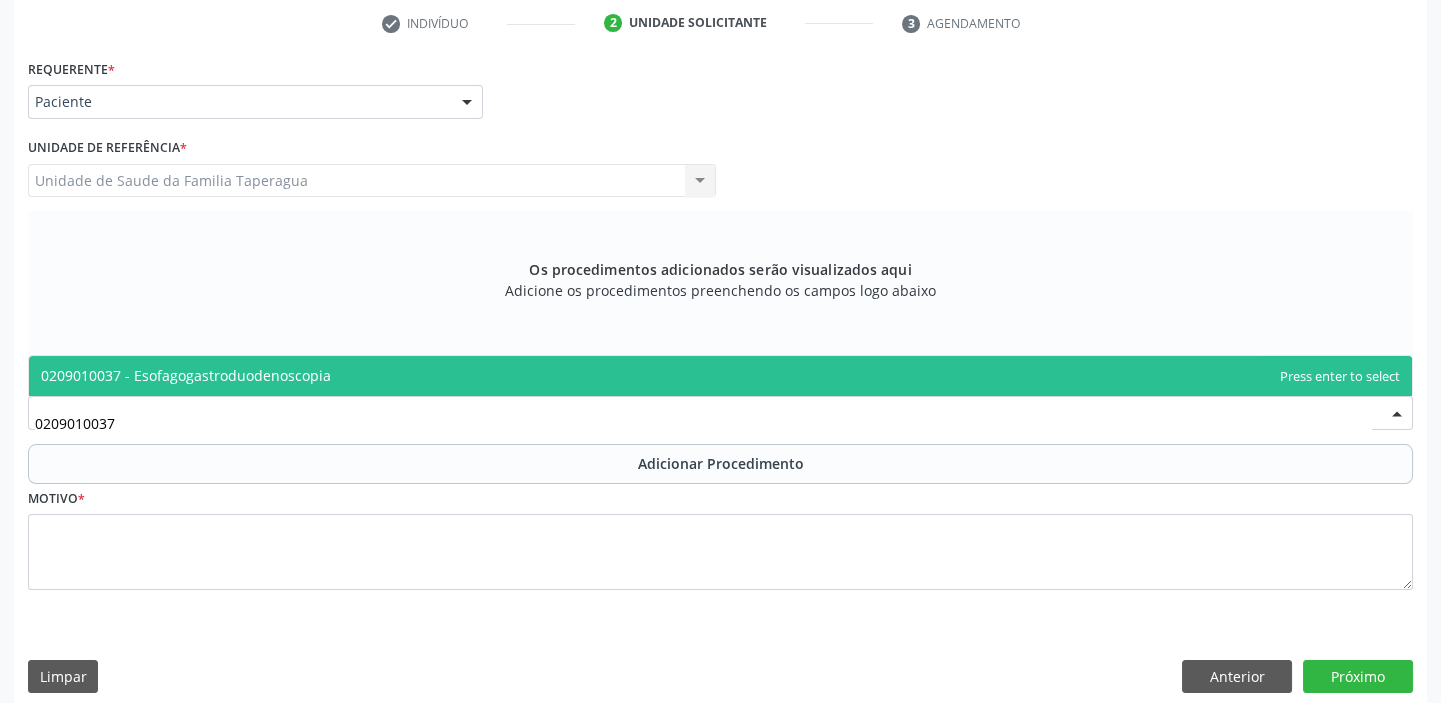 click on "0209010037 - Esofagogastroduodenoscopia" at bounding box center [720, 376] 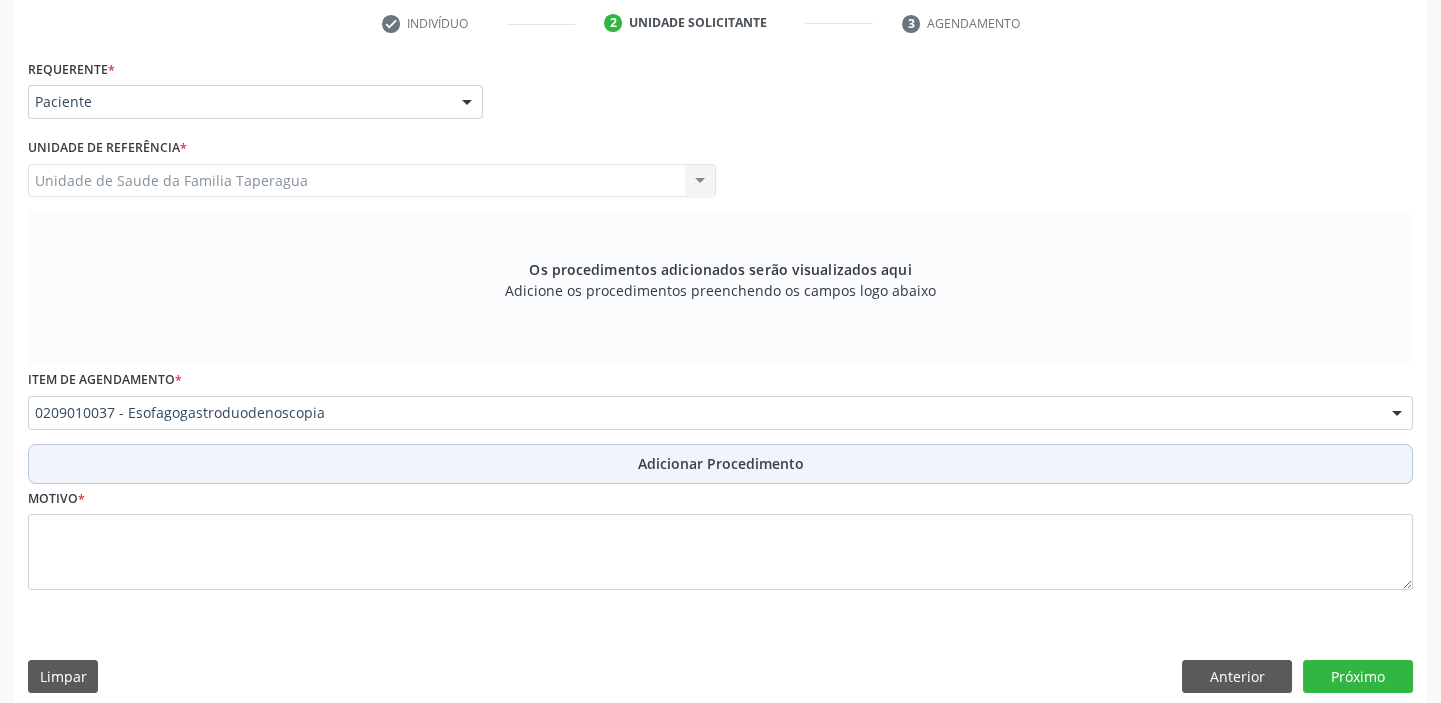 click on "Adicionar Procedimento" at bounding box center (720, 464) 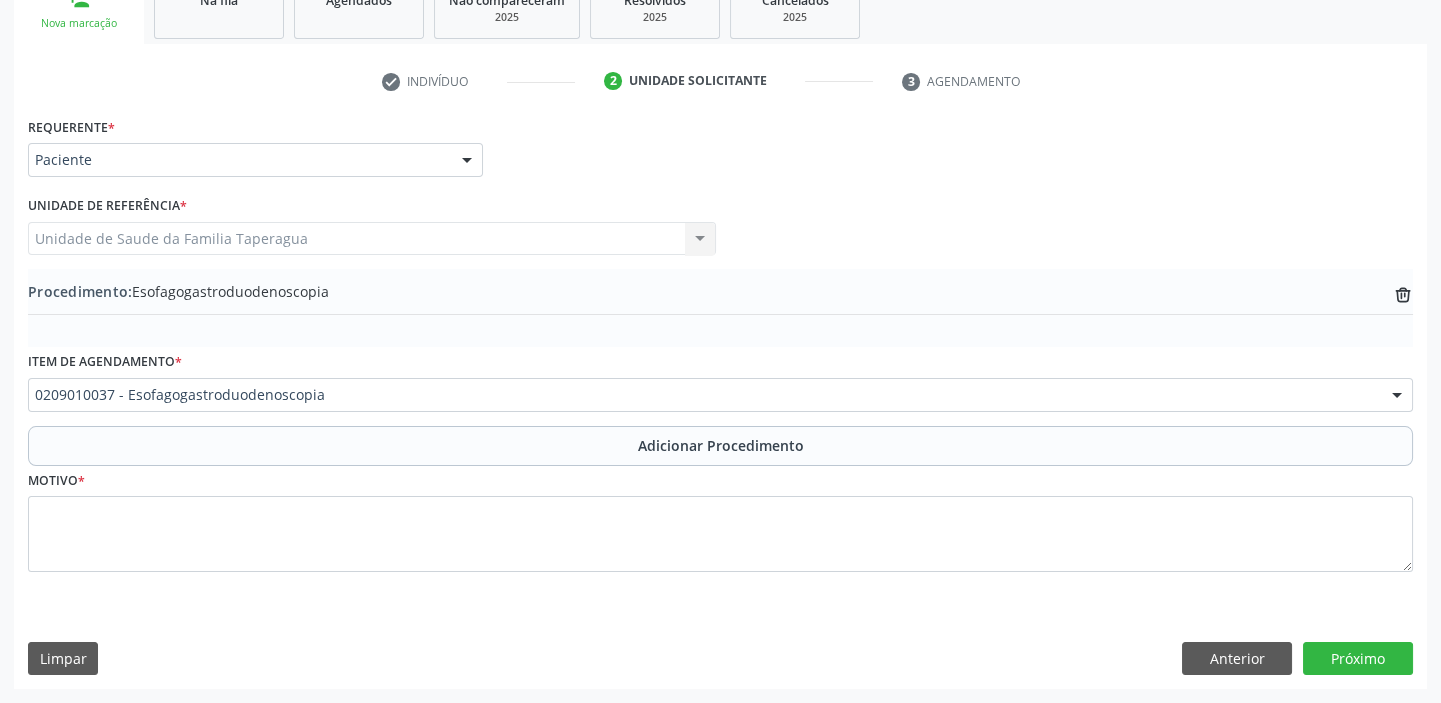 scroll, scrollTop: 349, scrollLeft: 0, axis: vertical 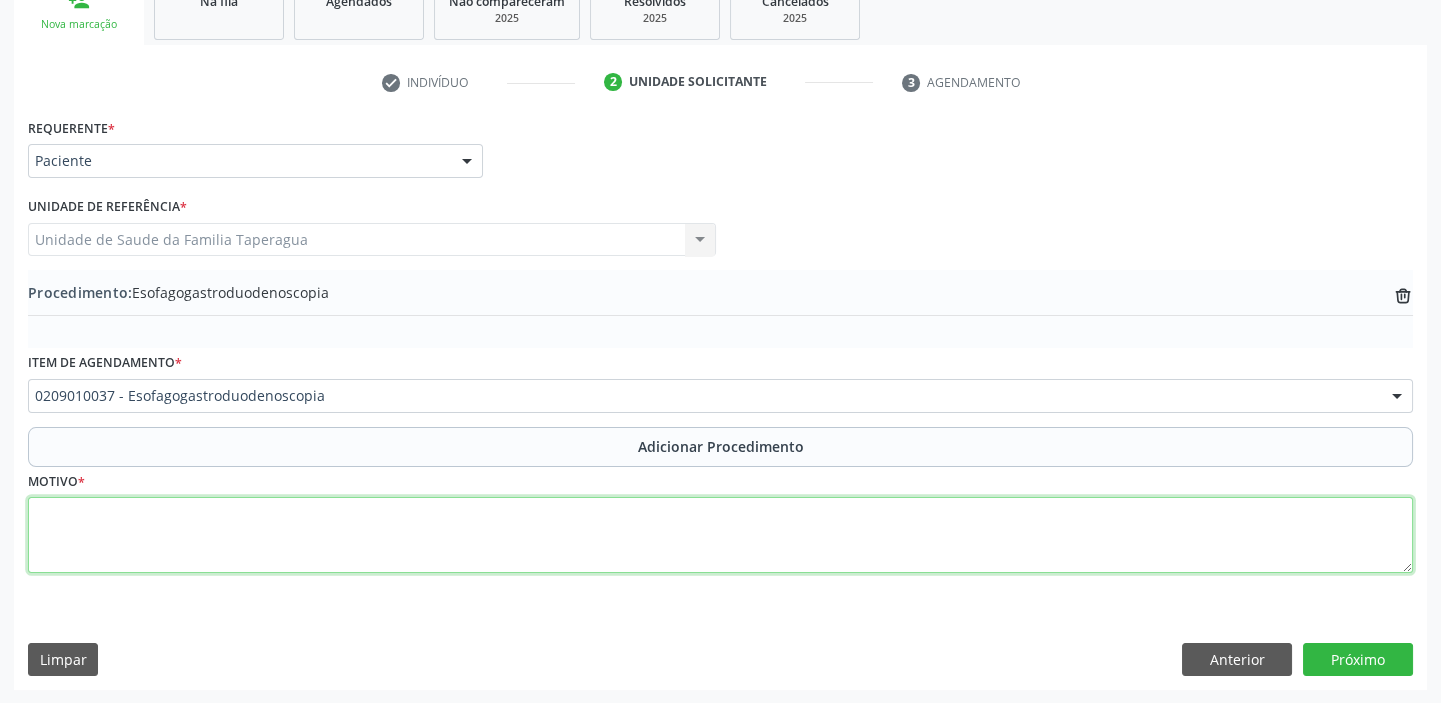 click at bounding box center (720, 535) 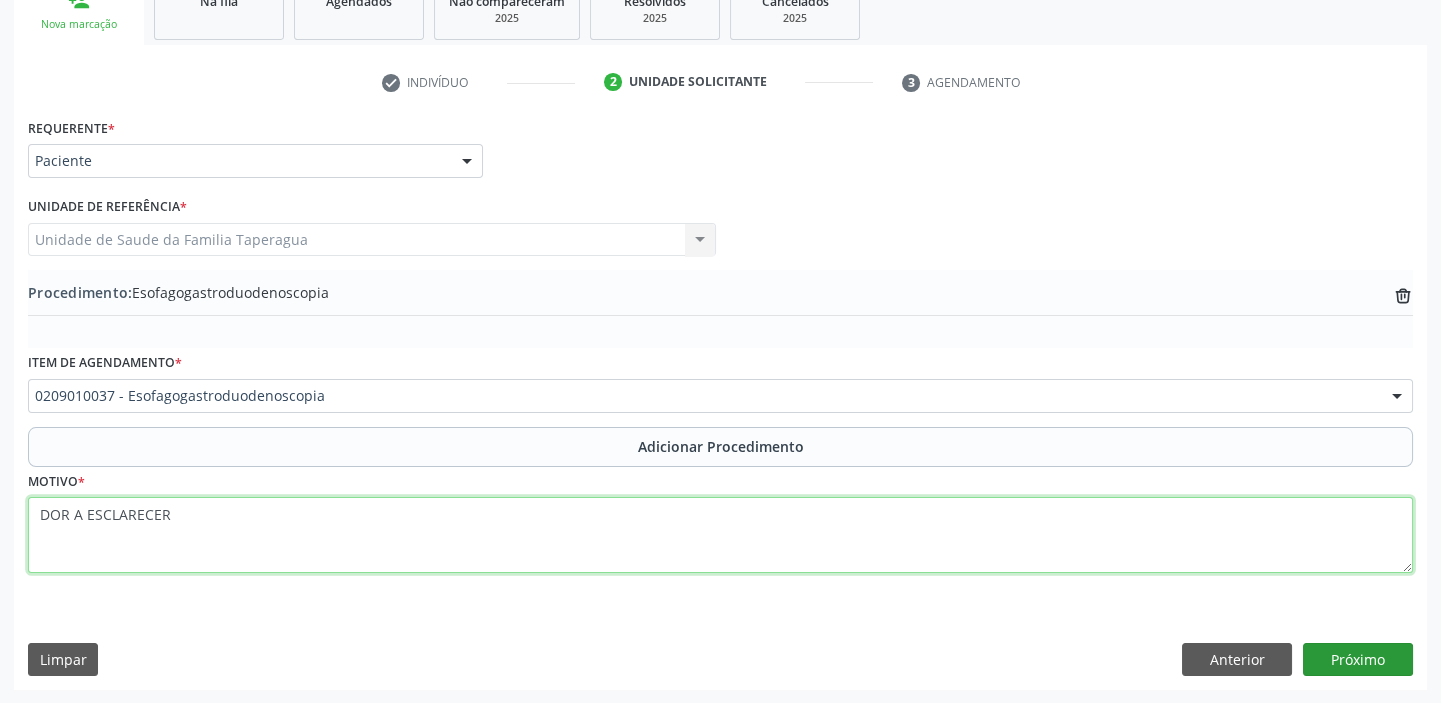 type on "DOR A ESCLARECER" 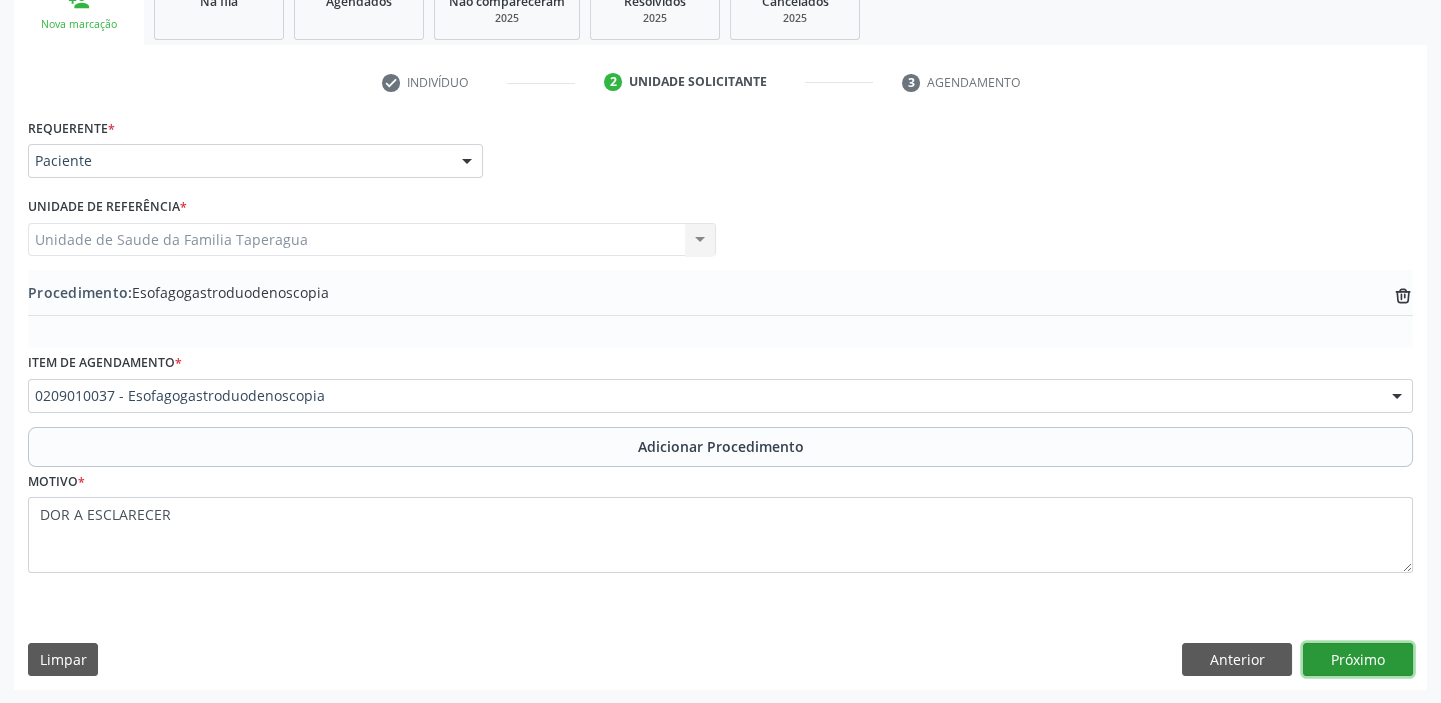 click on "Próximo" at bounding box center [1358, 660] 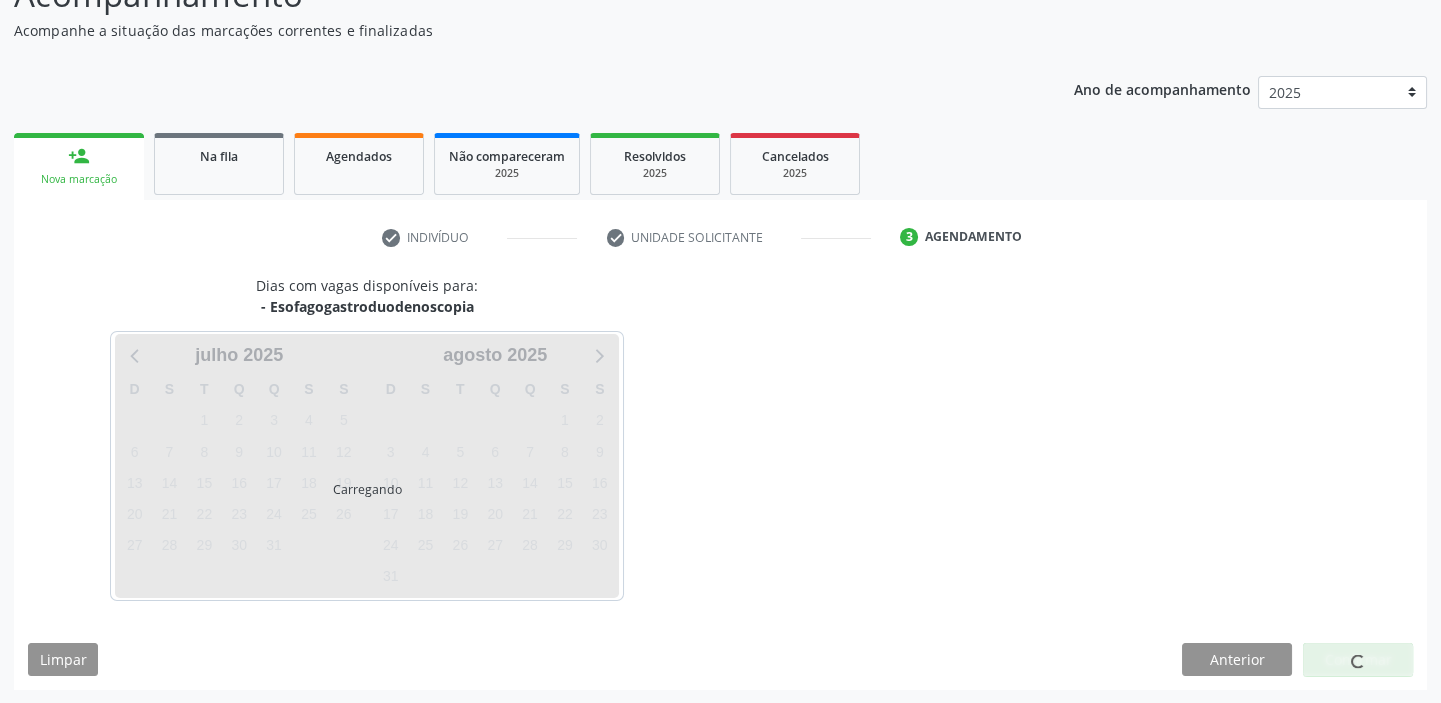 scroll, scrollTop: 252, scrollLeft: 0, axis: vertical 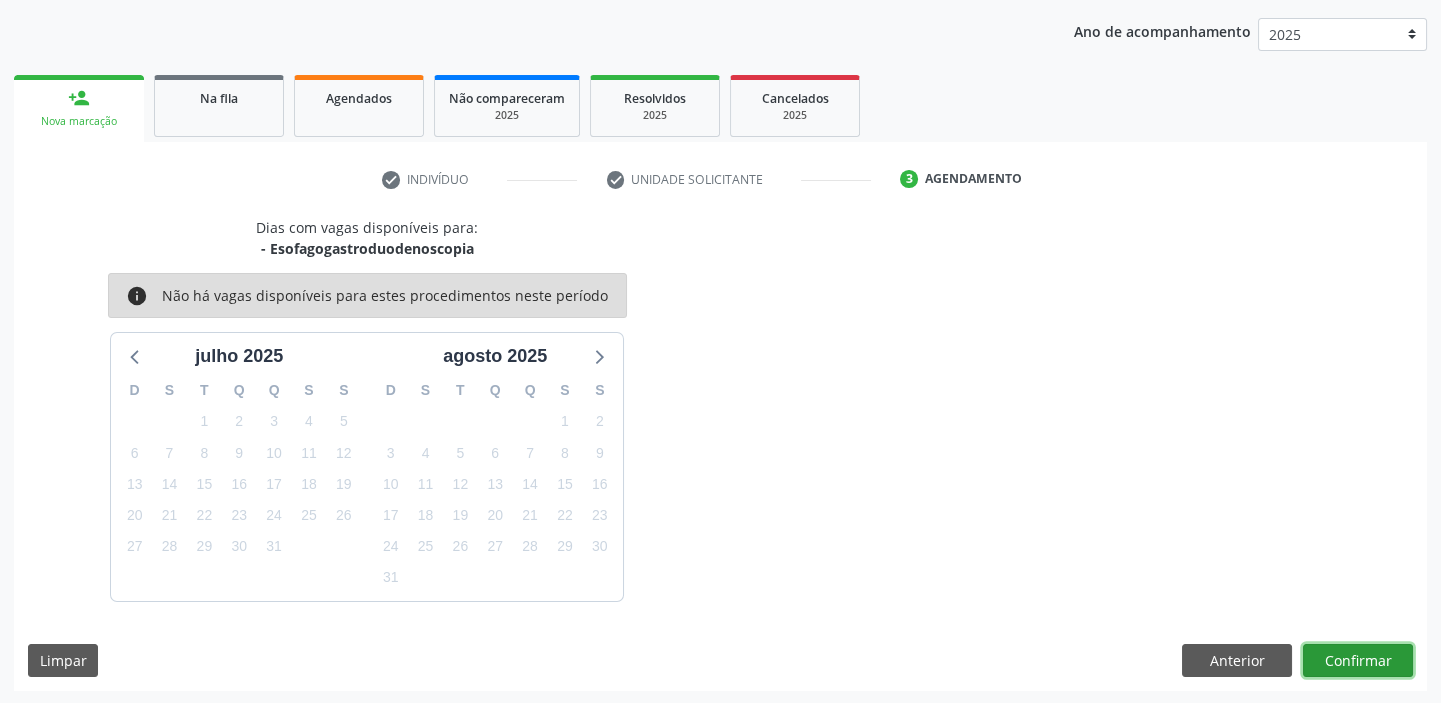 click on "Confirmar" at bounding box center [1358, 661] 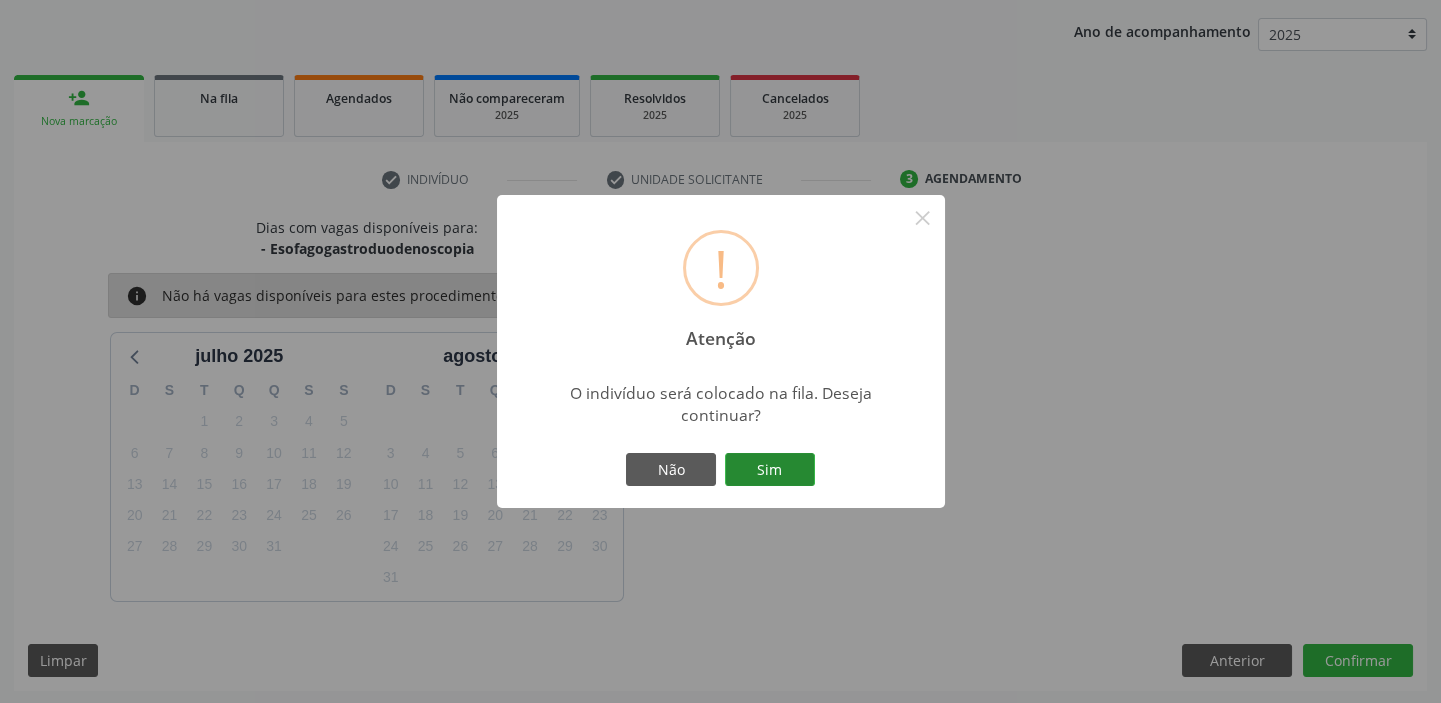 click on "Sim" at bounding box center (770, 470) 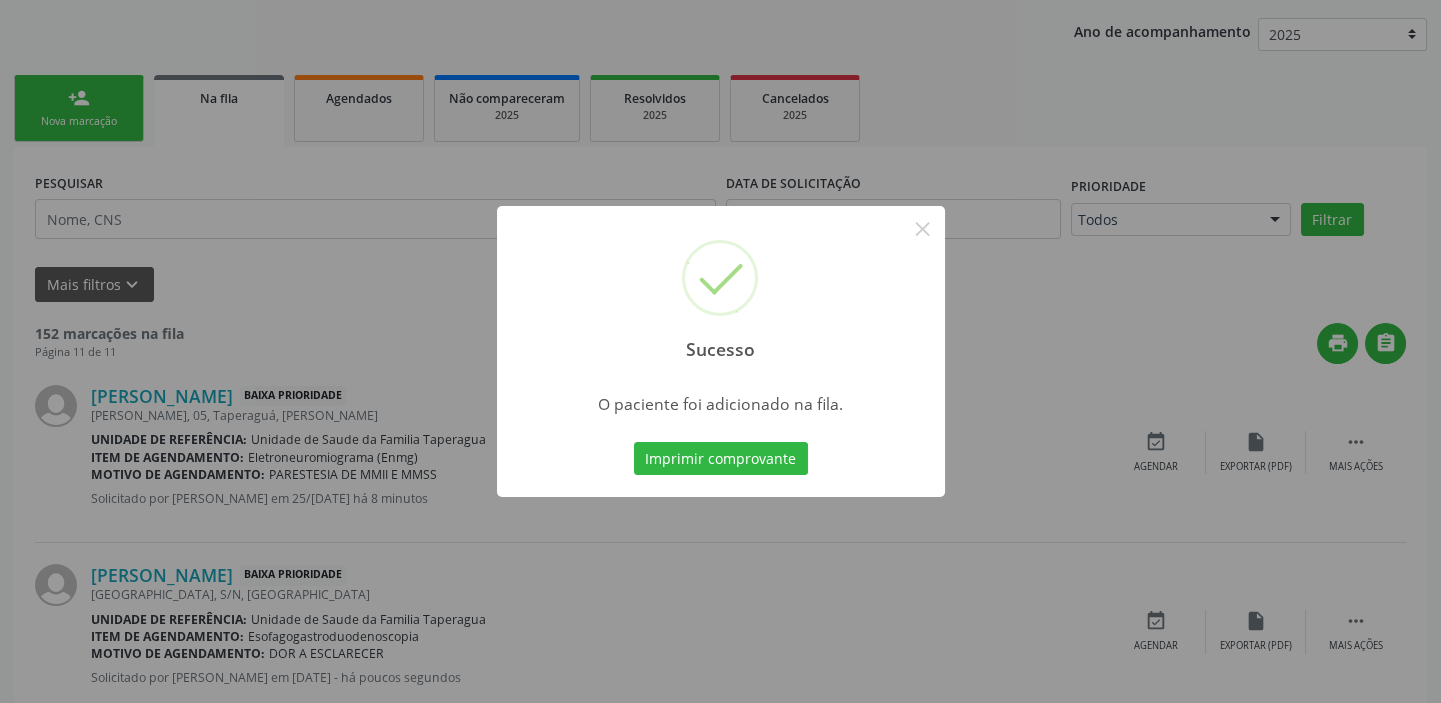 scroll, scrollTop: 0, scrollLeft: 0, axis: both 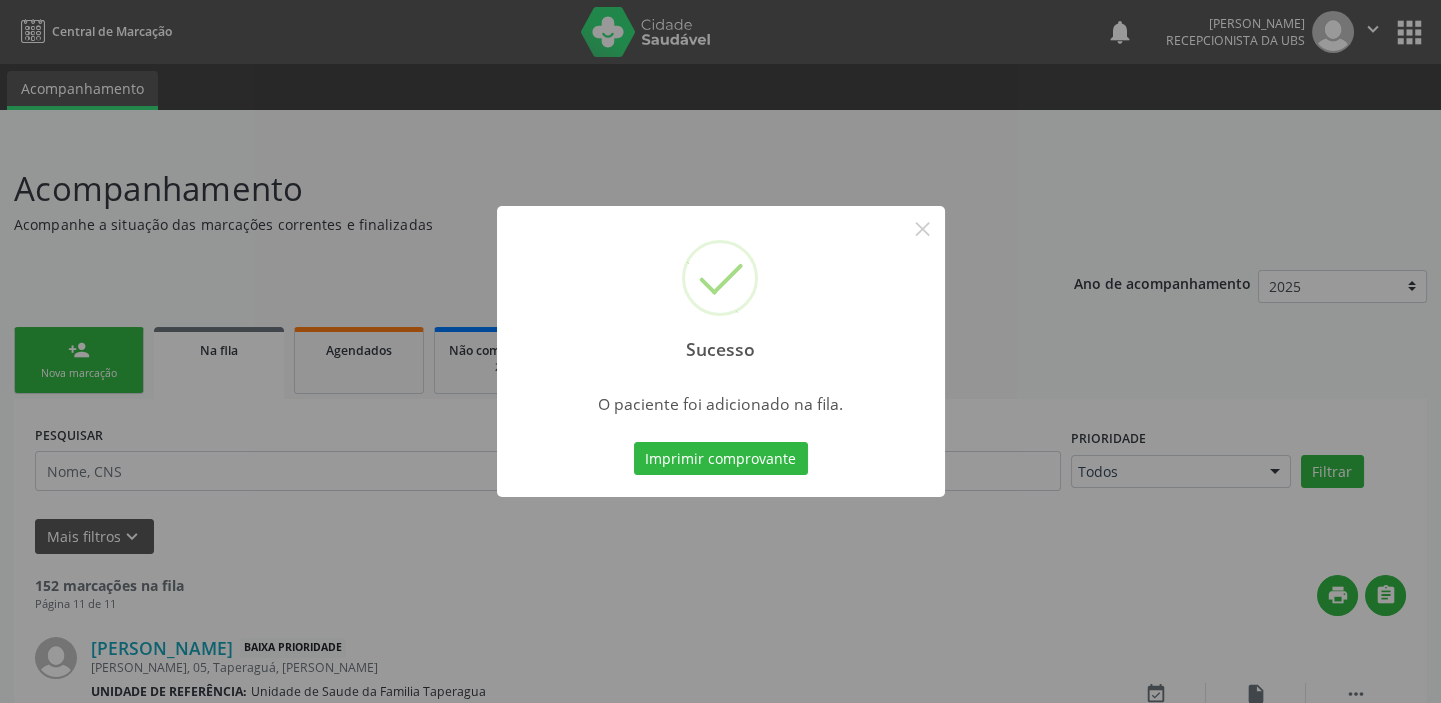 click on "Sucesso × O paciente foi adicionado na fila. Imprimir comprovante Cancel" at bounding box center [720, 351] 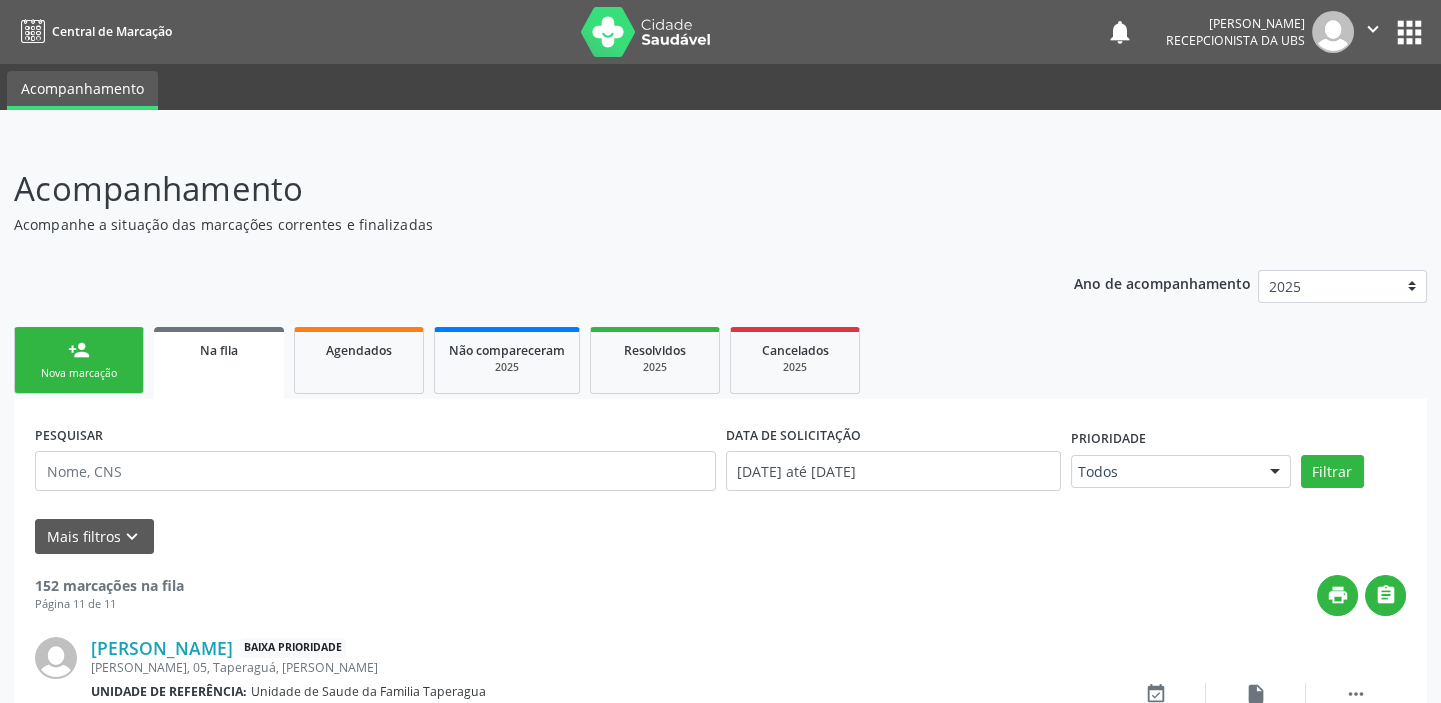 click on "" at bounding box center [1373, 29] 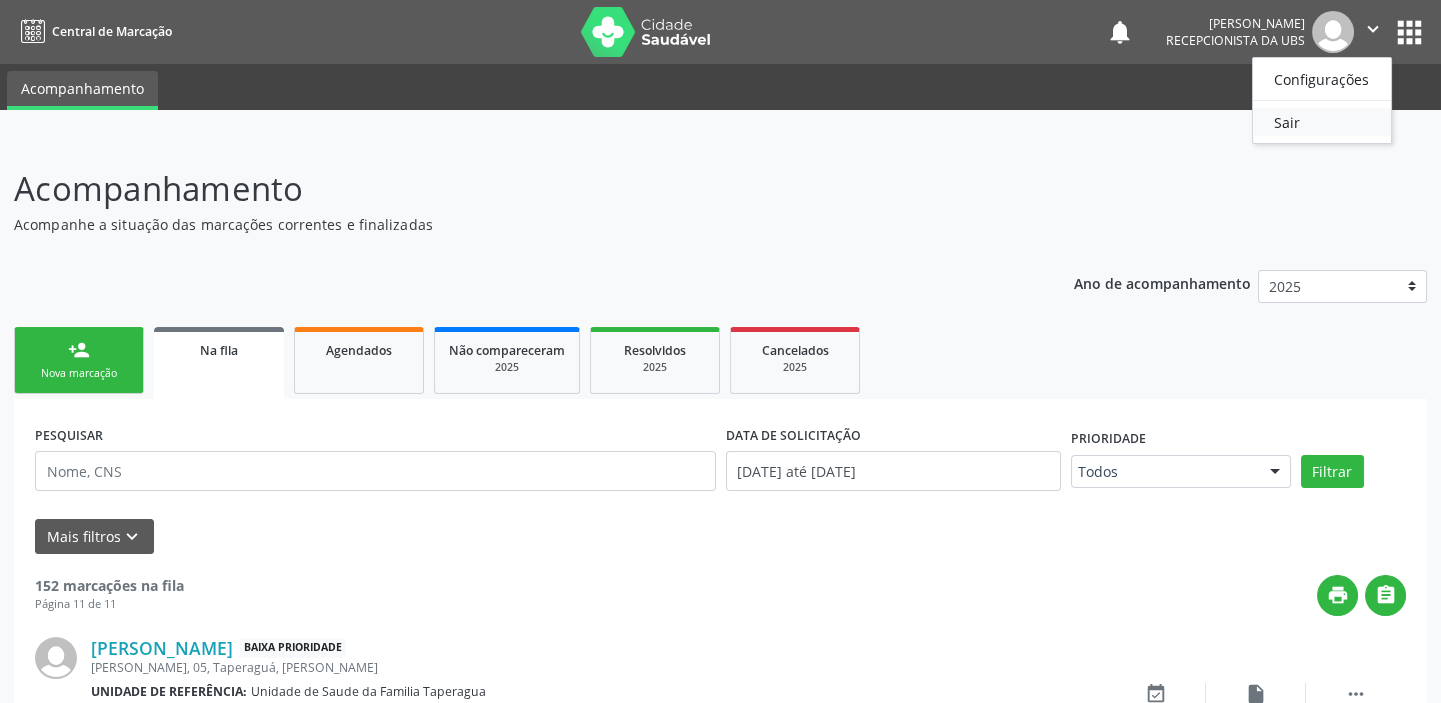 click on "Sair" at bounding box center (1322, 122) 